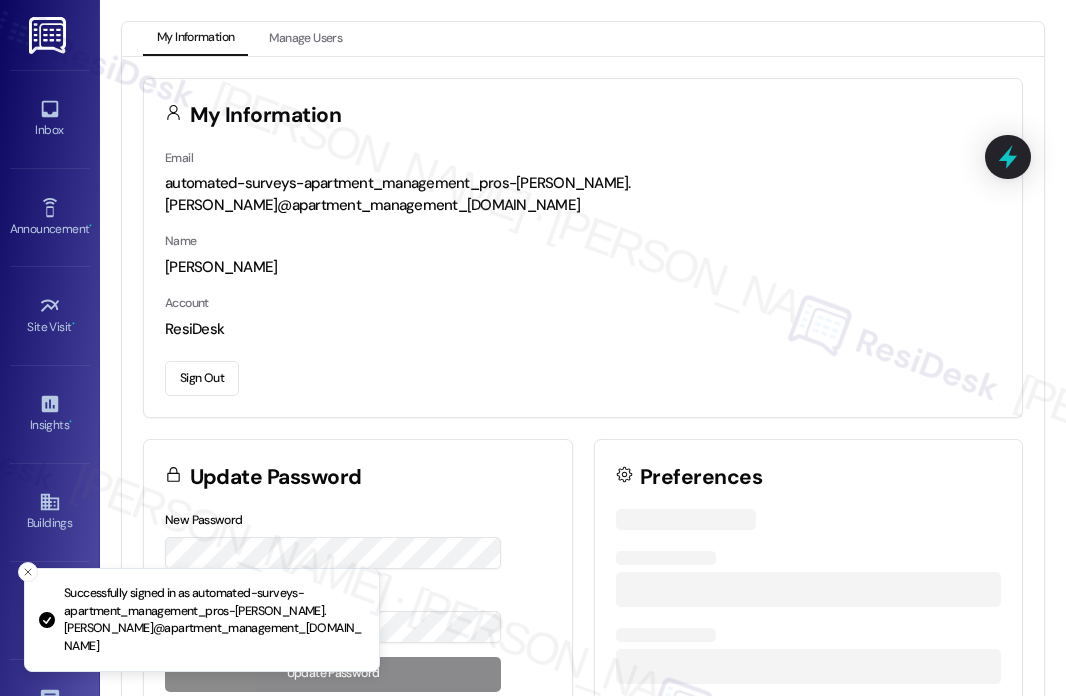 scroll, scrollTop: 0, scrollLeft: 0, axis: both 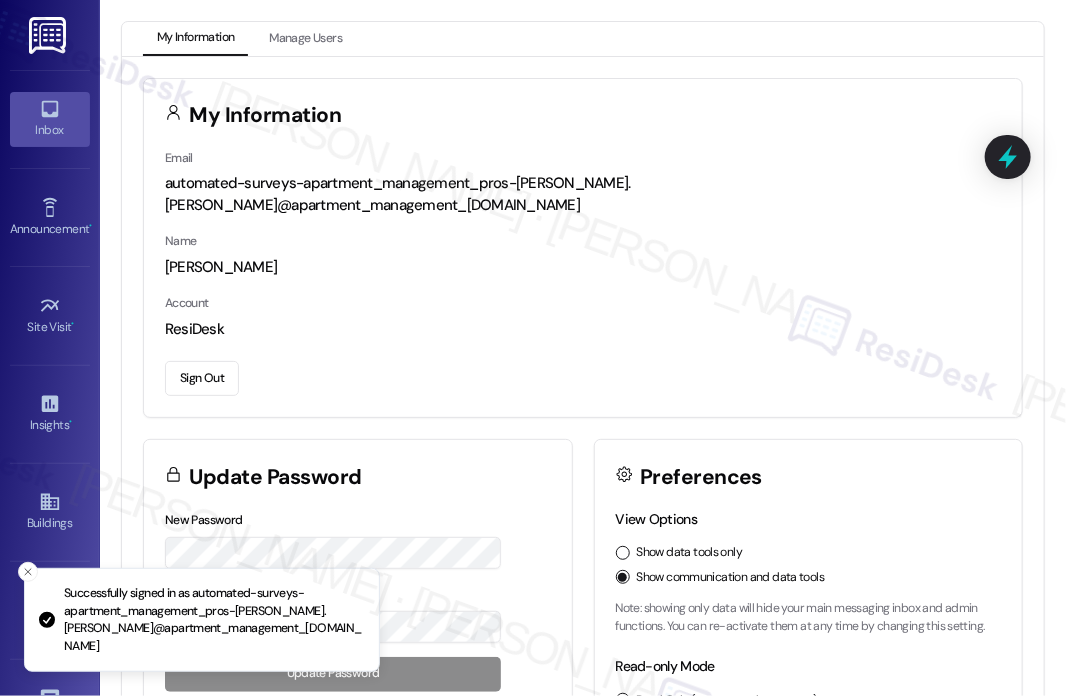 click on "Inbox" at bounding box center (50, 119) 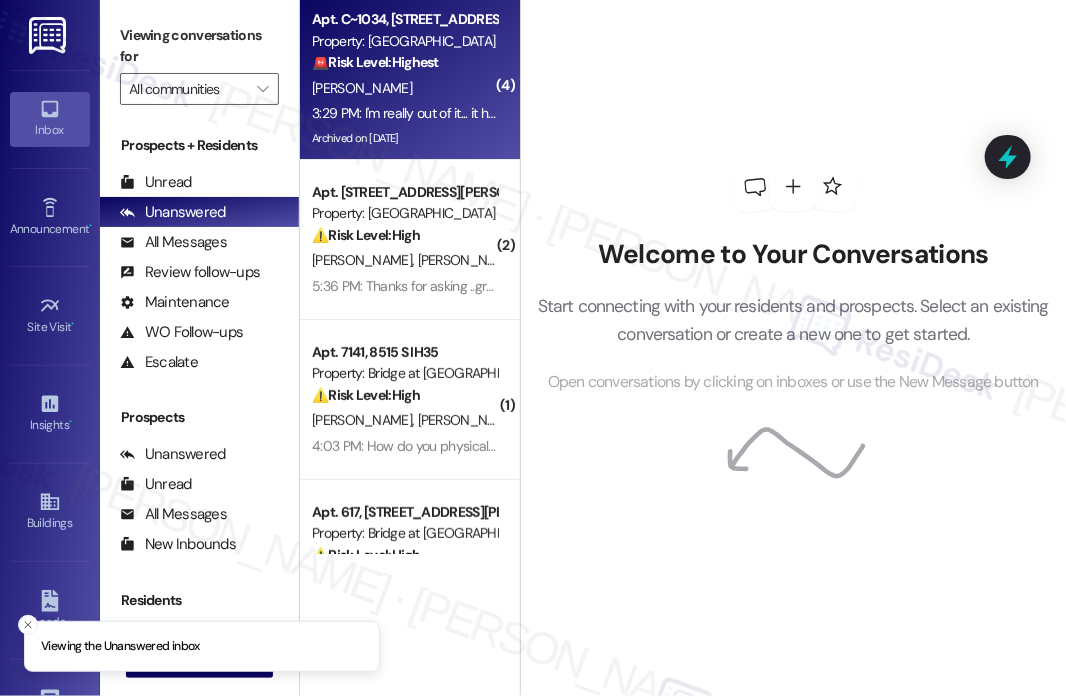 click on "[PERSON_NAME]" at bounding box center [404, 88] 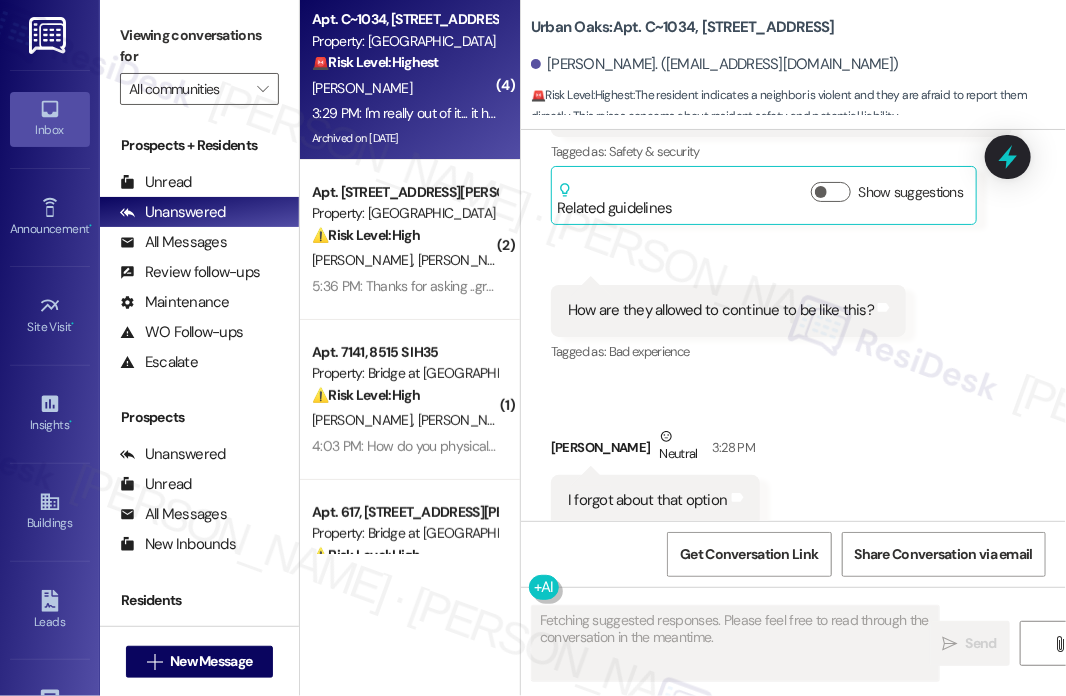 scroll, scrollTop: 21993, scrollLeft: 0, axis: vertical 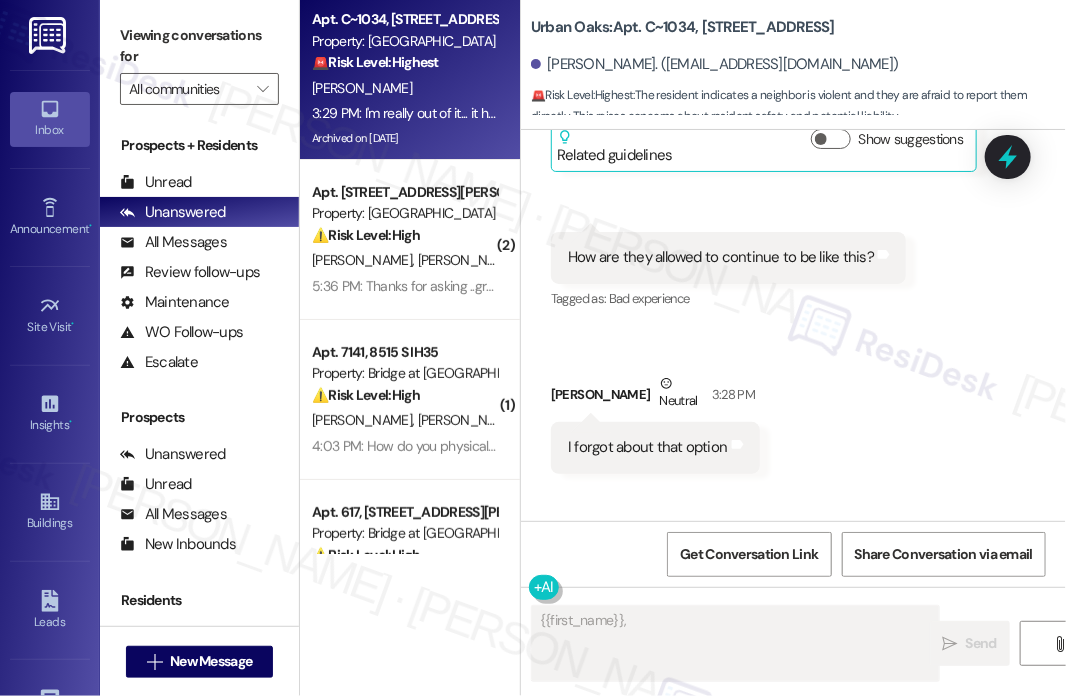 click on "Received via SMS [PERSON_NAME] 3:07 PM I didn't call them, I don't want the upstairs neighbors to know it's me (remember he is violent) so it's scary for me  Tags and notes Tagged as:   Safety & security Click to highlight conversations about Safety & security  Related guidelines Show suggestions Received via SMS 3:08 PM [PERSON_NAME] Question 3:08 PM How are they allowed to continue to be like this?  Tags and notes Tagged as:   Bad experience Click to highlight conversations about Bad experience Received via SMS [PERSON_NAME]   Neutral 3:28 PM I forgot about that option  Tags and notes Received via SMS 3:29 PM [PERSON_NAME]   Neutral 3:29 PM I'm really out of it... it happened either [DATE] or [DATE] and [DATE] so I'm lacking in sleep... Still Tags and notes" at bounding box center (793, 280) 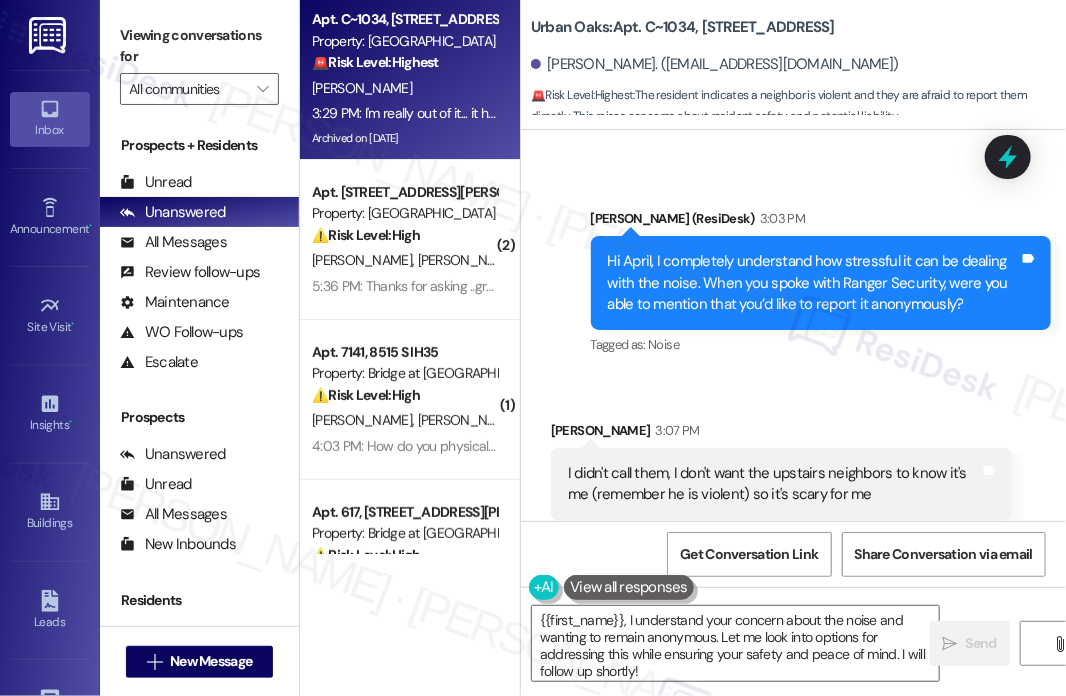 scroll, scrollTop: 21590, scrollLeft: 0, axis: vertical 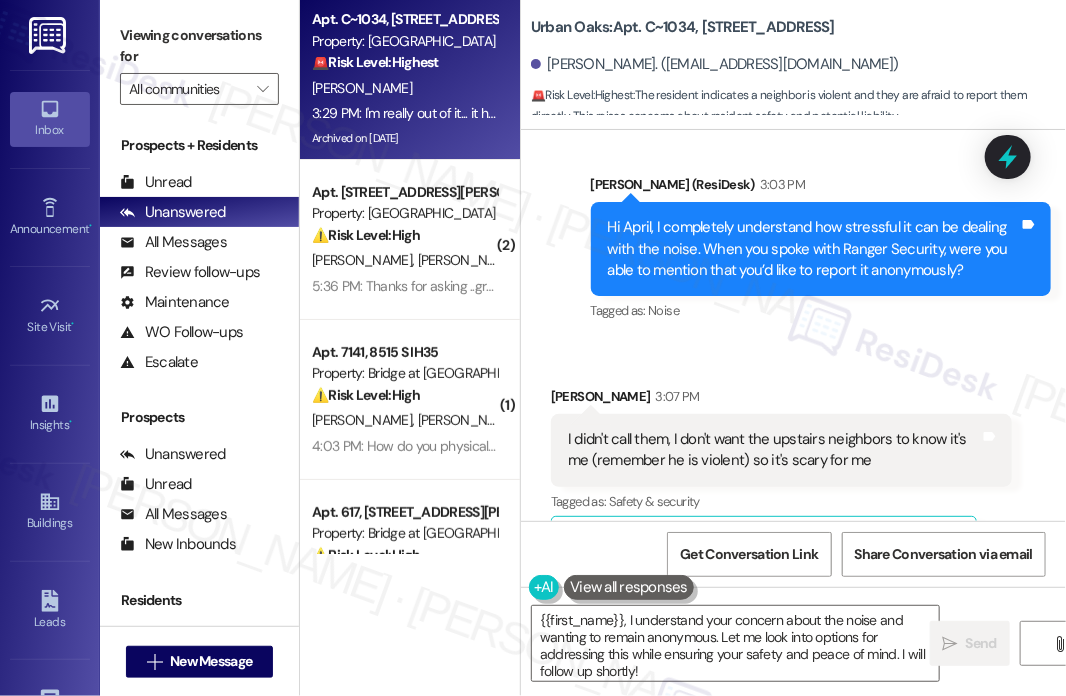 click on "Hi April, I completely understand how stressful it can be dealing with the noise. When you spoke with Ranger Security, were you able to mention that you’d like to report it anonymously?" at bounding box center [814, 249] 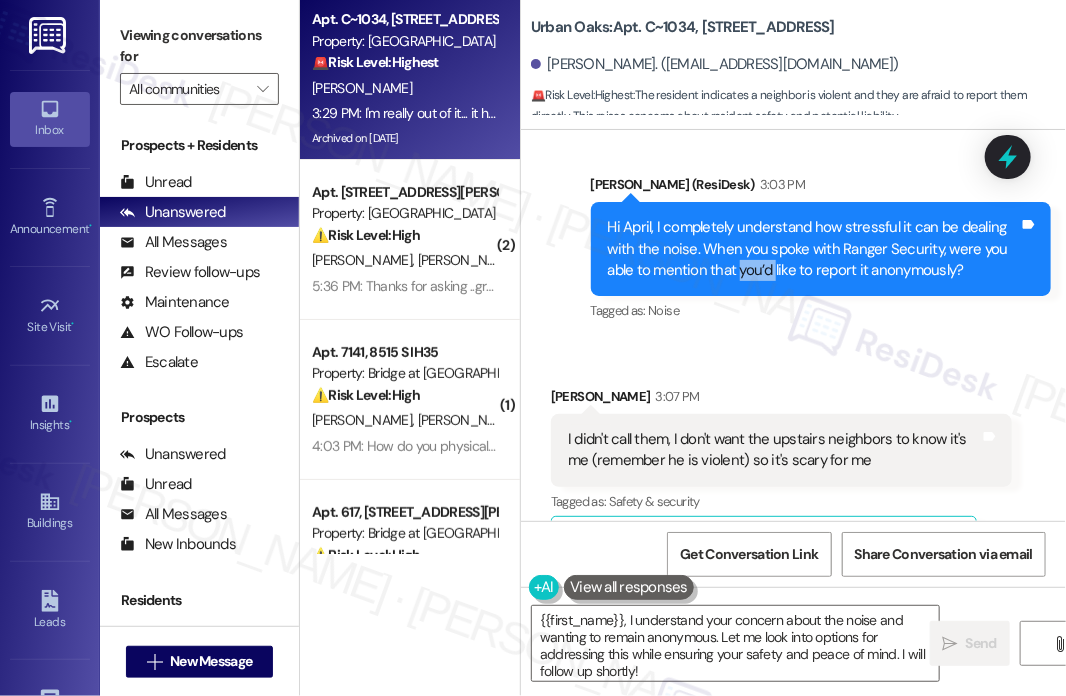 click on "Hi April, I completely understand how stressful it can be dealing with the noise. When you spoke with Ranger Security, were you able to mention that you’d like to report it anonymously?" at bounding box center [814, 249] 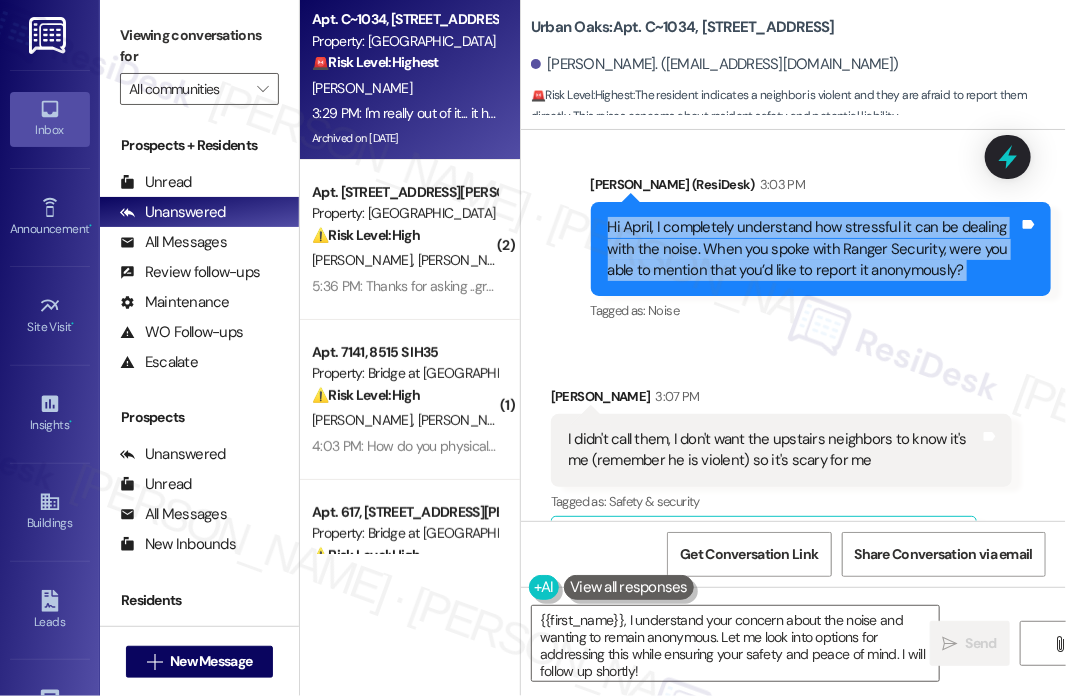 click on "Hi April, I completely understand how stressful it can be dealing with the noise. When you spoke with Ranger Security, were you able to mention that you’d like to report it anonymously?" at bounding box center (814, 249) 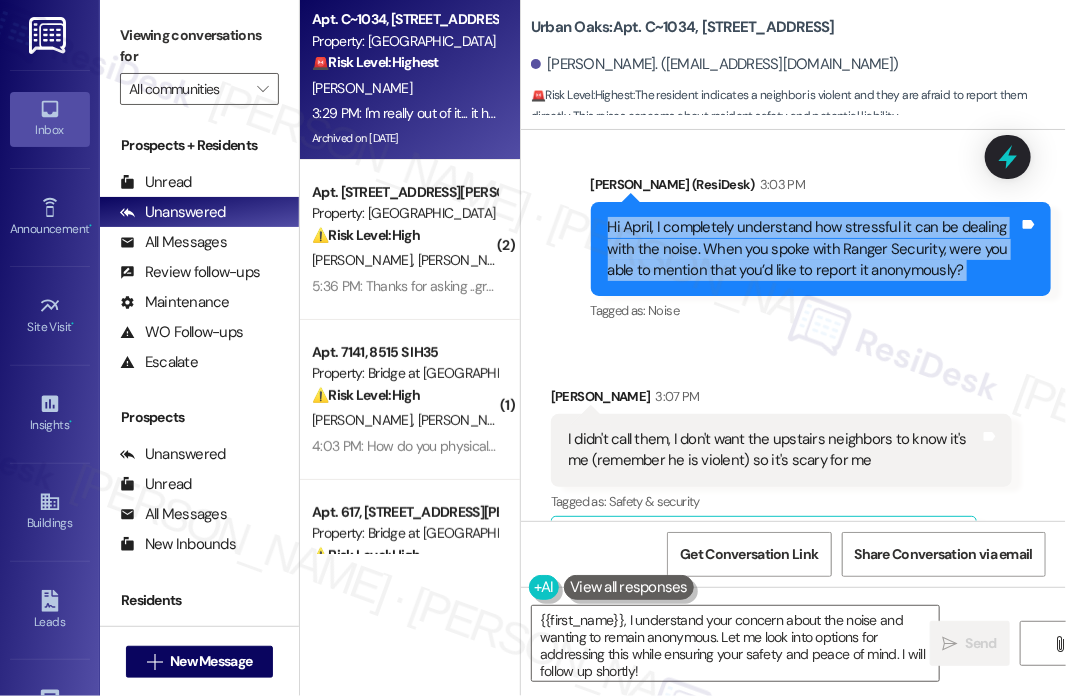 click on "Hi April, I completely understand how stressful it can be dealing with the noise. When you spoke with Ranger Security, were you able to mention that you’d like to report it anonymously?" at bounding box center (814, 249) 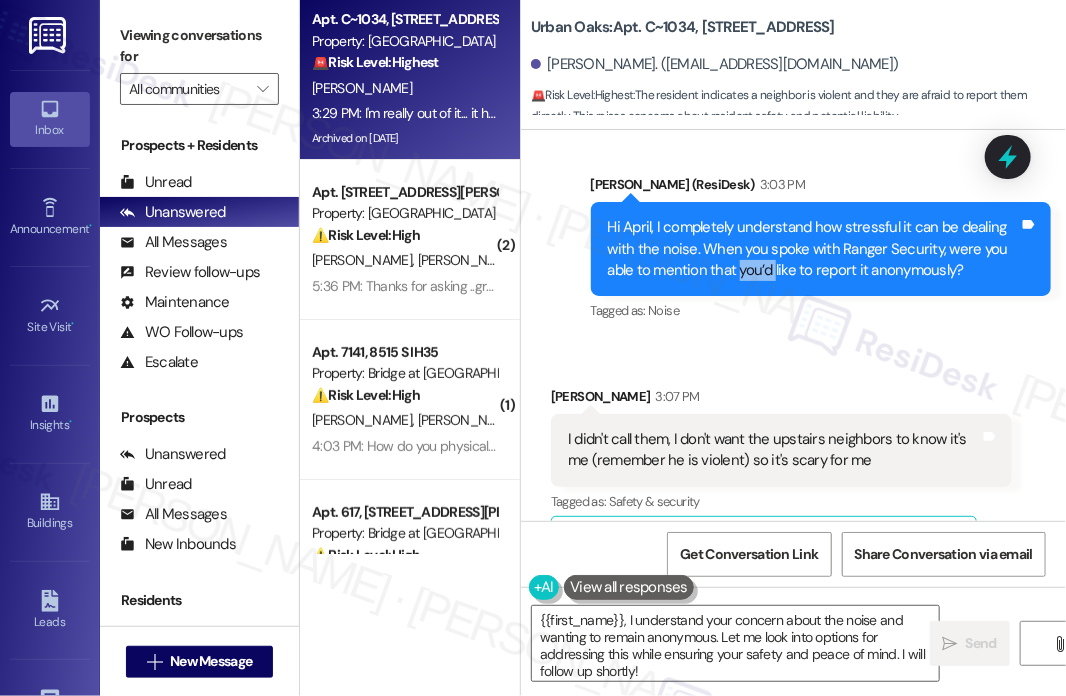 click on "Hi April, I completely understand how stressful it can be dealing with the noise. When you spoke with Ranger Security, were you able to mention that you’d like to report it anonymously?" at bounding box center [814, 249] 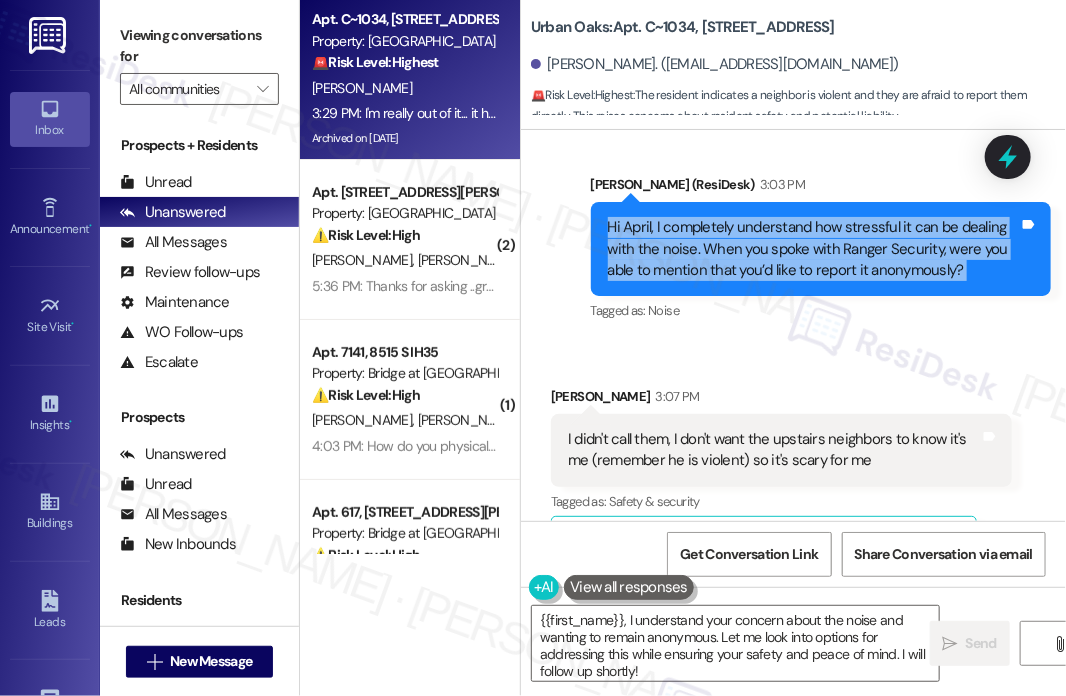 click on "Hi April, I completely understand how stressful it can be dealing with the noise. When you spoke with Ranger Security, were you able to mention that you’d like to report it anonymously?" at bounding box center (814, 249) 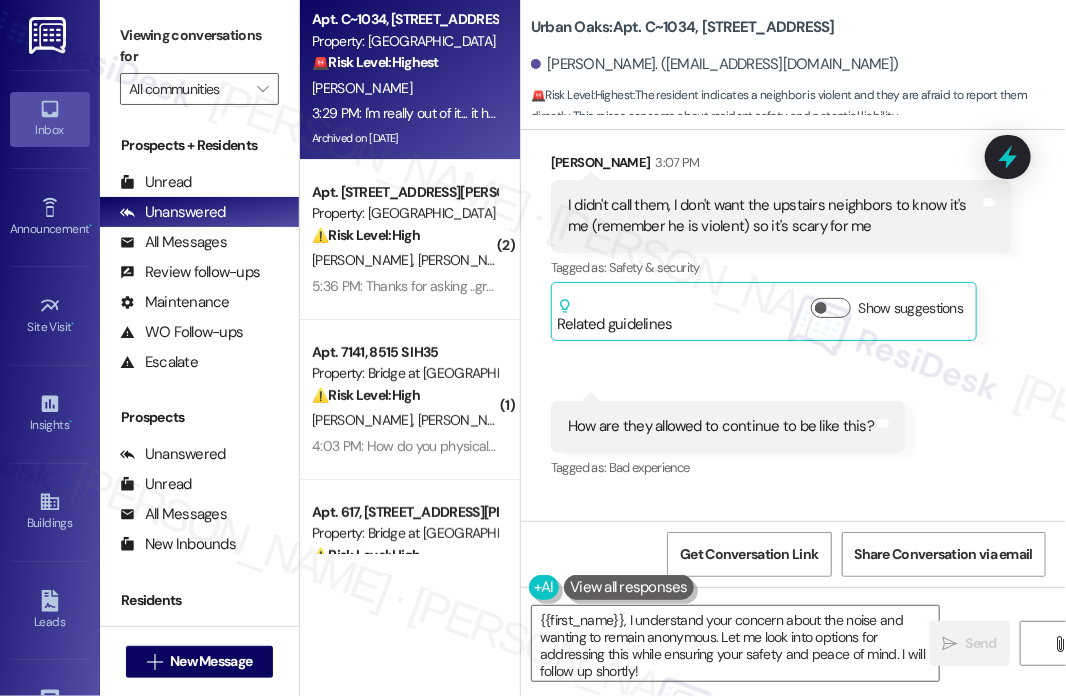 scroll, scrollTop: 21790, scrollLeft: 0, axis: vertical 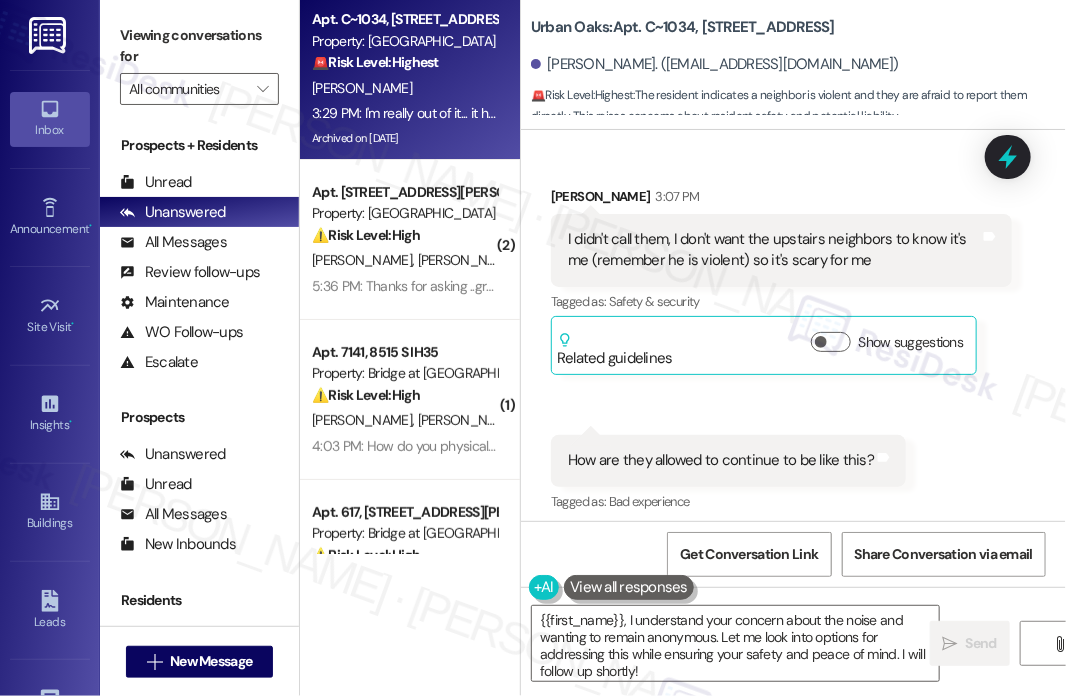 click on "I didn't call them, I don't want the upstairs neighbors to know it's me (remember he is violent) so it's scary for me" at bounding box center [774, 250] 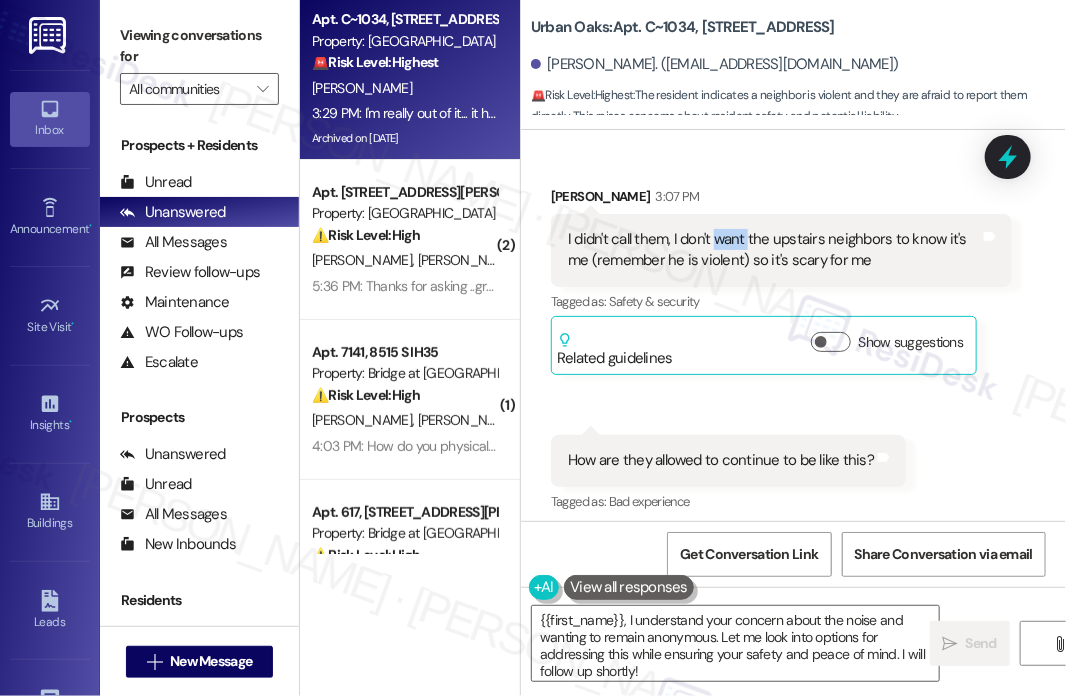 click on "I didn't call them, I don't want the upstairs neighbors to know it's me (remember he is violent) so it's scary for me" at bounding box center [774, 250] 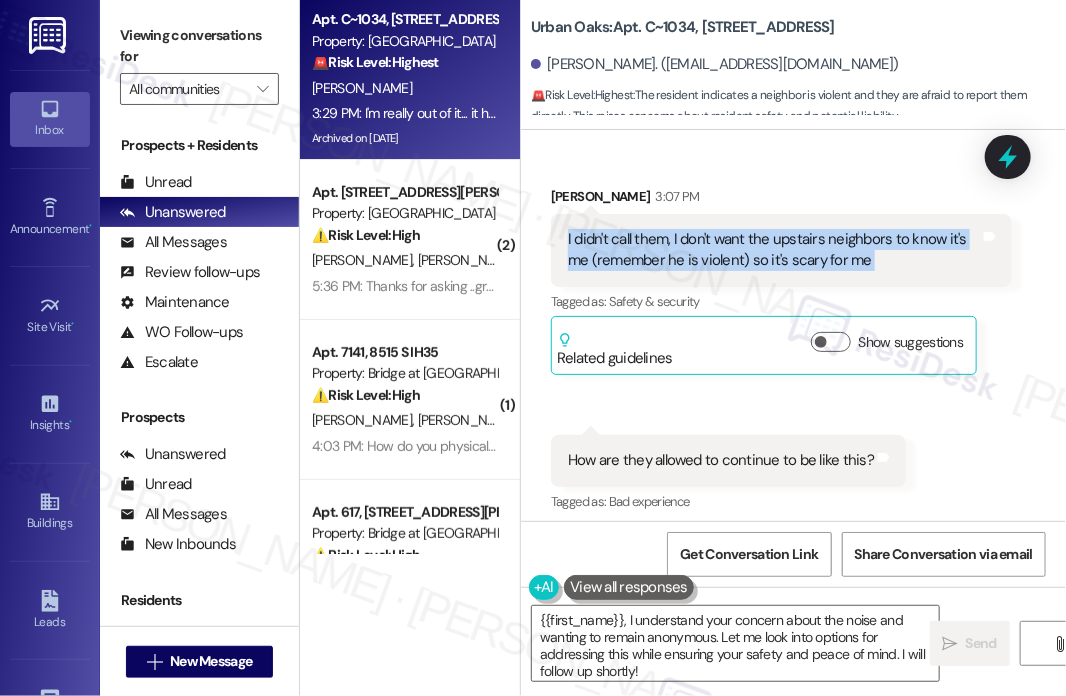 click on "I didn't call them, I don't want the upstairs neighbors to know it's me (remember he is violent) so it's scary for me" at bounding box center [774, 250] 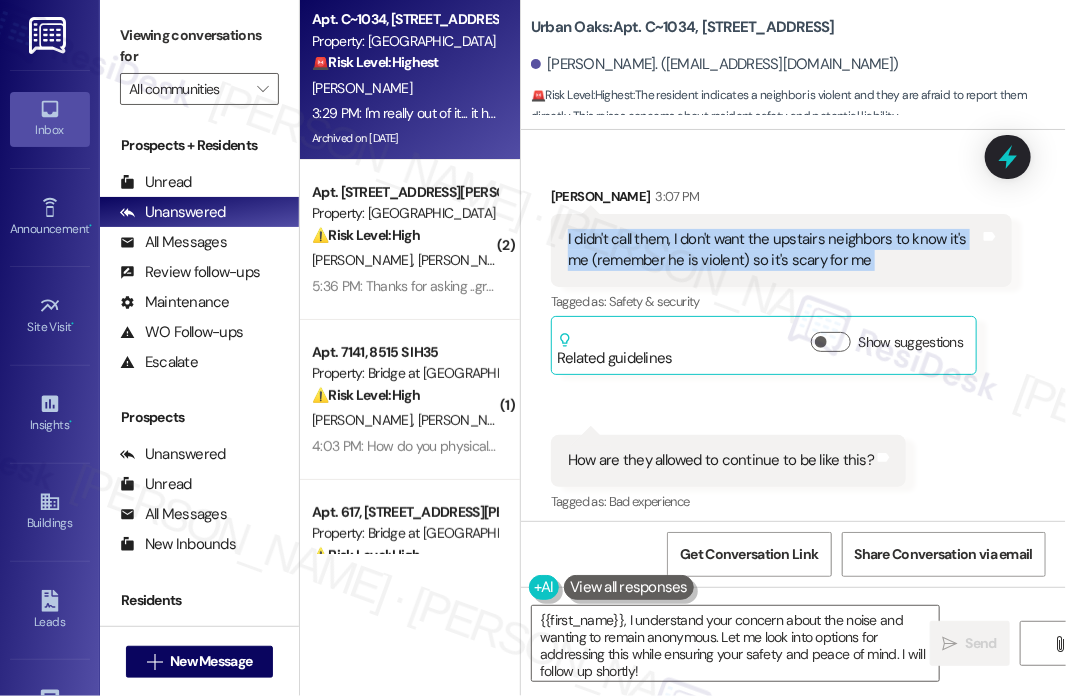 drag, startPoint x: 919, startPoint y: 245, endPoint x: 908, endPoint y: 237, distance: 13.601471 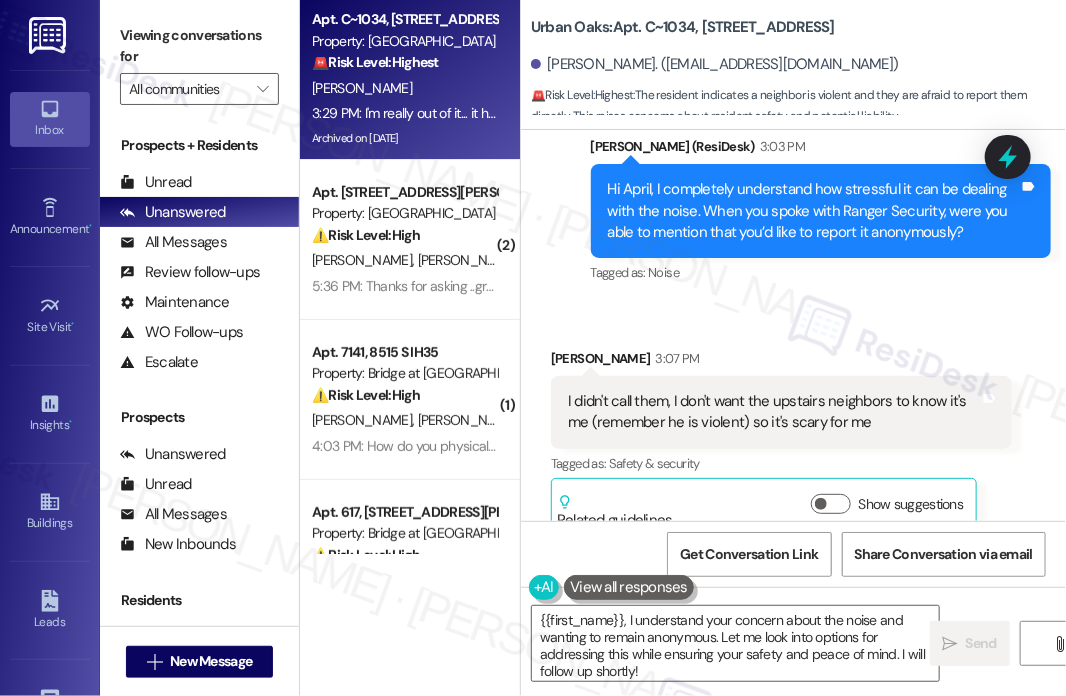 scroll, scrollTop: 21490, scrollLeft: 0, axis: vertical 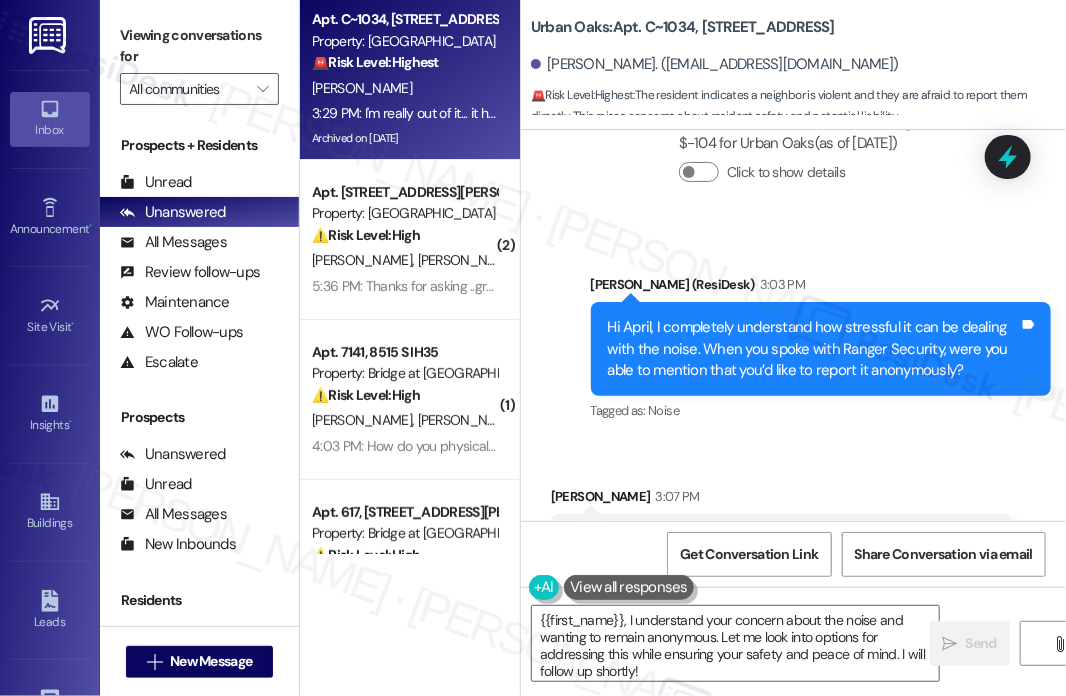 click on "Hi April, I completely understand how stressful it can be dealing with the noise. When you spoke with Ranger Security, were you able to mention that you’d like to report it anonymously? Tags and notes" at bounding box center [821, 349] 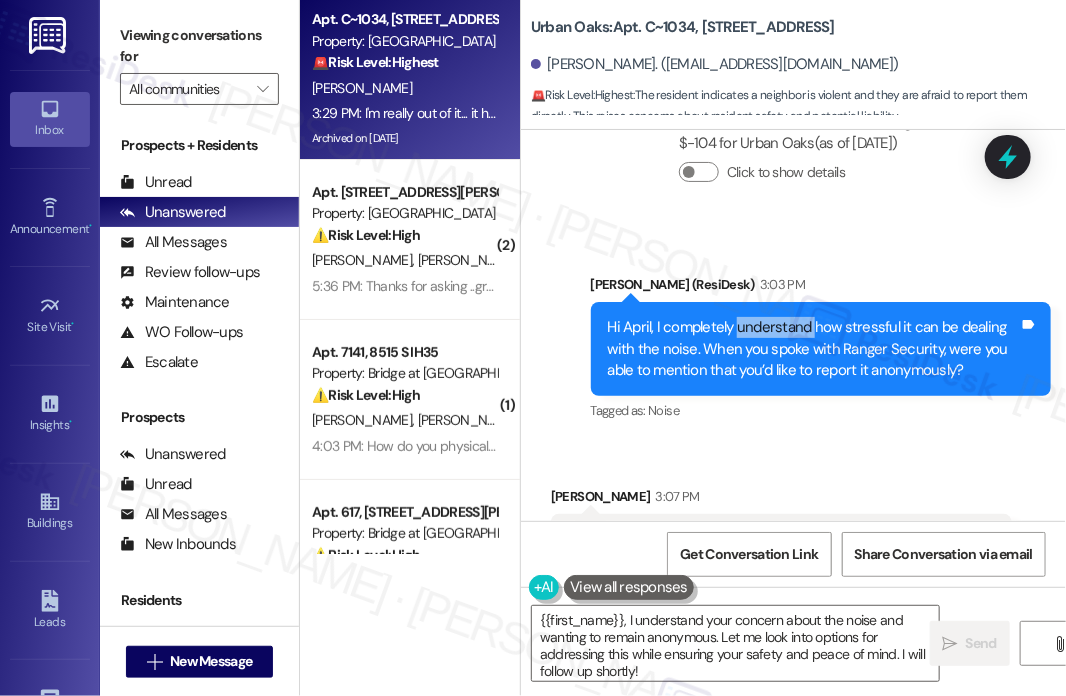 click on "Hi April, I completely understand how stressful it can be dealing with the noise. When you spoke with Ranger Security, were you able to mention that you’d like to report it anonymously? Tags and notes" at bounding box center (821, 349) 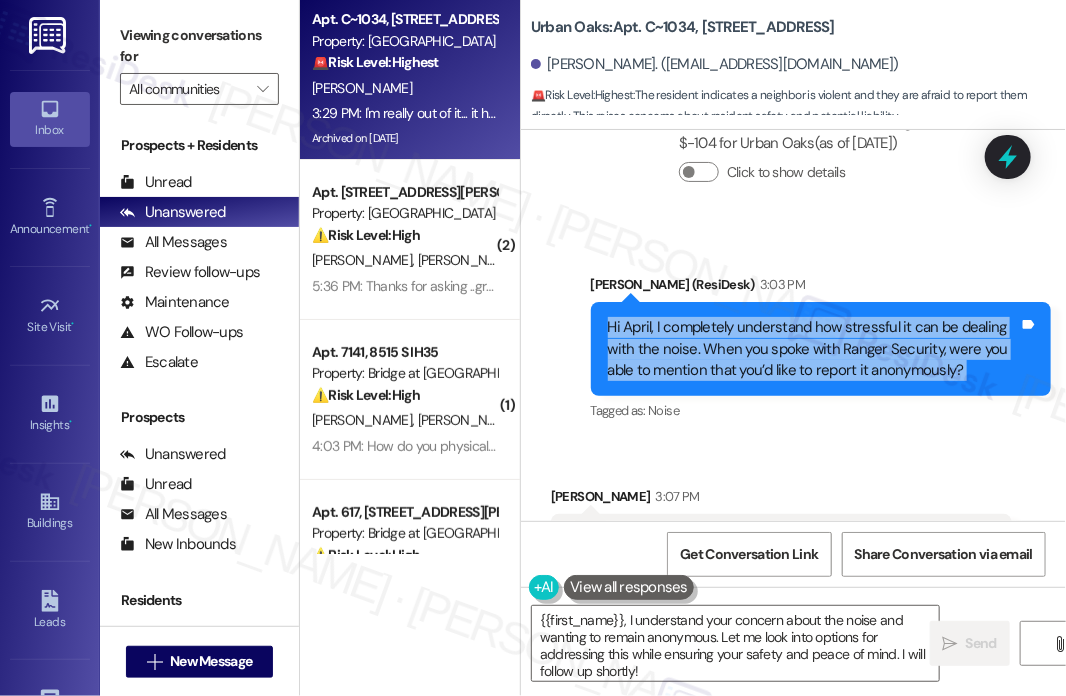 click on "Hi April, I completely understand how stressful it can be dealing with the noise. When you spoke with Ranger Security, were you able to mention that you’d like to report it anonymously? Tags and notes" at bounding box center (821, 349) 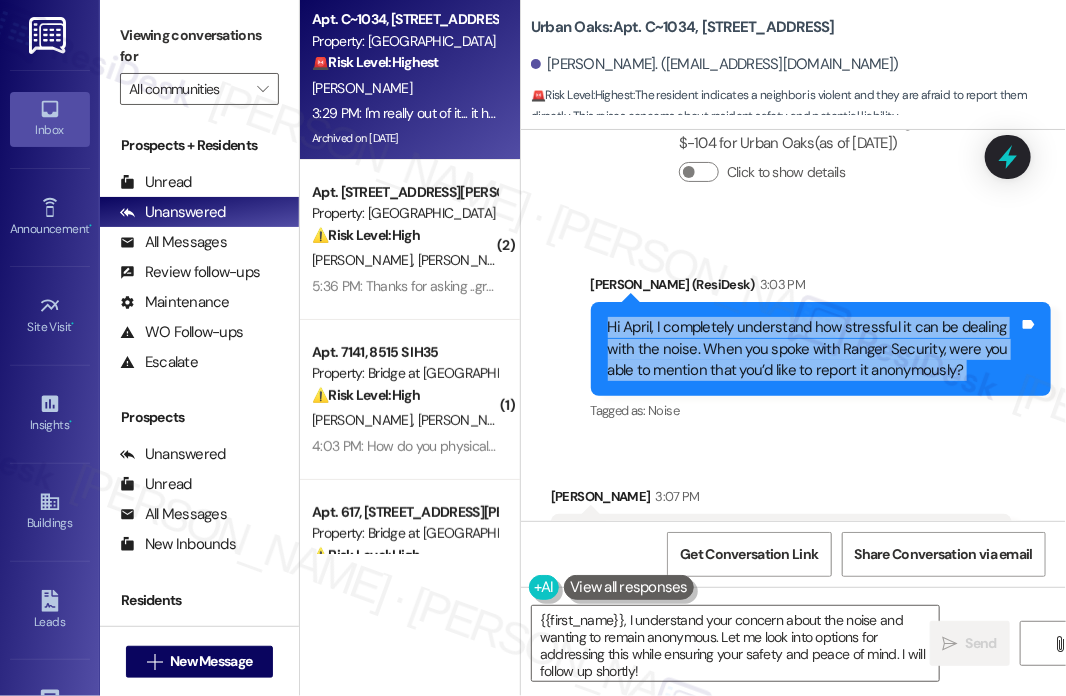 click on "[PERSON_NAME]   (ResiDesk) 3:03 PM" at bounding box center [821, 288] 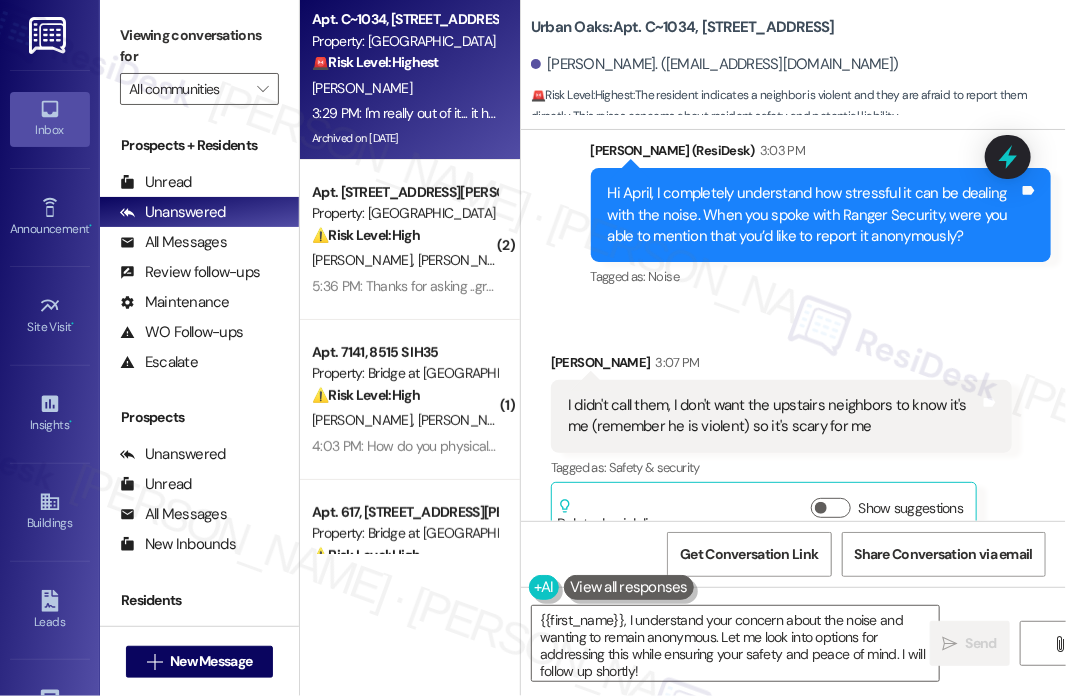 scroll, scrollTop: 21790, scrollLeft: 0, axis: vertical 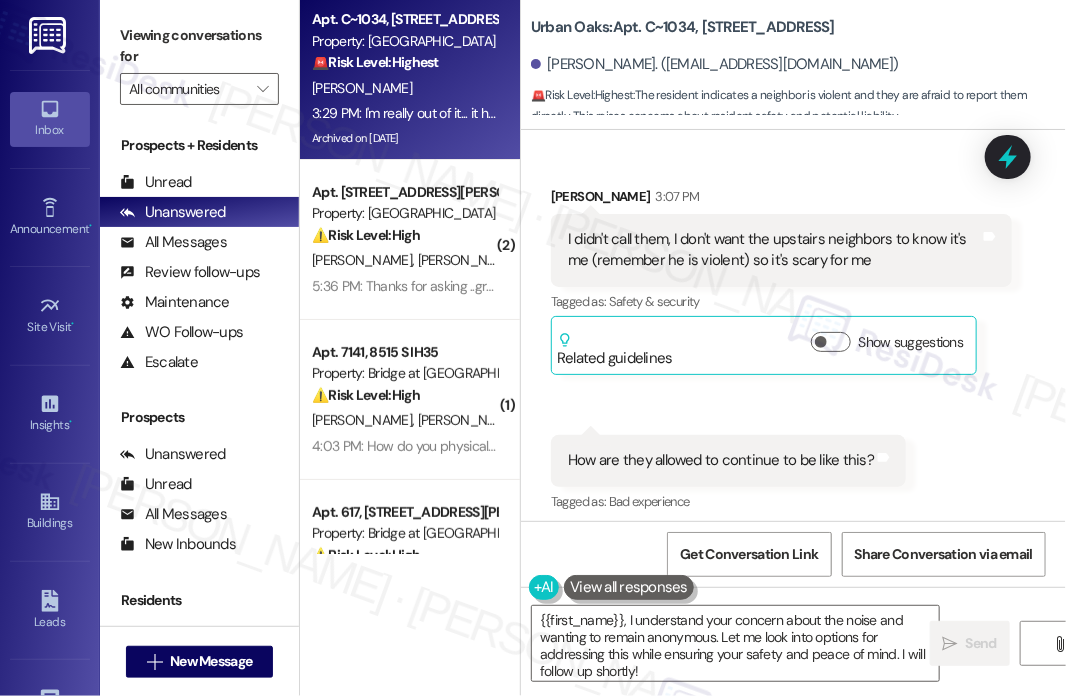 click on "I didn't call them, I don't want the upstairs neighbors to know it's me (remember he is violent) so it's scary for me" at bounding box center [774, 250] 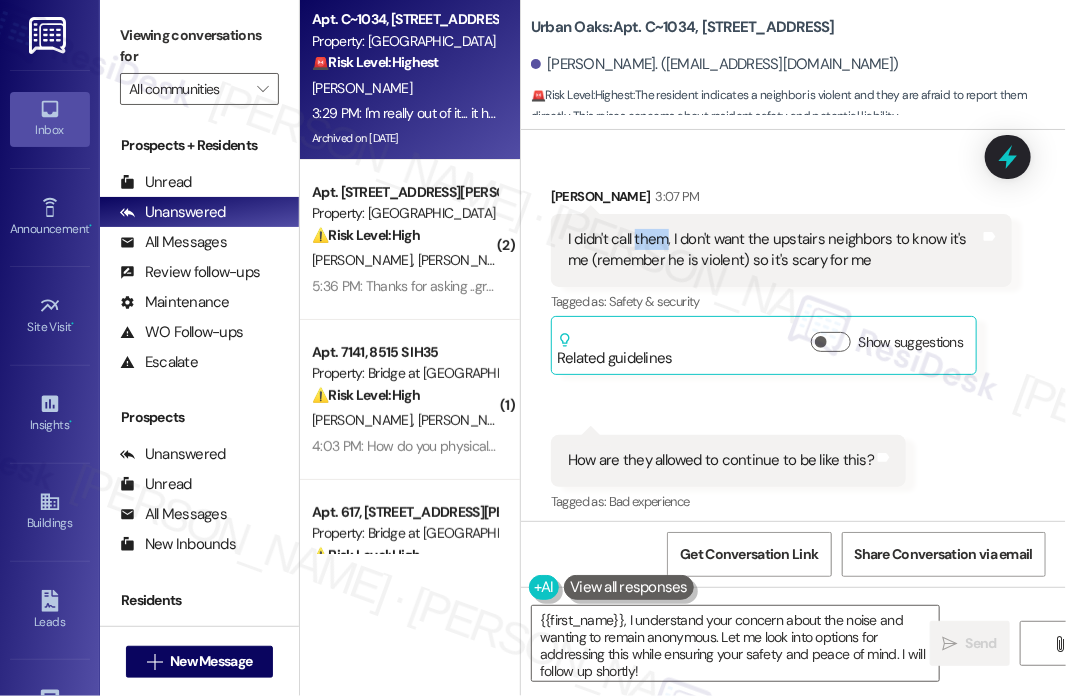 click on "I didn't call them, I don't want the upstairs neighbors to know it's me (remember he is violent) so it's scary for me" at bounding box center (774, 250) 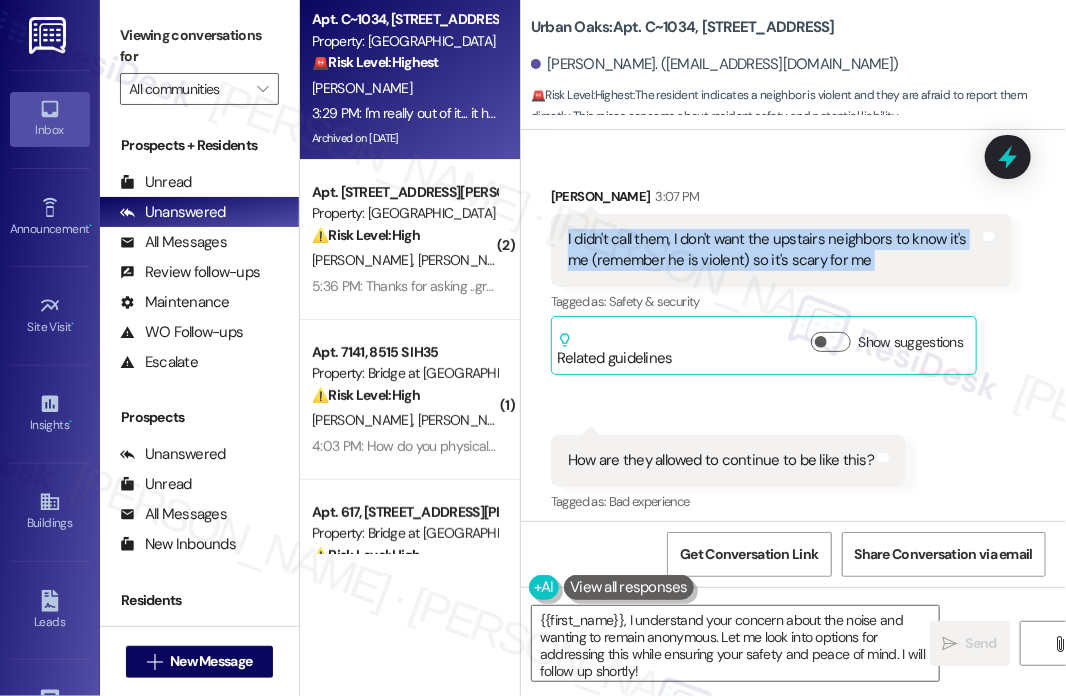 click on "I didn't call them, I don't want the upstairs neighbors to know it's me (remember he is violent) so it's scary for me" at bounding box center [774, 250] 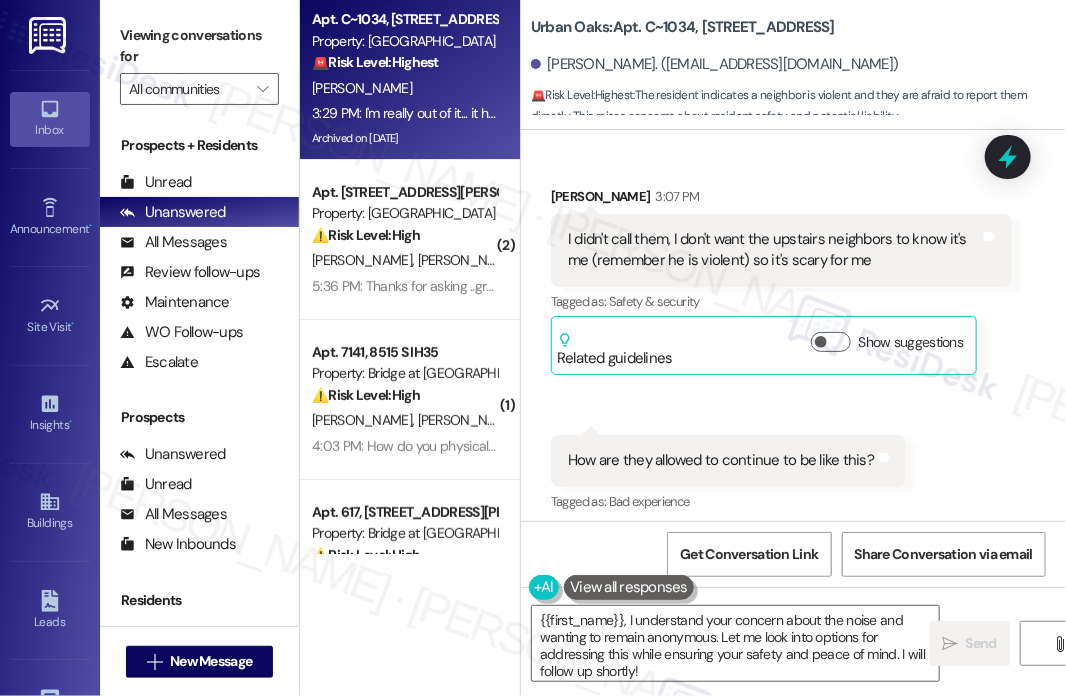 click on "Tagged as:   Safety & security Click to highlight conversations about Safety & security" at bounding box center [781, 301] 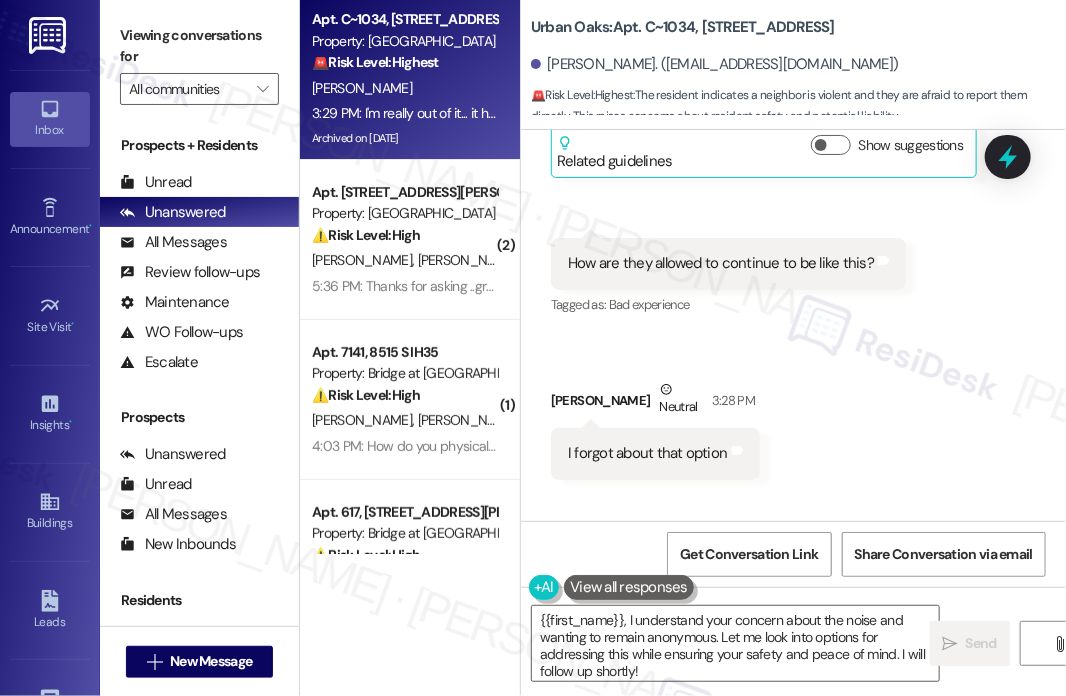 scroll, scrollTop: 21990, scrollLeft: 0, axis: vertical 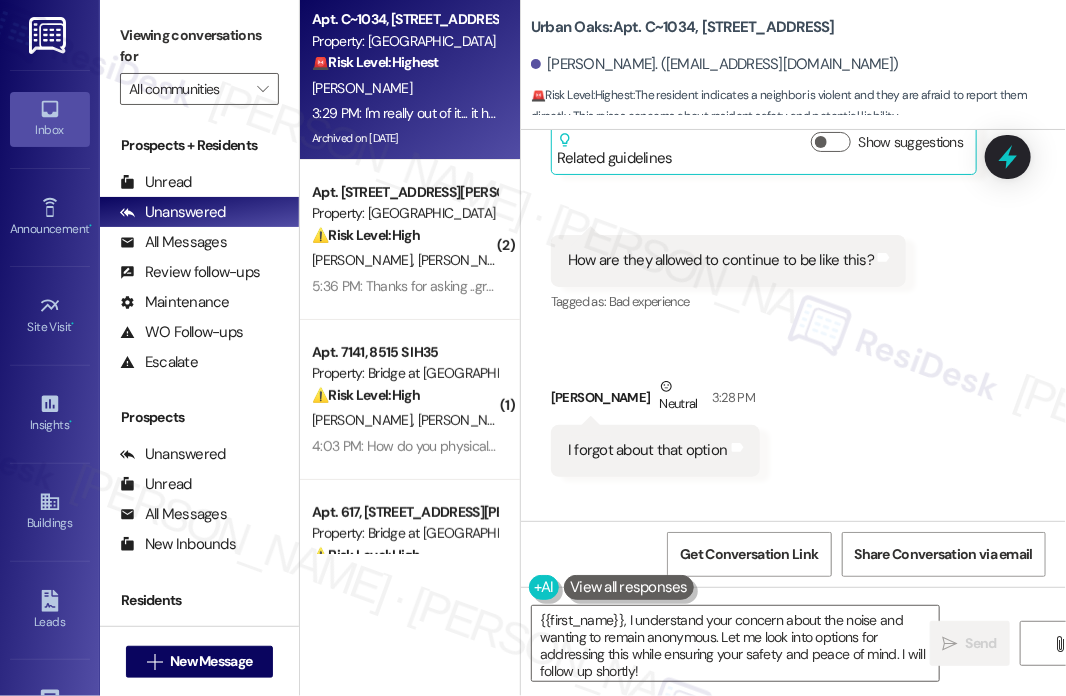 click on "How are they allowed to continue to be like this?  Tags and notes" at bounding box center [728, 260] 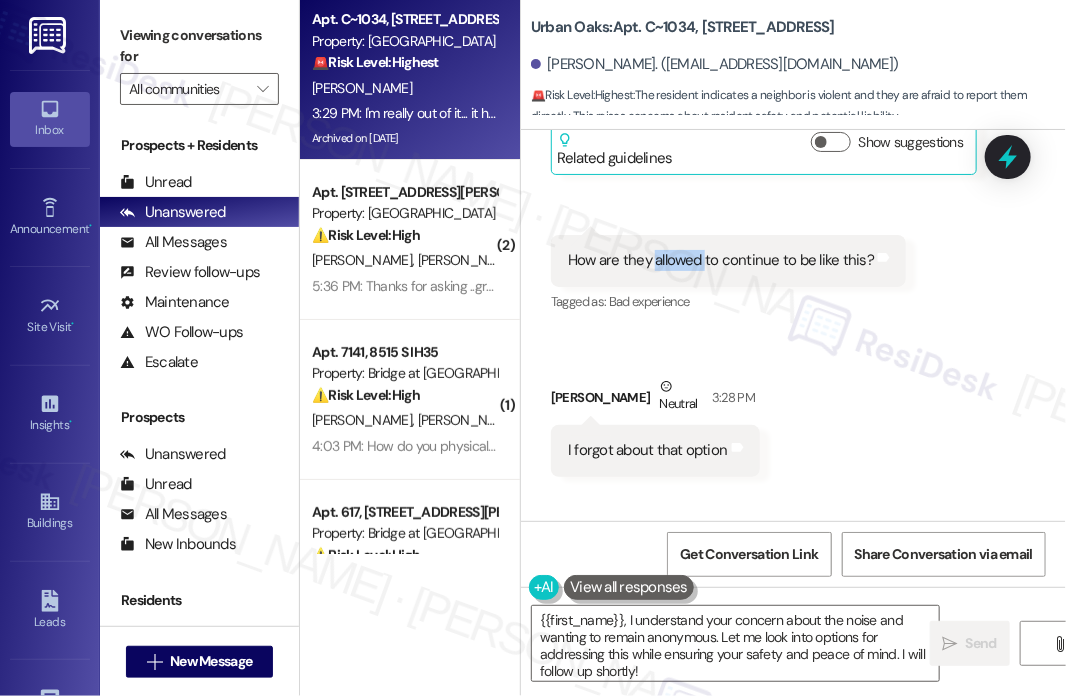 click on "How are they allowed to continue to be like this?  Tags and notes" at bounding box center [728, 260] 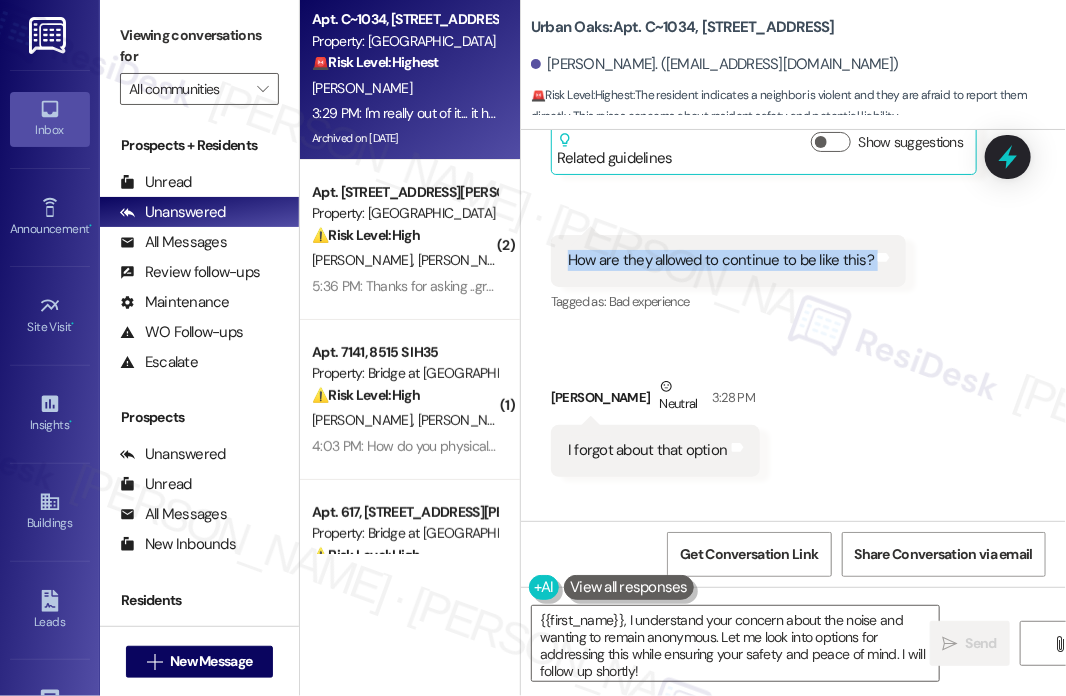 click on "How are they allowed to continue to be like this?  Tags and notes" at bounding box center (728, 260) 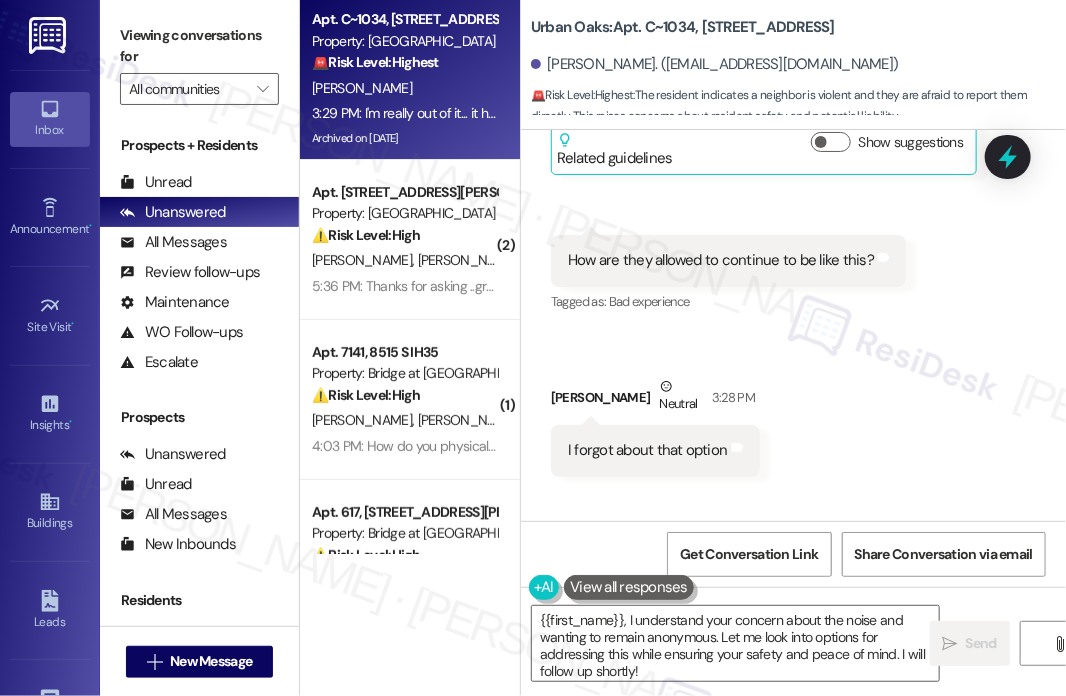 click on "Received via SMS [PERSON_NAME] 3:07 PM I didn't call them, I don't want the upstairs neighbors to know it's me (remember he is violent) so it's scary for me  Tags and notes Tagged as:   Safety & security Click to highlight conversations about Safety & security  Related guidelines Show suggestions Received via SMS 3:08 PM [PERSON_NAME] Question 3:08 PM How are they allowed to continue to be like this?  Tags and notes Tagged as:   Bad experience Click to highlight conversations about Bad experience Received via SMS [PERSON_NAME]   Neutral 3:28 PM I forgot about that option  Tags and notes Received via SMS 3:29 PM [PERSON_NAME]   Neutral 3:29 PM I'm really out of it... it happened either [DATE] or [DATE] and [DATE] so I'm lacking in sleep... Still Tags and notes" at bounding box center [793, 283] 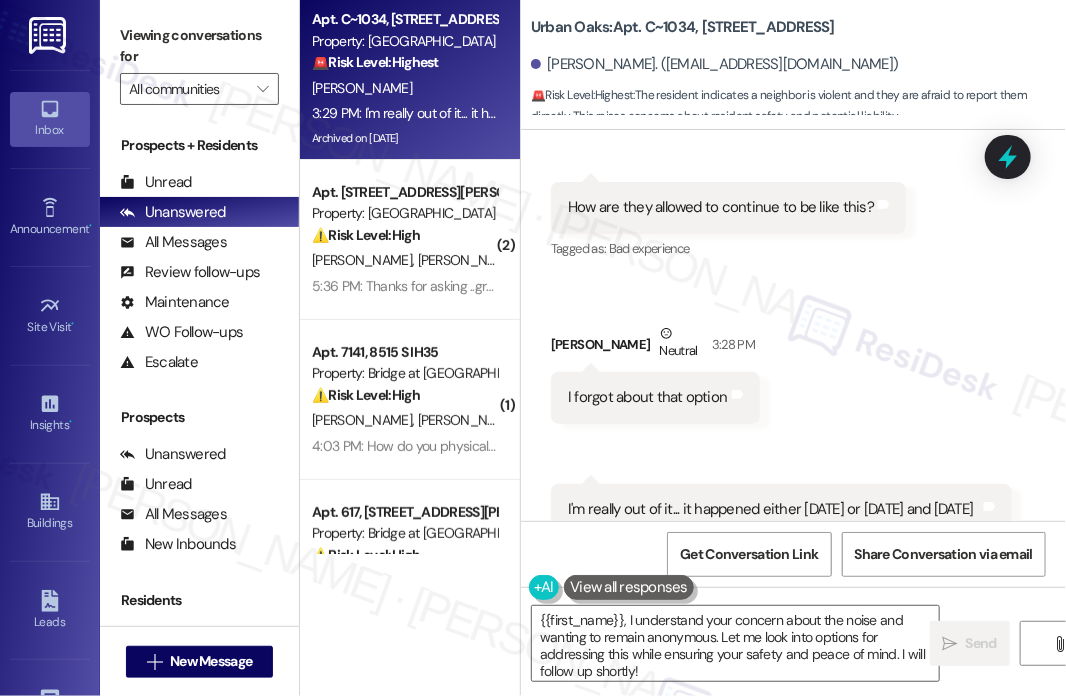 scroll, scrollTop: 22090, scrollLeft: 0, axis: vertical 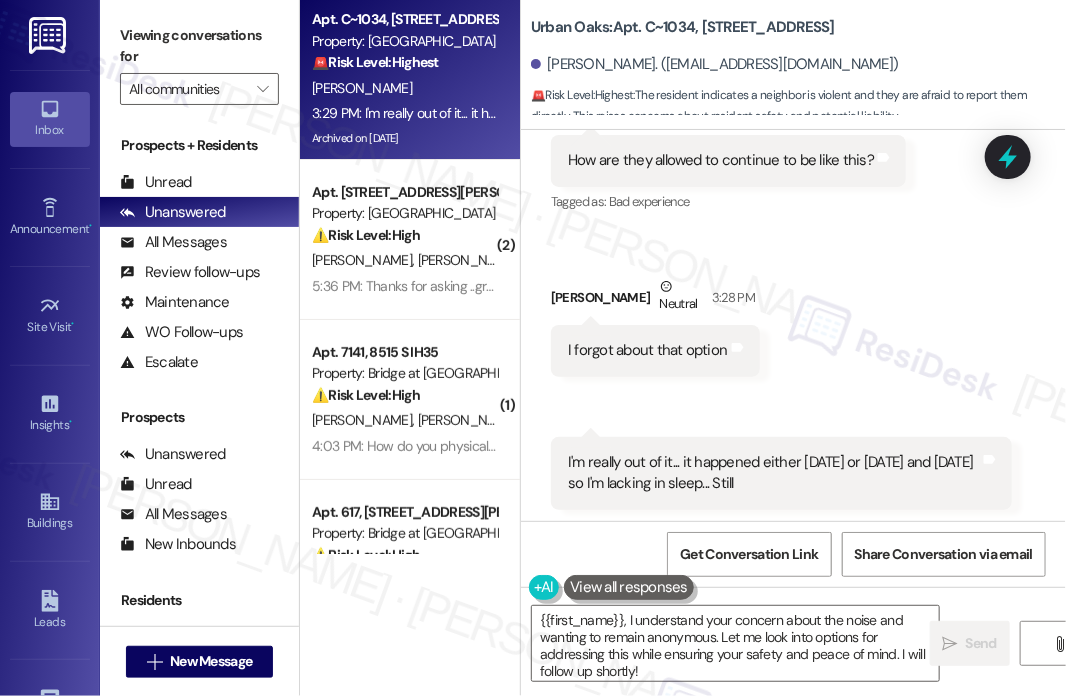 click on "I forgot about that option" at bounding box center [648, 350] 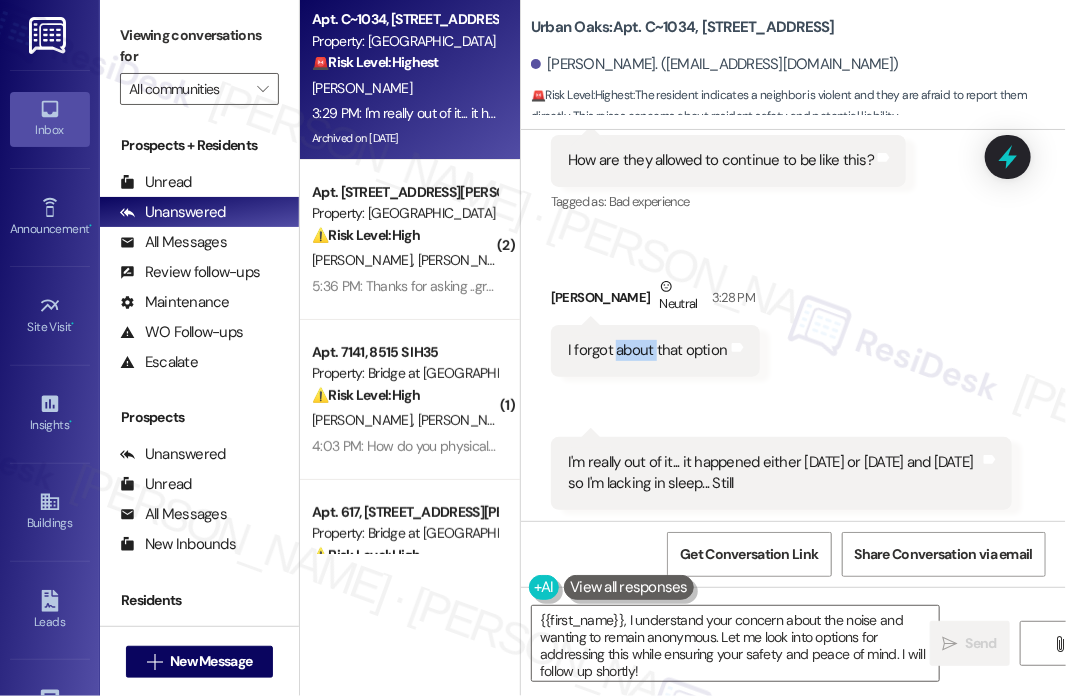 click on "I forgot about that option" at bounding box center (648, 350) 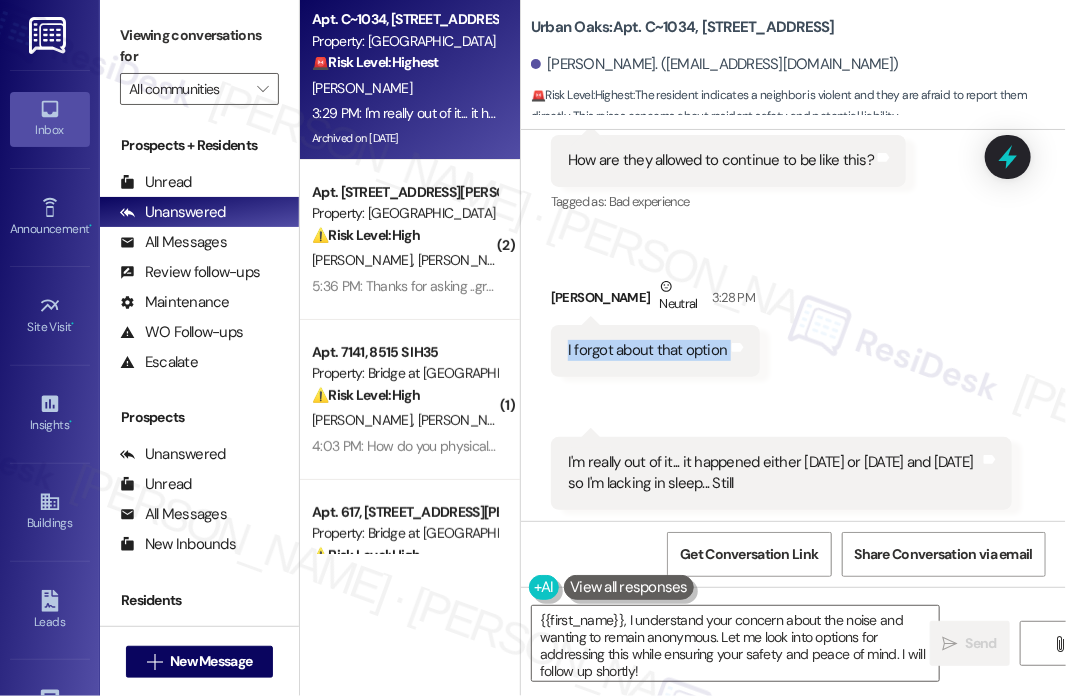 click on "I forgot about that option" at bounding box center [648, 350] 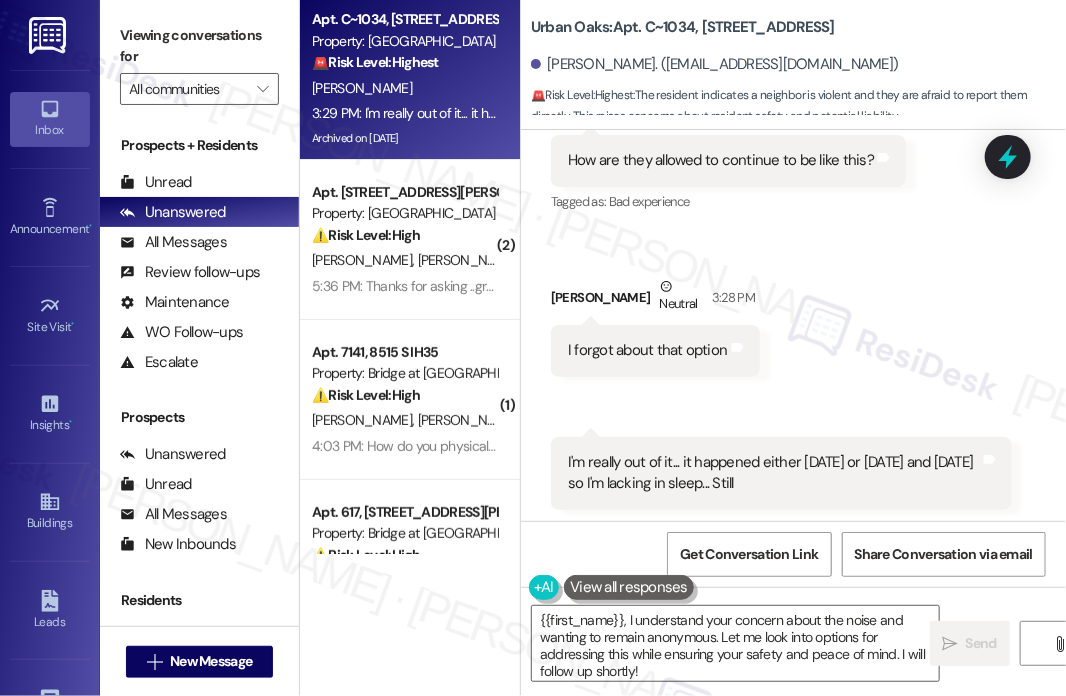 click on "I'm really out of it... it happened either [DATE] or [DATE] and [DATE] so I'm lacking in sleep... Still" at bounding box center [774, 473] 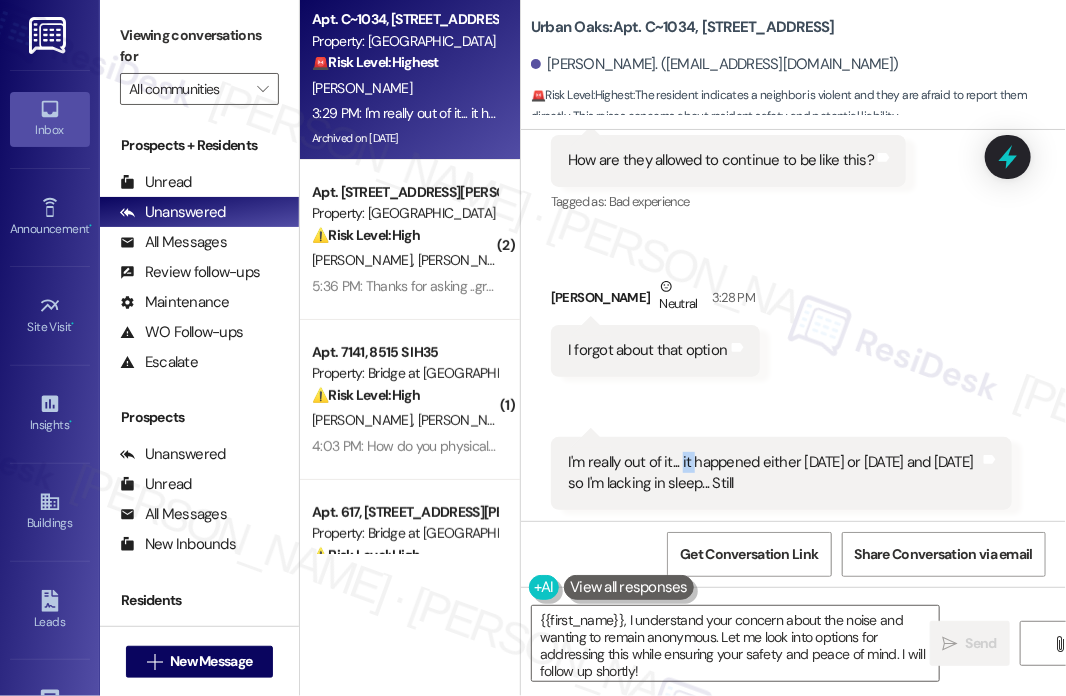 click on "I'm really out of it... it happened either [DATE] or [DATE] and [DATE] so I'm lacking in sleep... Still" at bounding box center [774, 473] 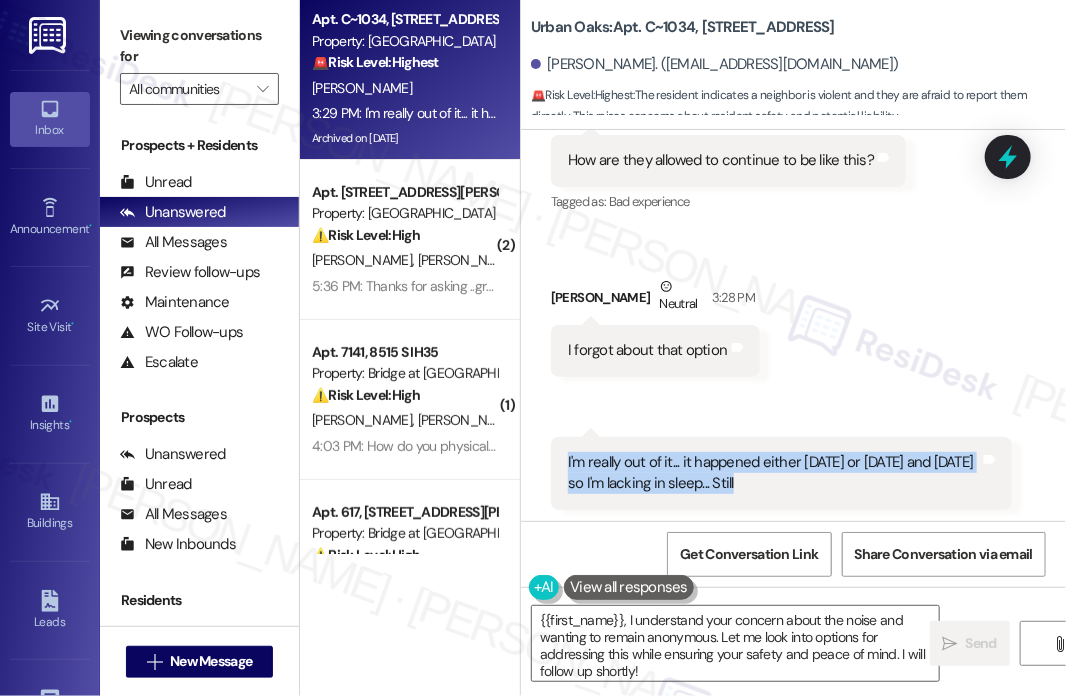 click on "I'm really out of it... it happened either [DATE] or [DATE] and [DATE] so I'm lacking in sleep... Still" at bounding box center (774, 473) 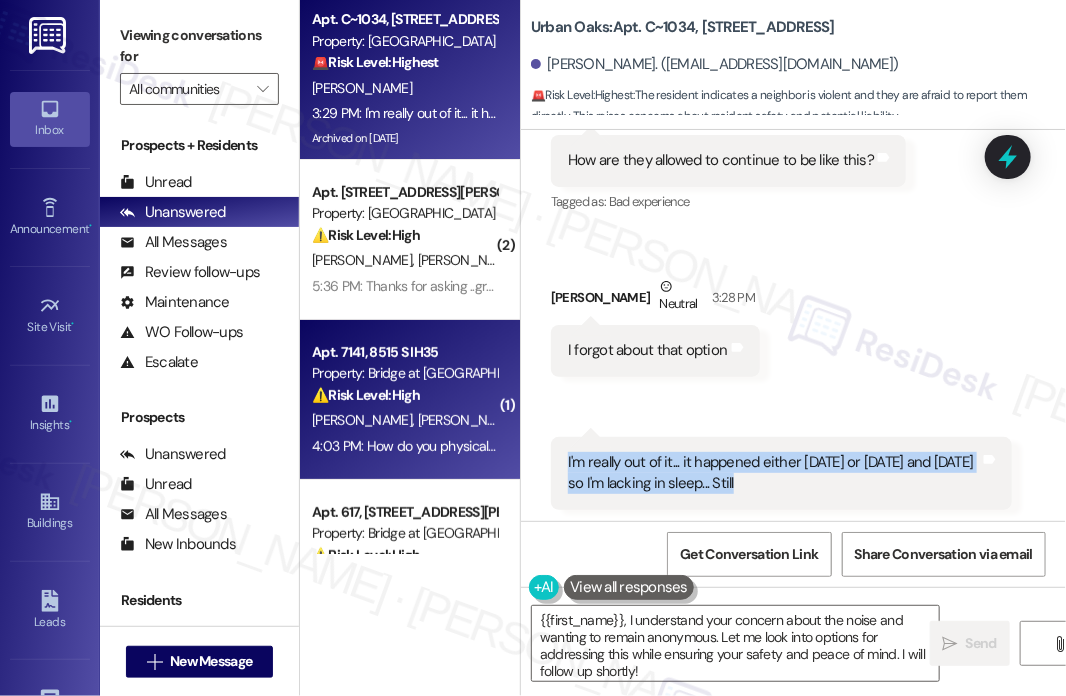 copy on "I'm really out of it... it happened either [DATE] or [DATE] and [DATE] so I'm lacking in sleep... Still Tags and notes" 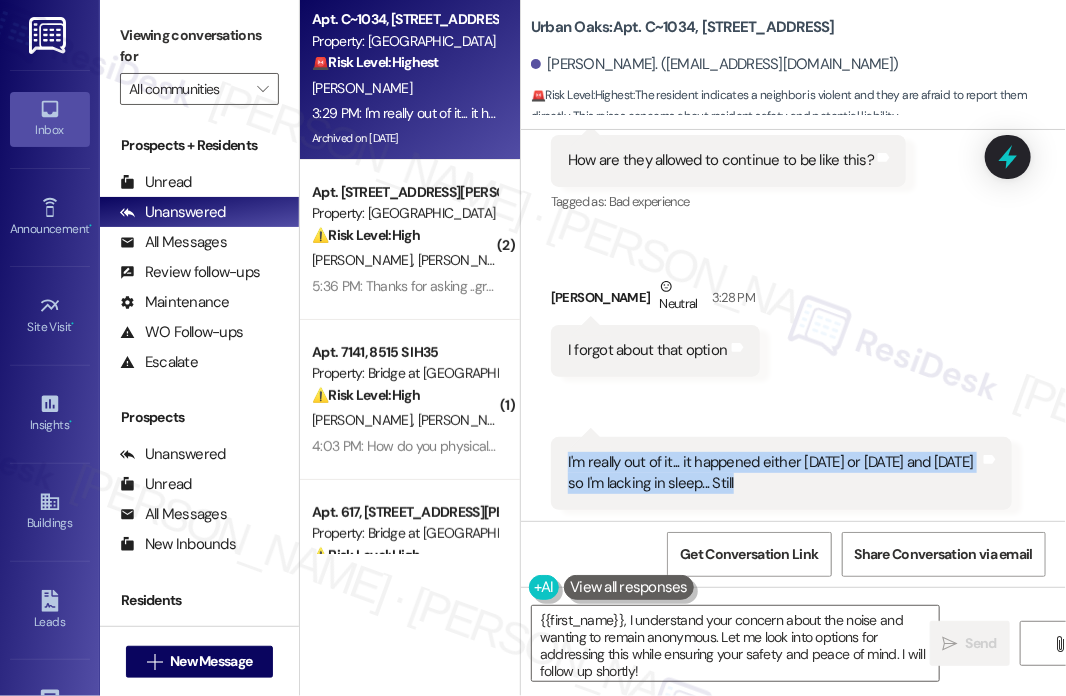 drag, startPoint x: 980, startPoint y: 388, endPoint x: 961, endPoint y: 386, distance: 19.104973 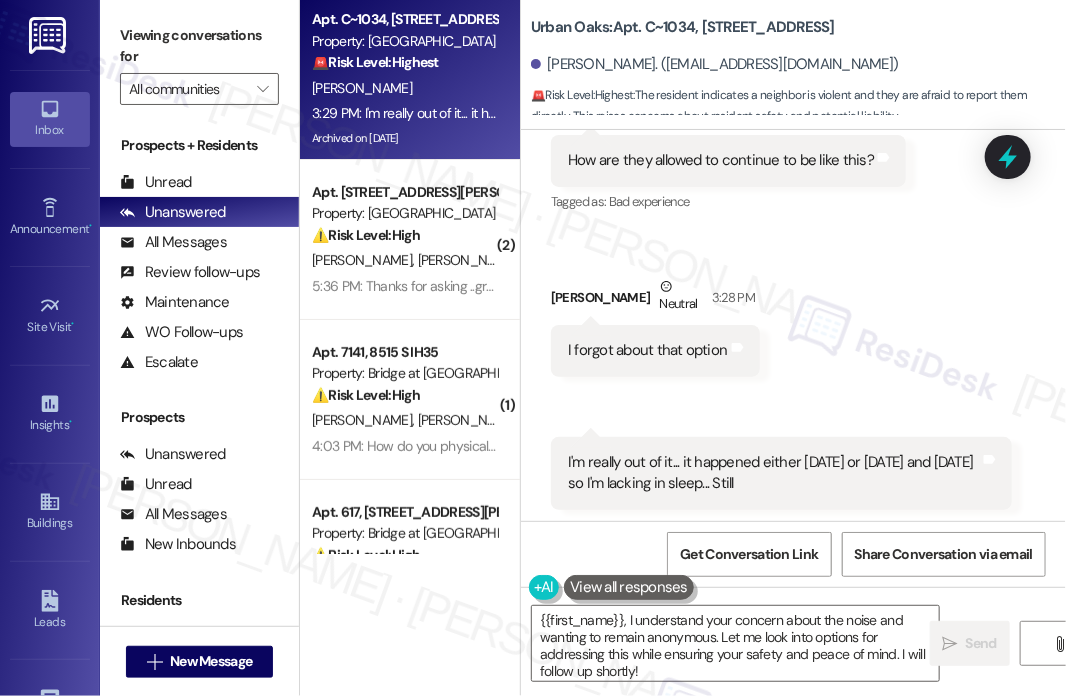 click on "Received via SMS [PERSON_NAME] 3:07 PM I didn't call them, I don't want the upstairs neighbors to know it's me (remember he is violent) so it's scary for me  Tags and notes Tagged as:   Safety & security Click to highlight conversations about Safety & security  Related guidelines Show suggestions Received via SMS 3:08 PM [PERSON_NAME] Question 3:08 PM How are they allowed to continue to be like this?  Tags and notes Tagged as:   Bad experience Click to highlight conversations about Bad experience Received via SMS [PERSON_NAME]   Neutral 3:28 PM I forgot about that option  Tags and notes Received via SMS 3:29 PM [PERSON_NAME]   Neutral 3:29 PM I'm really out of it... it happened either [DATE] or [DATE] and [DATE] so I'm lacking in sleep... Still Tags and notes" at bounding box center (793, 183) 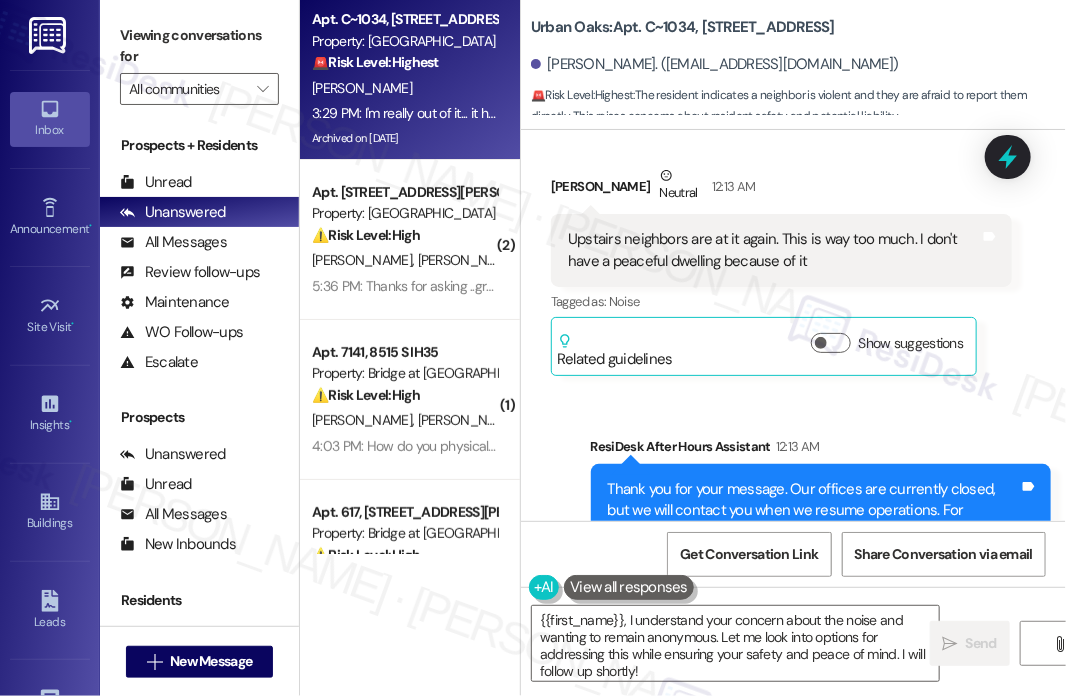 scroll, scrollTop: 20590, scrollLeft: 0, axis: vertical 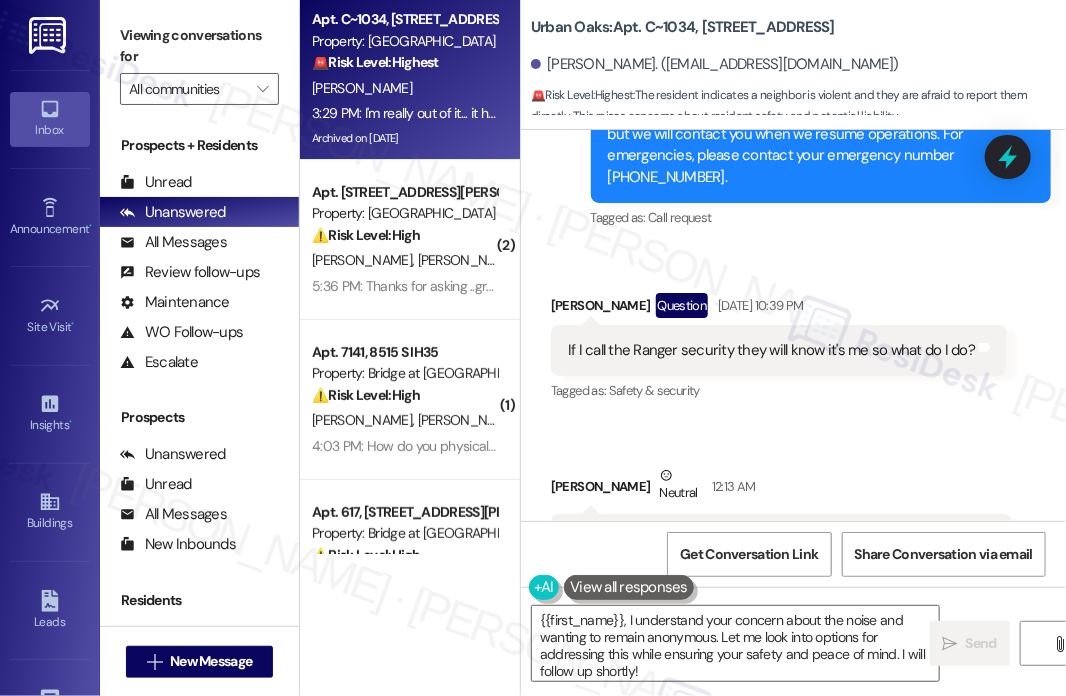 click on "If I call the Ranger security they will know it's me so what do I do?" at bounding box center (771, 350) 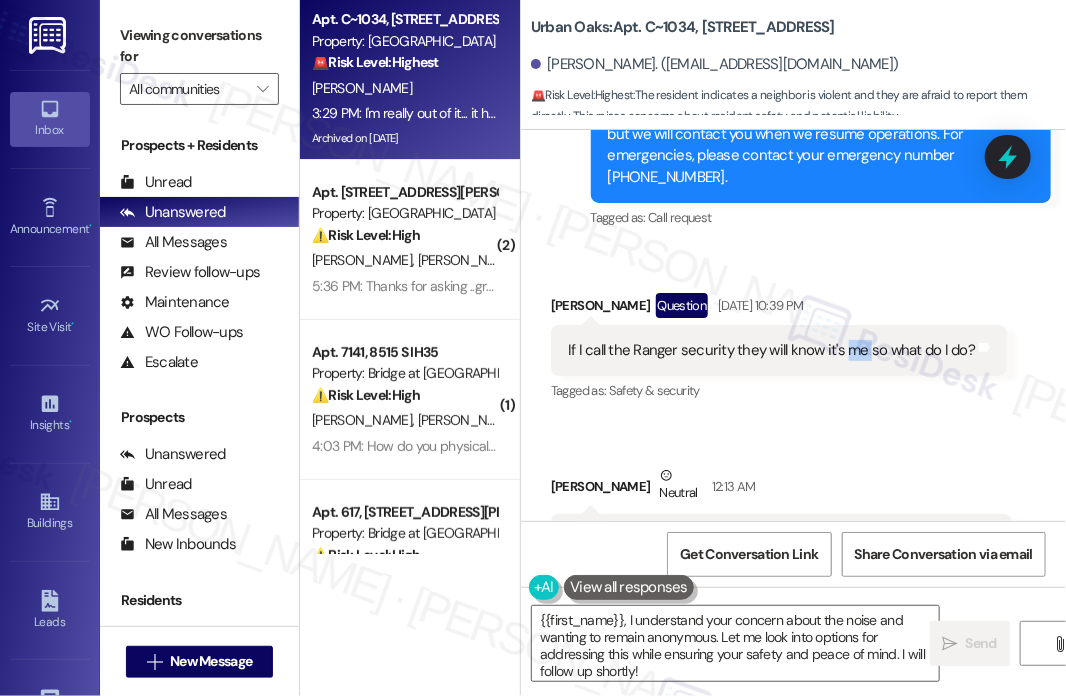 click on "If I call the Ranger security they will know it's me so what do I do?" at bounding box center (771, 350) 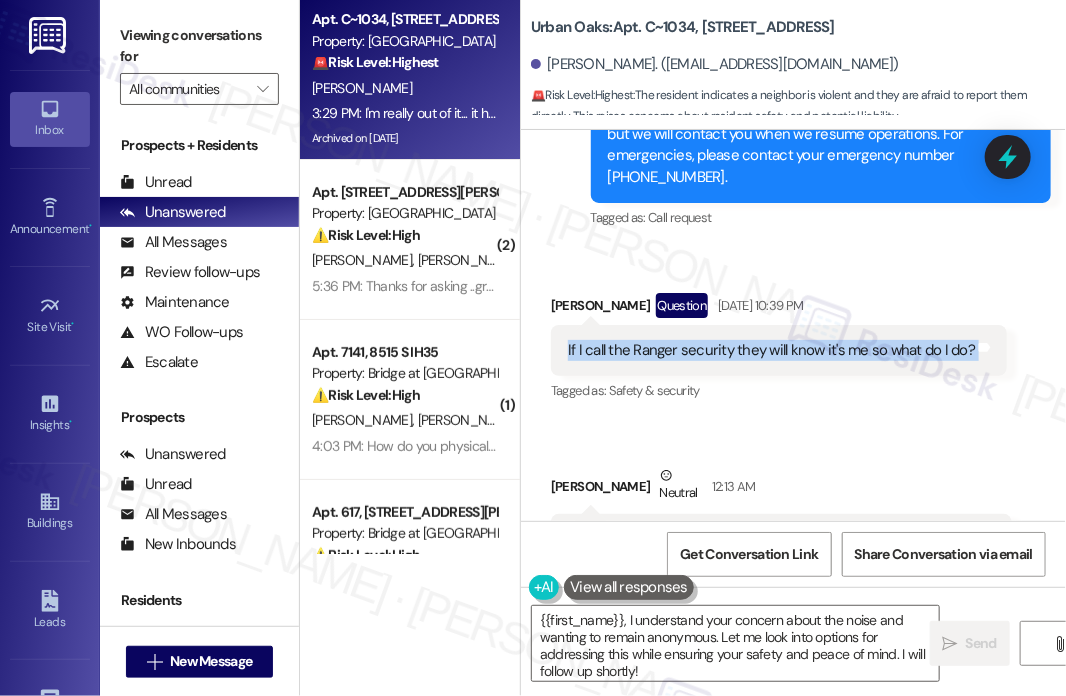 click on "If I call the Ranger security they will know it's me so what do I do?" at bounding box center (771, 350) 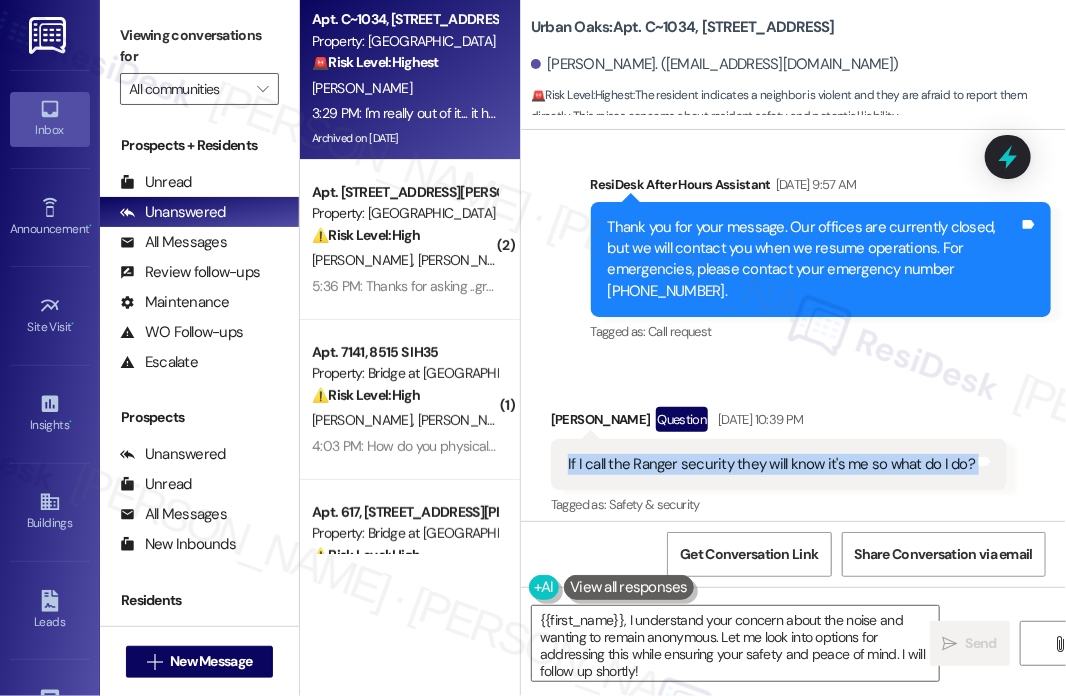 scroll, scrollTop: 20390, scrollLeft: 0, axis: vertical 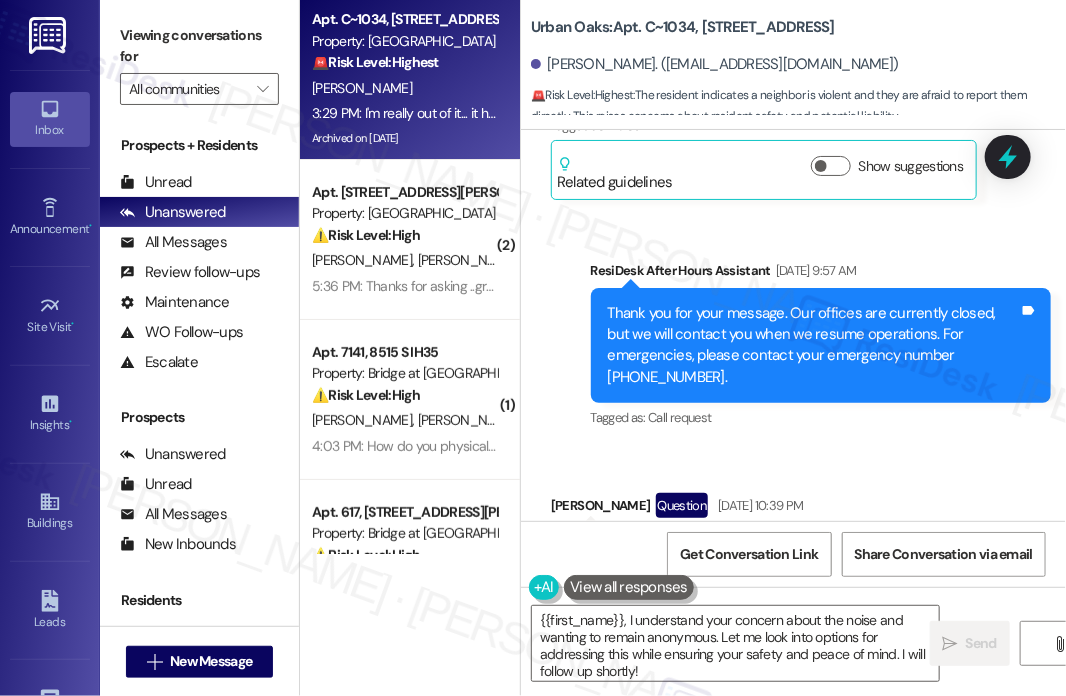 click on "Thank you for your message. Our offices are currently closed, but we will contact you when we resume operations. For emergencies, please contact your emergency number [PHONE_NUMBER]." at bounding box center (814, 346) 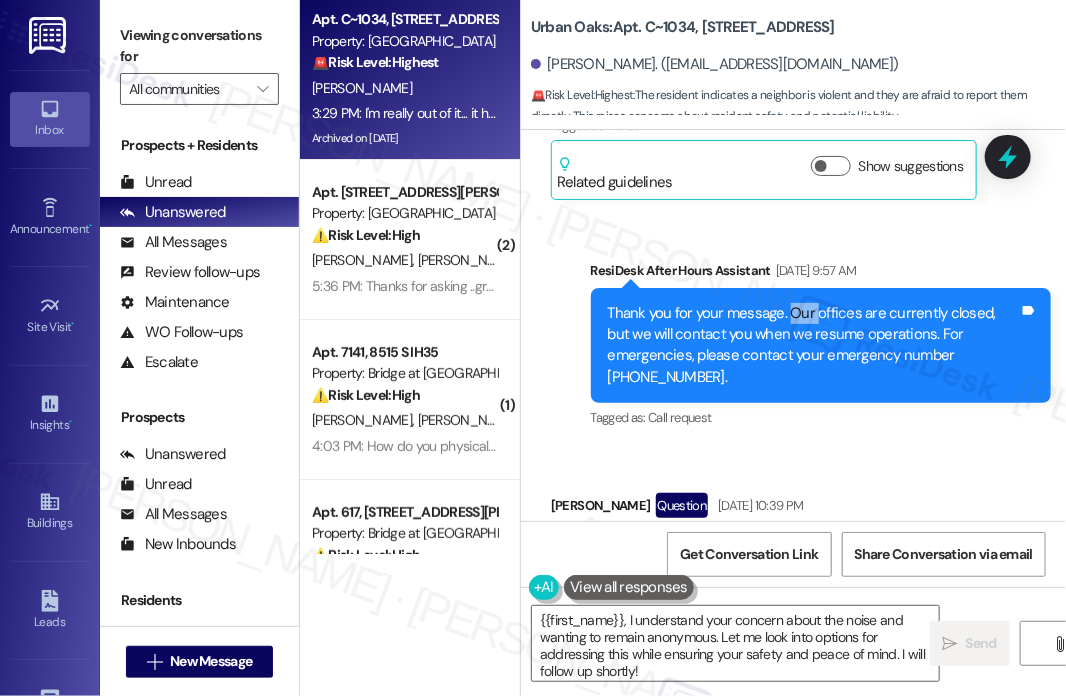 click on "Thank you for your message. Our offices are currently closed, but we will contact you when we resume operations. For emergencies, please contact your emergency number [PHONE_NUMBER]." at bounding box center (814, 346) 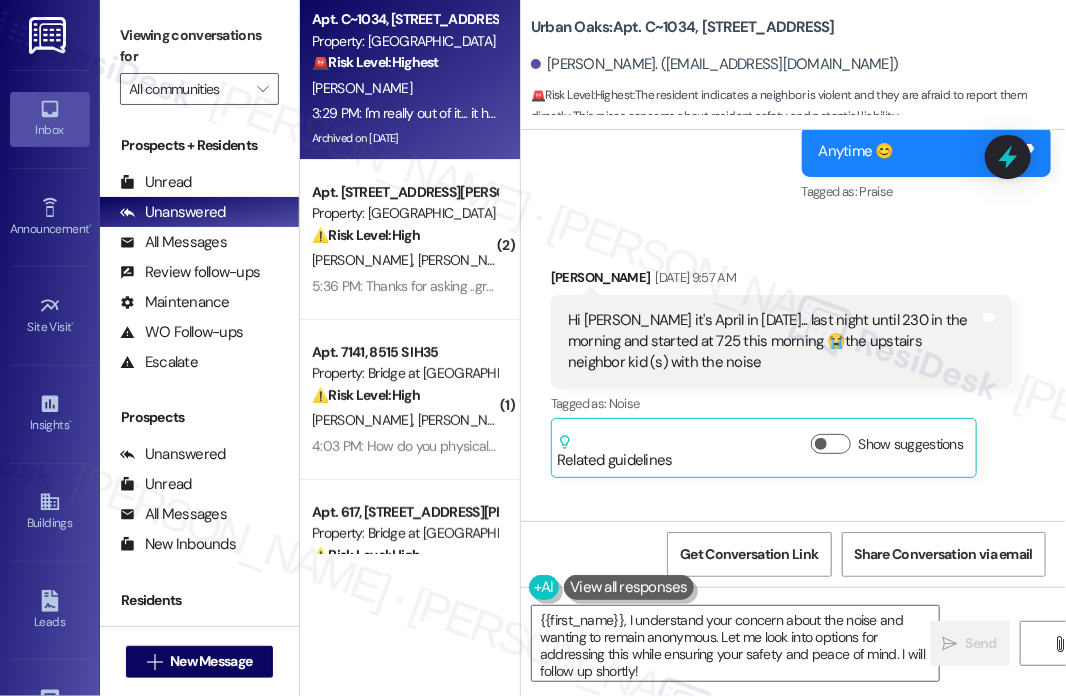scroll, scrollTop: 20090, scrollLeft: 0, axis: vertical 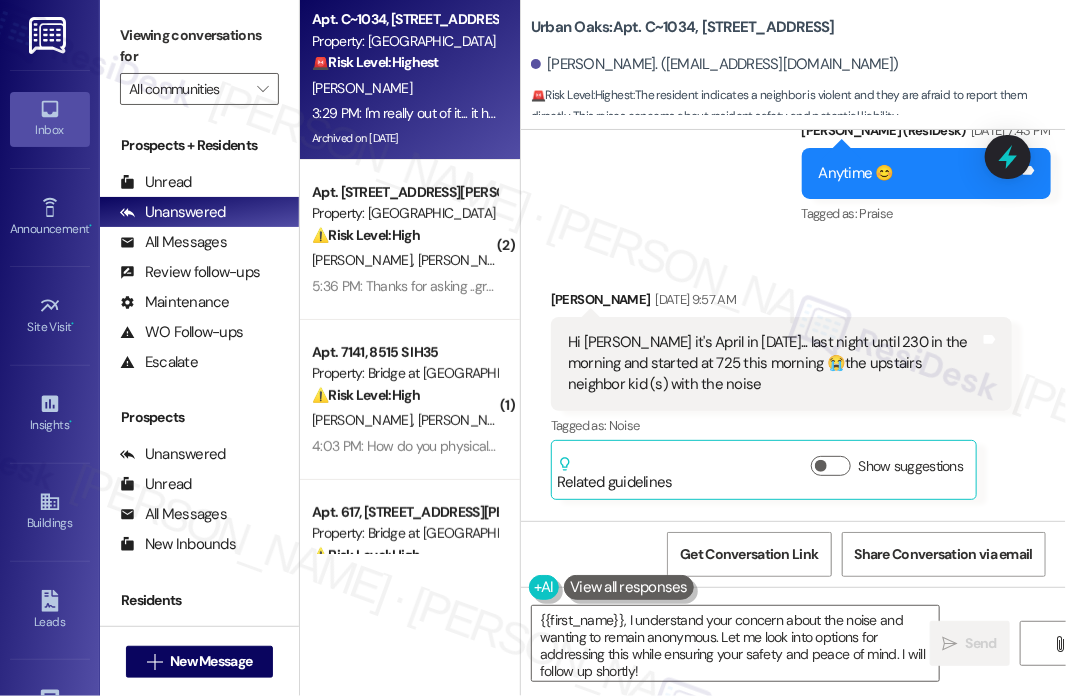 click on "Hi [PERSON_NAME] it's April in [DATE]... last night until 230 in the morning and started at 725 this morning 😭the upstairs neighbor kid (s) with the noise" at bounding box center [774, 364] 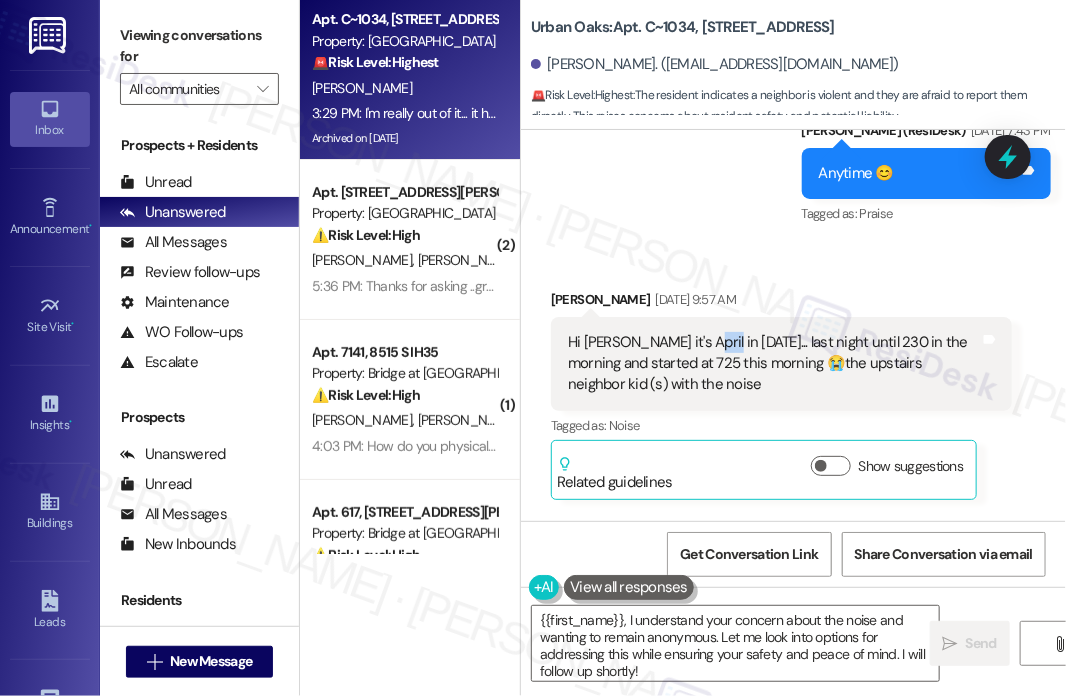 click on "Hi [PERSON_NAME] it's April in [DATE]... last night until 230 in the morning and started at 725 this morning 😭the upstairs neighbor kid (s) with the noise" at bounding box center (774, 364) 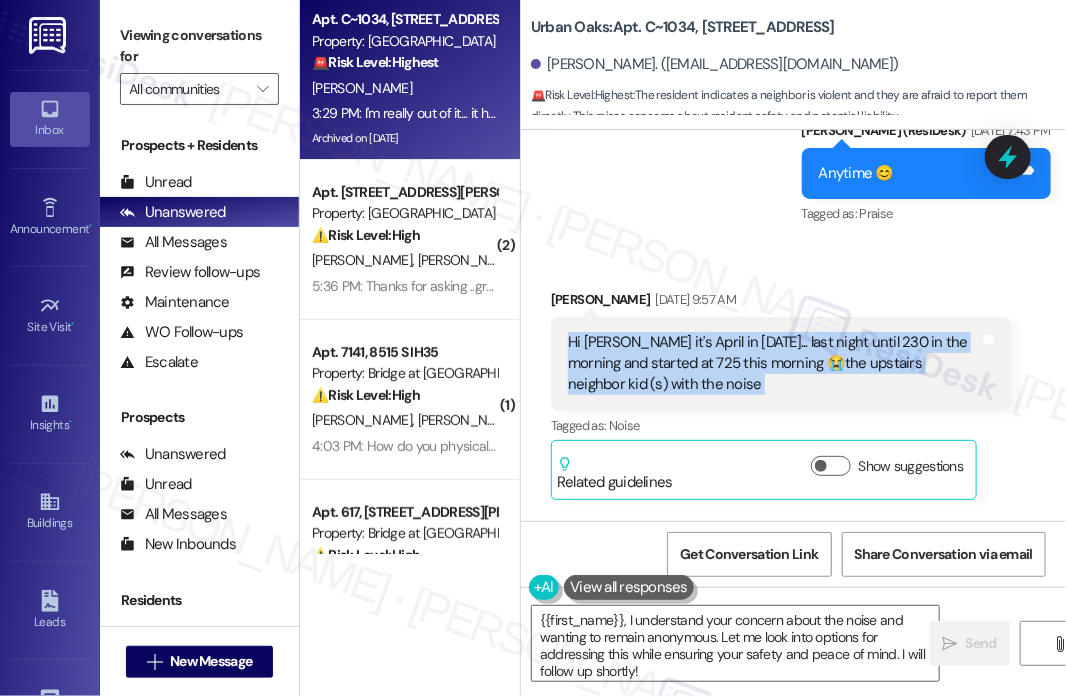click on "Hi [PERSON_NAME] it's April in [DATE]... last night until 230 in the morning and started at 725 this morning 😭the upstairs neighbor kid (s) with the noise" at bounding box center [774, 364] 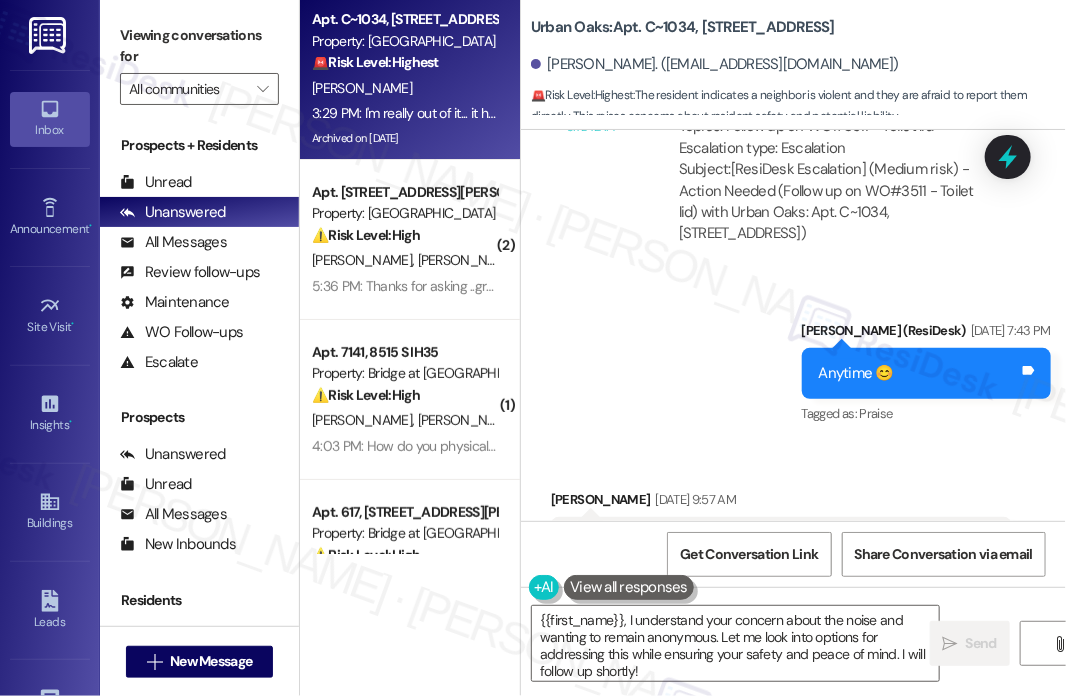 scroll, scrollTop: 19590, scrollLeft: 0, axis: vertical 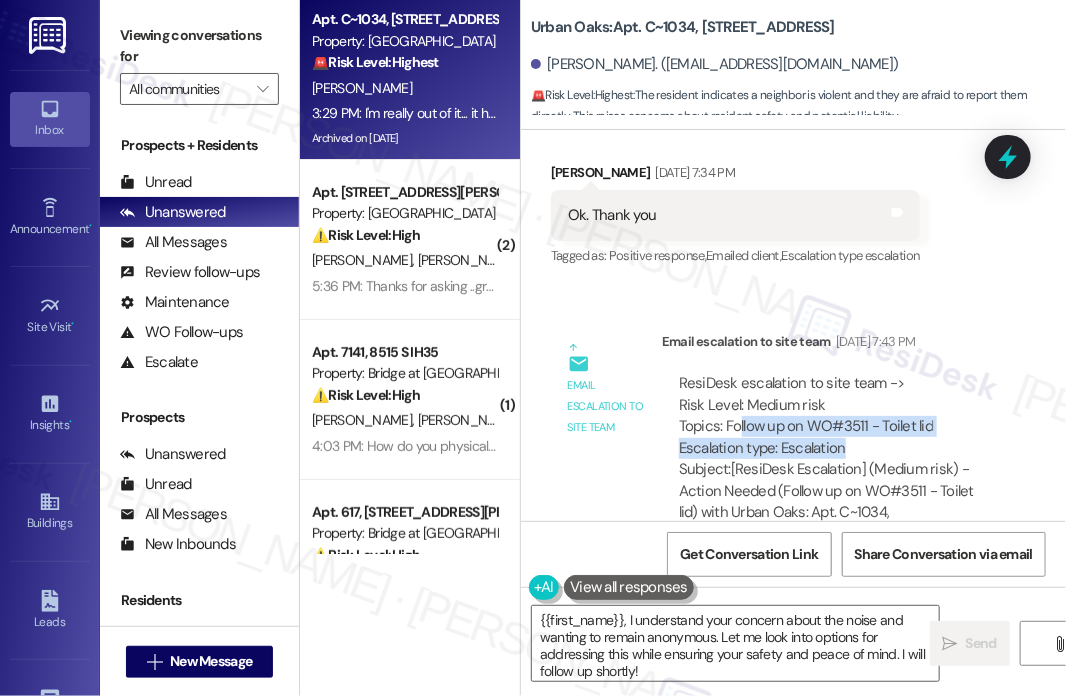 drag, startPoint x: 736, startPoint y: 426, endPoint x: 1020, endPoint y: 441, distance: 284.39584 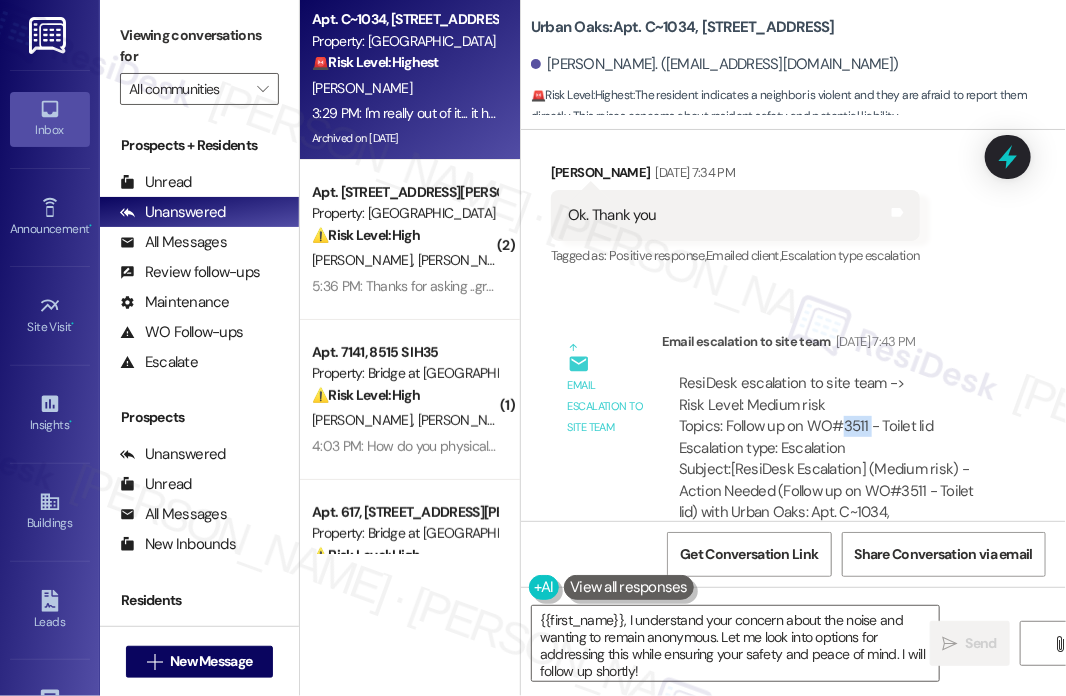click on "ResiDesk escalation to site team ->
Risk Level: Medium risk
Topics: Follow up on WO#3511 - Toilet lid
Escalation type: Escalation" at bounding box center (837, 416) 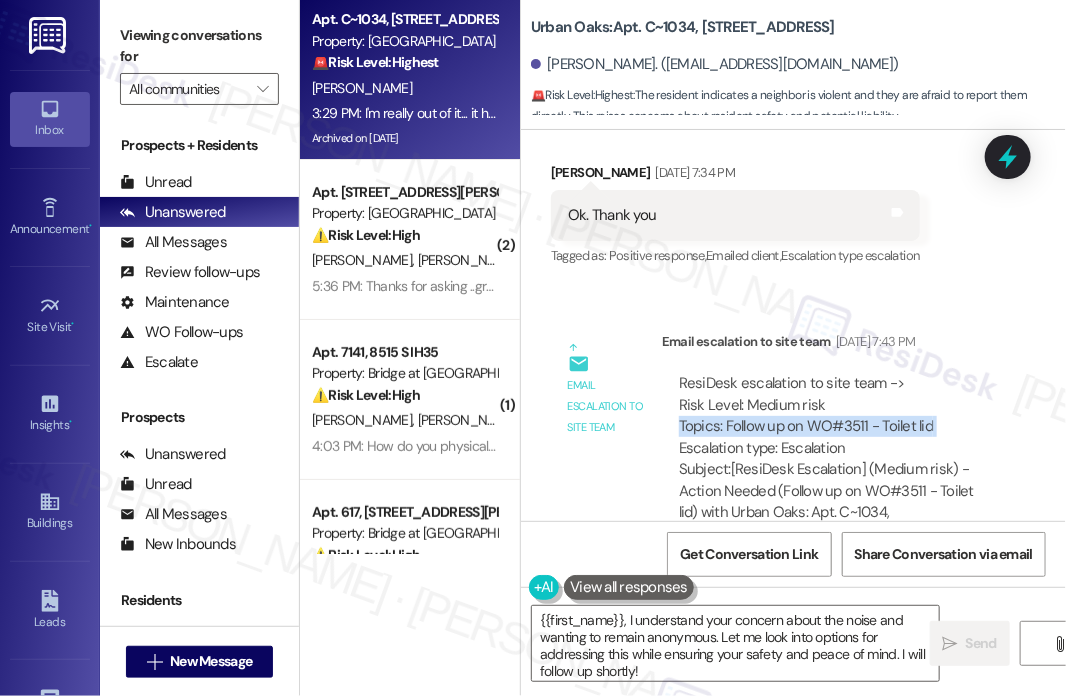 click on "ResiDesk escalation to site team ->
Risk Level: Medium risk
Topics: Follow up on WO#3511 - Toilet lid
Escalation type: Escalation" at bounding box center (837, 416) 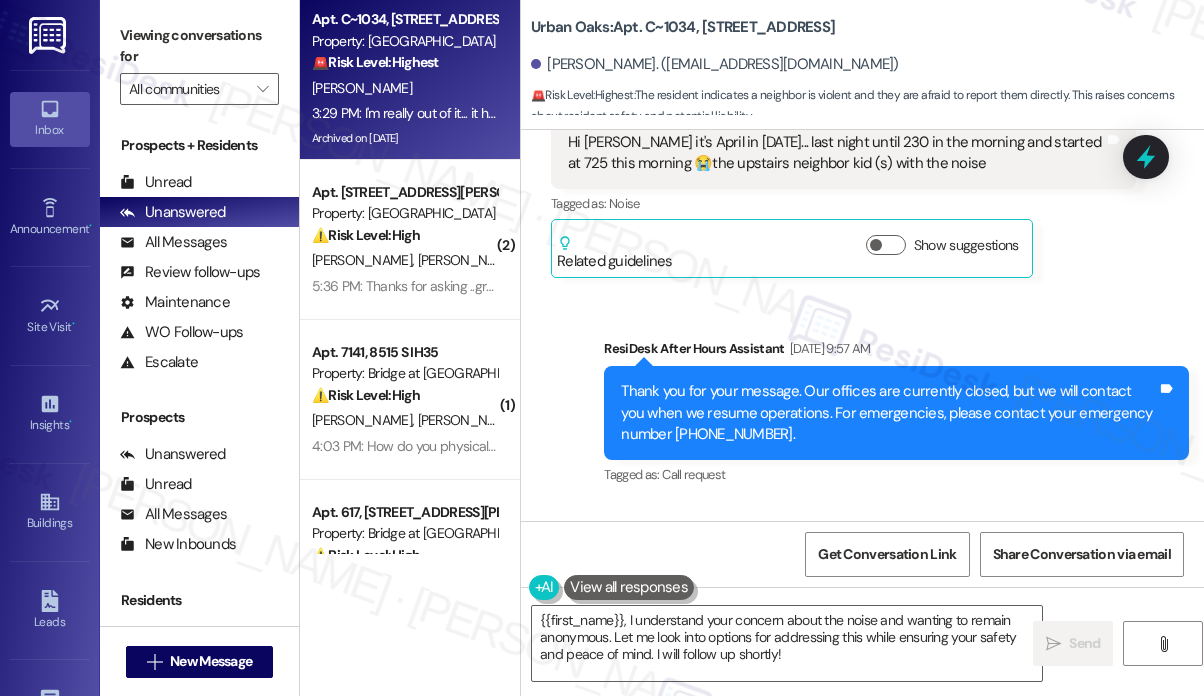 scroll, scrollTop: 18976, scrollLeft: 0, axis: vertical 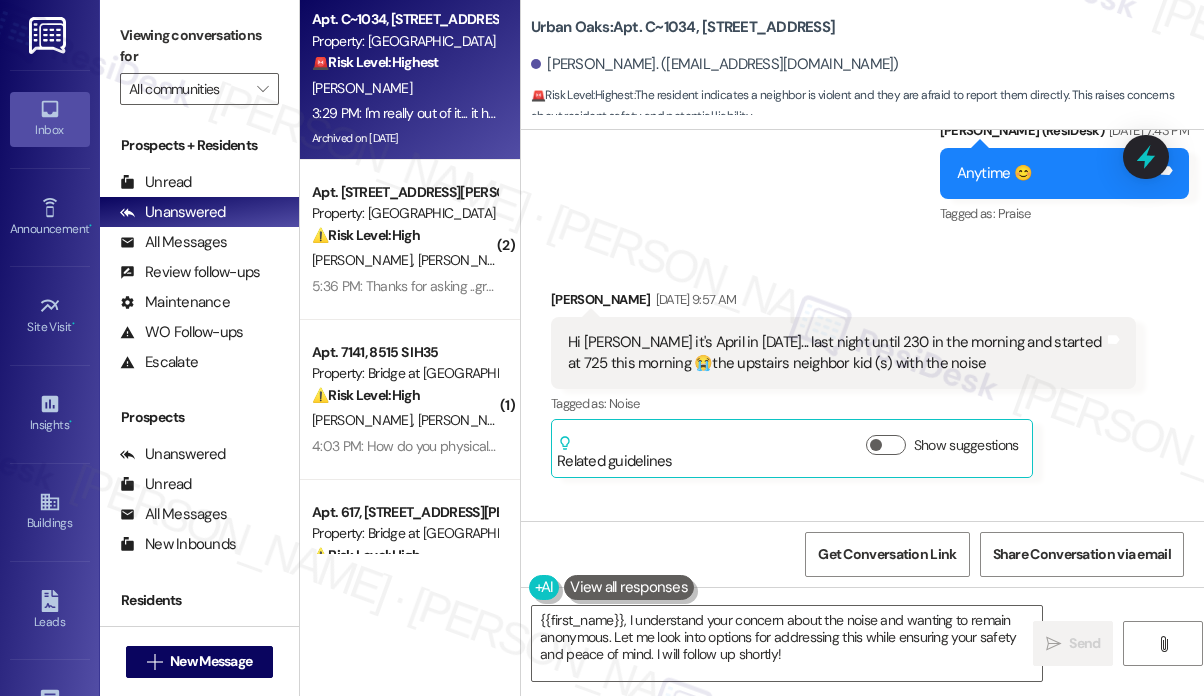 click on "Hi [PERSON_NAME] it's April in [DATE]... last night until 230 in the morning and started at 725 this morning 😭the upstairs neighbor kid (s) with the noise" at bounding box center (836, 353) 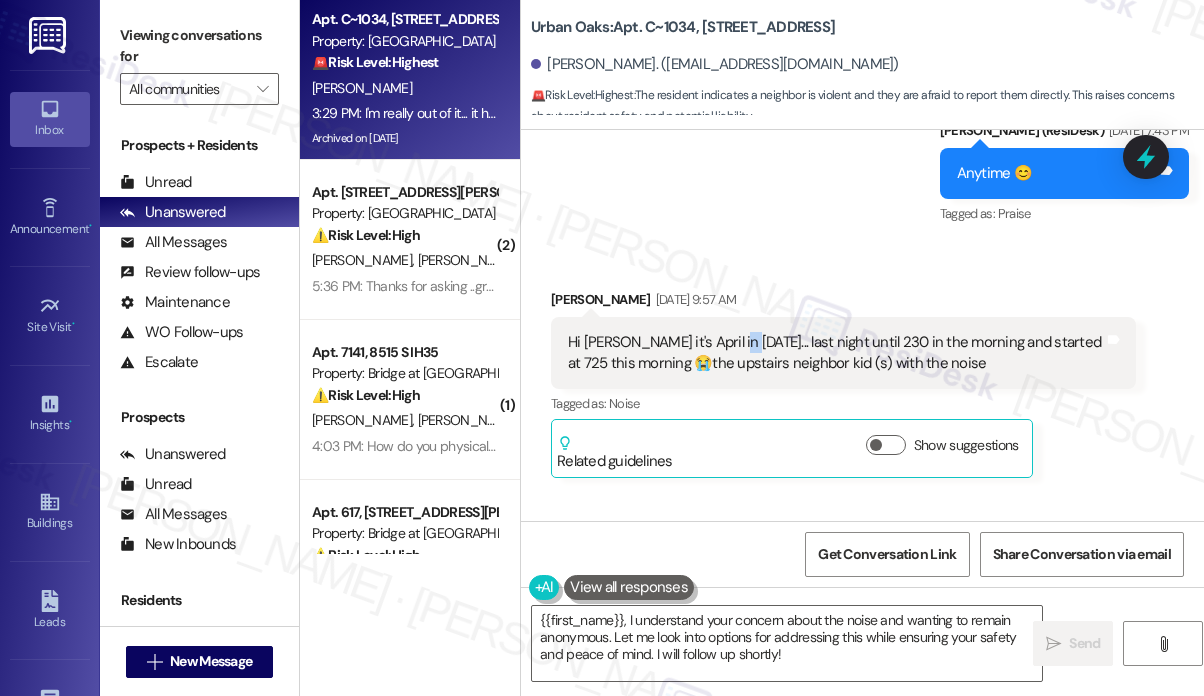 click on "Hi [PERSON_NAME] it's April in [DATE]... last night until 230 in the morning and started at 725 this morning 😭the upstairs neighbor kid (s) with the noise" at bounding box center (836, 353) 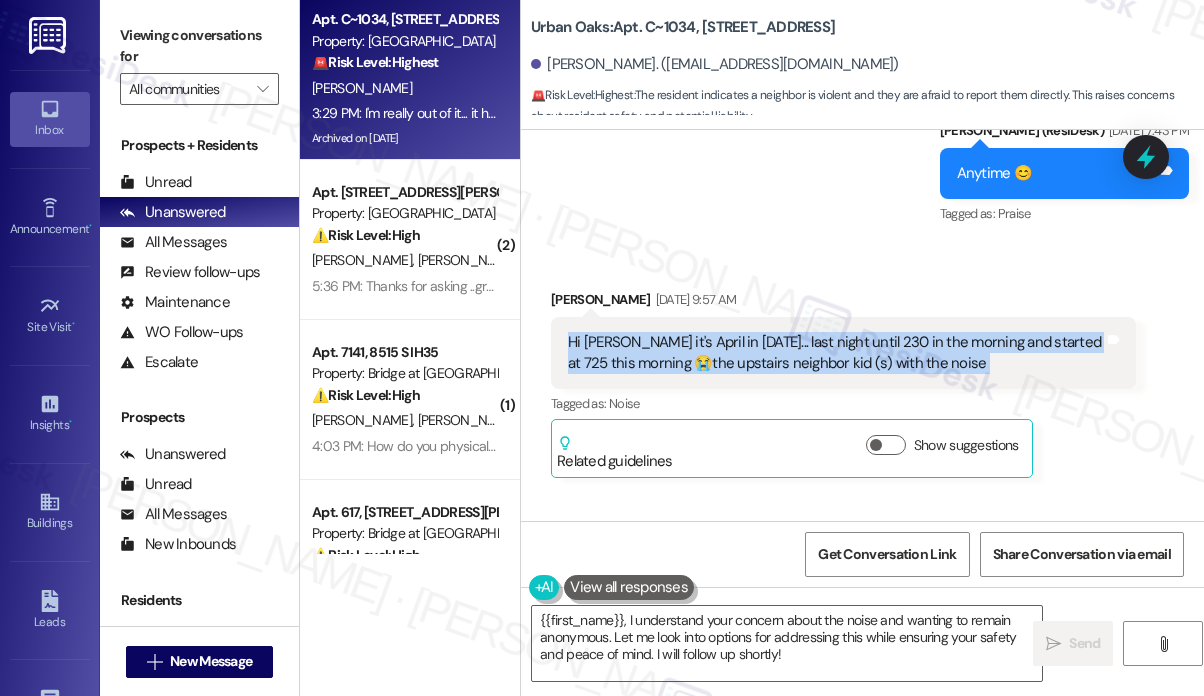 click on "Hi [PERSON_NAME] it's April in [DATE]... last night until 230 in the morning and started at 725 this morning 😭the upstairs neighbor kid (s) with the noise" at bounding box center [836, 353] 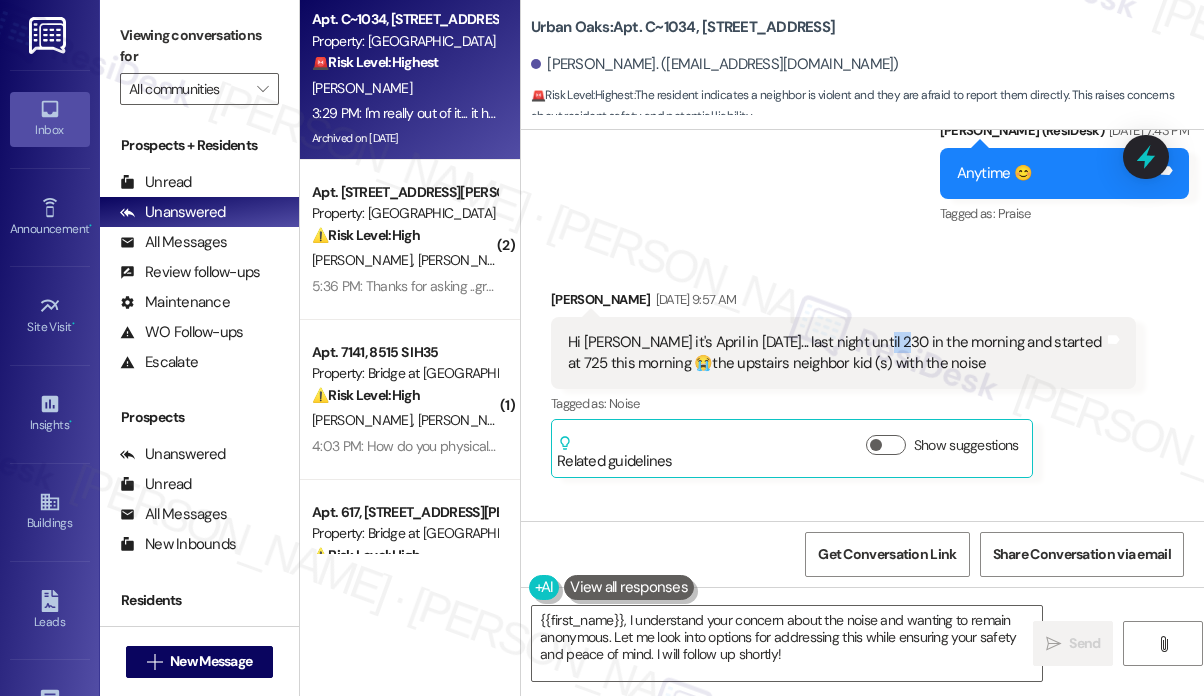 click on "Hi [PERSON_NAME] it's April in [DATE]... last night until 230 in the morning and started at 725 this morning 😭the upstairs neighbor kid (s) with the noise" at bounding box center [836, 353] 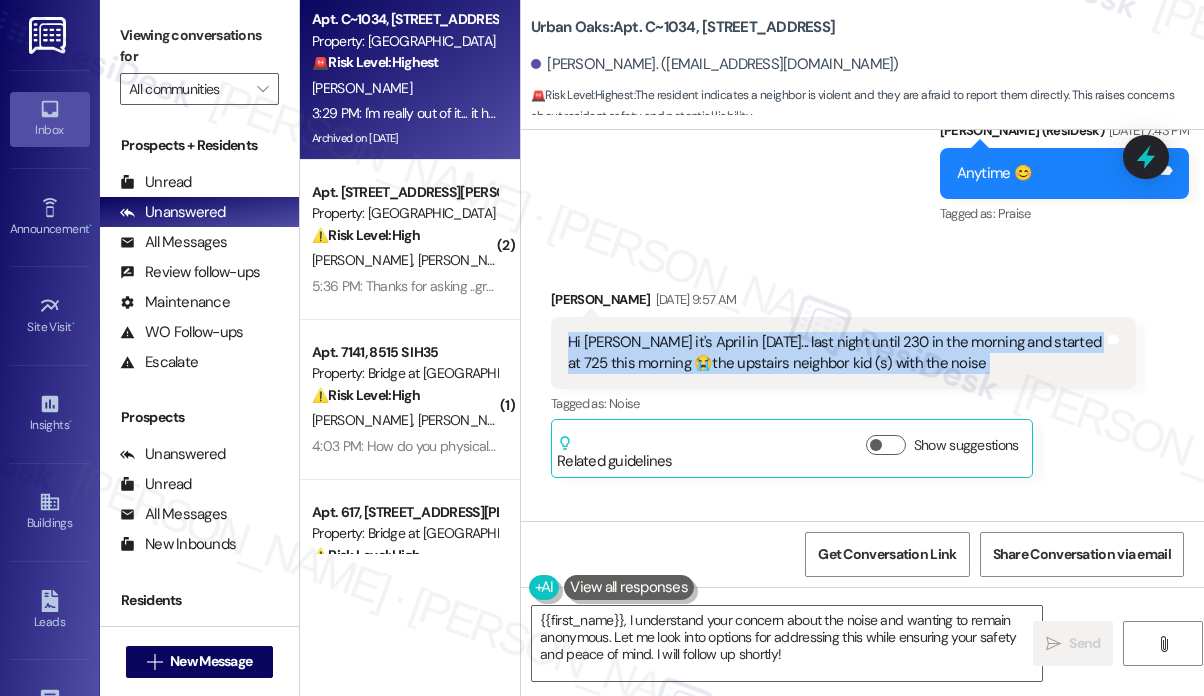 click on "Hi [PERSON_NAME] it's April in [DATE]... last night until 230 in the morning and started at 725 this morning 😭the upstairs neighbor kid (s) with the noise" at bounding box center (836, 353) 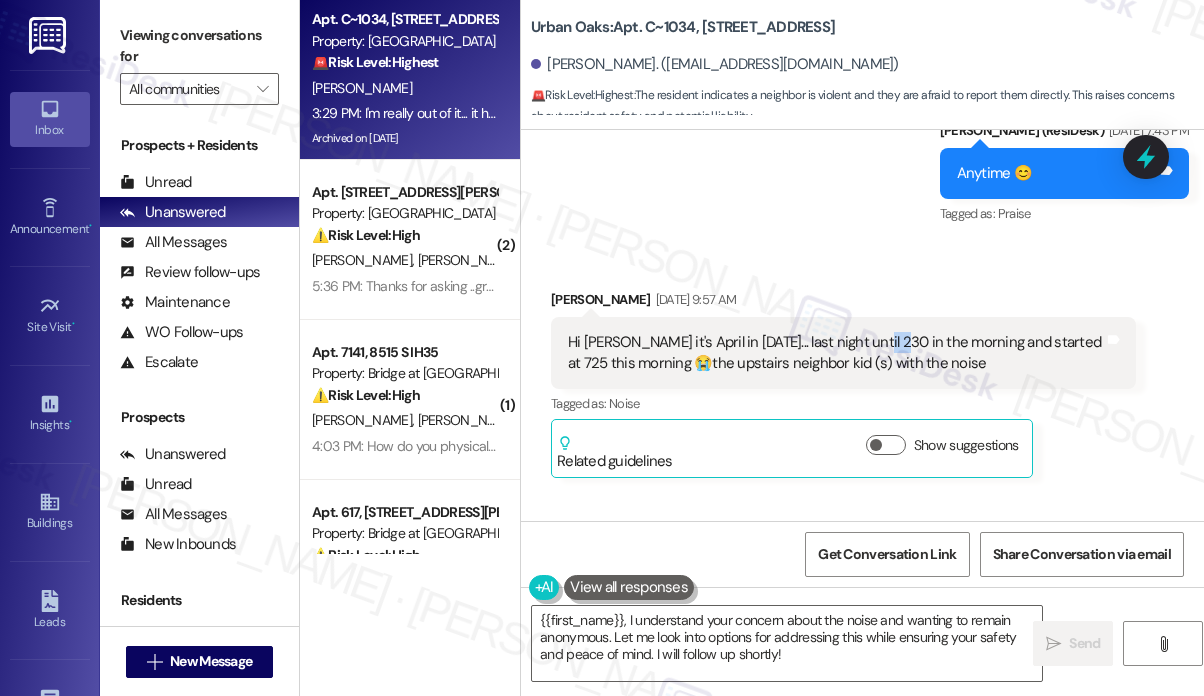 click on "Hi [PERSON_NAME] it's April in [DATE]... last night until 230 in the morning and started at 725 this morning 😭the upstairs neighbor kid (s) with the noise" at bounding box center [836, 353] 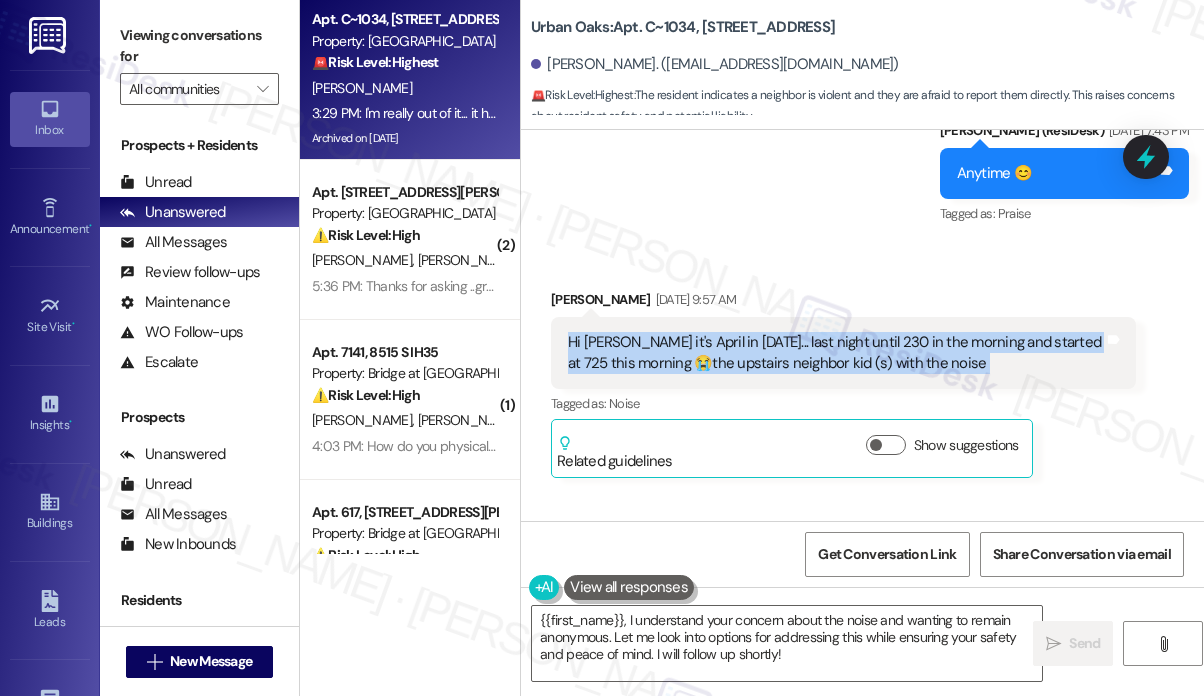 click on "Hi [PERSON_NAME] it's April in [DATE]... last night until 230 in the morning and started at 725 this morning 😭the upstairs neighbor kid (s) with the noise" at bounding box center [836, 353] 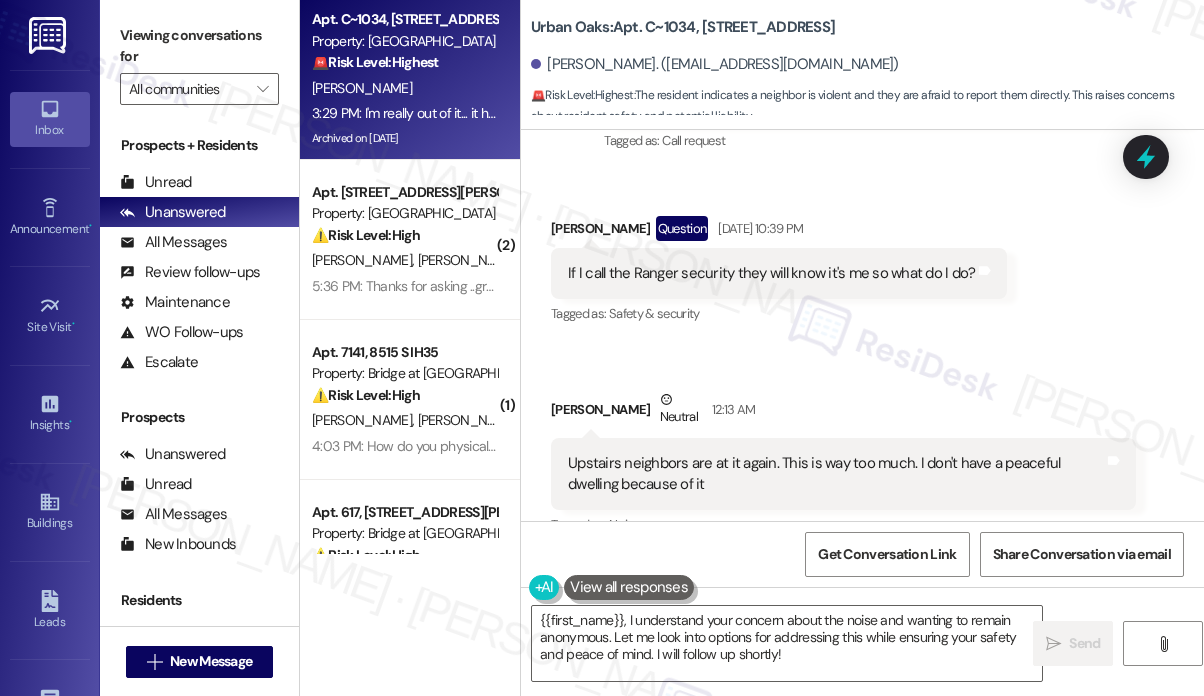 scroll, scrollTop: 19476, scrollLeft: 0, axis: vertical 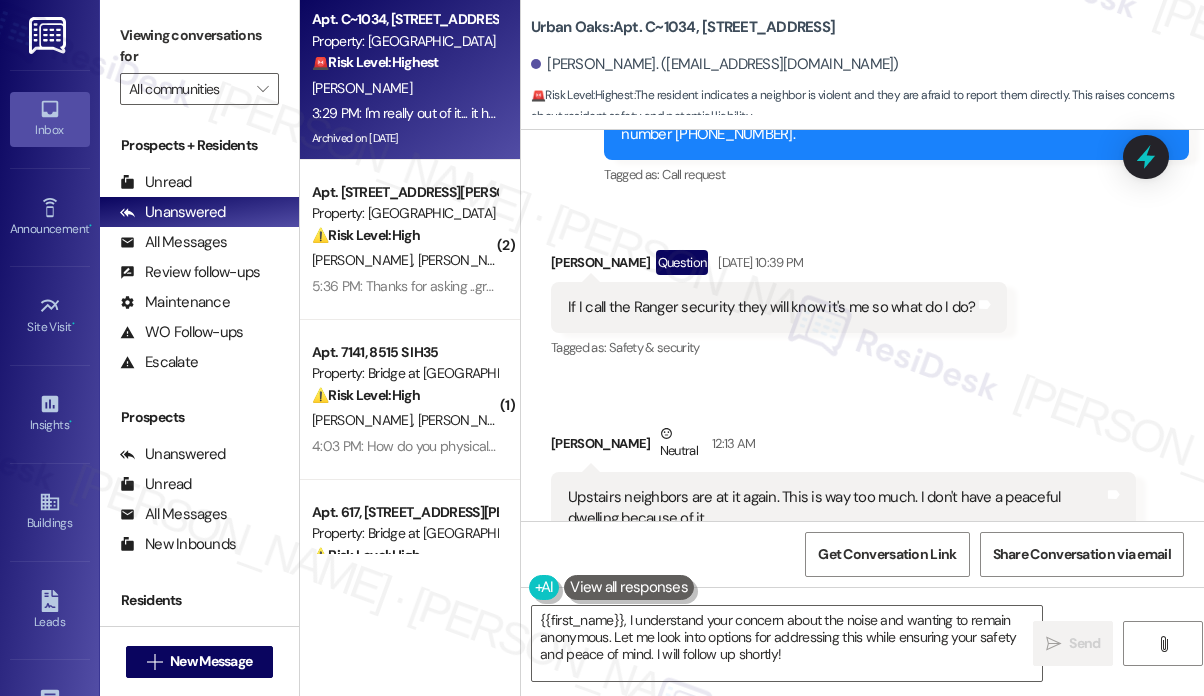 click on "If I call the Ranger security they will know it's me so what do I do?" at bounding box center (771, 307) 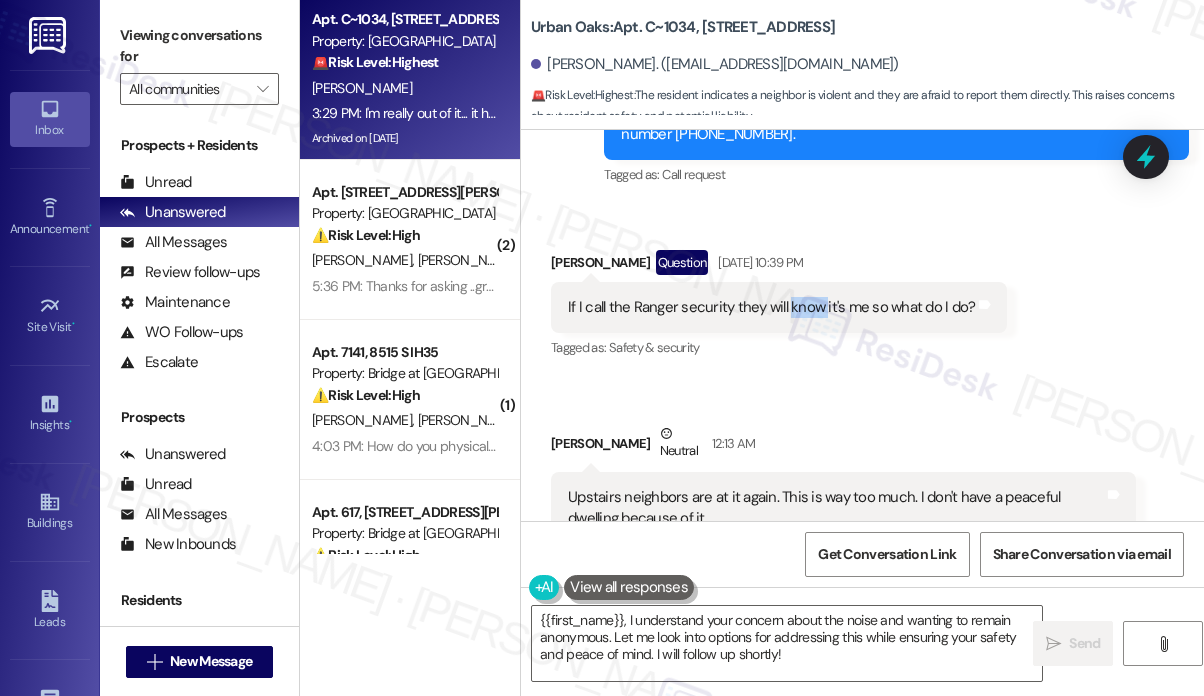 click on "If I call the Ranger security they will know it's me so what do I do?" at bounding box center (771, 307) 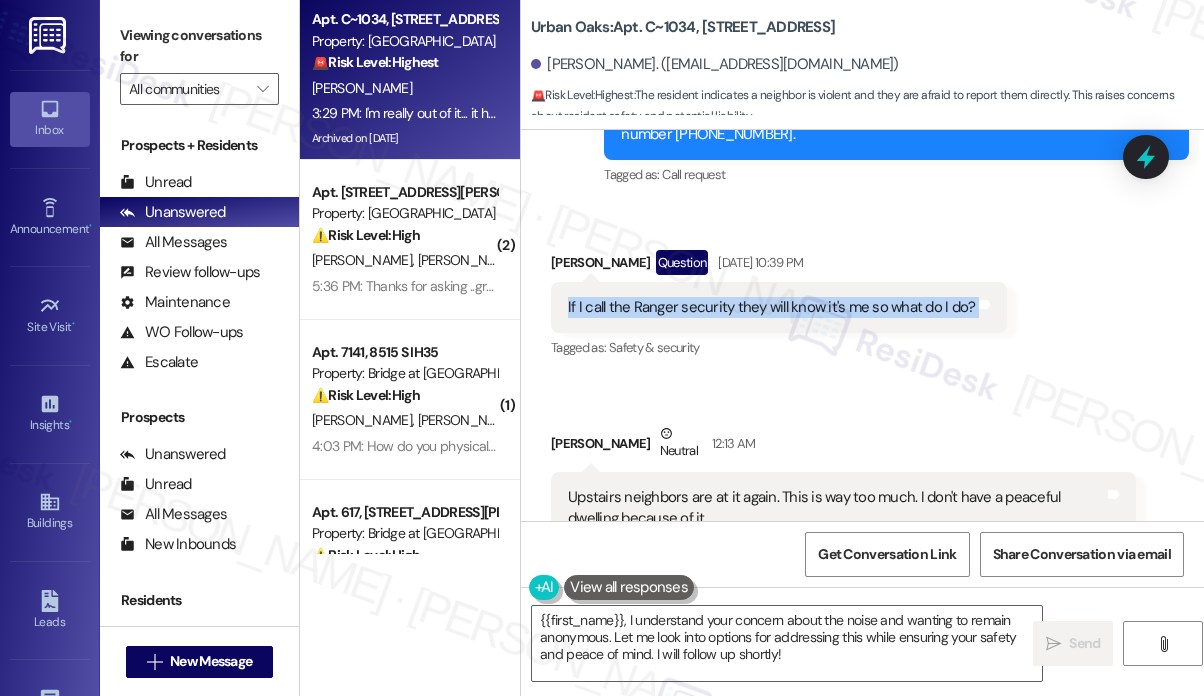 click on "If I call the Ranger security they will know it's me so what do I do?" at bounding box center (771, 307) 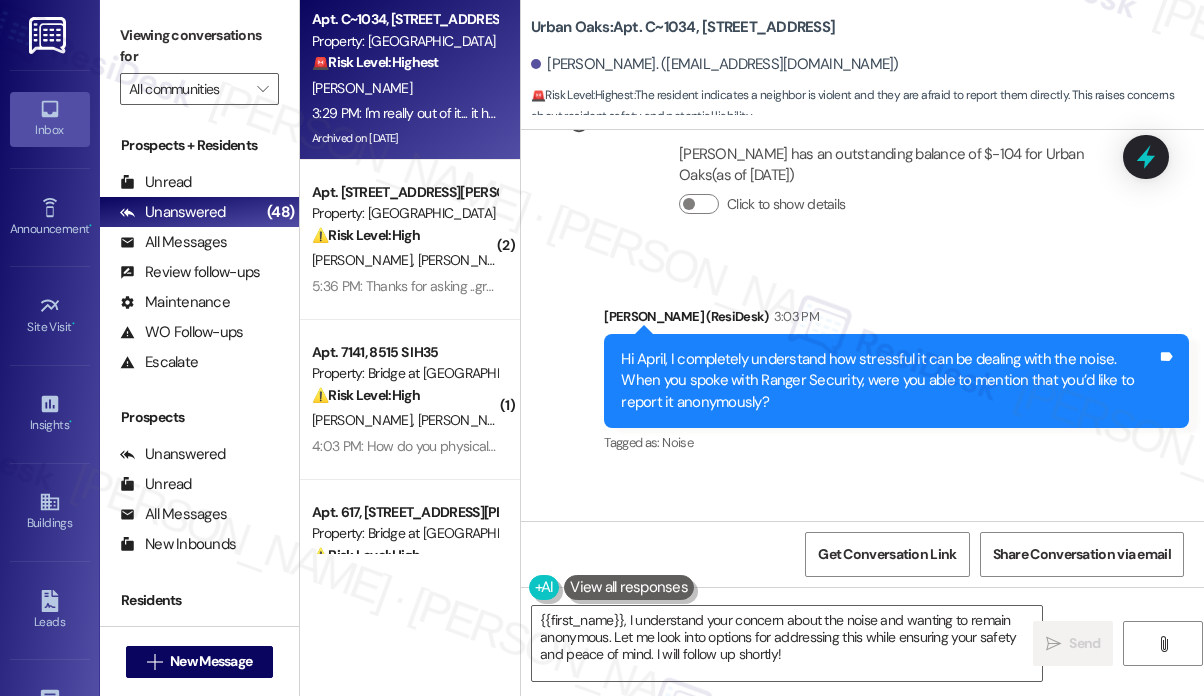 scroll, scrollTop: 20276, scrollLeft: 0, axis: vertical 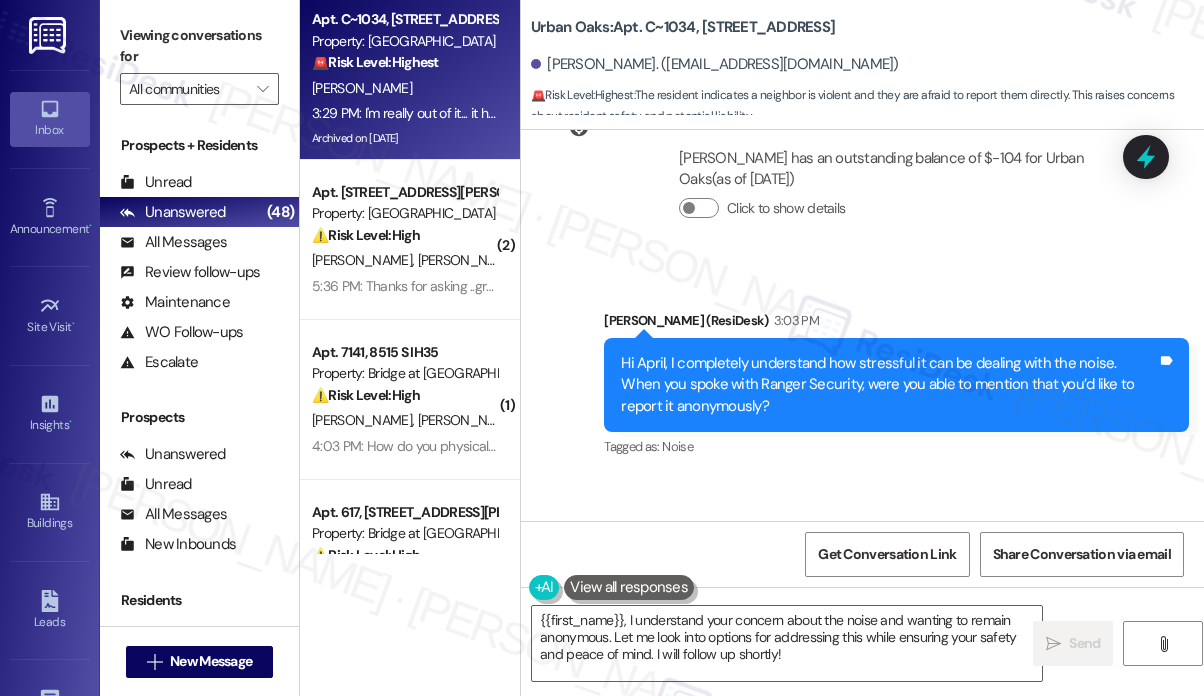 click on "Hi April, I completely understand how stressful it can be dealing with the noise. When you spoke with Ranger Security, were you able to mention that you’d like to report it anonymously? Tags and notes" at bounding box center (896, 385) 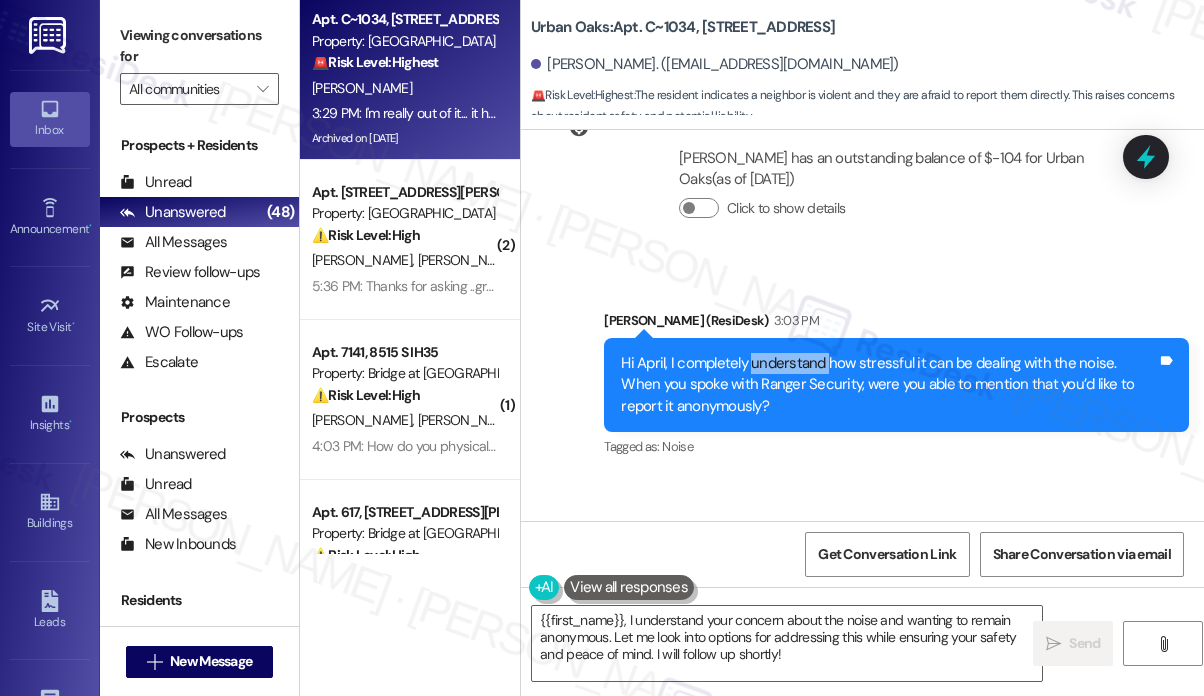 click on "Hi April, I completely understand how stressful it can be dealing with the noise. When you spoke with Ranger Security, were you able to mention that you’d like to report it anonymously? Tags and notes" at bounding box center (896, 385) 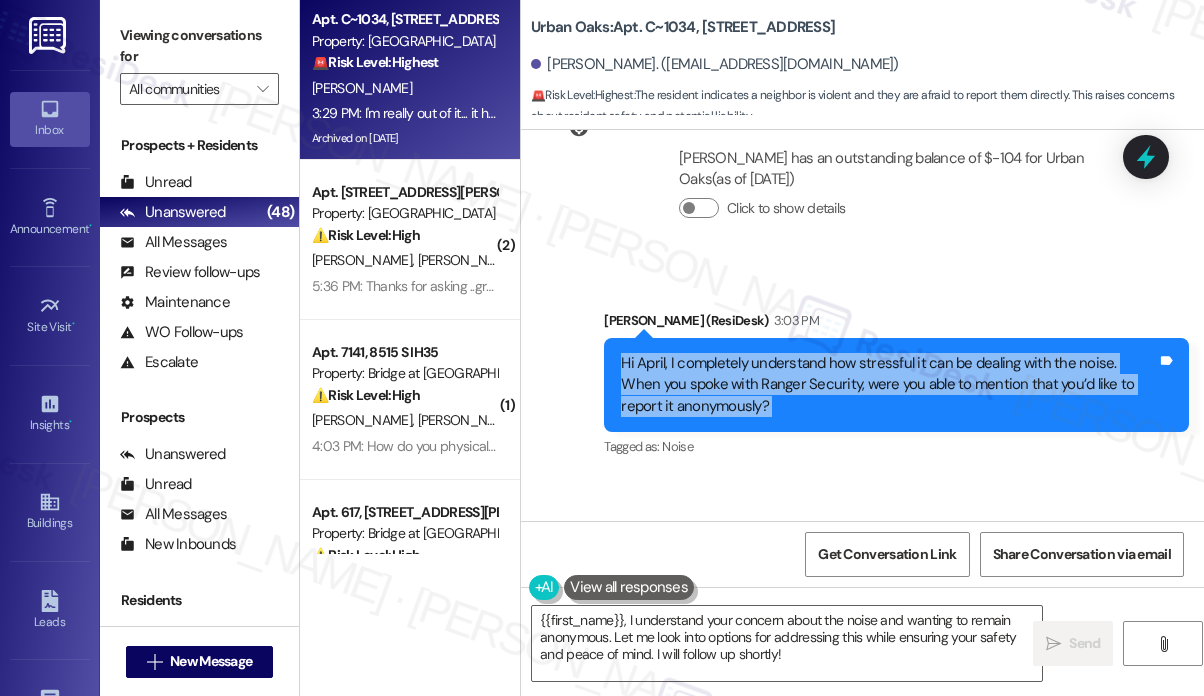 click on "Hi April, I completely understand how stressful it can be dealing with the noise. When you spoke with Ranger Security, were you able to mention that you’d like to report it anonymously? Tags and notes" at bounding box center (896, 385) 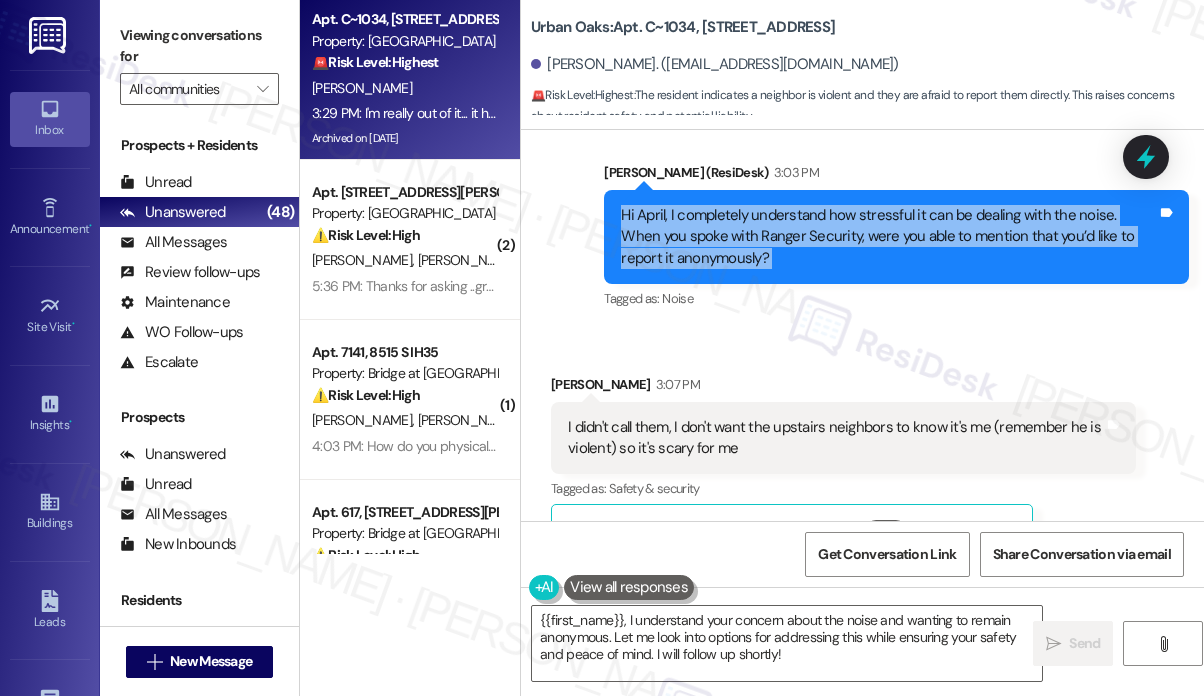 scroll, scrollTop: 20576, scrollLeft: 0, axis: vertical 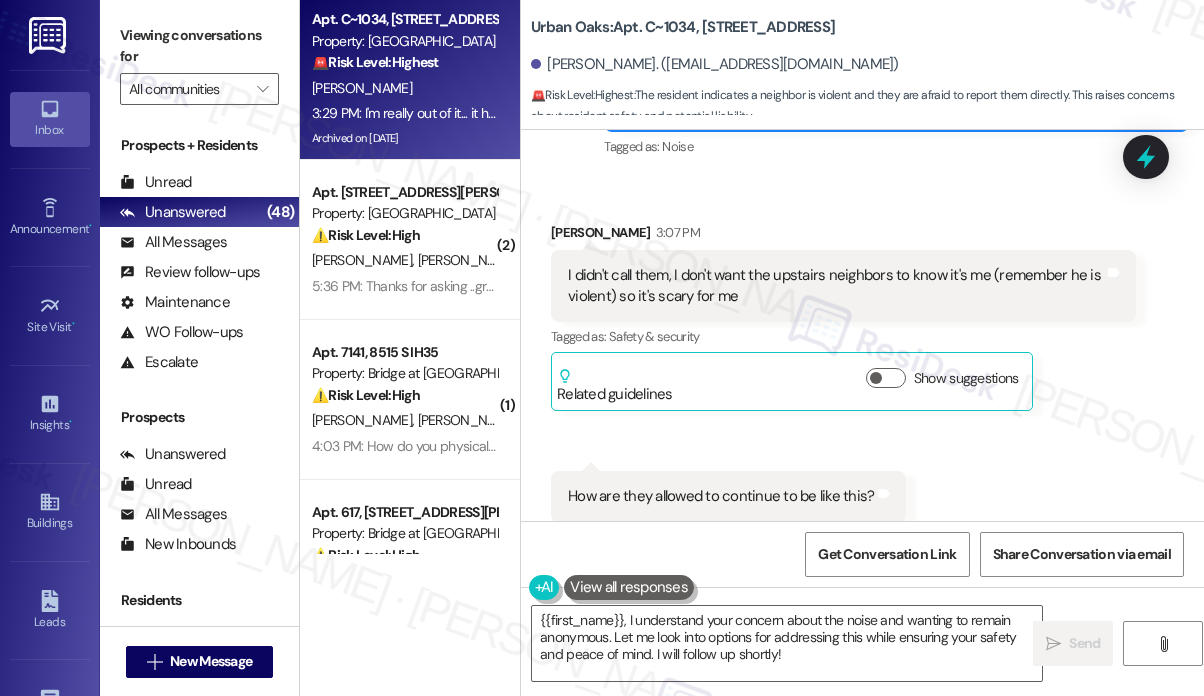 click on "I didn't call them, I don't want the upstairs neighbors to know it's me (remember he is violent) so it's scary for me" at bounding box center [836, 286] 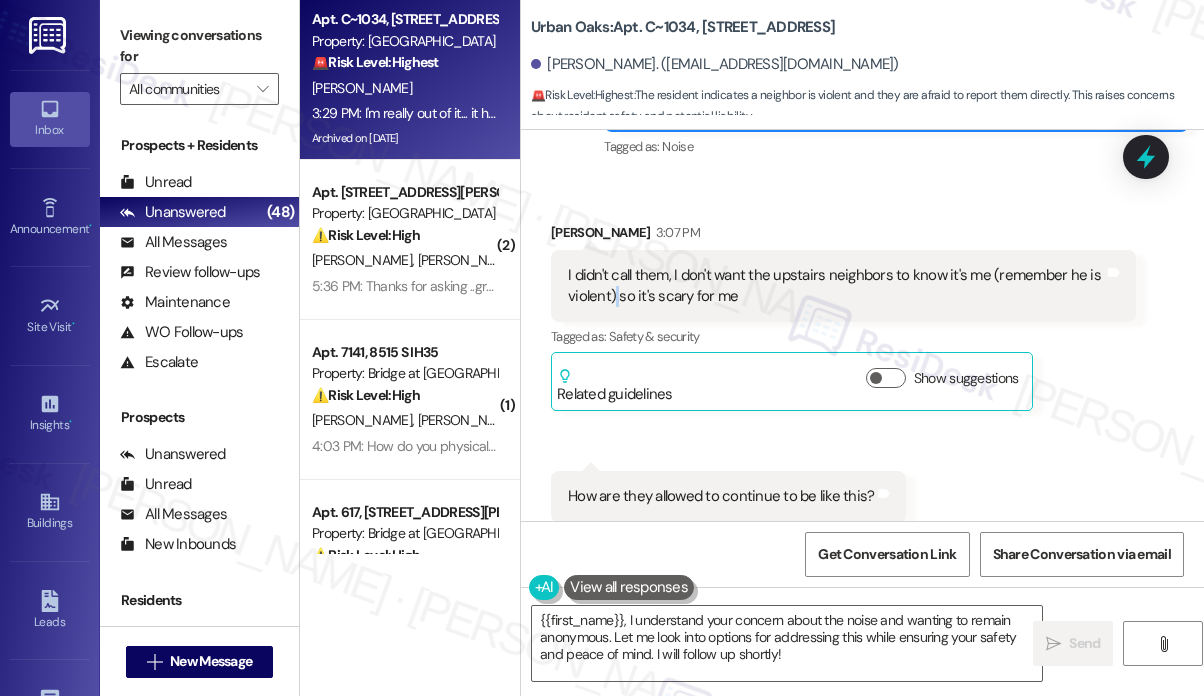 click on "I didn't call them, I don't want the upstairs neighbors to know it's me (remember he is violent) so it's scary for me" at bounding box center [836, 286] 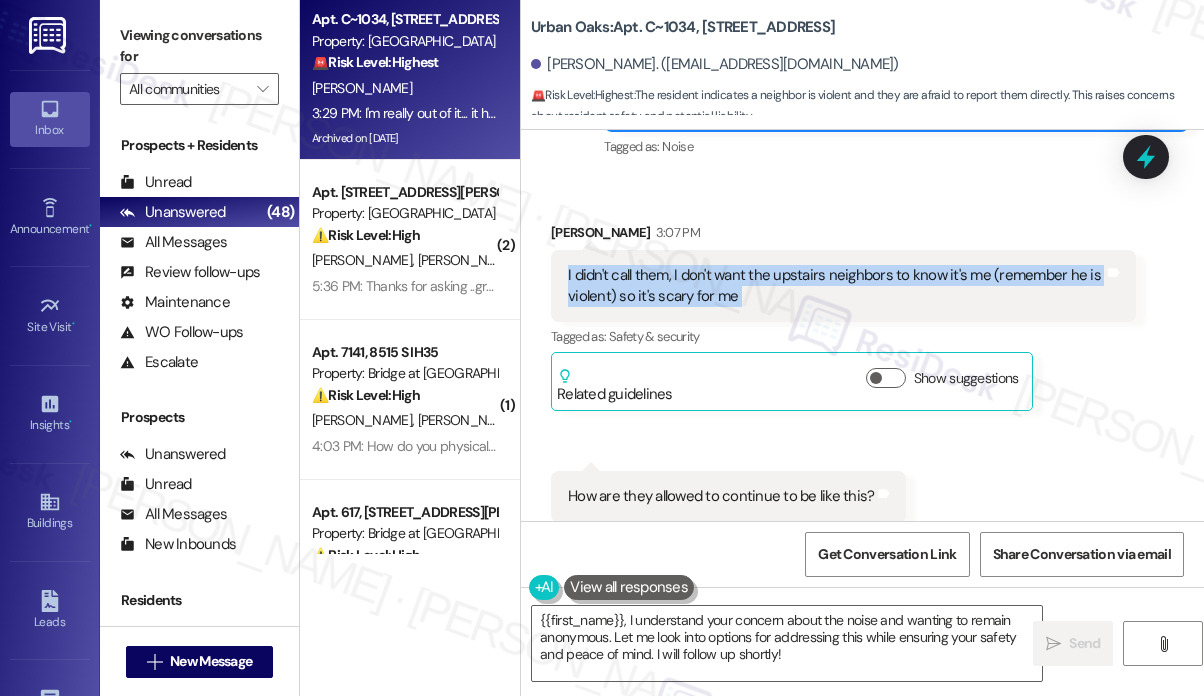 click on "I didn't call them, I don't want the upstairs neighbors to know it's me (remember he is violent) so it's scary for me" at bounding box center [836, 286] 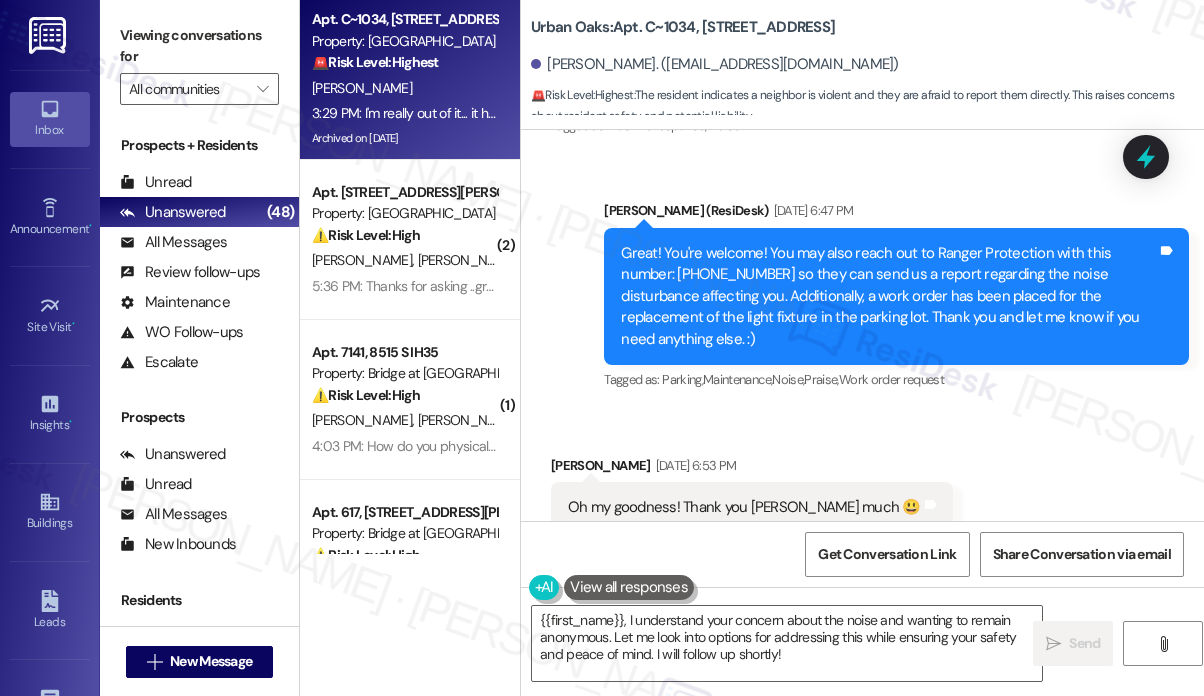 scroll, scrollTop: 17676, scrollLeft: 0, axis: vertical 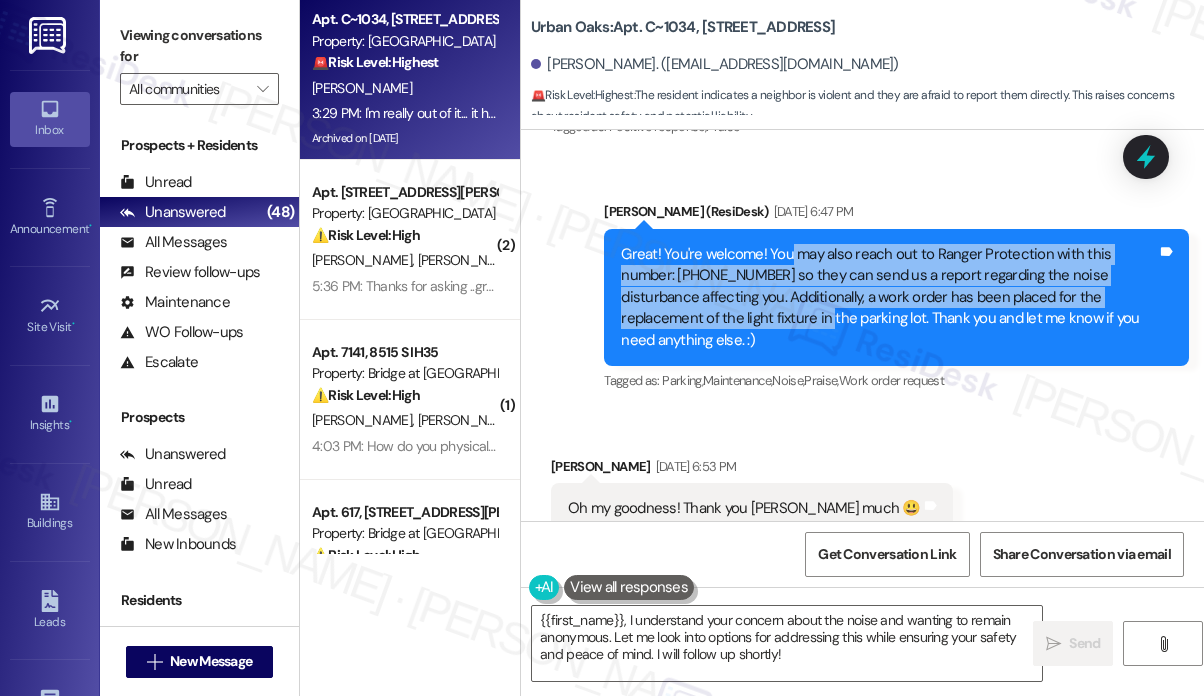 drag, startPoint x: 784, startPoint y: 229, endPoint x: 830, endPoint y: 302, distance: 86.28442 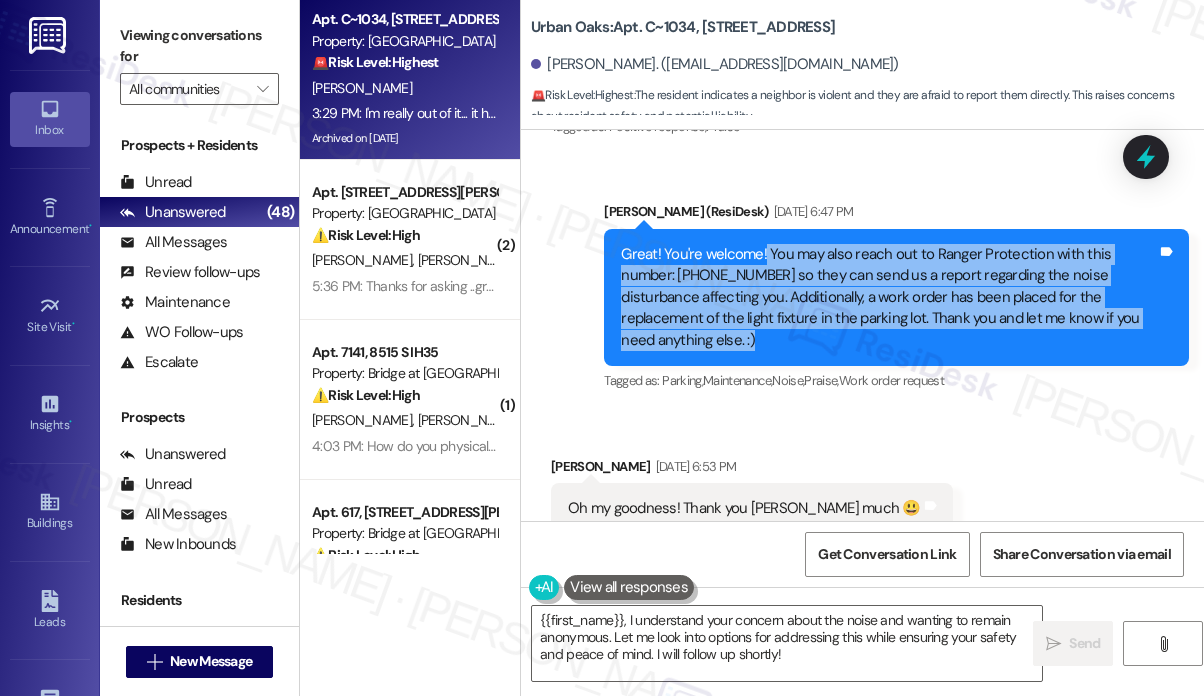 drag, startPoint x: 840, startPoint y: 313, endPoint x: 762, endPoint y: 234, distance: 111.01801 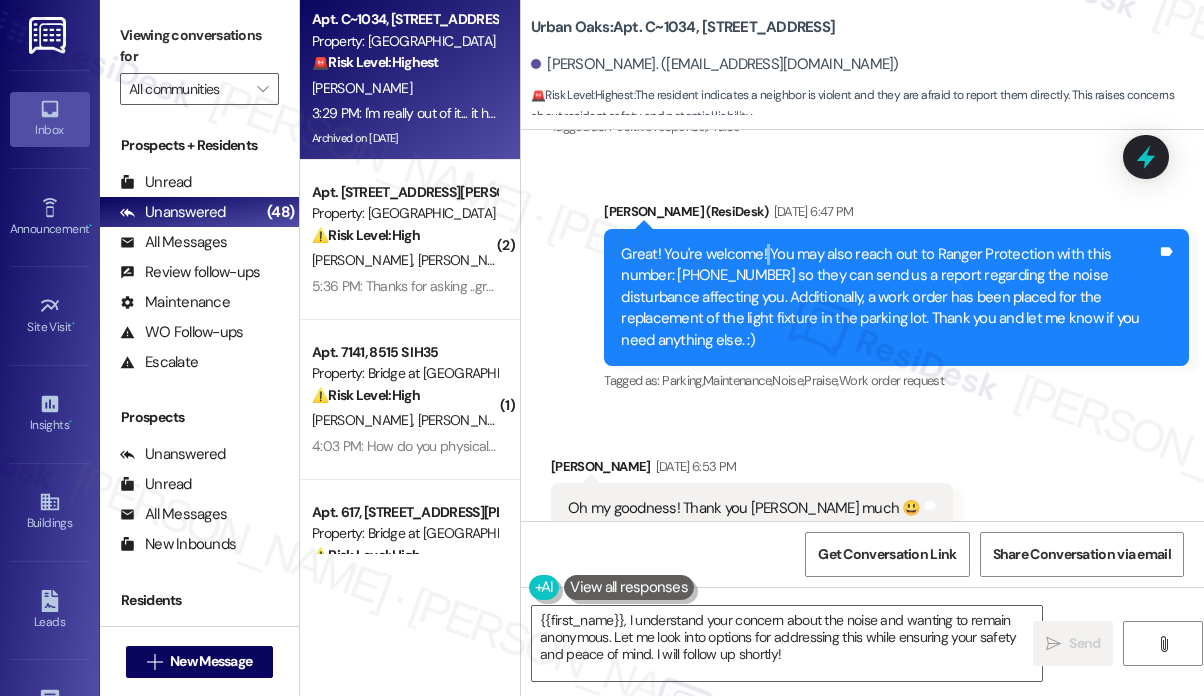 click on "Great! You're welcome! You may also reach out to Ranger Protection with this number: [PHONE_NUMBER] so they can send us a report regarding the noise disturbance affecting you. Additionally, a work order has been placed for the replacement of the light fixture in the parking lot. Thank you and let me know if you need anything else. :)" at bounding box center (889, 297) 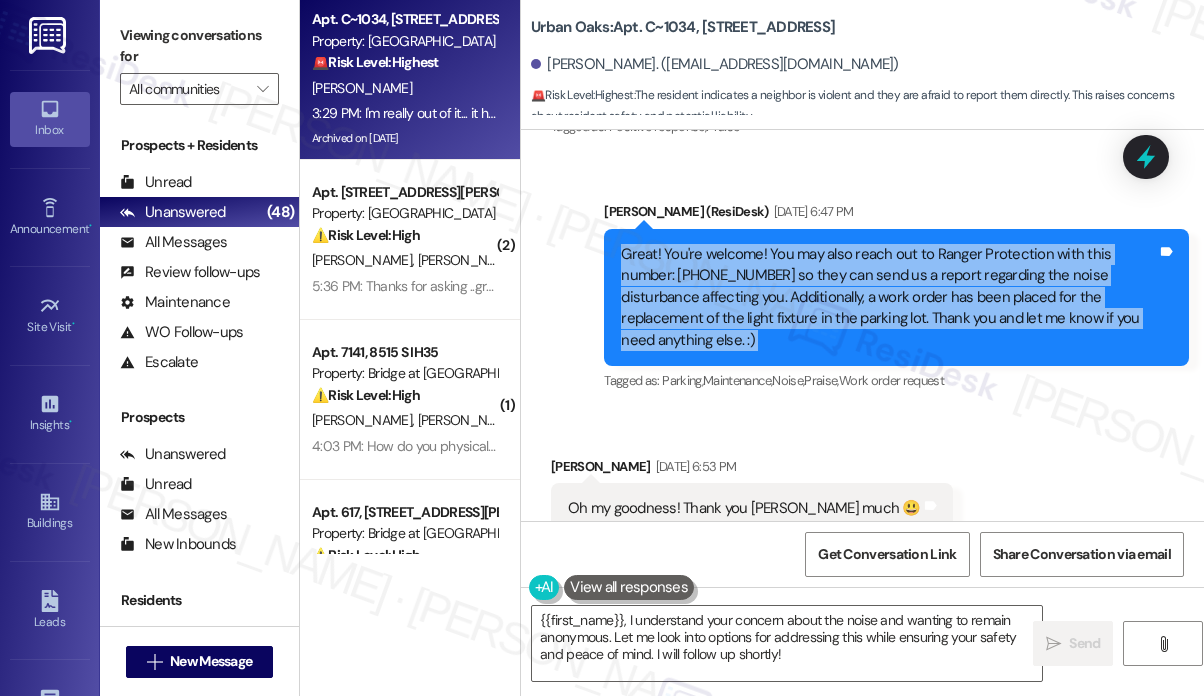 click on "Great! You're welcome! You may also reach out to Ranger Protection with this number: [PHONE_NUMBER] so they can send us a report regarding the noise disturbance affecting you. Additionally, a work order has been placed for the replacement of the light fixture in the parking lot. Thank you and let me know if you need anything else. :)" at bounding box center (889, 297) 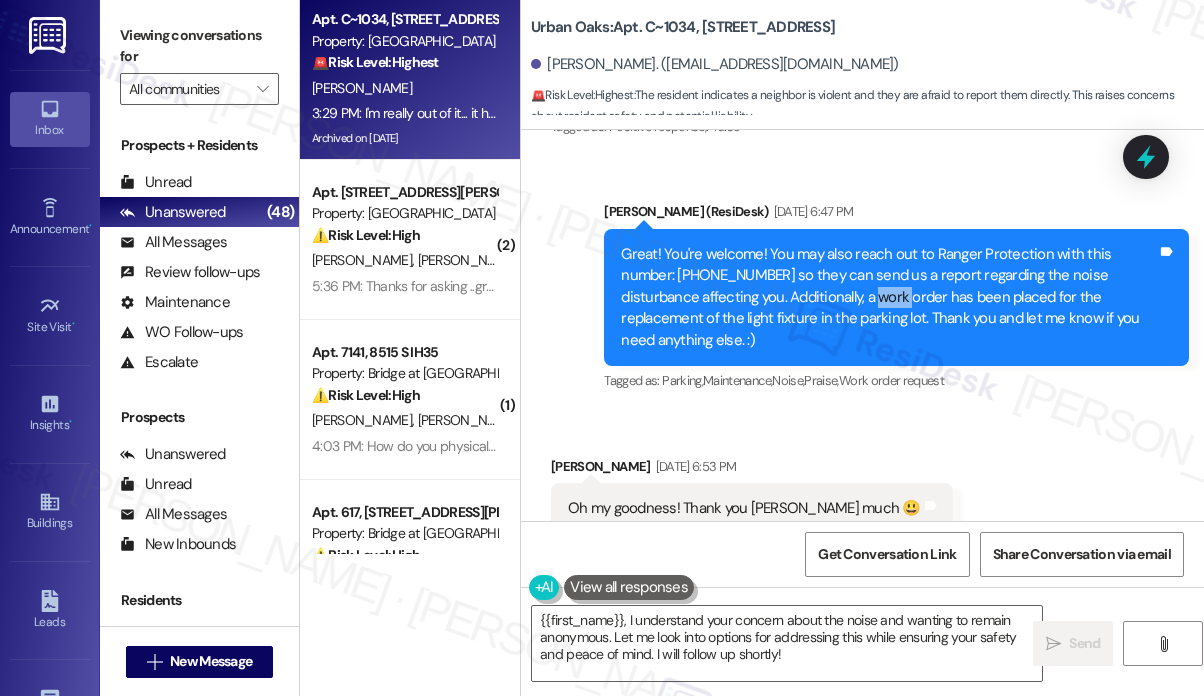 click on "Great! You're welcome! You may also reach out to Ranger Protection with this number: [PHONE_NUMBER] so they can send us a report regarding the noise disturbance affecting you. Additionally, a work order has been placed for the replacement of the light fixture in the parking lot. Thank you and let me know if you need anything else. :)" at bounding box center [889, 297] 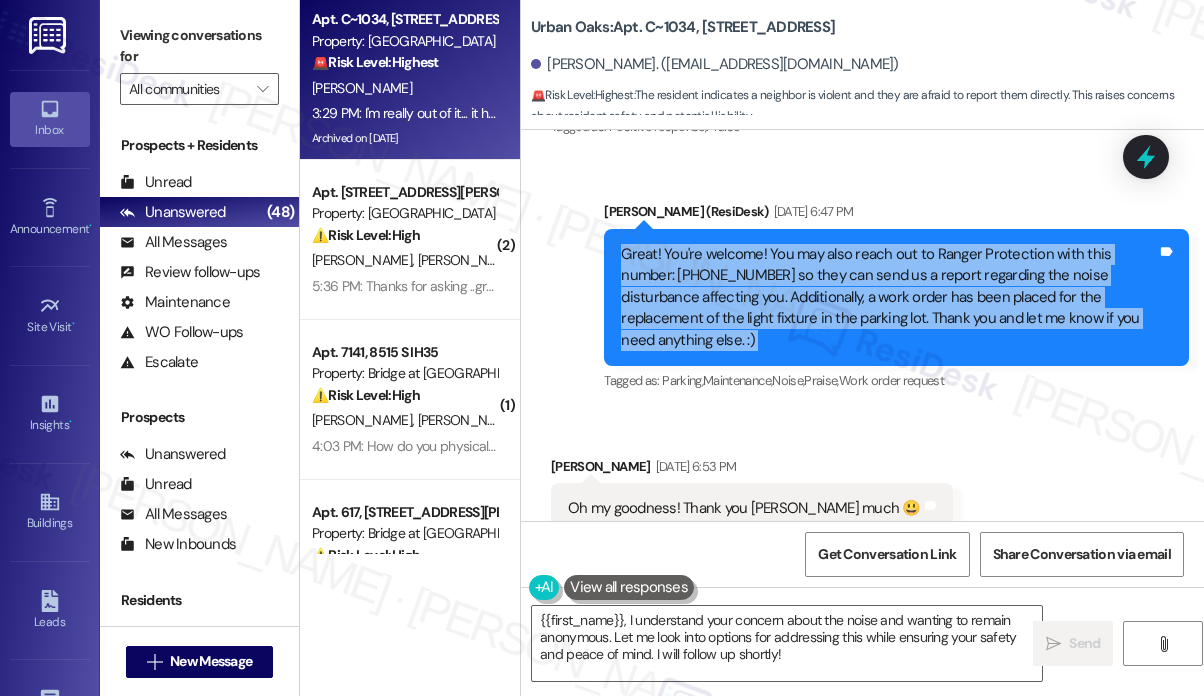 click on "Great! You're welcome! You may also reach out to Ranger Protection with this number: [PHONE_NUMBER] so they can send us a report regarding the noise disturbance affecting you. Additionally, a work order has been placed for the replacement of the light fixture in the parking lot. Thank you and let me know if you need anything else. :)" at bounding box center (889, 297) 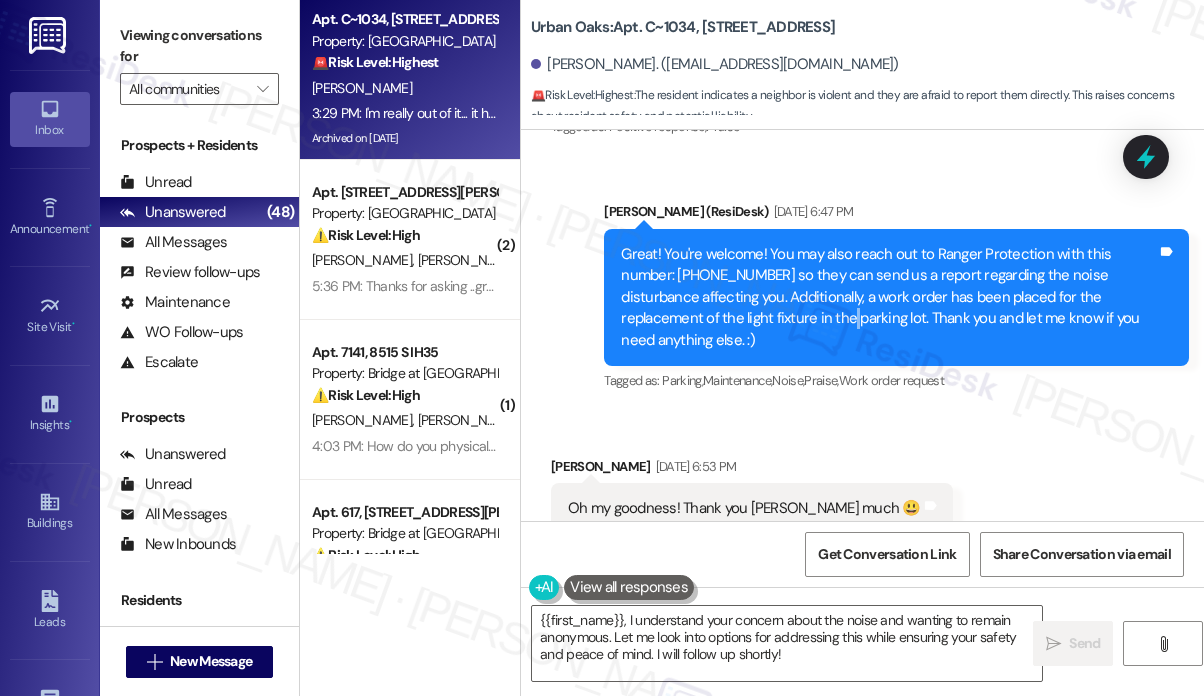 click on "Great! You're welcome! You may also reach out to Ranger Protection with this number: [PHONE_NUMBER] so they can send us a report regarding the noise disturbance affecting you. Additionally, a work order has been placed for the replacement of the light fixture in the parking lot. Thank you and let me know if you need anything else. :)" at bounding box center (889, 297) 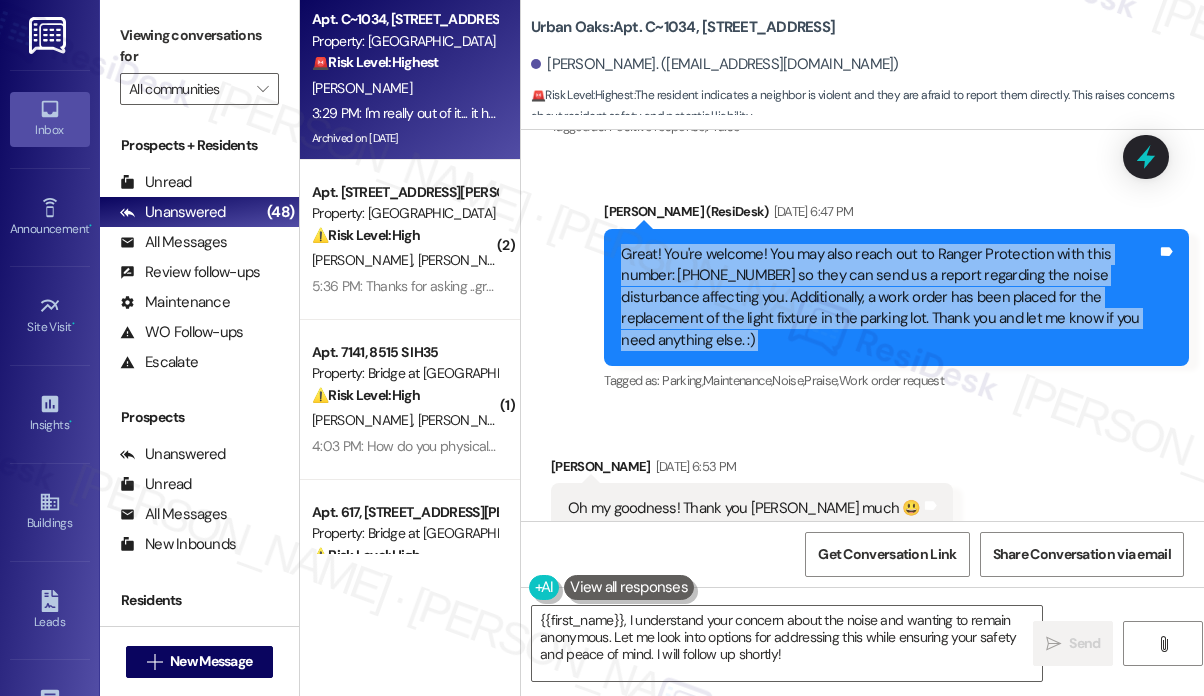 click on "Great! You're welcome! You may also reach out to Ranger Protection with this number: [PHONE_NUMBER] so they can send us a report regarding the noise disturbance affecting you. Additionally, a work order has been placed for the replacement of the light fixture in the parking lot. Thank you and let me know if you need anything else. :)" at bounding box center (889, 297) 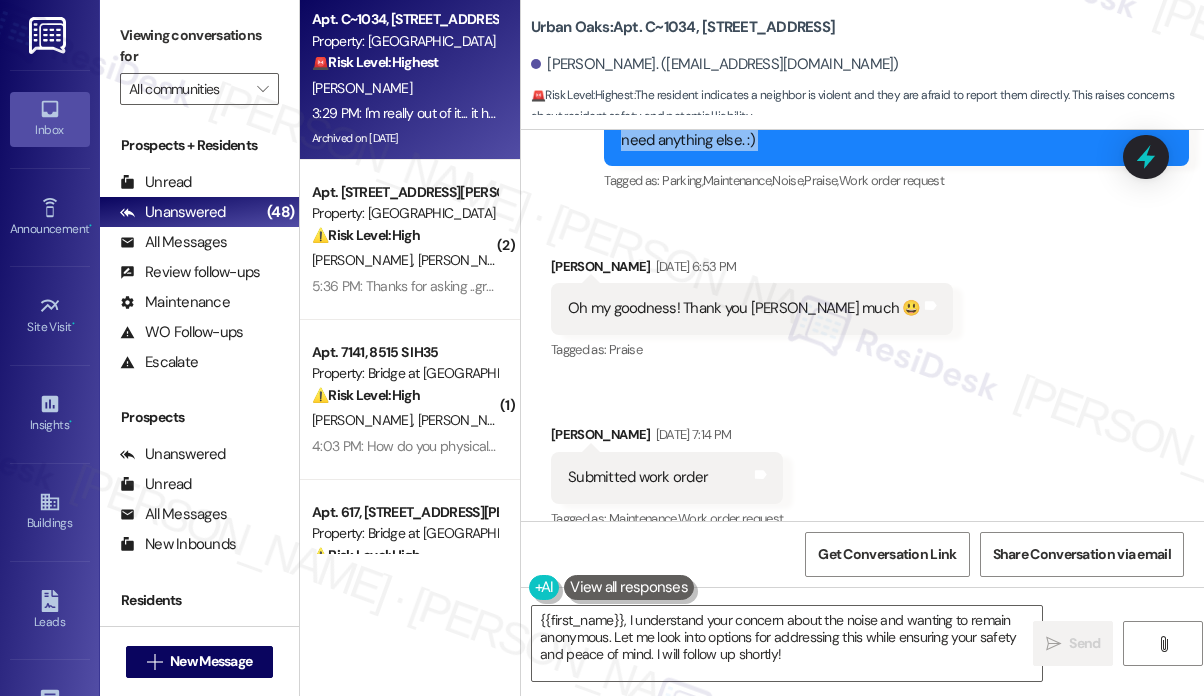 scroll, scrollTop: 18076, scrollLeft: 0, axis: vertical 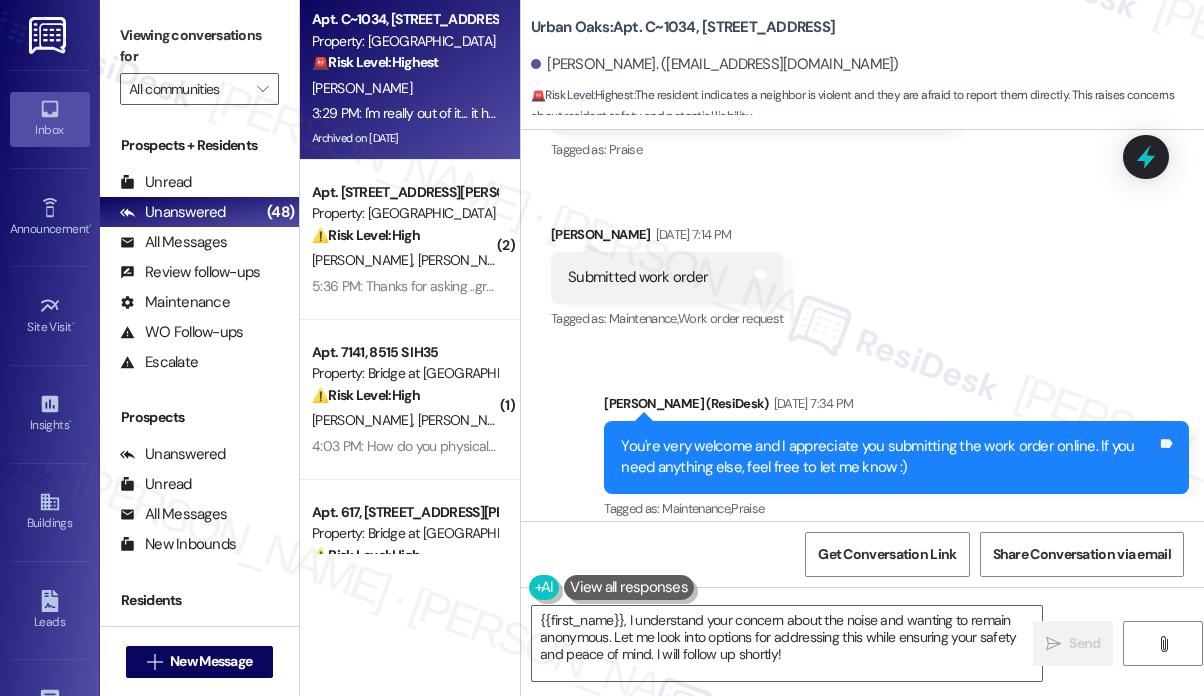 click on "[PERSON_NAME]. ([EMAIL_ADDRESS][DOMAIN_NAME])" at bounding box center (867, 65) 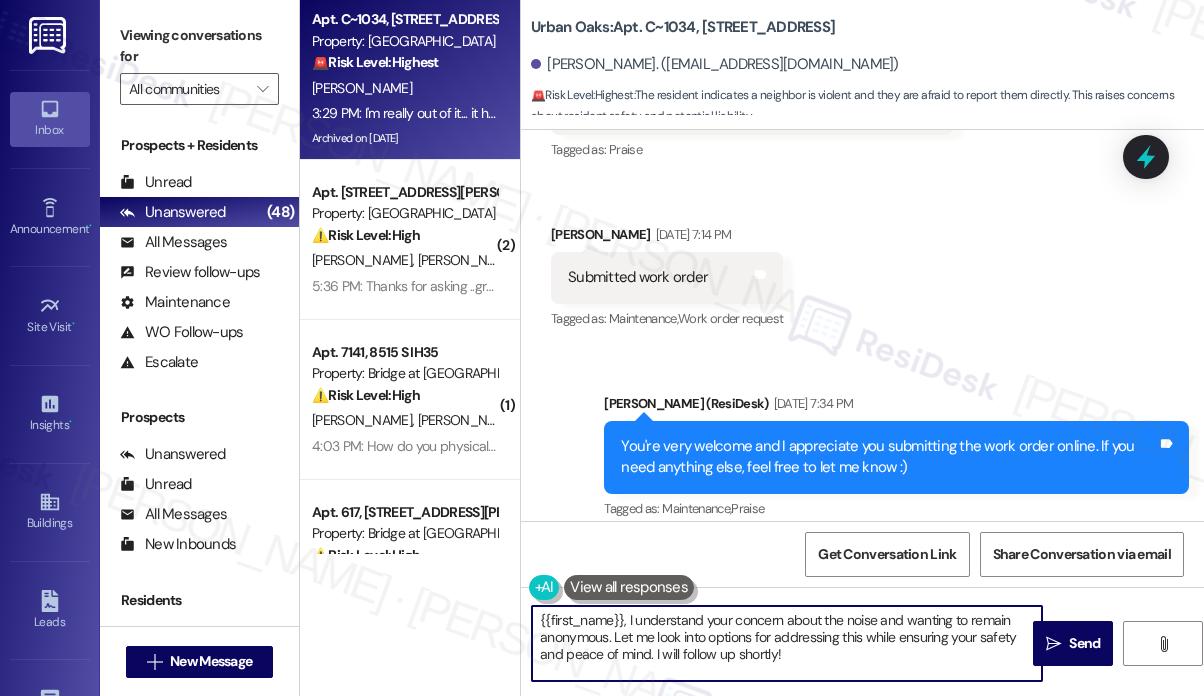 click on "{{first_name}}, I understand your concern about the noise and wanting to remain anonymous. Let me look into options for addressing this while ensuring your safety and peace of mind. I will follow up shortly!" at bounding box center (787, 643) 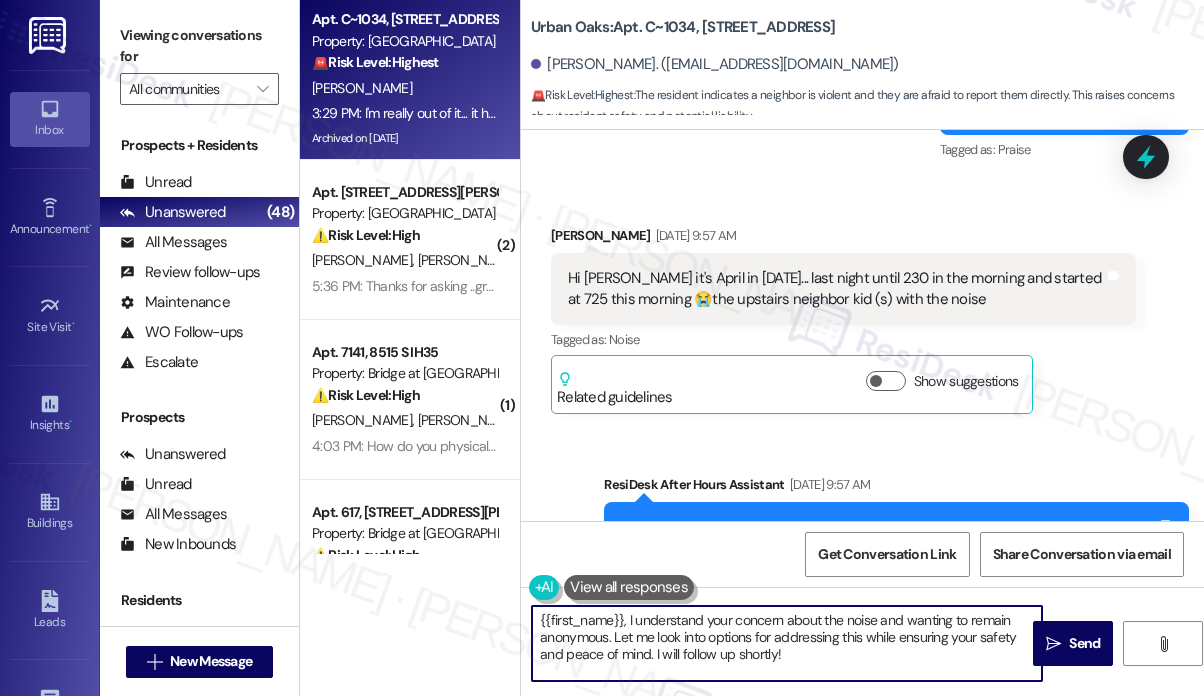scroll, scrollTop: 19076, scrollLeft: 0, axis: vertical 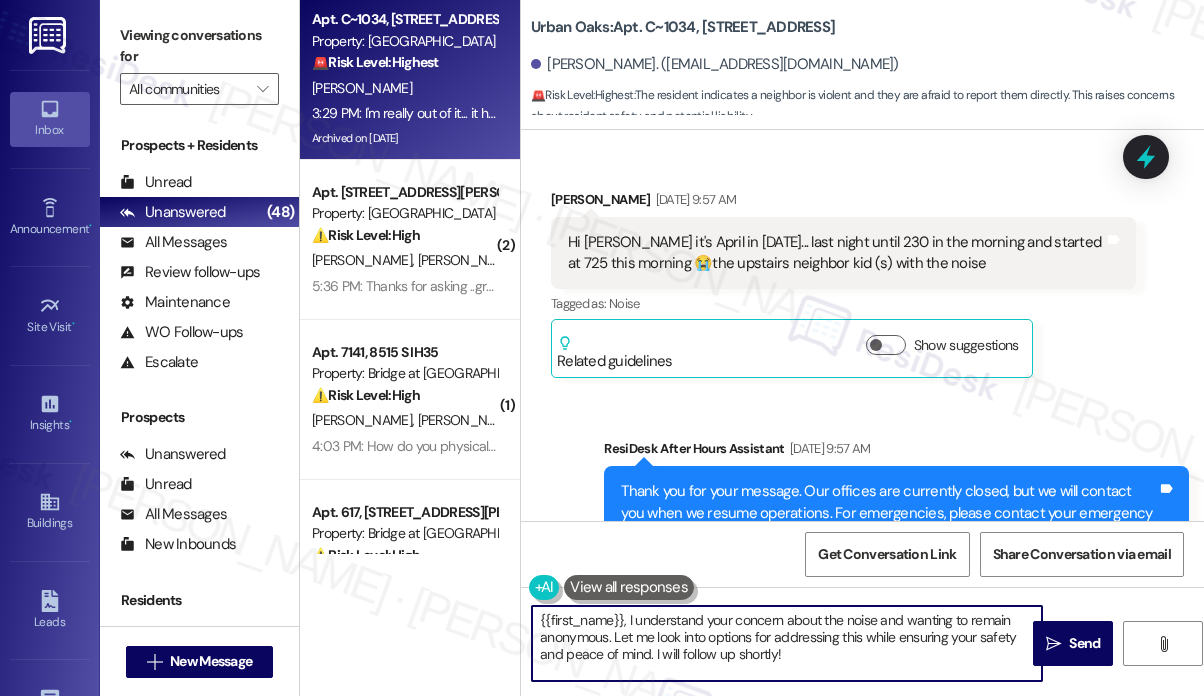 click on "Hi [PERSON_NAME] it's April in [DATE]... last night until 230 in the morning and started at 725 this morning 😭the upstairs neighbor kid (s) with the noise" at bounding box center [836, 253] 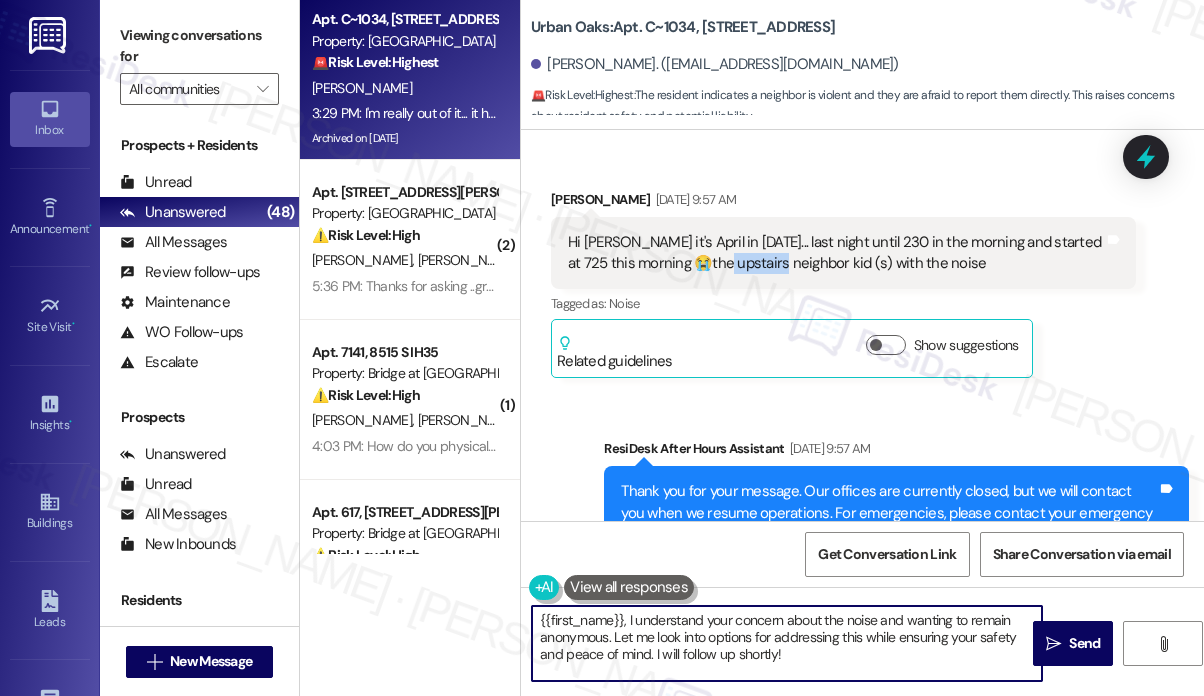 click on "Hi [PERSON_NAME] it's April in [DATE]... last night until 230 in the morning and started at 725 this morning 😭the upstairs neighbor kid (s) with the noise" at bounding box center (836, 253) 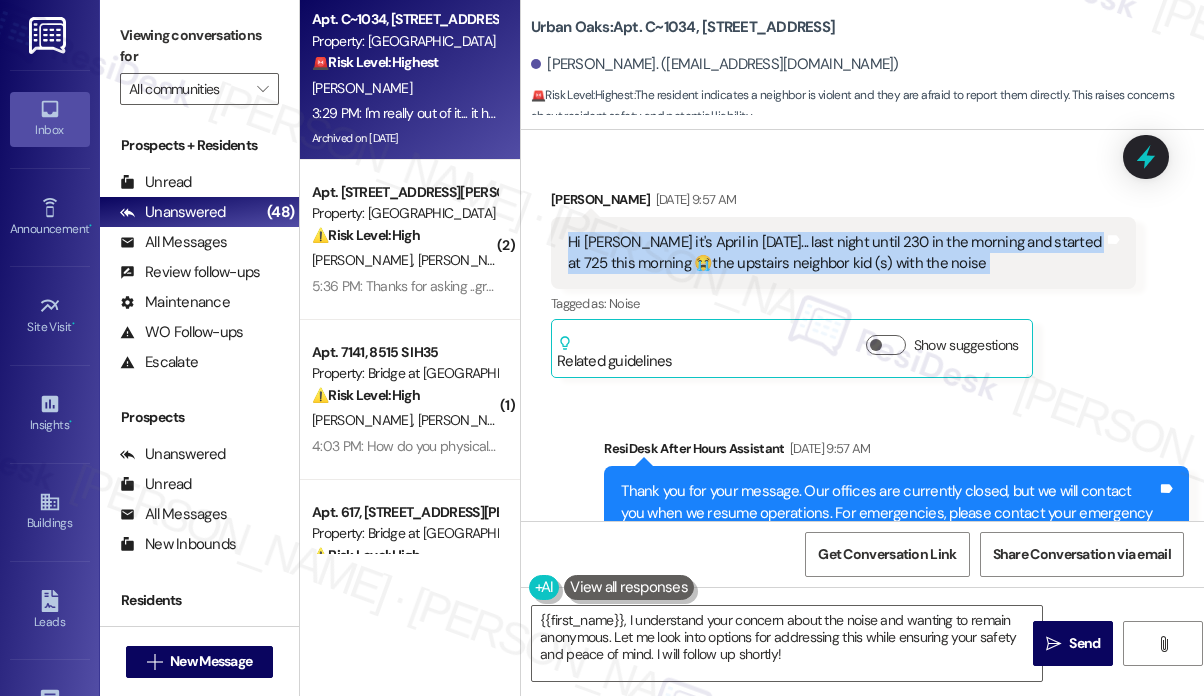 click on "Hi [PERSON_NAME] it's April in [DATE]... last night until 230 in the morning and started at 725 this morning 😭the upstairs neighbor kid (s) with the noise" at bounding box center [836, 253] 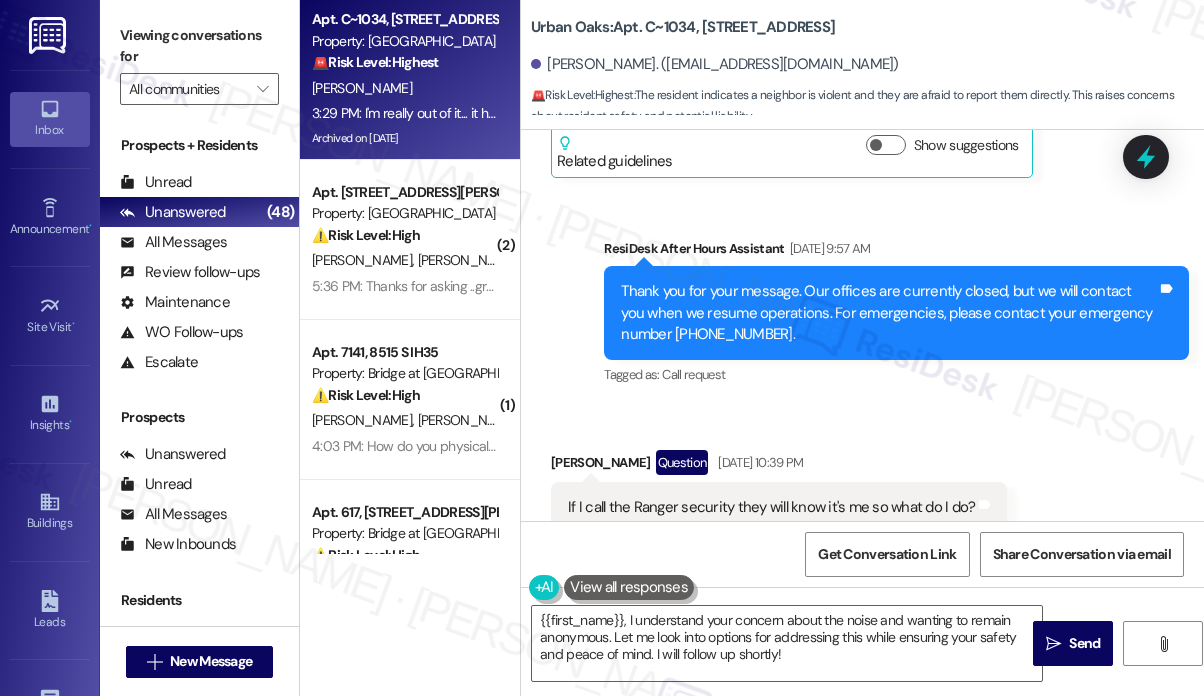 click on "Thank you for your message. Our offices are currently closed, but we will contact you when we resume operations. For emergencies, please contact your emergency number [PHONE_NUMBER]." at bounding box center [889, 313] 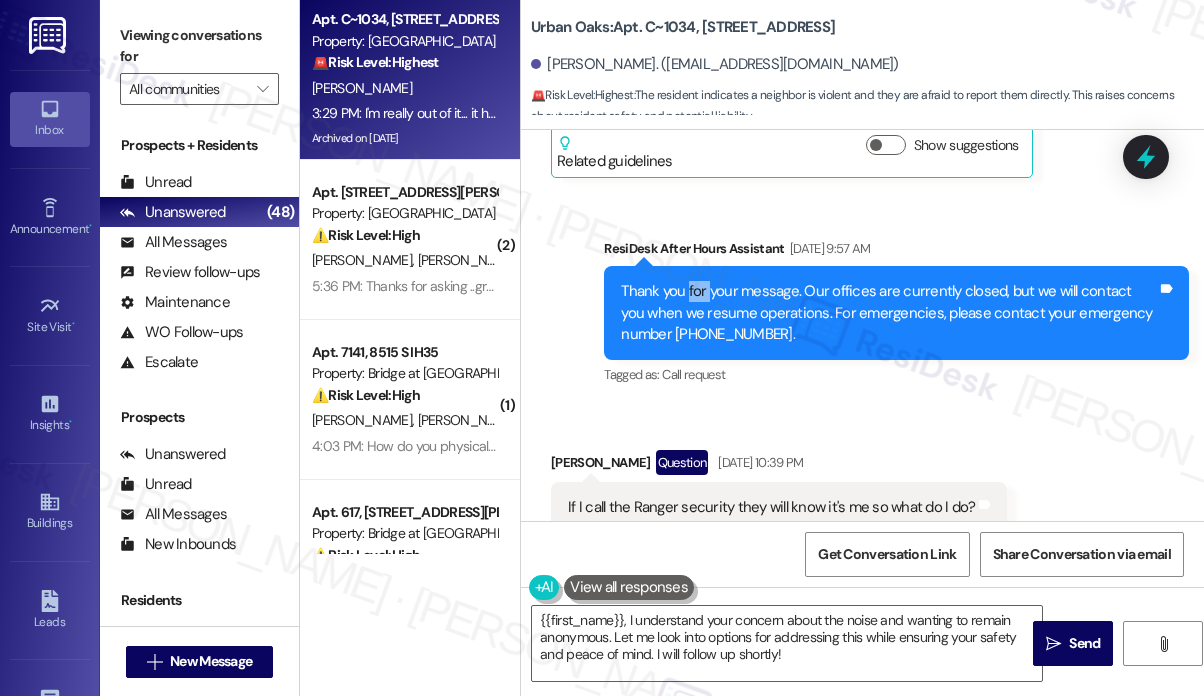 click on "Thank you for your message. Our offices are currently closed, but we will contact you when we resume operations. For emergencies, please contact your emergency number [PHONE_NUMBER]." at bounding box center [889, 313] 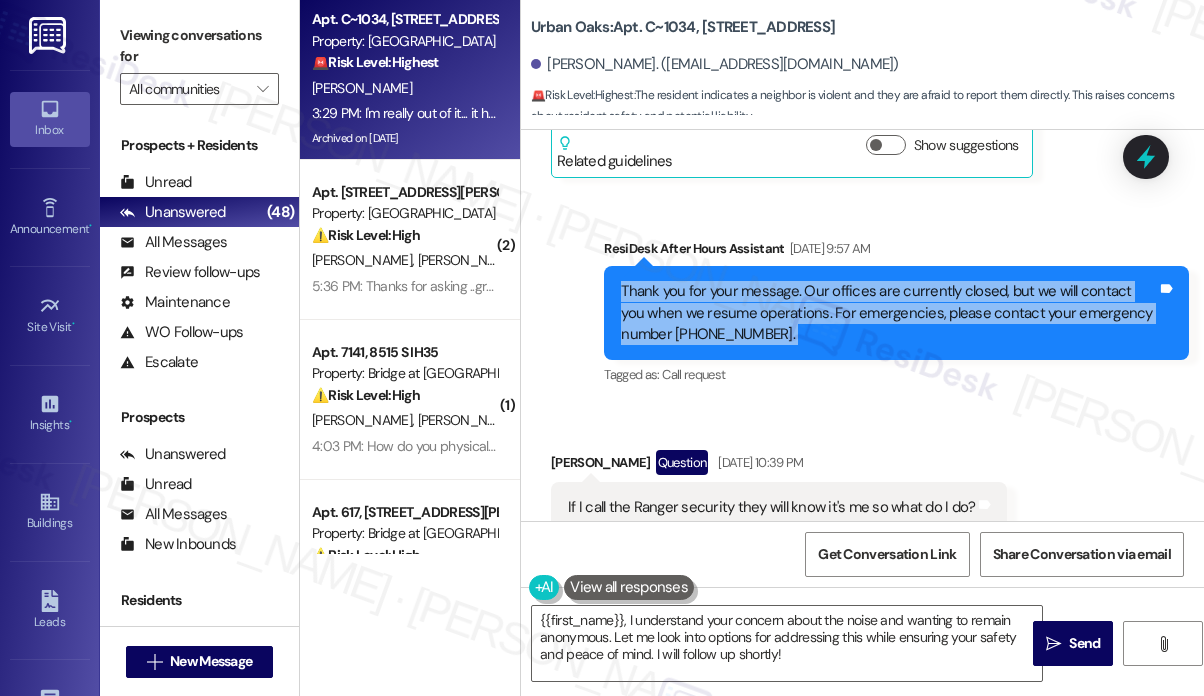 click on "Thank you for your message. Our offices are currently closed, but we will contact you when we resume operations. For emergencies, please contact your emergency number [PHONE_NUMBER]." at bounding box center (889, 313) 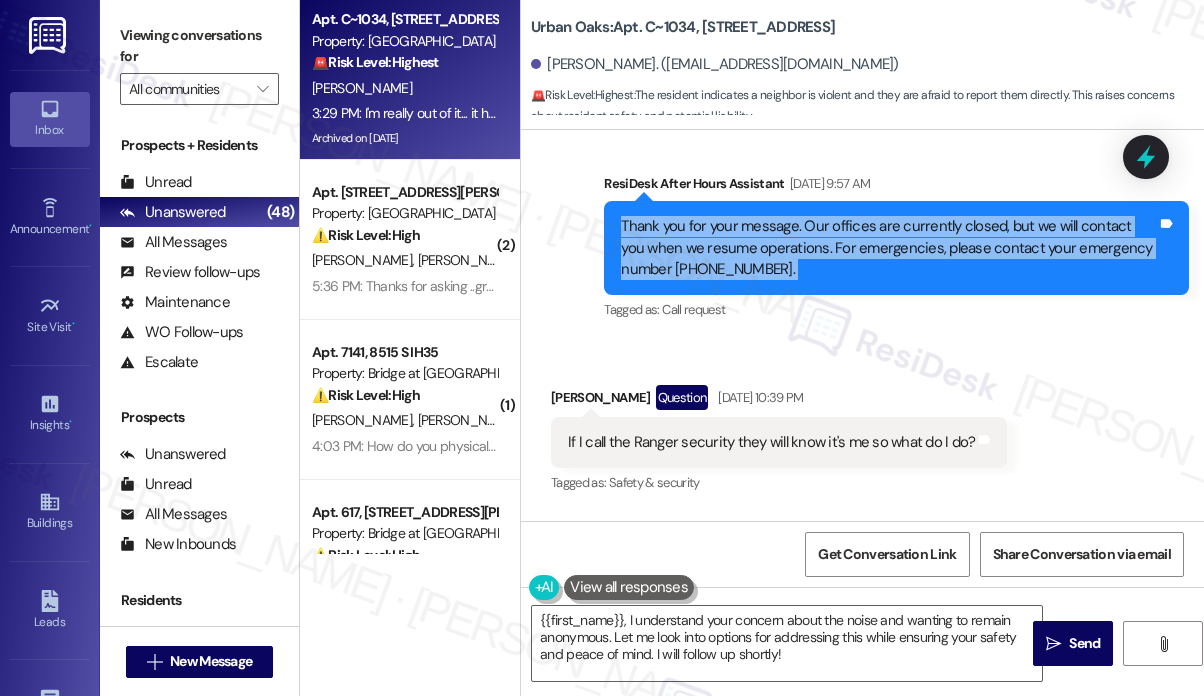 scroll, scrollTop: 19476, scrollLeft: 0, axis: vertical 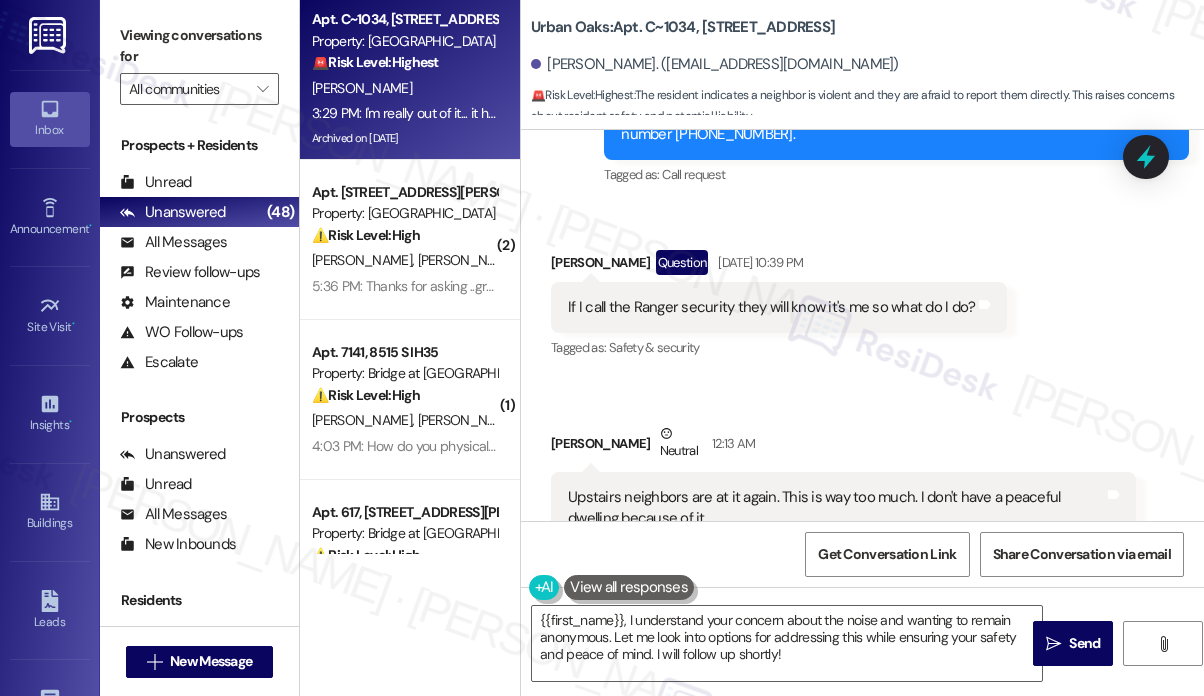 click on "If I call the Ranger security they will know it's me so what do I do?" at bounding box center (771, 307) 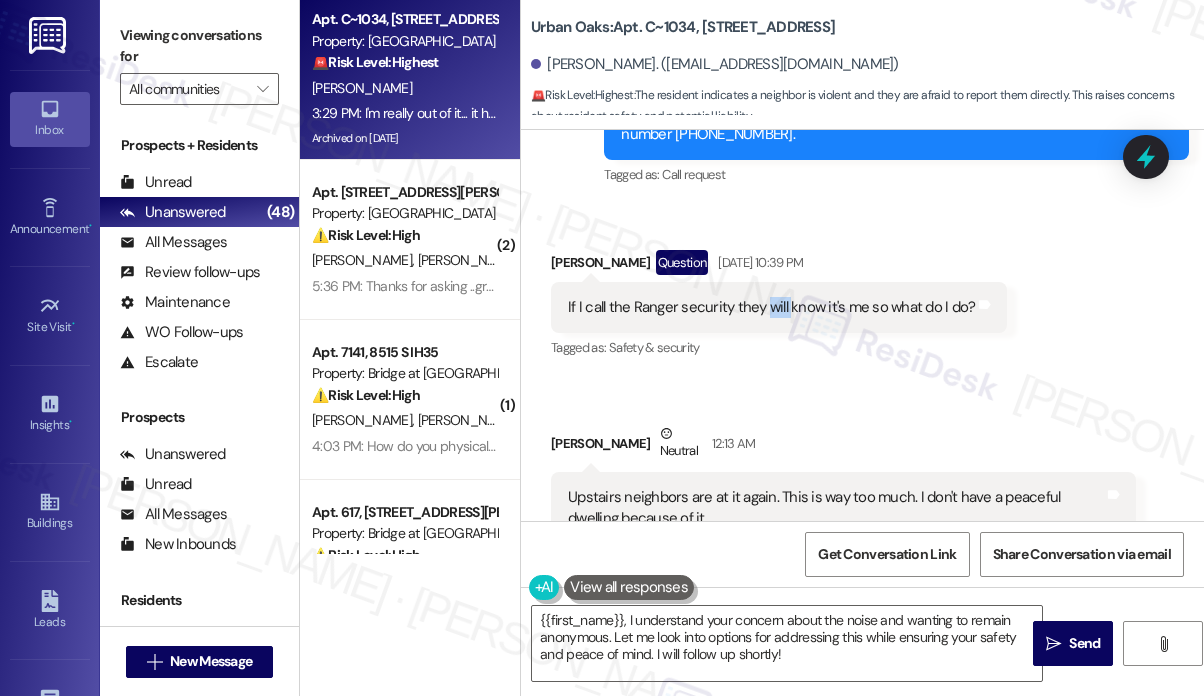 click on "If I call the Ranger security they will know it's me so what do I do?" at bounding box center (771, 307) 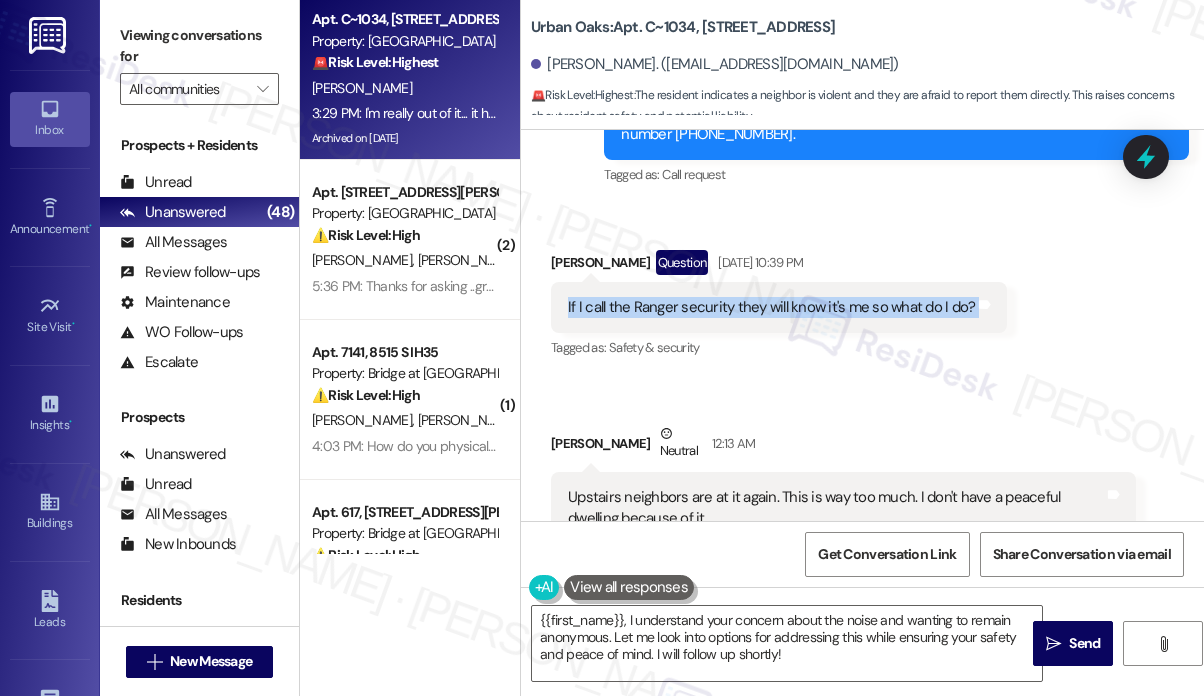 click on "If I call the Ranger security they will know it's me so what do I do?" at bounding box center (771, 307) 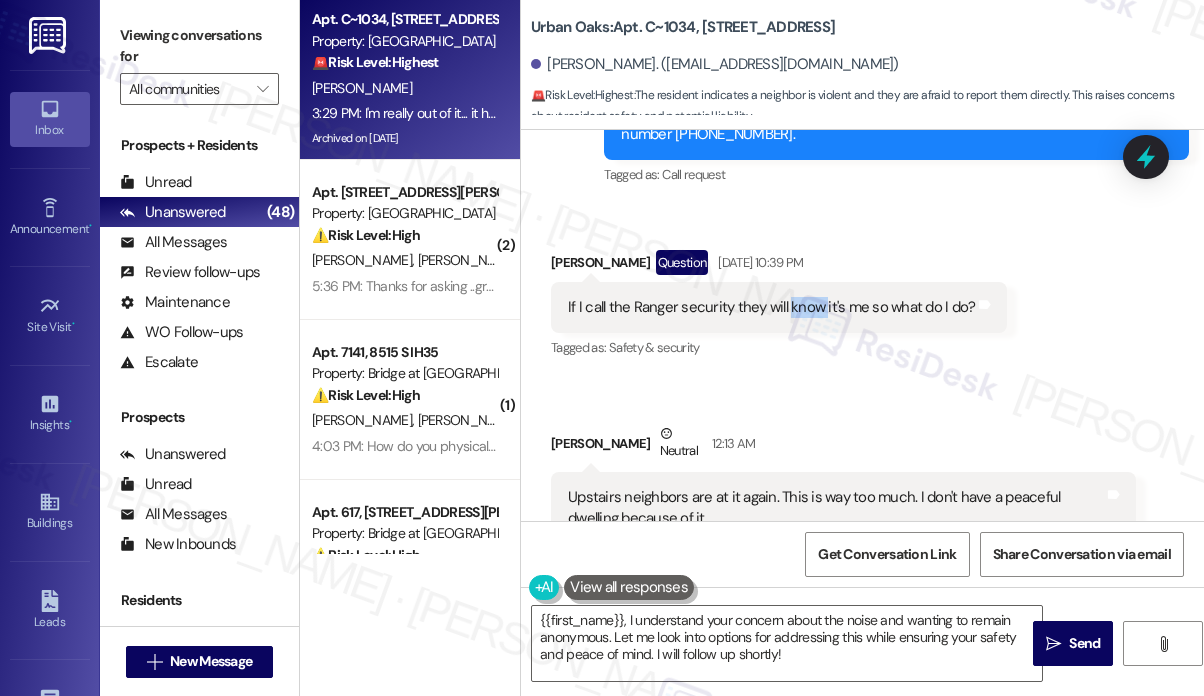 click on "If I call the Ranger security they will know it's me so what do I do?" at bounding box center (771, 307) 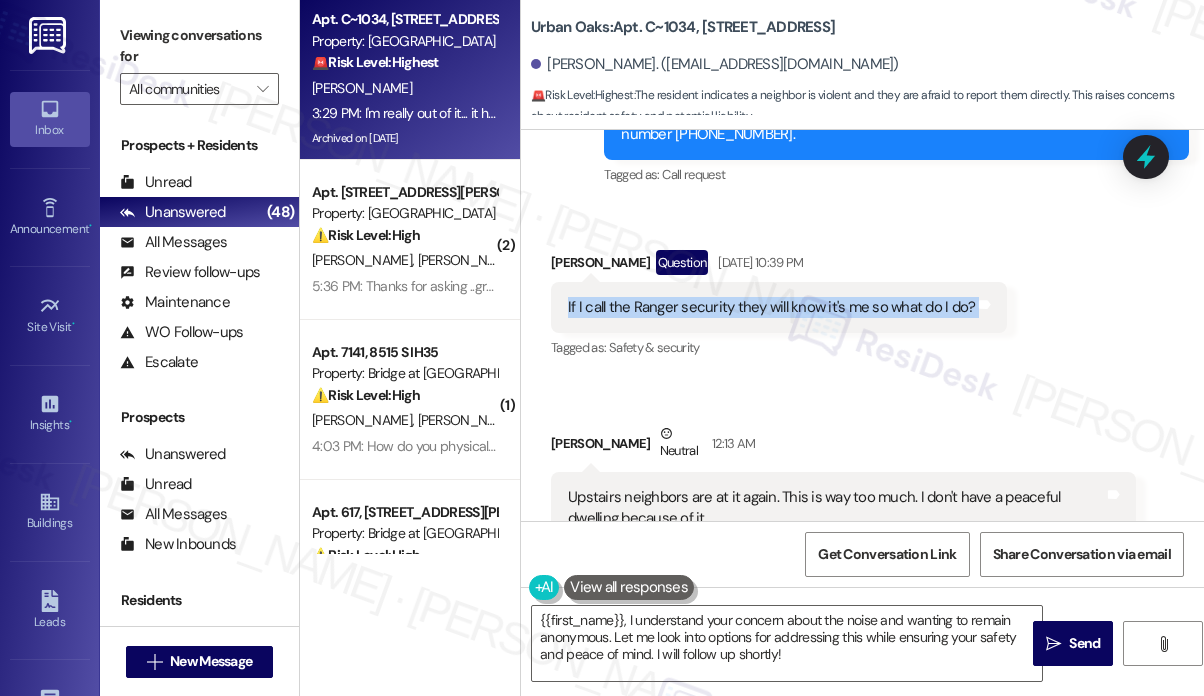 click on "If I call the Ranger security they will know it's me so what do I do?" at bounding box center (771, 307) 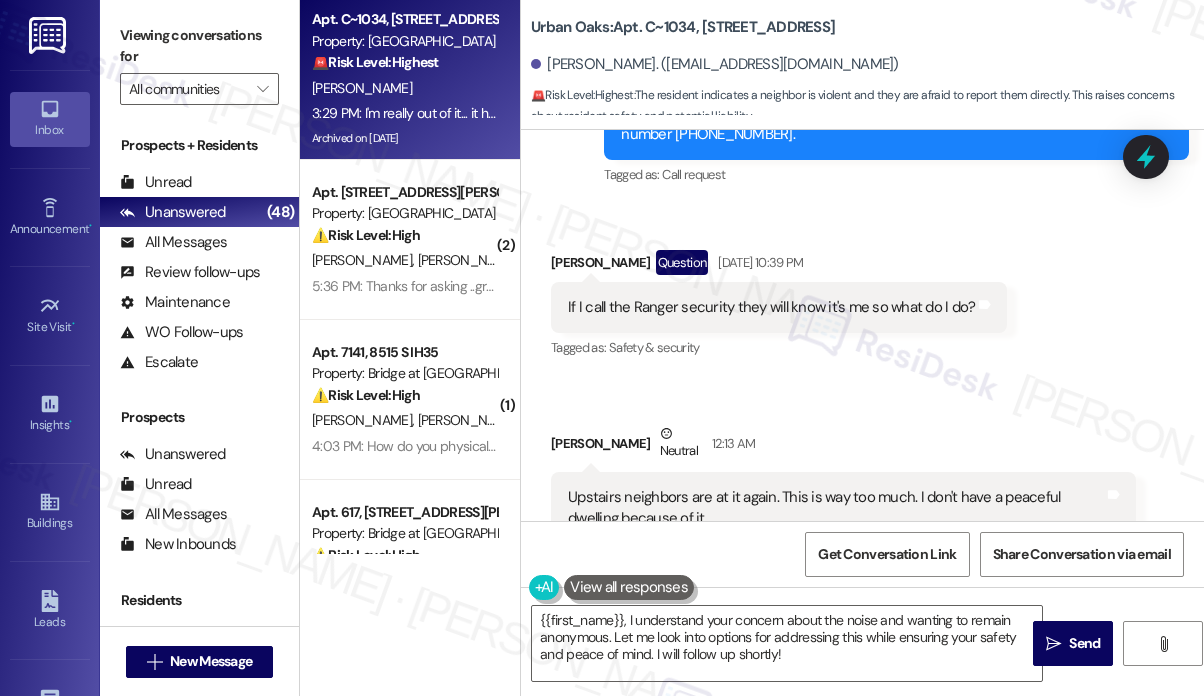 click on "Upstairs neighbors are at it again. This is way too much. I don't have a peaceful dwelling because of it" at bounding box center [836, 508] 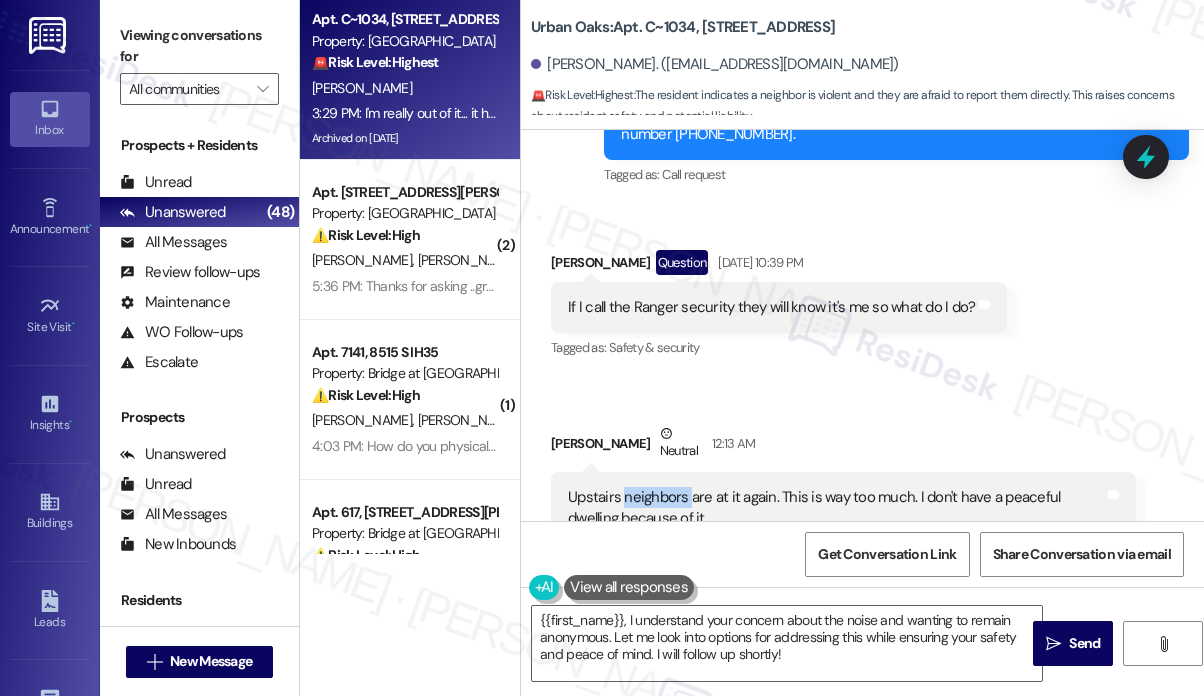 click on "Upstairs neighbors are at it again. This is way too much. I don't have a peaceful dwelling because of it" at bounding box center [836, 508] 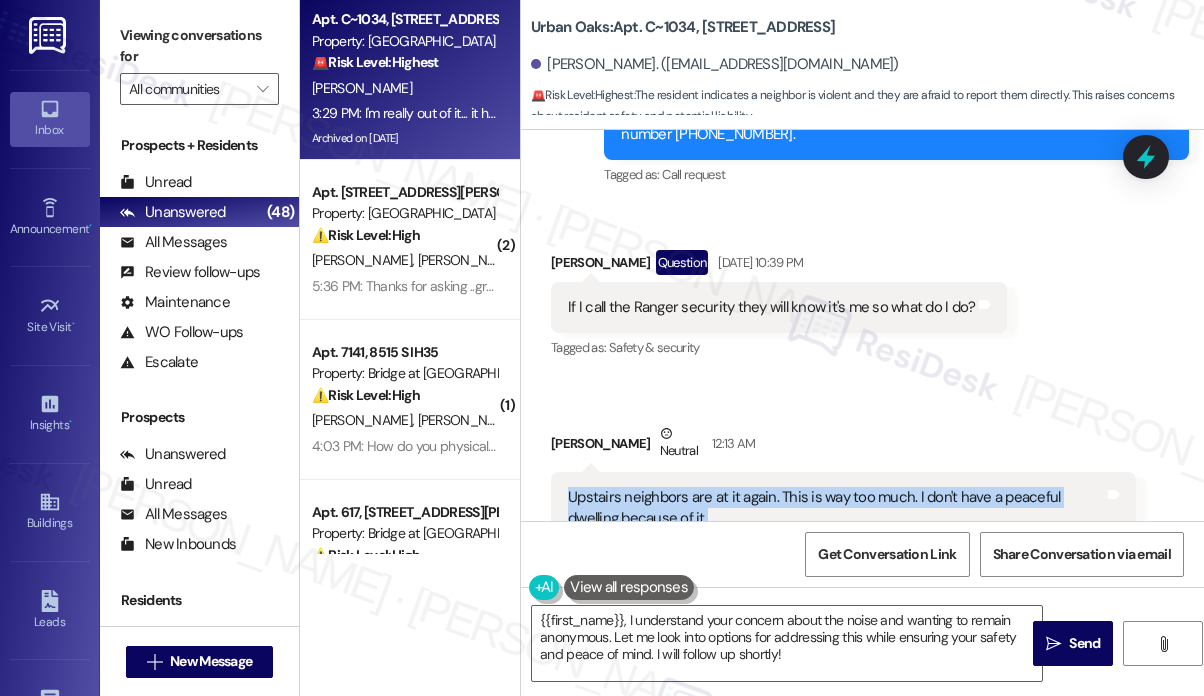 click on "Upstairs neighbors are at it again. This is way too much. I don't have a peaceful dwelling because of it" at bounding box center (836, 508) 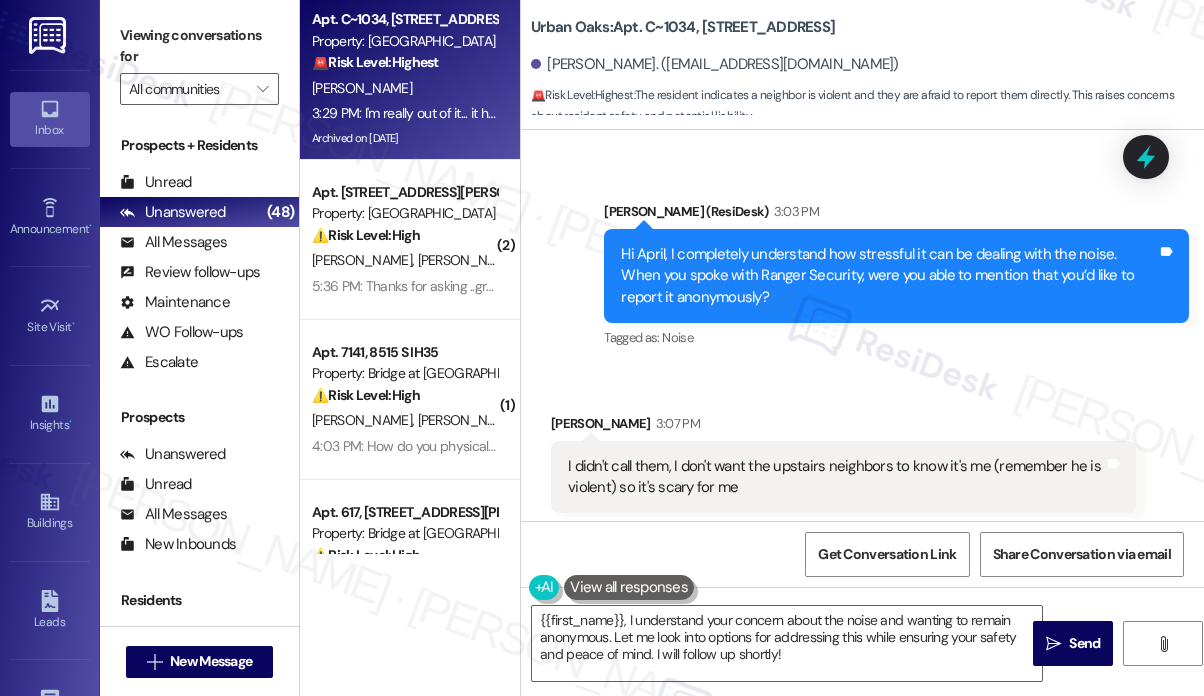 scroll, scrollTop: 20576, scrollLeft: 0, axis: vertical 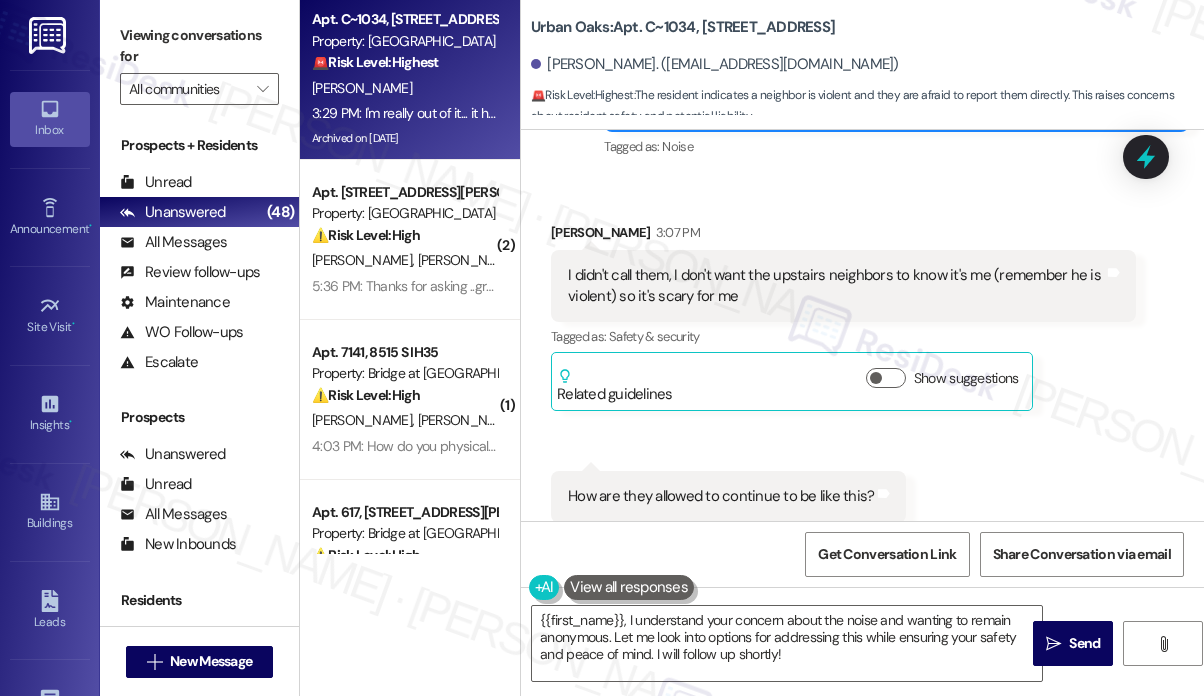 click on "I didn't call them, I don't want the upstairs neighbors to know it's me (remember he is violent) so it's scary for me" at bounding box center [836, 286] 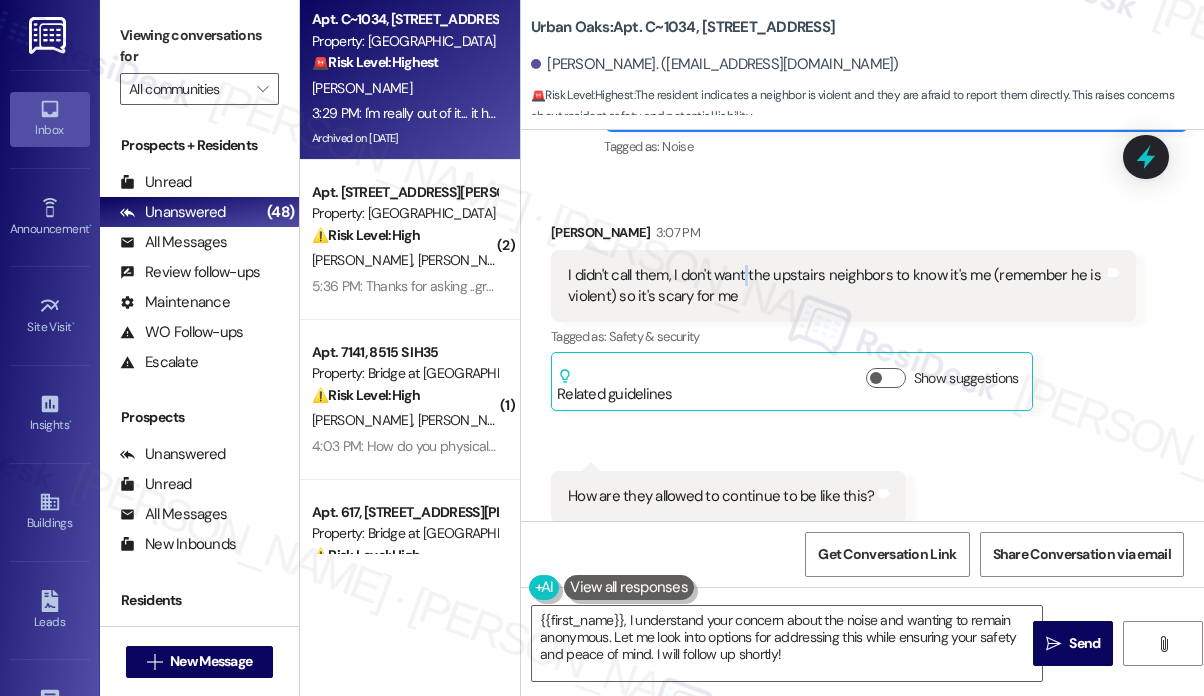 click on "I didn't call them, I don't want the upstairs neighbors to know it's me (remember he is violent) so it's scary for me" at bounding box center (836, 286) 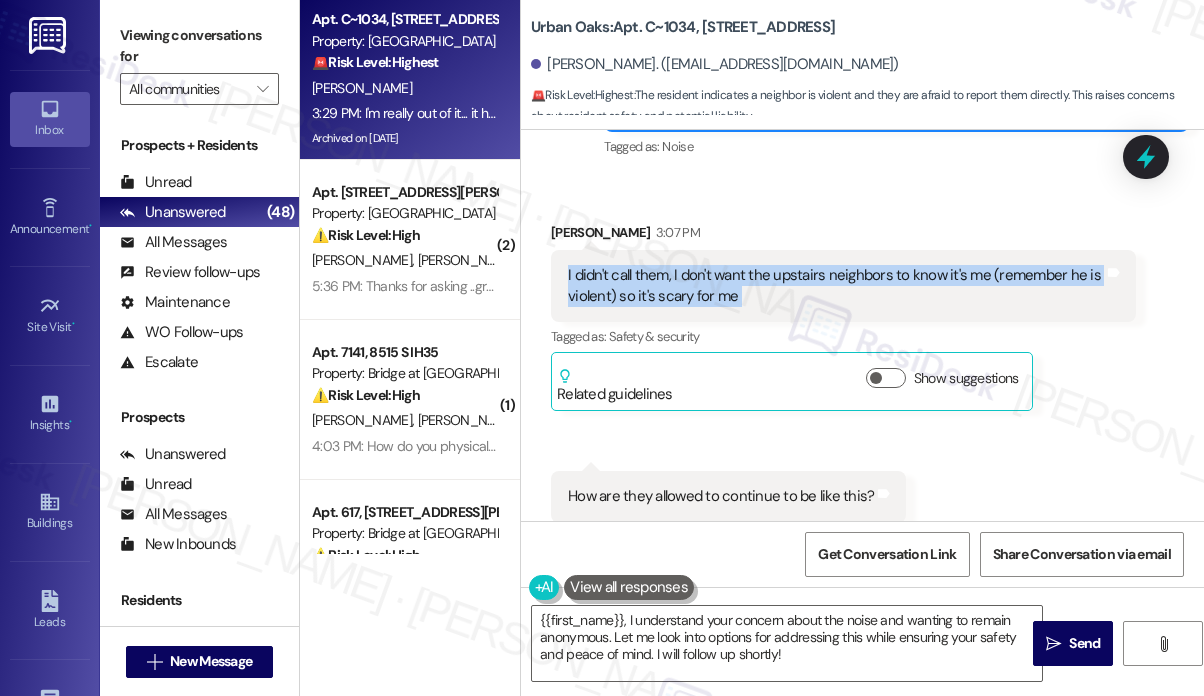 click on "I didn't call them, I don't want the upstairs neighbors to know it's me (remember he is violent) so it's scary for me" at bounding box center (836, 286) 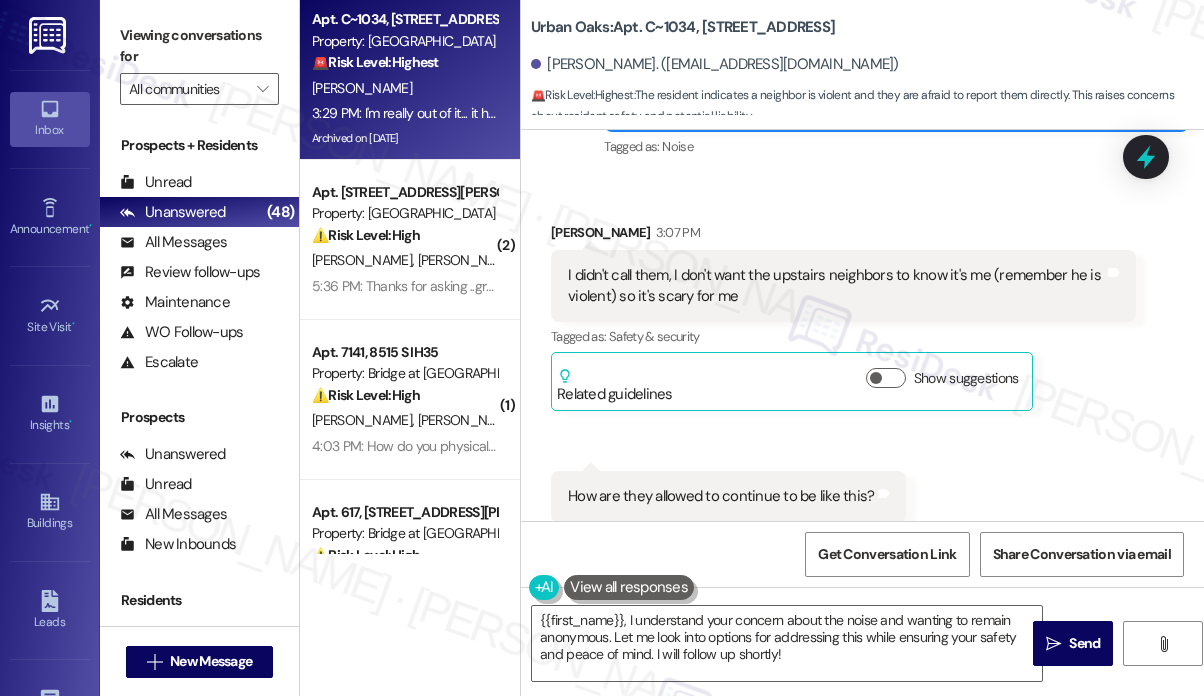 click on "I didn't call them, I don't want the upstairs neighbors to know it's me (remember he is violent) so it's scary for me" at bounding box center (836, 286) 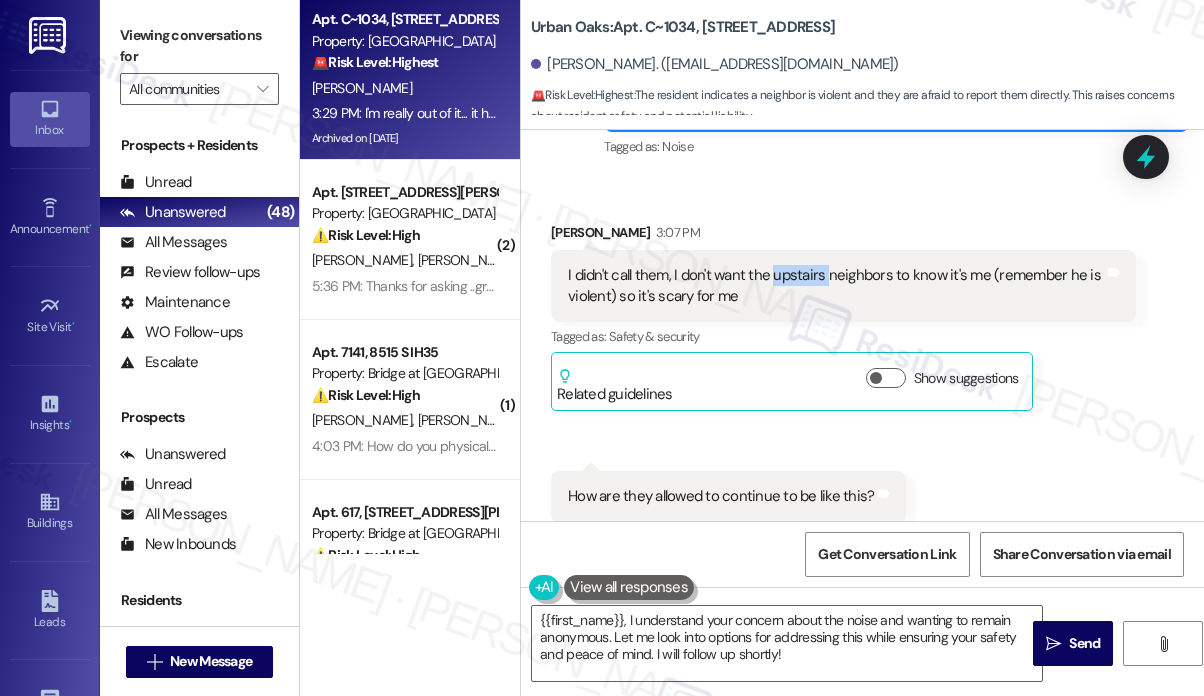 click on "I didn't call them, I don't want the upstairs neighbors to know it's me (remember he is violent) so it's scary for me" at bounding box center (836, 286) 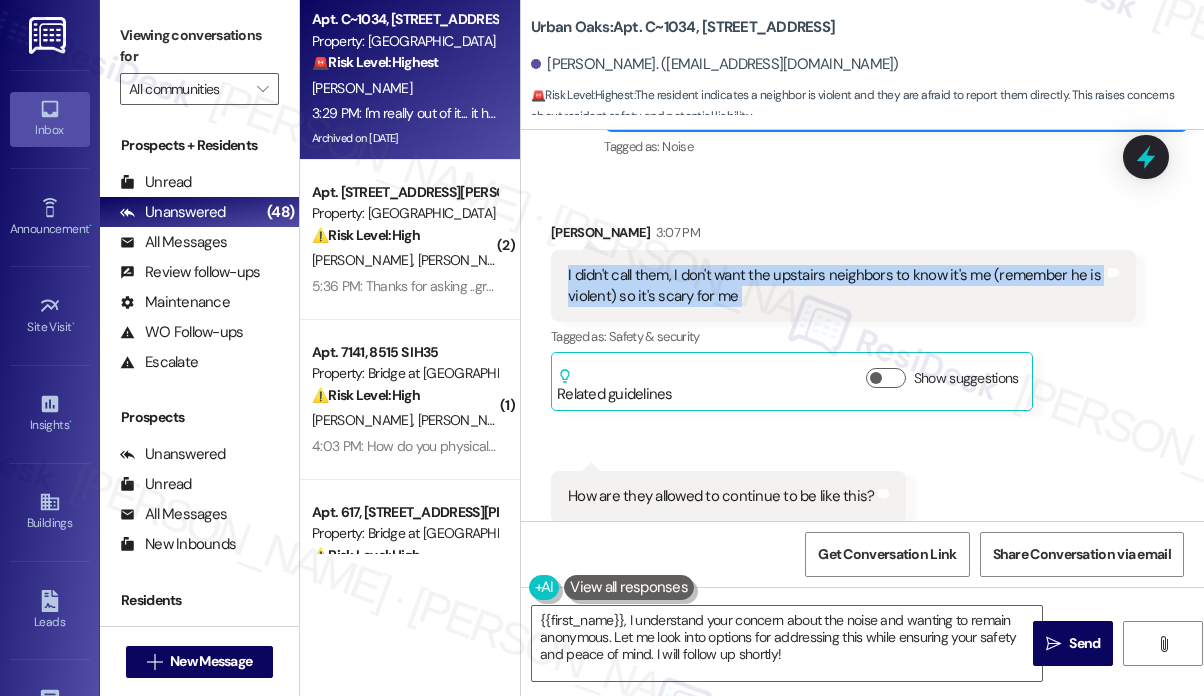 click on "I didn't call them, I don't want the upstairs neighbors to know it's me (remember he is violent) so it's scary for me" at bounding box center (836, 286) 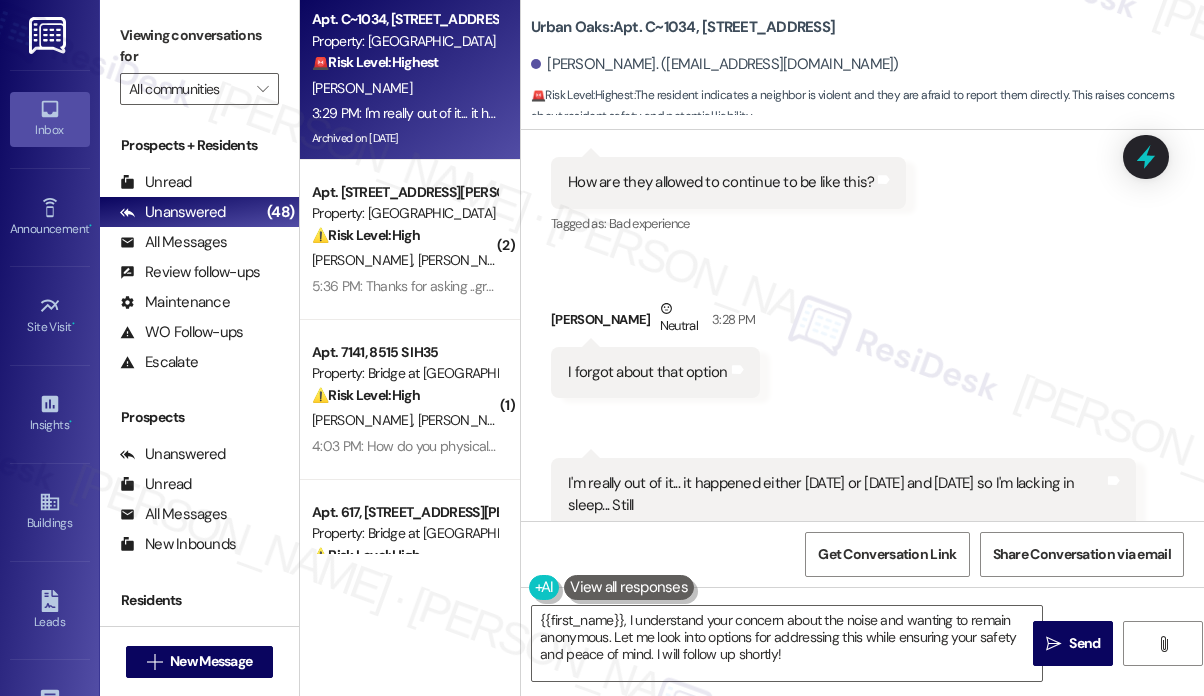 scroll, scrollTop: 20891, scrollLeft: 0, axis: vertical 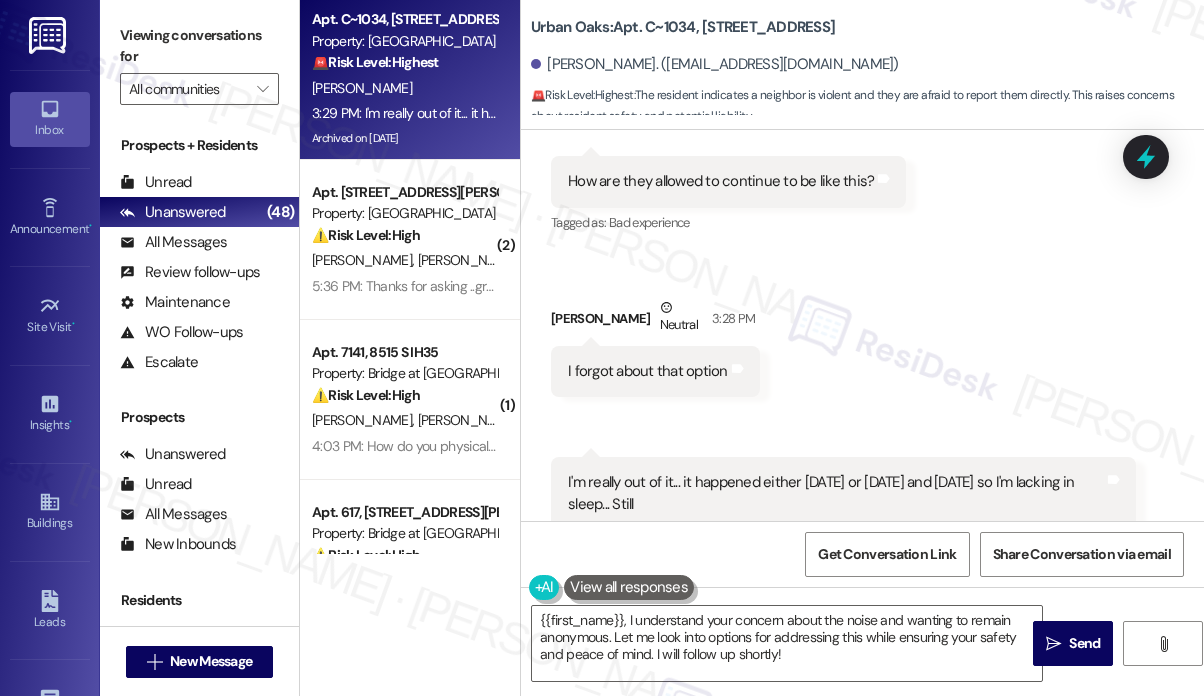 click on "I forgot about that option  Tags and notes" at bounding box center [655, 371] 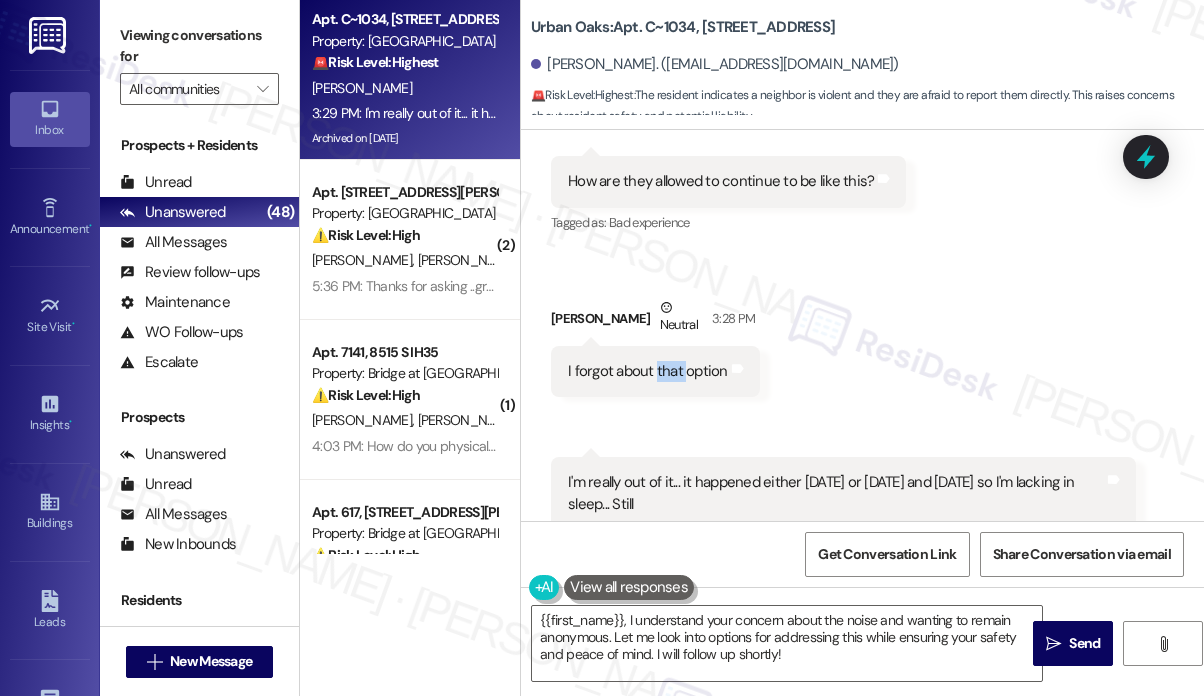 click on "I forgot about that option" at bounding box center (648, 371) 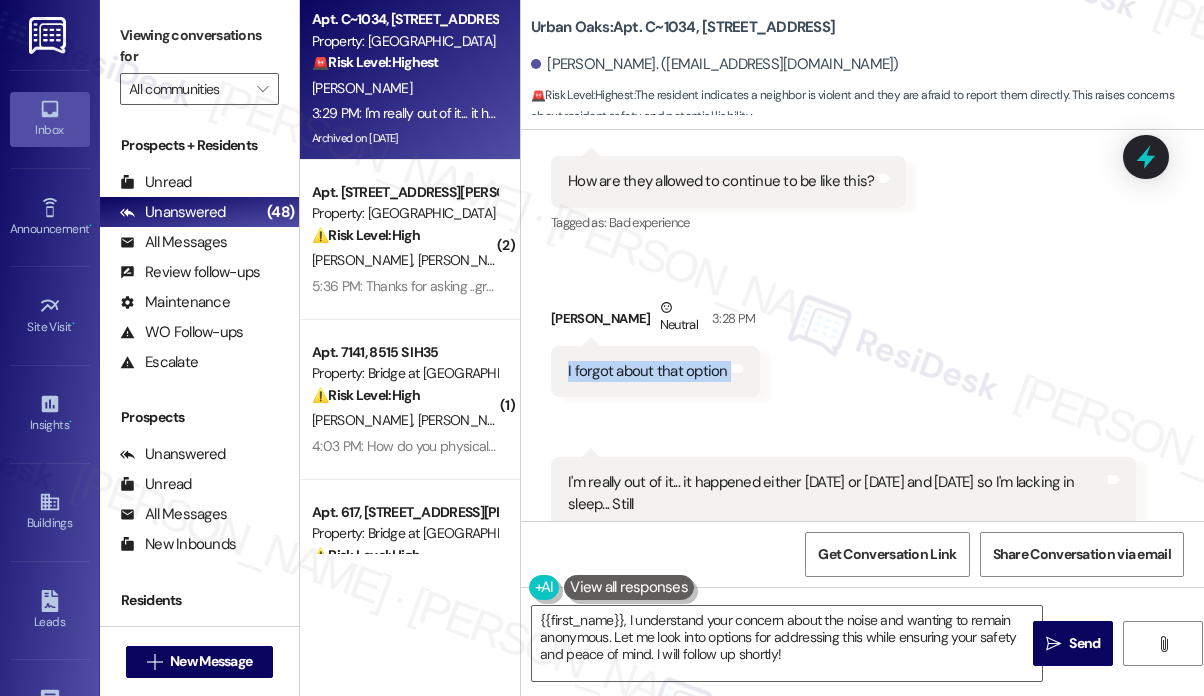 click on "I forgot about that option" at bounding box center [648, 371] 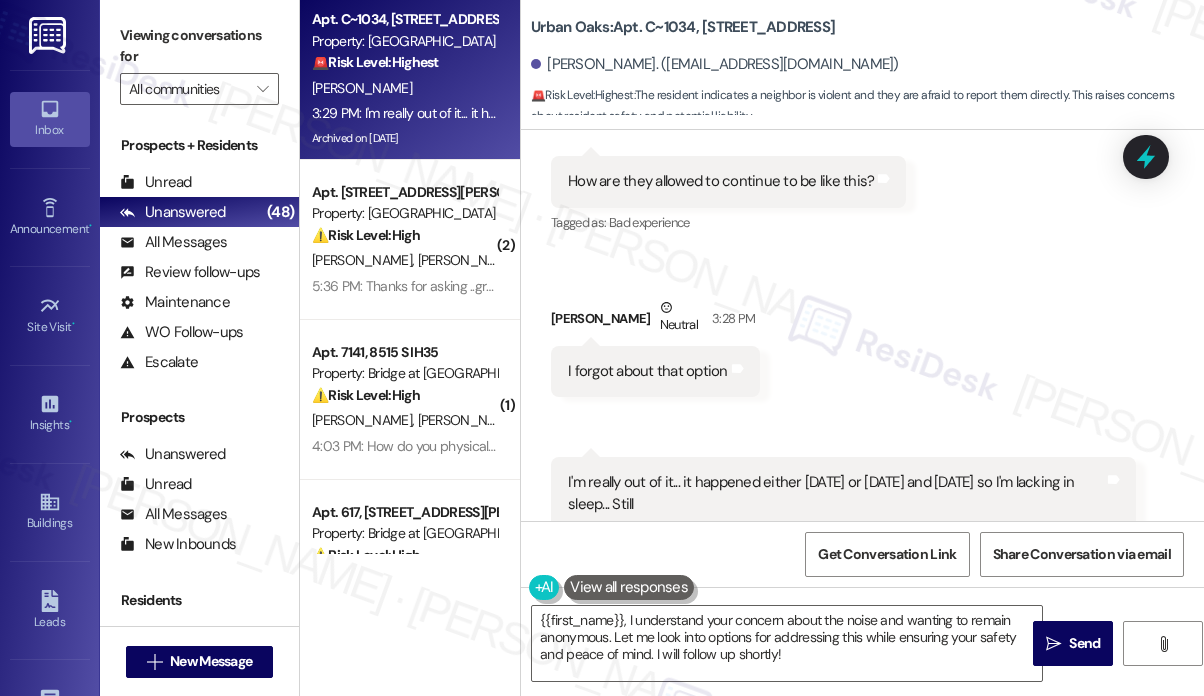 click on "I'm really out of it... it happened either [DATE] or [DATE] and [DATE] so I'm lacking in sleep... Still" at bounding box center (836, 493) 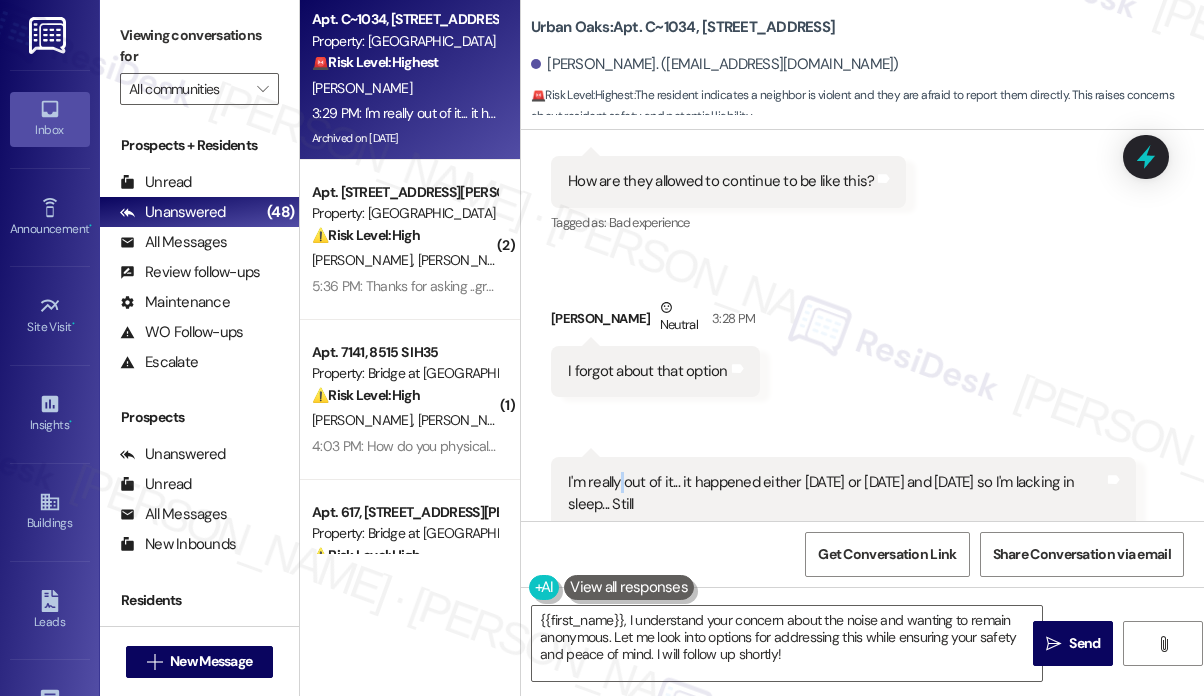 click on "I'm really out of it... it happened either [DATE] or [DATE] and [DATE] so I'm lacking in sleep... Still" at bounding box center (836, 493) 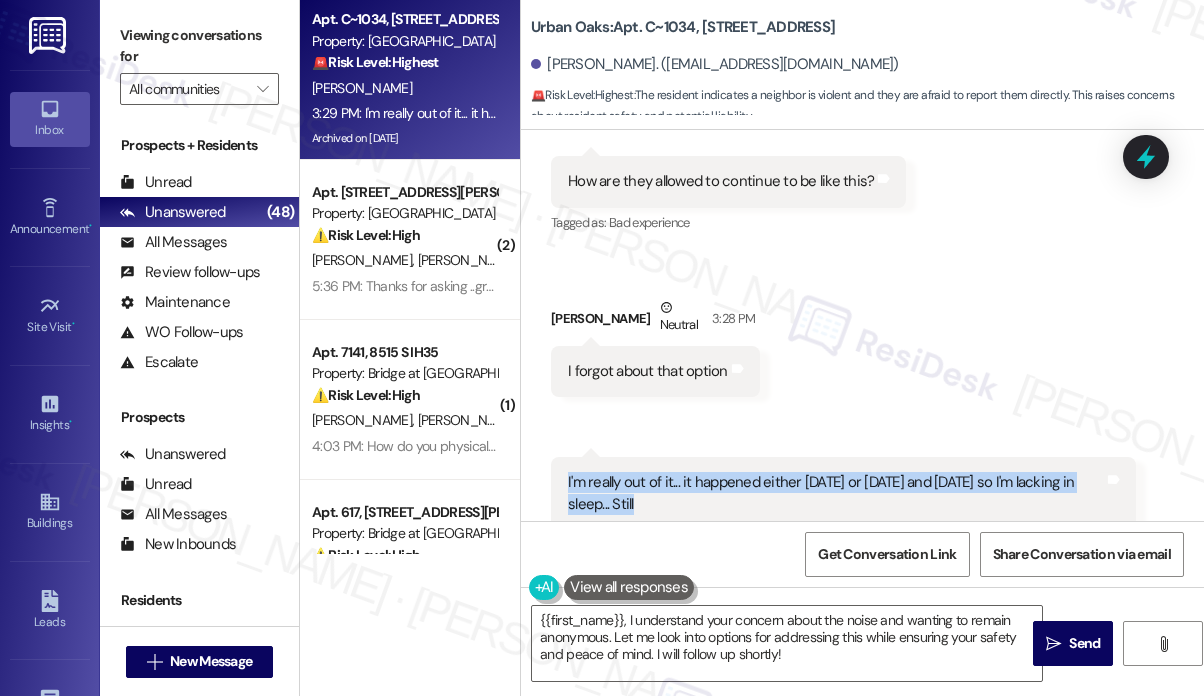 click on "I'm really out of it... it happened either [DATE] or [DATE] and [DATE] so I'm lacking in sleep... Still" at bounding box center [836, 493] 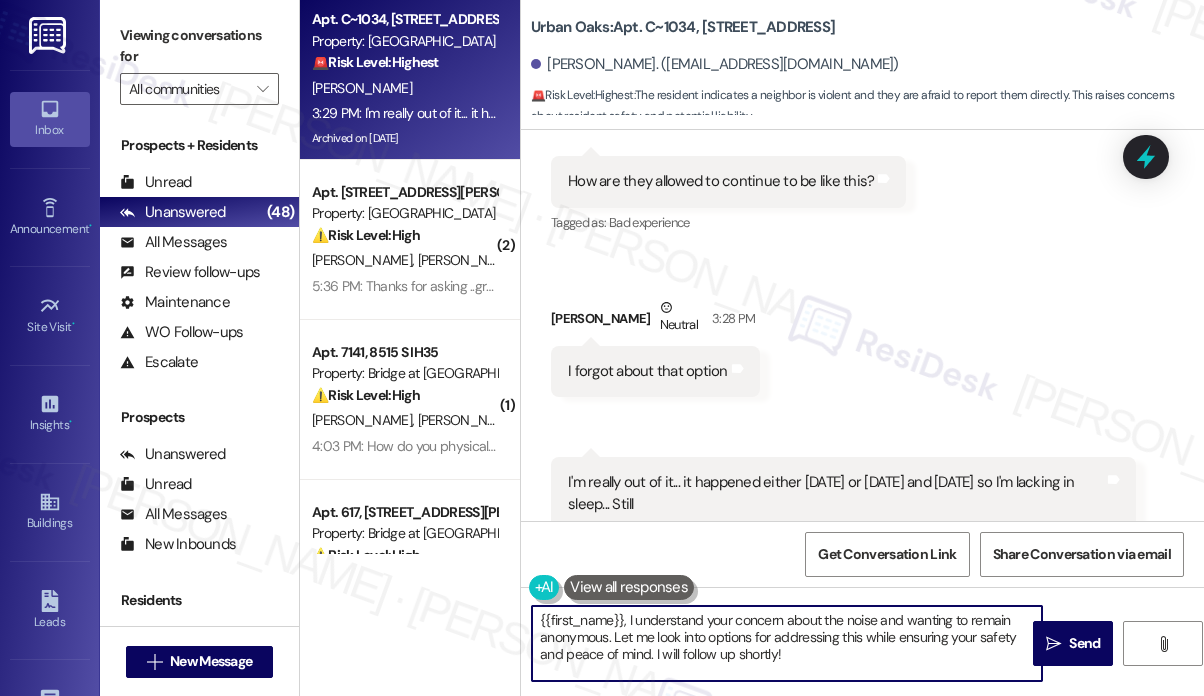 click on "{{first_name}}, I understand your concern about the noise and wanting to remain anonymous. Let me look into options for addressing this while ensuring your safety and peace of mind. I will follow up shortly!" at bounding box center (787, 643) 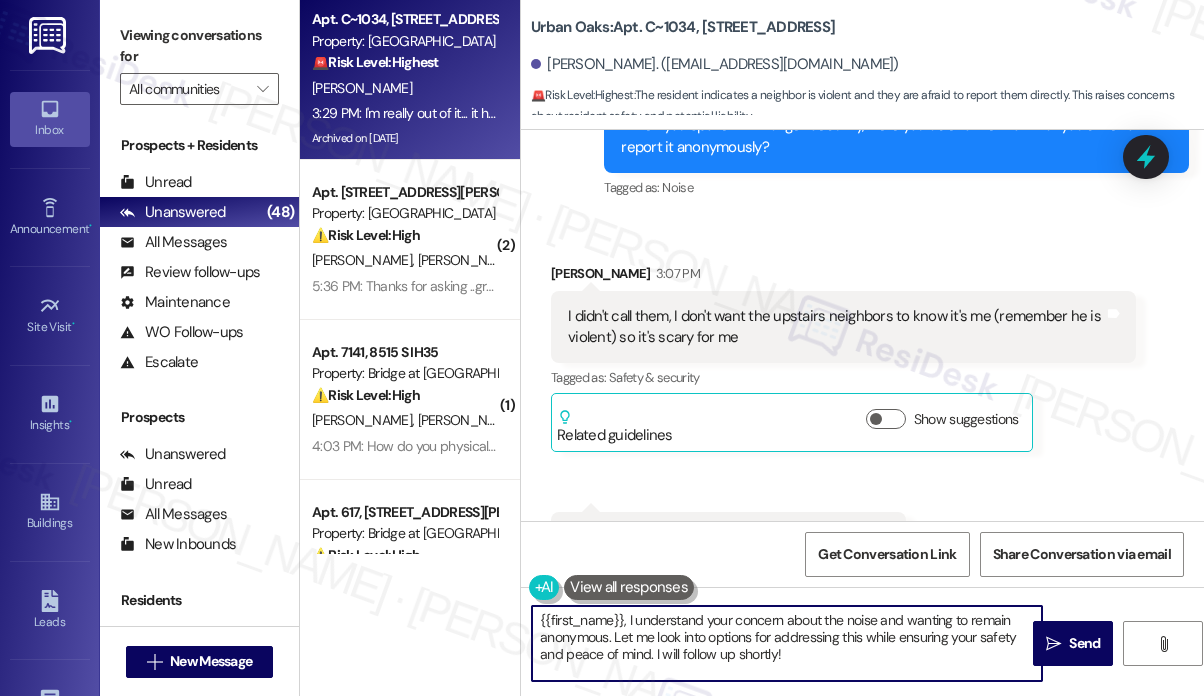 scroll, scrollTop: 20491, scrollLeft: 0, axis: vertical 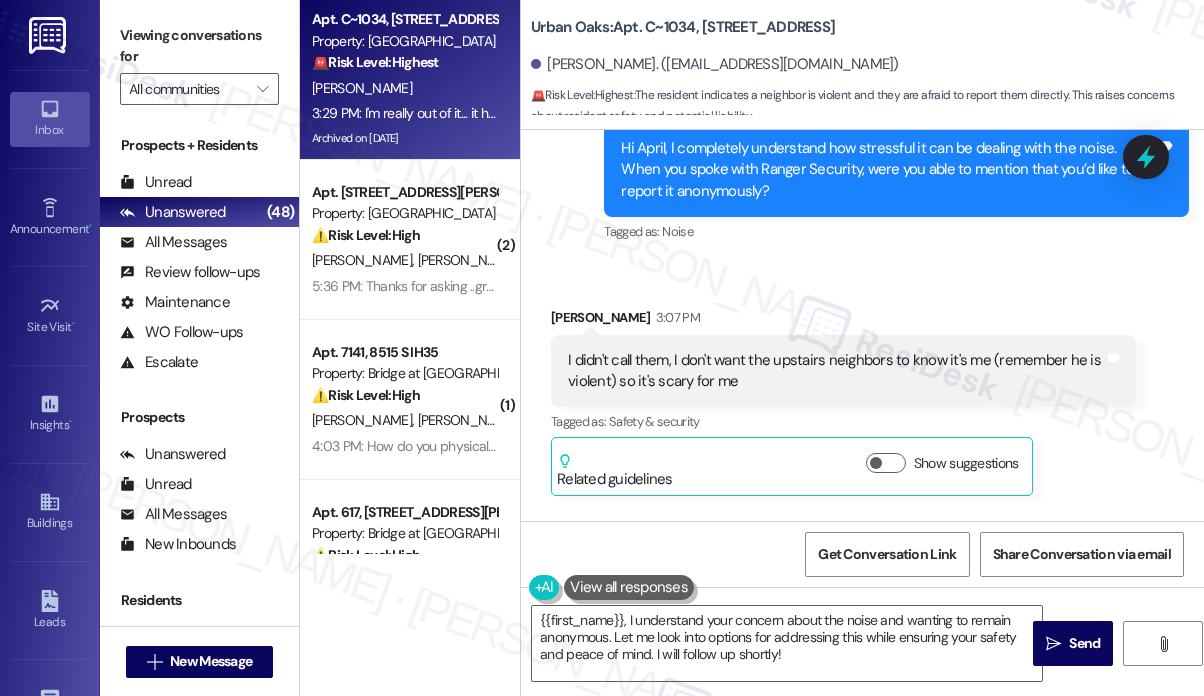 click on "I didn't call them, I don't want the upstairs neighbors to know it's me (remember he is violent) so it's scary for me" at bounding box center [836, 371] 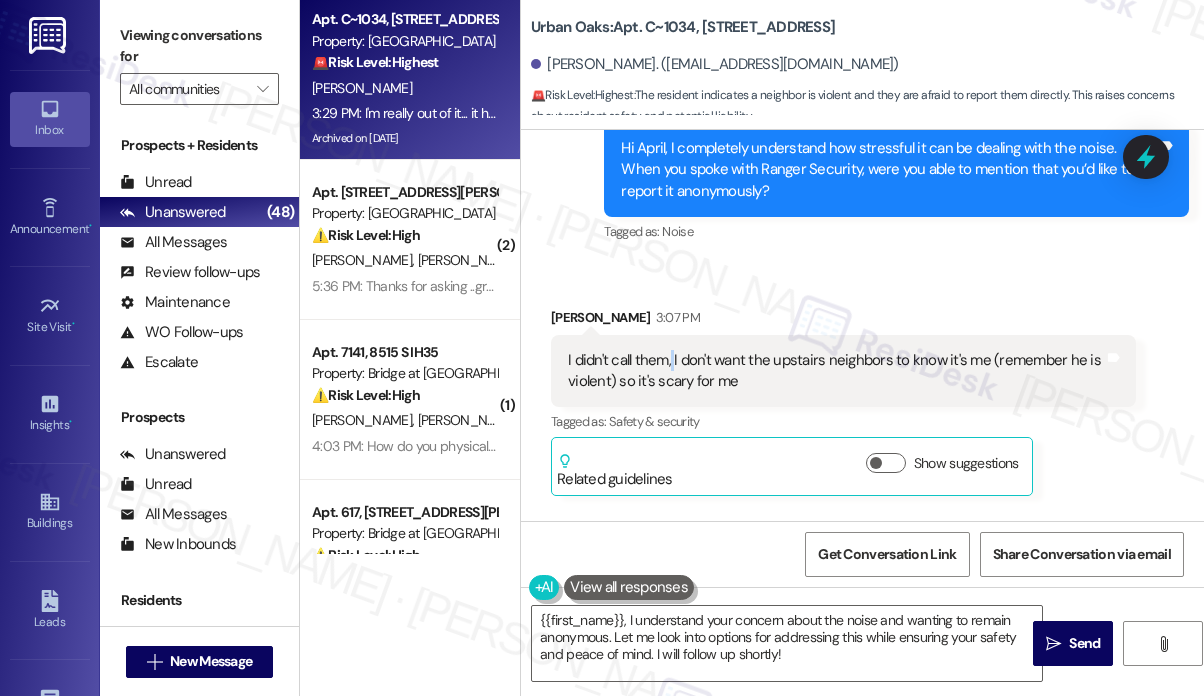 click on "I didn't call them, I don't want the upstairs neighbors to know it's me (remember he is violent) so it's scary for me" at bounding box center [836, 371] 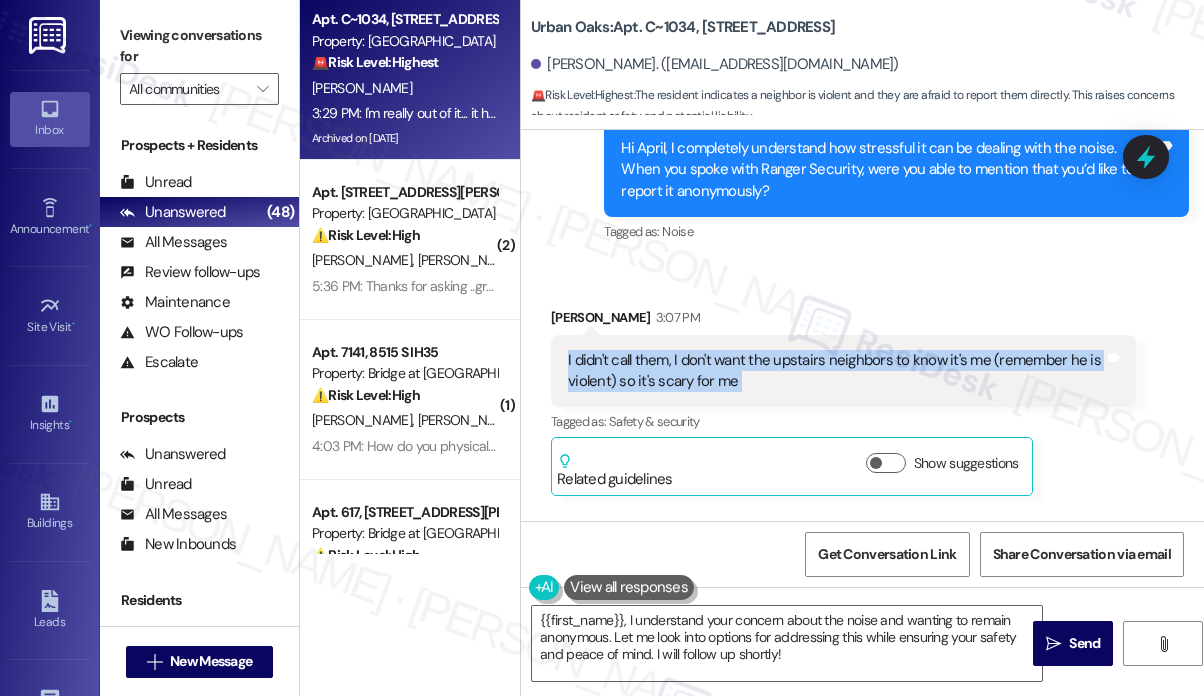 click on "I didn't call them, I don't want the upstairs neighbors to know it's me (remember he is violent) so it's scary for me" at bounding box center [836, 371] 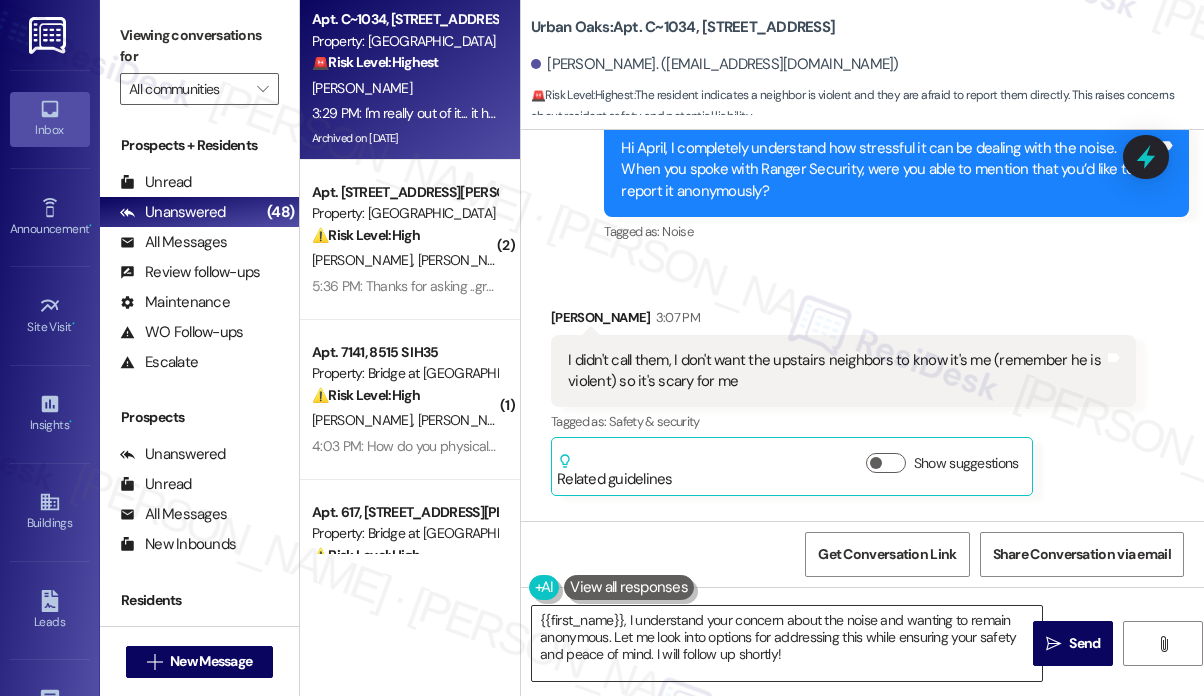 click on "{{first_name}}, I understand your concern about the noise and wanting to remain anonymous. Let me look into options for addressing this while ensuring your safety and peace of mind. I will follow up shortly!" at bounding box center [787, 643] 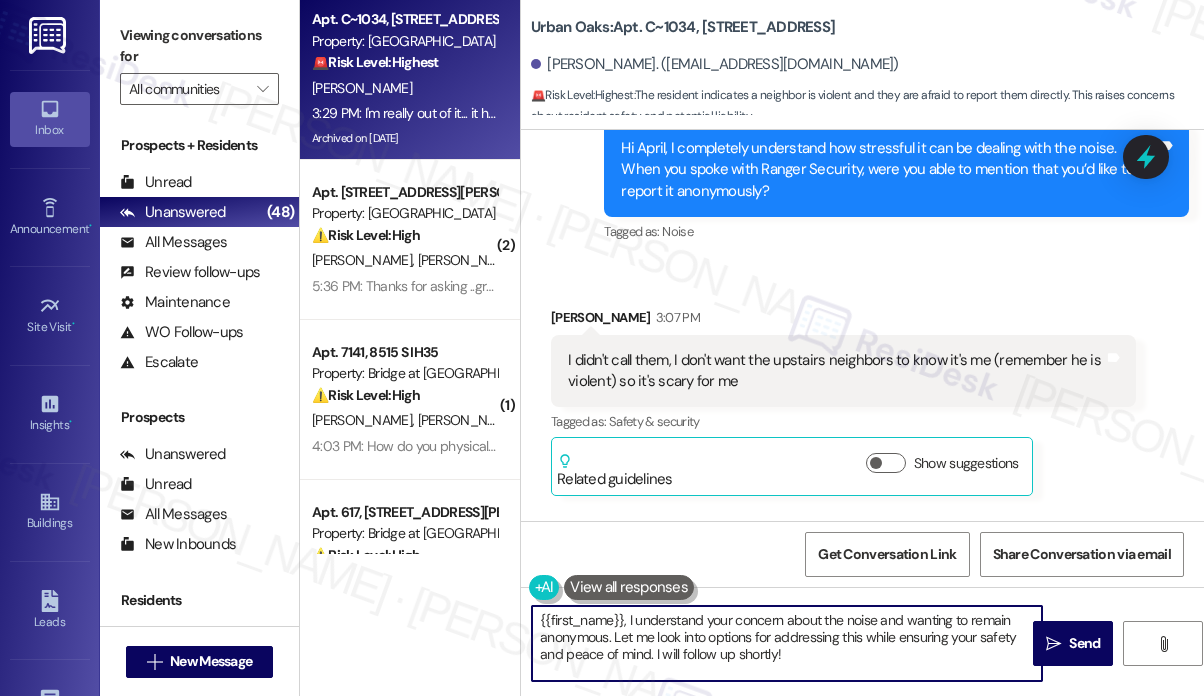 click on "{{first_name}}, I understand your concern about the noise and wanting to remain anonymous. Let me look into options for addressing this while ensuring your safety and peace of mind. I will follow up shortly!" at bounding box center [787, 643] 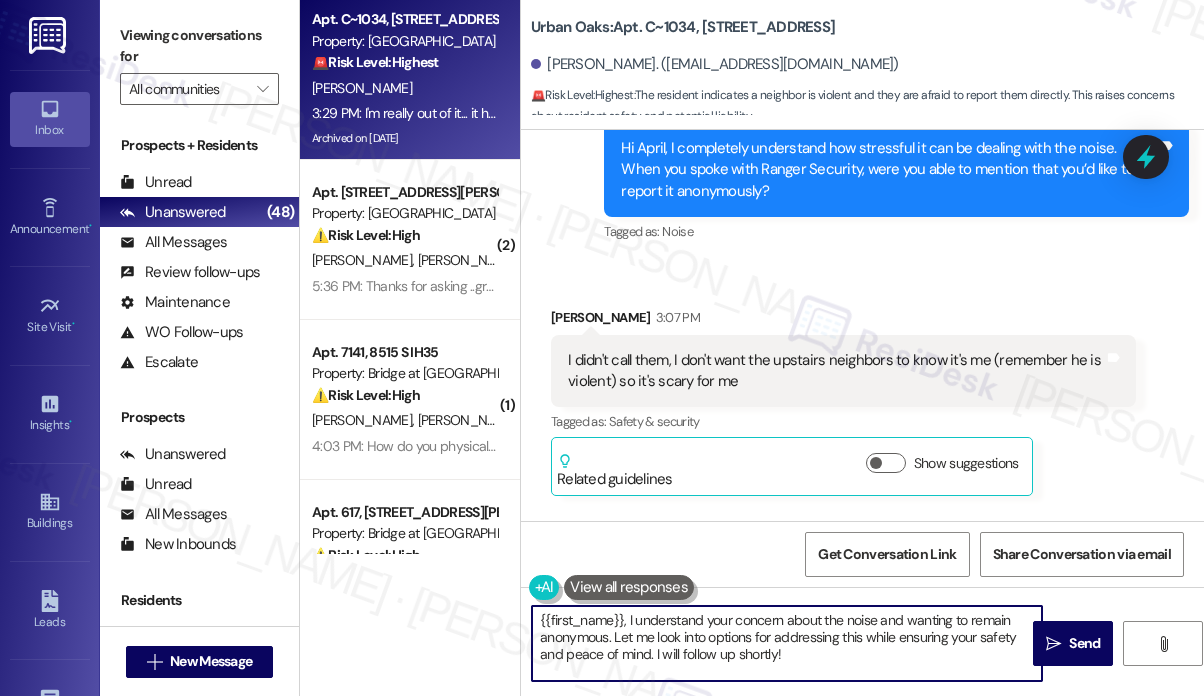 paste on "Thank you for sharing this with me — I’m so sorry you’re experiencing this. I can only imagine how stressful and exhausting it must feel, especially with it affecting your sleep. Your safety and peace of mind are very important.
I’ll follow up with the site team about the situation and see what next steps may be possible. In the meantime, could you let me know if the noise tends to happen at certain times of day or night?" 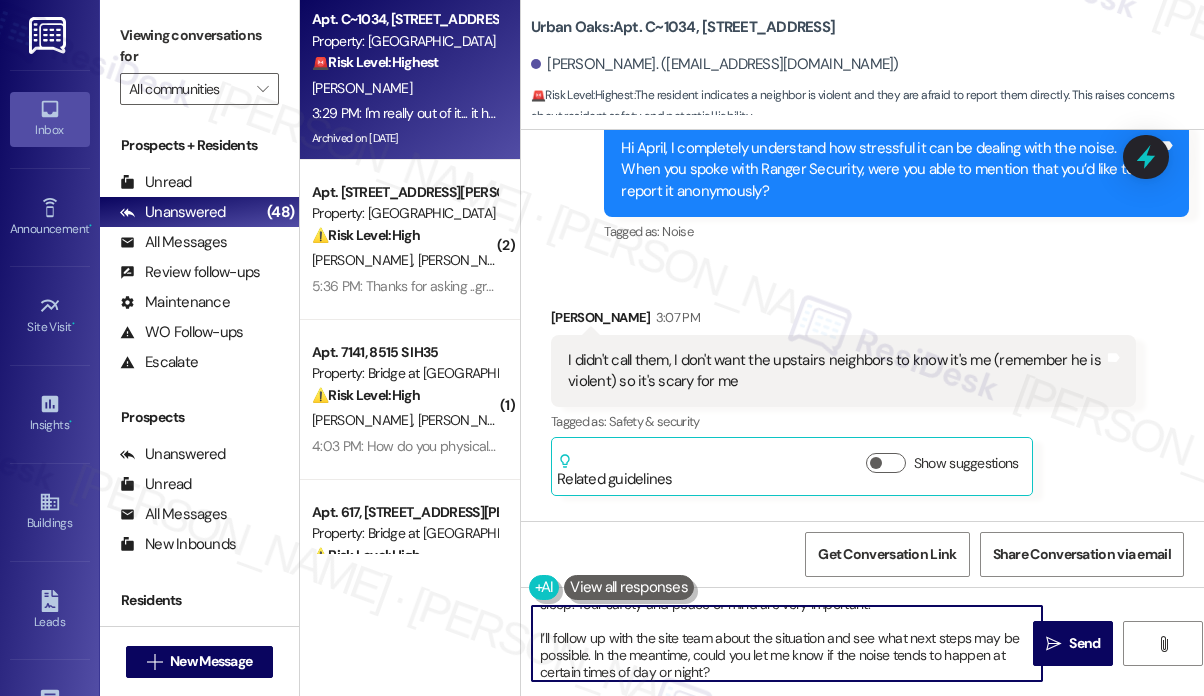 scroll, scrollTop: 0, scrollLeft: 0, axis: both 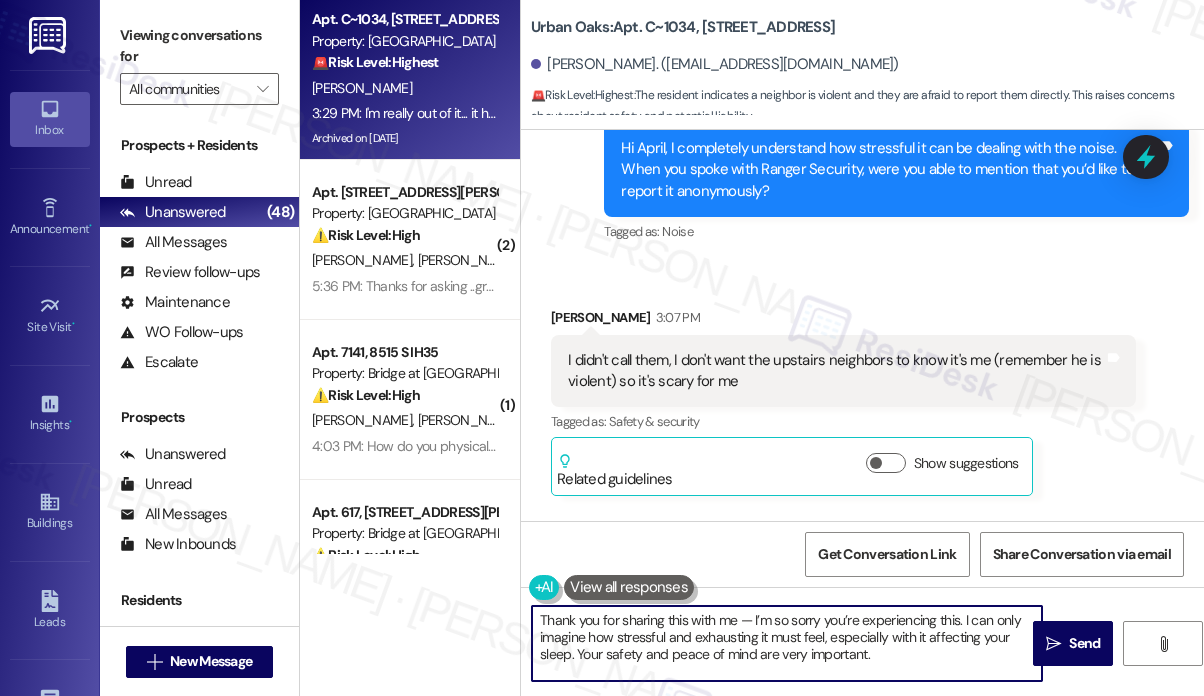 drag, startPoint x: 751, startPoint y: 617, endPoint x: 736, endPoint y: 614, distance: 15.297058 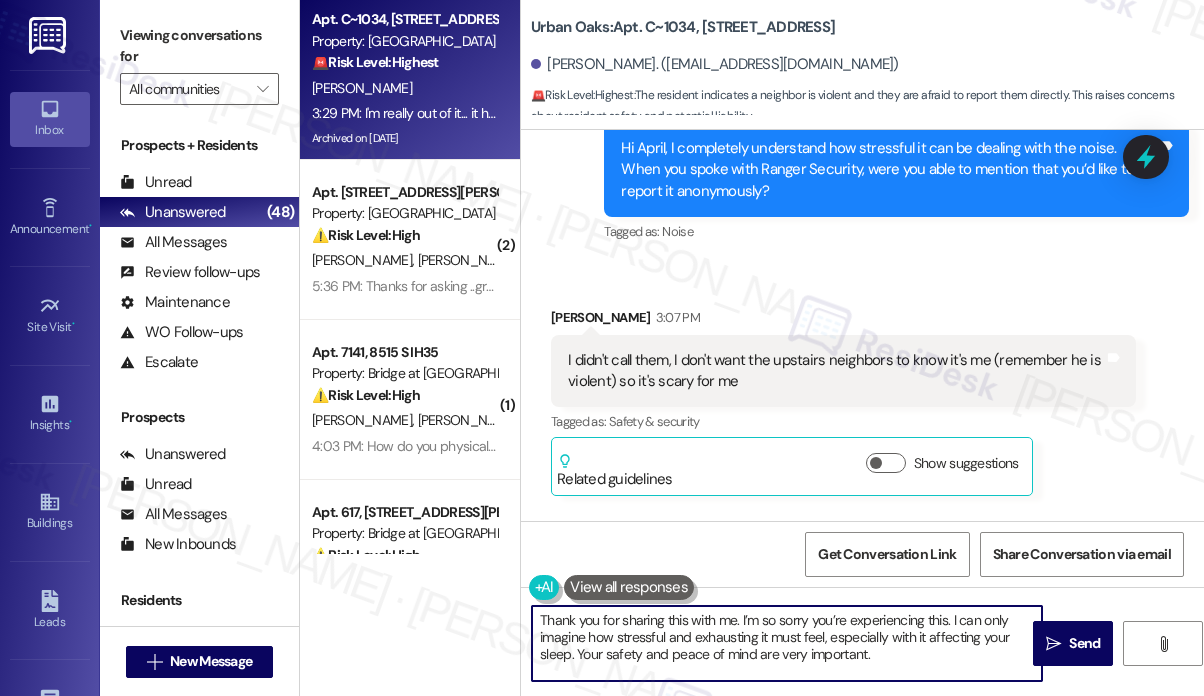 click on "Thank you for sharing this with me. I’m so sorry you’re experiencing this. I can only imagine how stressful and exhausting it must feel, especially with it affecting your sleep. Your safety and peace of mind are very important.
I’ll follow up with the site team about the situation and see what next steps may be possible. In the meantime, could you let me know if the noise tends to happen at certain times of day or night?" at bounding box center (787, 643) 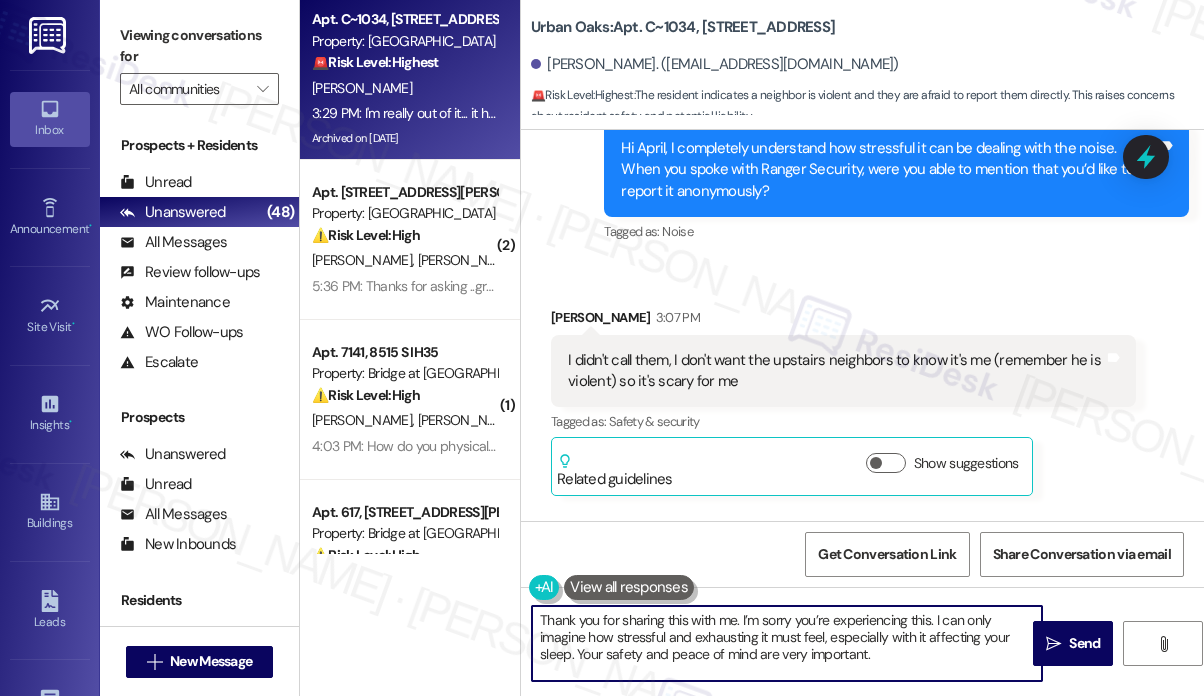 drag, startPoint x: 916, startPoint y: 661, endPoint x: 741, endPoint y: 614, distance: 181.20154 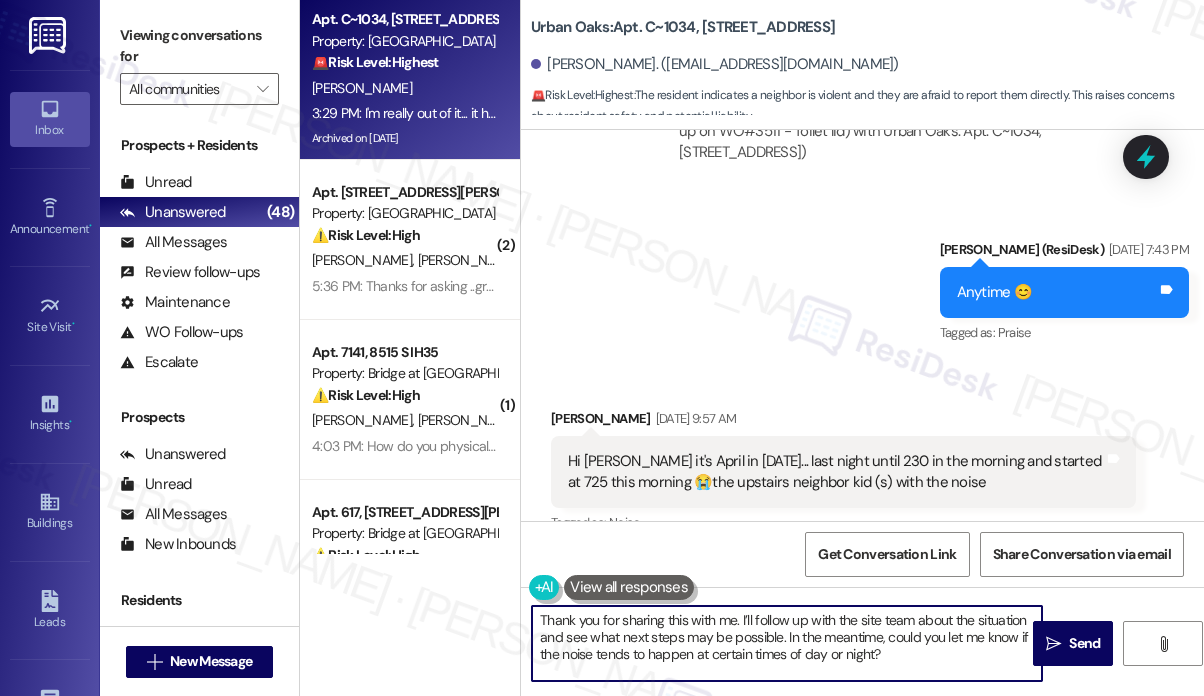 scroll, scrollTop: 18691, scrollLeft: 0, axis: vertical 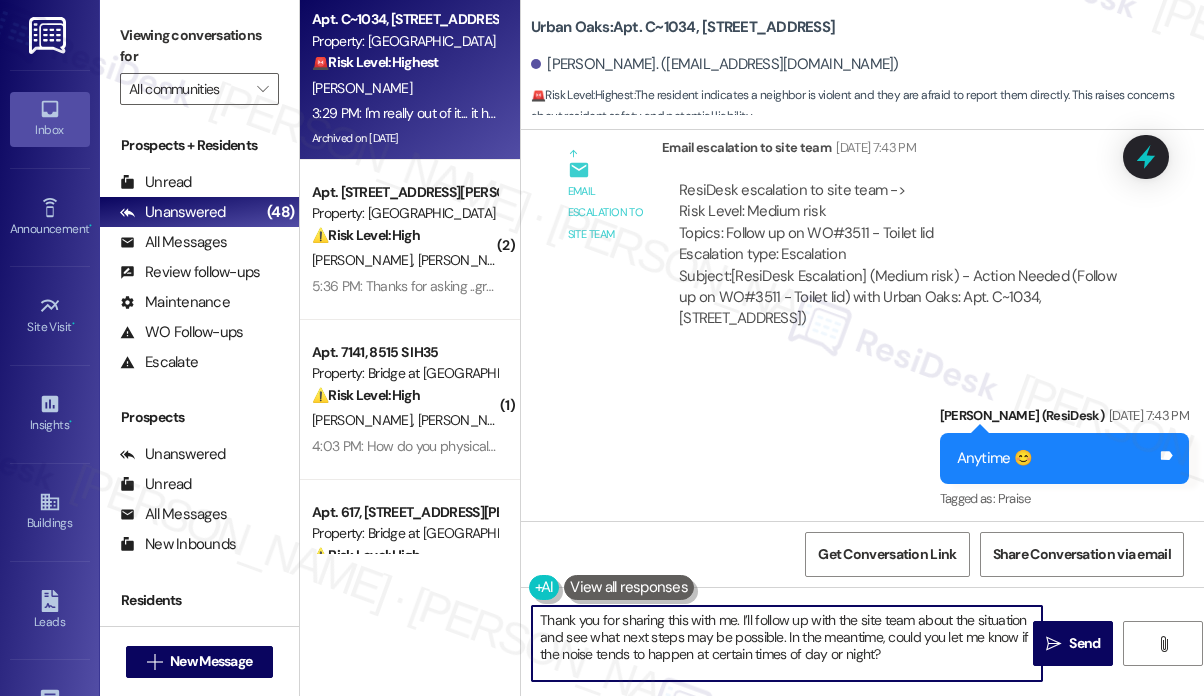 click on "Subject:  [ResiDesk Escalation] (Medium risk) - Action Needed (Follow up on WO#3511 - Toilet lid) with Urban Oaks: Apt. C~1034, [STREET_ADDRESS])" at bounding box center (899, 298) 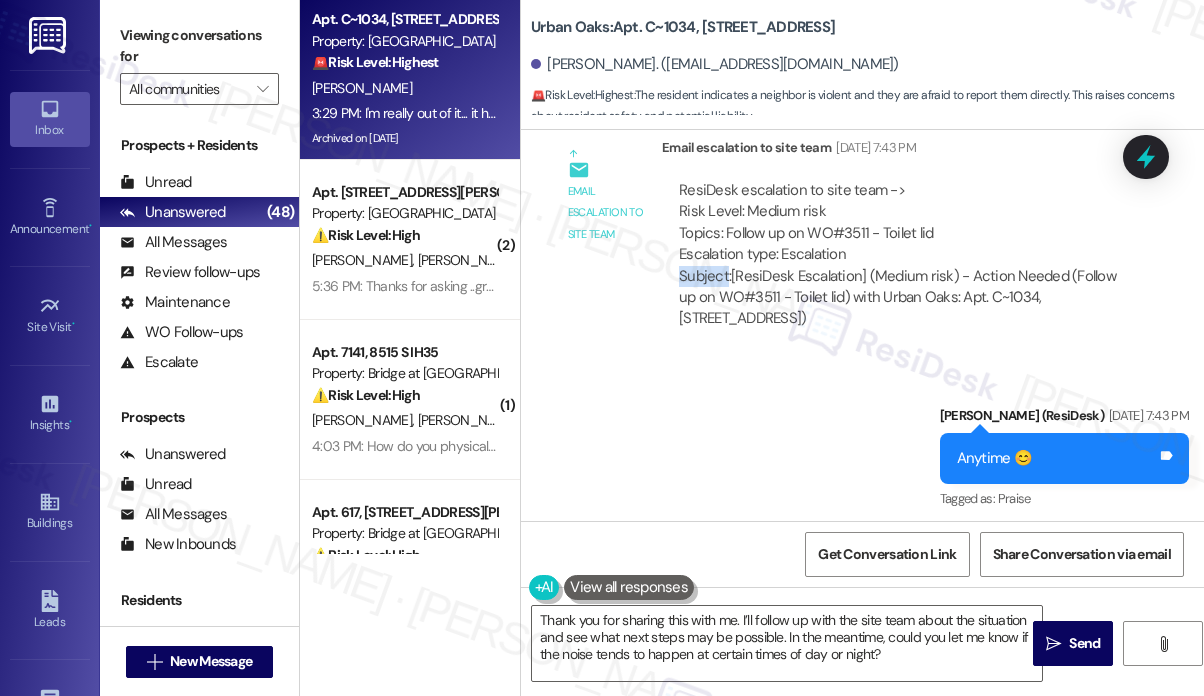 click on "Subject:  [ResiDesk Escalation] (Medium risk) - Action Needed (Follow up on WO#3511 - Toilet lid) with Urban Oaks: Apt. C~1034, [STREET_ADDRESS])" at bounding box center (899, 298) 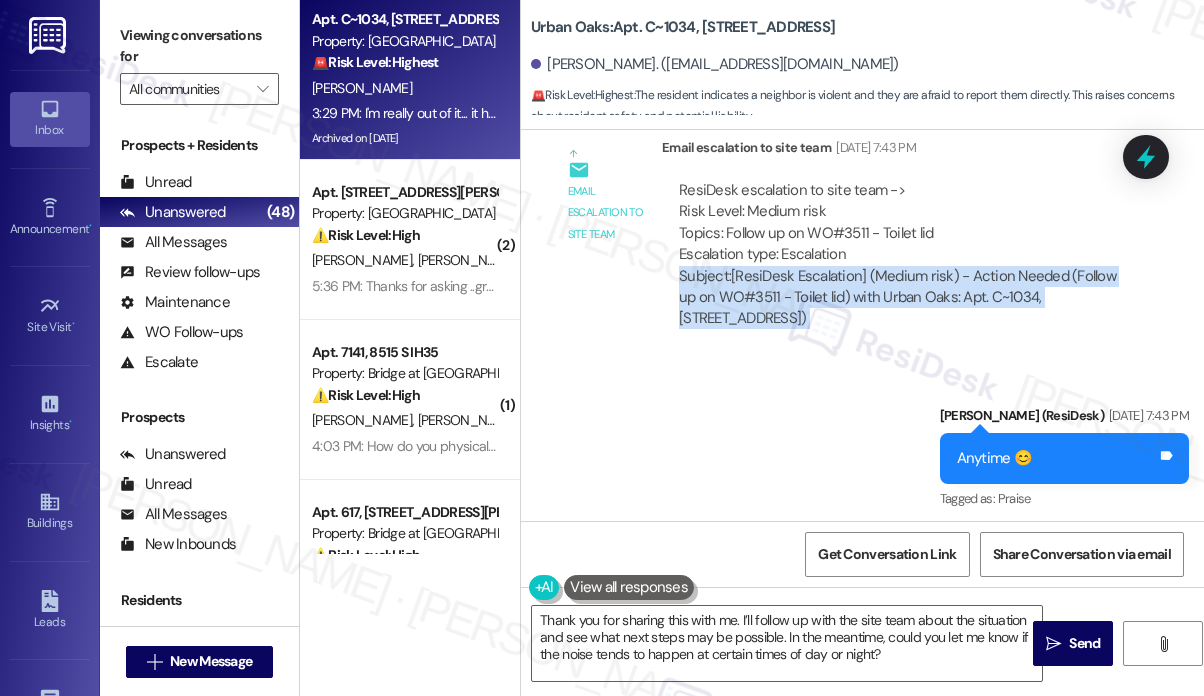 click on "Subject:  [ResiDesk Escalation] (Medium risk) - Action Needed (Follow up on WO#3511 - Toilet lid) with Urban Oaks: Apt. C~1034, [STREET_ADDRESS])" at bounding box center [899, 298] 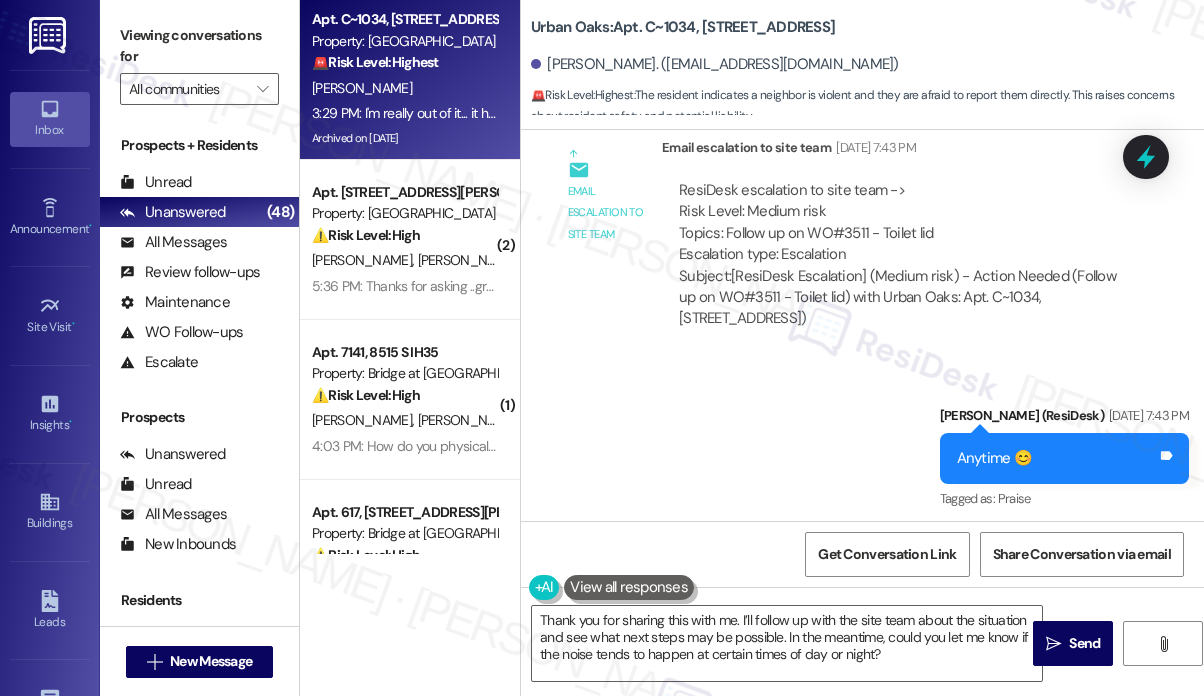 click on "ResiDesk escalation to site team ->
Risk Level: Medium risk
Topics: Follow up on WO#3511 - Toilet lid
Escalation type: Escalation" at bounding box center [899, 223] 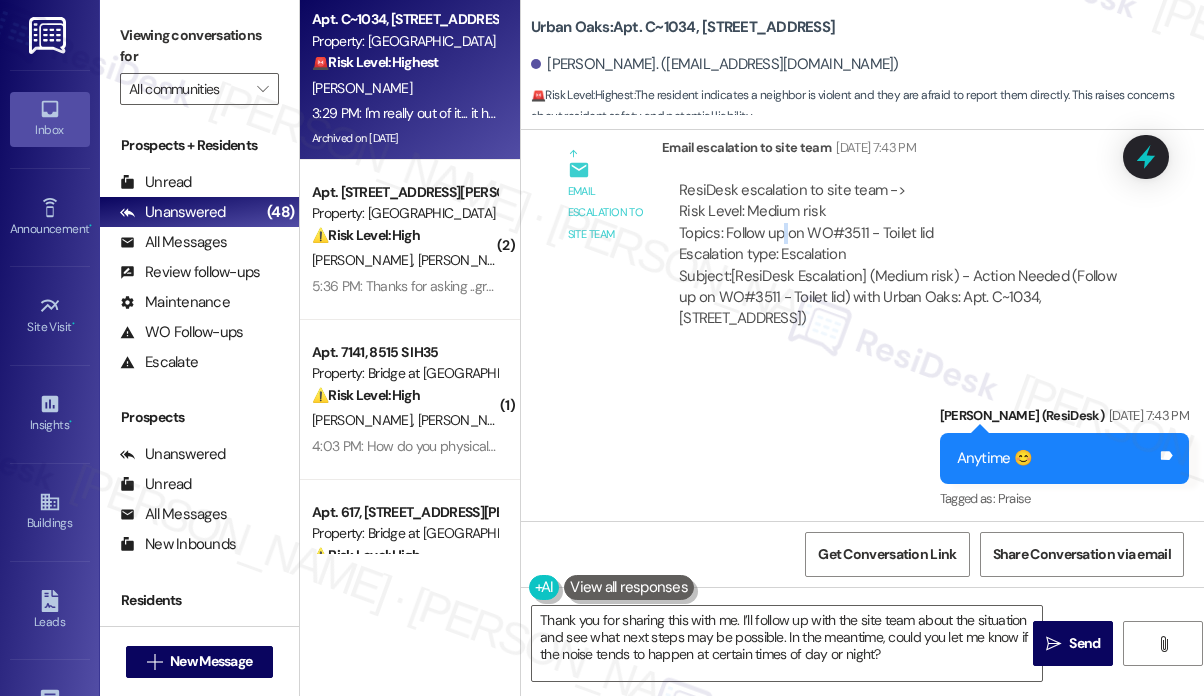 click on "ResiDesk escalation to site team ->
Risk Level: Medium risk
Topics: Follow up on WO#3511 - Toilet lid
Escalation type: Escalation" at bounding box center [899, 223] 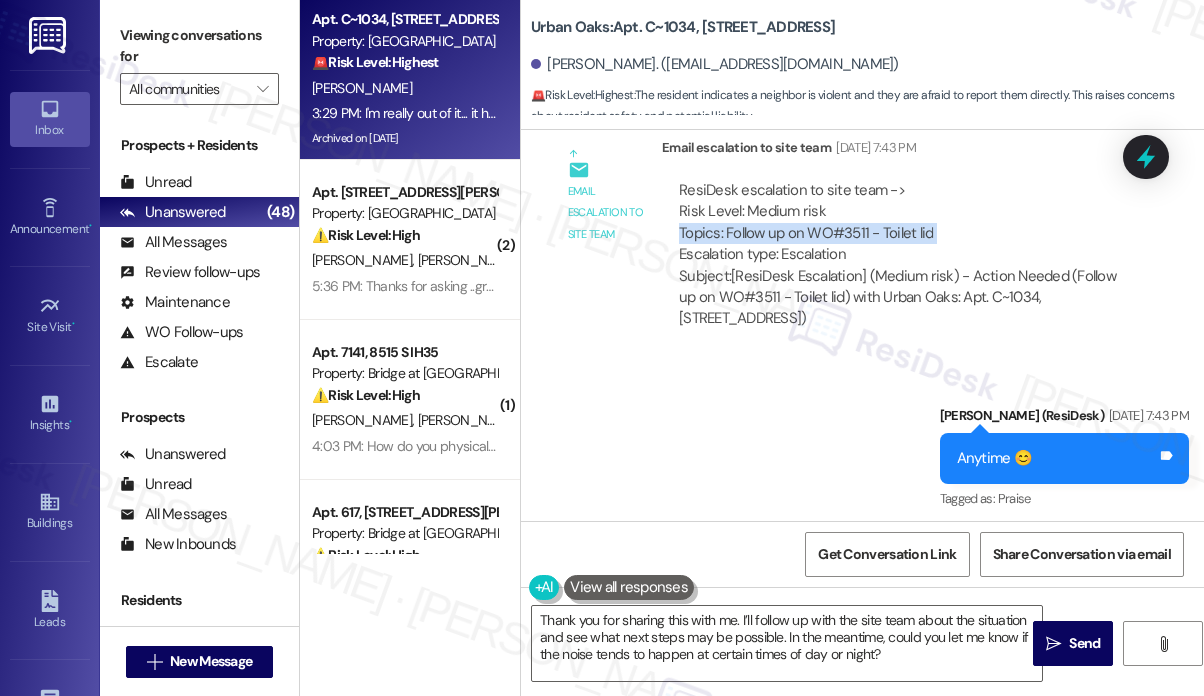 click on "ResiDesk escalation to site team ->
Risk Level: Medium risk
Topics: Follow up on WO#3511 - Toilet lid
Escalation type: Escalation" at bounding box center (899, 223) 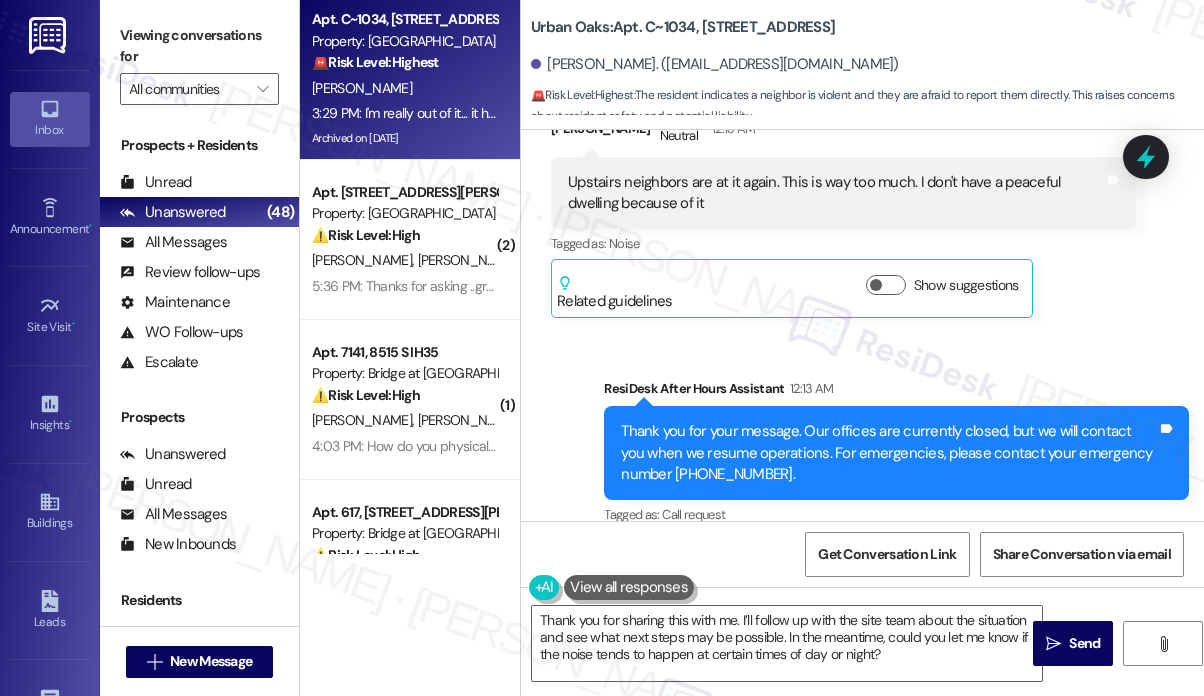 scroll, scrollTop: 19591, scrollLeft: 0, axis: vertical 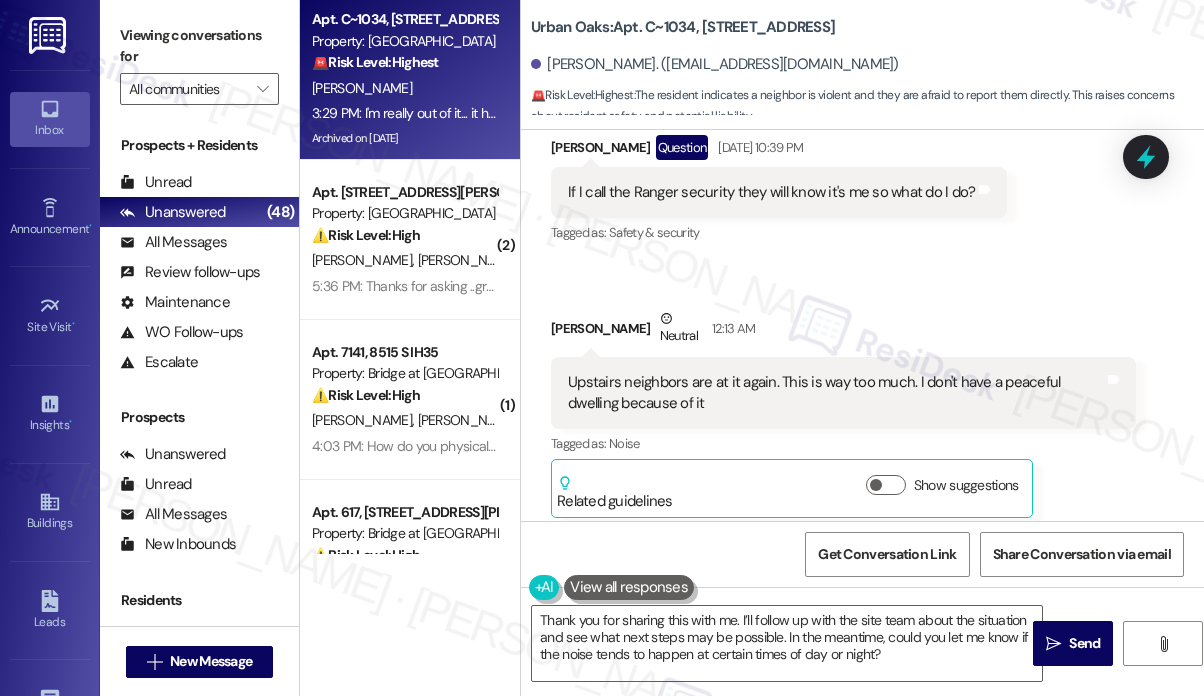 click on "If I call the Ranger security they will know it's me so what do I do?" at bounding box center (771, 192) 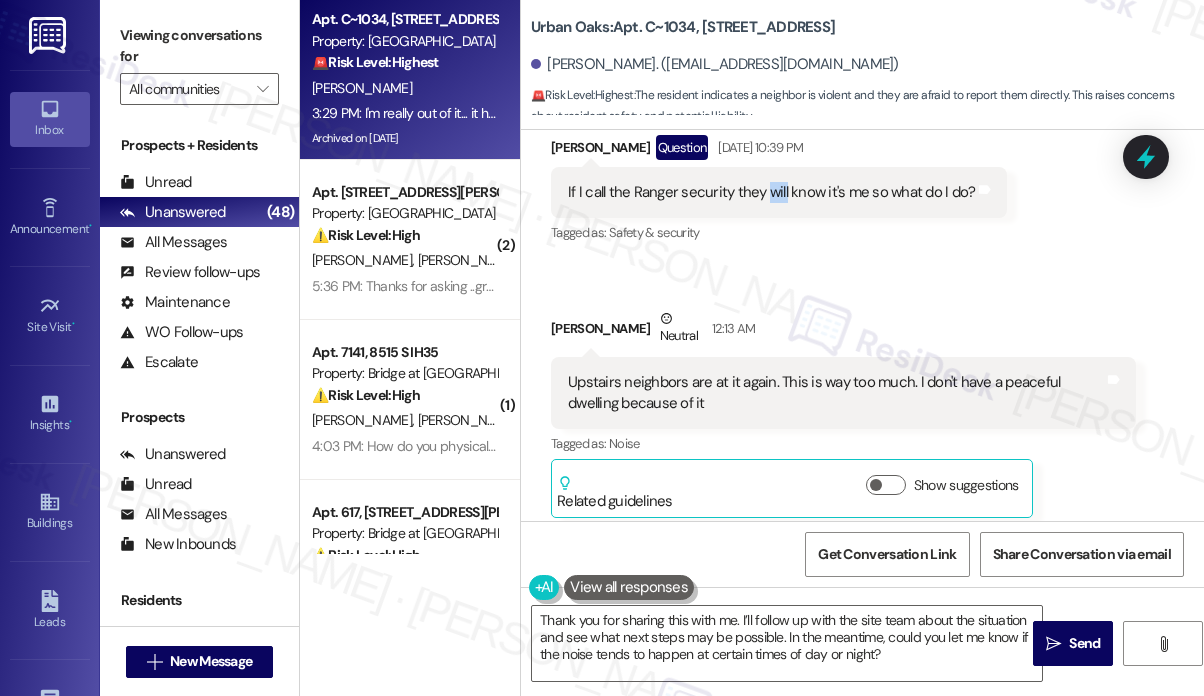 click on "If I call the Ranger security they will know it's me so what do I do?" at bounding box center (771, 192) 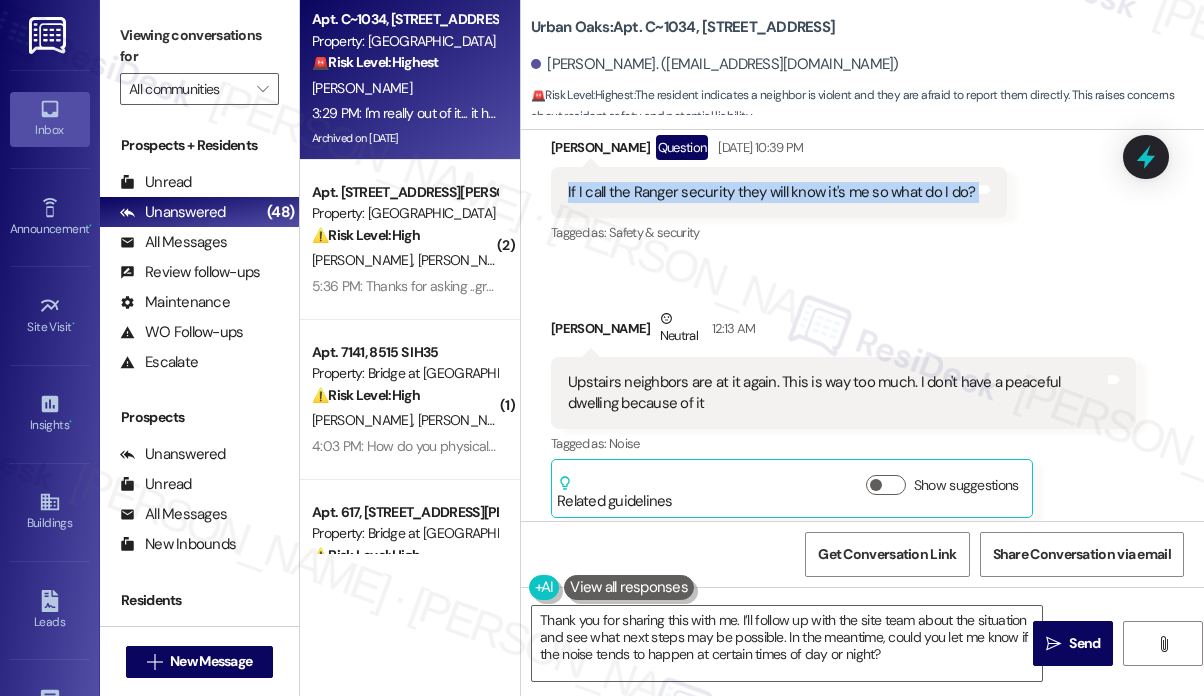 click on "If I call the Ranger security they will know it's me so what do I do?" at bounding box center [771, 192] 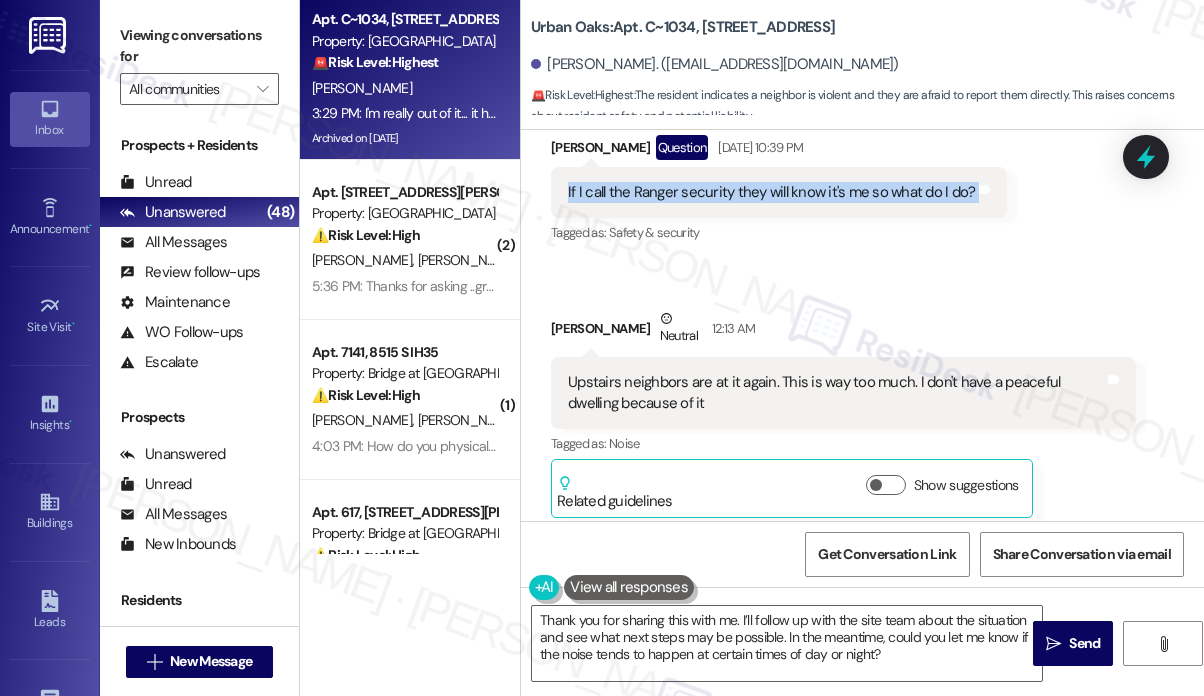 click on "If I call the Ranger security they will know it's me so what do I do?" at bounding box center [771, 192] 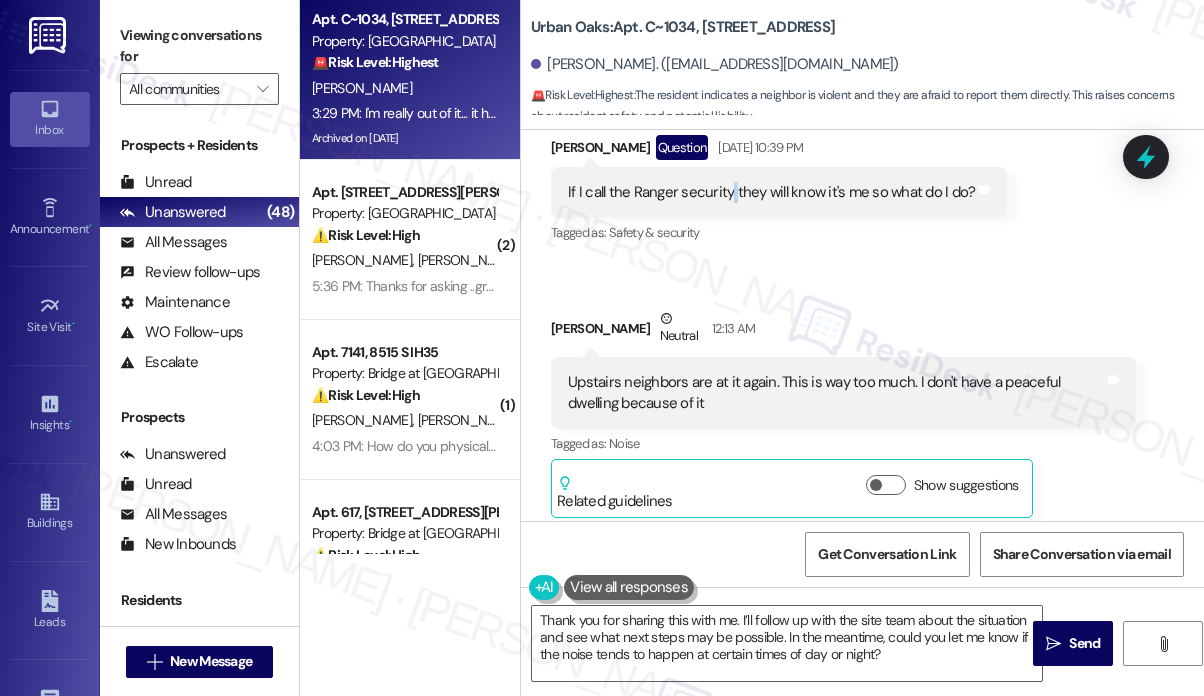 click on "If I call the Ranger security they will know it's me so what do I do?" at bounding box center (771, 192) 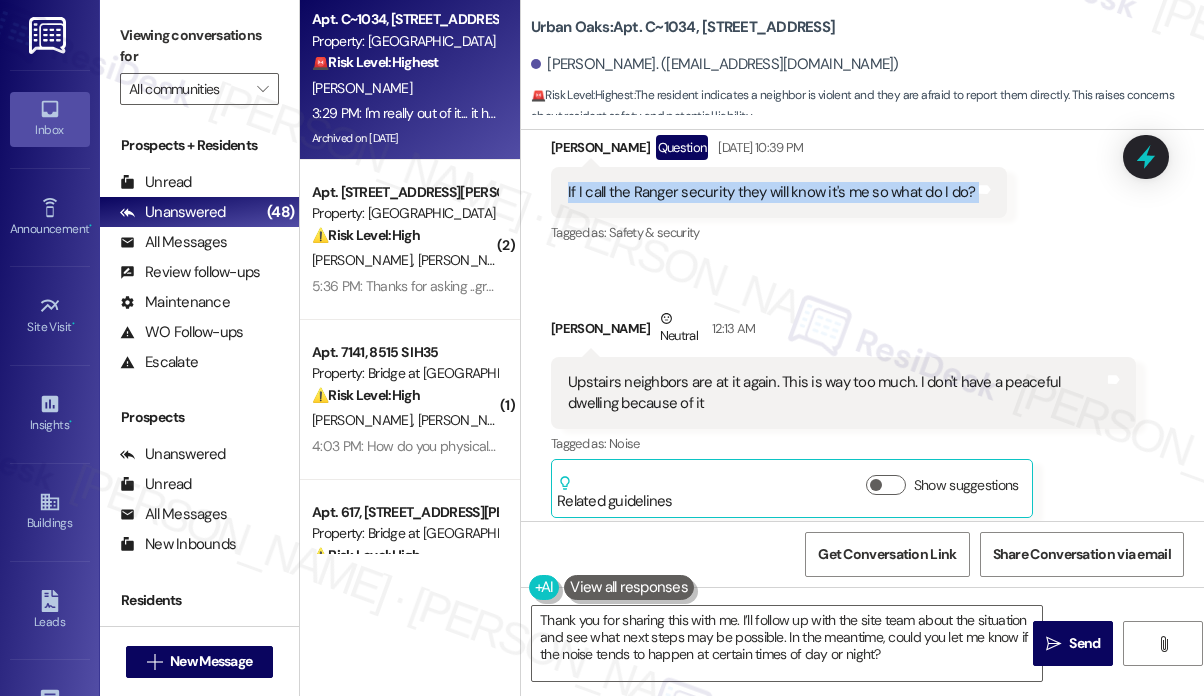 click on "If I call the Ranger security they will know it's me so what do I do?" at bounding box center (771, 192) 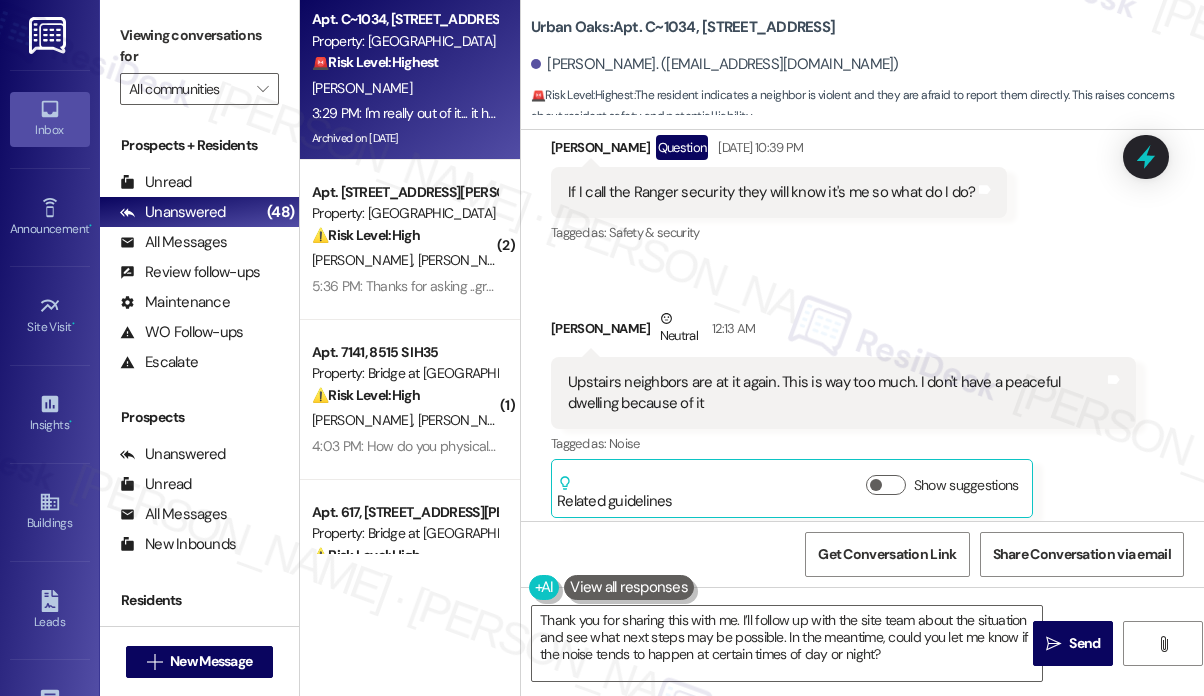 click on "Upstairs neighbors are at it again. This is way too much. I don't have a peaceful dwelling because of it" at bounding box center (836, 393) 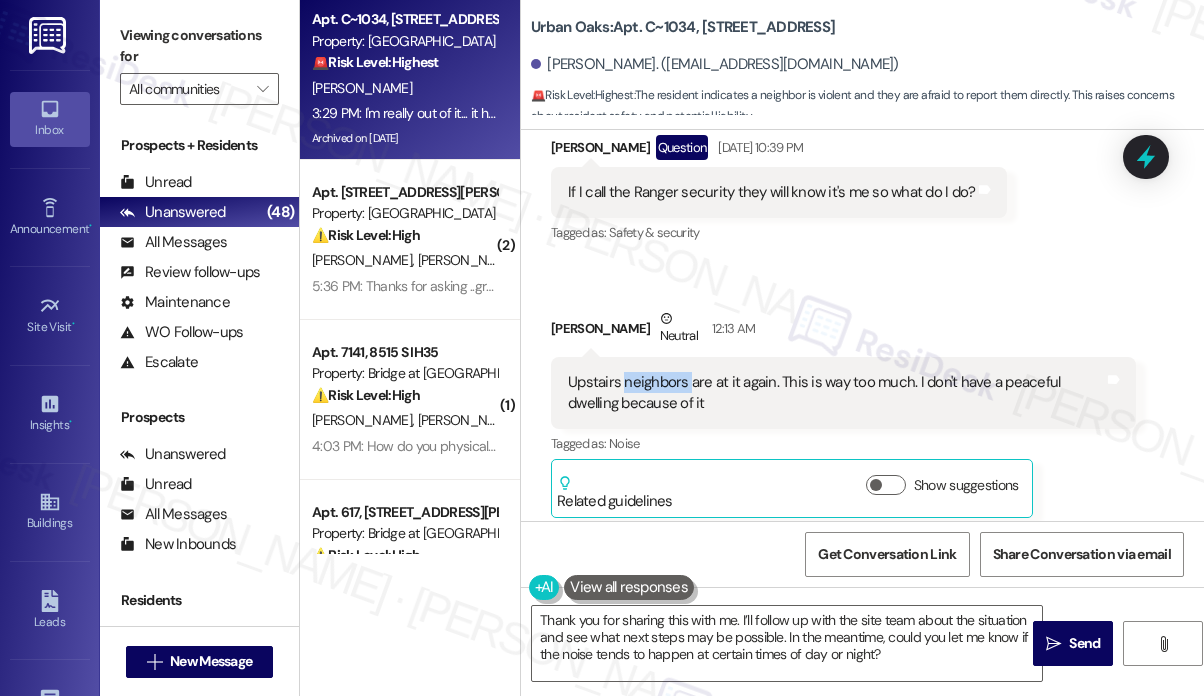 click on "Upstairs neighbors are at it again. This is way too much. I don't have a peaceful dwelling because of it" at bounding box center (836, 393) 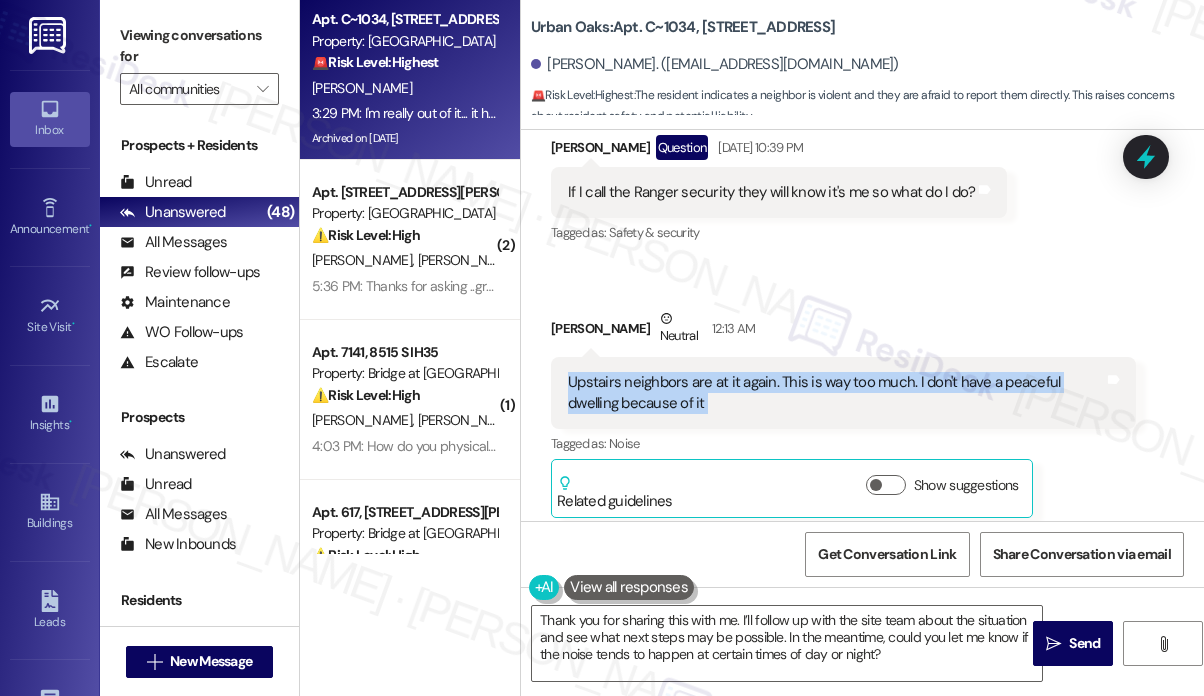 click on "Upstairs neighbors are at it again. This is way too much. I don't have a peaceful dwelling because of it" at bounding box center [836, 393] 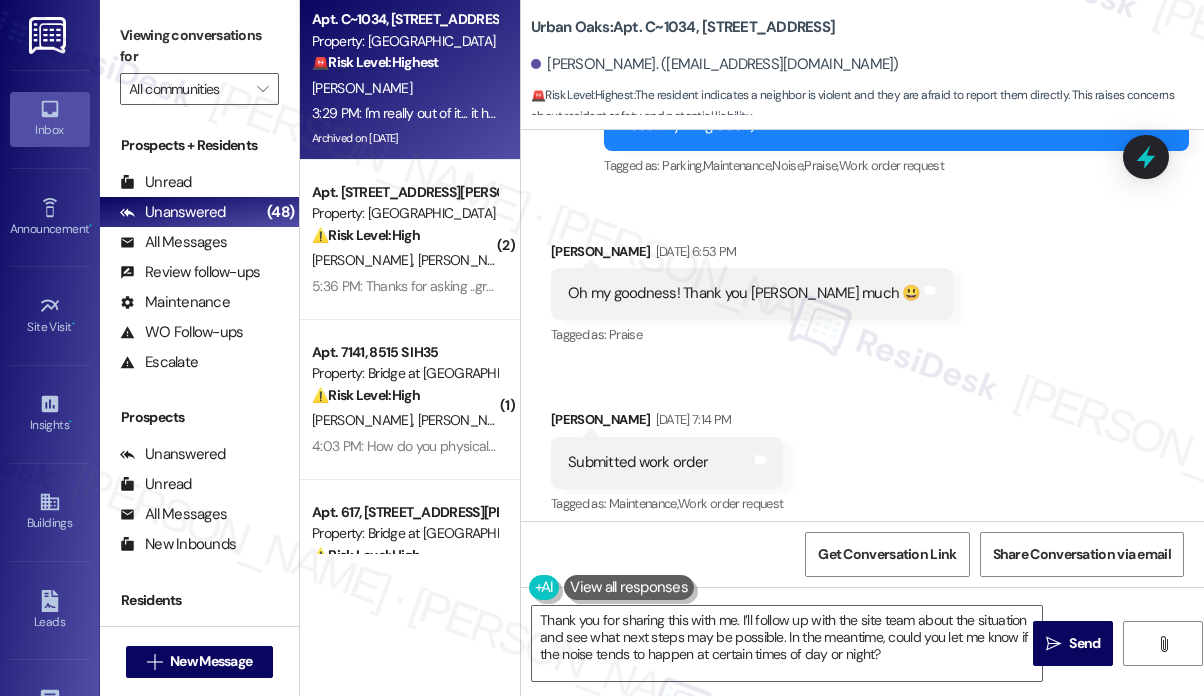scroll, scrollTop: 17591, scrollLeft: 0, axis: vertical 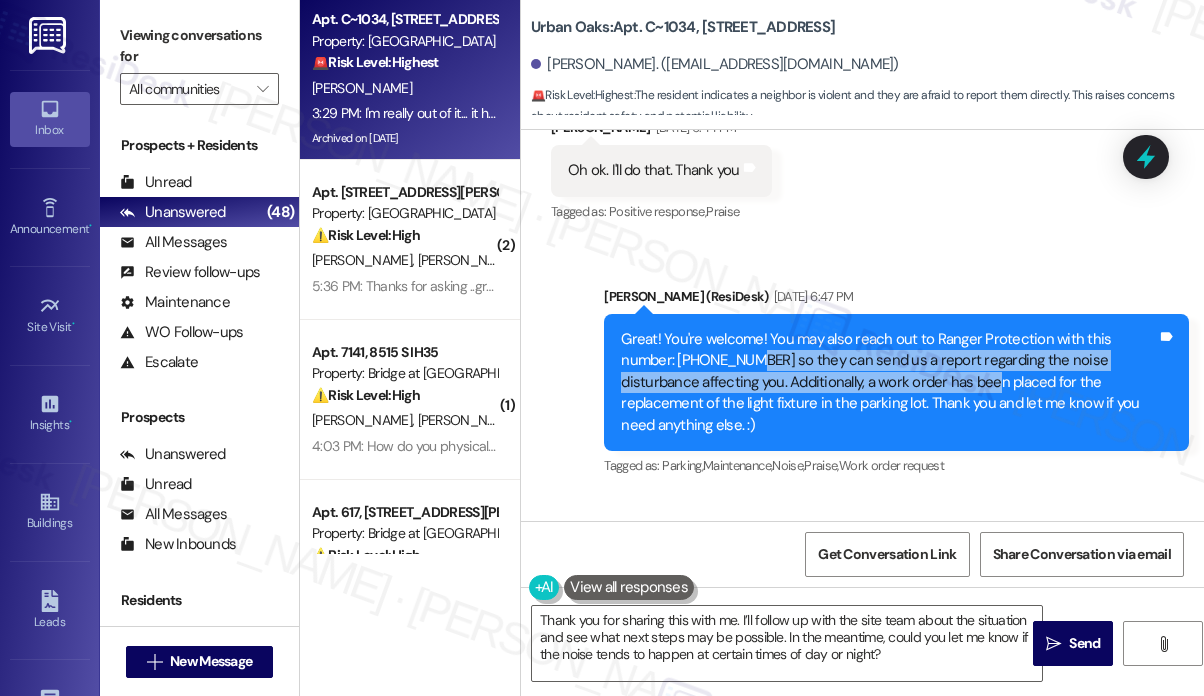 drag, startPoint x: 746, startPoint y: 329, endPoint x: 990, endPoint y: 367, distance: 246.94128 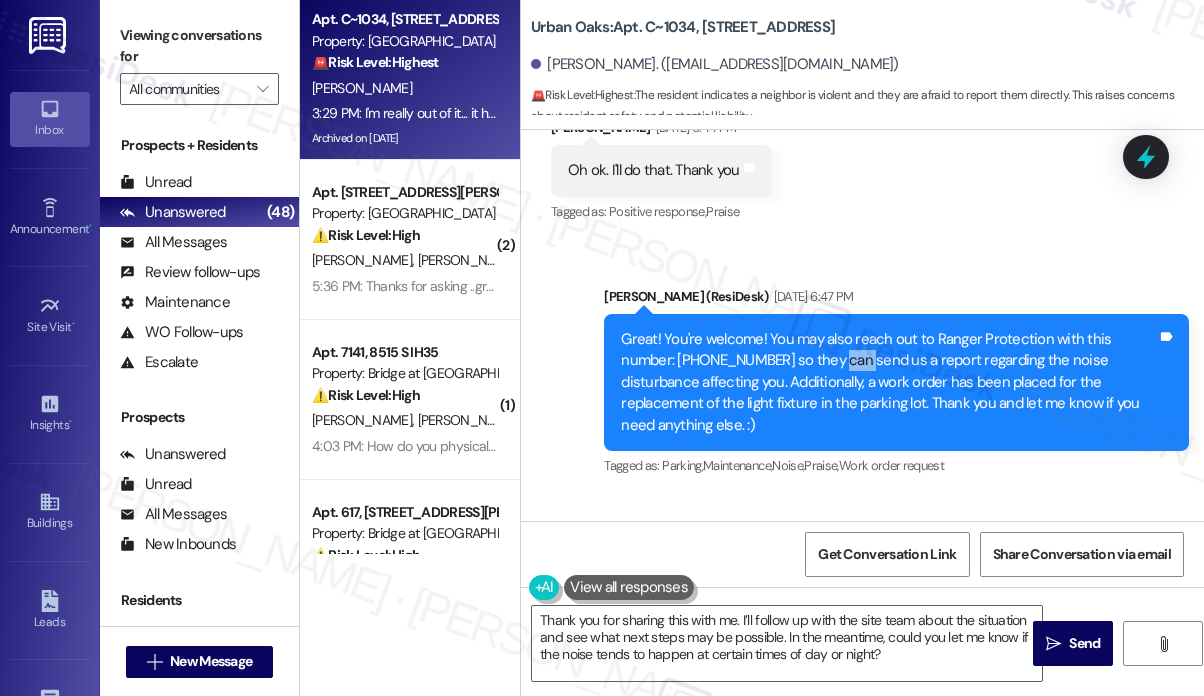 click on "Great! You're welcome! You may also reach out to Ranger Protection with this number: [PHONE_NUMBER] so they can send us a report regarding the noise disturbance affecting you. Additionally, a work order has been placed for the replacement of the light fixture in the parking lot. Thank you and let me know if you need anything else. :)" at bounding box center (889, 382) 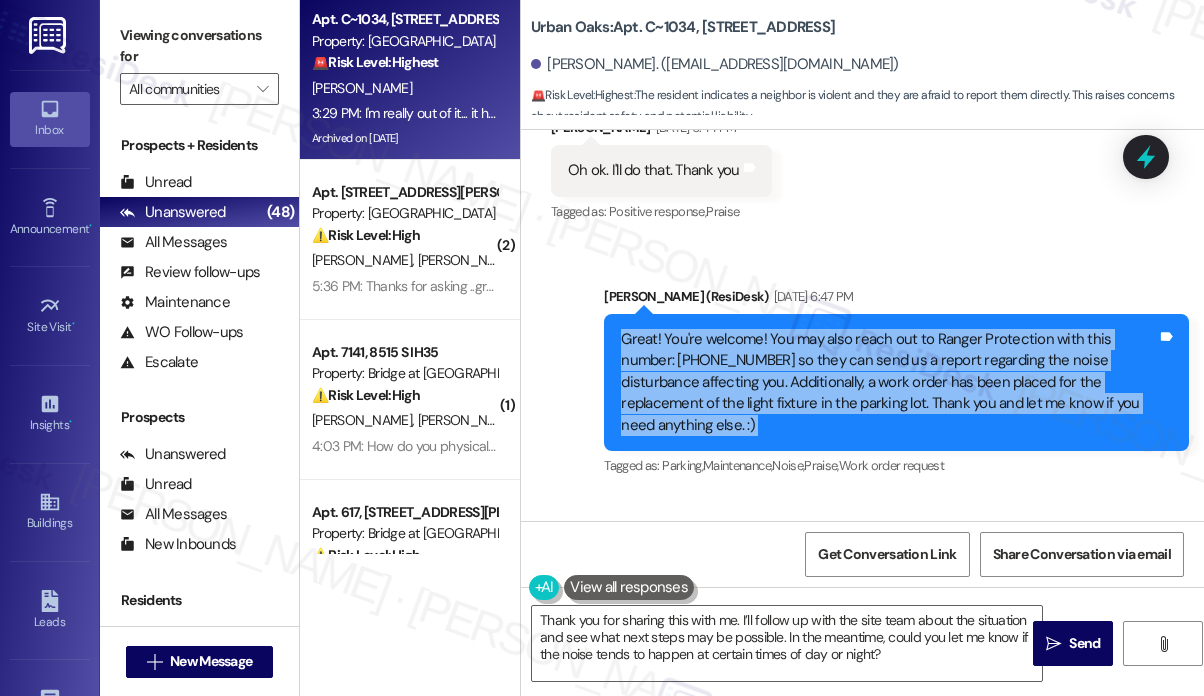 click on "Great! You're welcome! You may also reach out to Ranger Protection with this number: [PHONE_NUMBER] so they can send us a report regarding the noise disturbance affecting you. Additionally, a work order has been placed for the replacement of the light fixture in the parking lot. Thank you and let me know if you need anything else. :)" at bounding box center [889, 382] 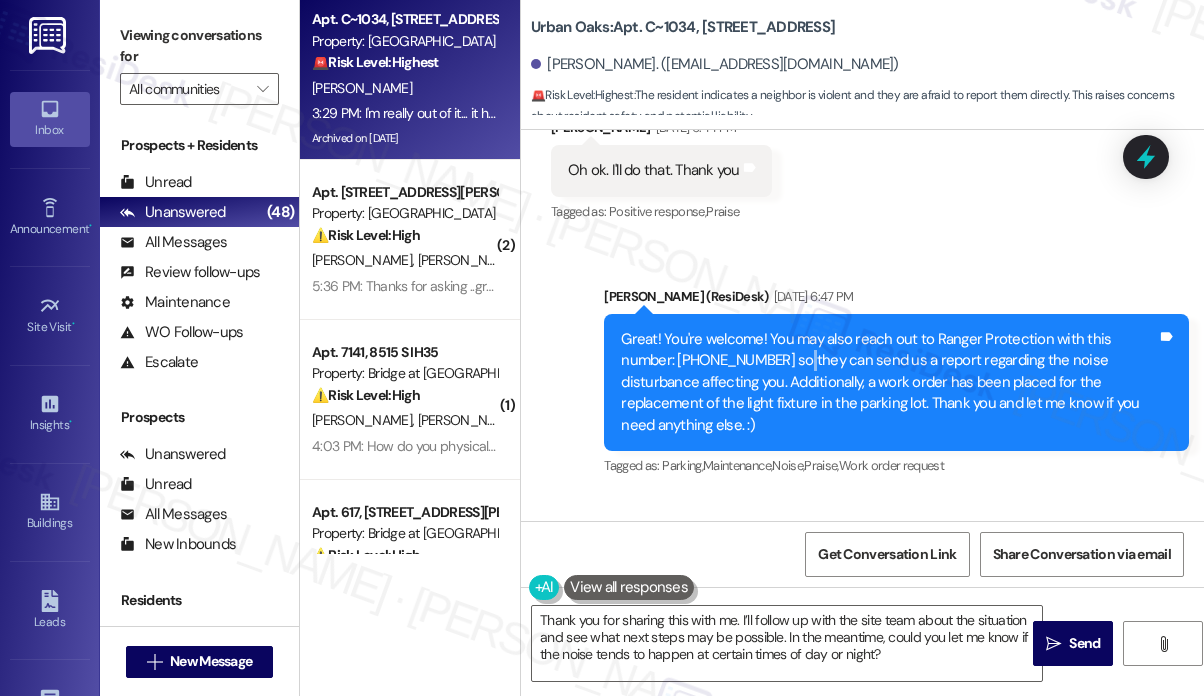 click on "Great! You're welcome! You may also reach out to Ranger Protection with this number: [PHONE_NUMBER] so they can send us a report regarding the noise disturbance affecting you. Additionally, a work order has been placed for the replacement of the light fixture in the parking lot. Thank you and let me know if you need anything else. :)" at bounding box center [889, 382] 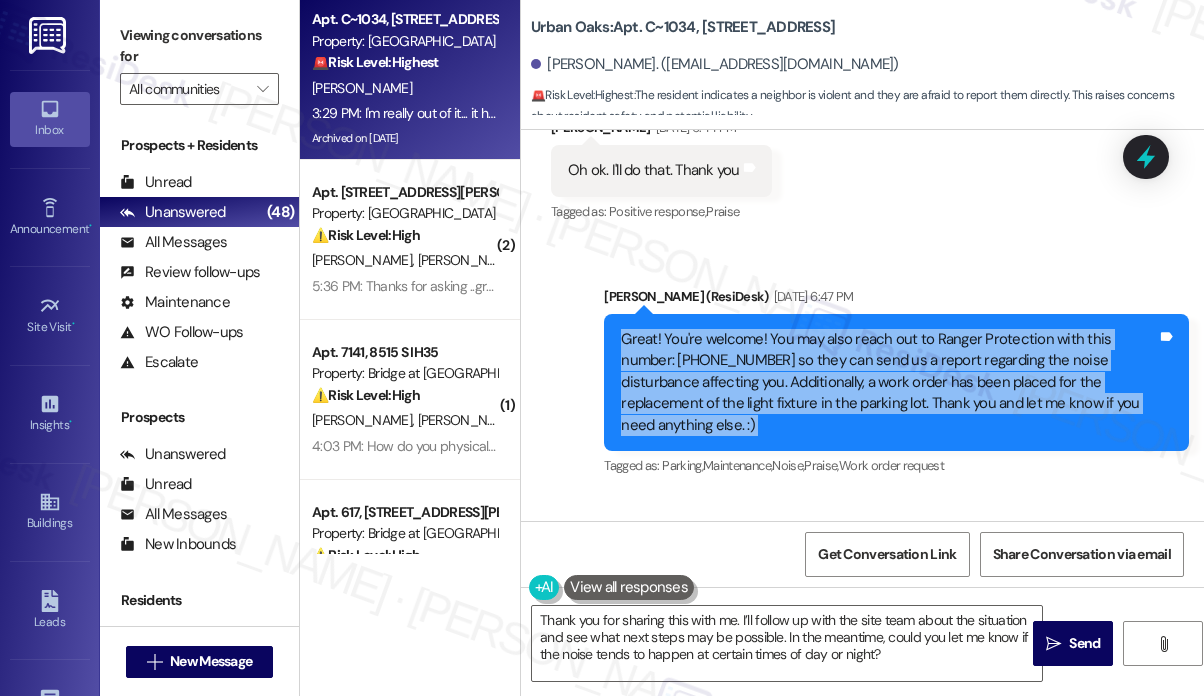 click on "Great! You're welcome! You may also reach out to Ranger Protection with this number: [PHONE_NUMBER] so they can send us a report regarding the noise disturbance affecting you. Additionally, a work order has been placed for the replacement of the light fixture in the parking lot. Thank you and let me know if you need anything else. :)" at bounding box center (889, 382) 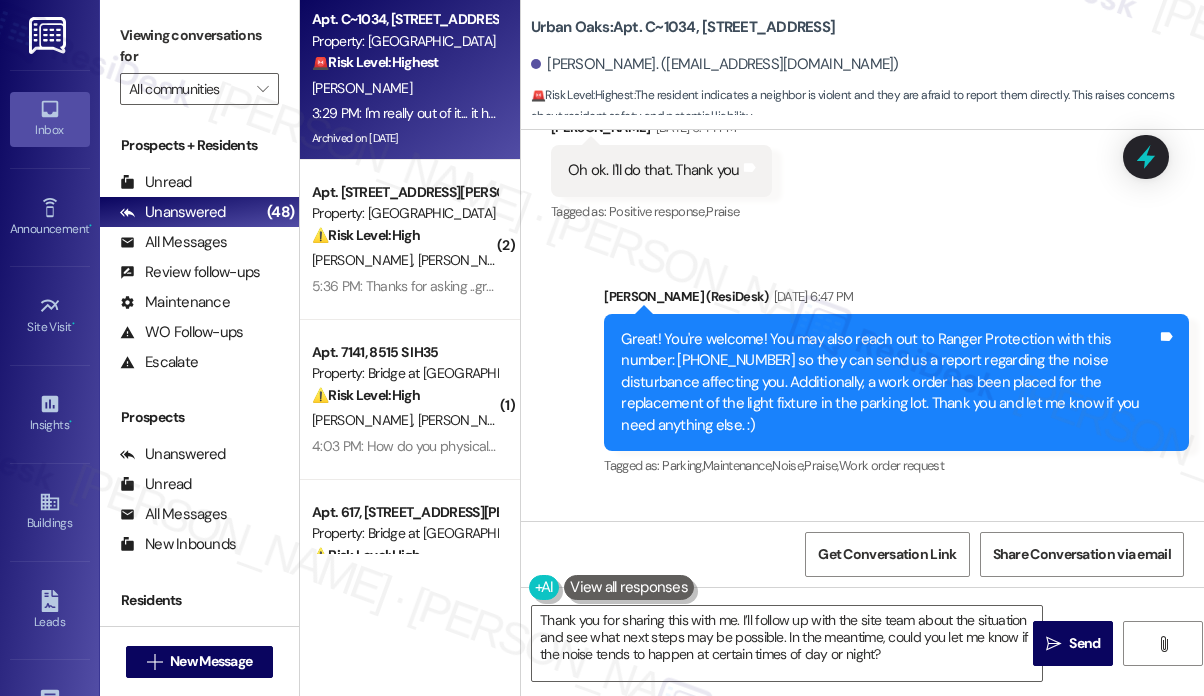 click on "Great! You're welcome! You may also reach out to Ranger Protection with this number: [PHONE_NUMBER] so they can send us a report regarding the noise disturbance affecting you. Additionally, a work order has been placed for the replacement of the light fixture in the parking lot. Thank you and let me know if you need anything else. :)" at bounding box center (889, 382) 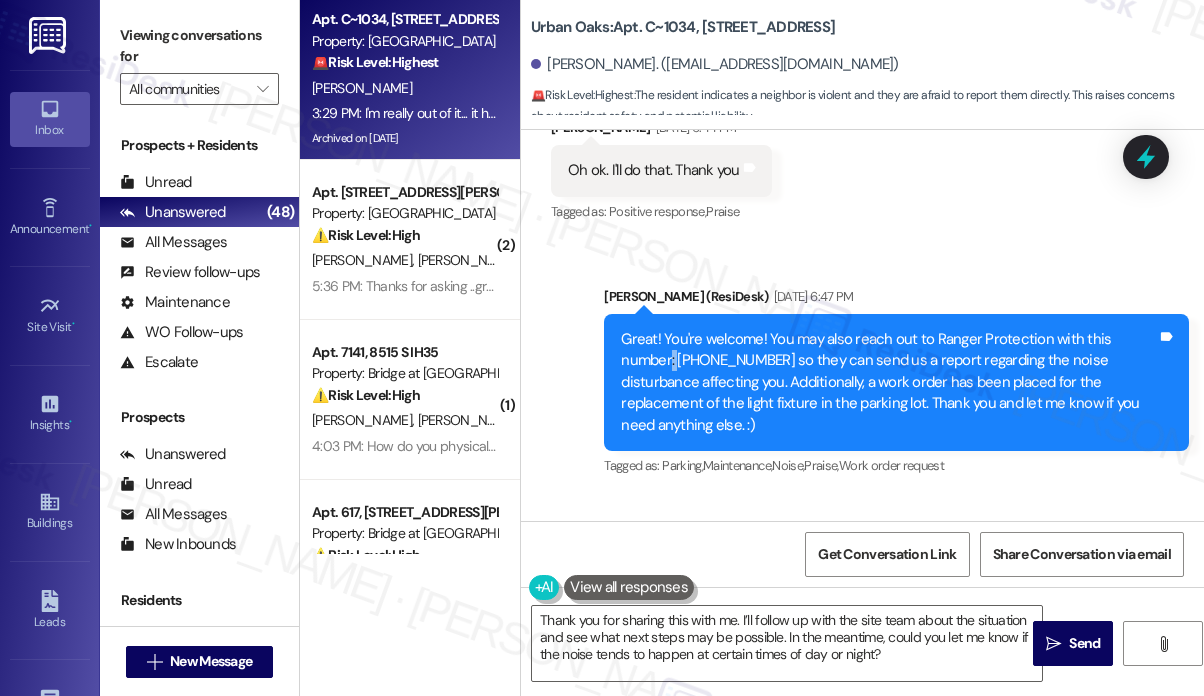 click on "Great! You're welcome! You may also reach out to Ranger Protection with this number: [PHONE_NUMBER] so they can send us a report regarding the noise disturbance affecting you. Additionally, a work order has been placed for the replacement of the light fixture in the parking lot. Thank you and let me know if you need anything else. :)" at bounding box center (889, 382) 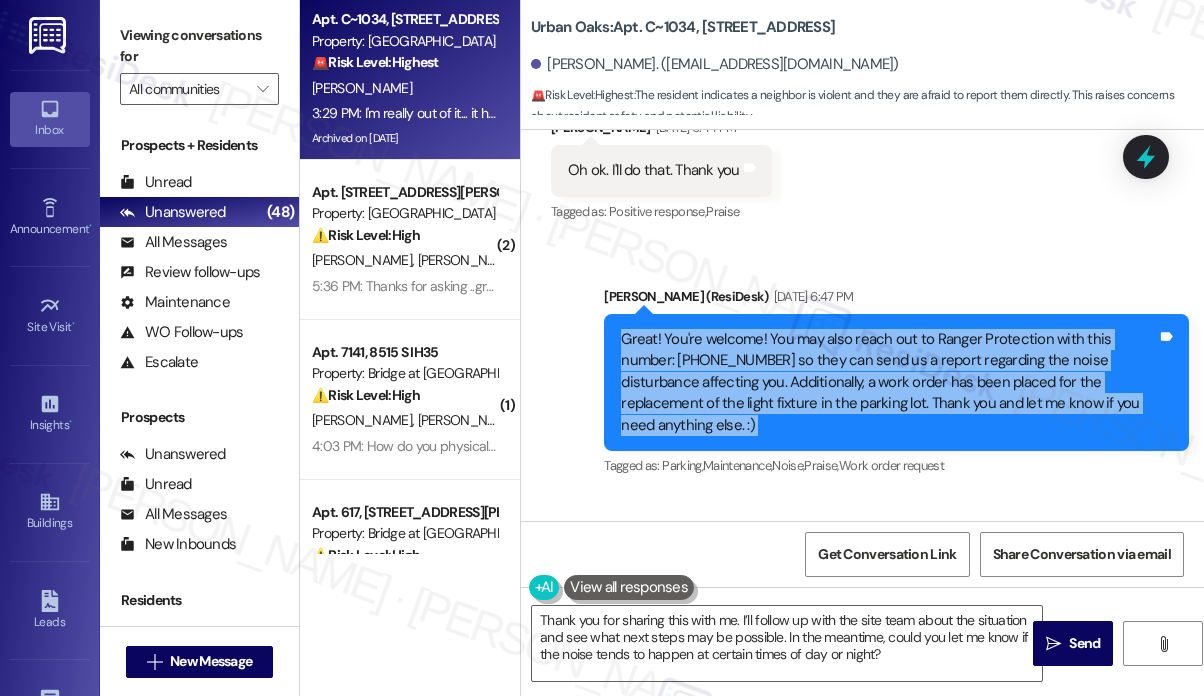 click on "Great! You're welcome! You may also reach out to Ranger Protection with this number: [PHONE_NUMBER] so they can send us a report regarding the noise disturbance affecting you. Additionally, a work order has been placed for the replacement of the light fixture in the parking lot. Thank you and let me know if you need anything else. :)" at bounding box center (889, 382) 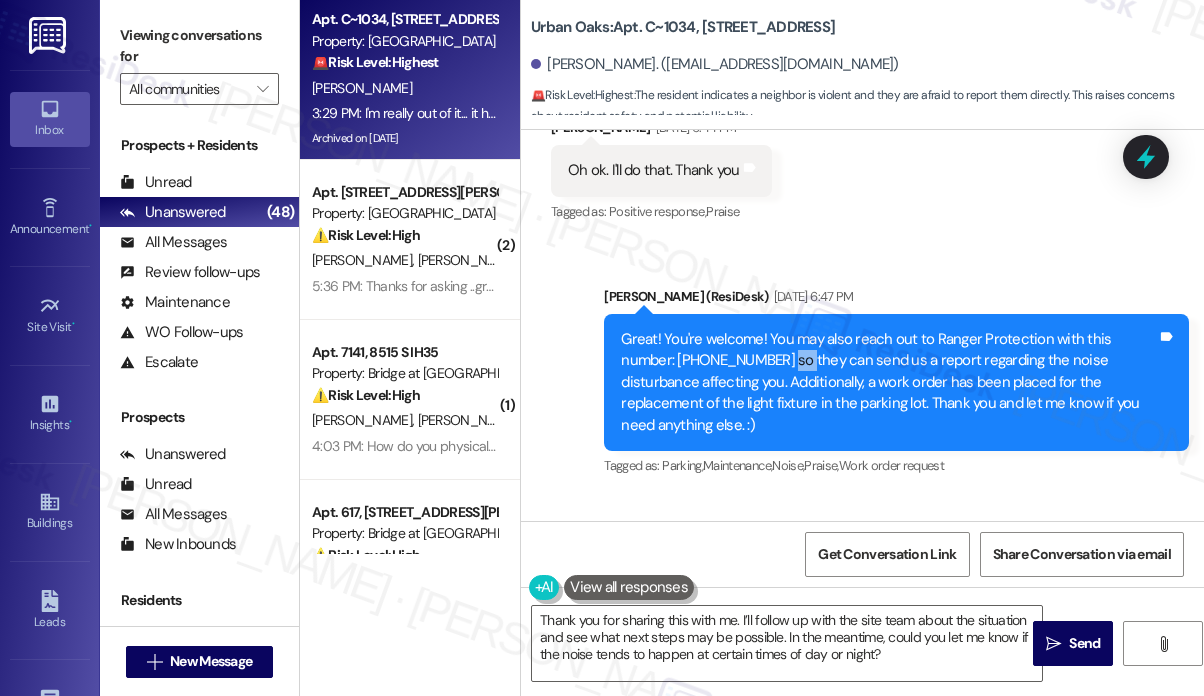 click on "Great! You're welcome! You may also reach out to Ranger Protection with this number: [PHONE_NUMBER] so they can send us a report regarding the noise disturbance affecting you. Additionally, a work order has been placed for the replacement of the light fixture in the parking lot. Thank you and let me know if you need anything else. :)" at bounding box center (889, 382) 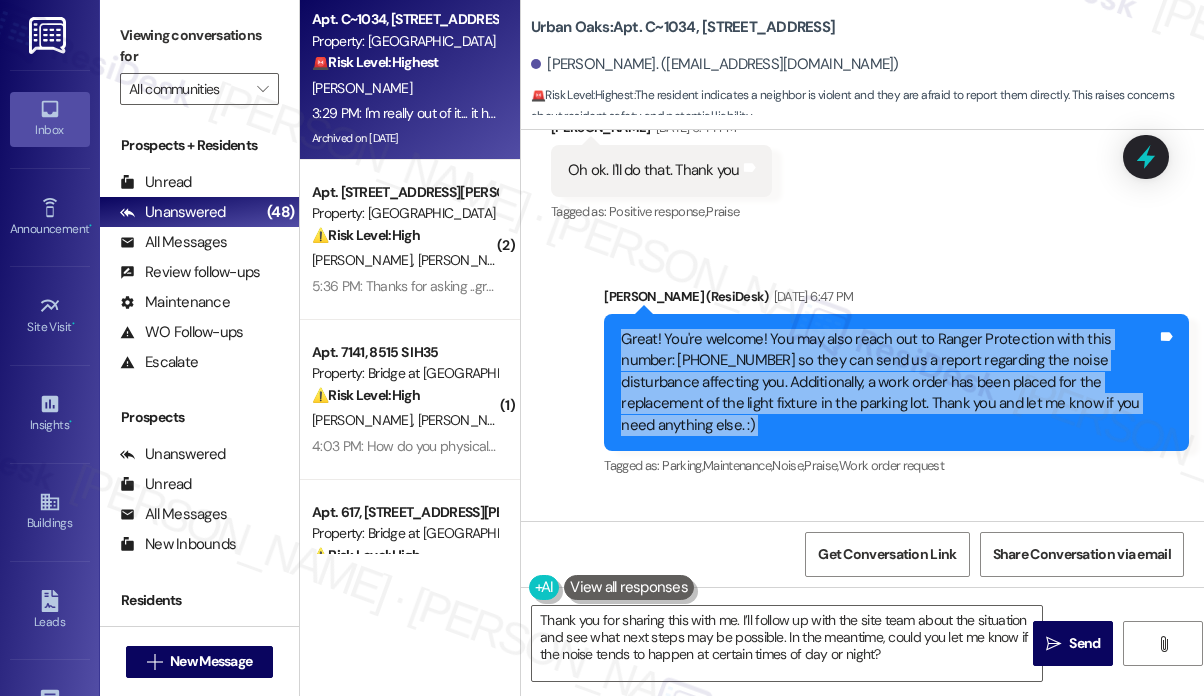 click on "Great! You're welcome! You may also reach out to Ranger Protection with this number: [PHONE_NUMBER] so they can send us a report regarding the noise disturbance affecting you. Additionally, a work order has been placed for the replacement of the light fixture in the parking lot. Thank you and let me know if you need anything else. :)" at bounding box center (889, 382) 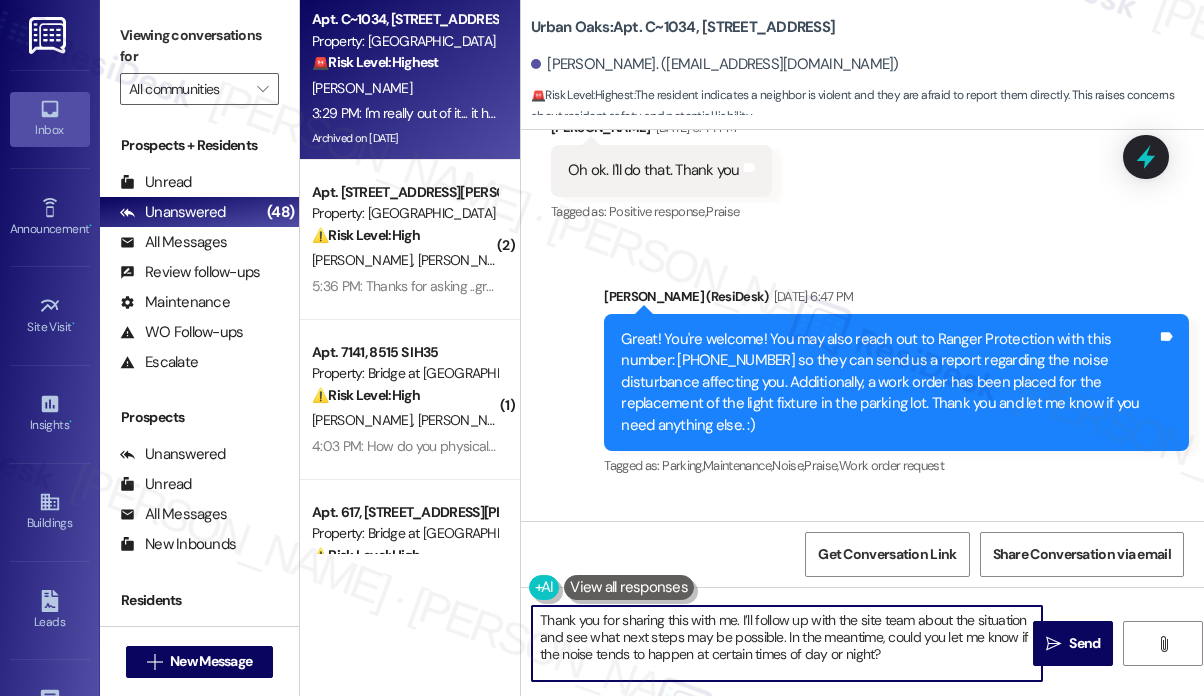 drag, startPoint x: 740, startPoint y: 618, endPoint x: 886, endPoint y: 647, distance: 148.85228 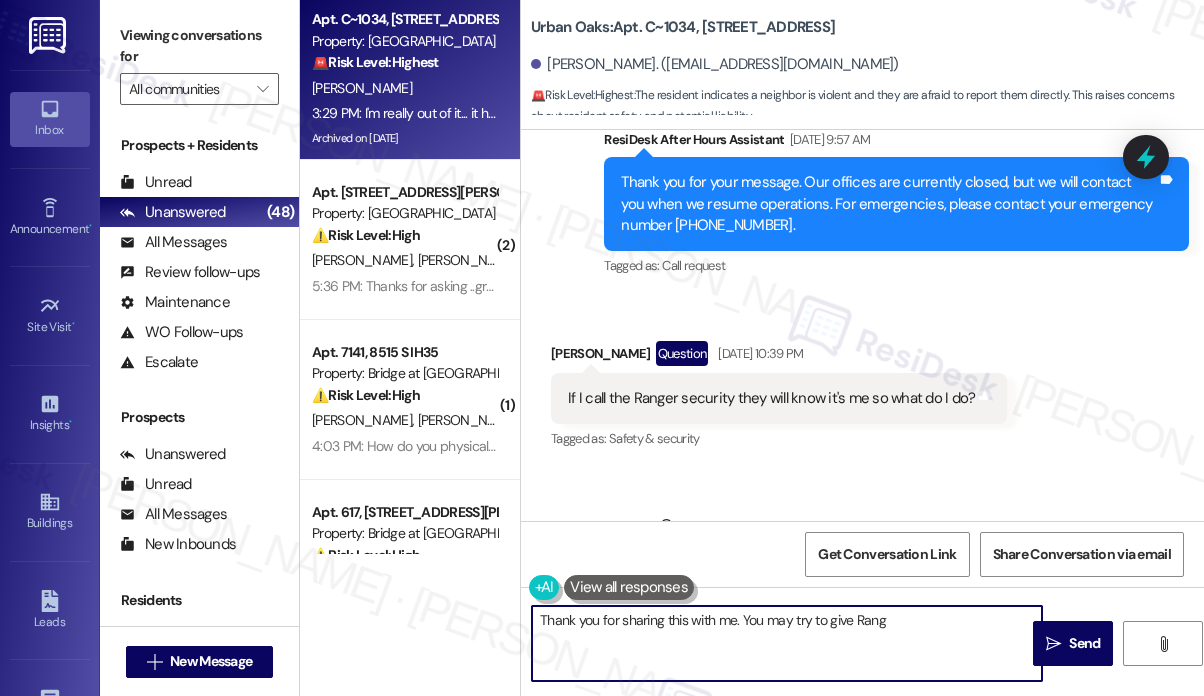 scroll, scrollTop: 19391, scrollLeft: 0, axis: vertical 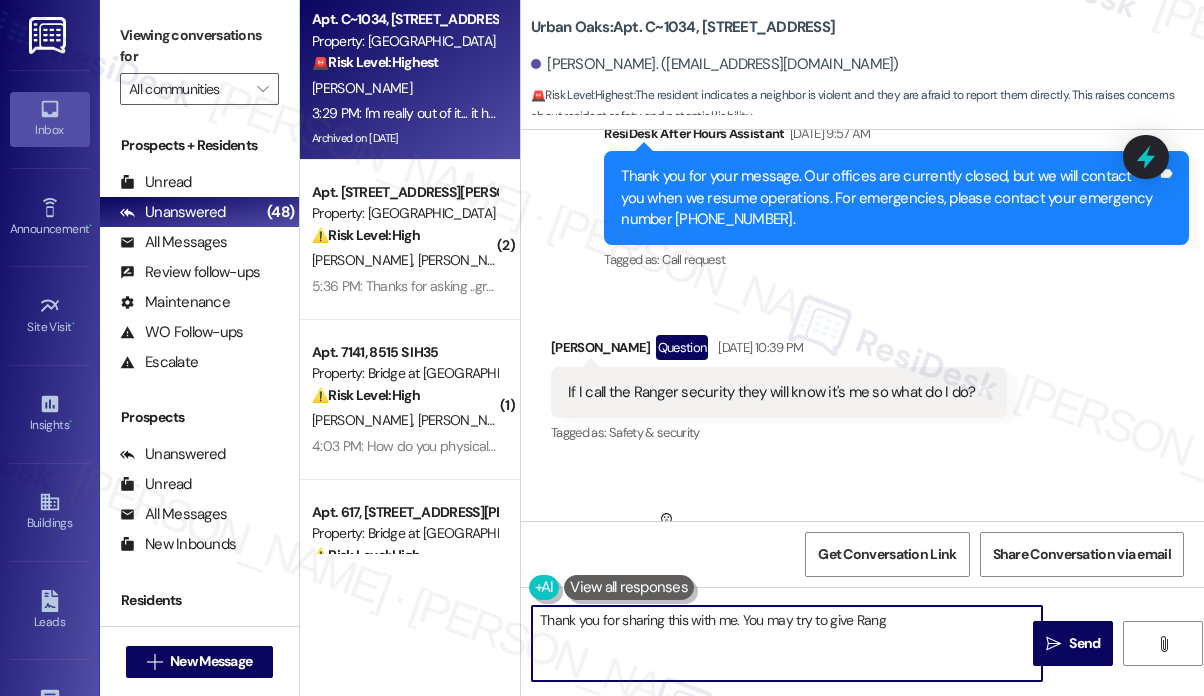 click on "If I call the Ranger security they will know it's me so what do I do?" at bounding box center (771, 392) 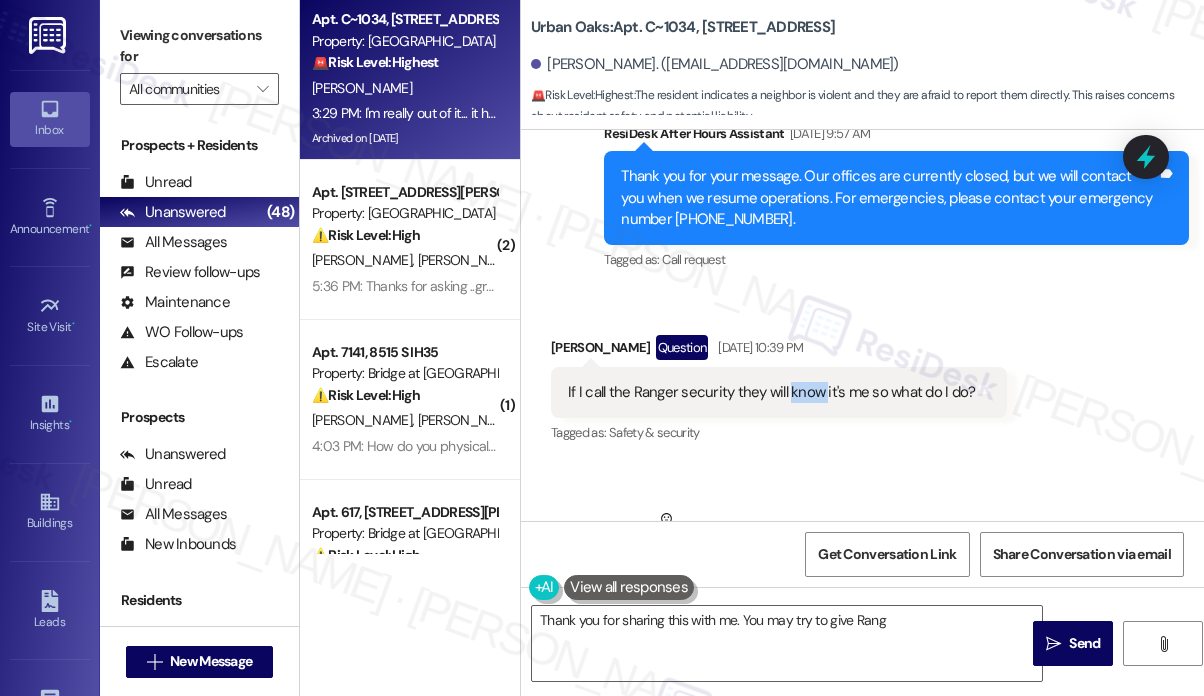 click on "If I call the Ranger security they will know it's me so what do I do?" at bounding box center [771, 392] 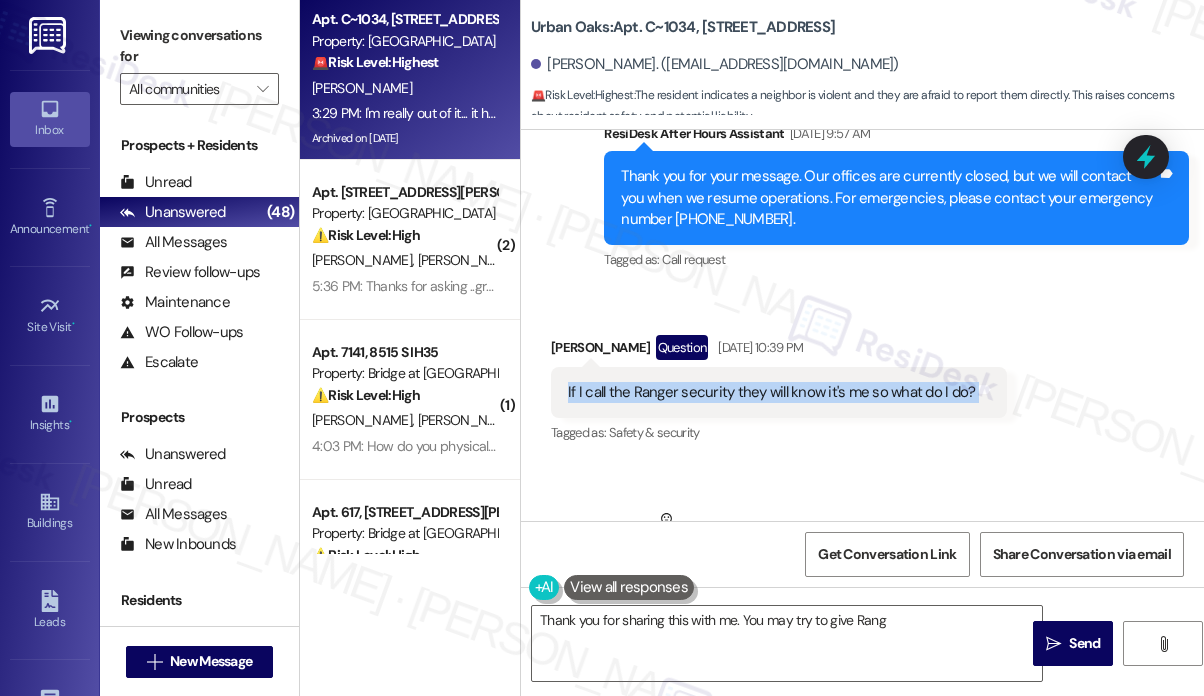 click on "If I call the Ranger security they will know it's me so what do I do?" at bounding box center [771, 392] 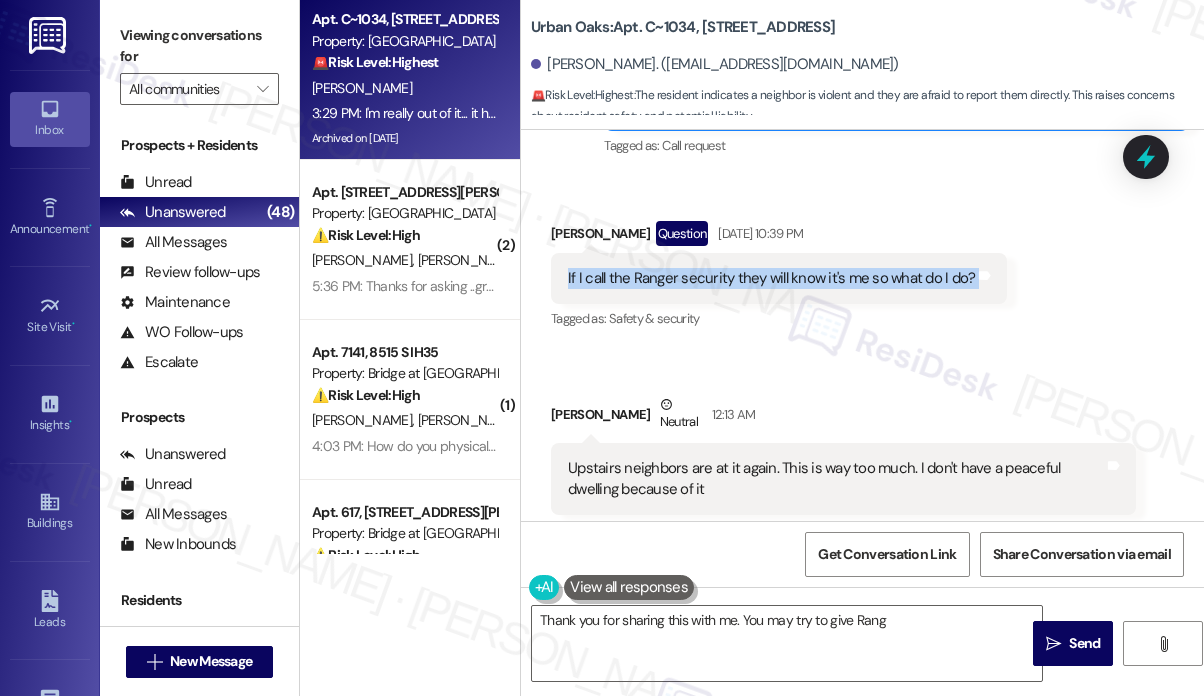 scroll, scrollTop: 19691, scrollLeft: 0, axis: vertical 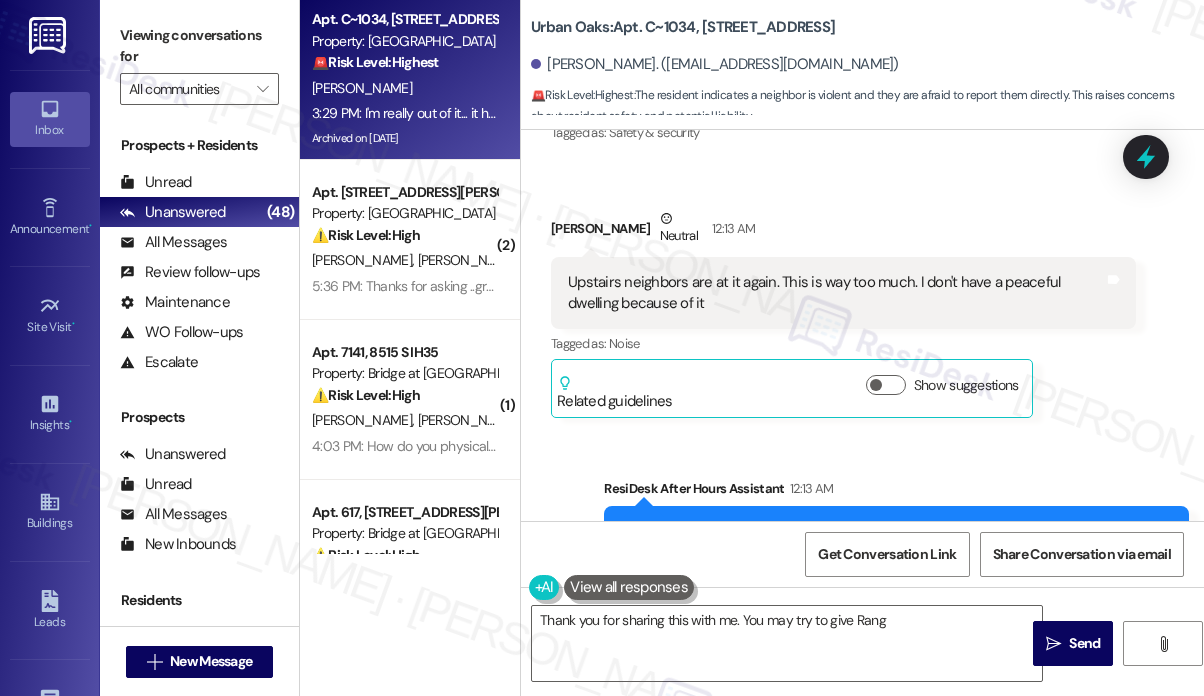click on "Upstairs neighbors are at it again. This is way too much. I don't have a peaceful dwelling because of it" at bounding box center [836, 293] 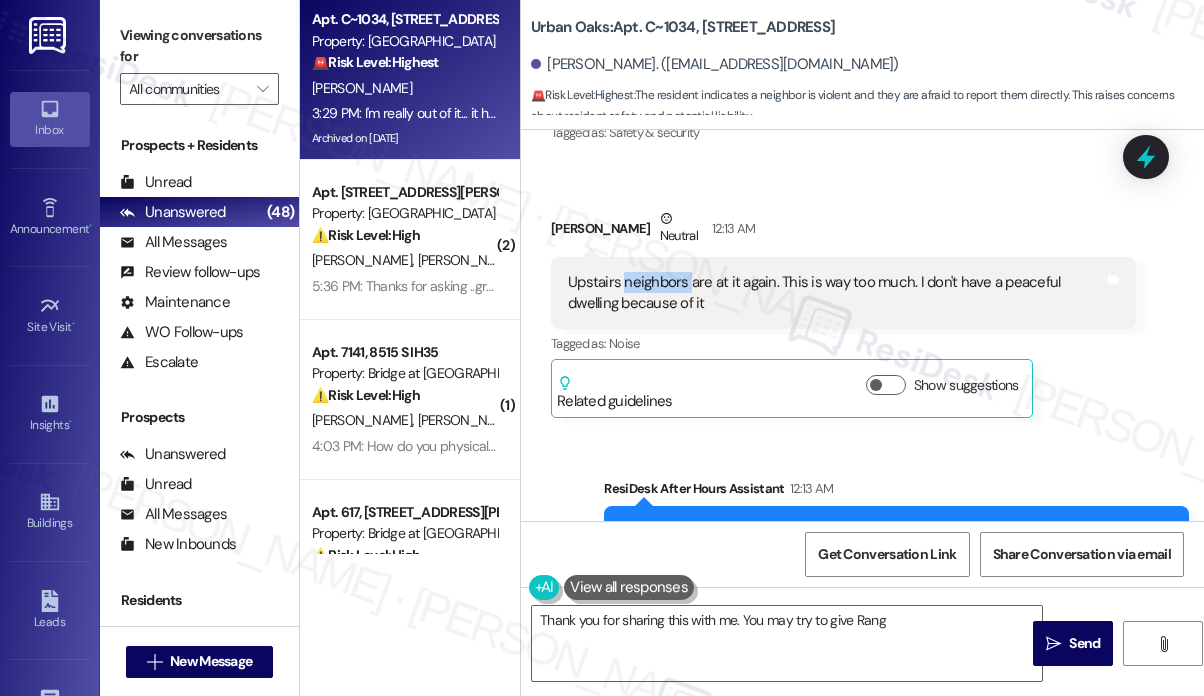 click on "Upstairs neighbors are at it again. This is way too much. I don't have a peaceful dwelling because of it" at bounding box center (836, 293) 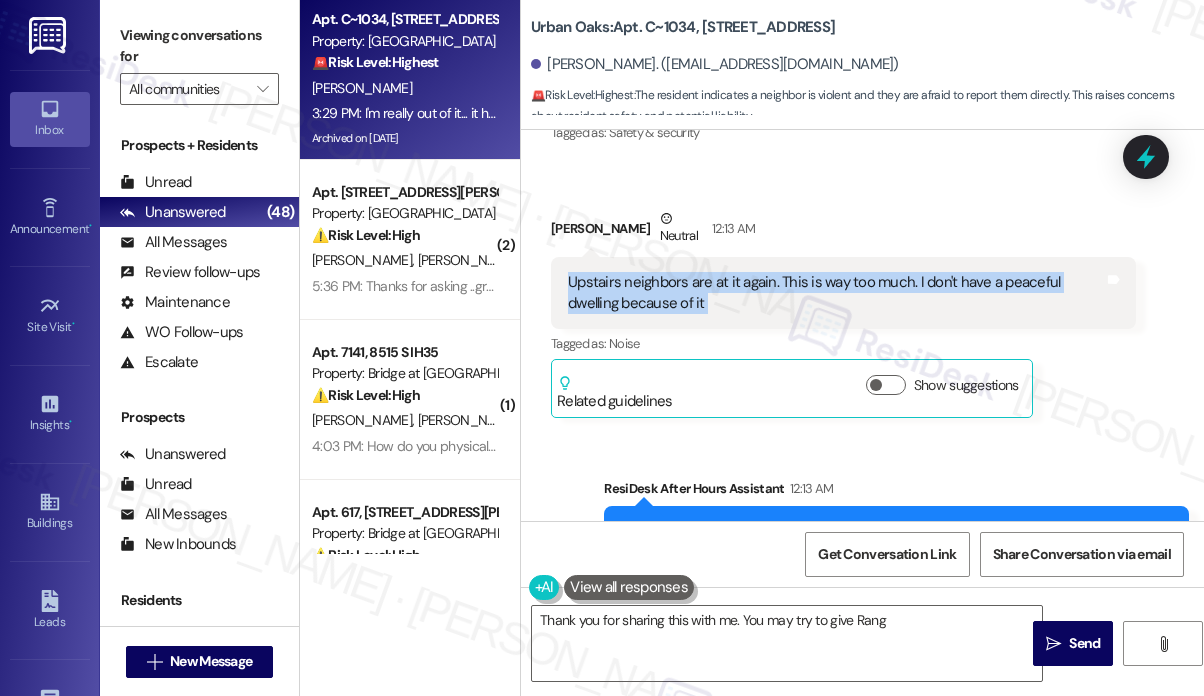 click on "Upstairs neighbors are at it again. This is way too much. I don't have a peaceful dwelling because of it" at bounding box center (836, 293) 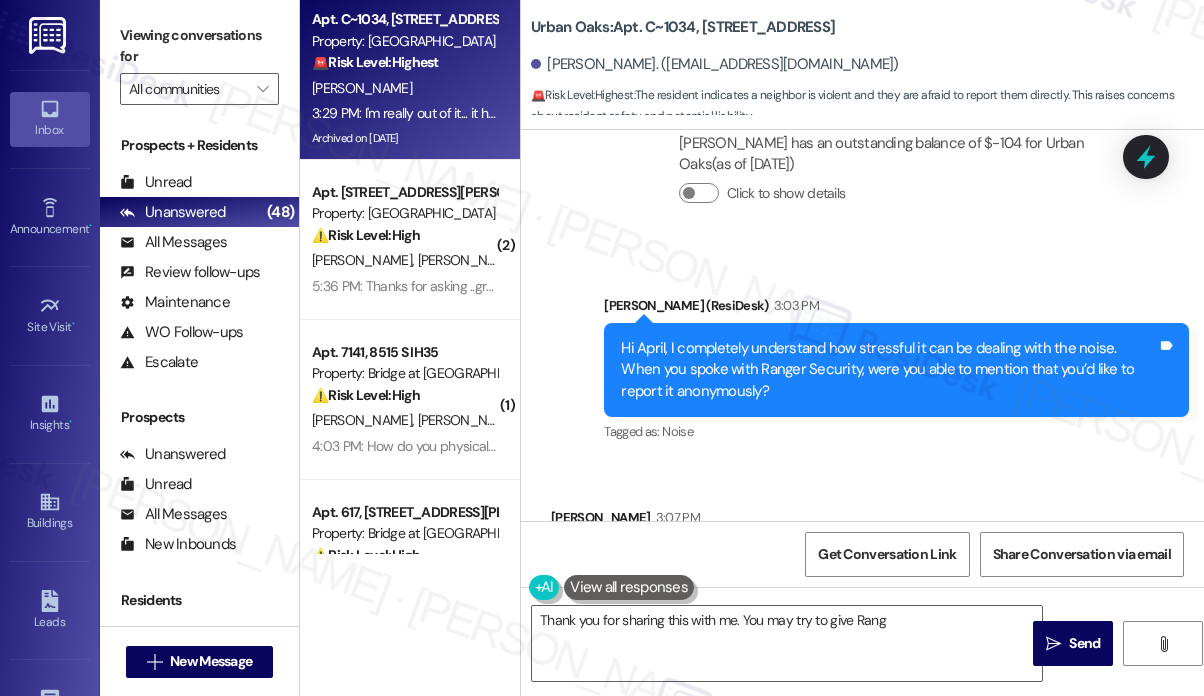 scroll, scrollTop: 20391, scrollLeft: 0, axis: vertical 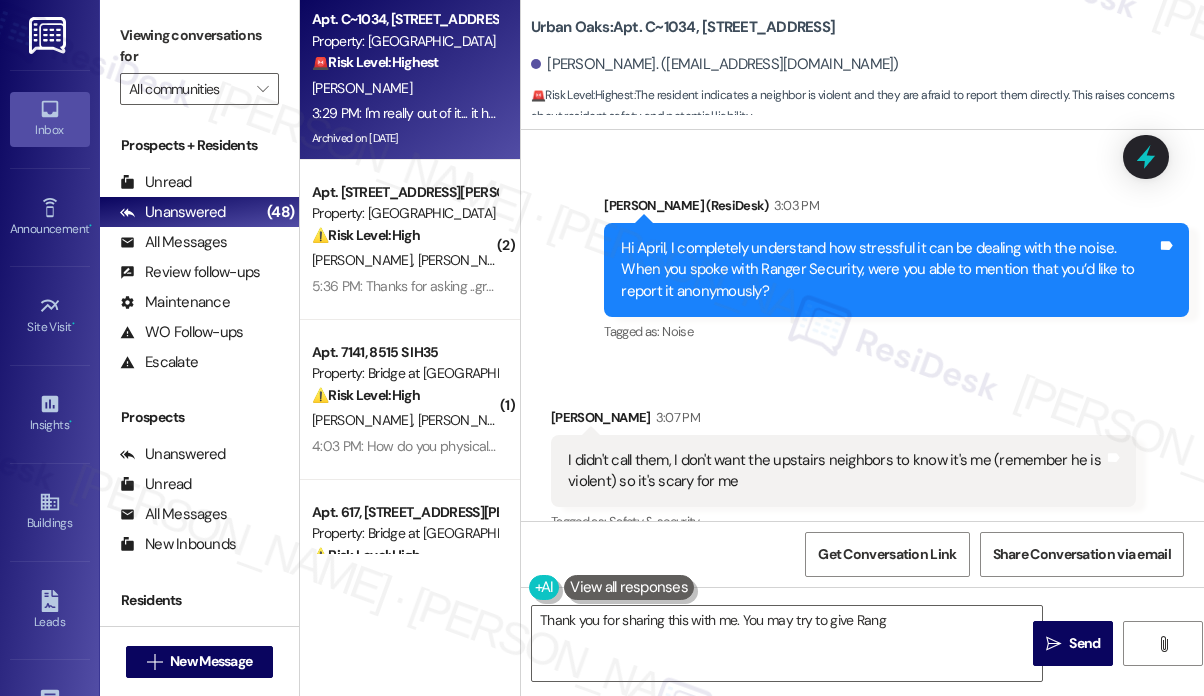 click on "I didn't call them, I don't want the upstairs neighbors to know it's me (remember he is violent) so it's scary for me" at bounding box center [836, 471] 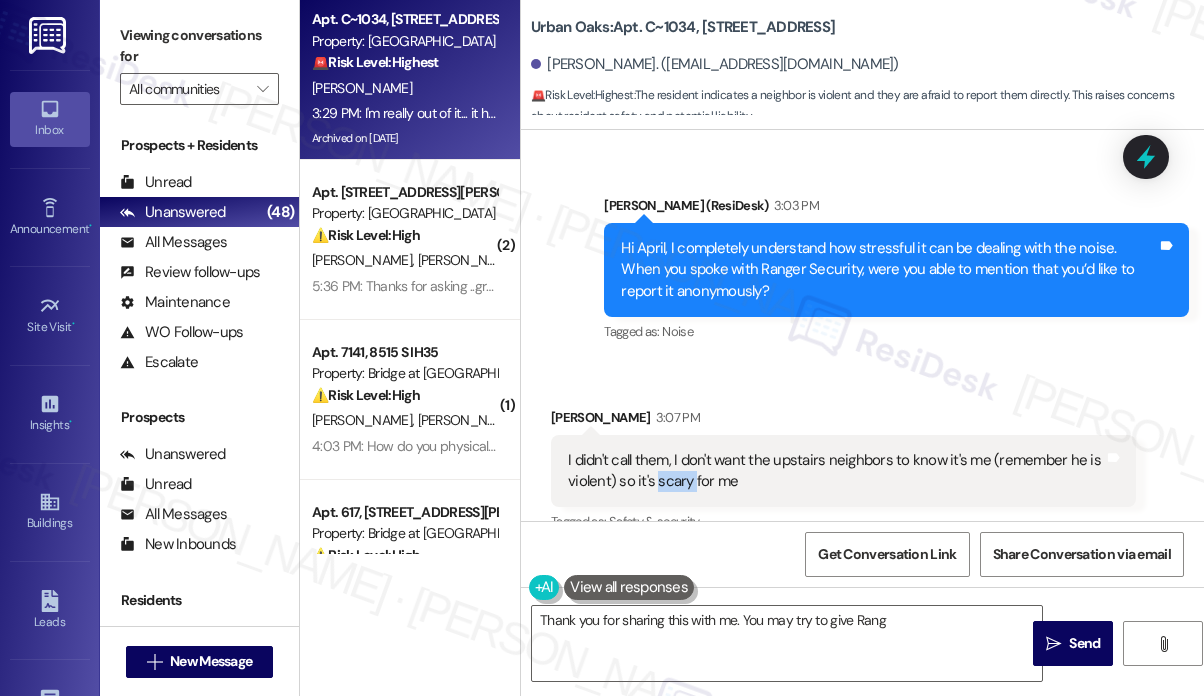 click on "I didn't call them, I don't want the upstairs neighbors to know it's me (remember he is violent) so it's scary for me" at bounding box center [836, 471] 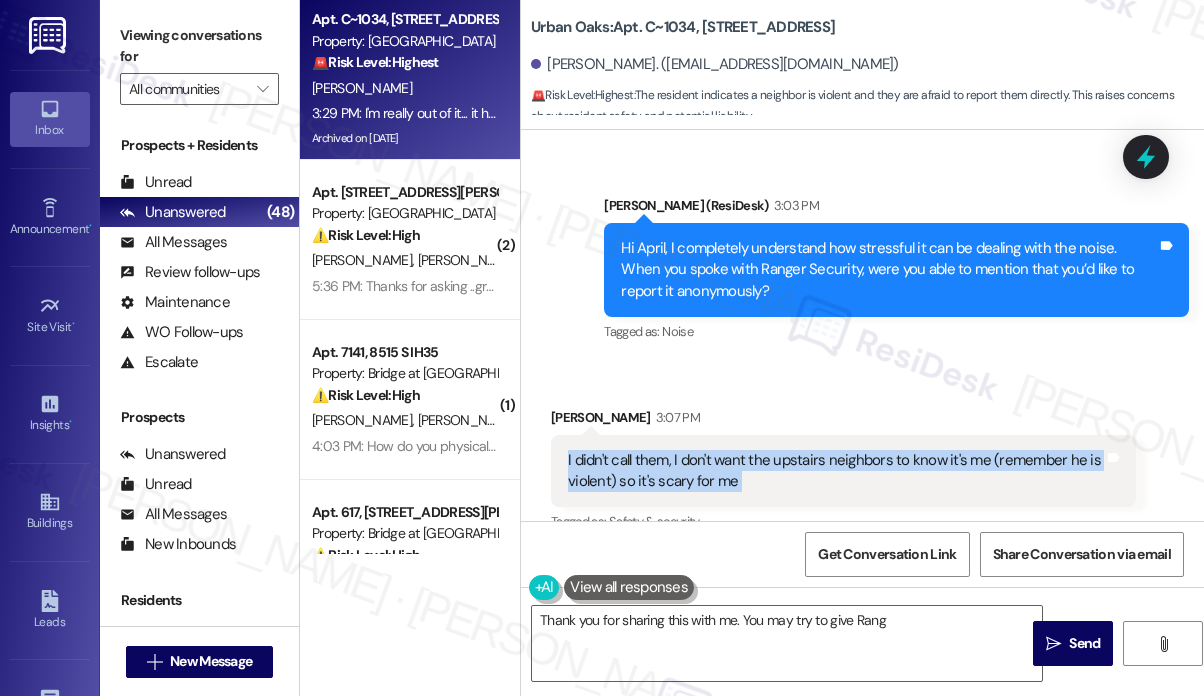 click on "I didn't call them, I don't want the upstairs neighbors to know it's me (remember he is violent) so it's scary for me" at bounding box center [836, 471] 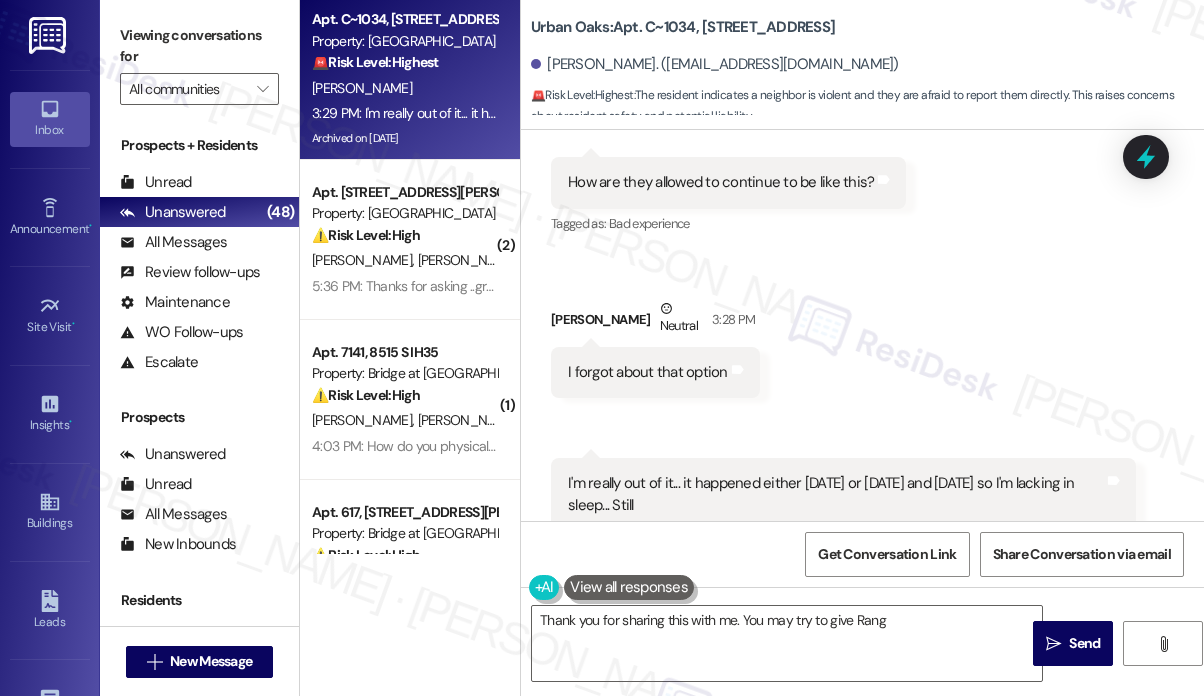 scroll, scrollTop: 20891, scrollLeft: 0, axis: vertical 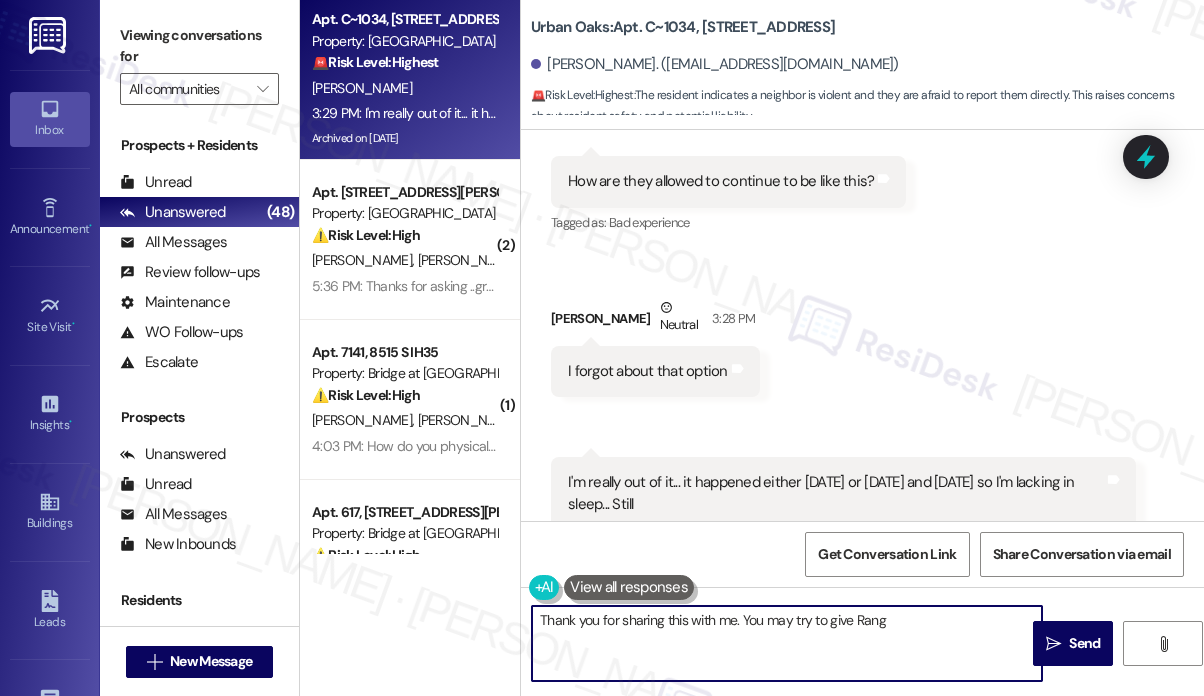 drag, startPoint x: 909, startPoint y: 626, endPoint x: 735, endPoint y: 616, distance: 174.28712 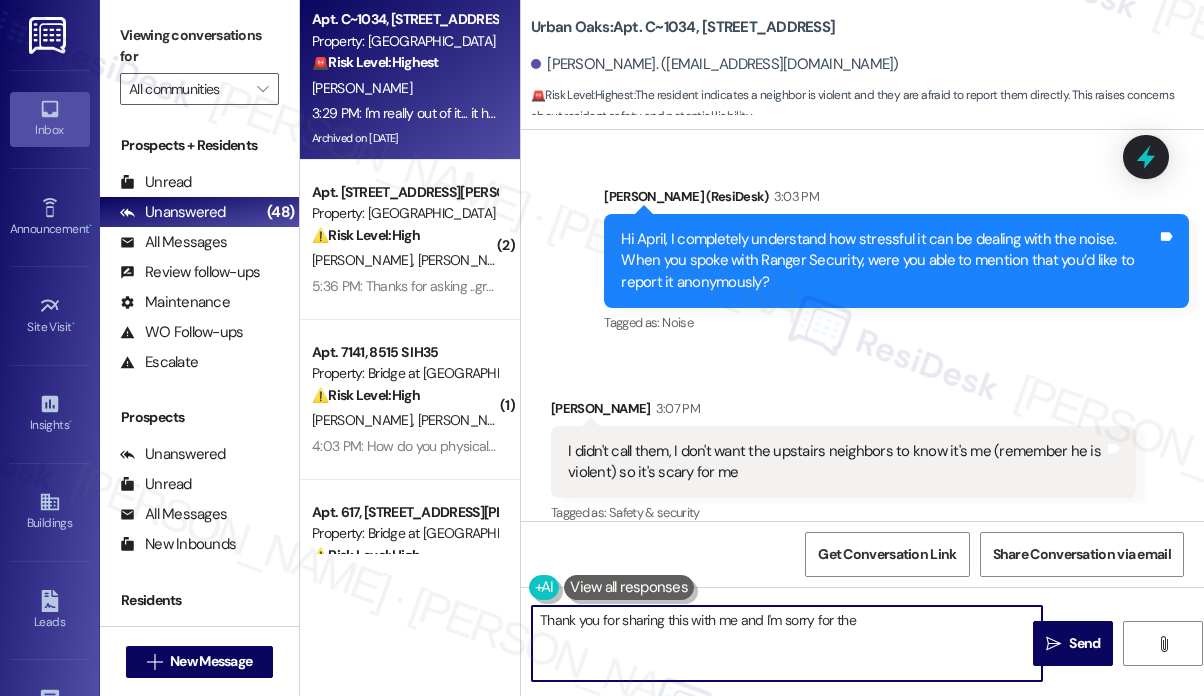 scroll, scrollTop: 20191, scrollLeft: 0, axis: vertical 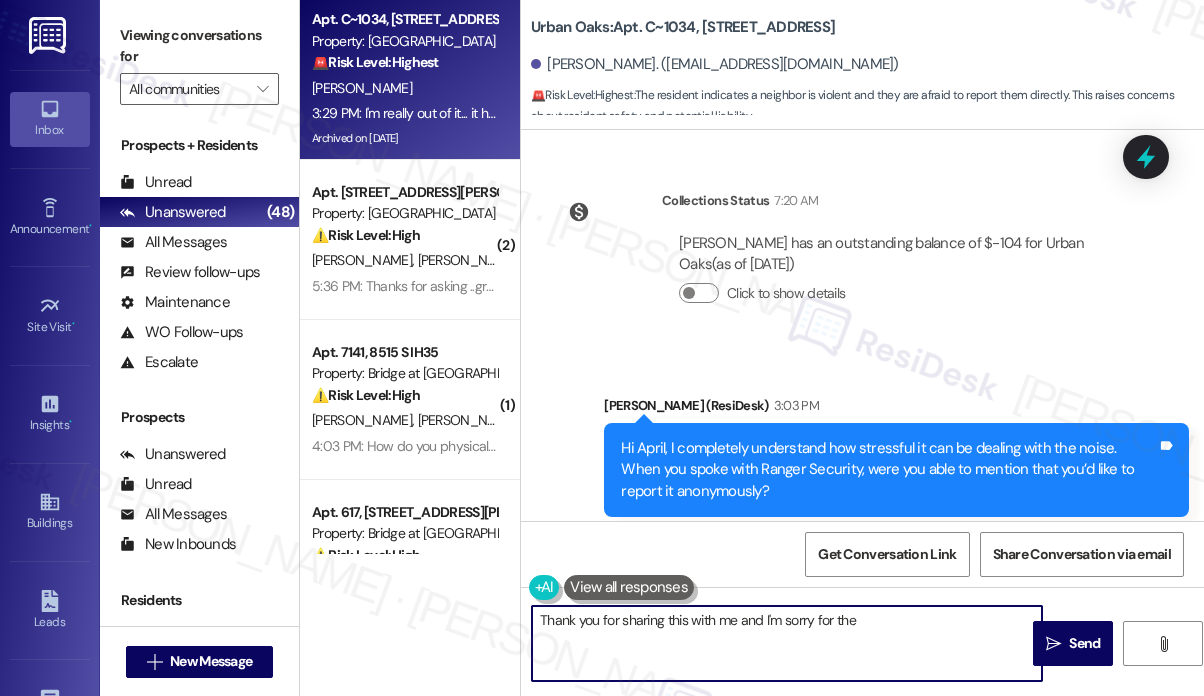 click on "Hi April, I completely understand how stressful it can be dealing with the noise. When you spoke with Ranger Security, were you able to mention that you’d like to report it anonymously?" at bounding box center (889, 470) 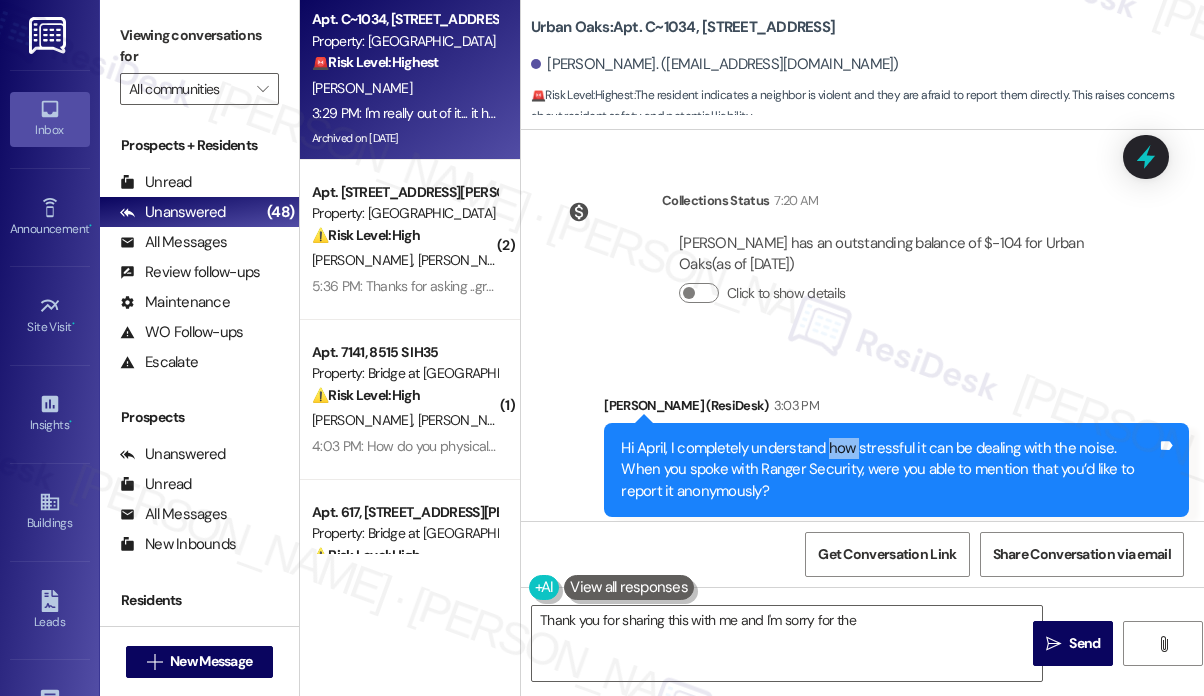 click on "Hi April, I completely understand how stressful it can be dealing with the noise. When you spoke with Ranger Security, were you able to mention that you’d like to report it anonymously?" at bounding box center [889, 470] 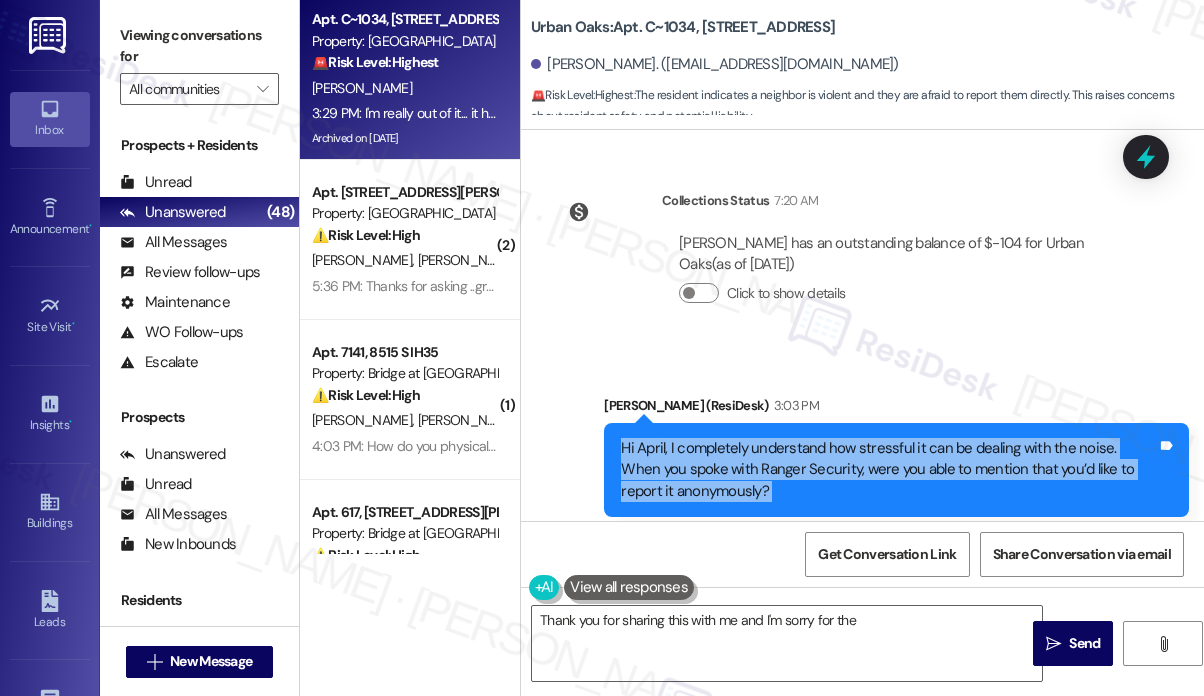 click on "Hi April, I completely understand how stressful it can be dealing with the noise. When you spoke with Ranger Security, were you able to mention that you’d like to report it anonymously?" at bounding box center [889, 470] 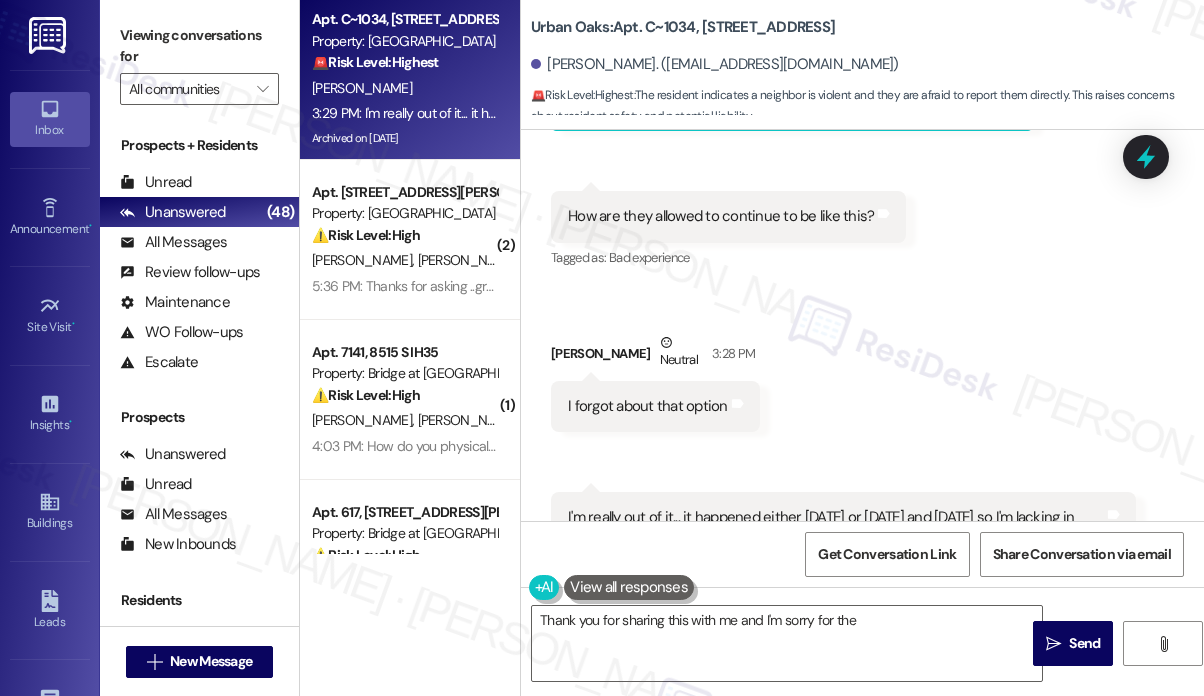scroll, scrollTop: 20891, scrollLeft: 0, axis: vertical 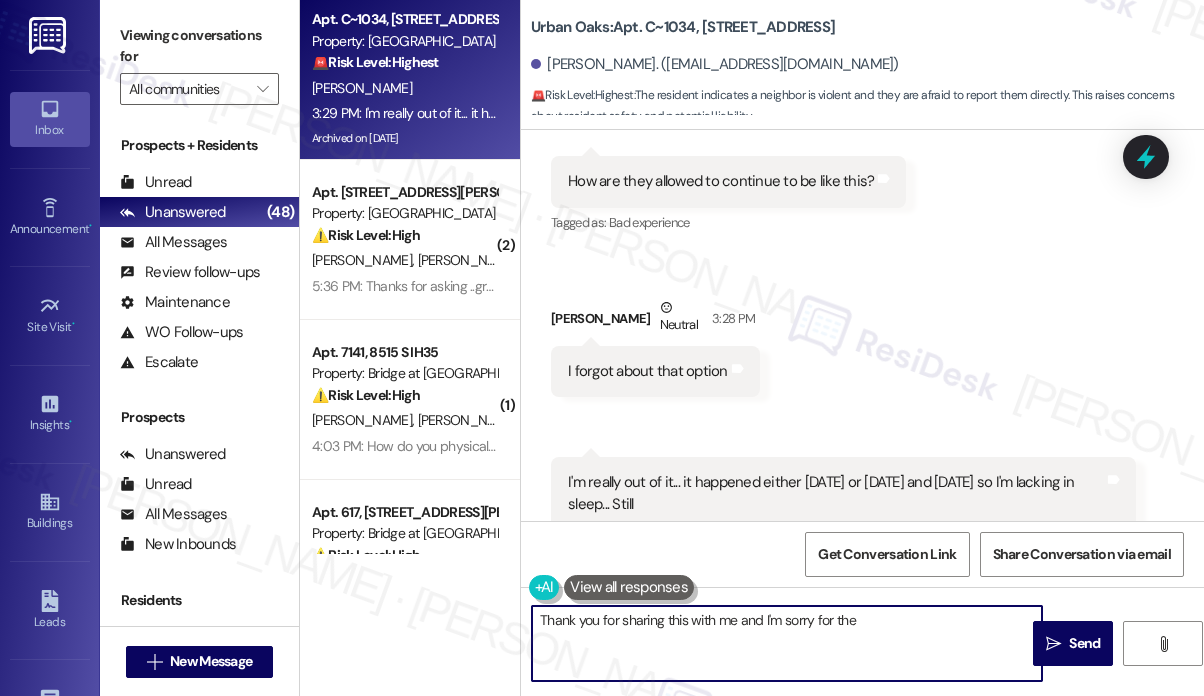 click on "Thank you for sharing this with me and I'm sorry for the" at bounding box center (787, 643) 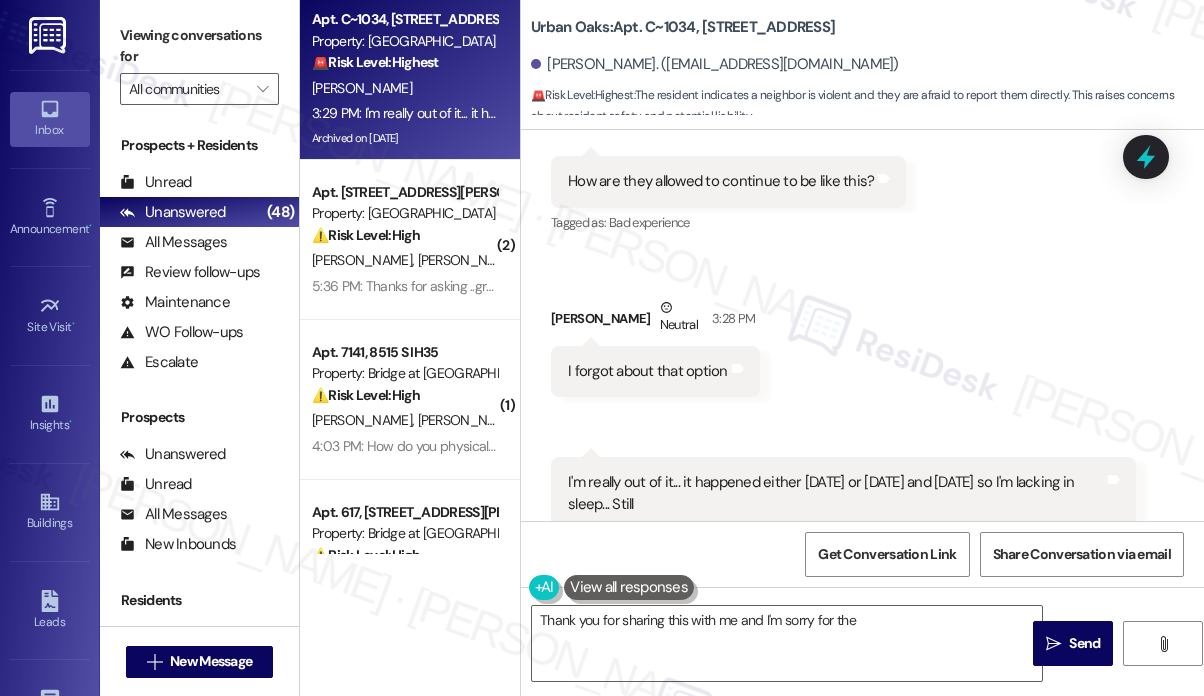 click on "Received via SMS [PERSON_NAME] 3:07 PM I didn't call them, I don't want the upstairs neighbors to know it's me (remember he is violent) so it's scary for me  Tags and notes Tagged as:   Safety & security Click to highlight conversations about Safety & security  Related guidelines Show suggestions Received via SMS 3:08 PM [PERSON_NAME] Question 3:08 PM How are they allowed to continue to be like this?  Tags and notes Tagged as:   Bad experience Click to highlight conversations about Bad experience Received via SMS [PERSON_NAME]   Neutral 3:28 PM I forgot about that option  Tags and notes Received via SMS 3:29 PM [PERSON_NAME]   Neutral 3:29 PM I'm really out of it... it happened either [DATE] or [DATE] and [DATE] so I'm lacking in sleep... Still Tags and notes" at bounding box center [862, 204] 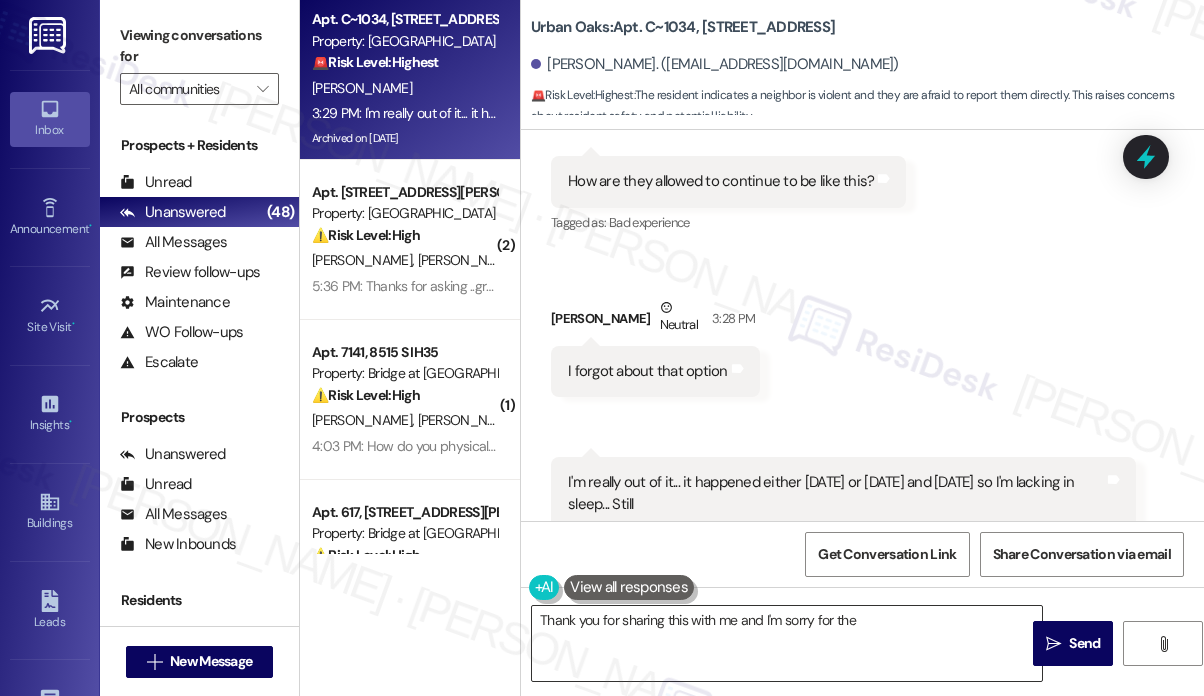 click on "Thank you for sharing this with me and I'm sorry for the" at bounding box center (787, 643) 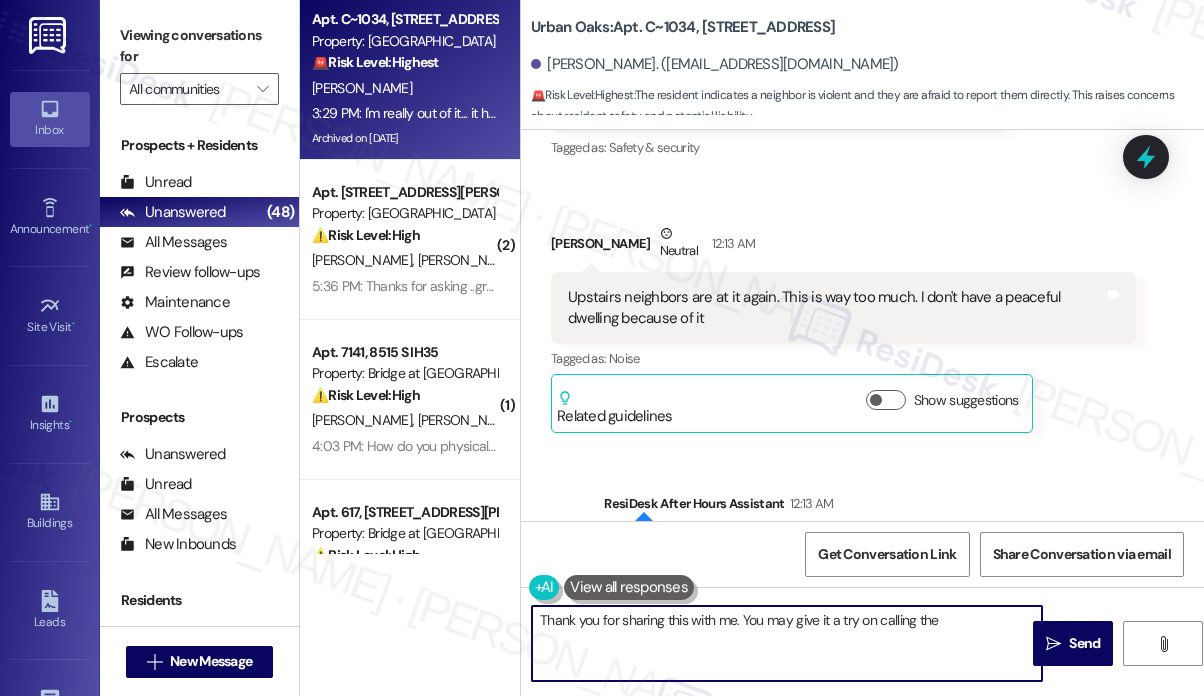 scroll, scrollTop: 19591, scrollLeft: 0, axis: vertical 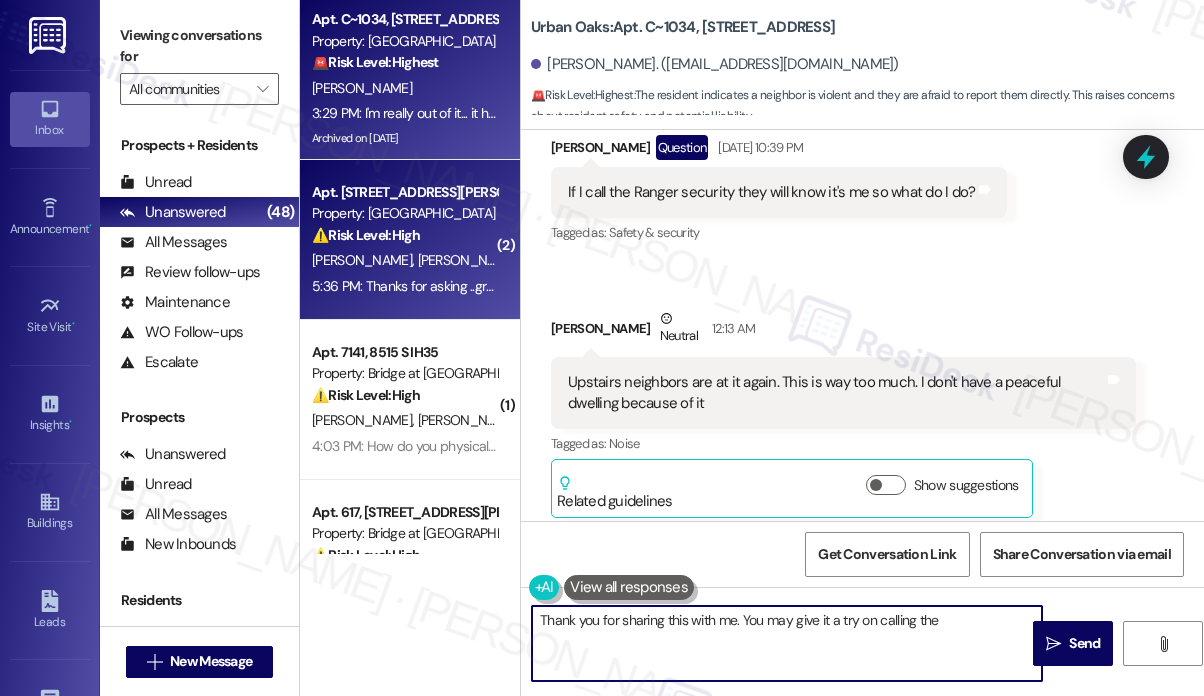 type on "Thank you for sharing this with me. You may give it a try on calling the" 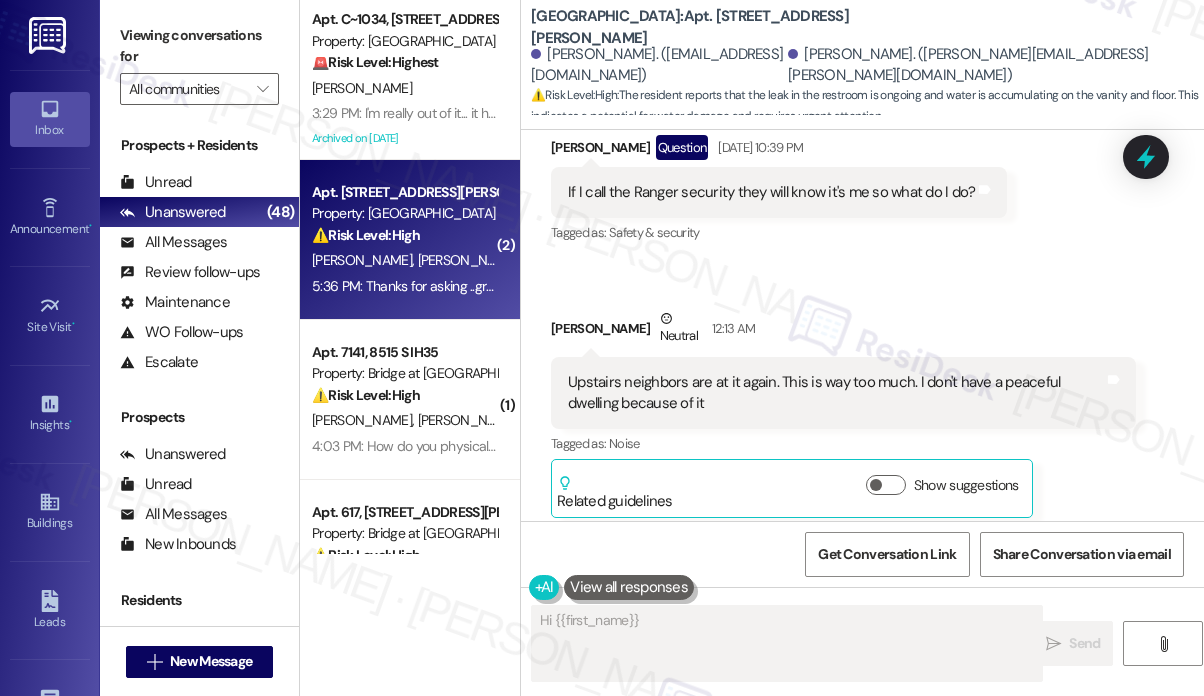 scroll, scrollTop: 767, scrollLeft: 0, axis: vertical 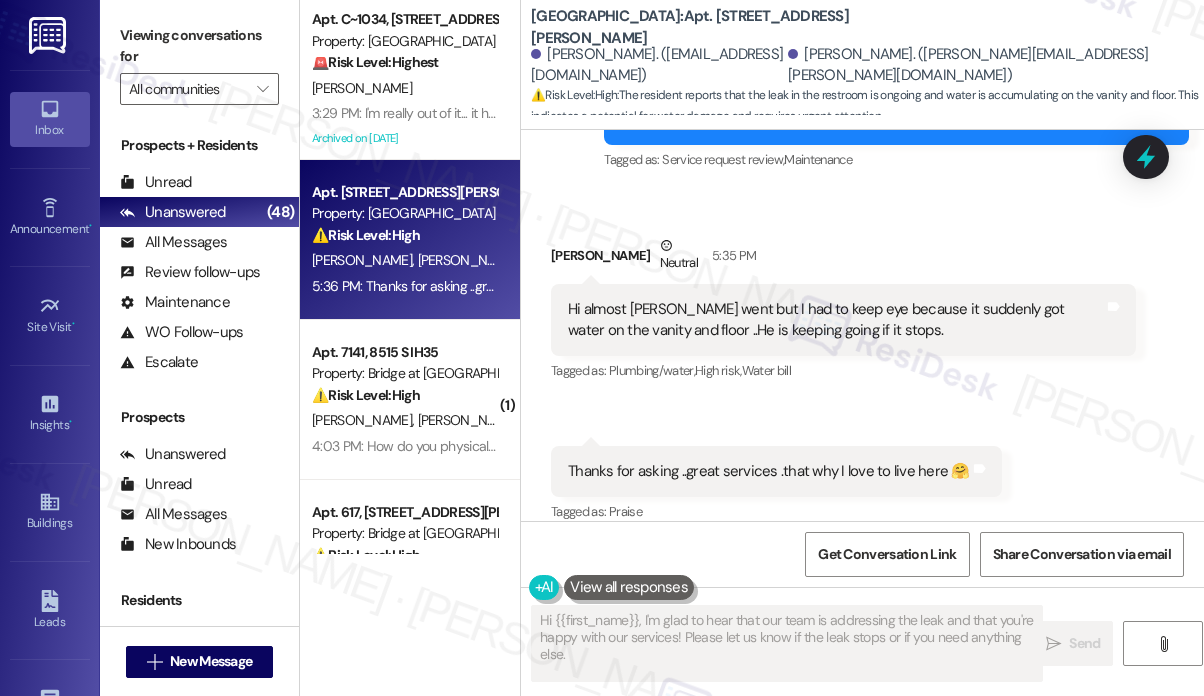 click on "Hi almost [PERSON_NAME] went but I had to keep eye because it suddenly got water on the vanity and floor ..He is  keeping going if it stops." at bounding box center [836, 320] 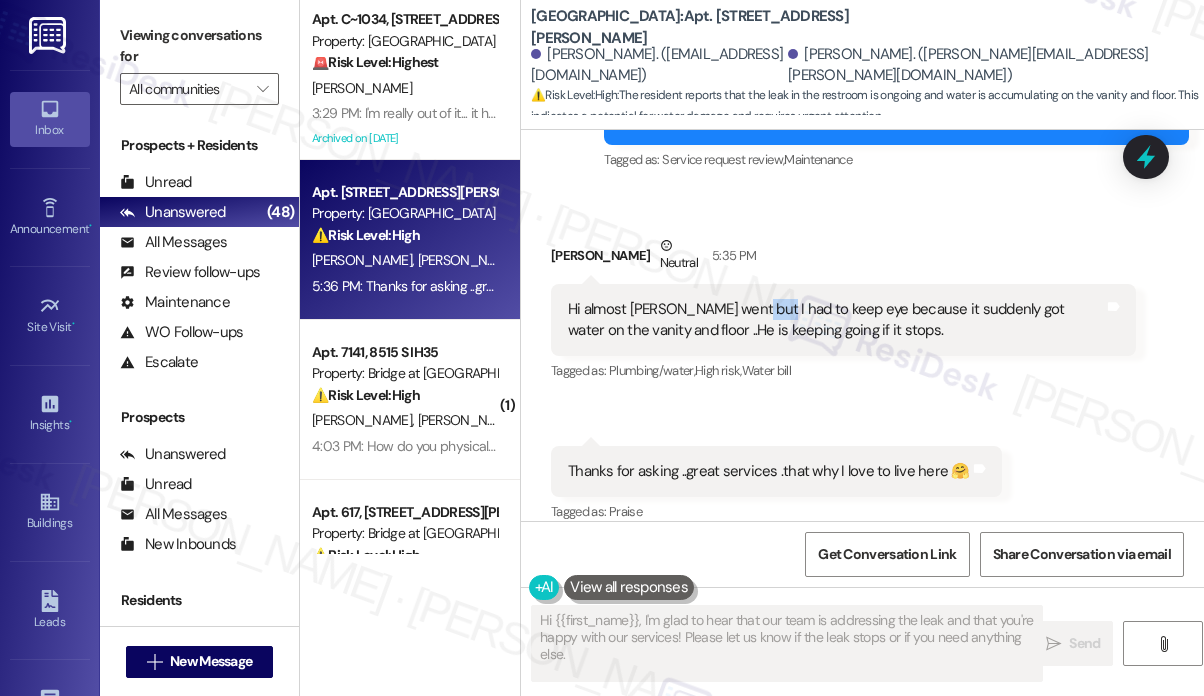 click on "Hi almost [PERSON_NAME] went but I had to keep eye because it suddenly got water on the vanity and floor ..He is  keeping going if it stops." at bounding box center [836, 320] 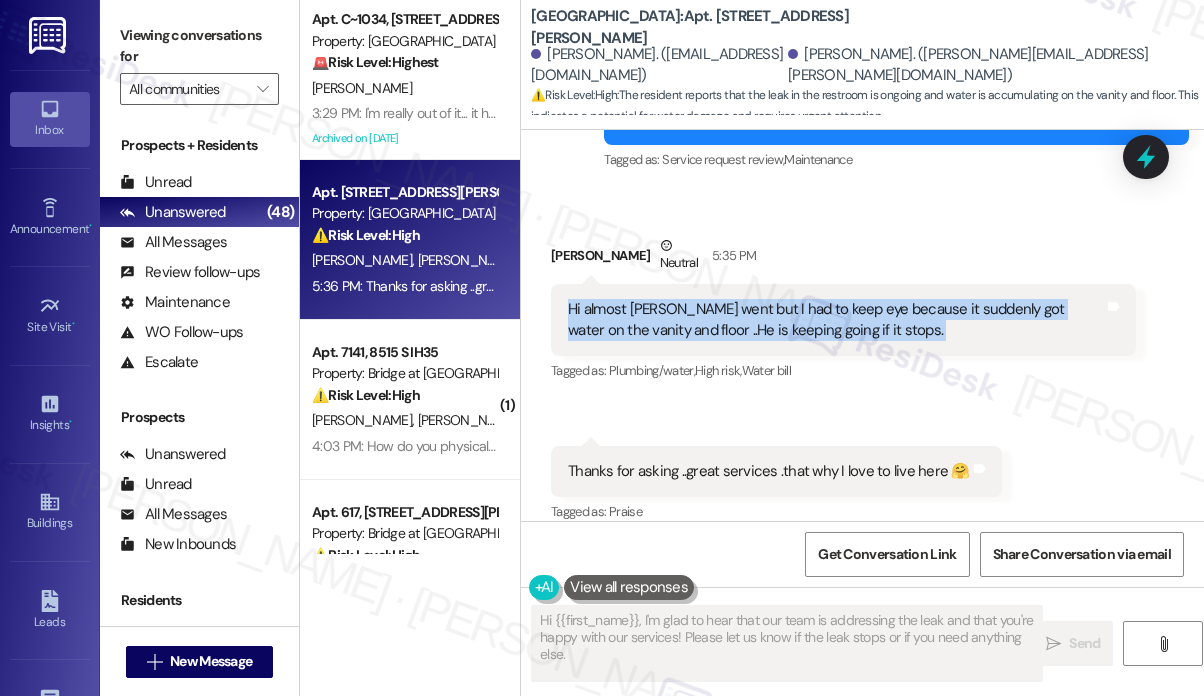 click on "Hi almost [PERSON_NAME] went but I had to keep eye because it suddenly got water on the vanity and floor ..He is  keeping going if it stops." at bounding box center [836, 320] 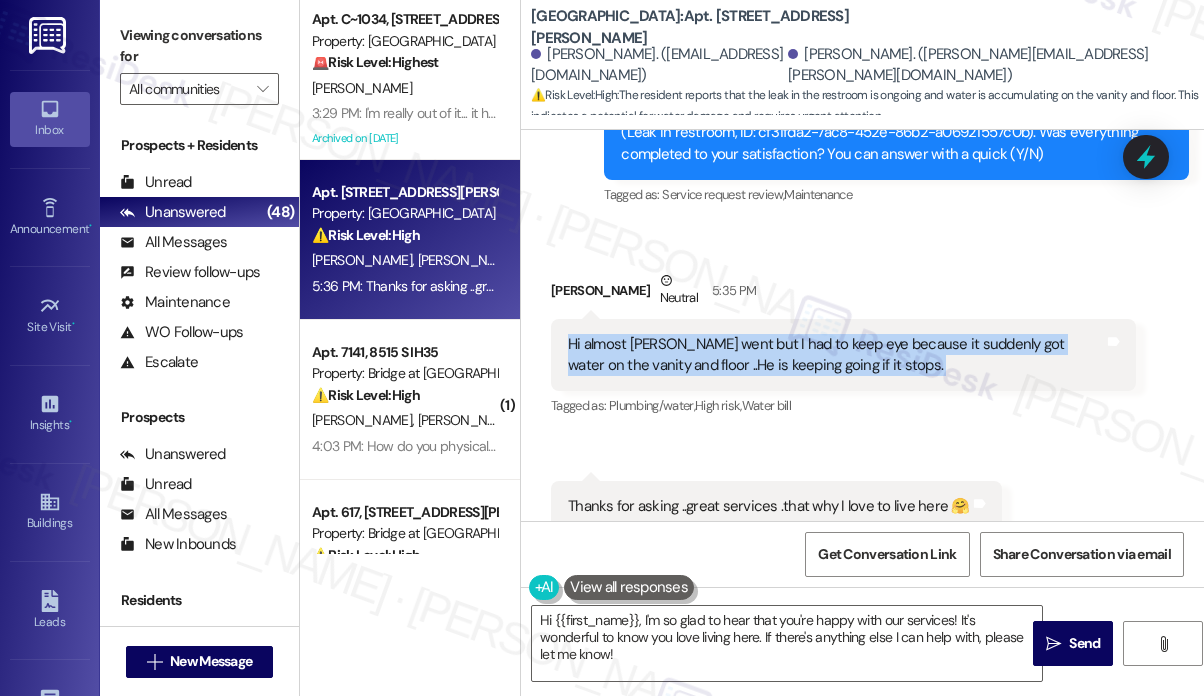 scroll, scrollTop: 767, scrollLeft: 0, axis: vertical 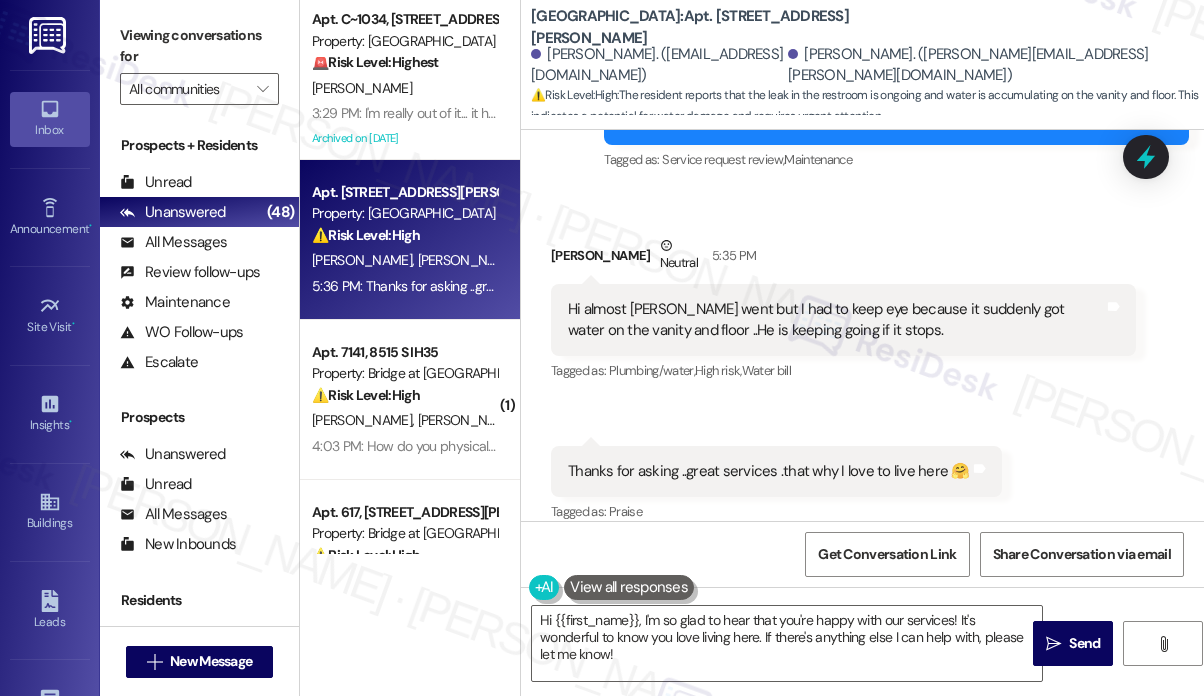 click on "Thanks for asking ..great services .that why I love to live here 🤗 Tags and notes" at bounding box center [776, 471] 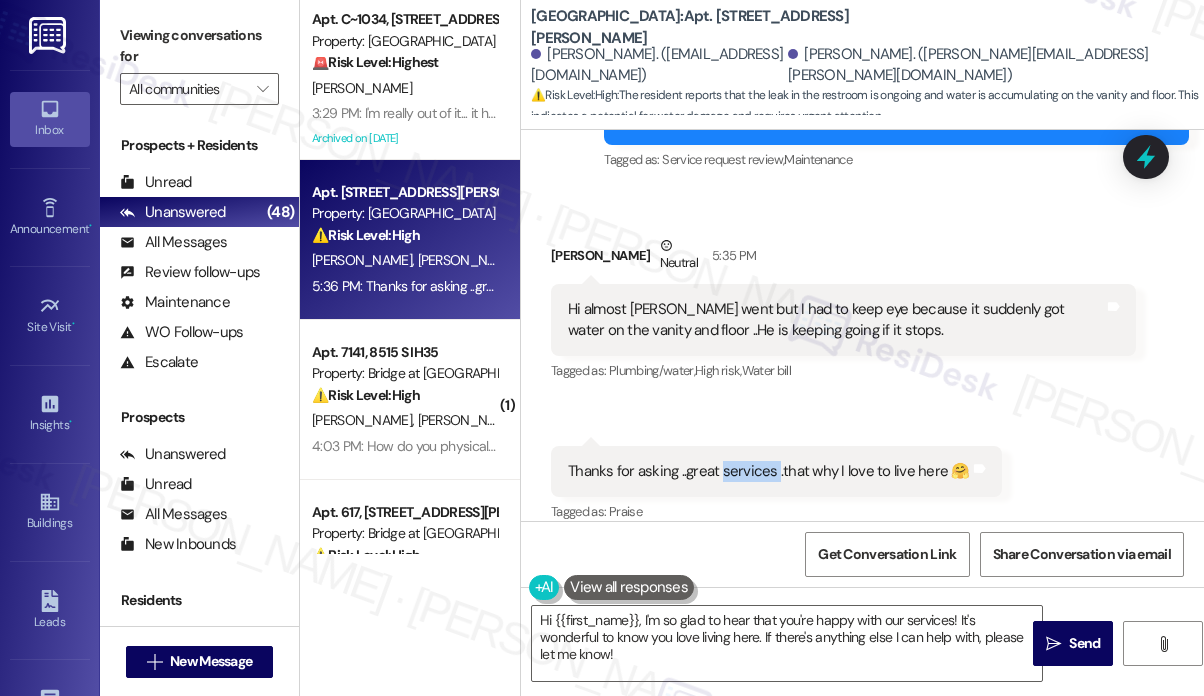 click on "Thanks for asking ..great services .that why I love to live here 🤗 Tags and notes" at bounding box center [776, 471] 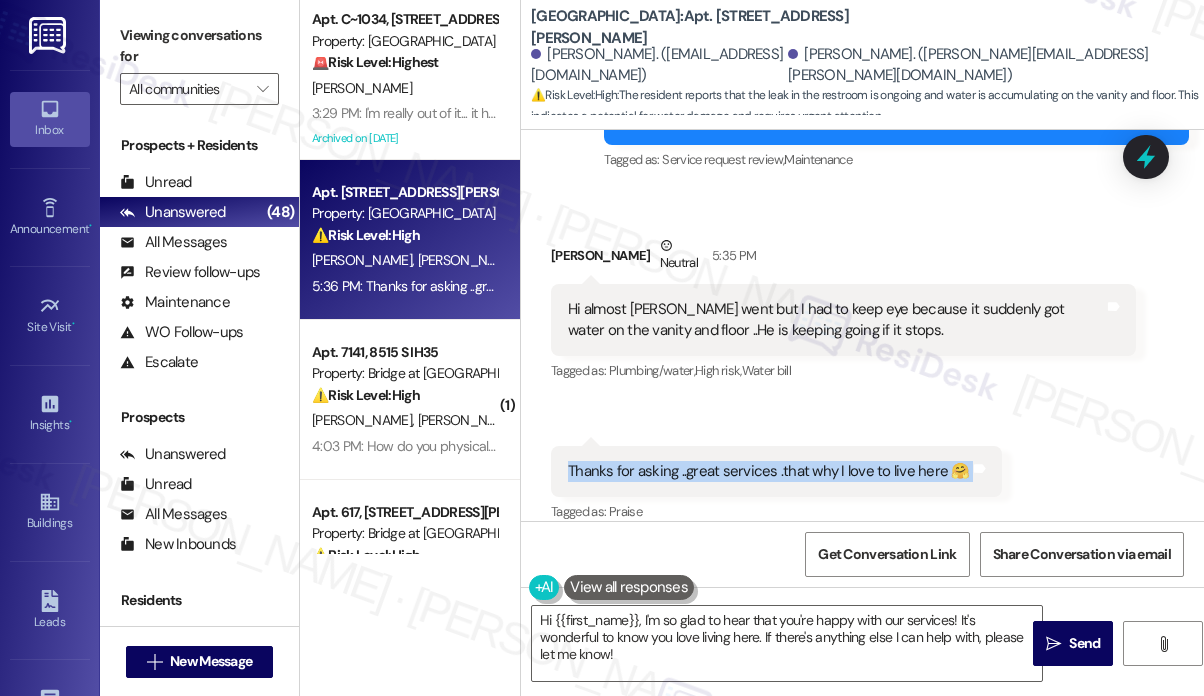 click on "Thanks for asking ..great services .that why I love to live here 🤗 Tags and notes" at bounding box center (776, 471) 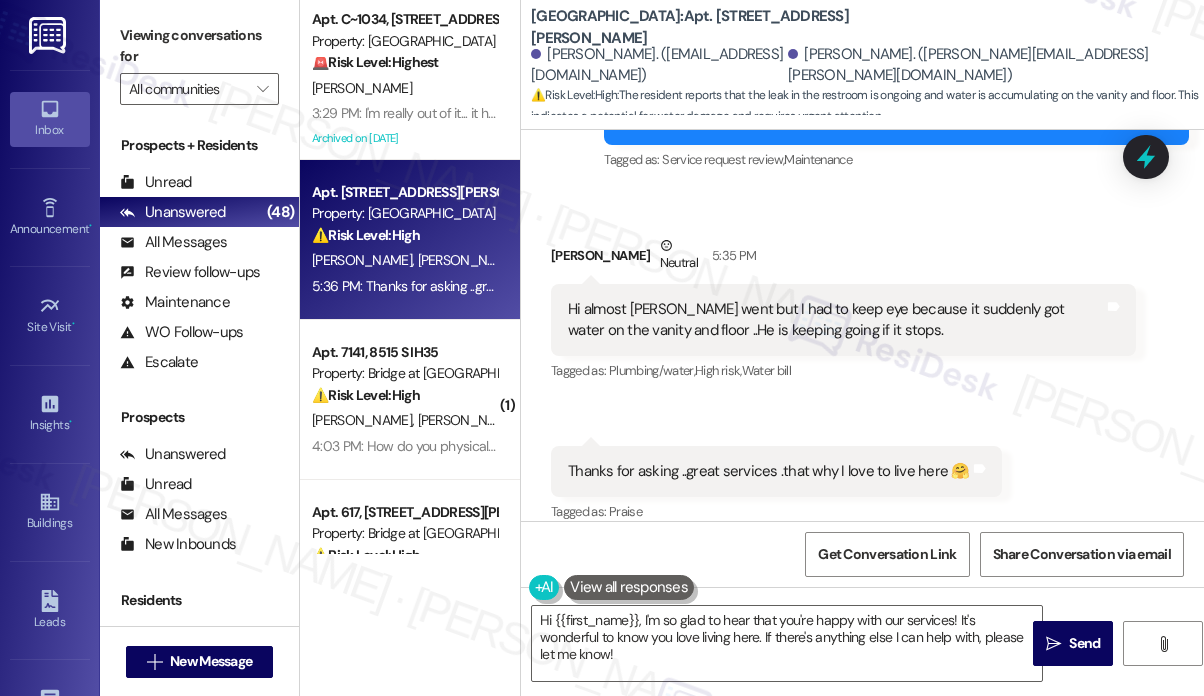 click on "Hi almost [PERSON_NAME] went but I had to keep eye because it suddenly got water on the vanity and floor ..He is  keeping going if it stops." at bounding box center (836, 320) 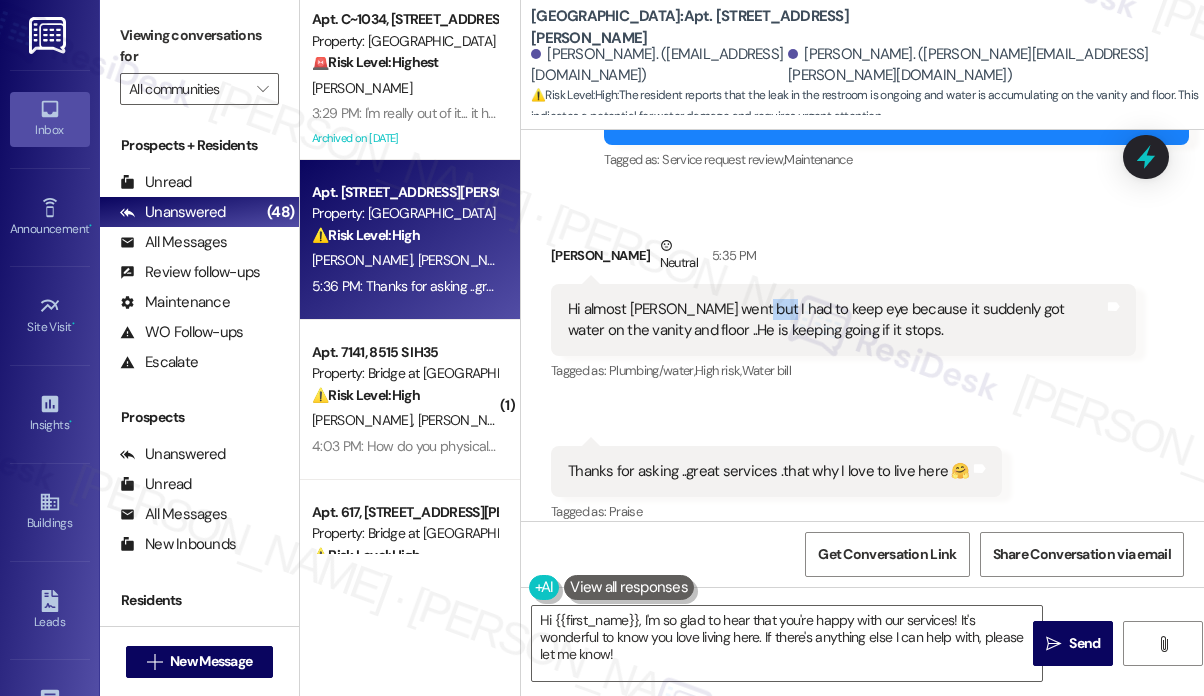 click on "Hi almost [PERSON_NAME] went but I had to keep eye because it suddenly got water on the vanity and floor ..He is  keeping going if it stops." at bounding box center [836, 320] 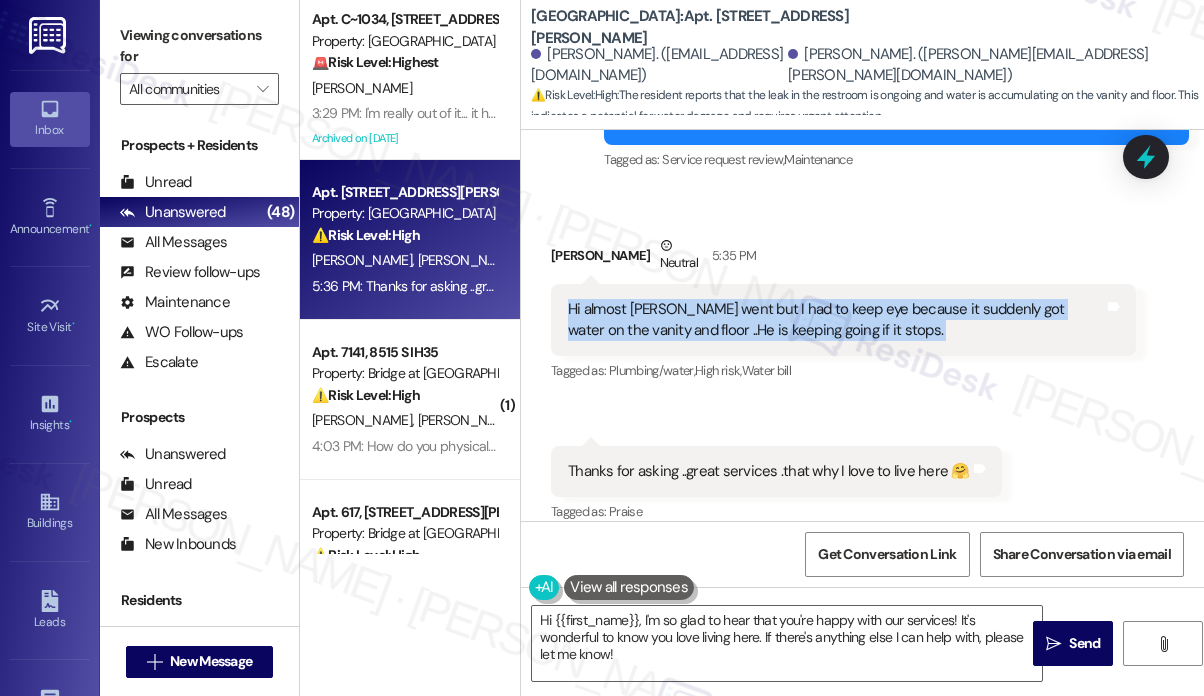 click on "Hi almost [PERSON_NAME] went but I had to keep eye because it suddenly got water on the vanity and floor ..He is  keeping going if it stops." at bounding box center [836, 320] 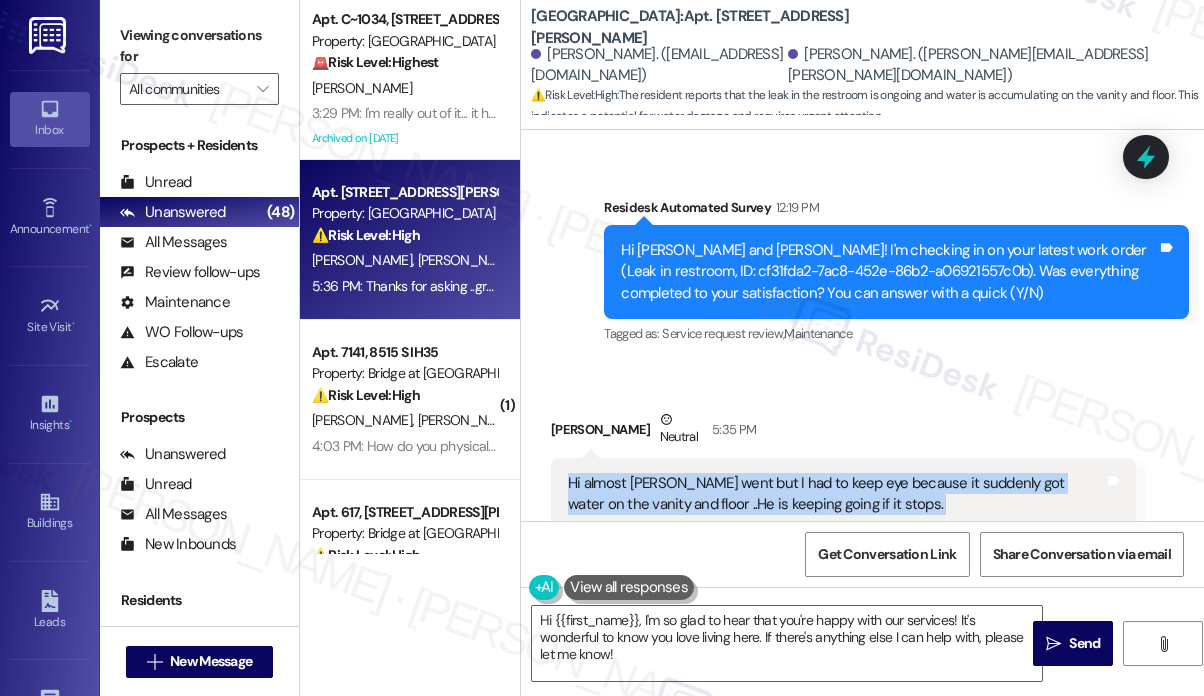 scroll, scrollTop: 567, scrollLeft: 0, axis: vertical 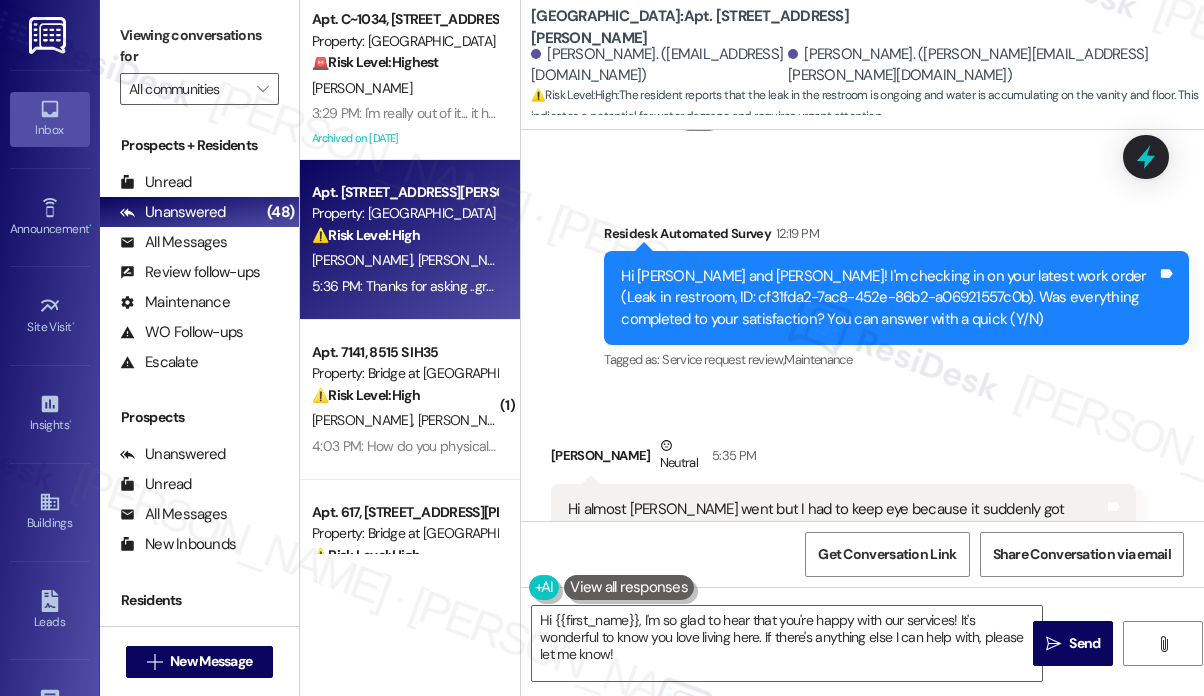click on "Hi [PERSON_NAME] and [PERSON_NAME]! I'm checking in on your latest work order (Leak in restroom, ID: cf31fda2-7ac8-452e-86b2-a06921557c0b). Was everything completed to your satisfaction? You can answer with a quick (Y/N)" at bounding box center [889, 298] 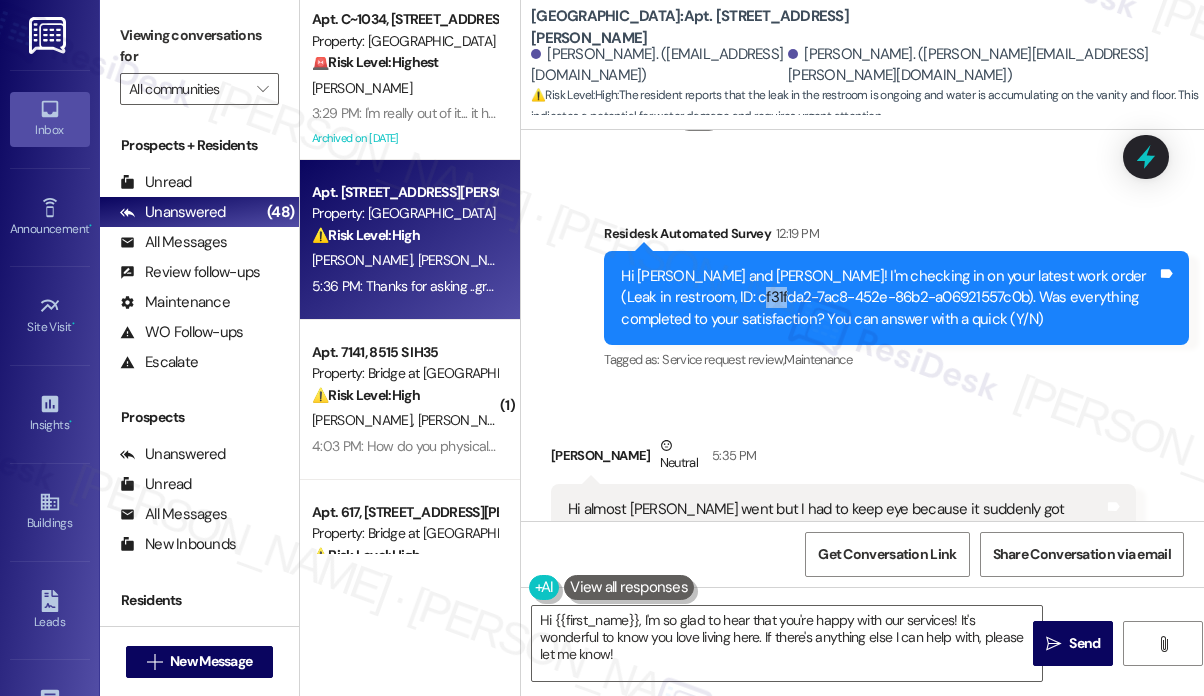 click on "Hi [PERSON_NAME] and [PERSON_NAME]! I'm checking in on your latest work order (Leak in restroom, ID: cf31fda2-7ac8-452e-86b2-a06921557c0b). Was everything completed to your satisfaction? You can answer with a quick (Y/N)" at bounding box center (889, 298) 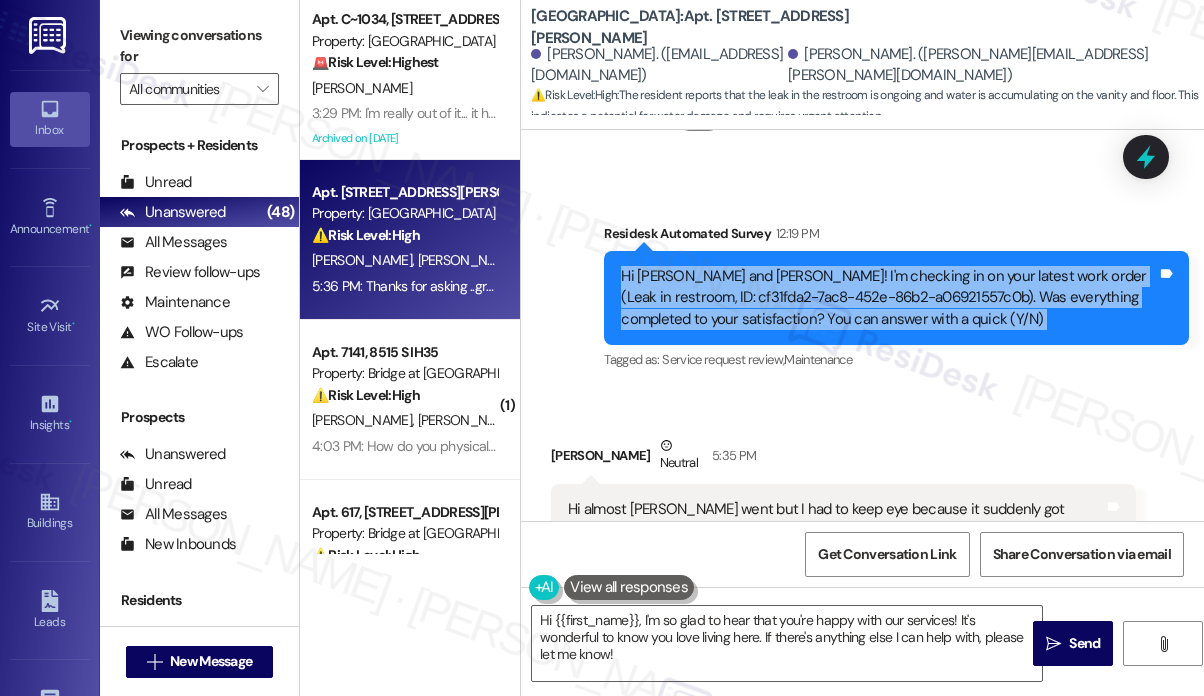 click on "Hi [PERSON_NAME] and [PERSON_NAME]! I'm checking in on your latest work order (Leak in restroom, ID: cf31fda2-7ac8-452e-86b2-a06921557c0b). Was everything completed to your satisfaction? You can answer with a quick (Y/N)" at bounding box center (889, 298) 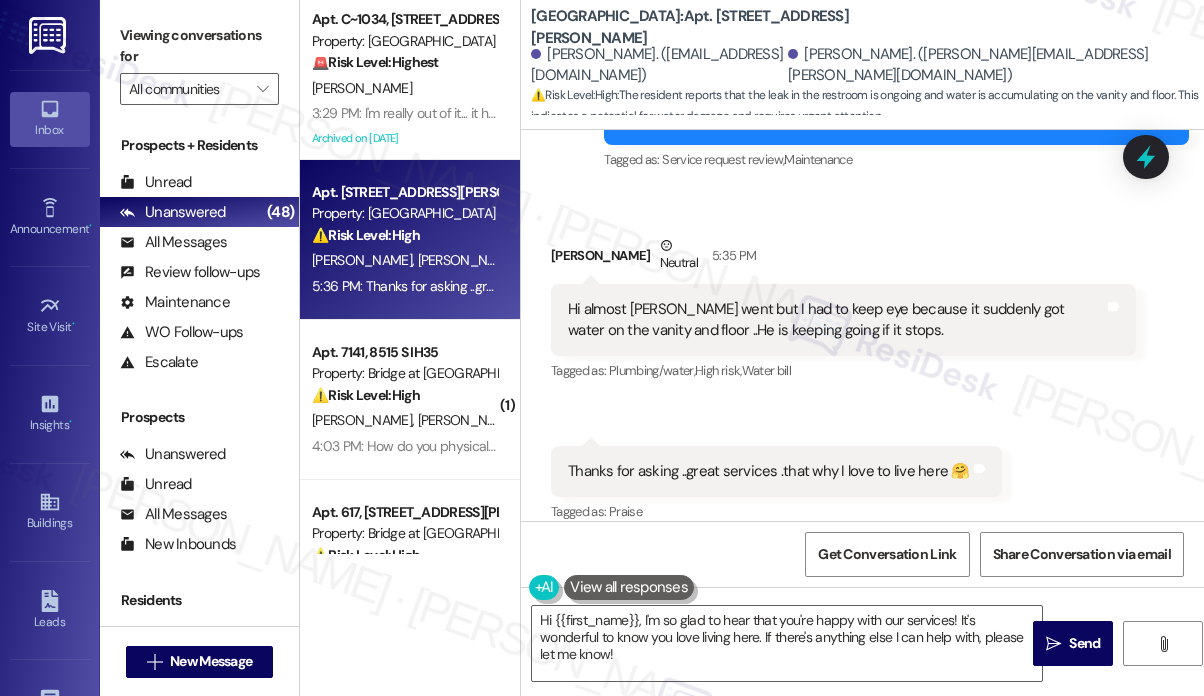 click on "Hi almost [PERSON_NAME] went but I had to keep eye because it suddenly got water on the vanity and floor ..He is  keeping going if it stops." at bounding box center (836, 320) 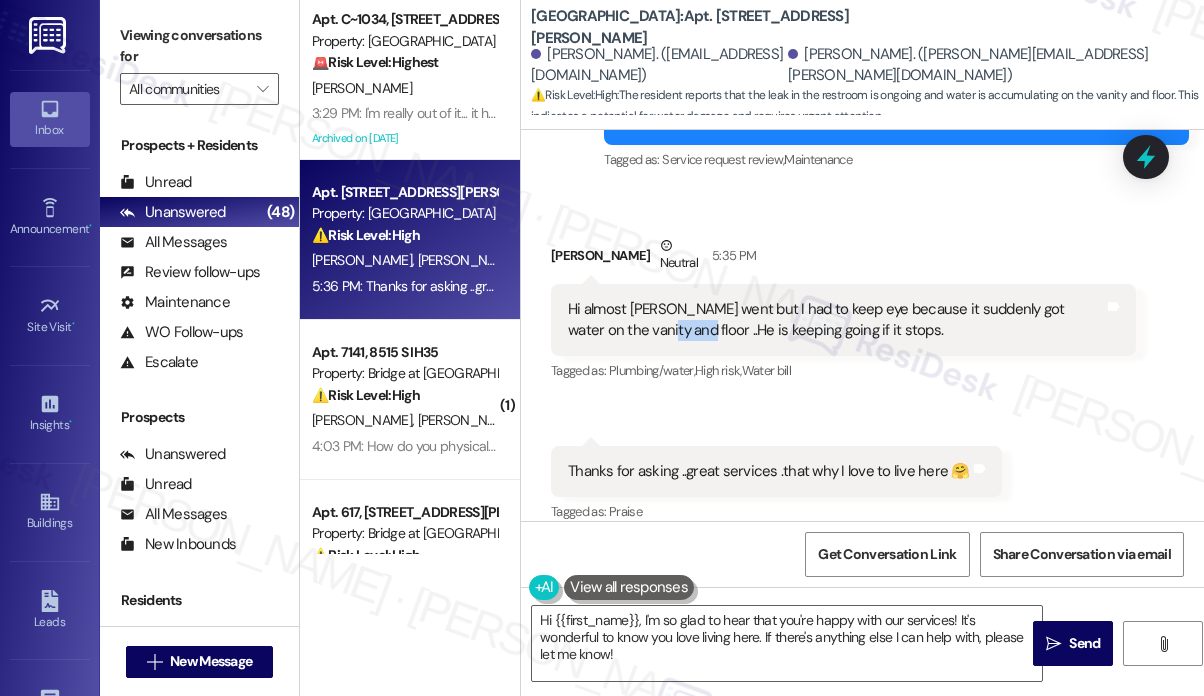 click on "Hi almost [PERSON_NAME] went but I had to keep eye because it suddenly got water on the vanity and floor ..He is  keeping going if it stops." at bounding box center (836, 320) 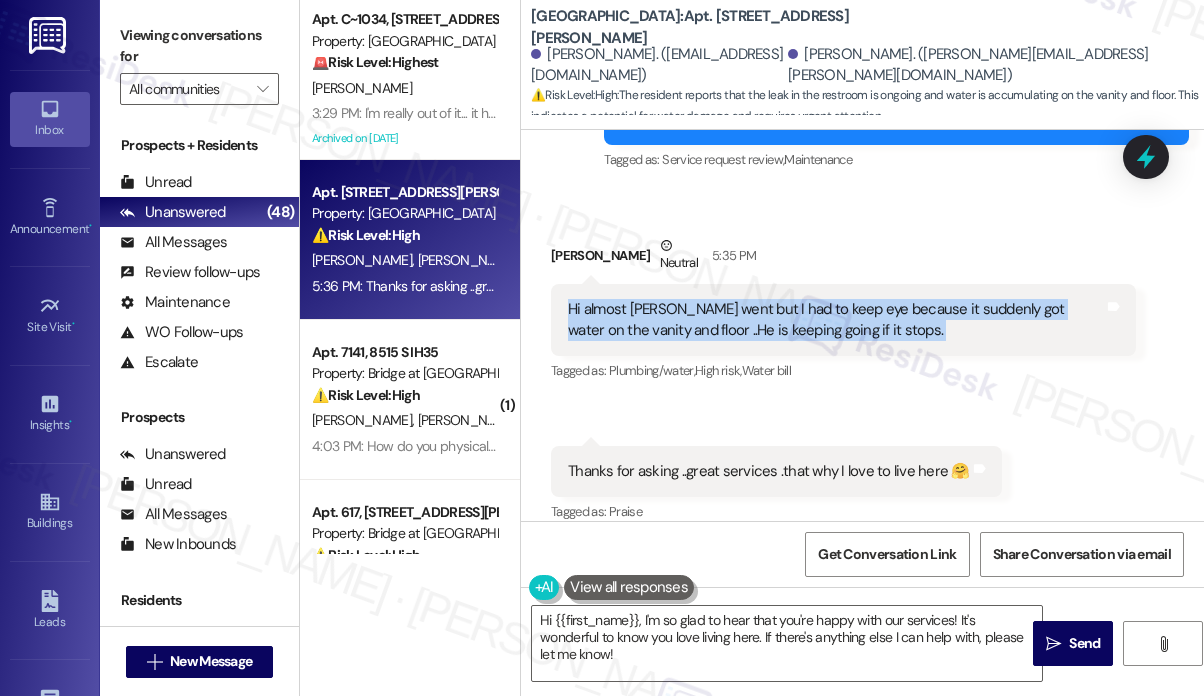 click on "Hi almost [PERSON_NAME] went but I had to keep eye because it suddenly got water on the vanity and floor ..He is  keeping going if it stops." at bounding box center (836, 320) 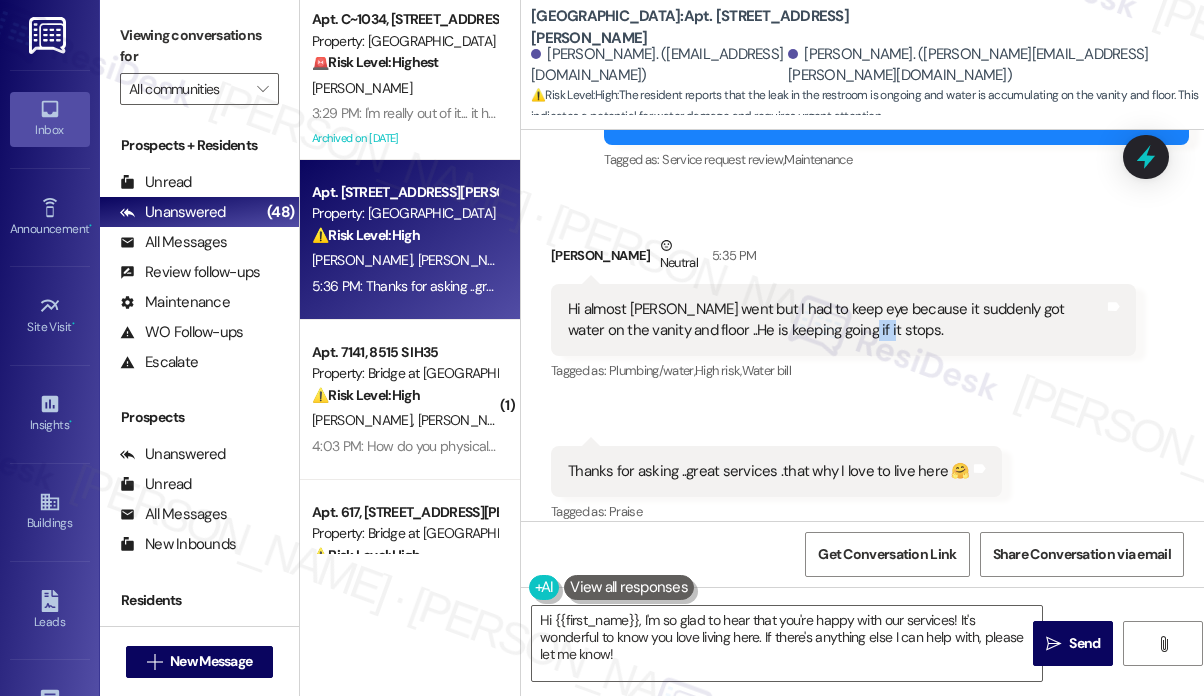 click on "Hi almost [PERSON_NAME] went but I had to keep eye because it suddenly got water on the vanity and floor ..He is  keeping going if it stops." at bounding box center [836, 320] 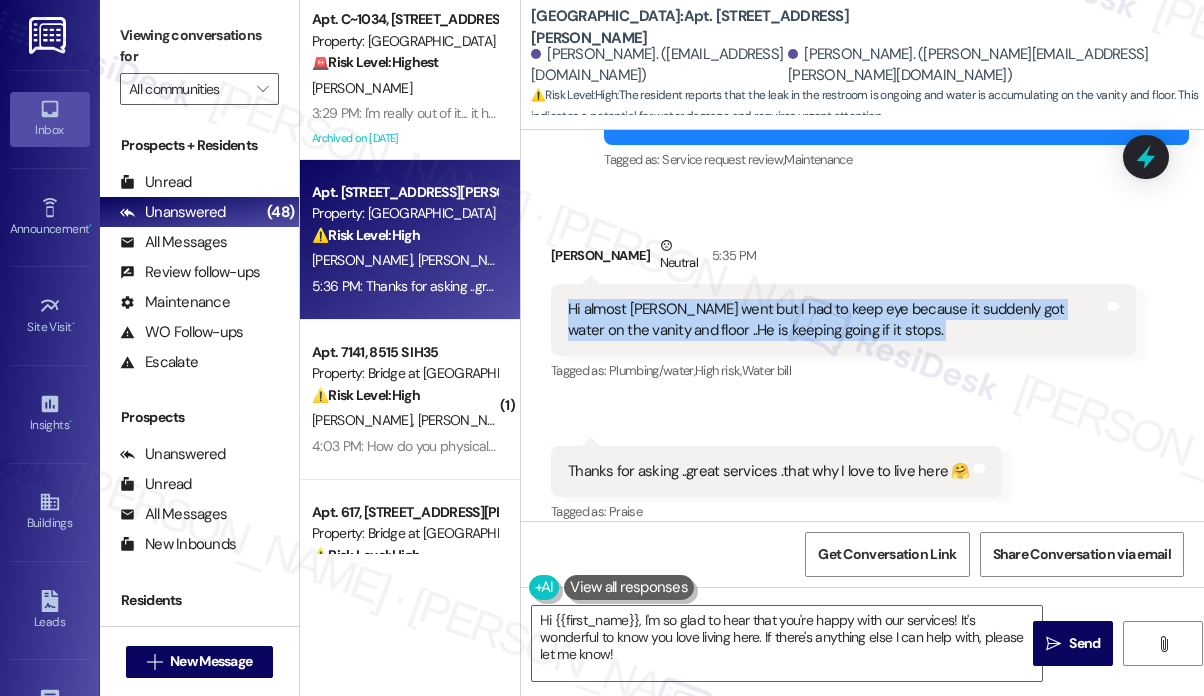 click on "Hi almost [PERSON_NAME] went but I had to keep eye because it suddenly got water on the vanity and floor ..He is  keeping going if it stops." at bounding box center (836, 320) 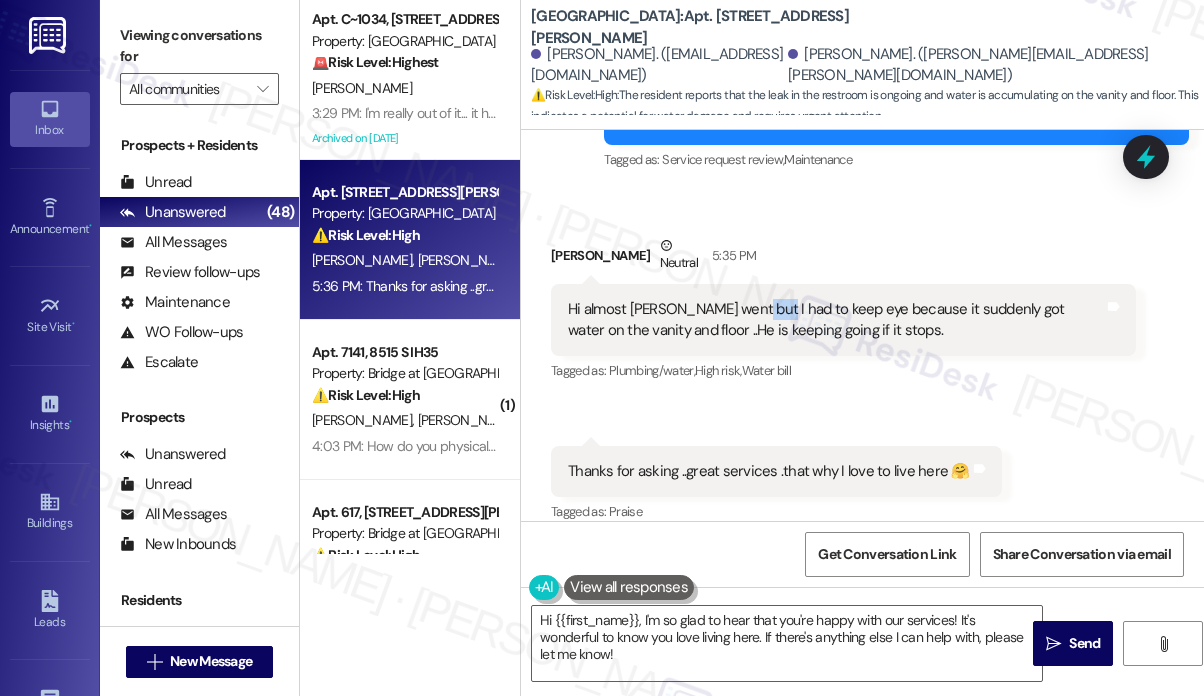click on "Hi almost [PERSON_NAME] went but I had to keep eye because it suddenly got water on the vanity and floor ..He is  keeping going if it stops." at bounding box center [836, 320] 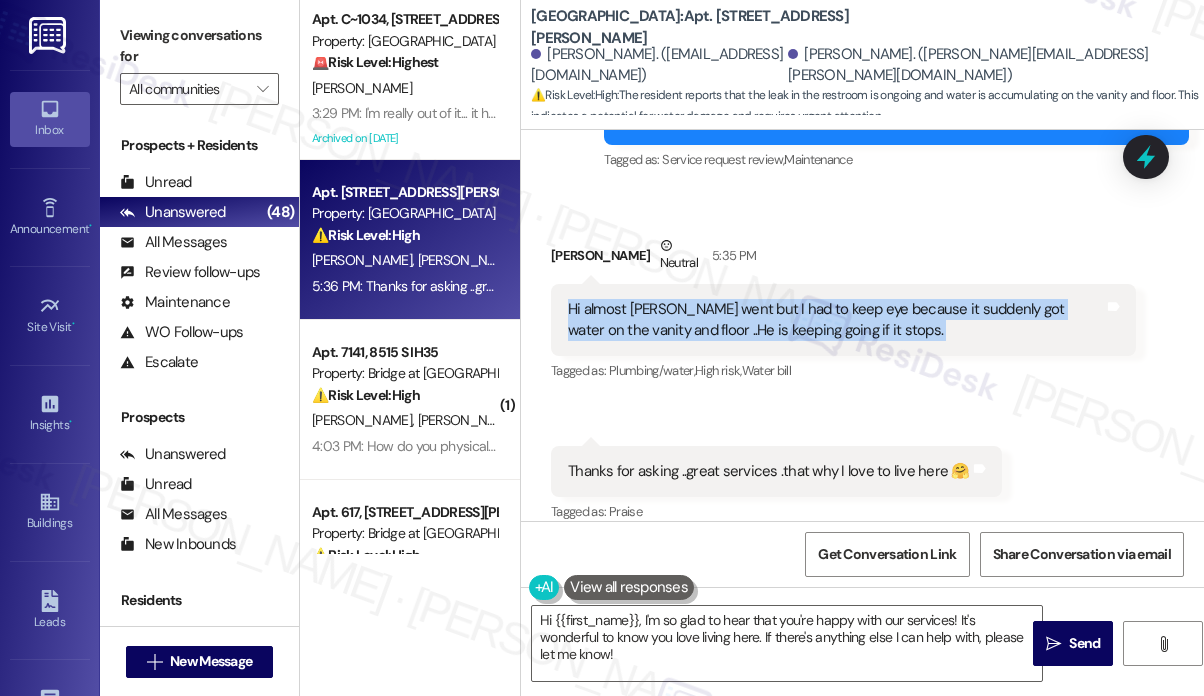click on "Hi almost [PERSON_NAME] went but I had to keep eye because it suddenly got water on the vanity and floor ..He is  keeping going if it stops." at bounding box center (836, 320) 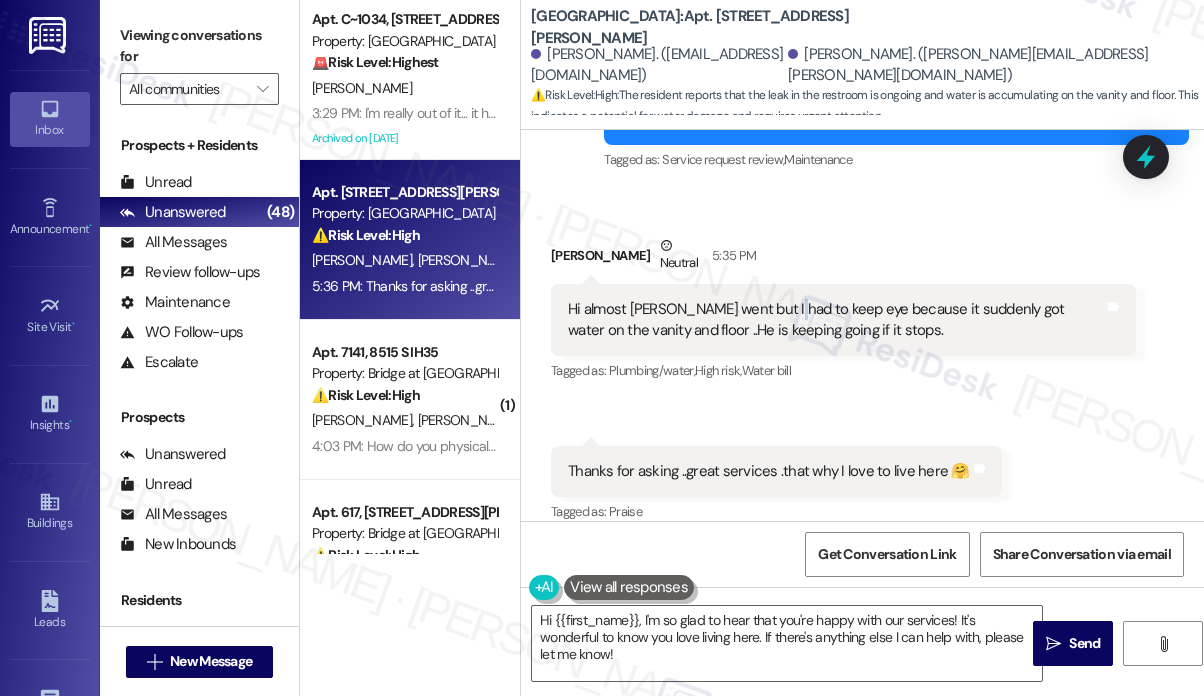 click on "Hi almost [PERSON_NAME] went but I had to keep eye because it suddenly got water on the vanity and floor ..He is  keeping going if it stops." at bounding box center (836, 320) 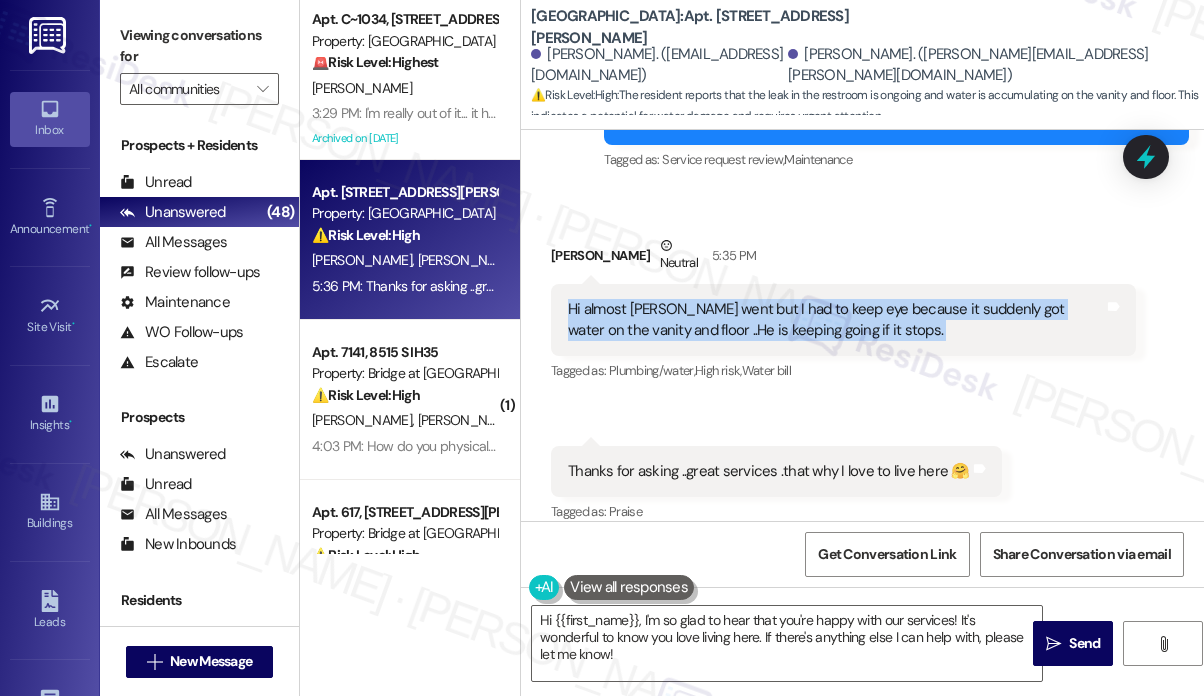 click on "Hi almost [PERSON_NAME] went but I had to keep eye because it suddenly got water on the vanity and floor ..He is  keeping going if it stops." at bounding box center [836, 320] 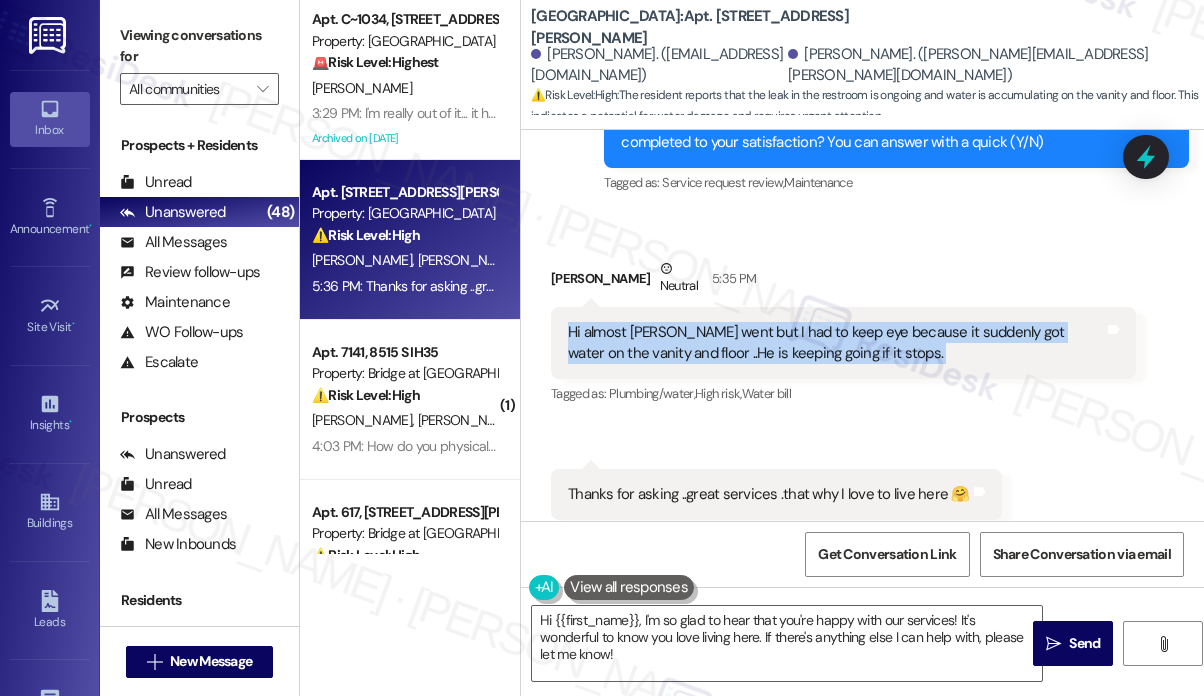 scroll, scrollTop: 767, scrollLeft: 0, axis: vertical 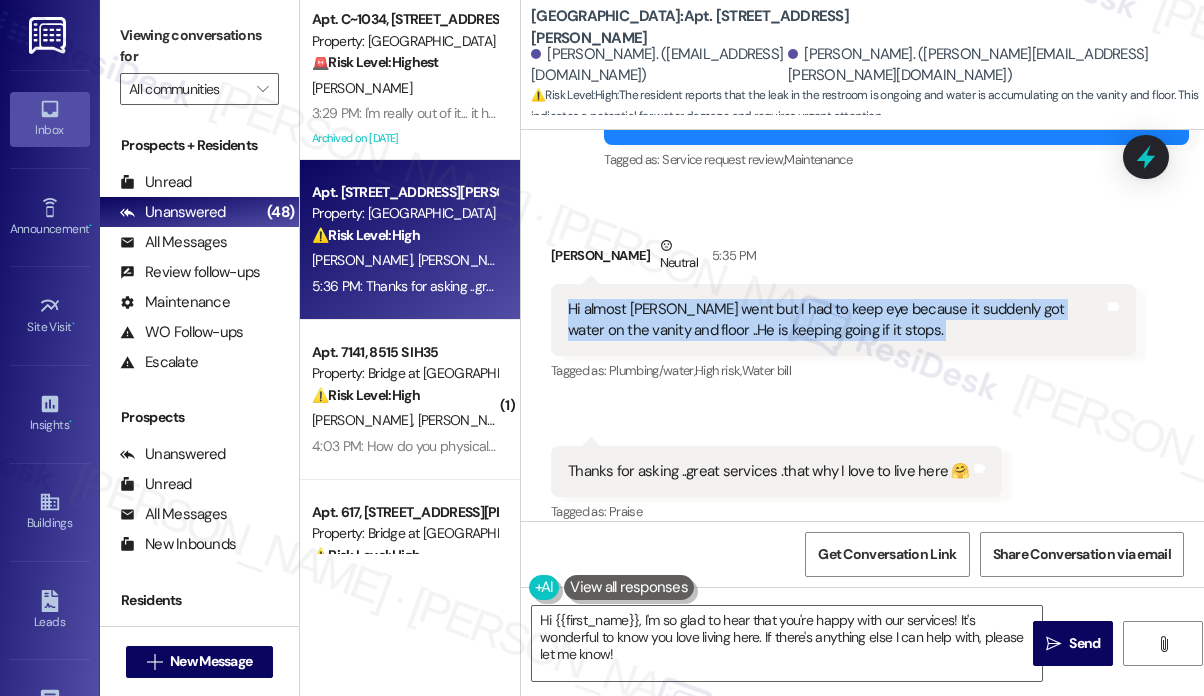 click on "Hi almost [PERSON_NAME] went but I had to keep eye because it suddenly got water on the vanity and floor ..He is  keeping going if it stops." at bounding box center (836, 320) 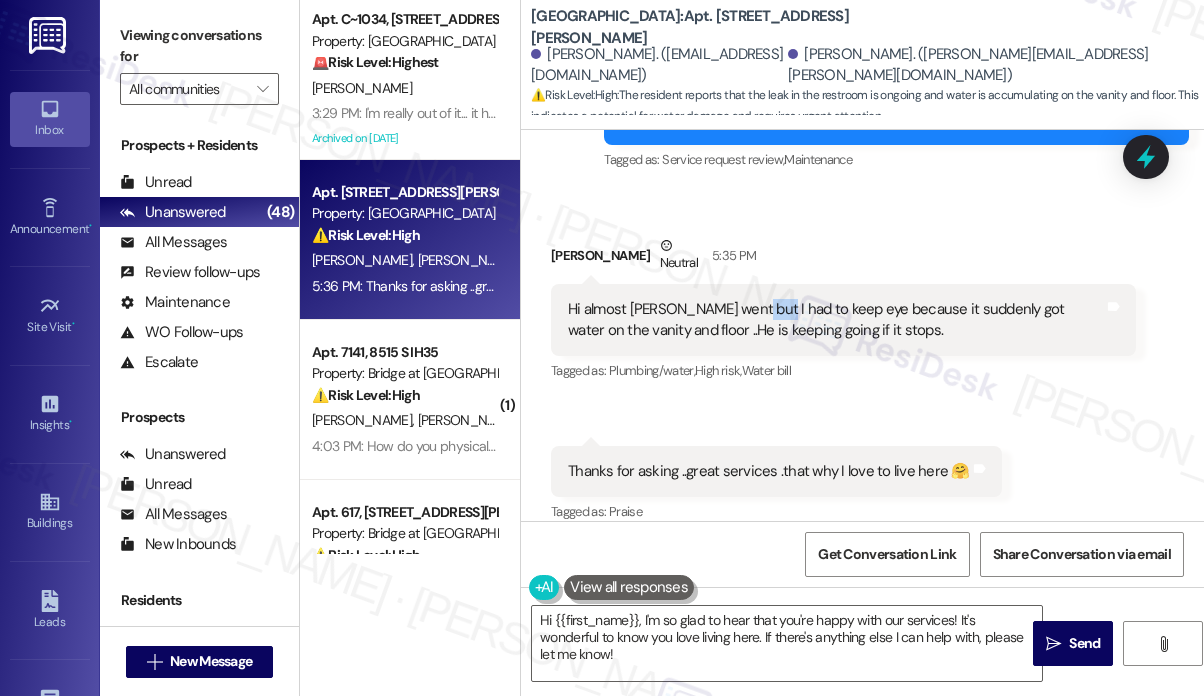 click on "Hi almost [PERSON_NAME] went but I had to keep eye because it suddenly got water on the vanity and floor ..He is  keeping going if it stops." at bounding box center (836, 320) 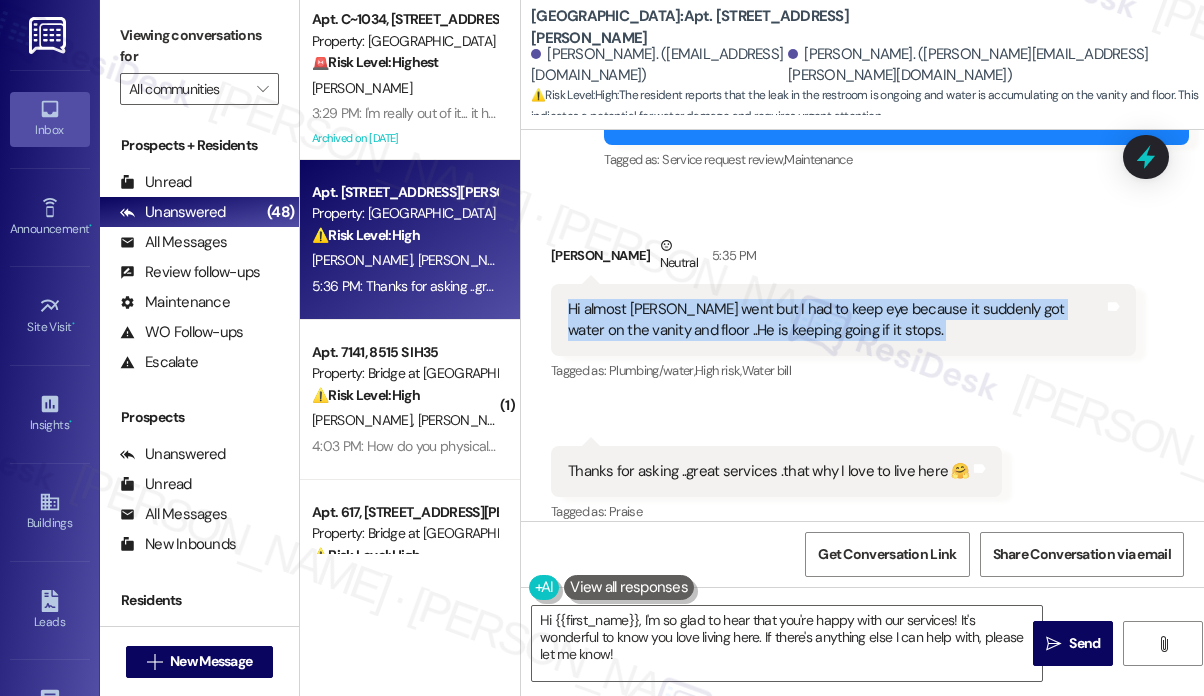 click on "Hi almost [PERSON_NAME] went but I had to keep eye because it suddenly got water on the vanity and floor ..He is  keeping going if it stops." at bounding box center [836, 320] 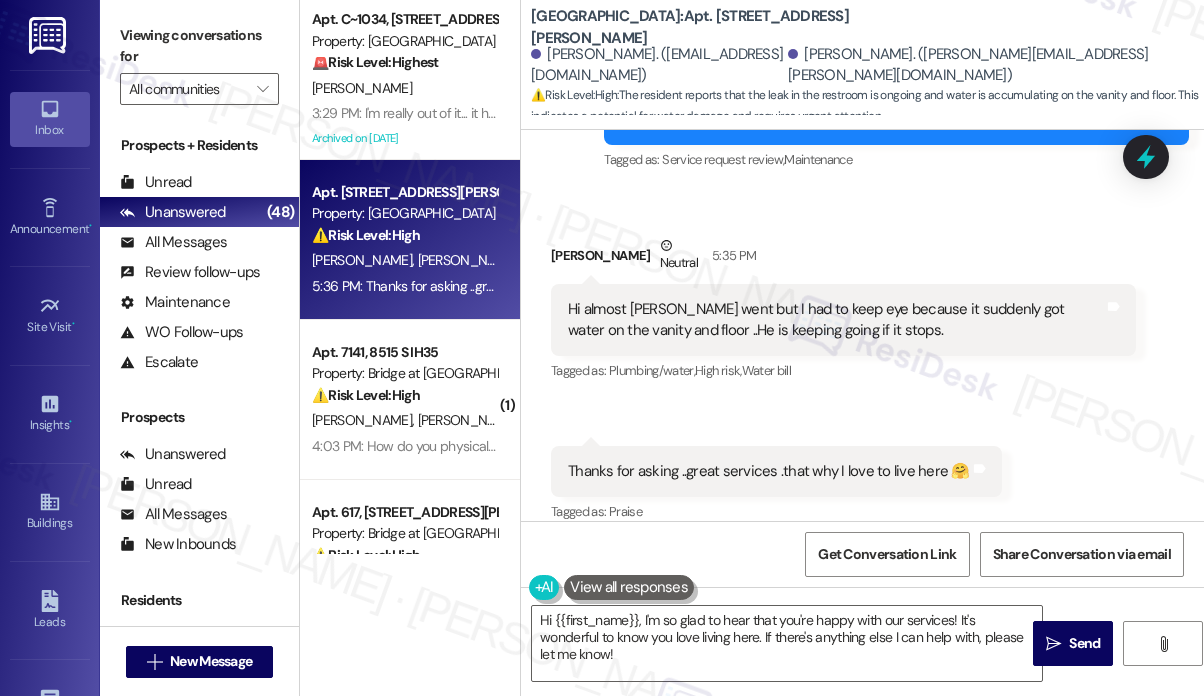 click on "Tagged as:   Service request review ,  Click to highlight conversations about Service request review Maintenance Click to highlight conversations about Maintenance" at bounding box center (896, 159) 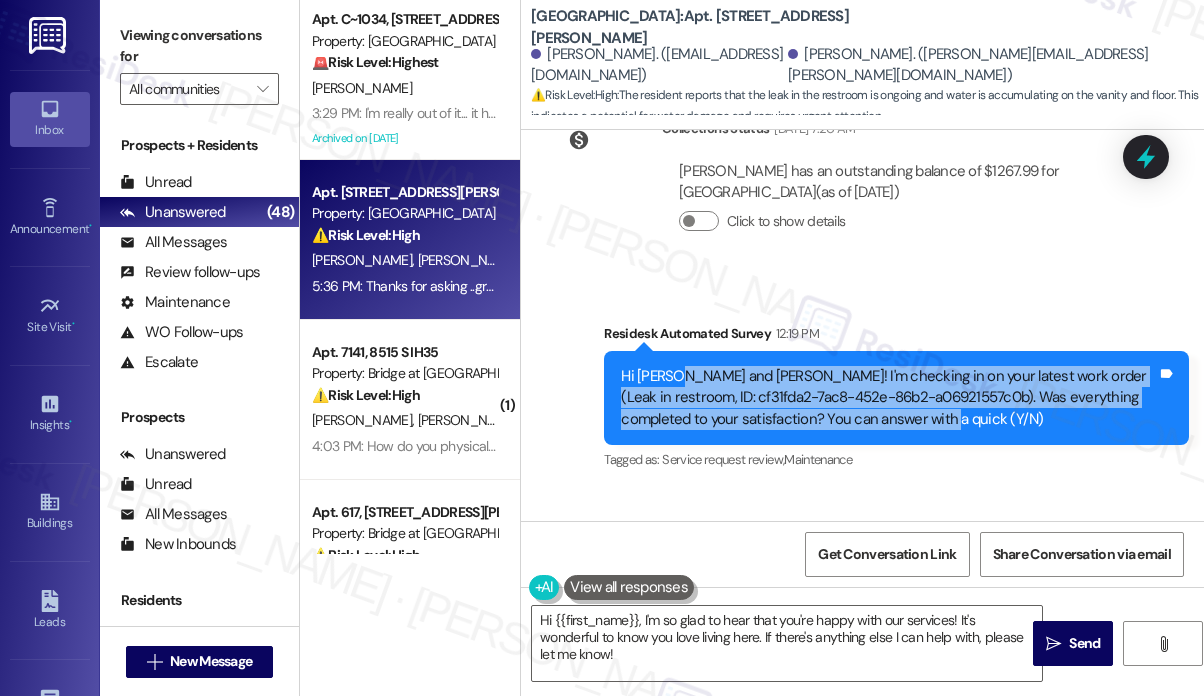 drag, startPoint x: 672, startPoint y: 341, endPoint x: 950, endPoint y: 397, distance: 283.5842 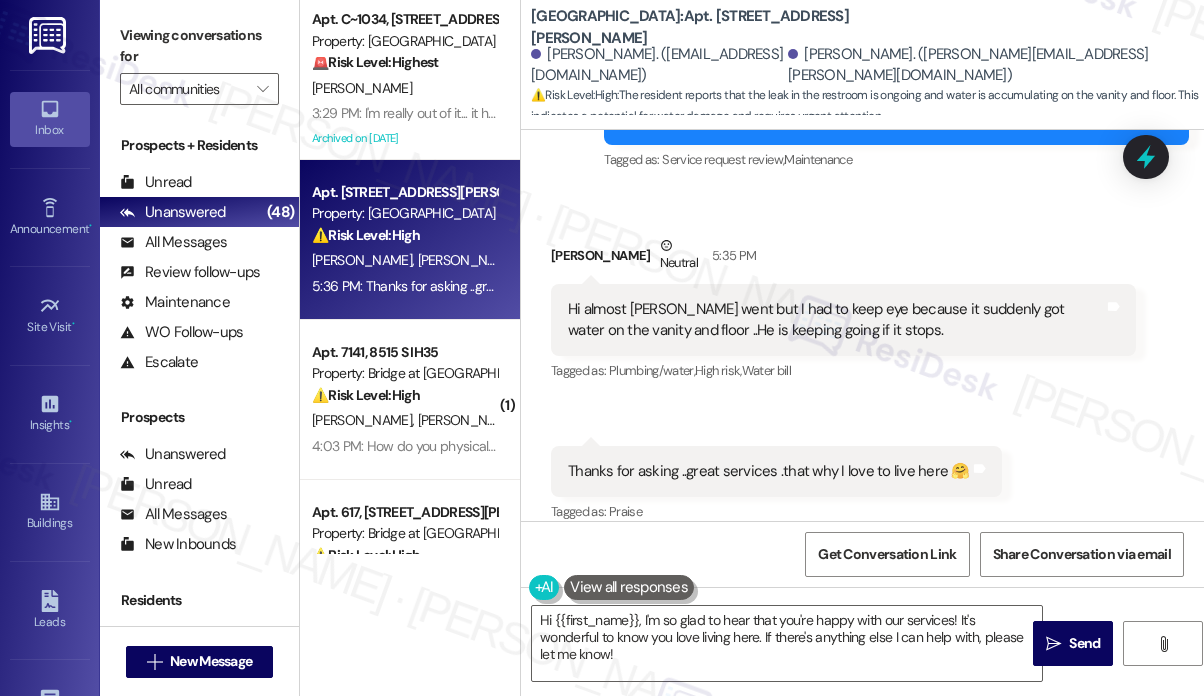 click on "Thanks for asking ..great services .that why I love to live here 🤗" at bounding box center (769, 471) 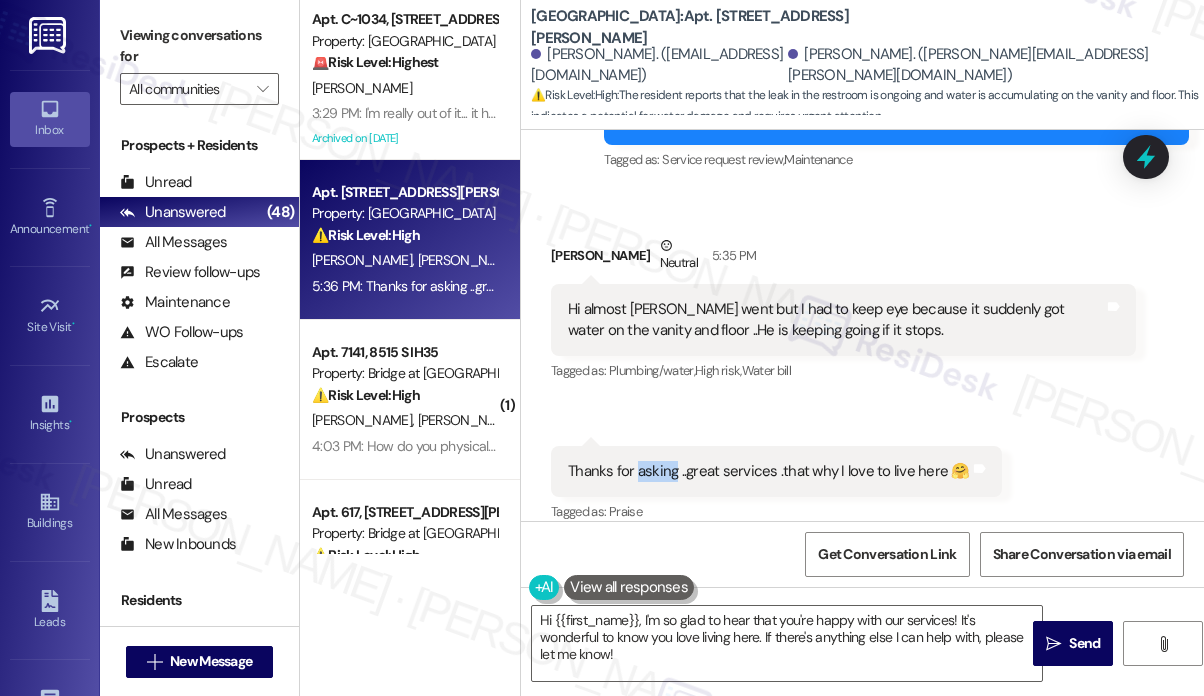 click on "Thanks for asking ..great services .that why I love to live here 🤗" at bounding box center (769, 471) 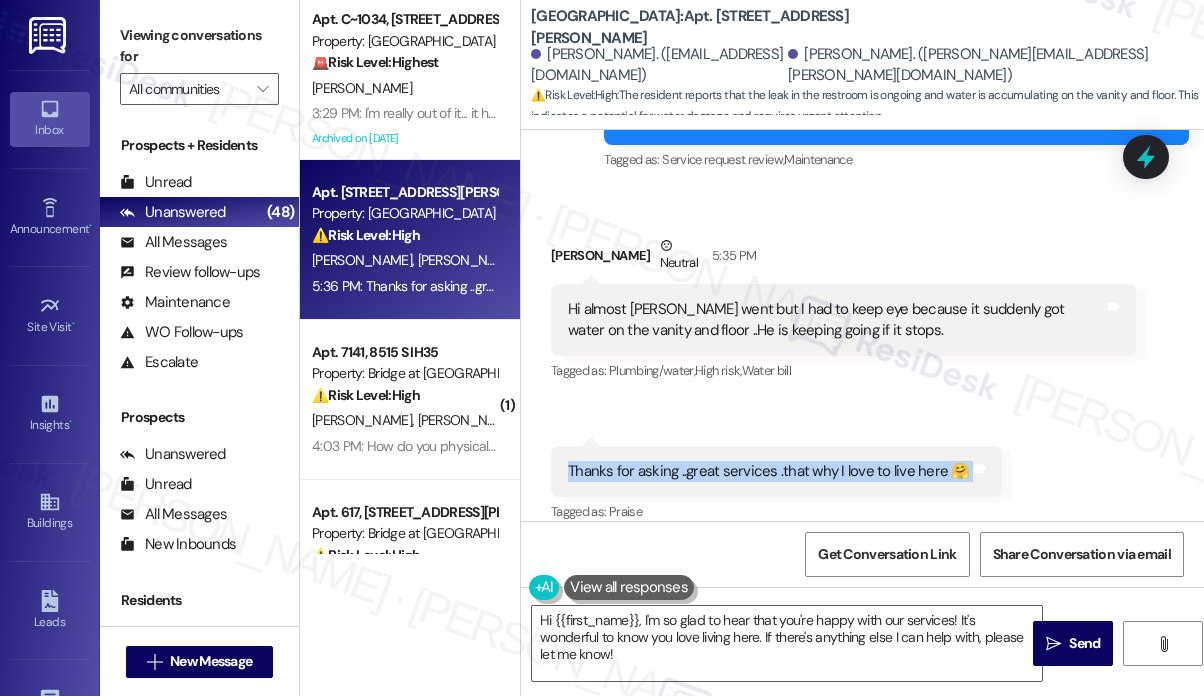 click on "Thanks for asking ..great services .that why I love to live here 🤗" at bounding box center (769, 471) 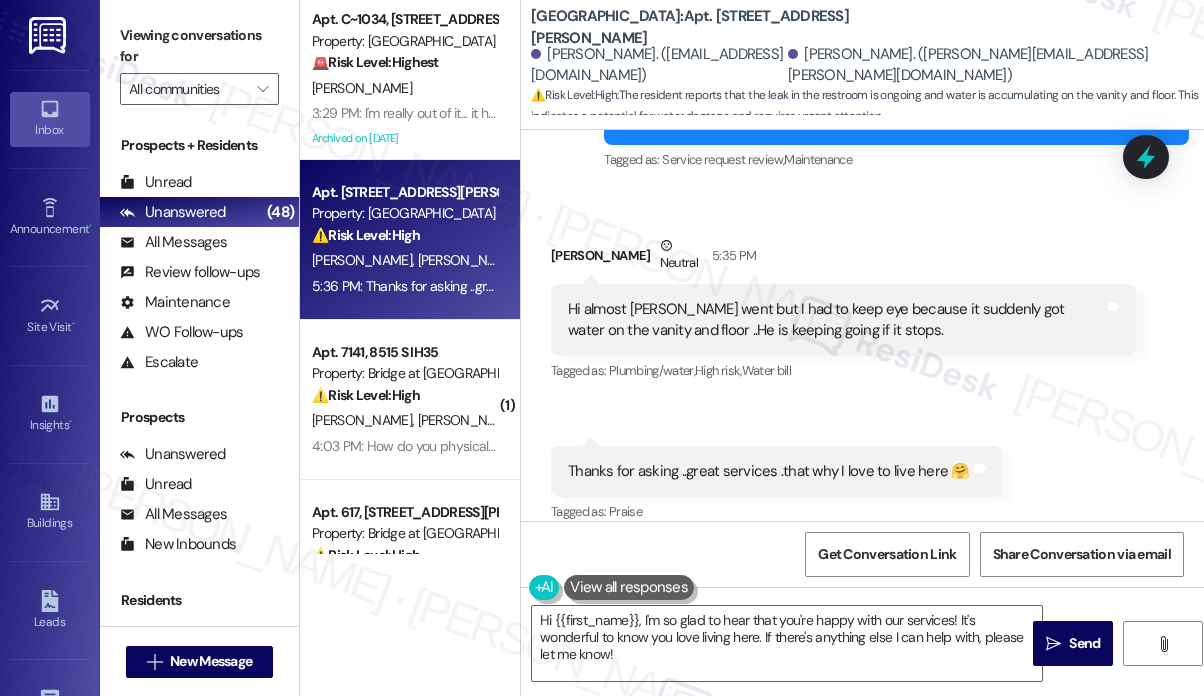 click on "Received via SMS [PERSON_NAME] 5:35 PM Hi almost [PERSON_NAME] went but I had to keep eye because it suddenly got water on the vanity and floor ..He is  keeping going if it stops. Tags and notes Tagged as:   Plumbing/water ,  Click to highlight conversations about Plumbing/water High risk ,  Click to highlight conversations about High risk Water [PERSON_NAME] to highlight conversations about Water bill" at bounding box center (843, 310) 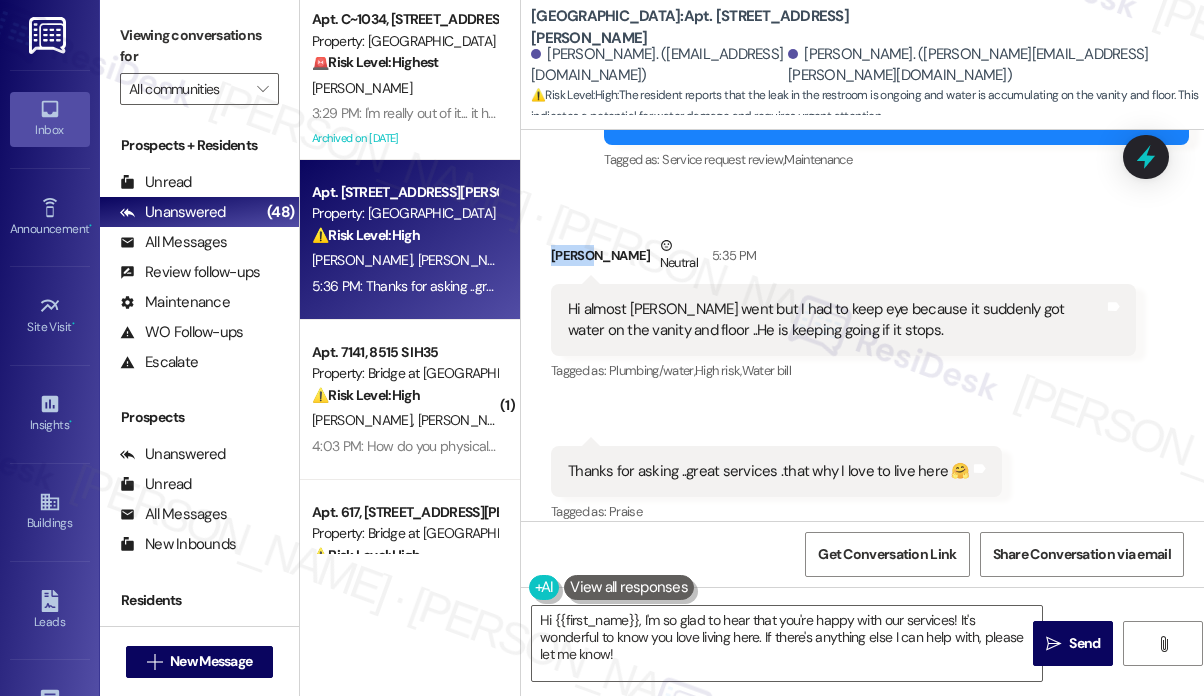click on "[PERSON_NAME]   Neutral 5:35 PM" at bounding box center [843, 259] 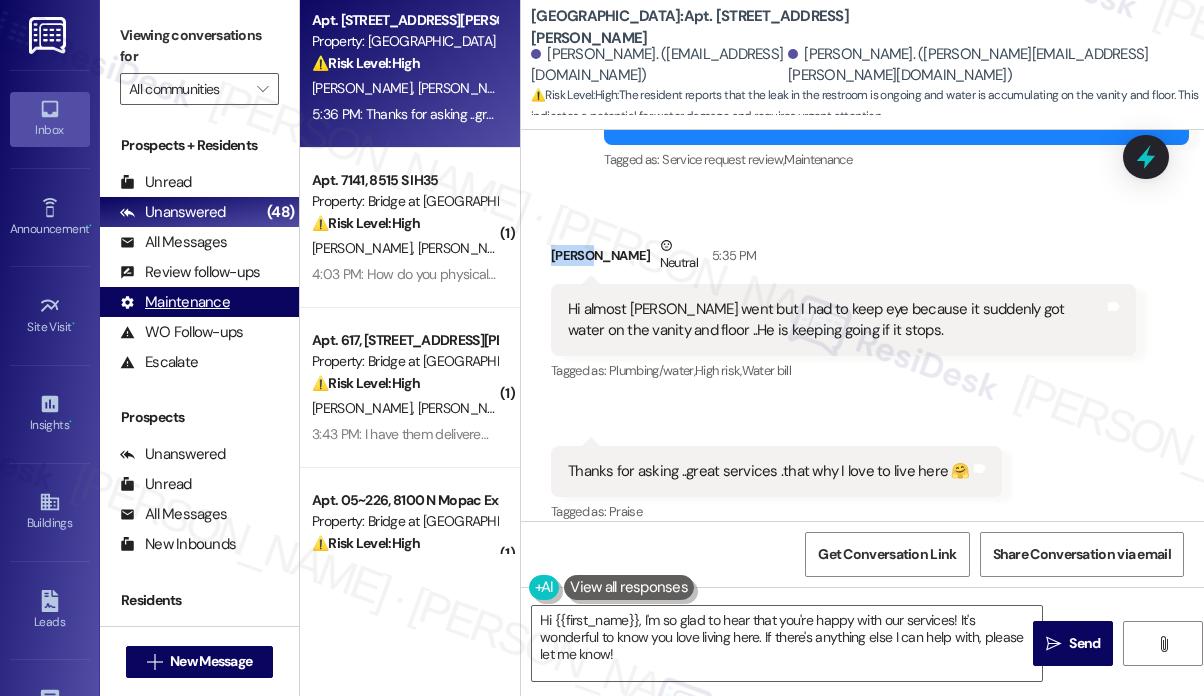 scroll, scrollTop: 300, scrollLeft: 0, axis: vertical 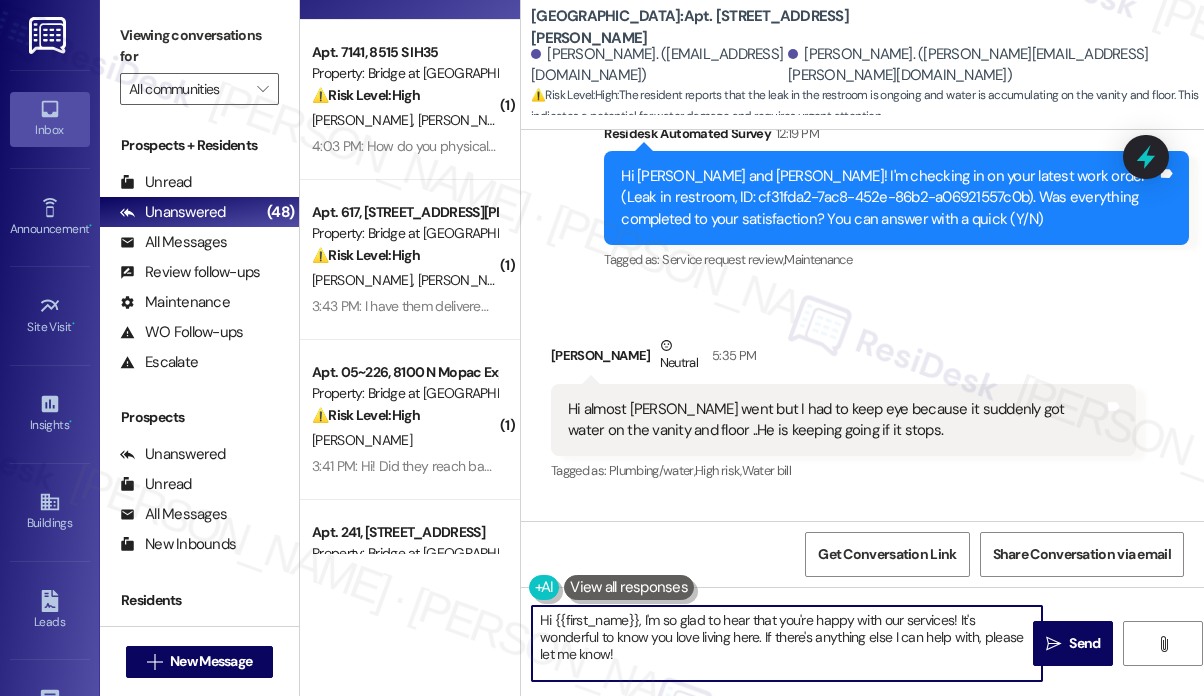 click on "Hi {{first_name}}, I'm so glad to hear that you're happy with our services! It's wonderful to know you love living here. If there's anything else I can help with, please let me know!" at bounding box center (787, 643) 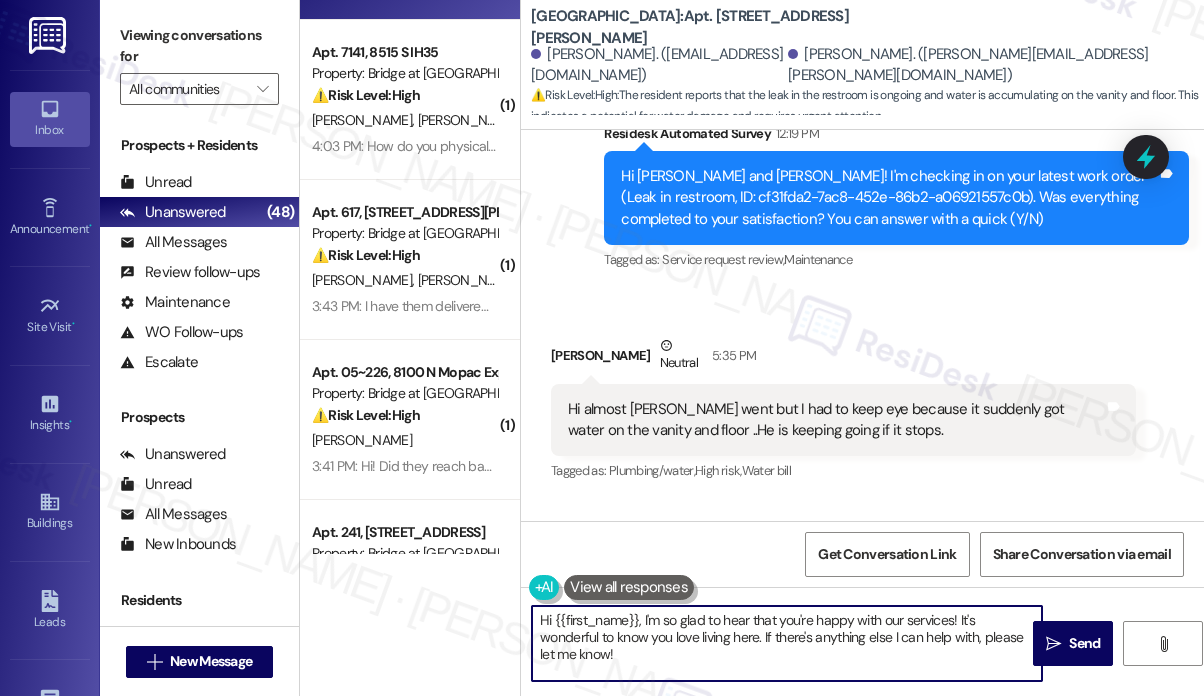 drag, startPoint x: 671, startPoint y: 658, endPoint x: 771, endPoint y: 629, distance: 104.120125 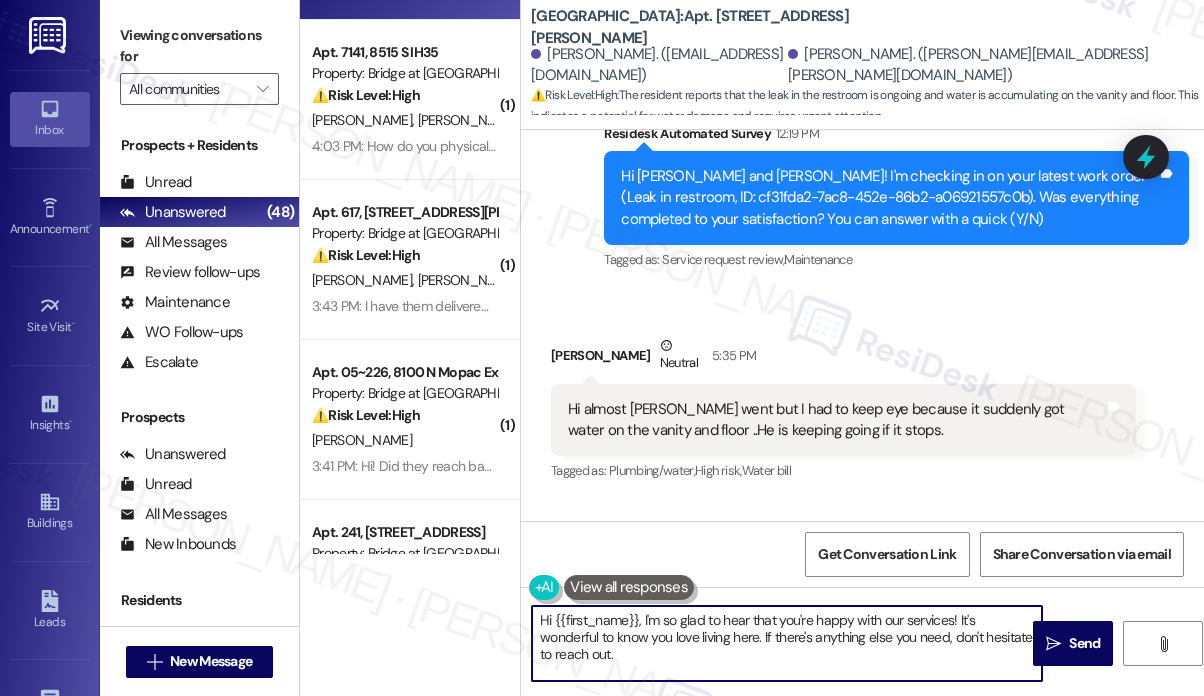 click on "Hi {{first_name}}, I'm so glad to hear that you're happy with our services! It's wonderful to know you love living here. If there's anything else you need, don't hesitate to reach out." at bounding box center [787, 643] 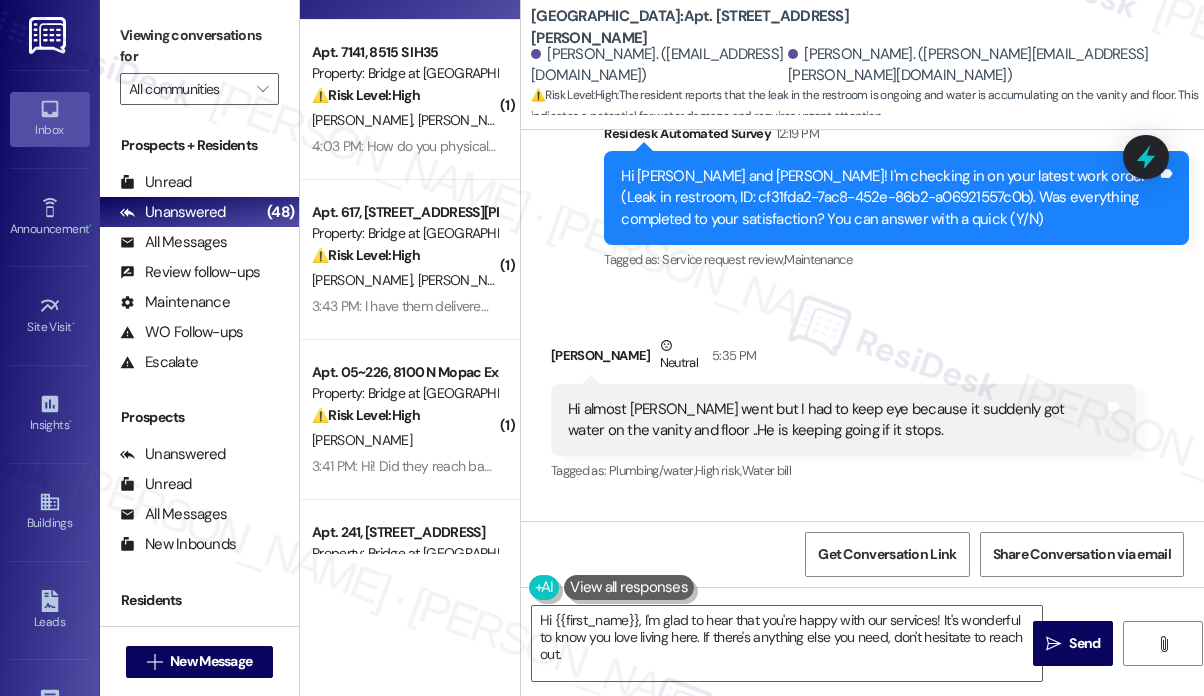 click on "Hi almost [PERSON_NAME] went but I had to keep eye because it suddenly got water on the vanity and floor ..He is  keeping going if it stops." at bounding box center (836, 420) 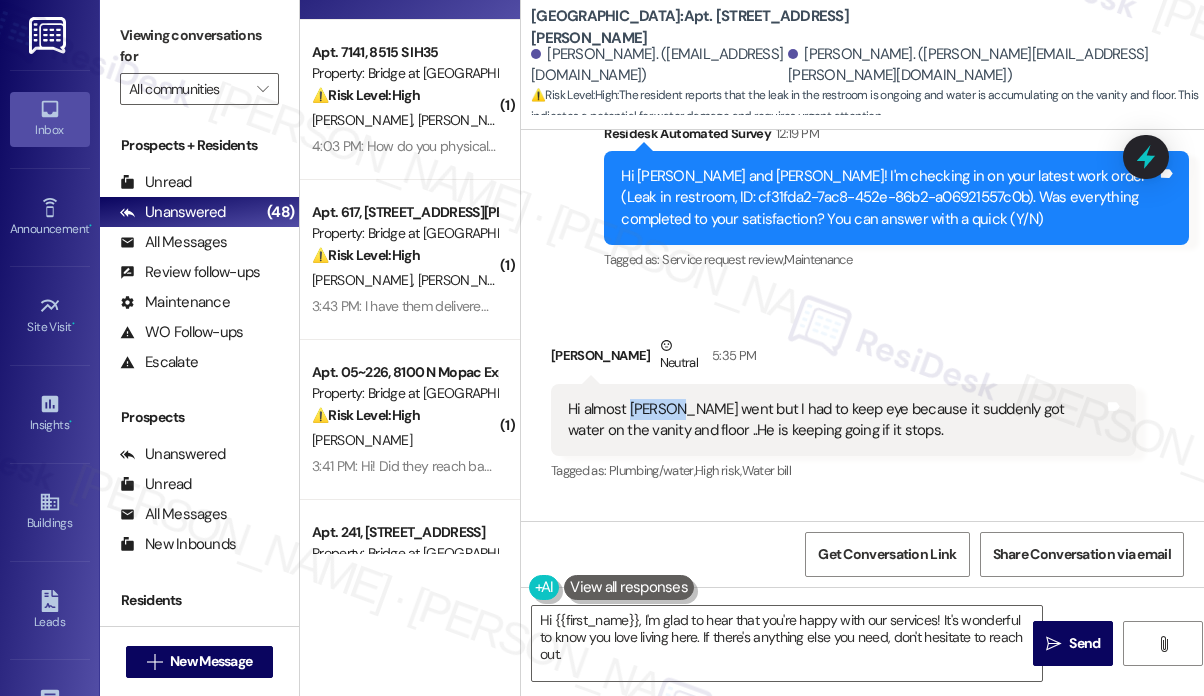 click on "Hi almost [PERSON_NAME] went but I had to keep eye because it suddenly got water on the vanity and floor ..He is  keeping going if it stops." at bounding box center [836, 420] 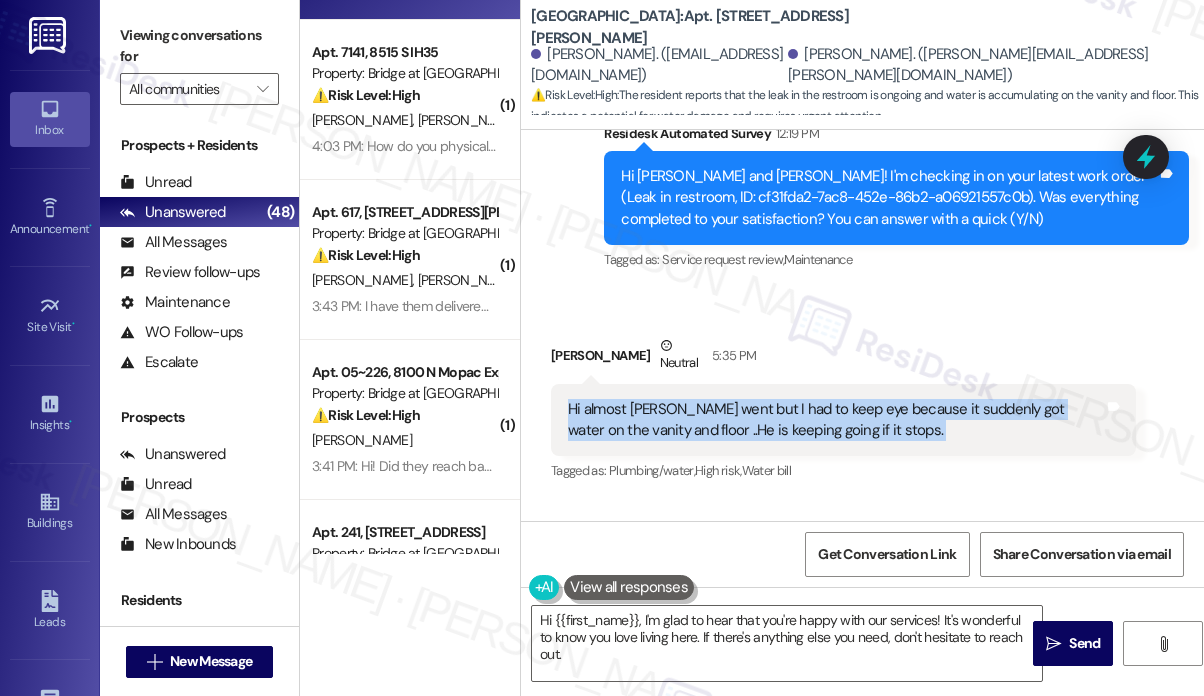 click on "Hi almost [PERSON_NAME] went but I had to keep eye because it suddenly got water on the vanity and floor ..He is  keeping going if it stops." at bounding box center [836, 420] 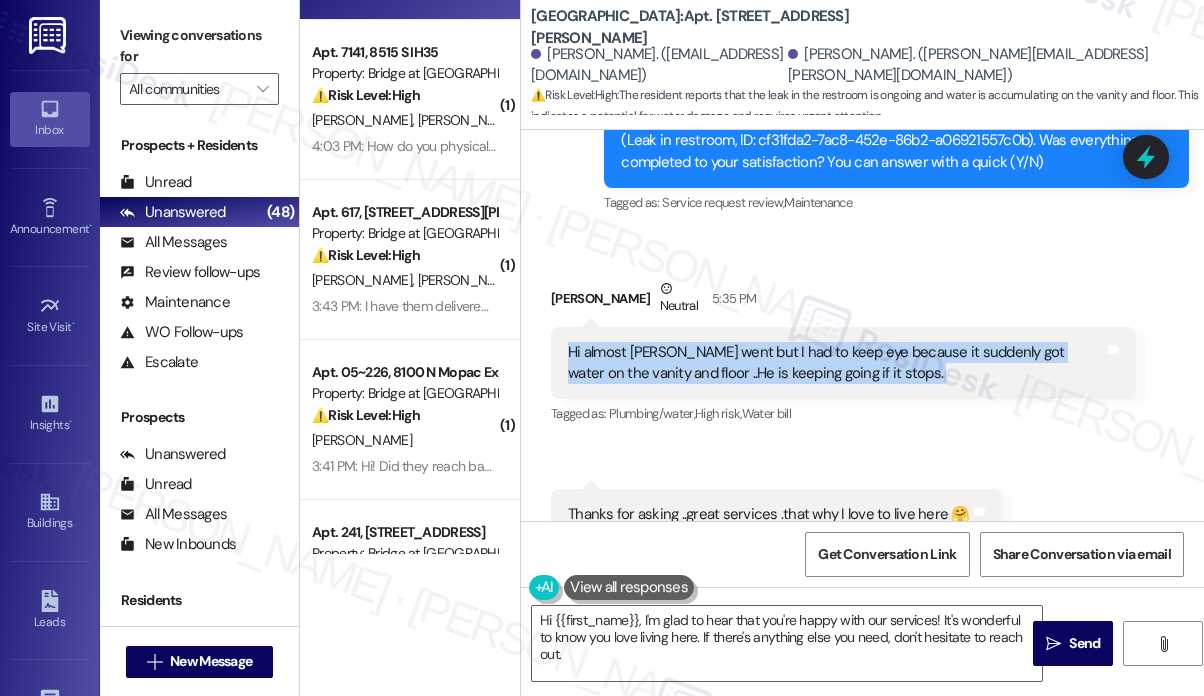 scroll, scrollTop: 767, scrollLeft: 0, axis: vertical 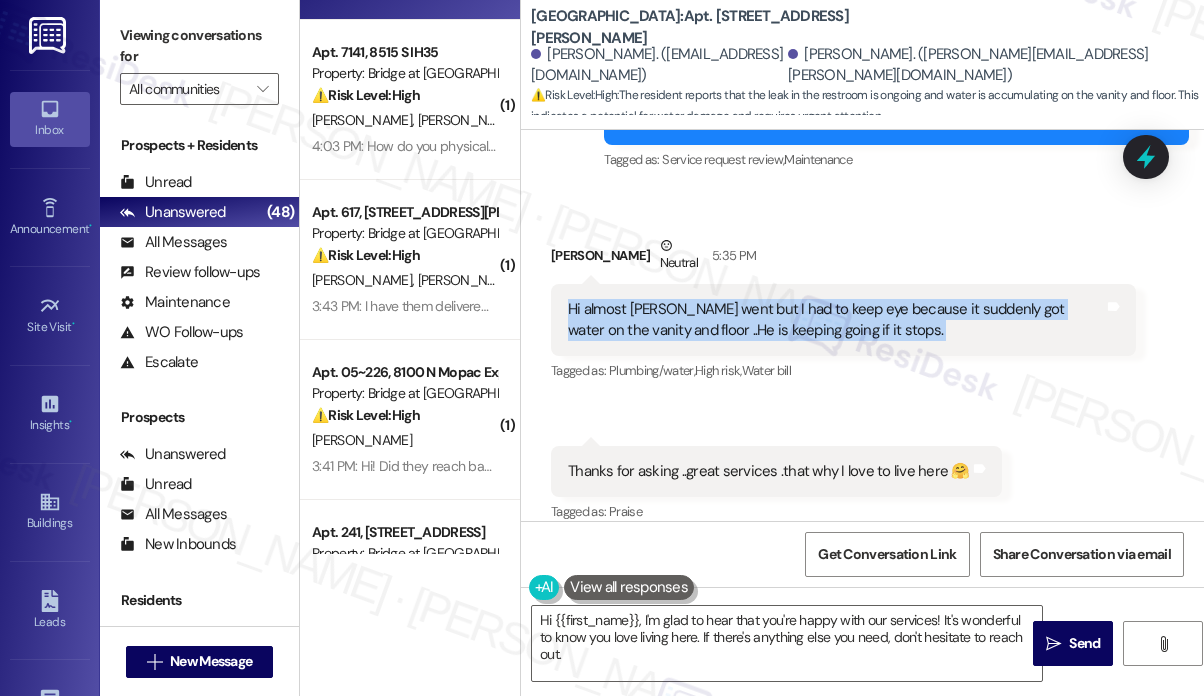 copy on "Hi almost [PERSON_NAME] went but I had to keep eye because it suddenly got water on the vanity and floor ..He is  keeping going if it stops. Tags and notes" 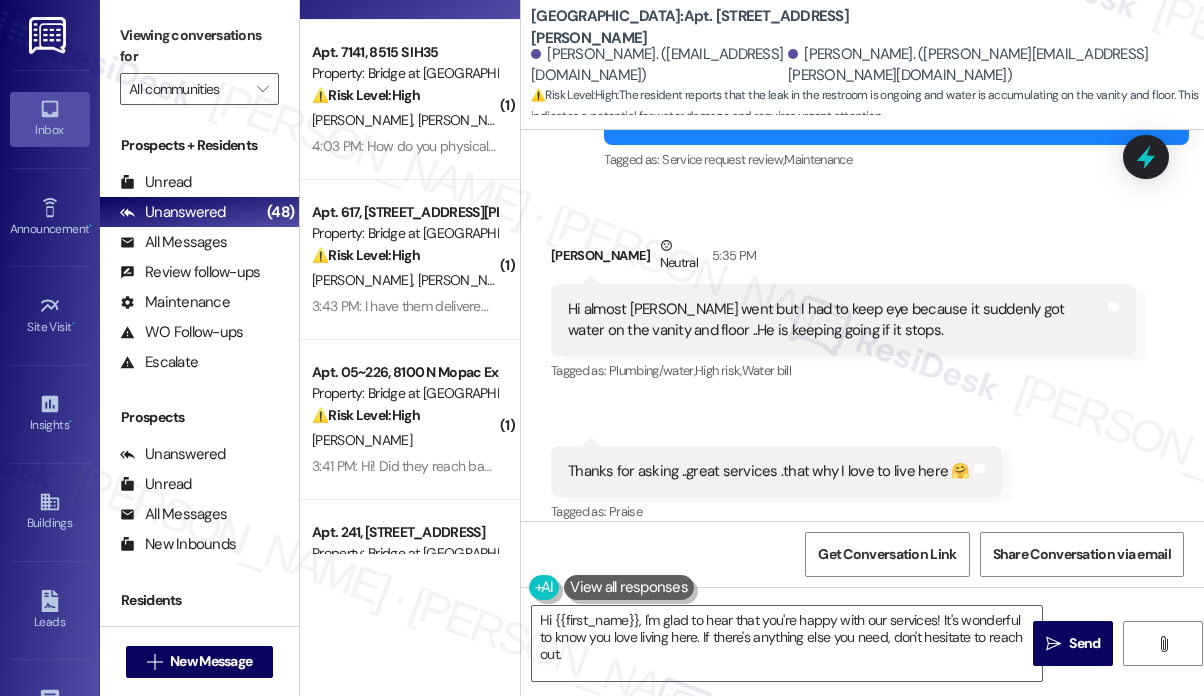 click on "Thanks for asking ..great services .that why I love to live here 🤗" at bounding box center [769, 471] 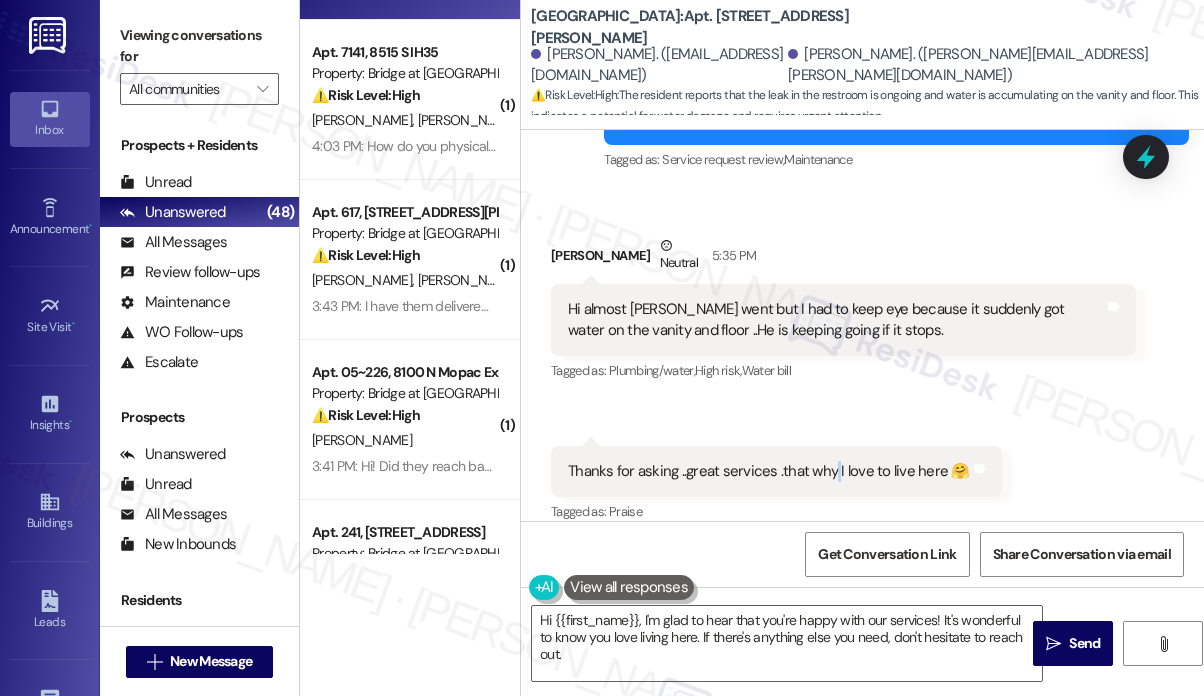 click on "Thanks for asking ..great services .that why I love to live here 🤗" at bounding box center (769, 471) 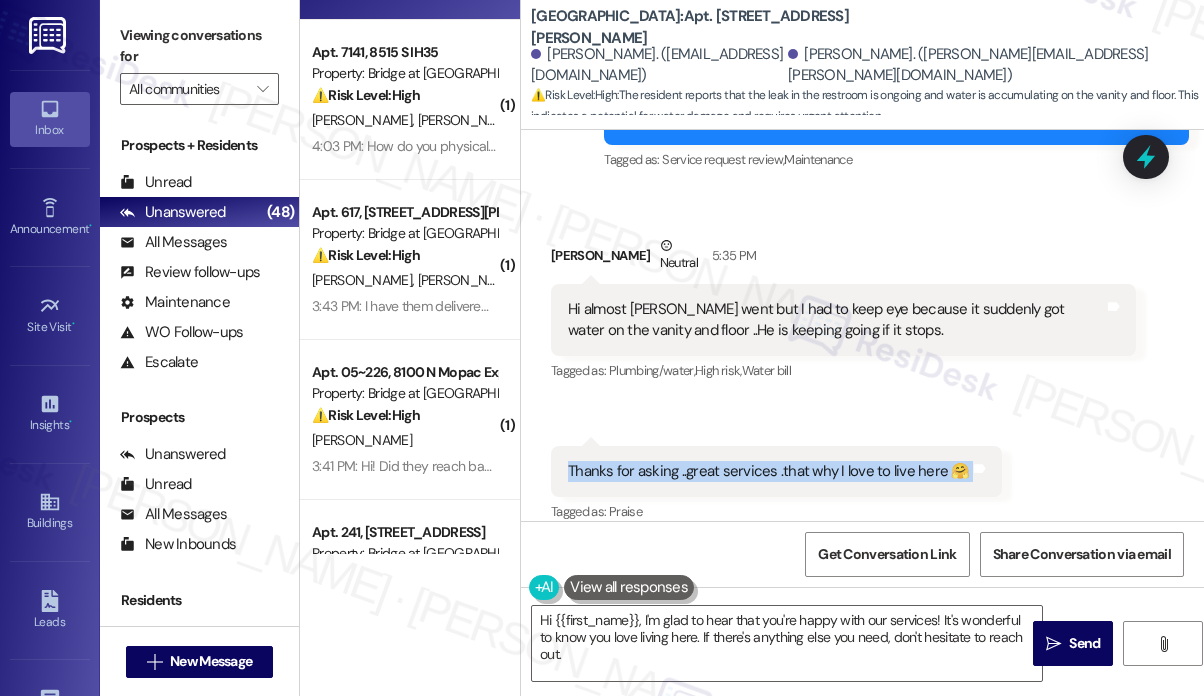 click on "Thanks for asking ..great services .that why I love to live here 🤗" at bounding box center (769, 471) 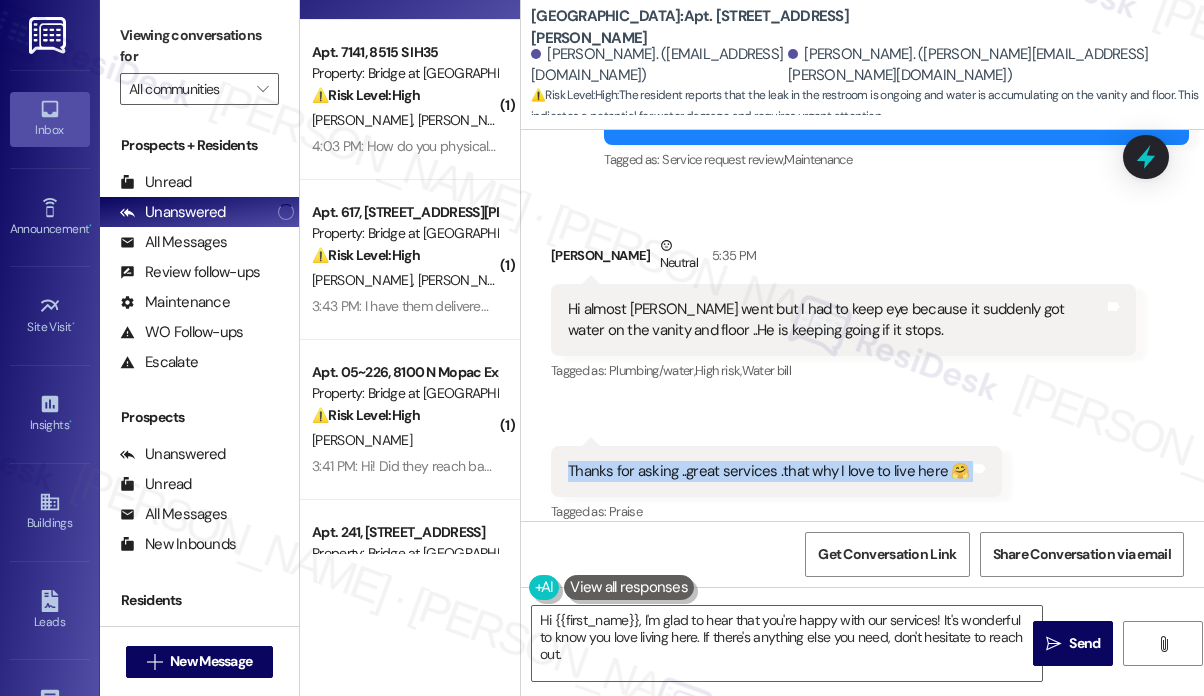drag, startPoint x: 1063, startPoint y: 428, endPoint x: 1046, endPoint y: 438, distance: 19.723083 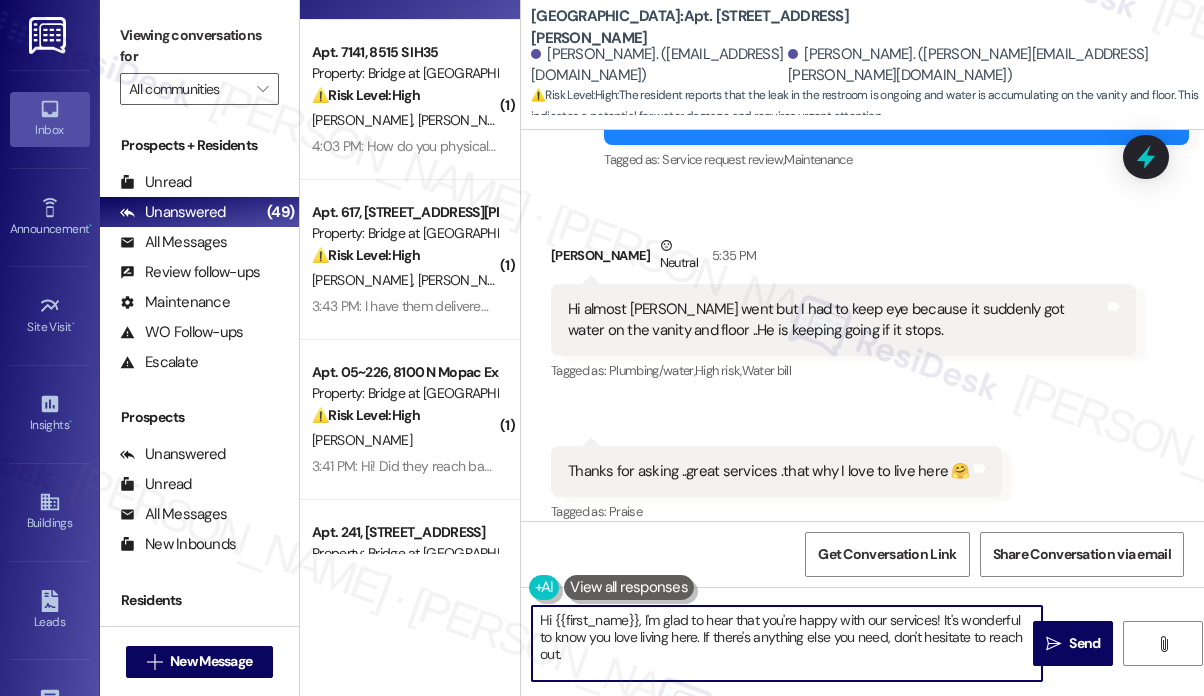 click on "Hi {{first_name}}, I'm glad to hear that you're happy with our services! It's wonderful to know you love living here. If there's anything else you need, don't hesitate to reach out." at bounding box center (787, 643) 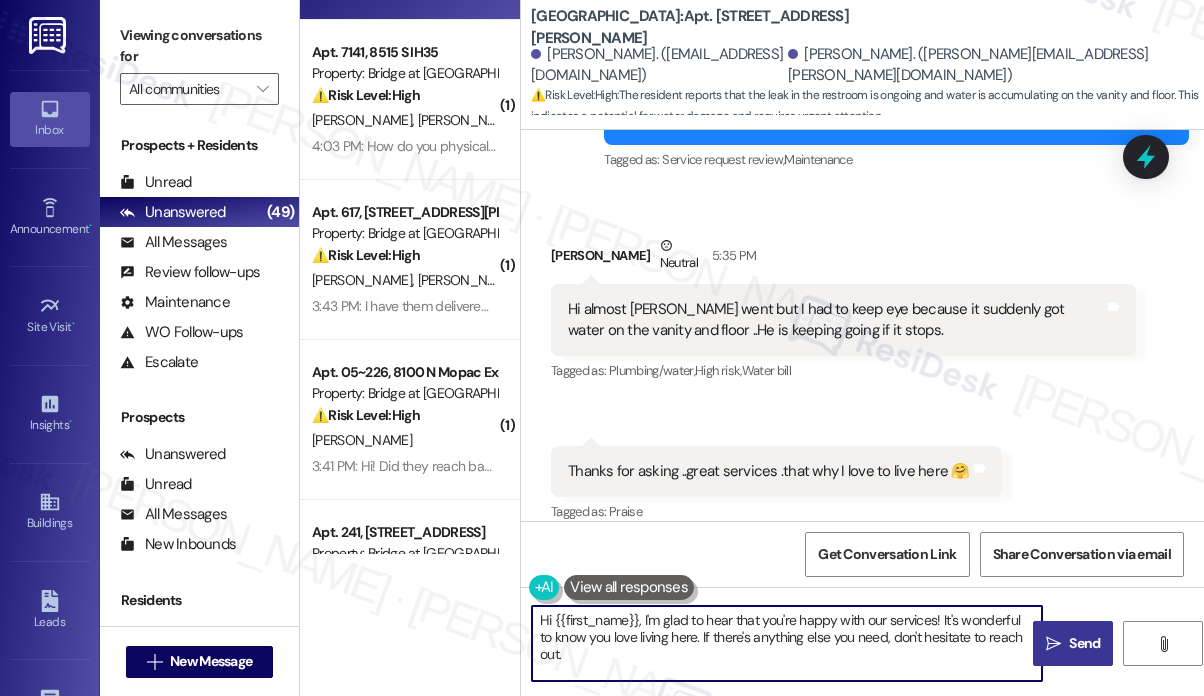 drag, startPoint x: 687, startPoint y: 634, endPoint x: 1106, endPoint y: 637, distance: 419.01074 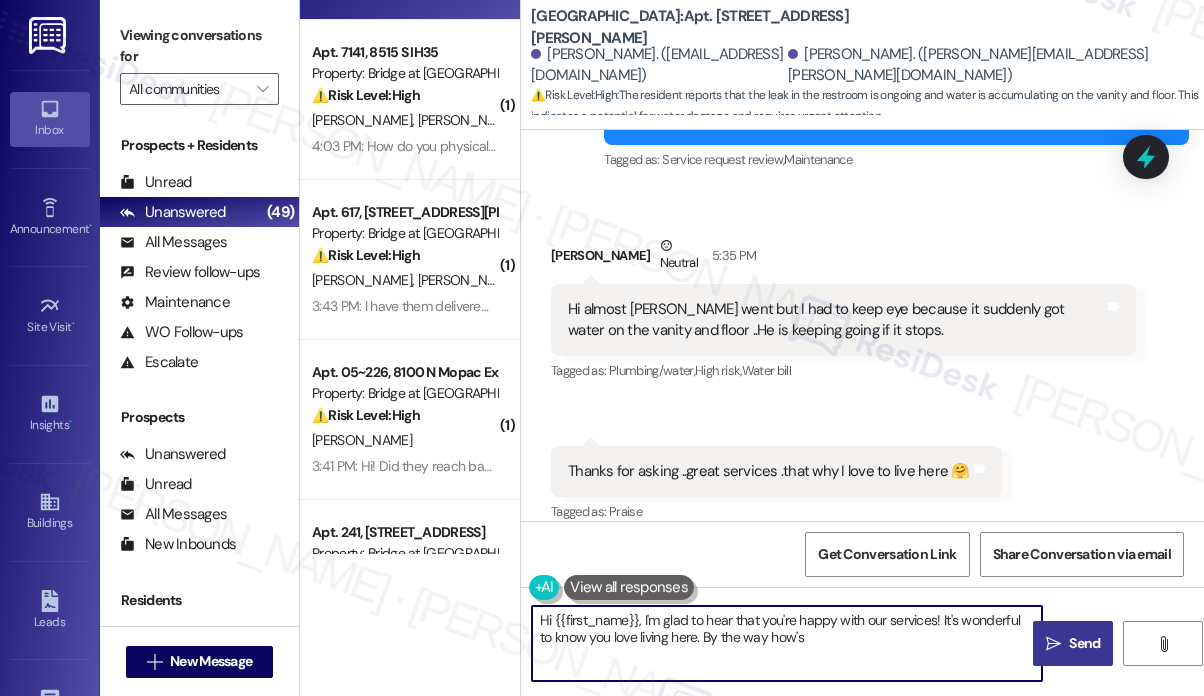 paste on "could you let me know if the water is still appearing or if it seems to have stopped" 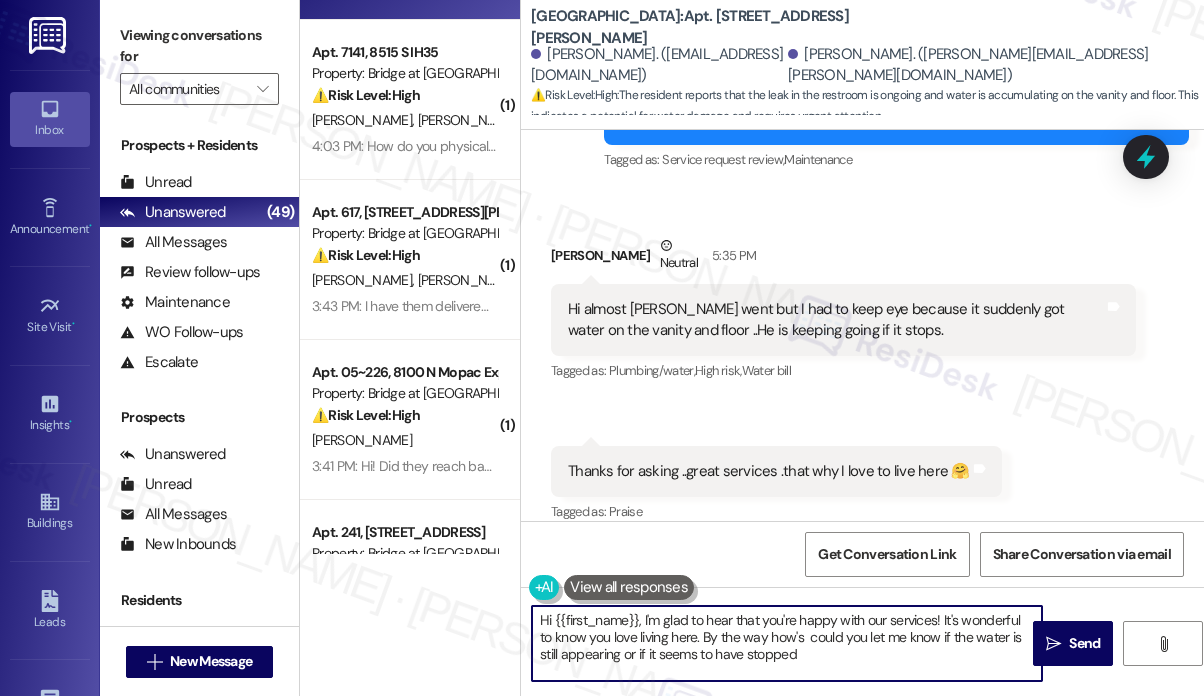drag, startPoint x: 933, startPoint y: 634, endPoint x: 790, endPoint y: 636, distance: 143.01399 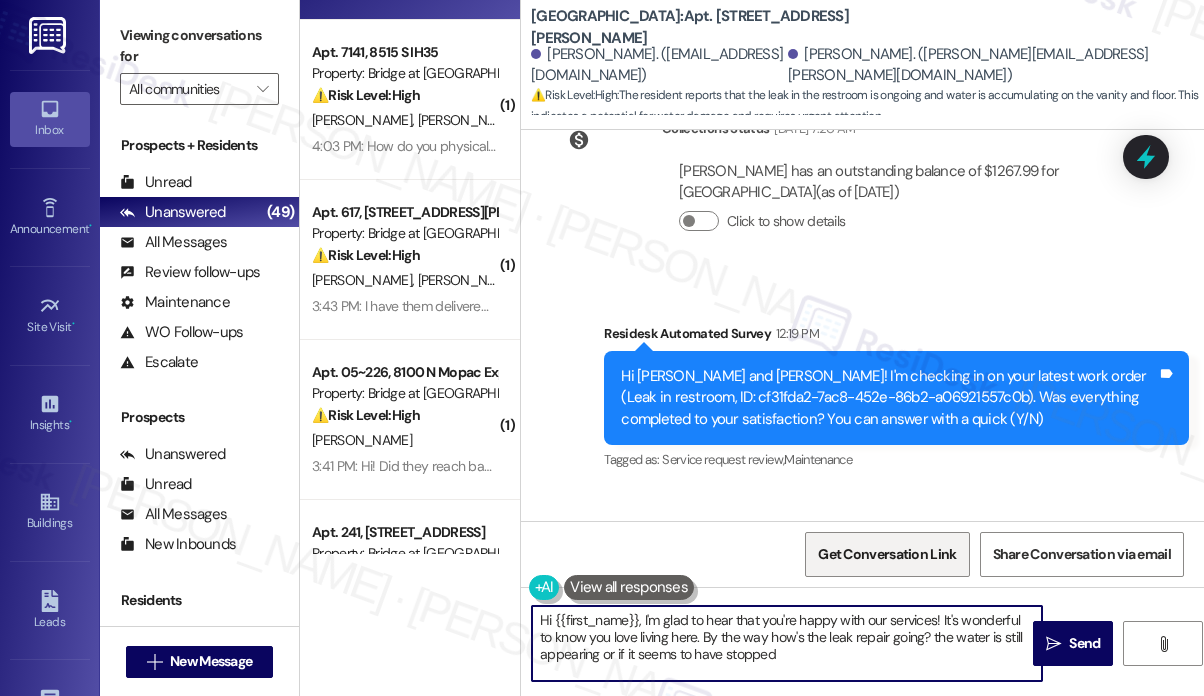 scroll, scrollTop: 767, scrollLeft: 0, axis: vertical 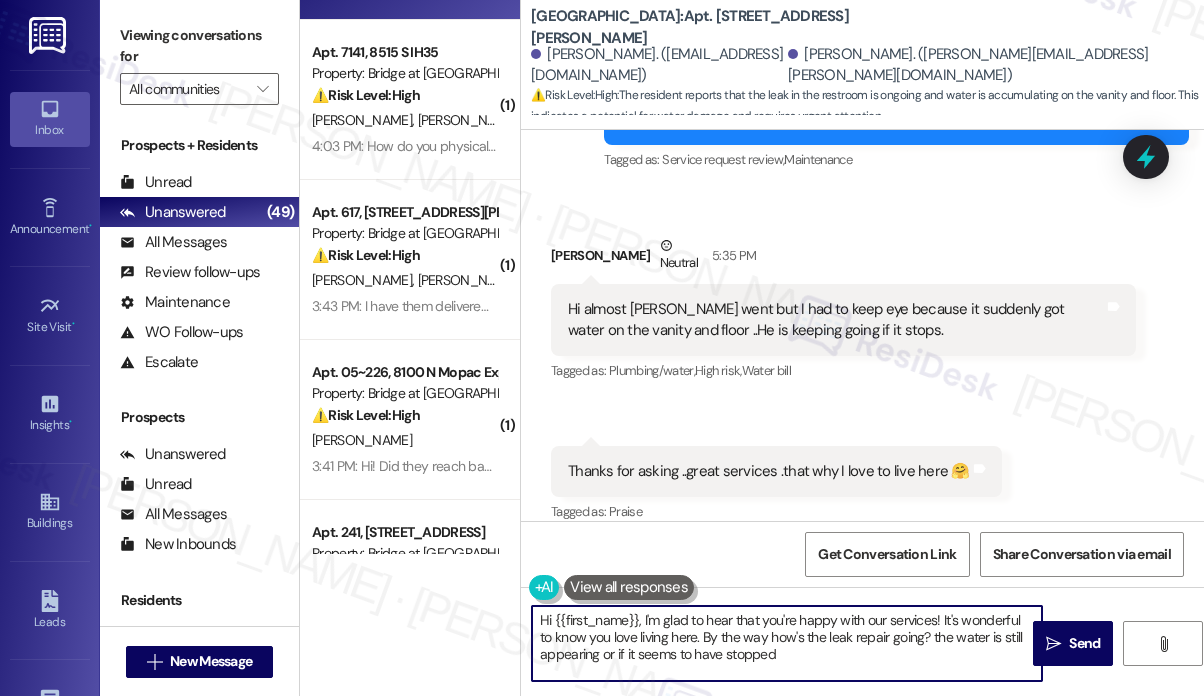 click on "Hi {{first_name}}, I'm glad to hear that you're happy with our services! It's wonderful to know you love living here. By the way how's the leak repair going? the water is still appearing or if it seems to have stopped" at bounding box center (787, 643) 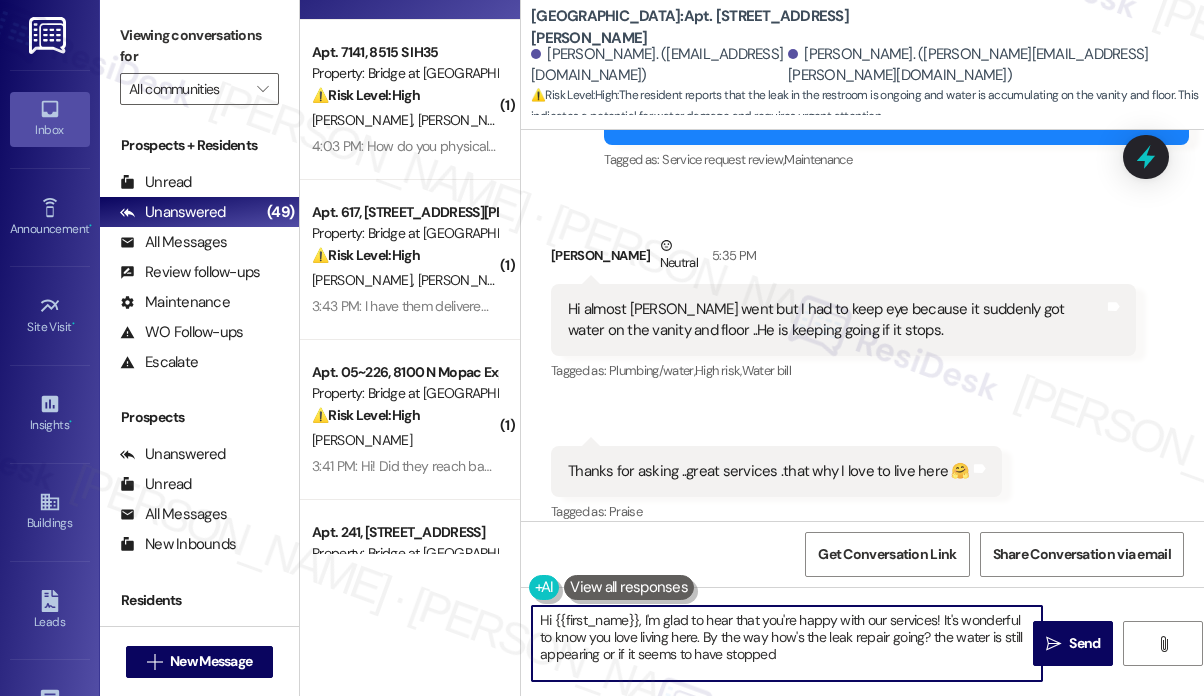 drag, startPoint x: 858, startPoint y: 661, endPoint x: 796, endPoint y: 652, distance: 62.649822 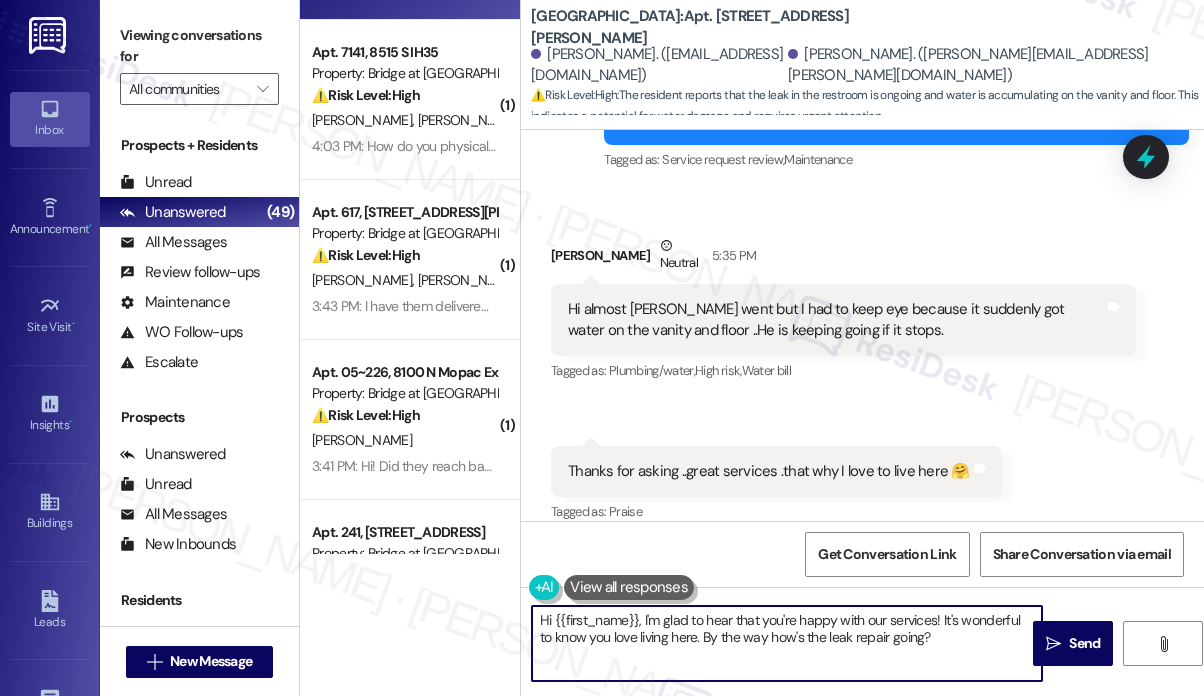 click on "Hi {{first_name}}, I'm glad to hear that you're happy with our services! It's wonderful to know you love living here. By the way how's the leak repair going?" at bounding box center [787, 643] 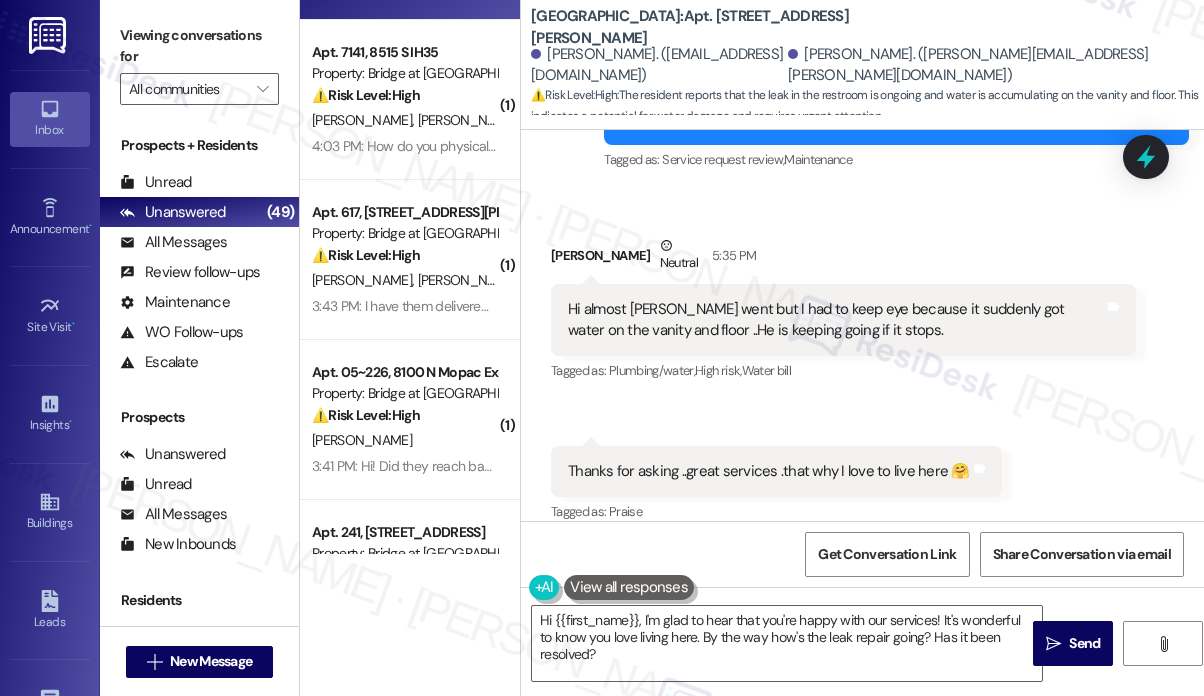 click on "Received via SMS [PERSON_NAME] 5:35 PM Hi almost [PERSON_NAME] went but I had to keep eye because it suddenly got water on the vanity and floor ..He is  keeping going if it stops. Tags and notes Tagged as:   Plumbing/water ,  Click to highlight conversations about Plumbing/water High risk ,  Click to highlight conversations about High risk Water [PERSON_NAME] to highlight conversations about Water bill Received via SMS 5:36 PM [PERSON_NAME] 5:36 PM Thanks for asking ..great services .that why I love to live here 🤗 Tags and notes Tagged as:   Praise Click to highlight conversations about Praise" at bounding box center (862, 366) 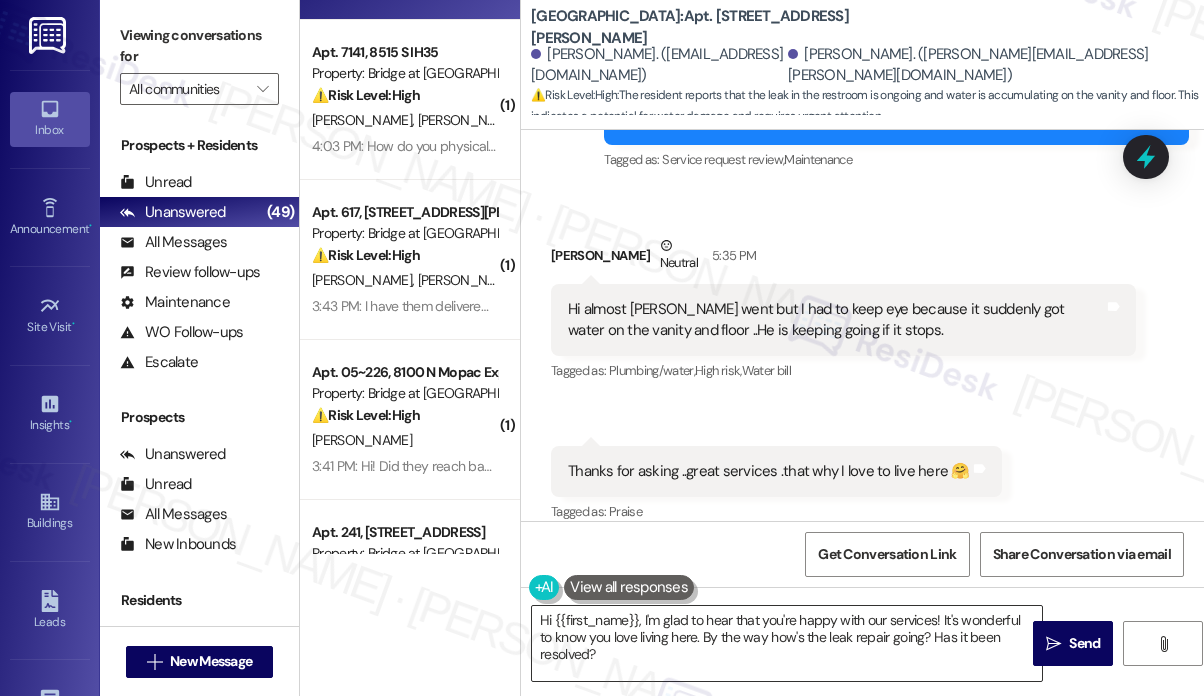 click on "Hi {{first_name}}, I'm glad to hear that you're happy with our services! It's wonderful to know you love living here. By the way how's the leak repair going? Has it been resolved?" at bounding box center [787, 643] 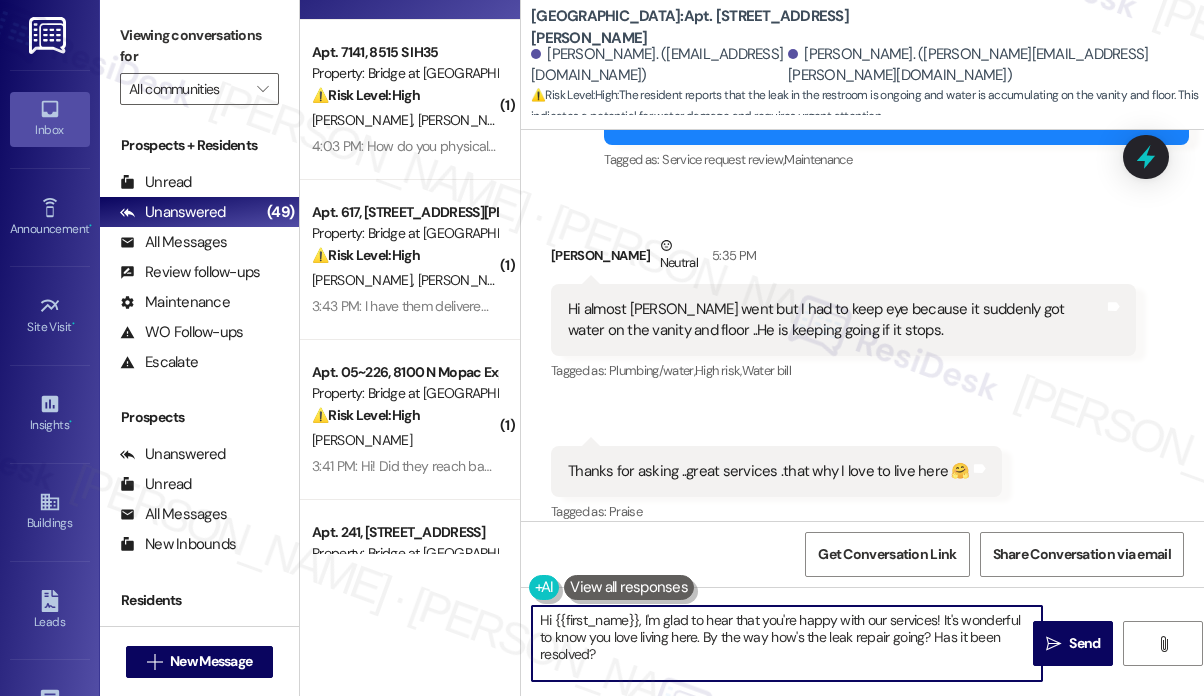 click on "Hi {{first_name}}, I'm glad to hear that you're happy with our services! It's wonderful to know you love living here. By the way how's the leak repair going? Has it been resolved?" at bounding box center [787, 643] 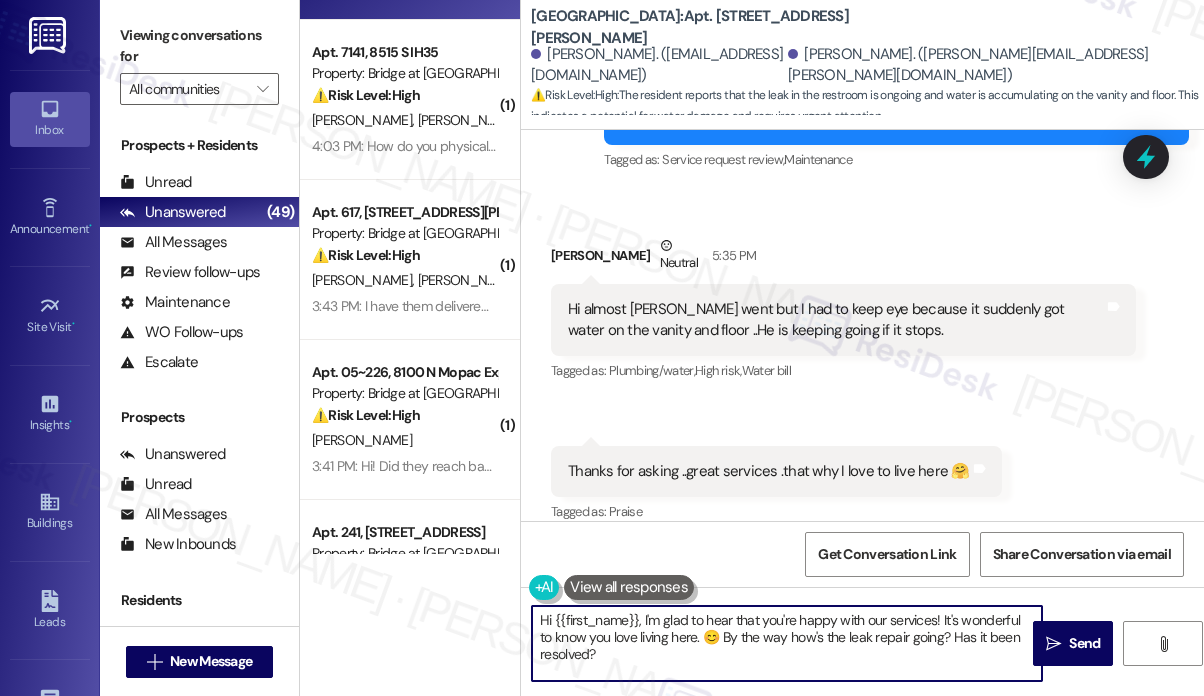 click on "Hi {{first_name}}, I'm glad to hear that you're happy with our services! It's wonderful to know you love living here. 😊 By the way how's the leak repair going? Has it been resolved?" at bounding box center (787, 643) 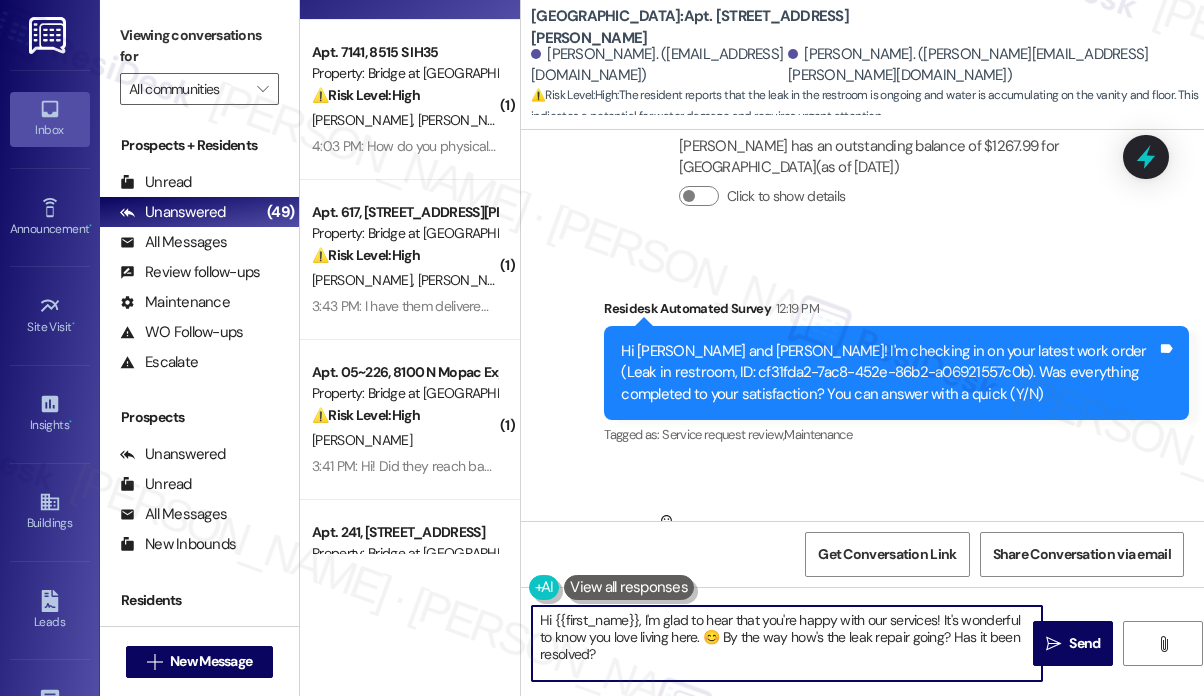 scroll, scrollTop: 367, scrollLeft: 0, axis: vertical 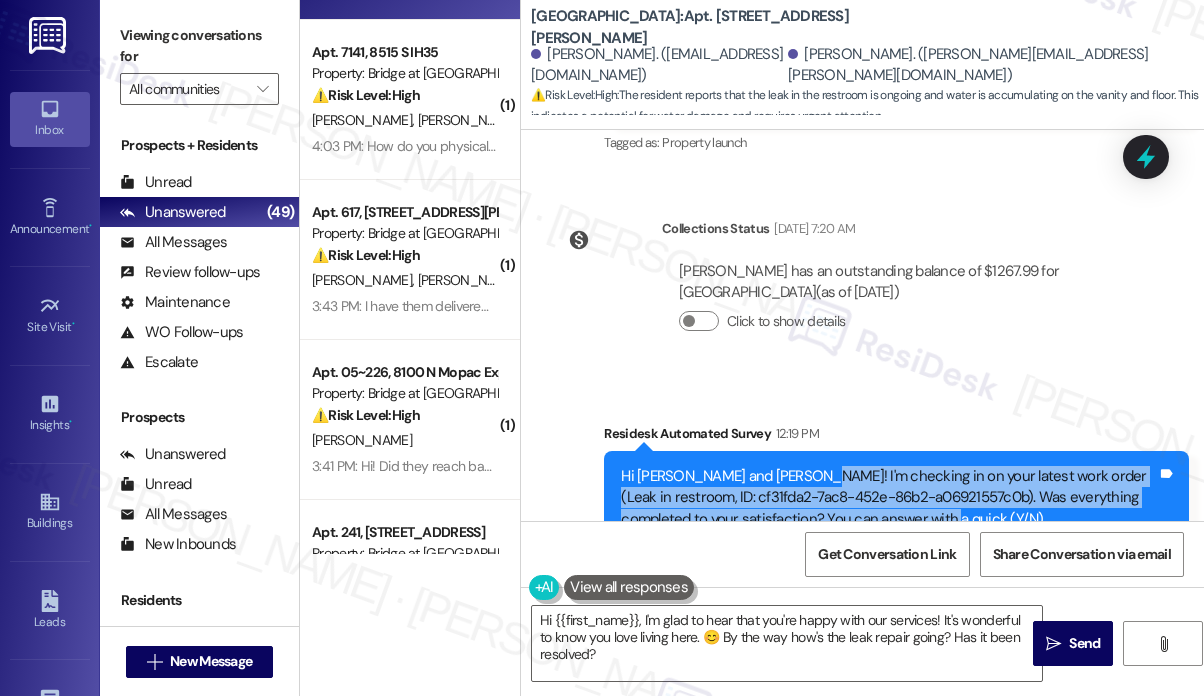 drag, startPoint x: 800, startPoint y: 456, endPoint x: 937, endPoint y: 494, distance: 142.17242 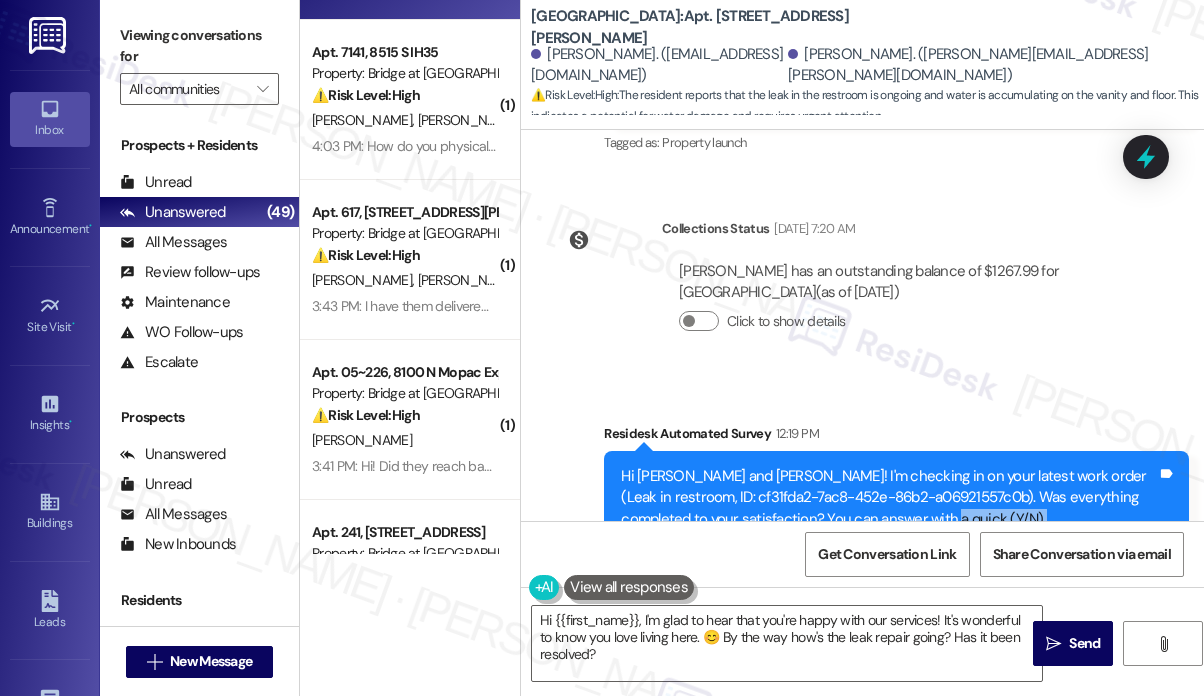 click on "Hi [PERSON_NAME] and [PERSON_NAME]! I'm checking in on your latest work order (Leak in restroom, ID: cf31fda2-7ac8-452e-86b2-a06921557c0b). Was everything completed to your satisfaction? You can answer with a quick (Y/N)" at bounding box center [889, 498] 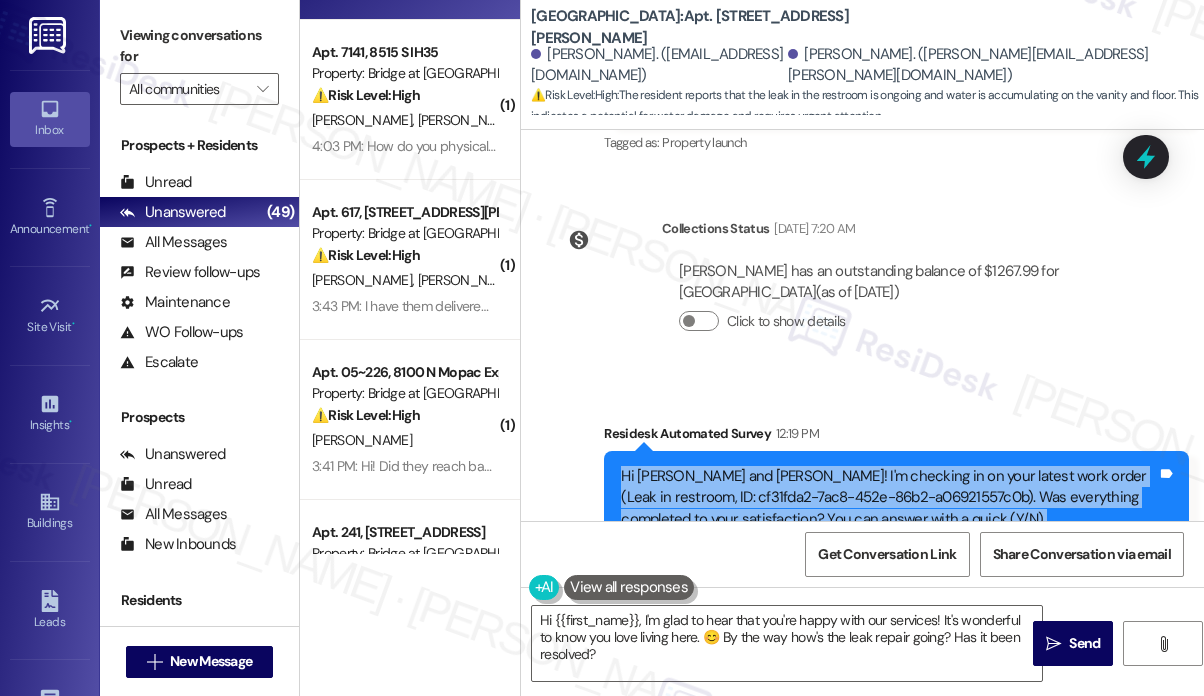 click on "Hi [PERSON_NAME] and [PERSON_NAME]! I'm checking in on your latest work order (Leak in restroom, ID: cf31fda2-7ac8-452e-86b2-a06921557c0b). Was everything completed to your satisfaction? You can answer with a quick (Y/N)" at bounding box center (889, 498) 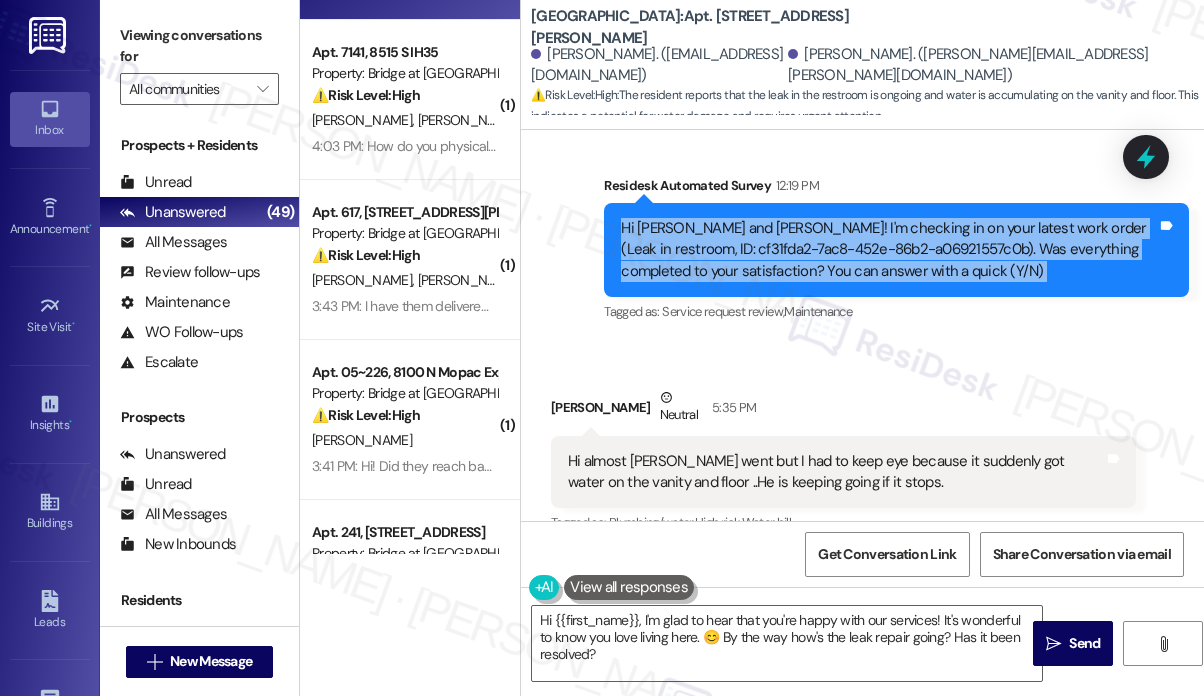 scroll, scrollTop: 767, scrollLeft: 0, axis: vertical 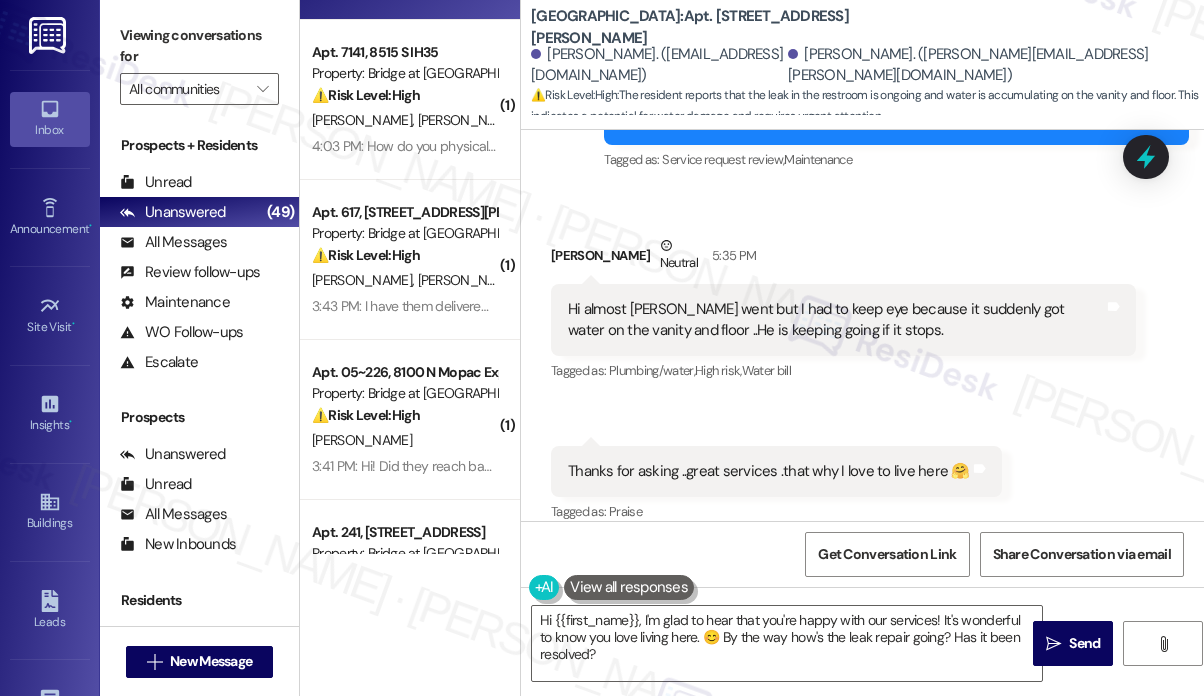 click on "Hi almost [PERSON_NAME] went but I had to keep eye because it suddenly got water on the vanity and floor ..He is  keeping going if it stops." at bounding box center [836, 320] 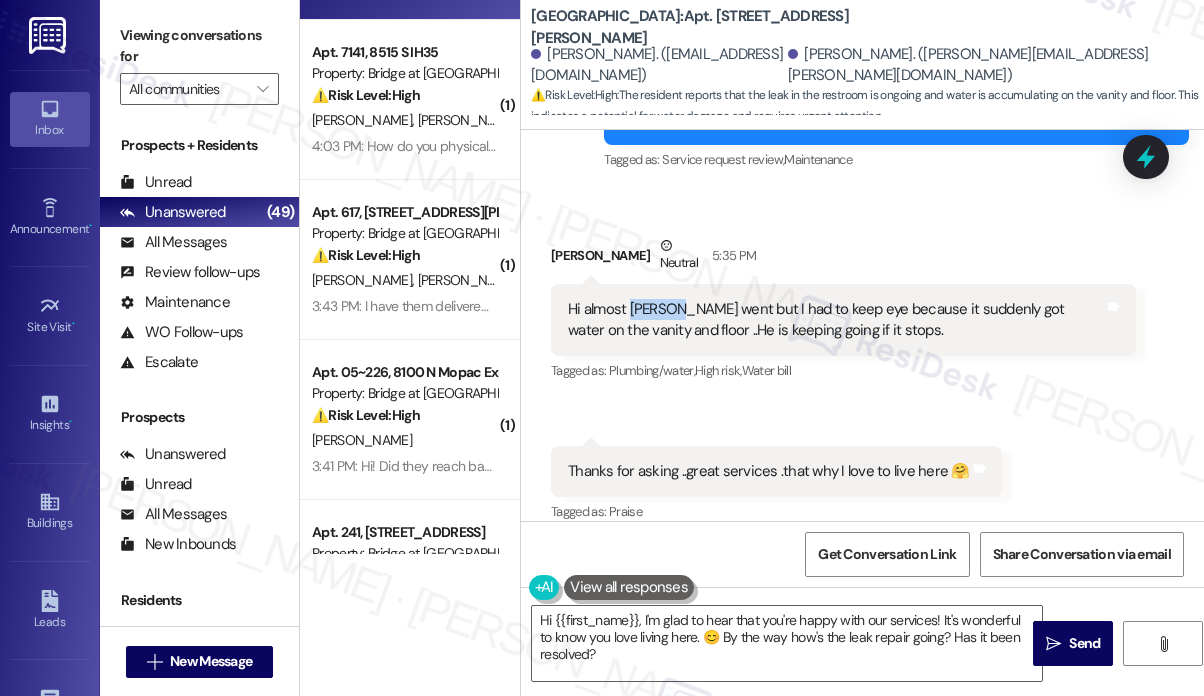 click on "Hi almost [PERSON_NAME] went but I had to keep eye because it suddenly got water on the vanity and floor ..He is  keeping going if it stops." at bounding box center [836, 320] 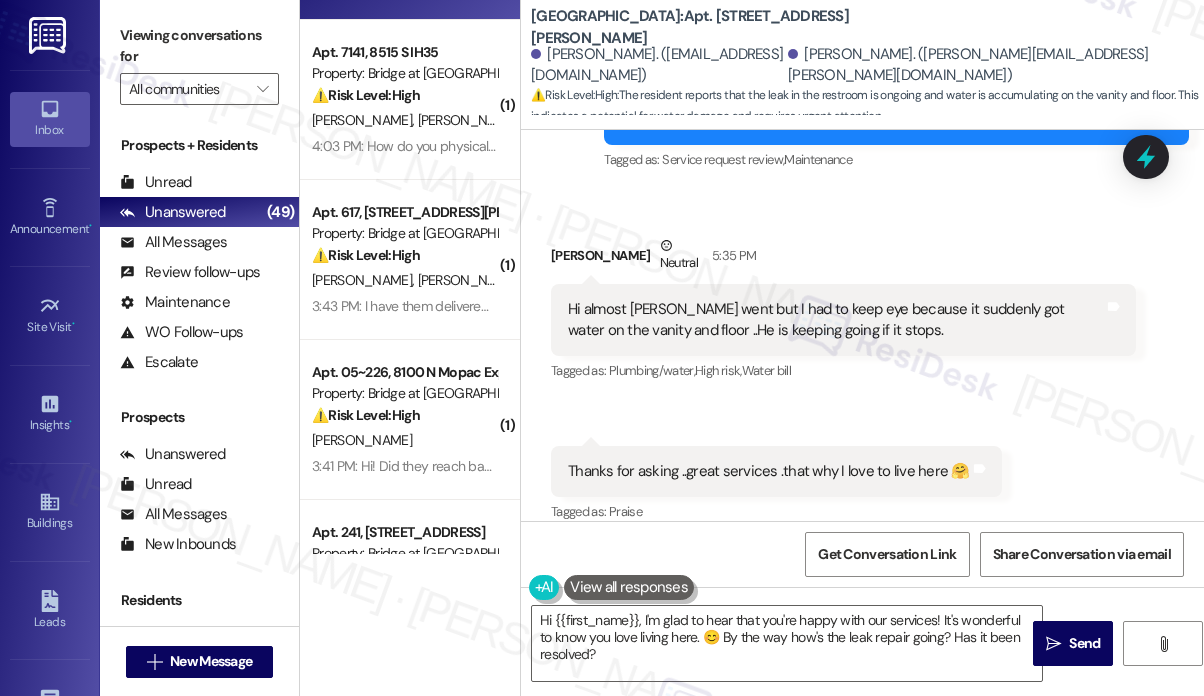 click on "Tagged as:   Plumbing/water ,  Click to highlight conversations about Plumbing/water High risk ,  Click to highlight conversations about High risk Water [PERSON_NAME] to highlight conversations about Water bill" at bounding box center (843, 370) 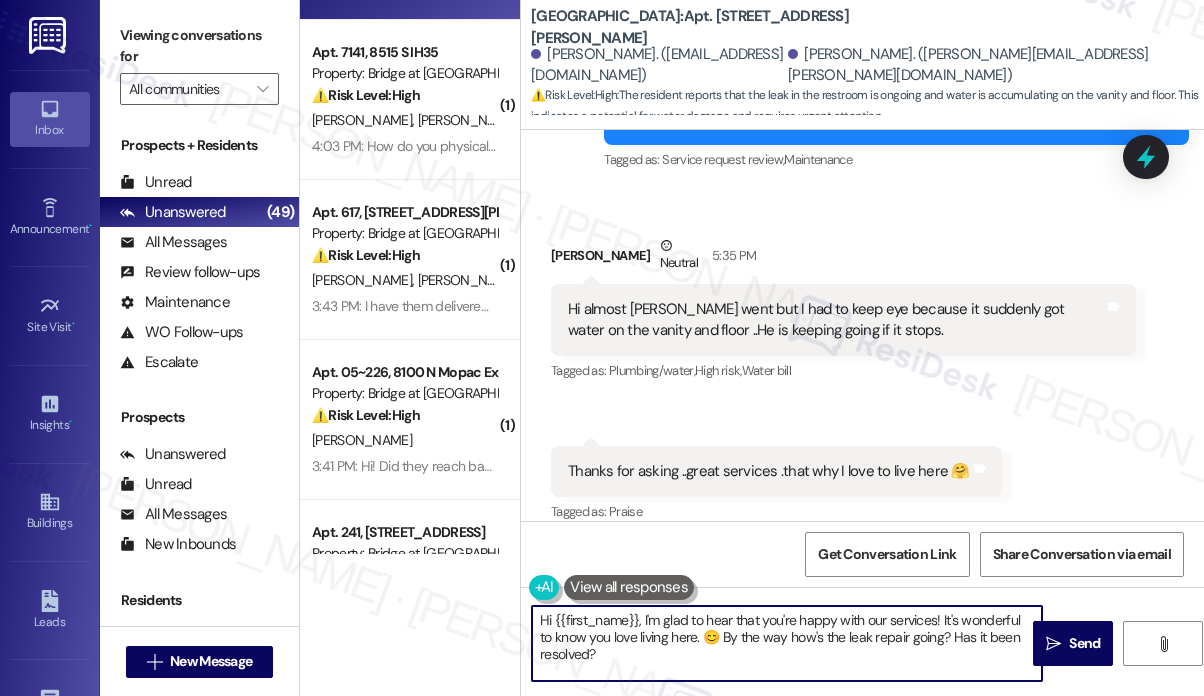 drag, startPoint x: 747, startPoint y: 667, endPoint x: 707, endPoint y: 637, distance: 50 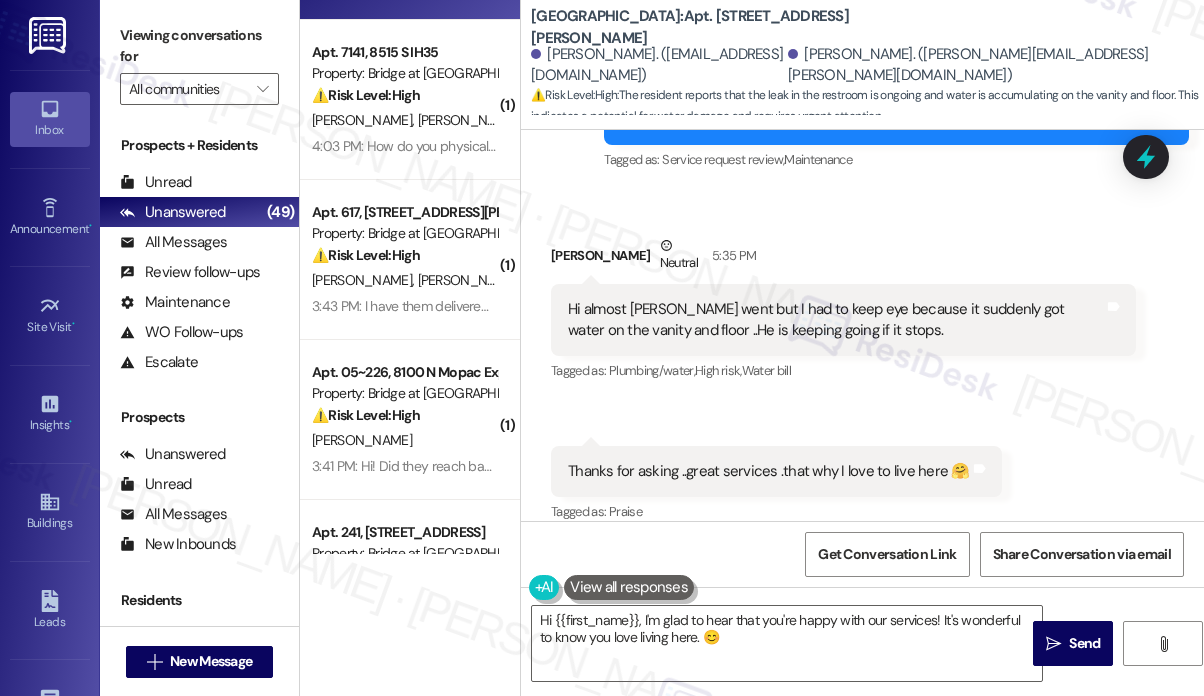 drag, startPoint x: 1024, startPoint y: 389, endPoint x: 944, endPoint y: 496, distance: 133.60014 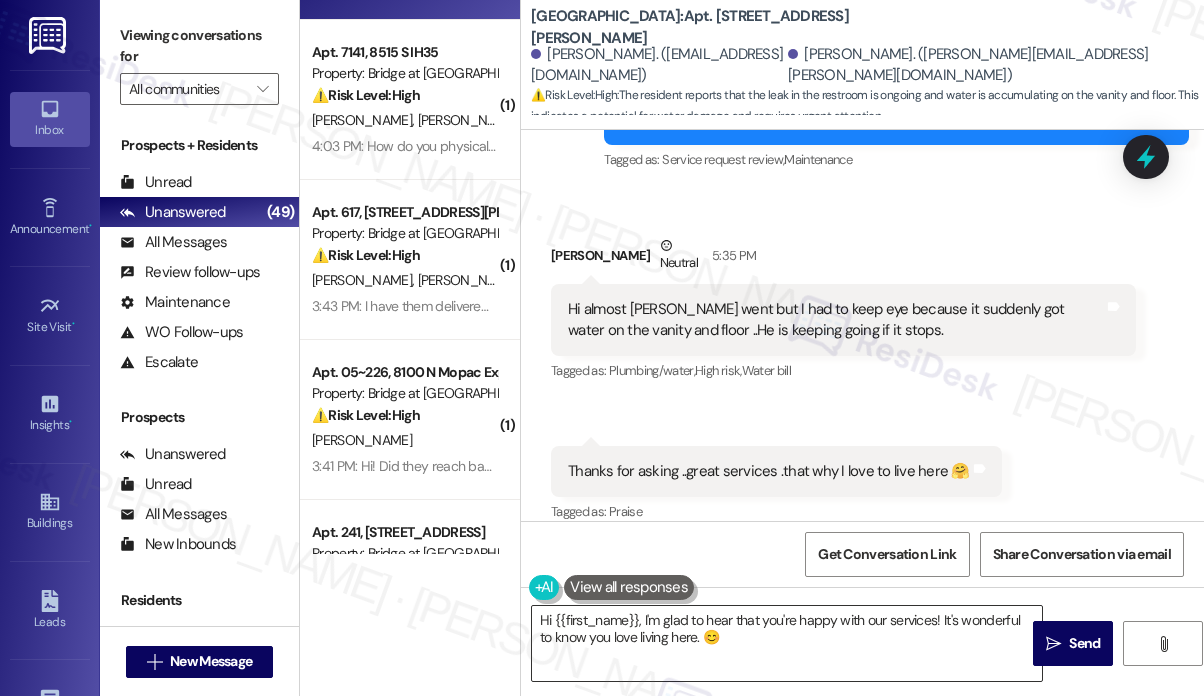 click on "Hi {{first_name}}, I'm glad to hear that you're happy with our services! It's wonderful to know you love living here. 😊" at bounding box center (787, 643) 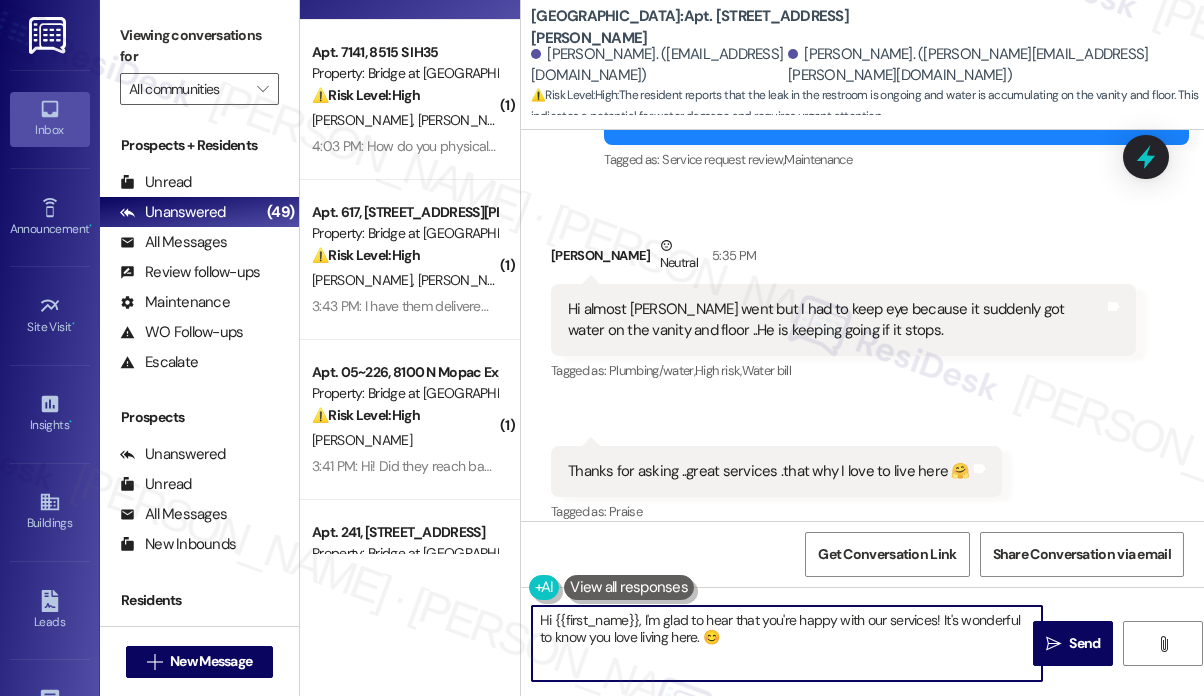 click on "Hi {{first_name}}, I'm glad to hear that you're happy with our services! It's wonderful to know you love living here. 😊" at bounding box center (787, 643) 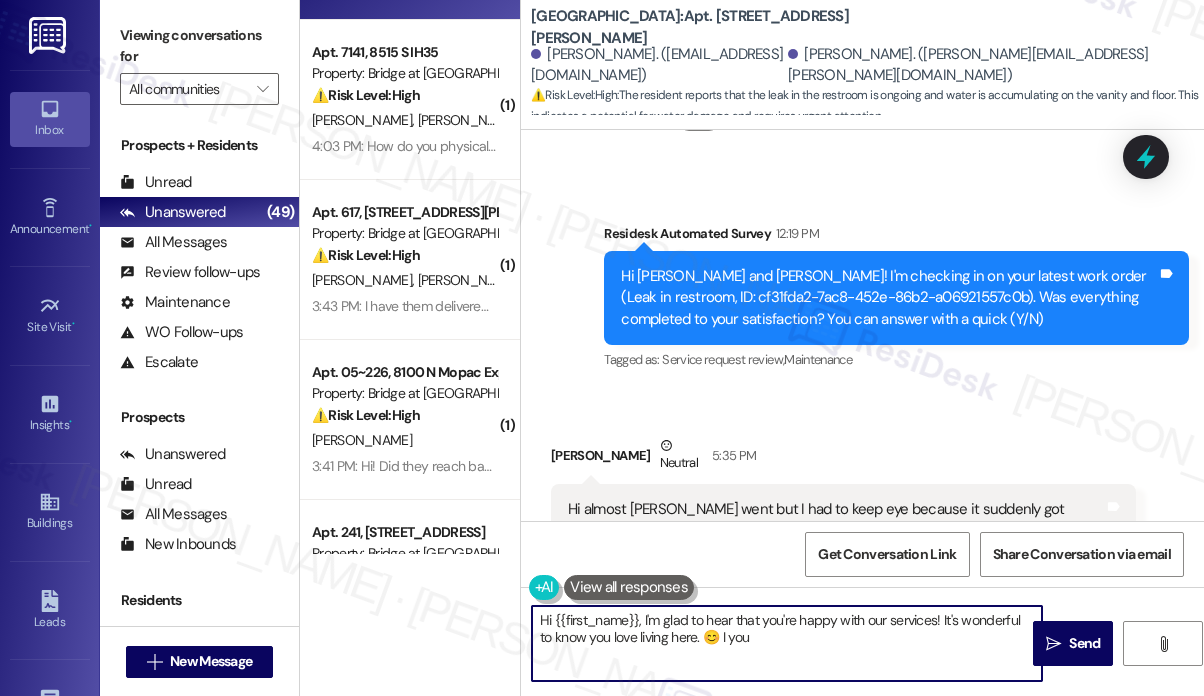 scroll, scrollTop: 767, scrollLeft: 0, axis: vertical 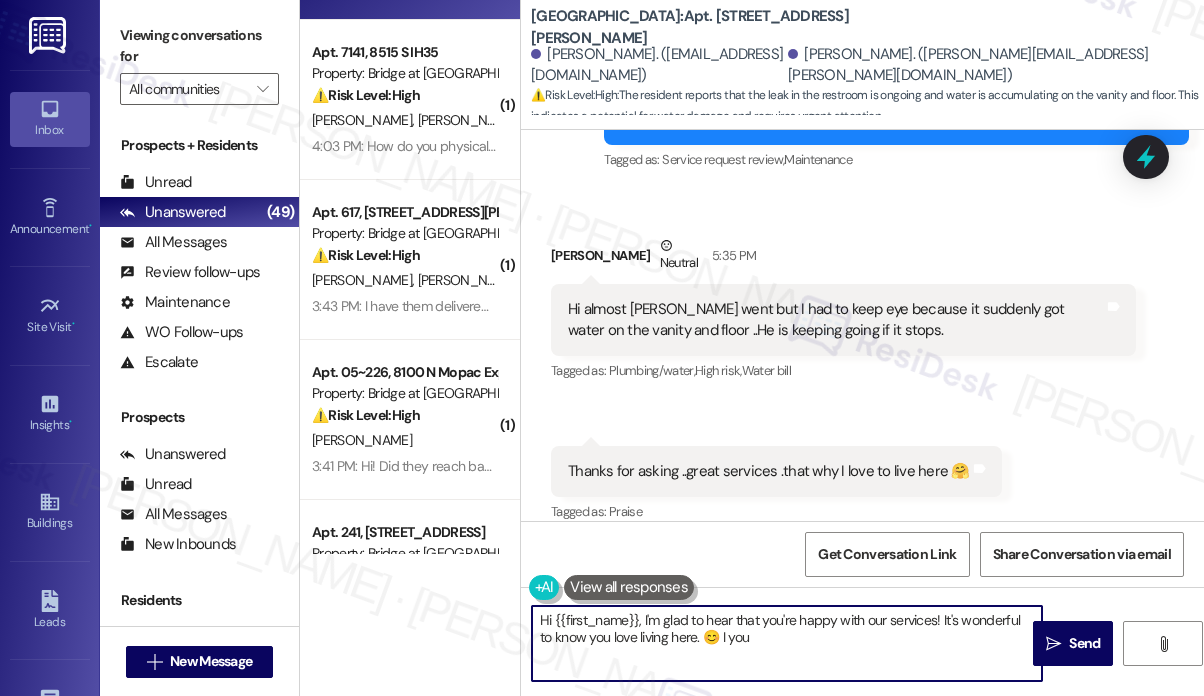 drag, startPoint x: 763, startPoint y: 650, endPoint x: 711, endPoint y: 648, distance: 52.03845 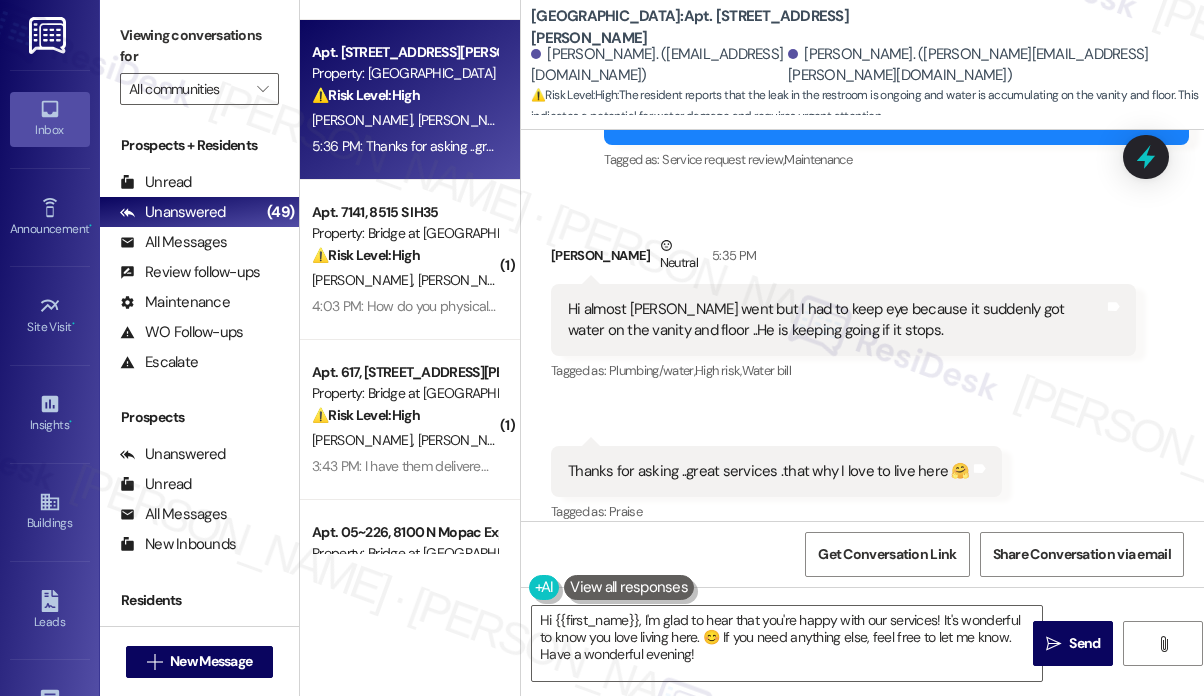 click on "Received via SMS [PERSON_NAME] 5:35 PM Hi almost [PERSON_NAME] went but I had to keep eye because it suddenly got water on the vanity and floor ..He is  keeping going if it stops. Tags and notes Tagged as:   Plumbing/water ,  Click to highlight conversations about Plumbing/water High risk ,  Click to highlight conversations about High risk Water [PERSON_NAME] to highlight conversations about Water bill Received via SMS 5:36 PM [PERSON_NAME] 5:36 PM Thanks for asking ..great services .that why I love to live here 🤗 Tags and notes Tagged as:   Praise Click to highlight conversations about Praise" at bounding box center [862, 366] 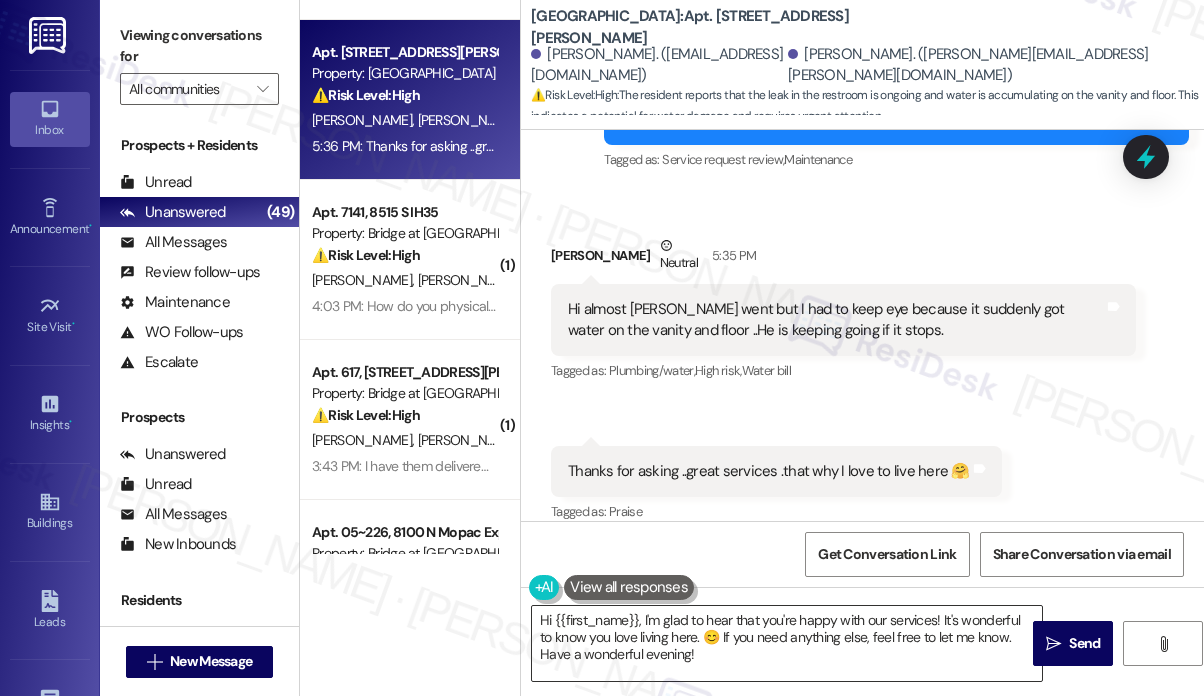 click on "Hi {{first_name}}, I'm glad to hear that you're happy with our services! It's wonderful to know you love living here. 😊 If you need anything else, feel free to let me know. Have a wonderful evening!" at bounding box center [787, 643] 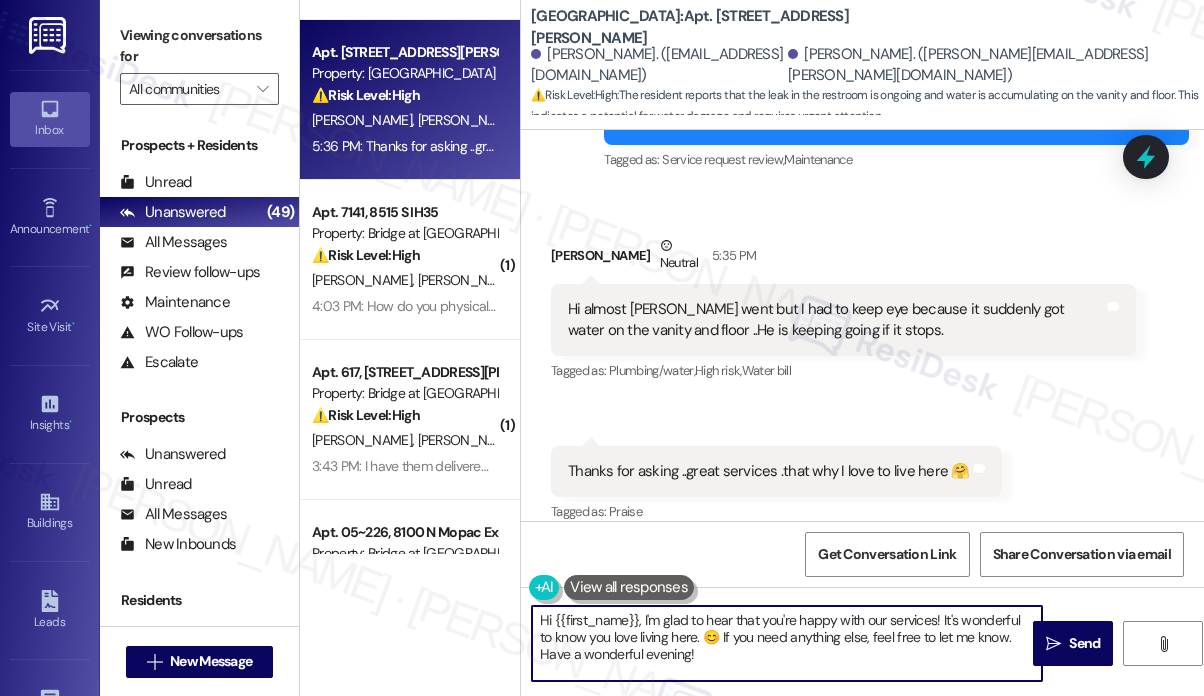 click on "Hi {{first_name}}, I'm glad to hear that you're happy with our services! It's wonderful to know you love living here. 😊 If you need anything else, feel free to let me know. Have a wonderful evening!" at bounding box center (787, 643) 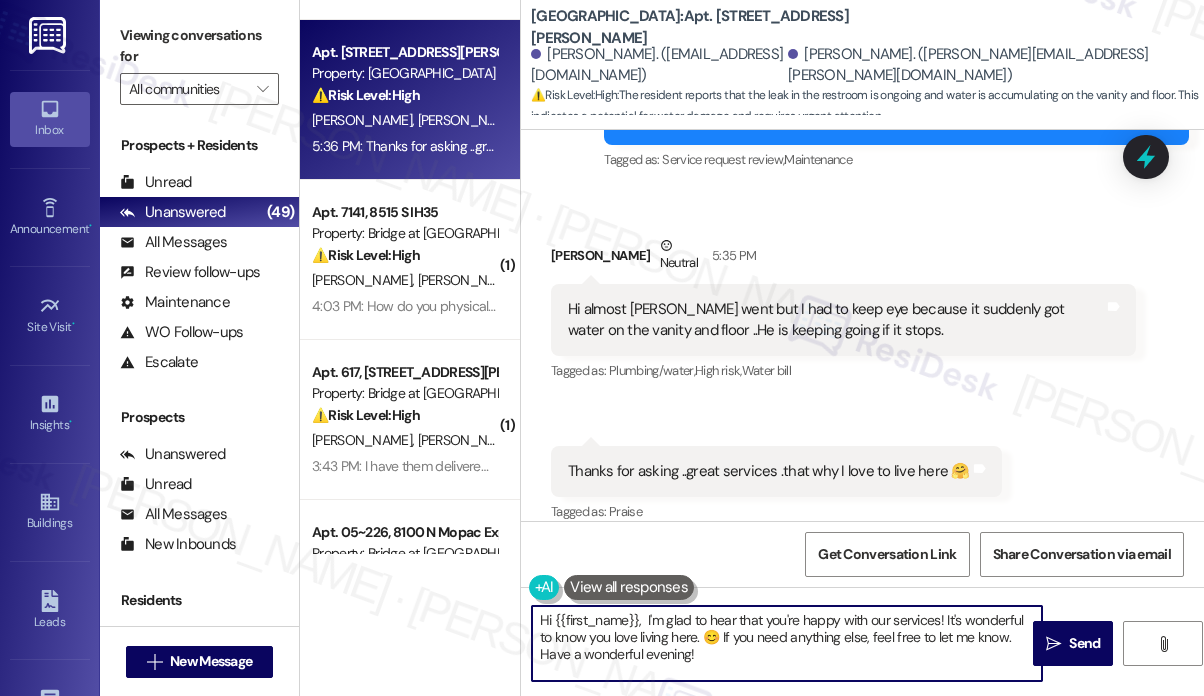 paste on "Thank you for letting me know, and I appreciate you sharing the update about [PERSON_NAME] visit." 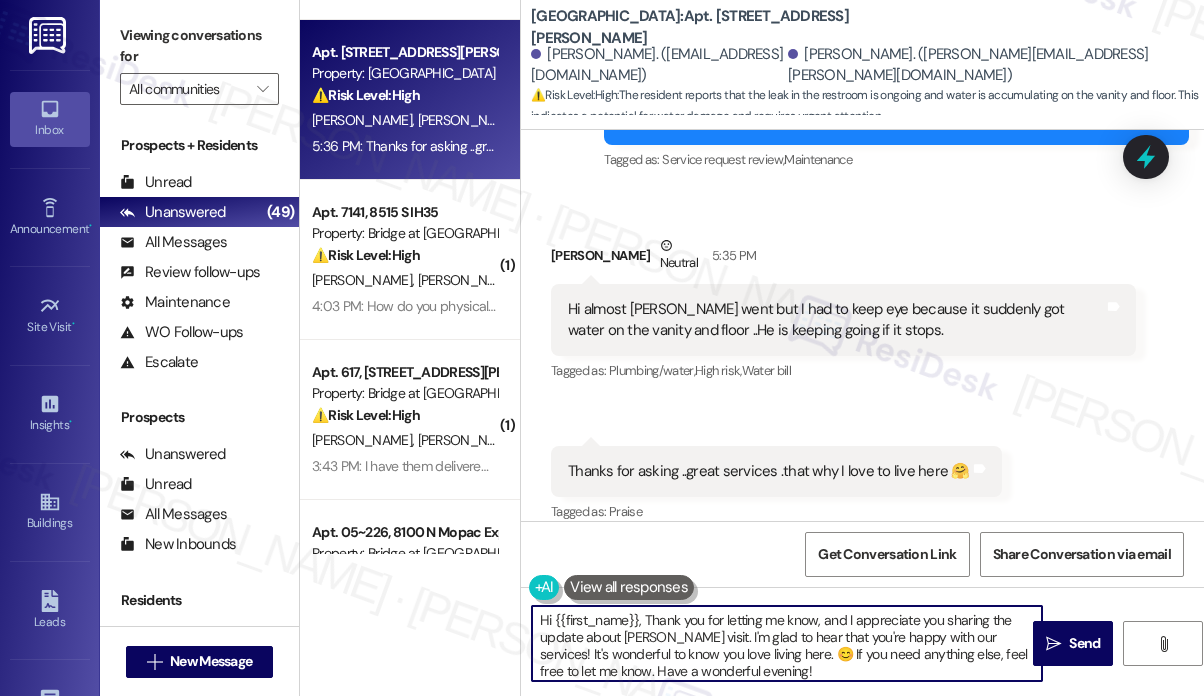 click on "Hi {{first_name}}, Thank you for letting me know, and I appreciate you sharing the update about [PERSON_NAME] visit. I'm glad to hear that you're happy with our services! It's wonderful to know you love living here. 😊 If you need anything else, feel free to let me know. Have a wonderful evening!" at bounding box center [787, 643] 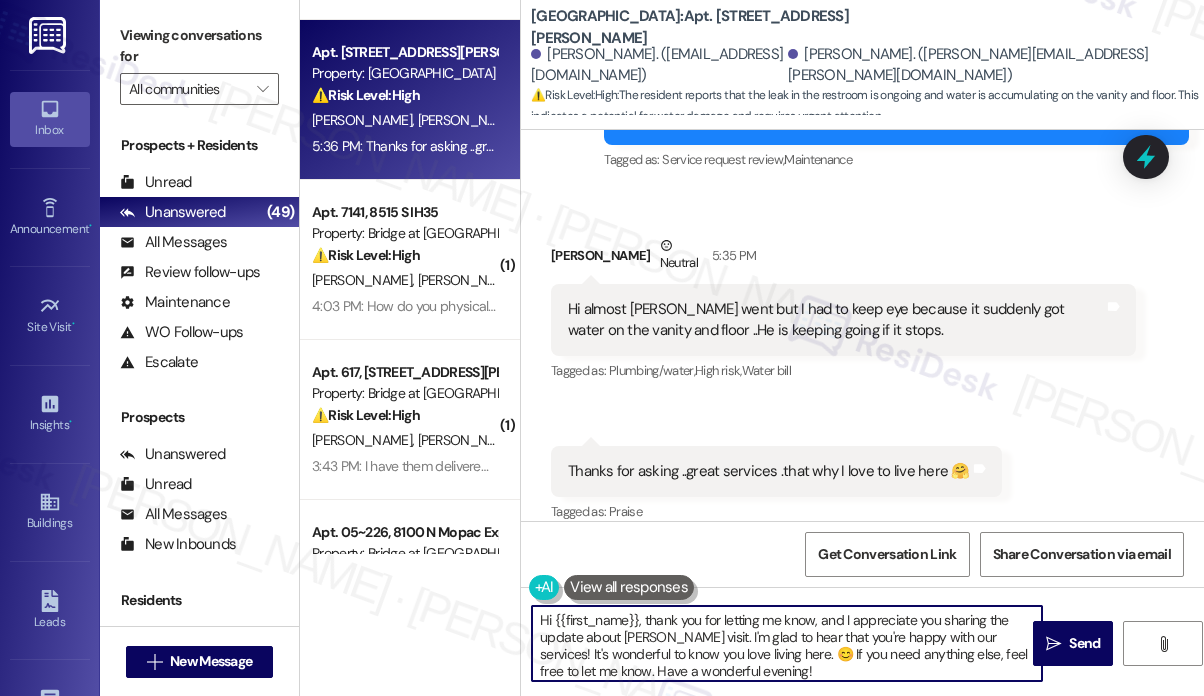 click on "Hi {{first_name}}, thank you for letting me know, and I appreciate you sharing the update about [PERSON_NAME] visit. I'm glad to hear that you're happy with our services! It's wonderful to know you love living here. 😊 If you need anything else, feel free to let me know. Have a wonderful evening!" at bounding box center (787, 643) 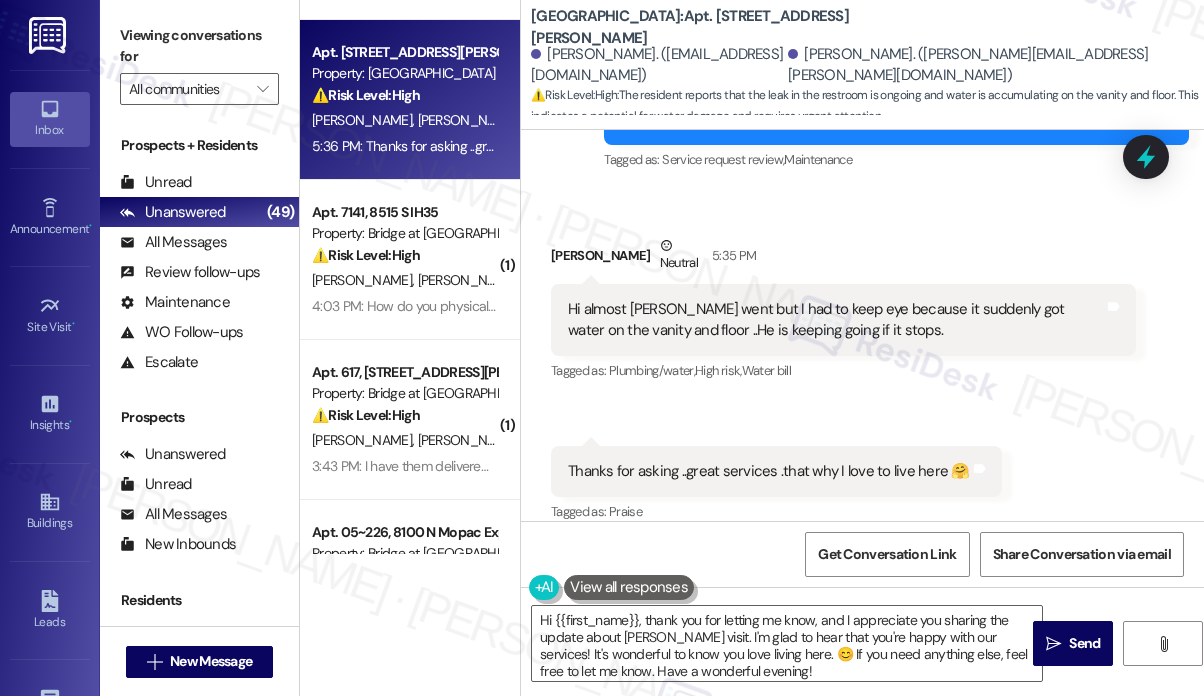 click on "[PERSON_NAME]   Neutral 5:35 PM" at bounding box center (843, 259) 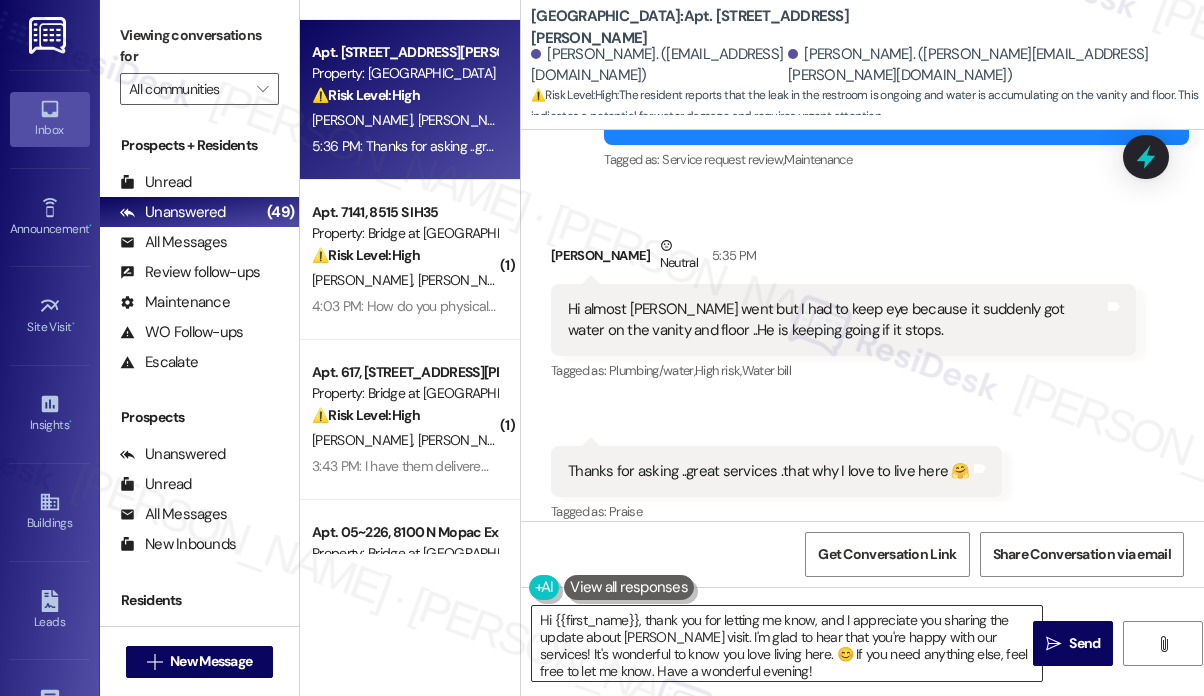 click on "Hi {{first_name}}, thank you for letting me know, and I appreciate you sharing the update about [PERSON_NAME] visit. I'm glad to hear that you're happy with our services! It's wonderful to know you love living here. 😊 If you need anything else, feel free to let me know. Have a wonderful evening!" at bounding box center [787, 643] 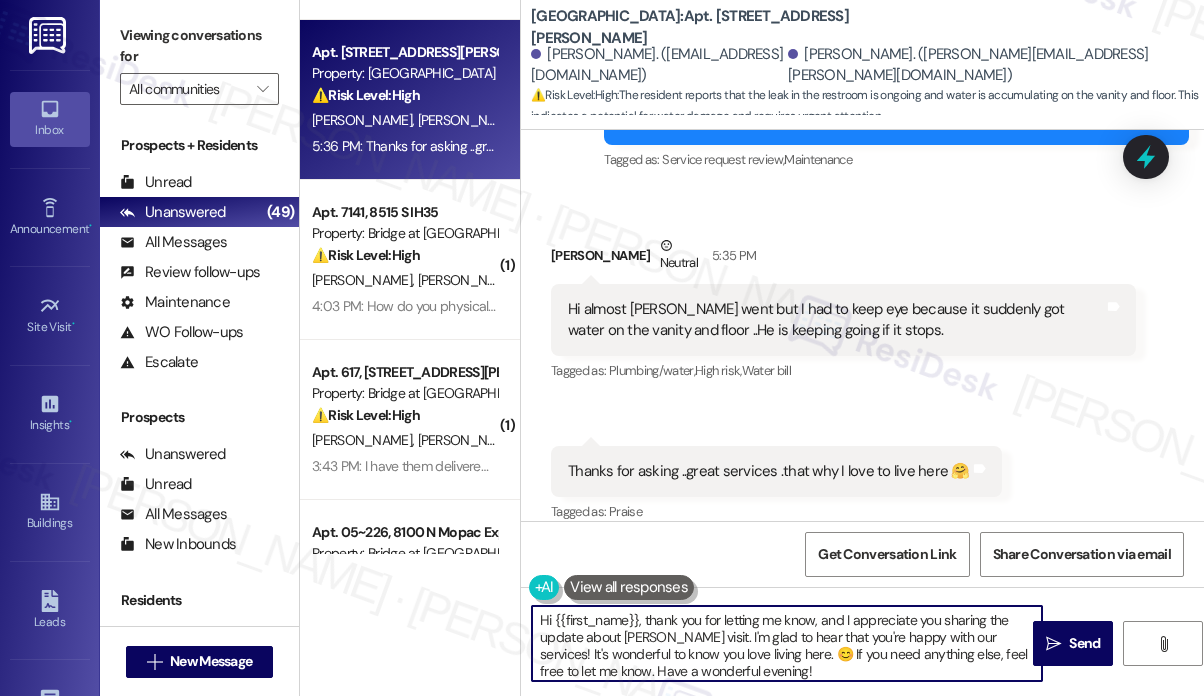 drag, startPoint x: 759, startPoint y: 653, endPoint x: 733, endPoint y: 647, distance: 26.683329 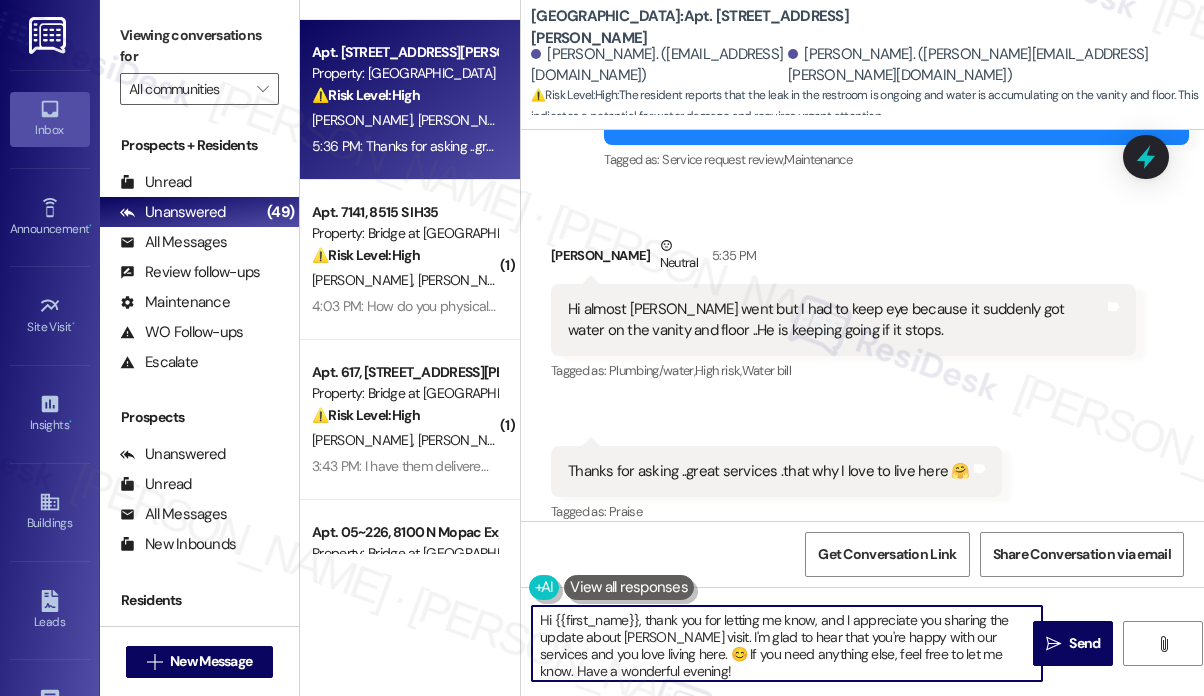 click on "Hi {{first_name}}, thank you for letting me know, and I appreciate you sharing the update about [PERSON_NAME] visit. I'm glad to hear that you're happy with our services and you love living here. 😊 If you need anything else, feel free to let me know. Have a wonderful evening!" at bounding box center (787, 643) 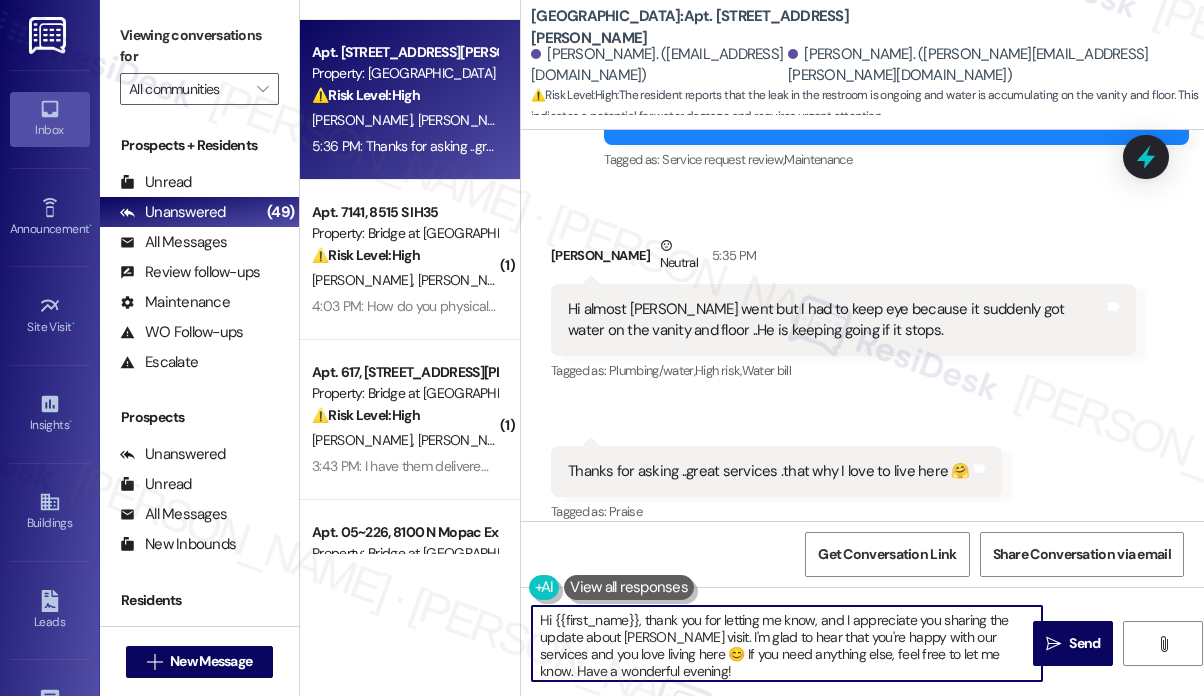 click on "Hi {{first_name}}, thank you for letting me know, and I appreciate you sharing the update about [PERSON_NAME] visit. I'm glad to hear that you're happy with our services and you love living here 😊 If you need anything else, feel free to let me know. Have a wonderful evening!" at bounding box center (787, 643) 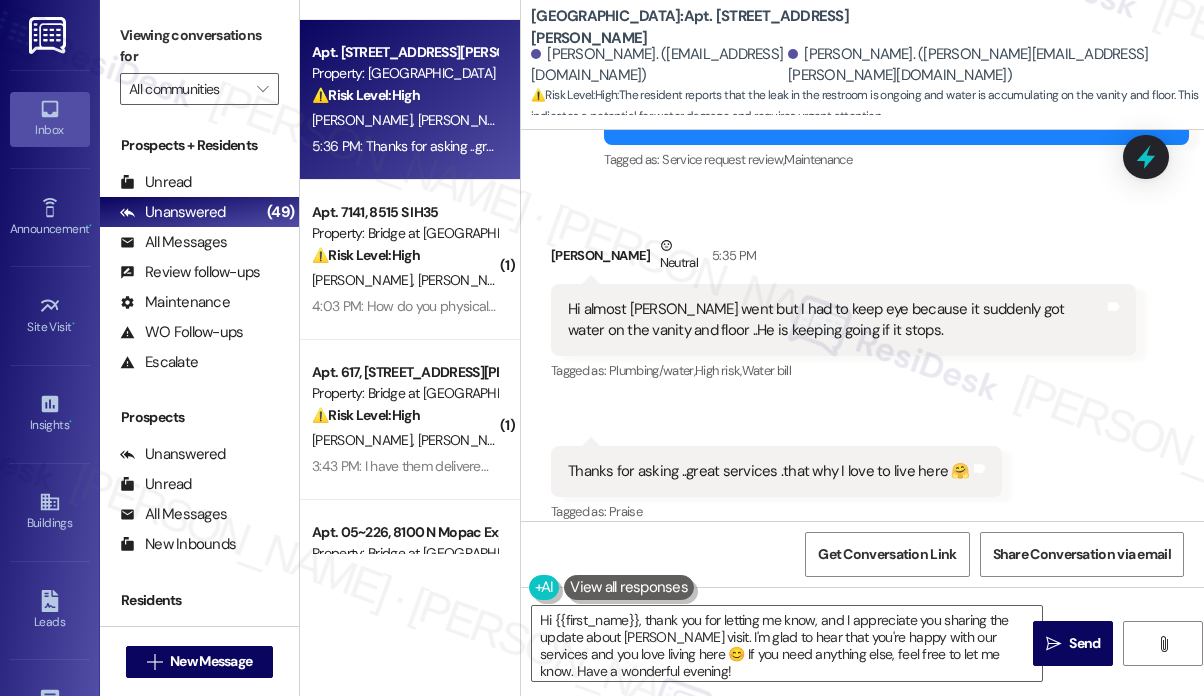 drag, startPoint x: 1052, startPoint y: 649, endPoint x: 579, endPoint y: 272, distance: 604.86194 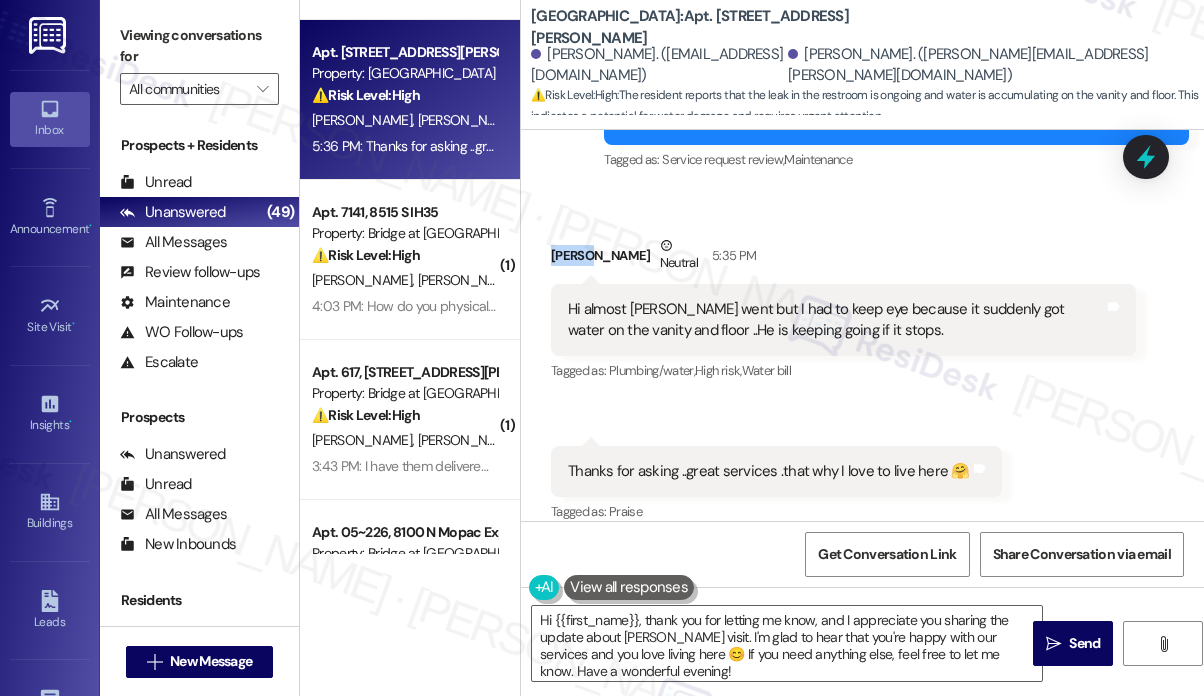 click on "[PERSON_NAME]   Neutral 5:35 PM" at bounding box center (843, 259) 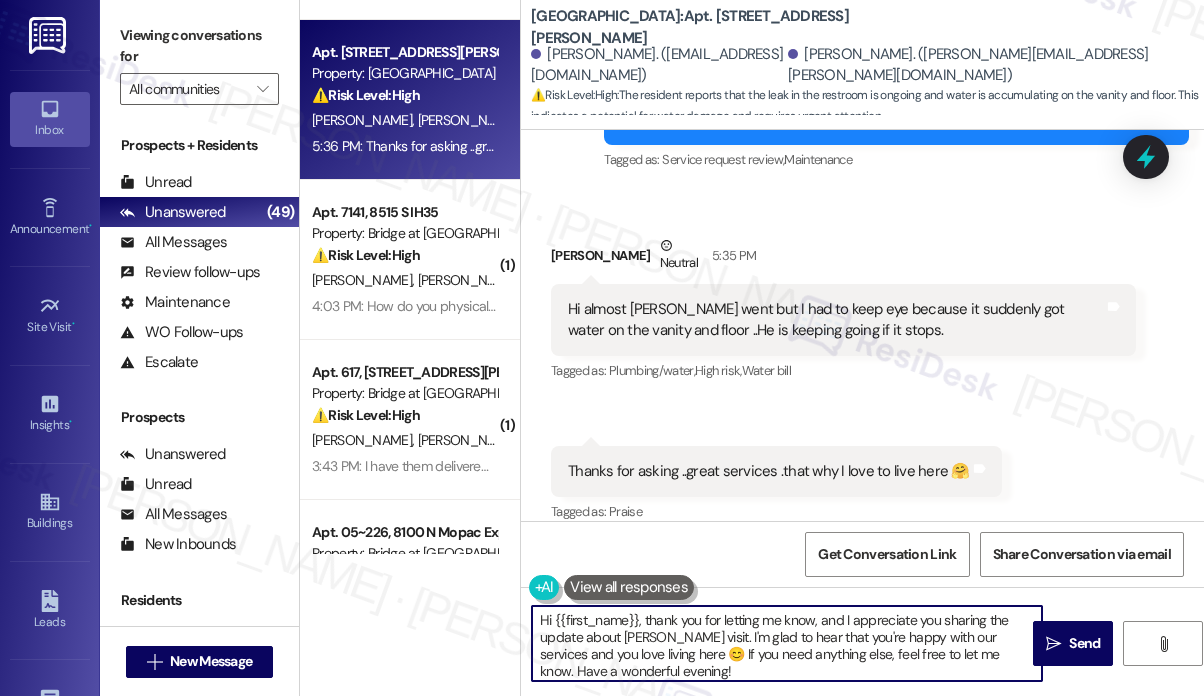 paste on "[PERSON_NAME]" 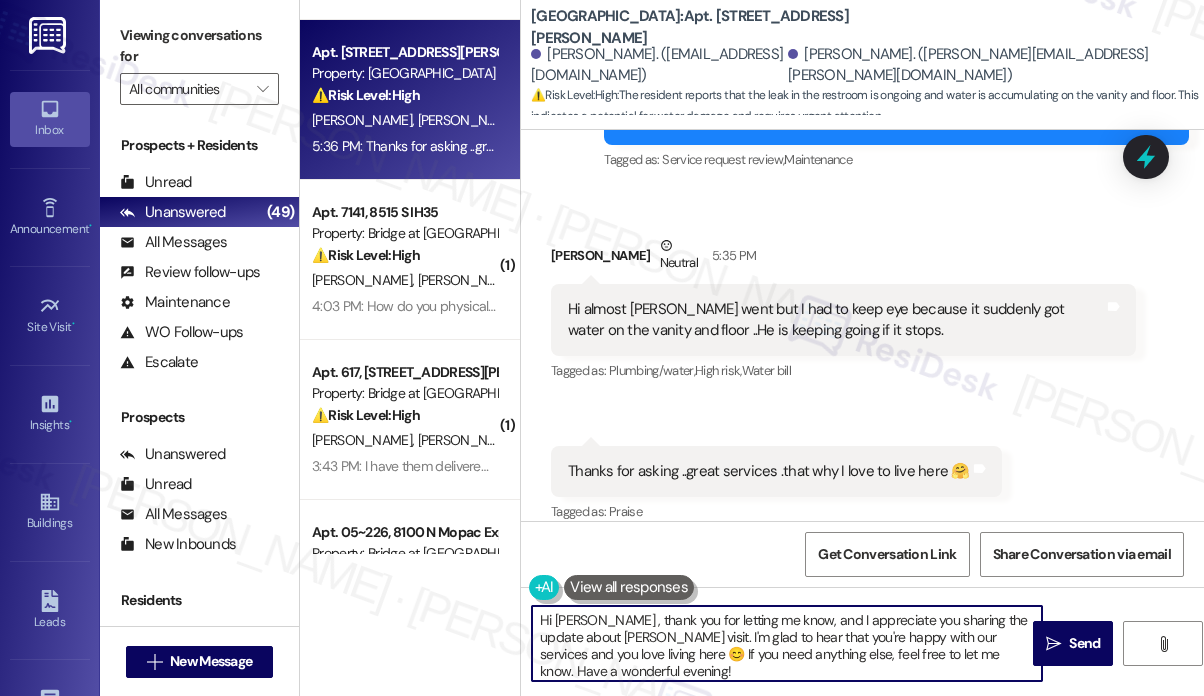 drag, startPoint x: 554, startPoint y: 620, endPoint x: 638, endPoint y: 606, distance: 85.158676 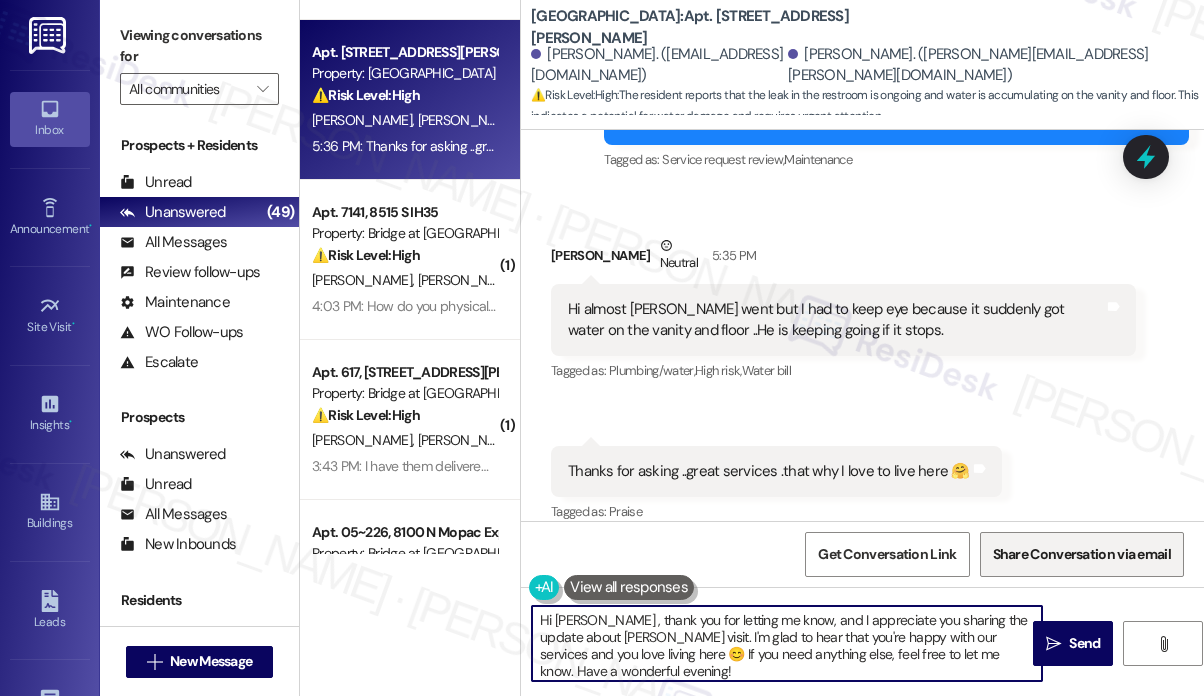 type on "Hi [PERSON_NAME] , thank you for letting me know, and I appreciate you sharing the update about [PERSON_NAME] visit. I'm glad to hear that you're happy with our services and you love living here 😊 If you need anything else, feel free to let me know. Have a wonderful evening!" 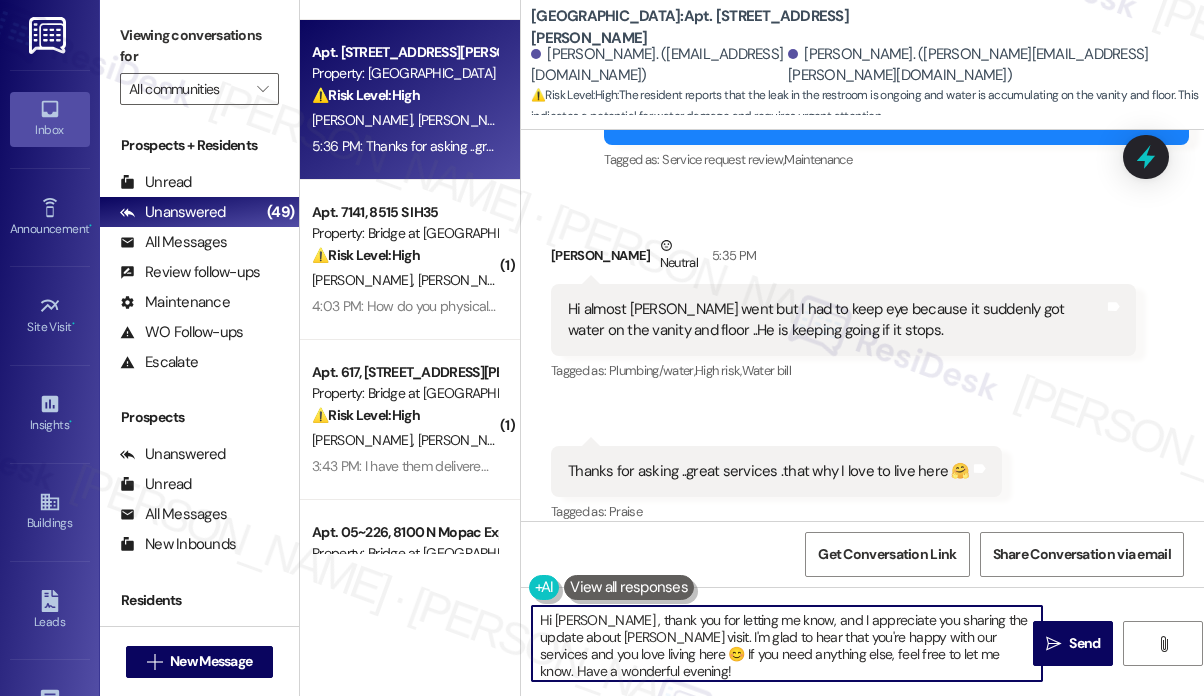 click on "Hi [PERSON_NAME] , thank you for letting me know, and I appreciate you sharing the update about [PERSON_NAME] visit. I'm glad to hear that you're happy with our services and you love living here 😊 If you need anything else, feel free to let me know. Have a wonderful evening!" at bounding box center [787, 643] 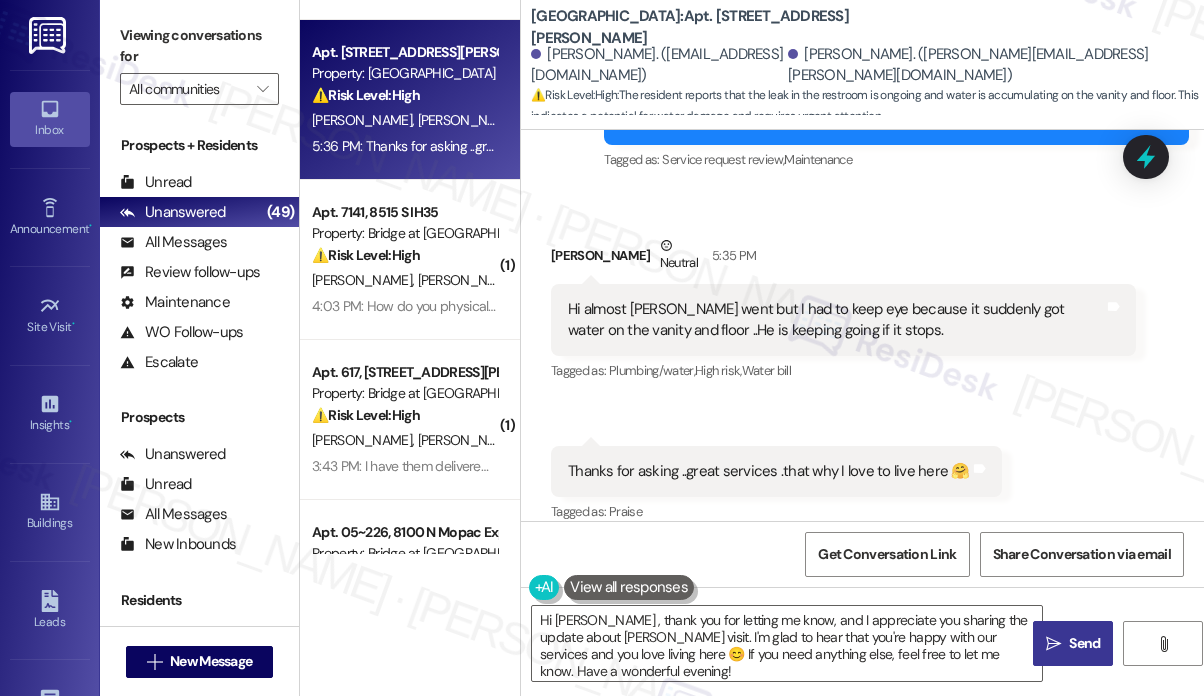 click on "Send" at bounding box center [1084, 643] 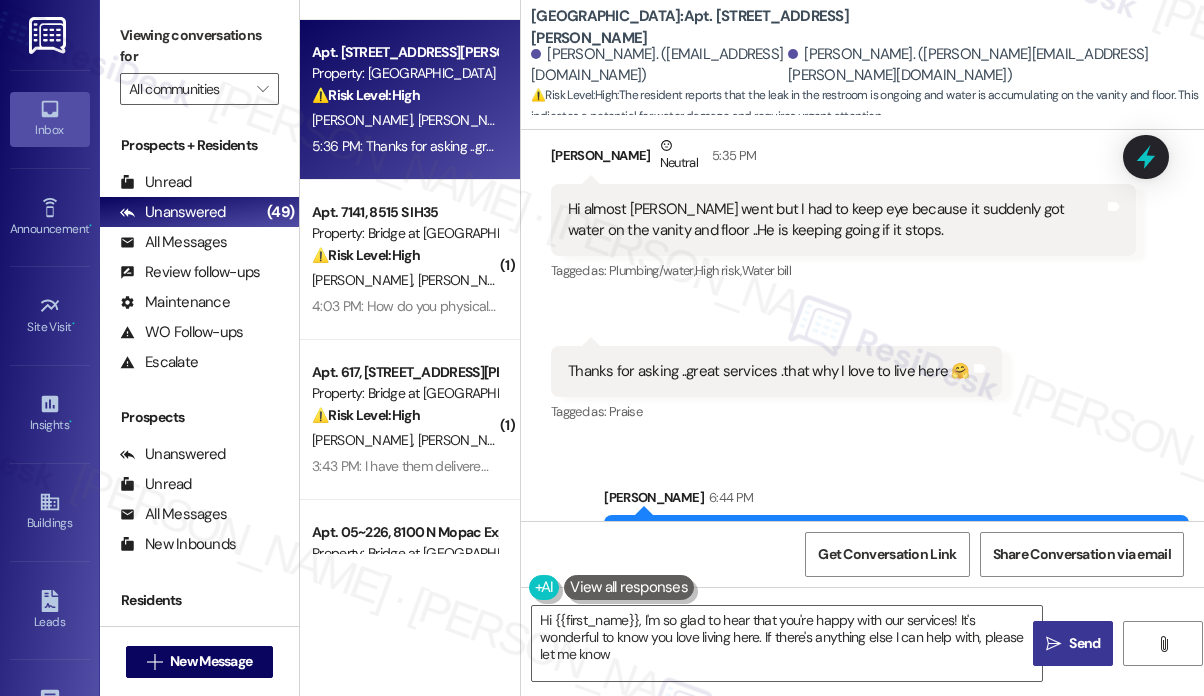 type on "Hi {{first_name}}, I'm so glad to hear that you're happy with our services! It's wonderful to know you love living here. If there's anything else I can help with, please let me know!" 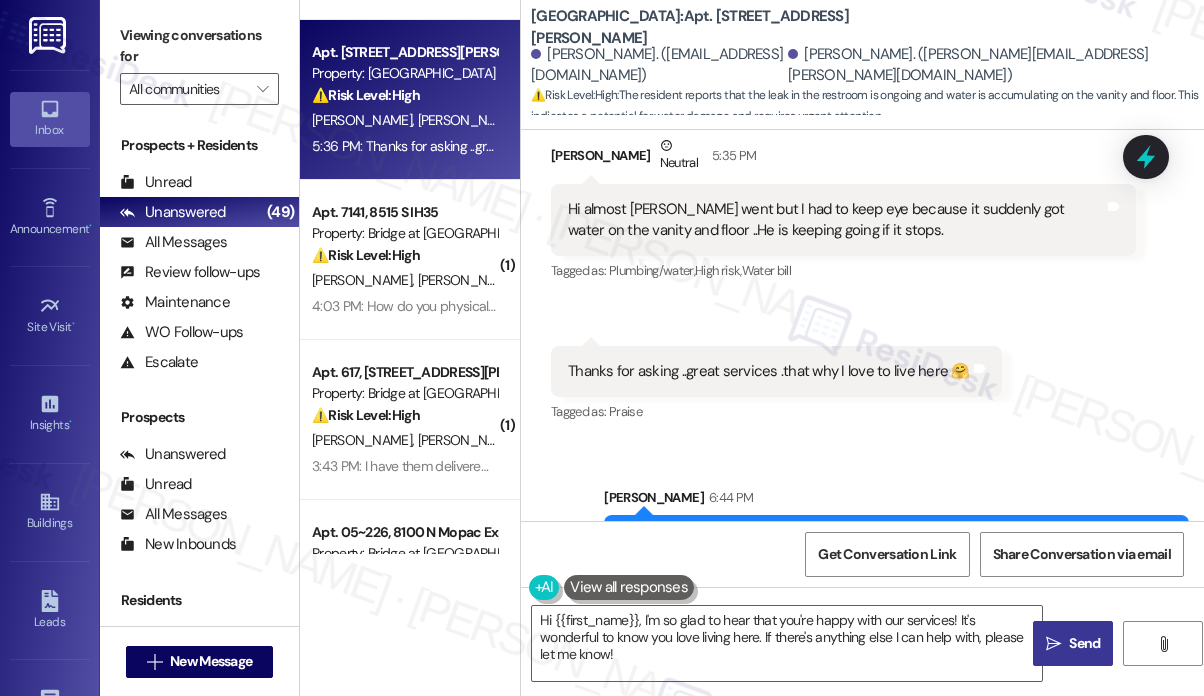 scroll, scrollTop: 970, scrollLeft: 0, axis: vertical 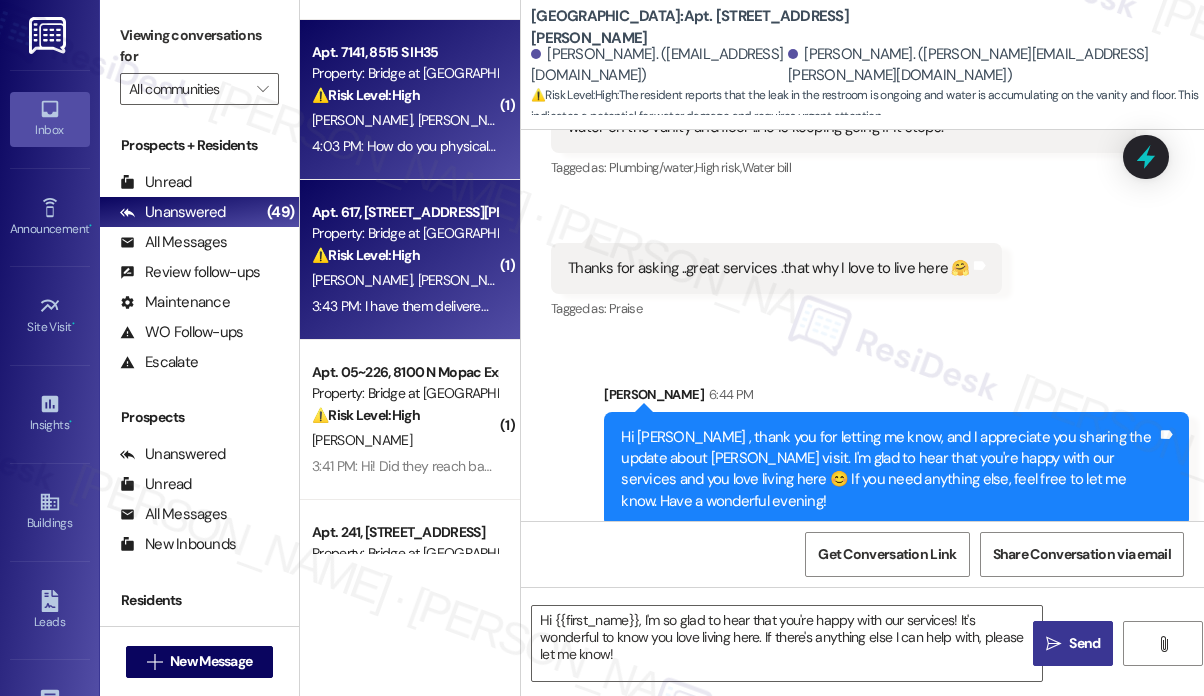type on "Fetching suggested responses. Please feel free to read through the conversation in the meantime." 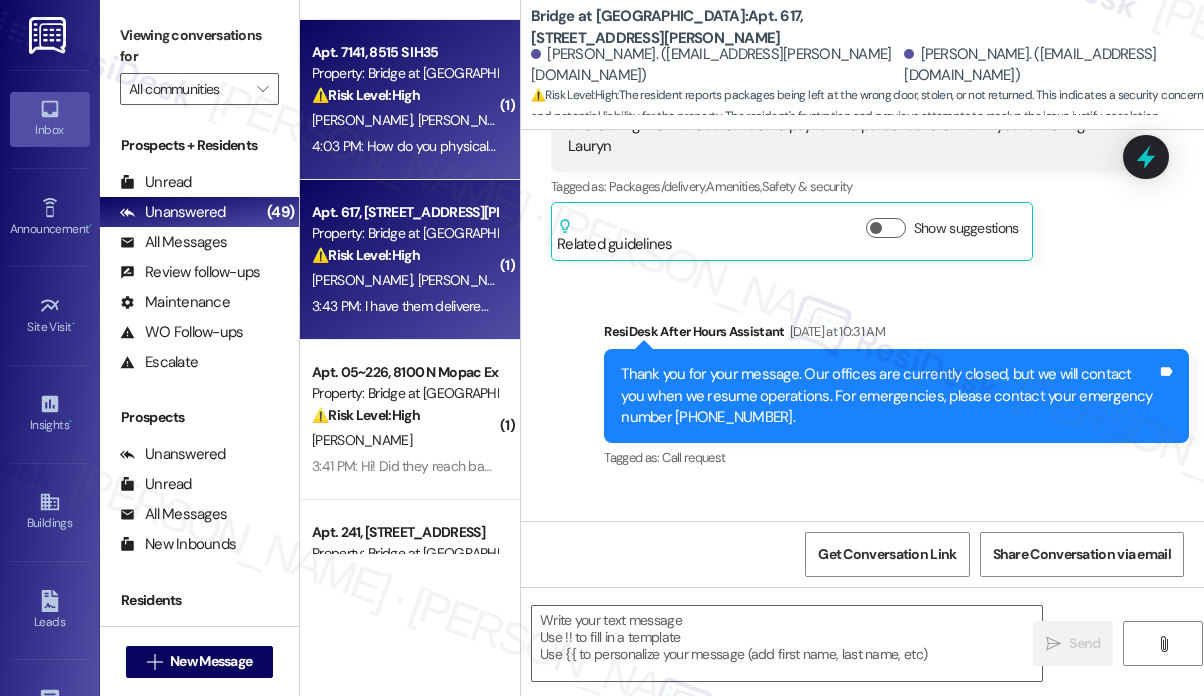 scroll, scrollTop: 2437, scrollLeft: 0, axis: vertical 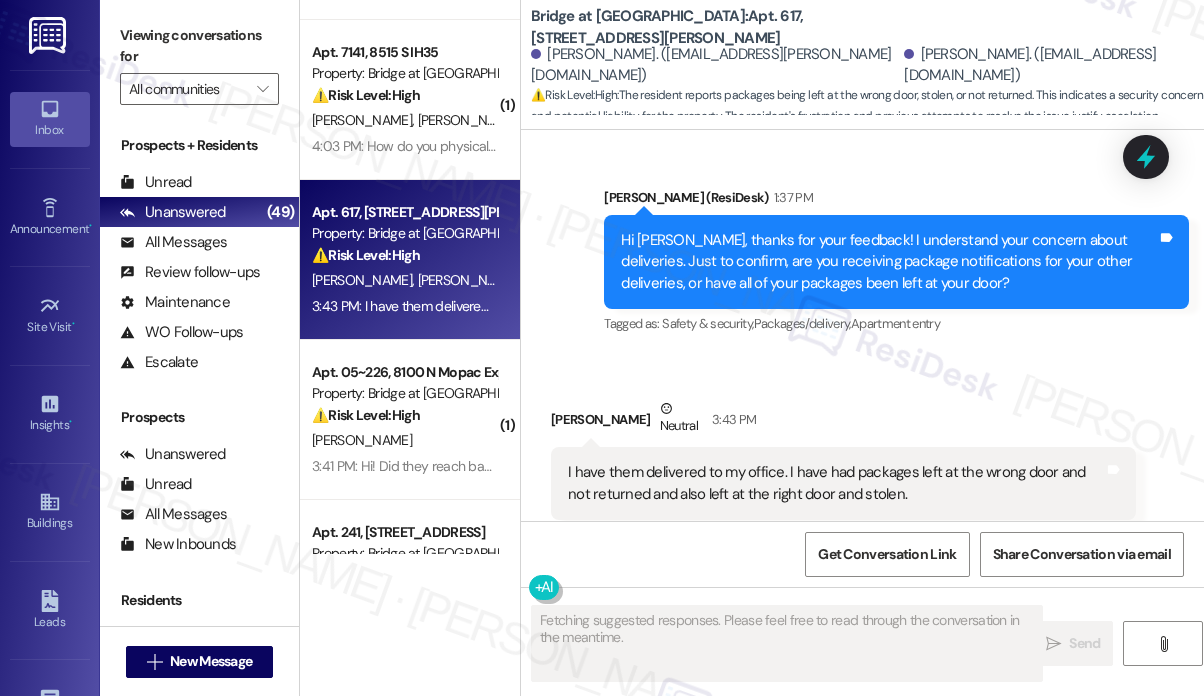 click on "I have them delivered to my office. I have had packages left at the wrong door and not returned and also left at the right door and stolen." at bounding box center (836, 483) 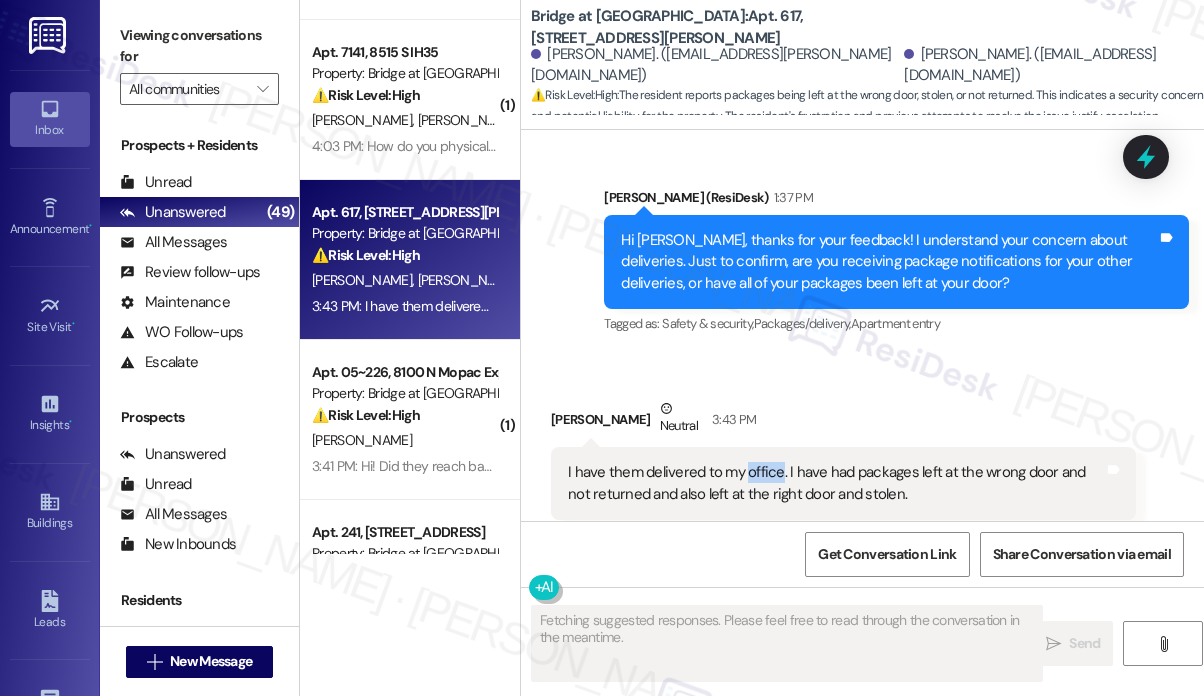 click on "I have them delivered to my office. I have had packages left at the wrong door and not returned and also left at the right door and stolen." at bounding box center (836, 483) 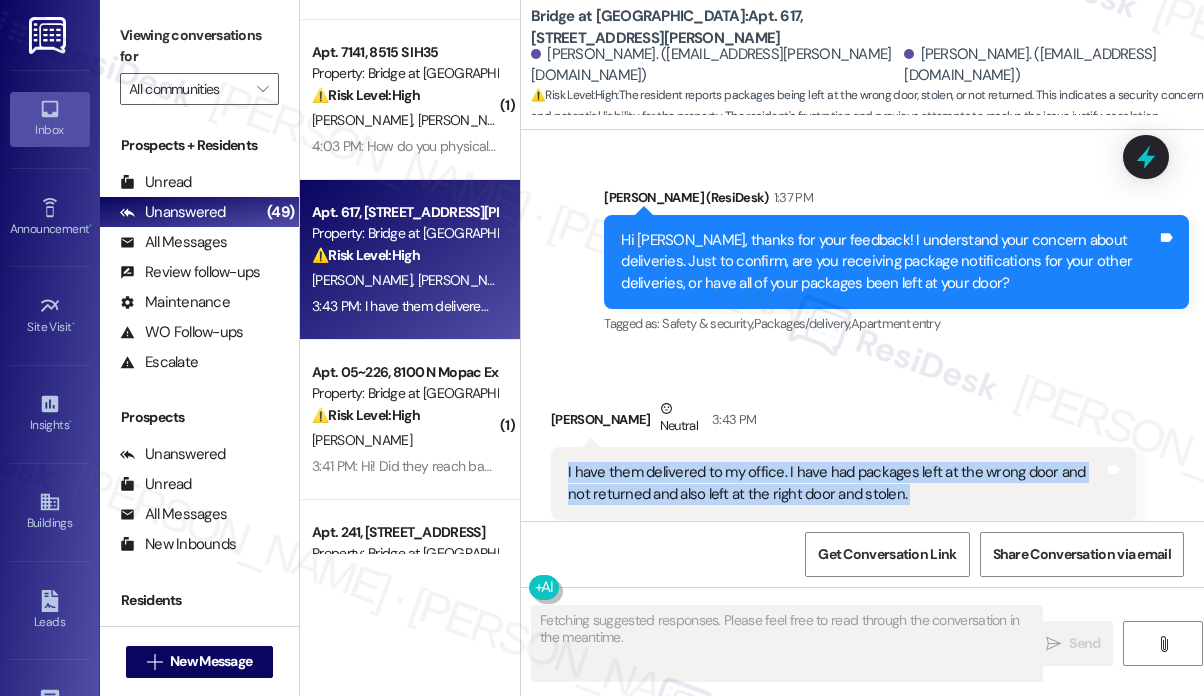 click on "I have them delivered to my office. I have had packages left at the wrong door and not returned and also left at the right door and stolen." at bounding box center [836, 483] 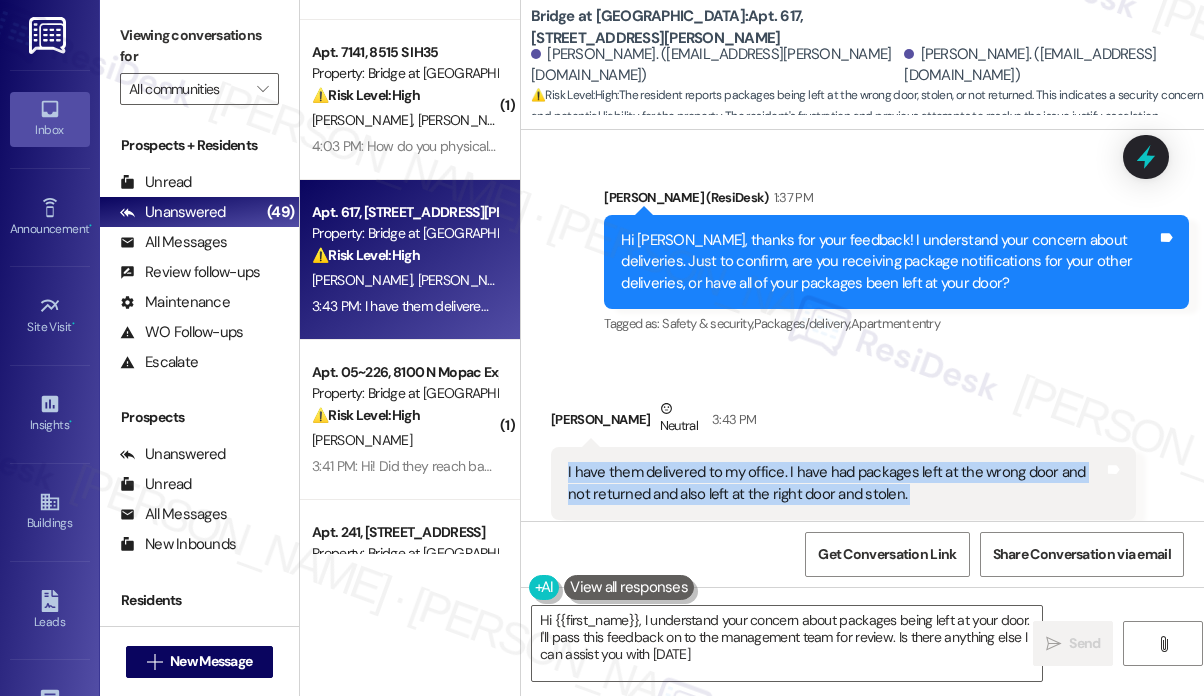 type on "Hi {{first_name}}, I understand your concern about packages being left at your door. I'll pass this feedback on to the management team for review. Is there anything else I can assist you with [DATE]?" 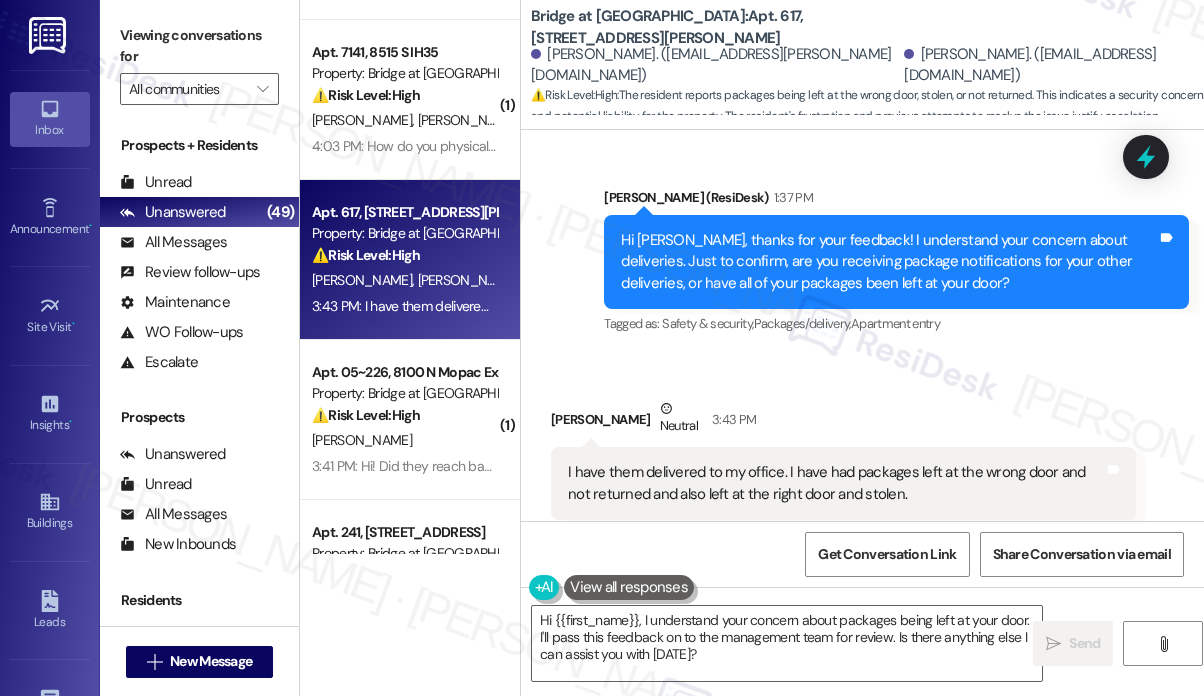 click on "Hi [PERSON_NAME], thanks for your feedback! I understand your concern about deliveries. Just to confirm, are you receiving package notifications for your other deliveries, or have all of your packages been left at your door?" at bounding box center [889, 262] 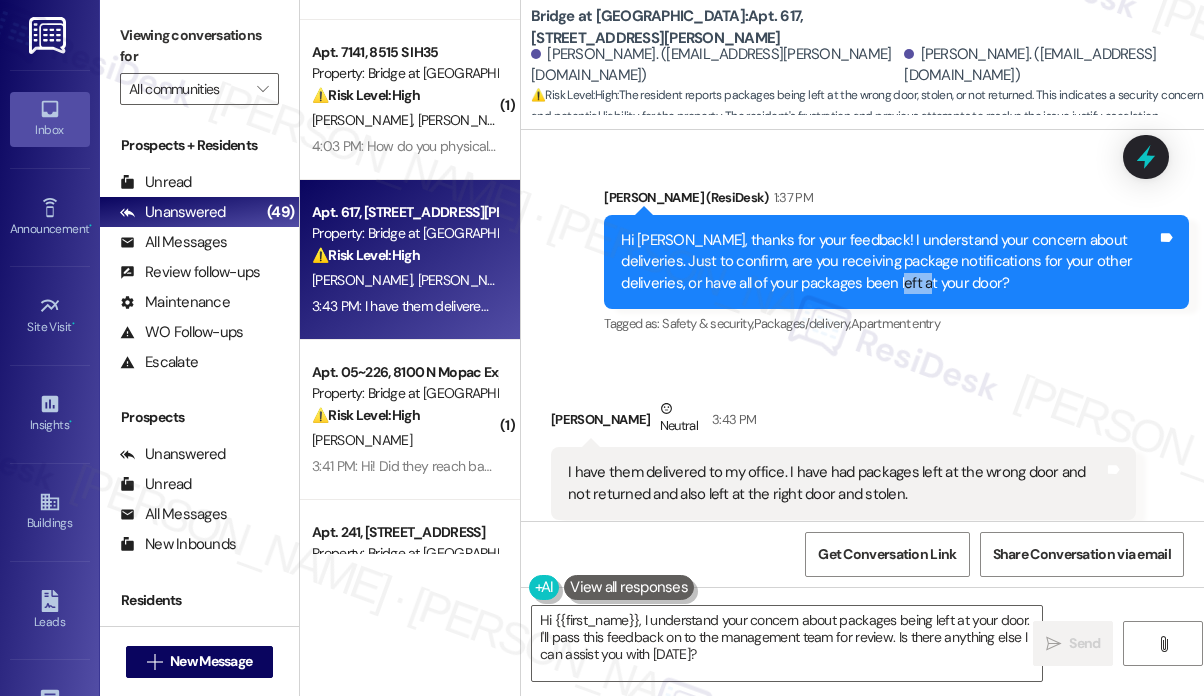 click on "Hi [PERSON_NAME], thanks for your feedback! I understand your concern about deliveries. Just to confirm, are you receiving package notifications for your other deliveries, or have all of your packages been left at your door?" at bounding box center (889, 262) 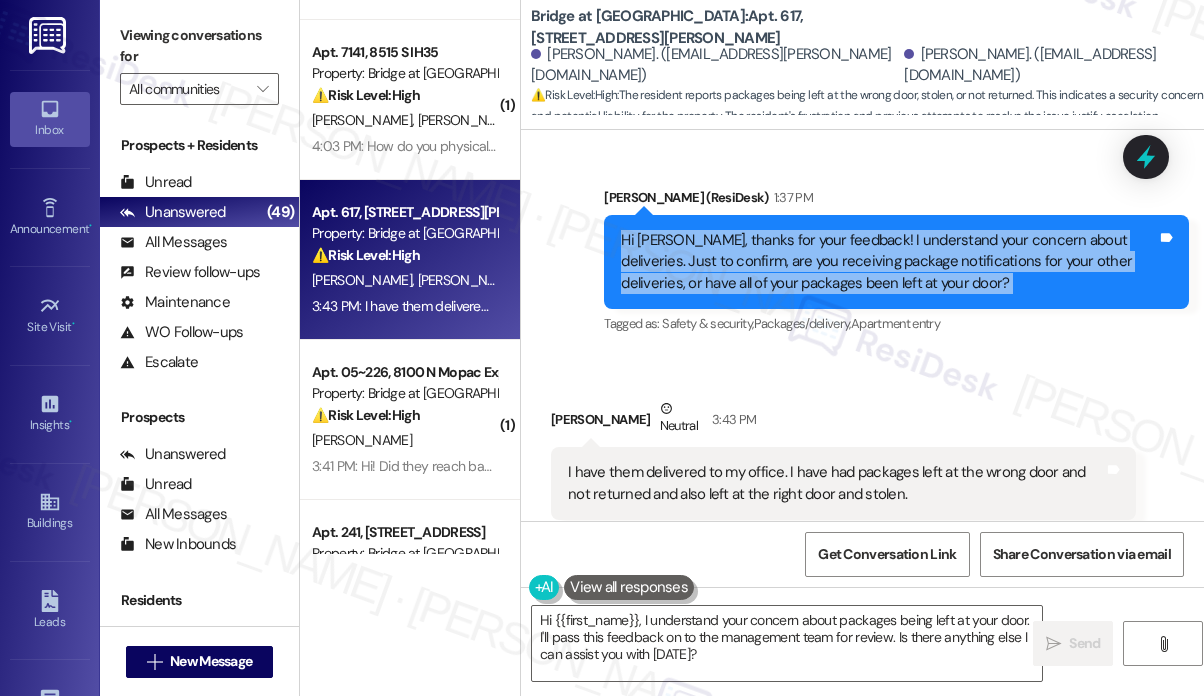 click on "Hi [PERSON_NAME], thanks for your feedback! I understand your concern about deliveries. Just to confirm, are you receiving package notifications for your other deliveries, or have all of your packages been left at your door?" at bounding box center [889, 262] 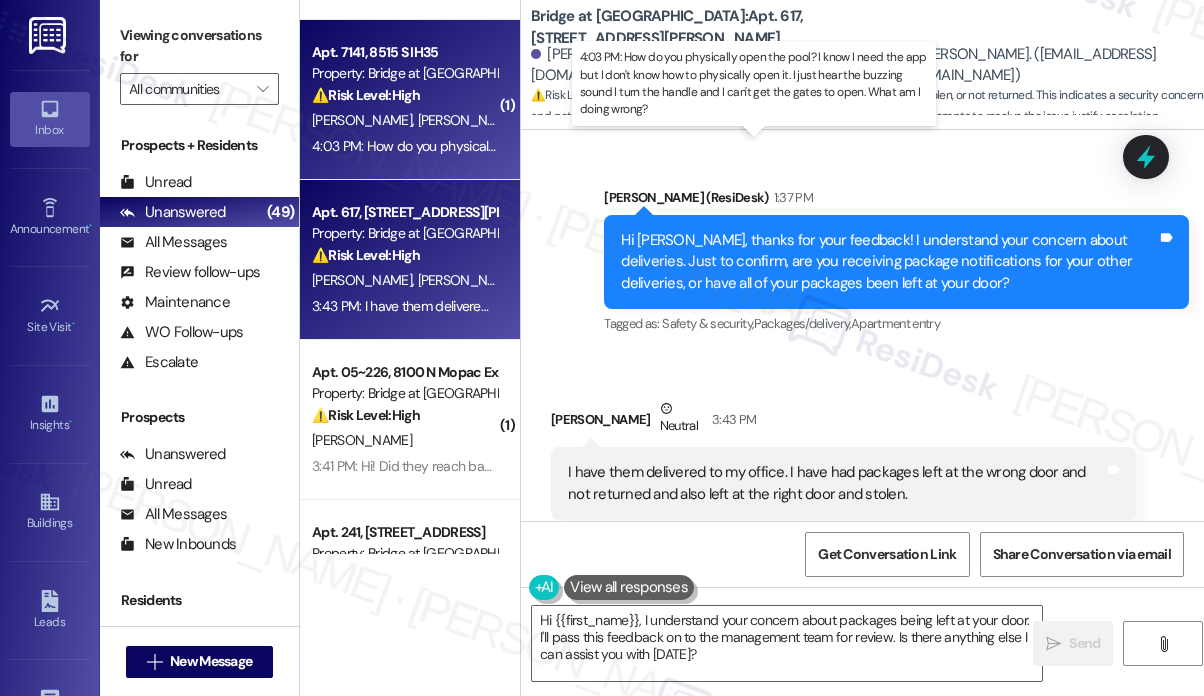 click on "4:03 PM: How do you physically open the pool? I know I need the app but I don't know how to physically open it. I just hear the buzzing  sound I turn the handle and I can't get the gates to open. What am I doing wrong? 4:03 PM: How do you physically open the pool? I know I need the app but I don't know how to physically open it. I just hear the buzzing  sound I turn the handle and I can't get the gates to open. What am I doing wrong?" at bounding box center (937, 146) 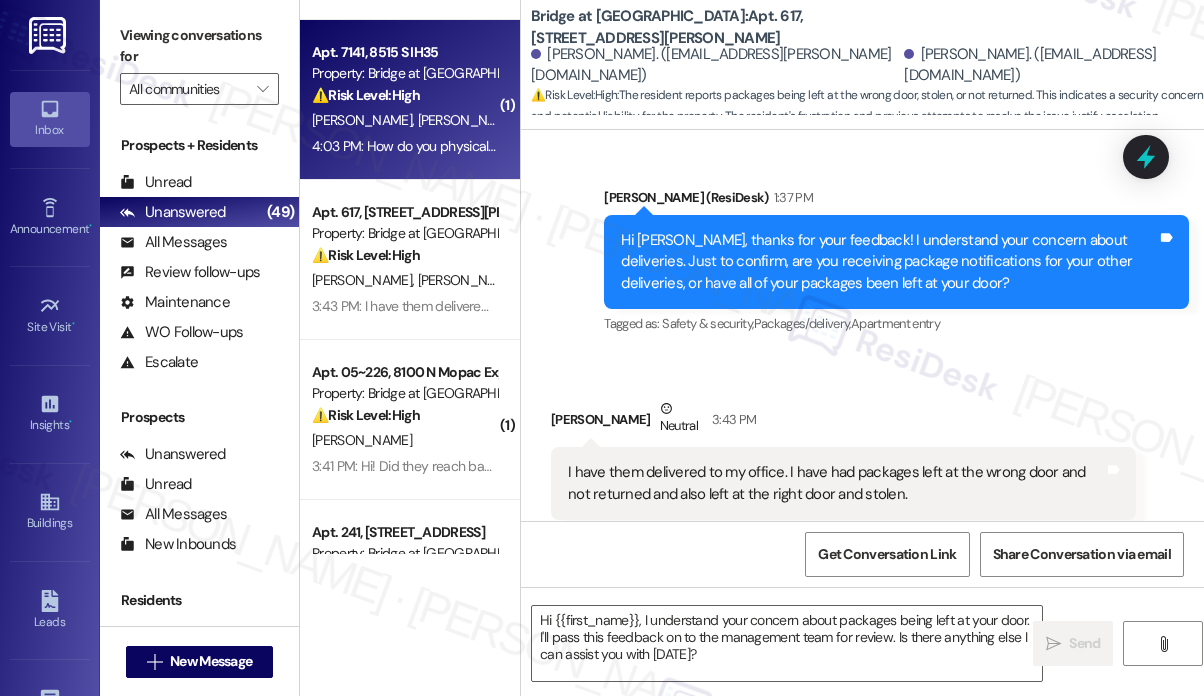type on "Fetching suggested responses. Please feel free to read through the conversation in the meantime." 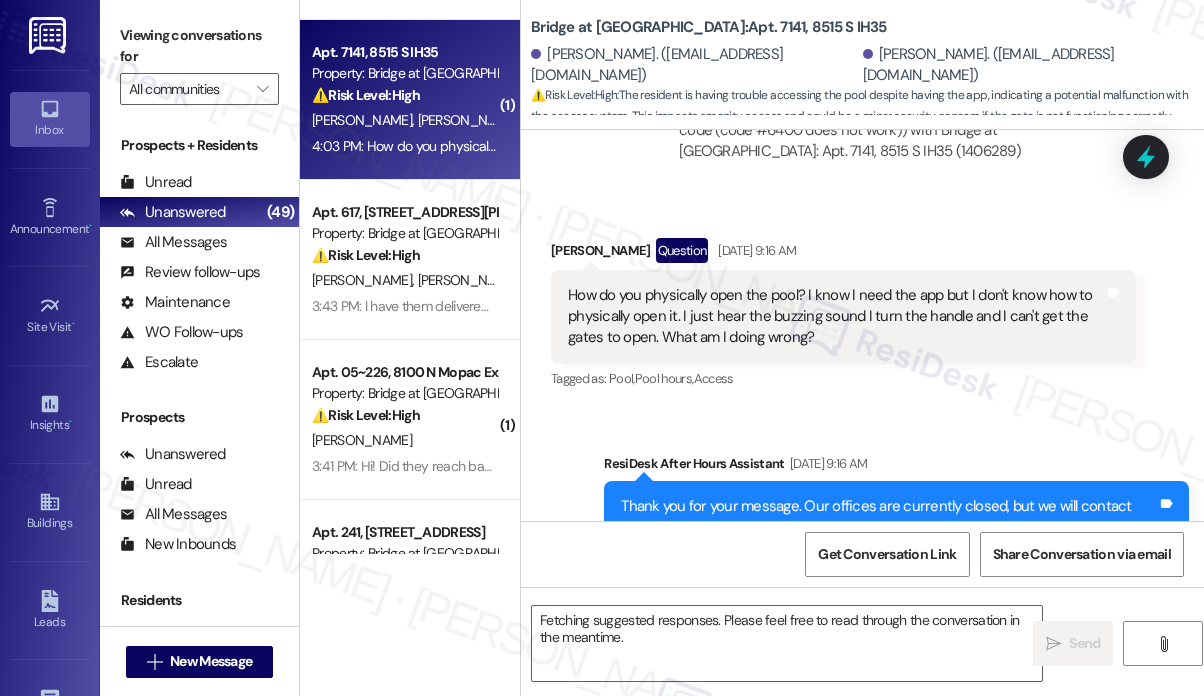 scroll, scrollTop: 2172, scrollLeft: 0, axis: vertical 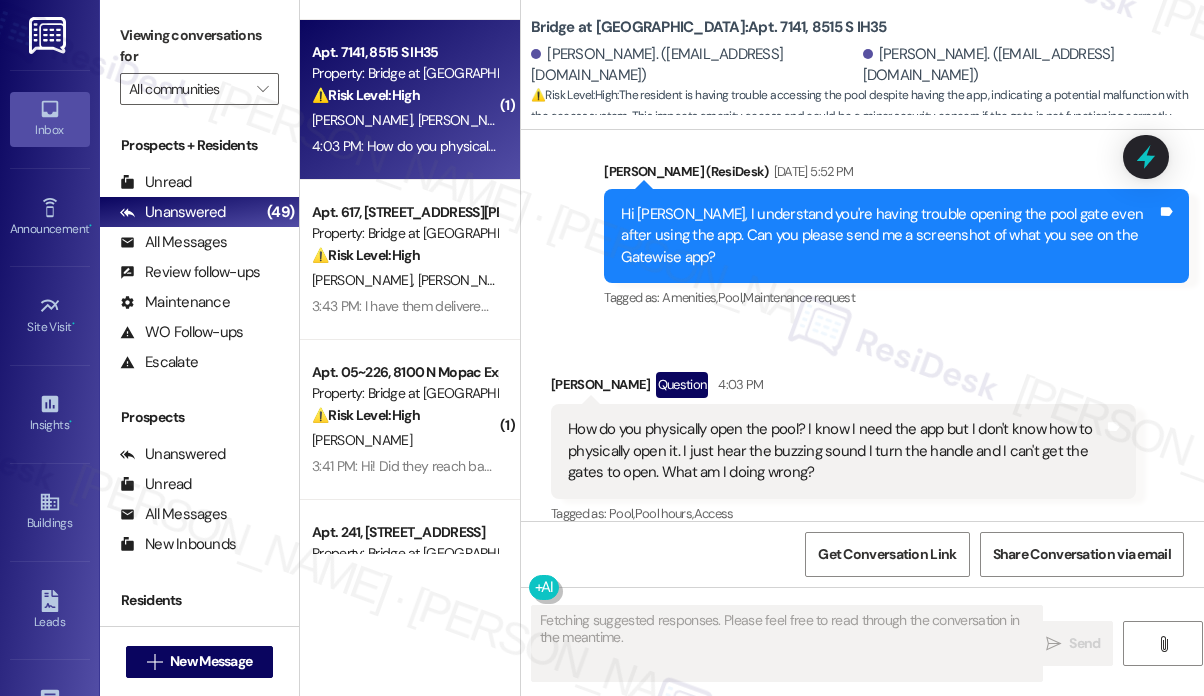 click on "How do you physically open the pool? I know I need the app but I don't know how to physically open it. I just hear the buzzing  sound I turn the handle and I can't get the gates to open. What am I doing wrong?" at bounding box center (836, 451) 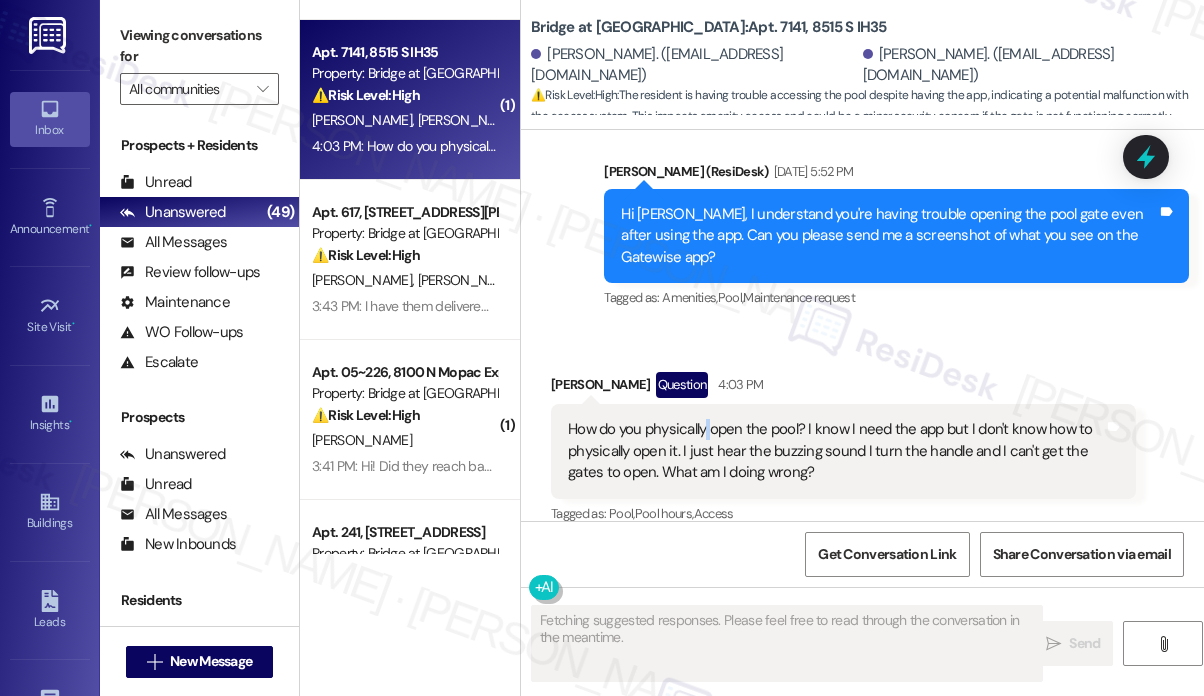 click on "How do you physically open the pool? I know I need the app but I don't know how to physically open it. I just hear the buzzing  sound I turn the handle and I can't get the gates to open. What am I doing wrong?" at bounding box center (836, 451) 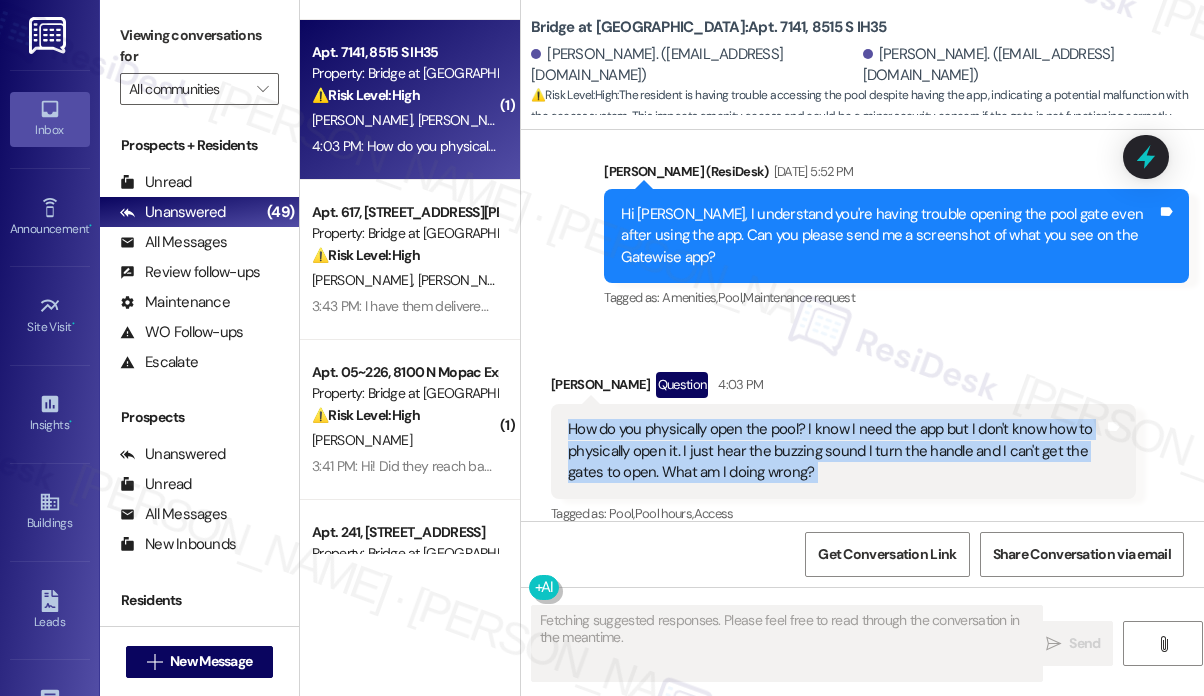 click on "How do you physically open the pool? I know I need the app but I don't know how to physically open it. I just hear the buzzing  sound I turn the handle and I can't get the gates to open. What am I doing wrong?" at bounding box center (836, 451) 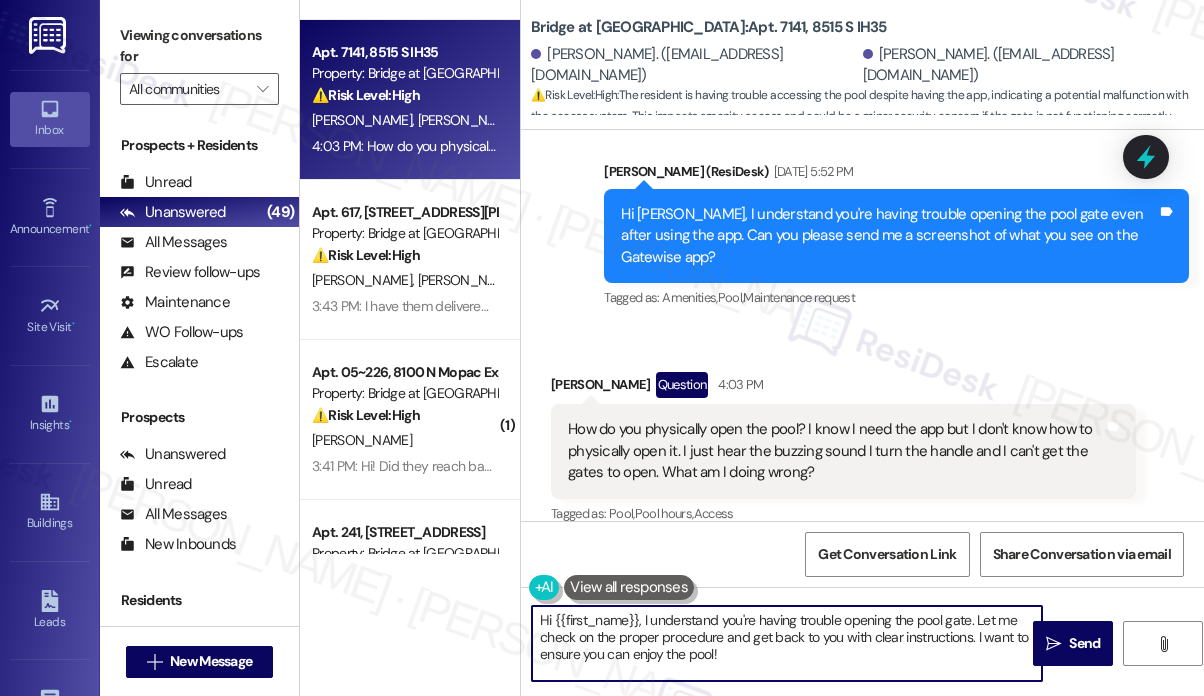 drag, startPoint x: 809, startPoint y: 662, endPoint x: 833, endPoint y: 632, distance: 38.418747 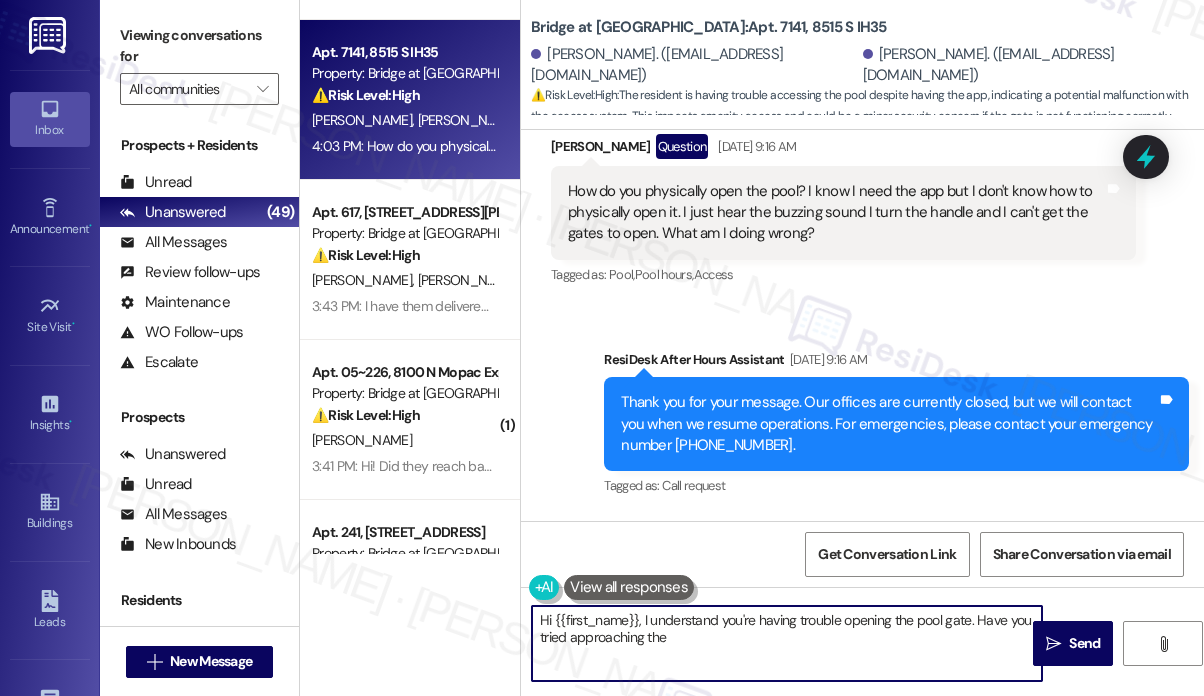 scroll, scrollTop: 1672, scrollLeft: 0, axis: vertical 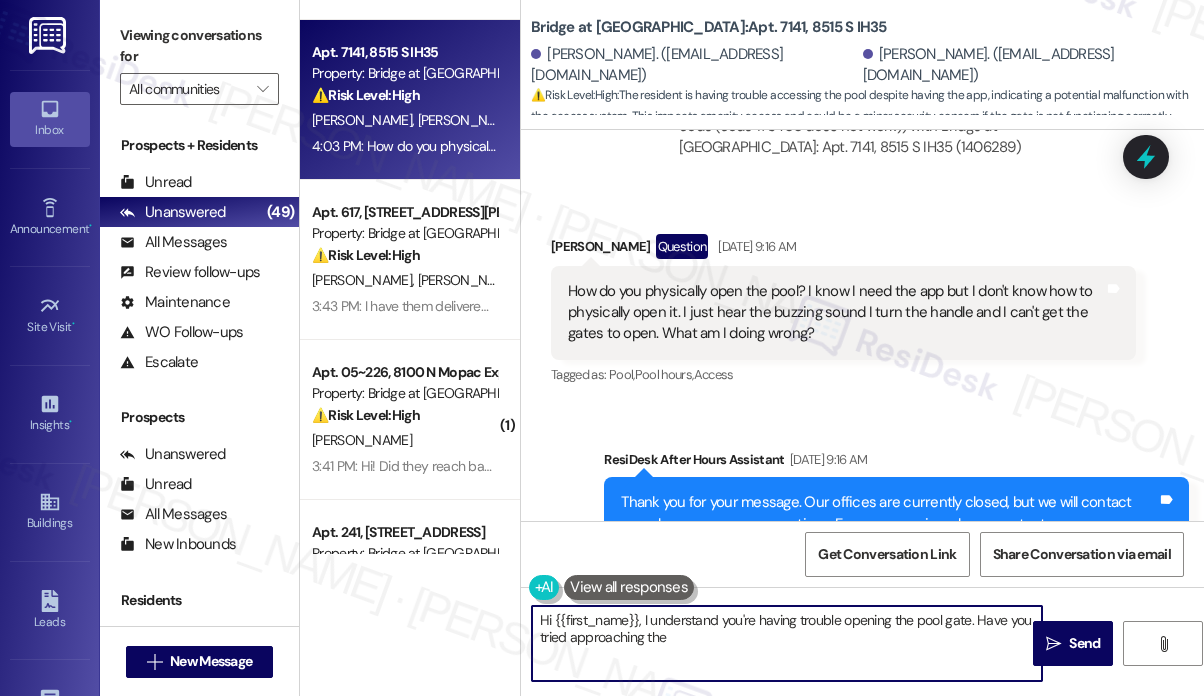 click on "How do you physically open the pool? I know I need the app but I don't know how to physically open it. I just hear the buzzing  sound I turn the handle and I can't get the gates to open. What am I doing wrong? Tags and notes" at bounding box center [843, 313] 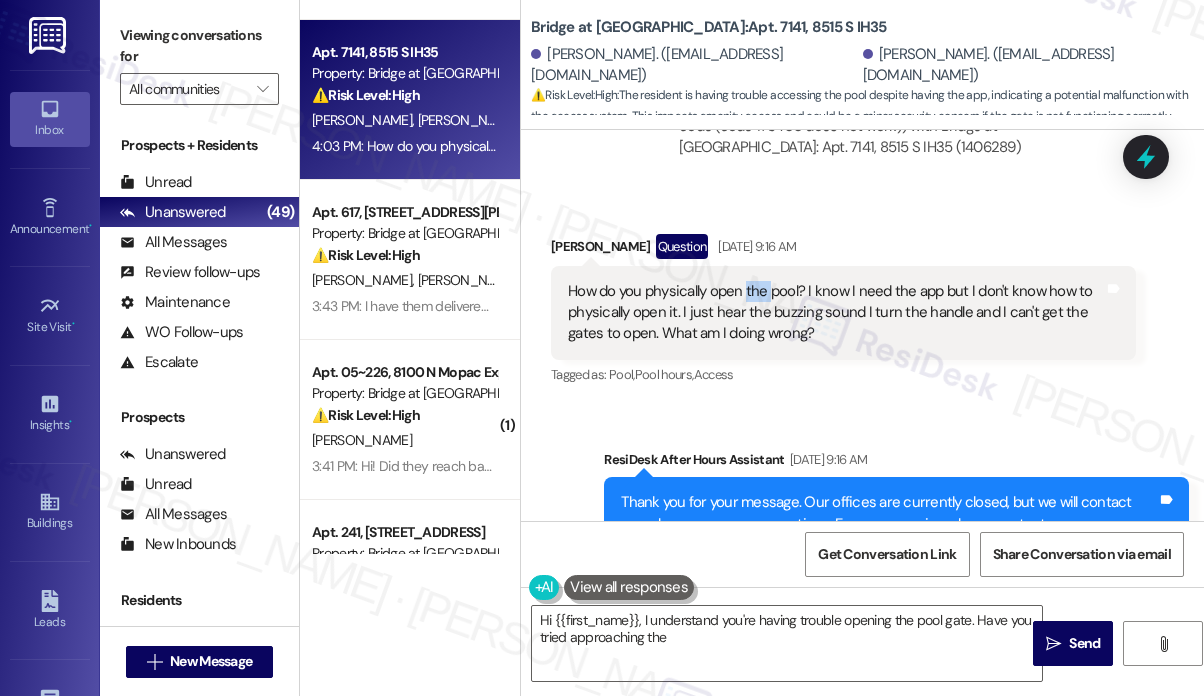 click on "How do you physically open the pool? I know I need the app but I don't know how to physically open it. I just hear the buzzing  sound I turn the handle and I can't get the gates to open. What am I doing wrong? Tags and notes" at bounding box center [843, 313] 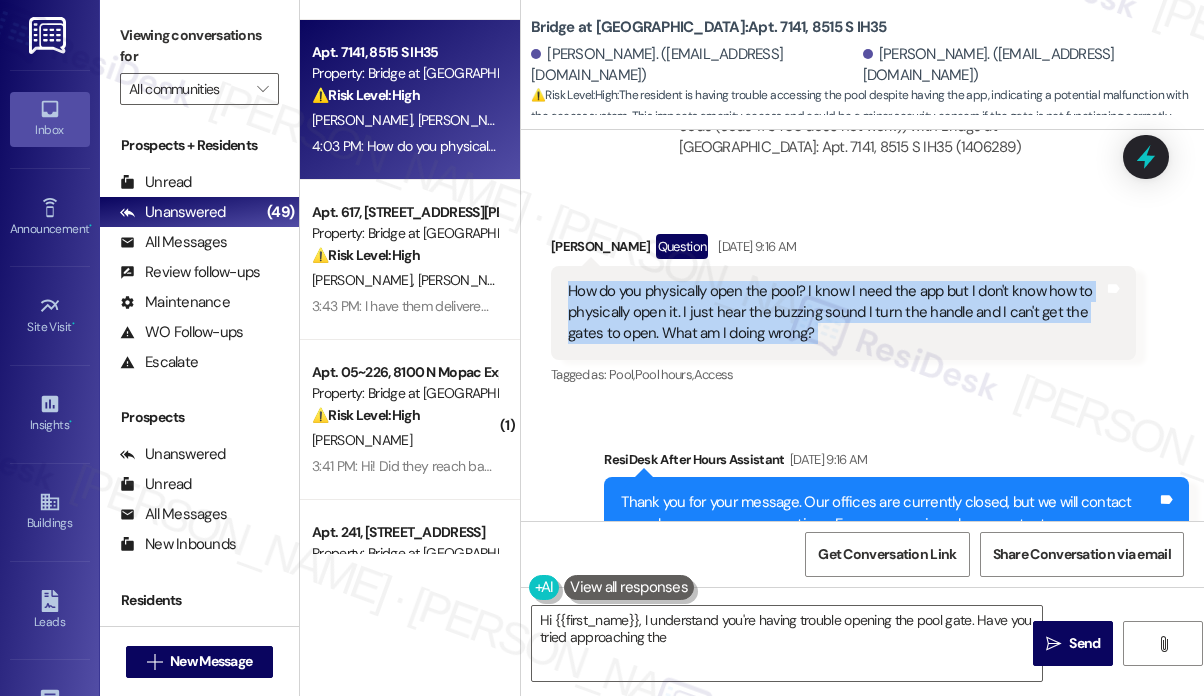 click on "How do you physically open the pool? I know I need the app but I don't know how to physically open it. I just hear the buzzing  sound I turn the handle and I can't get the gates to open. What am I doing wrong? Tags and notes" at bounding box center [843, 313] 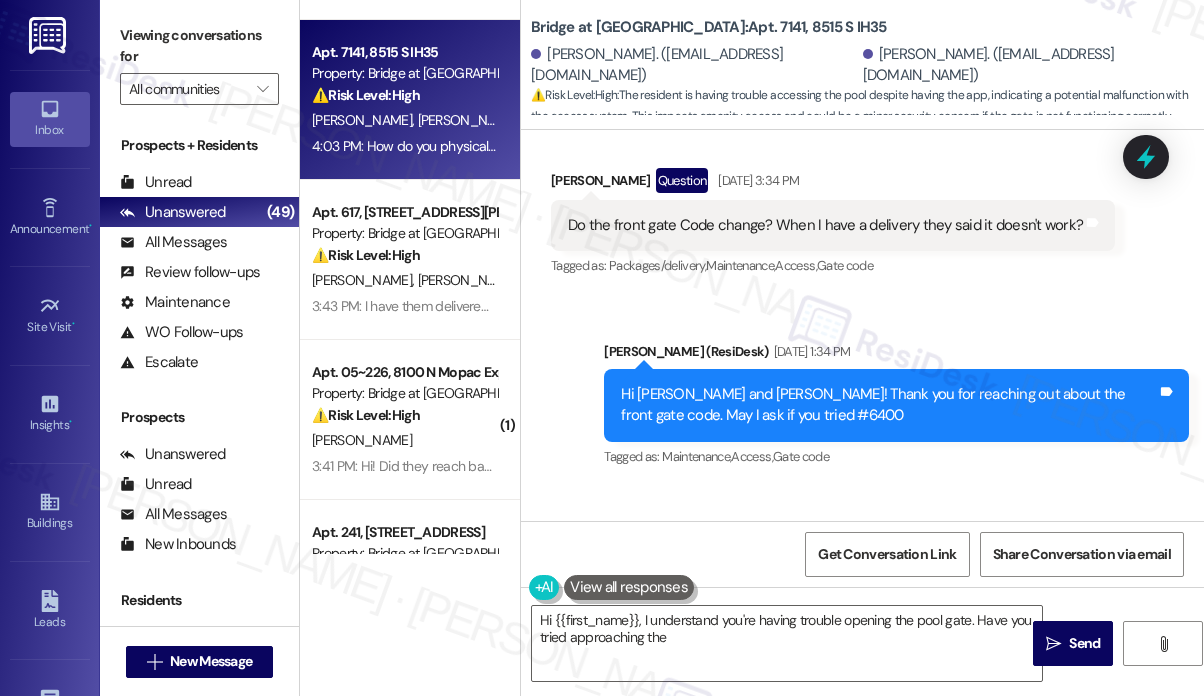 scroll, scrollTop: 572, scrollLeft: 0, axis: vertical 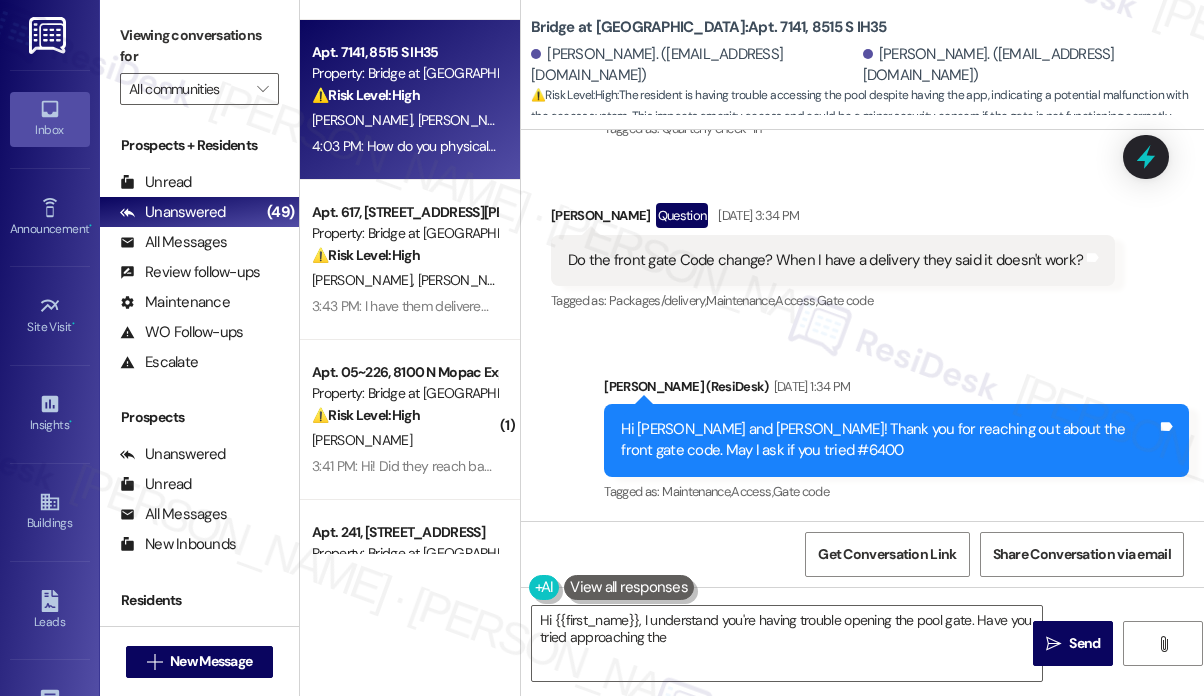 click on "Do the front gate Code change? When I have a delivery they said it doesn't work?" at bounding box center [825, 260] 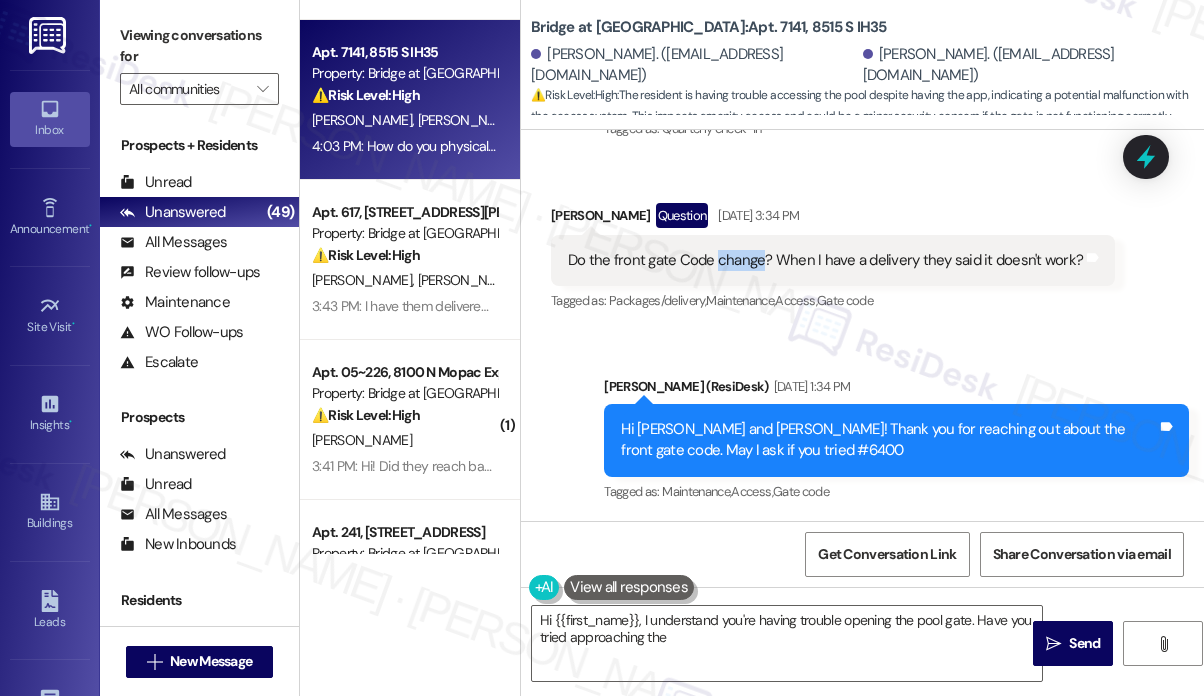click on "Do the front gate Code change? When I have a delivery they said it doesn't work?" at bounding box center (825, 260) 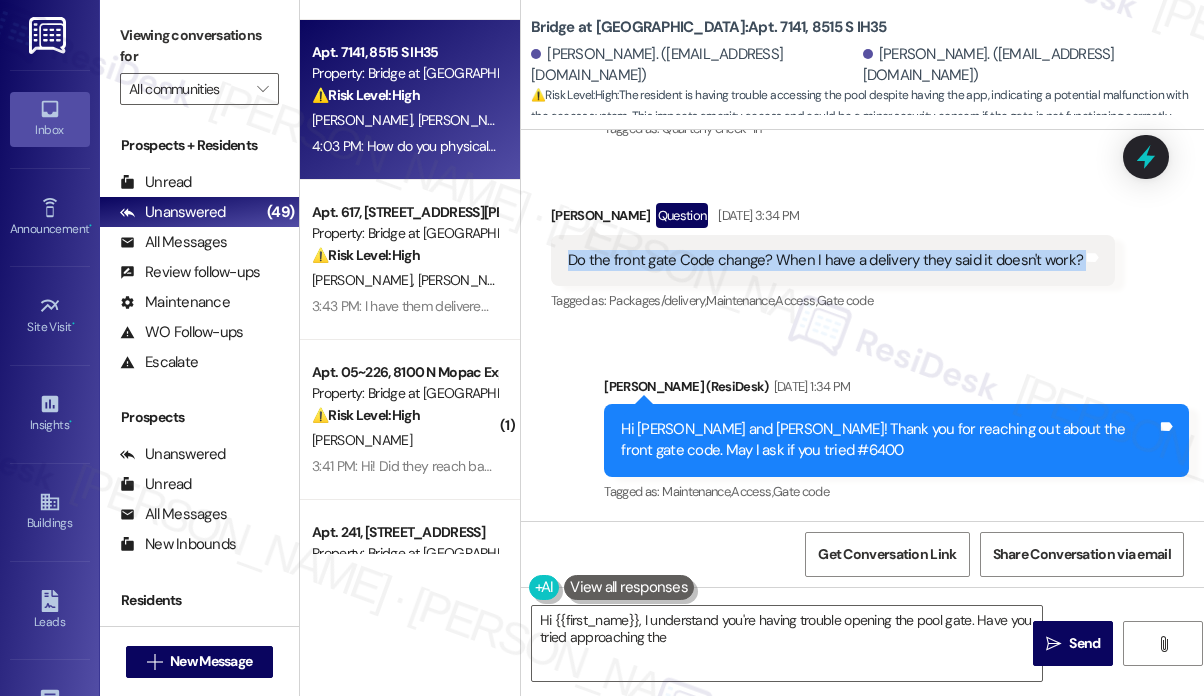 click on "Do the front gate Code change? When I have a delivery they said it doesn't work?" at bounding box center [825, 260] 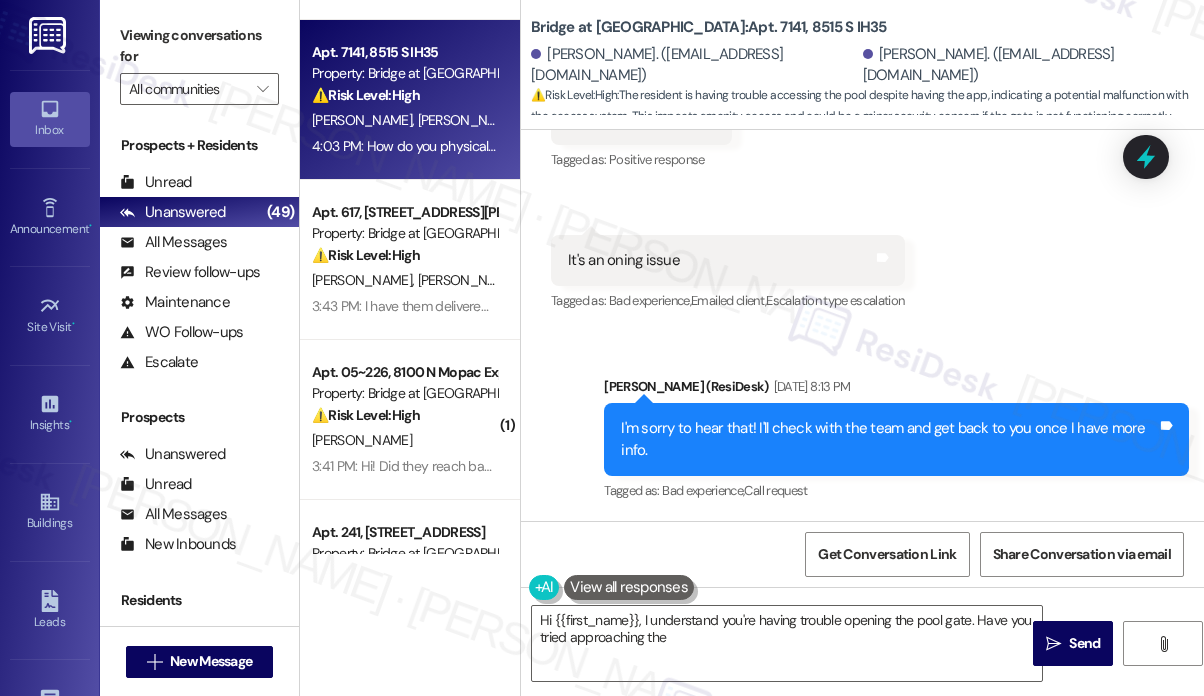 scroll, scrollTop: 1272, scrollLeft: 0, axis: vertical 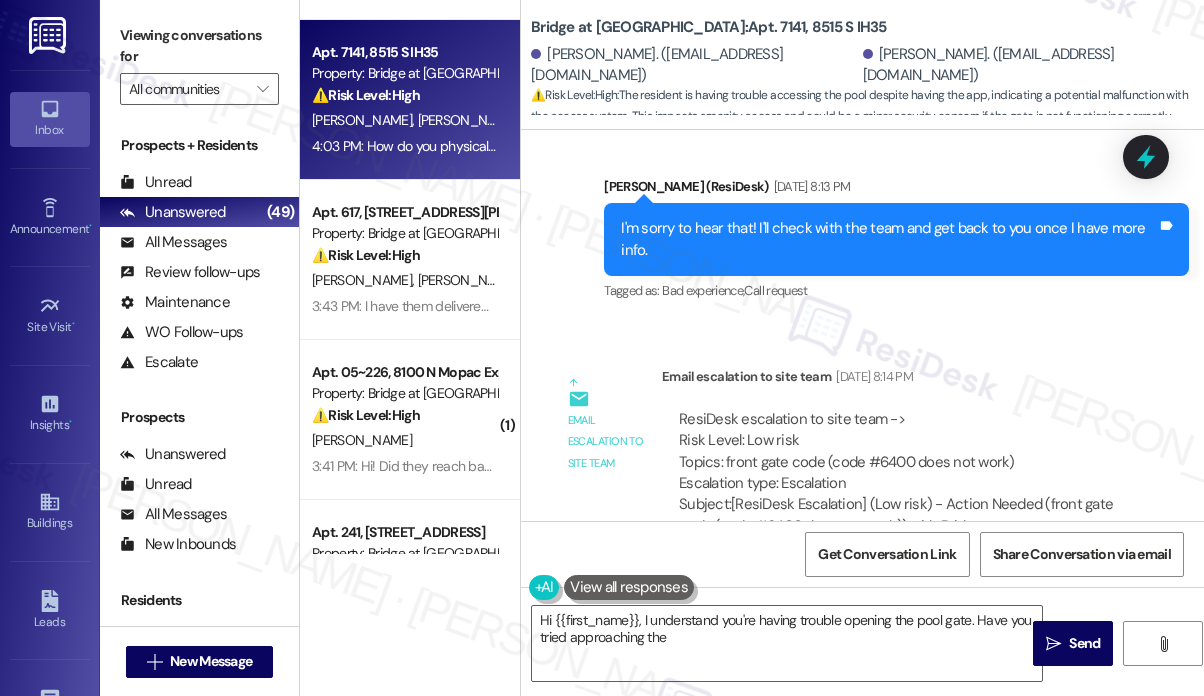 click on "I'm sorry to hear that! I'll check with the team and get back to you once I have more info." at bounding box center [889, 239] 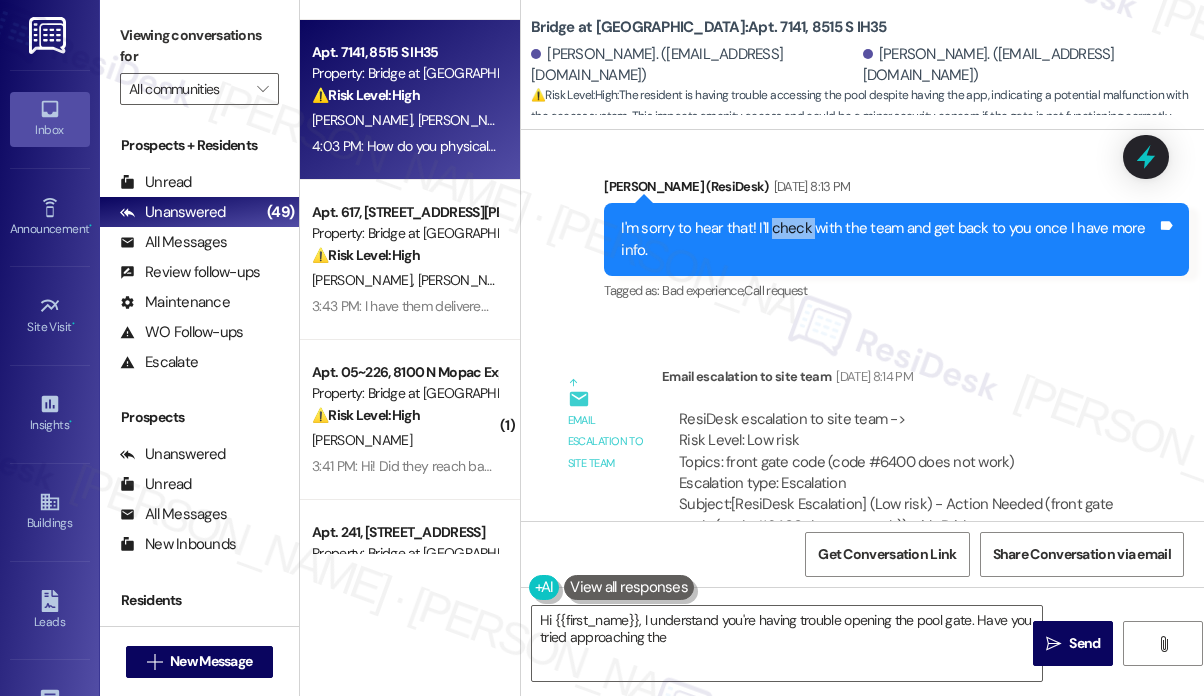 click on "I'm sorry to hear that! I'll check with the team and get back to you once I have more info." at bounding box center [889, 239] 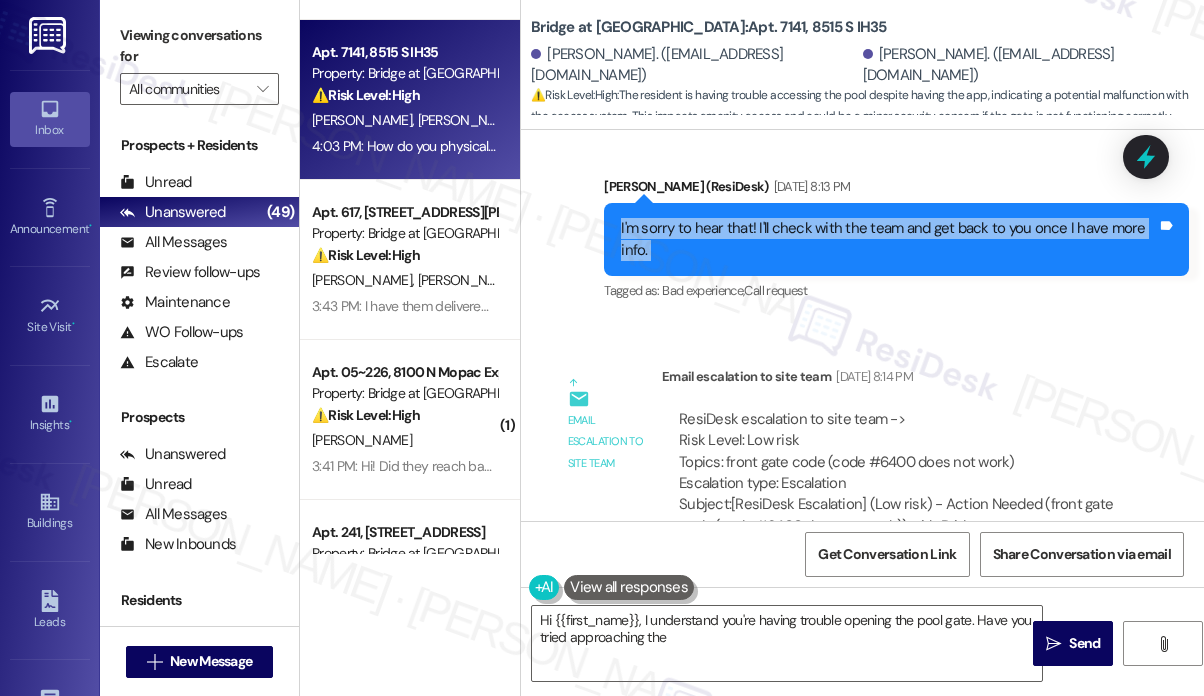 click on "I'm sorry to hear that! I'll check with the team and get back to you once I have more info." at bounding box center (889, 239) 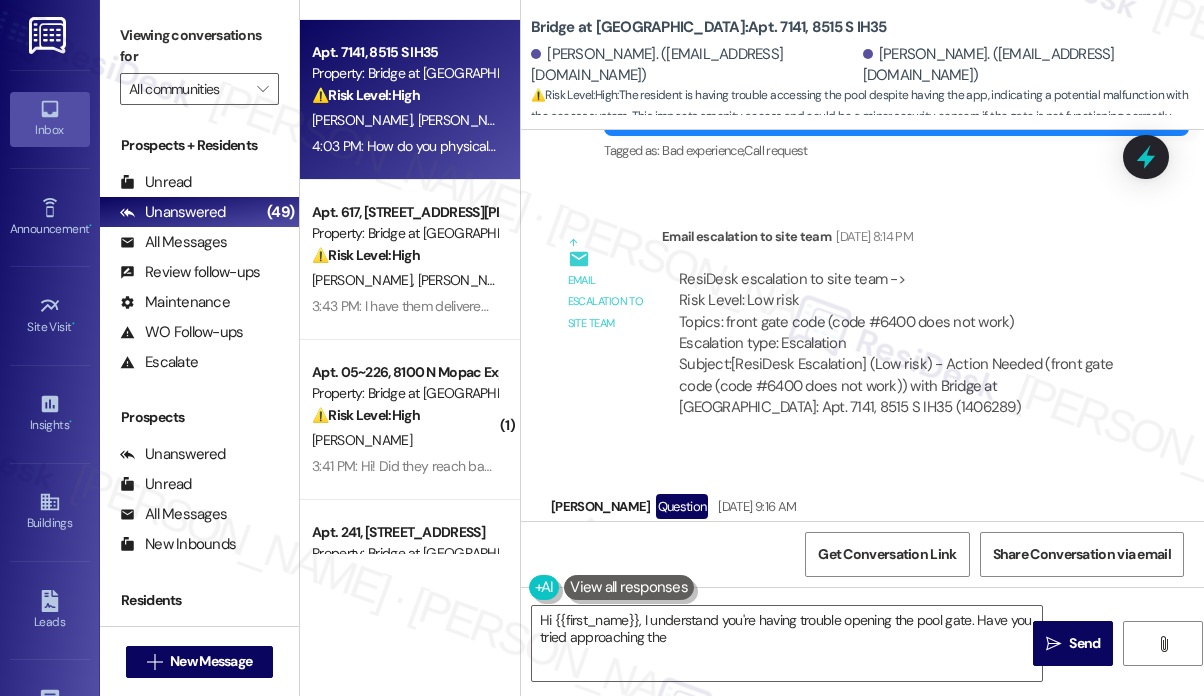 scroll, scrollTop: 1472, scrollLeft: 0, axis: vertical 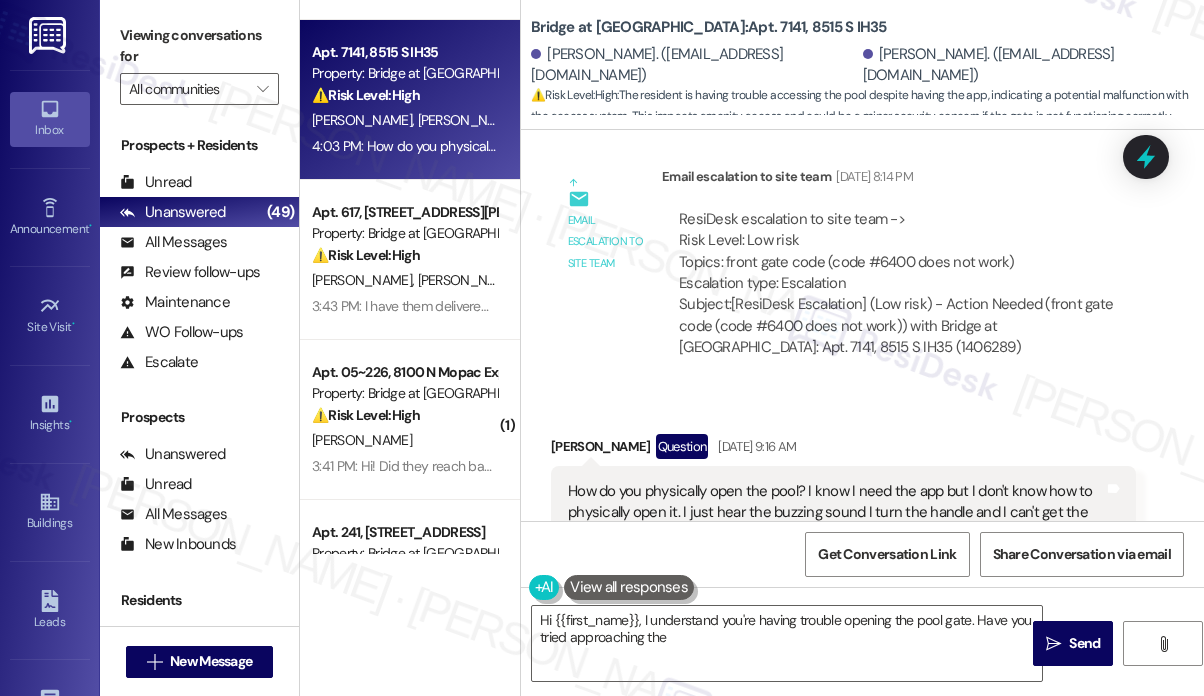 click on "ResiDesk escalation to site team ->
Risk Level: Low risk
Topics: front gate code (code #6400 does not work)
Escalation type: Escalation" at bounding box center (899, 252) 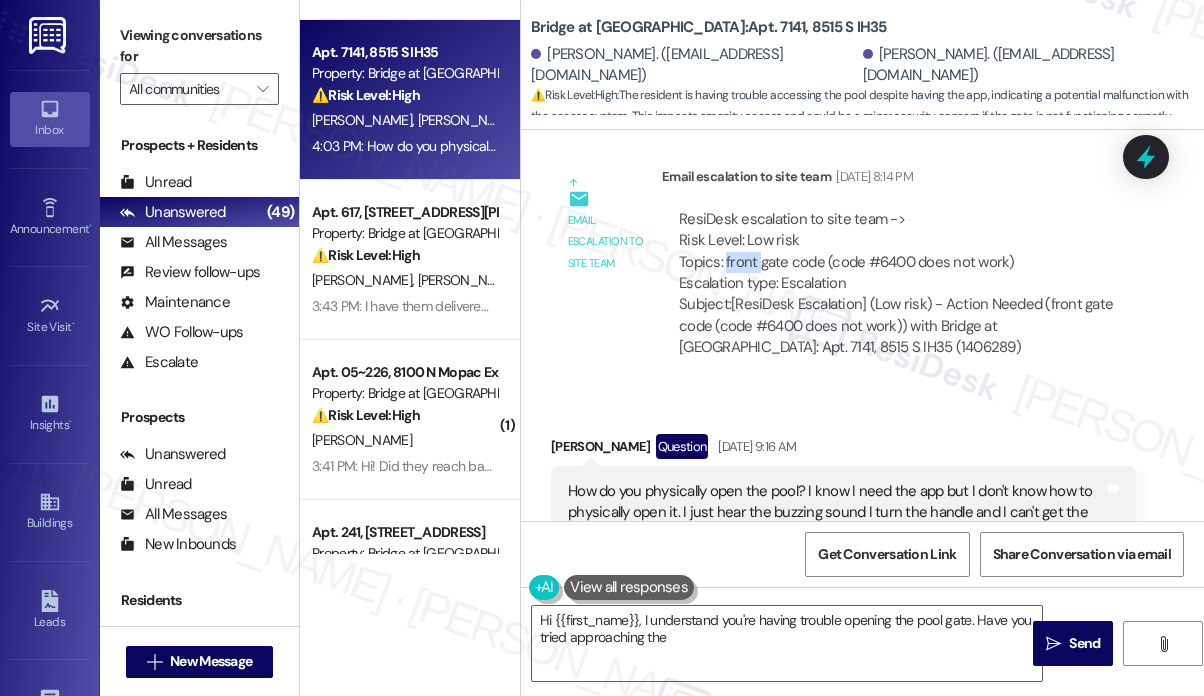 click on "ResiDesk escalation to site team ->
Risk Level: Low risk
Topics: front gate code (code #6400 does not work)
Escalation type: Escalation" at bounding box center (899, 252) 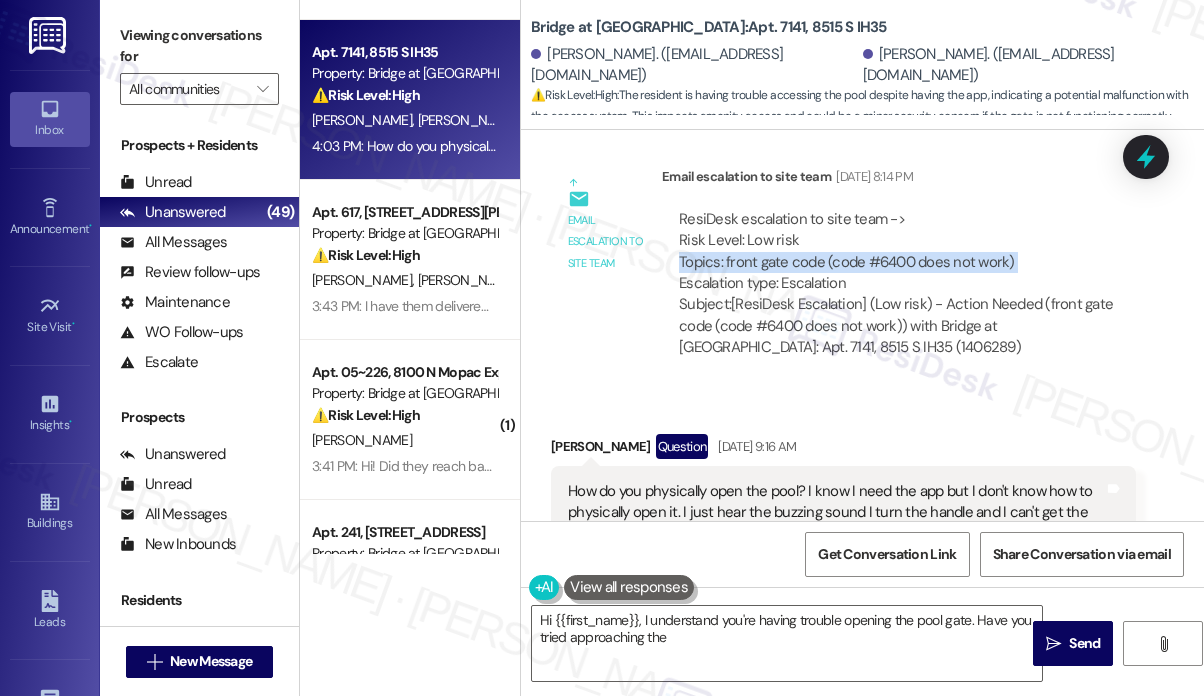click on "ResiDesk escalation to site team ->
Risk Level: Low risk
Topics: front gate code (code #6400 does not work)
Escalation type: Escalation" at bounding box center (899, 252) 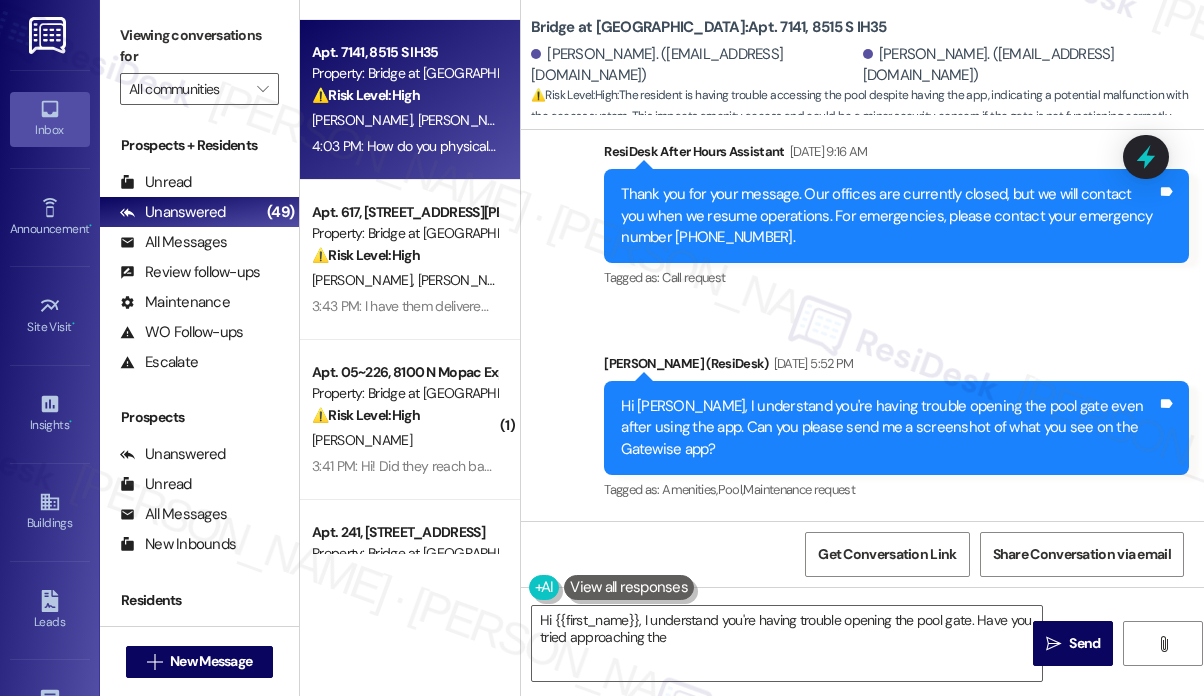 scroll, scrollTop: 2072, scrollLeft: 0, axis: vertical 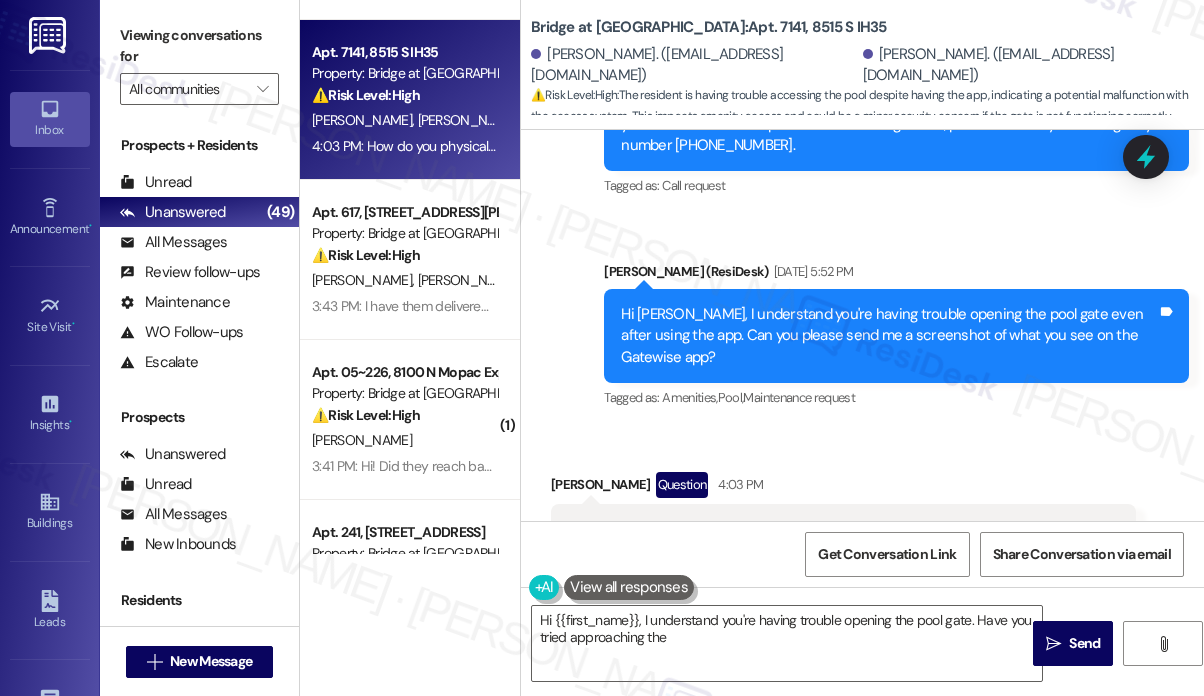 click on "Hi [PERSON_NAME], I understand you're having trouble opening the pool gate even after using the app. Can you please send me a screenshot of what you see on the Gatewise app?" at bounding box center (889, 336) 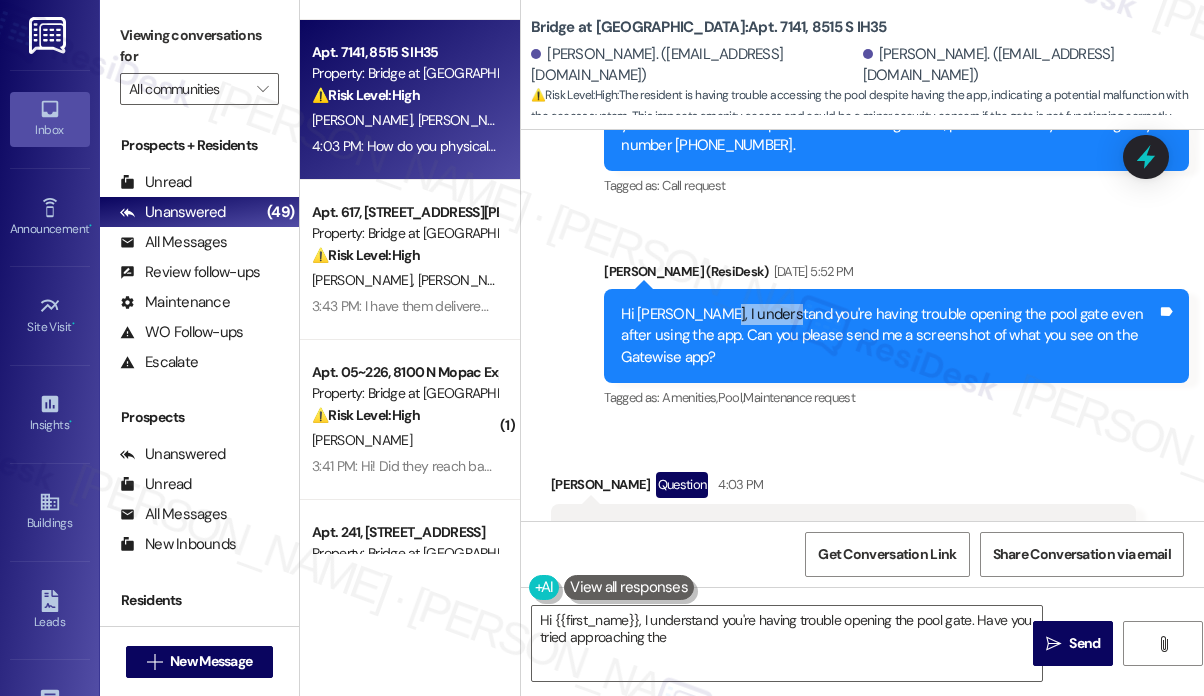 click on "Hi [PERSON_NAME], I understand you're having trouble opening the pool gate even after using the app. Can you please send me a screenshot of what you see on the Gatewise app?" at bounding box center (889, 336) 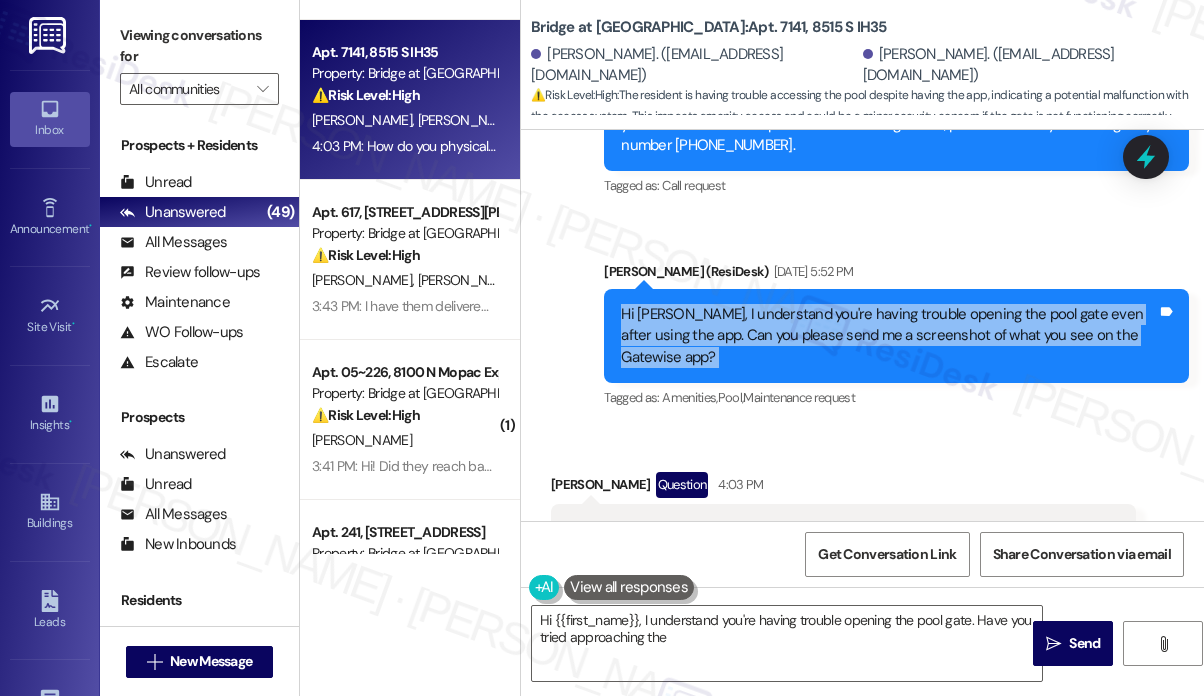 click on "Hi [PERSON_NAME], I understand you're having trouble opening the pool gate even after using the app. Can you please send me a screenshot of what you see on the Gatewise app?" at bounding box center (889, 336) 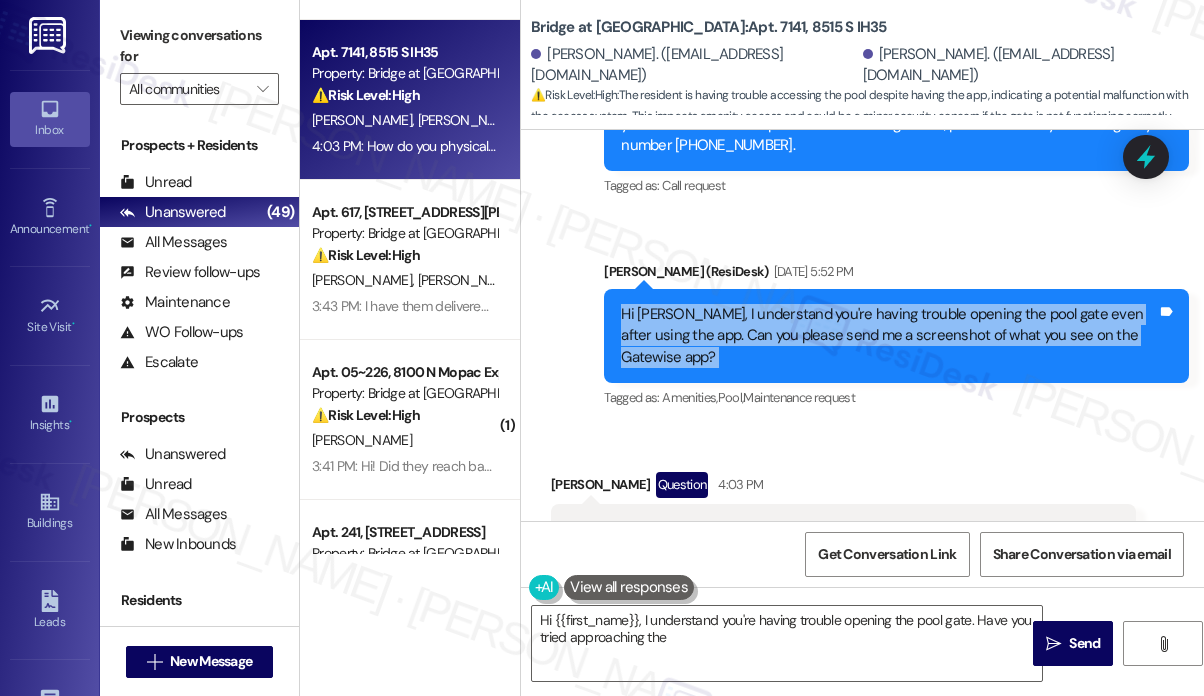 click on "Hi [PERSON_NAME], I understand you're having trouble opening the pool gate even after using the app. Can you please send me a screenshot of what you see on the Gatewise app?" at bounding box center [889, 336] 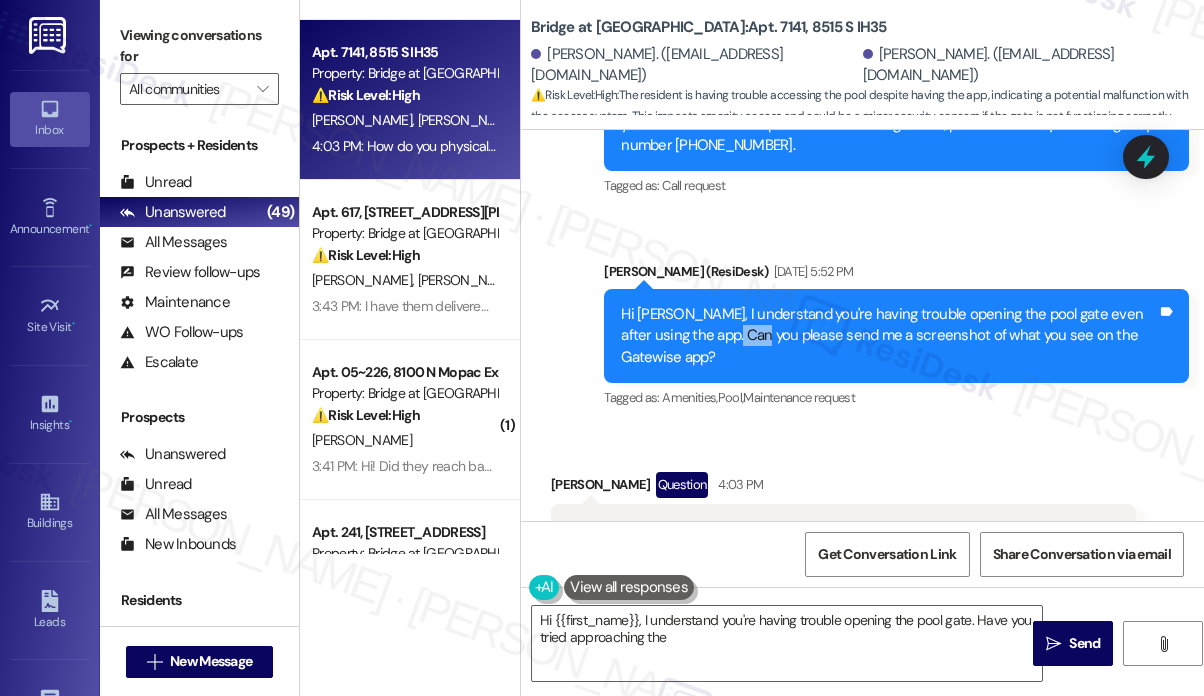 click on "Hi [PERSON_NAME], I understand you're having trouble opening the pool gate even after using the app. Can you please send me a screenshot of what you see on the Gatewise app?" at bounding box center (889, 336) 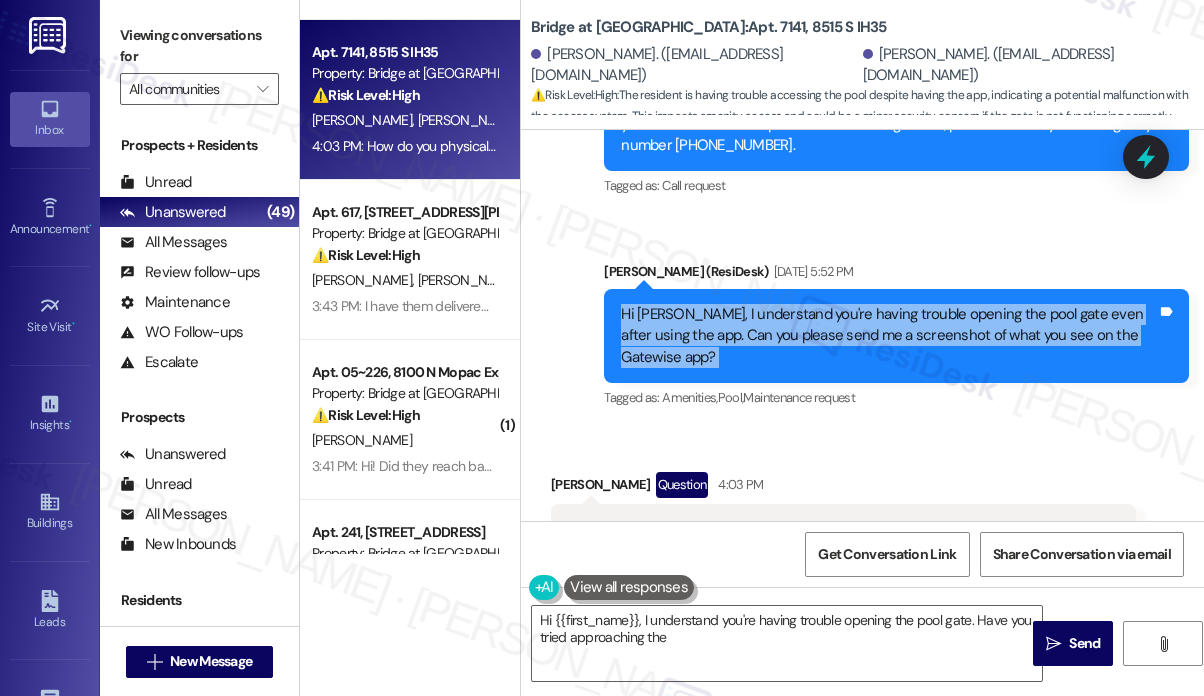 click on "Hi [PERSON_NAME], I understand you're having trouble opening the pool gate even after using the app. Can you please send me a screenshot of what you see on the Gatewise app?" at bounding box center (889, 336) 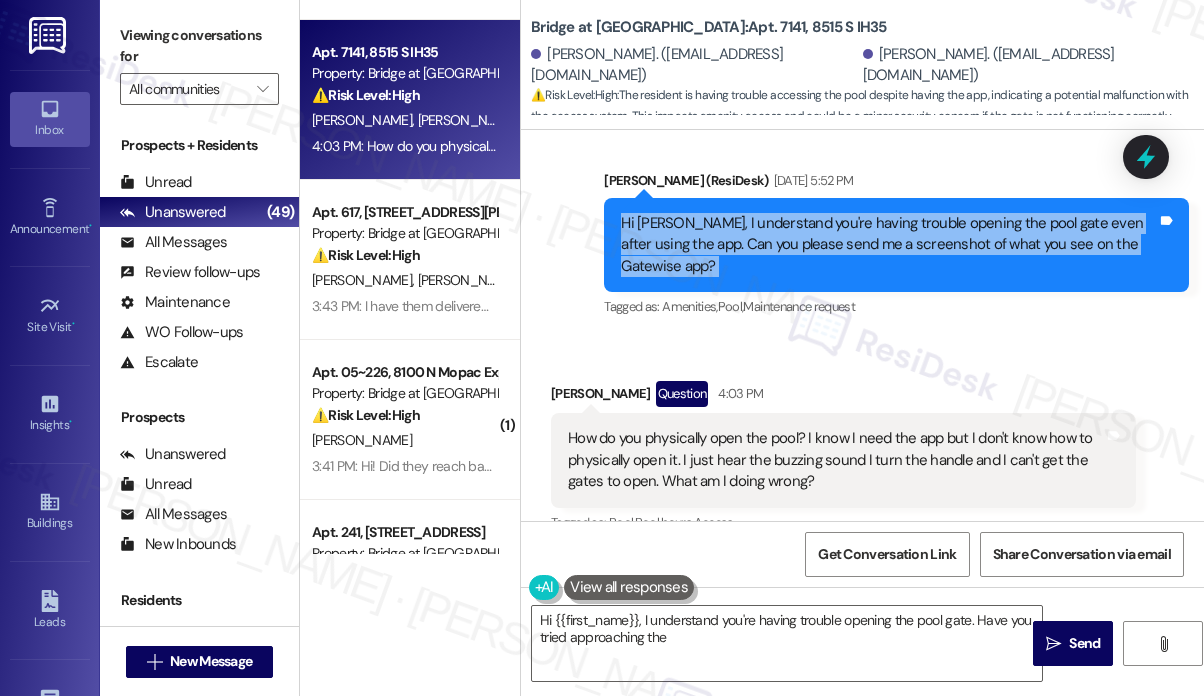 scroll, scrollTop: 2173, scrollLeft: 0, axis: vertical 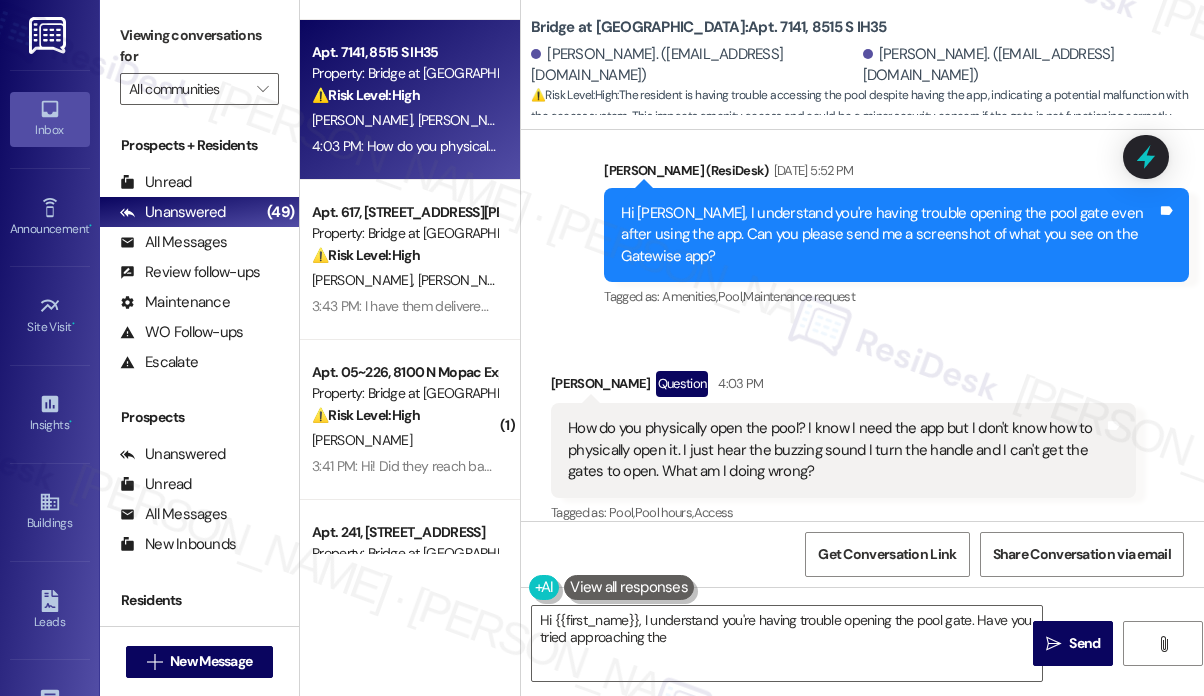 click on "How do you physically open the pool? I know I need the app but I don't know how to physically open it. I just hear the buzzing  sound I turn the handle and I can't get the gates to open. What am I doing wrong?" at bounding box center [836, 450] 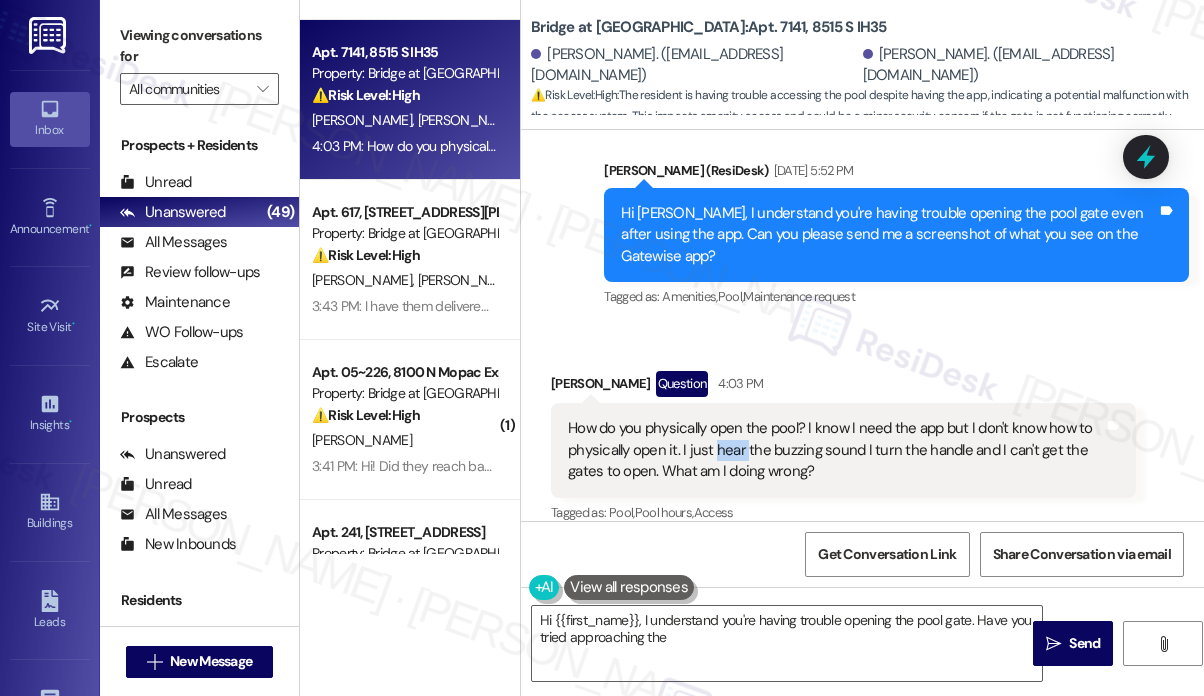 click on "How do you physically open the pool? I know I need the app but I don't know how to physically open it. I just hear the buzzing  sound I turn the handle and I can't get the gates to open. What am I doing wrong?" at bounding box center (836, 450) 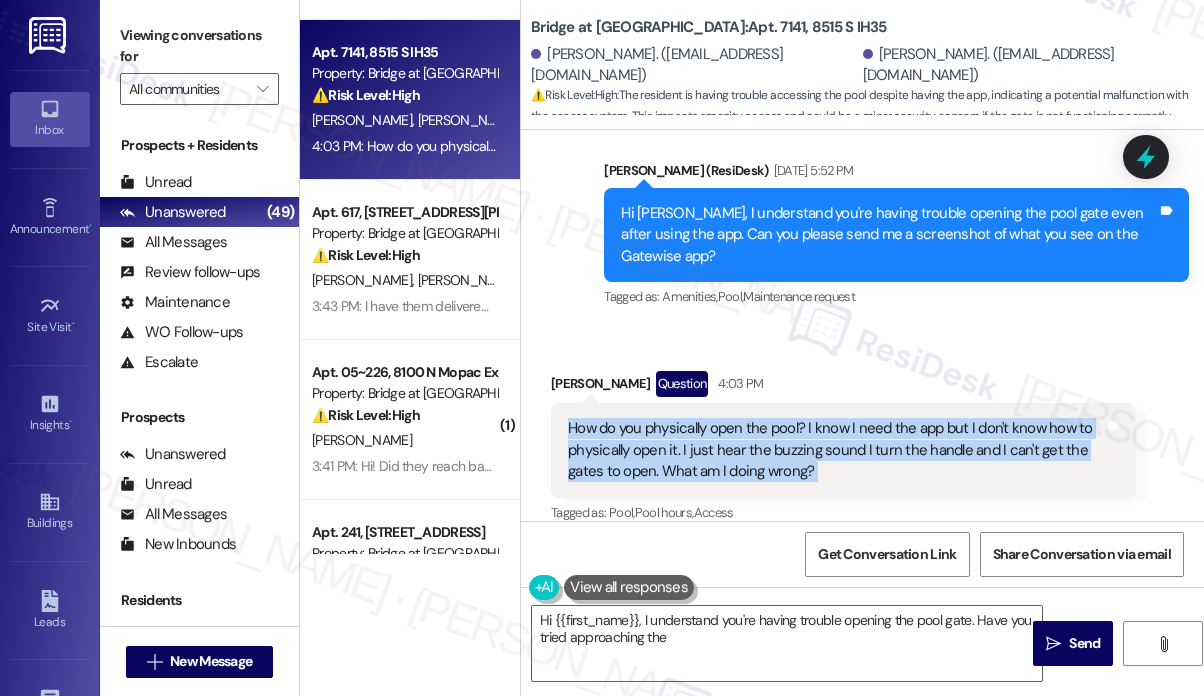 click on "How do you physically open the pool? I know I need the app but I don't know how to physically open it. I just hear the buzzing  sound I turn the handle and I can't get the gates to open. What am I doing wrong?" at bounding box center [836, 450] 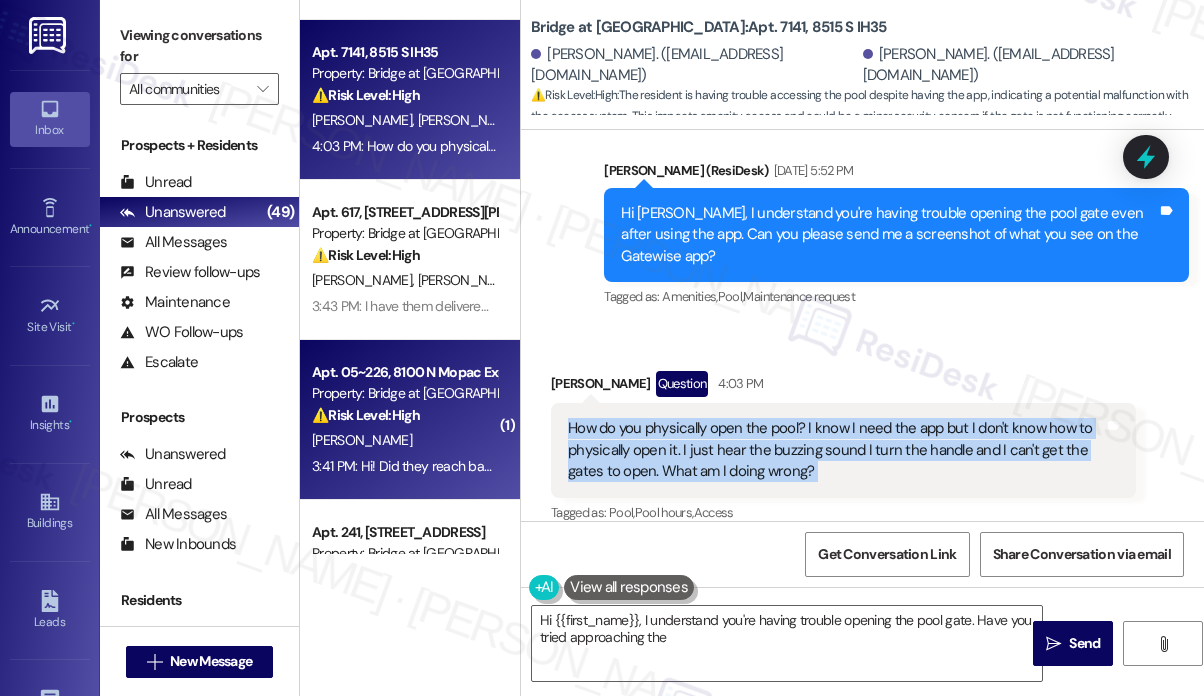 copy on "How do you physically open the pool? I know I need the app but I don't know how to physically open it. I just hear the buzzing  sound I turn the handle and I can't get the gates to open. What am I doing wrong? Tags and notes" 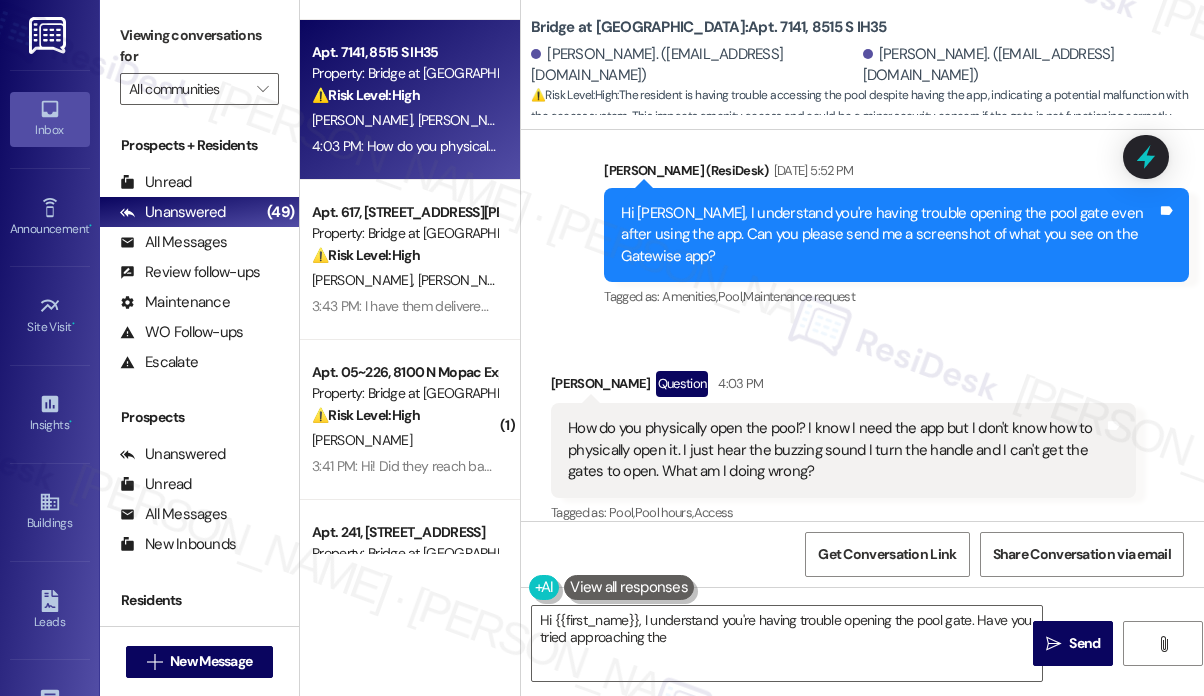 drag, startPoint x: 1041, startPoint y: 69, endPoint x: 772, endPoint y: 41, distance: 270.4533 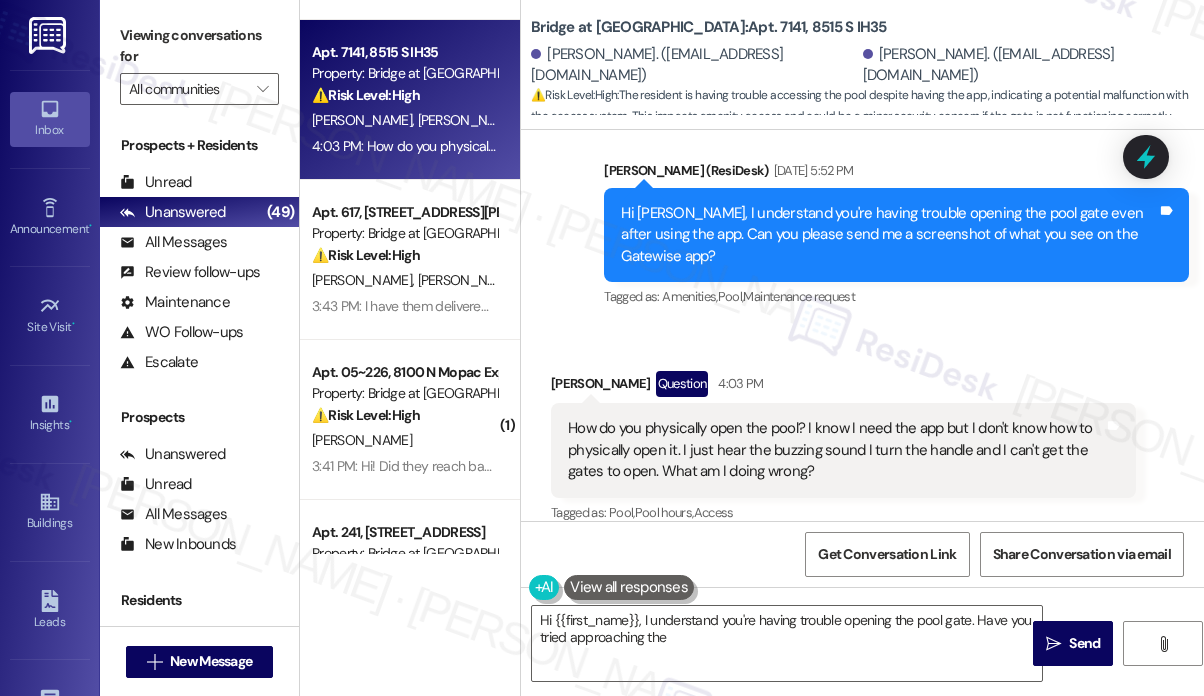 click on "[PERSON_NAME]. ([EMAIL_ADDRESS][DOMAIN_NAME])" at bounding box center (1026, 65) 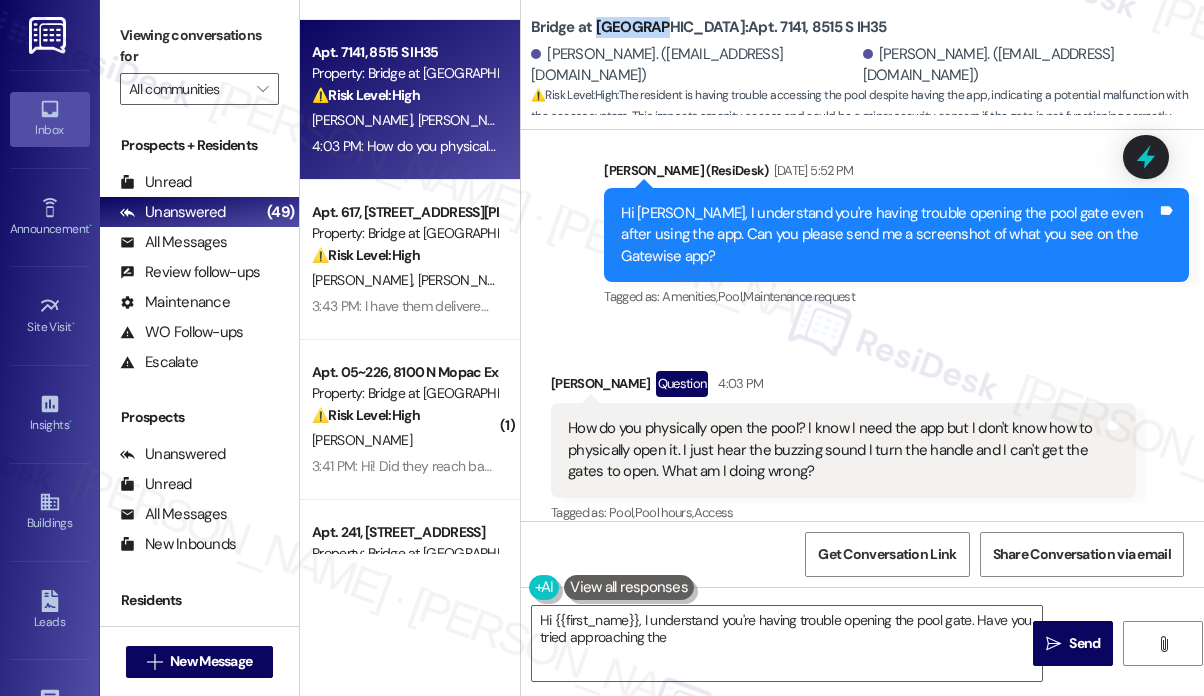 click on "Bridge at [GEOGRAPHIC_DATA]:  Apt. 7141, 8515 S IH35" at bounding box center (709, 27) 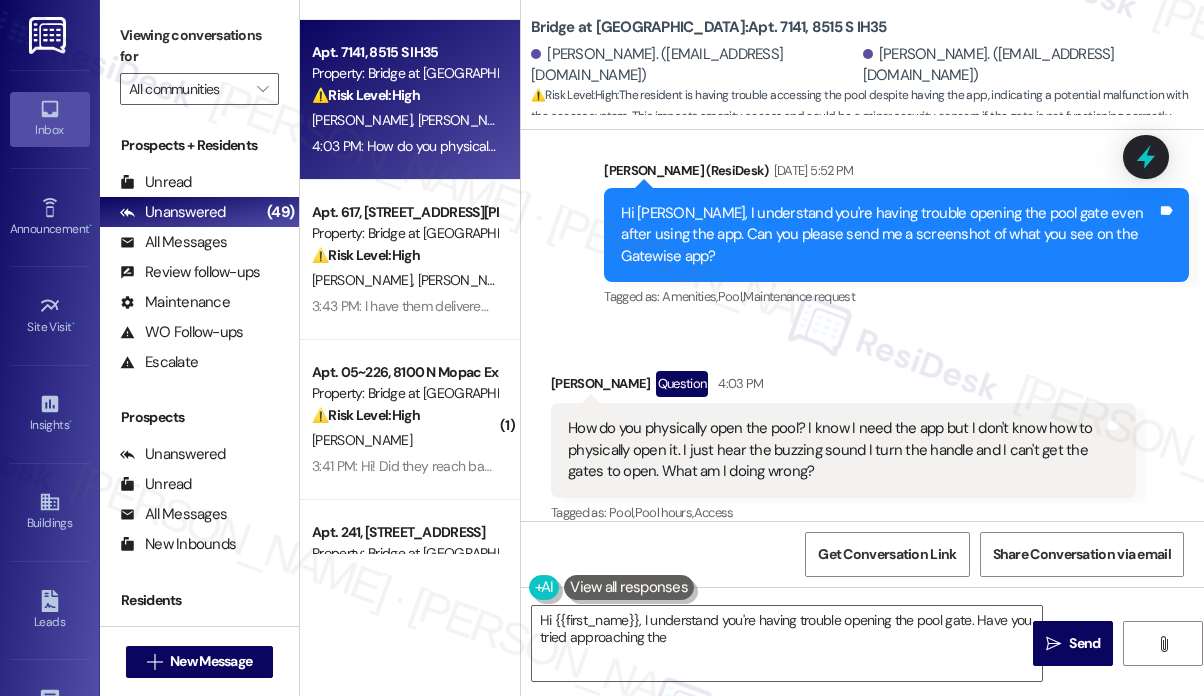 click on "Received via SMS [PERSON_NAME] Question 4:03 PM How do you physically open the pool? I know I need the app but I don't know how to physically open it. I just hear the buzzing  sound I turn the handle and I can't get the gates to open. What am I doing wrong? Tags and notes Tagged as:   Pool ,  Click to highlight conversations about Pool Pool hours ,  Click to highlight conversations about Pool hours Access Click to highlight conversations about Access" at bounding box center (843, 449) 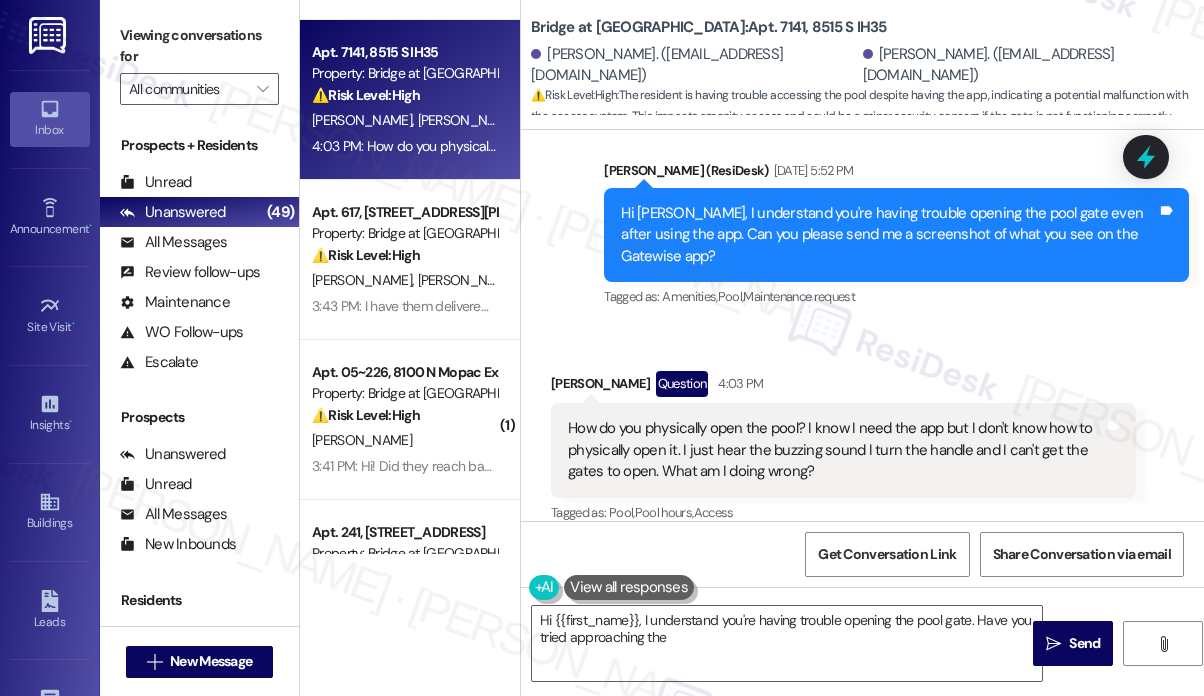 click on "How do you physically open the pool? I know I need the app but I don't know how to physically open it. I just hear the buzzing  sound I turn the handle and I can't get the gates to open. What am I doing wrong?" at bounding box center (836, 450) 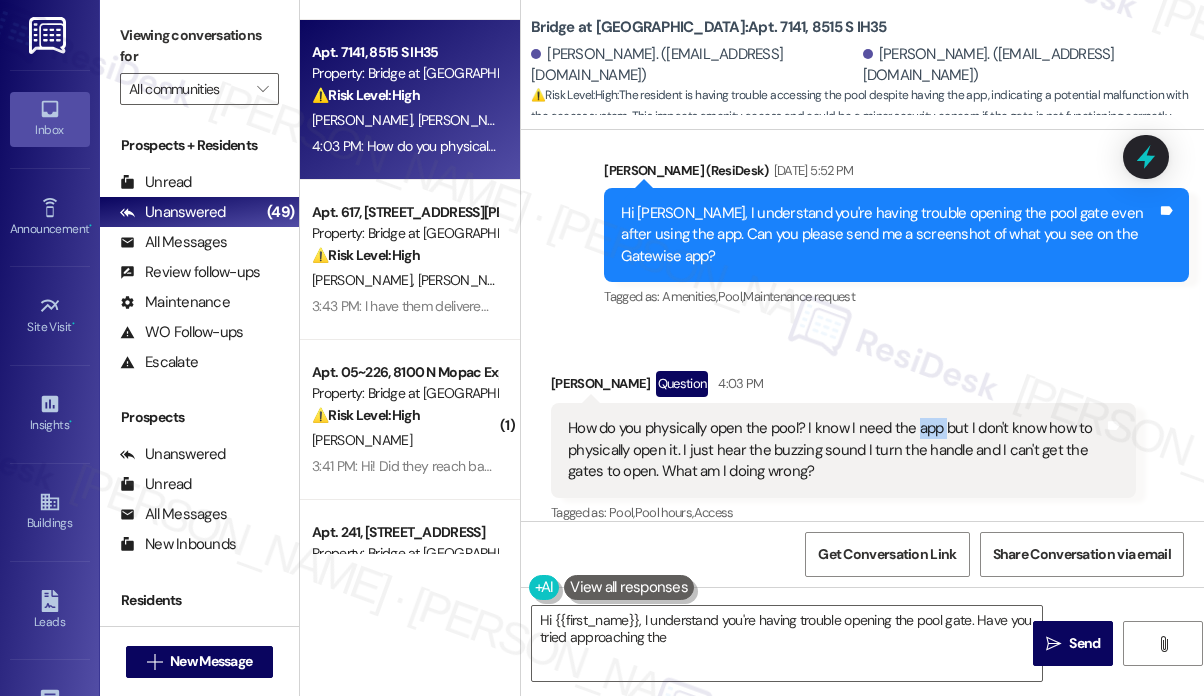 click on "How do you physically open the pool? I know I need the app but I don't know how to physically open it. I just hear the buzzing  sound I turn the handle and I can't get the gates to open. What am I doing wrong?" at bounding box center (836, 450) 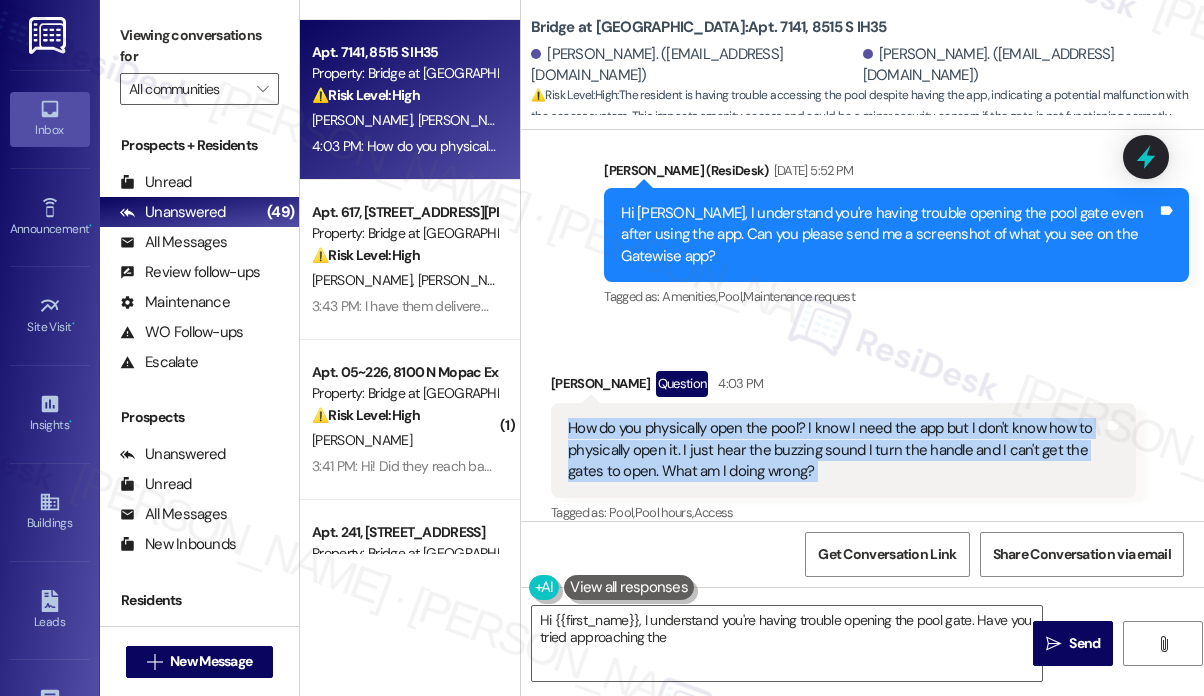 click on "How do you physically open the pool? I know I need the app but I don't know how to physically open it. I just hear the buzzing  sound I turn the handle and I can't get the gates to open. What am I doing wrong?" at bounding box center [836, 450] 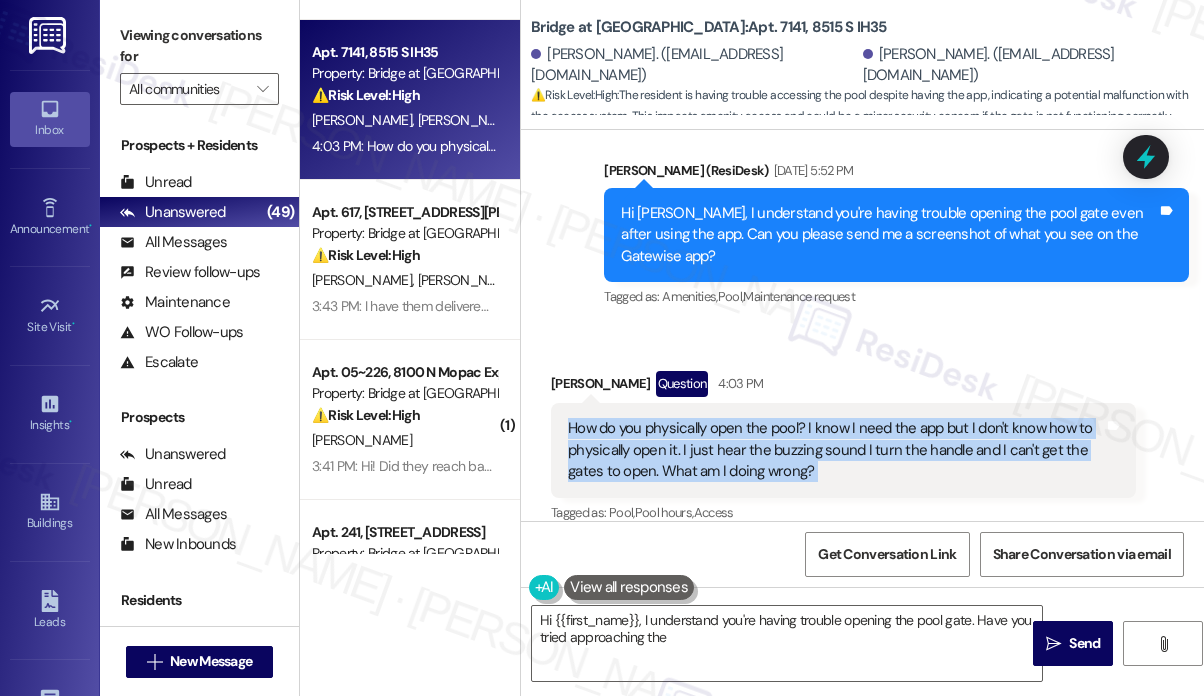 click on "How do you physically open the pool? I know I need the app but I don't know how to physically open it. I just hear the buzzing  sound I turn the handle and I can't get the gates to open. What am I doing wrong?" at bounding box center [836, 450] 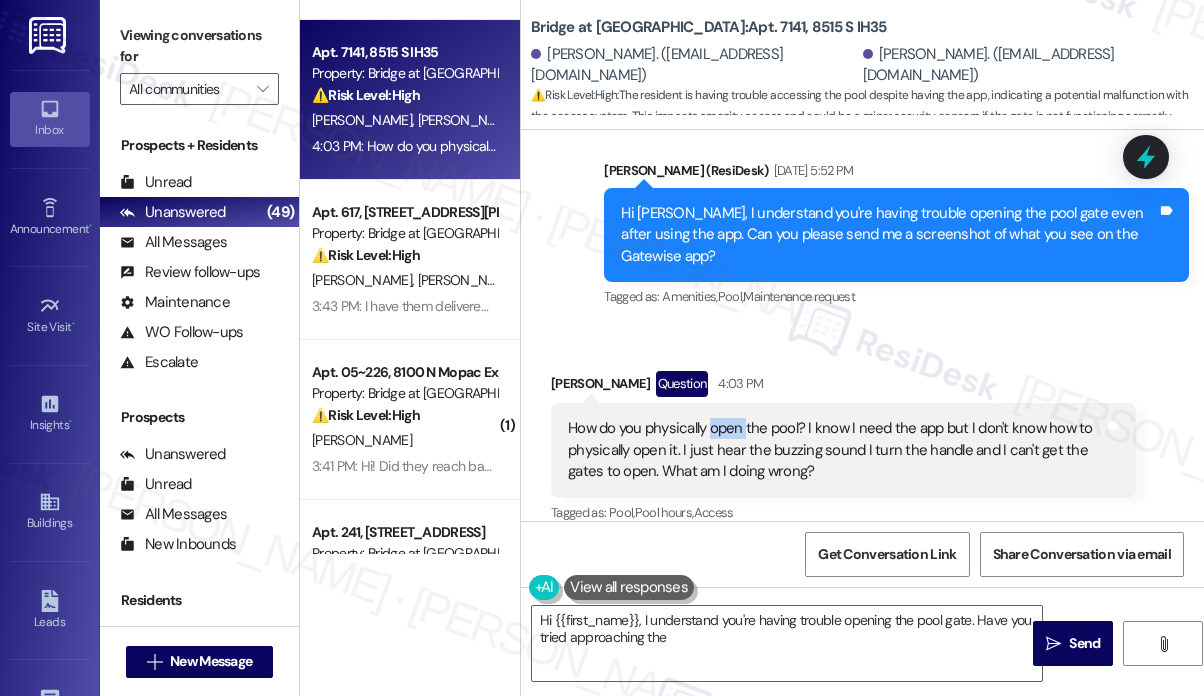 click on "How do you physically open the pool? I know I need the app but I don't know how to physically open it. I just hear the buzzing  sound I turn the handle and I can't get the gates to open. What am I doing wrong?" at bounding box center (836, 450) 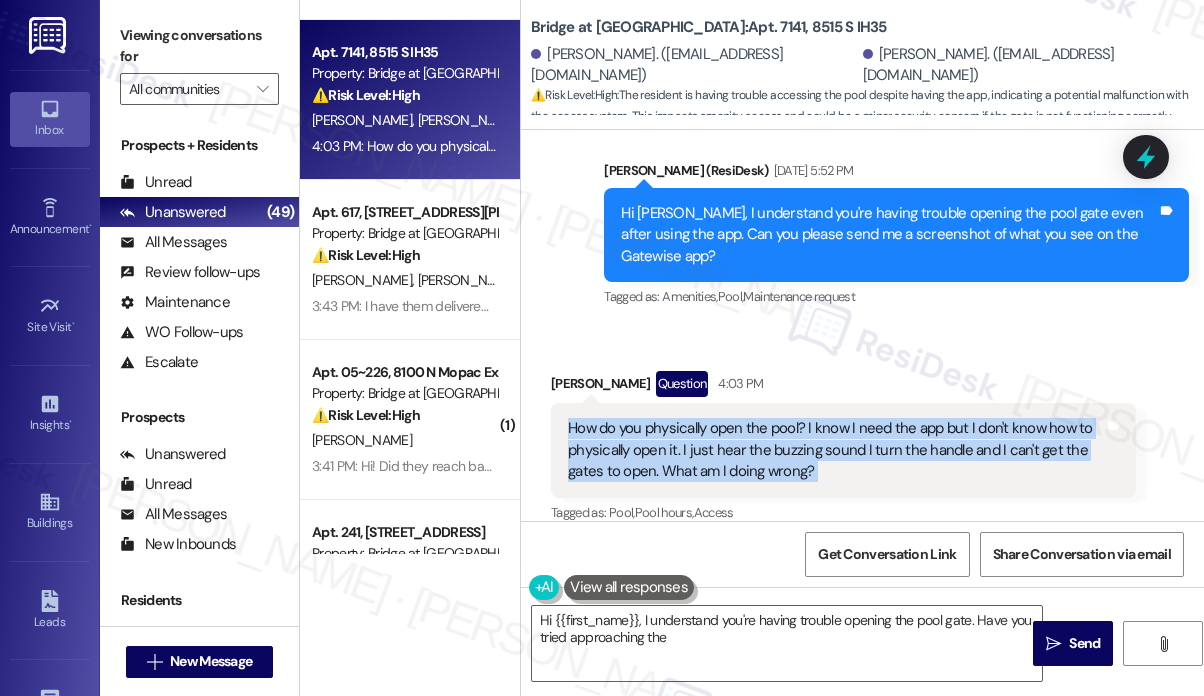 click on "How do you physically open the pool? I know I need the app but I don't know how to physically open it. I just hear the buzzing  sound I turn the handle and I can't get the gates to open. What am I doing wrong?" at bounding box center [836, 450] 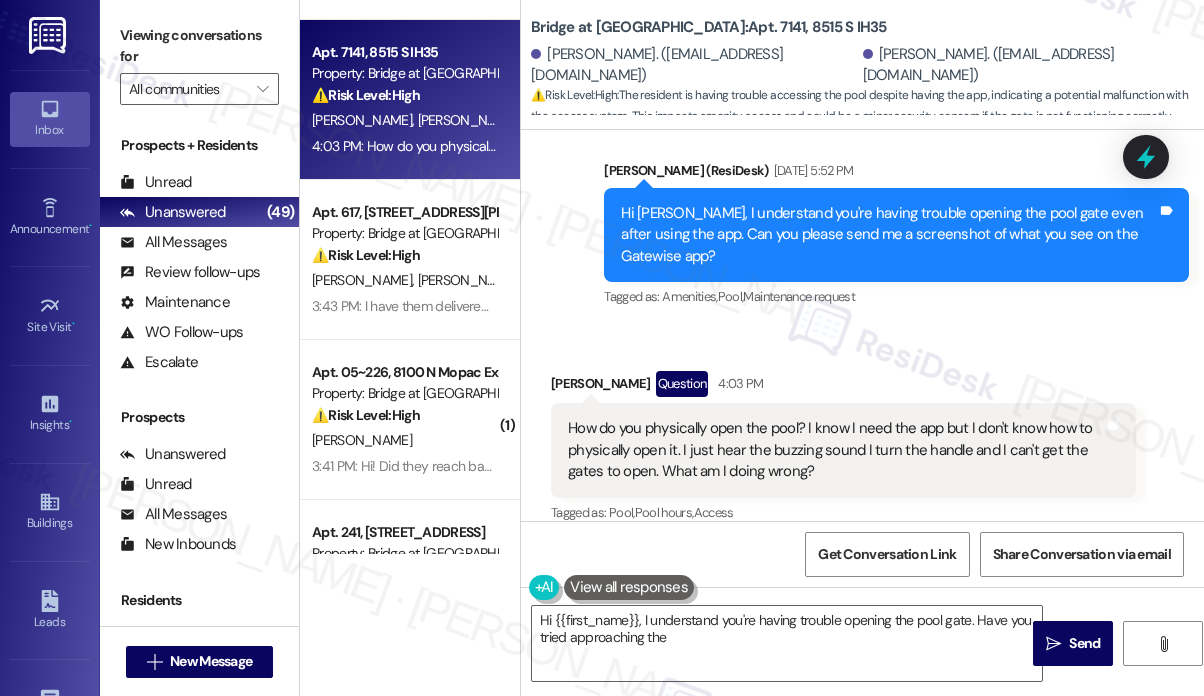 click on "Hi [PERSON_NAME], I understand you're having trouble opening the pool gate even after using the app. Can you please send me a screenshot of what you see on the Gatewise app? Tags and notes" at bounding box center (896, 235) 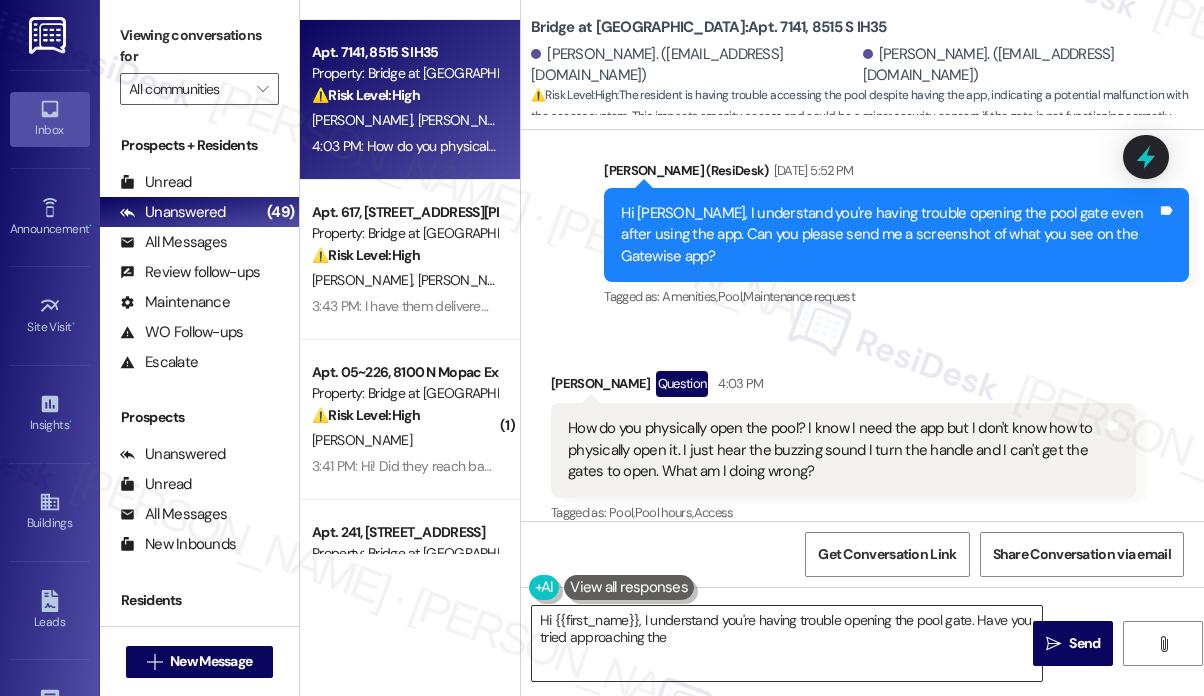 click on "Hi {{first_name}}, I understand you're having trouble opening the pool gate. Have you tried approaching the" at bounding box center [787, 643] 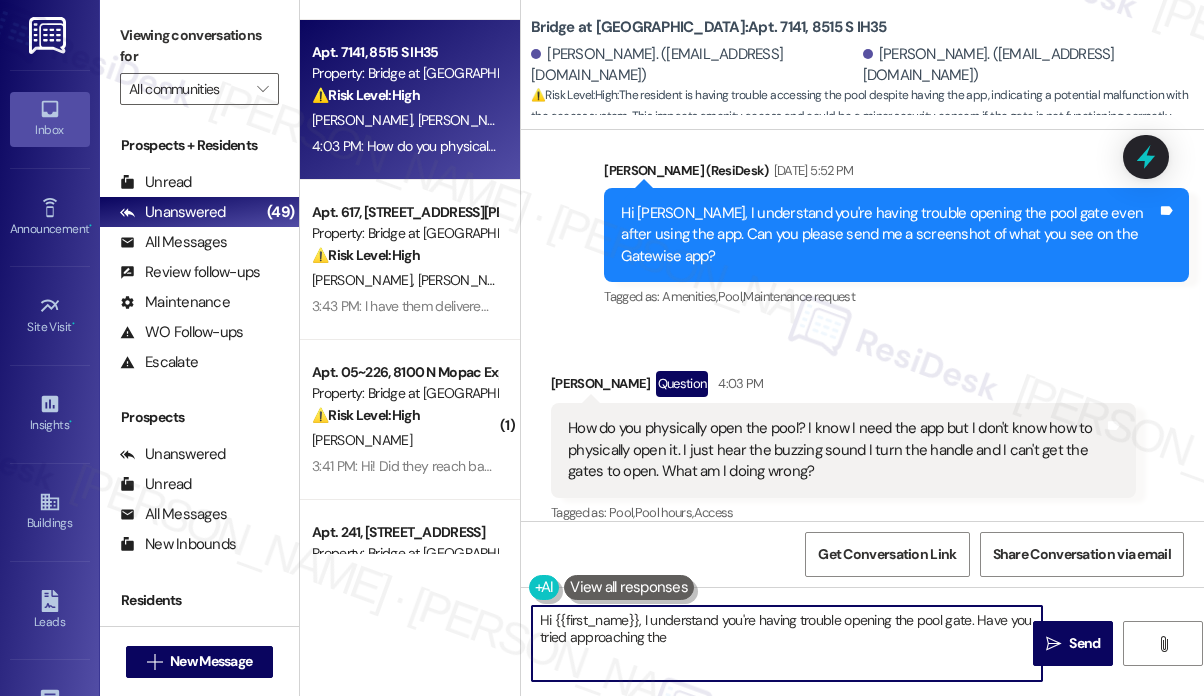 click on "Hi {{first_name}}, I understand you're having trouble opening the pool gate. Have you tried approaching the" at bounding box center [787, 643] 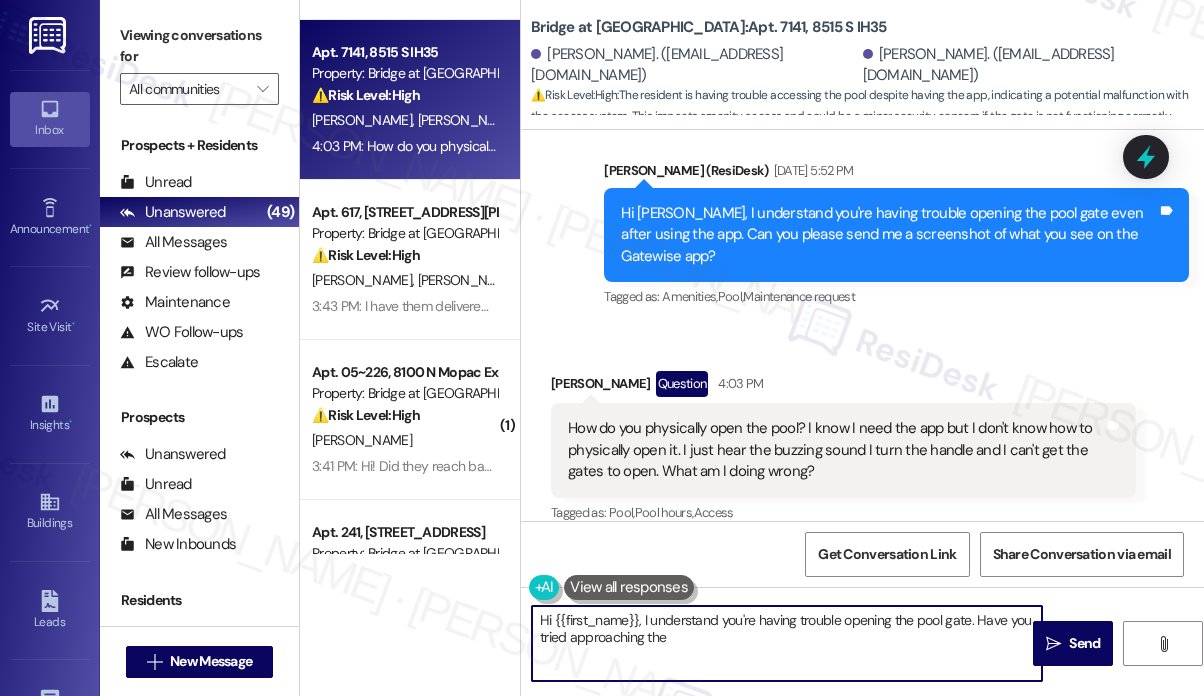 click on "Hi {{first_name}}, I understand you're having trouble opening the pool gate. Have you tried approaching the" at bounding box center (787, 643) 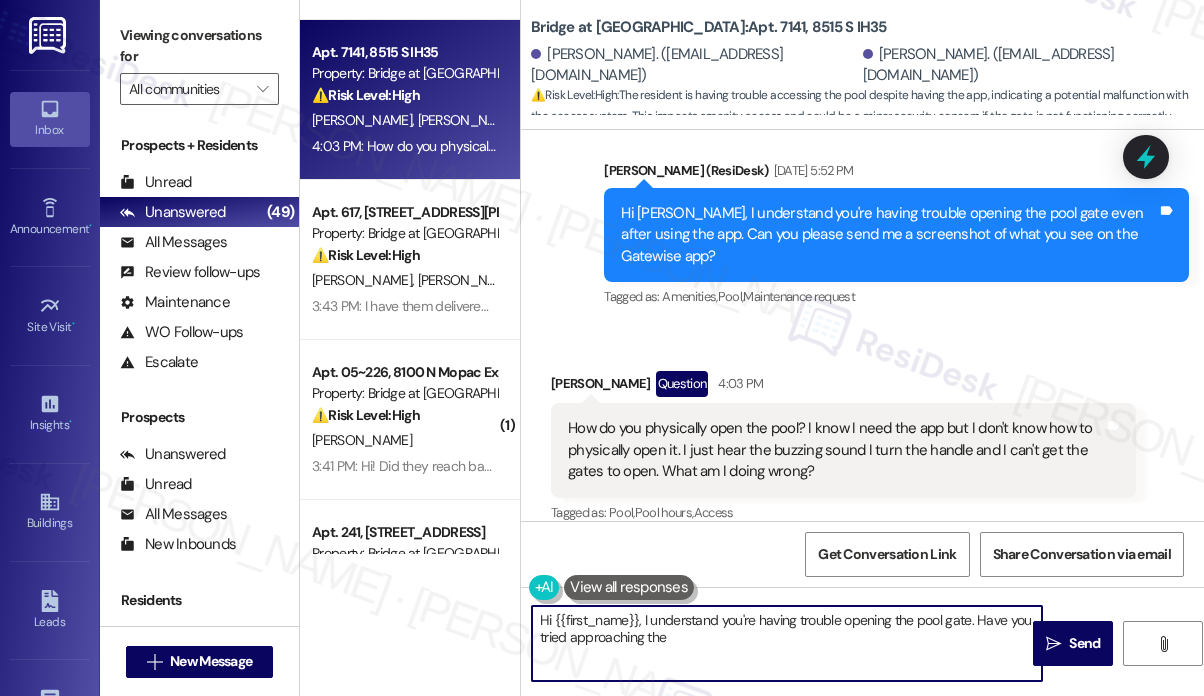 click on "Hi {{first_name}}, I understand you're having trouble opening the pool gate. Have you tried approaching the" at bounding box center [787, 643] 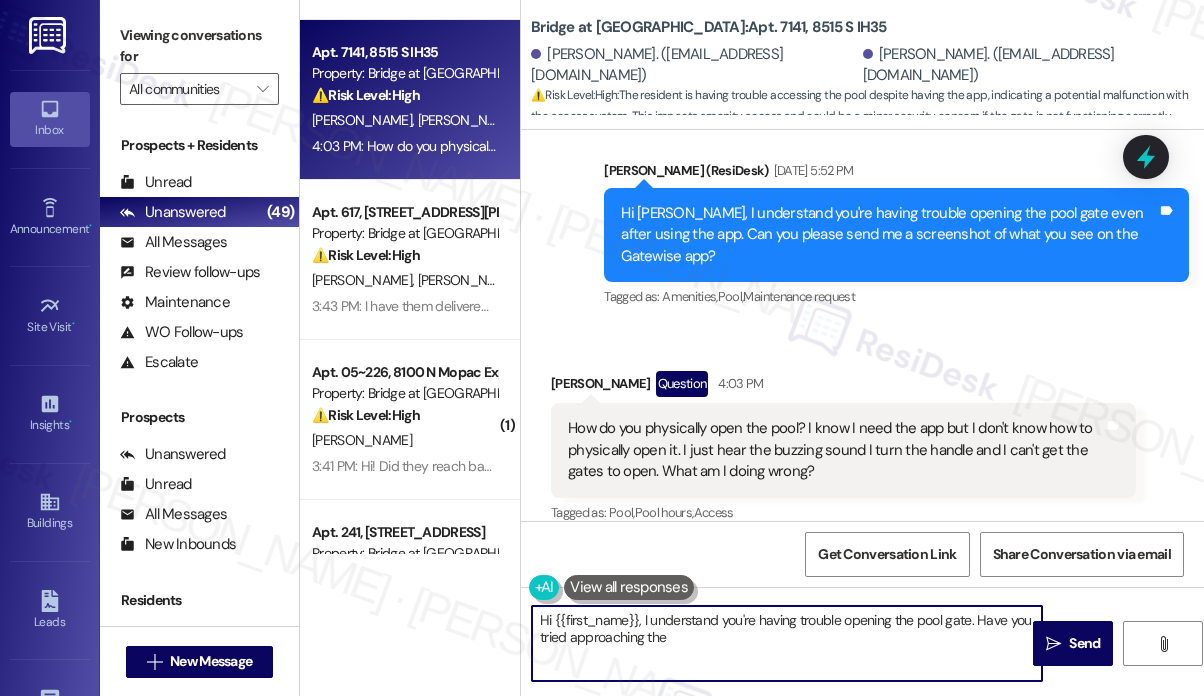 click on "Hi {{first_name}}, I understand you're having trouble opening the pool gate. Have you tried approaching the" at bounding box center [787, 643] 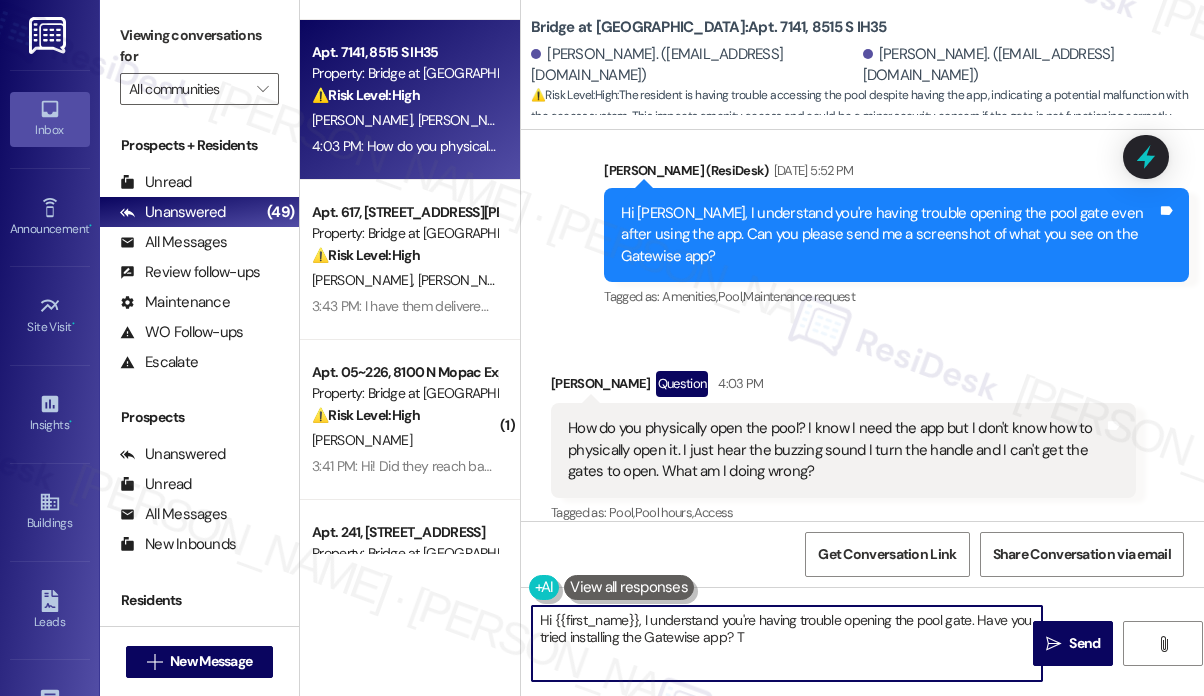 drag, startPoint x: 641, startPoint y: 637, endPoint x: 728, endPoint y: 634, distance: 87.05171 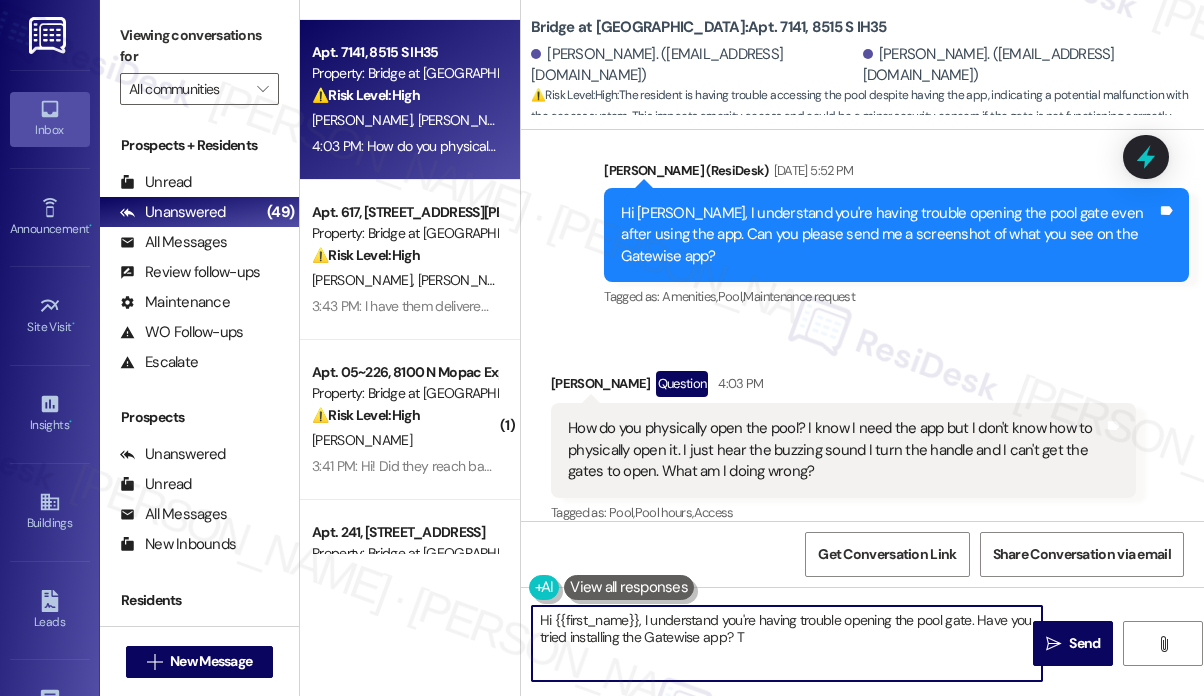 click on "Hi {{first_name}}, I understand you're having trouble opening the pool gate. Have you tried installing the Gatewise app? T" at bounding box center (787, 643) 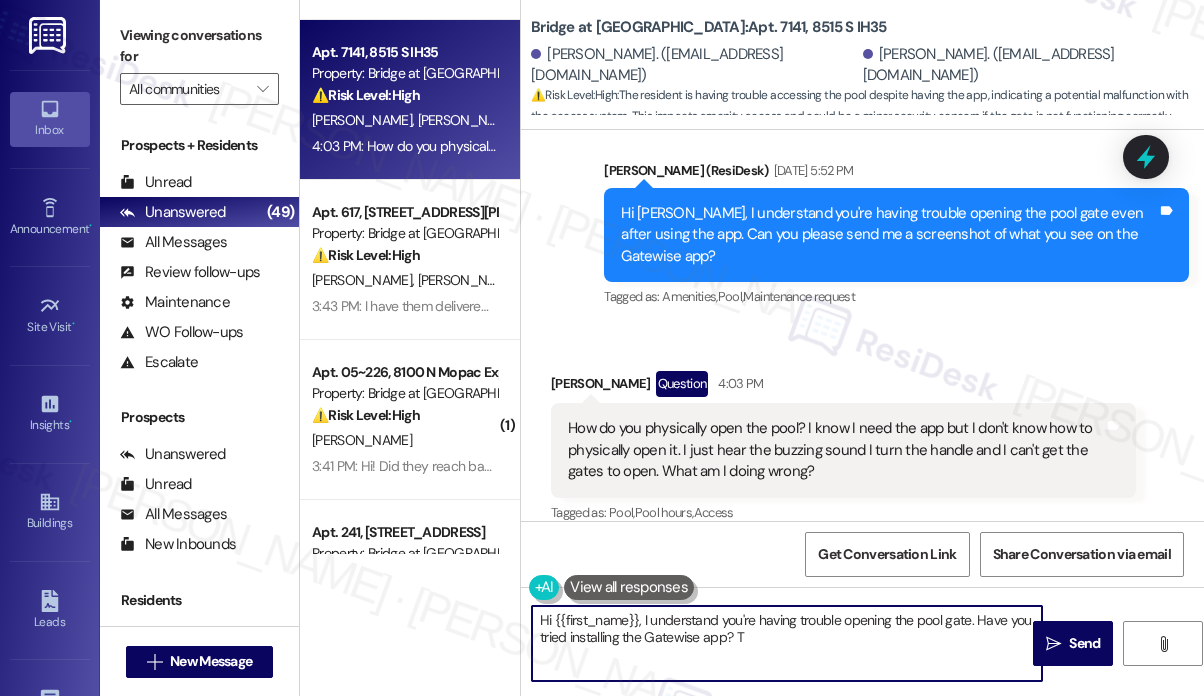 drag, startPoint x: 772, startPoint y: 640, endPoint x: 734, endPoint y: 637, distance: 38.118237 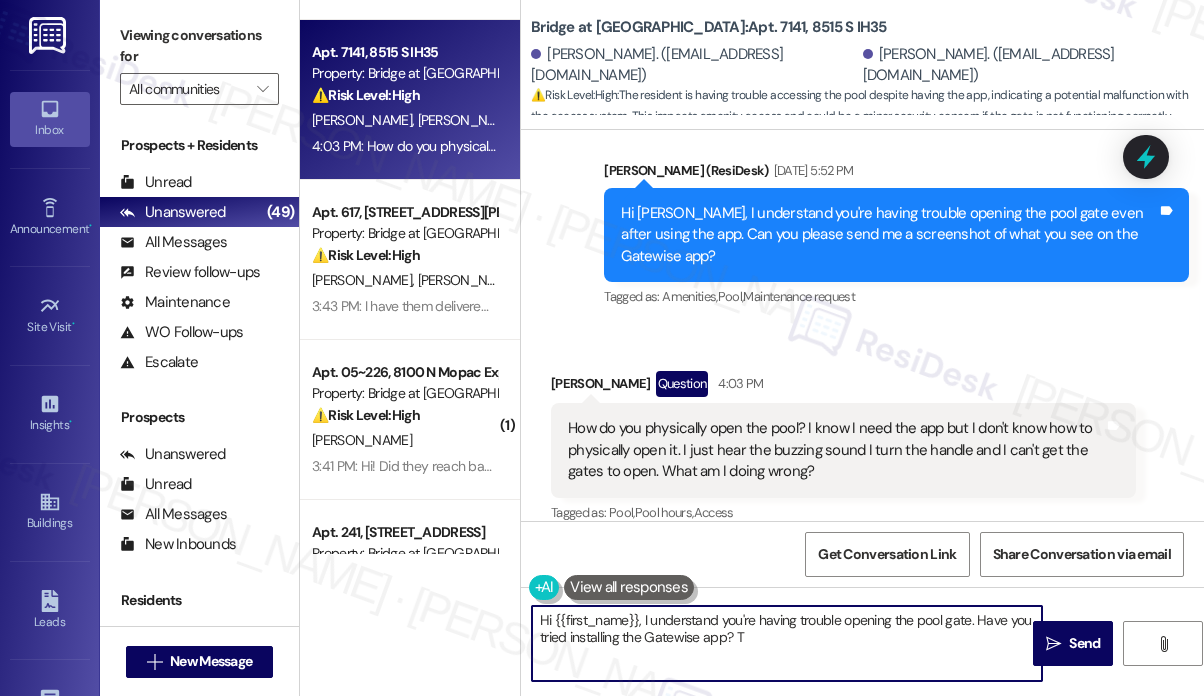 click on "Hi {{first_name}}, I understand you're having trouble opening the pool gate. Have you tried installing the Gatewise app? T" at bounding box center (787, 643) 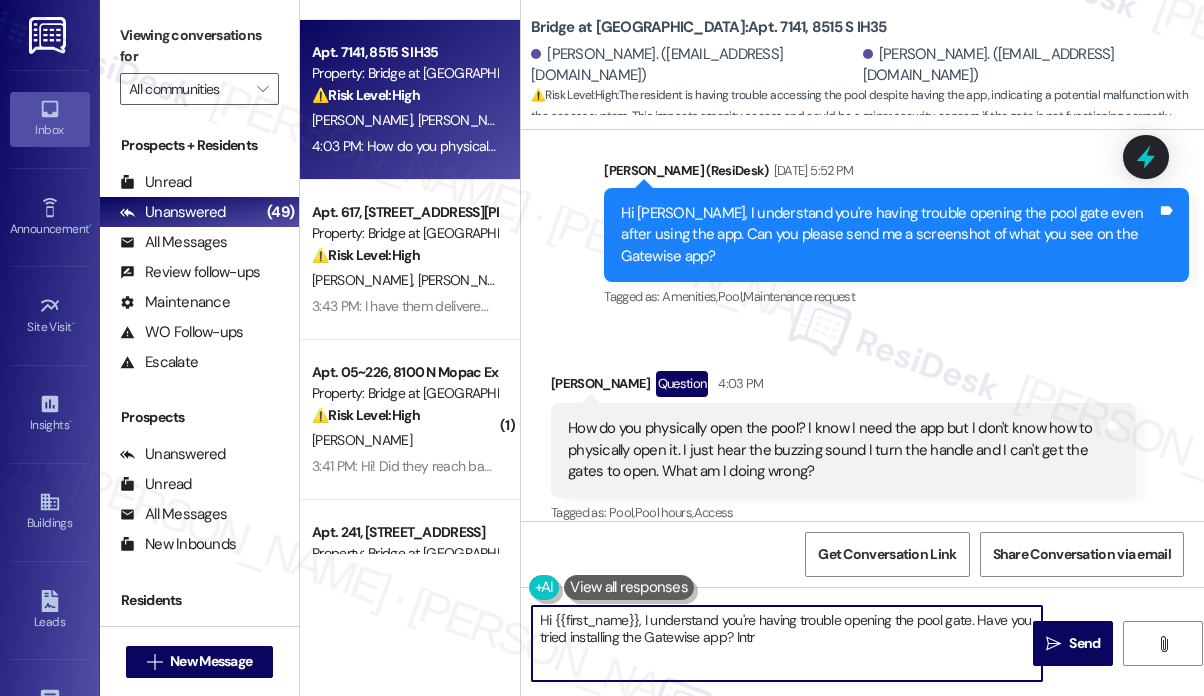 click on "Hi {{first_name}}, I understand you're having trouble opening the pool gate. Have you tried installing the Gatewise app? Intr" at bounding box center (787, 643) 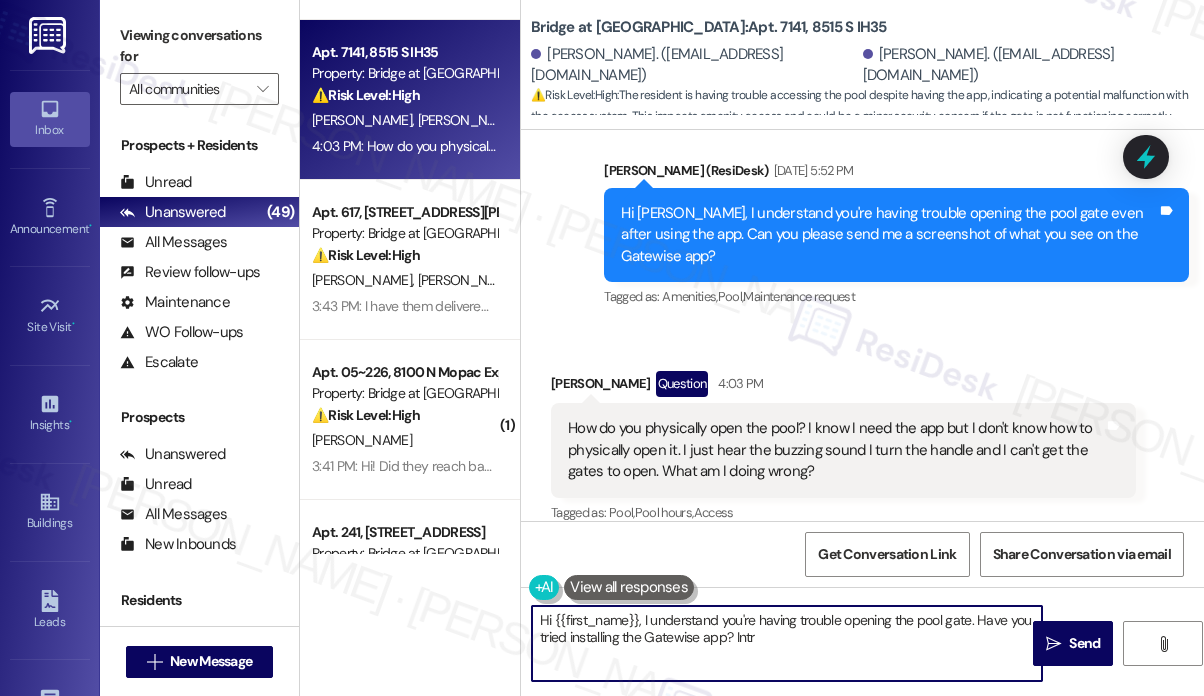 drag, startPoint x: 796, startPoint y: 646, endPoint x: 976, endPoint y: 617, distance: 182.32115 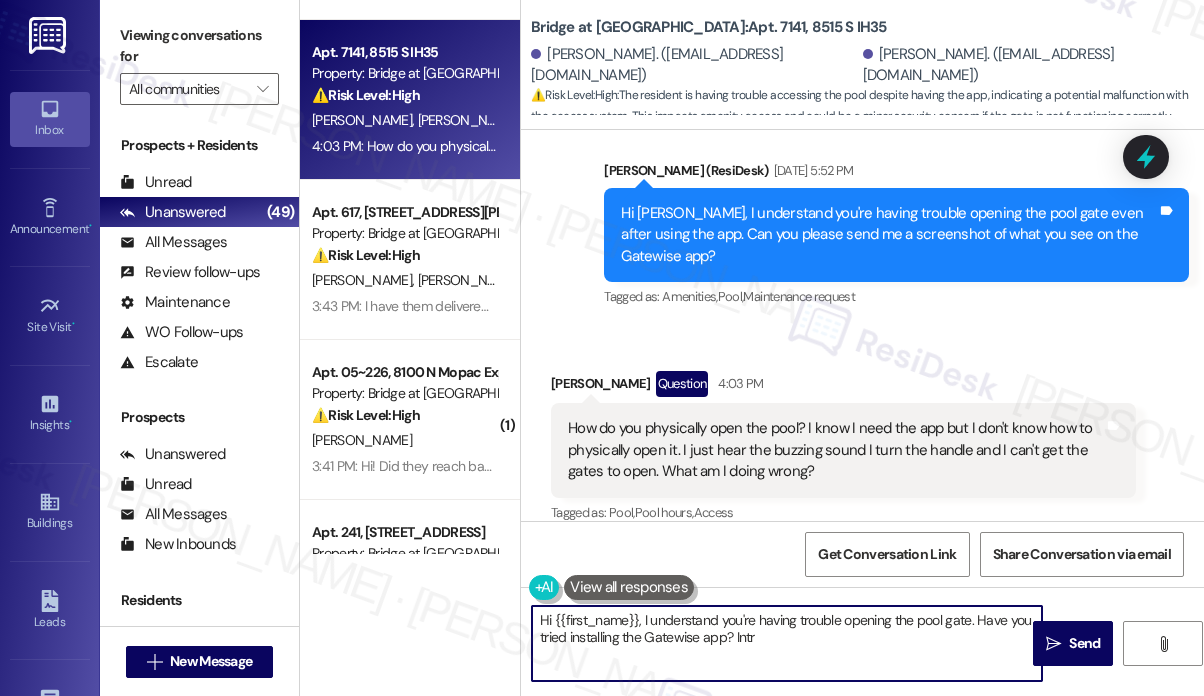 click on "Hi {{first_name}}, I understand you're having trouble opening the pool gate. Have you tried installing the Gatewise app? Intr" at bounding box center [787, 643] 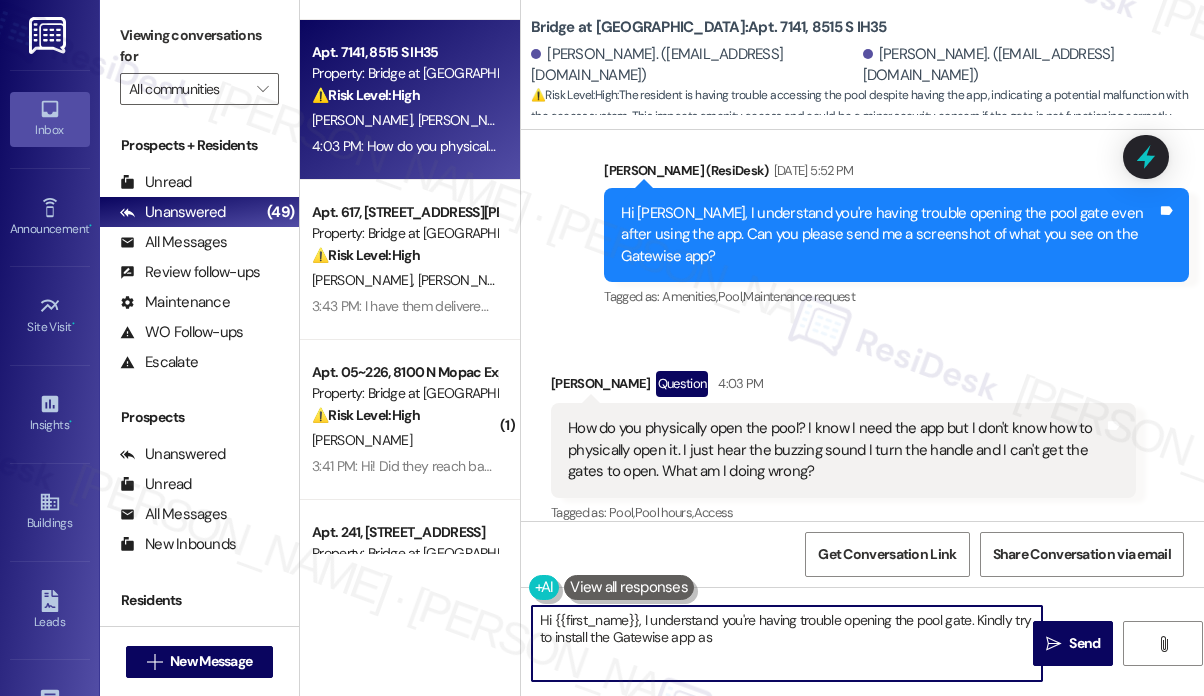 click on "Hi [PERSON_NAME], I understand you're having trouble opening the pool gate even after using the app. Can you please send me a screenshot of what you see on the Gatewise app?" at bounding box center (889, 235) 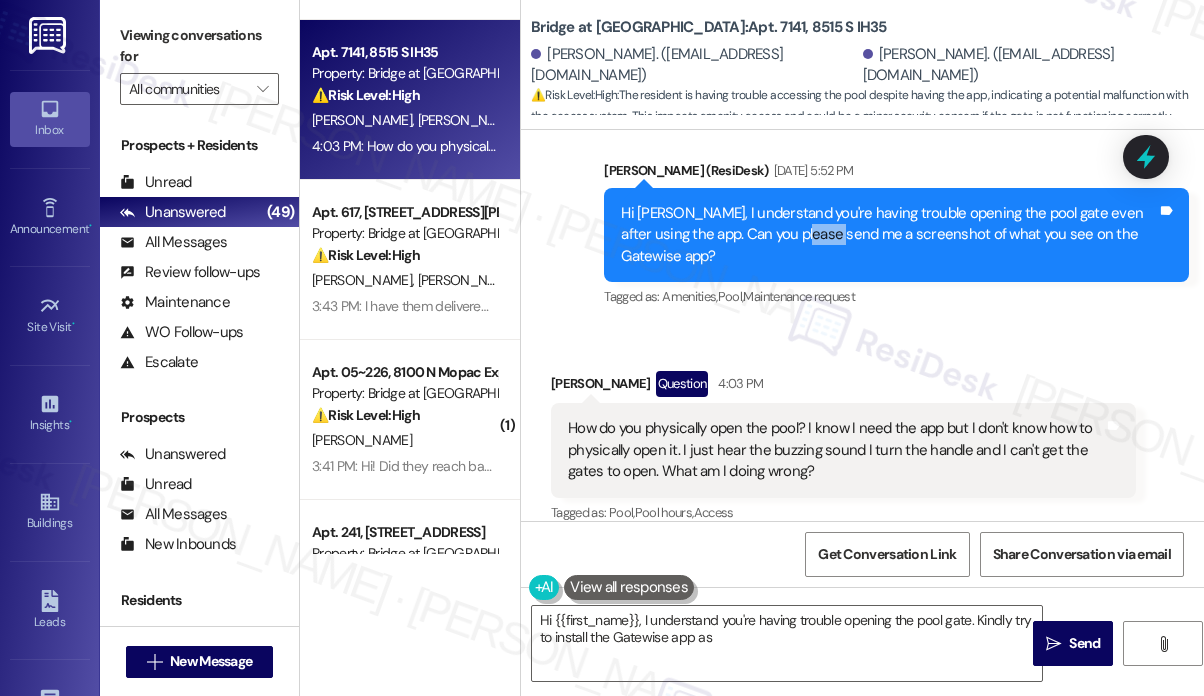 click on "Hi [PERSON_NAME], I understand you're having trouble opening the pool gate even after using the app. Can you please send me a screenshot of what you see on the Gatewise app?" at bounding box center [889, 235] 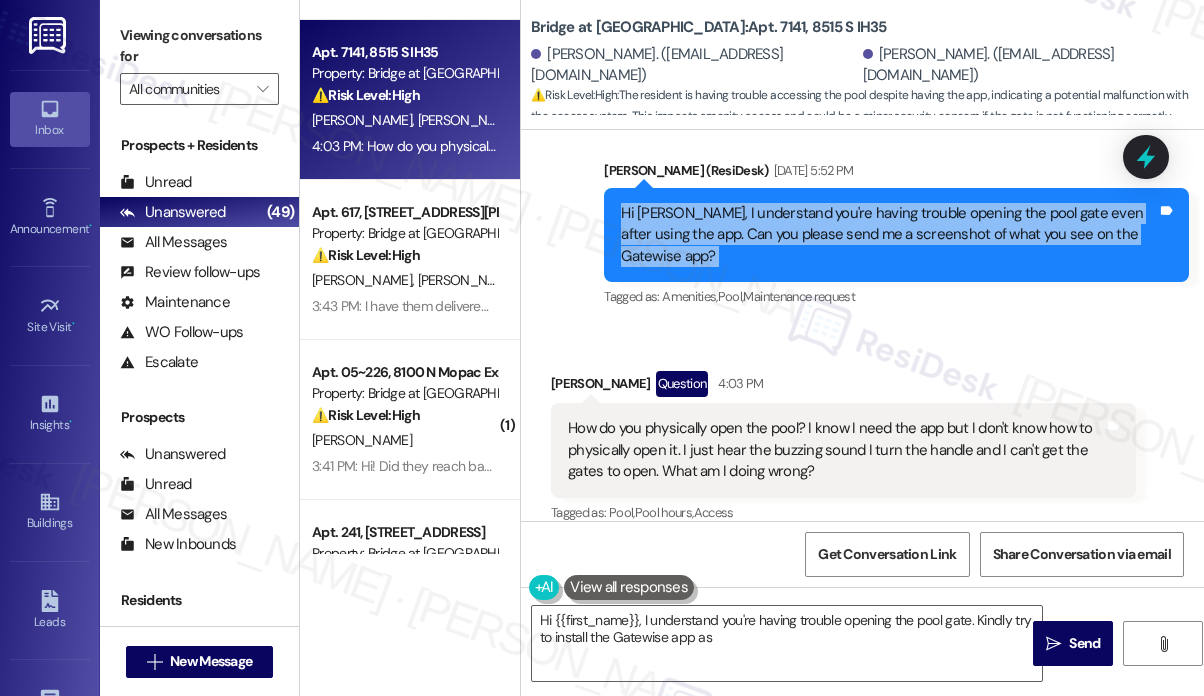 click on "Hi [PERSON_NAME], I understand you're having trouble opening the pool gate even after using the app. Can you please send me a screenshot of what you see on the Gatewise app?" at bounding box center [889, 235] 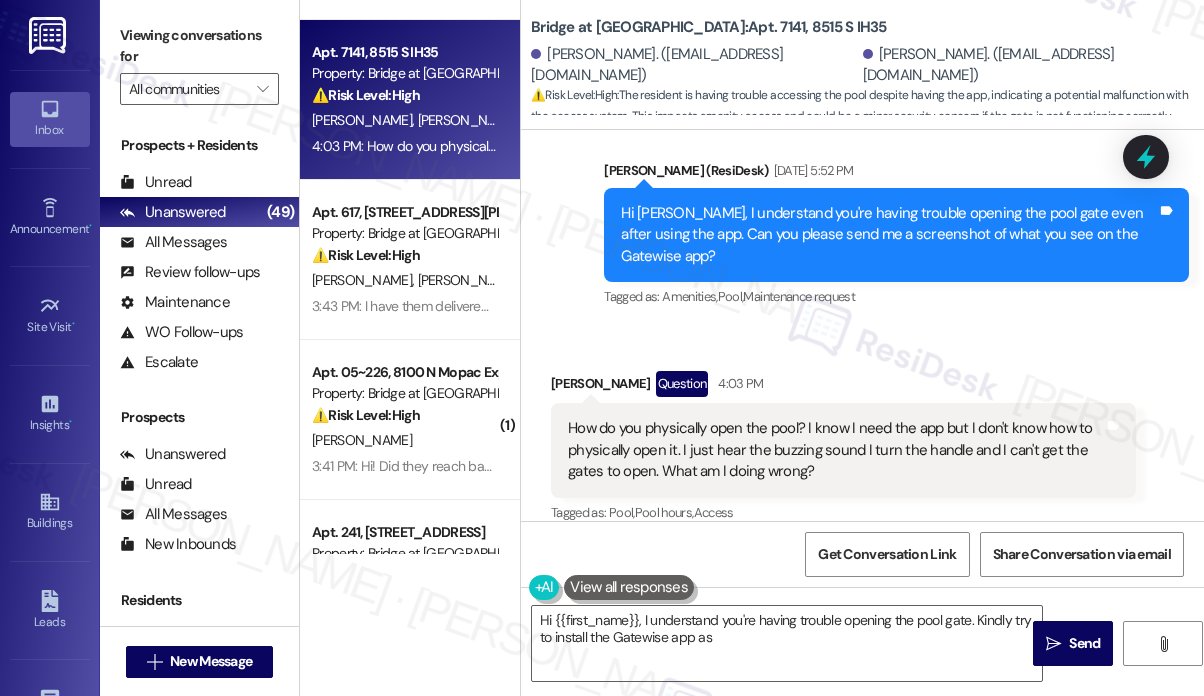 click on "How do you physically open the pool? I know I need the app but I don't know how to physically open it. I just hear the buzzing  sound I turn the handle and I can't get the gates to open. What am I doing wrong?" at bounding box center (836, 450) 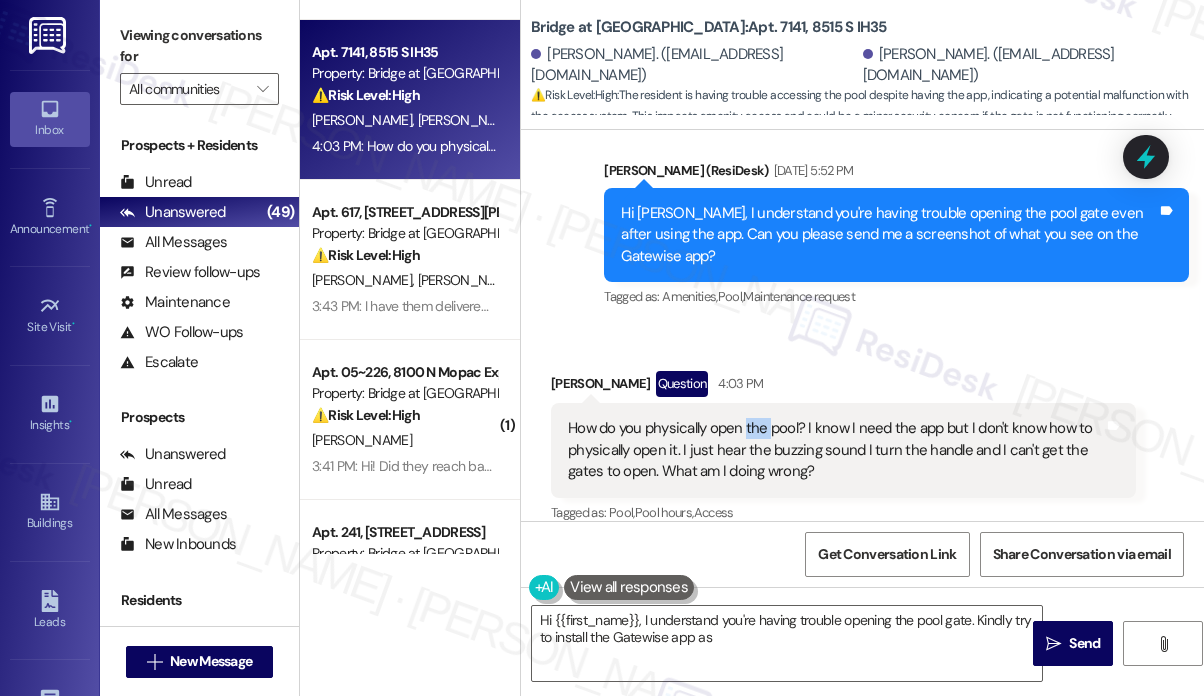 click on "How do you physically open the pool? I know I need the app but I don't know how to physically open it. I just hear the buzzing  sound I turn the handle and I can't get the gates to open. What am I doing wrong?" at bounding box center [836, 450] 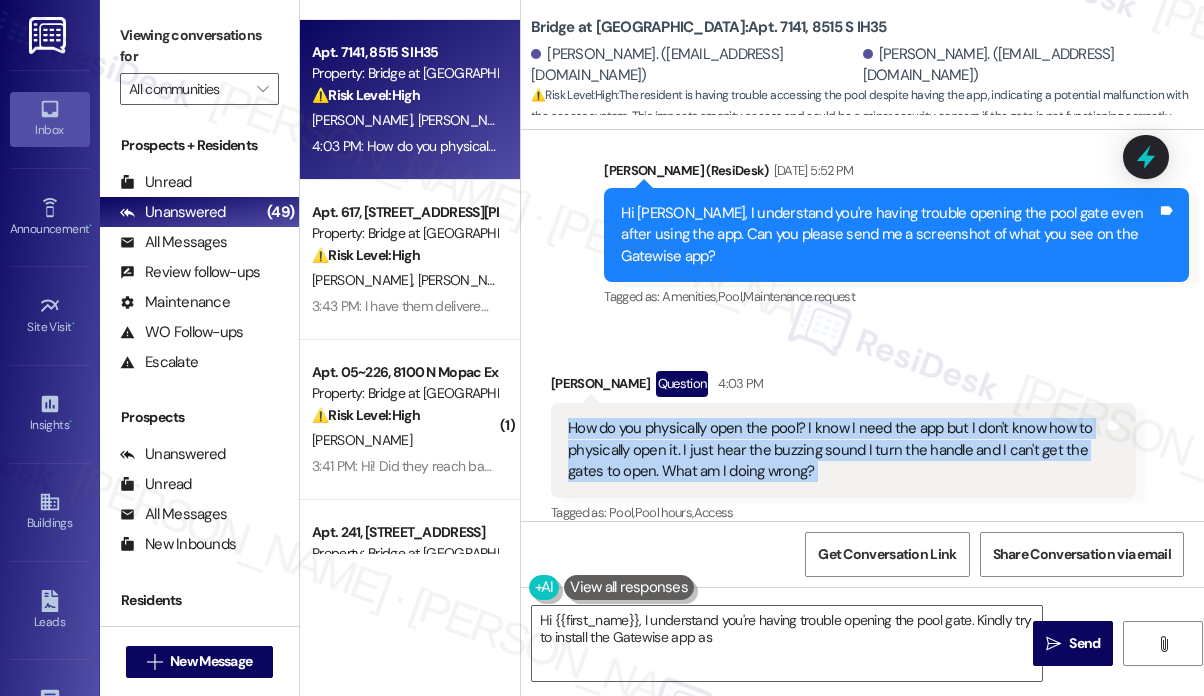 click on "How do you physically open the pool? I know I need the app but I don't know how to physically open it. I just hear the buzzing  sound I turn the handle and I can't get the gates to open. What am I doing wrong?" at bounding box center (836, 450) 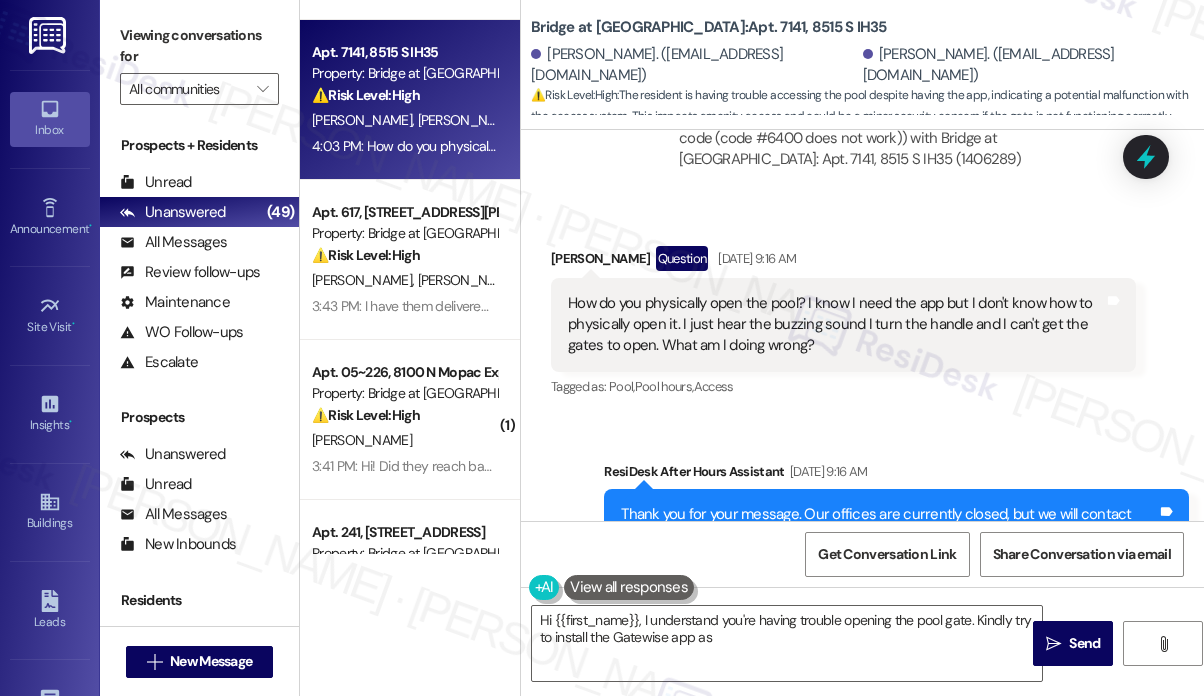 scroll, scrollTop: 1573, scrollLeft: 0, axis: vertical 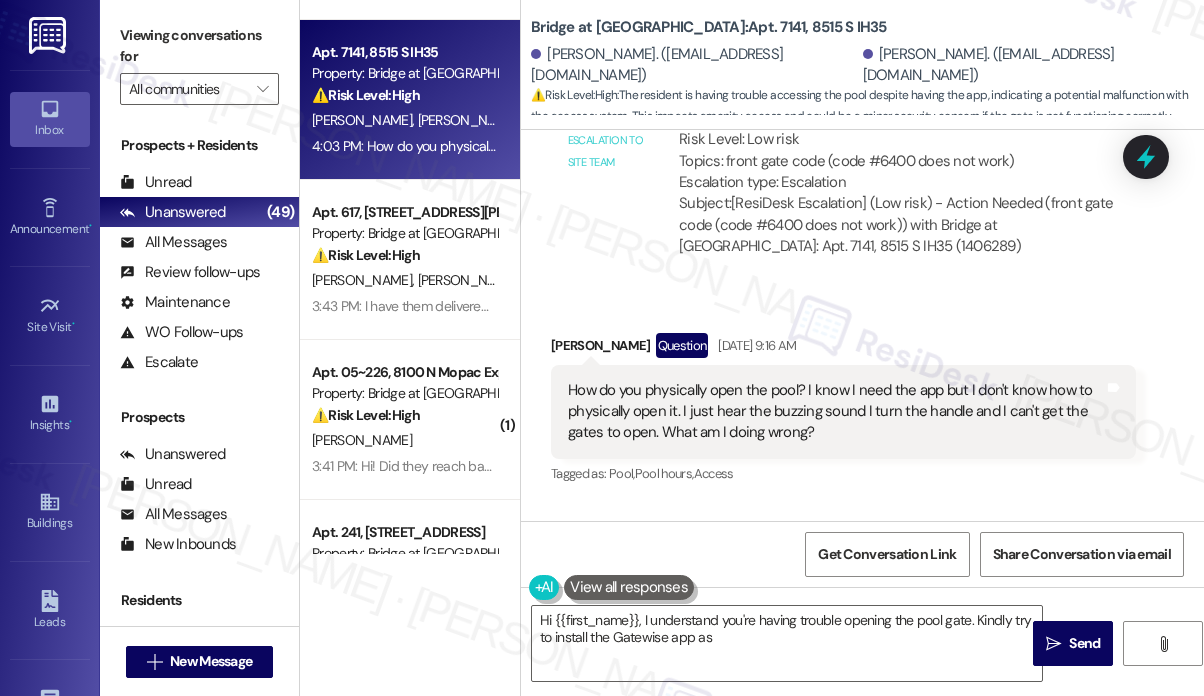 click on "How do you physically open the pool? I know I need the app but I don't know how to physically open it. I just hear the buzzing  sound I turn the handle and I can't get the gates to open. What am I doing wrong?" at bounding box center [836, 412] 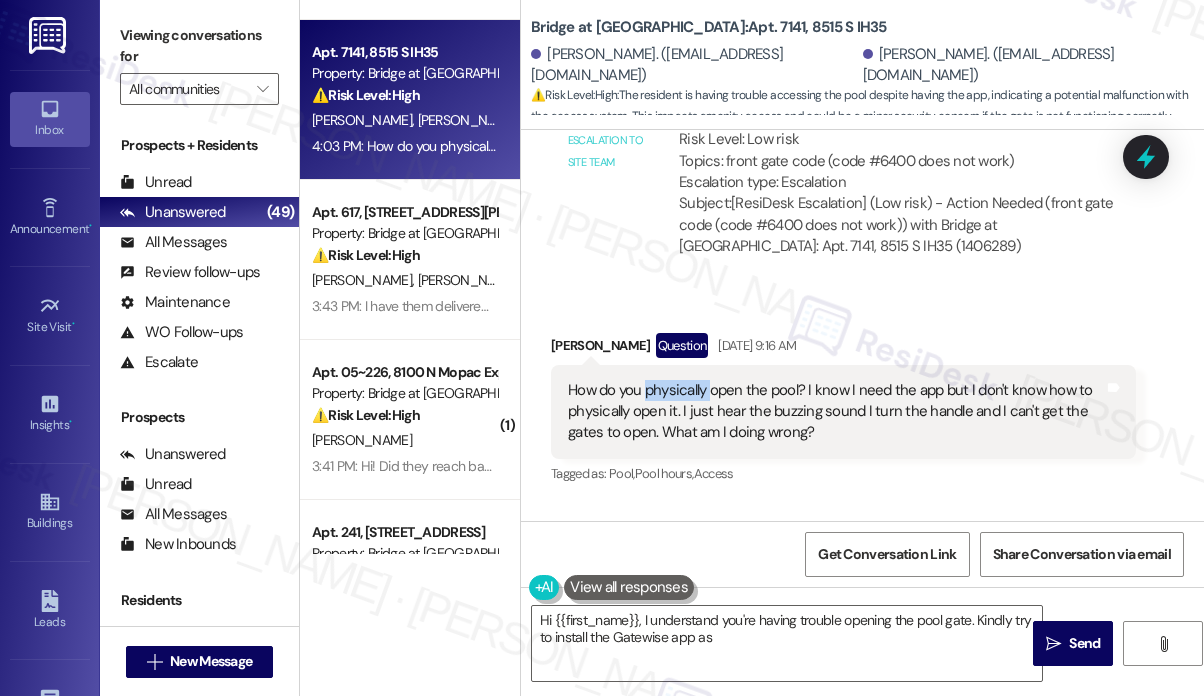 click on "How do you physically open the pool? I know I need the app but I don't know how to physically open it. I just hear the buzzing  sound I turn the handle and I can't get the gates to open. What am I doing wrong?" at bounding box center [836, 412] 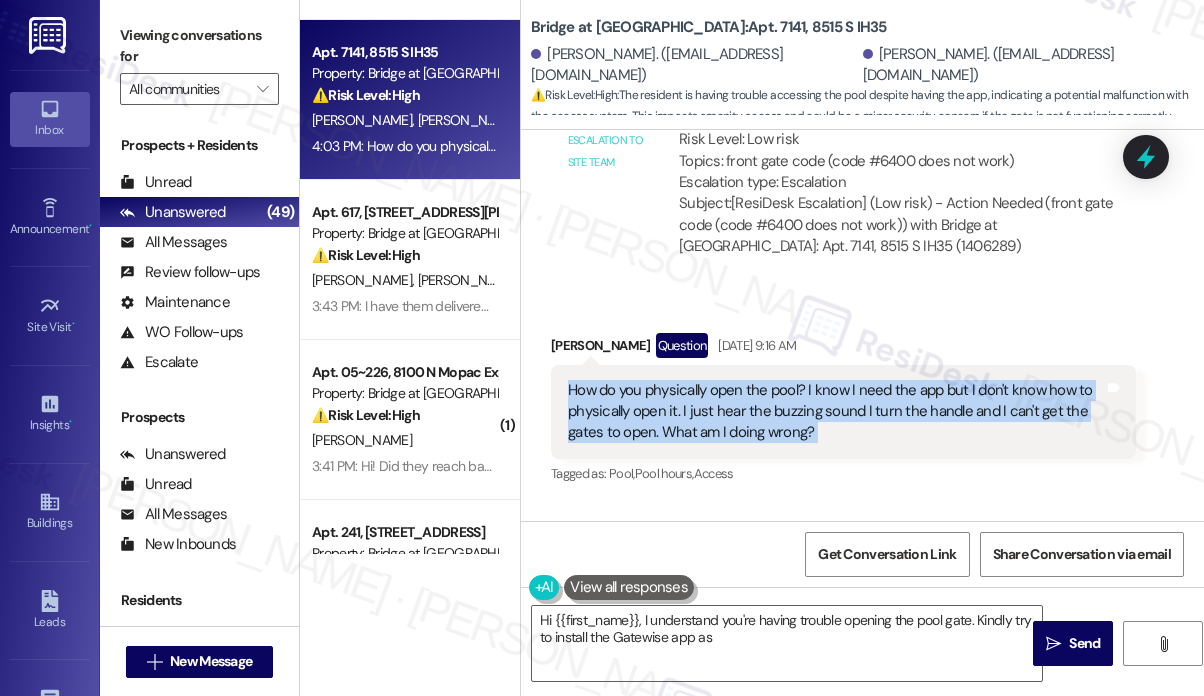 click on "How do you physically open the pool? I know I need the app but I don't know how to physically open it. I just hear the buzzing  sound I turn the handle and I can't get the gates to open. What am I doing wrong?" at bounding box center [836, 412] 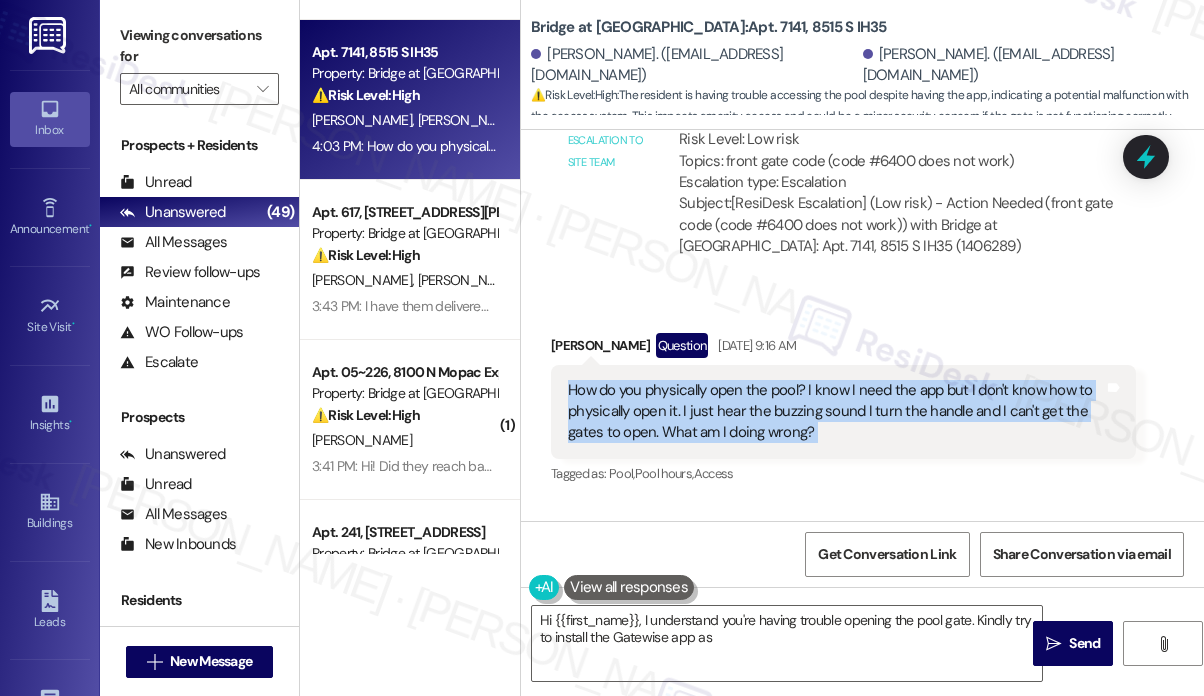 click on "How do you physically open the pool? I know I need the app but I don't know how to physically open it. I just hear the buzzing  sound I turn the handle and I can't get the gates to open. What am I doing wrong?" at bounding box center (836, 412) 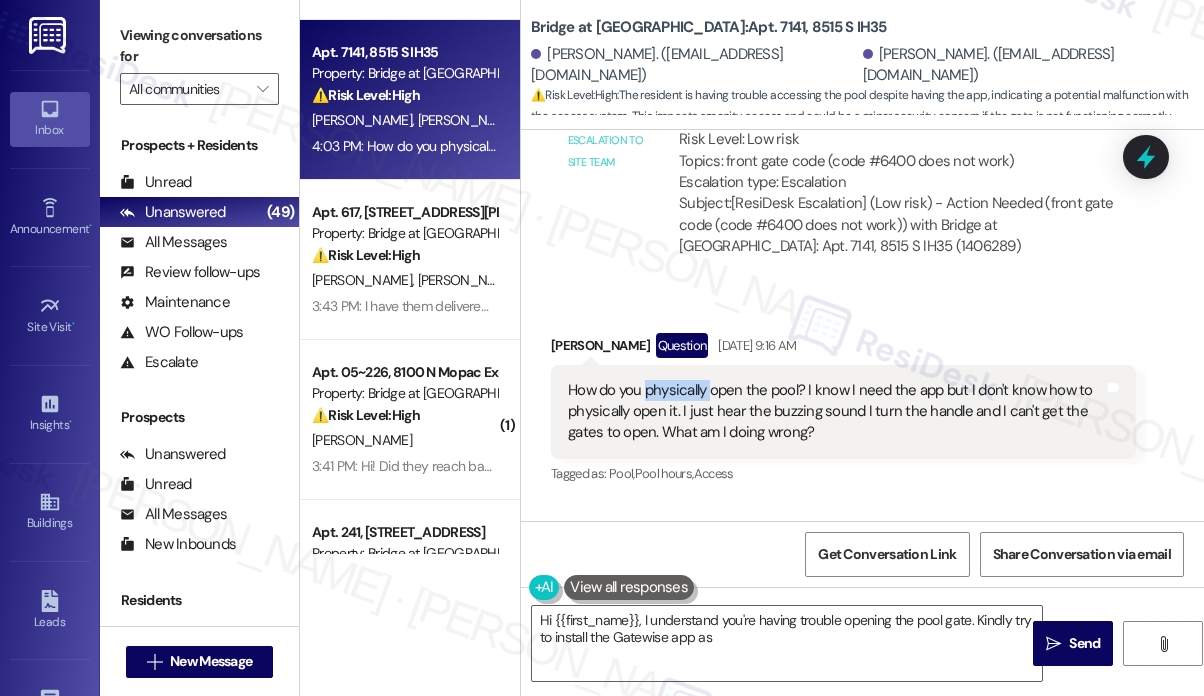 click on "How do you physically open the pool? I know I need the app but I don't know how to physically open it. I just hear the buzzing  sound I turn the handle and I can't get the gates to open. What am I doing wrong?" at bounding box center [836, 412] 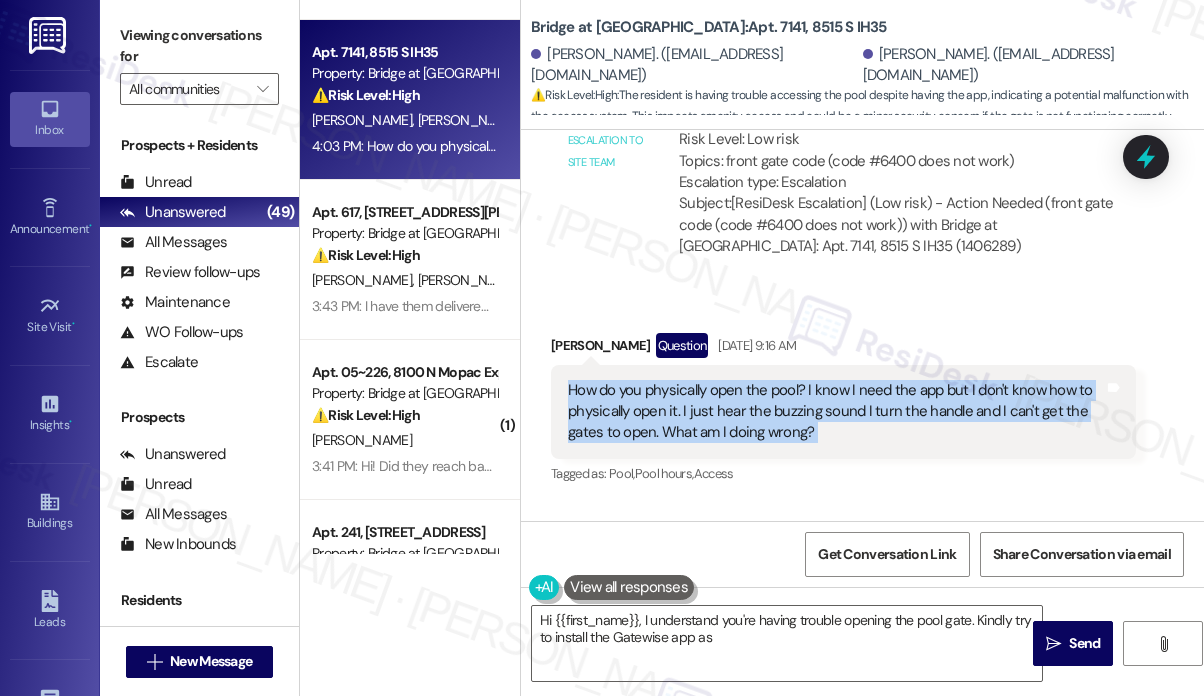 click on "How do you physically open the pool? I know I need the app but I don't know how to physically open it. I just hear the buzzing  sound I turn the handle and I can't get the gates to open. What am I doing wrong?" at bounding box center [836, 412] 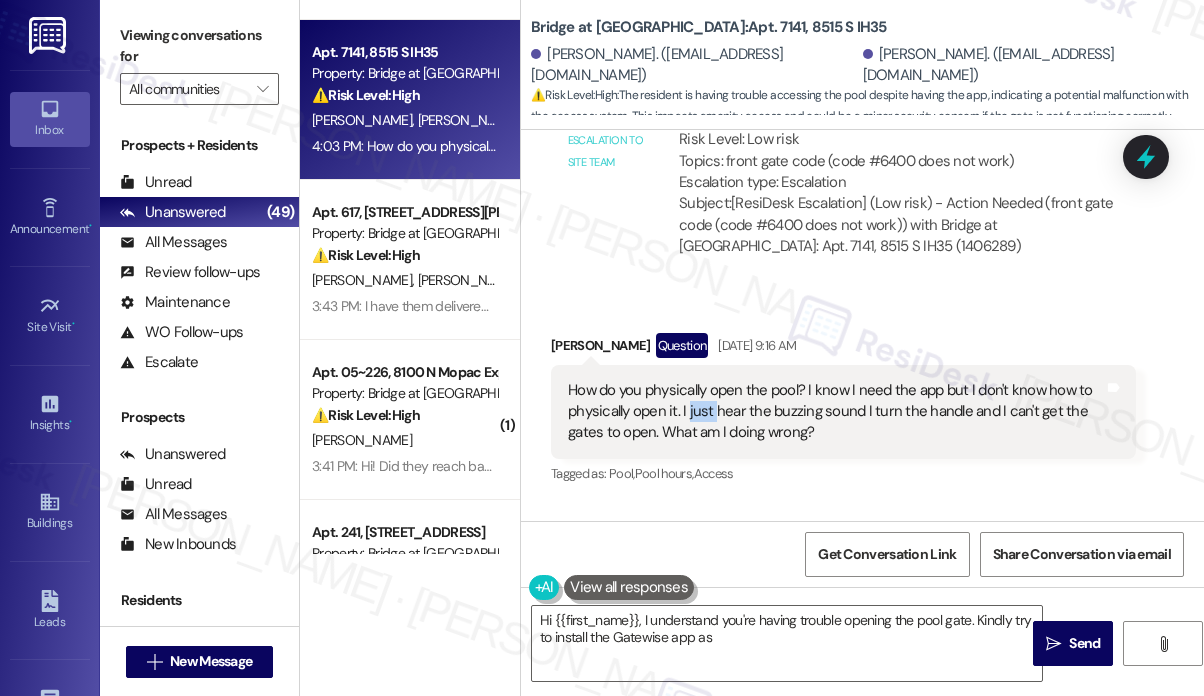 click on "How do you physically open the pool? I know I need the app but I don't know how to physically open it. I just hear the buzzing  sound I turn the handle and I can't get the gates to open. What am I doing wrong?" at bounding box center (836, 412) 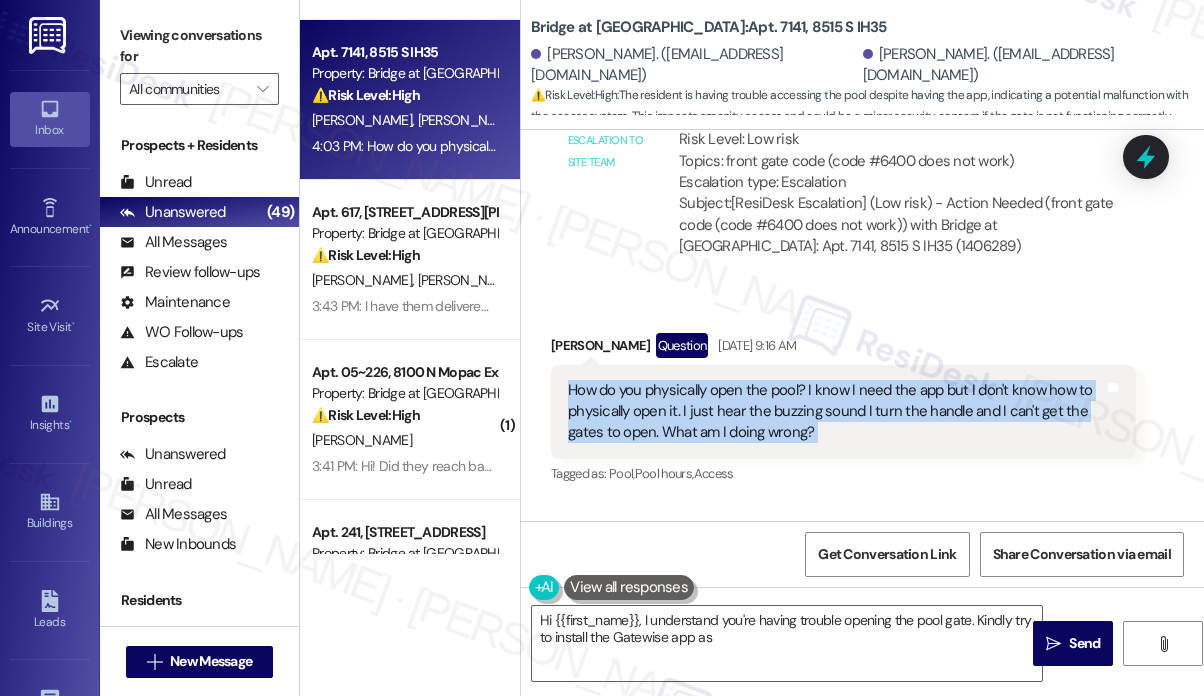 click on "How do you physically open the pool? I know I need the app but I don't know how to physically open it. I just hear the buzzing  sound I turn the handle and I can't get the gates to open. What am I doing wrong?" at bounding box center [836, 412] 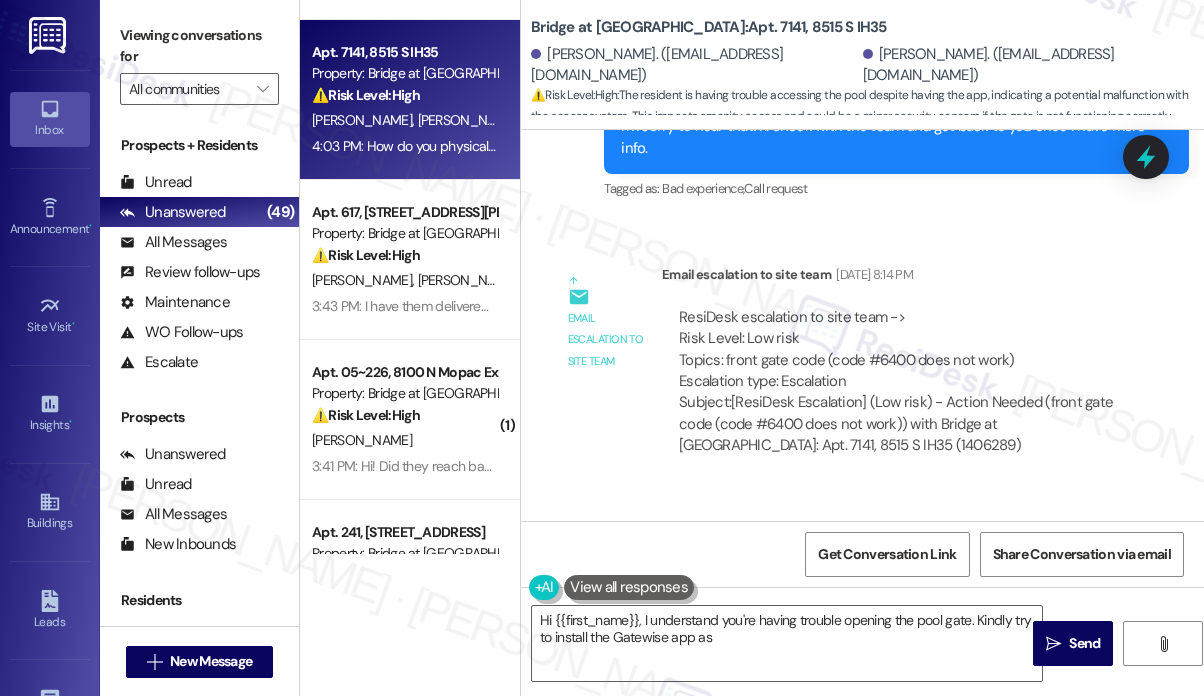 scroll, scrollTop: 1373, scrollLeft: 0, axis: vertical 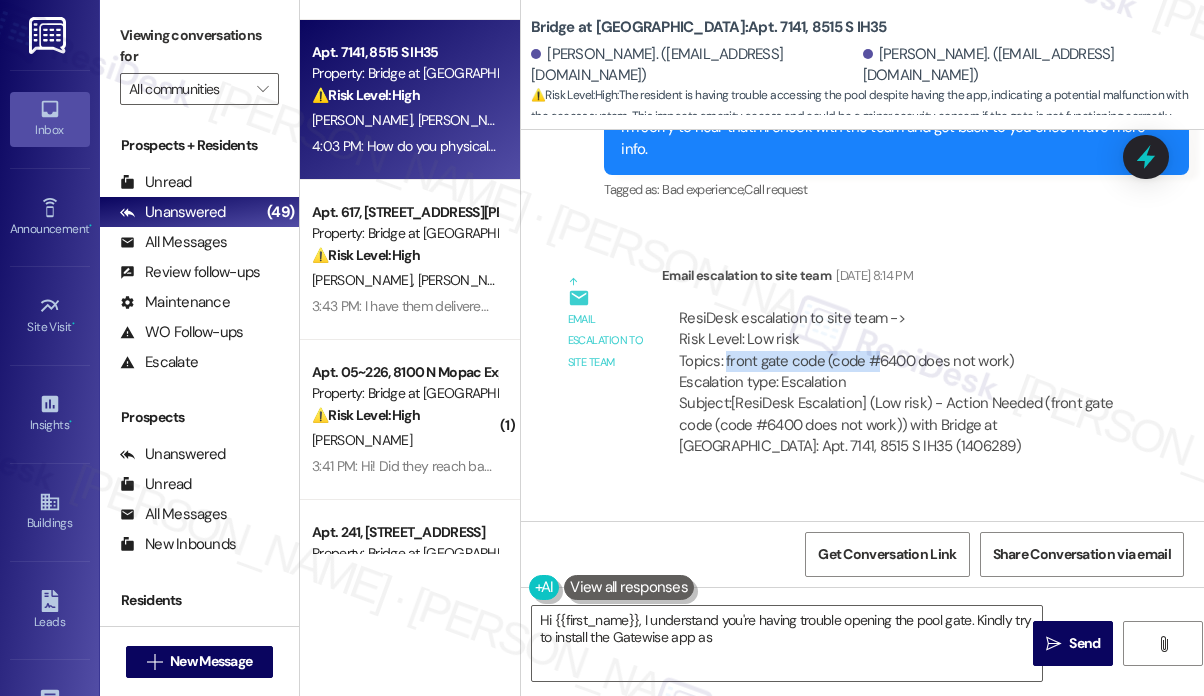 drag, startPoint x: 724, startPoint y: 348, endPoint x: 877, endPoint y: 347, distance: 153.00327 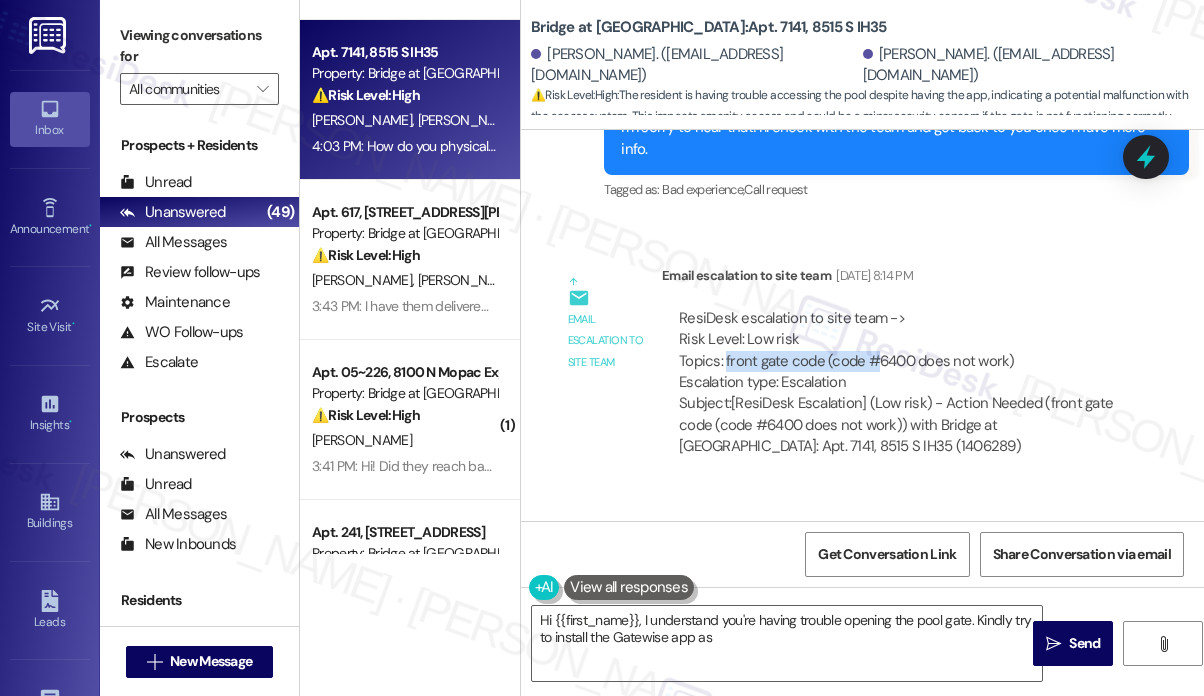 click on "ResiDesk escalation to site team ->
Risk Level: Low risk
Topics: front gate code (code #6400 does not work)
Escalation type: Escalation" at bounding box center (899, 351) 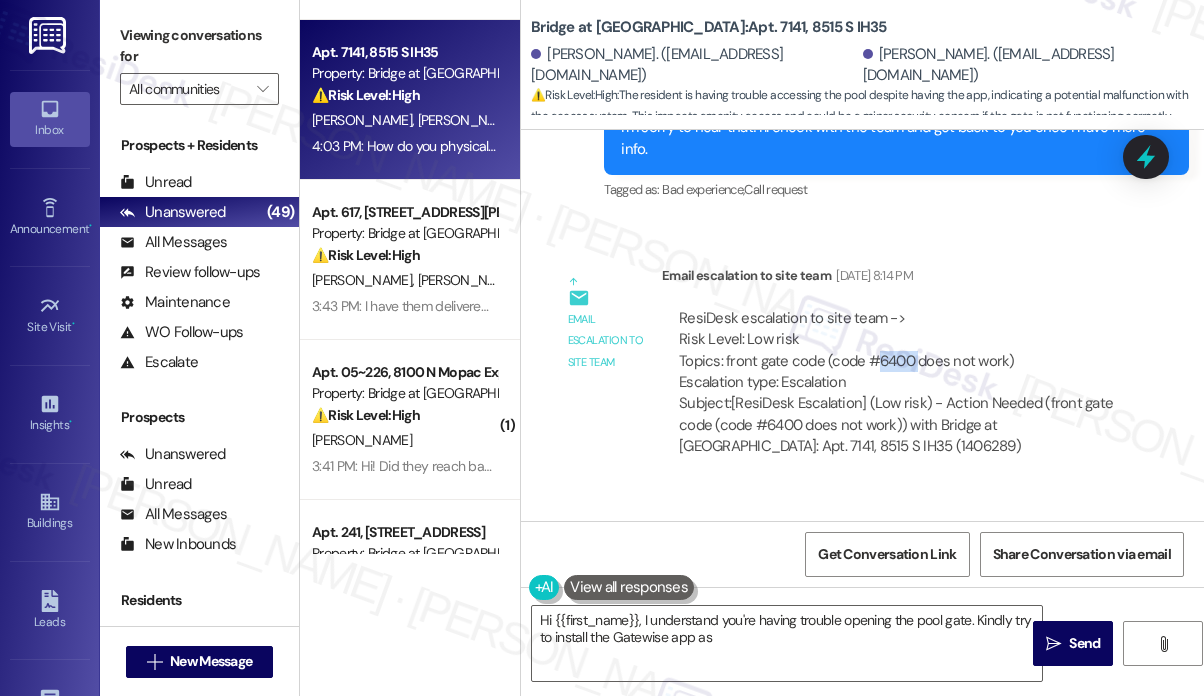 click on "ResiDesk escalation to site team ->
Risk Level: Low risk
Topics: front gate code (code #6400 does not work)
Escalation type: Escalation" at bounding box center (899, 351) 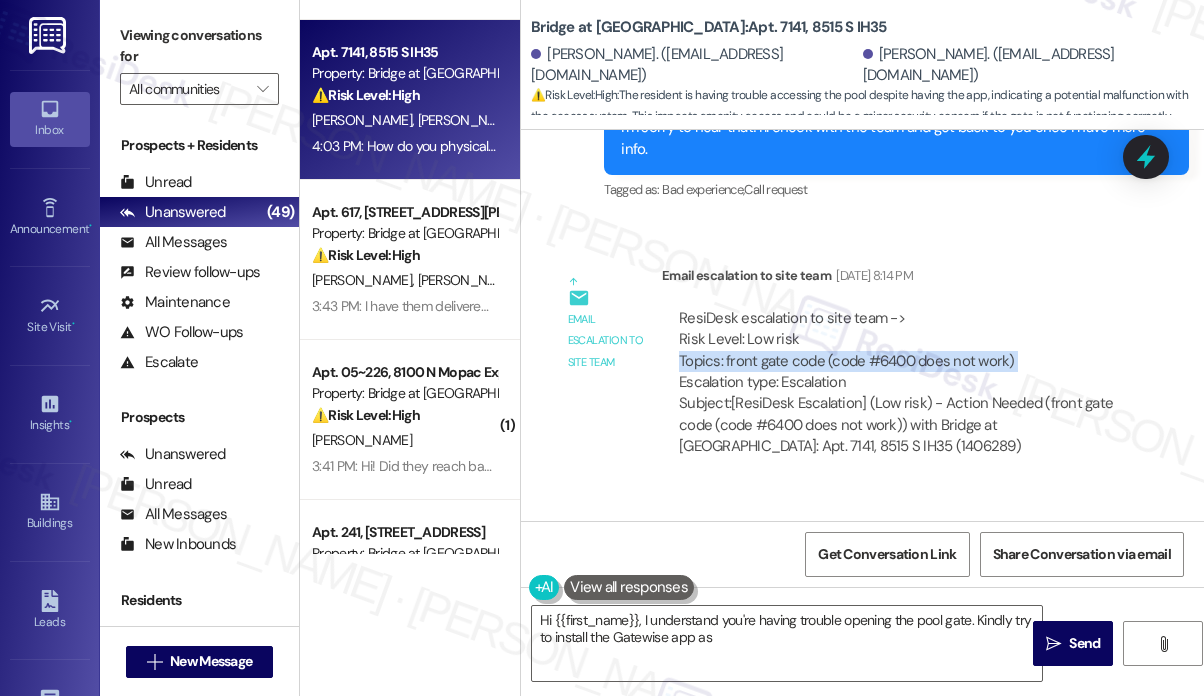 click on "ResiDesk escalation to site team ->
Risk Level: Low risk
Topics: front gate code (code #6400 does not work)
Escalation type: Escalation" at bounding box center (899, 351) 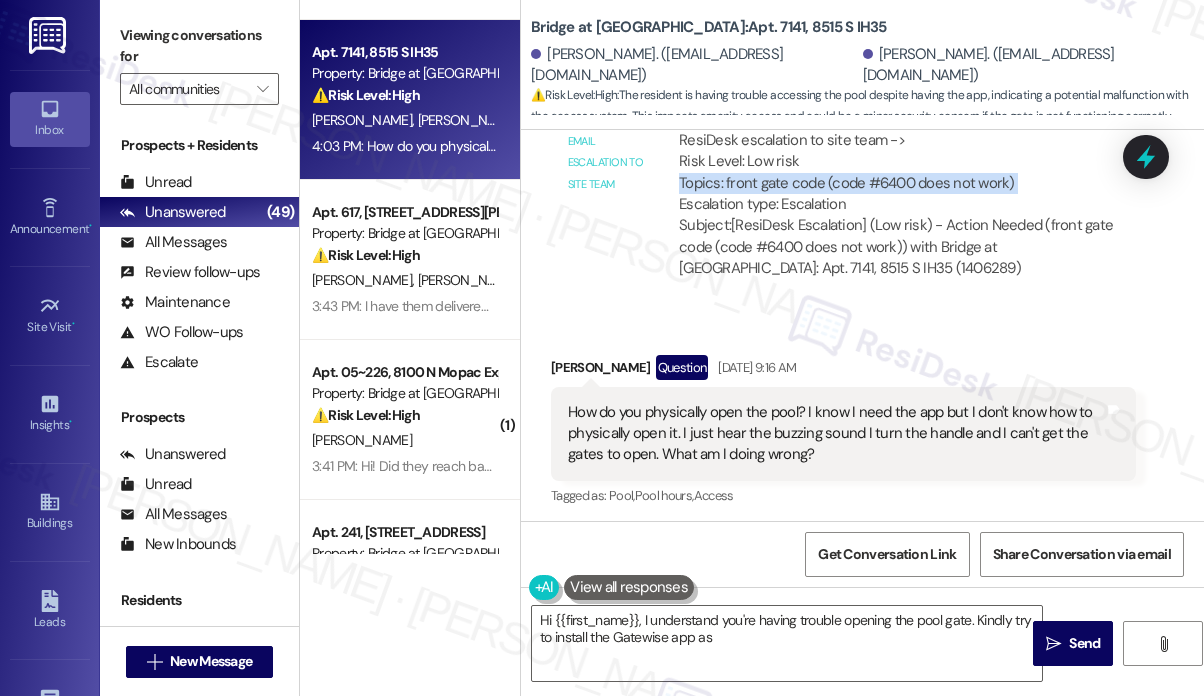 scroll, scrollTop: 1673, scrollLeft: 0, axis: vertical 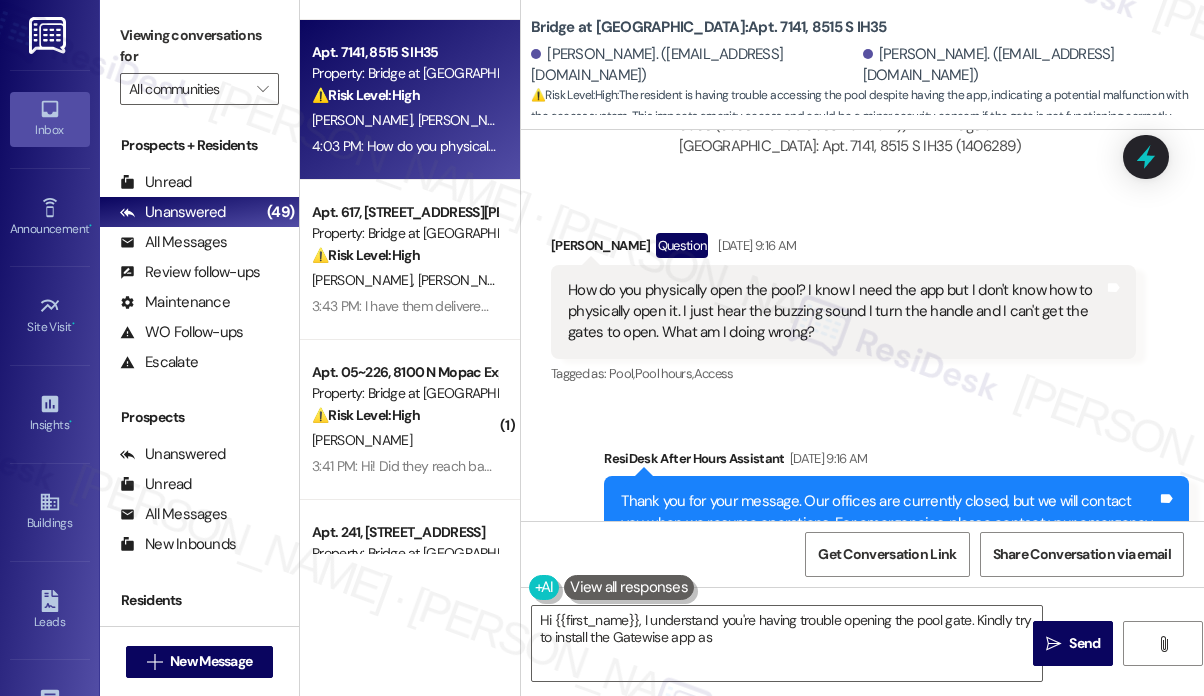 click on "How do you physically open the pool? I know I need the app but I don't know how to physically open it. I just hear the buzzing  sound I turn the handle and I can't get the gates to open. What am I doing wrong?" at bounding box center (836, 312) 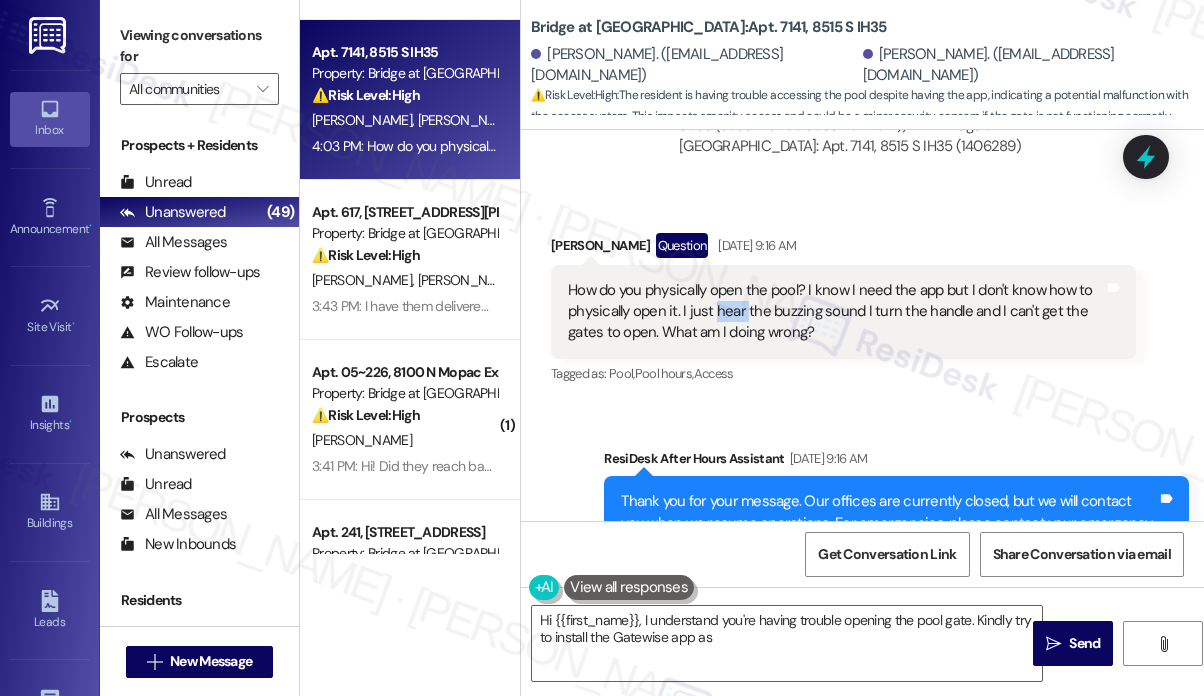 click on "How do you physically open the pool? I know I need the app but I don't know how to physically open it. I just hear the buzzing  sound I turn the handle and I can't get the gates to open. What am I doing wrong?" at bounding box center [836, 312] 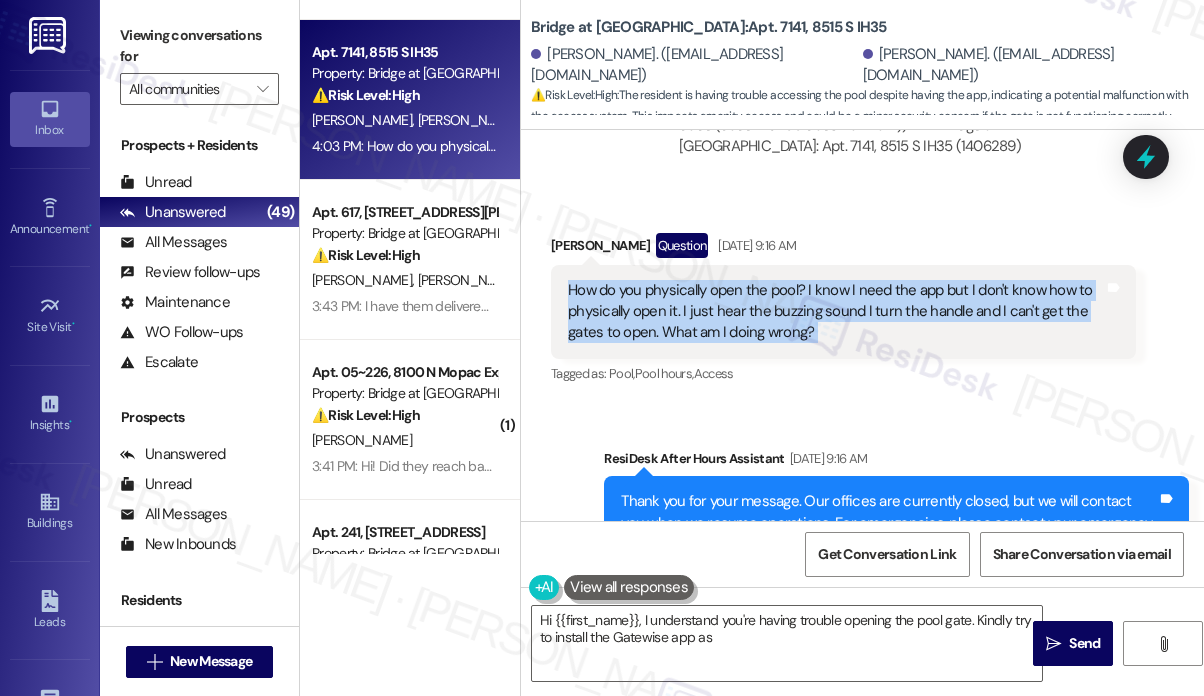 click on "How do you physically open the pool? I know I need the app but I don't know how to physically open it. I just hear the buzzing  sound I turn the handle and I can't get the gates to open. What am I doing wrong?" at bounding box center (836, 312) 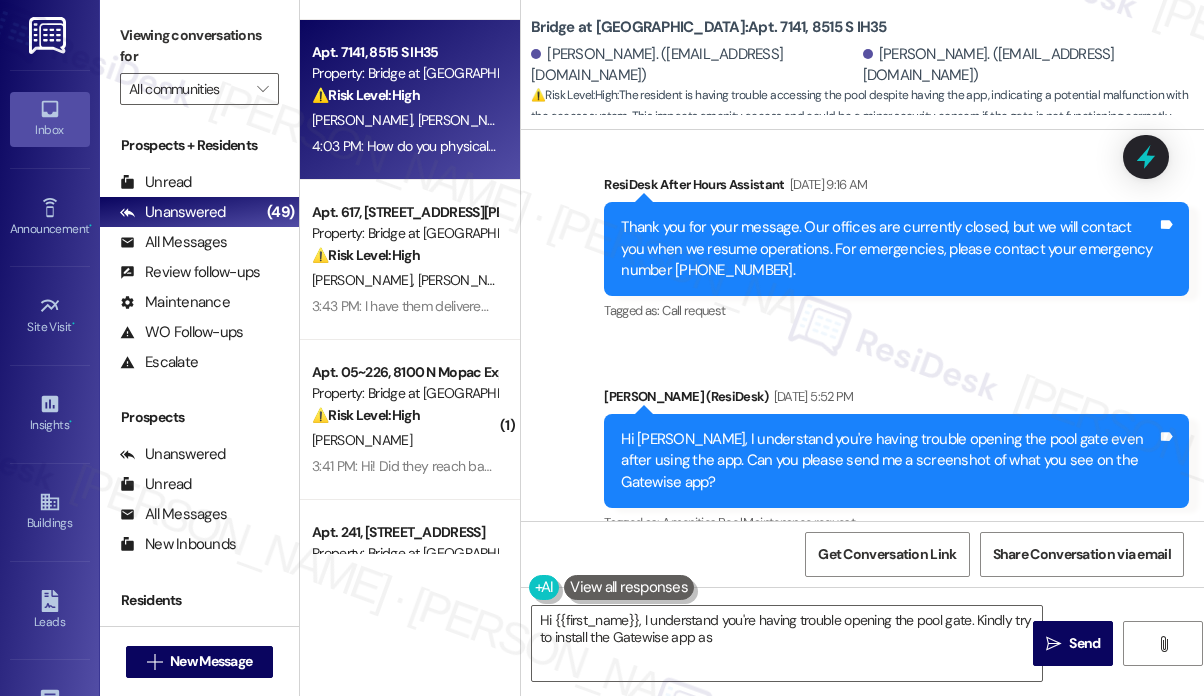 scroll, scrollTop: 2173, scrollLeft: 0, axis: vertical 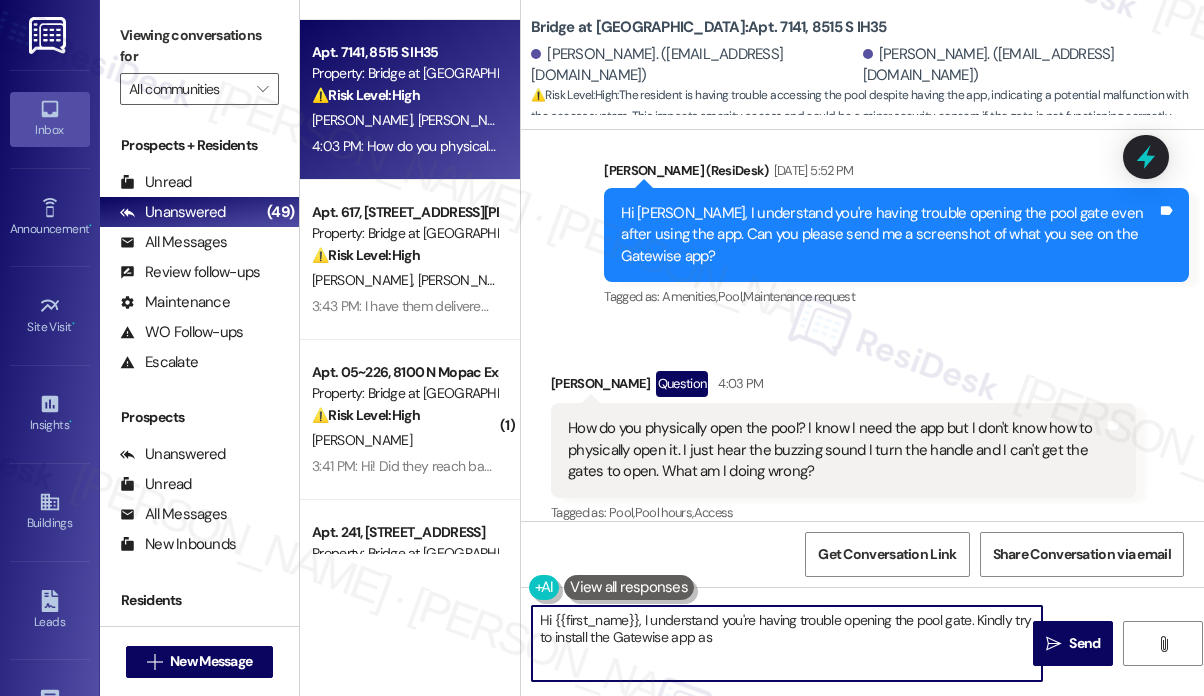 drag, startPoint x: 777, startPoint y: 649, endPoint x: 718, endPoint y: 637, distance: 60.207973 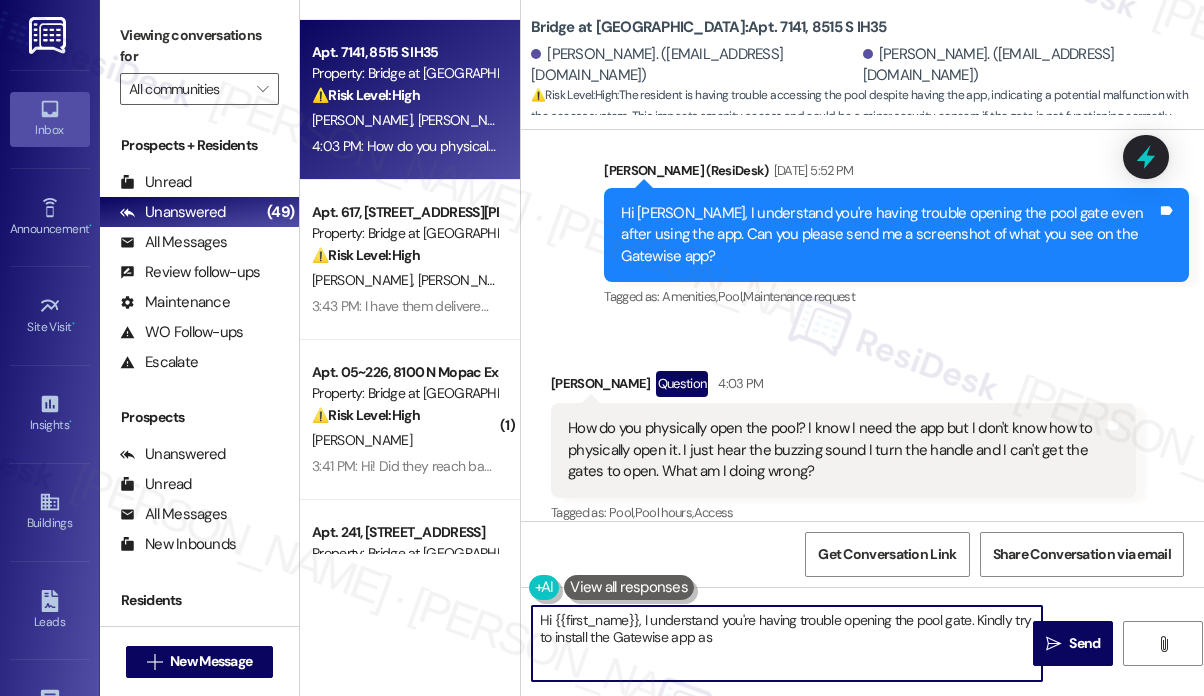 click on "Hi {{first_name}}, I understand you're having trouble opening the pool gate. Kindly try to install the Gatewise app as" at bounding box center (787, 643) 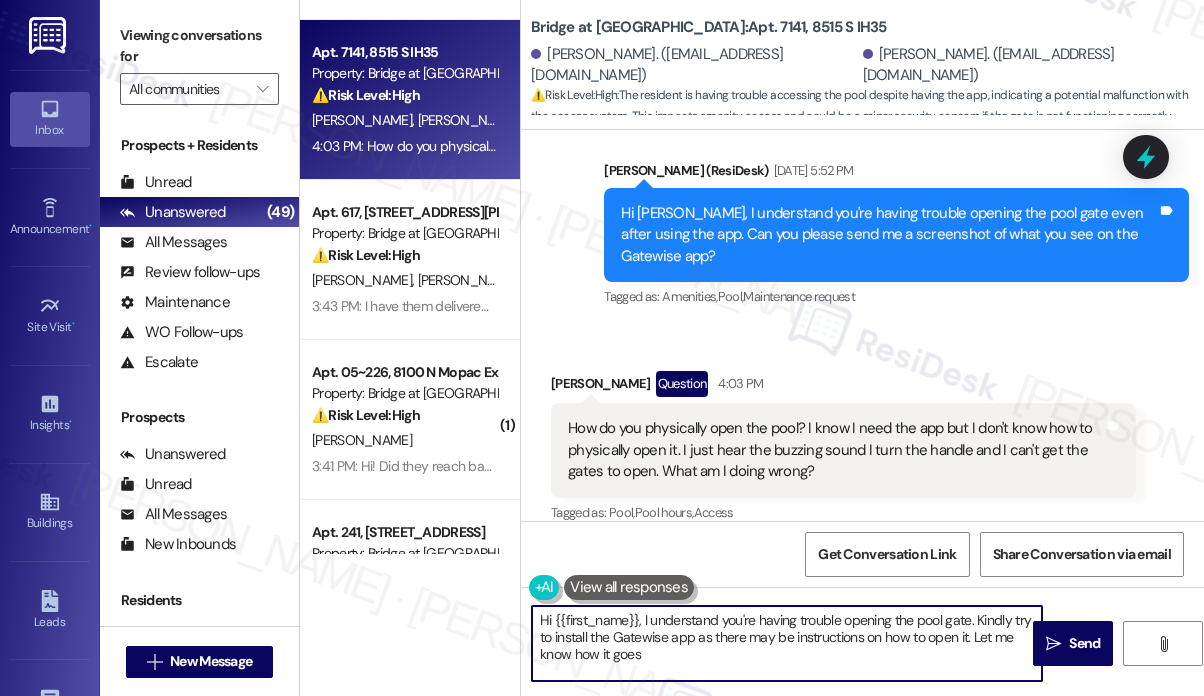 type on "Hi {{first_name}}, I understand you're having trouble opening the pool gate. Kindly try to install the Gatewise app as there may be instructions on how to open it. Let me know how it goes!" 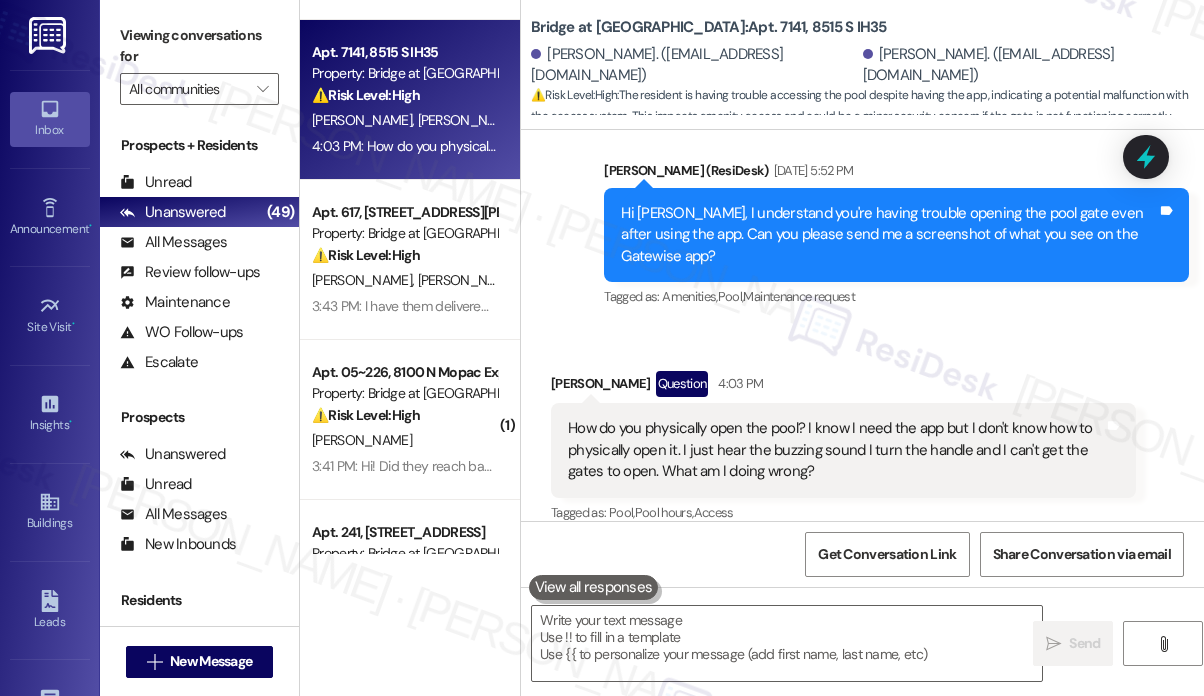 click on "How do you physically open the pool? I know I need the app but I don't know how to physically open it. I just hear the buzzing  sound I turn the handle and I can't get the gates to open. What am I doing wrong?" at bounding box center (836, 450) 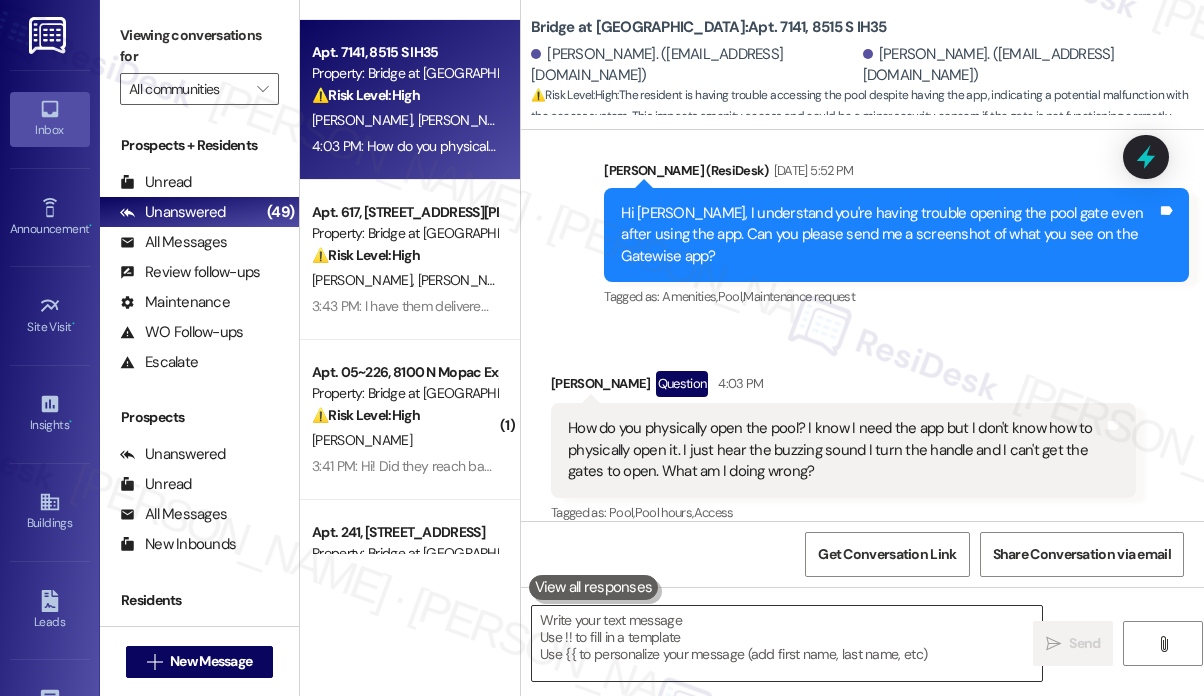 click at bounding box center [787, 643] 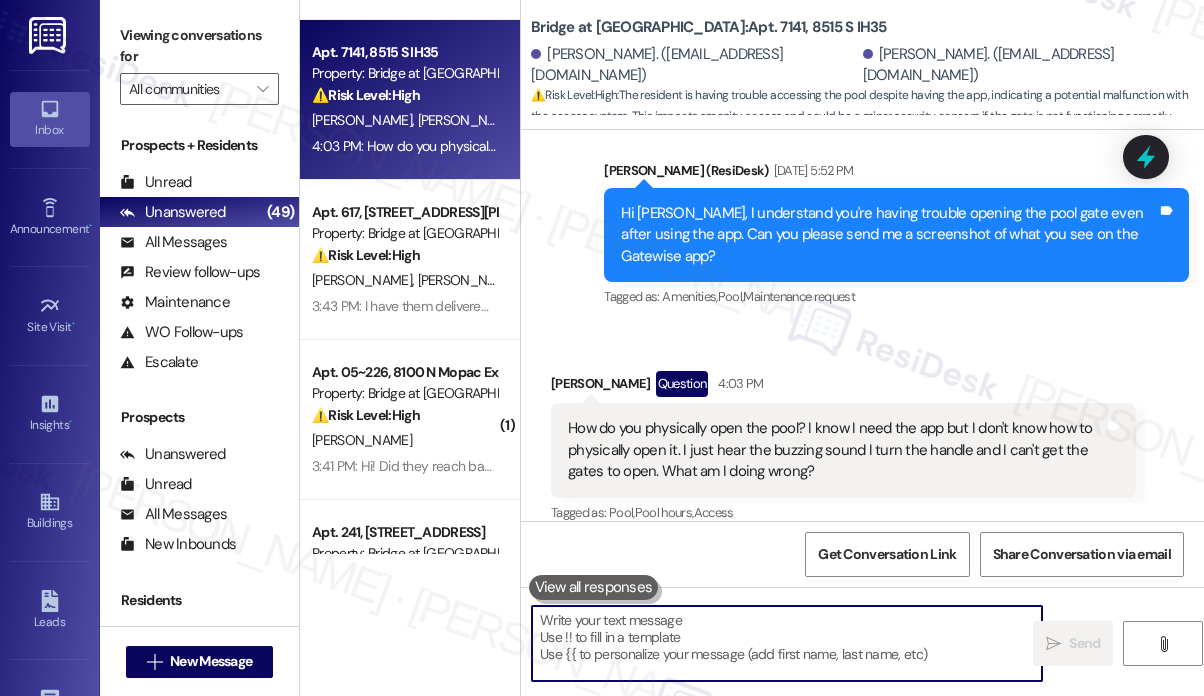 paste on "Hi {{first_name}}, I understand you’re having trouble opening the pool gate. Could you please try installing the Gatewise app? It should have the instructions you need. Let me know if it works for you!" 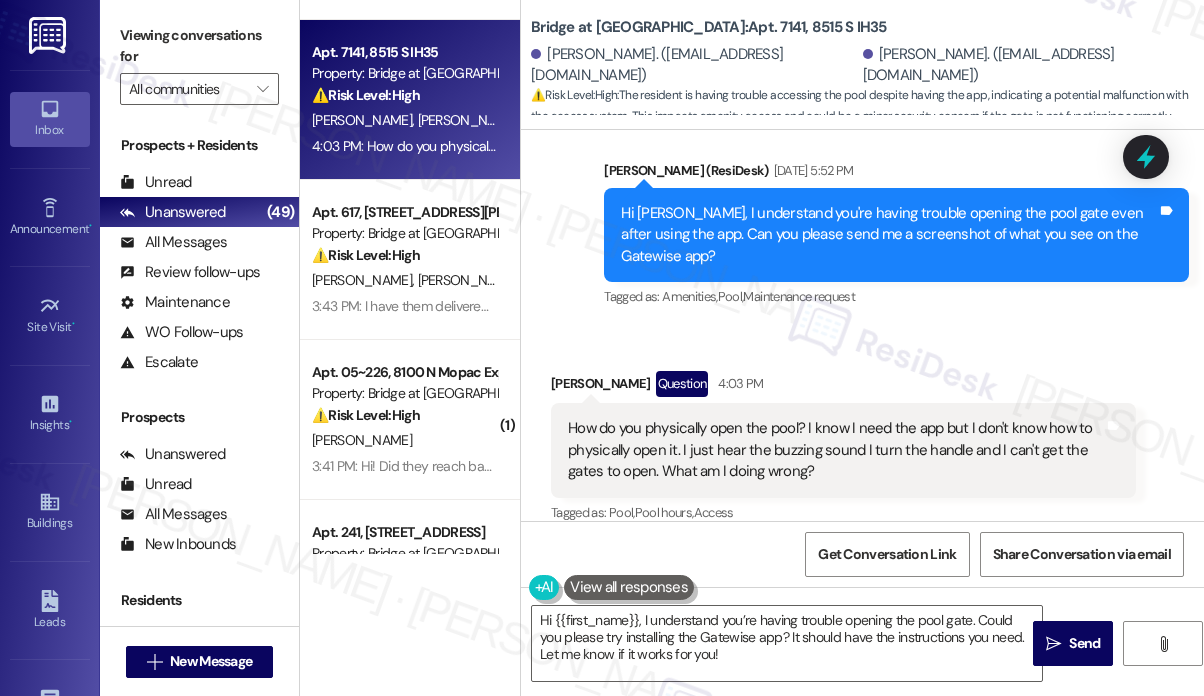 click on "[PERSON_NAME] Question 4:03 PM" at bounding box center (843, 387) 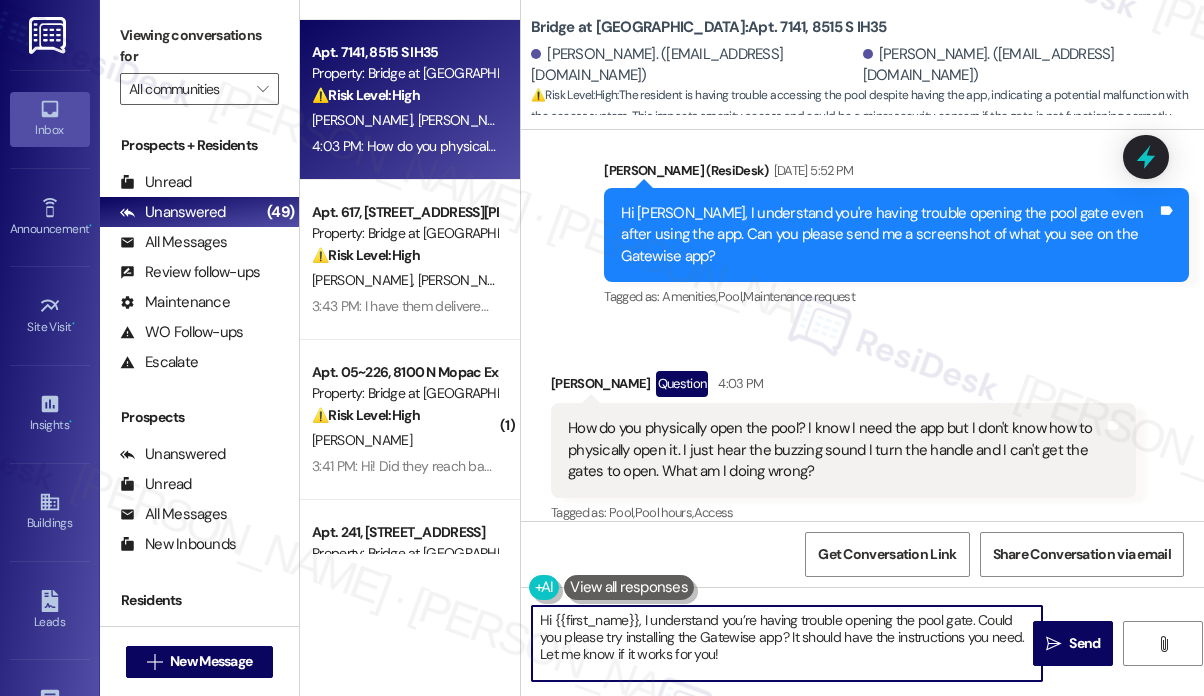 click on "Hi {{first_name}}, I understand you’re having trouble opening the pool gate. Could you please try installing the Gatewise app? It should have the instructions you need. Let me know if it works for you!" at bounding box center [787, 643] 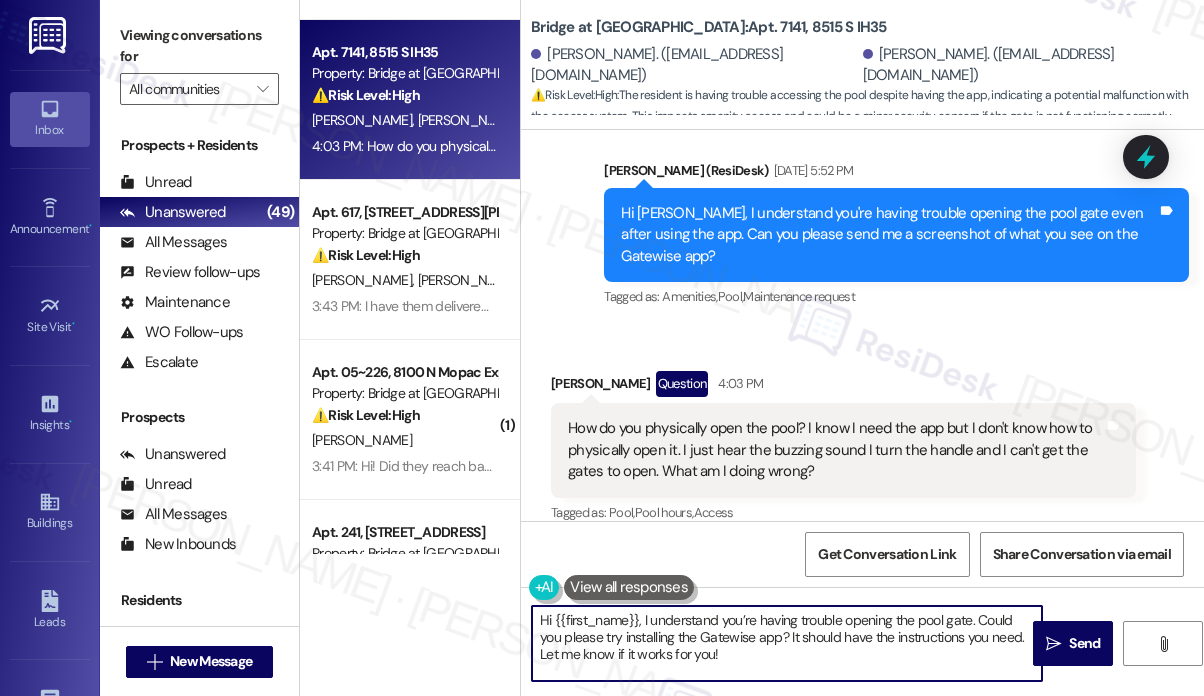 click on "Hi {{first_name}}, I understand you’re having trouble opening the pool gate. Could you please try installing the Gatewise app? It should have the instructions you need. Let me know if it works for you!" at bounding box center [787, 643] 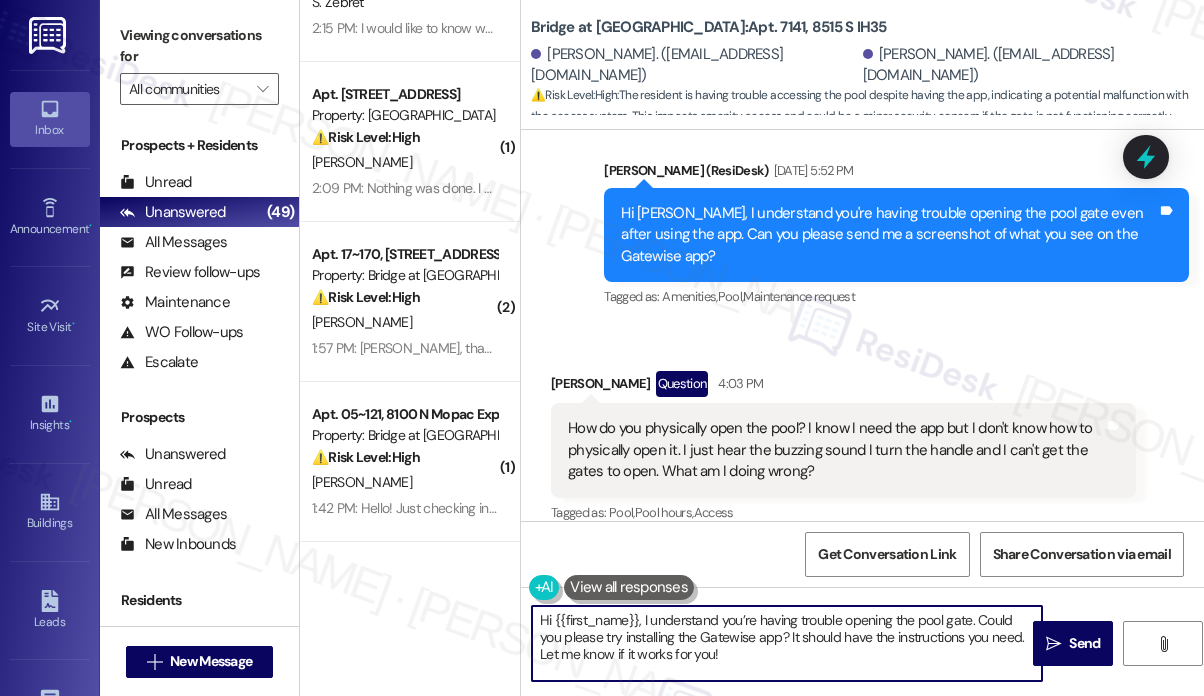 scroll, scrollTop: 900, scrollLeft: 0, axis: vertical 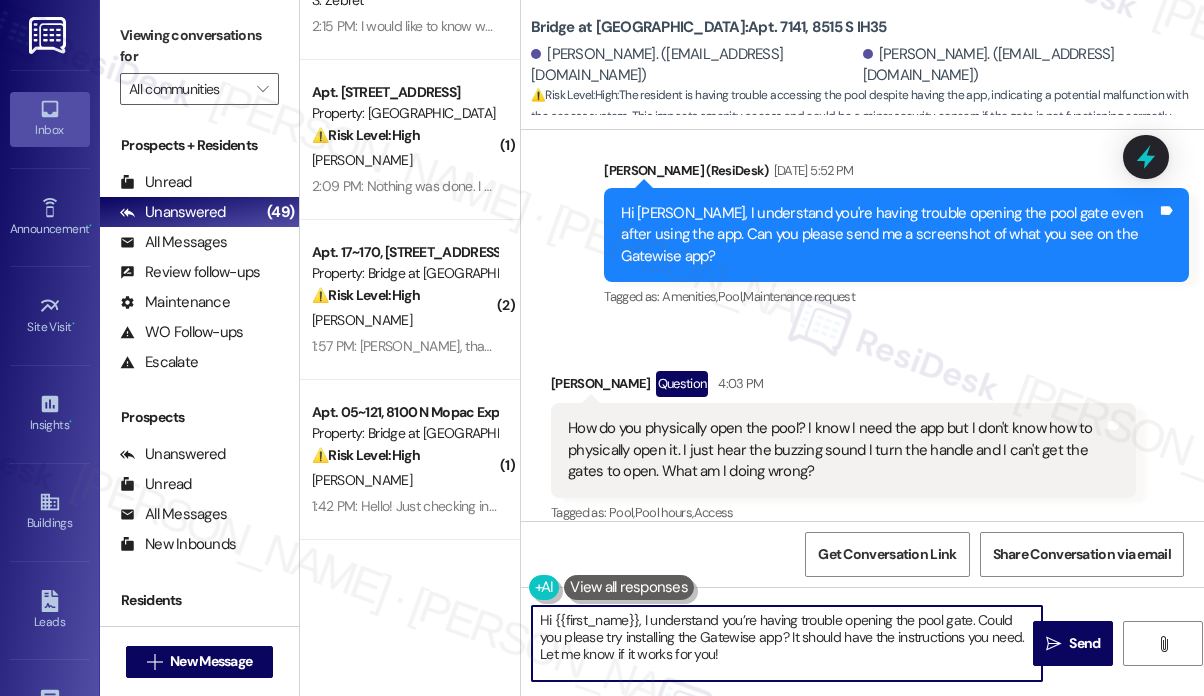 click on "Hi {{first_name}}, I understand you’re having trouble opening the pool gate. Could you please try installing the Gatewise app? It should have the instructions you need. Let me know if it works for you!" at bounding box center (787, 643) 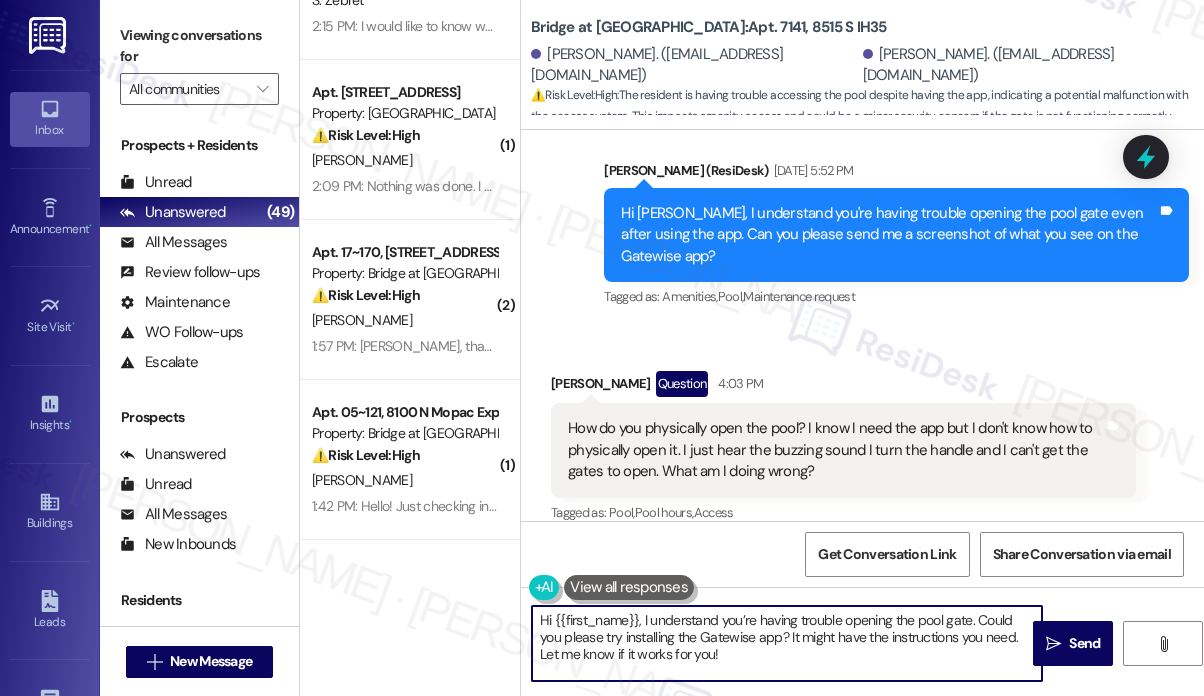 drag, startPoint x: 784, startPoint y: 660, endPoint x: 543, endPoint y: 640, distance: 241.82845 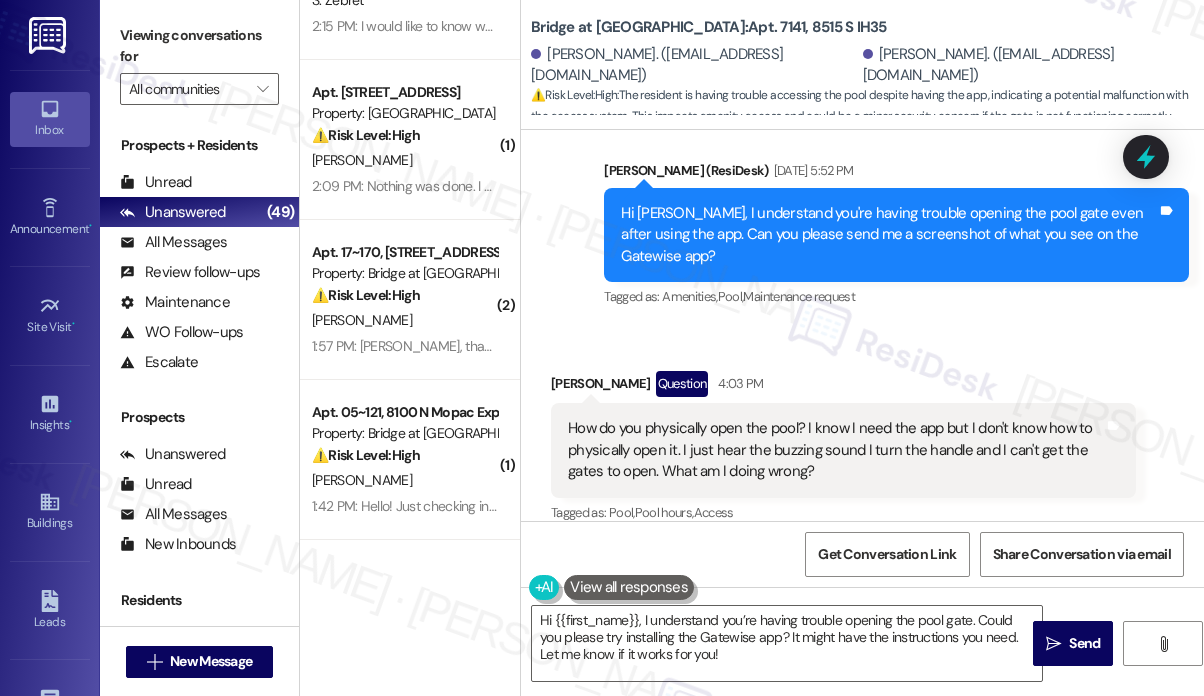 click on "How do you physically open the pool? I know I need the app but I don't know how to physically open it. I just hear the buzzing  sound I turn the handle and I can't get the gates to open. What am I doing wrong?" at bounding box center [836, 450] 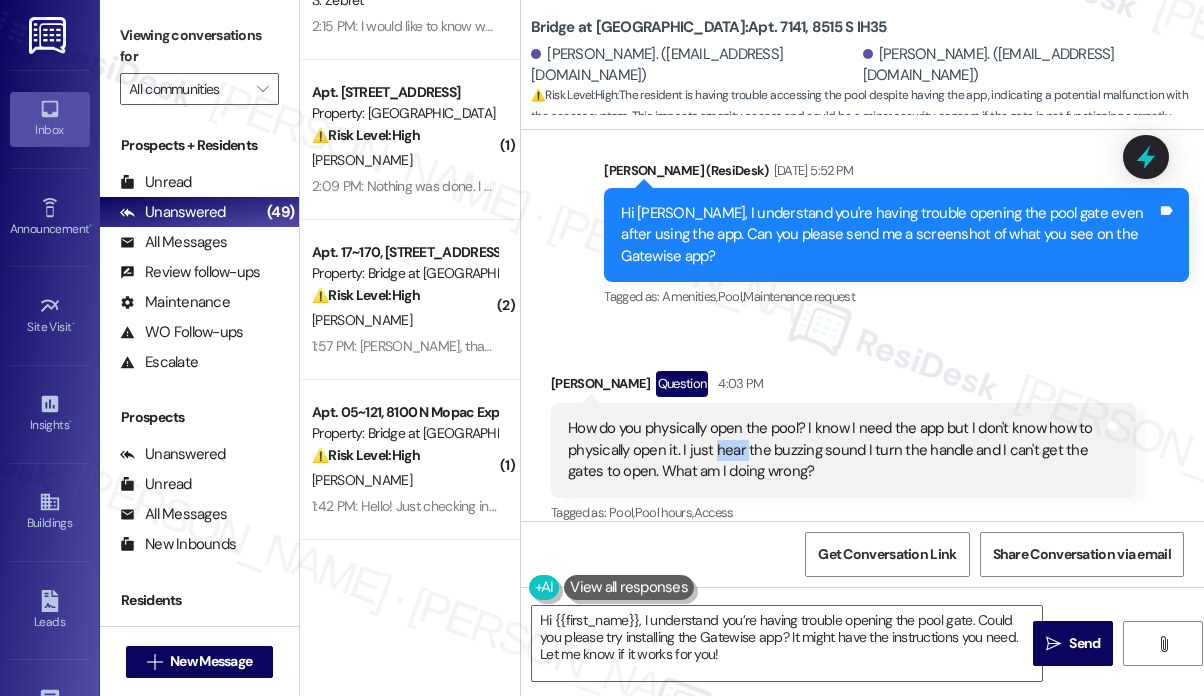 click on "How do you physically open the pool? I know I need the app but I don't know how to physically open it. I just hear the buzzing  sound I turn the handle and I can't get the gates to open. What am I doing wrong?" at bounding box center (836, 450) 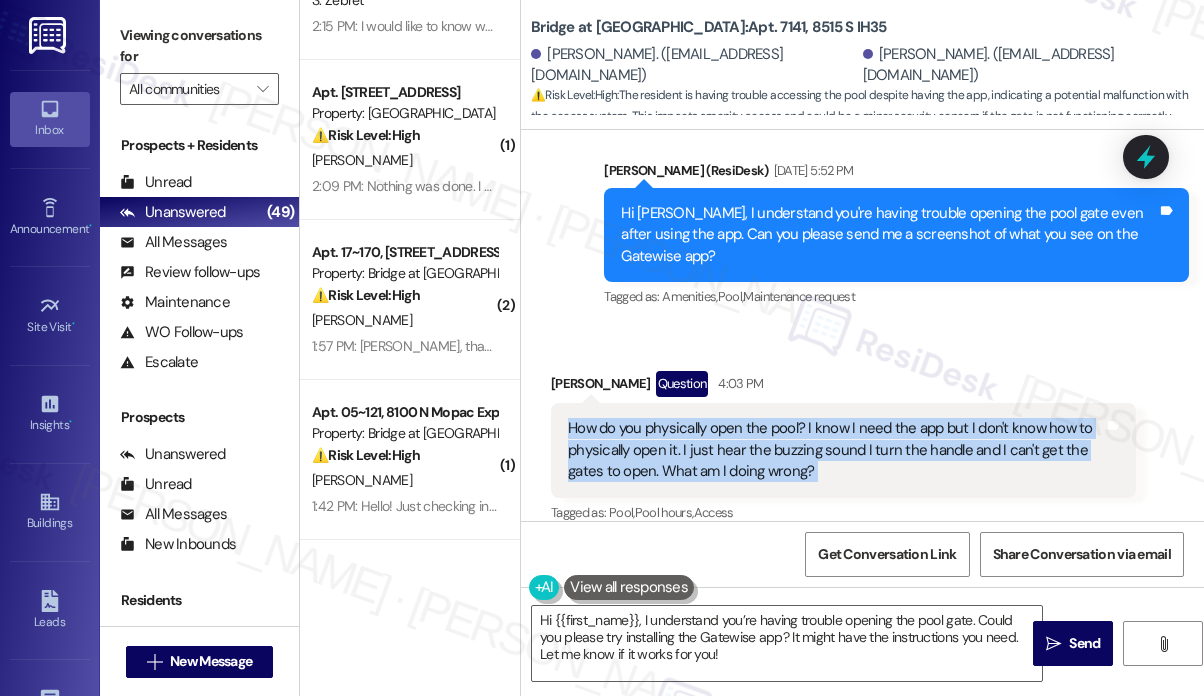 click on "How do you physically open the pool? I know I need the app but I don't know how to physically open it. I just hear the buzzing  sound I turn the handle and I can't get the gates to open. What am I doing wrong?" at bounding box center [836, 450] 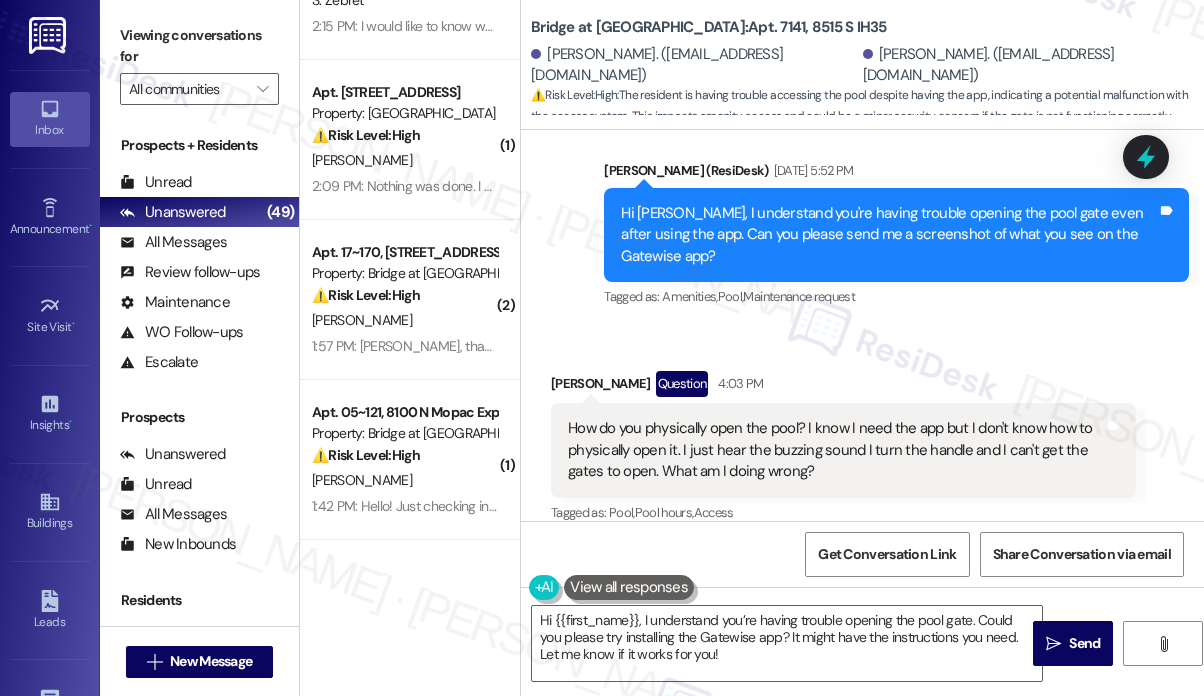 click on "Received via SMS [PERSON_NAME] Question 4:03 PM How do you physically open the pool? I know I need the app but I don't know how to physically open it. I just hear the buzzing  sound I turn the handle and I can't get the gates to open. What am I doing wrong? Tags and notes Tagged as:   Pool ,  Click to highlight conversations about Pool Pool hours ,  Click to highlight conversations about Pool hours Access Click to highlight conversations about Access" at bounding box center [862, 434] 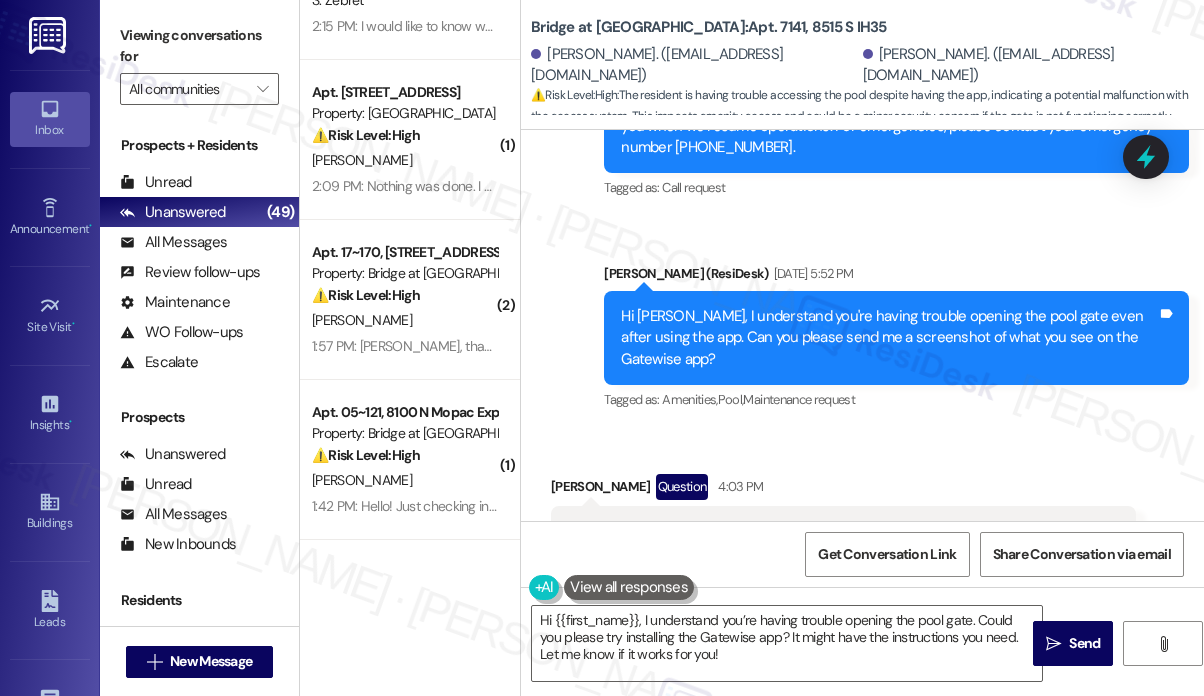 scroll, scrollTop: 2073, scrollLeft: 0, axis: vertical 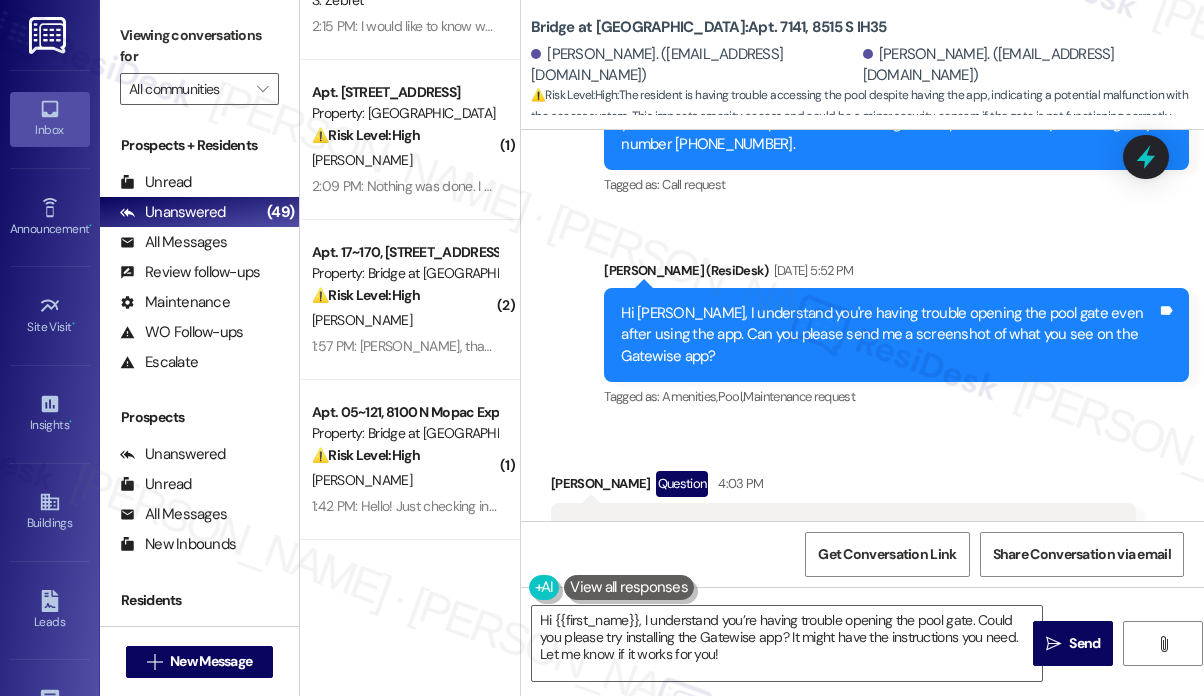 click on "Hi [PERSON_NAME], I understand you're having trouble opening the pool gate even after using the app. Can you please send me a screenshot of what you see on the Gatewise app?" at bounding box center (889, 335) 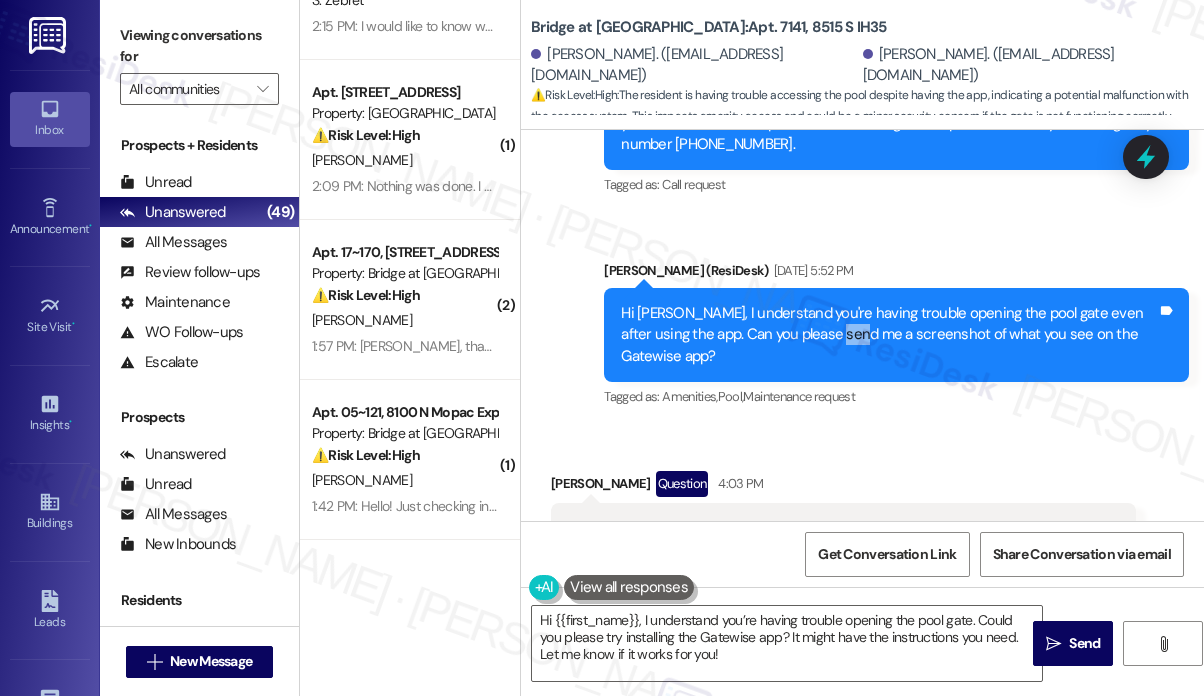click on "Hi [PERSON_NAME], I understand you're having trouble opening the pool gate even after using the app. Can you please send me a screenshot of what you see on the Gatewise app?" at bounding box center (889, 335) 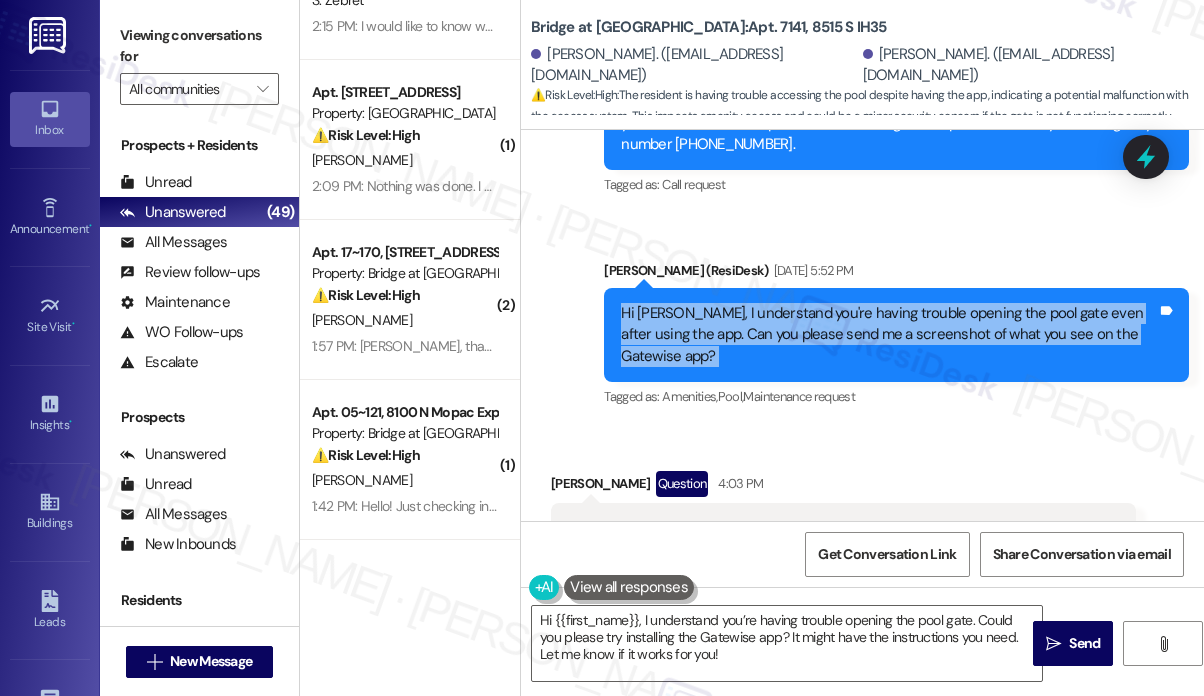 click on "Hi [PERSON_NAME], I understand you're having trouble opening the pool gate even after using the app. Can you please send me a screenshot of what you see on the Gatewise app?" at bounding box center [889, 335] 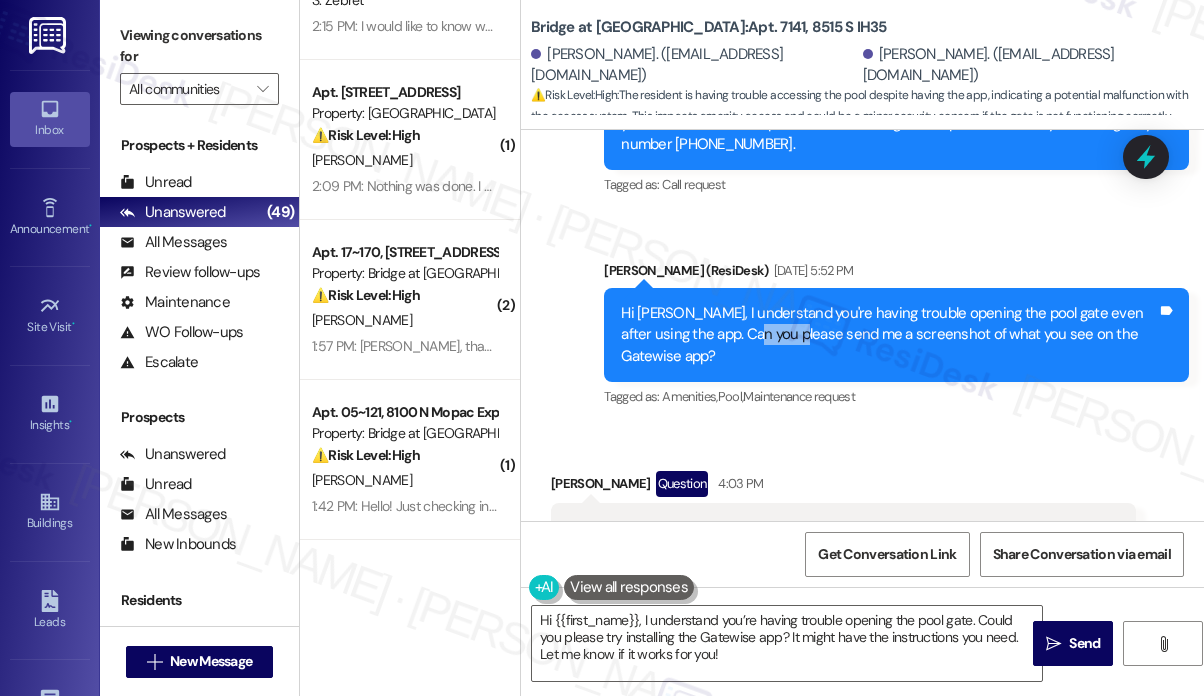 click on "Hi [PERSON_NAME], I understand you're having trouble opening the pool gate even after using the app. Can you please send me a screenshot of what you see on the Gatewise app?" at bounding box center (889, 335) 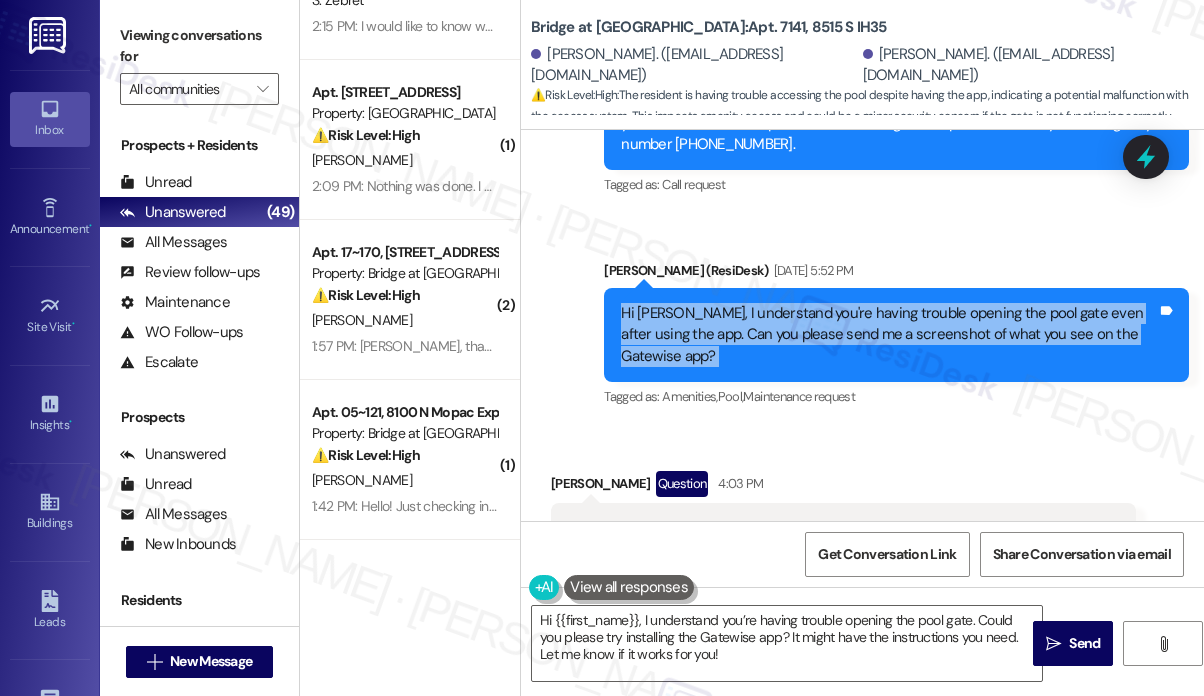 click on "Hi [PERSON_NAME], I understand you're having trouble opening the pool gate even after using the app. Can you please send me a screenshot of what you see on the Gatewise app?" at bounding box center (889, 335) 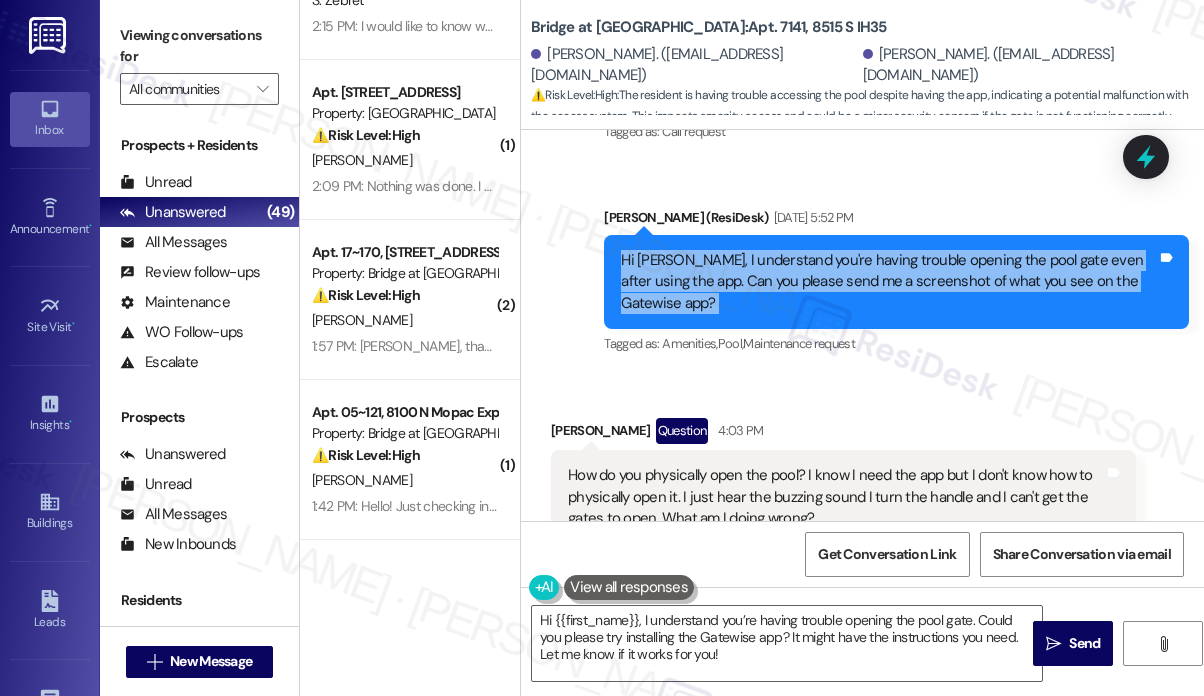 scroll, scrollTop: 2173, scrollLeft: 0, axis: vertical 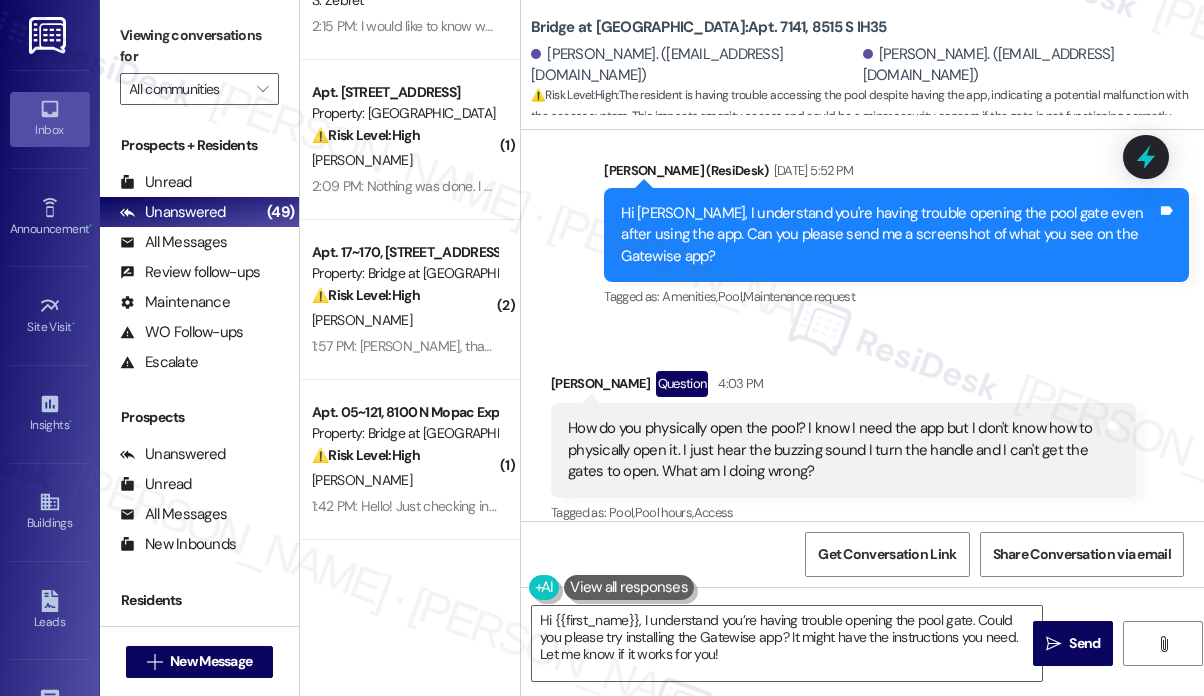 click on "How do you physically open the pool? I know I need the app but I don't know how to physically open it. I just hear the buzzing  sound I turn the handle and I can't get the gates to open. What am I doing wrong?" at bounding box center [836, 450] 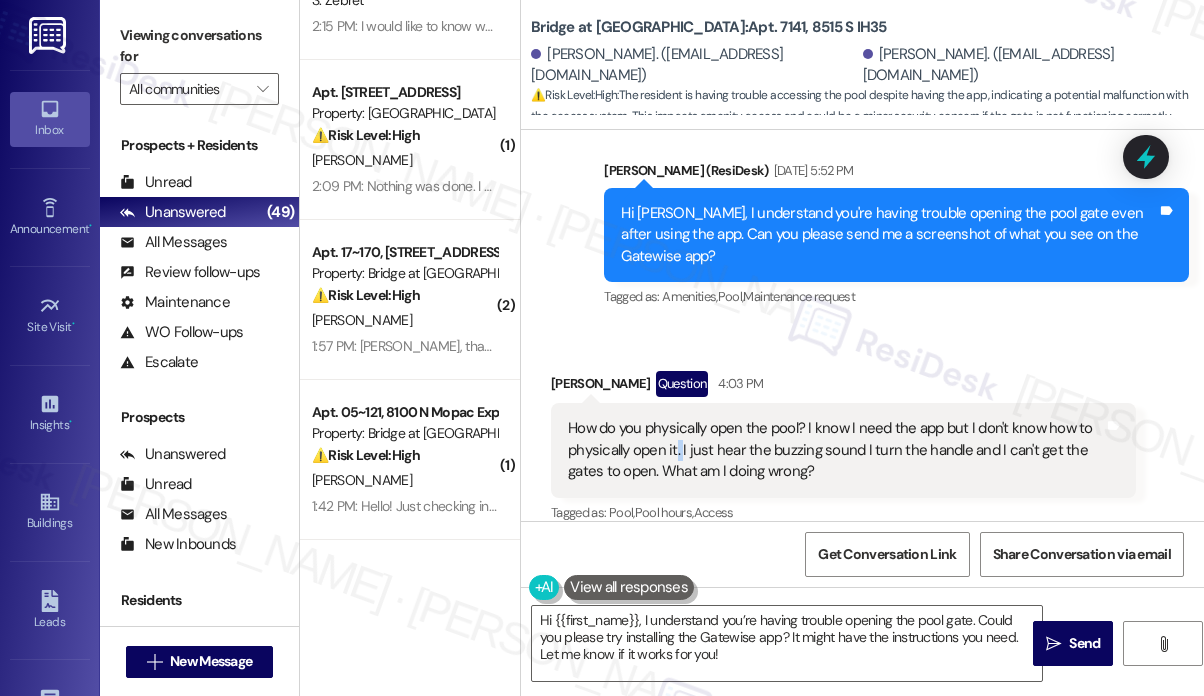 click on "How do you physically open the pool? I know I need the app but I don't know how to physically open it. I just hear the buzzing  sound I turn the handle and I can't get the gates to open. What am I doing wrong?" at bounding box center (836, 450) 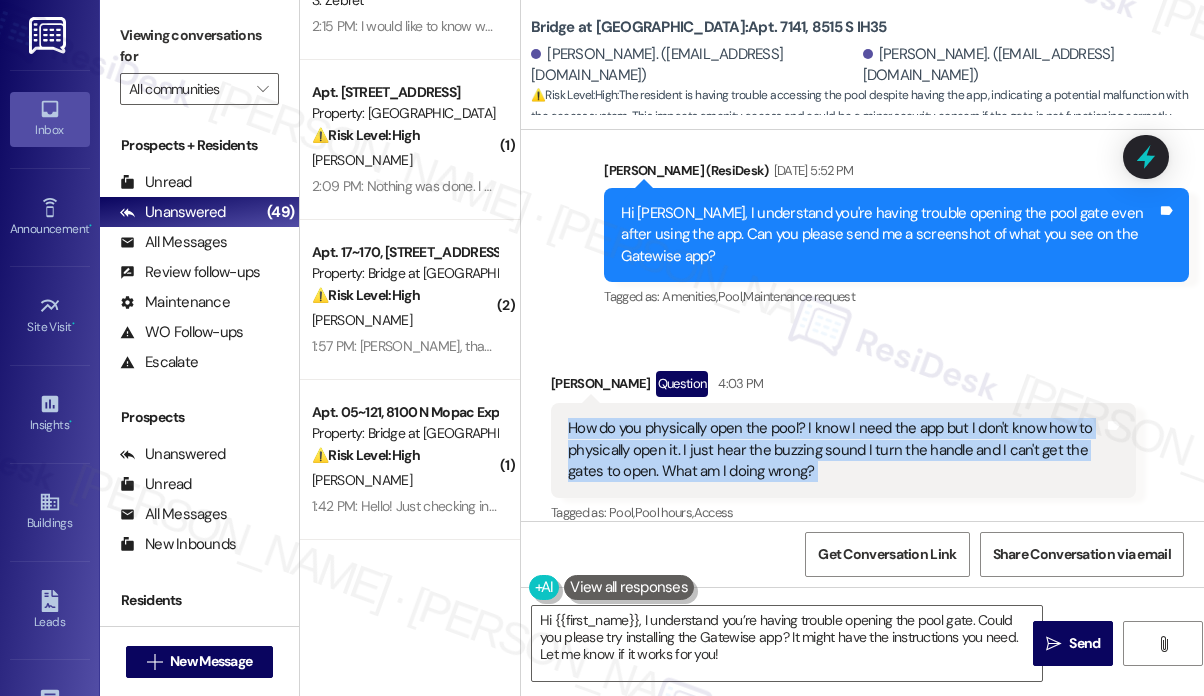 click on "How do you physically open the pool? I know I need the app but I don't know how to physically open it. I just hear the buzzing  sound I turn the handle and I can't get the gates to open. What am I doing wrong?" at bounding box center (836, 450) 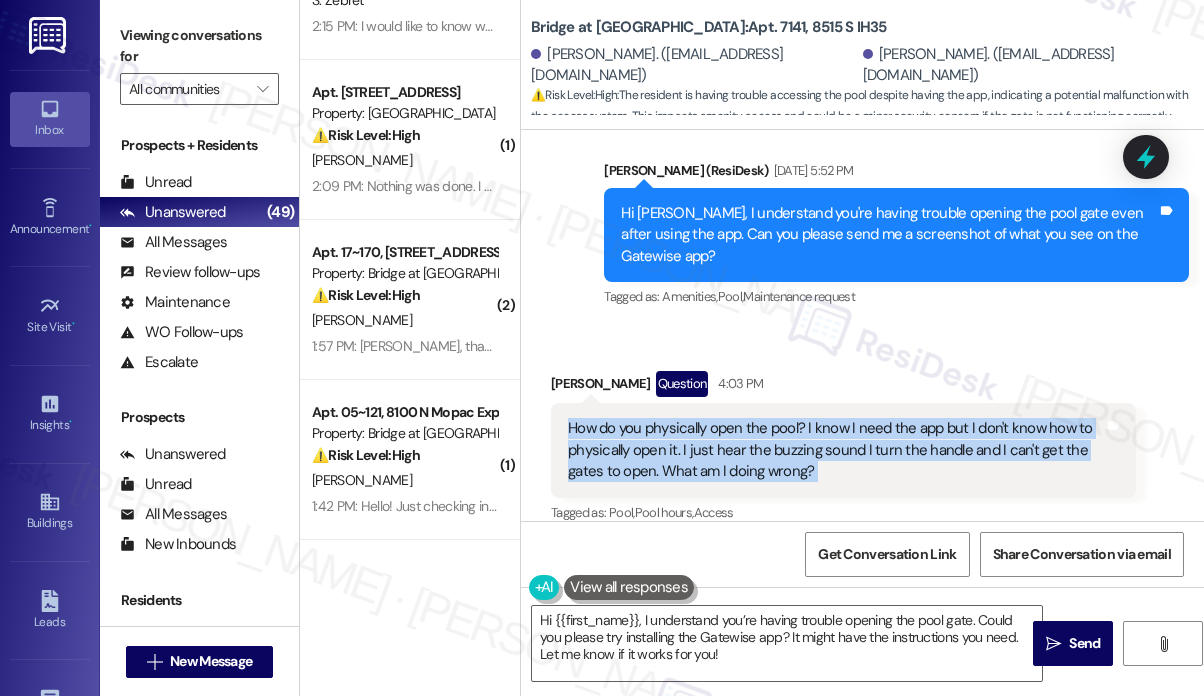click on "How do you physically open the pool? I know I need the app but I don't know how to physically open it. I just hear the buzzing  sound I turn the handle and I can't get the gates to open. What am I doing wrong?" at bounding box center (836, 450) 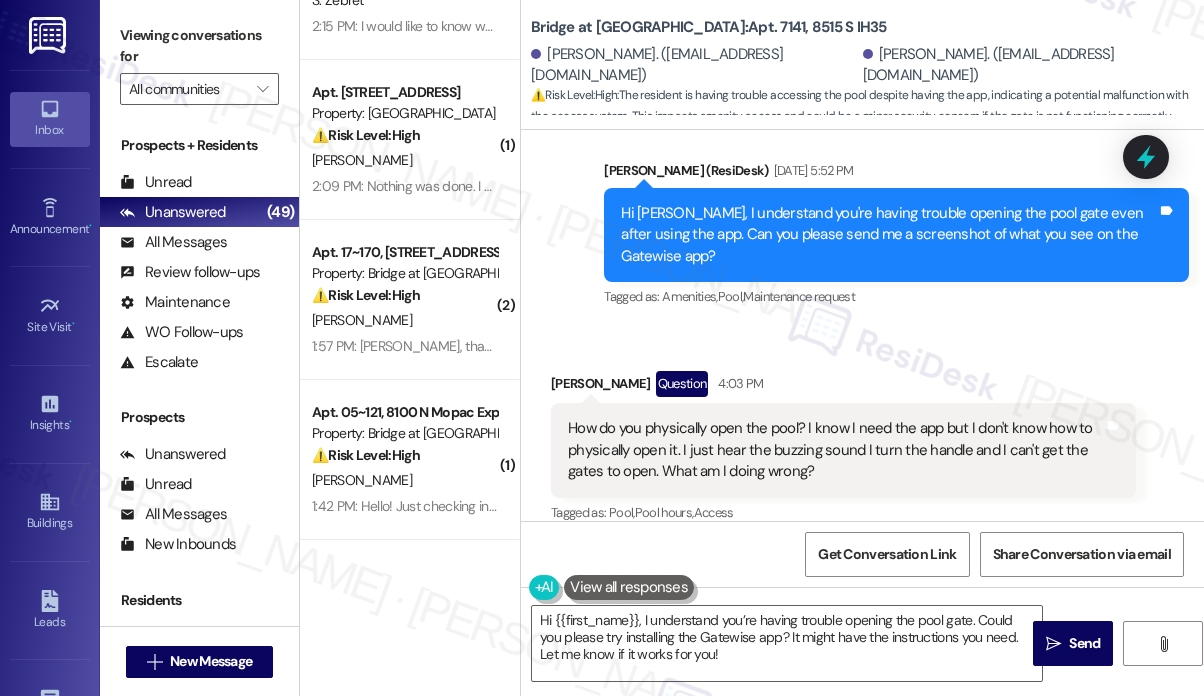 click on "How do you physically open the pool? I know I need the app but I don't know how to physically open it. I just hear the buzzing  sound I turn the handle and I can't get the gates to open. What am I doing wrong?" at bounding box center (836, 450) 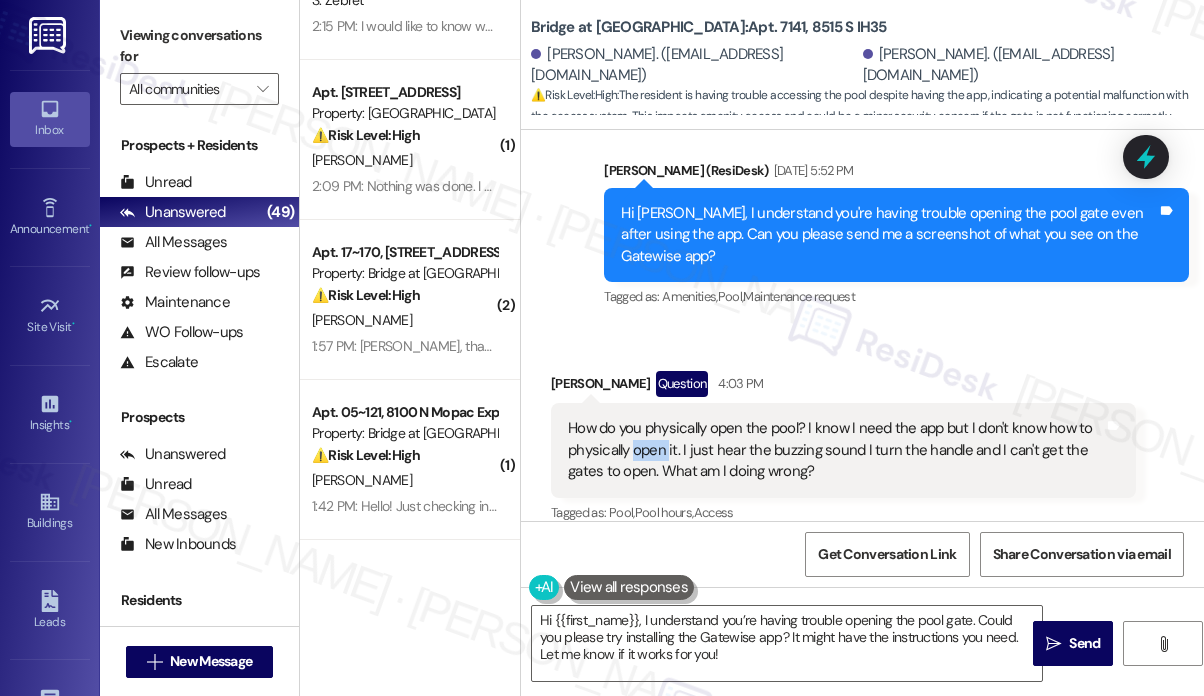 click on "How do you physically open the pool? I know I need the app but I don't know how to physically open it. I just hear the buzzing  sound I turn the handle and I can't get the gates to open. What am I doing wrong?" at bounding box center [836, 450] 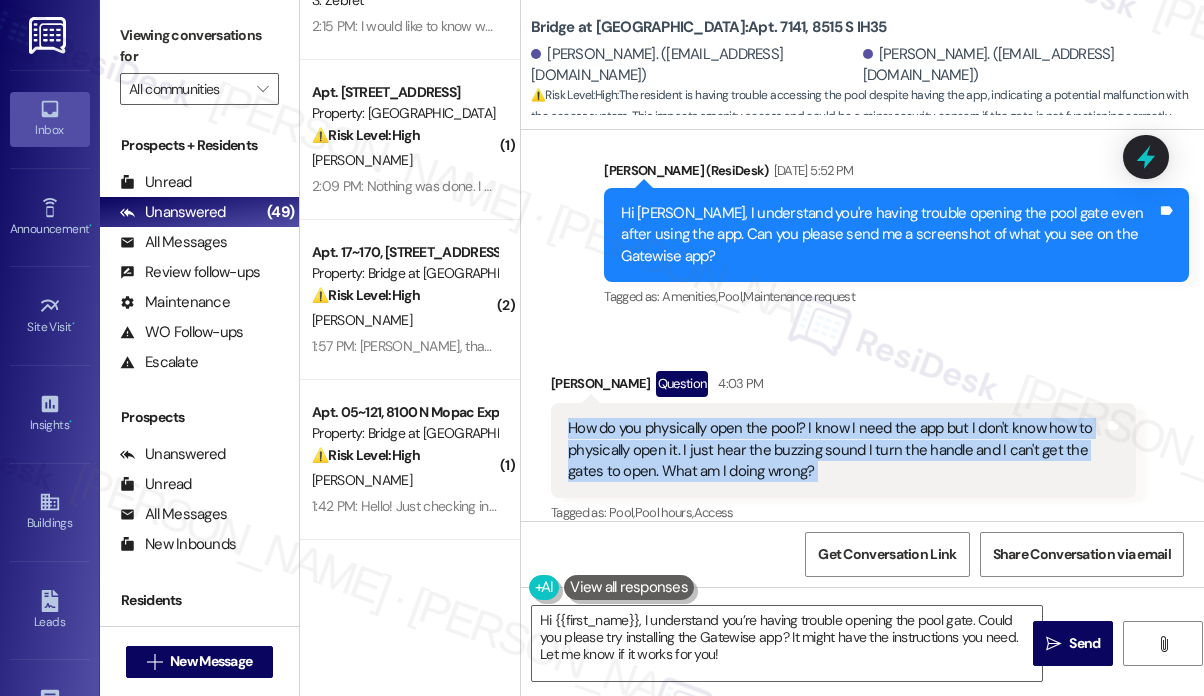 click on "How do you physically open the pool? I know I need the app but I don't know how to physically open it. I just hear the buzzing  sound I turn the handle and I can't get the gates to open. What am I doing wrong?" at bounding box center (836, 450) 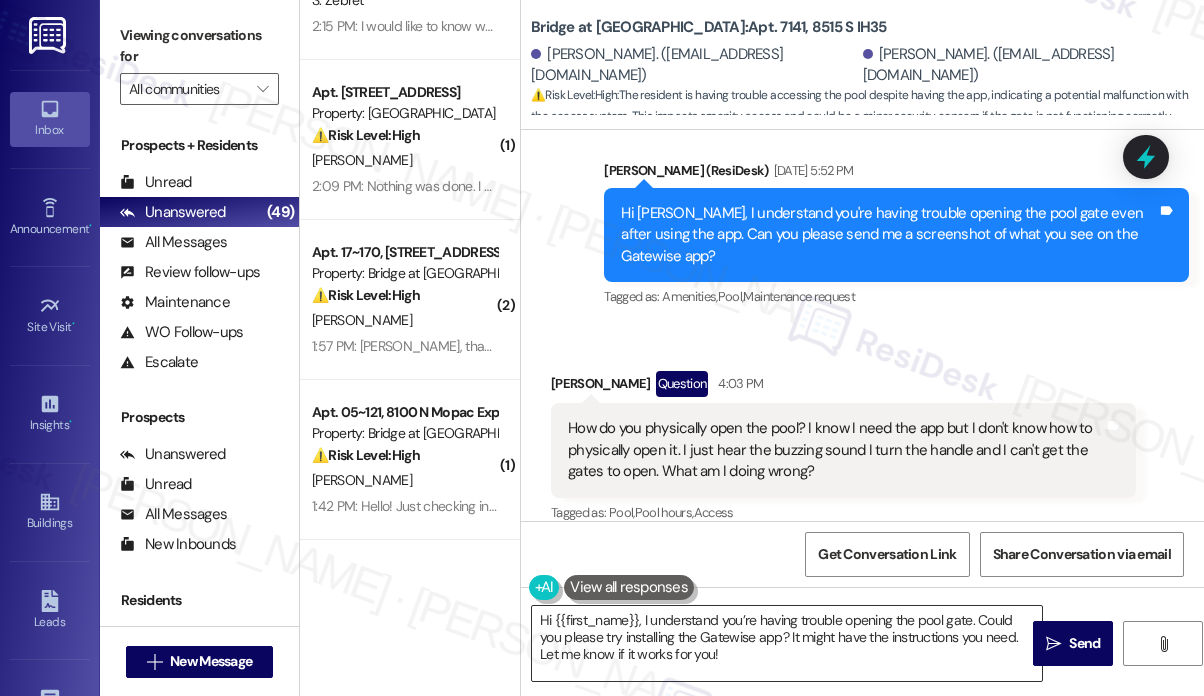 click on "Hi {{first_name}}, I understand you’re having trouble opening the pool gate. Could you please try installing the Gatewise app? It might have the instructions you need. Let me know if it works for you!" at bounding box center [787, 643] 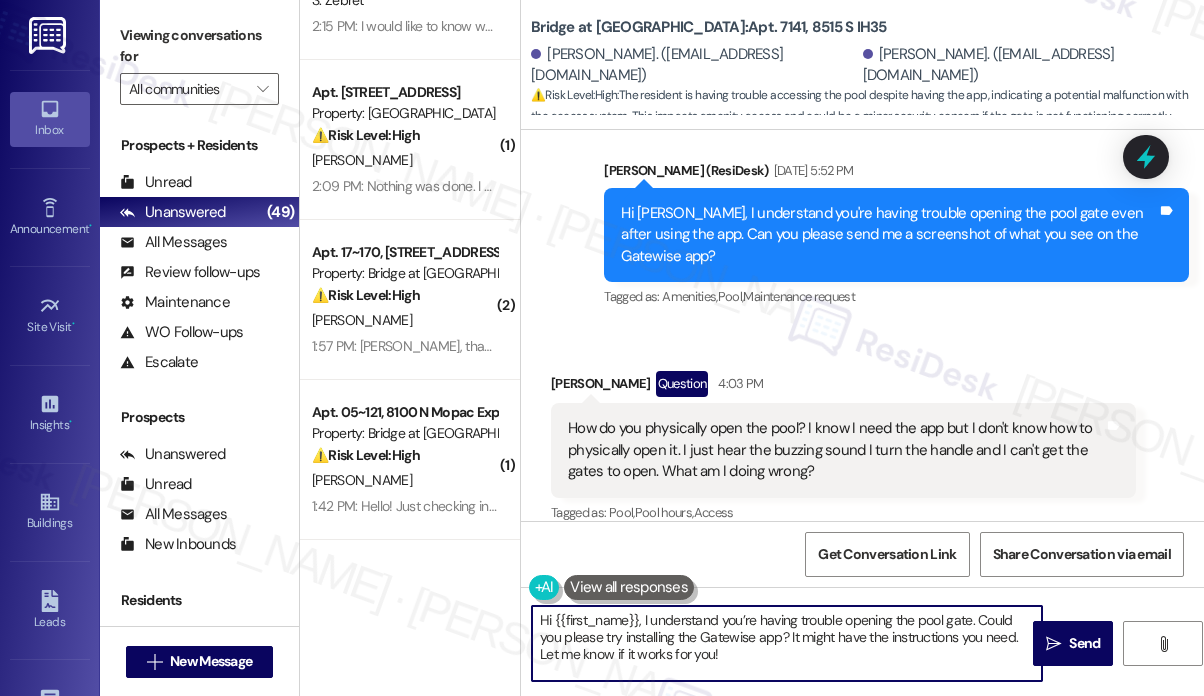 drag, startPoint x: 837, startPoint y: 664, endPoint x: 359, endPoint y: 621, distance: 479.9302 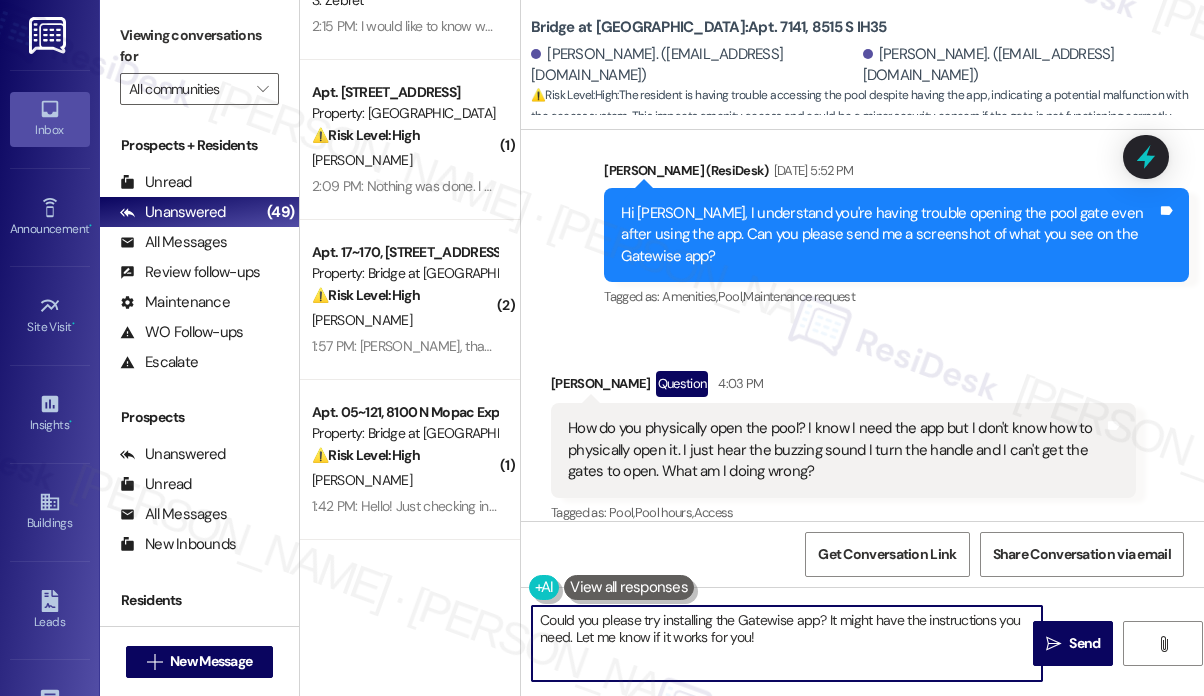 click on "Could you please try installing the Gatewise app? It might have the instructions you need. Let me know if it works for you!" at bounding box center (787, 643) 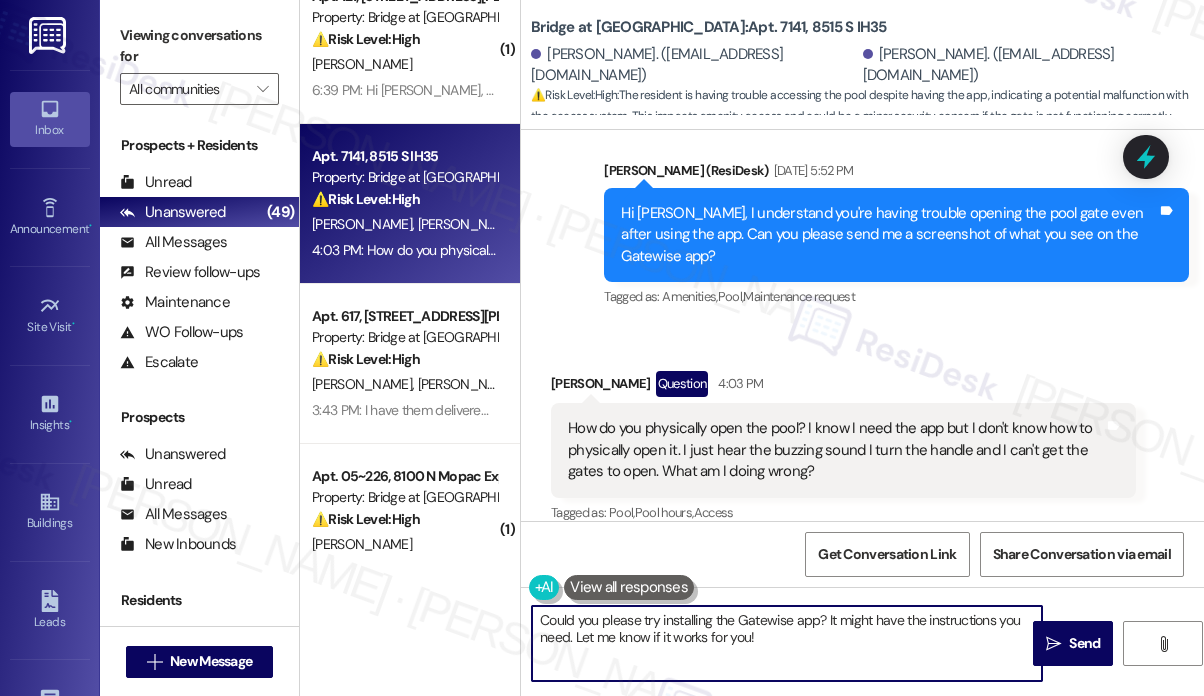scroll, scrollTop: 200, scrollLeft: 0, axis: vertical 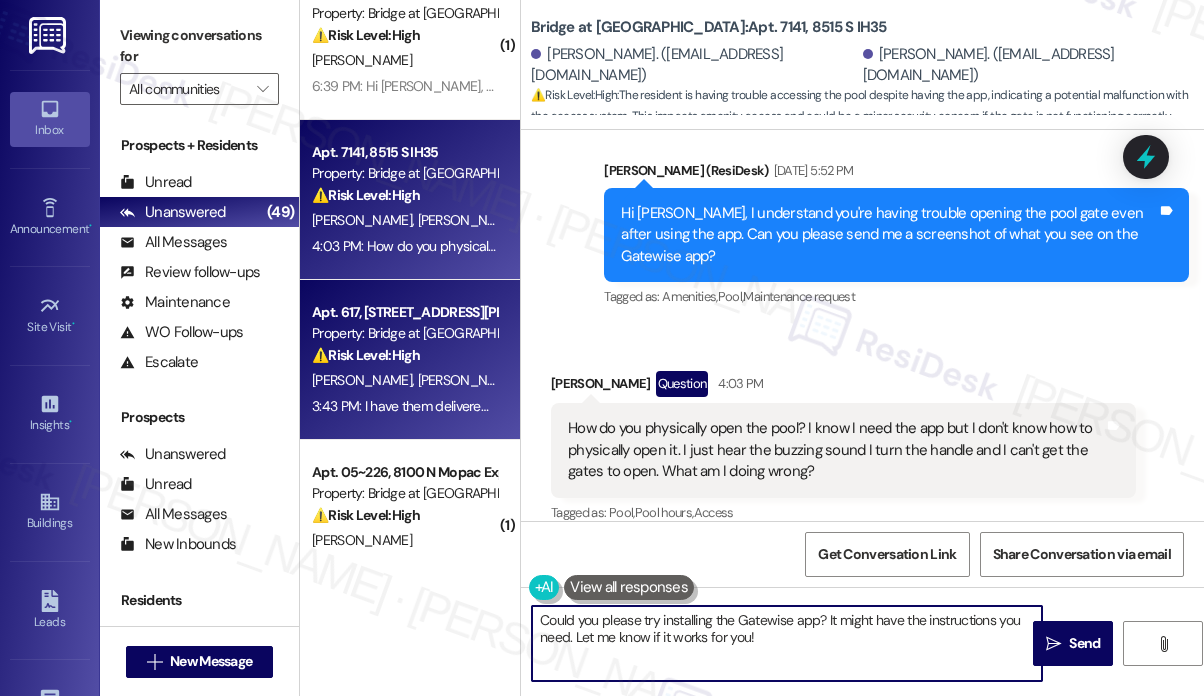 type on "Could you please try installing the Gatewise app? It might have the instructions you need. Let me know if it works for you!" 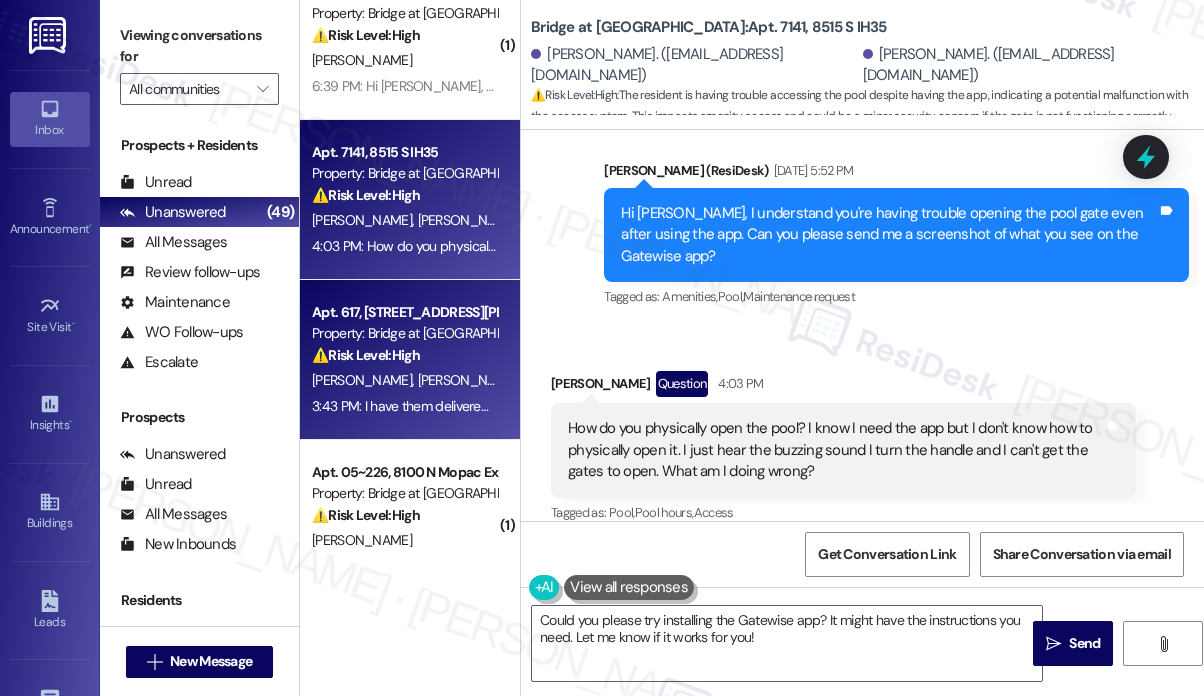 click on "⚠️  Risk Level:  High The resident reports packages being left at the wrong door, stolen, or not returned. This indicates a security concern and potential liability for the property. The resident's frustration and previous attempts to resolve the issue justify escalation." at bounding box center [404, 355] 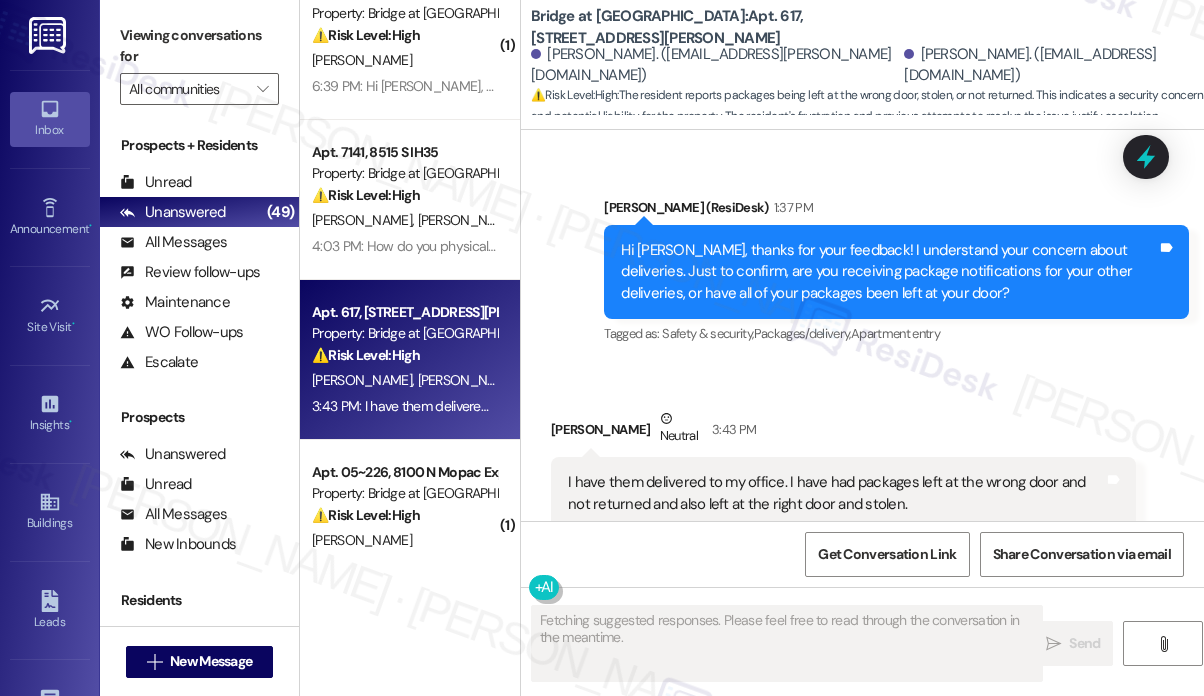 scroll, scrollTop: 2437, scrollLeft: 0, axis: vertical 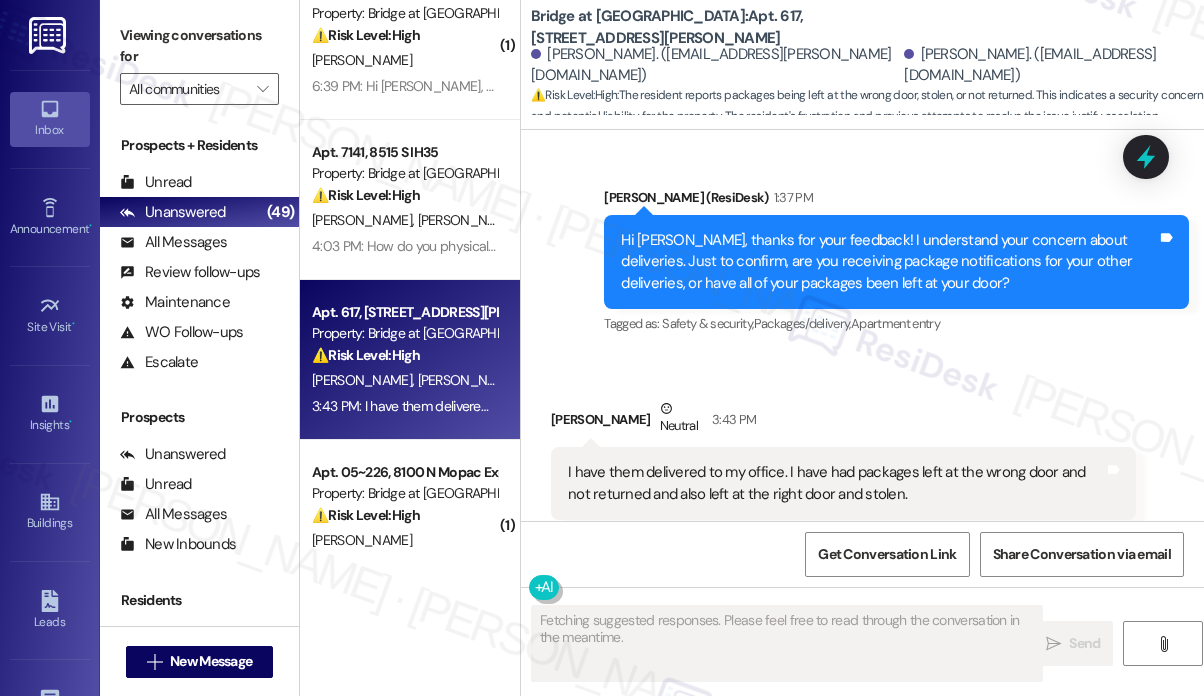 click on "I have them delivered to my office. I have had packages left at the wrong door and not returned and also left at the right door and stolen." at bounding box center [836, 483] 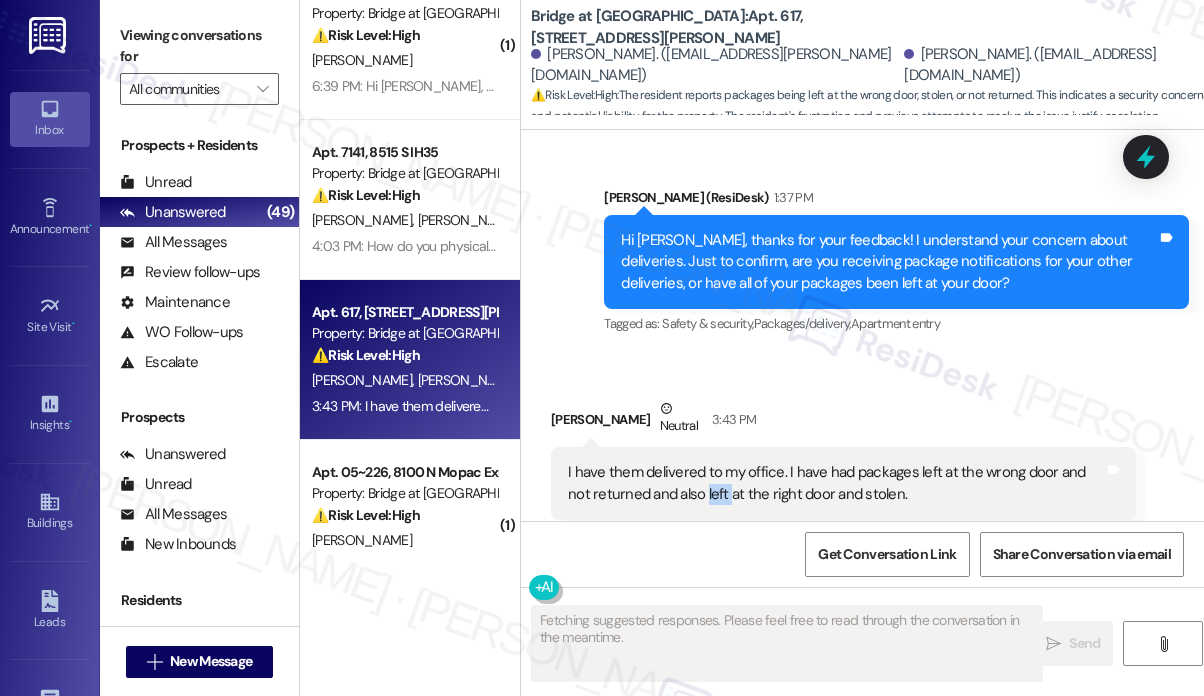 click on "I have them delivered to my office. I have had packages left at the wrong door and not returned and also left at the right door and stolen." at bounding box center [836, 483] 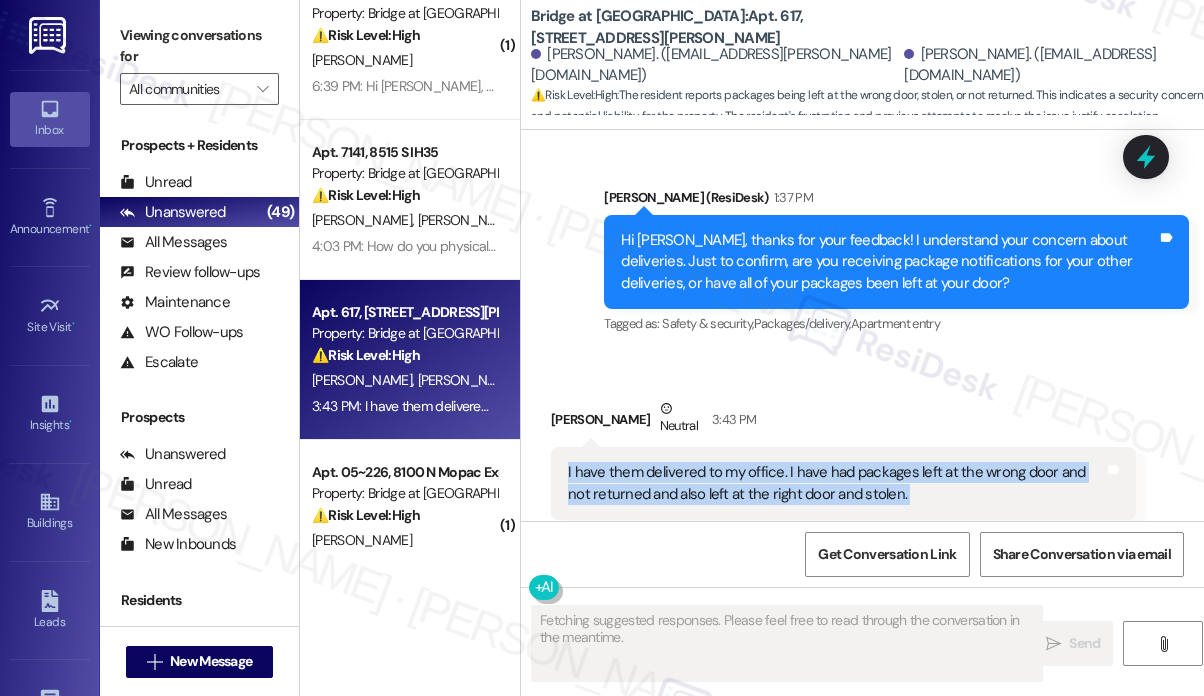 click on "I have them delivered to my office. I have had packages left at the wrong door and not returned and also left at the right door and stolen." at bounding box center [836, 483] 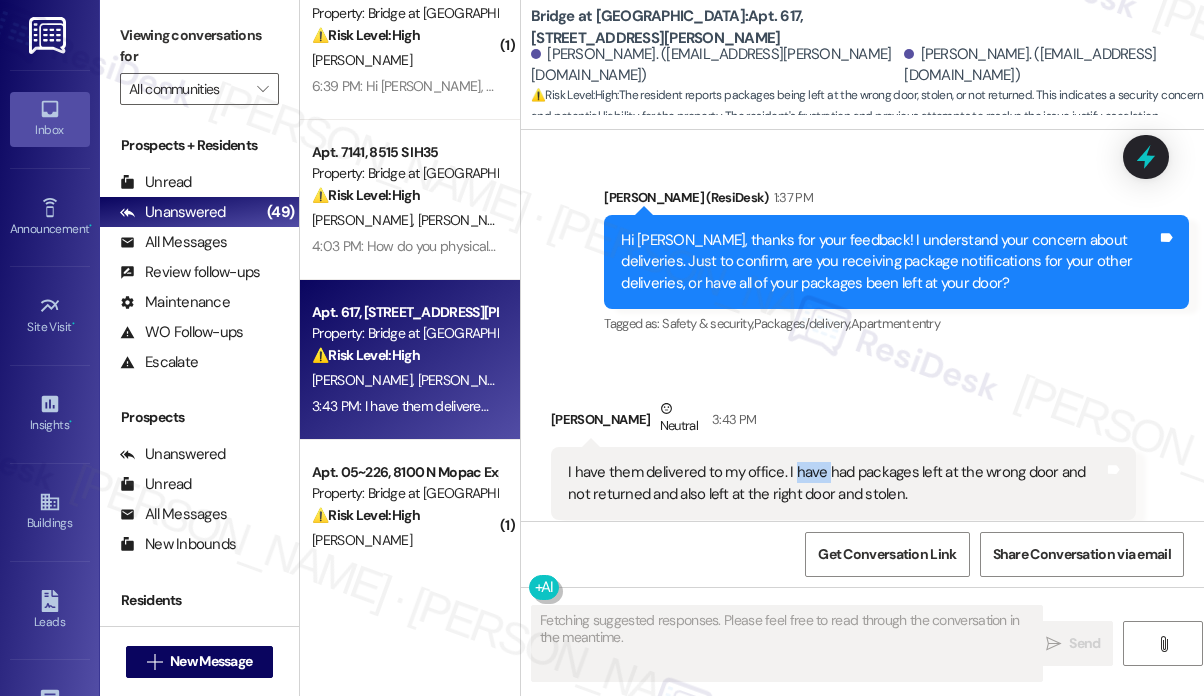click on "I have them delivered to my office. I have had packages left at the wrong door and not returned and also left at the right door and stolen." at bounding box center [836, 483] 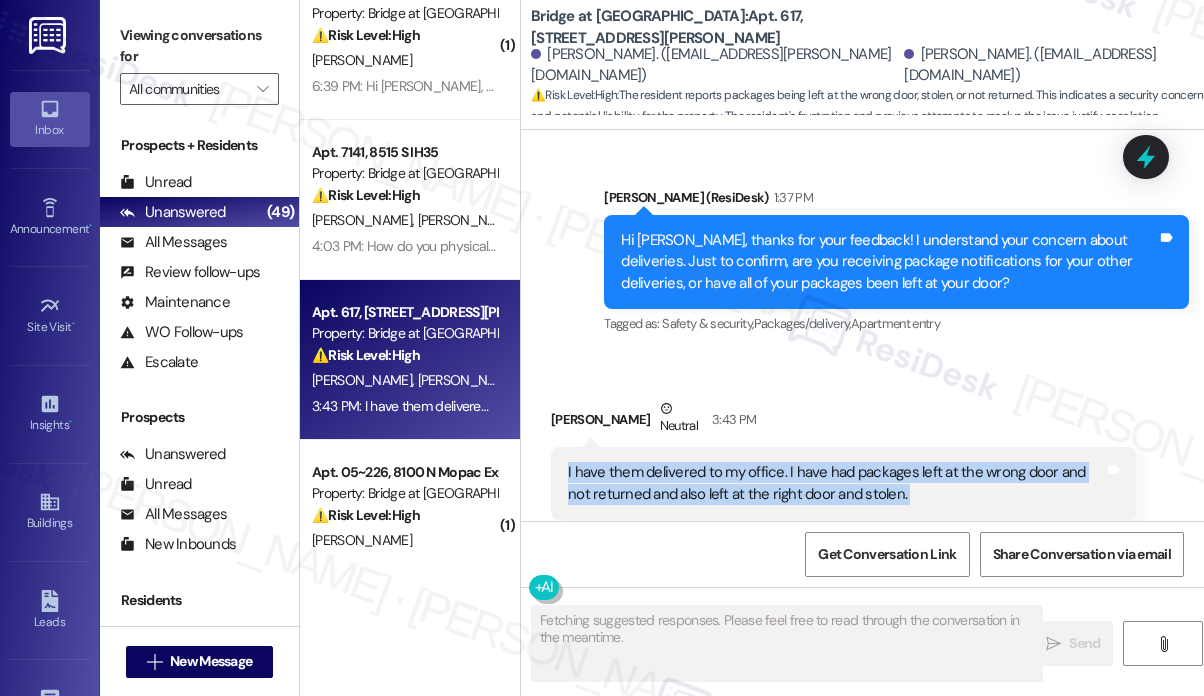 click on "I have them delivered to my office. I have had packages left at the wrong door and not returned and also left at the right door and stolen." at bounding box center [836, 483] 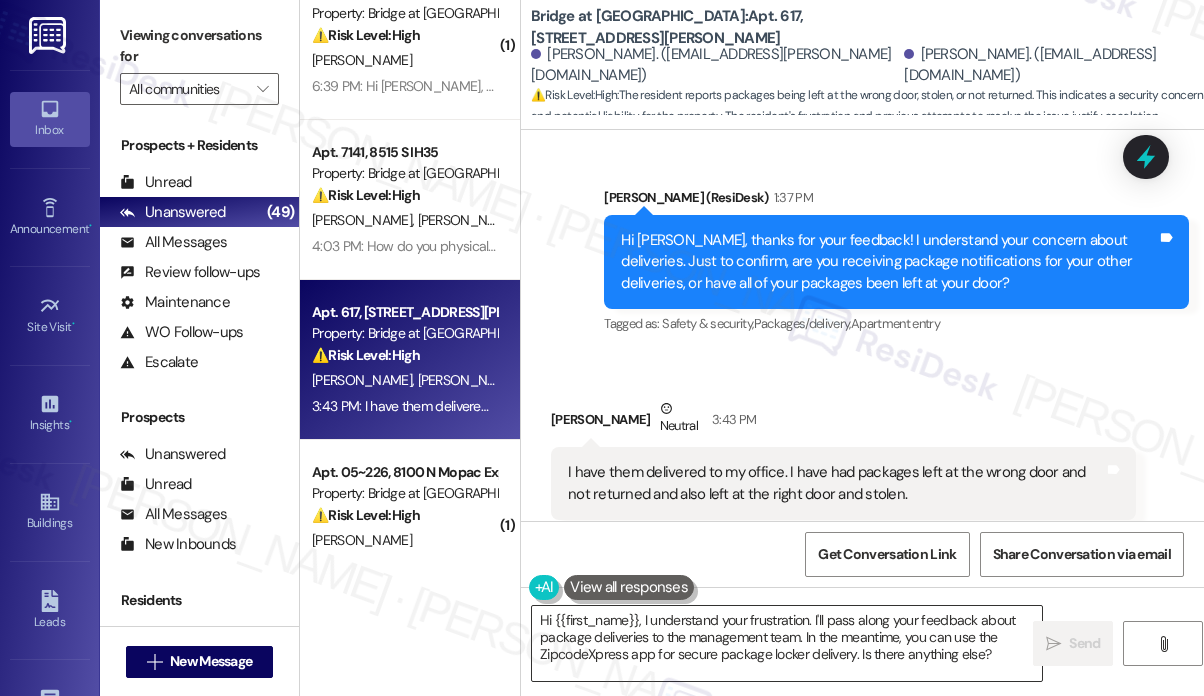 click on "Hi {{first_name}}, I understand your frustration. I'll pass along your feedback about package deliveries to the management team. In the meantime, you can use the ZipcodeXpress app for secure package locker delivery. Is there anything else?" at bounding box center [787, 643] 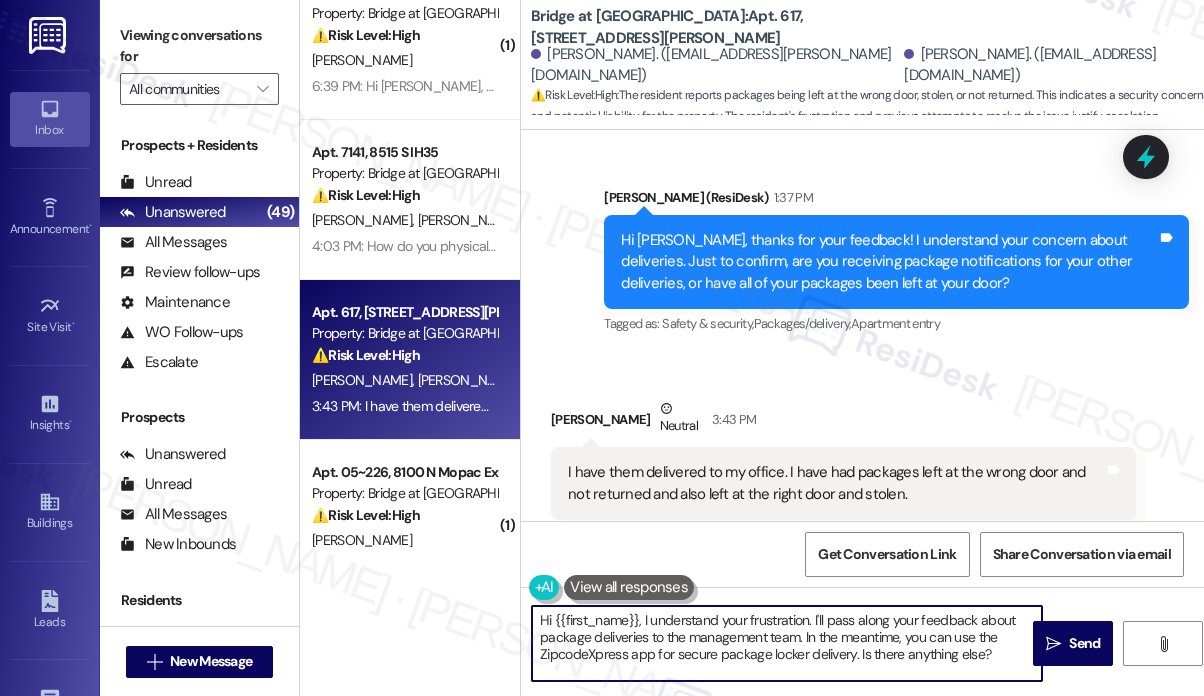 click on "Hi {{first_name}}, I understand your frustration. I'll pass along your feedback about package deliveries to the management team. In the meantime, you can use the ZipcodeXpress app for secure package locker delivery. Is there anything else?" at bounding box center [787, 643] 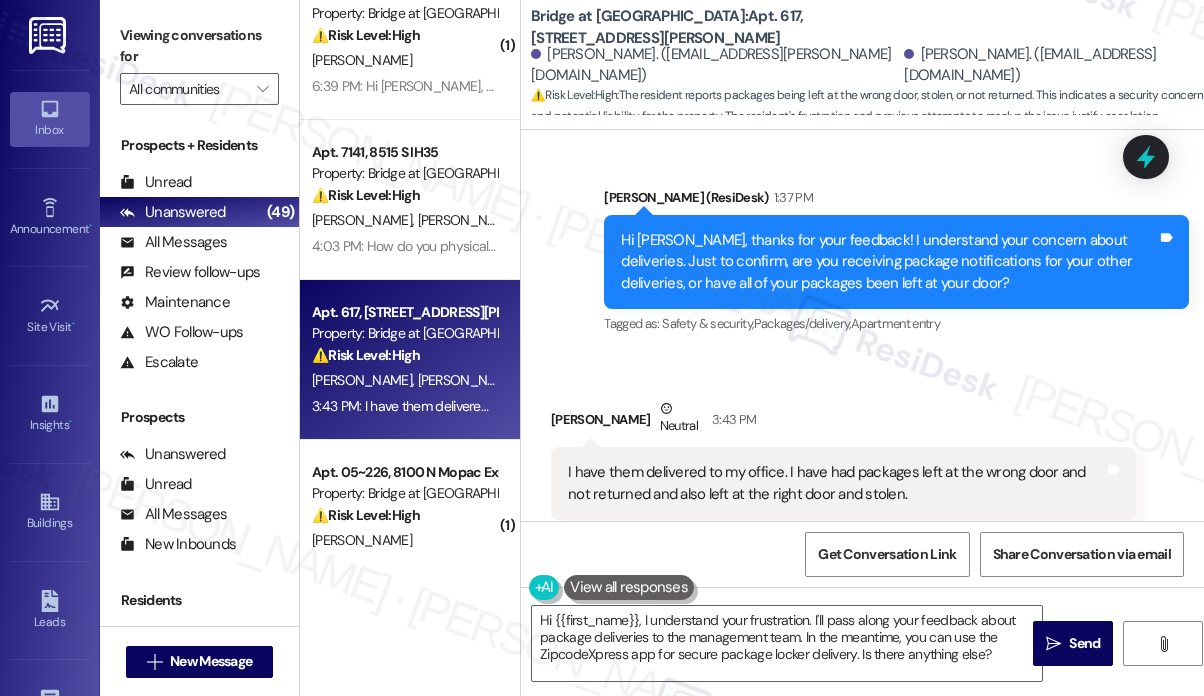 click on "Hi [PERSON_NAME], thanks for your feedback! I understand your concern about deliveries. Just to confirm, are you receiving package notifications for your other deliveries, or have all of your packages been left at your door?" at bounding box center (889, 262) 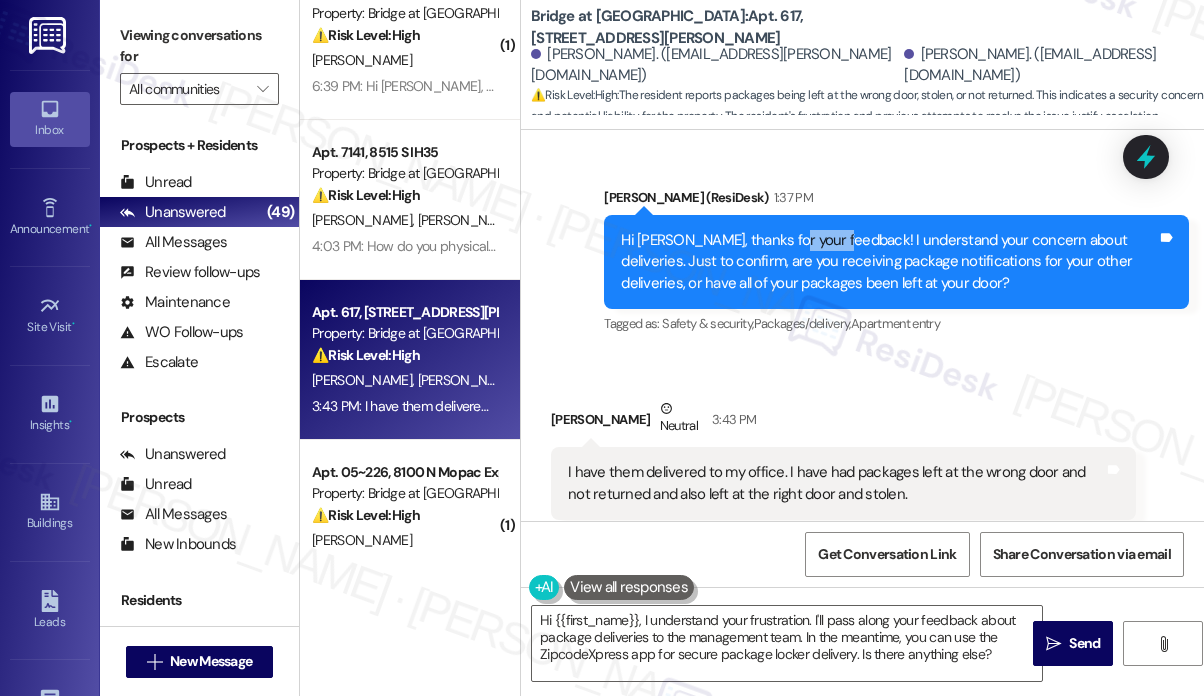 click on "Hi [PERSON_NAME], thanks for your feedback! I understand your concern about deliveries. Just to confirm, are you receiving package notifications for your other deliveries, or have all of your packages been left at your door?" at bounding box center [889, 262] 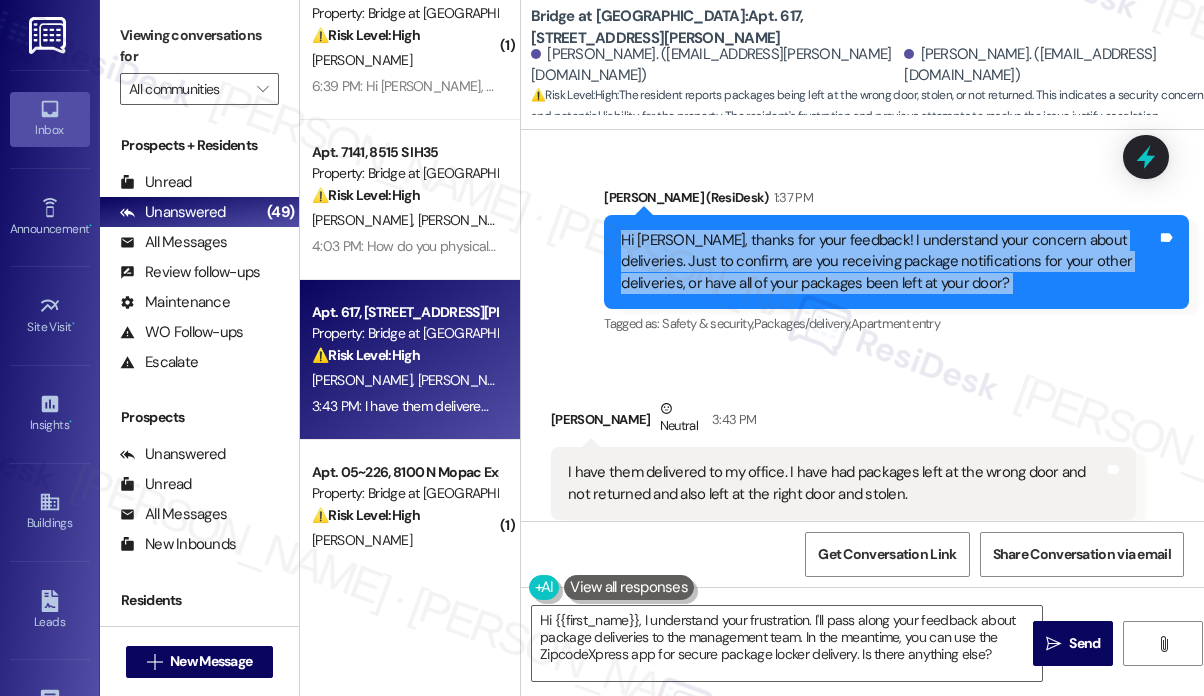 click on "Hi [PERSON_NAME], thanks for your feedback! I understand your concern about deliveries. Just to confirm, are you receiving package notifications for your other deliveries, or have all of your packages been left at your door?" at bounding box center [889, 262] 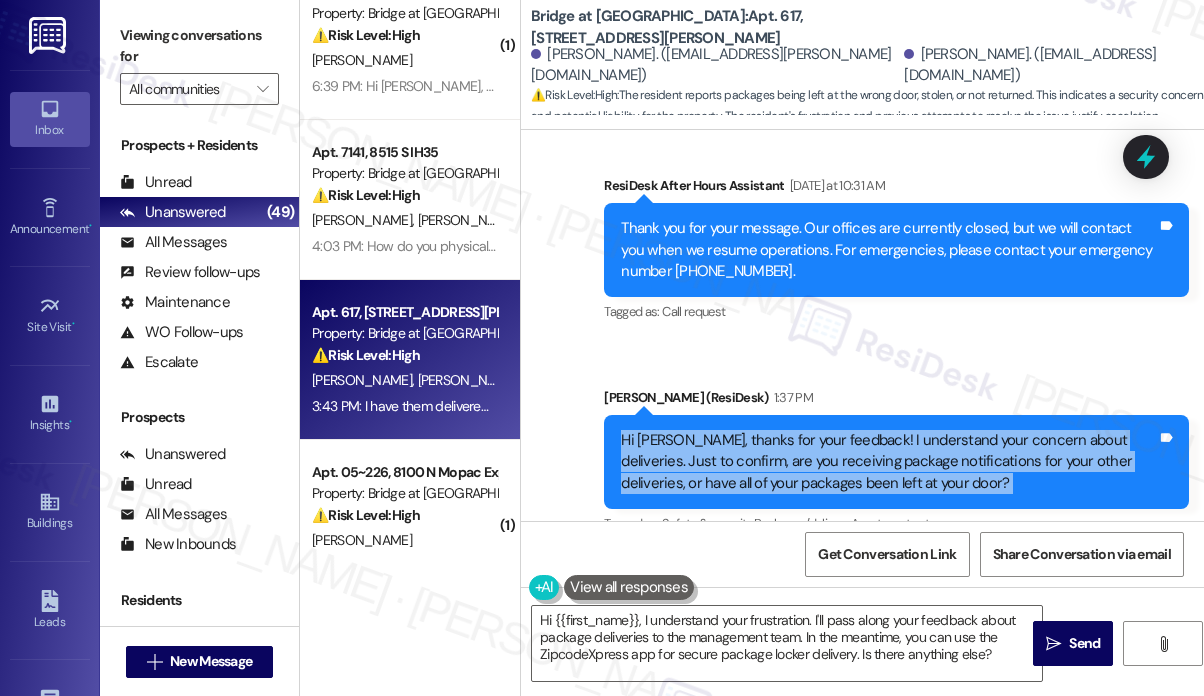 scroll, scrollTop: 1937, scrollLeft: 0, axis: vertical 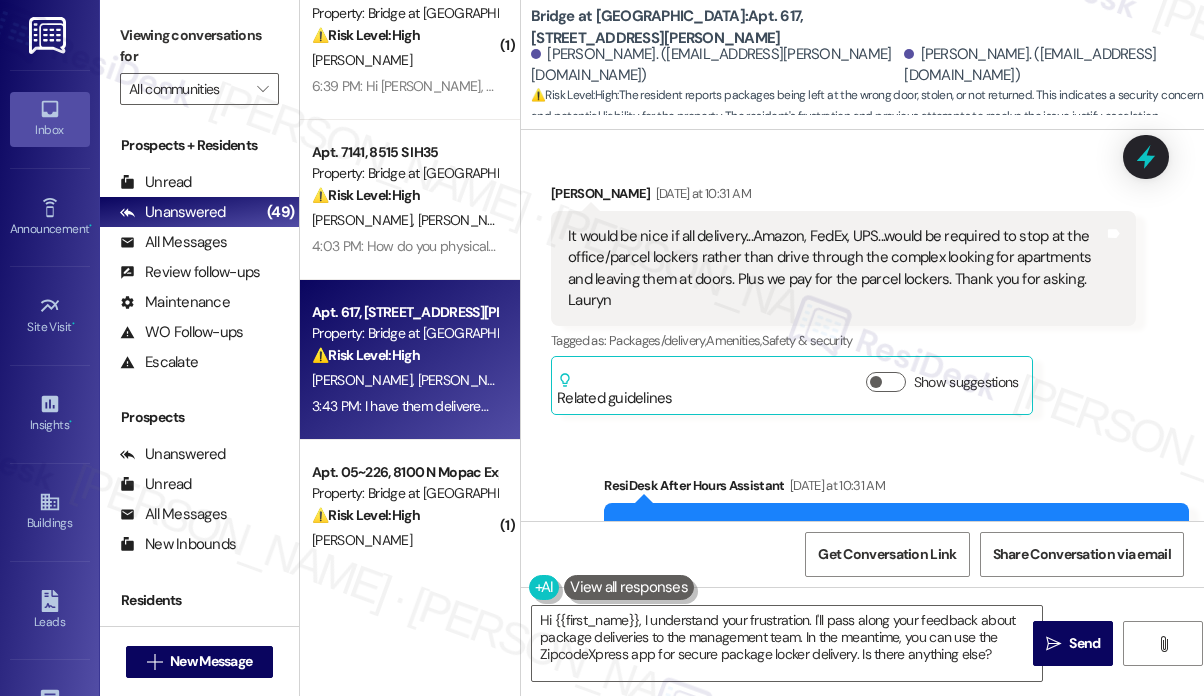 click on "It would be nice if all delivery...Amazon, FedEx, UPS...would be required to stop at the office/parcel lockers rather than drive through the complex looking for apartments and leaving them at doors. Plus we pay for the parcel lockers. Thank you for asking.
[GEOGRAPHIC_DATA]" at bounding box center [836, 269] 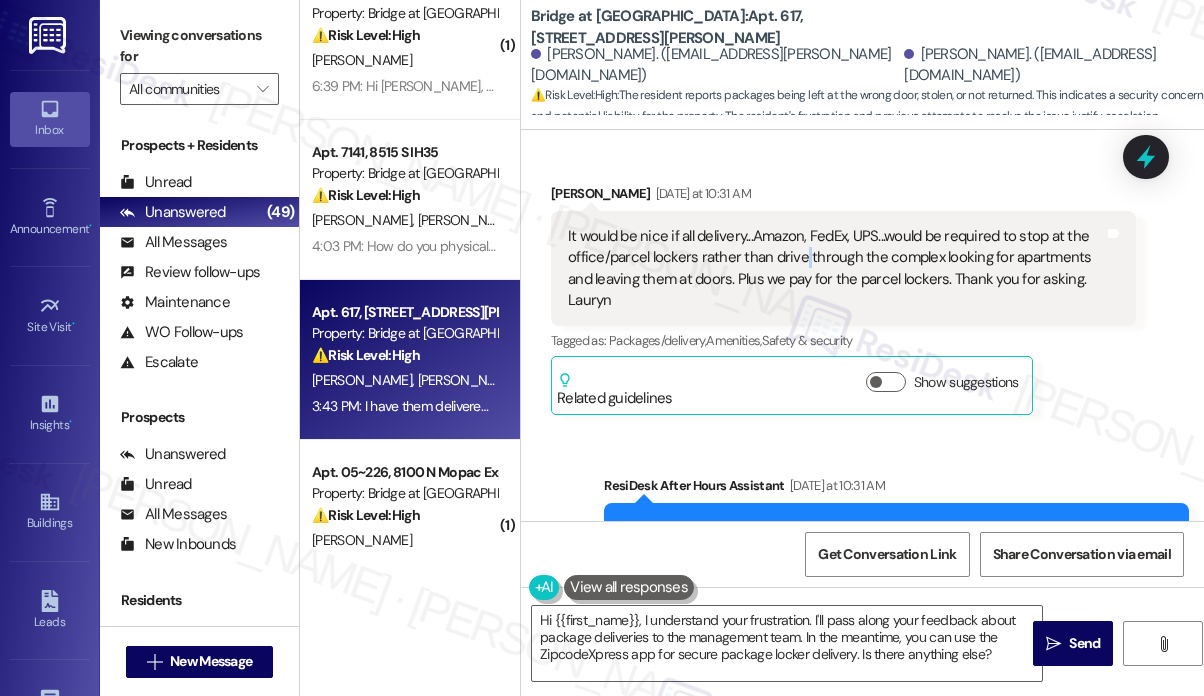 click on "It would be nice if all delivery...Amazon, FedEx, UPS...would be required to stop at the office/parcel lockers rather than drive through the complex looking for apartments and leaving them at doors. Plus we pay for the parcel lockers. Thank you for asking.
[GEOGRAPHIC_DATA]" at bounding box center [836, 269] 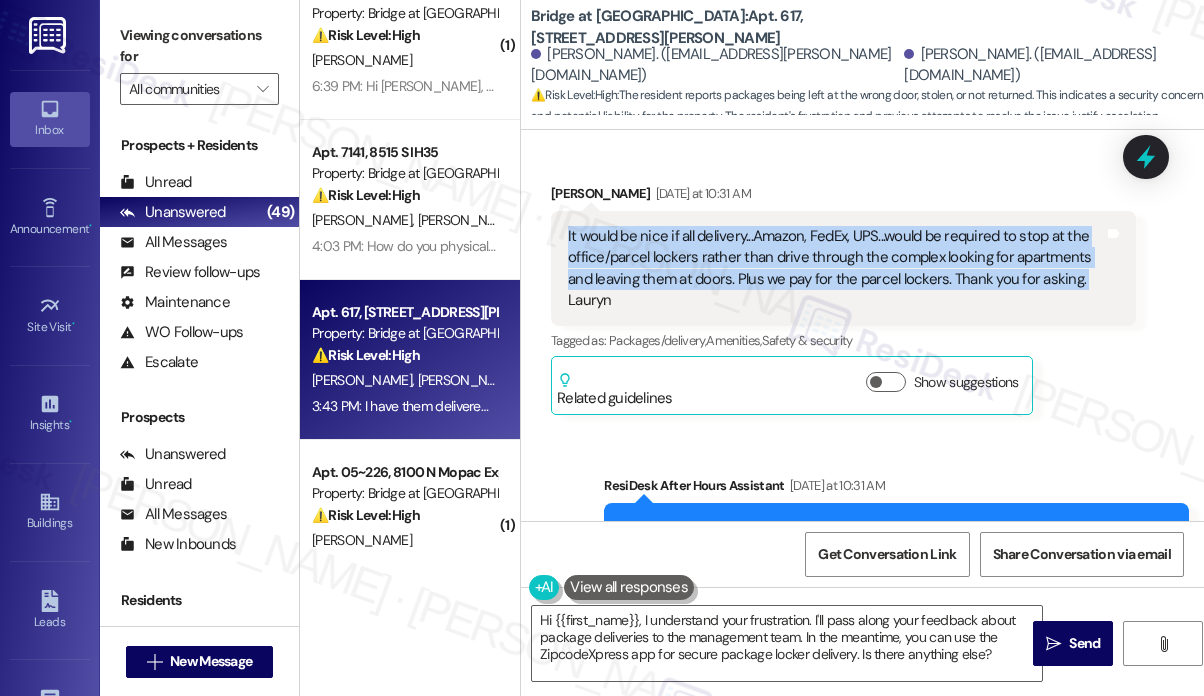 click on "It would be nice if all delivery...Amazon, FedEx, UPS...would be required to stop at the office/parcel lockers rather than drive through the complex looking for apartments and leaving them at doors. Plus we pay for the parcel lockers. Thank you for asking.
[GEOGRAPHIC_DATA]" at bounding box center [836, 269] 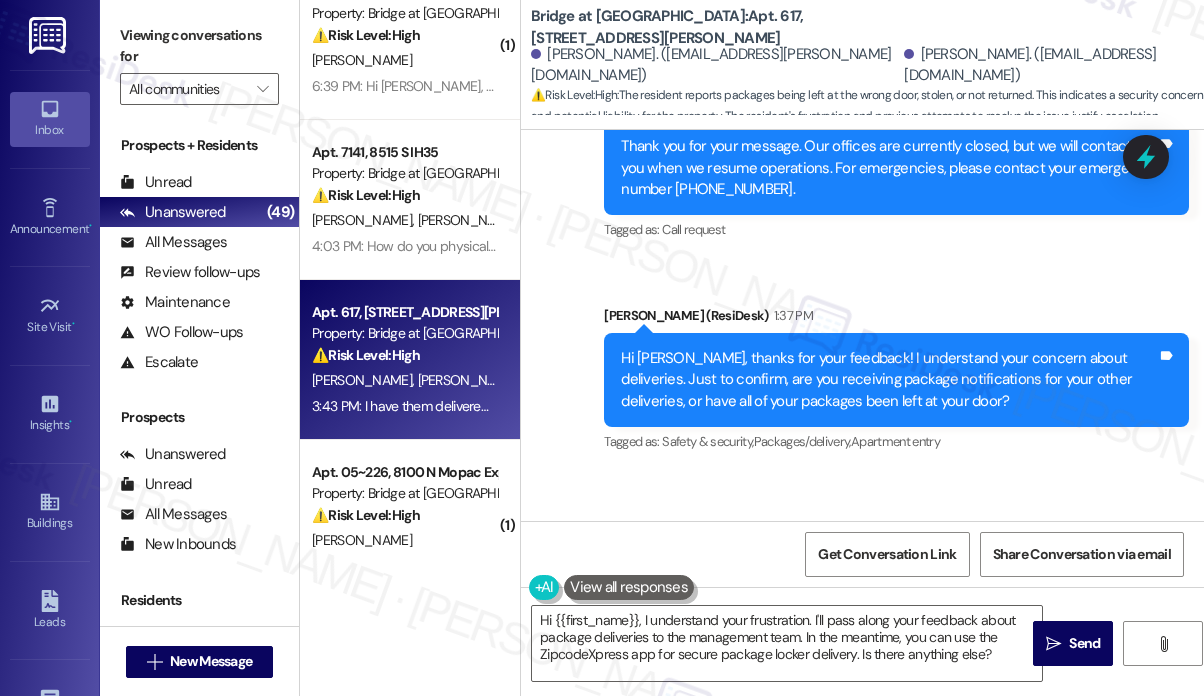 scroll, scrollTop: 2437, scrollLeft: 0, axis: vertical 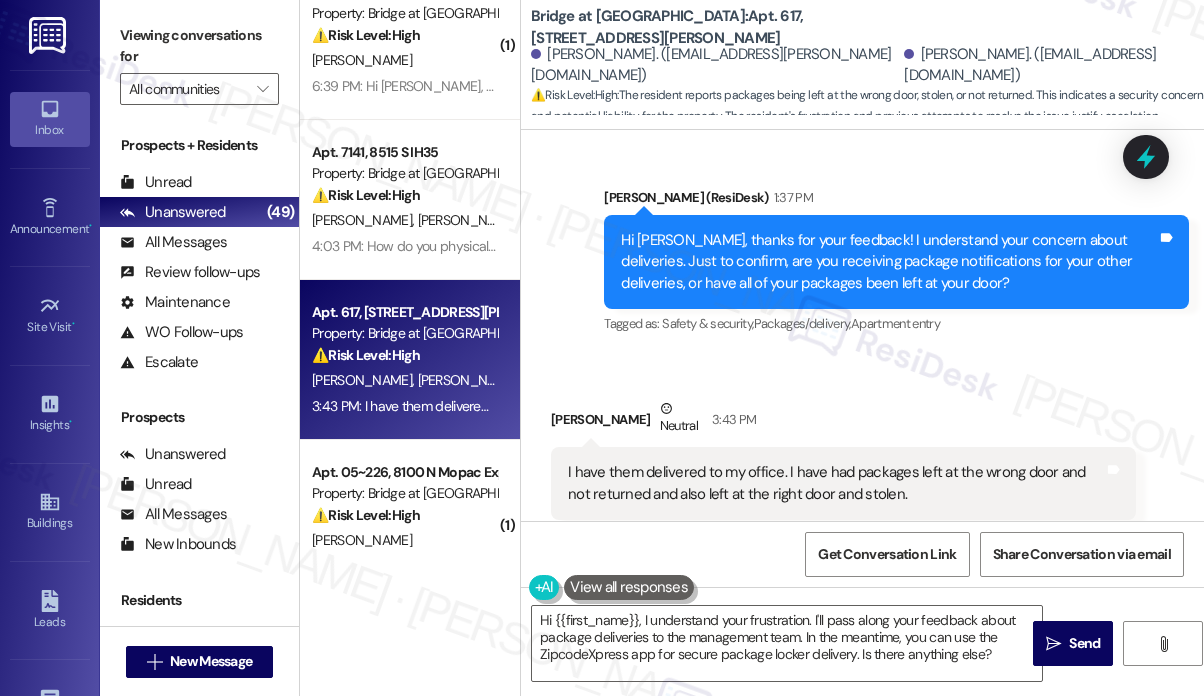 click on "Hi [PERSON_NAME], thanks for your feedback! I understand your concern about deliveries. Just to confirm, are you receiving package notifications for your other deliveries, or have all of your packages been left at your door?" at bounding box center [889, 262] 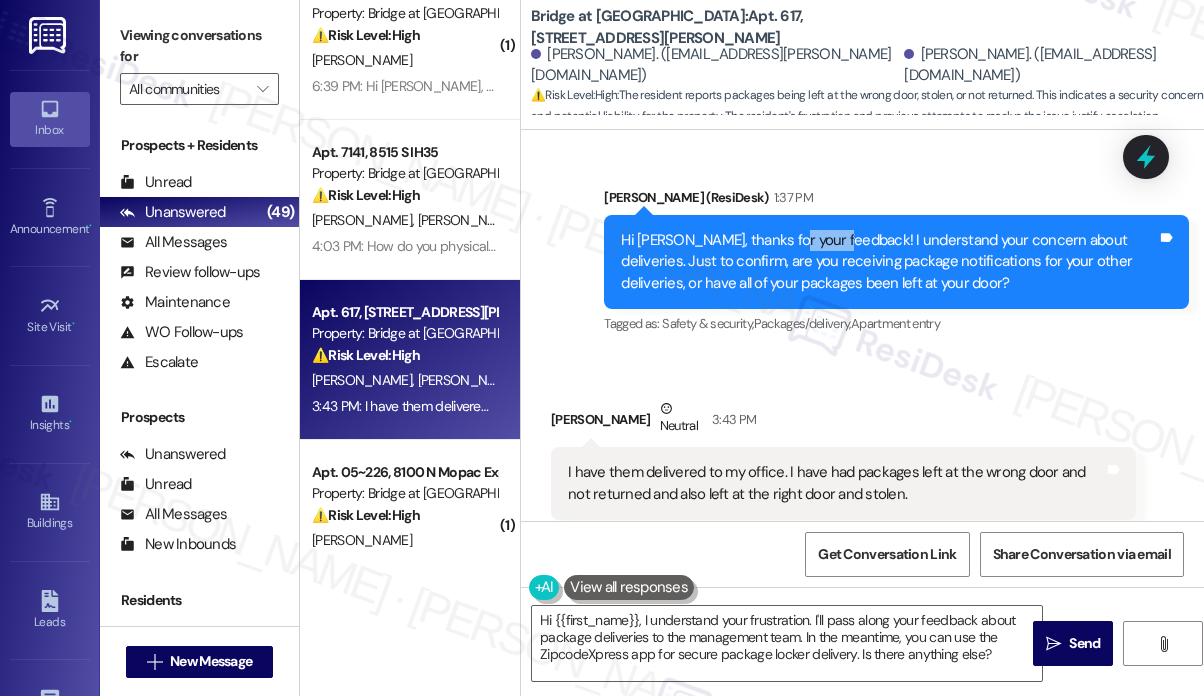 click on "Hi [PERSON_NAME], thanks for your feedback! I understand your concern about deliveries. Just to confirm, are you receiving package notifications for your other deliveries, or have all of your packages been left at your door?" at bounding box center (889, 262) 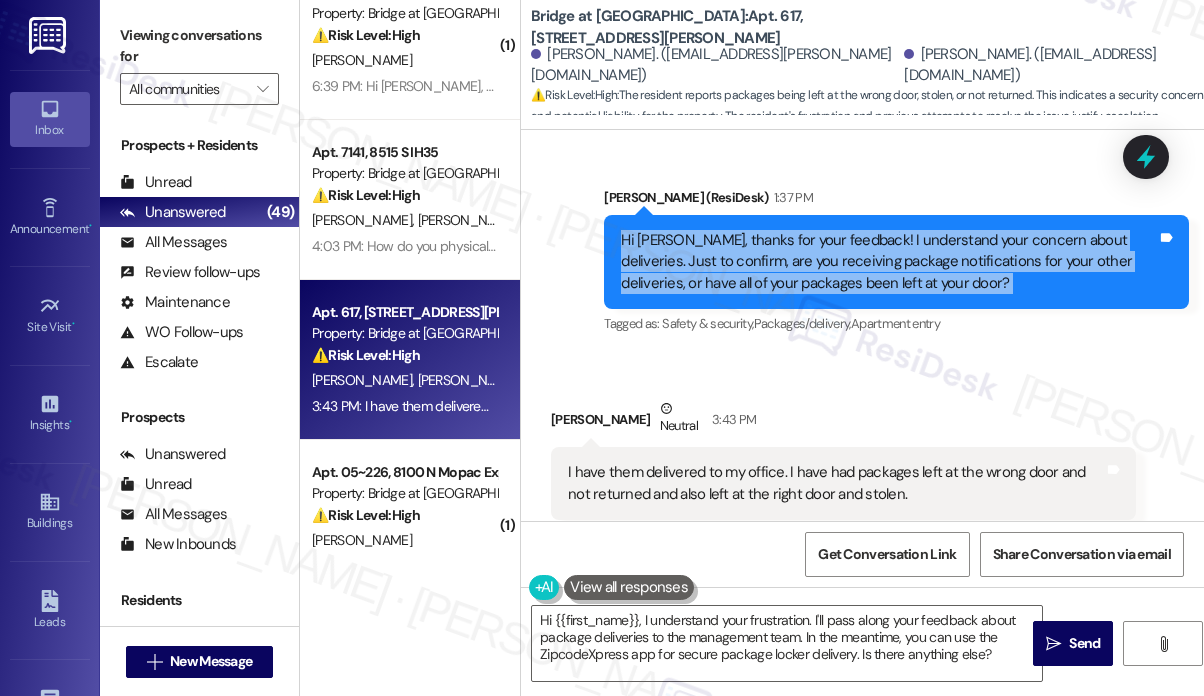click on "Hi [PERSON_NAME], thanks for your feedback! I understand your concern about deliveries. Just to confirm, are you receiving package notifications for your other deliveries, or have all of your packages been left at your door?" at bounding box center [889, 262] 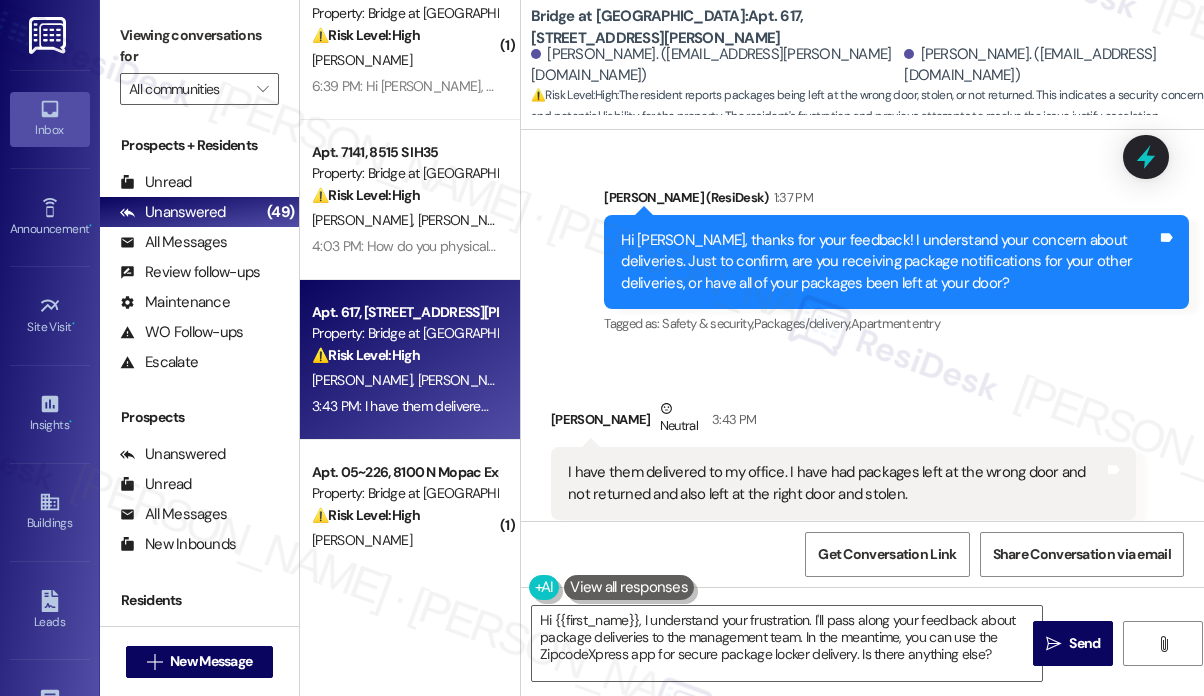 click on "I have them delivered to my office. I have had packages left at the wrong door and not returned and also left at the right door and stolen." at bounding box center [836, 483] 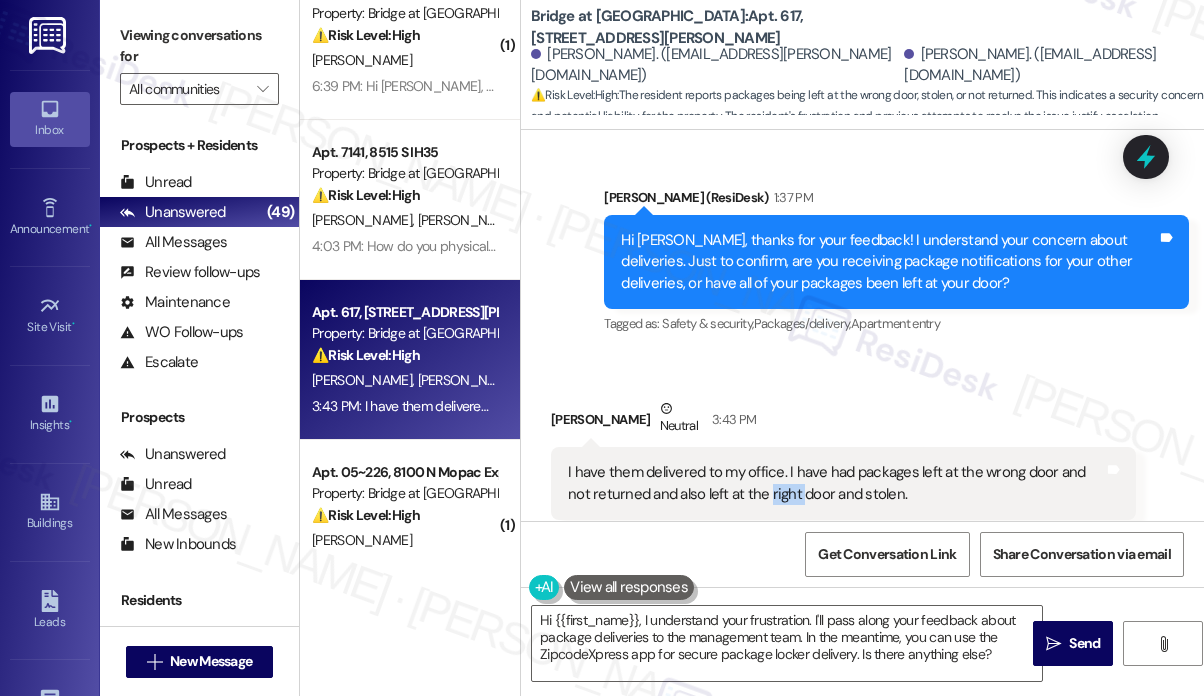 click on "I have them delivered to my office. I have had packages left at the wrong door and not returned and also left at the right door and stolen." at bounding box center (836, 483) 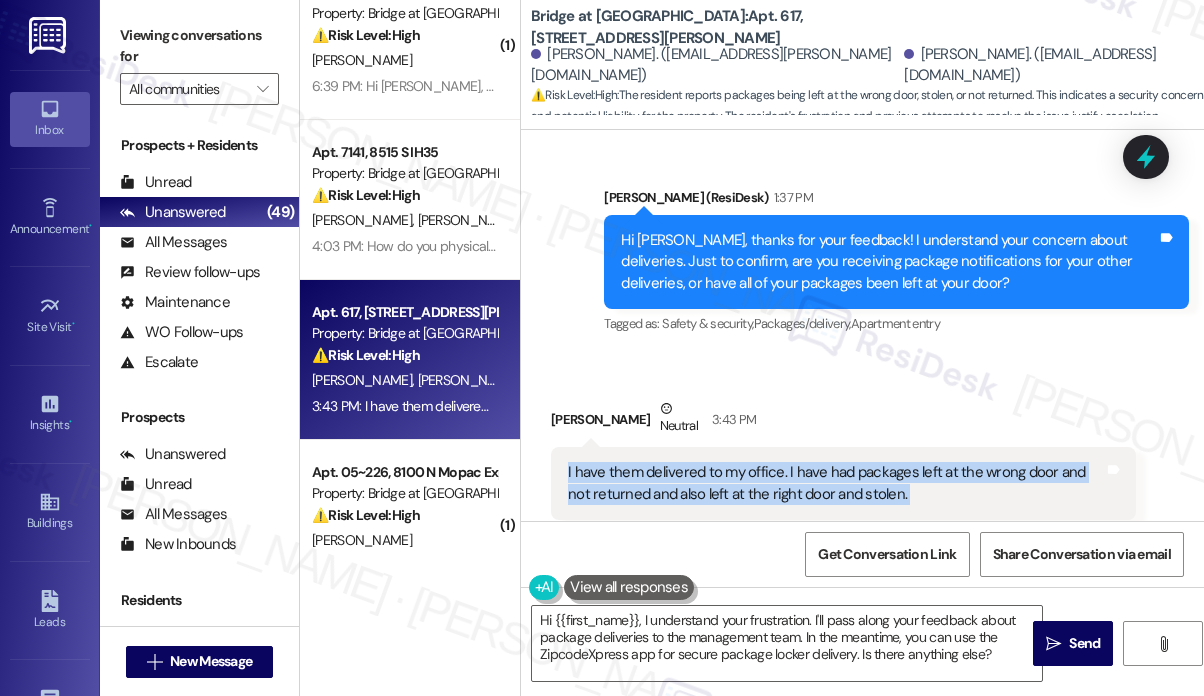click on "I have them delivered to my office. I have had packages left at the wrong door and not returned and also left at the right door and stolen." at bounding box center (836, 483) 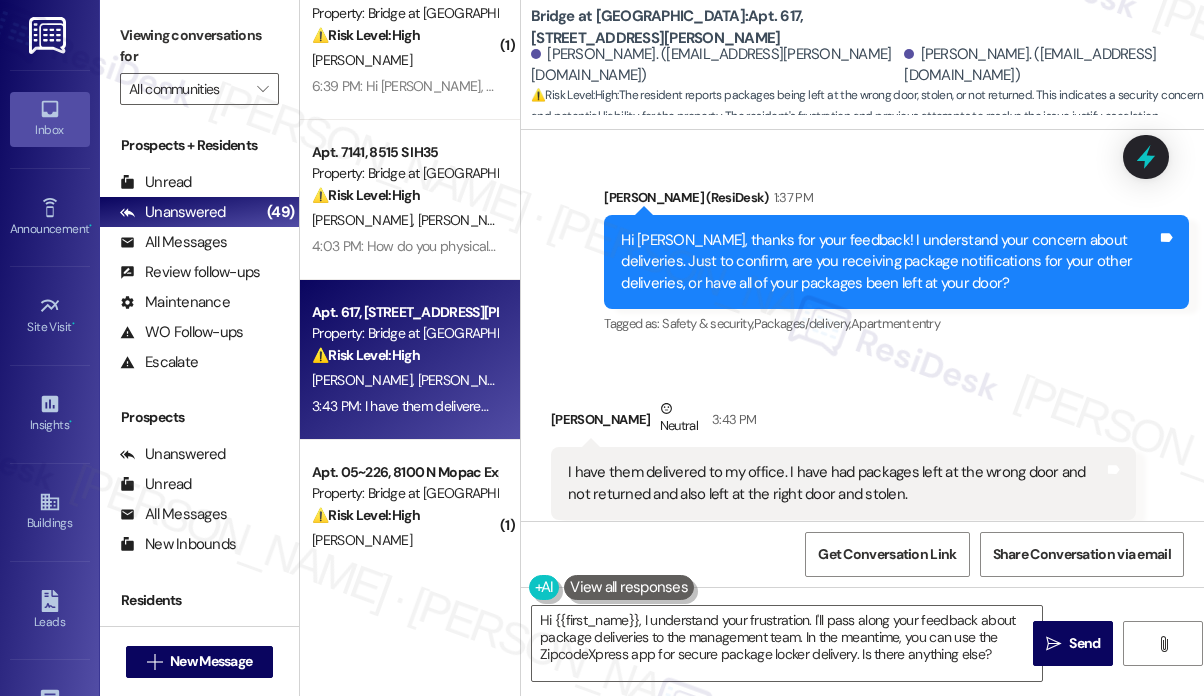 click on "Hi [PERSON_NAME], thanks for your feedback! I understand your concern about deliveries. Just to confirm, are you receiving package notifications for your other deliveries, or have all of your packages been left at your door?" at bounding box center [889, 262] 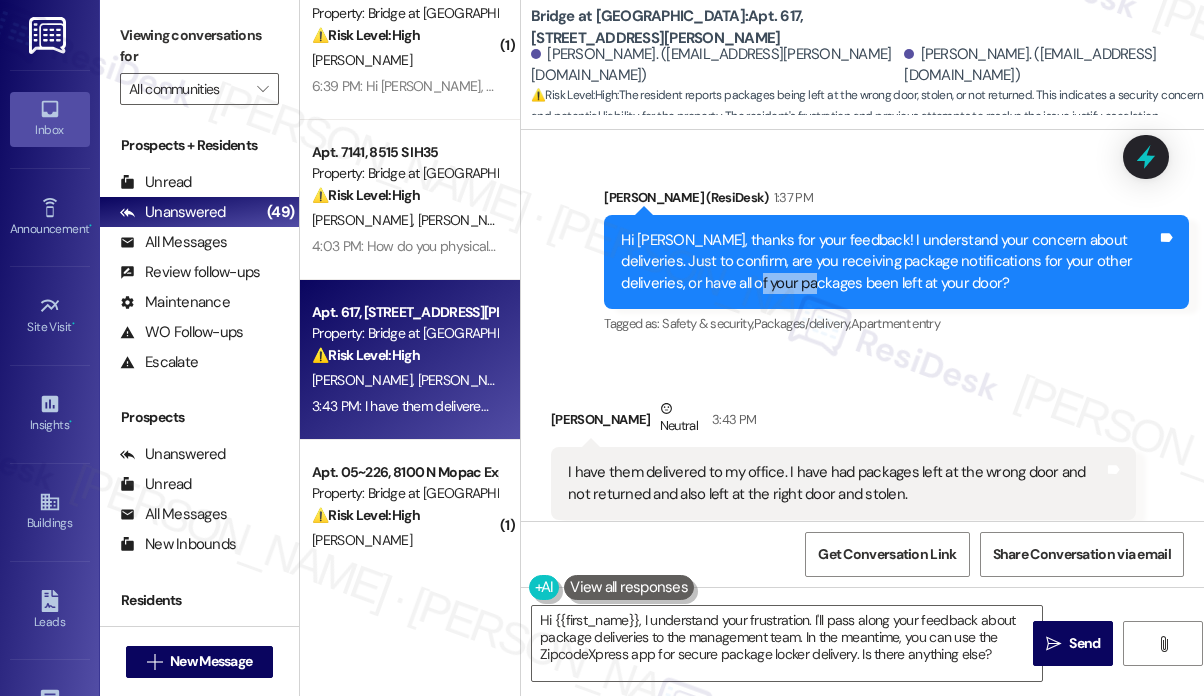 click on "Hi [PERSON_NAME], thanks for your feedback! I understand your concern about deliveries. Just to confirm, are you receiving package notifications for your other deliveries, or have all of your packages been left at your door?" at bounding box center [889, 262] 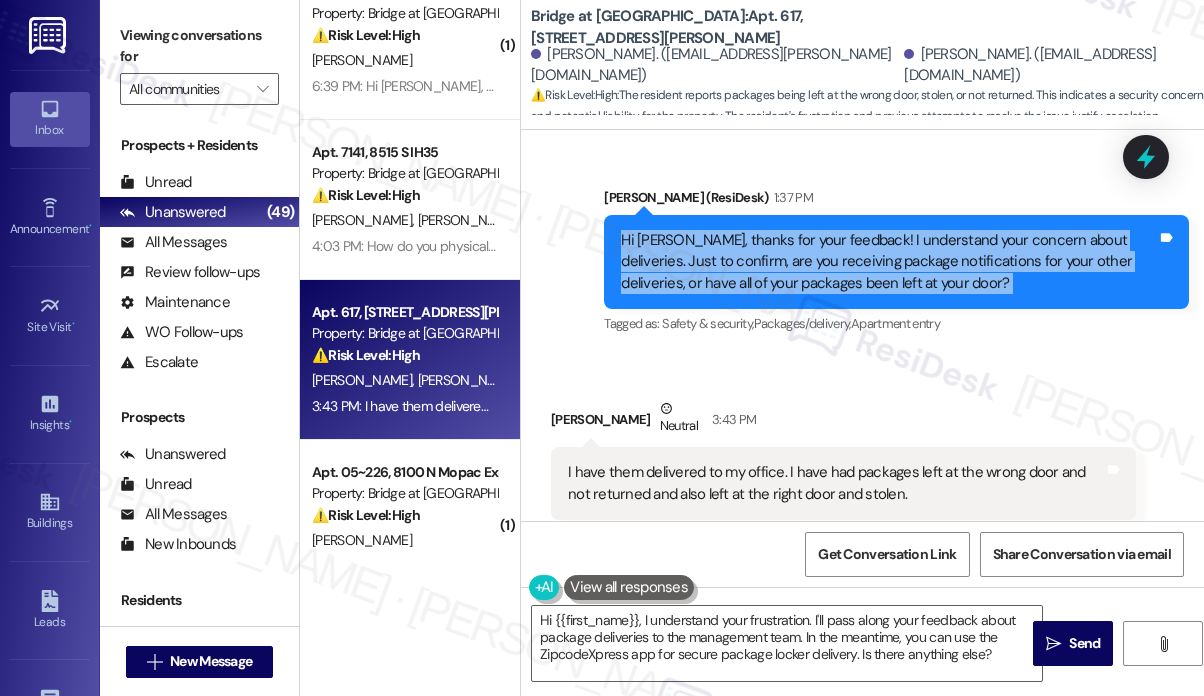 click on "Hi [PERSON_NAME], thanks for your feedback! I understand your concern about deliveries. Just to confirm, are you receiving package notifications for your other deliveries, or have all of your packages been left at your door?" at bounding box center (889, 262) 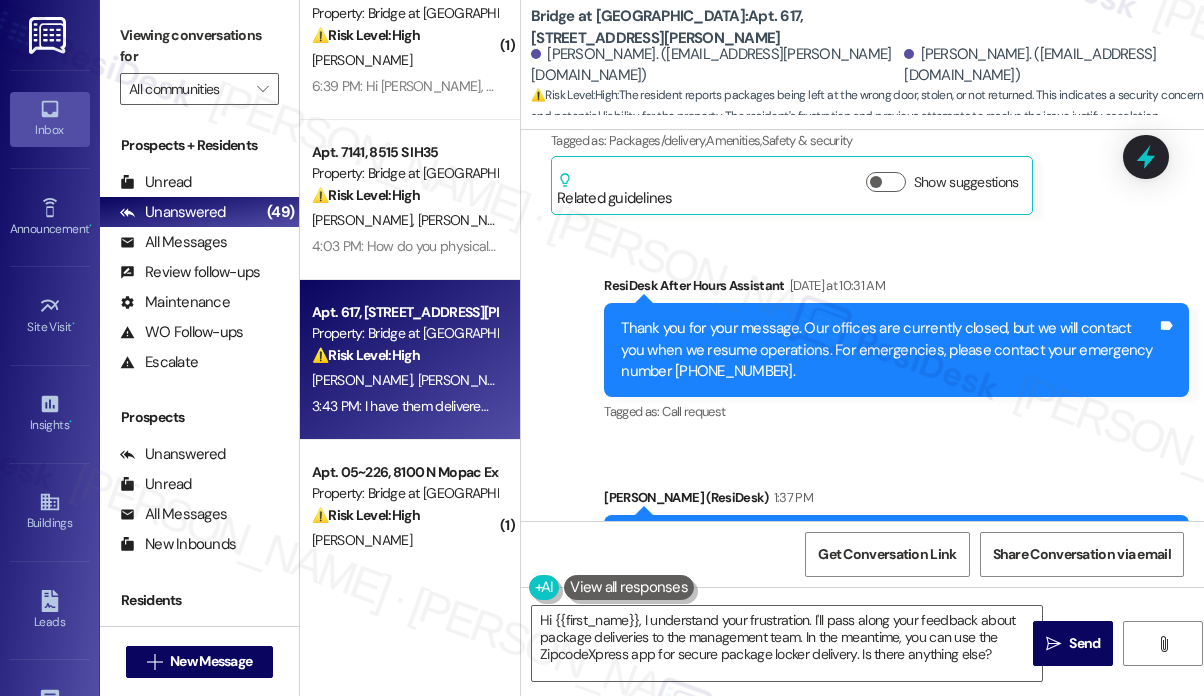 scroll, scrollTop: 1837, scrollLeft: 0, axis: vertical 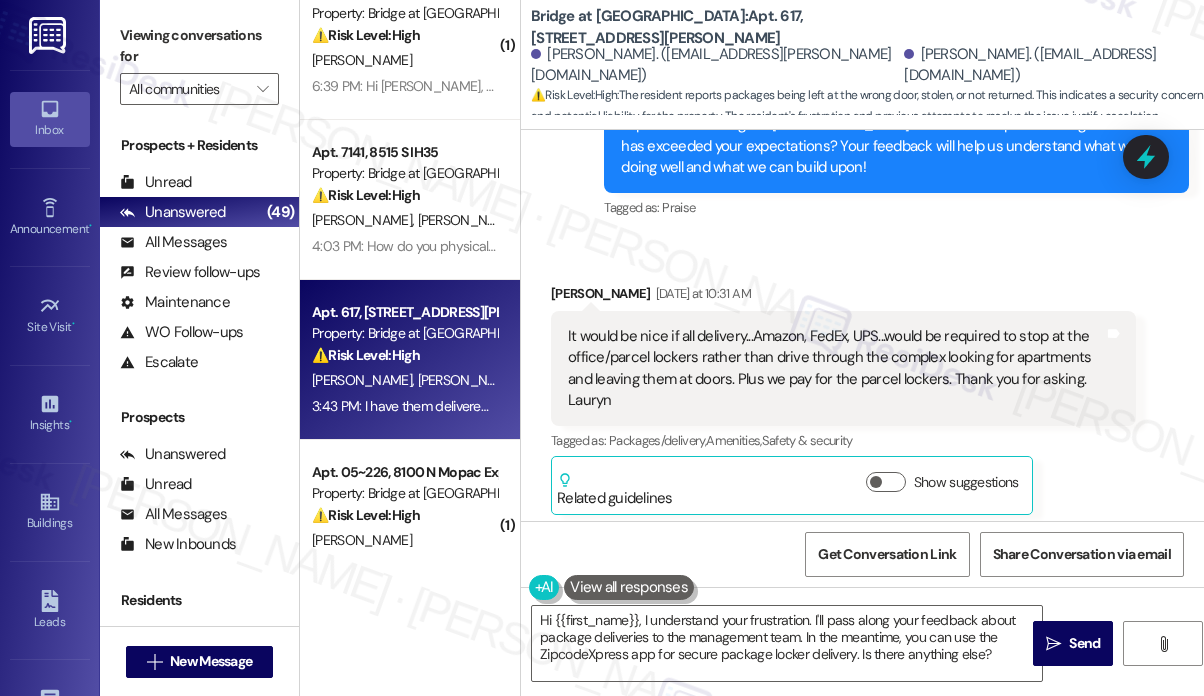 click on "[PERSON_NAME] [DATE] at 10:31 AM" at bounding box center [843, 297] 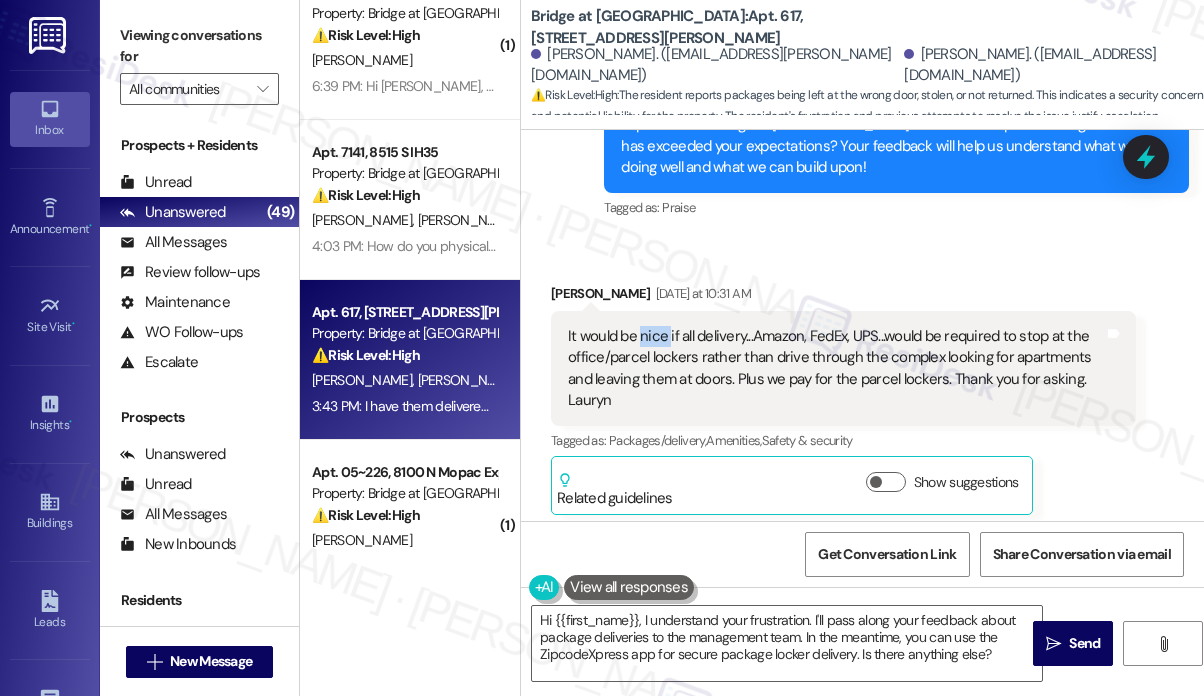 click on "It would be nice if all delivery...Amazon, FedEx, UPS...would be required to stop at the office/parcel lockers rather than drive through the complex looking for apartments and leaving them at doors. Plus we pay for the parcel lockers. Thank you for asking.
[GEOGRAPHIC_DATA]" at bounding box center (836, 369) 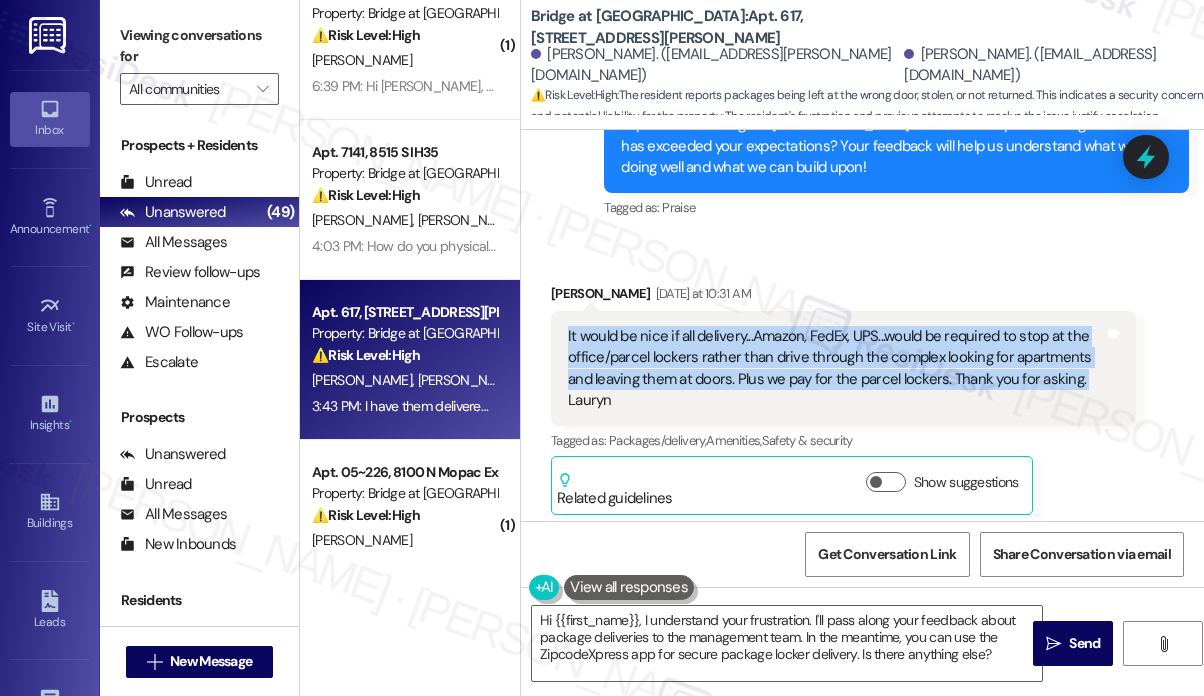 click on "It would be nice if all delivery...Amazon, FedEx, UPS...would be required to stop at the office/parcel lockers rather than drive through the complex looking for apartments and leaving them at doors. Plus we pay for the parcel lockers. Thank you for asking.
[GEOGRAPHIC_DATA]" at bounding box center [836, 369] 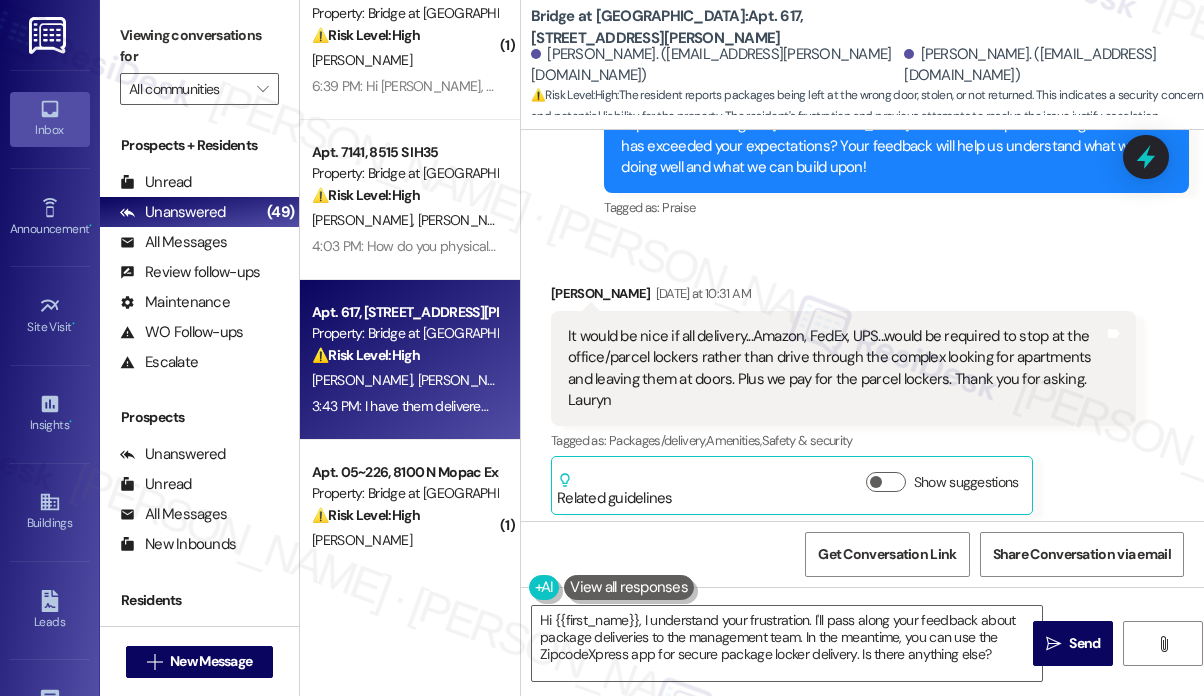 click on "It would be nice if all delivery...Amazon, FedEx, UPS...would be required to stop at the office/parcel lockers rather than drive through the complex looking for apartments and leaving them at doors. Plus we pay for the parcel lockers. Thank you for asking.
[PERSON_NAME]
Tags and notes" at bounding box center (843, 369) 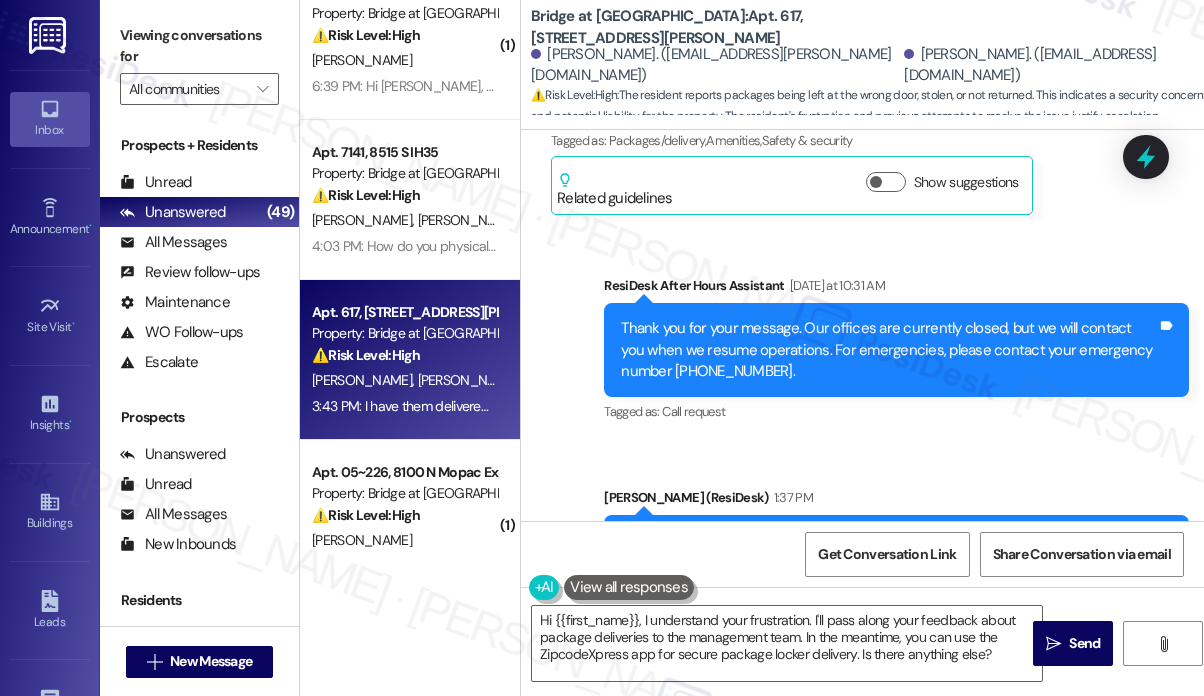 click on "Thank you for your message. Our offices are currently closed, but we will contact you when we resume operations. For emergencies, please contact your emergency number [PHONE_NUMBER]." at bounding box center [889, 350] 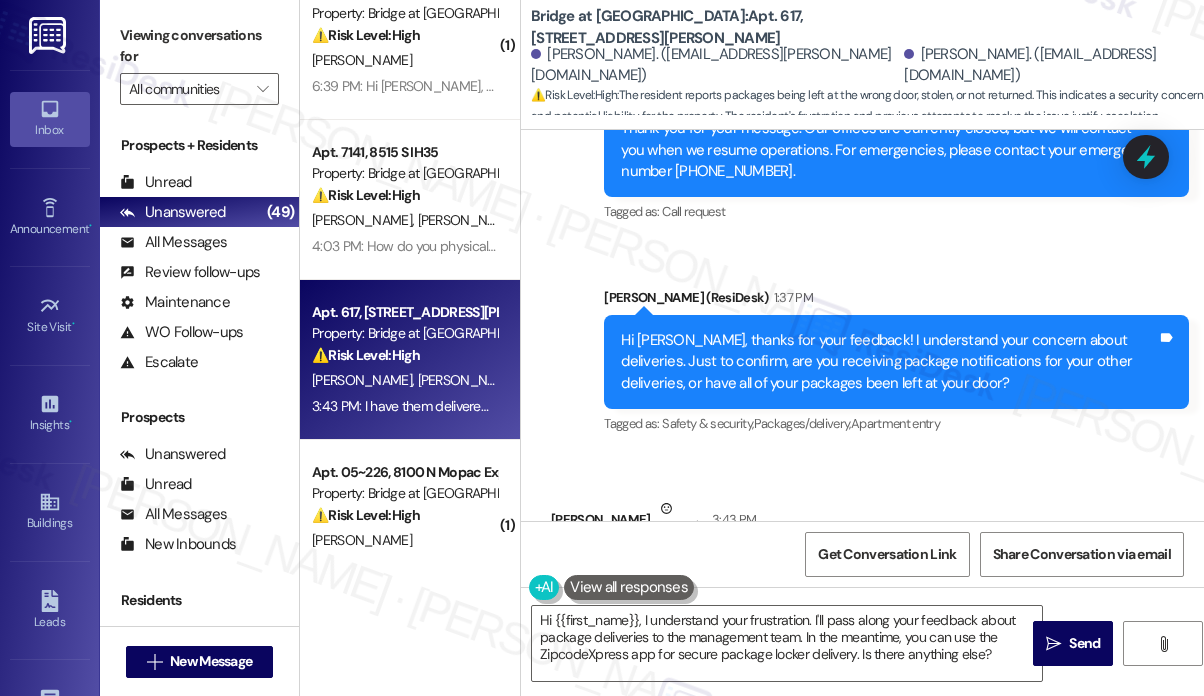 click on "Hi [PERSON_NAME], thanks for your feedback! I understand your concern about deliveries. Just to confirm, are you receiving package notifications for your other deliveries, or have all of your packages been left at your door?" at bounding box center [889, 362] 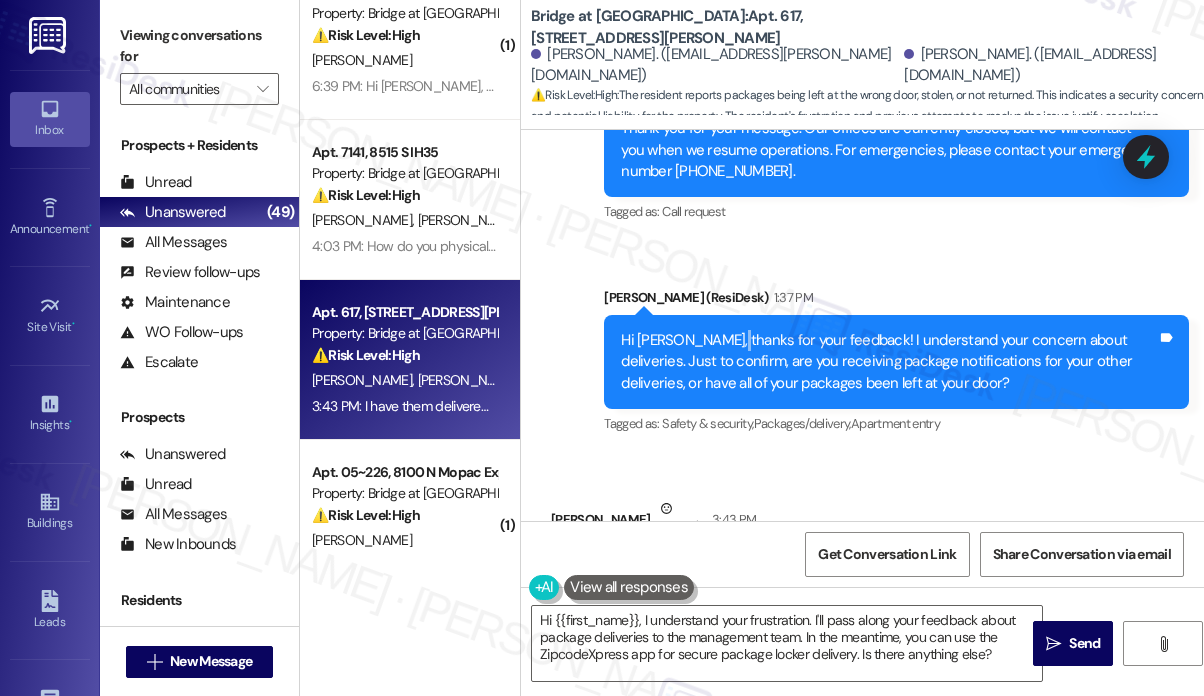 click on "Hi [PERSON_NAME], thanks for your feedback! I understand your concern about deliveries. Just to confirm, are you receiving package notifications for your other deliveries, or have all of your packages been left at your door?" at bounding box center (889, 362) 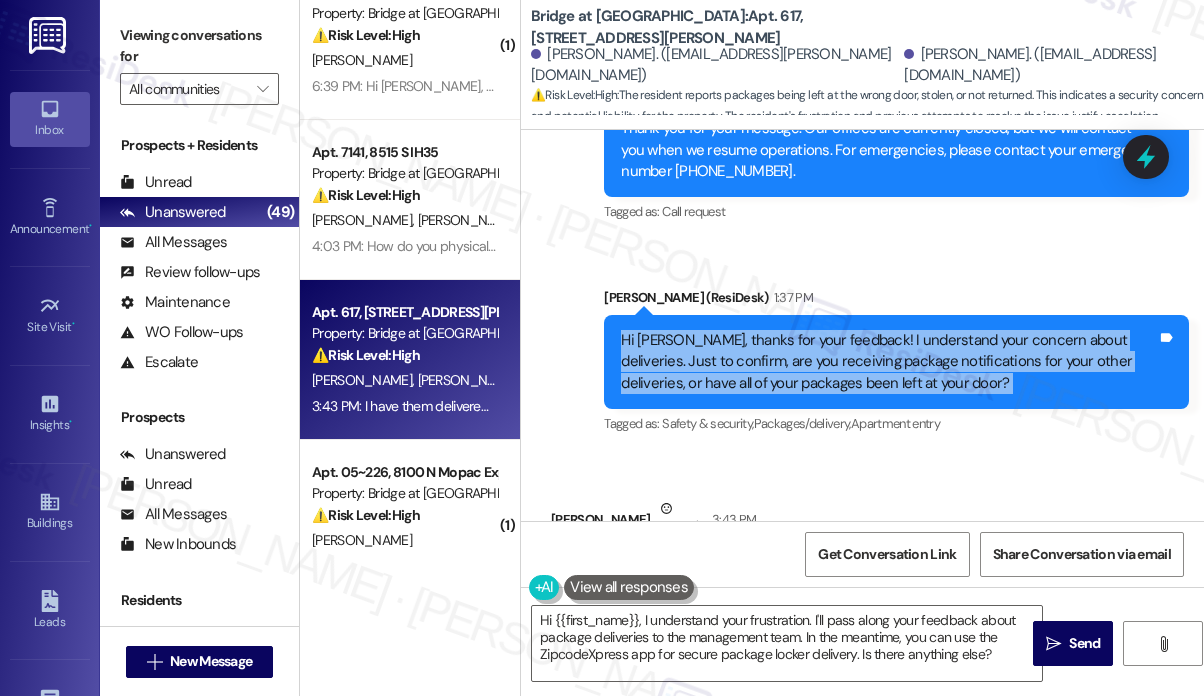 click on "Hi [PERSON_NAME], thanks for your feedback! I understand your concern about deliveries. Just to confirm, are you receiving package notifications for your other deliveries, or have all of your packages been left at your door?" at bounding box center [889, 362] 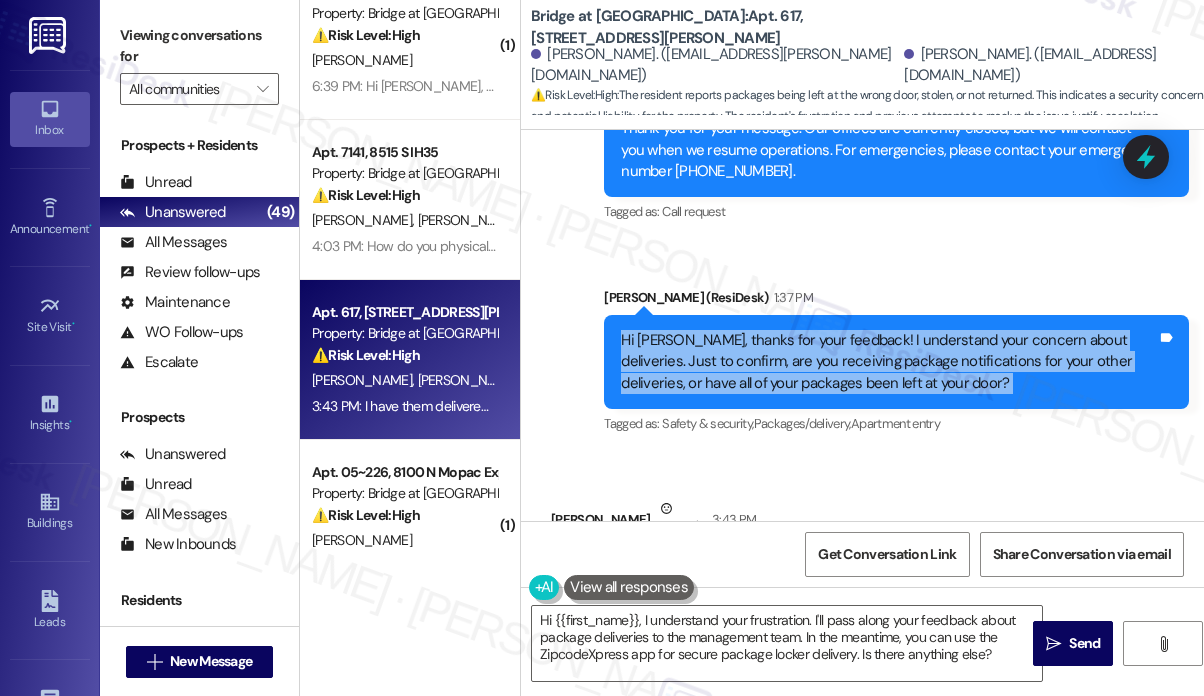 click on "Tagged as:   Safety & security ,  Click to highlight conversations about Safety & security Packages/delivery ,  Click to highlight conversations about Packages/delivery Apartment entry Click to highlight conversations about Apartment entry" at bounding box center (896, 423) 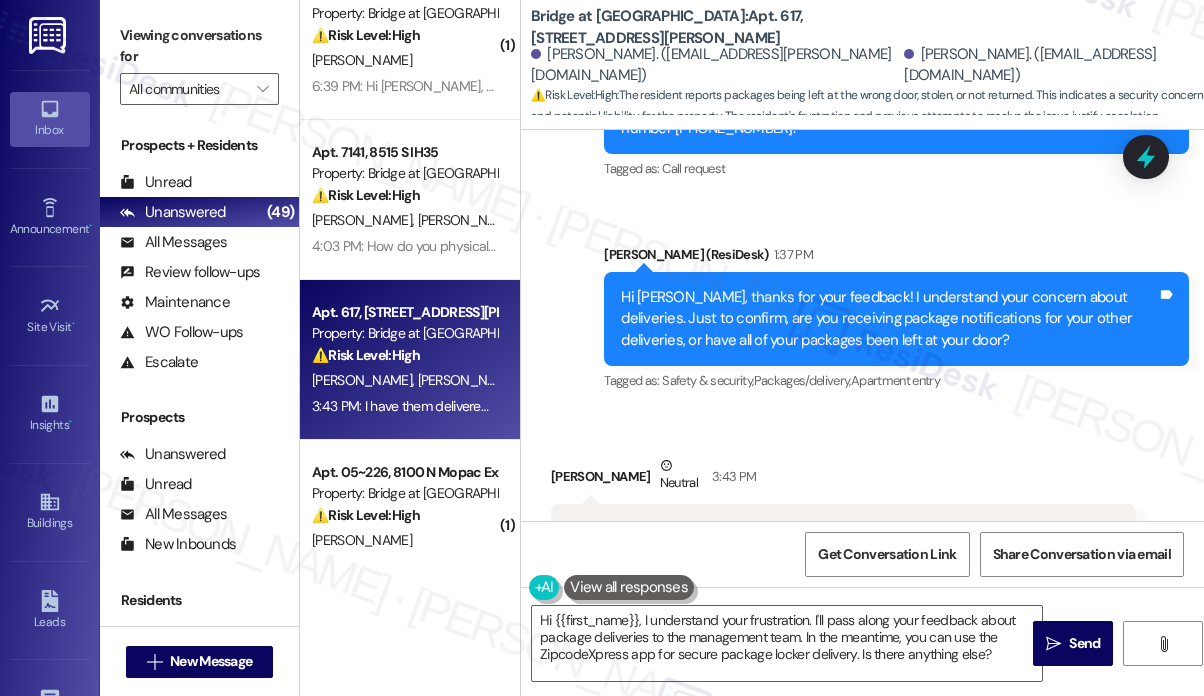 scroll, scrollTop: 2438, scrollLeft: 0, axis: vertical 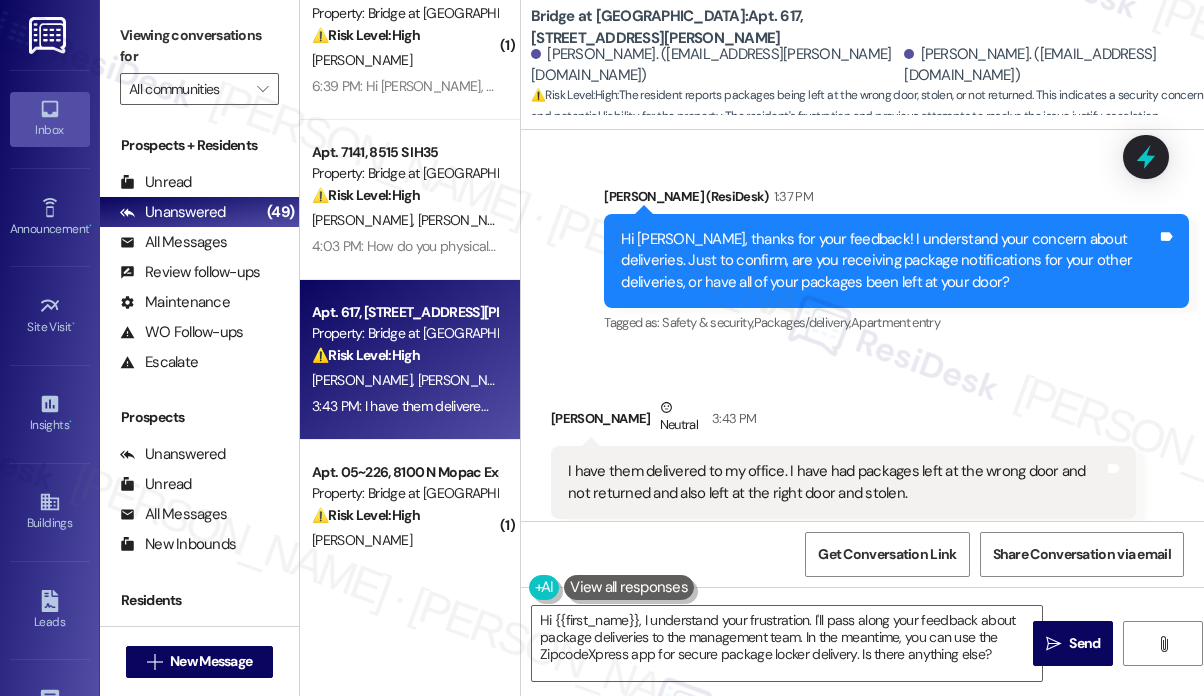 click on "I have them delivered to my office. I have had packages left at the wrong door and not returned and also left at the right door and stolen." at bounding box center [836, 482] 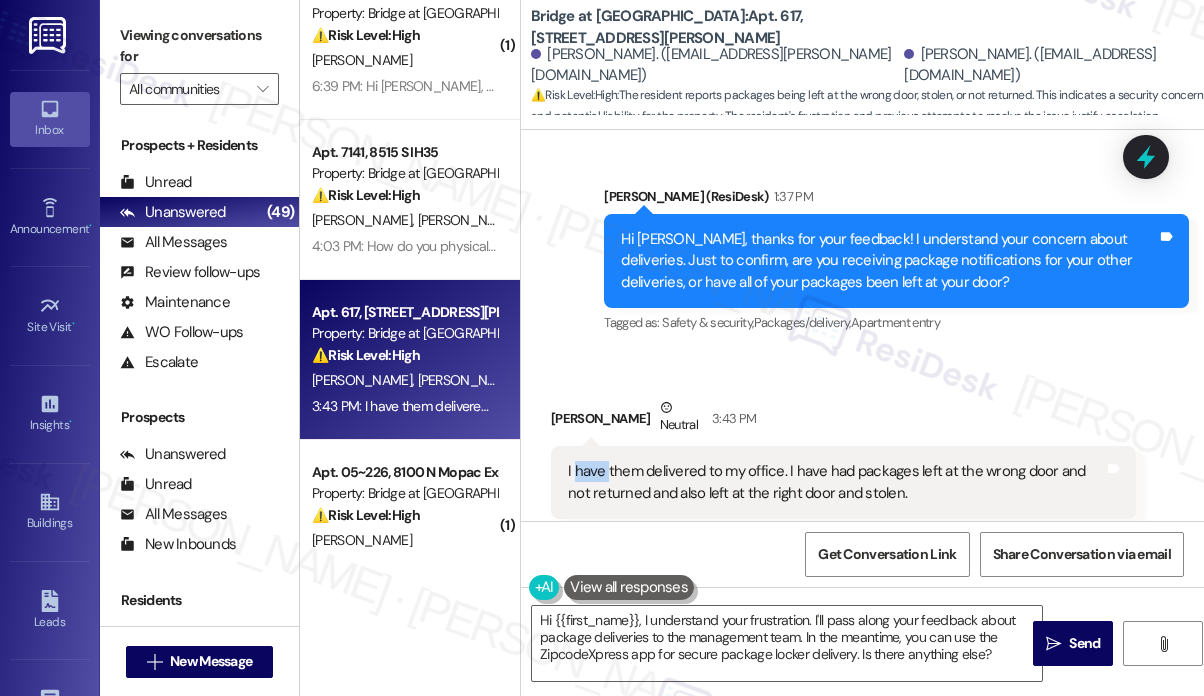 click on "I have them delivered to my office. I have had packages left at the wrong door and not returned and also left at the right door and stolen." at bounding box center (836, 482) 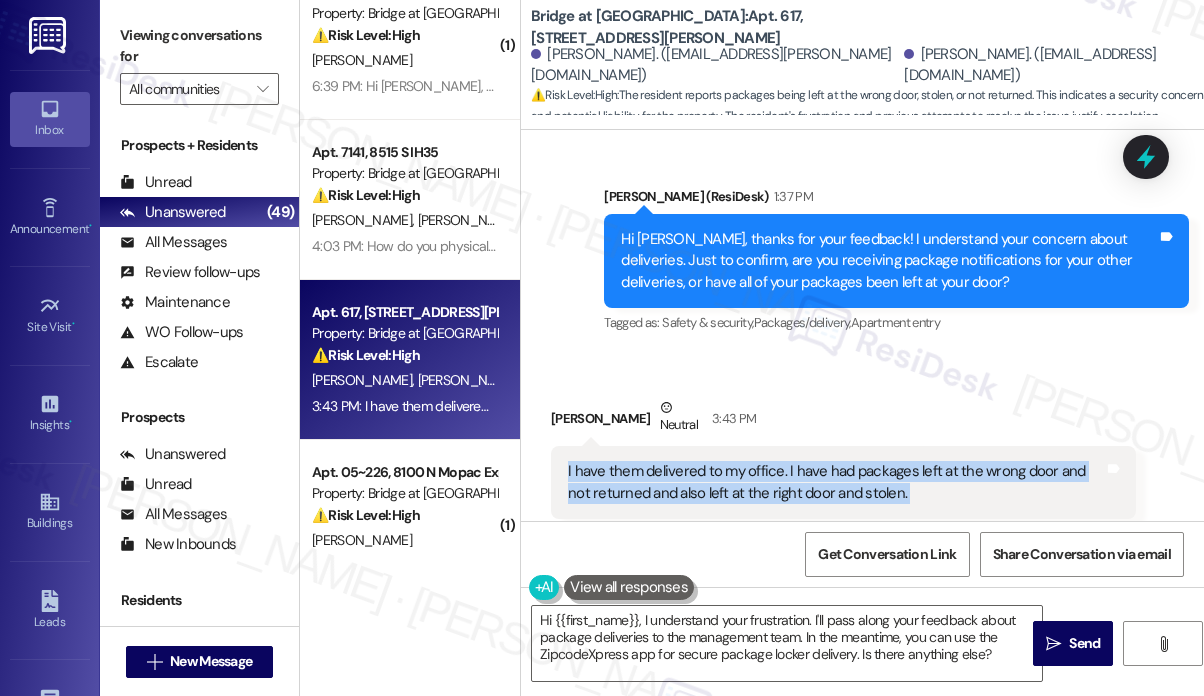 click on "I have them delivered to my office. I have had packages left at the wrong door and not returned and also left at the right door and stolen." at bounding box center (836, 482) 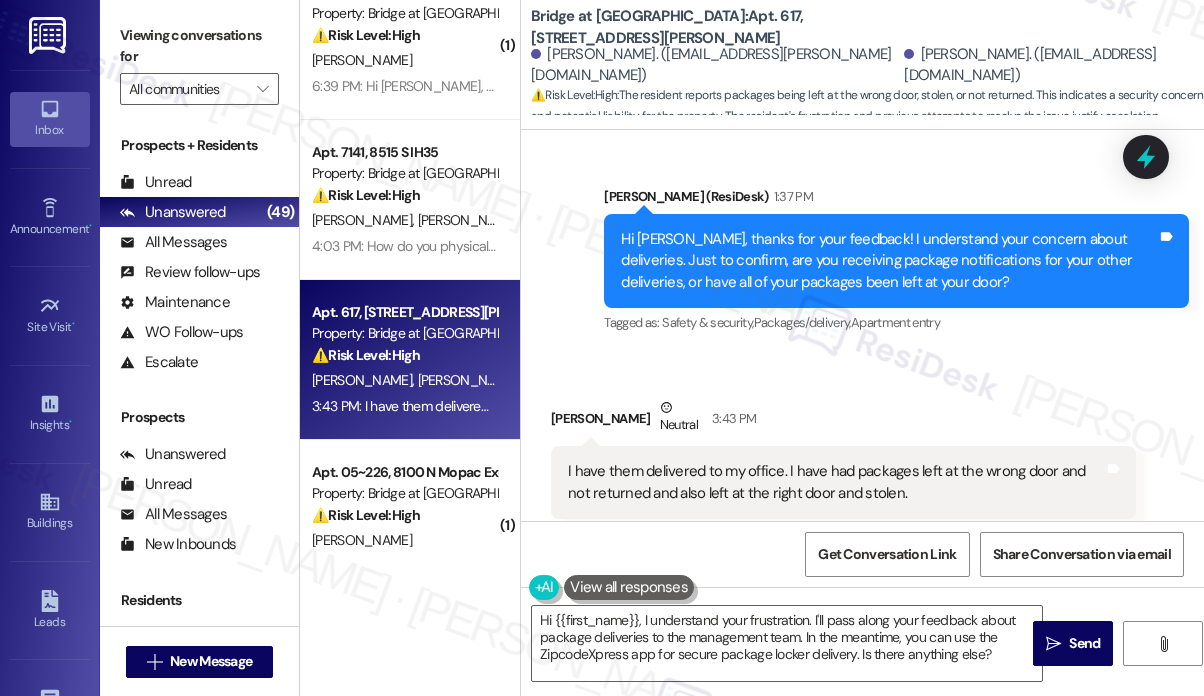click on "[PERSON_NAME]   Neutral 3:43 PM" at bounding box center (843, 421) 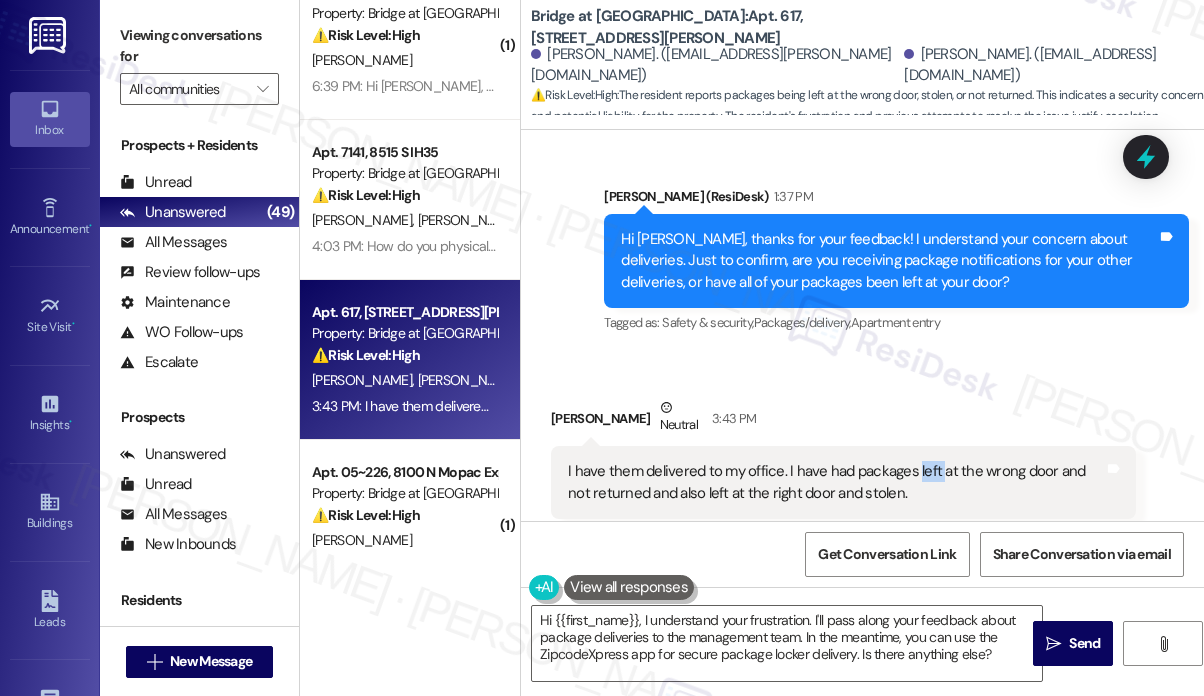 click on "I have them delivered to my office. I have had packages left at the wrong door and not returned and also left at the right door and stolen." at bounding box center [836, 482] 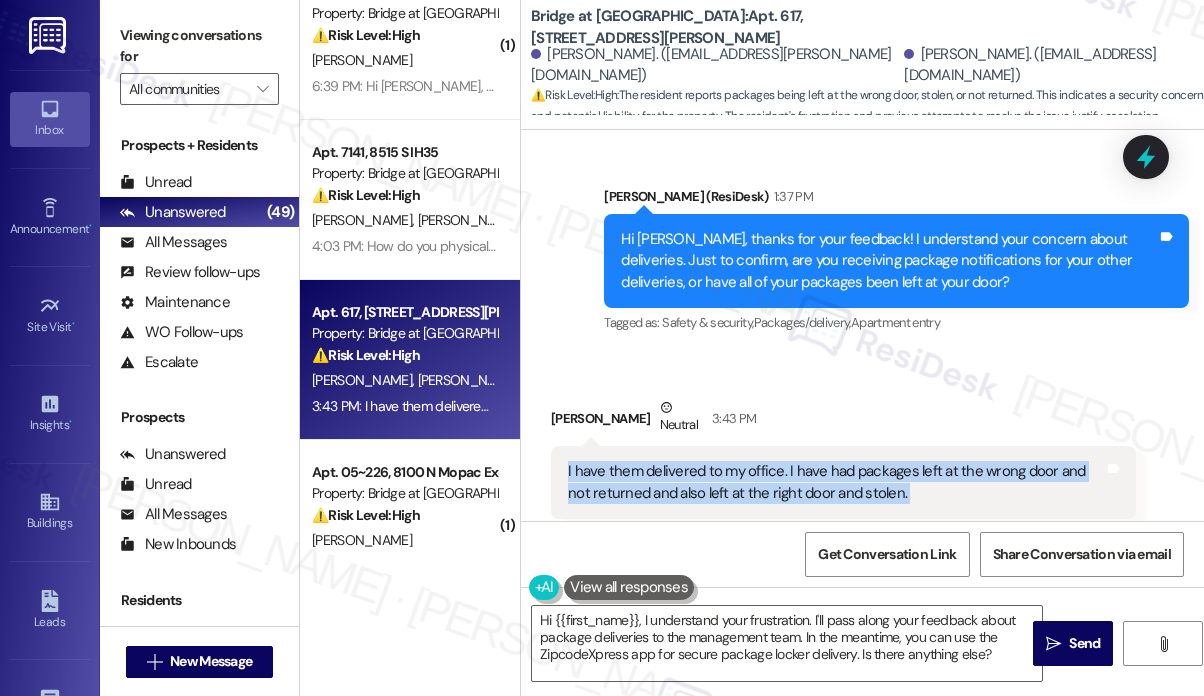 click on "I have them delivered to my office. I have had packages left at the wrong door and not returned and also left at the right door and stolen." at bounding box center [836, 482] 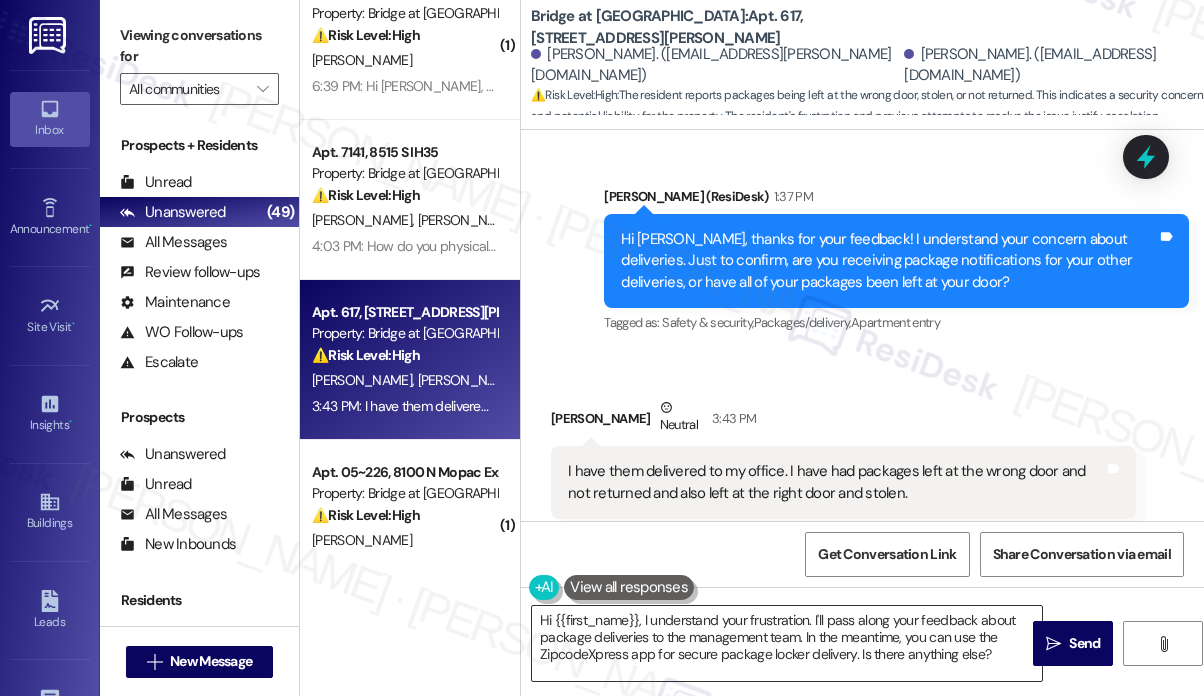 click on "Hi {{first_name}}, I understand your frustration. I'll pass along your feedback about package deliveries to the management team. In the meantime, you can use the ZipcodeXpress app for secure package locker delivery. Is there anything else?" at bounding box center [787, 643] 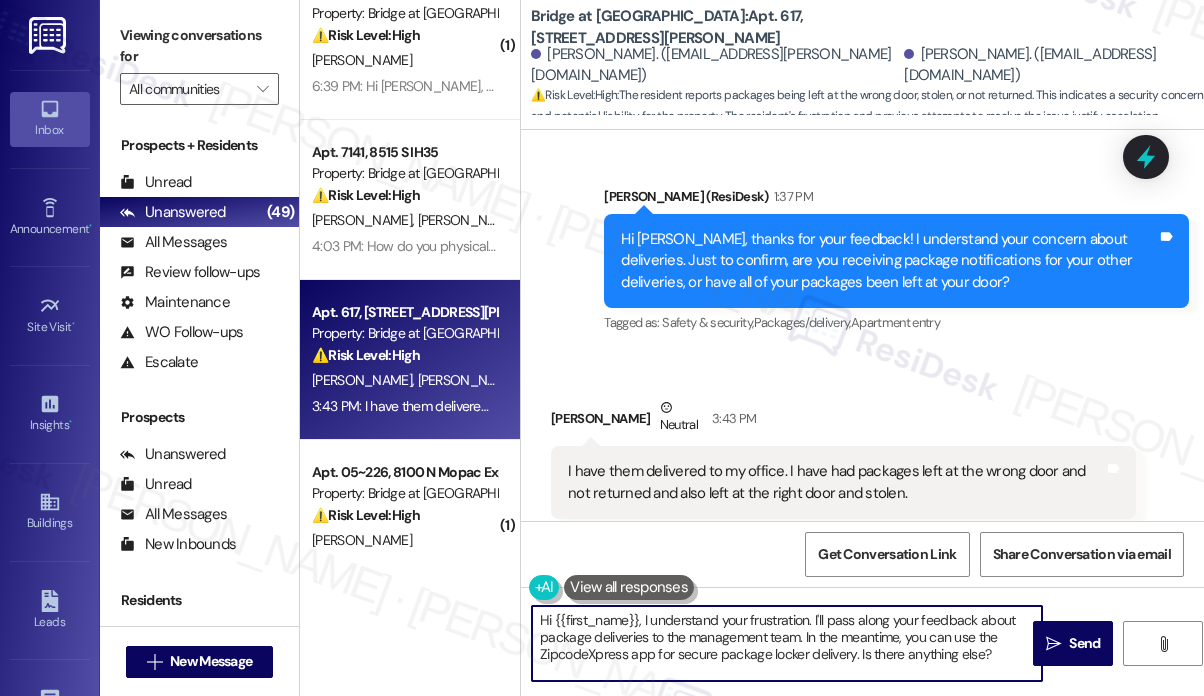 click on "[PERSON_NAME]   Neutral 3:43 PM" at bounding box center (843, 421) 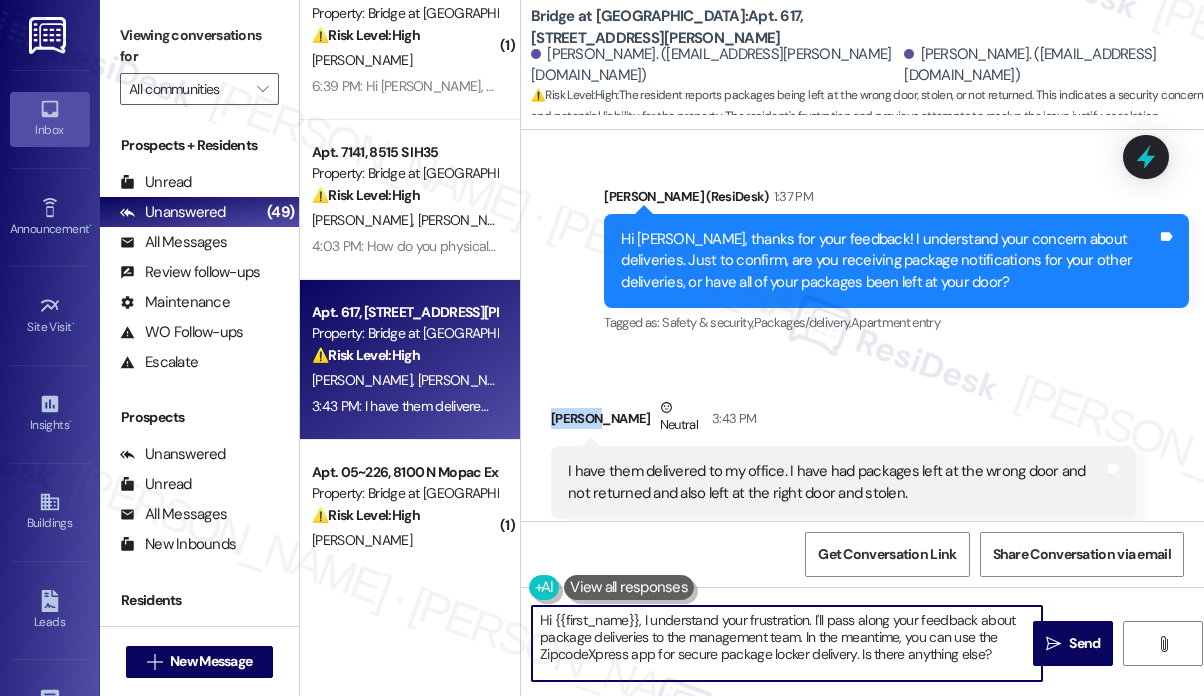 click on "[PERSON_NAME]   Neutral 3:43 PM" at bounding box center [843, 421] 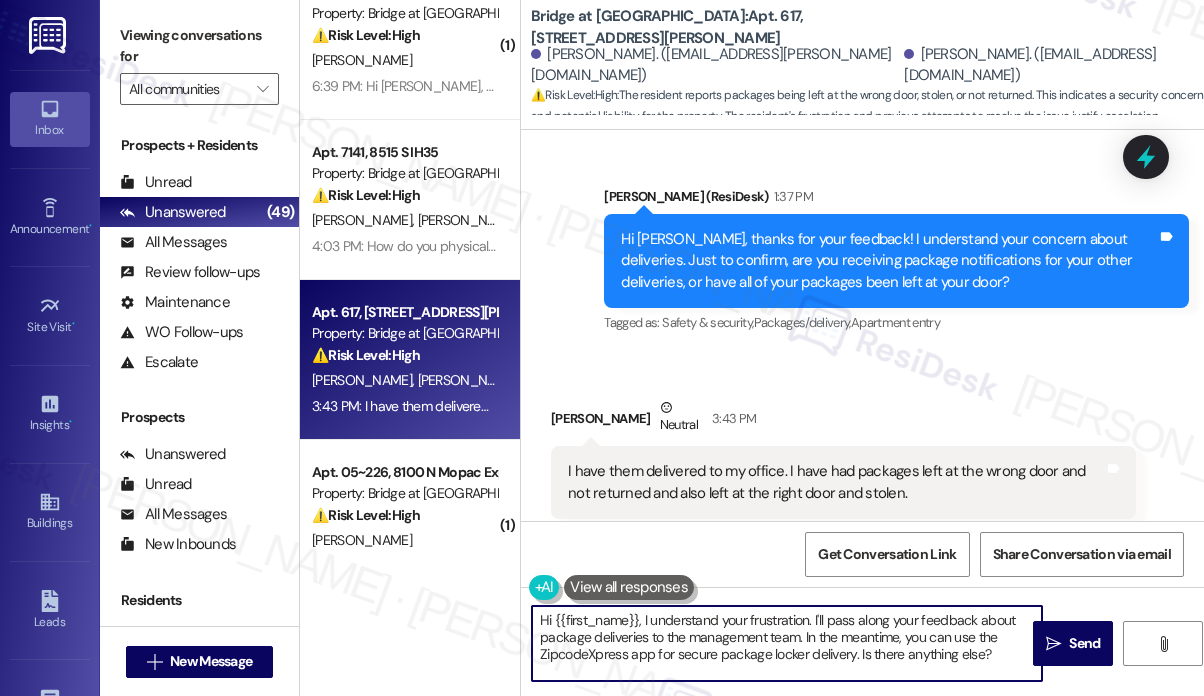 drag, startPoint x: 643, startPoint y: 621, endPoint x: 384, endPoint y: 609, distance: 259.27783 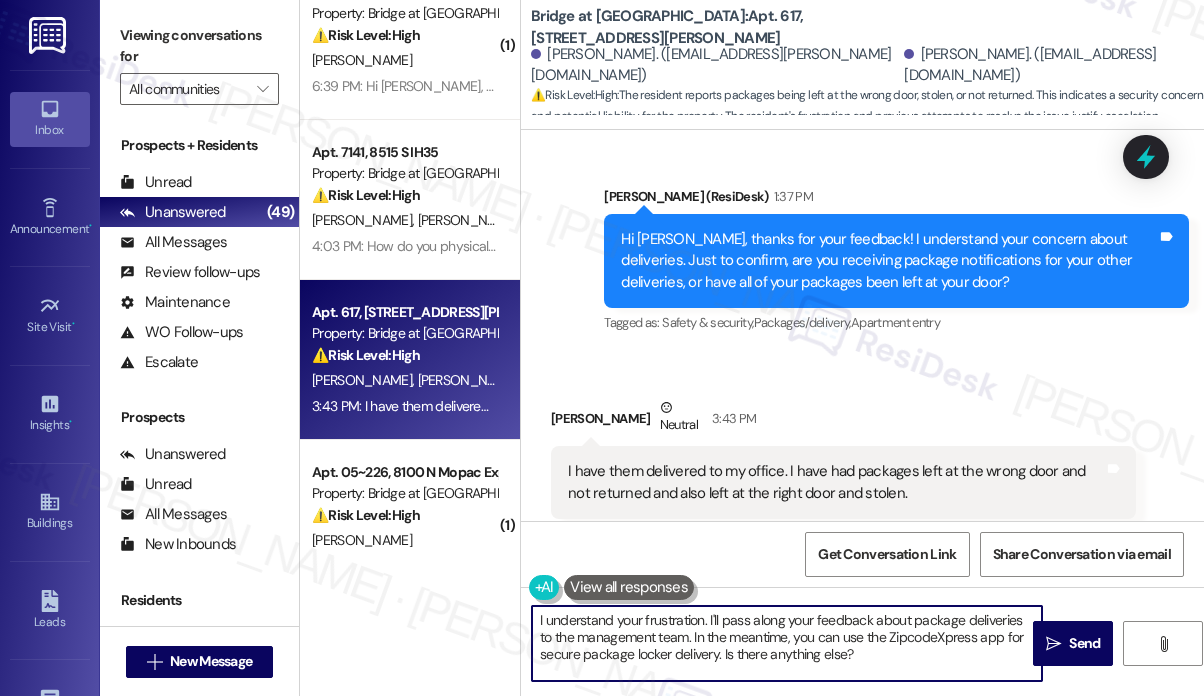 click on "Hi [PERSON_NAME], thanks for your feedback! I understand your concern about deliveries. Just to confirm, are you receiving package notifications for your other deliveries, or have all of your packages been left at your door?" at bounding box center [889, 261] 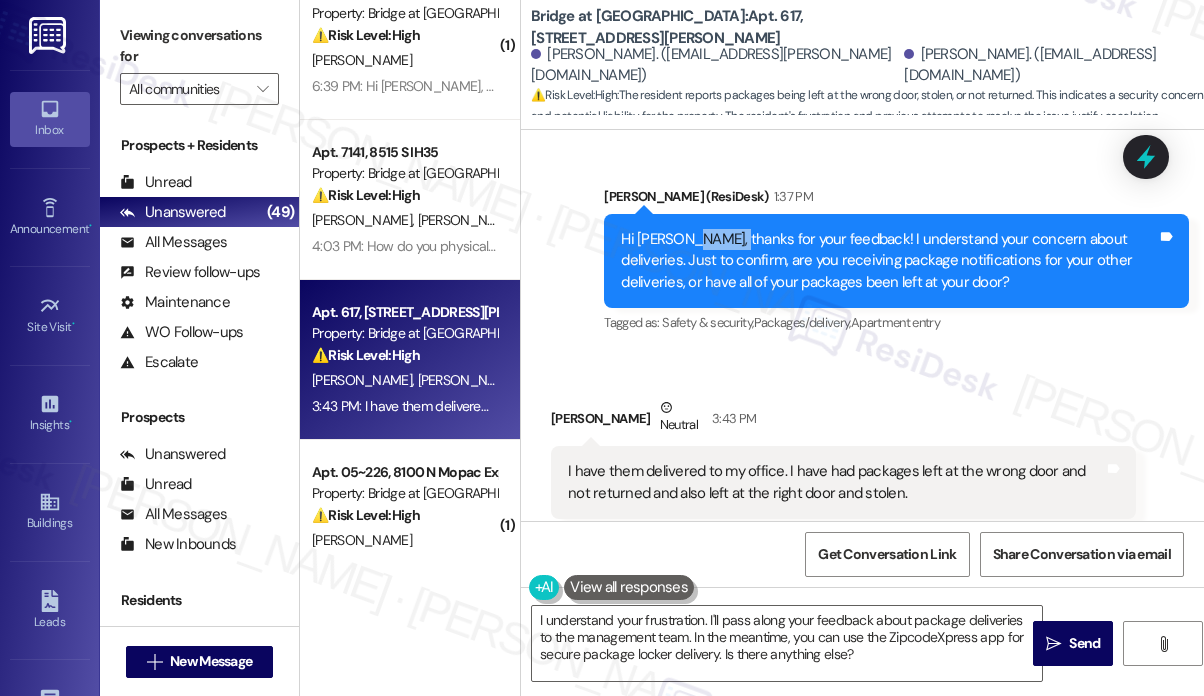 click on "Hi [PERSON_NAME], thanks for your feedback! I understand your concern about deliveries. Just to confirm, are you receiving package notifications for your other deliveries, or have all of your packages been left at your door?" at bounding box center [889, 261] 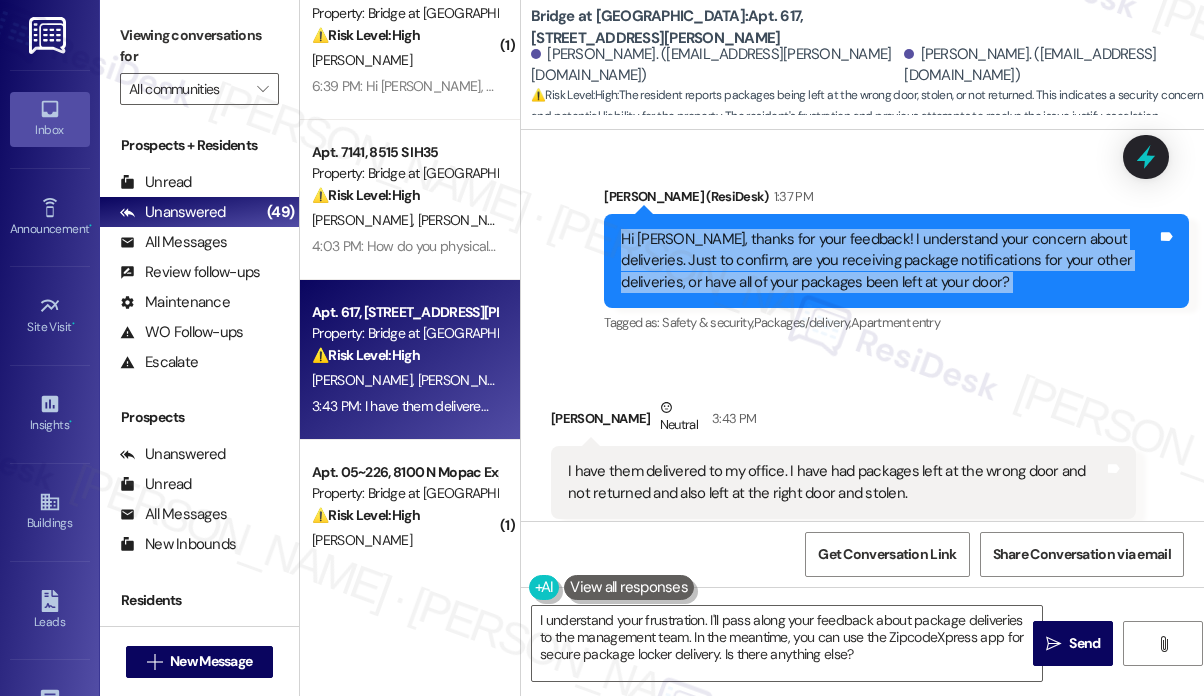 click on "Hi [PERSON_NAME], thanks for your feedback! I understand your concern about deliveries. Just to confirm, are you receiving package notifications for your other deliveries, or have all of your packages been left at your door?" at bounding box center (889, 261) 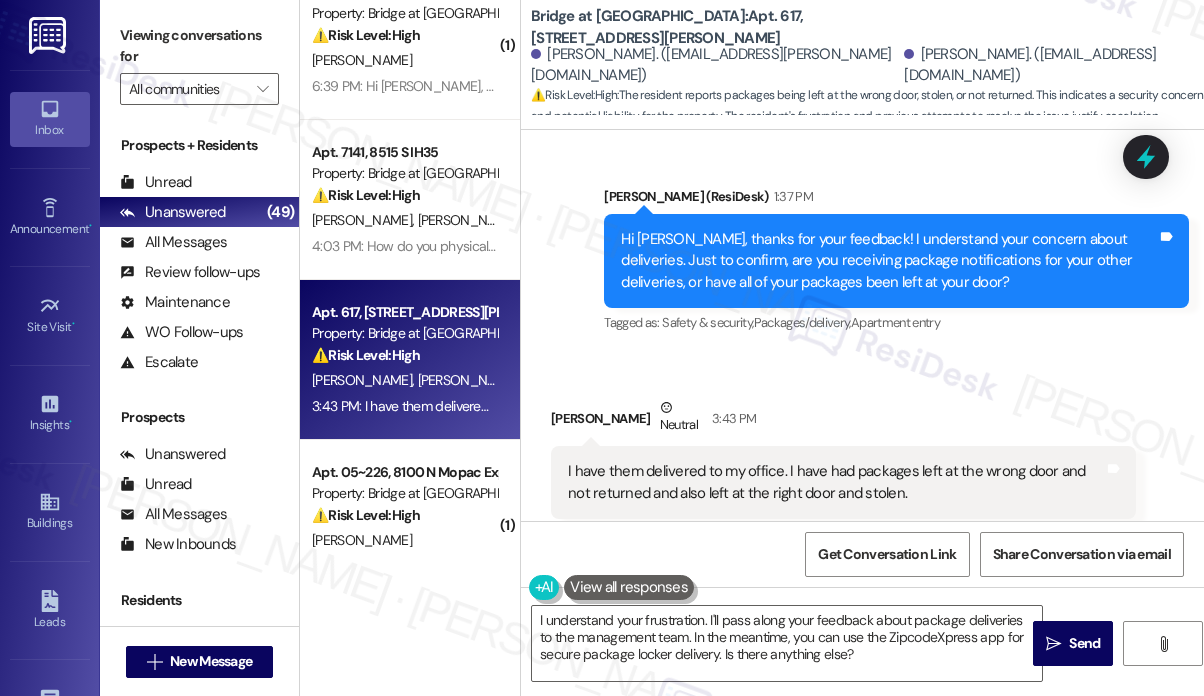 click on "I have them delivered to my office. I have had packages left at the wrong door and not returned and also left at the right door and stolen." at bounding box center [836, 482] 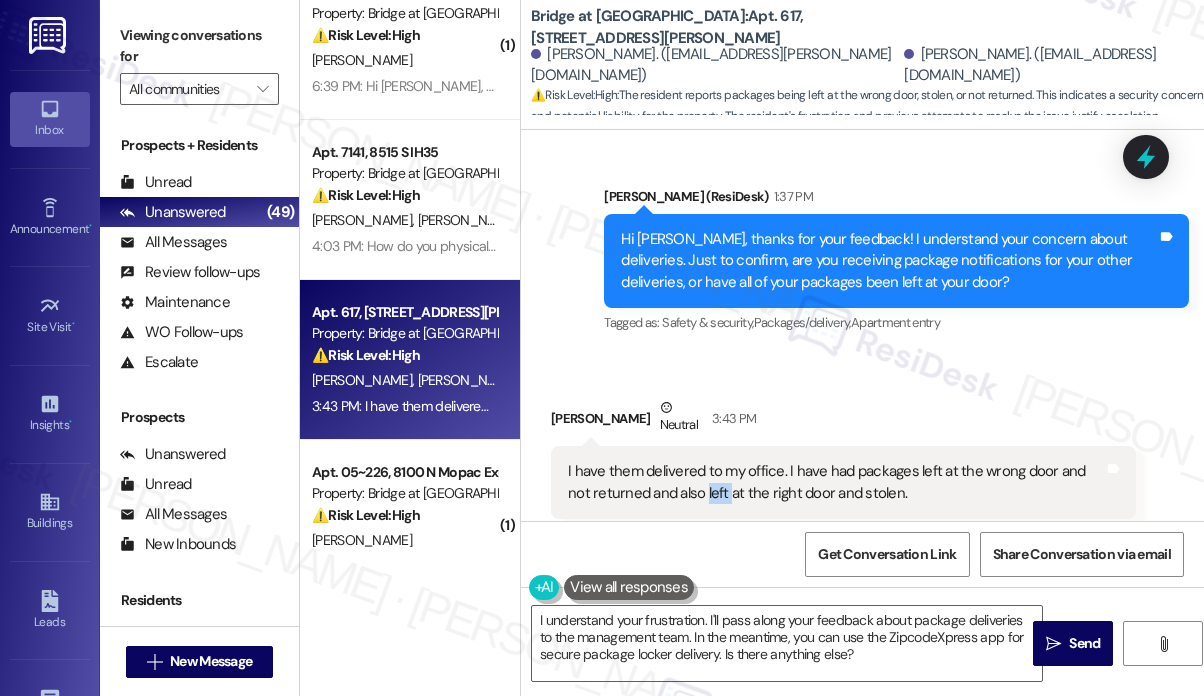 click on "I have them delivered to my office. I have had packages left at the wrong door and not returned and also left at the right door and stolen." at bounding box center [836, 482] 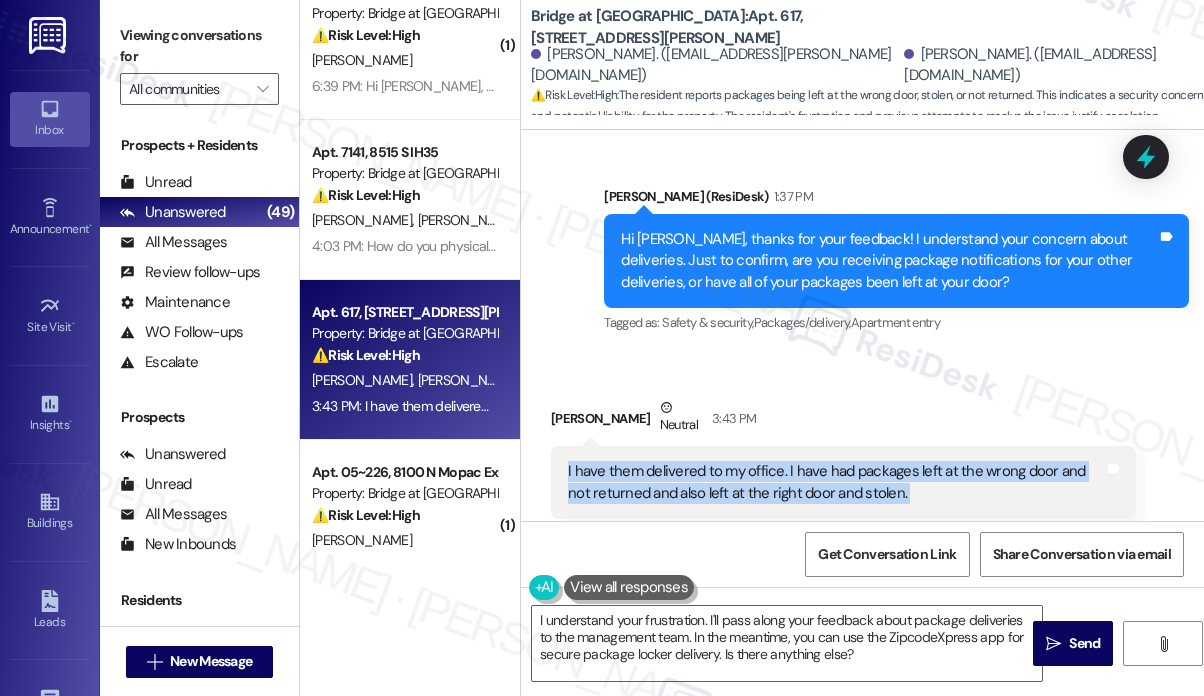 click on "I have them delivered to my office. I have had packages left at the wrong door and not returned and also left at the right door and stolen." at bounding box center (836, 482) 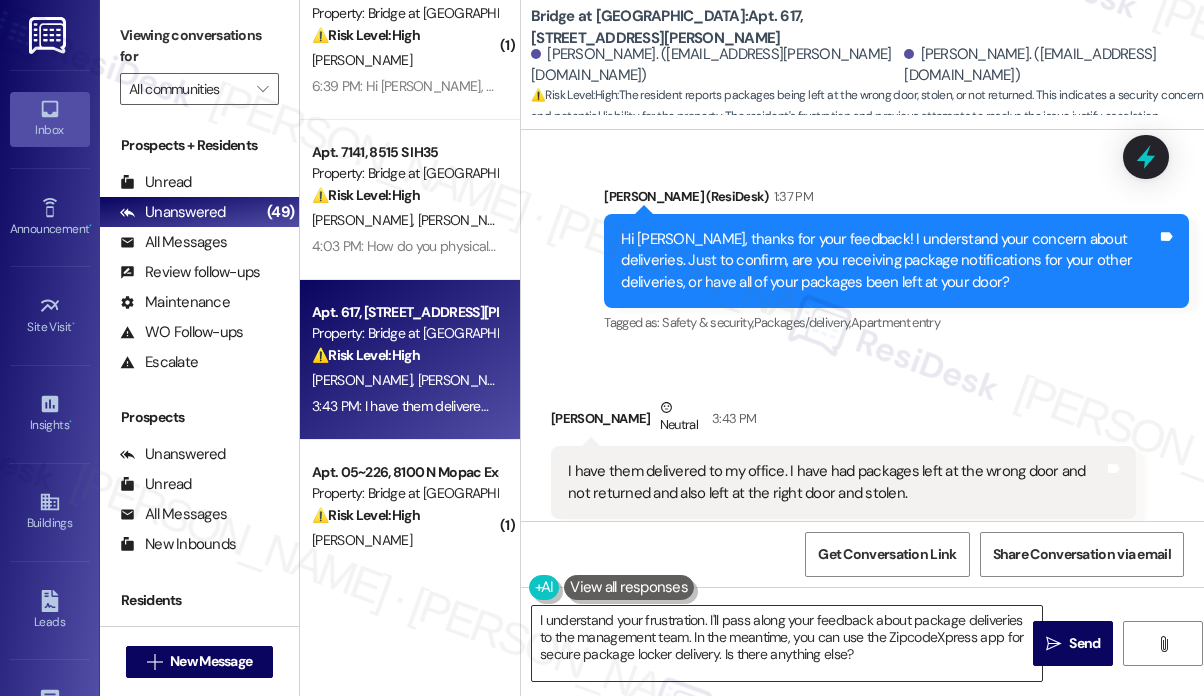 click on "I understand your frustration. I'll pass along your feedback about package deliveries to the management team. In the meantime, you can use the ZipcodeXpress app for secure package locker delivery. Is there anything else?" at bounding box center [787, 643] 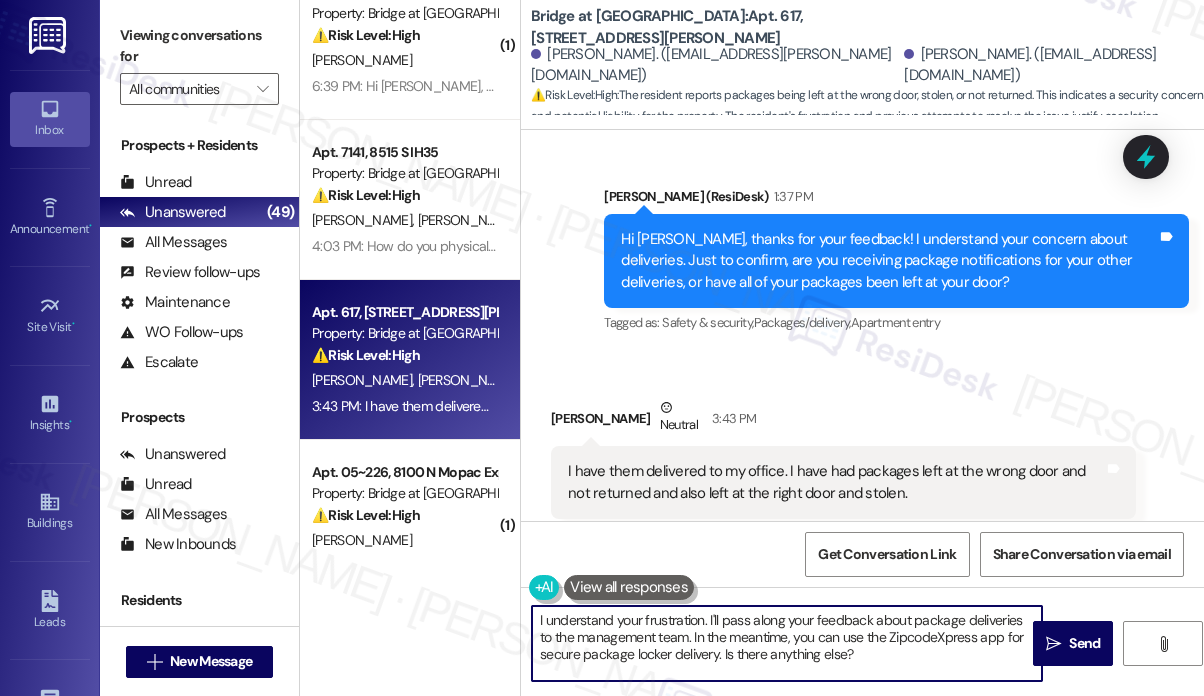 drag, startPoint x: 891, startPoint y: 657, endPoint x: 528, endPoint y: 619, distance: 364.98355 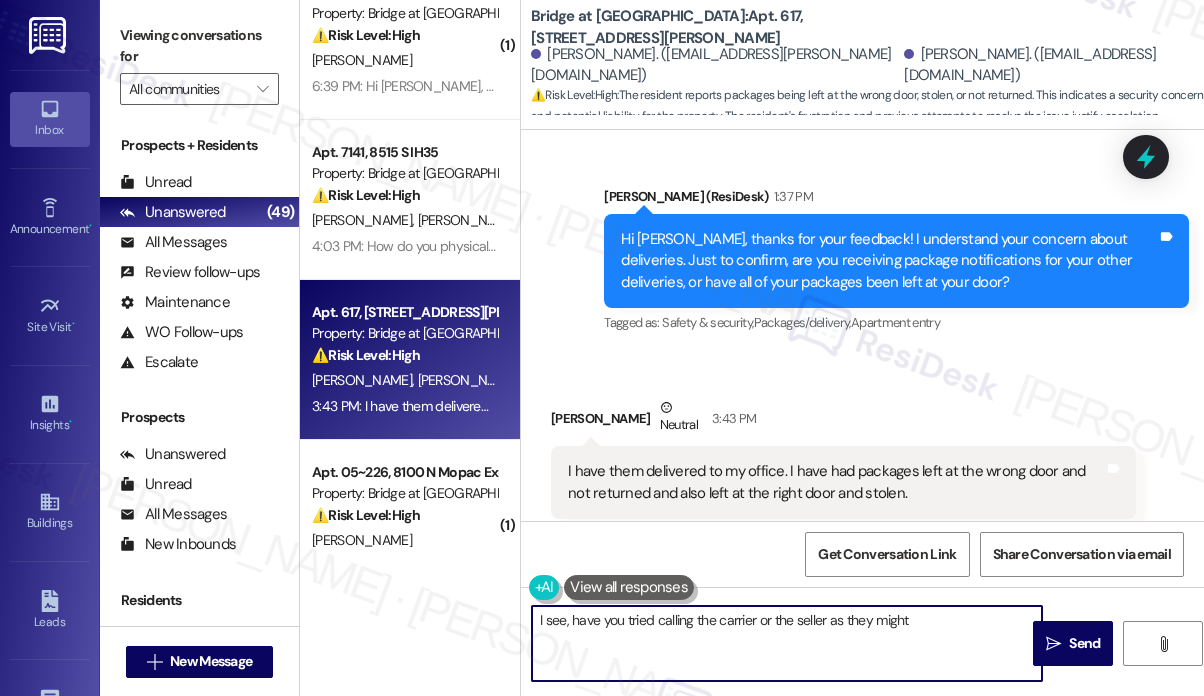 click on "I see, have you tried calling the carrier or the seller as they might" at bounding box center [787, 643] 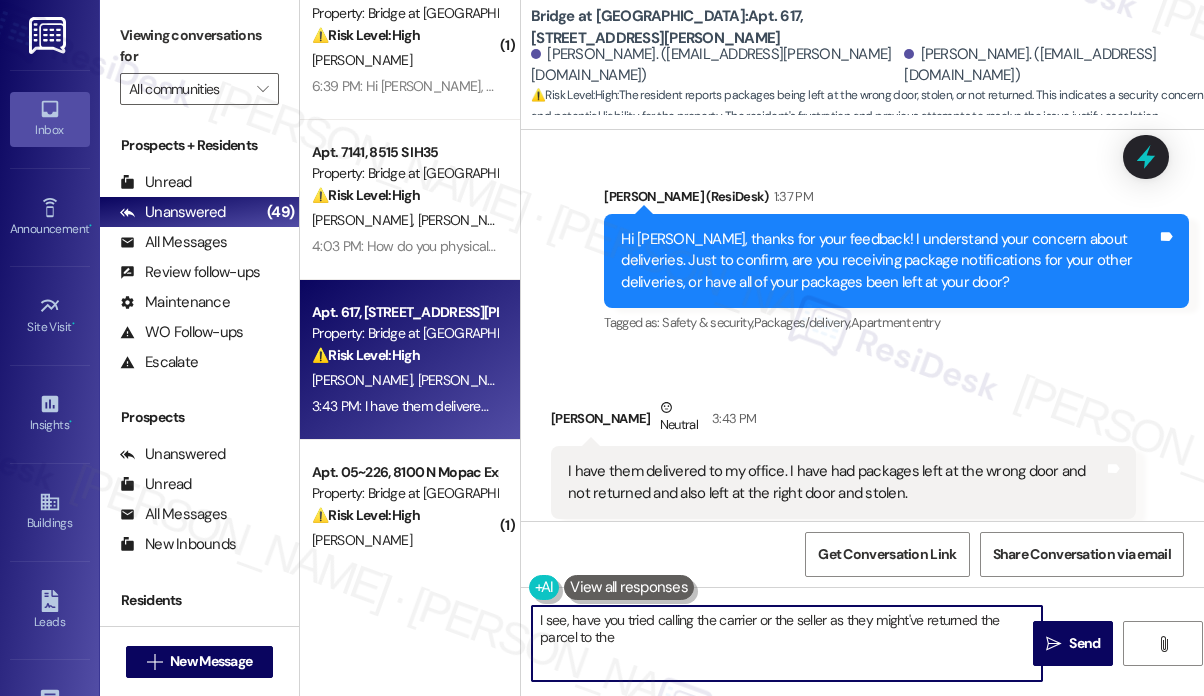 type on "I see, have you tried calling the carrier or the seller as they might've returned the parcel to them" 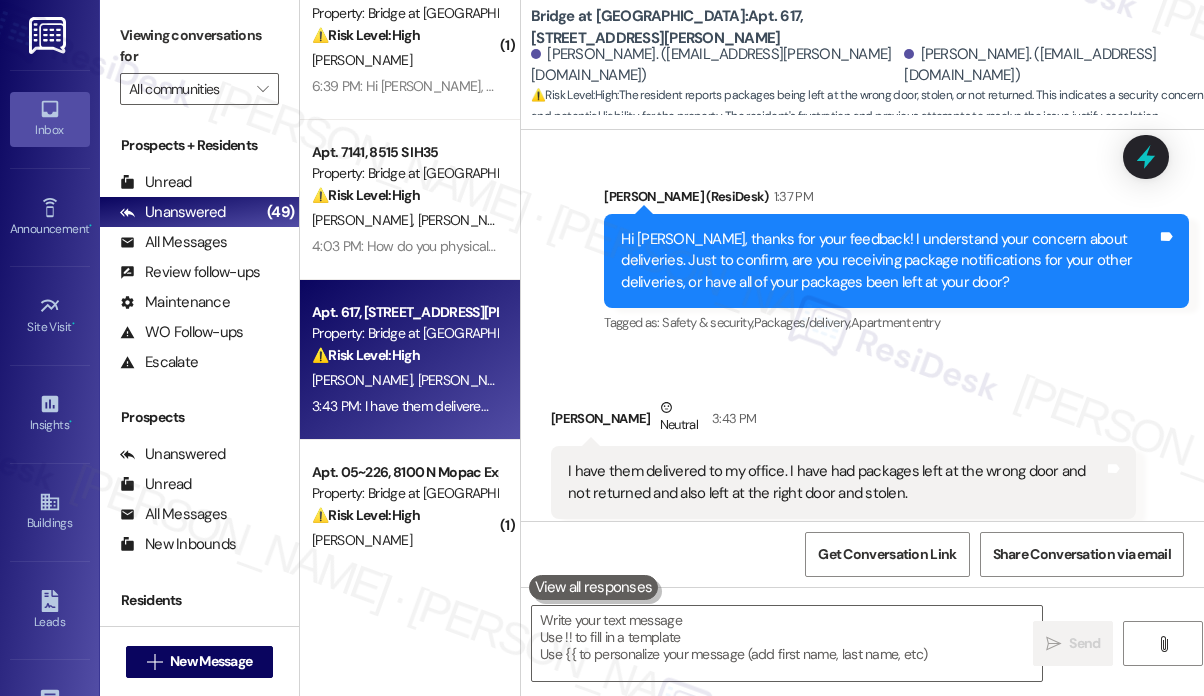 click on "Sent via SMS [PERSON_NAME]   (ResiDesk) 1:37 PM Hi [PERSON_NAME], thanks for your feedback! I understand your concern about deliveries. Just to confirm, are you receiving package notifications for your other deliveries, or have all of your packages been left at your door? Tags and notes Tagged as:   Safety & security ,  Click to highlight conversations about Safety & security Packages/delivery ,  Click to highlight conversations about Packages/delivery Apartment entry Click to highlight conversations about Apartment entry" at bounding box center (896, 262) 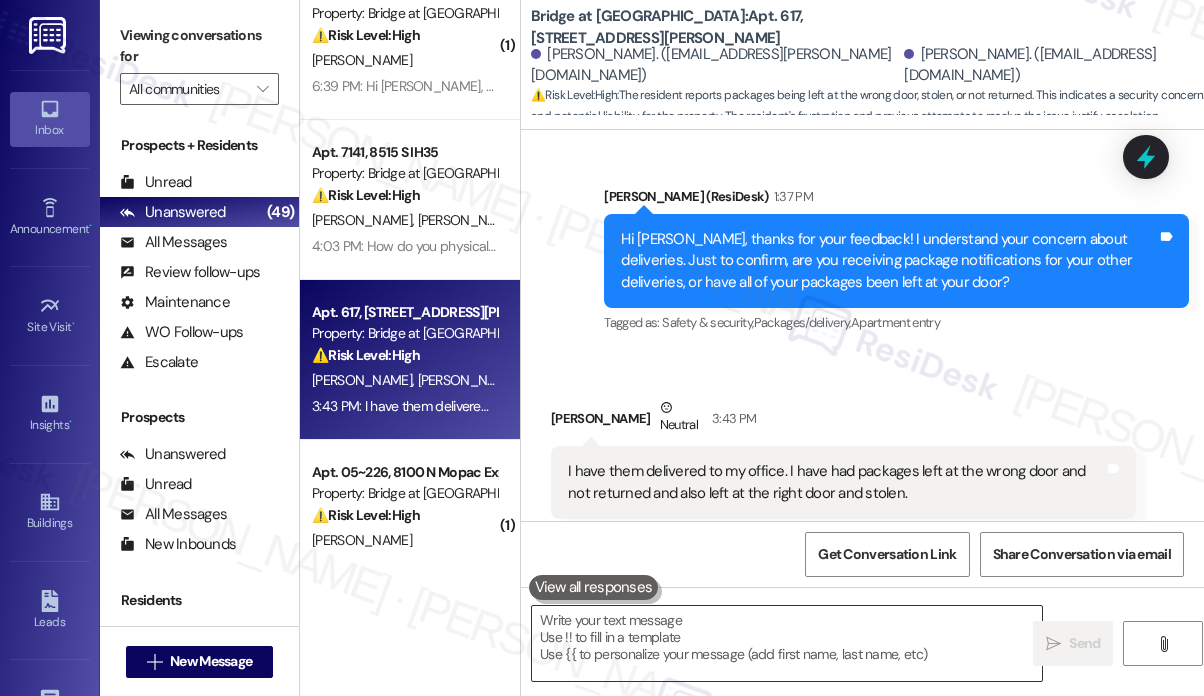 click at bounding box center [787, 643] 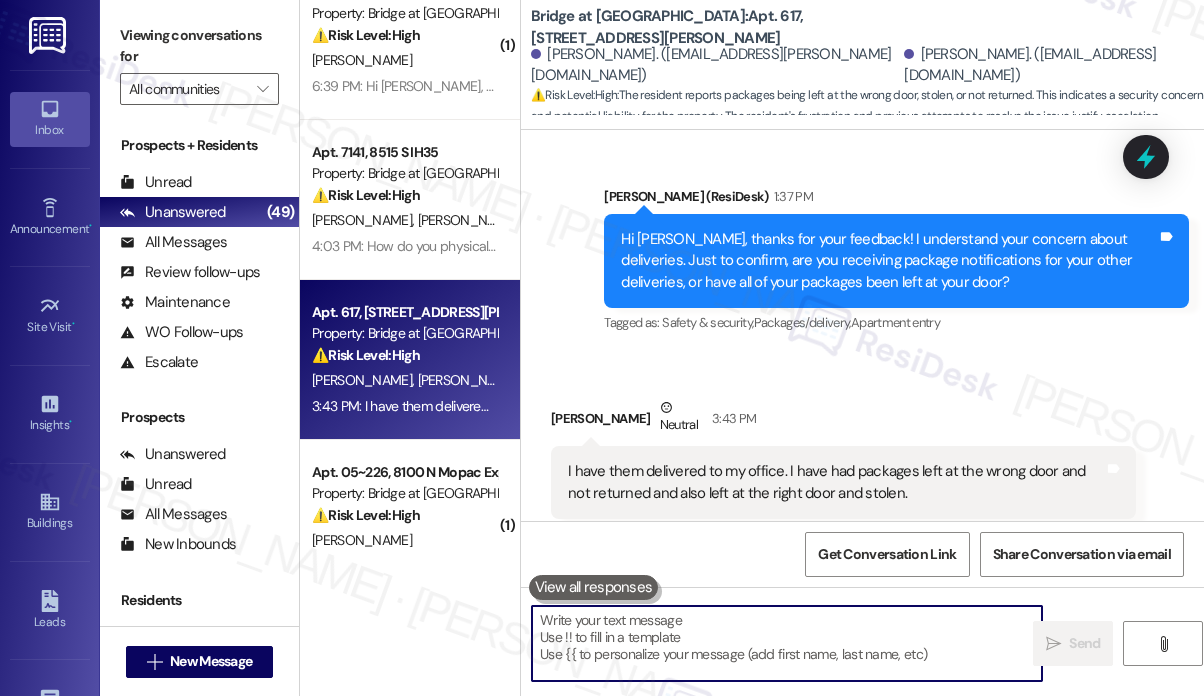 paste on "Have you had a chance to reach out to the carrier or the seller yet? Sometimes parcels that can’t be delivered correctly are returned to them." 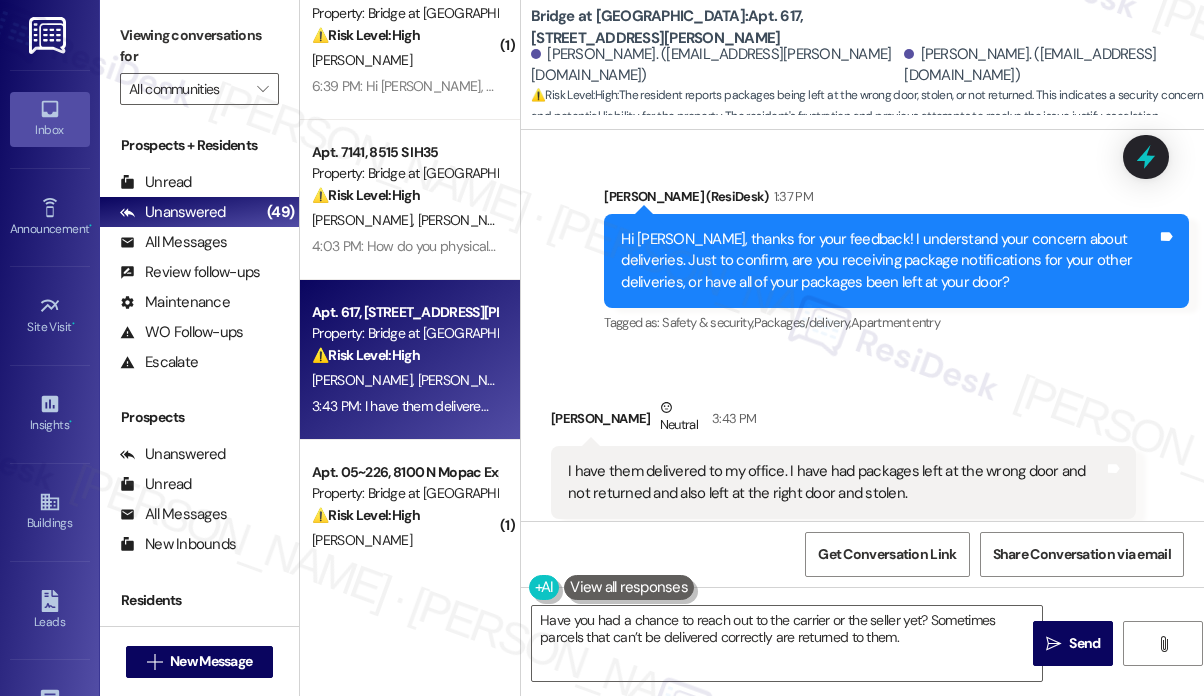 click on "Received via SMS [PERSON_NAME]   Neutral 3:43 PM I have them delivered to my office. I have had packages left at the wrong door and not returned and also left at the right door and stolen.  Tags and notes Tagged as:   Packages/delivery ,  Click to highlight conversations about Packages/delivery Apartment entry ,  Click to highlight conversations about Apartment entry Safety & security Click to highlight conversations about Safety & security" at bounding box center [862, 457] 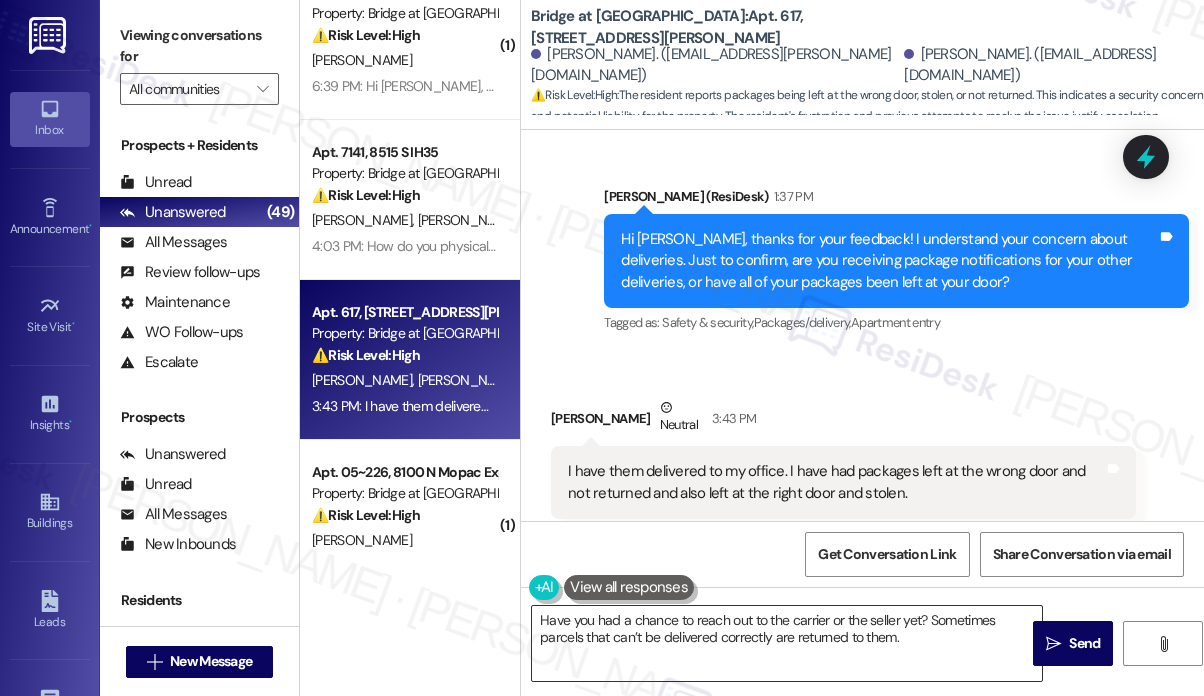 click on "Have you had a chance to reach out to the carrier or the seller yet? Sometimes parcels that can’t be delivered correctly are returned to them." at bounding box center [787, 643] 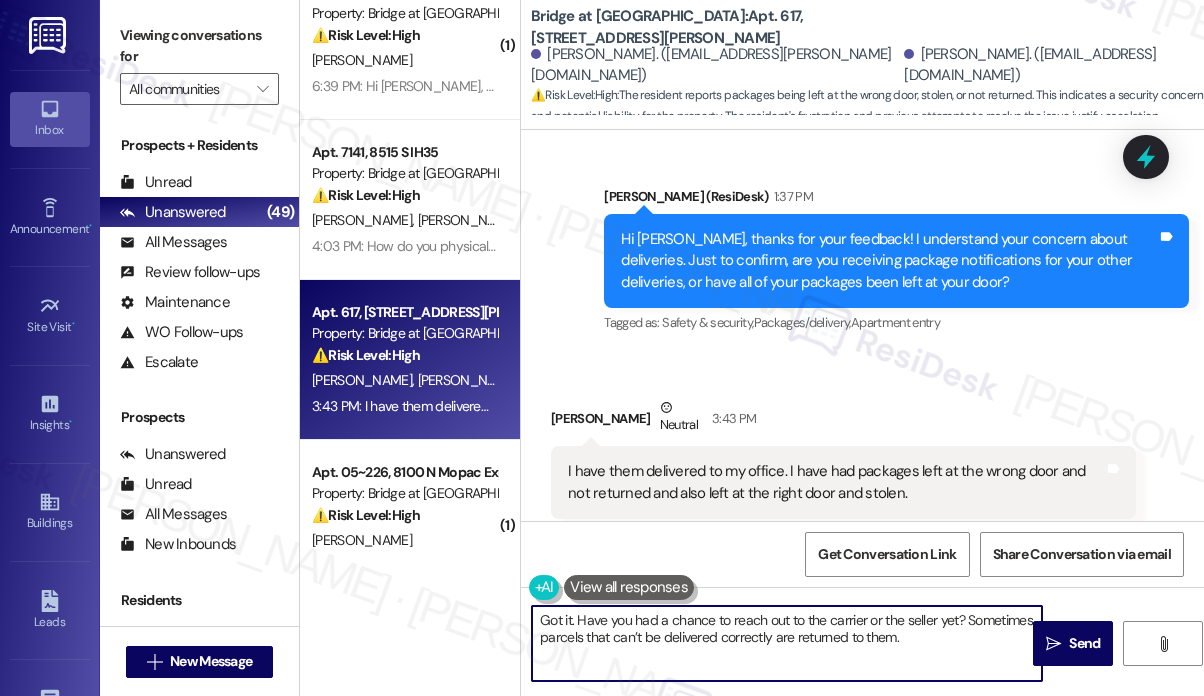 type on "Got it. Have you had a chance to reach out to the carrier or the seller yet? Sometimes parcels that can’t be delivered correctly are returned to them." 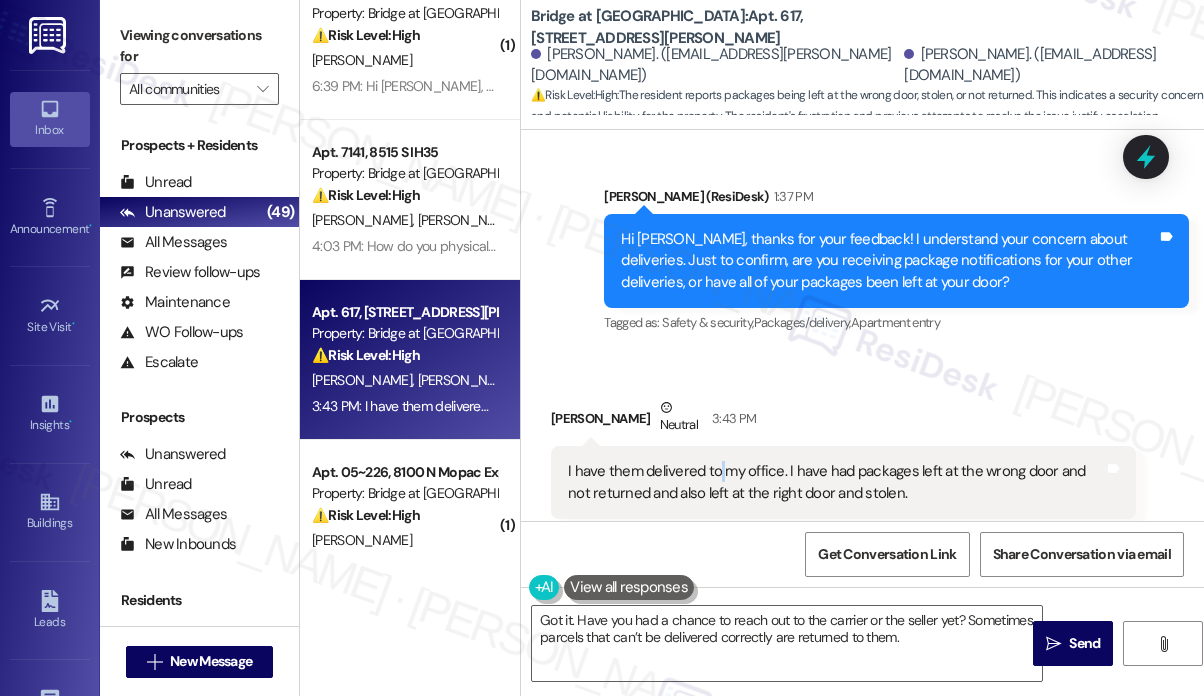 click on "I have them delivered to my office. I have had packages left at the wrong door and not returned and also left at the right door and stolen." at bounding box center [836, 482] 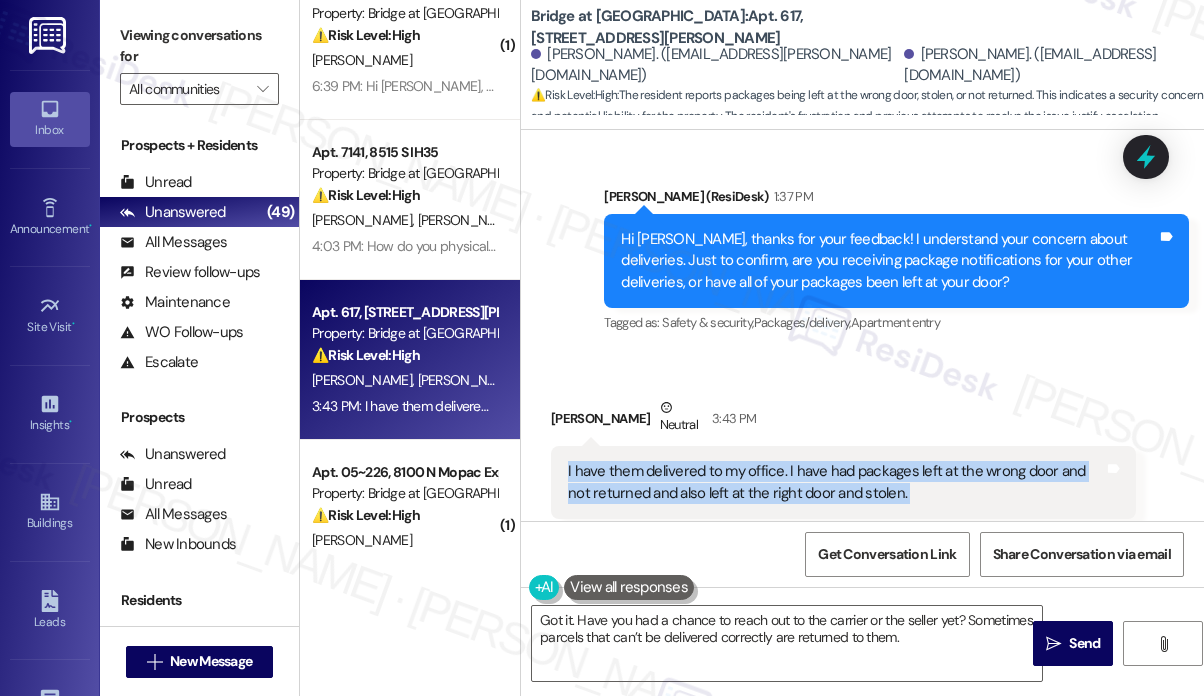 click on "I have them delivered to my office. I have had packages left at the wrong door and not returned and also left at the right door and stolen." at bounding box center (836, 482) 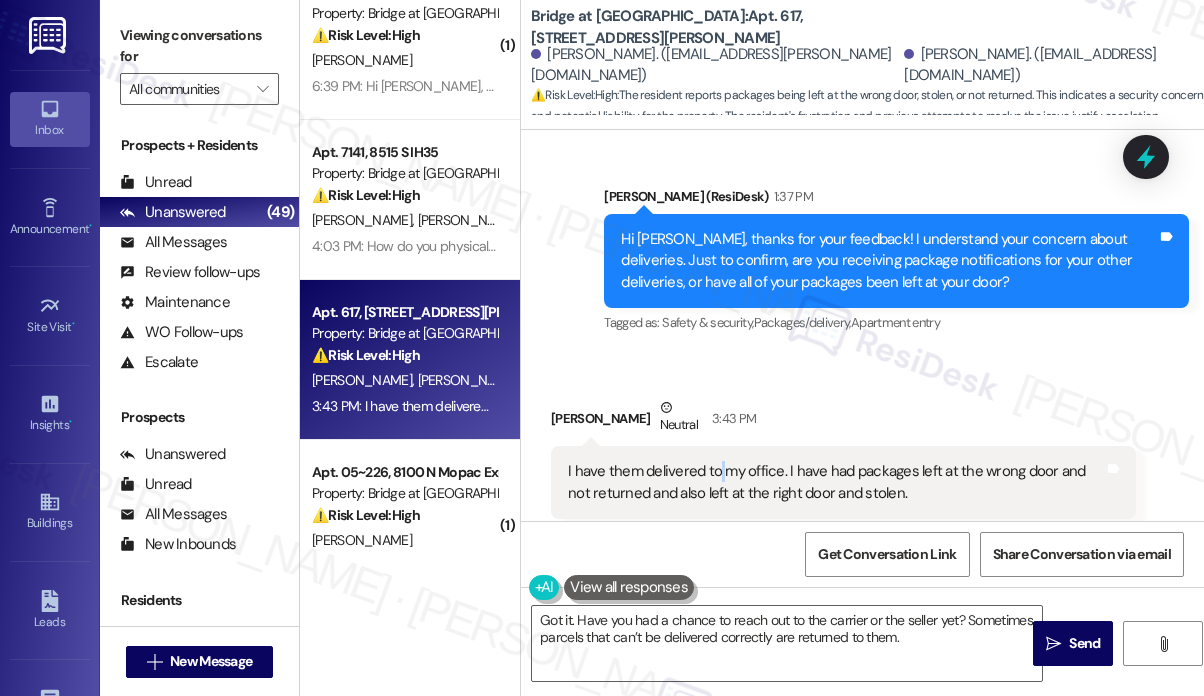 click on "I have them delivered to my office. I have had packages left at the wrong door and not returned and also left at the right door and stolen." at bounding box center [836, 482] 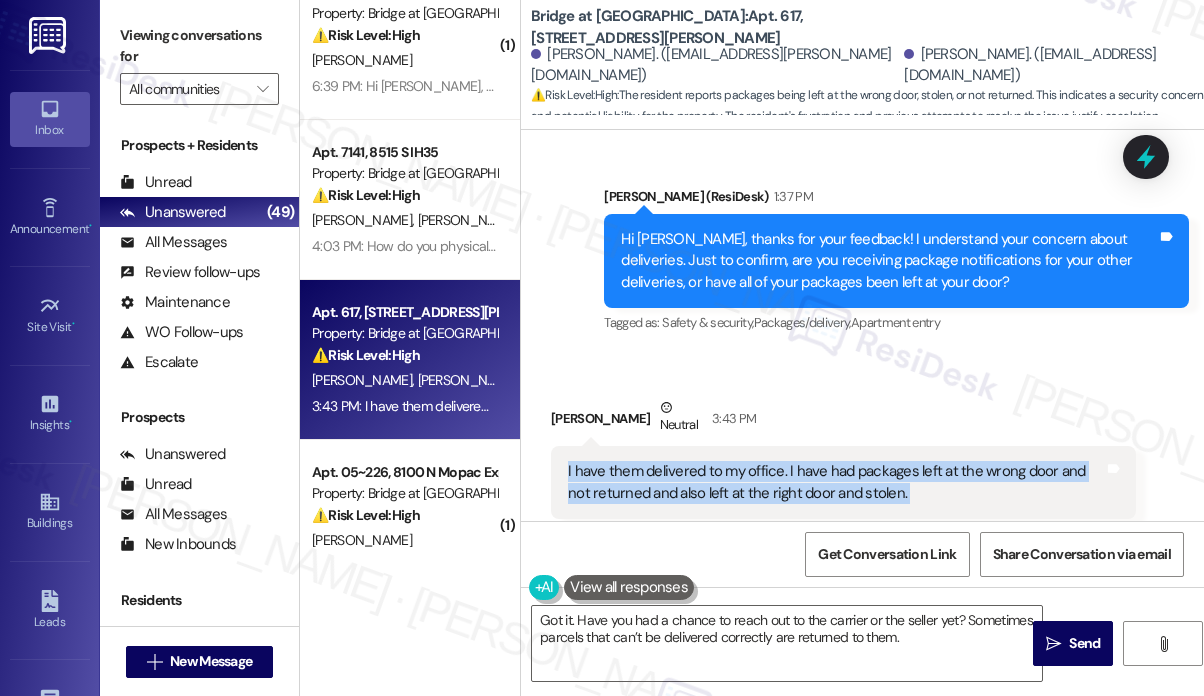 click on "I have them delivered to my office. I have had packages left at the wrong door and not returned and also left at the right door and stolen." at bounding box center [836, 482] 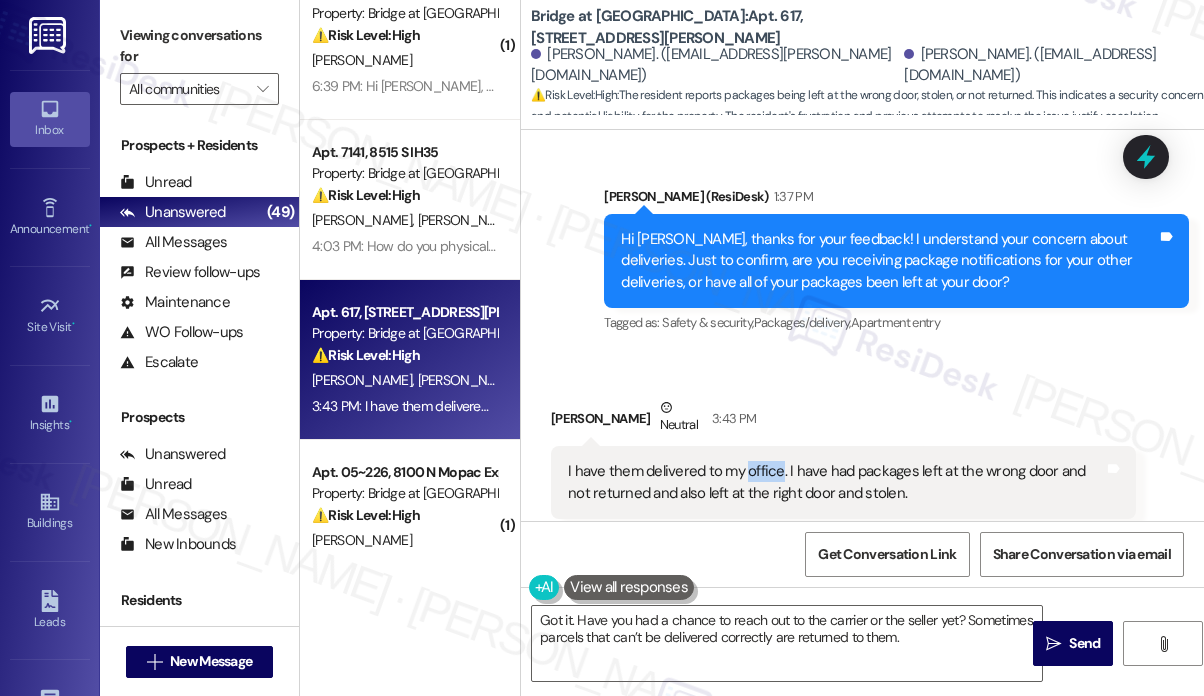 click on "I have them delivered to my office. I have had packages left at the wrong door and not returned and also left at the right door and stolen." at bounding box center [836, 482] 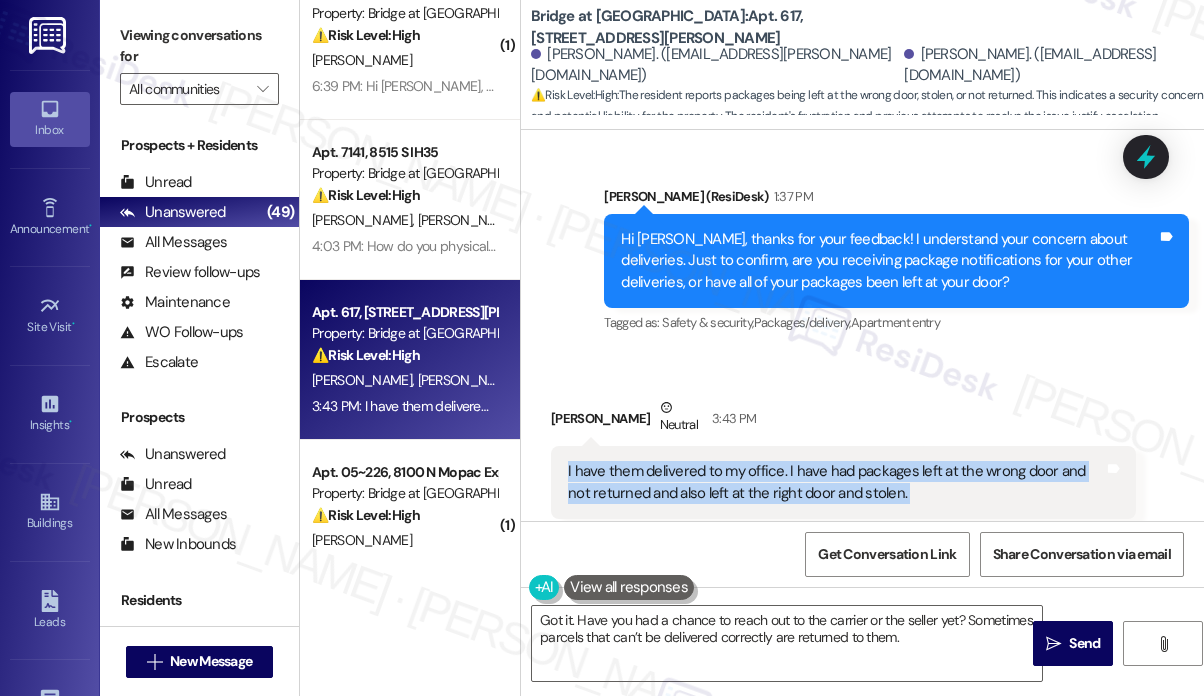 click on "I have them delivered to my office. I have had packages left at the wrong door and not returned and also left at the right door and stolen." at bounding box center [836, 482] 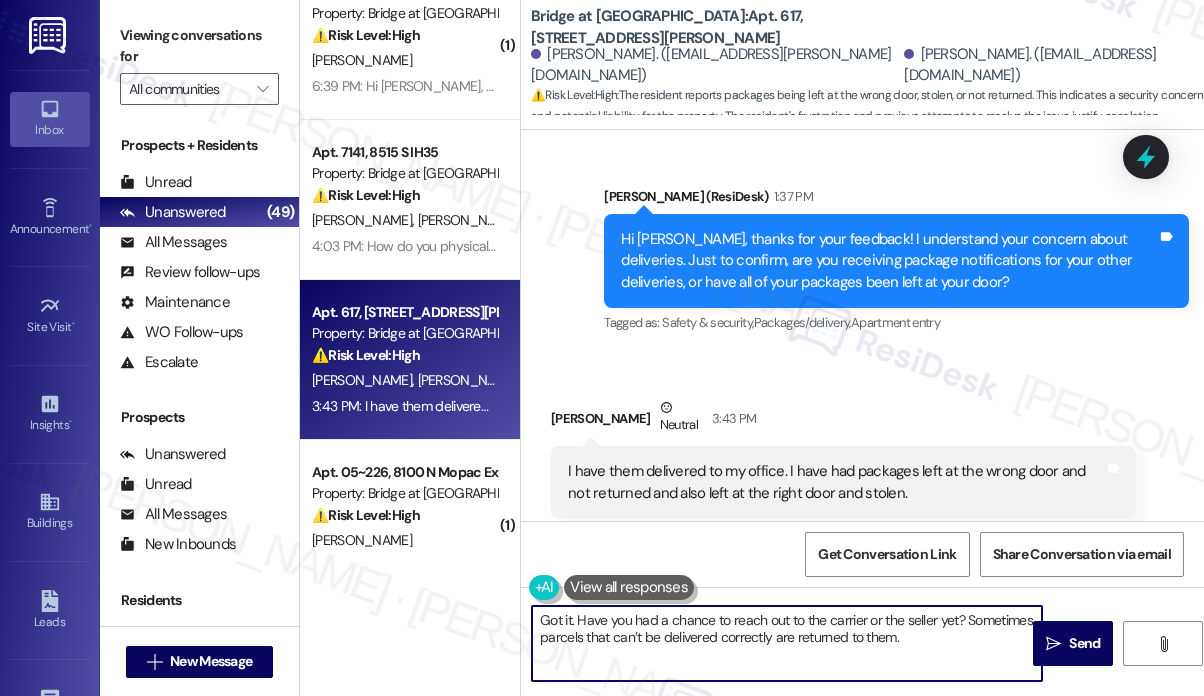 click on "Got it. Have you had a chance to reach out to the carrier or the seller yet? Sometimes parcels that can’t be delivered correctly are returned to them." at bounding box center (787, 643) 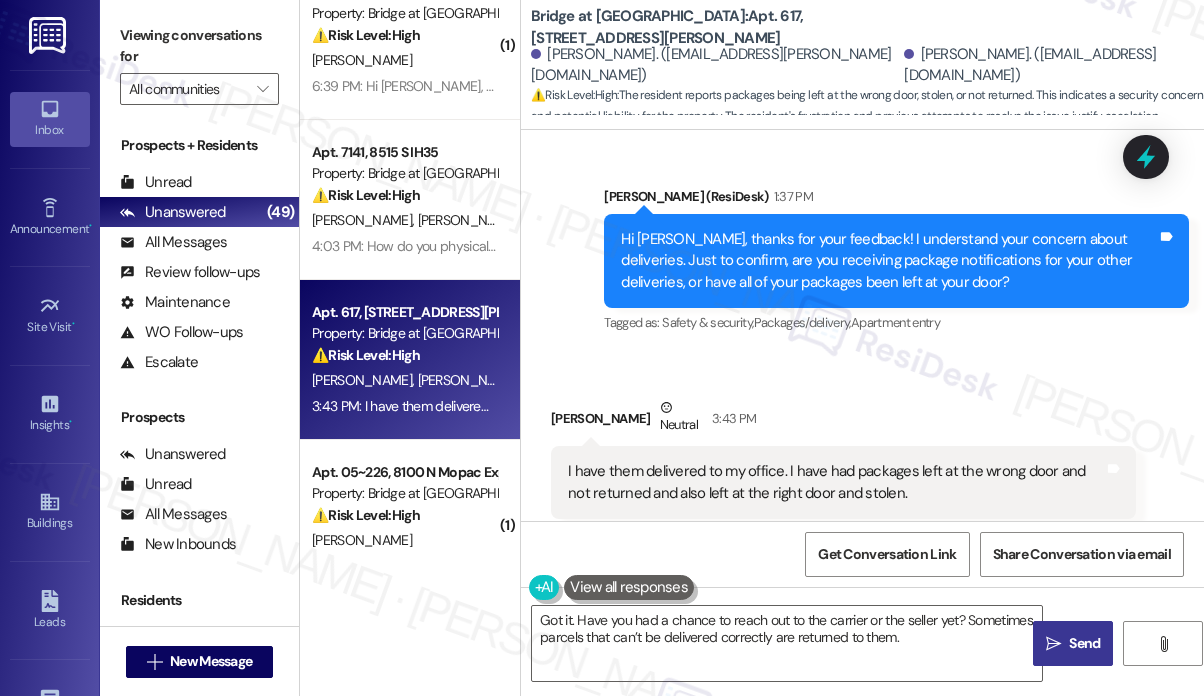 click on "Send" at bounding box center [1084, 643] 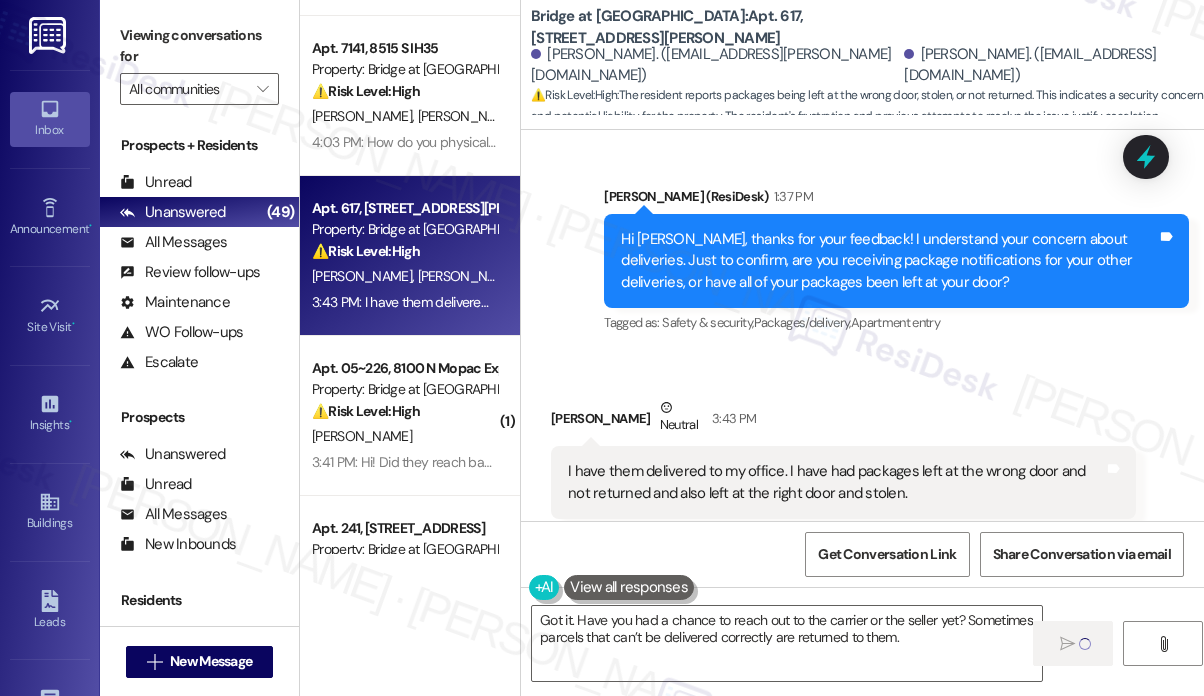 scroll, scrollTop: 400, scrollLeft: 0, axis: vertical 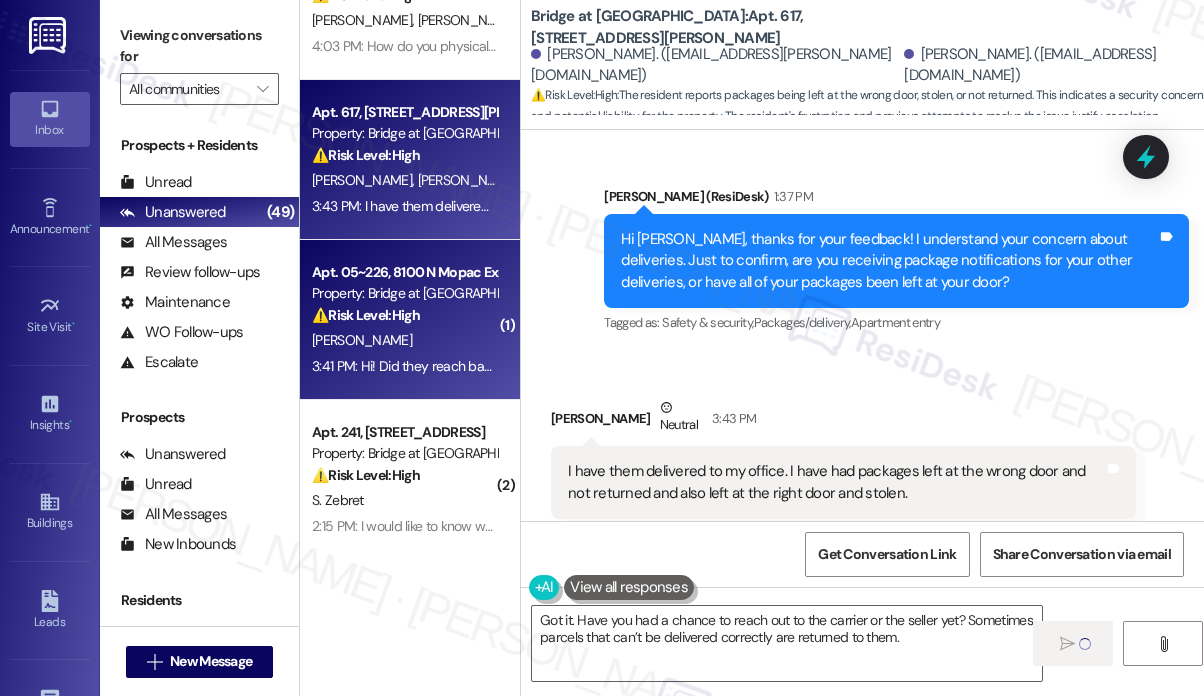 click on "3:41 PM: Hi! Did they reach back out? I believe my lease ends soon, I think I need proof of renters insurance and 2 months of paystubs, but I'm not sure where I'd send that 3:41 PM: Hi! Did they reach back out? I believe my lease ends soon, I think I need proof of renters insurance and 2 months of paystubs, but I'm not sure where I'd send that" at bounding box center [802, 366] 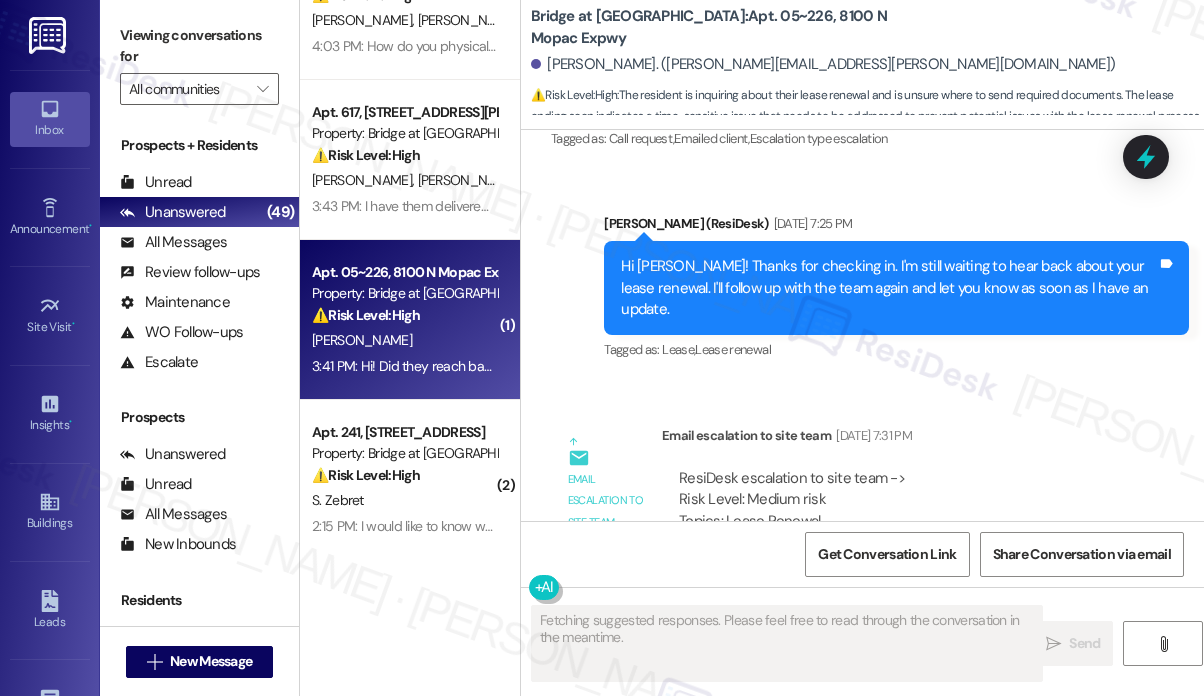 scroll, scrollTop: 4892, scrollLeft: 0, axis: vertical 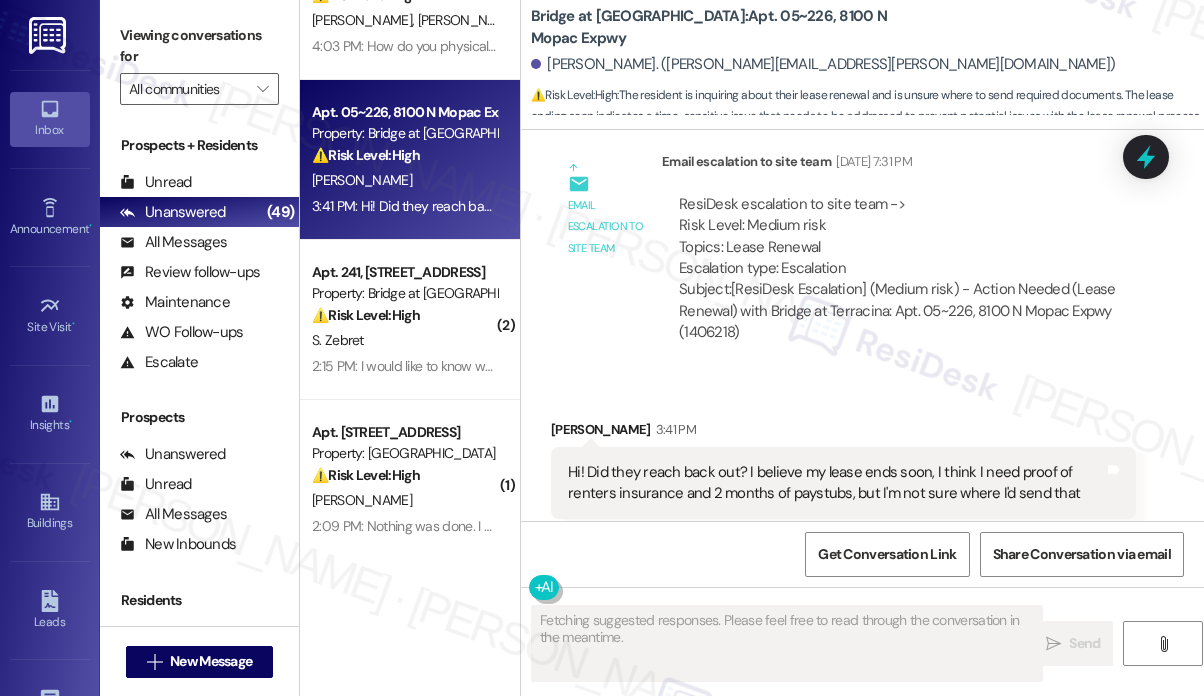 click on "Hi! Did they reach back out? I believe my lease ends soon, I think I need proof of renters insurance and 2 months of paystubs, but I'm not sure where I'd send that" at bounding box center [836, 483] 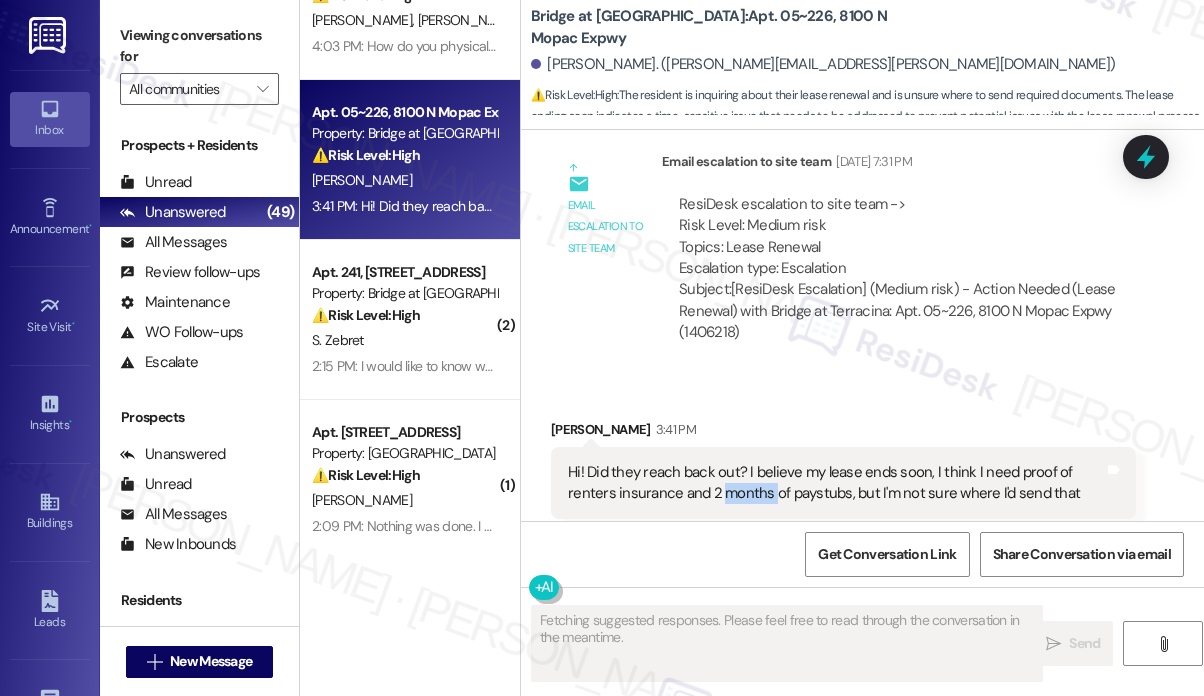 click on "Hi! Did they reach back out? I believe my lease ends soon, I think I need proof of renters insurance and 2 months of paystubs, but I'm not sure where I'd send that" at bounding box center [836, 483] 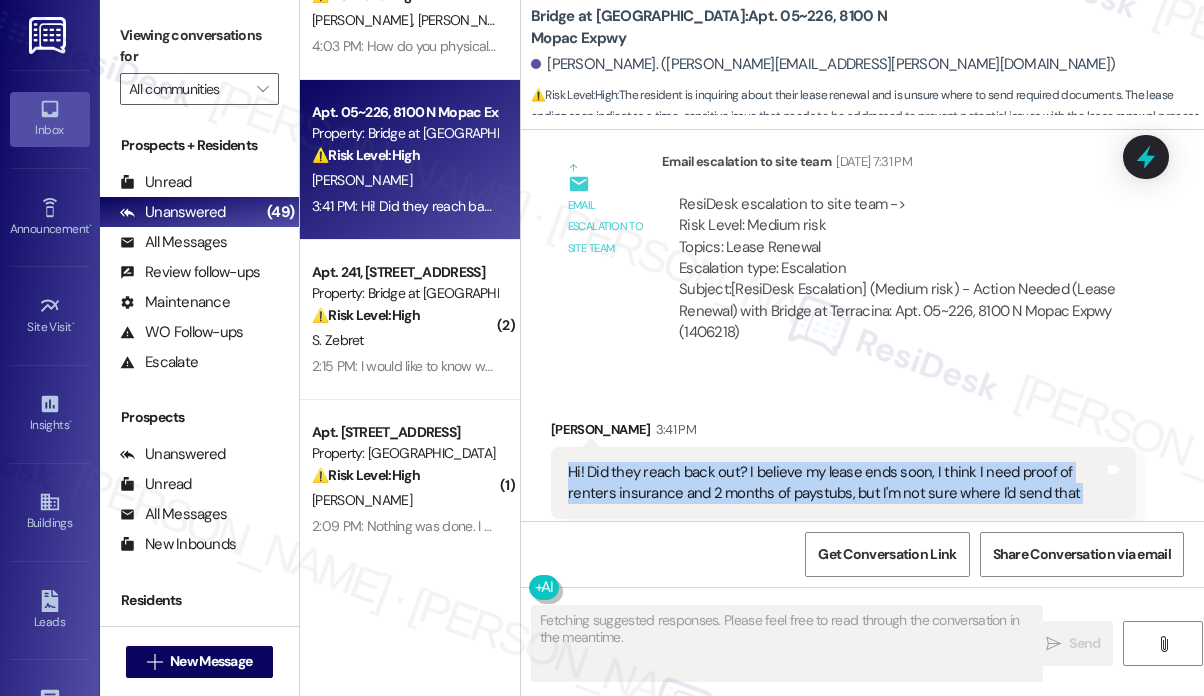 click on "Hi! Did they reach back out? I believe my lease ends soon, I think I need proof of renters insurance and 2 months of paystubs, but I'm not sure where I'd send that" at bounding box center (836, 483) 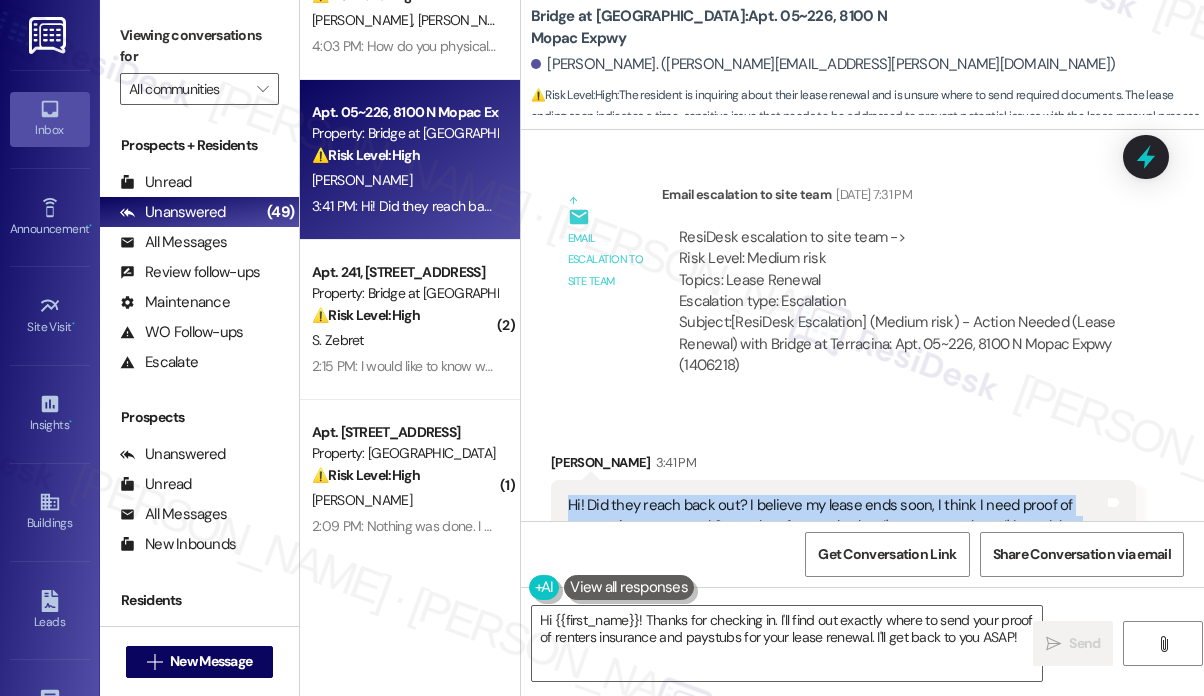 scroll, scrollTop: 4892, scrollLeft: 0, axis: vertical 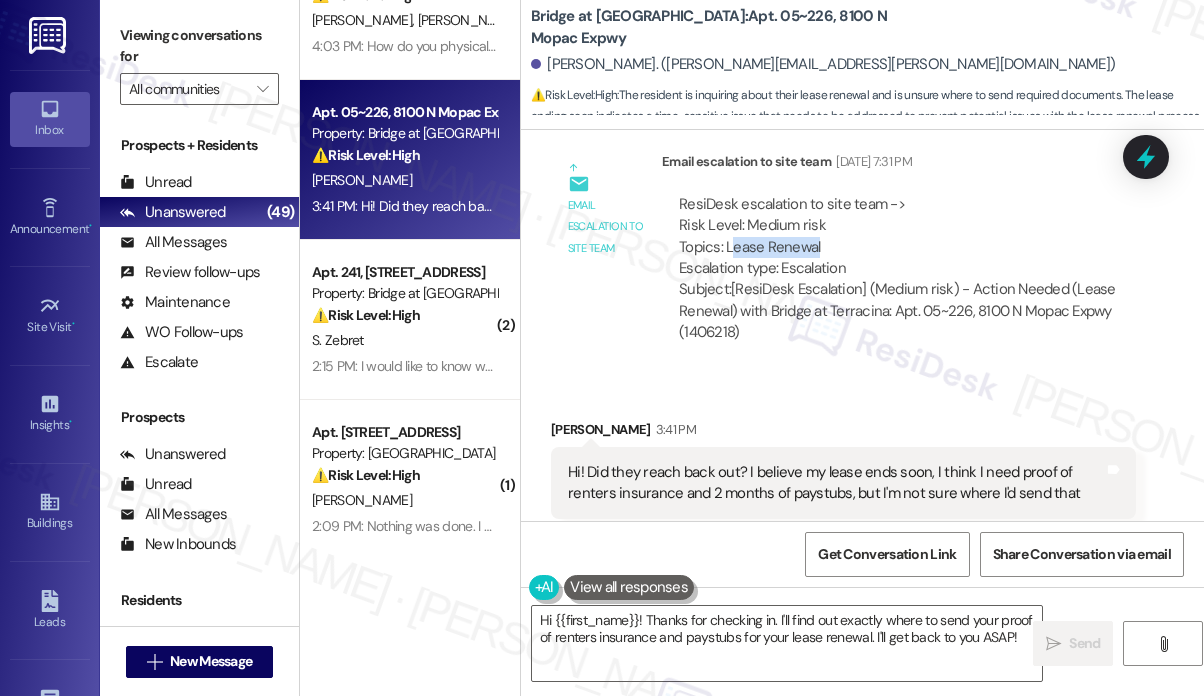 drag, startPoint x: 730, startPoint y: 198, endPoint x: 856, endPoint y: 204, distance: 126.14278 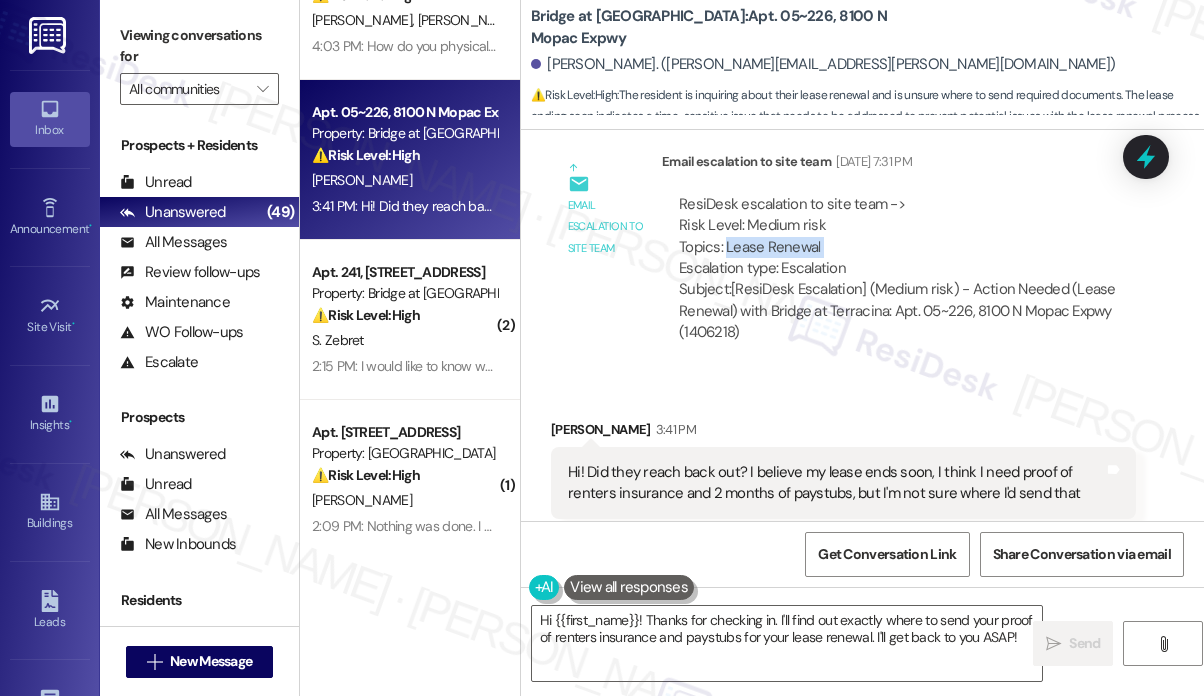 drag, startPoint x: 850, startPoint y: 205, endPoint x: 740, endPoint y: 208, distance: 110.0409 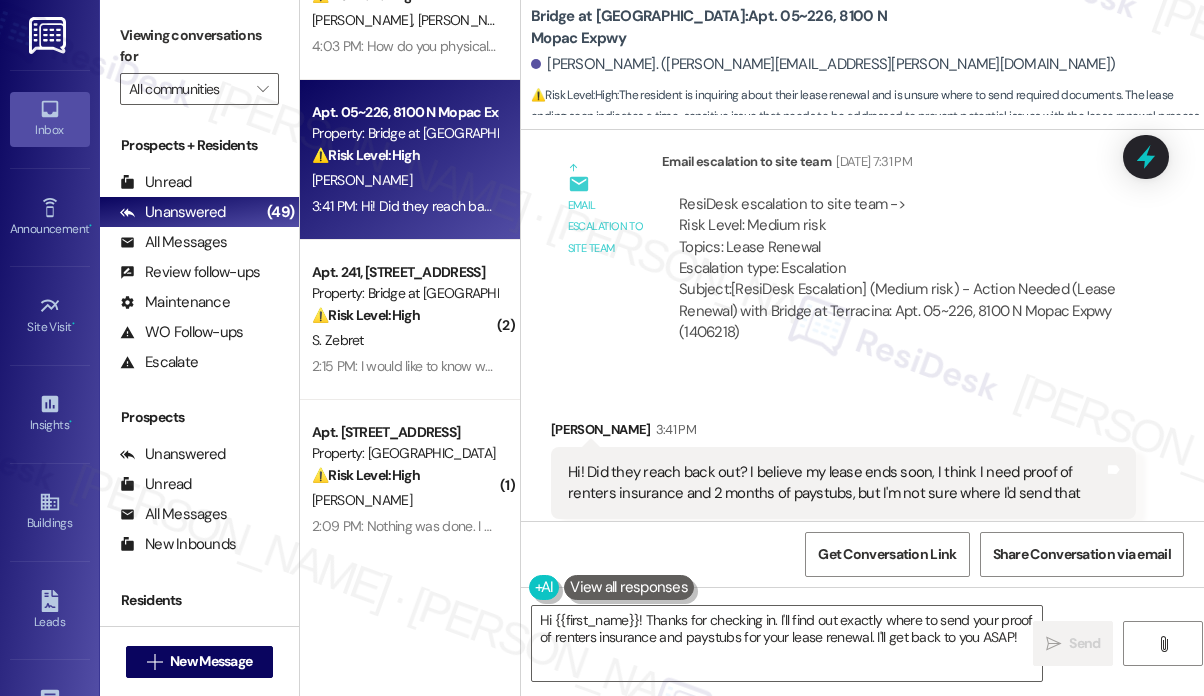 click on "Bridge at [GEOGRAPHIC_DATA]:  Apt. 05~226, [STREET_ADDRESS]" at bounding box center [731, 27] 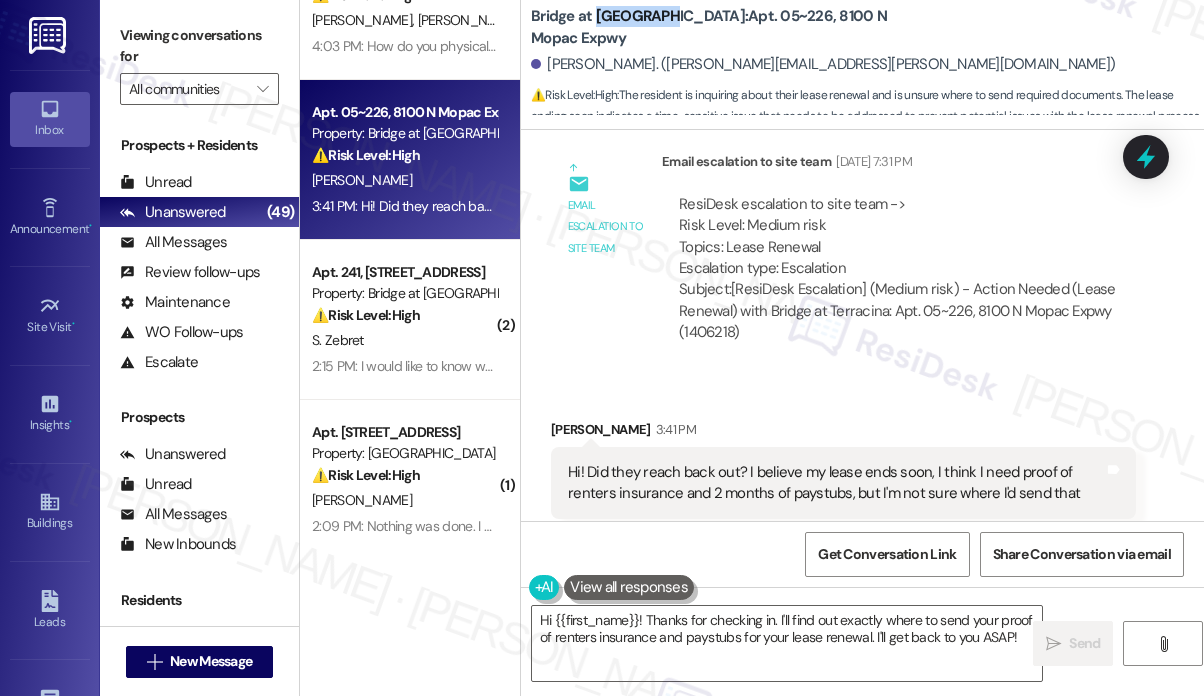 click on "Bridge at [GEOGRAPHIC_DATA]:  Apt. 05~226, [STREET_ADDRESS]" at bounding box center [731, 27] 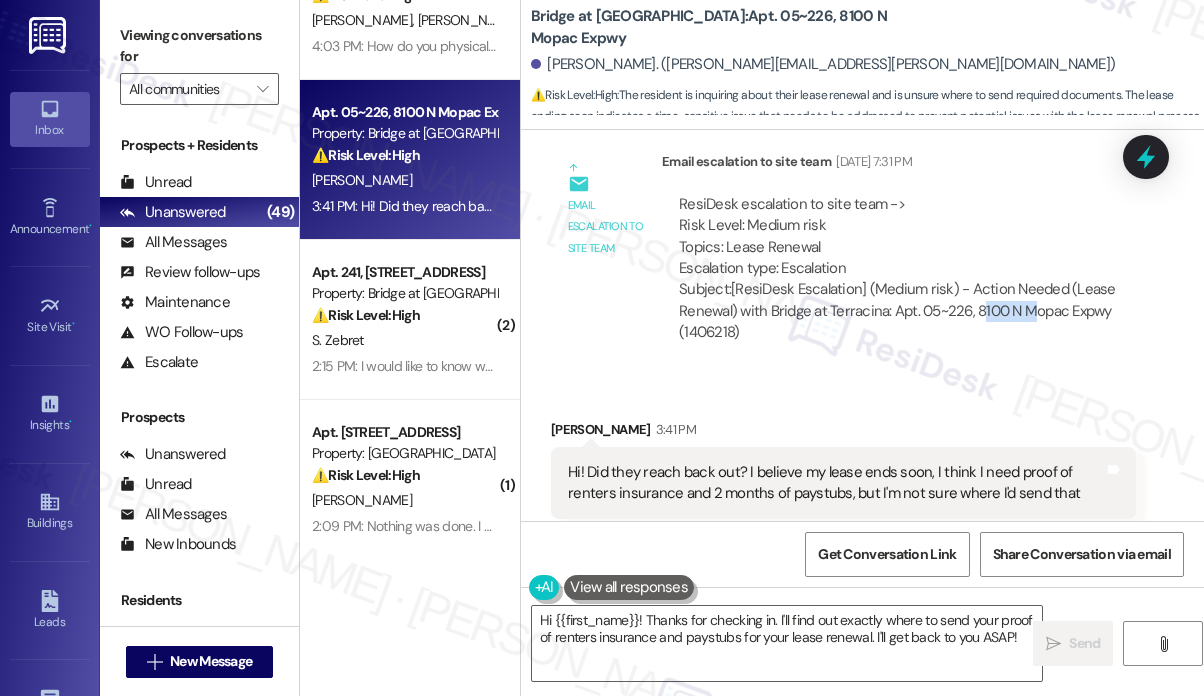 drag, startPoint x: 1026, startPoint y: 260, endPoint x: 979, endPoint y: 265, distance: 47.26521 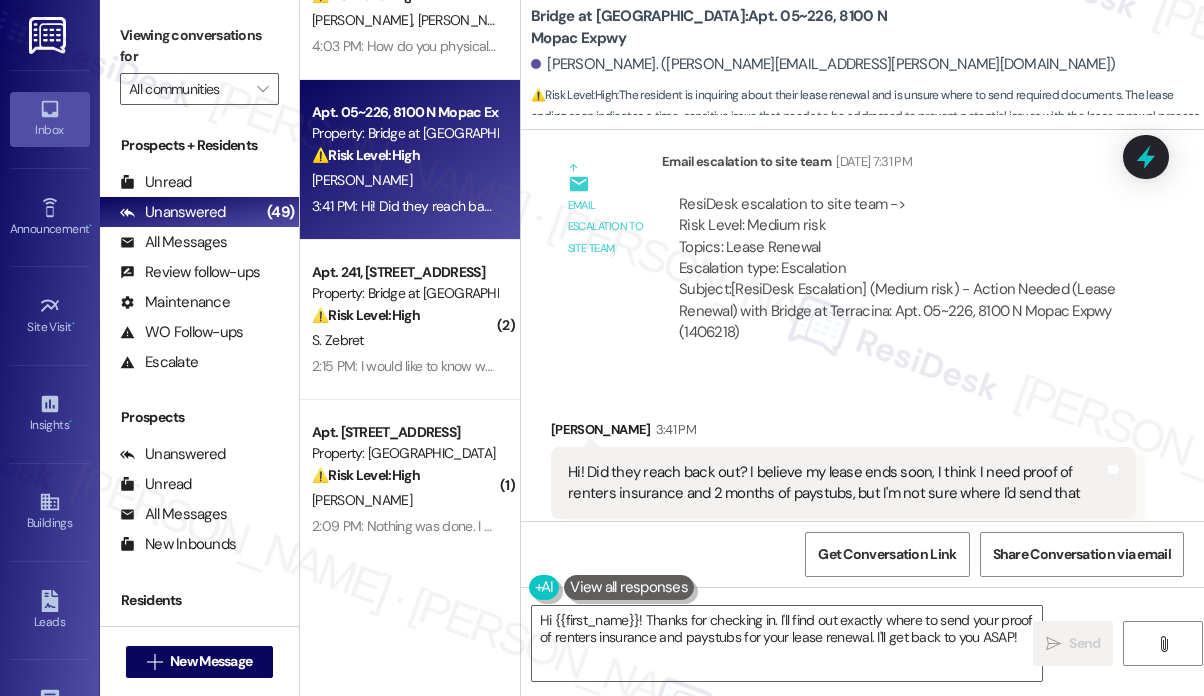 click on "Hi! Did they reach back out? I believe my lease ends soon, I think I need proof of renters insurance and 2 months of paystubs, but I'm not sure where I'd send that" at bounding box center (836, 483) 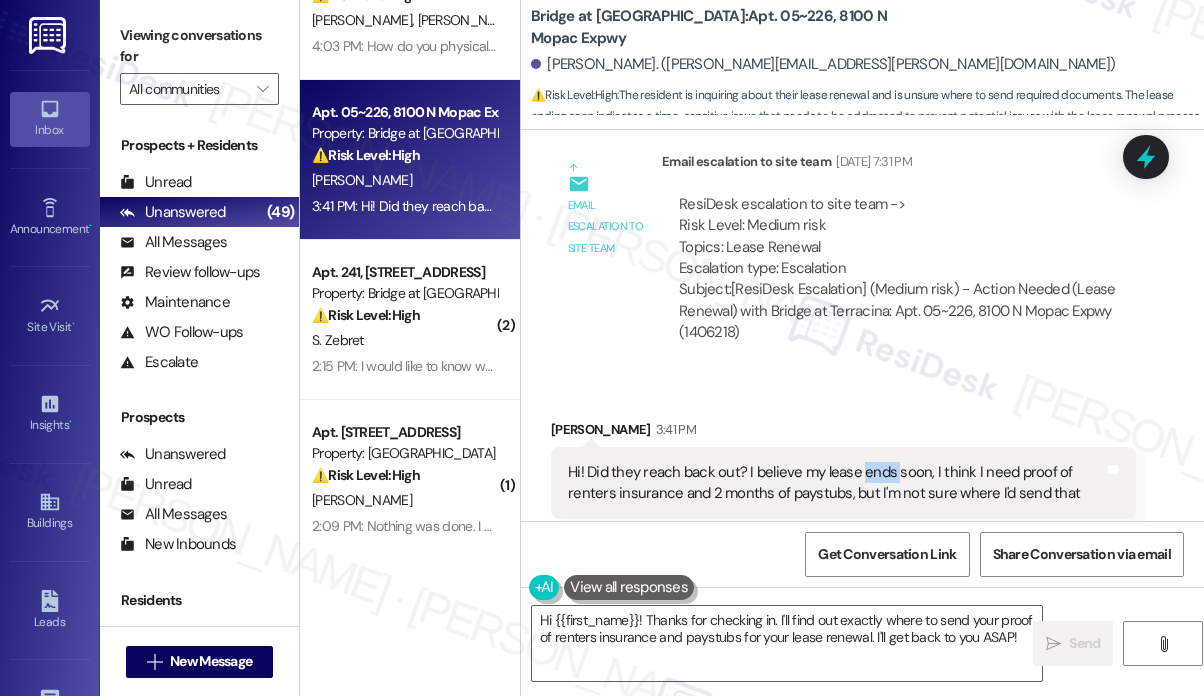 click on "Hi! Did they reach back out? I believe my lease ends soon, I think I need proof of renters insurance and 2 months of paystubs, but I'm not sure where I'd send that" at bounding box center [836, 483] 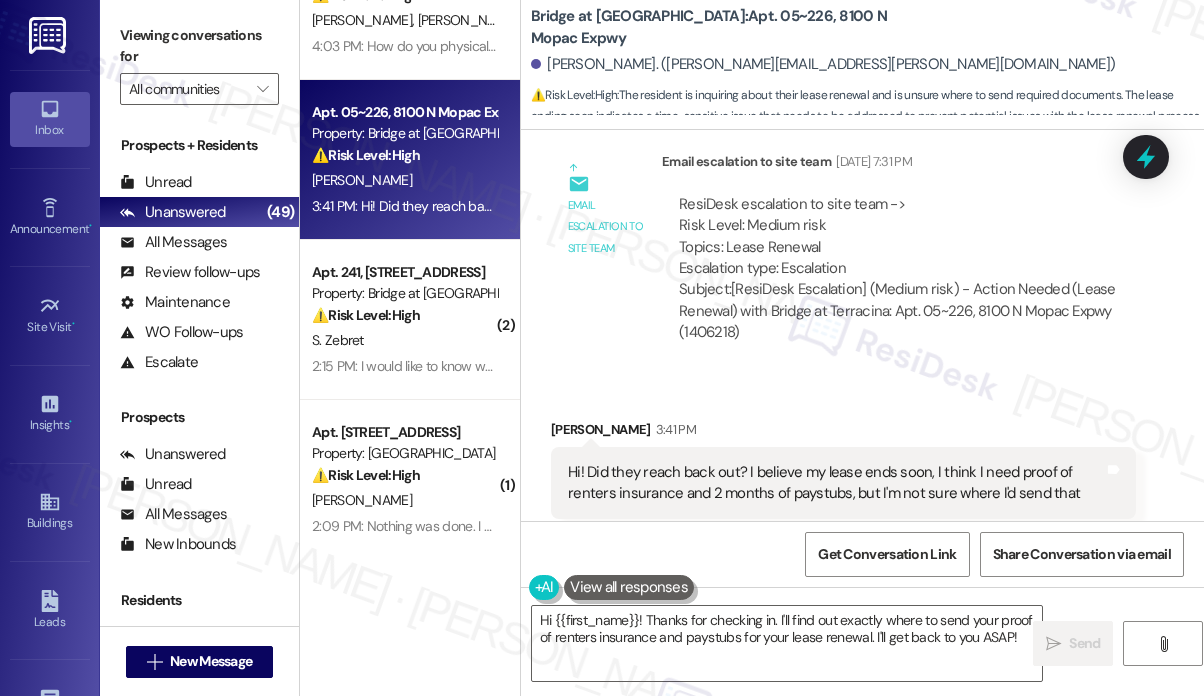 click on "ResiDesk escalation to site team ->
Risk Level: Medium risk
Topics: Lease Renewal
Escalation type: Escalation" at bounding box center (899, 237) 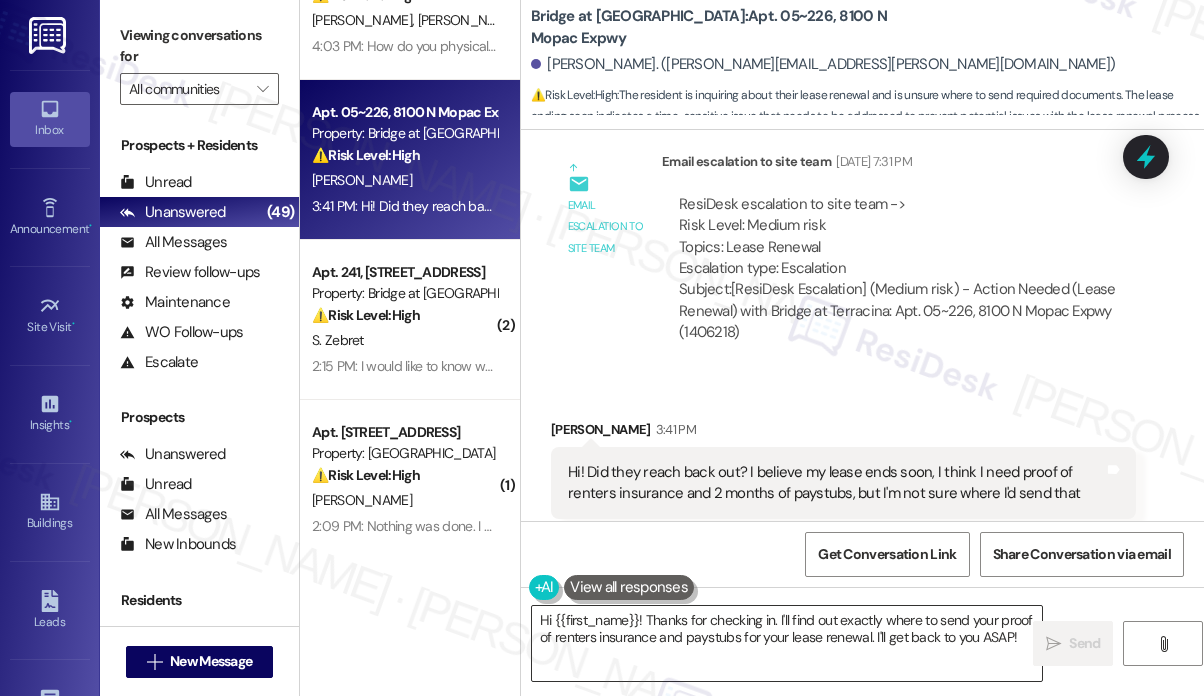 click on "Hi {{first_name}}! Thanks for checking in. I'll find out exactly where to send your proof of renters insurance and paystubs for your lease renewal. I'll get back to you ASAP!" at bounding box center [787, 643] 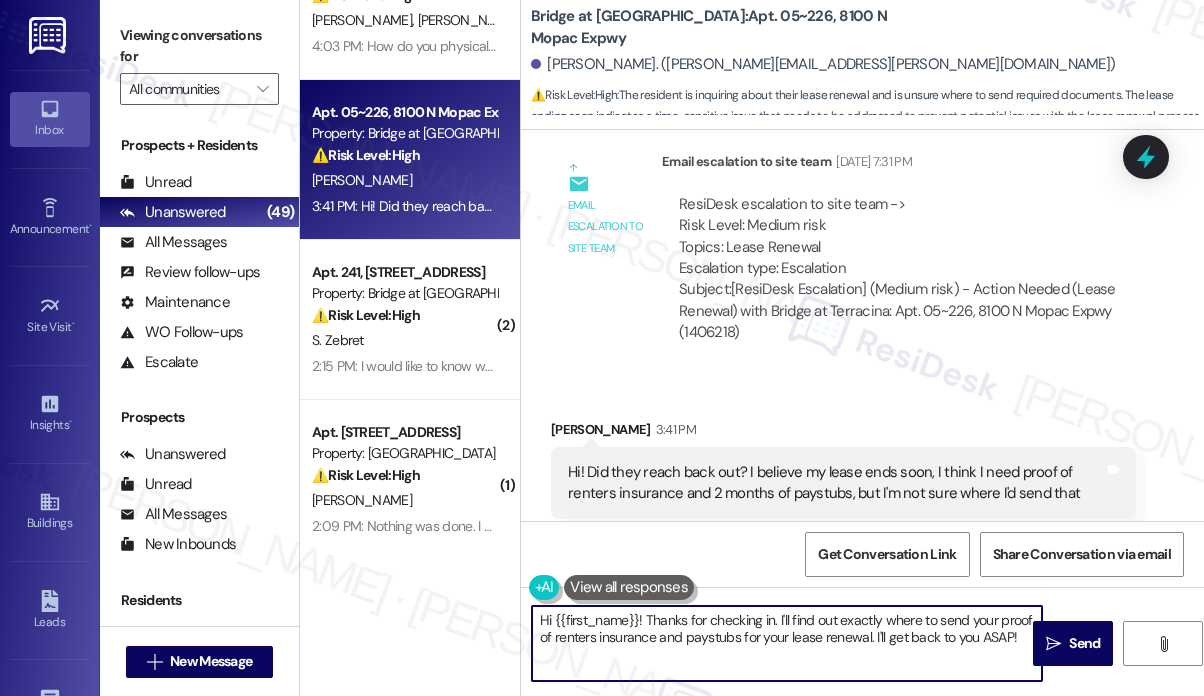 click on "Hi {{first_name}}! Thanks for checking in. I'll find out exactly where to send your proof of renters insurance and paystubs for your lease renewal. I'll get back to you ASAP!" at bounding box center (787, 643) 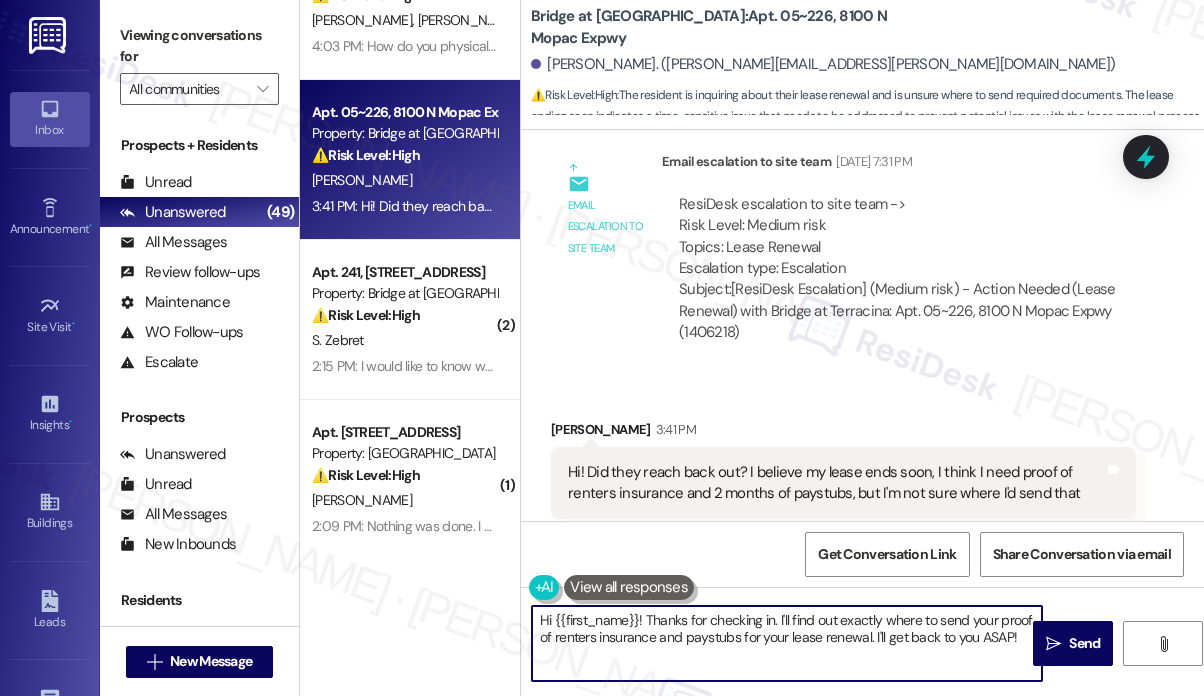 click on "Hi {{first_name}}! Thanks for checking in. I'll find out exactly where to send your proof of renters insurance and paystubs for your lease renewal. I'll get back to you ASAP!" at bounding box center [787, 643] 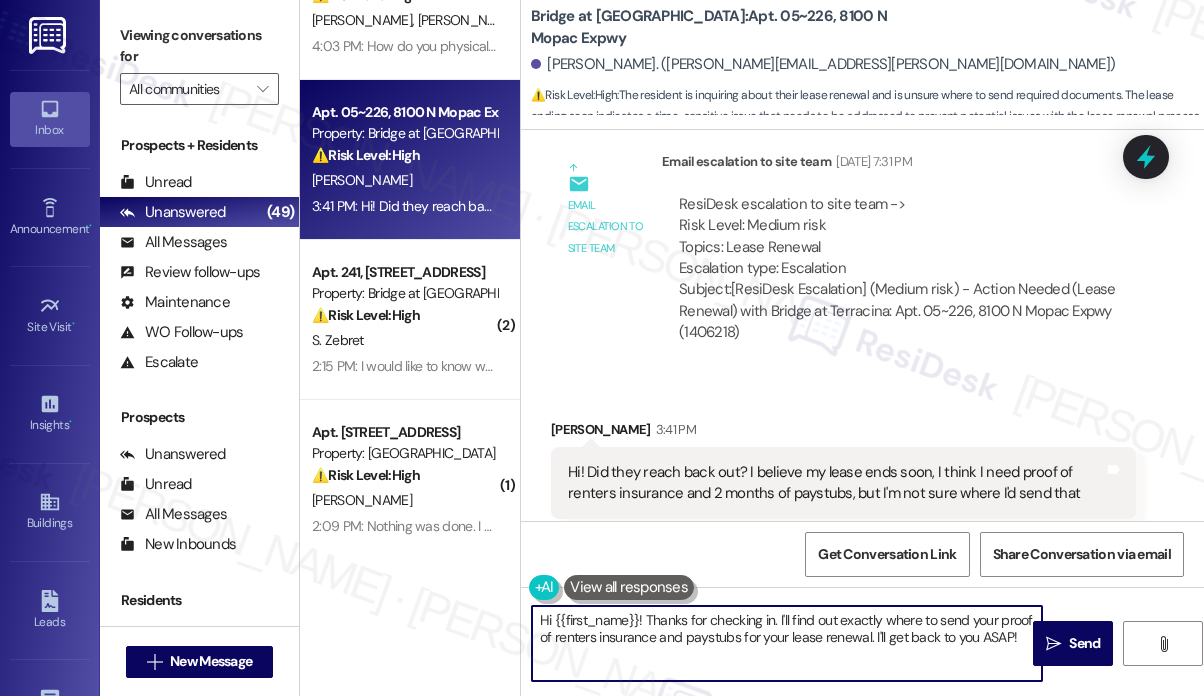 click on "Hi {{first_name}}! Thanks for checking in. I'll find out exactly where to send your proof of renters insurance and paystubs for your lease renewal. I'll get back to you ASAP!" at bounding box center [787, 643] 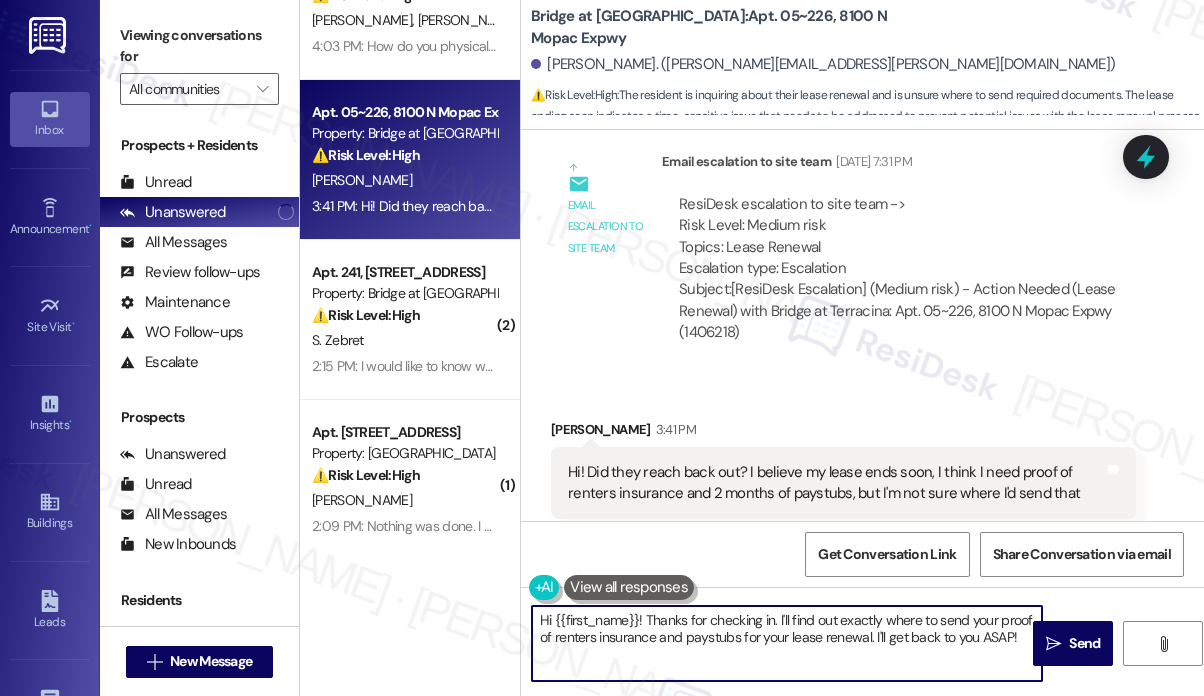 drag, startPoint x: 880, startPoint y: 621, endPoint x: 790, endPoint y: 618, distance: 90.04999 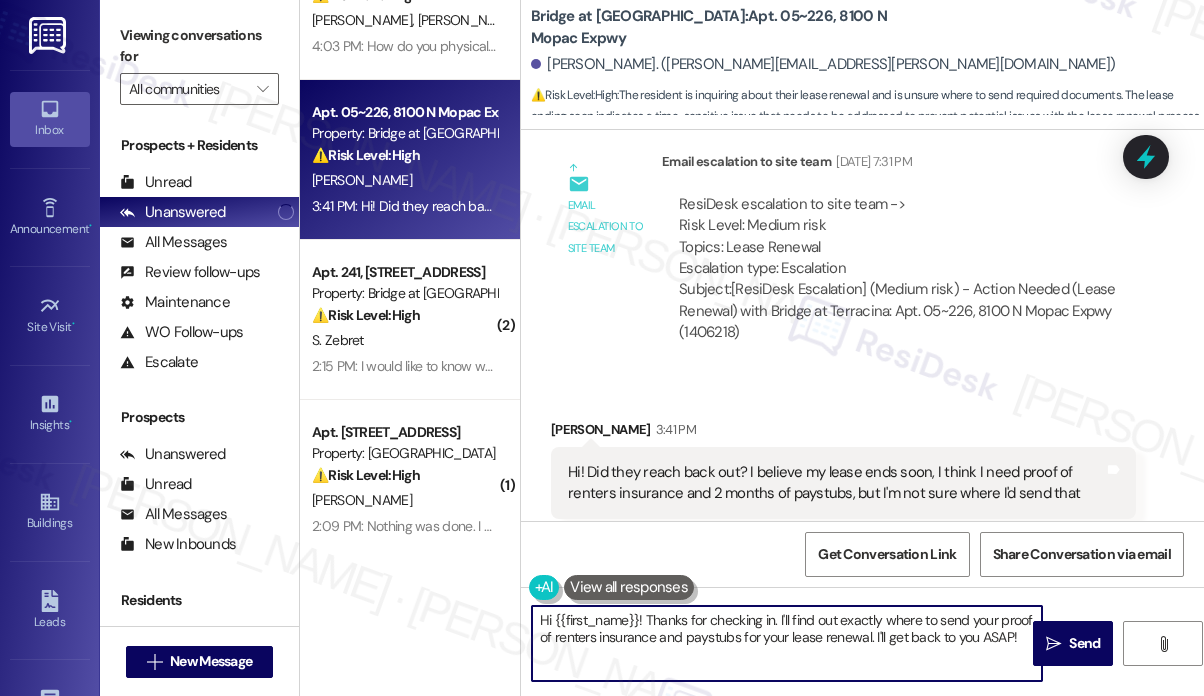 click on "Hi {{first_name}}! Thanks for checking in. I'll find out exactly where to send your proof of renters insurance and paystubs for your lease renewal. I'll get back to you ASAP!" at bounding box center [787, 643] 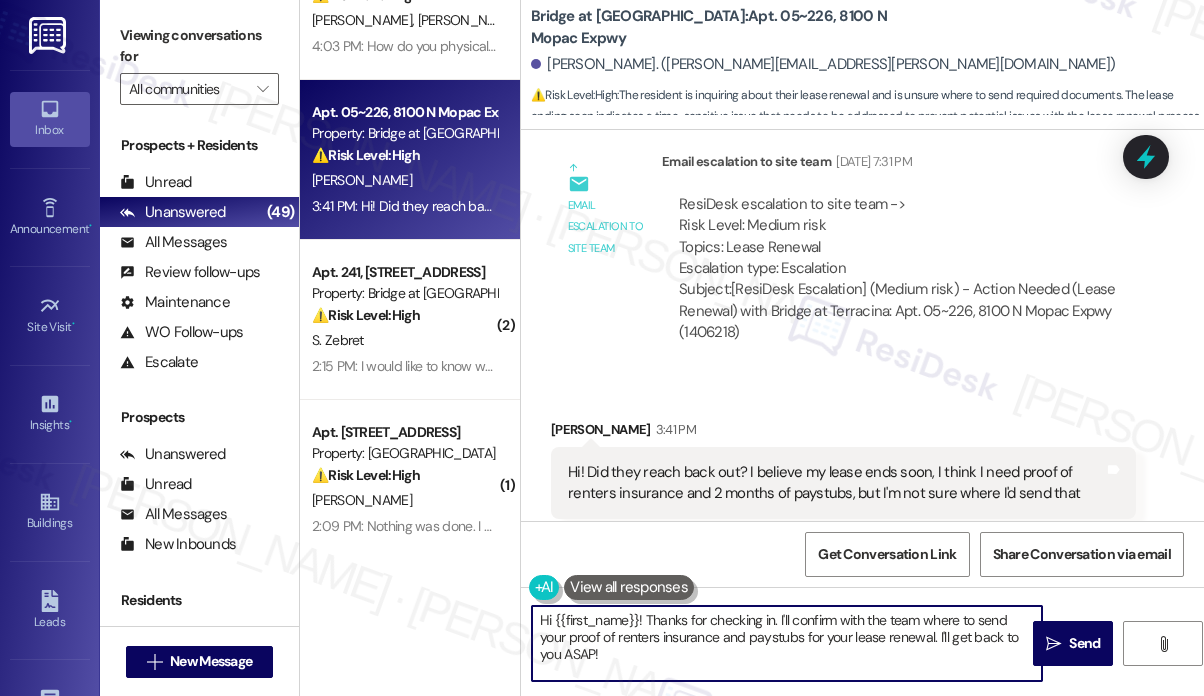 drag, startPoint x: 631, startPoint y: 657, endPoint x: 570, endPoint y: 649, distance: 61.522354 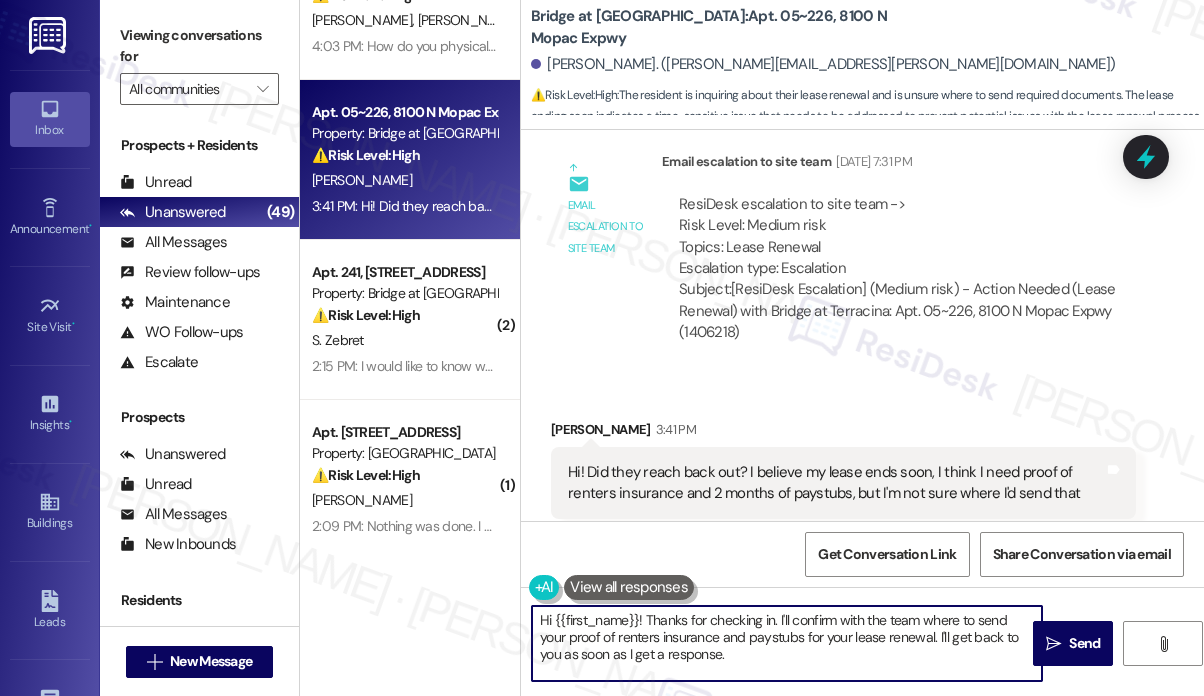 type on "Hi {{first_name}}! Thanks for checking in. I'll confirm with the team where to send your proof of renters insurance and paystubs for your lease renewal. I'll get back to you as soon as I get a response." 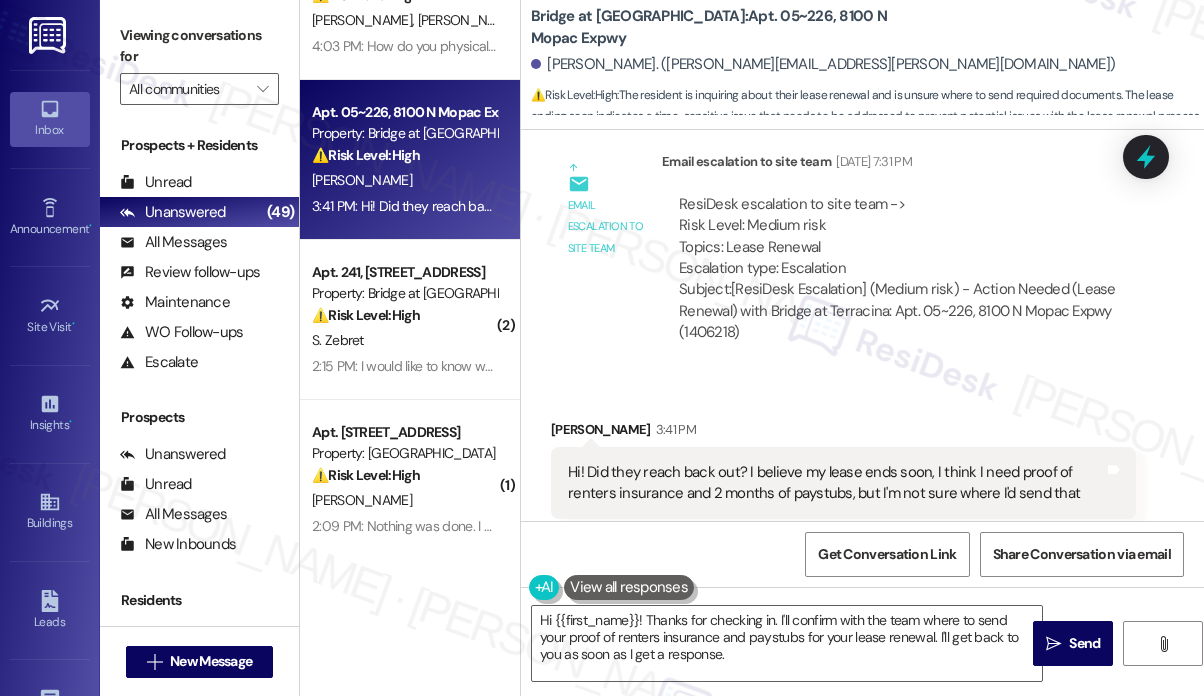 click on "Received via SMS [PERSON_NAME] 3:41 PM Hi! Did they reach back out? I believe my lease ends soon, I think I need proof of renters insurance and 2 months of paystubs, but I'm not sure where I'd send that Tags and notes Tagged as:   Insurance ,  Click to highlight conversations about Insurance Lease renewal ,  Click to highlight conversations about Lease renewal Rent/payments ,  Click to highlight conversations about Rent/payments Renters insurance Click to highlight conversations about Renters insurance" at bounding box center [862, 469] 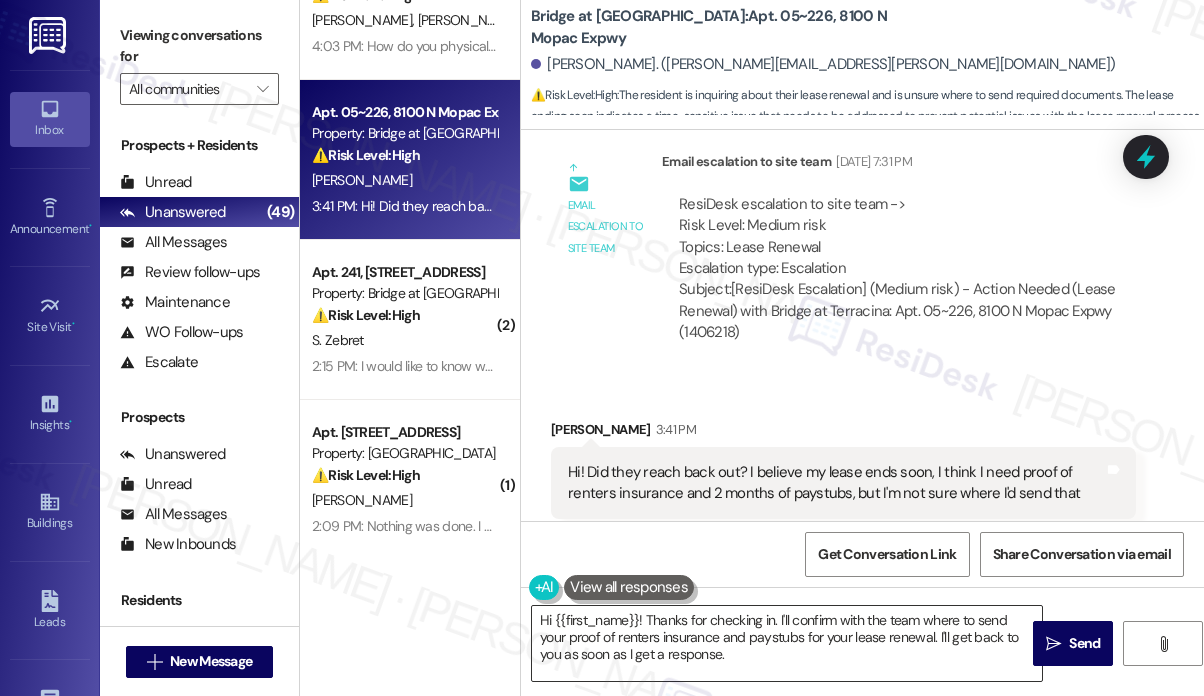 click on "Hi {{first_name}}! Thanks for checking in. I'll confirm with the team where to send your proof of renters insurance and paystubs for your lease renewal. I'll get back to you as soon as I get a response." at bounding box center (787, 643) 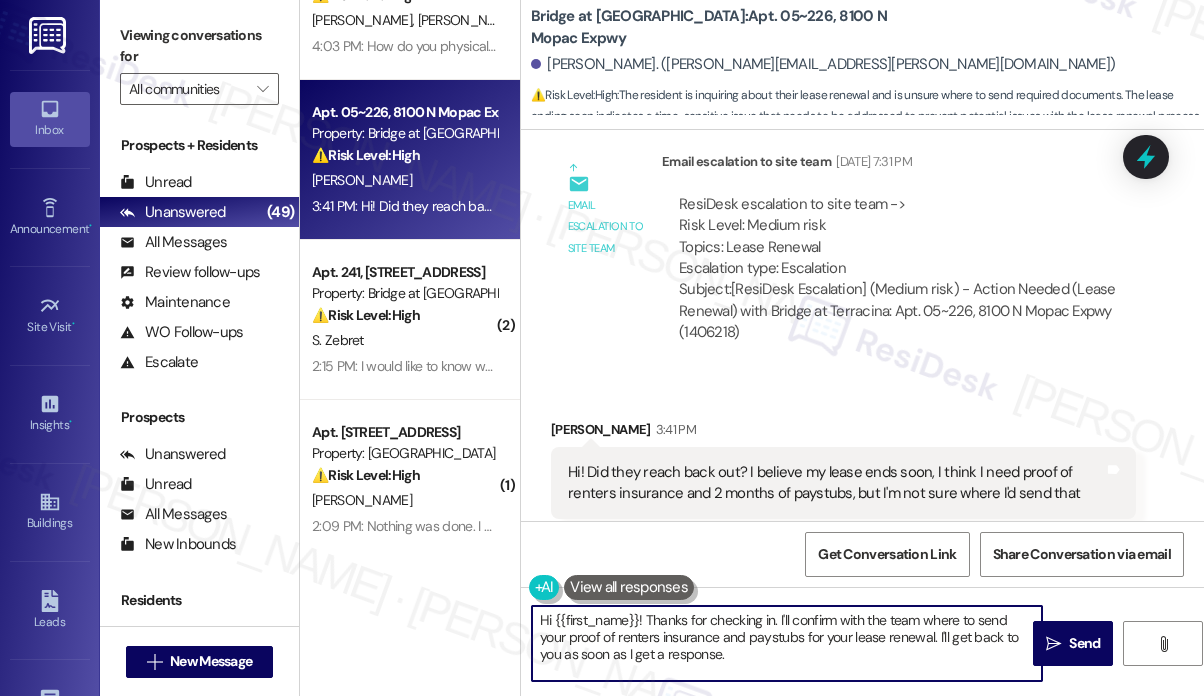 click on "Hi {{first_name}}! Thanks for checking in. I'll confirm with the team where to send your proof of renters insurance and paystubs for your lease renewal. I'll get back to you as soon as I get a response." at bounding box center [787, 643] 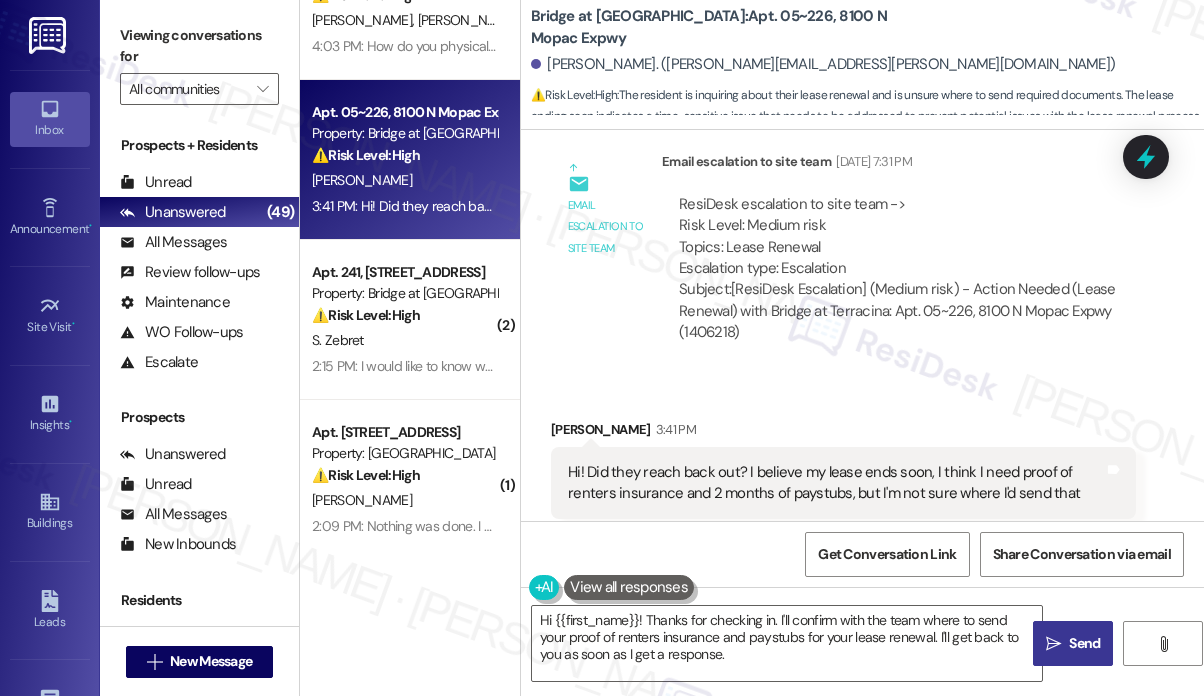 click on " Send" at bounding box center [1073, 643] 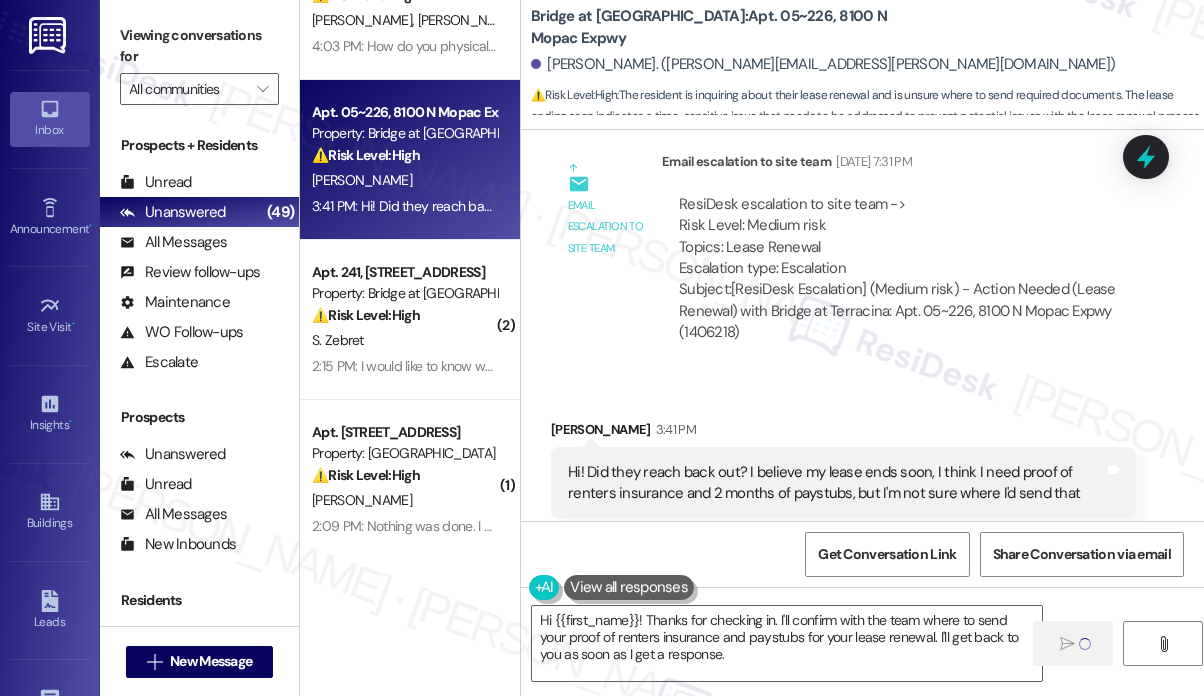 type 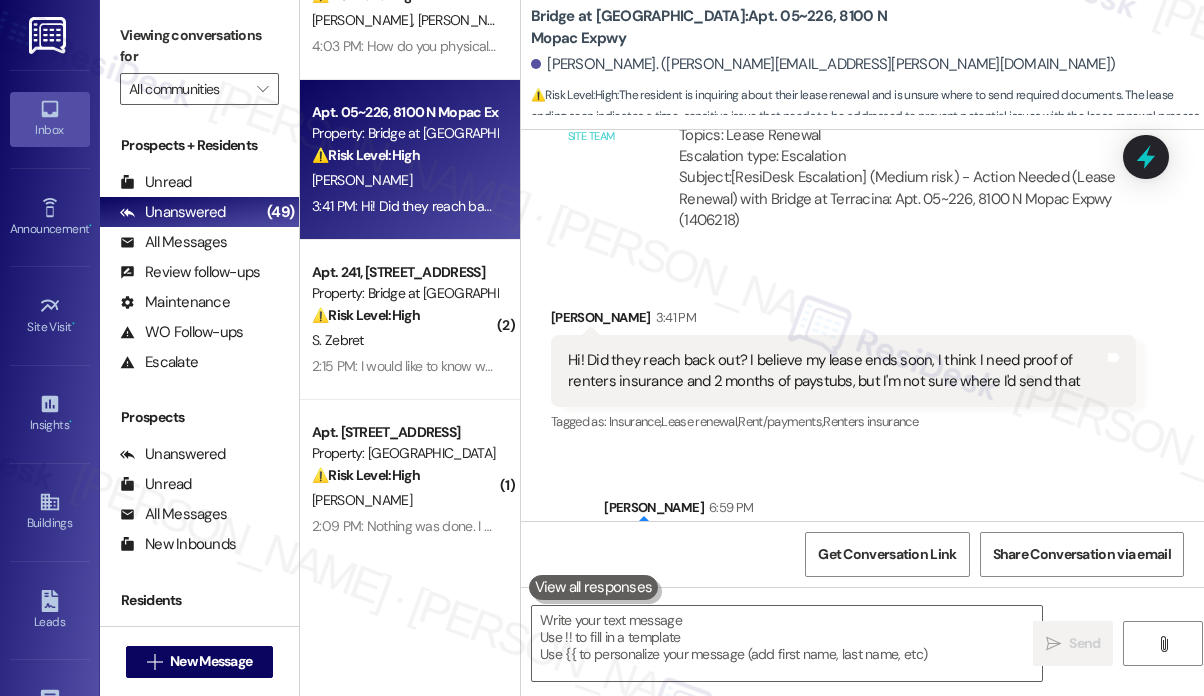 scroll, scrollTop: 5075, scrollLeft: 0, axis: vertical 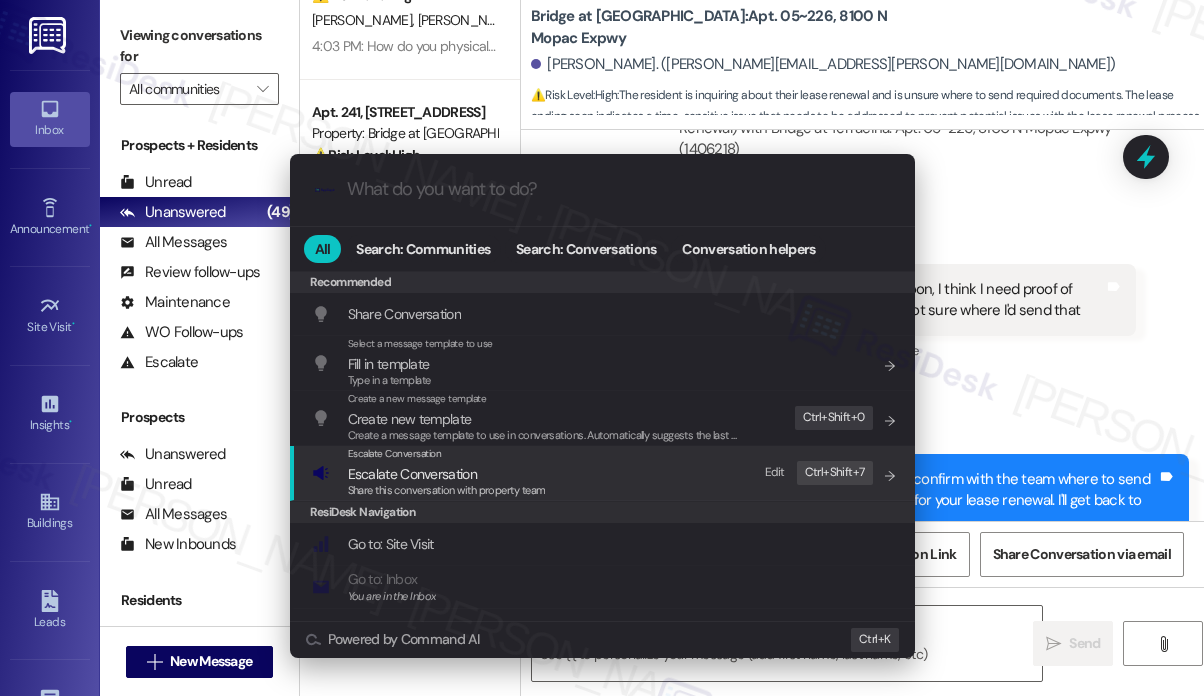 click on "Escalate Conversation Escalate Conversation Share this conversation with property team Edit Ctrl+ Shift+ 7" at bounding box center [604, 473] 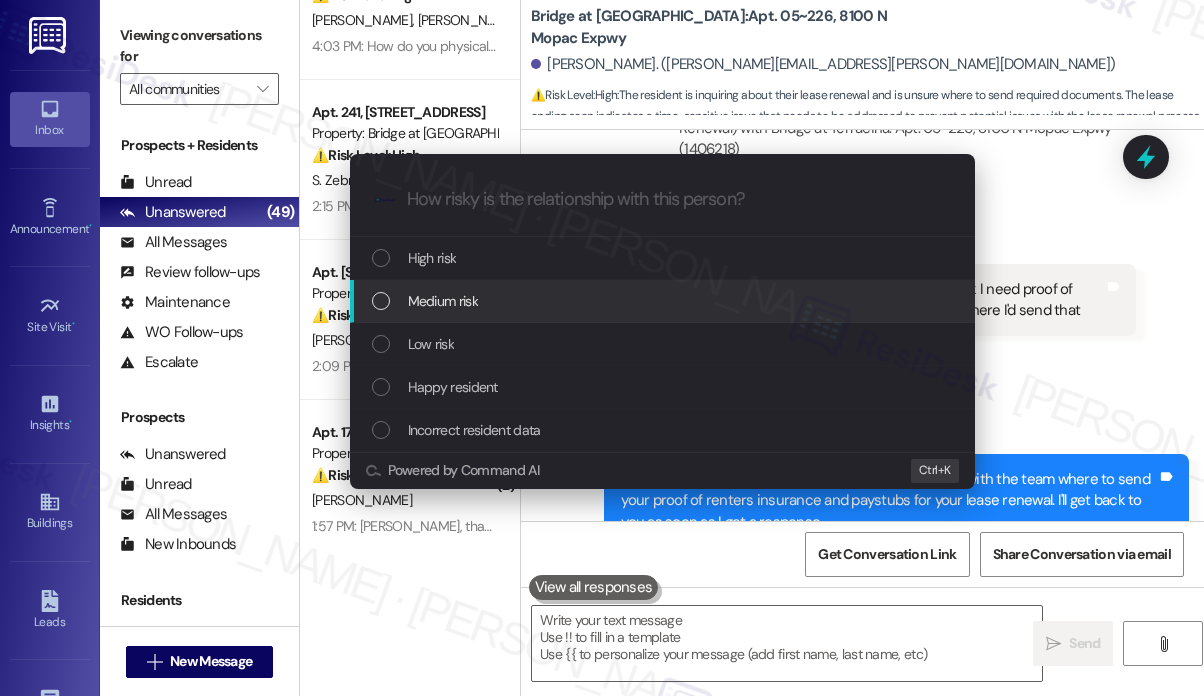 click on "Medium risk" at bounding box center [662, 301] 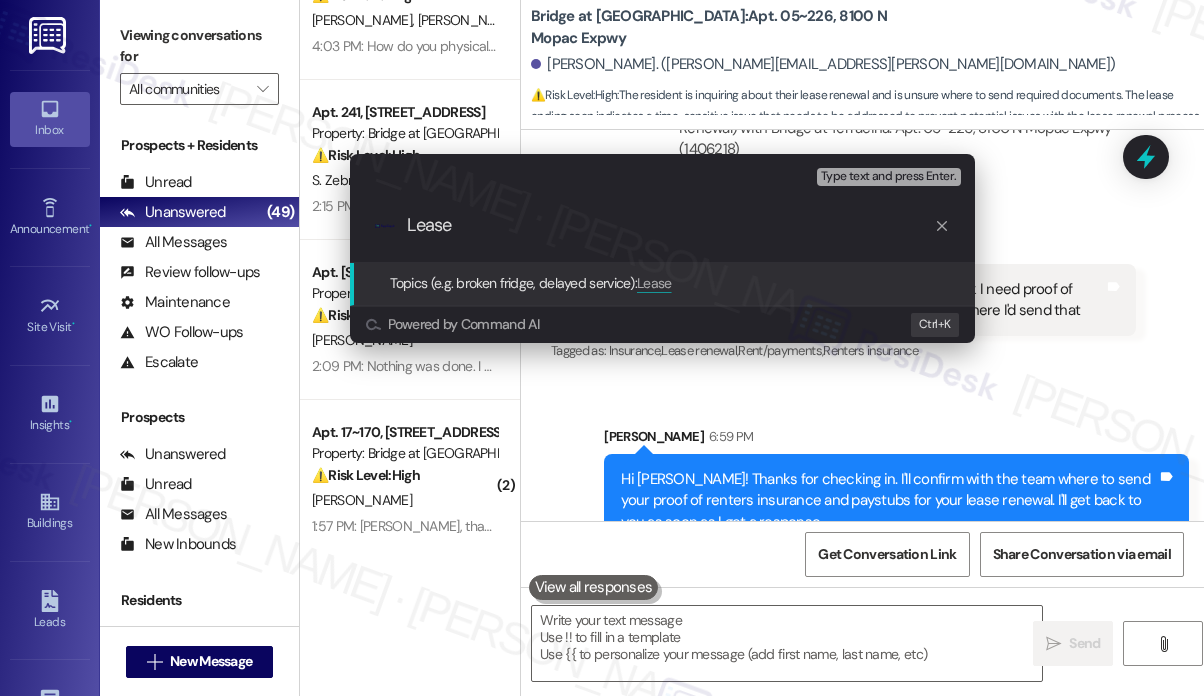 type on "Lease" 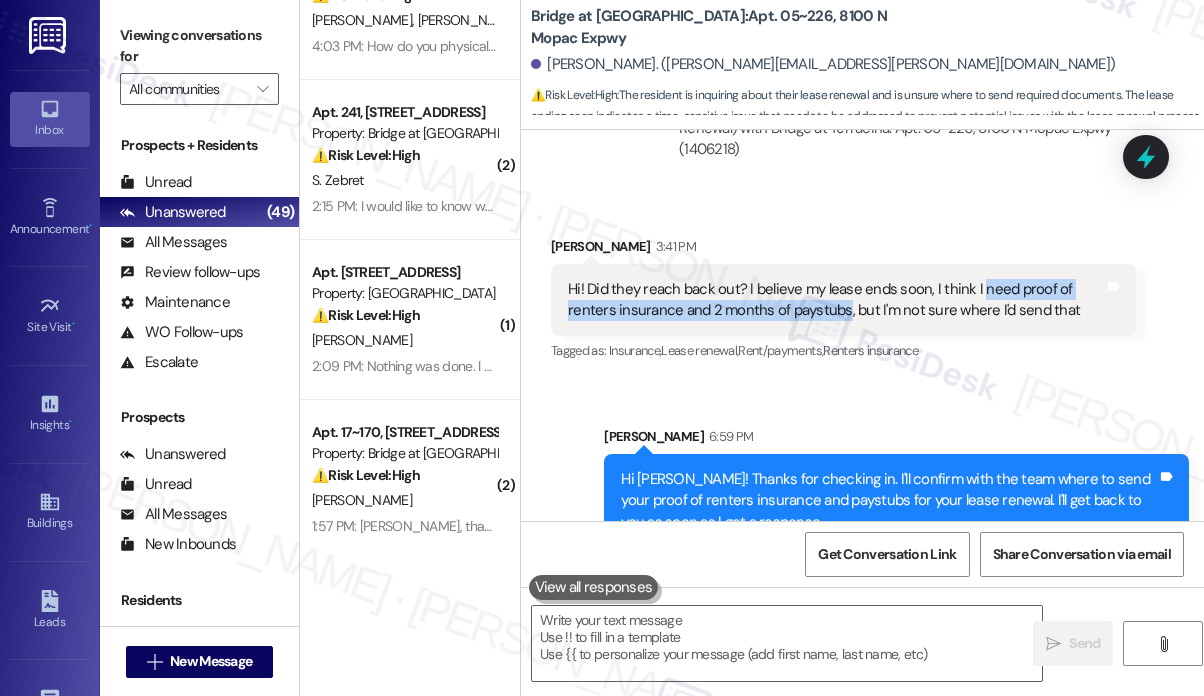 drag, startPoint x: 975, startPoint y: 244, endPoint x: 842, endPoint y: 265, distance: 134.64769 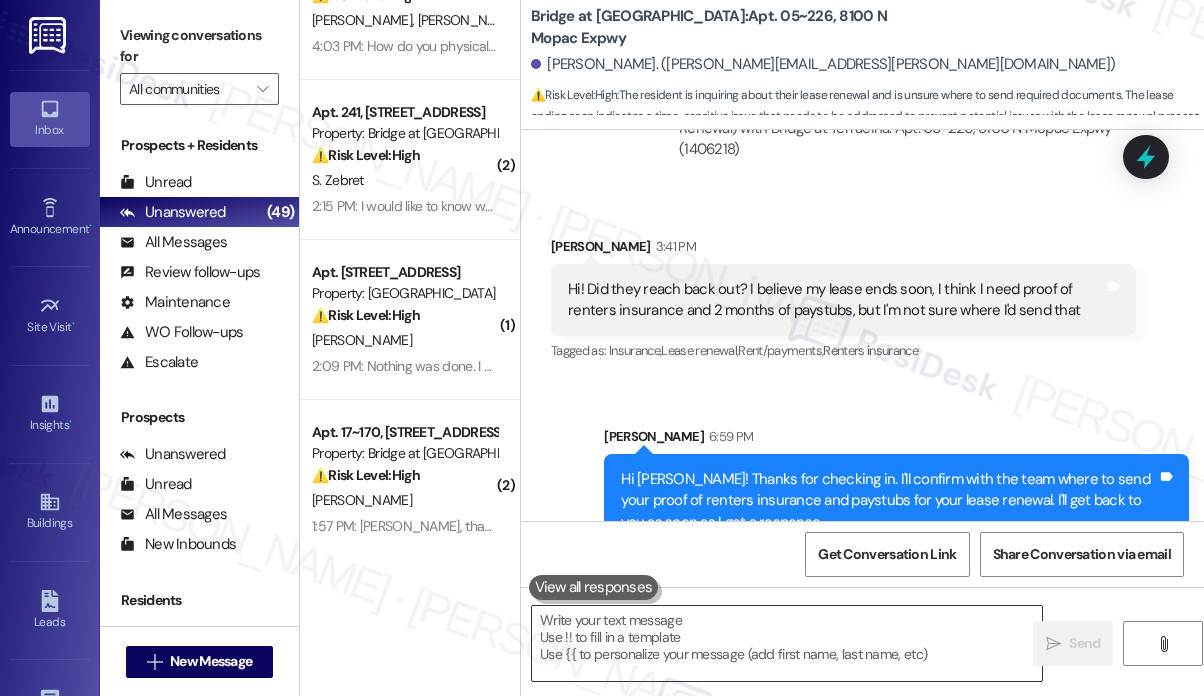 click at bounding box center [787, 643] 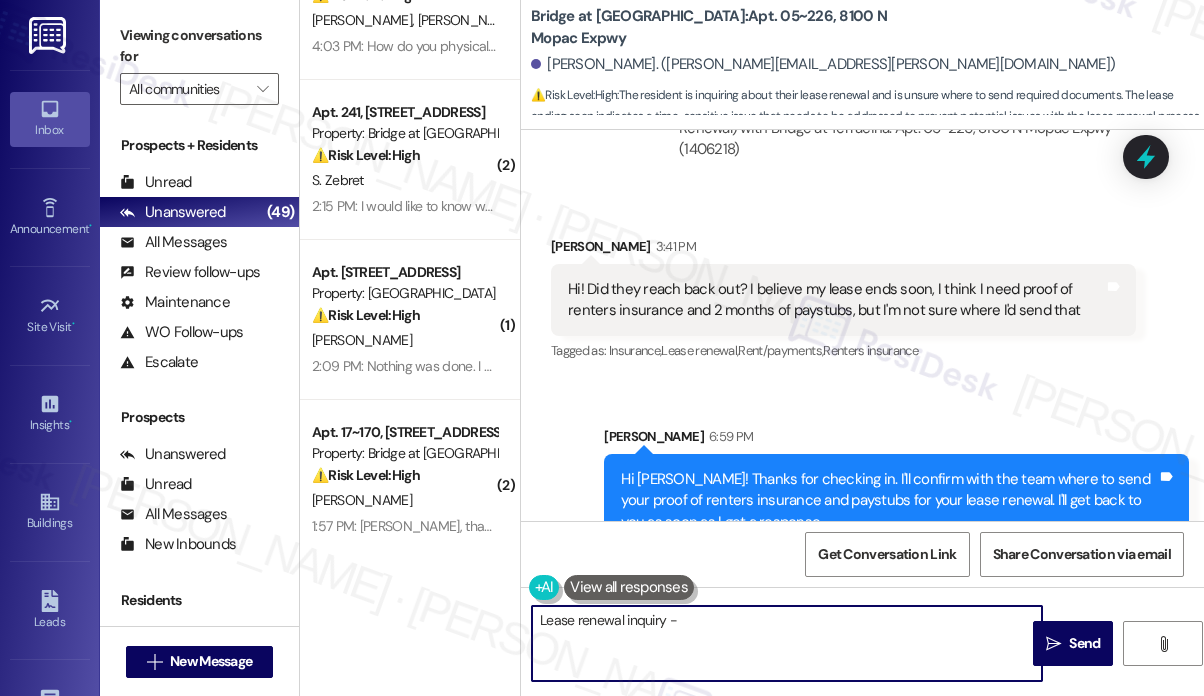 paste on "need proof of renters insurance and 2 months of paystubs" 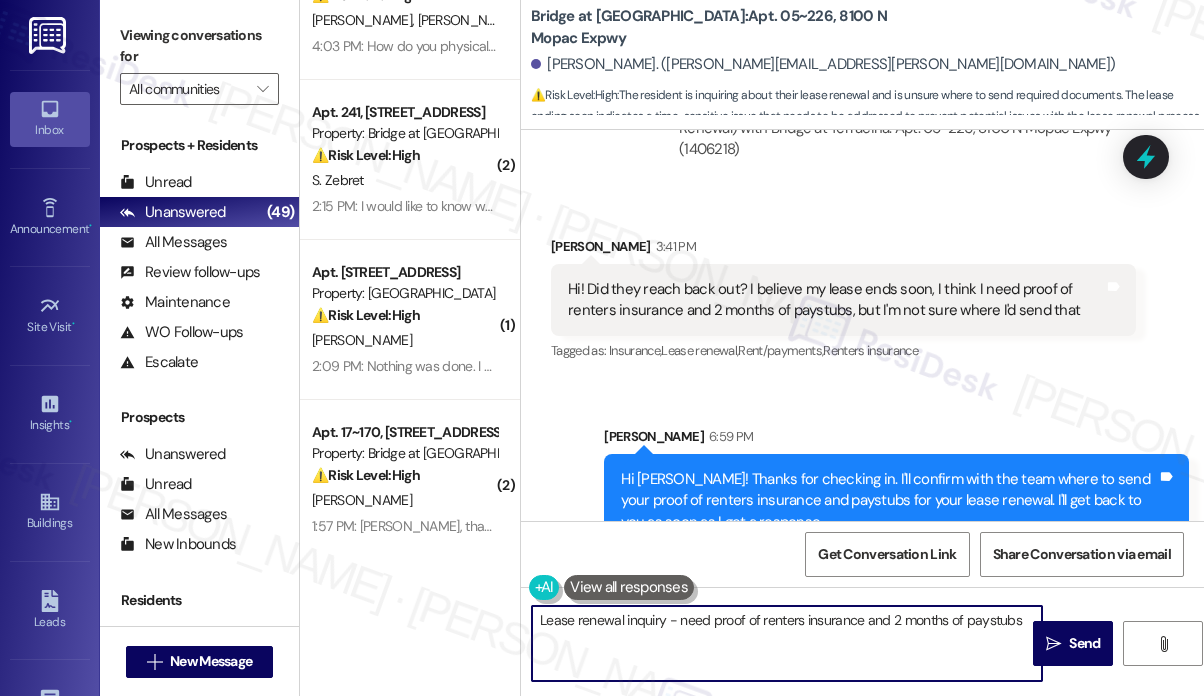 click on "Lease renewal inquiry - need proof of renters insurance and 2 months of paystubs" at bounding box center (787, 643) 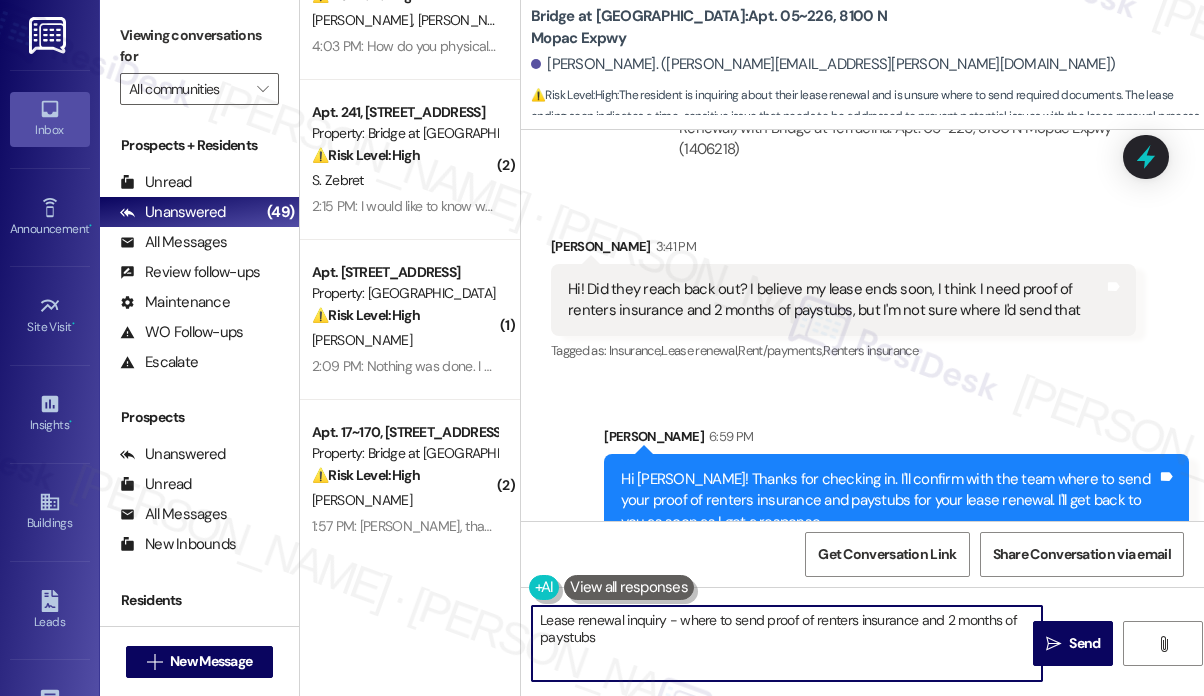 click on "Lease renewal inquiry - where to send proof of renters insurance and 2 months of paystubs" at bounding box center (787, 643) 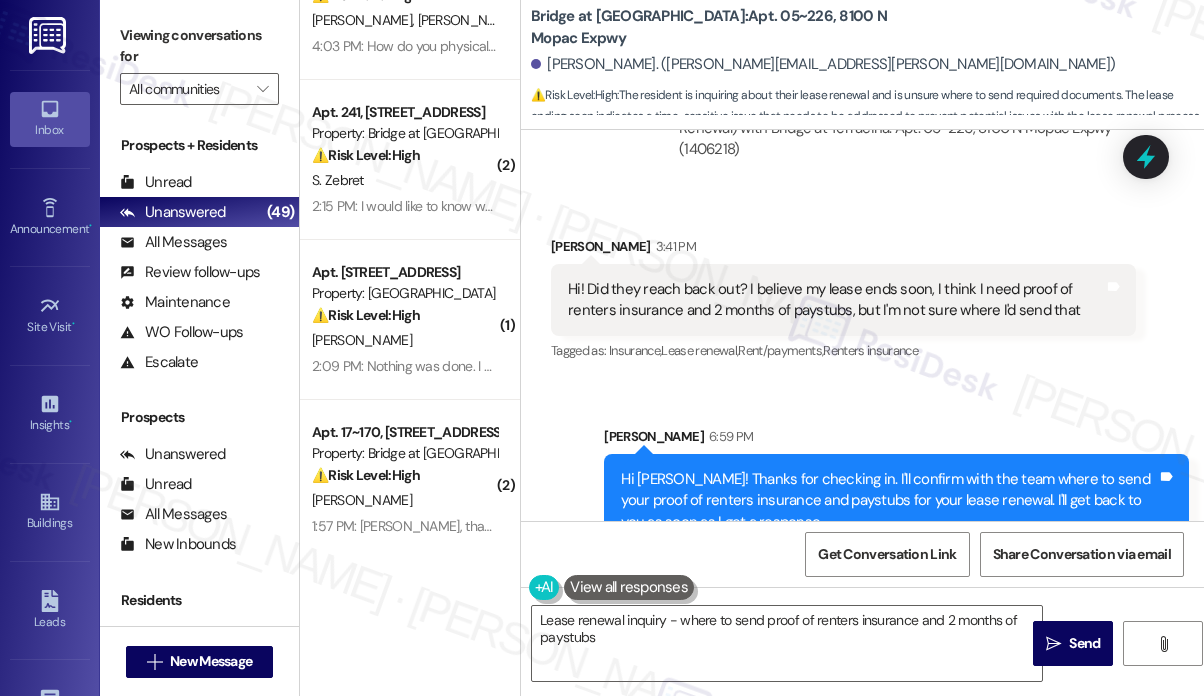 click on "[PERSON_NAME]. ([PERSON_NAME][EMAIL_ADDRESS][PERSON_NAME][DOMAIN_NAME])" at bounding box center [867, 65] 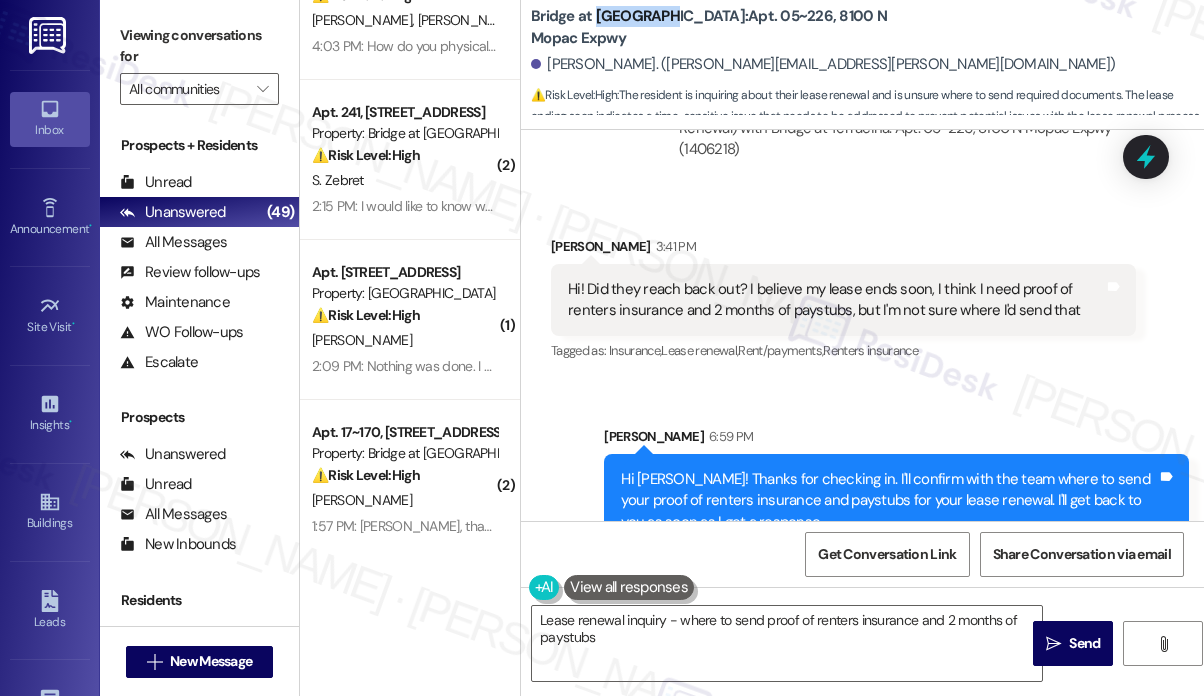 click on "Bridge at [GEOGRAPHIC_DATA]:  Apt. 05~226, [STREET_ADDRESS]" at bounding box center (731, 27) 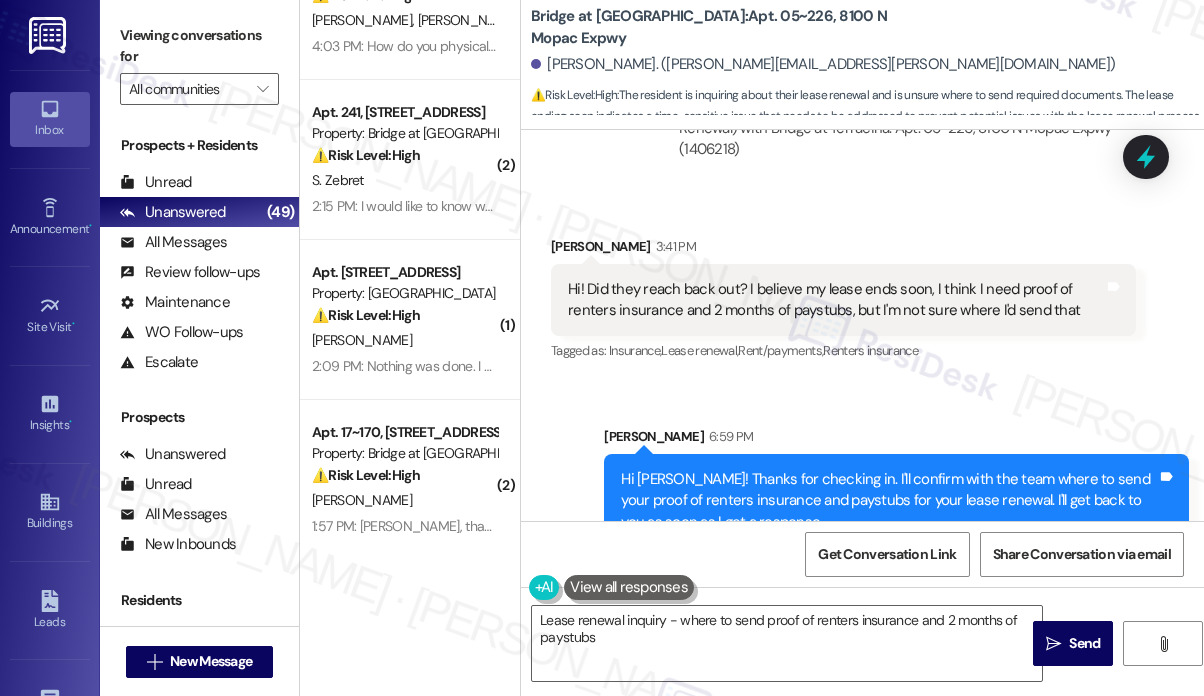 click on "Sent via SMS [PERSON_NAME] 6:59 PM Hi [PERSON_NAME]! Thanks for checking in. I'll confirm with the team where to send your proof of renters insurance and paystubs for your lease renewal. I'll get back to you as soon as I get a response. Tags and notes" at bounding box center (896, 487) 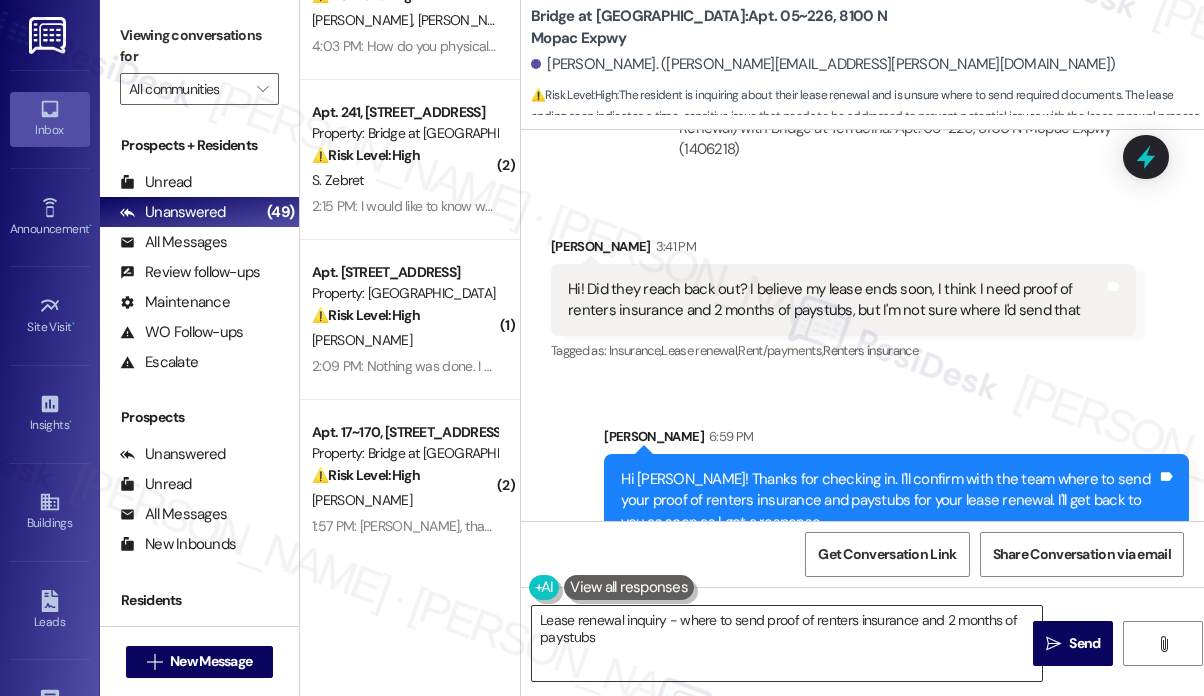 click on "Lease renewal inquiry - where to send proof of renters insurance and 2 months of paystubs" at bounding box center [787, 643] 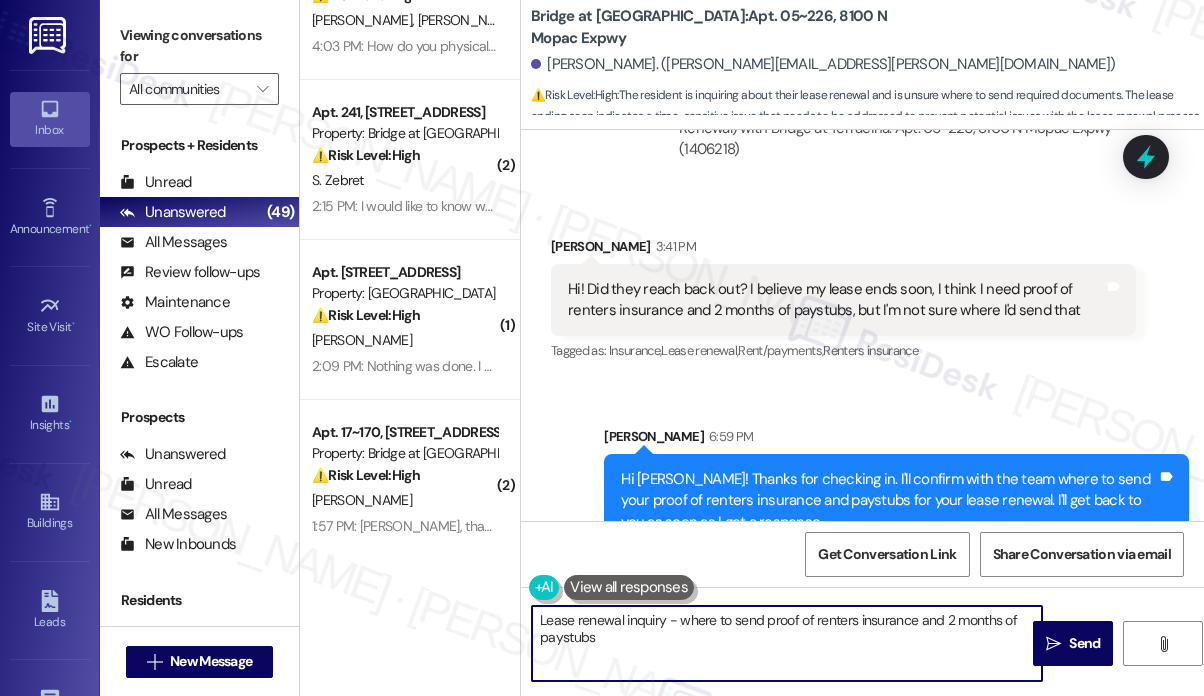 click on "Lease renewal inquiry - where to send proof of renters insurance and 2 months of paystubs" at bounding box center [787, 643] 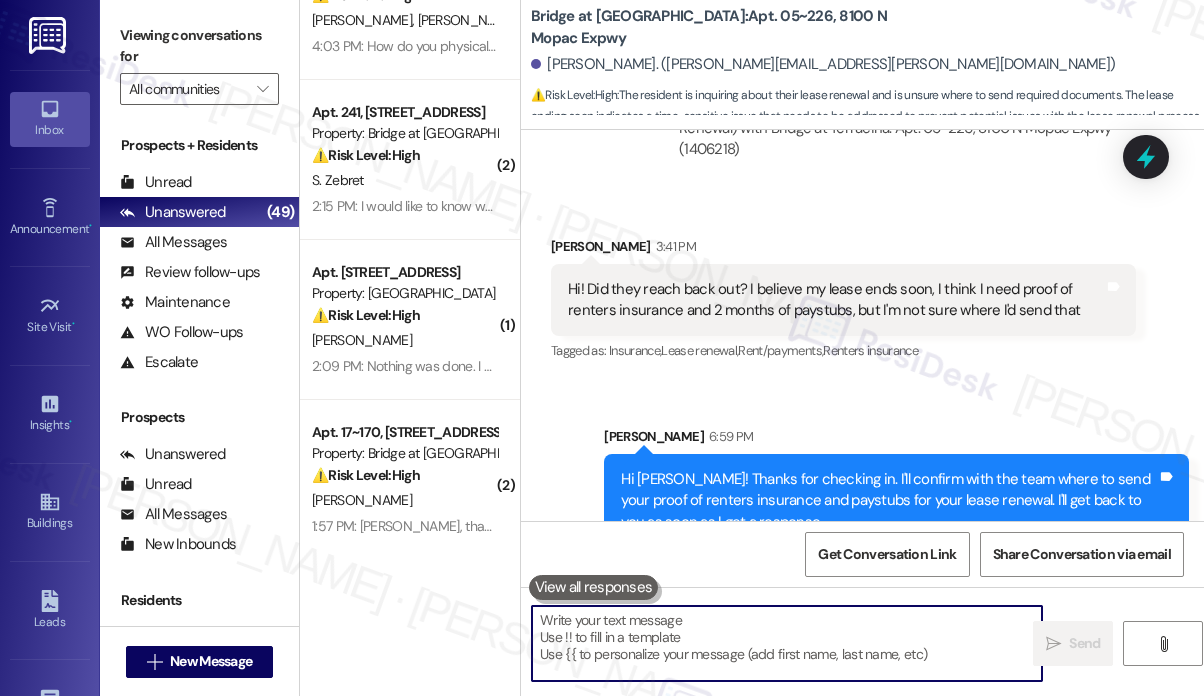 type 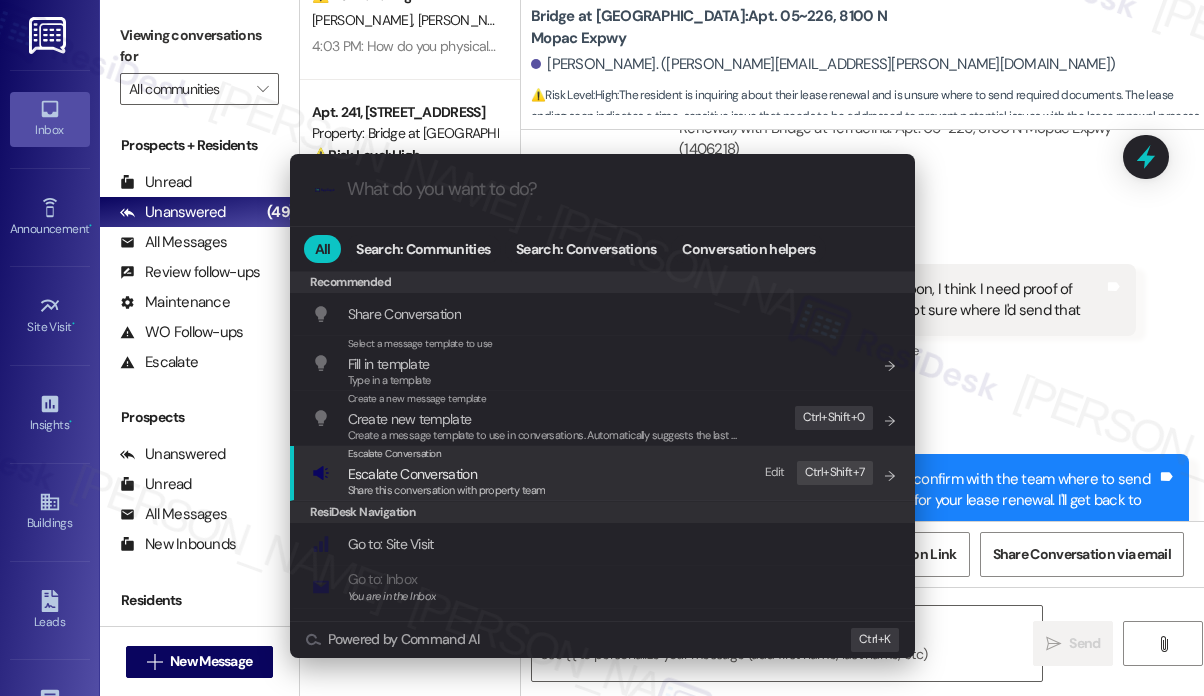 click on "Escalate Conversation Escalate Conversation Share this conversation with property team Edit Ctrl+ Shift+ 7" at bounding box center (604, 473) 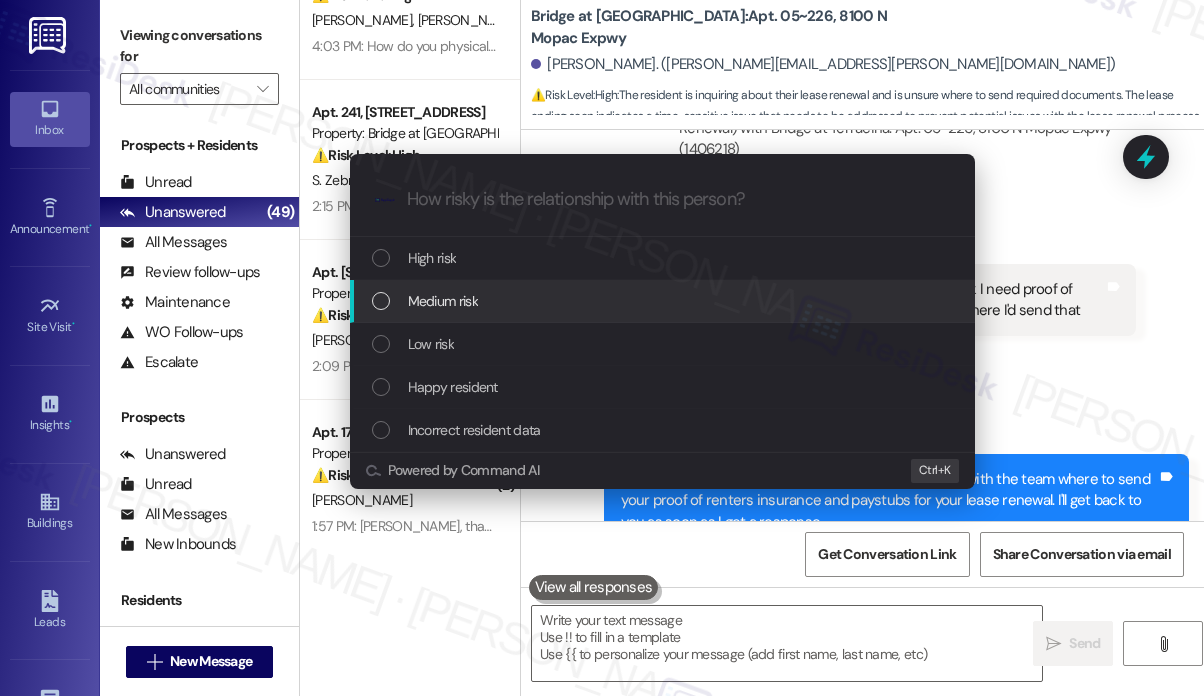 click on "Medium risk" at bounding box center (443, 301) 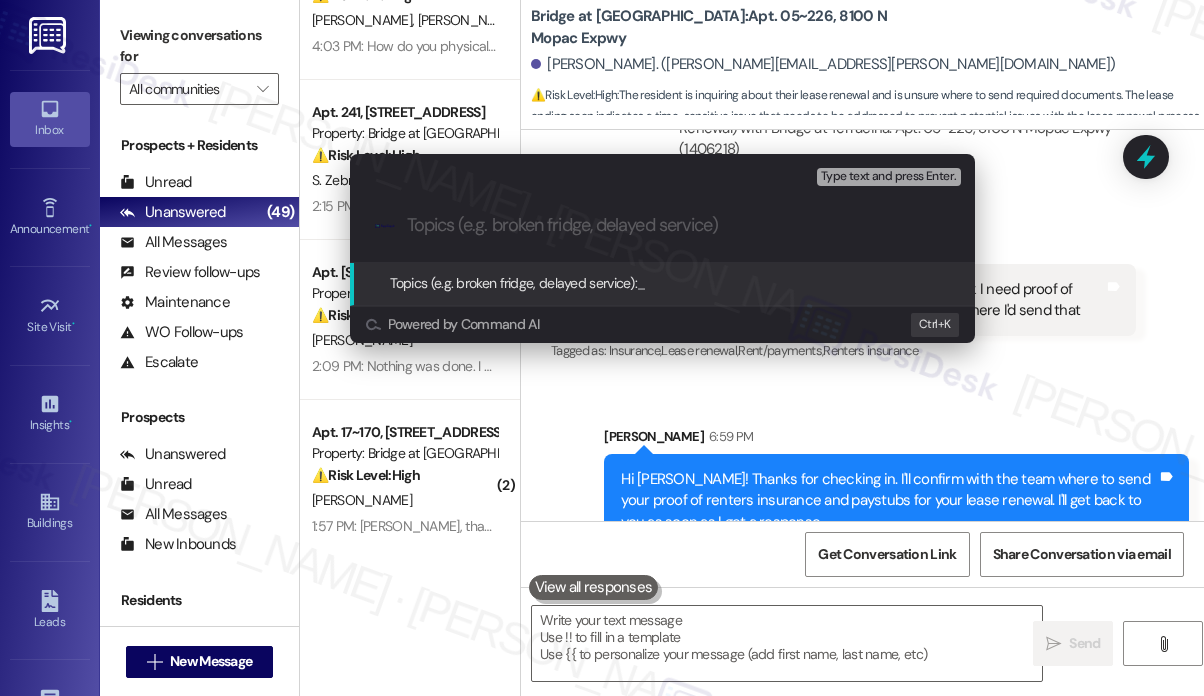 paste on "Lease renewal inquiry - where to send proof of renters insurance and 2 months of paystubs" 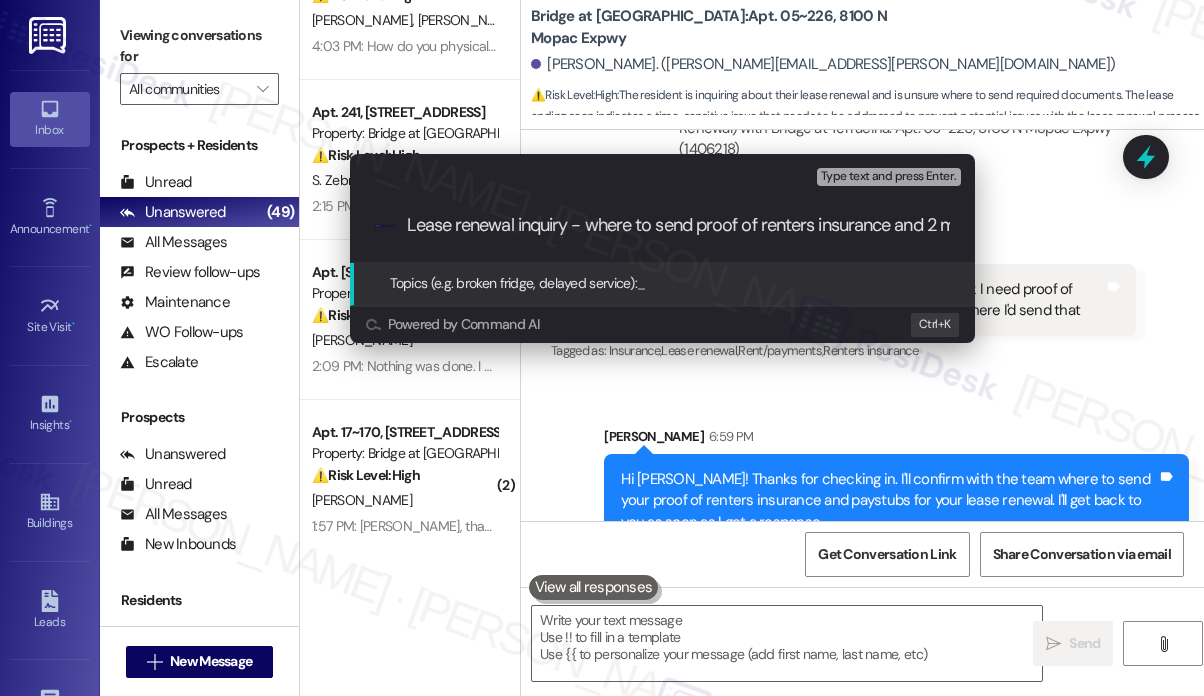scroll, scrollTop: 0, scrollLeft: 162, axis: horizontal 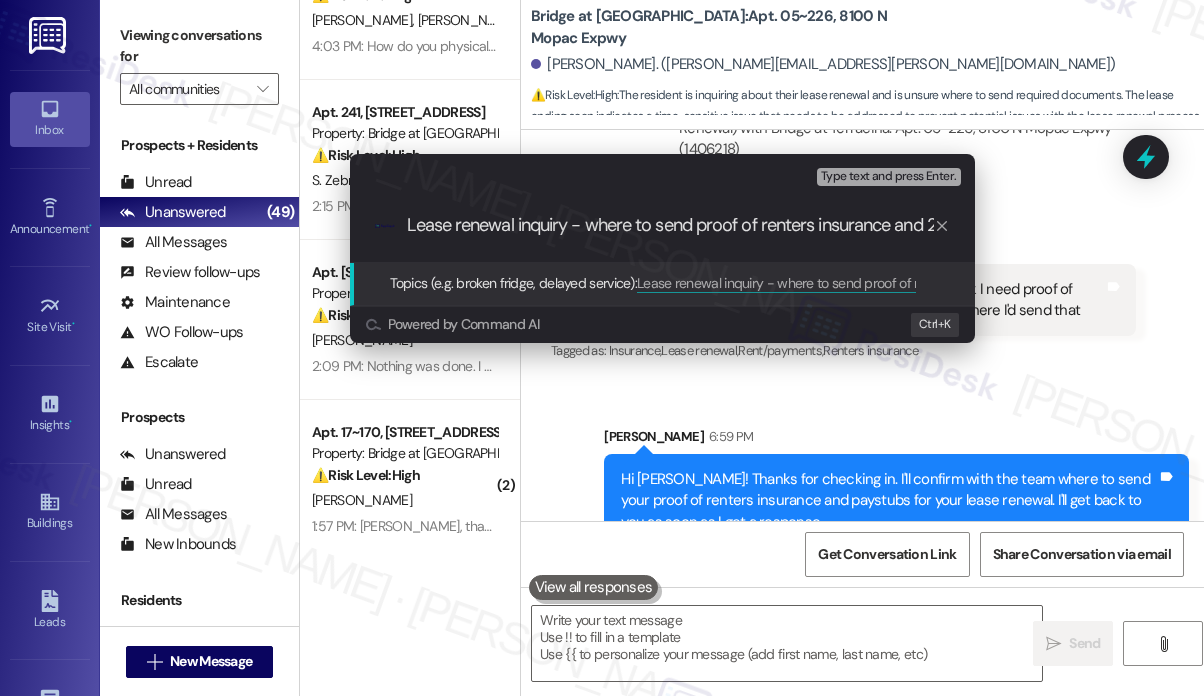 drag, startPoint x: 574, startPoint y: 224, endPoint x: 328, endPoint y: 225, distance: 246.00203 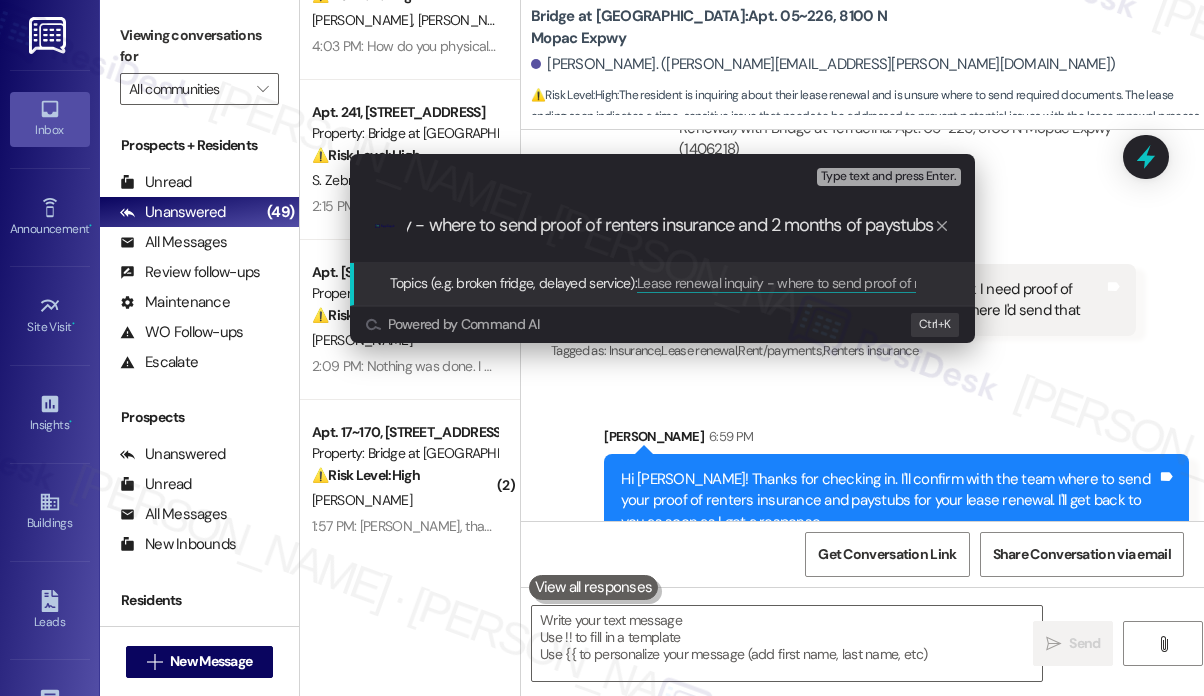 drag, startPoint x: 633, startPoint y: 223, endPoint x: 1030, endPoint y: 229, distance: 397.04535 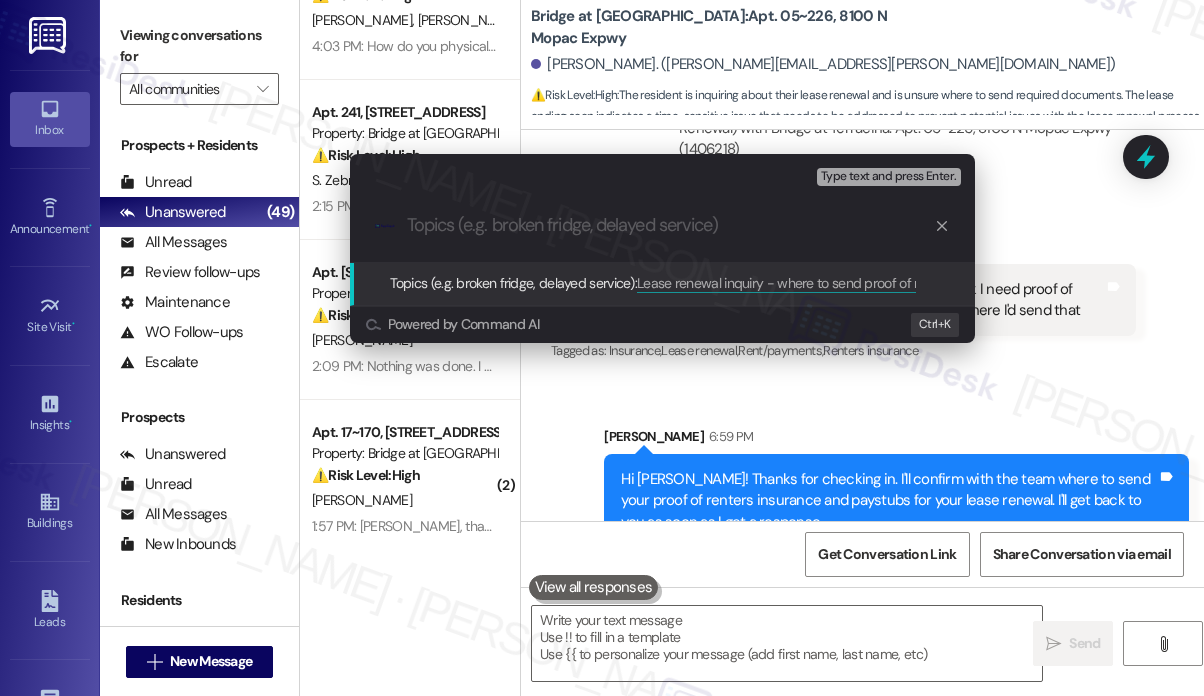 scroll, scrollTop: 0, scrollLeft: 0, axis: both 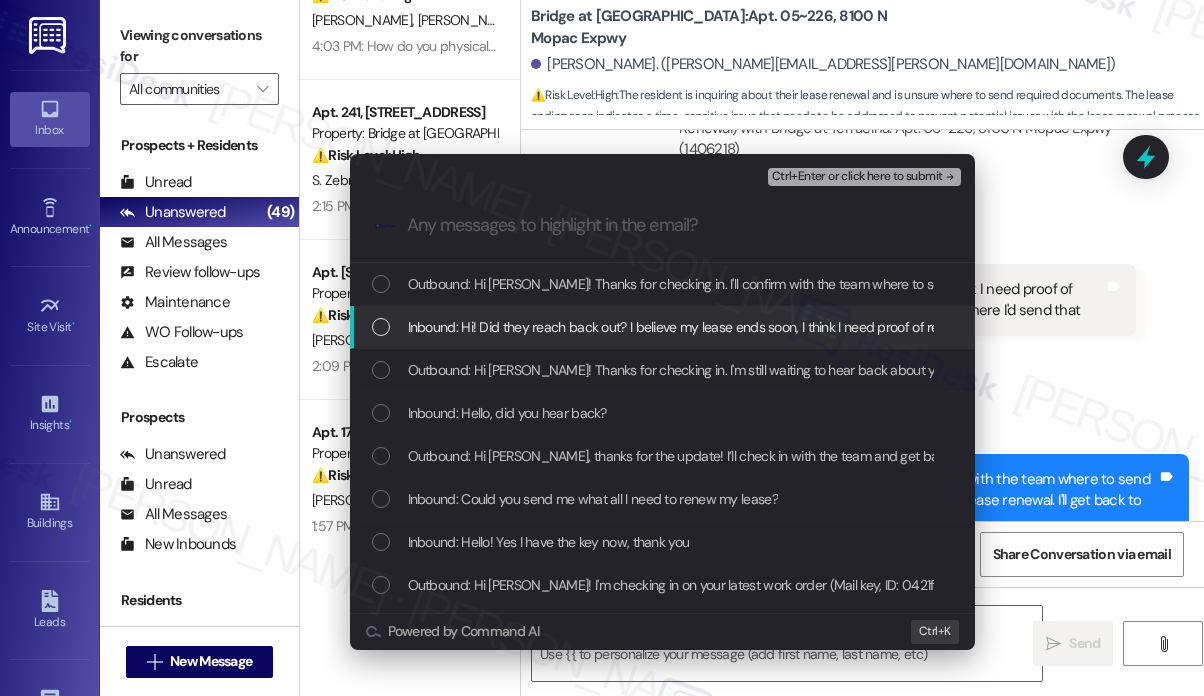 click on "Inbound: Hi! Did they reach back out? I believe my lease ends soon, I think I need proof of renters insurance and 2 months of paystubs, but I'm not sure where I'd send that" at bounding box center [901, 327] 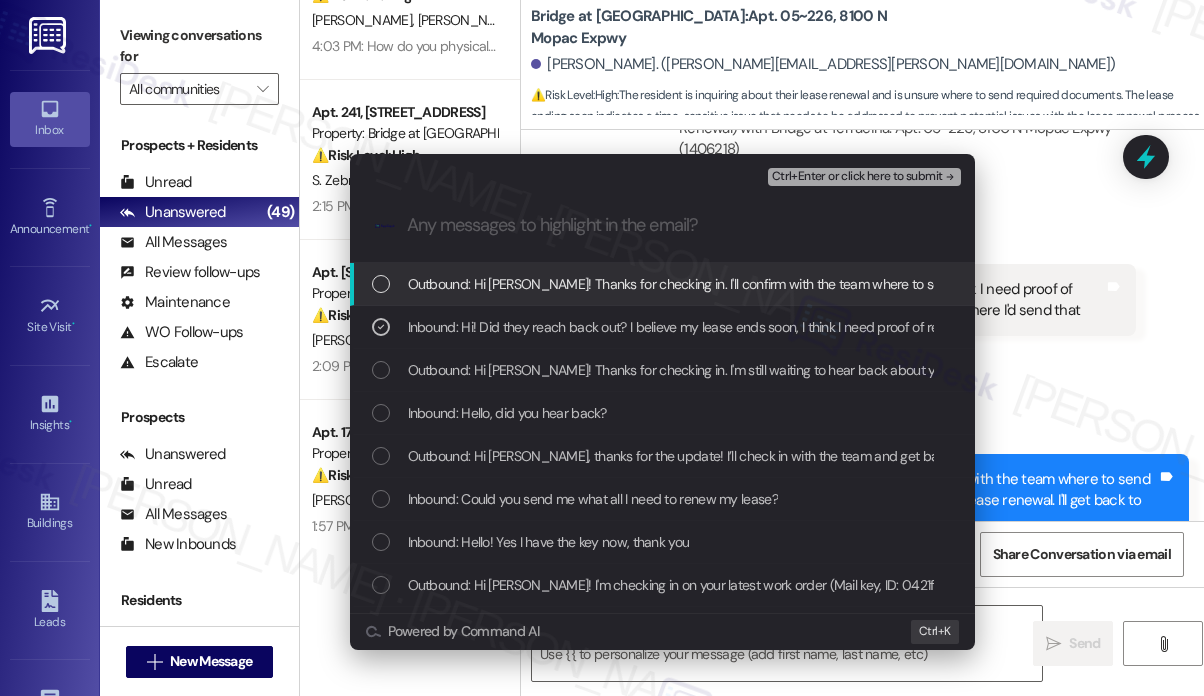 click on "Ctrl+Enter or click here to submit" at bounding box center [857, 177] 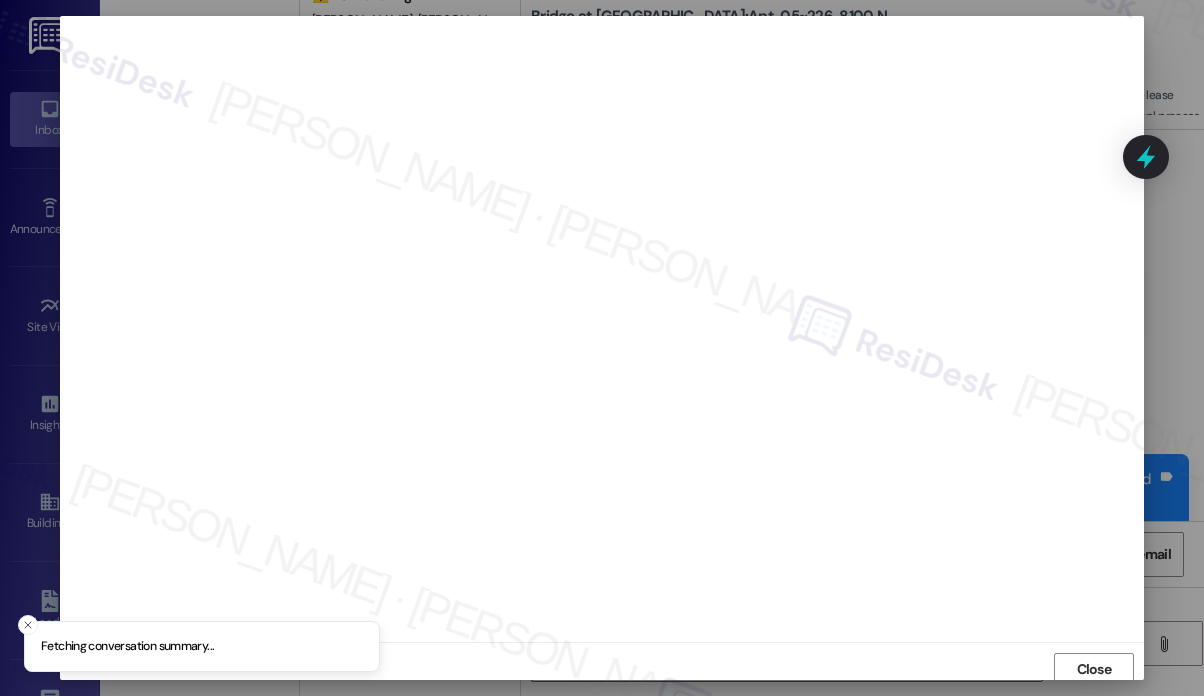 scroll, scrollTop: 5, scrollLeft: 0, axis: vertical 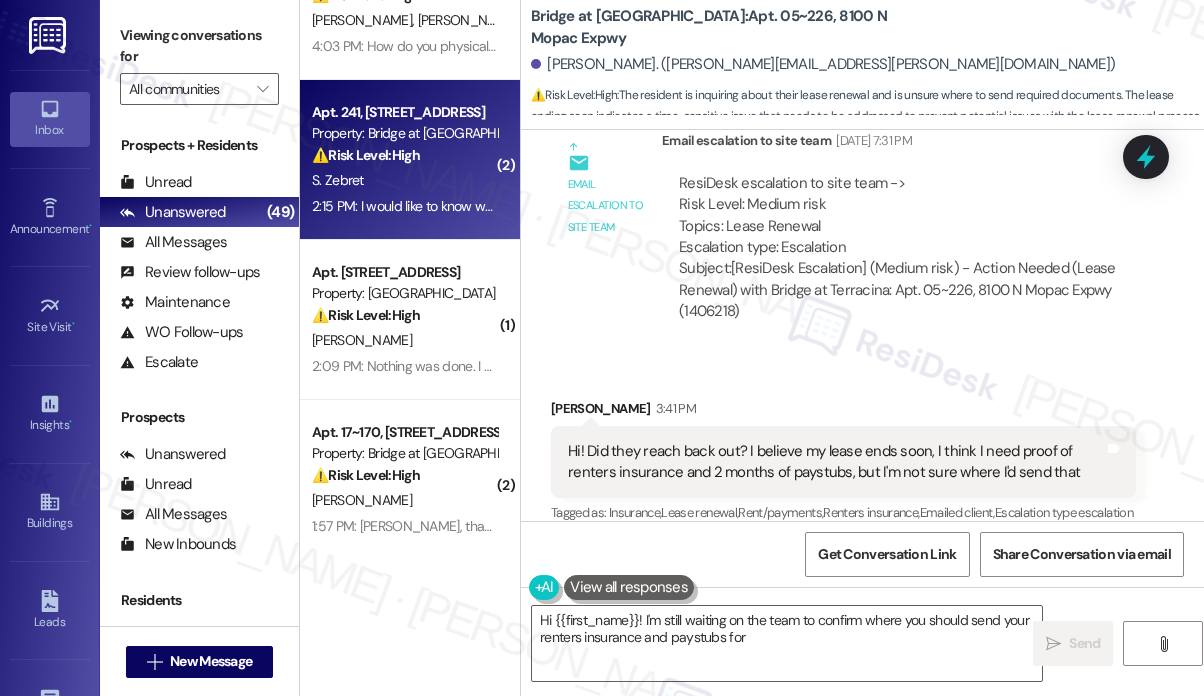 type on "Hi {{first_name}}! I'm still waiting on the team to confirm where you should send your renters insurance and paystubs for" 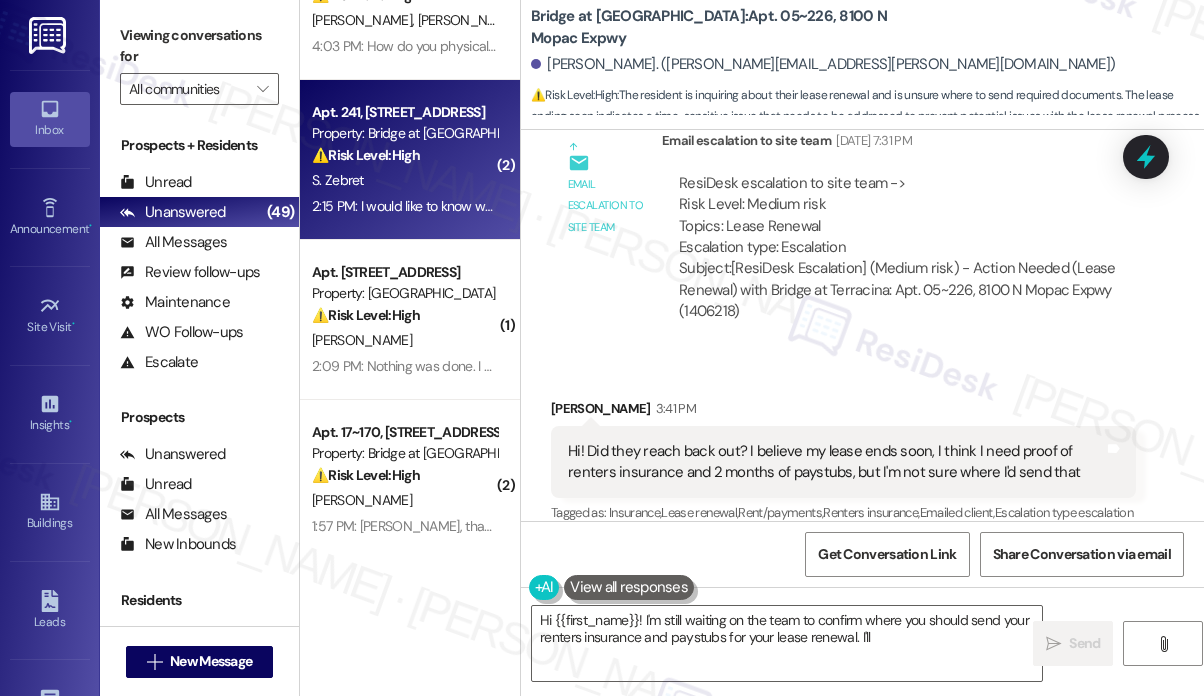 click on "S. Zebret" at bounding box center (404, 180) 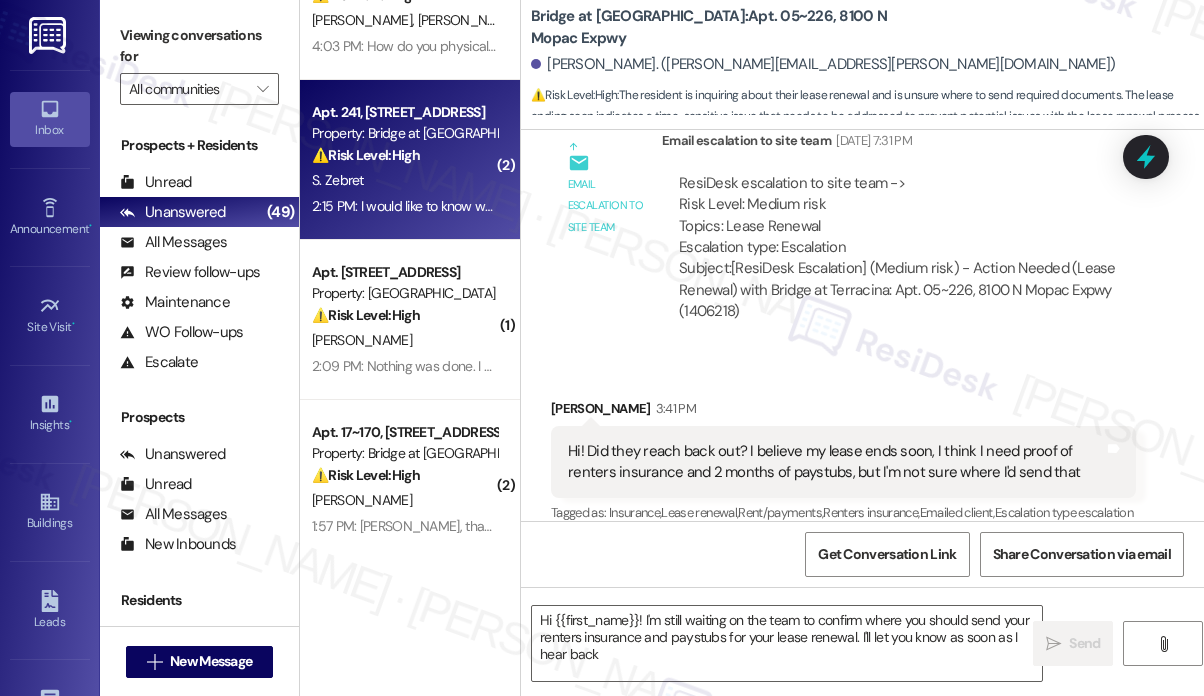 type on "Hi {{first_name}}! I'm still waiting on the team to confirm where you should send your renters insurance and paystubs for your lease renewal. I'll let you know as soon as I hear back!" 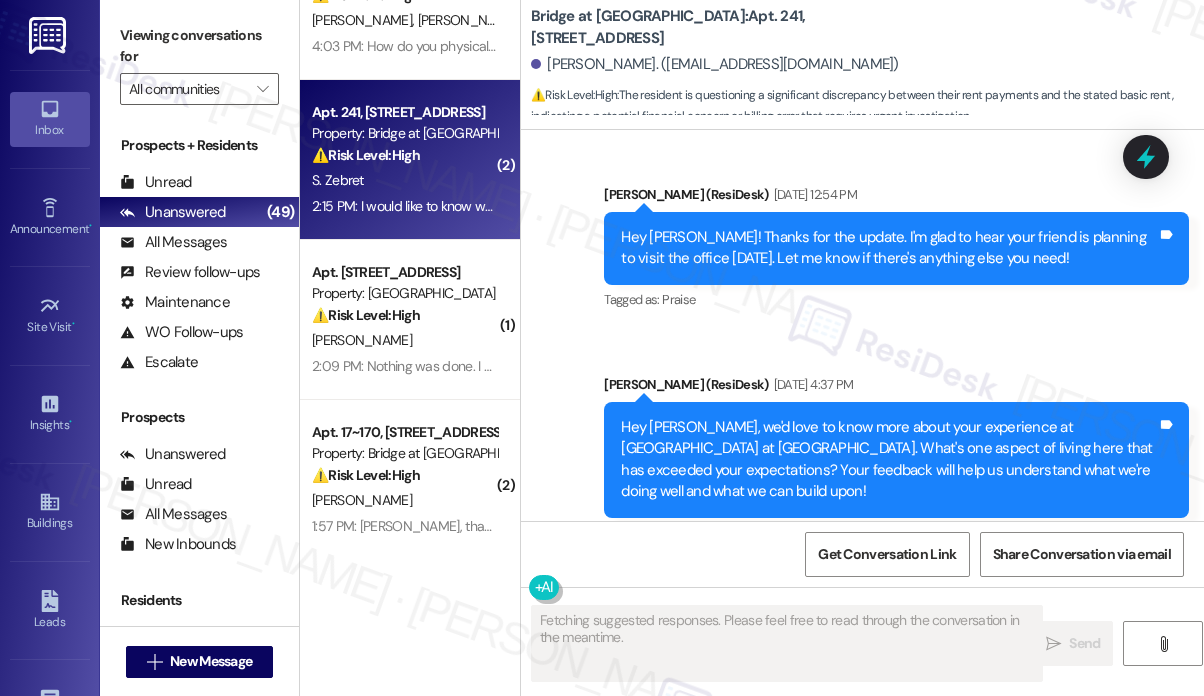 scroll, scrollTop: 2362, scrollLeft: 0, axis: vertical 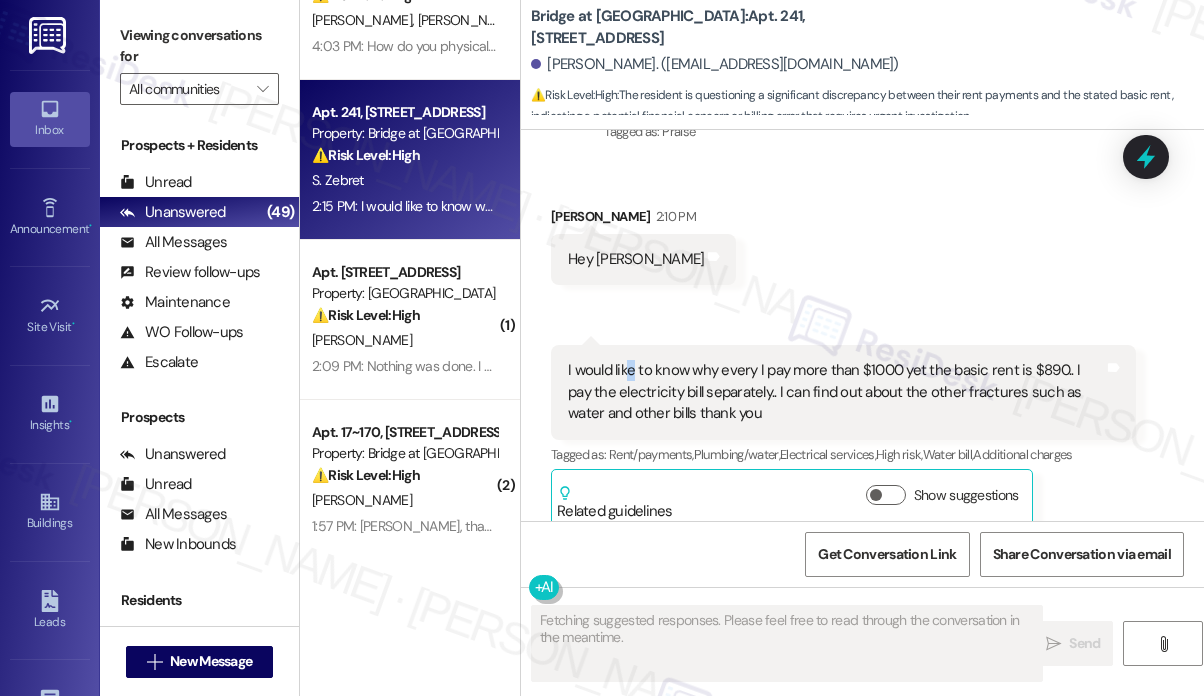click on "I would like to know why every I pay more than $1000 yet the basic rent is $890.. I pay the electricity bill separately.. I can find out about the other fractures such as water and other bills thank you" at bounding box center [836, 392] 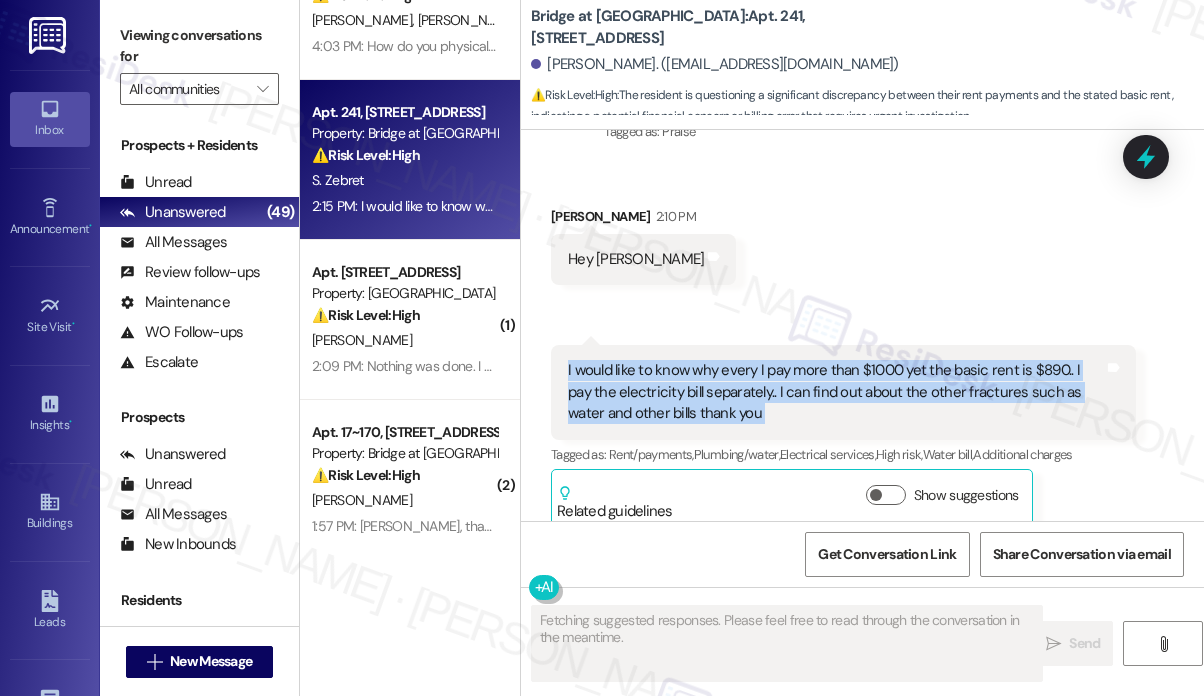 click on "I would like to know why every I pay more than $1000 yet the basic rent is $890.. I pay the electricity bill separately.. I can find out about the other fractures such as water and other bills thank you" at bounding box center [836, 392] 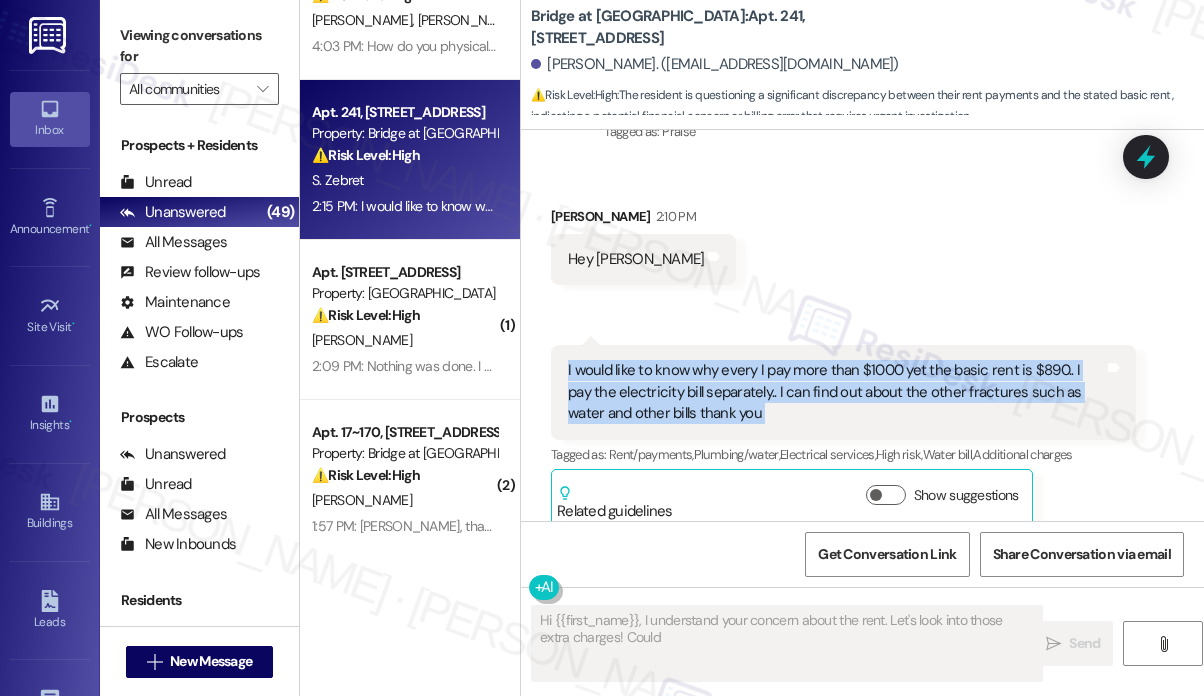 click on "I would like to know why every I pay more than $1000 yet the basic rent is $890.. I pay the electricity bill separately.. I can find out about the other fractures such as water and other bills thank you" at bounding box center [836, 392] 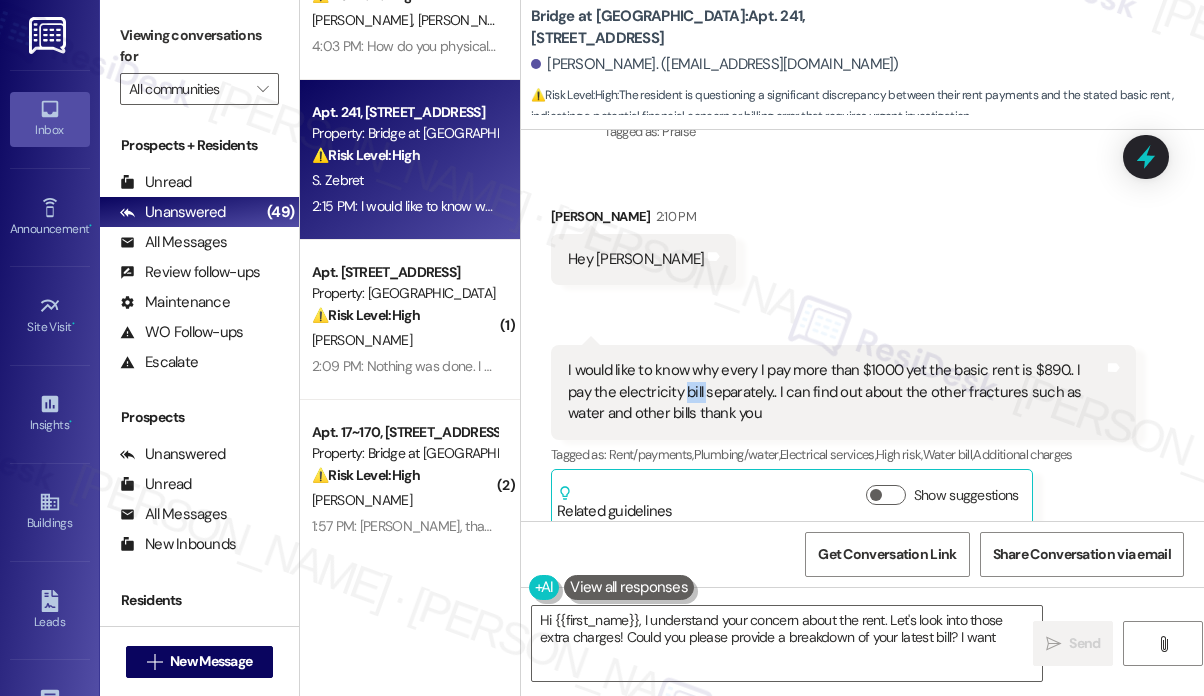 click on "I would like to know why every I pay more than $1000 yet the basic rent is $890.. I pay the electricity bill separately.. I can find out about the other fractures such as water and other bills thank you" at bounding box center (836, 392) 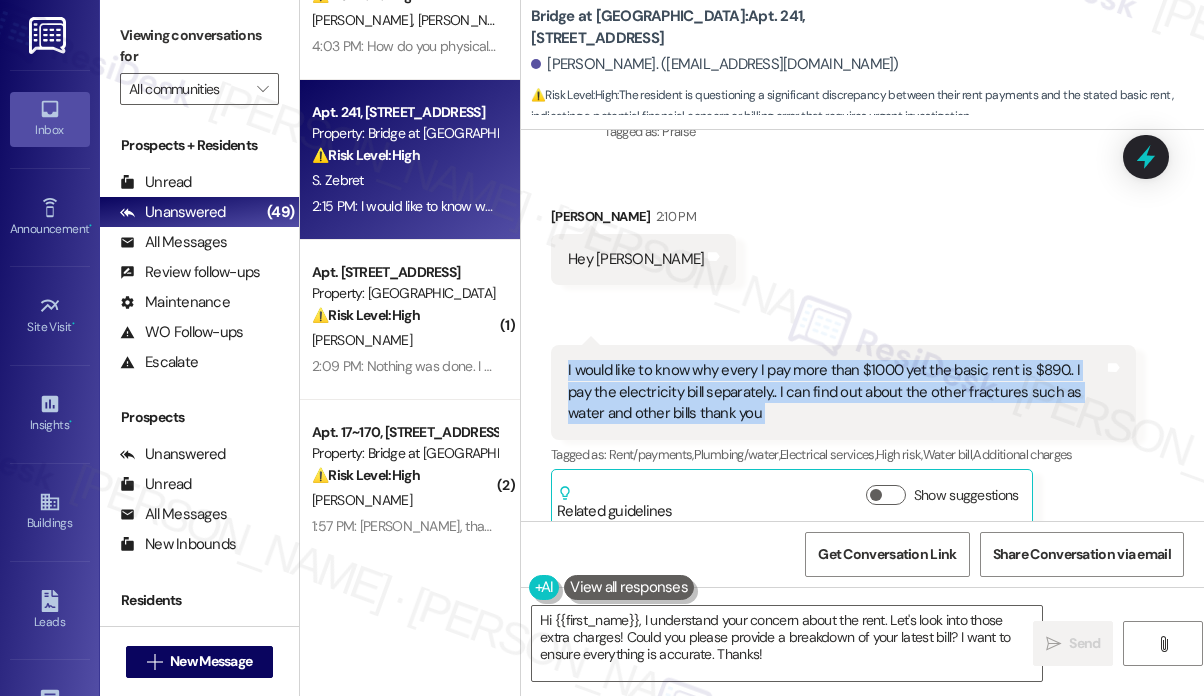 click on "I would like to know why every I pay more than $1000 yet the basic rent is $890.. I pay the electricity bill separately.. I can find out about the other fractures such as water and other bills thank you" at bounding box center [836, 392] 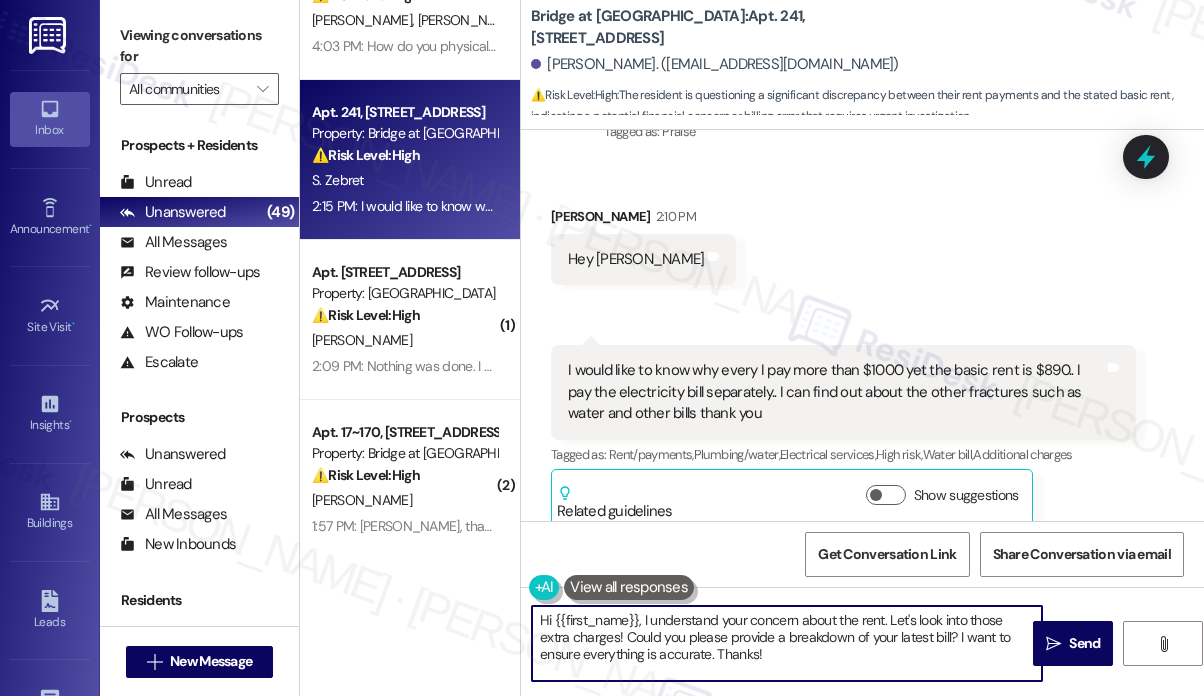 click on "Hi {{first_name}}, I understand your concern about the rent. Let's look into those extra charges! Could you please provide a breakdown of your latest bill? I want to ensure everything is accurate. Thanks!" at bounding box center (787, 643) 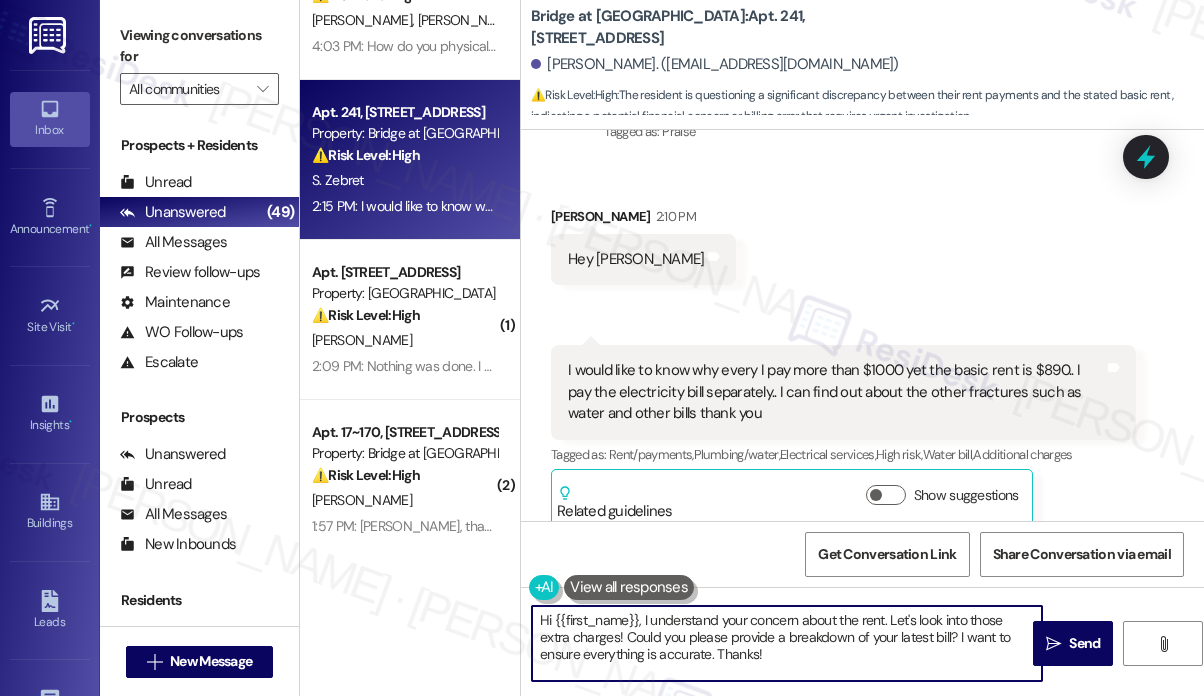 drag, startPoint x: 852, startPoint y: 650, endPoint x: 750, endPoint y: 625, distance: 105.01904 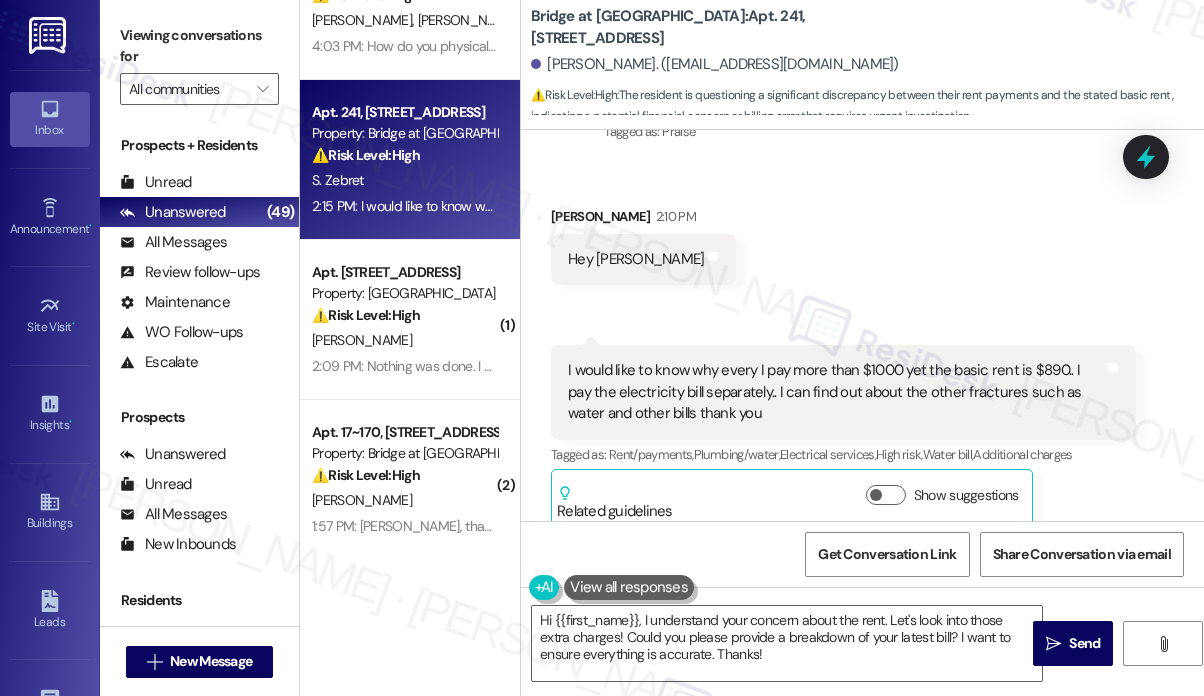 click on "I would like to know why every I pay more than $1000 yet the basic rent is $890.. I pay the electricity bill separately.. I can find out about the other fractures such as water and other bills thank you" at bounding box center (836, 392) 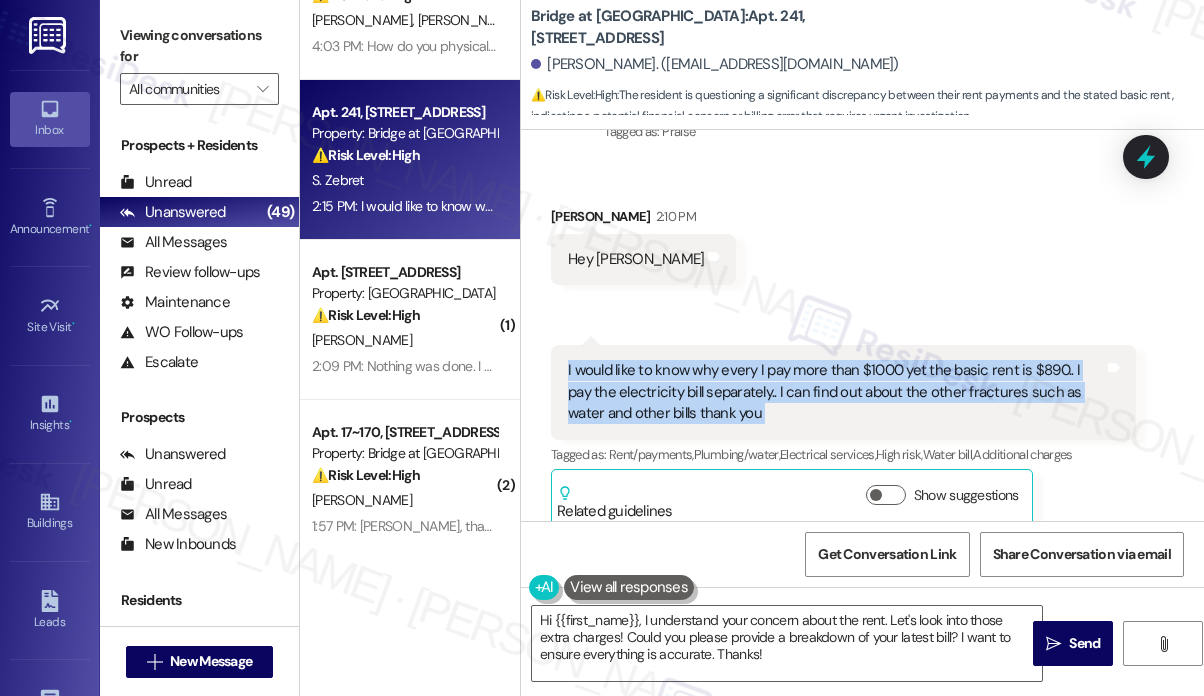 click on "I would like to know why every I pay more than $1000 yet the basic rent is $890.. I pay the electricity bill separately.. I can find out about the other fractures such as water and other bills thank you" at bounding box center [836, 392] 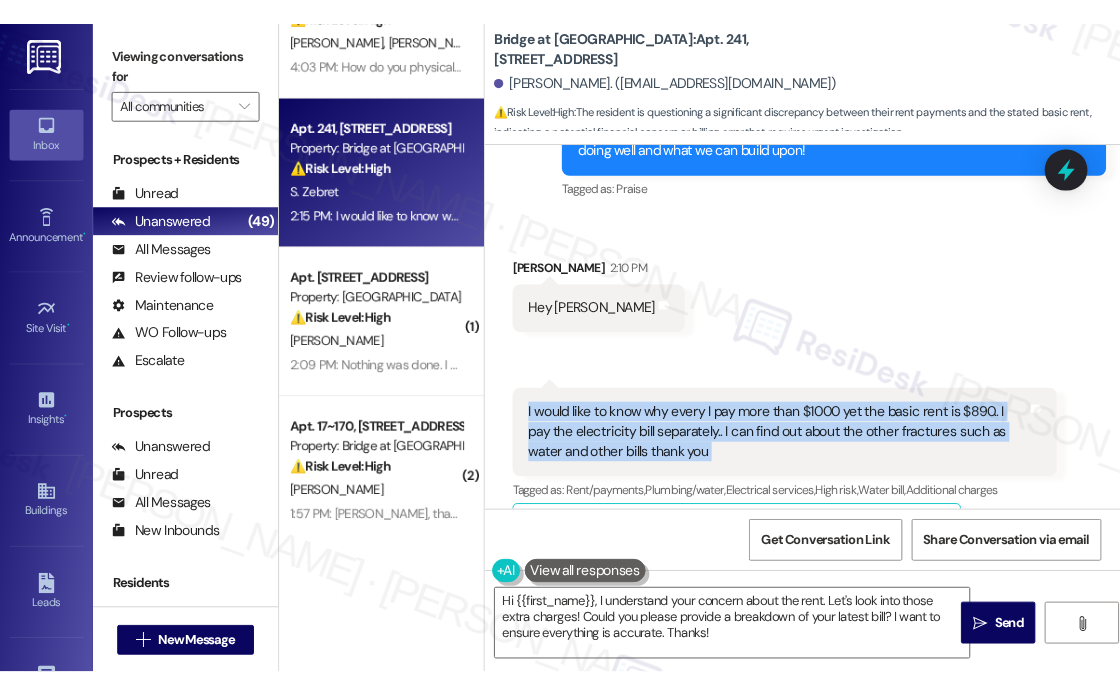 scroll, scrollTop: 2363, scrollLeft: 0, axis: vertical 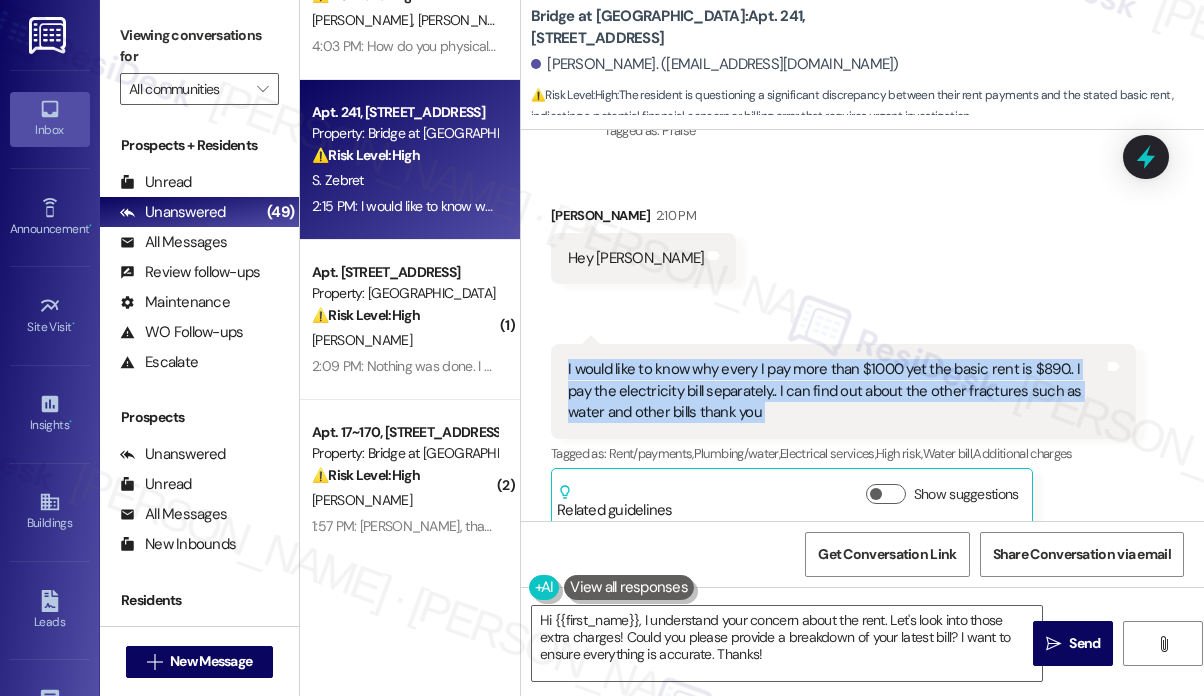 click on "I would like to know why every I pay more than $1000 yet the basic rent is $890.. I pay the electricity bill separately.. I can find out about the other fractures such as water and other bills thank you" at bounding box center [836, 391] 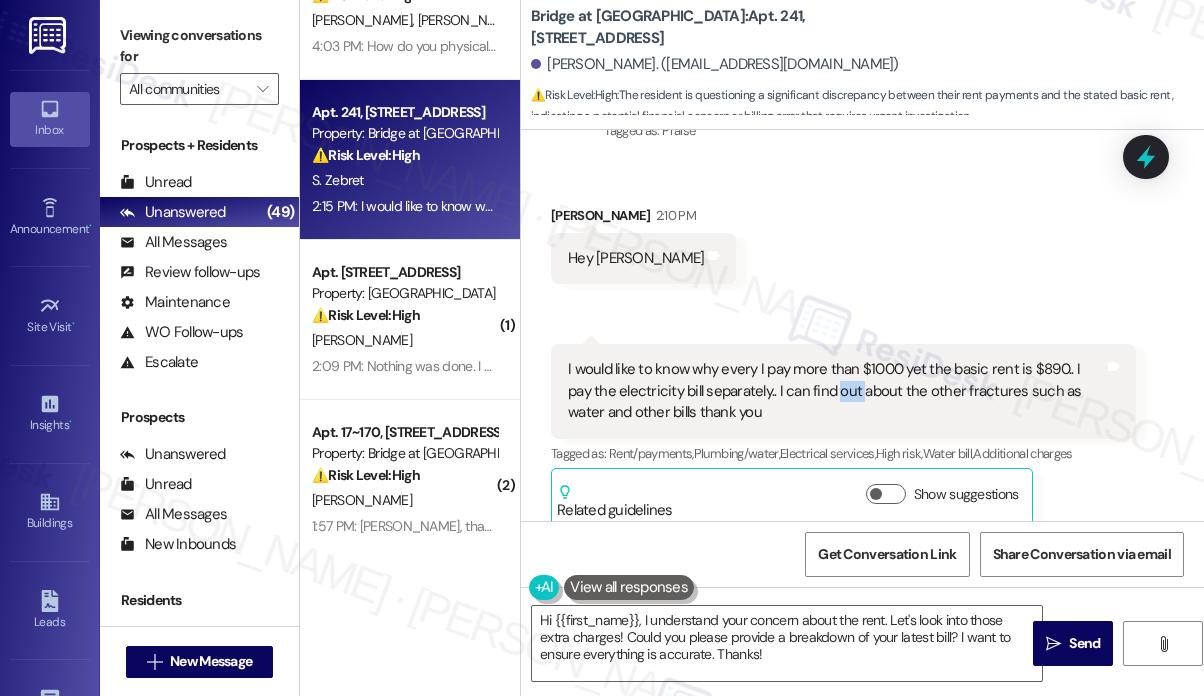 click on "I would like to know why every I pay more than $1000 yet the basic rent is $890.. I pay the electricity bill separately.. I can find out about the other fractures such as water and other bills thank you" at bounding box center (836, 391) 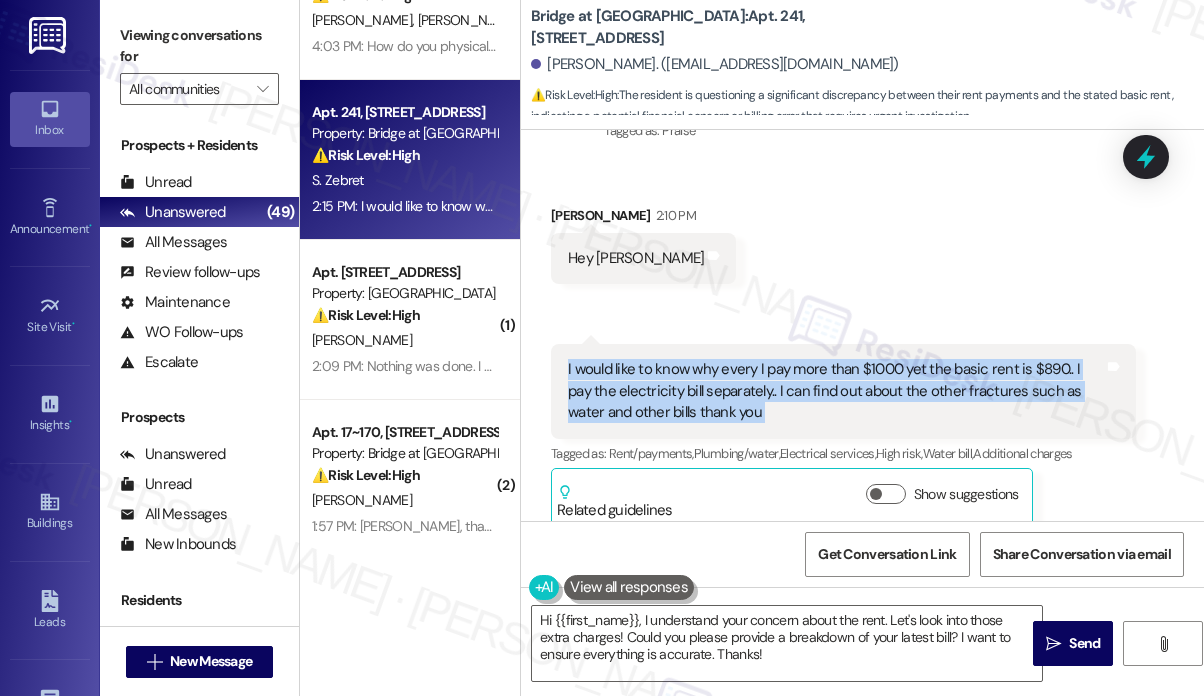 click on "I would like to know why every I pay more than $1000 yet the basic rent is $890.. I pay the electricity bill separately.. I can find out about the other fractures such as water and other bills thank you" at bounding box center [836, 391] 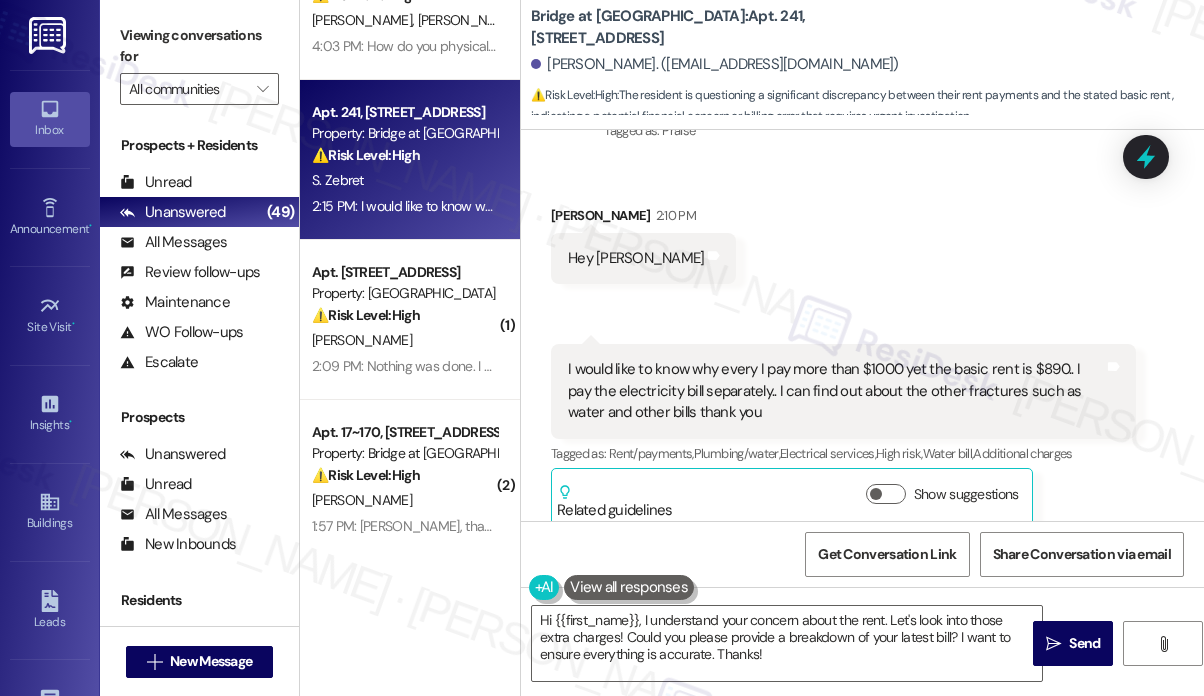 click on "I would like to know why every I pay more than $1000 yet the basic rent is $890.. I pay the electricity bill separately.. I can find out about the other fractures such as water and other bills thank you" at bounding box center [836, 391] 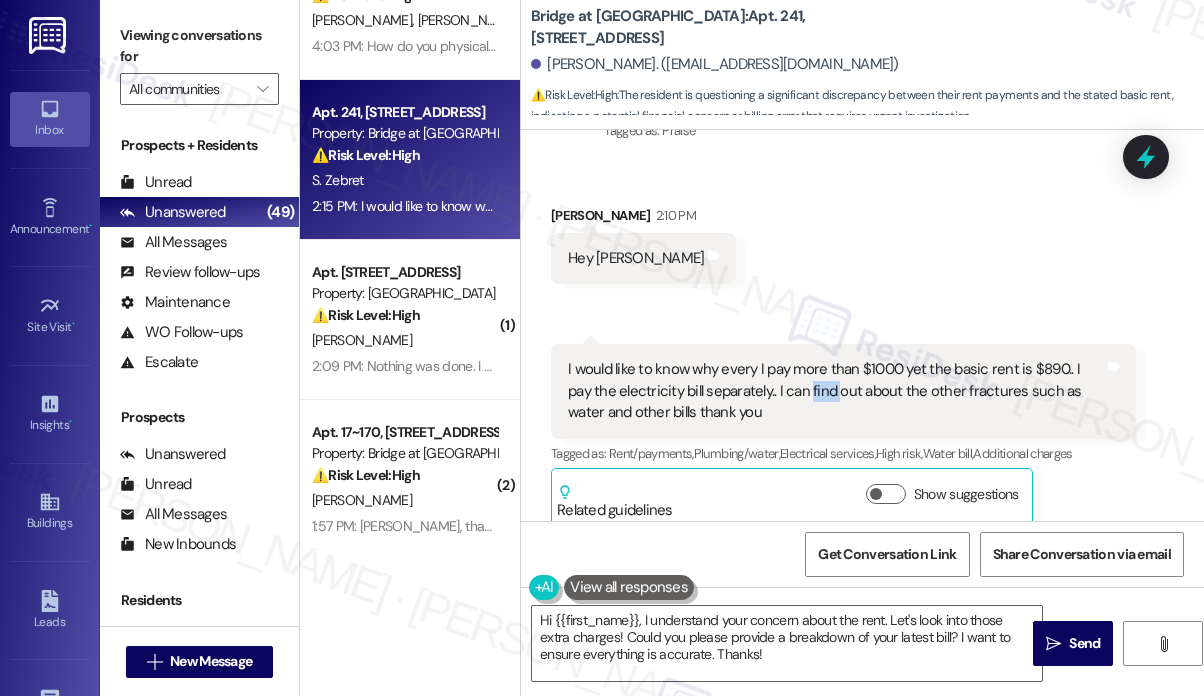 click on "I would like to know why every I pay more than $1000 yet the basic rent is $890.. I pay the electricity bill separately.. I can find out about the other fractures such as water and other bills thank you" at bounding box center (836, 391) 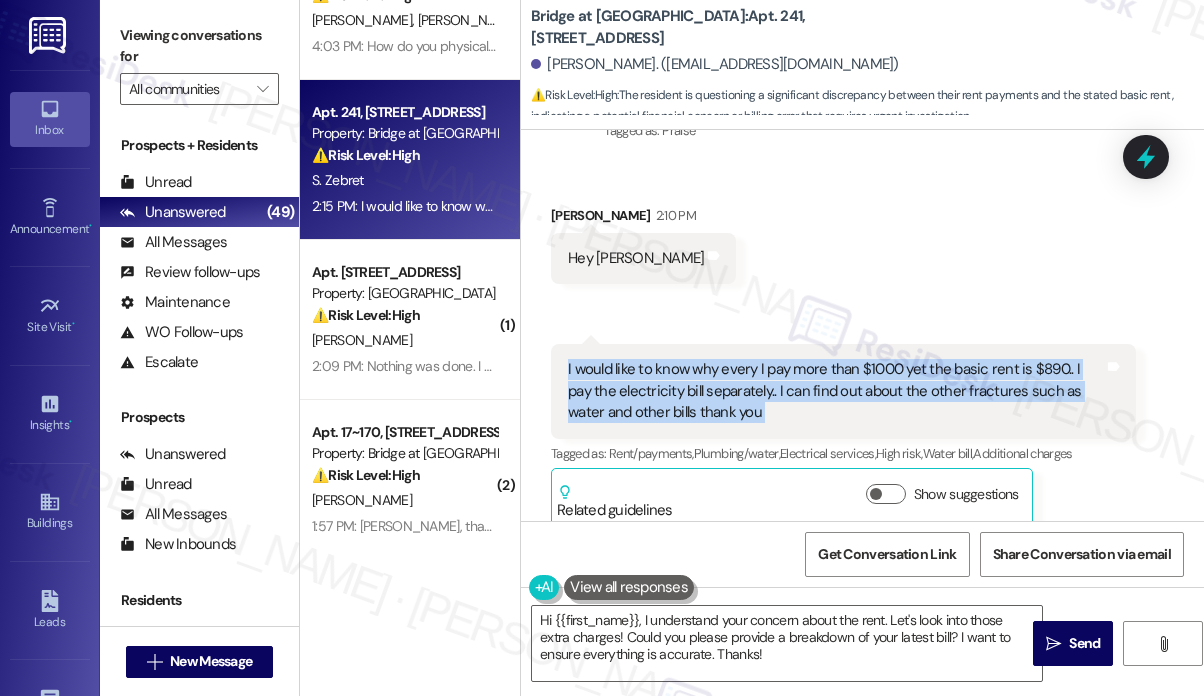 click on "I would like to know why every I pay more than $1000 yet the basic rent is $890.. I pay the electricity bill separately.. I can find out about the other fractures such as water and other bills thank you" at bounding box center (836, 391) 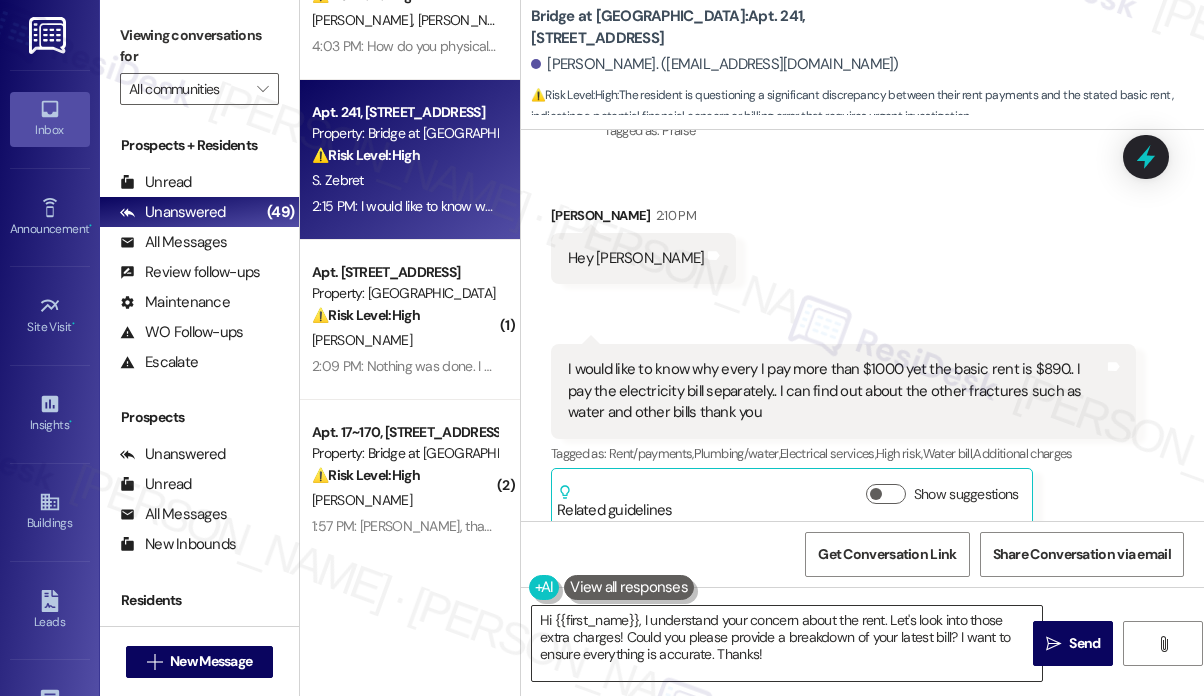 click on "Hi {{first_name}}, I understand your concern about the rent. Let's look into those extra charges! Could you please provide a breakdown of your latest bill? I want to ensure everything is accurate. Thanks!" at bounding box center [787, 643] 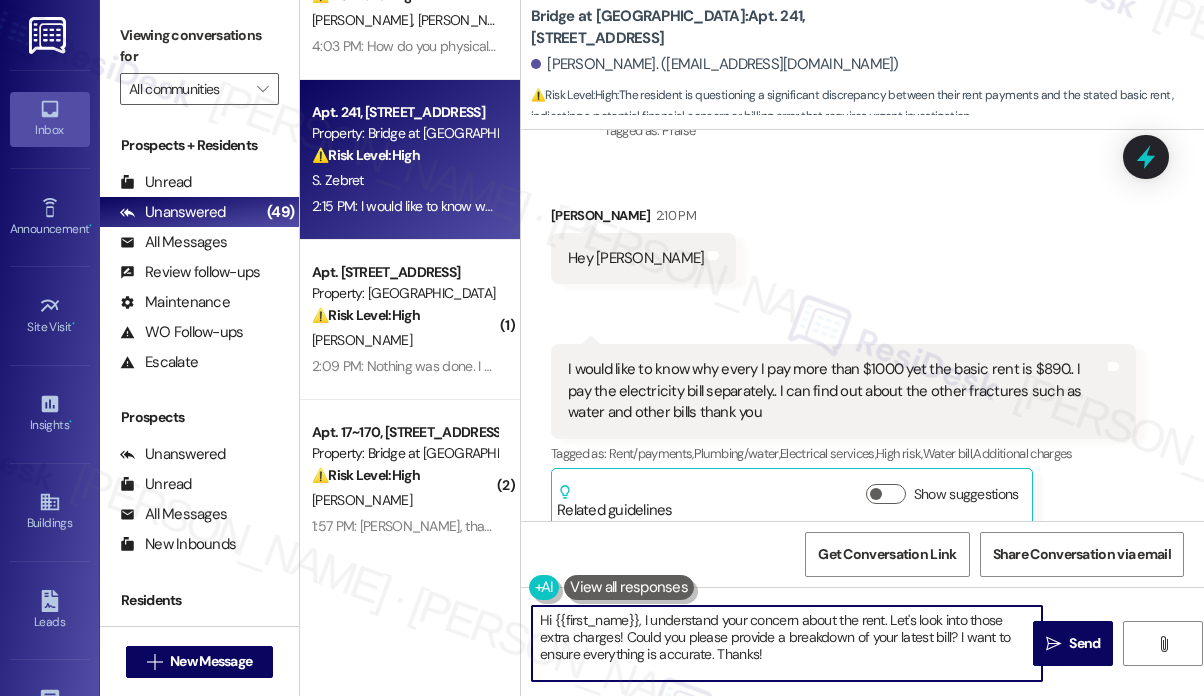click on "Hi {{first_name}}, I understand your concern about the rent. Let's look into those extra charges! Could you please provide a breakdown of your latest bill? I want to ensure everything is accurate. Thanks!" at bounding box center (787, 643) 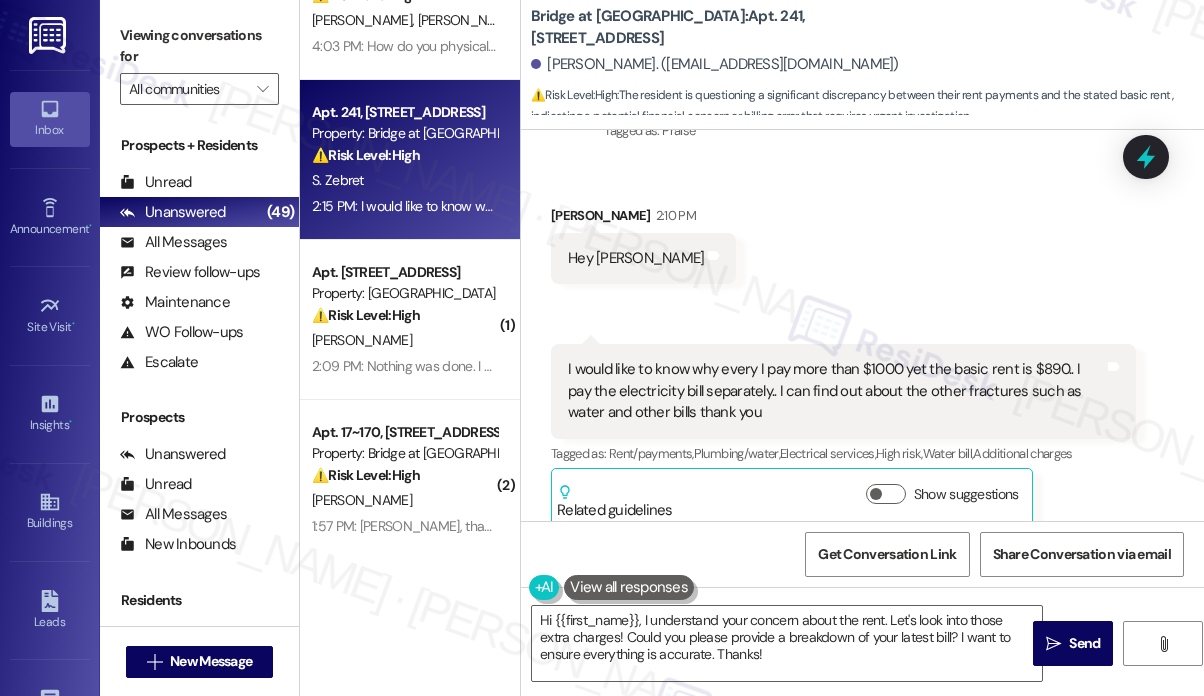 drag, startPoint x: 997, startPoint y: 270, endPoint x: 983, endPoint y: 293, distance: 26.925823 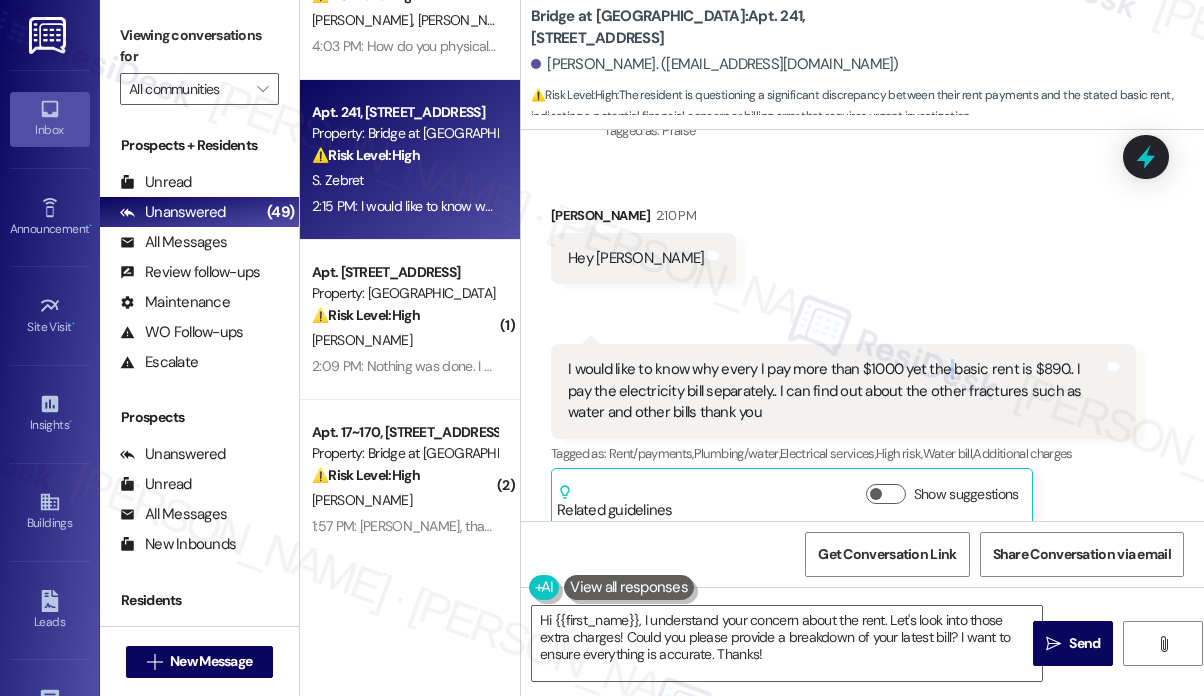 click on "I would like to know why every I pay more than $1000 yet the basic rent is $890.. I pay the electricity bill separately.. I can find out about the other fractures such as water and other bills thank you" at bounding box center (836, 391) 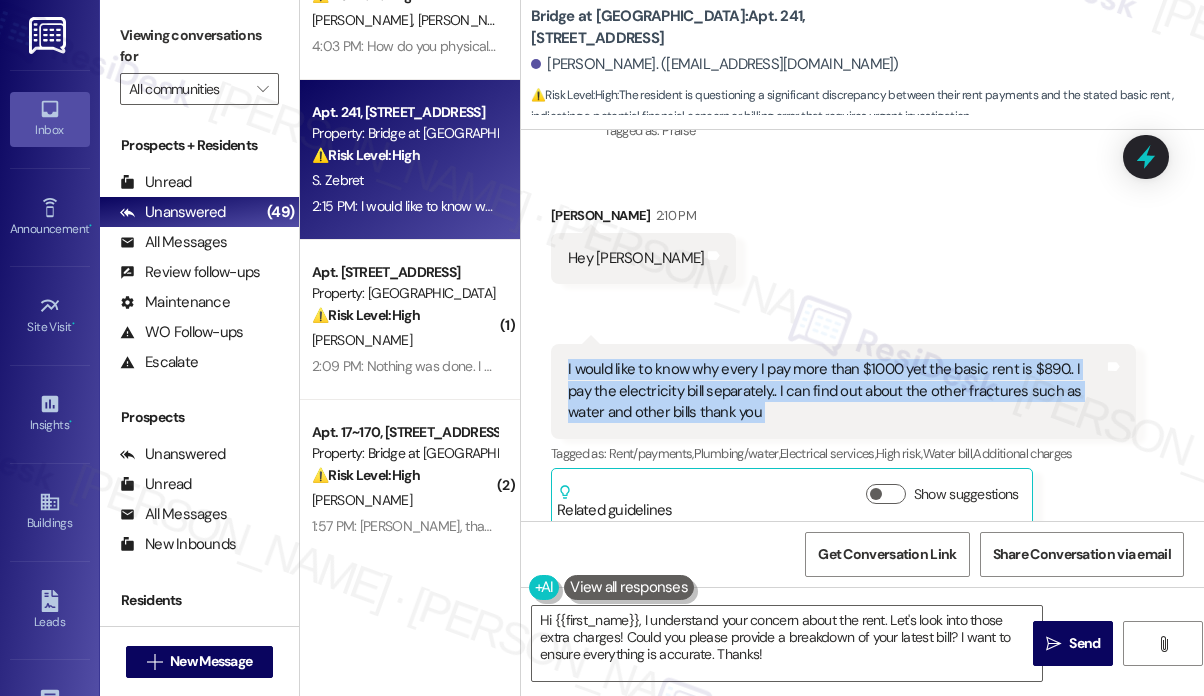 click on "I would like to know why every I pay more than $1000 yet the basic rent is $890.. I pay the electricity bill separately.. I can find out about the other fractures such as water and other bills thank you" at bounding box center [836, 391] 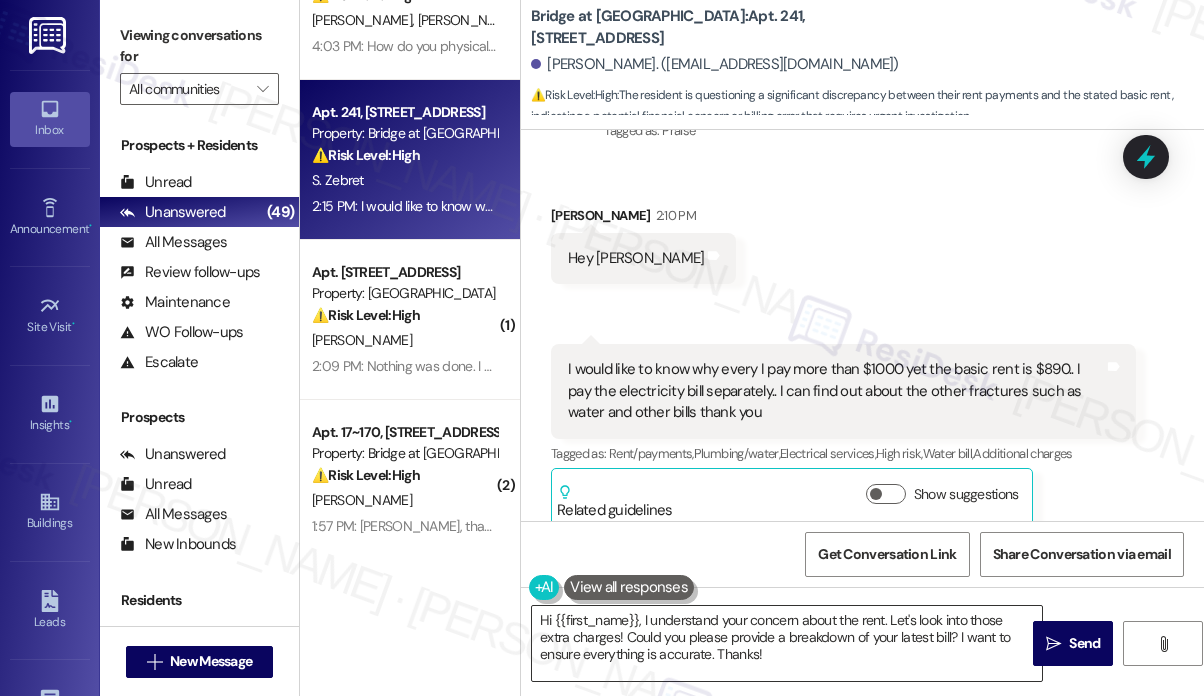 click on "Hi {{first_name}}, I understand your concern about the rent. Let's look into those extra charges! Could you please provide a breakdown of your latest bill? I want to ensure everything is accurate. Thanks!" at bounding box center (787, 643) 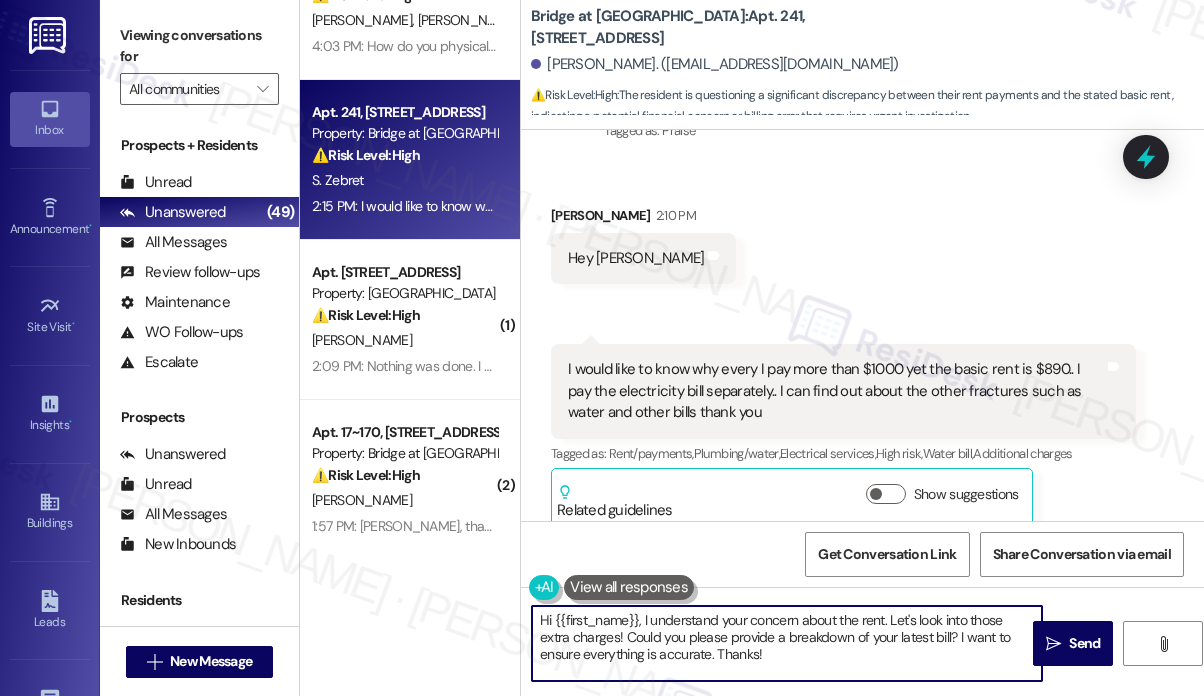 click on "Hi {{first_name}}, I understand your concern about the rent. Let's look into those extra charges! Could you please provide a breakdown of your latest bill? I want to ensure everything is accurate. Thanks!" at bounding box center (787, 643) 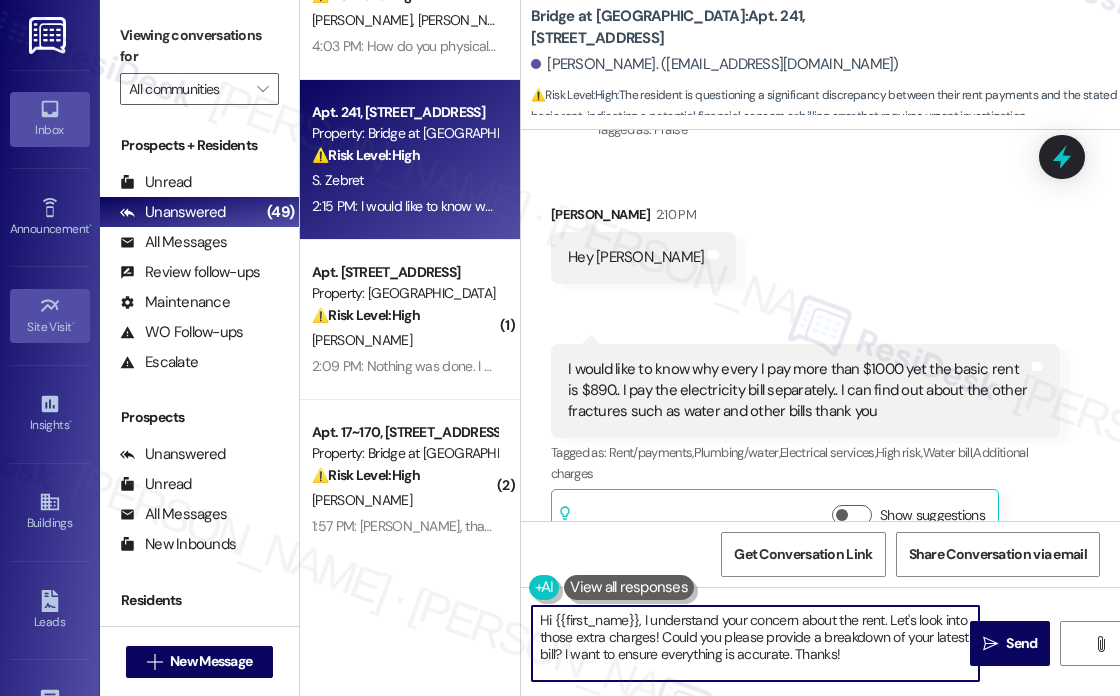 scroll, scrollTop: 2428, scrollLeft: 0, axis: vertical 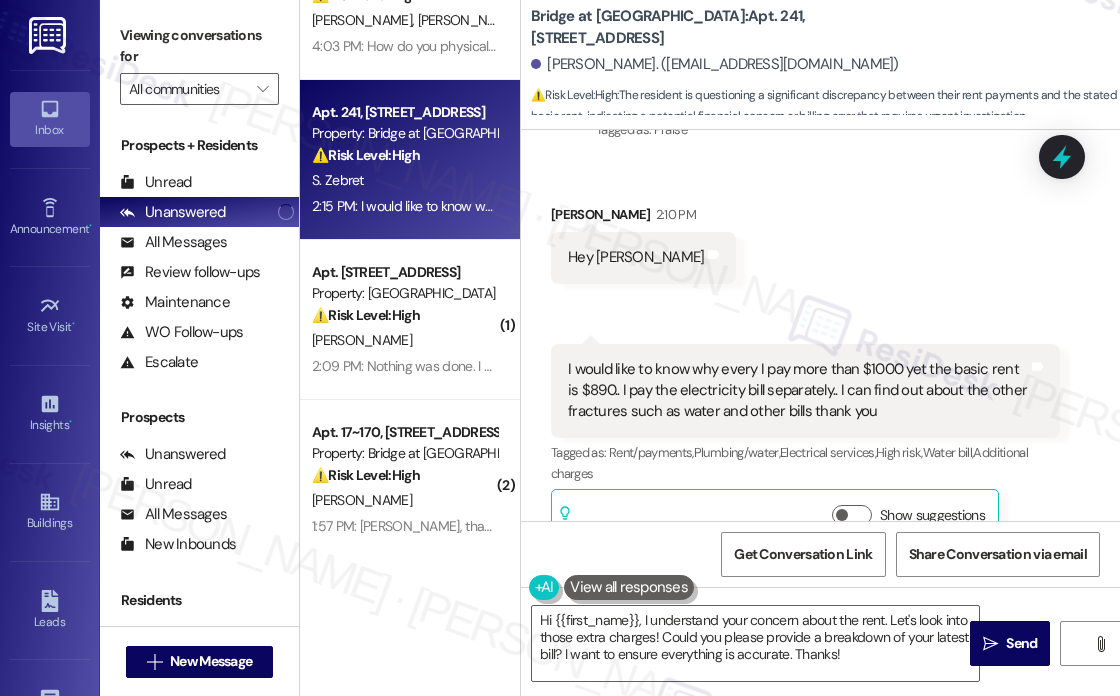 drag, startPoint x: 934, startPoint y: 206, endPoint x: 929, endPoint y: 237, distance: 31.400637 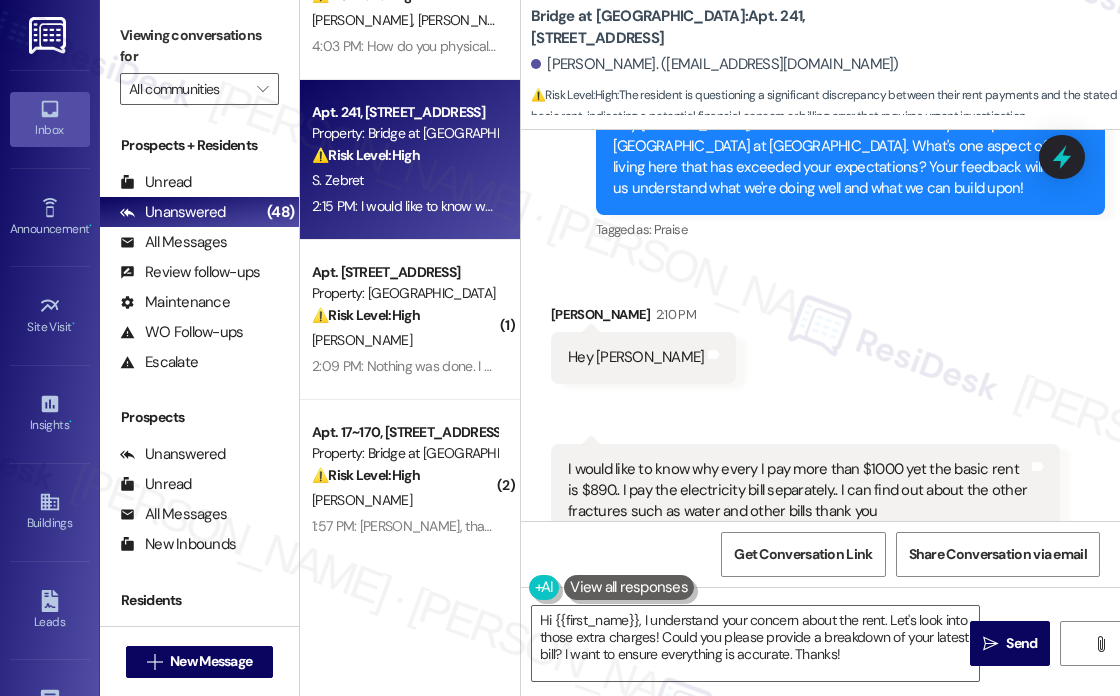 scroll, scrollTop: 2428, scrollLeft: 0, axis: vertical 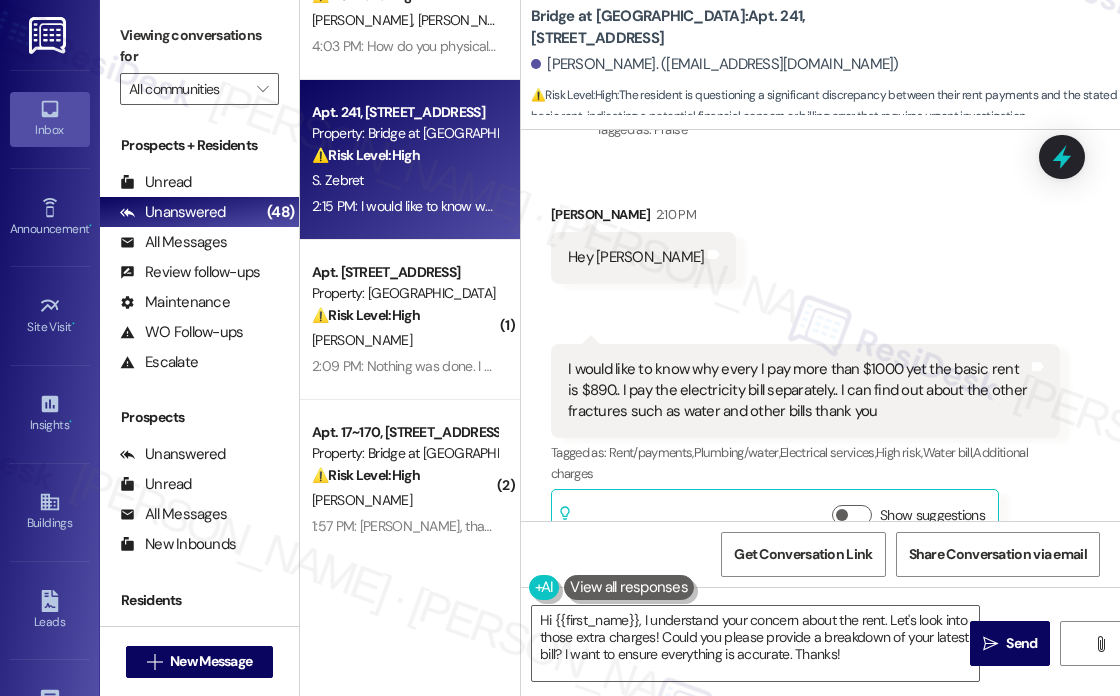 click on "Received via SMS [PERSON_NAME] 2:10 PM Hey [PERSON_NAME] and notes Received via SMS 2:15 PM [PERSON_NAME] 2:15 PM I would like to know why every I pay more than $1000 yet the basic rent is $890.. I pay the electricity bill separately.. I can find out about the other fractures such as water and other bills thank you Tags and notes Tagged as:   Rent/payments ,  Click to highlight conversations about Rent/payments Plumbing/water ,  Click to highlight conversations about Plumbing/water Electrical services ,  Click to highlight conversations about Electrical services High risk ,  Click to highlight conversations about High risk Water bill ,  Click to highlight conversations about Water bill Additional charges Click to highlight conversations about Additional charges  Related guidelines Show suggestions" at bounding box center [820, 361] 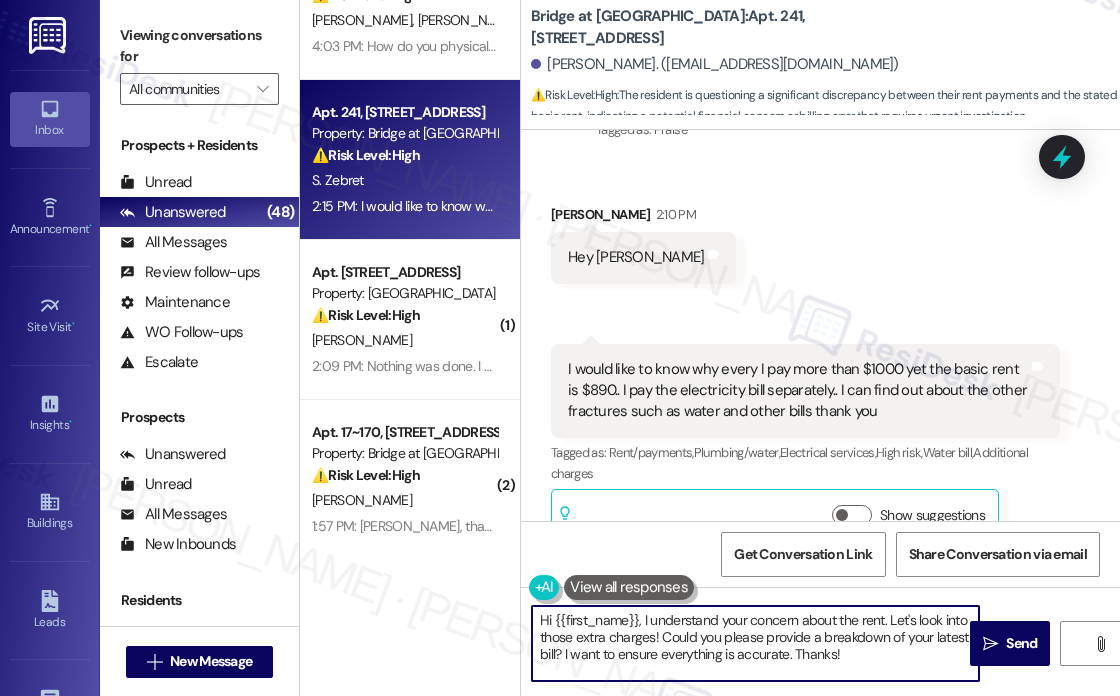 click on "Hi {{first_name}}, I understand your concern about the rent. Let's look into those extra charges! Could you please provide a breakdown of your latest bill? I want to ensure everything is accurate. Thanks!" at bounding box center [755, 643] 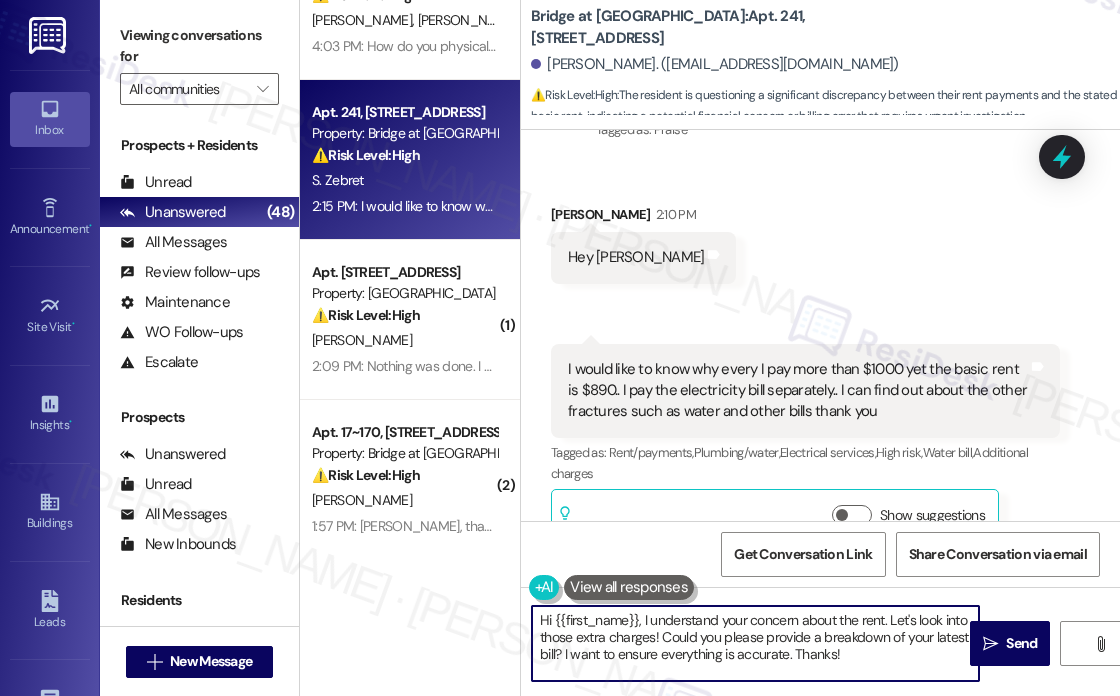click on "I would like to know why every I pay more than $1000 yet the basic rent is $890.. I pay the electricity bill separately.. I can find out about the other fractures such as water and other bills thank you" at bounding box center [798, 391] 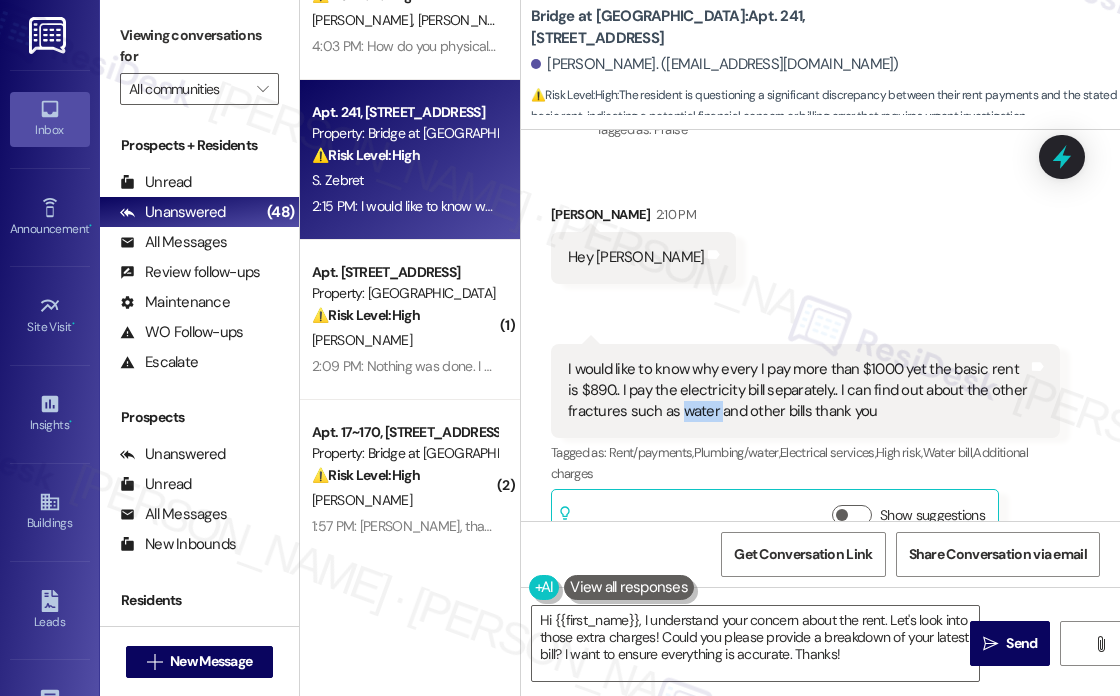 click on "I would like to know why every I pay more than $1000 yet the basic rent is $890.. I pay the electricity bill separately.. I can find out about the other fractures such as water and other bills thank you" at bounding box center [798, 391] 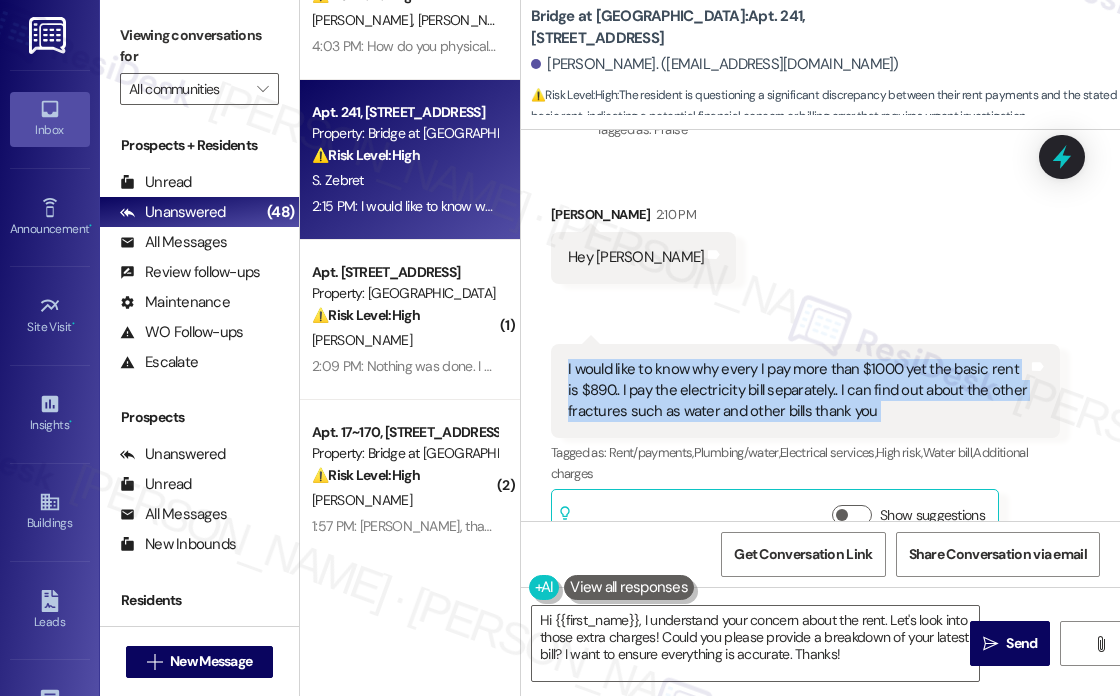 click on "I would like to know why every I pay more than $1000 yet the basic rent is $890.. I pay the electricity bill separately.. I can find out about the other fractures such as water and other bills thank you" at bounding box center (798, 391) 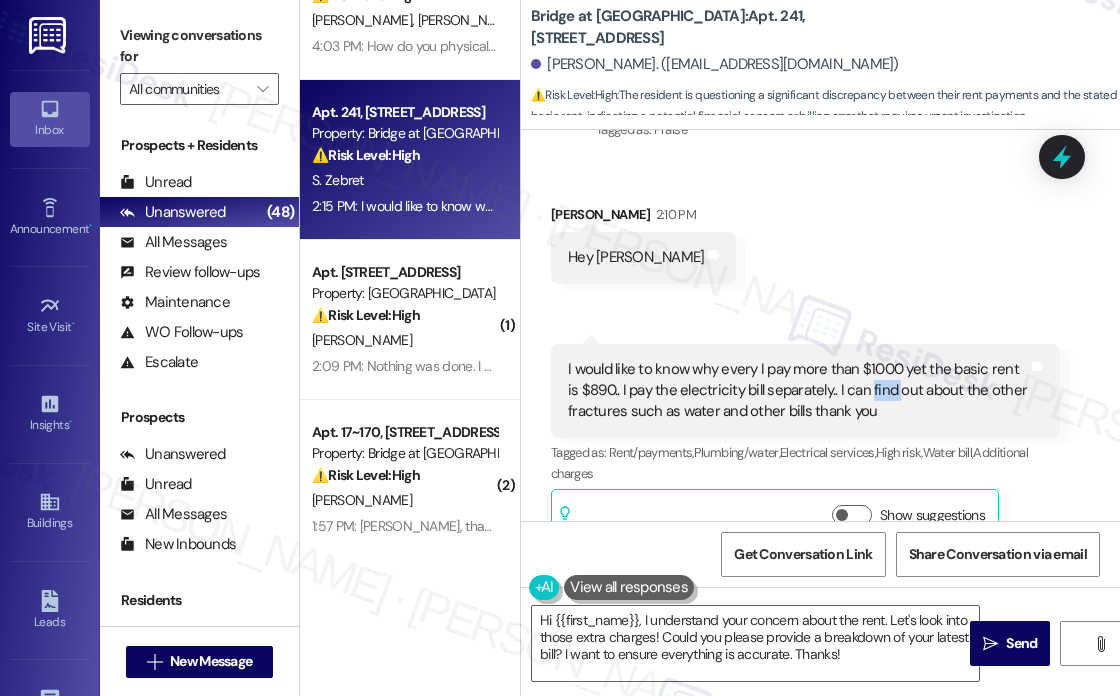 click on "I would like to know why every I pay more than $1000 yet the basic rent is $890.. I pay the electricity bill separately.. I can find out about the other fractures such as water and other bills thank you" at bounding box center (798, 391) 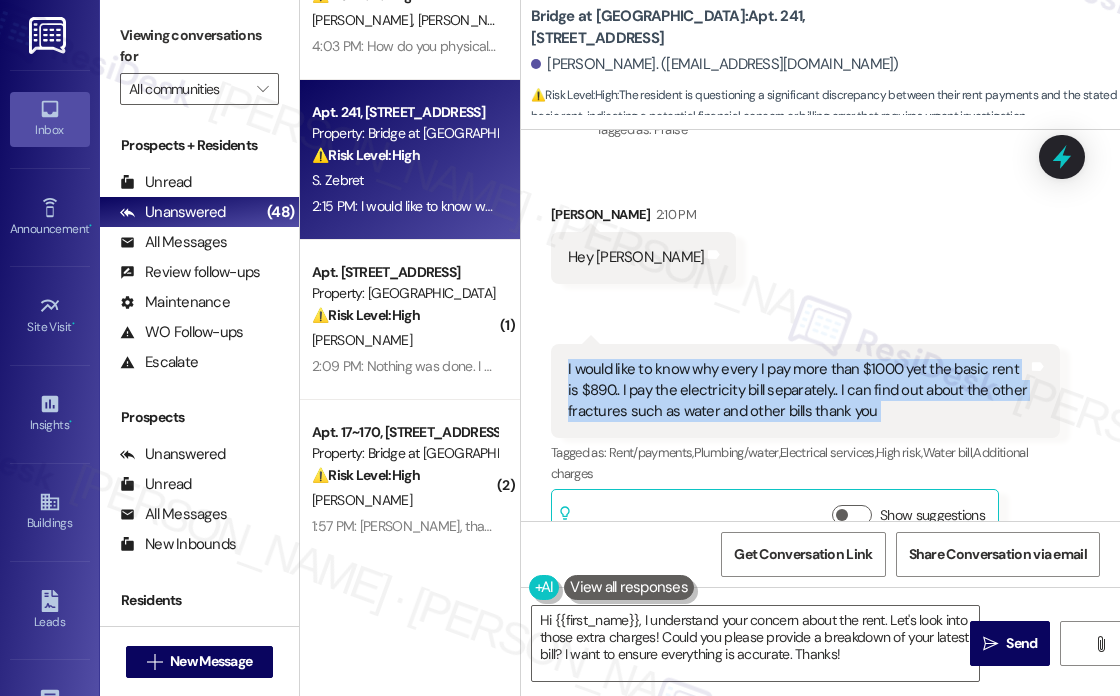 click on "I would like to know why every I pay more than $1000 yet the basic rent is $890.. I pay the electricity bill separately.. I can find out about the other fractures such as water and other bills thank you" at bounding box center [798, 391] 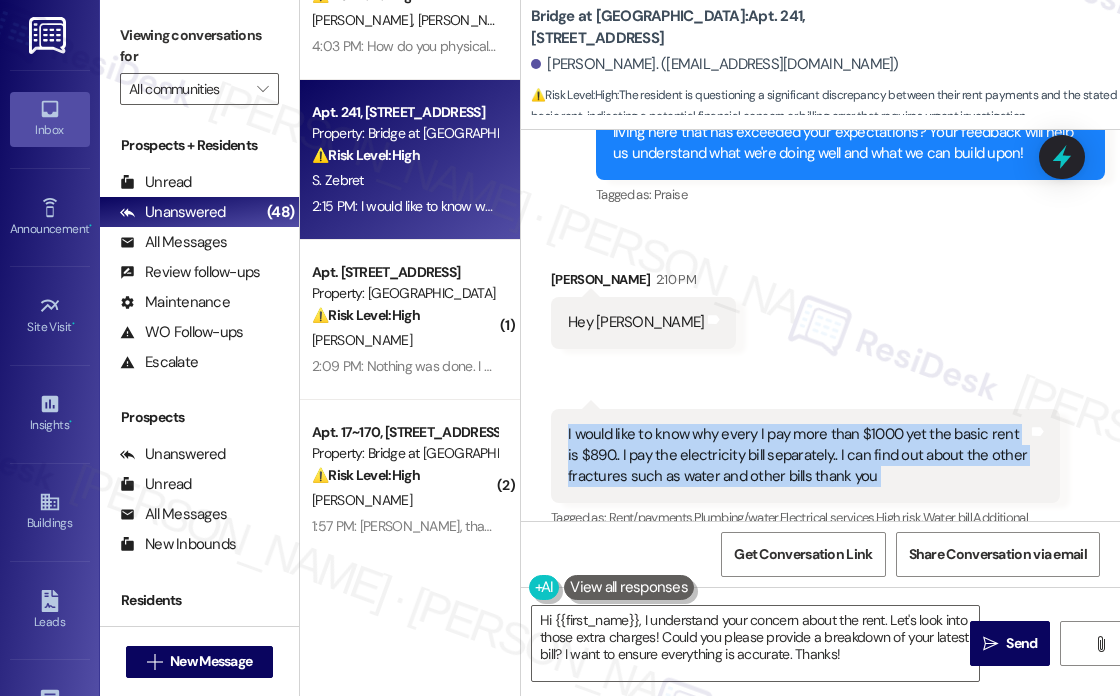 scroll, scrollTop: 2228, scrollLeft: 0, axis: vertical 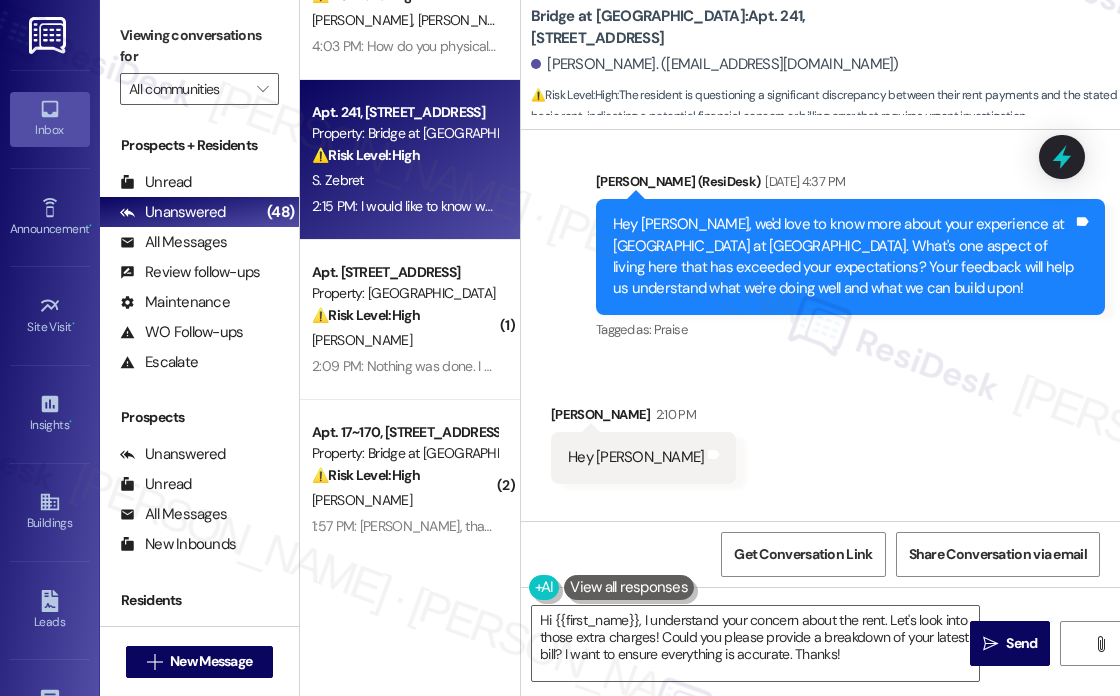click on "Hey [PERSON_NAME], we'd love to know more about your experience at [GEOGRAPHIC_DATA] at [GEOGRAPHIC_DATA]. What's one aspect of living here that has exceeded your expectations? Your feedback will help us understand what we're doing well and what we can build upon!" at bounding box center [843, 257] 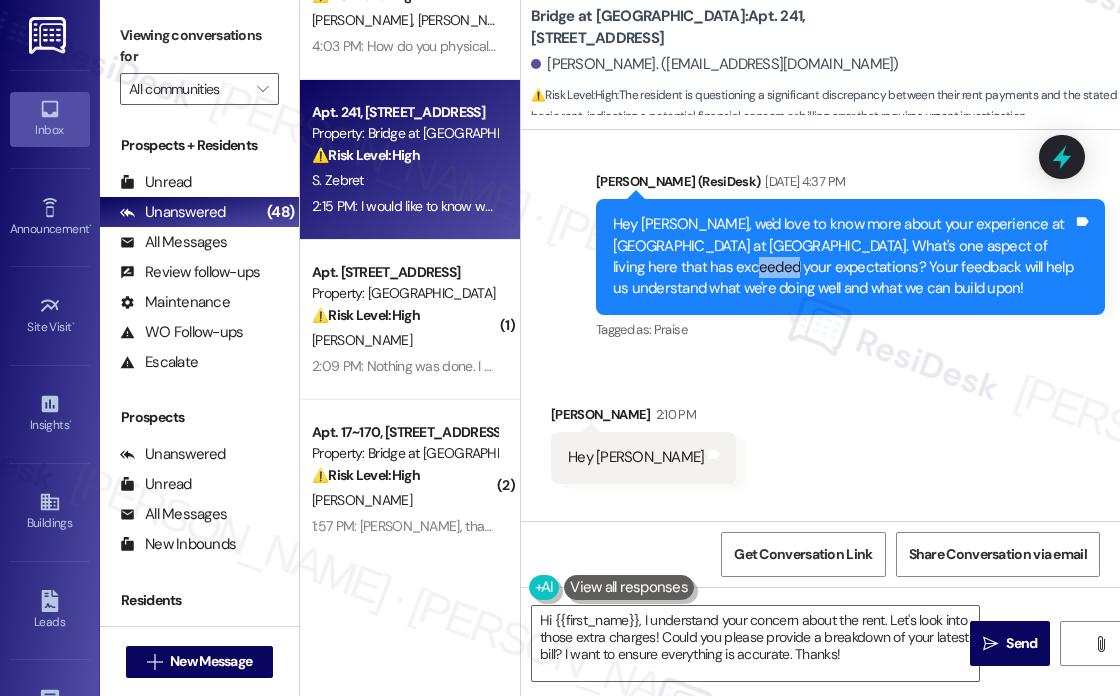 click on "Hey [PERSON_NAME], we'd love to know more about your experience at [GEOGRAPHIC_DATA] at [GEOGRAPHIC_DATA]. What's one aspect of living here that has exceeded your expectations? Your feedback will help us understand what we're doing well and what we can build upon!" at bounding box center (843, 257) 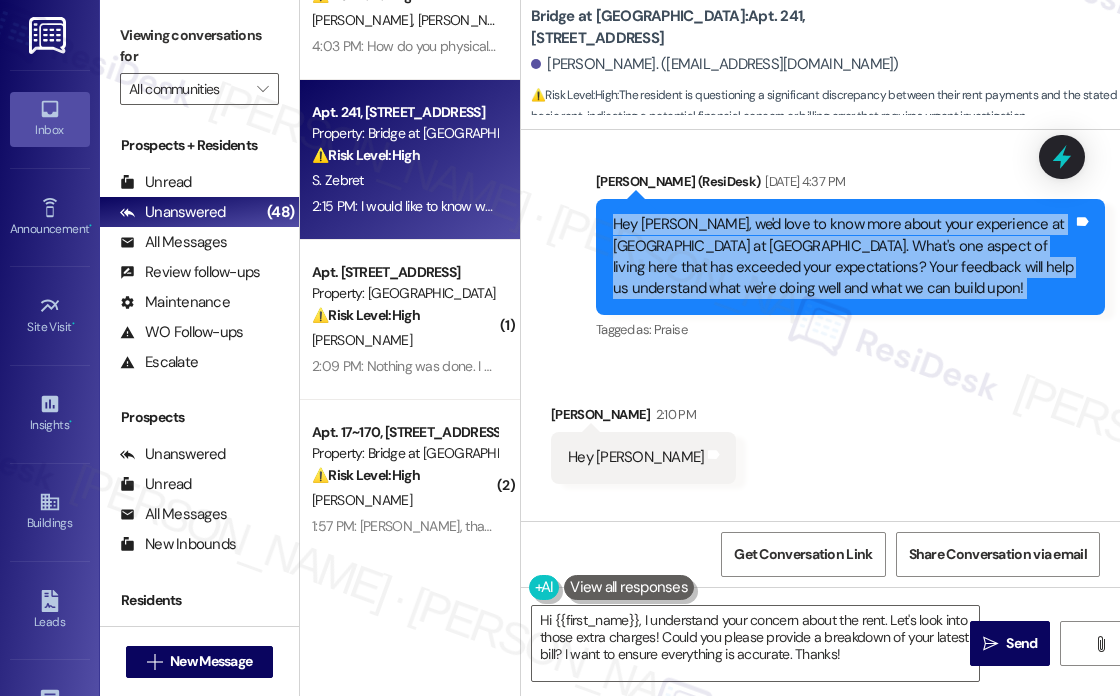 click on "Hey [PERSON_NAME], we'd love to know more about your experience at [GEOGRAPHIC_DATA] at [GEOGRAPHIC_DATA]. What's one aspect of living here that has exceeded your expectations? Your feedback will help us understand what we're doing well and what we can build upon!" at bounding box center (843, 257) 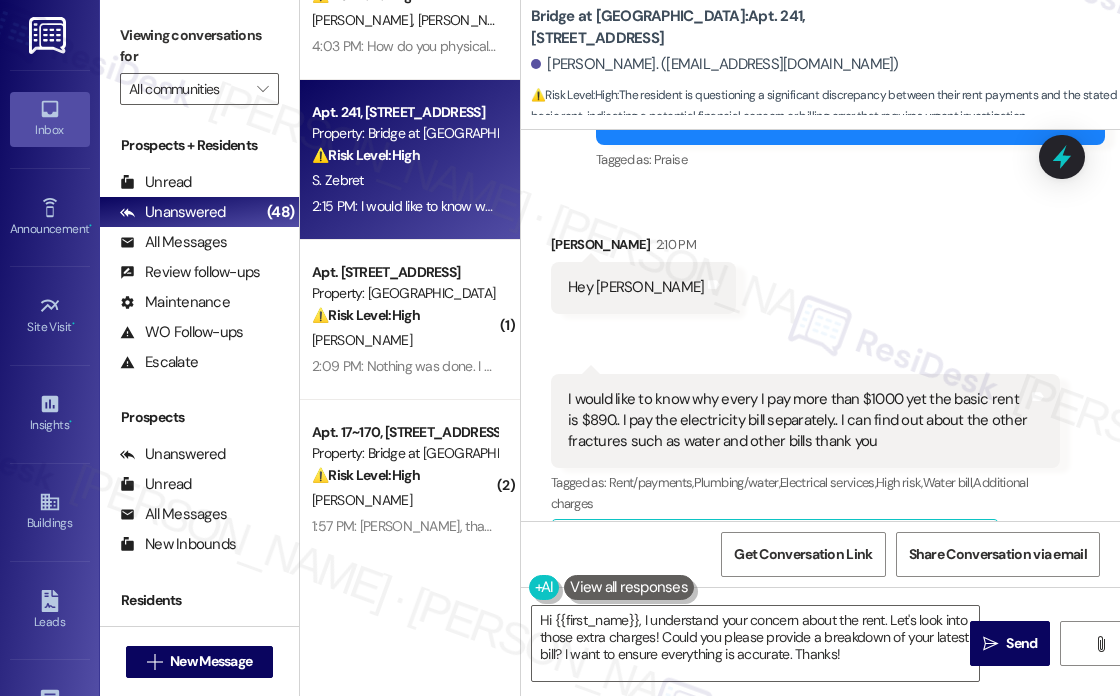 scroll, scrollTop: 2470, scrollLeft: 0, axis: vertical 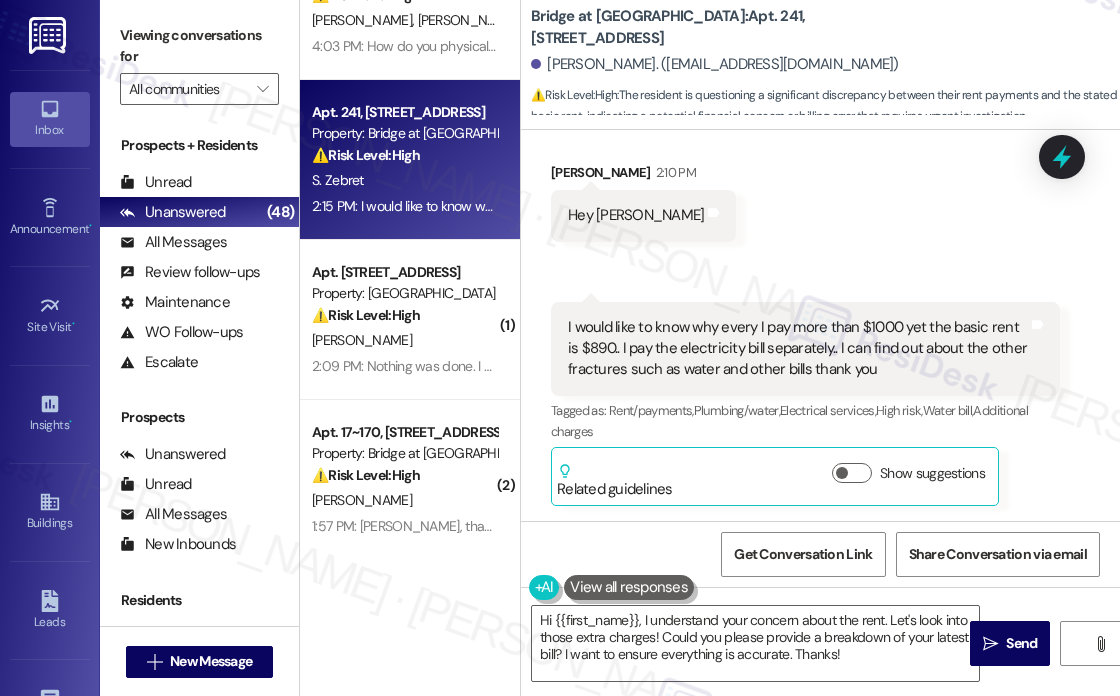 click on "I would like to know why every I pay more than $1000 yet the basic rent is $890.. I pay the electricity bill separately.. I can find out about the other fractures such as water and other bills thank you" at bounding box center [798, 349] 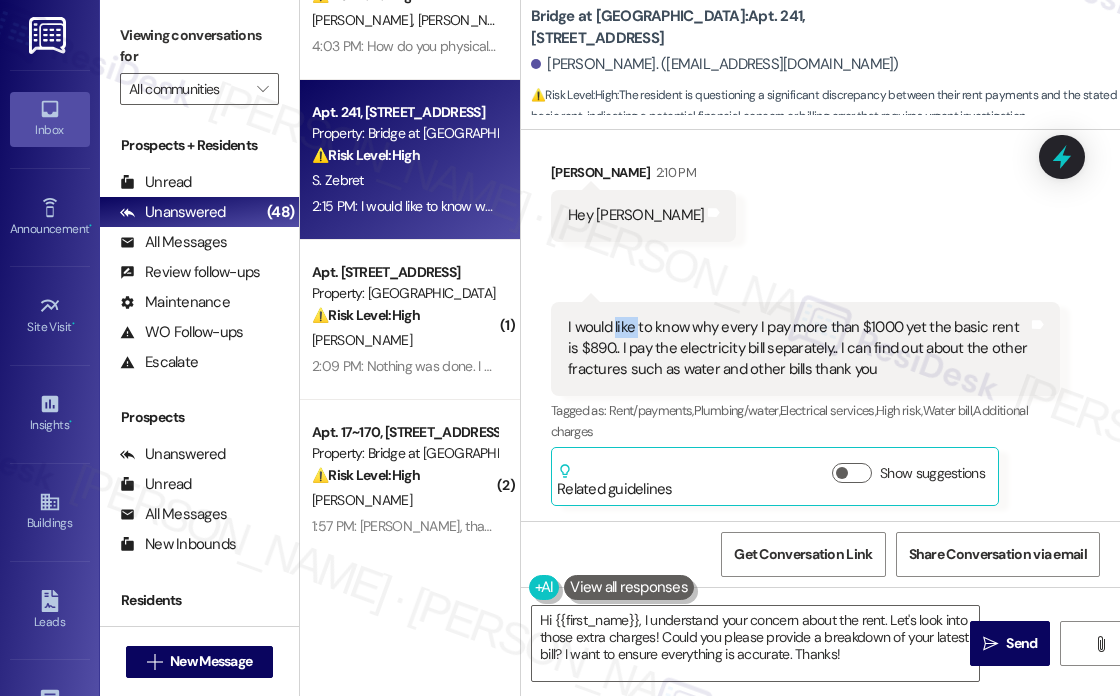 click on "I would like to know why every I pay more than $1000 yet the basic rent is $890.. I pay the electricity bill separately.. I can find out about the other fractures such as water and other bills thank you" at bounding box center [798, 349] 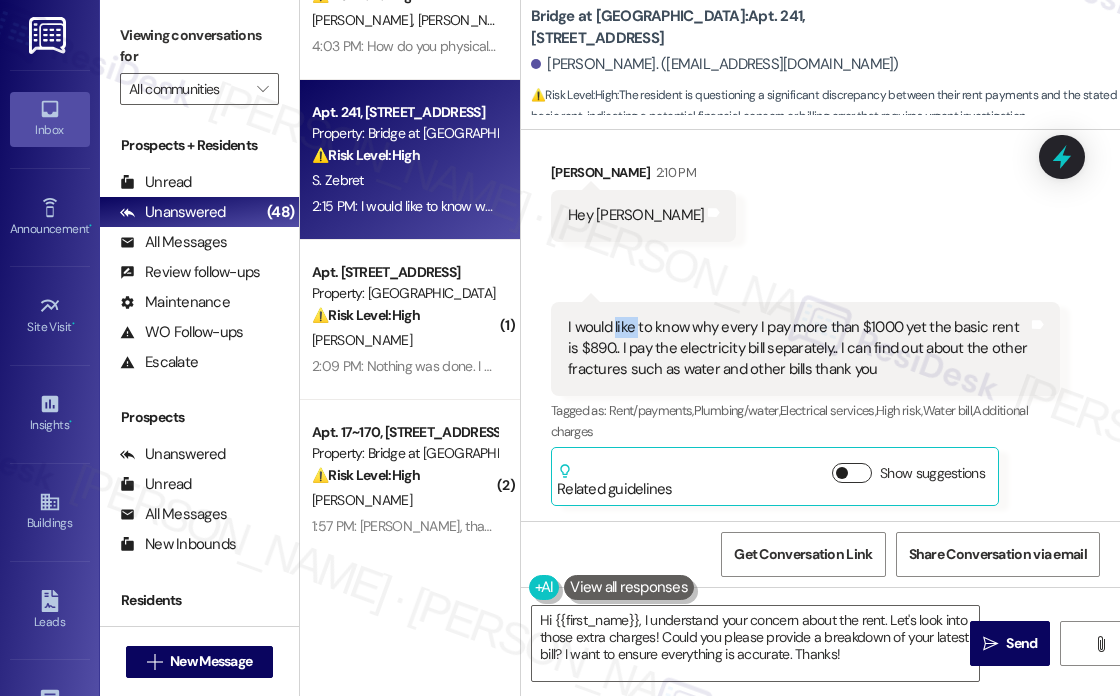 click on "Show suggestions" at bounding box center [852, 473] 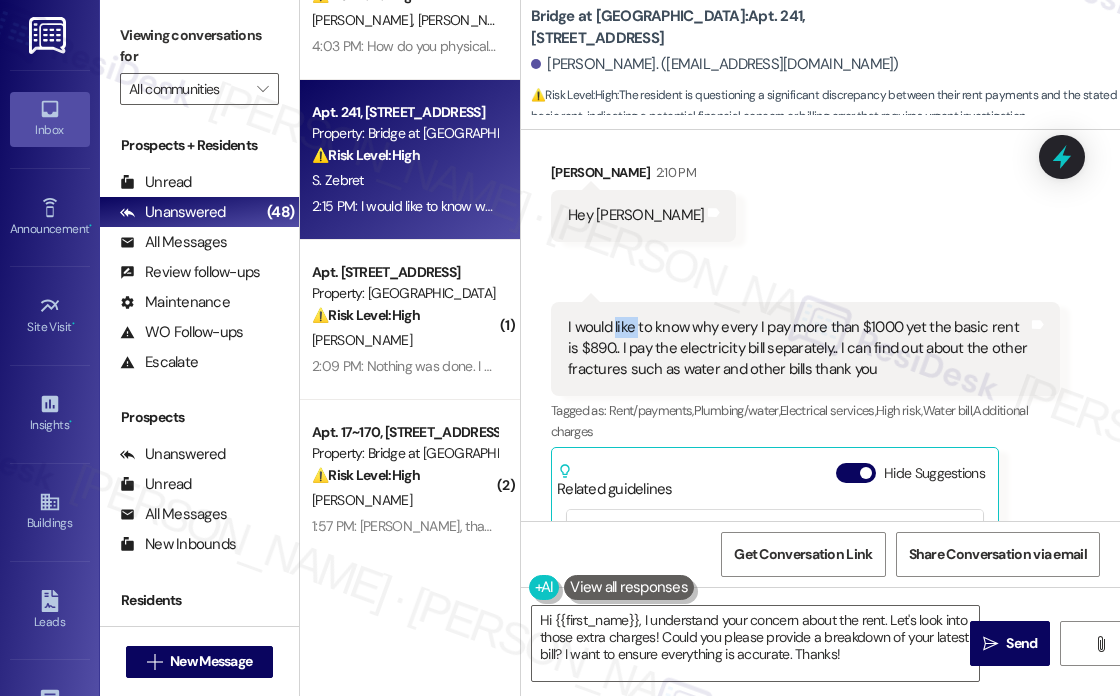 scroll, scrollTop: 2748, scrollLeft: 0, axis: vertical 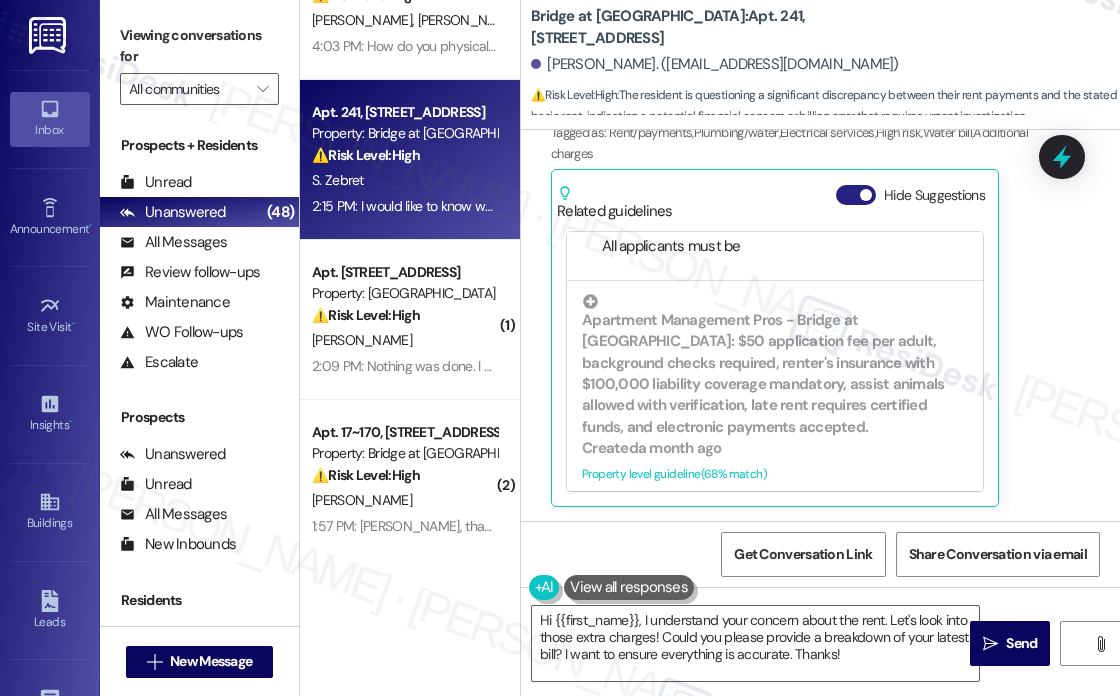 click on "Hide Suggestions" at bounding box center [856, 195] 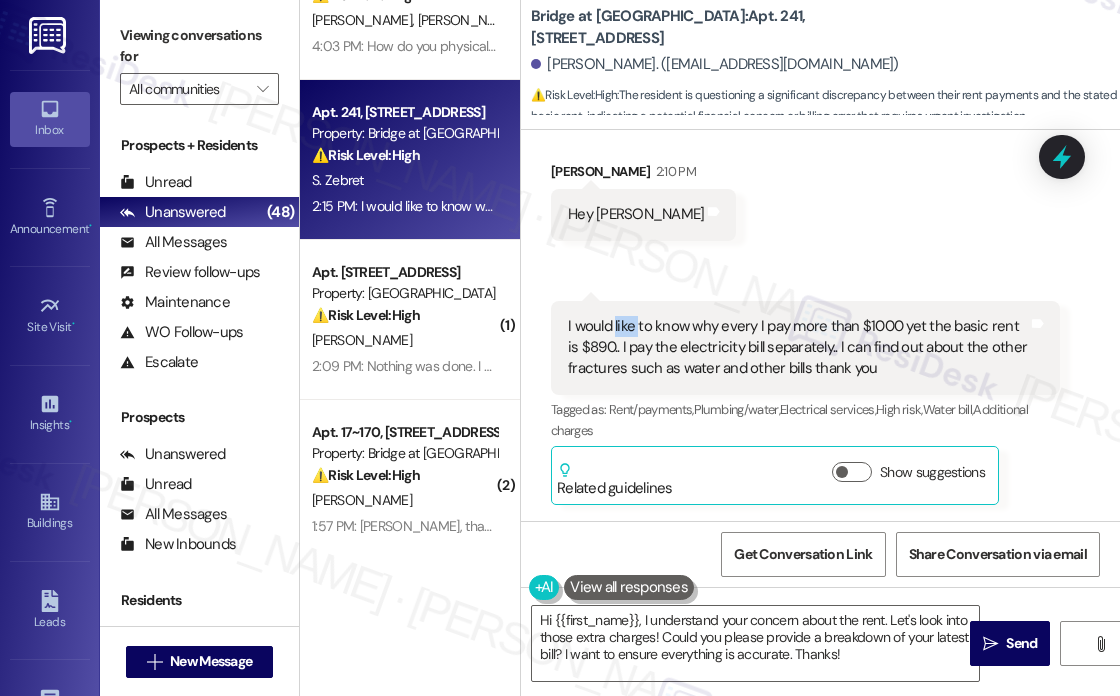 scroll, scrollTop: 2470, scrollLeft: 0, axis: vertical 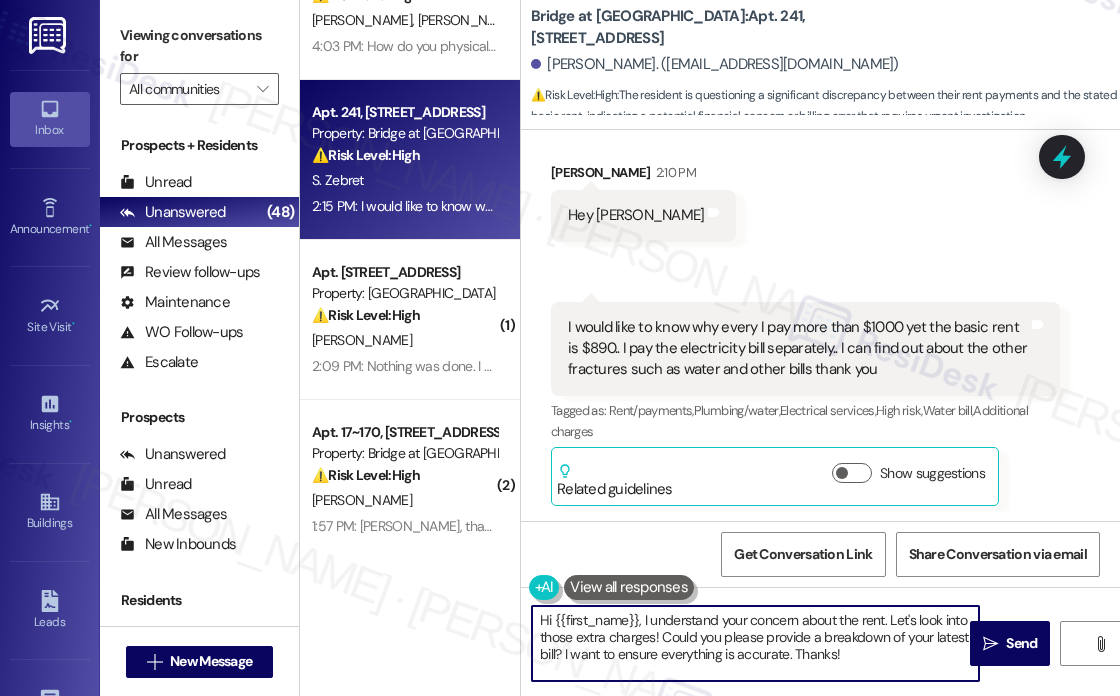 click on "Hi {{first_name}}, I understand your concern about the rent. Let's look into those extra charges! Could you please provide a breakdown of your latest bill? I want to ensure everything is accurate. Thanks!" at bounding box center (755, 643) 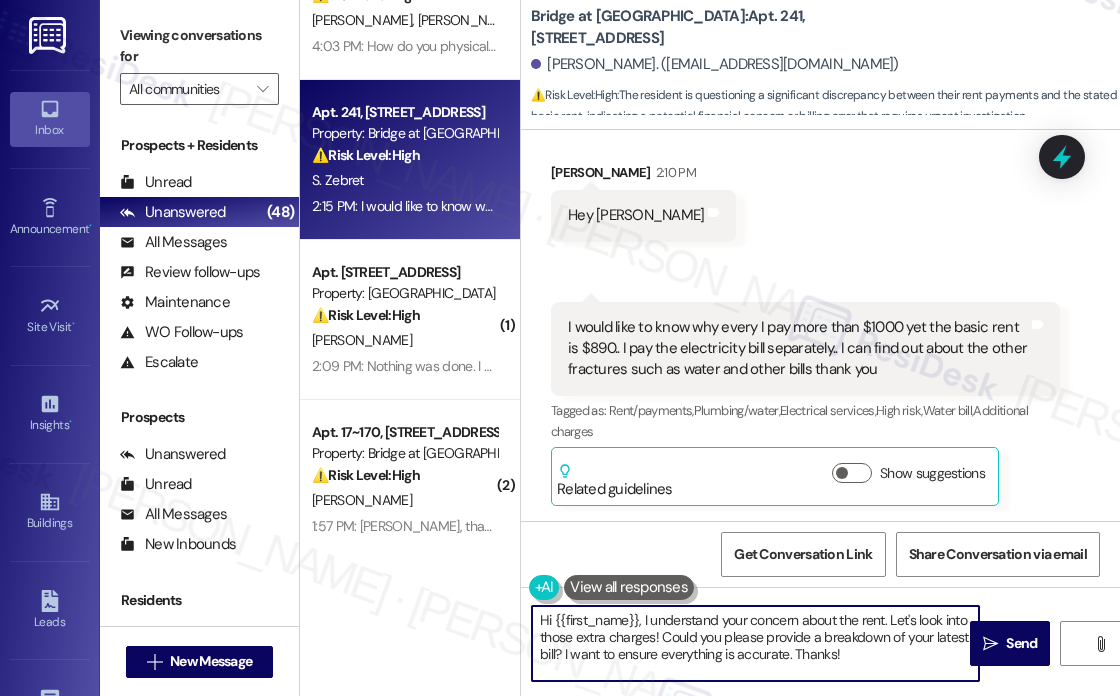 click on "Hi {{first_name}}, I understand your concern about the rent. Let's look into those extra charges! Could you please provide a breakdown of your latest bill? I want to ensure everything is accurate. Thanks!" at bounding box center (755, 643) 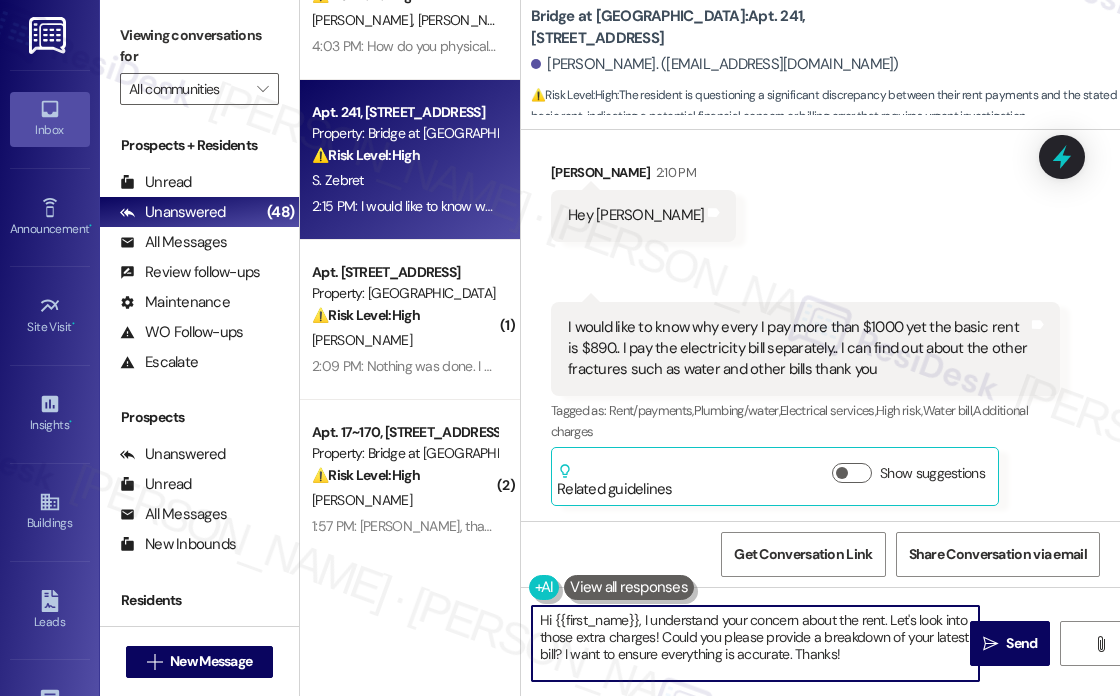 click on "Hi {{first_name}}, I understand your concern about the rent. Let's look into those extra charges! Could you please provide a breakdown of your latest bill? I want to ensure everything is accurate. Thanks!" at bounding box center [755, 643] 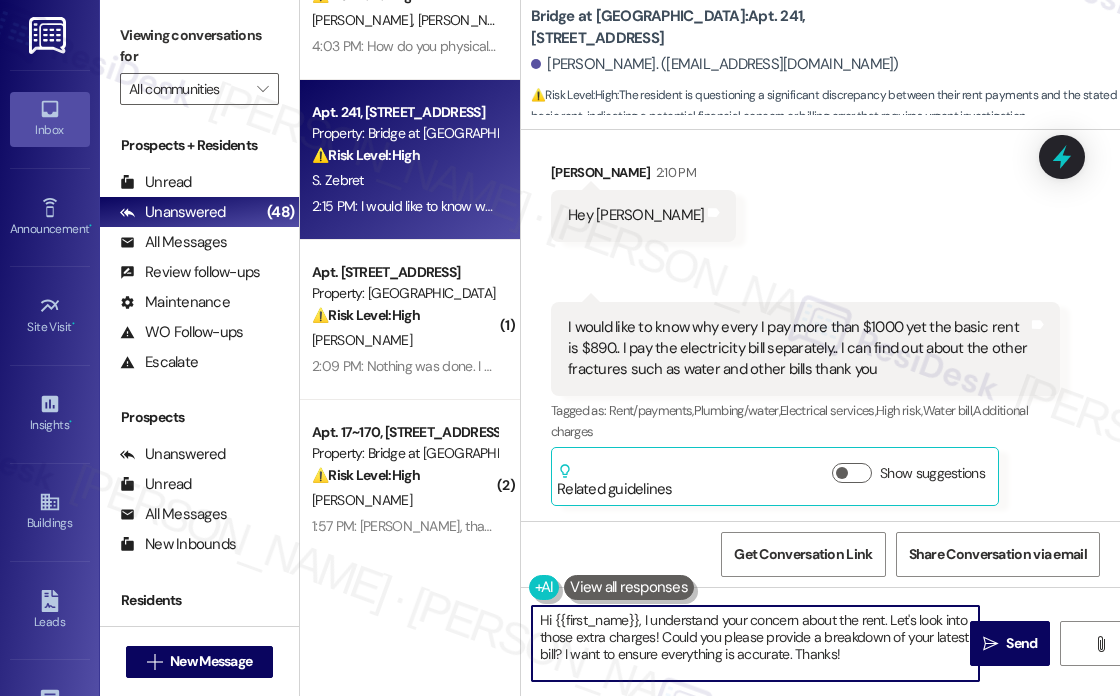 click on "Hi {{first_name}}, I understand your concern about the rent. Let's look into those extra charges! Could you please provide a breakdown of your latest bill? I want to ensure everything is accurate. Thanks!  Send " at bounding box center (820, 662) 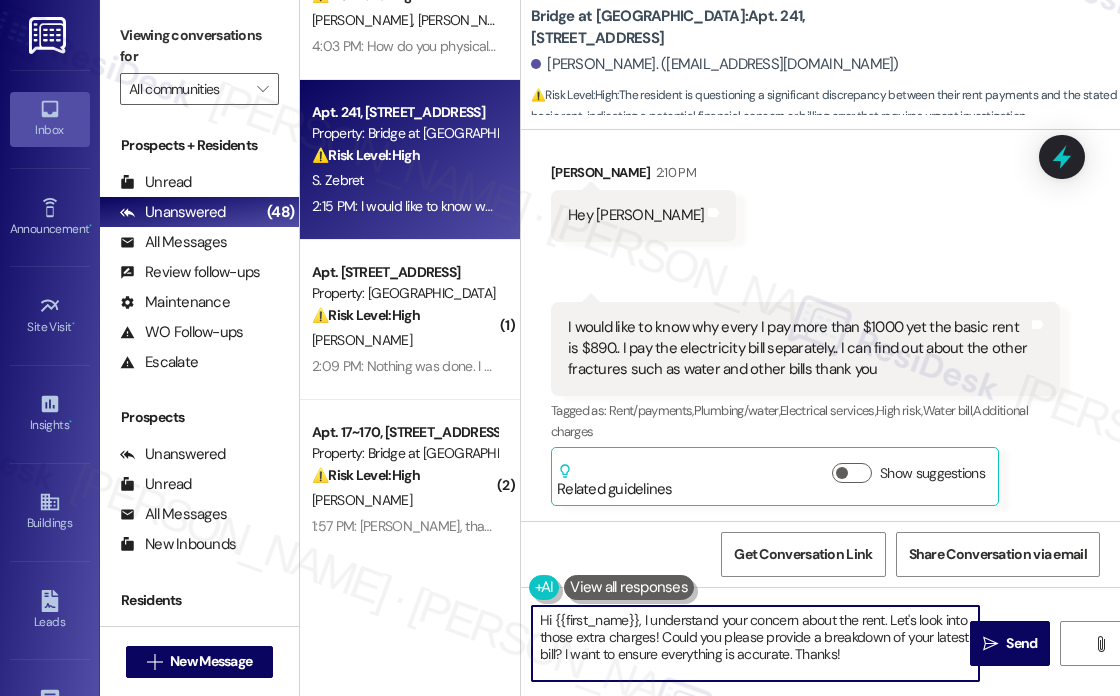 drag, startPoint x: 887, startPoint y: 620, endPoint x: 661, endPoint y: 636, distance: 226.56566 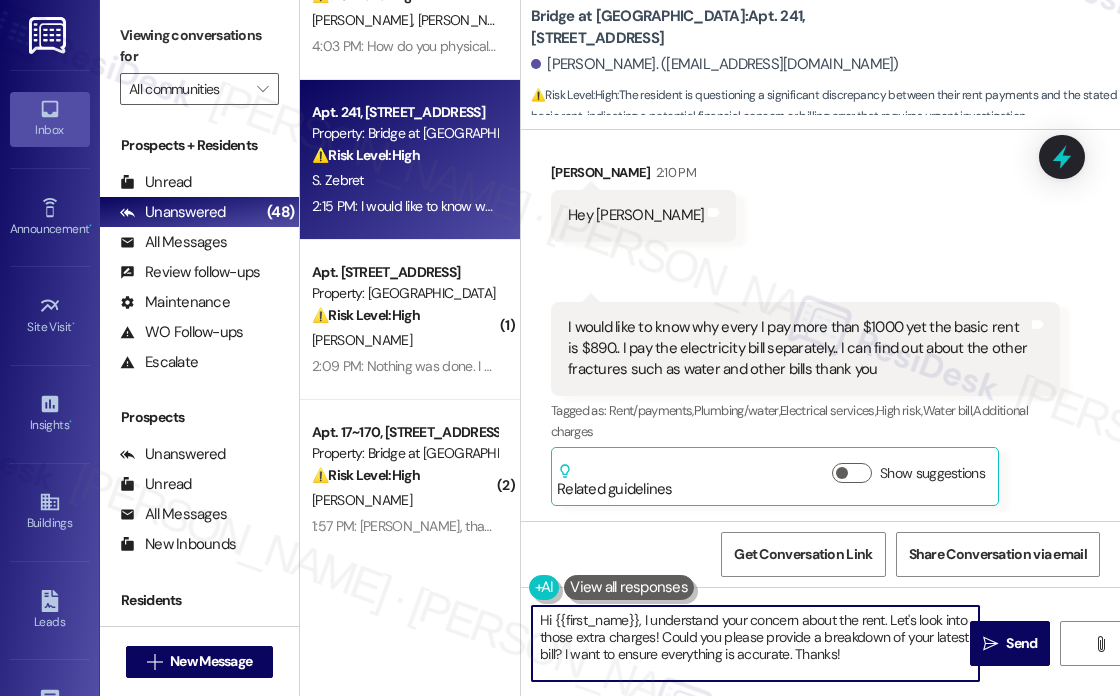 click on "Hi {{first_name}}, I understand your concern about the rent. Let's look into those extra charges! Could you please provide a breakdown of your latest bill? I want to ensure everything is accurate. Thanks!" at bounding box center [755, 643] 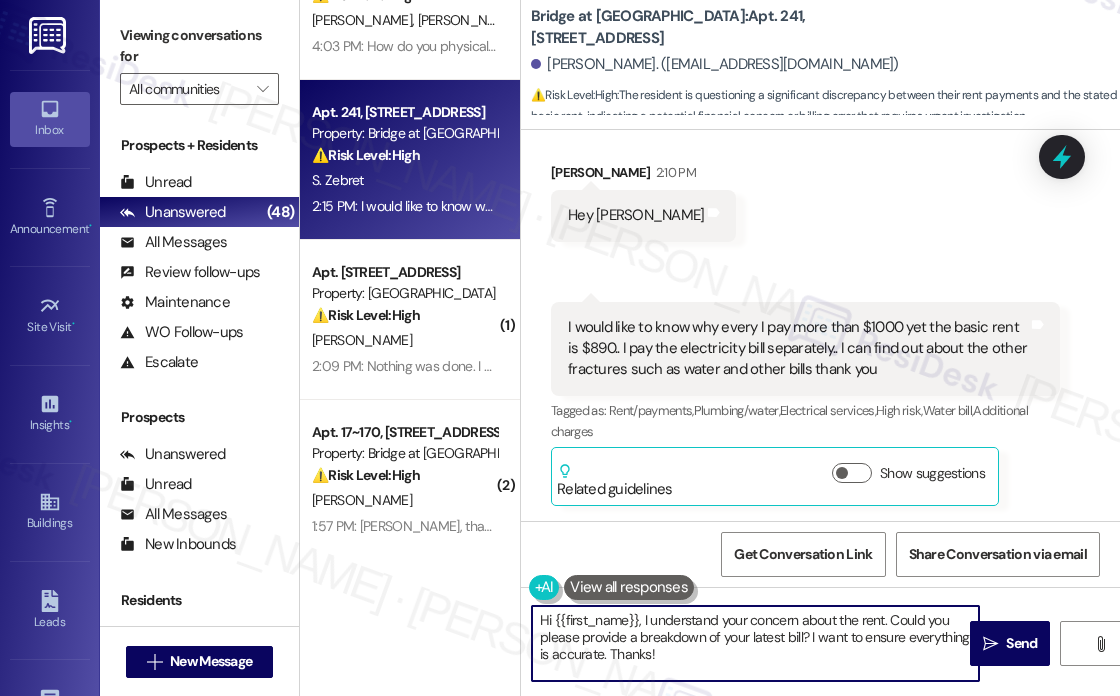 click on "Hi {{first_name}}, I understand your concern about the rent. Could you please provide a breakdown of your latest bill? I want to ensure everything is accurate. Thanks!" at bounding box center (755, 643) 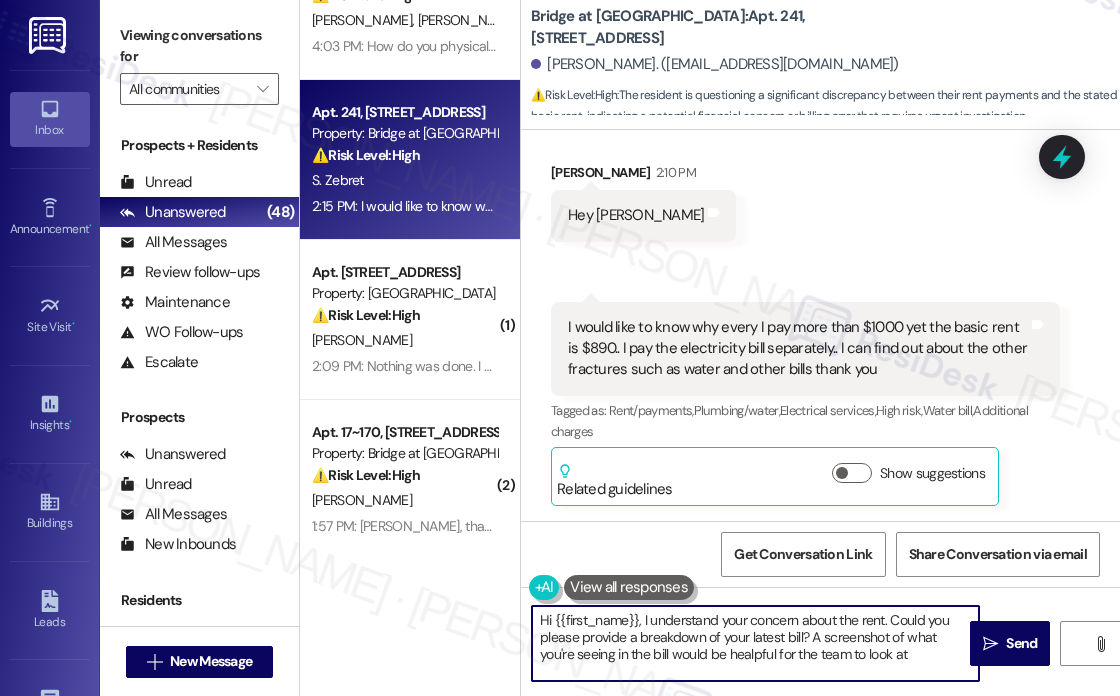 type on "Hi {{first_name}}, I understand your concern about the rent. Could you please provide a breakdown of your latest bill? A screenshot of what you're seeing in the bill would be healpful for the team to look at." 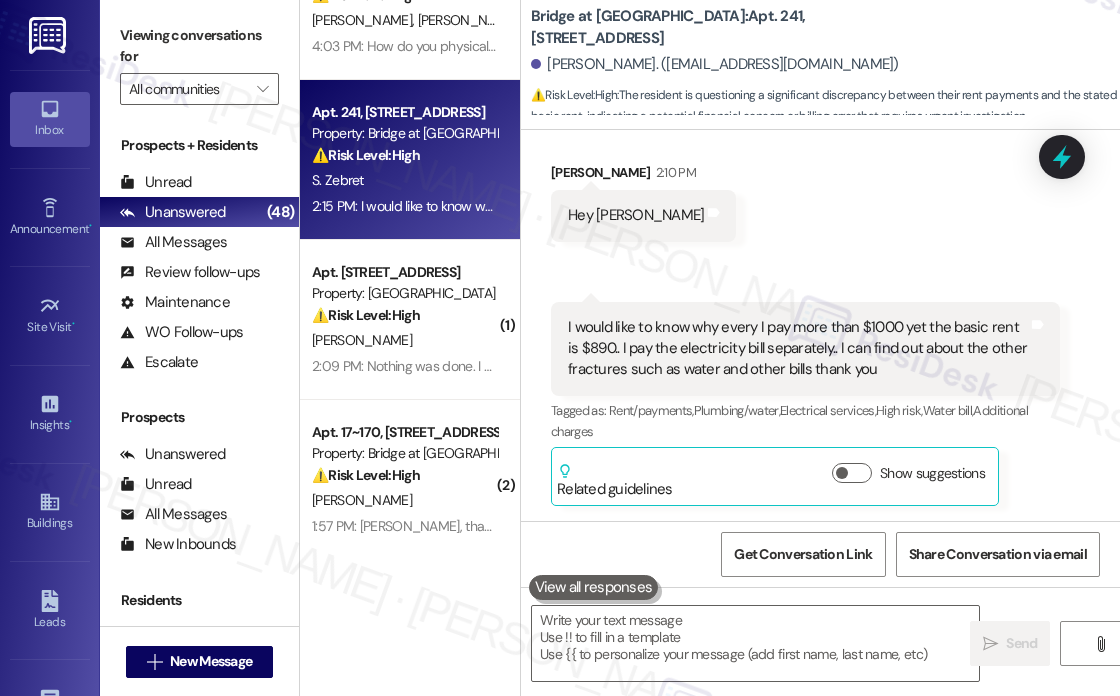 click on "Received via SMS [PERSON_NAME] 2:10 PM Hey [PERSON_NAME] and notes Received via SMS 2:15 PM [PERSON_NAME] 2:15 PM I would like to know why every I pay more than $1000 yet the basic rent is $890.. I pay the electricity bill separately.. I can find out about the other fractures such as water and other bills thank you Tags and notes Tagged as:   Rent/payments ,  Click to highlight conversations about Rent/payments Plumbing/water ,  Click to highlight conversations about Plumbing/water Electrical services ,  Click to highlight conversations about Electrical services High risk ,  Click to highlight conversations about High risk Water bill ,  Click to highlight conversations about Water bill Additional charges Click to highlight conversations about Additional charges  Related guidelines Show suggestions" at bounding box center (820, 319) 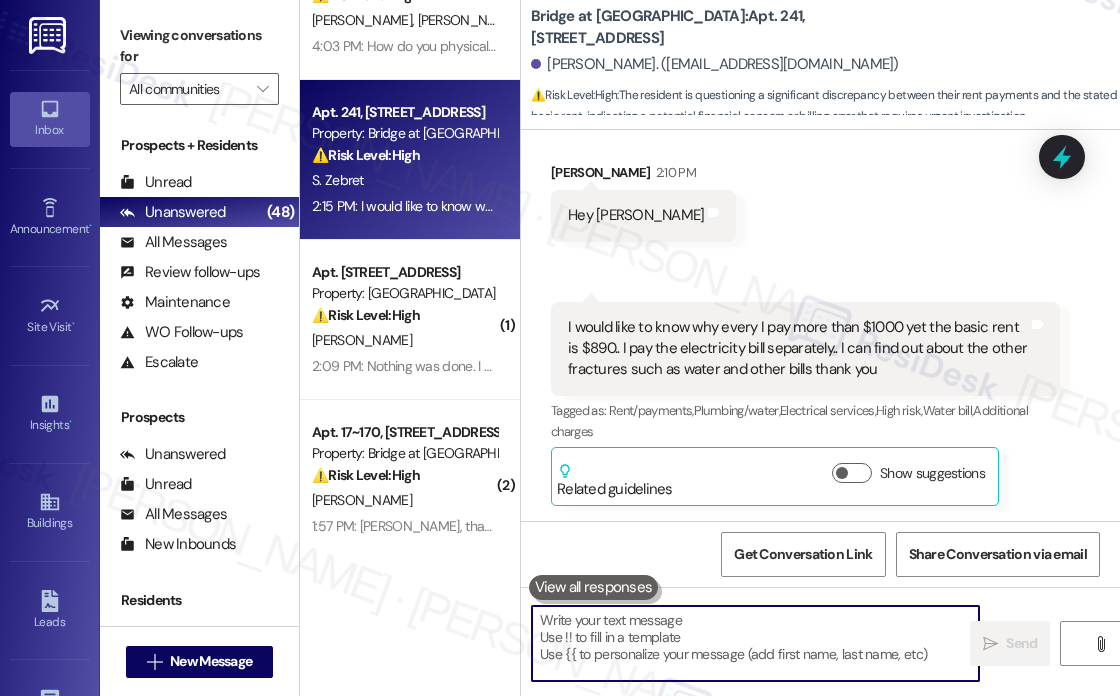 click at bounding box center (755, 643) 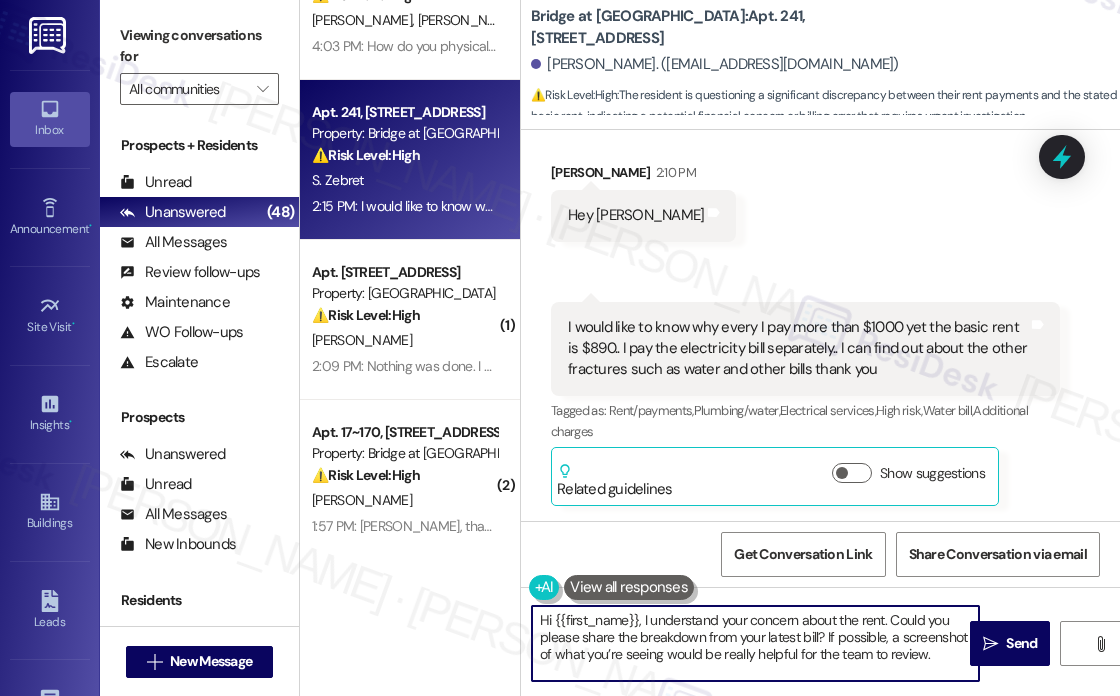 scroll, scrollTop: 0, scrollLeft: 0, axis: both 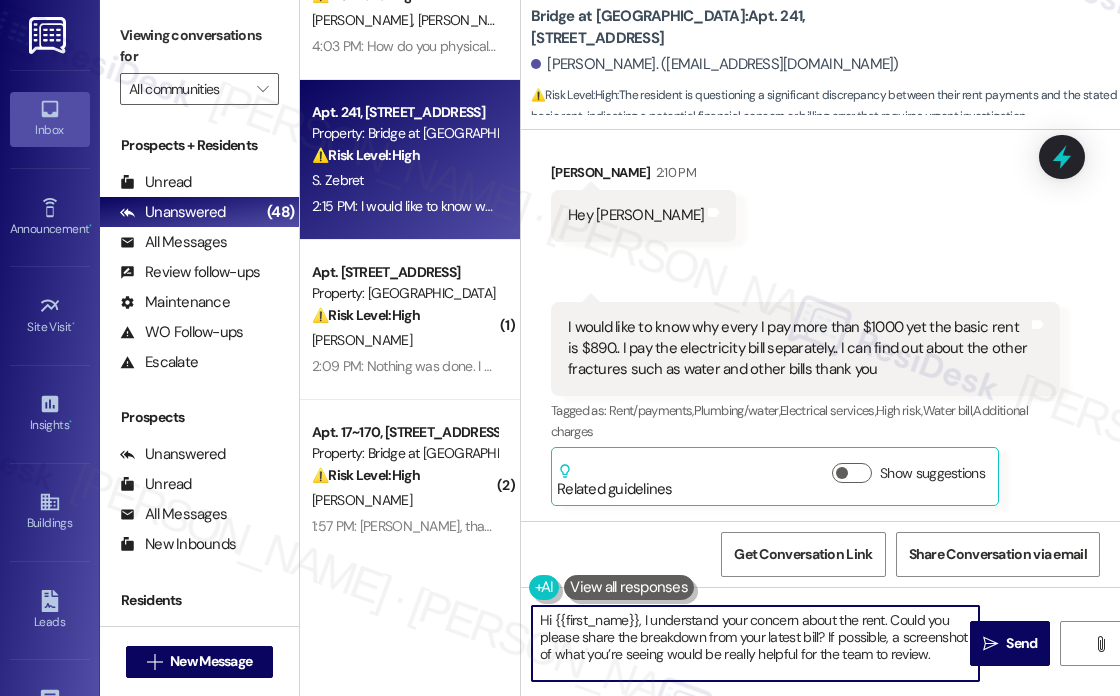 click on "Hi {{first_name}}, I understand your concern about the rent. Could you please share the breakdown from your latest bill? If possible, a screenshot of what you’re seeing would be really helpful for the team to review." at bounding box center [755, 643] 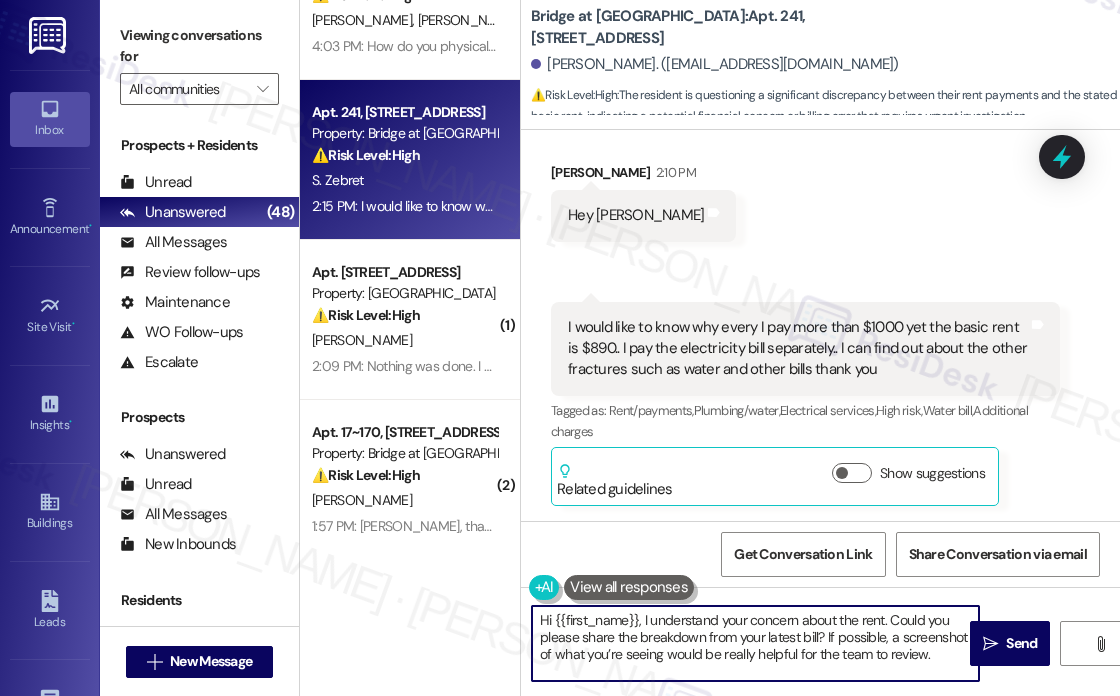 drag, startPoint x: 635, startPoint y: 635, endPoint x: 734, endPoint y: 637, distance: 99.0202 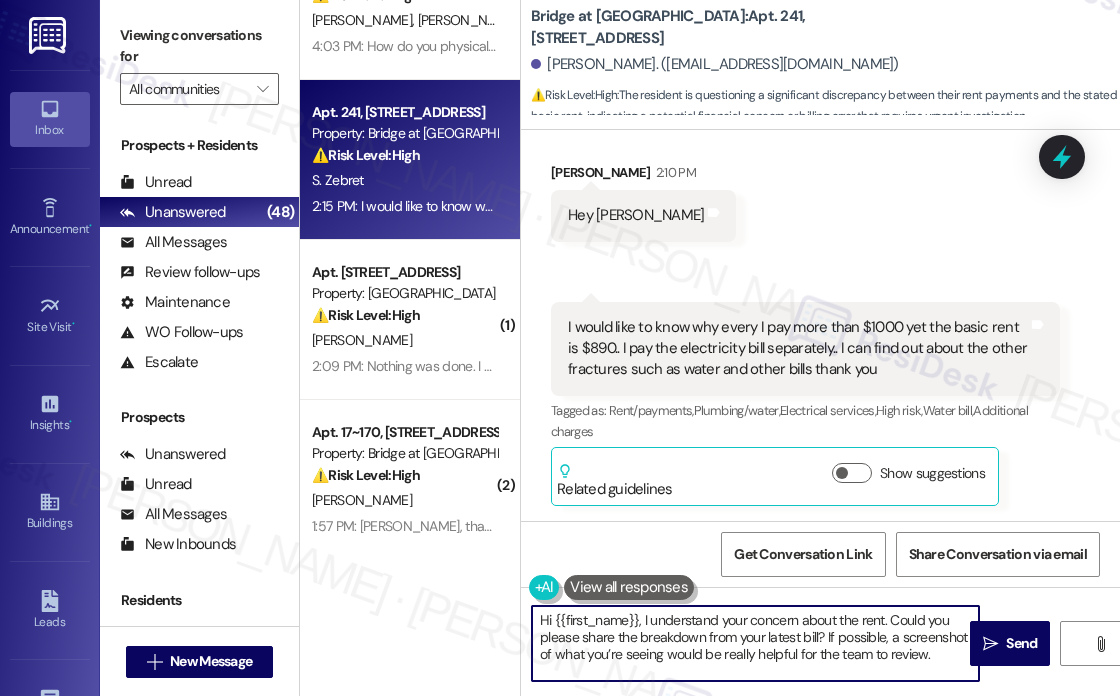 click on "Hi {{first_name}}, I understand your concern about the rent. Could you please share the breakdown from your latest bill? If possible, a screenshot of what you’re seeing would be really helpful for the team to review." at bounding box center [755, 643] 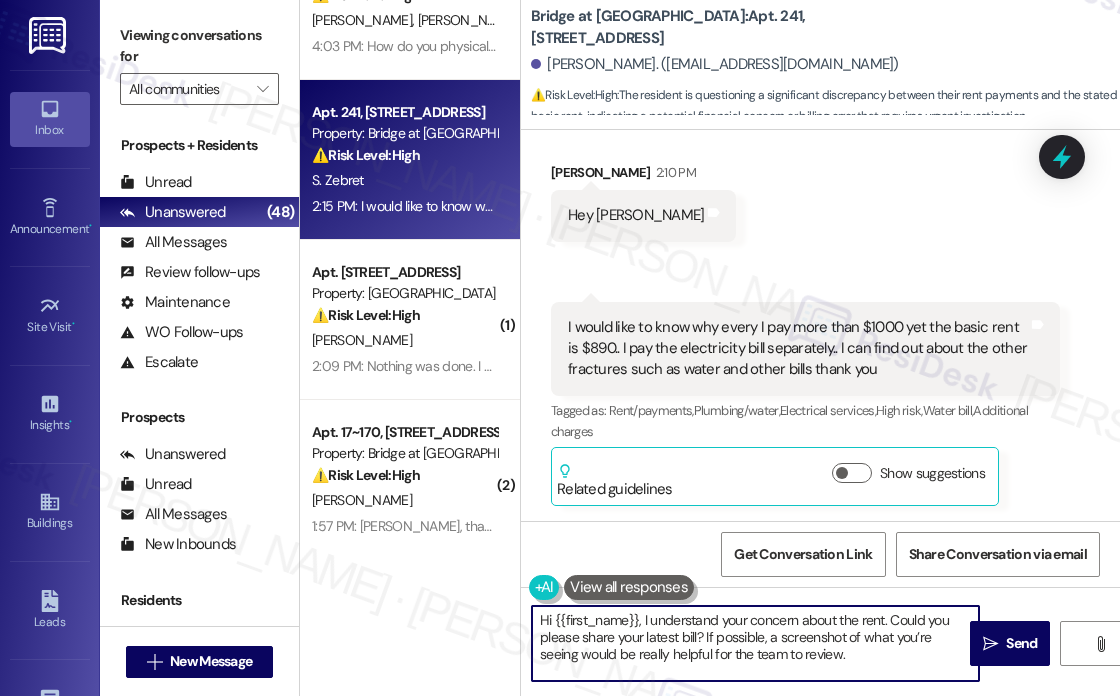 click on "Hi {{first_name}}, I understand your concern about the rent. Could you please share your latest bill? If possible, a screenshot of what you’re seeing would be really helpful for the team to review." at bounding box center [755, 643] 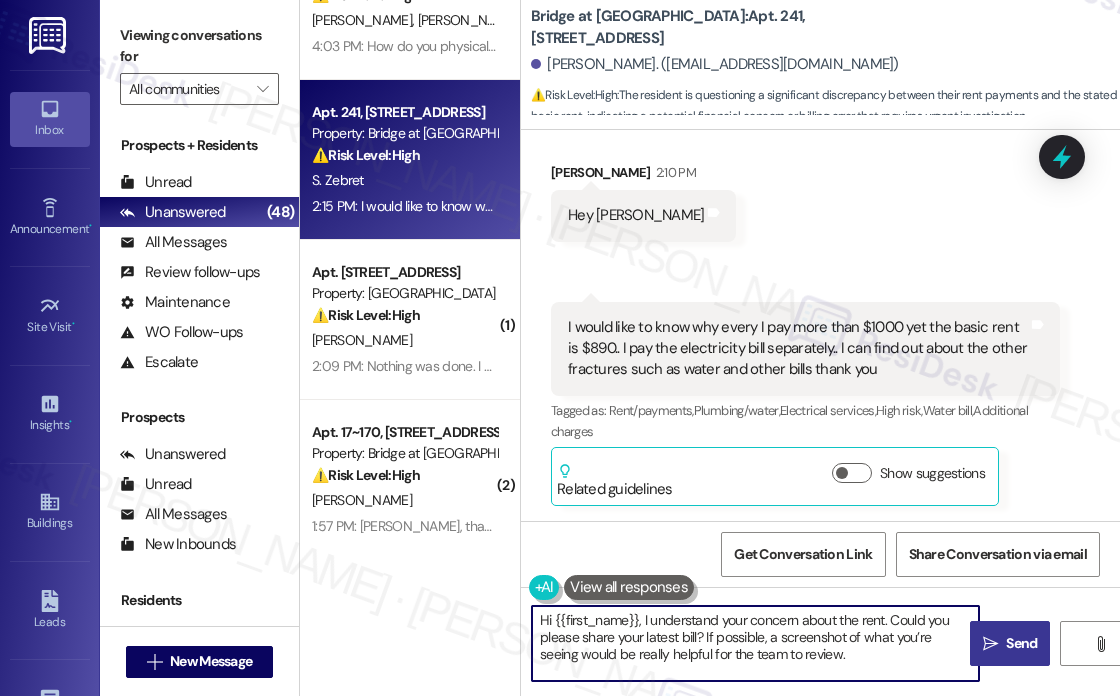 type on "Hi {{first_name}}, I understand your concern about the rent. Could you please share your latest bill? If possible, a screenshot of what you’re seeing would be really helpful for the team to review." 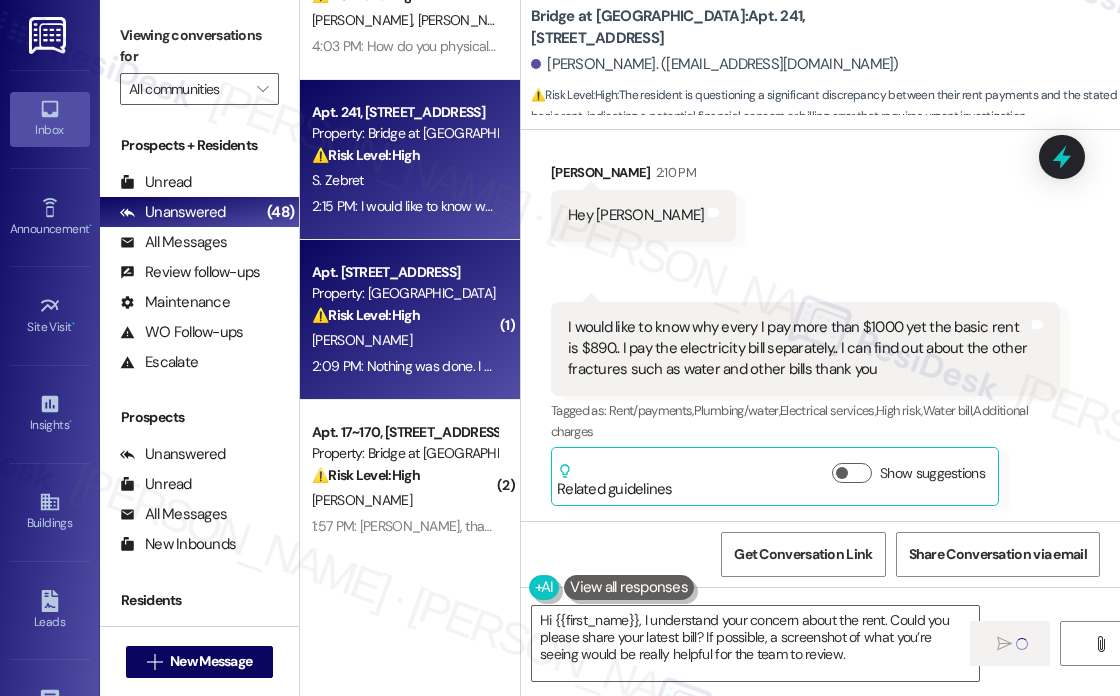 click on "⚠️  Risk Level:  High The resident indicates that the leak repair was not completed, and mold/mildew is still present, with the condition worsening. This poses a potential health and safety risk and could lead to property damage. The mosquito issue and mildew smell further exacerbate the problem." at bounding box center (404, 315) 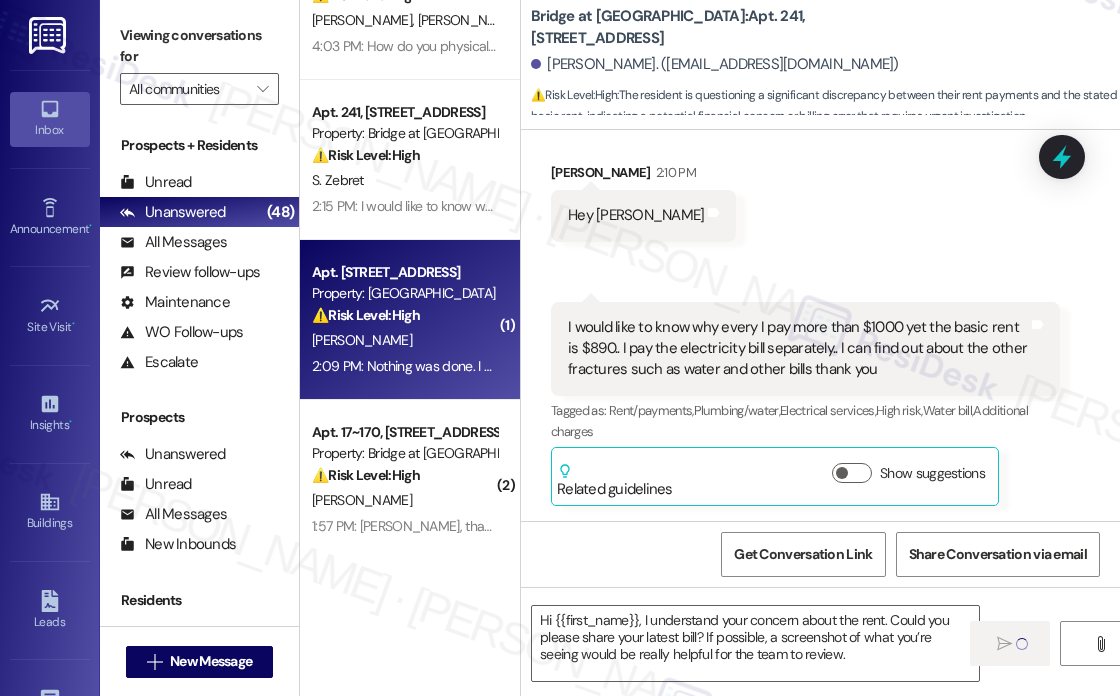 type on "Fetching suggested responses. Please feel free to read through the conversation in the meantime." 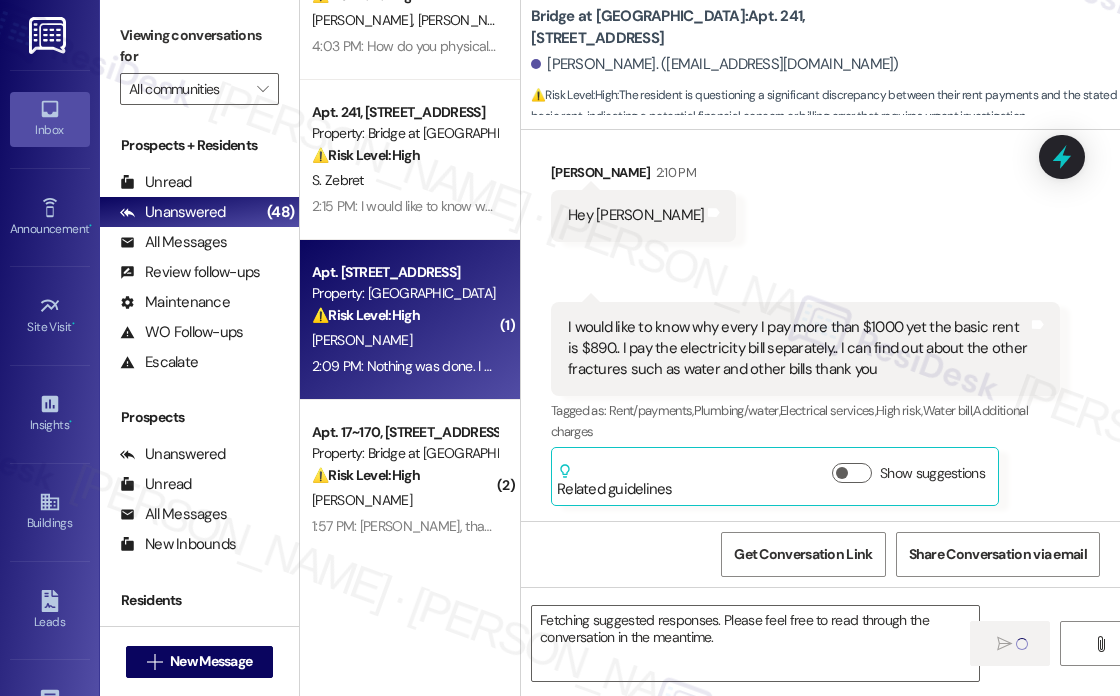 type 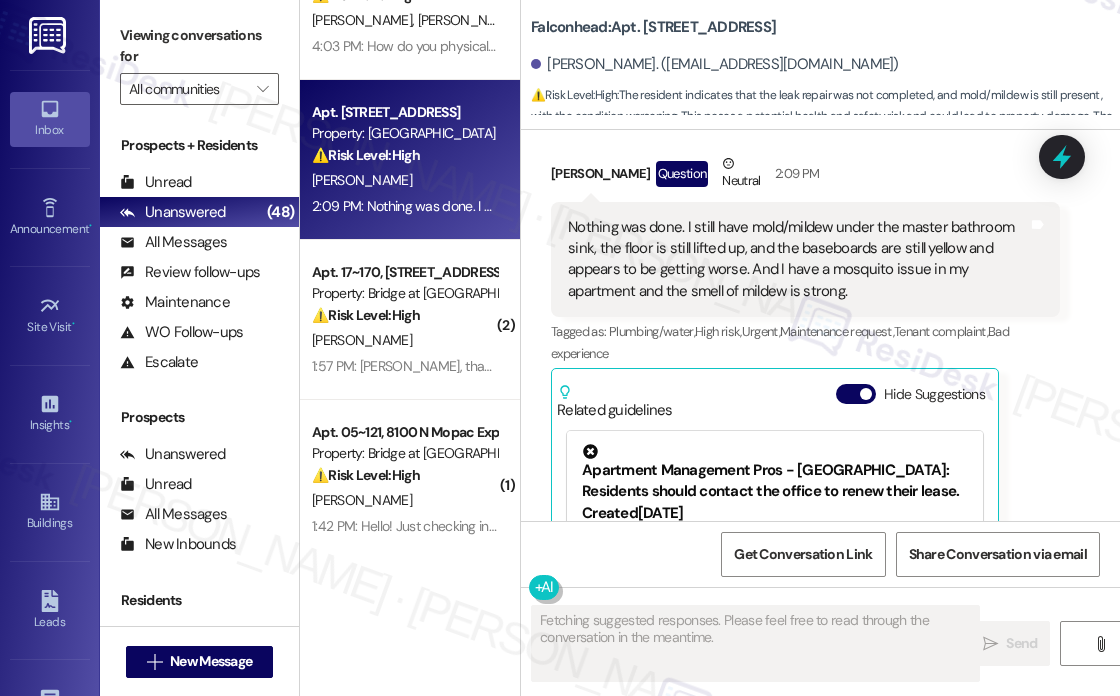 scroll, scrollTop: 1340, scrollLeft: 0, axis: vertical 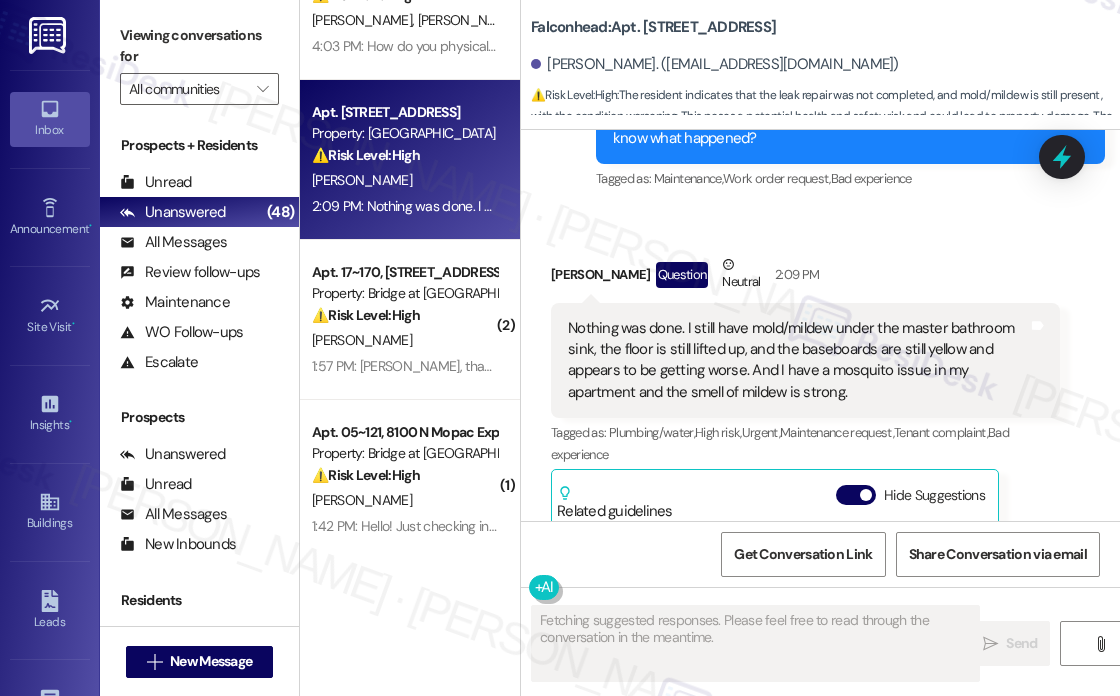 click on "Nothing was done. I still have mold/mildew under the master bathroom sink, the floor is still lifted up, and the baseboards are still yellow and appears to be getting worse. And I have a mosquito issue in my apartment and the smell of mildew is strong.  Tags and notes" at bounding box center (805, 361) 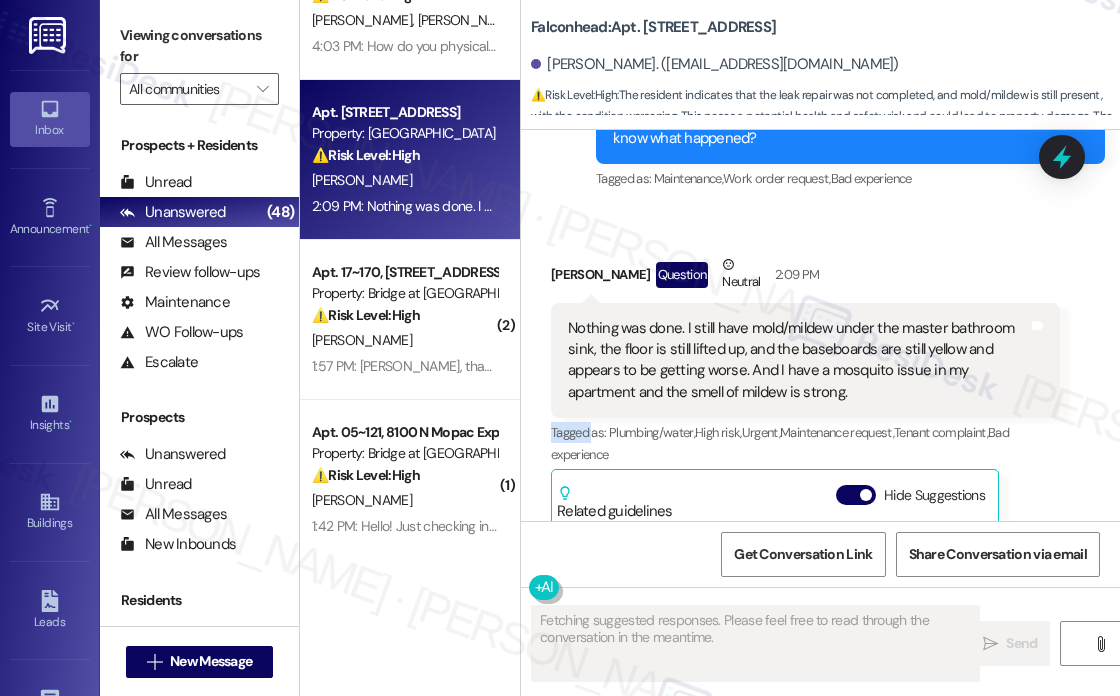 click on "Nothing was done. I still have mold/mildew under the master bathroom sink, the floor is still lifted up, and the baseboards are still yellow and appears to be getting worse. And I have a mosquito issue in my apartment and the smell of mildew is strong.  Tags and notes" at bounding box center [805, 361] 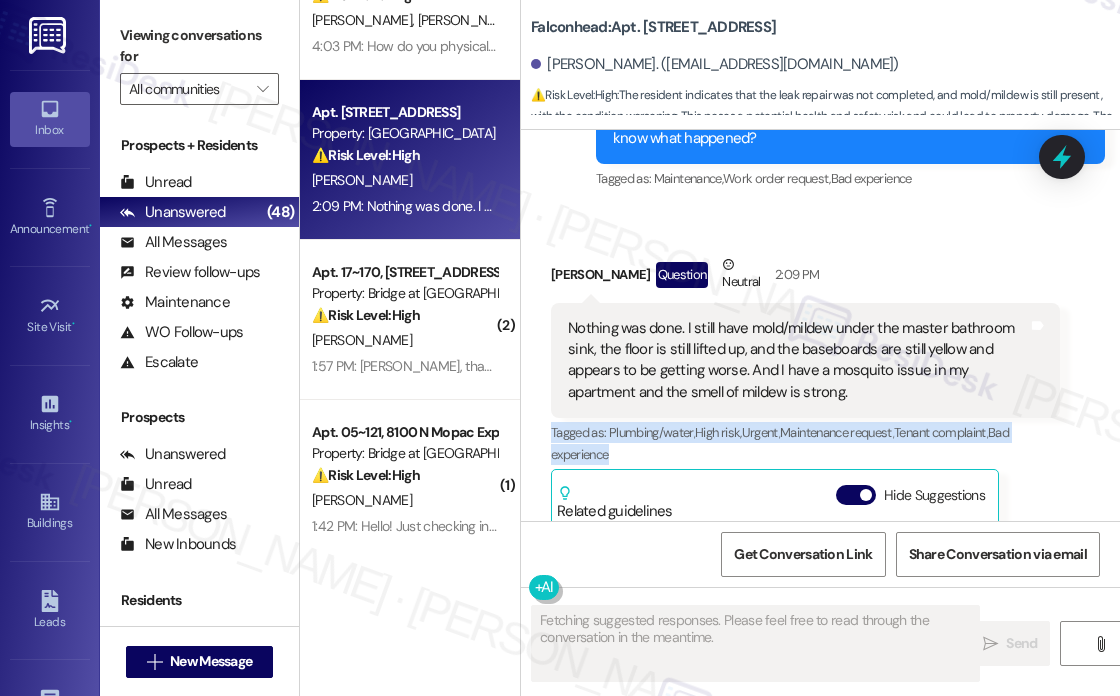 click on "Nothing was done. I still have mold/mildew under the master bathroom sink, the floor is still lifted up, and the baseboards are still yellow and appears to be getting worse. And I have a mosquito issue in my apartment and the smell of mildew is strong.  Tags and notes" at bounding box center (805, 361) 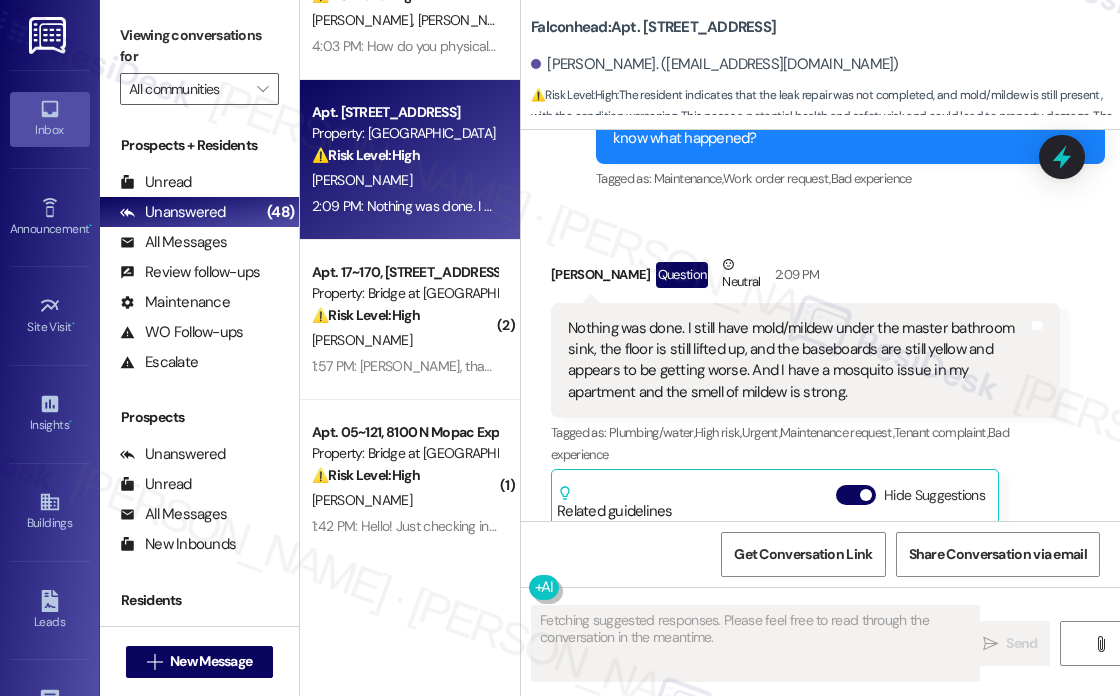 click on "Nothing was done. I still have mold/mildew under the master bathroom sink, the floor is still lifted up, and the baseboards are still yellow and appears to be getting worse. And I have a mosquito issue in my apartment and the smell of mildew is strong." at bounding box center (798, 361) 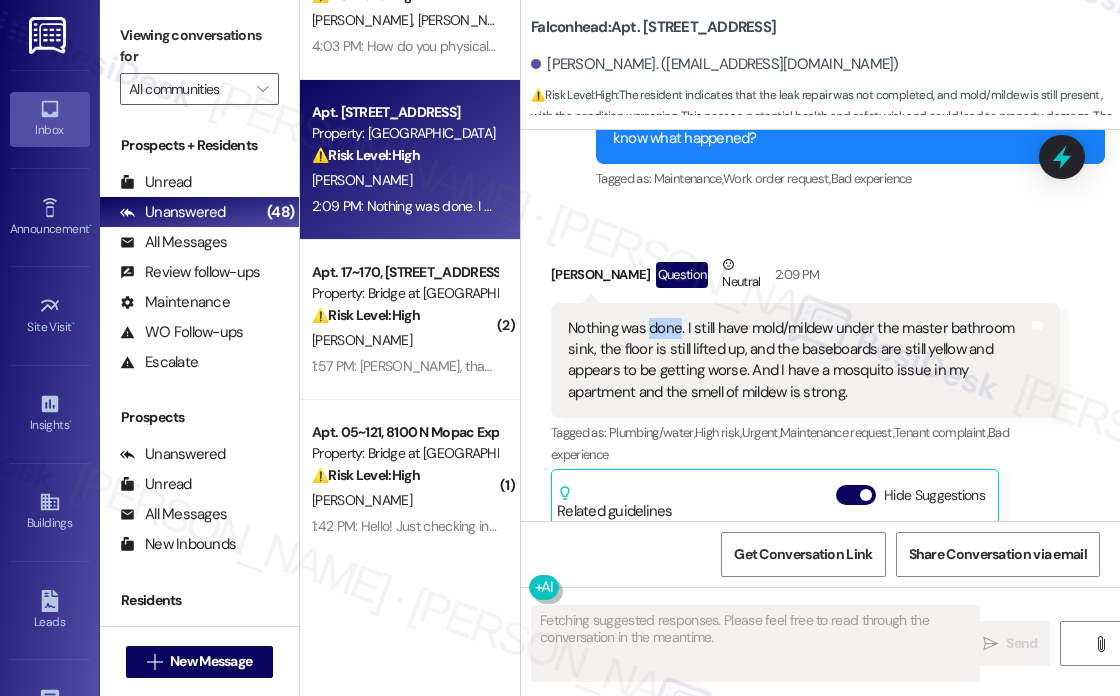 click on "Nothing was done. I still have mold/mildew under the master bathroom sink, the floor is still lifted up, and the baseboards are still yellow and appears to be getting worse. And I have a mosquito issue in my apartment and the smell of mildew is strong." at bounding box center (798, 361) 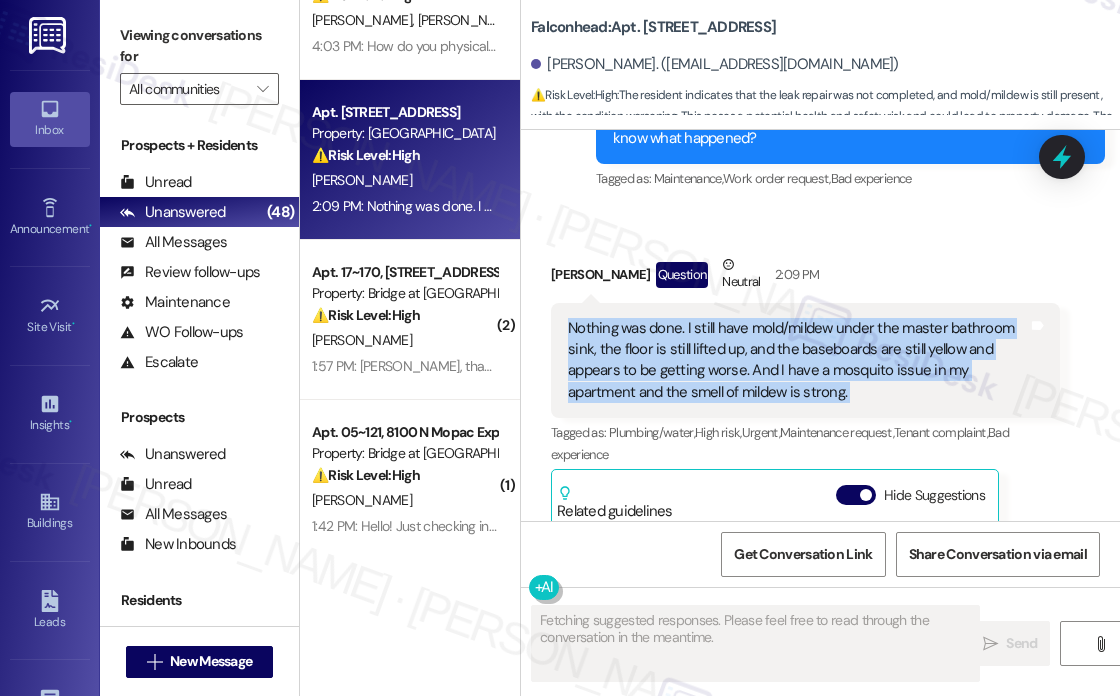 click on "Nothing was done. I still have mold/mildew under the master bathroom sink, the floor is still lifted up, and the baseboards are still yellow and appears to be getting worse. And I have a mosquito issue in my apartment and the smell of mildew is strong." at bounding box center [798, 361] 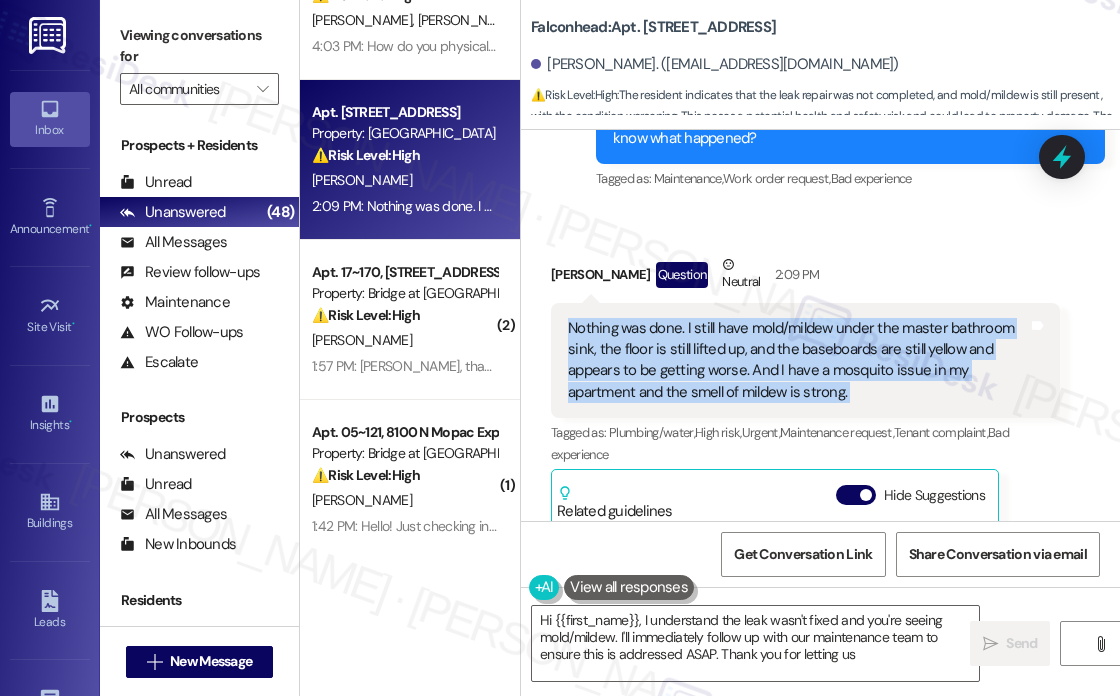click on "Nothing was done. I still have mold/mildew under the master bathroom sink, the floor is still lifted up, and the baseboards are still yellow and appears to be getting worse. And I have a mosquito issue in my apartment and the smell of mildew is strong." at bounding box center [798, 361] 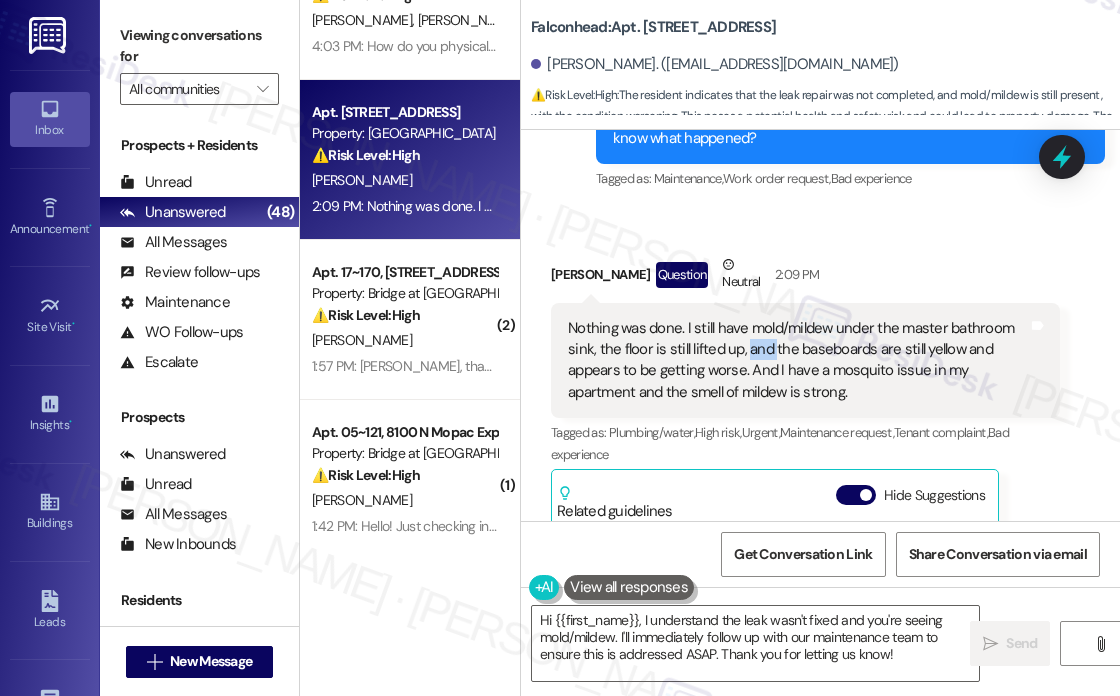 click on "Nothing was done. I still have mold/mildew under the master bathroom sink, the floor is still lifted up, and the baseboards are still yellow and appears to be getting worse. And I have a mosquito issue in my apartment and the smell of mildew is strong." at bounding box center (798, 361) 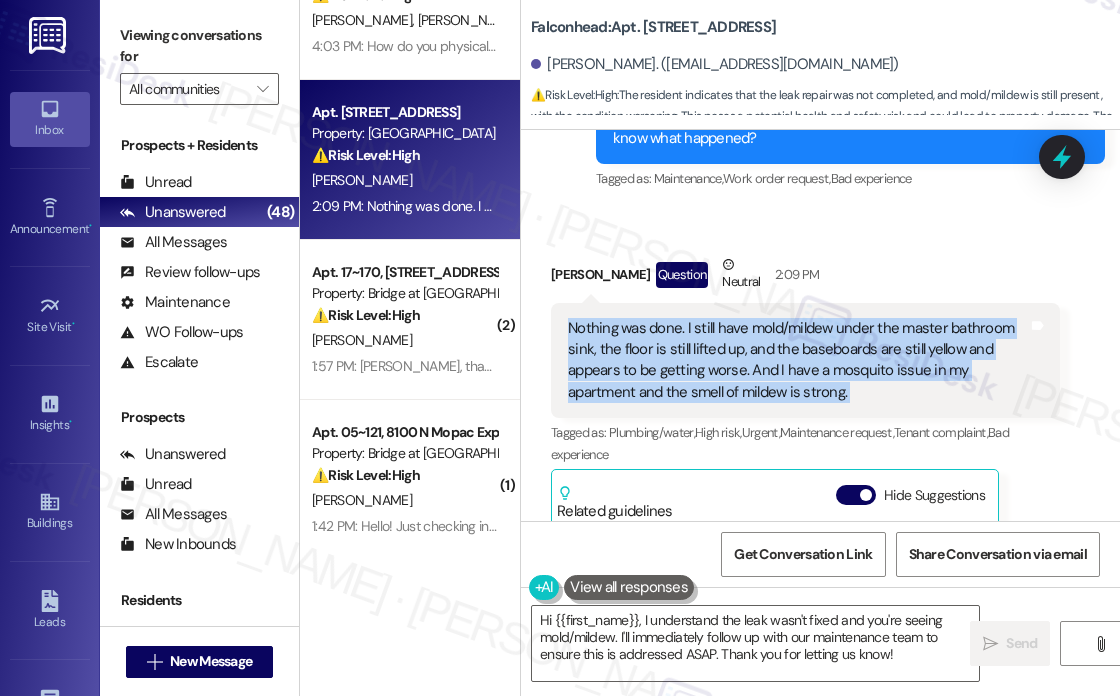 click on "Nothing was done. I still have mold/mildew under the master bathroom sink, the floor is still lifted up, and the baseboards are still yellow and appears to be getting worse. And I have a mosquito issue in my apartment and the smell of mildew is strong." at bounding box center (798, 361) 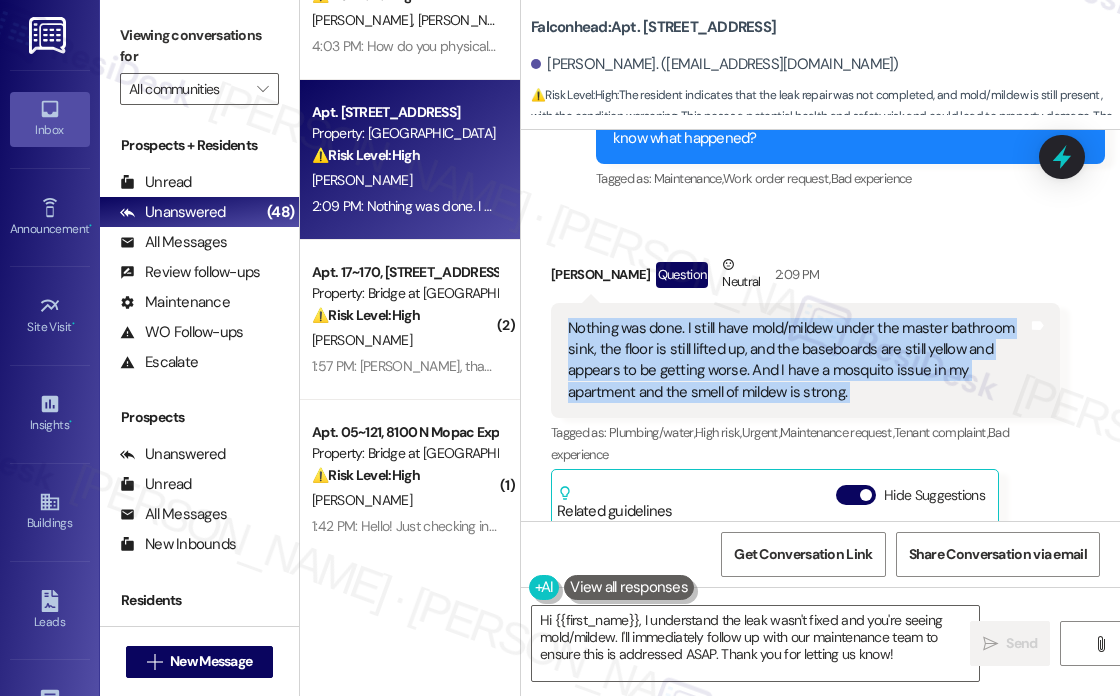 click on "Nothing was done. I still have mold/mildew under the master bathroom sink, the floor is still lifted up, and the baseboards are still yellow and appears to be getting worse. And I have a mosquito issue in my apartment and the smell of mildew is strong." at bounding box center [798, 361] 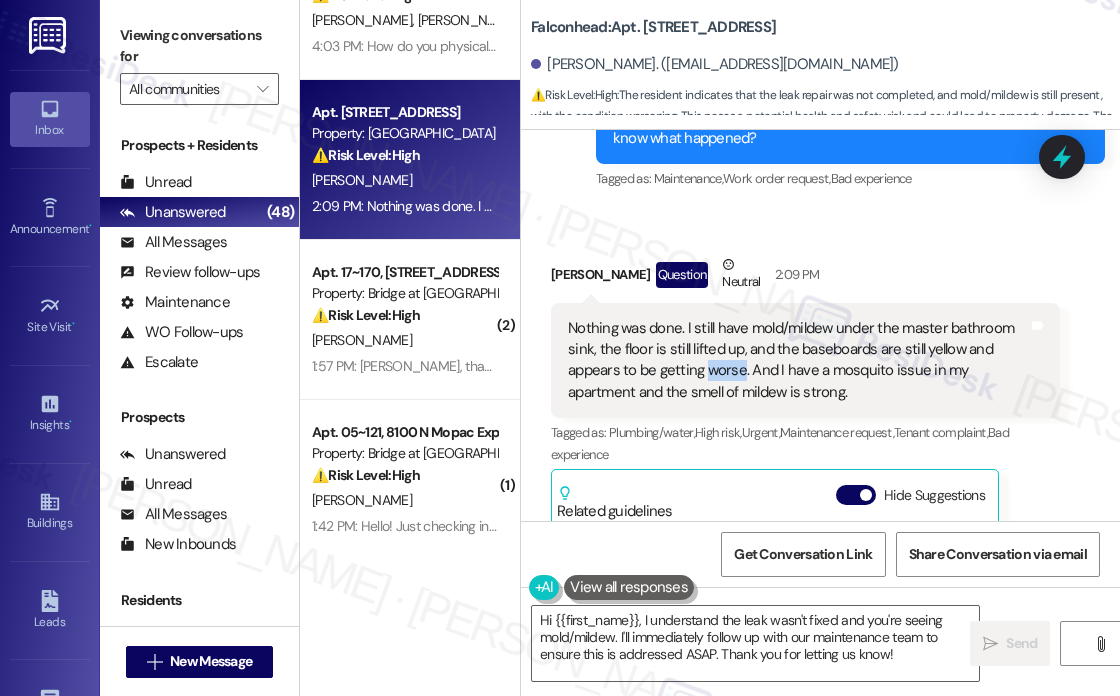 click on "Nothing was done. I still have mold/mildew under the master bathroom sink, the floor is still lifted up, and the baseboards are still yellow and appears to be getting worse. And I have a mosquito issue in my apartment and the smell of mildew is strong." at bounding box center (798, 361) 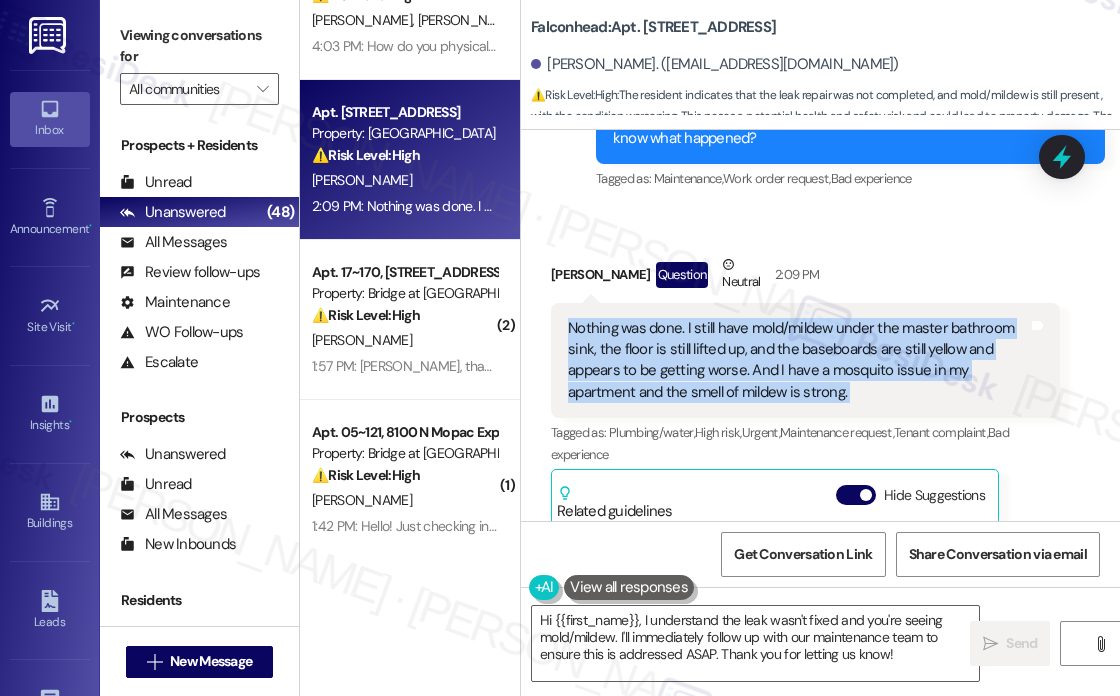 click on "Nothing was done. I still have mold/mildew under the master bathroom sink, the floor is still lifted up, and the baseboards are still yellow and appears to be getting worse. And I have a mosquito issue in my apartment and the smell of mildew is strong." at bounding box center (798, 361) 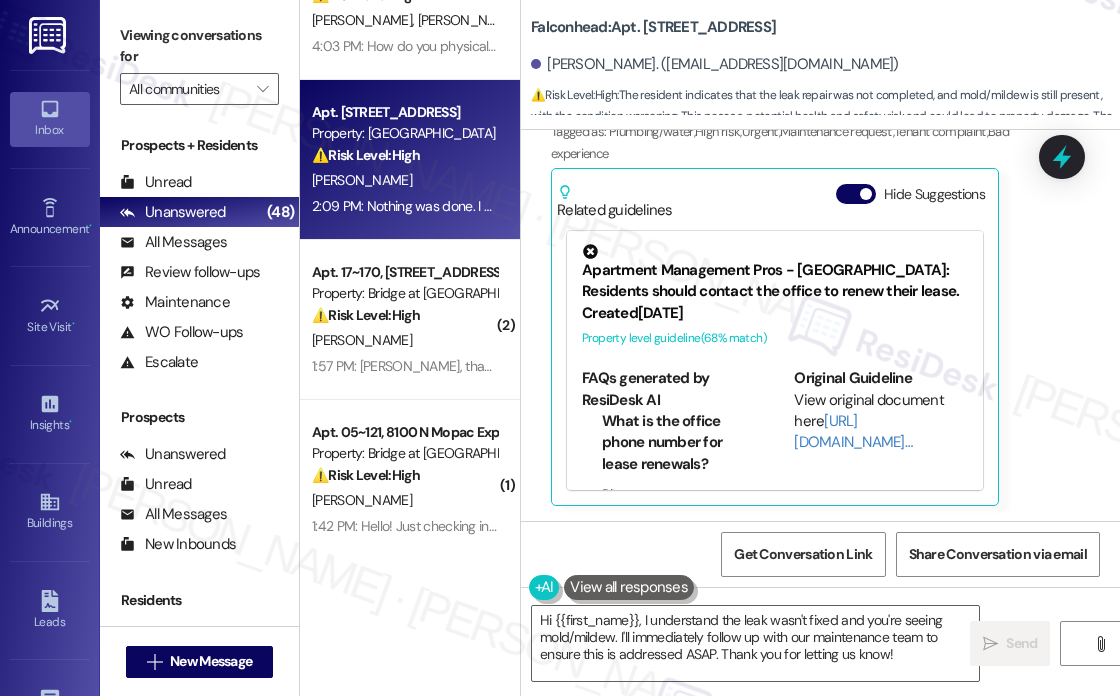 scroll, scrollTop: 1241, scrollLeft: 0, axis: vertical 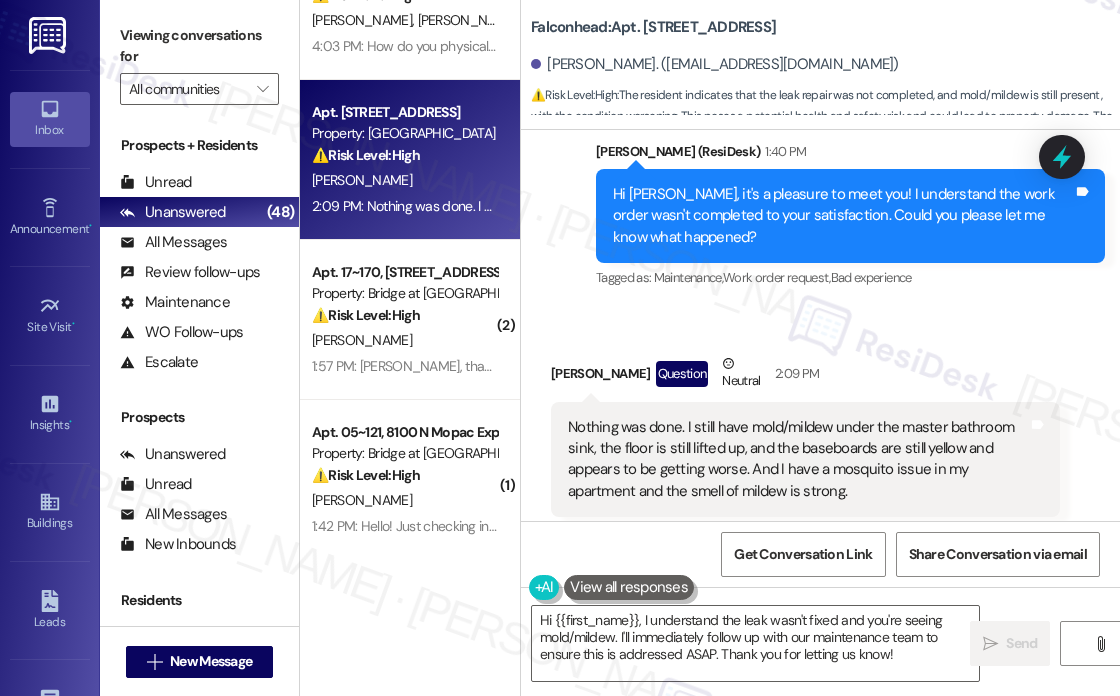 click on "Hi [PERSON_NAME], it's a pleasure to meet you! I understand the work order wasn't completed to your satisfaction. Could you please let me know what happened?" at bounding box center (843, 216) 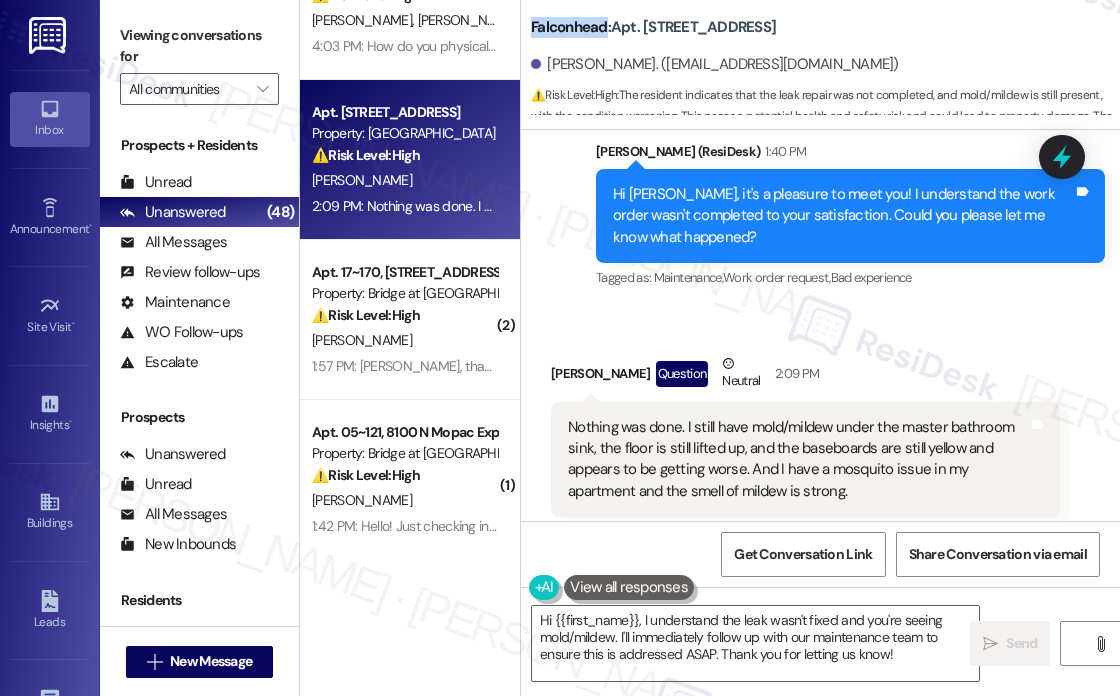 click on "Falconhead:  Apt. 5105, [STREET_ADDRESS]" at bounding box center (653, 27) 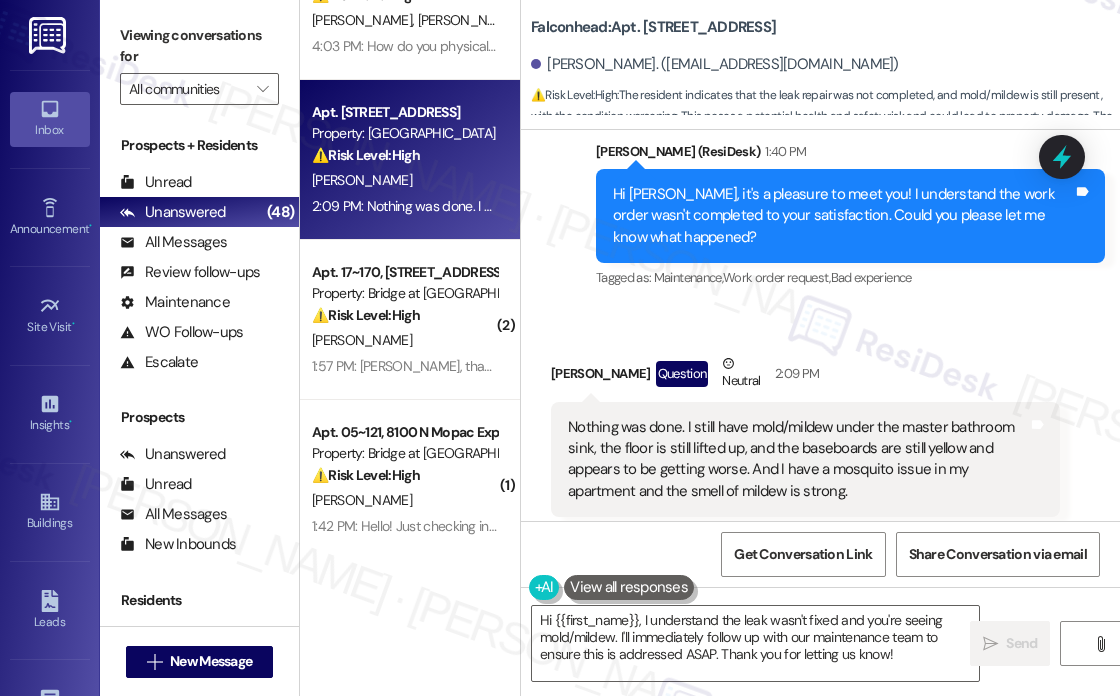 click on "Falconhead:  Apt. 5105, [STREET_ADDRESS]" at bounding box center [731, 27] 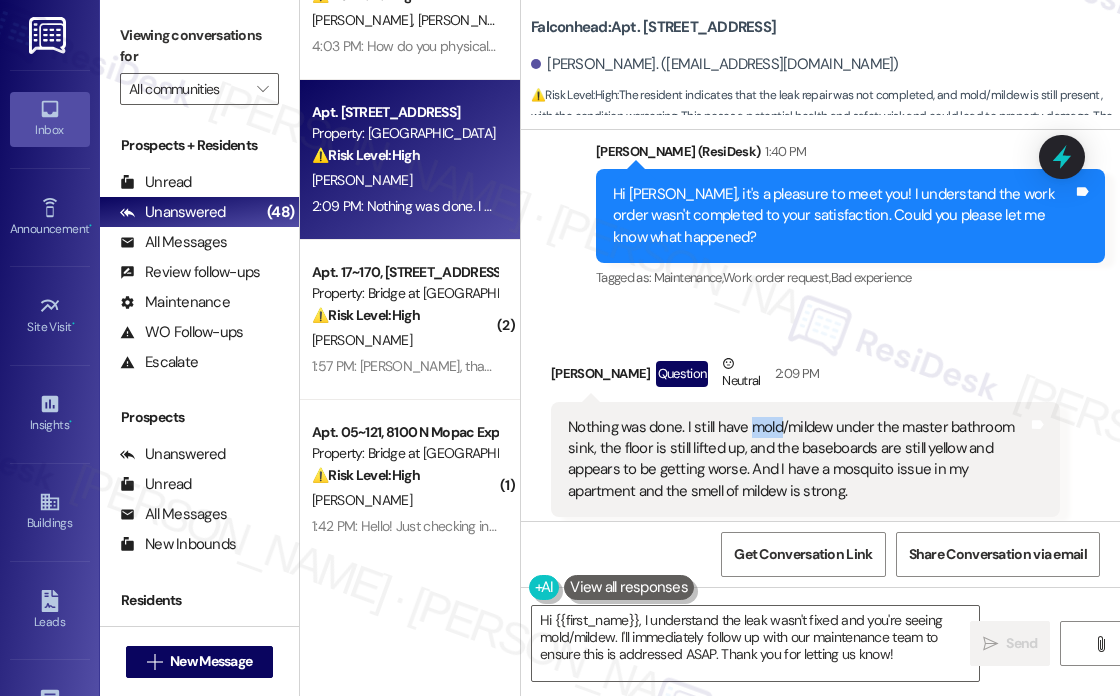 click on "Nothing was done. I still have mold/mildew under the master bathroom sink, the floor is still lifted up, and the baseboards are still yellow and appears to be getting worse. And I have a mosquito issue in my apartment and the smell of mildew is strong." at bounding box center (798, 460) 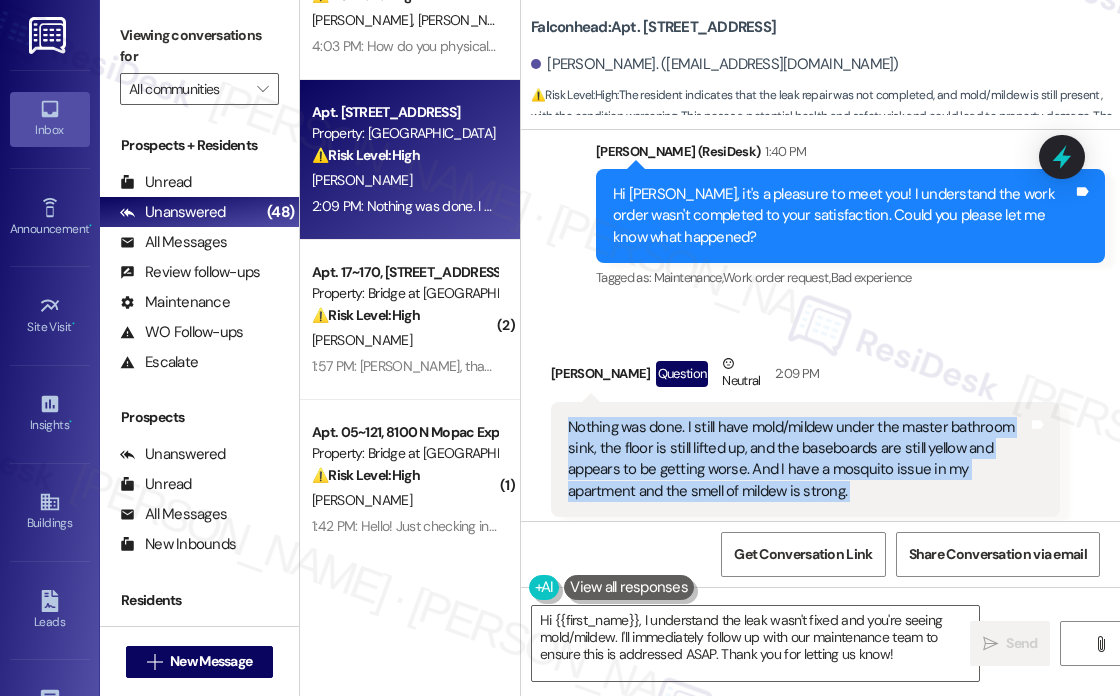 click on "Nothing was done. I still have mold/mildew under the master bathroom sink, the floor is still lifted up, and the baseboards are still yellow and appears to be getting worse. And I have a mosquito issue in my apartment and the smell of mildew is strong." at bounding box center [798, 460] 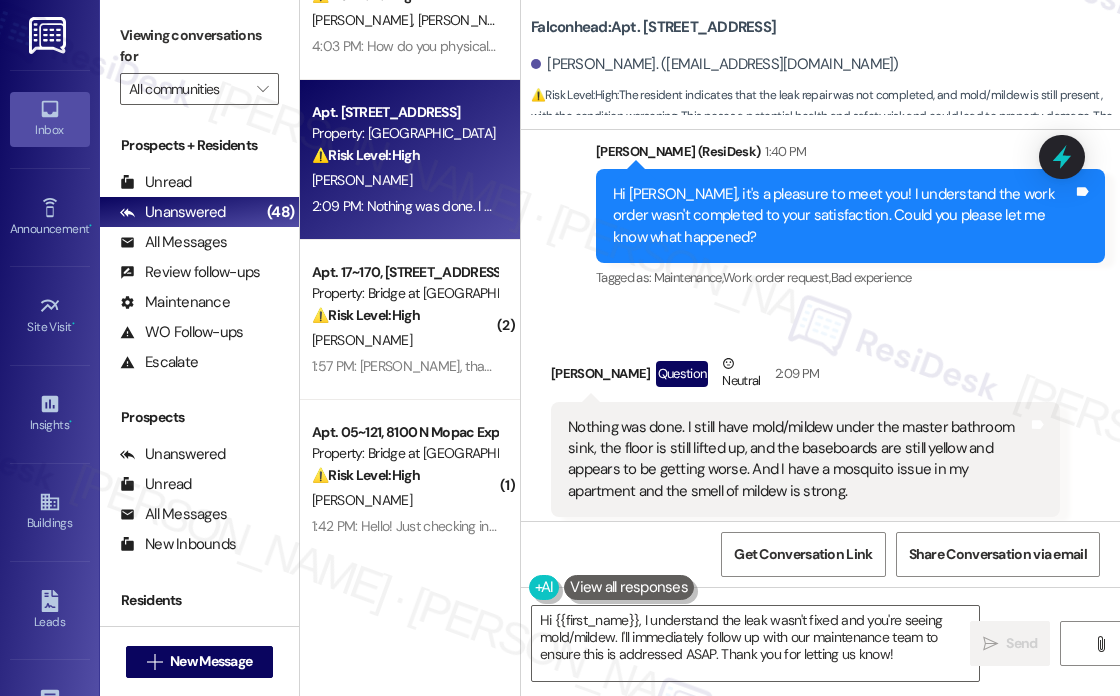 drag, startPoint x: 991, startPoint y: 62, endPoint x: 934, endPoint y: 48, distance: 58.694122 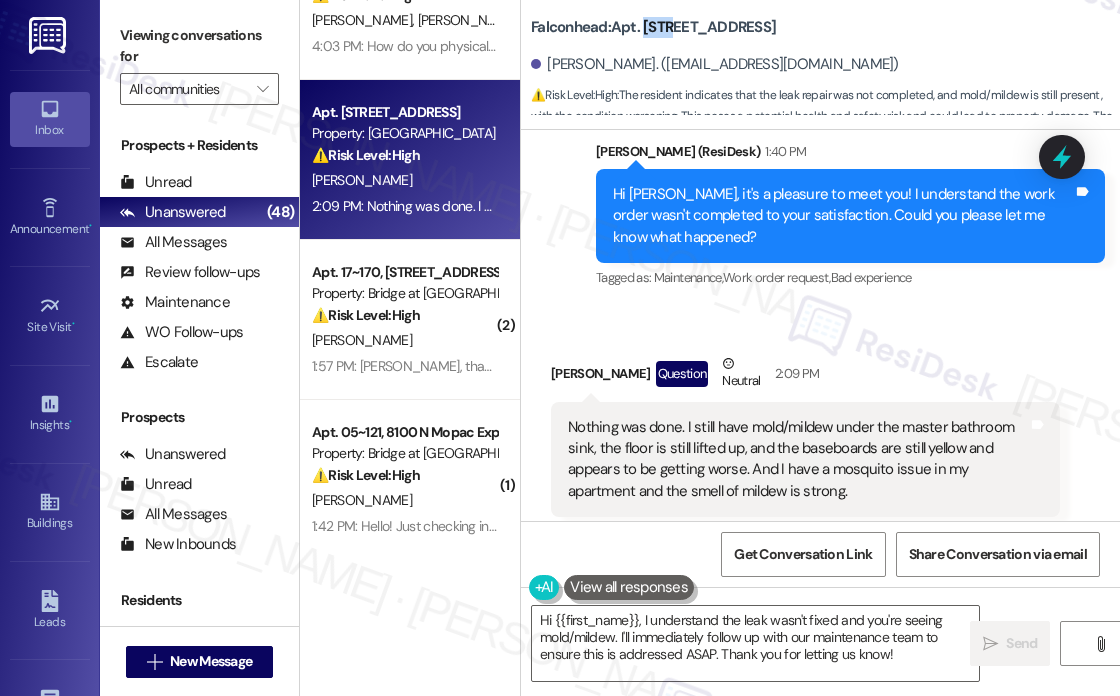 click on "Falconhead:  Apt. 5105, [STREET_ADDRESS]" at bounding box center (653, 27) 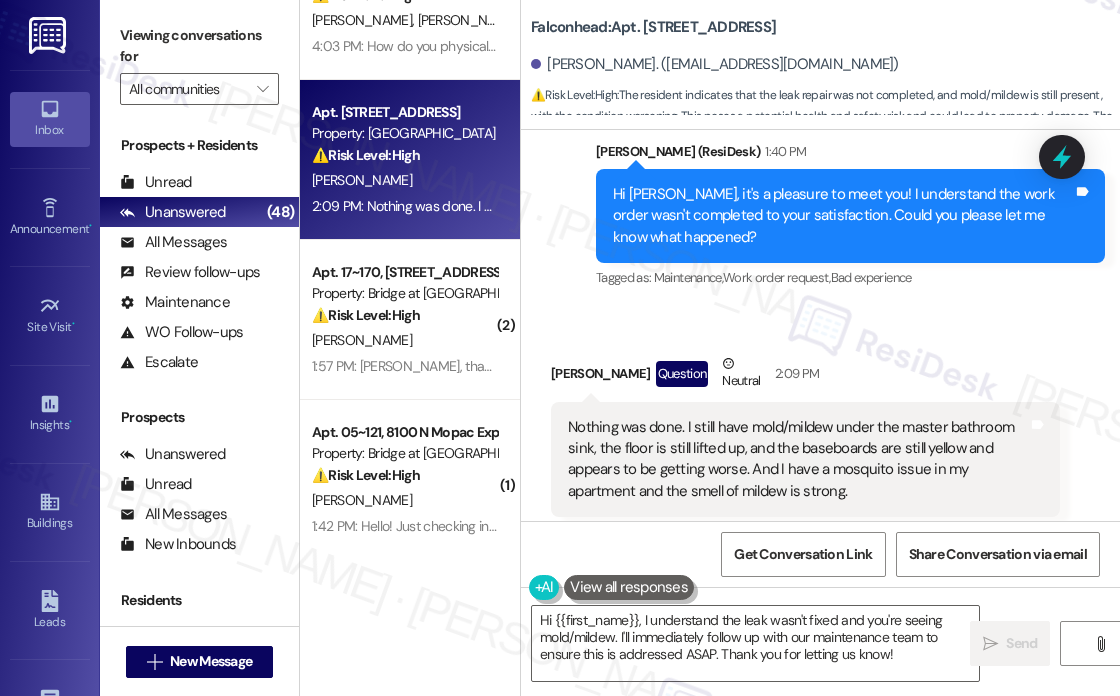 click on "[PERSON_NAME]. ([EMAIL_ADDRESS][DOMAIN_NAME])" at bounding box center [825, 65] 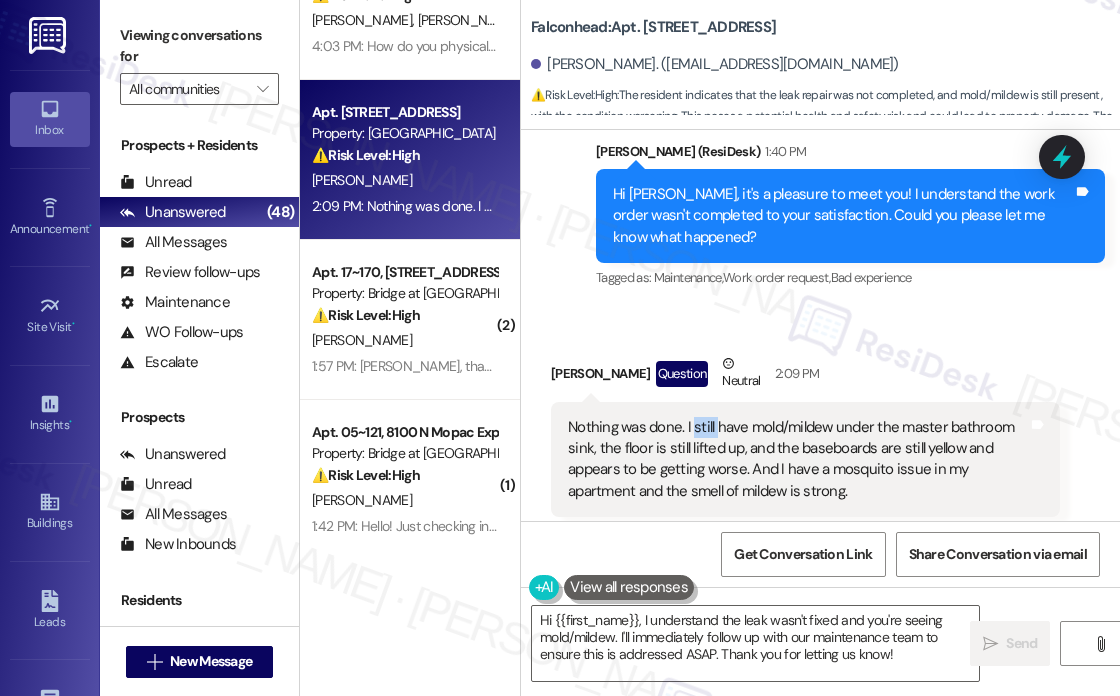 click on "Nothing was done. I still have mold/mildew under the master bathroom sink, the floor is still lifted up, and the baseboards are still yellow and appears to be getting worse. And I have a mosquito issue in my apartment and the smell of mildew is strong." at bounding box center (798, 460) 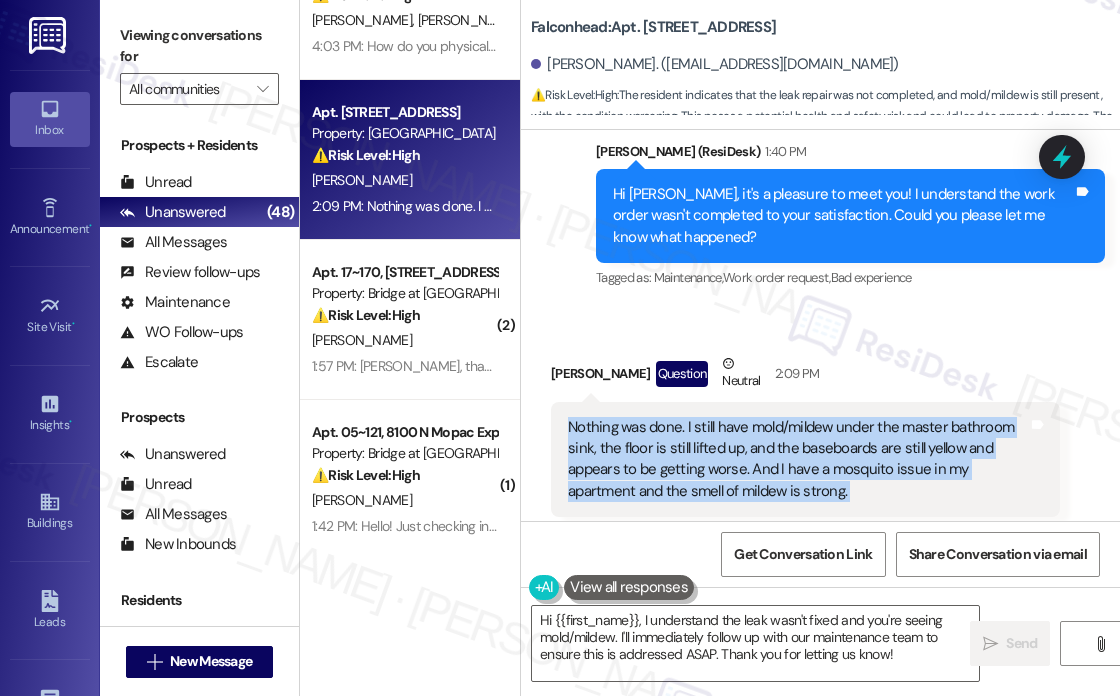 click on "Nothing was done. I still have mold/mildew under the master bathroom sink, the floor is still lifted up, and the baseboards are still yellow and appears to be getting worse. And I have a mosquito issue in my apartment and the smell of mildew is strong." at bounding box center (798, 460) 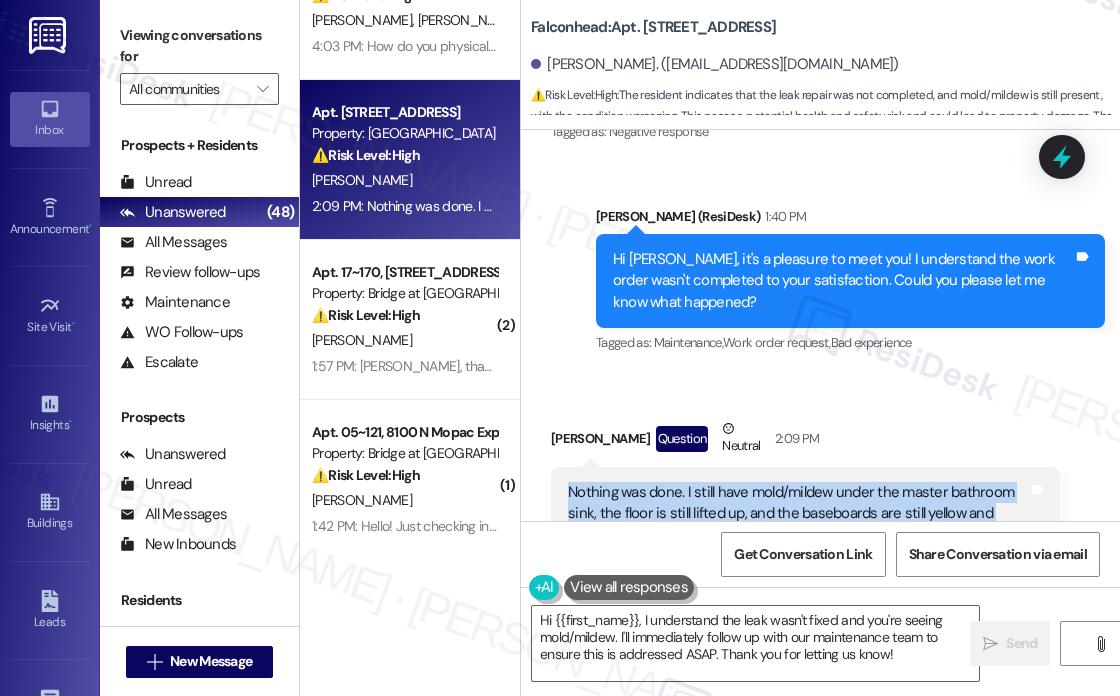 scroll, scrollTop: 1141, scrollLeft: 0, axis: vertical 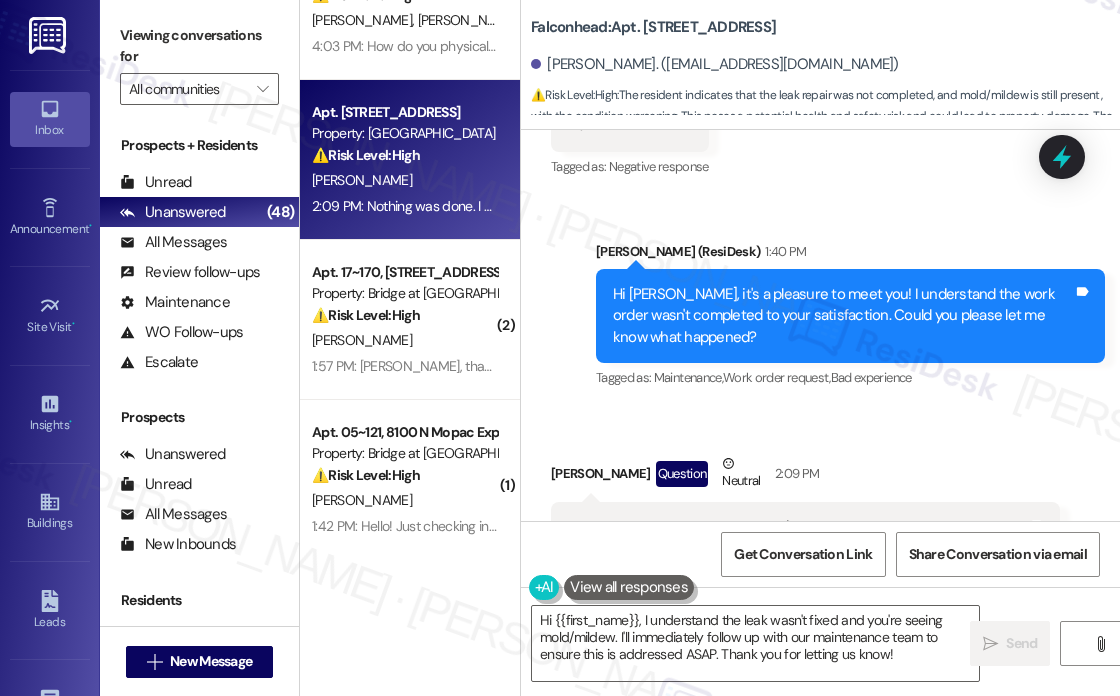 click on "Hi [PERSON_NAME], it's a pleasure to meet you! I understand the work order wasn't completed to your satisfaction. Could you please let me know what happened?" at bounding box center [843, 316] 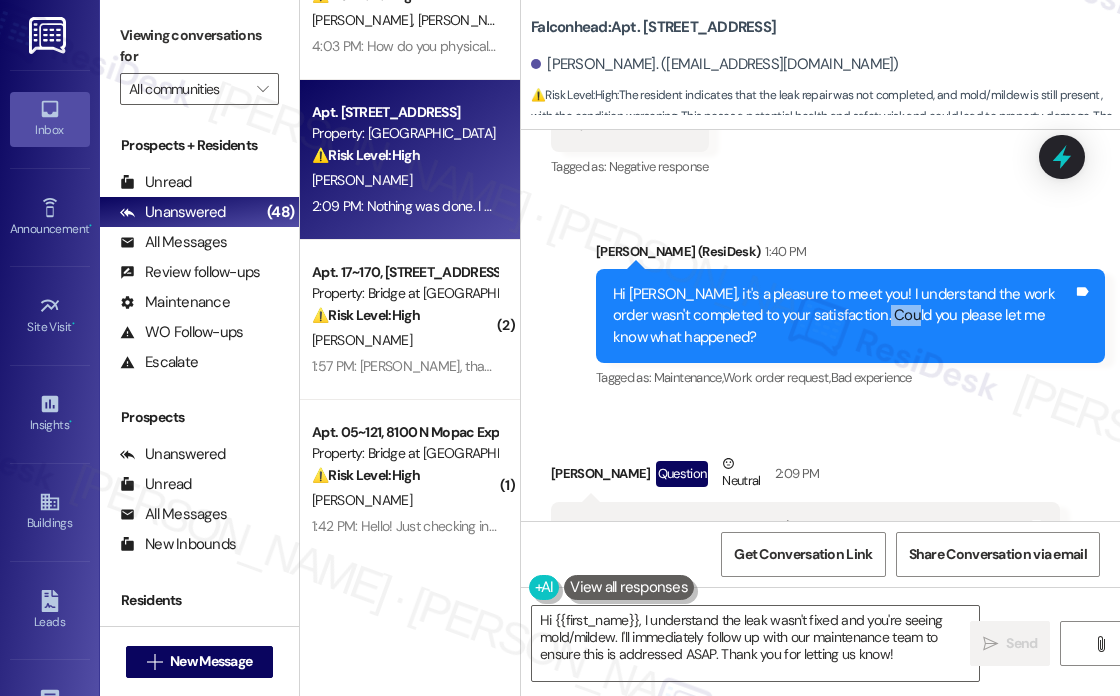 click on "Hi [PERSON_NAME], it's a pleasure to meet you! I understand the work order wasn't completed to your satisfaction. Could you please let me know what happened?" at bounding box center (843, 316) 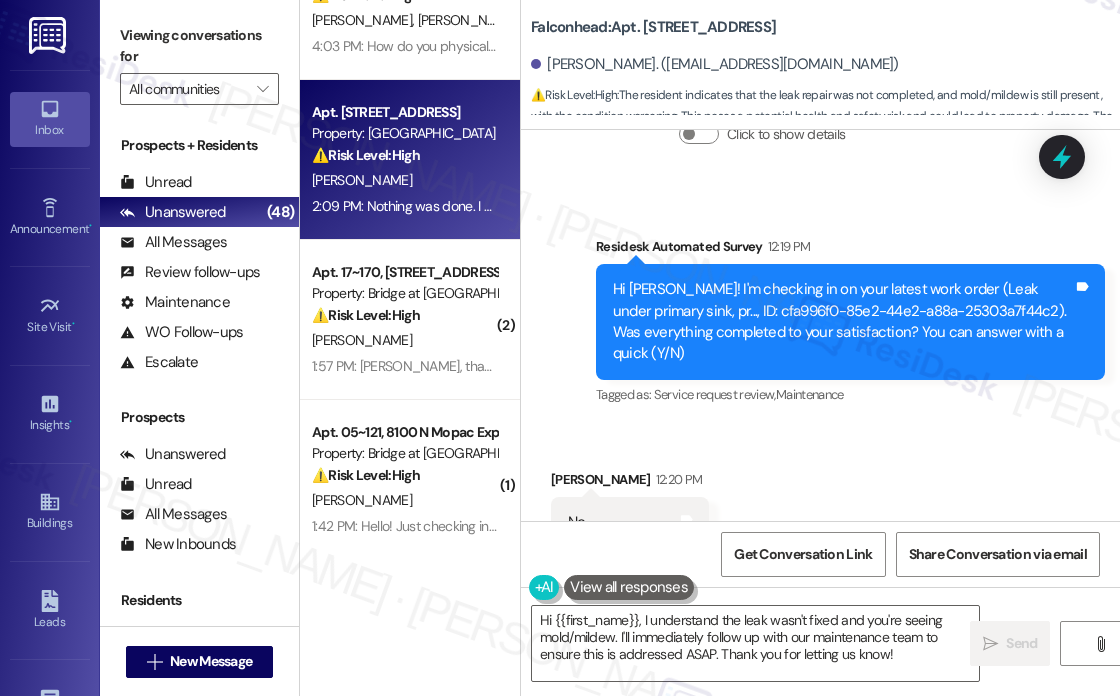 scroll, scrollTop: 741, scrollLeft: 0, axis: vertical 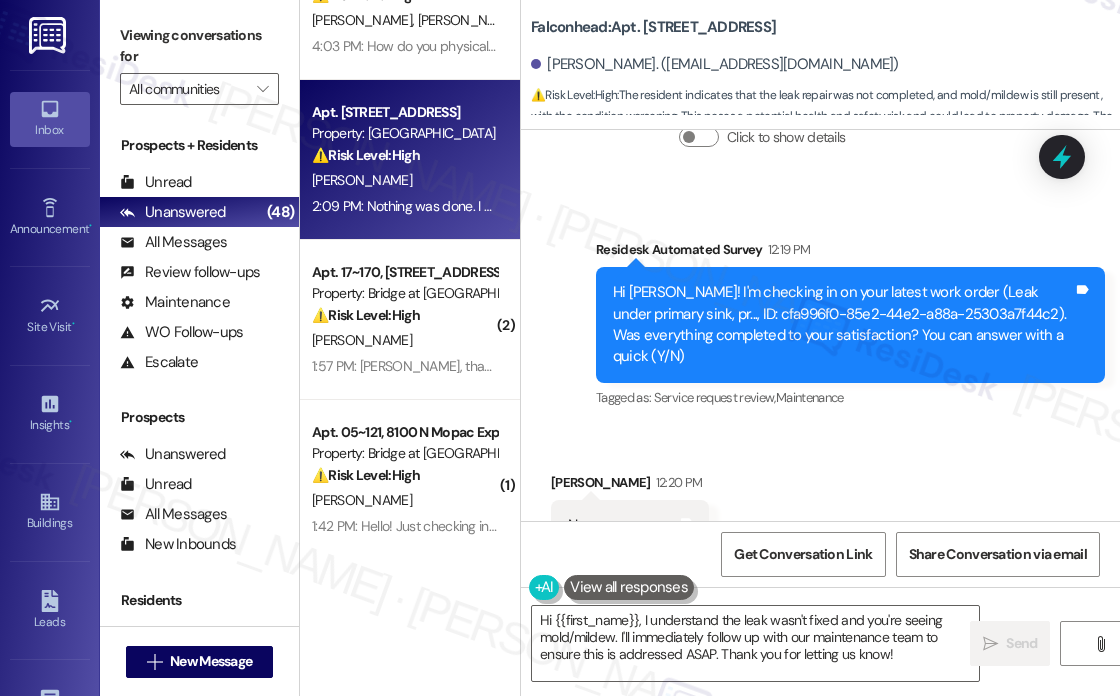 click on "Hi [PERSON_NAME]! I'm checking in on your latest work order (Leak under primary sink, pr..., ID: cfa996f0-85e2-44e2-a88a-25303a7f44c2). Was everything completed to your satisfaction? You can answer with a quick (Y/N)" at bounding box center [843, 325] 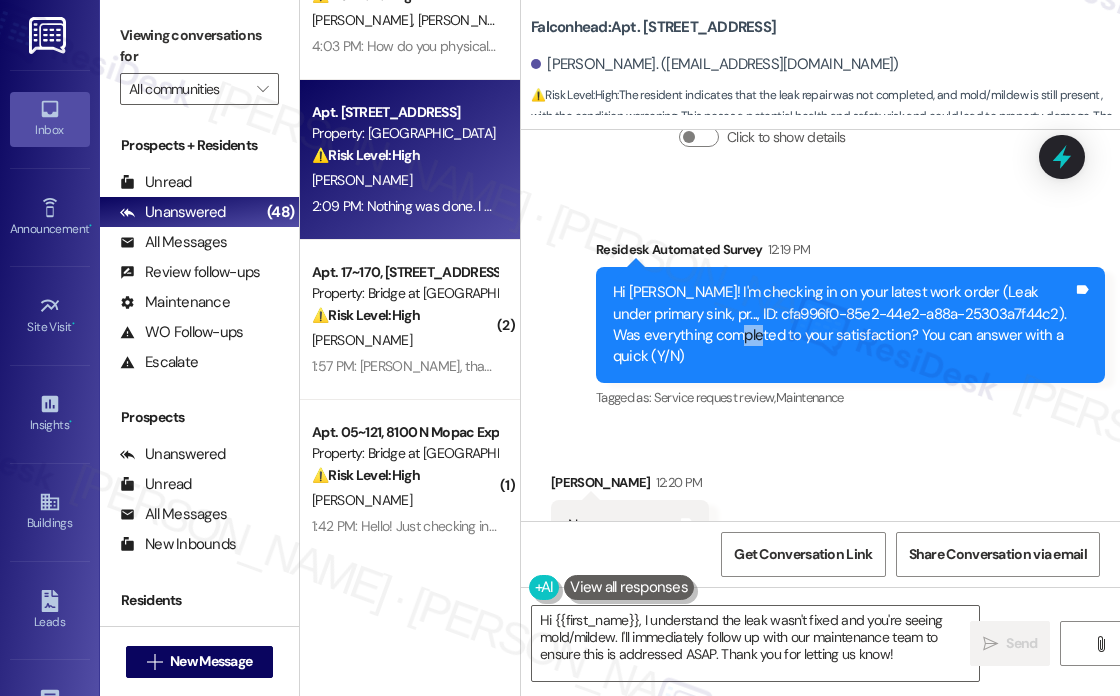 click on "Hi [PERSON_NAME]! I'm checking in on your latest work order (Leak under primary sink, pr..., ID: cfa996f0-85e2-44e2-a88a-25303a7f44c2). Was everything completed to your satisfaction? You can answer with a quick (Y/N)" at bounding box center [843, 325] 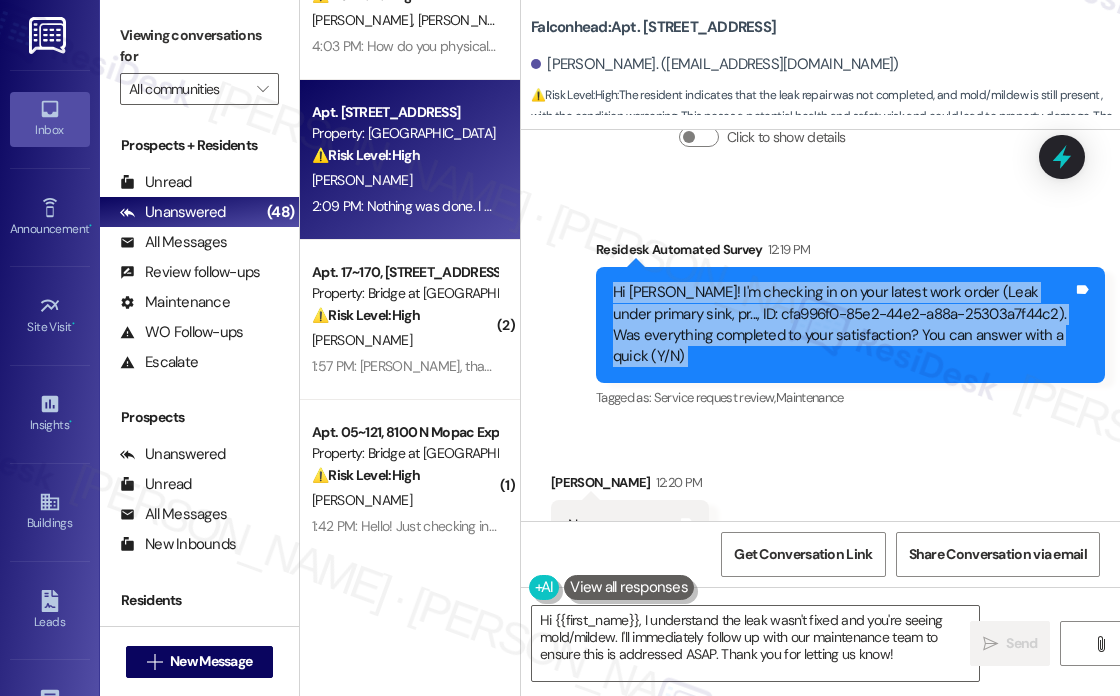 click on "Hi [PERSON_NAME]! I'm checking in on your latest work order (Leak under primary sink, pr..., ID: cfa996f0-85e2-44e2-a88a-25303a7f44c2). Was everything completed to your satisfaction? You can answer with a quick (Y/N)" at bounding box center (843, 325) 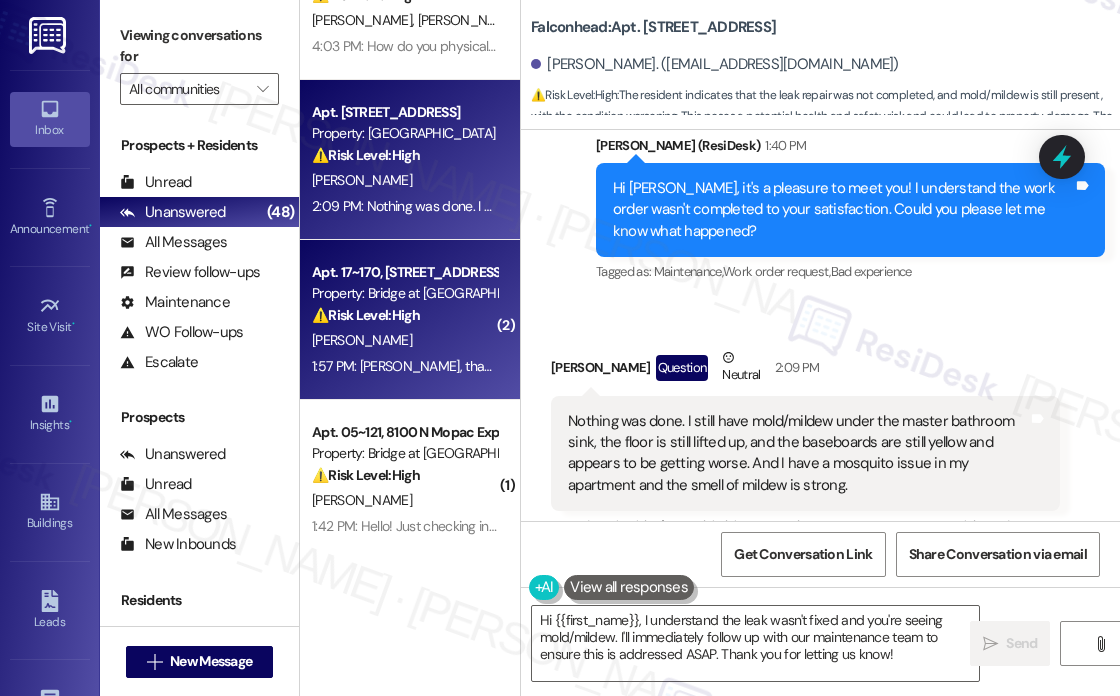 scroll, scrollTop: 1341, scrollLeft: 0, axis: vertical 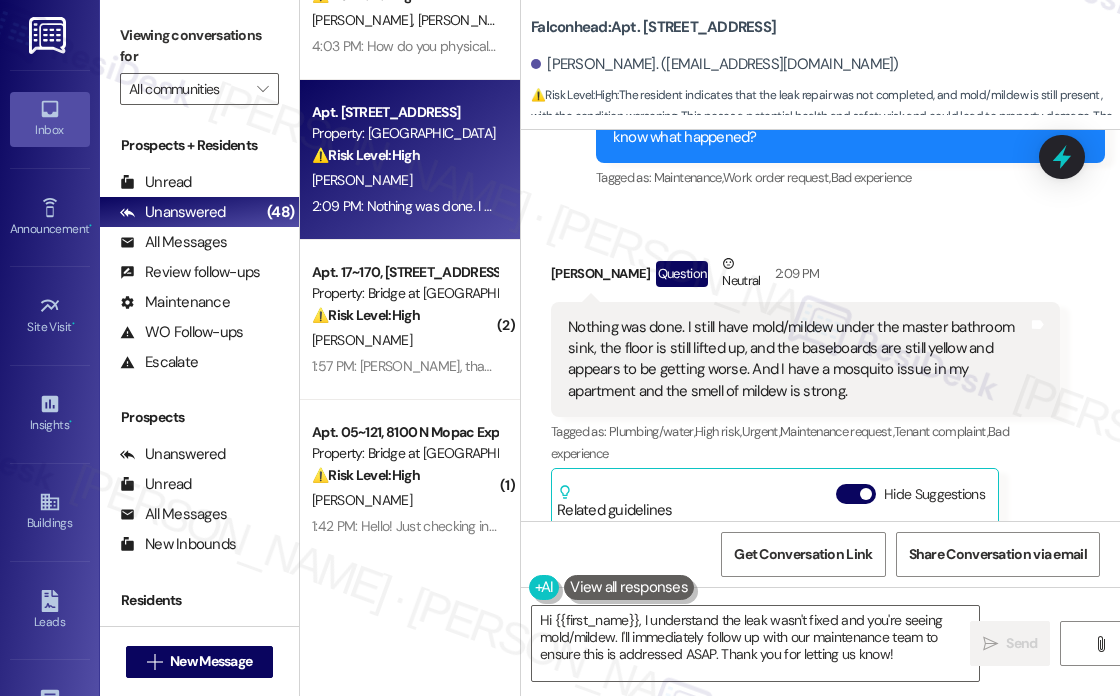 click on "Received via SMS [PERSON_NAME] Question   Neutral 2:09 PM Nothing was done. I still have mold/mildew under the master bathroom sink, the floor is still lifted up, and the baseboards are still yellow and appears to be getting worse. And I have a mosquito issue in my apartment and the smell of mildew is strong.  Tags and notes Tagged as:   Plumbing/water ,  Click to highlight conversations about Plumbing/water High risk ,  Click to highlight conversations about High risk Urgent ,  Click to highlight conversations about Urgent Maintenance request ,  Click to highlight conversations about Maintenance request Tenant complaint ,  Click to highlight conversations about Tenant complaint Bad experience Click to highlight conversations about Bad experience  Related guidelines Hide Suggestions Apartment Management Pros - Falconhead:  Residents should contact the office to renew their lease.
Created  [DATE] Property level guideline  ( 68 % match) FAQs generated by ResiDesk AI Is there a fee for renewing my lease?" at bounding box center (820, 514) 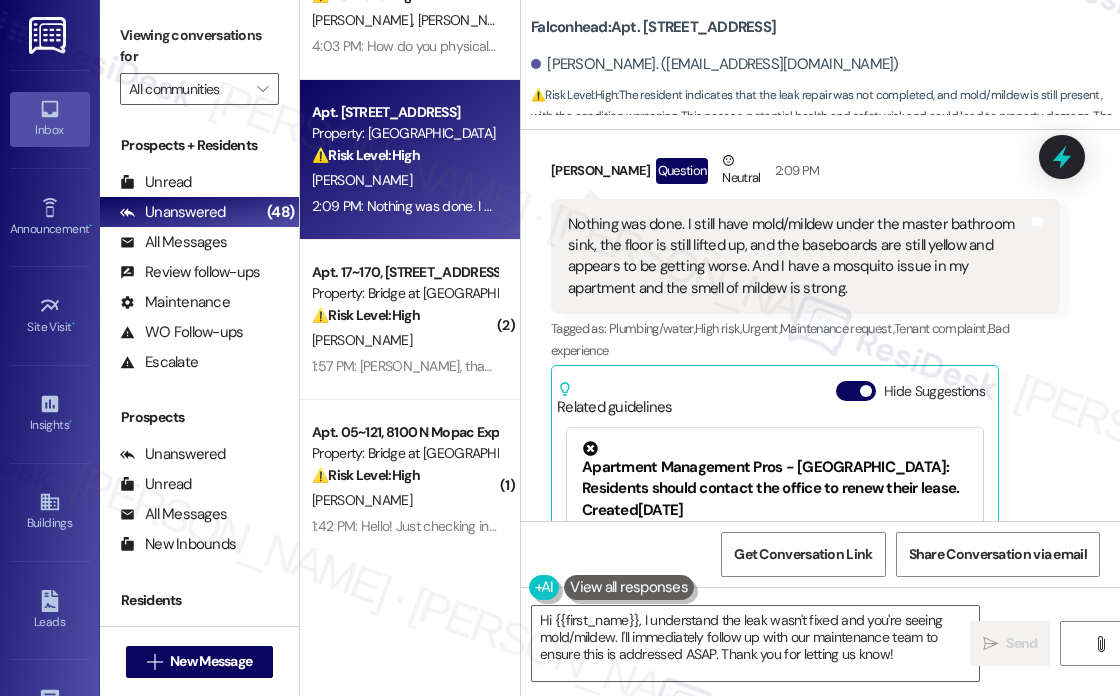 scroll, scrollTop: 1341, scrollLeft: 0, axis: vertical 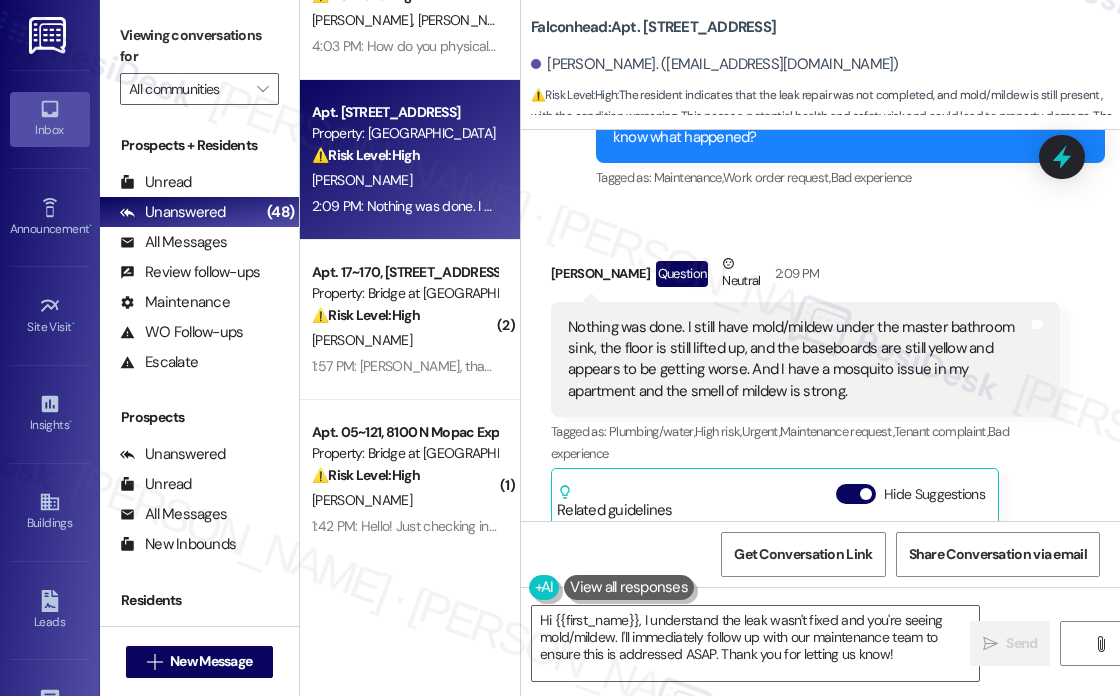 click on "Nothing was done. I still have mold/mildew under the master bathroom sink, the floor is still lifted up, and the baseboards are still yellow and appears to be getting worse. And I have a mosquito issue in my apartment and the smell of mildew is strong." at bounding box center (798, 360) 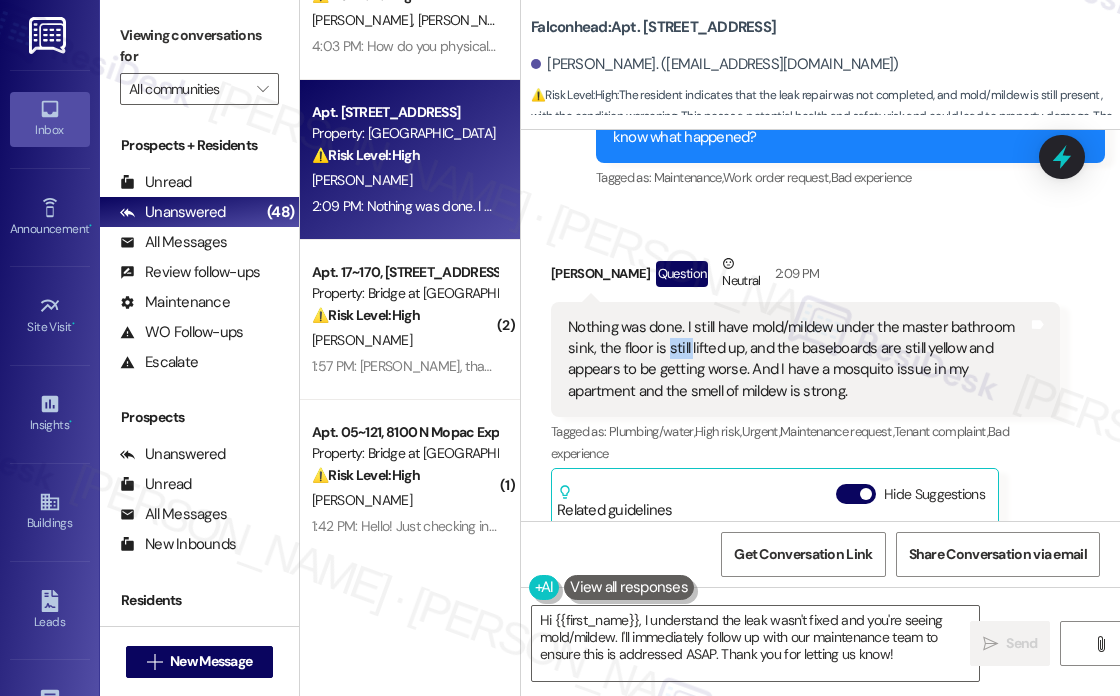 click on "Nothing was done. I still have mold/mildew under the master bathroom sink, the floor is still lifted up, and the baseboards are still yellow and appears to be getting worse. And I have a mosquito issue in my apartment and the smell of mildew is strong." at bounding box center [798, 360] 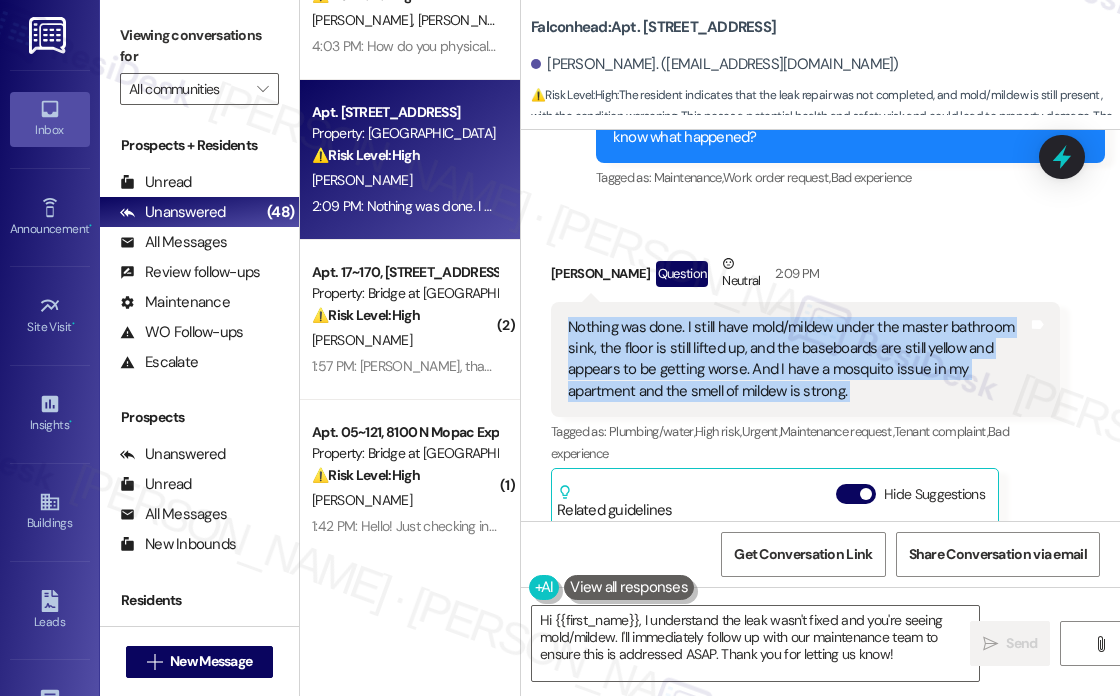 click on "Nothing was done. I still have mold/mildew under the master bathroom sink, the floor is still lifted up, and the baseboards are still yellow and appears to be getting worse. And I have a mosquito issue in my apartment and the smell of mildew is strong." at bounding box center [798, 360] 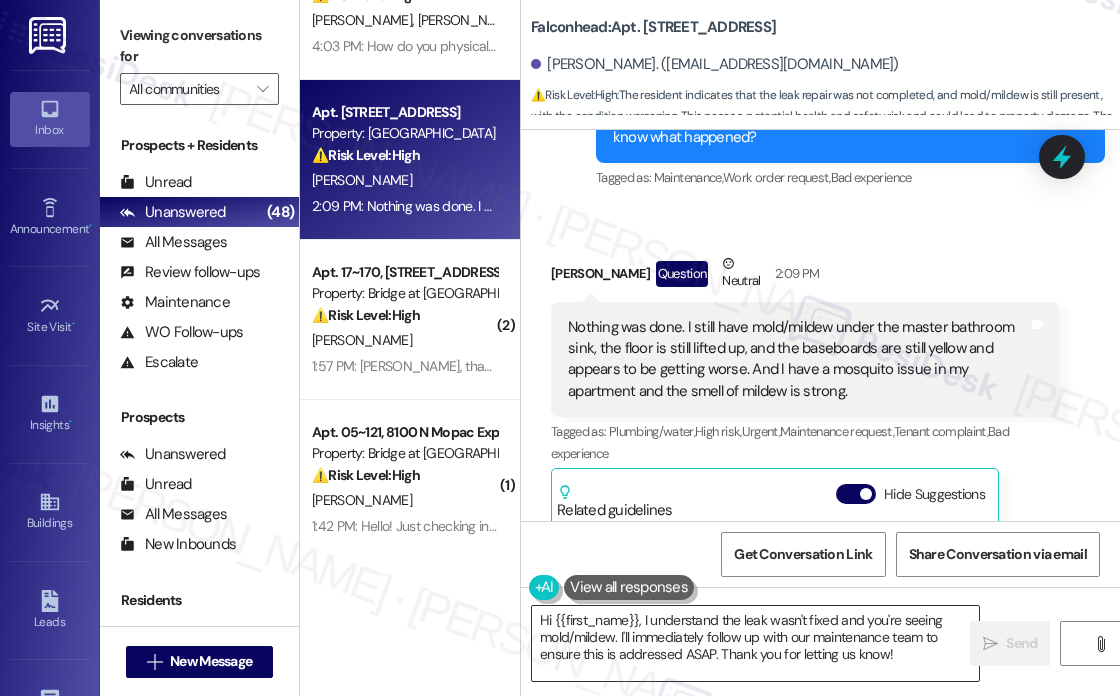 click on "Hi {{first_name}}, I understand the leak wasn't fixed and you're seeing mold/mildew. I'll immediately follow up with our maintenance team to ensure this is addressed ASAP. Thank you for letting us know!" at bounding box center (755, 643) 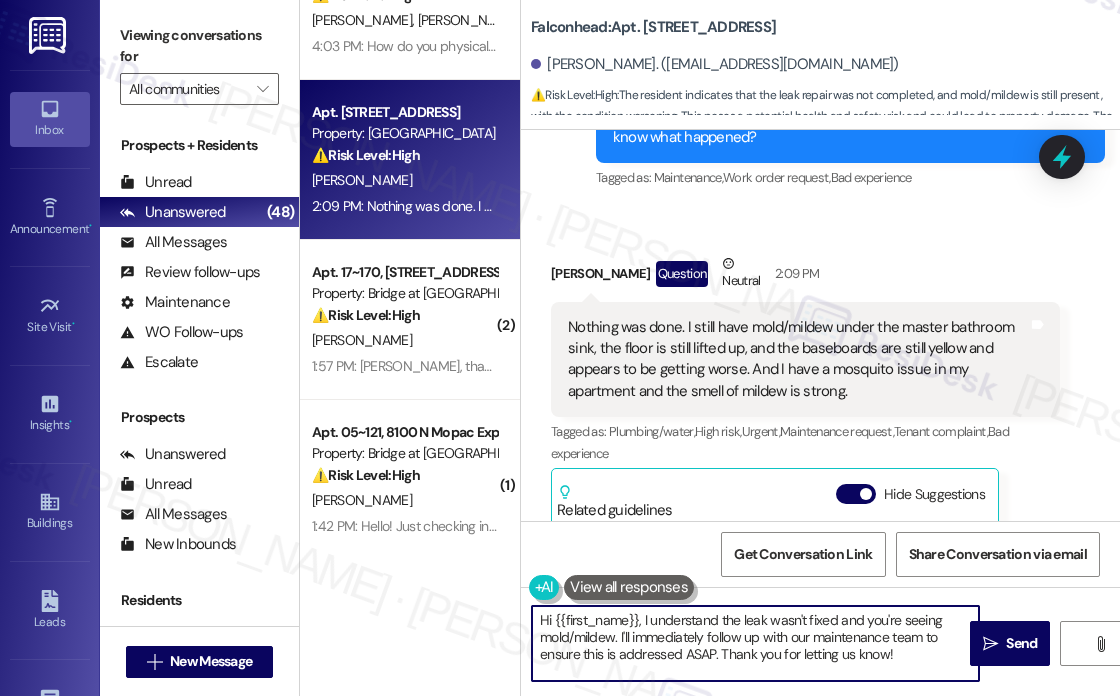 drag, startPoint x: 541, startPoint y: 637, endPoint x: 617, endPoint y: 629, distance: 76.41989 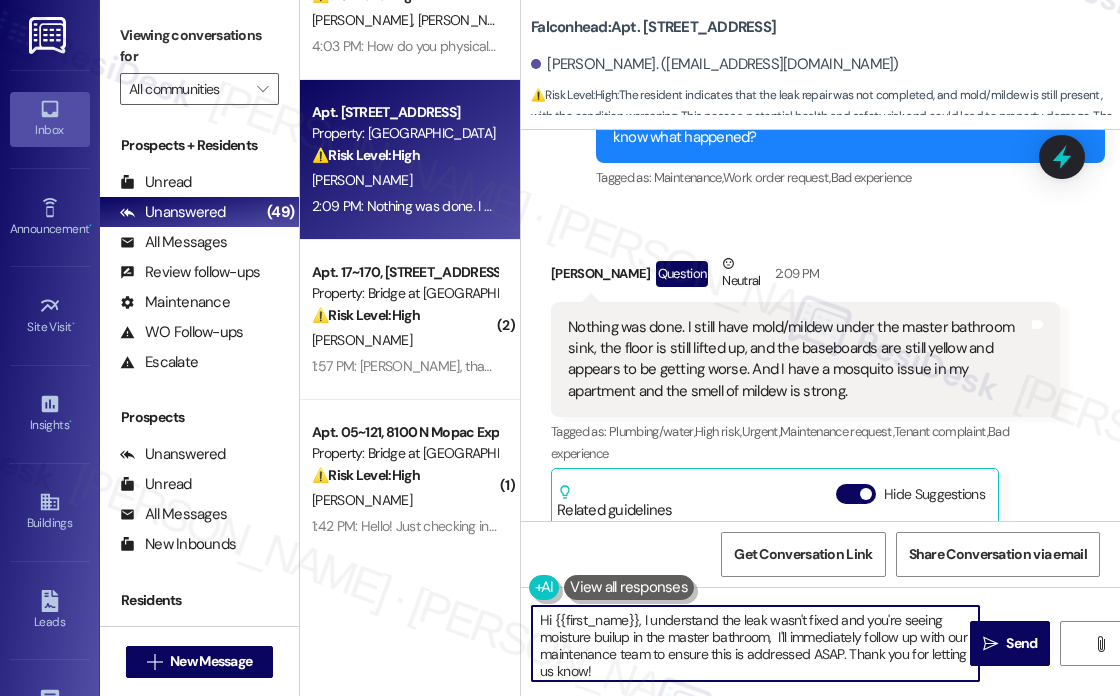 click on "Hi {{first_name}}, I understand the leak wasn't fixed and you're seeing moisture builup in the master bathroom,  I'll immediately follow up with our maintenance team to ensure this is addressed ASAP. Thank you for letting us know!" at bounding box center (755, 643) 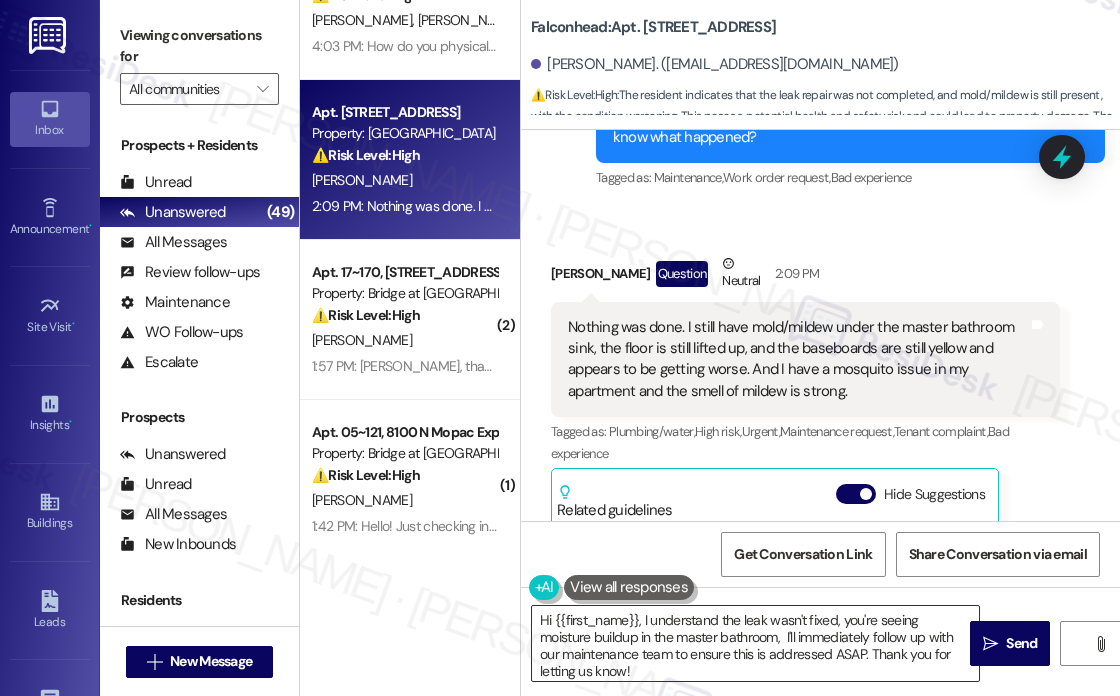 click on "Hi {{first_name}}, I understand the leak wasn't fixed, you're seeing moisture buildup in the master bathroom,  I'll immediately follow up with our maintenance team to ensure this is addressed ASAP. Thank you for letting us know!" at bounding box center (755, 643) 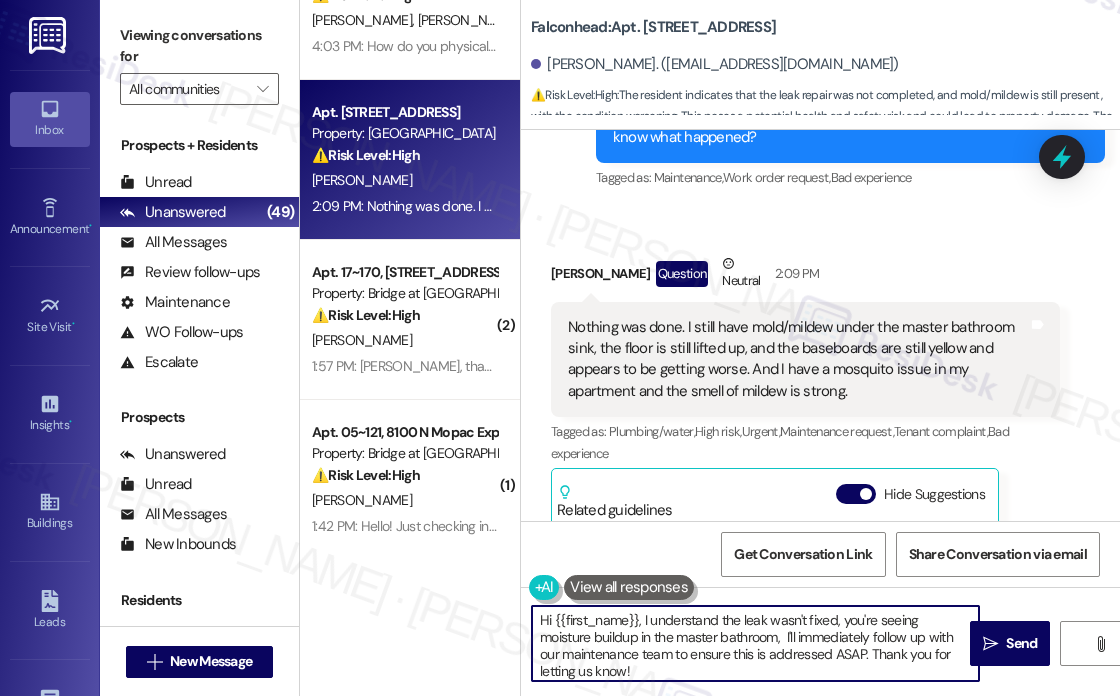 click on "Hi {{first_name}}, I understand the leak wasn't fixed, you're seeing moisture buildup in the master bathroom,  I'll immediately follow up with our maintenance team to ensure this is addressed ASAP. Thank you for letting us know!" at bounding box center [755, 643] 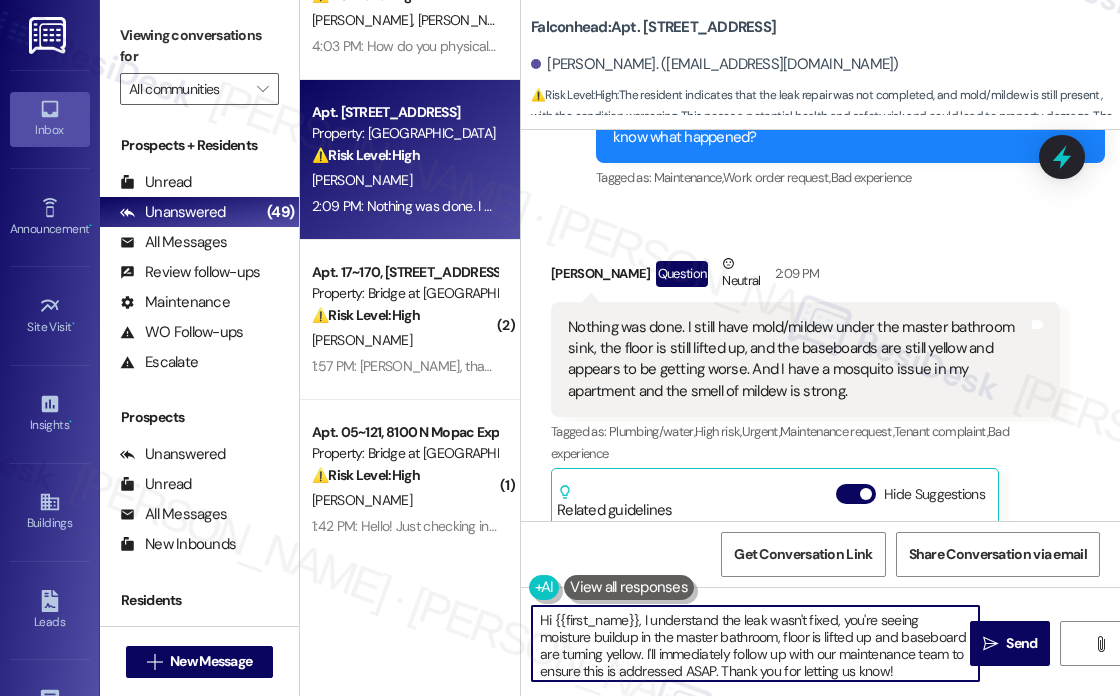 scroll, scrollTop: 4, scrollLeft: 0, axis: vertical 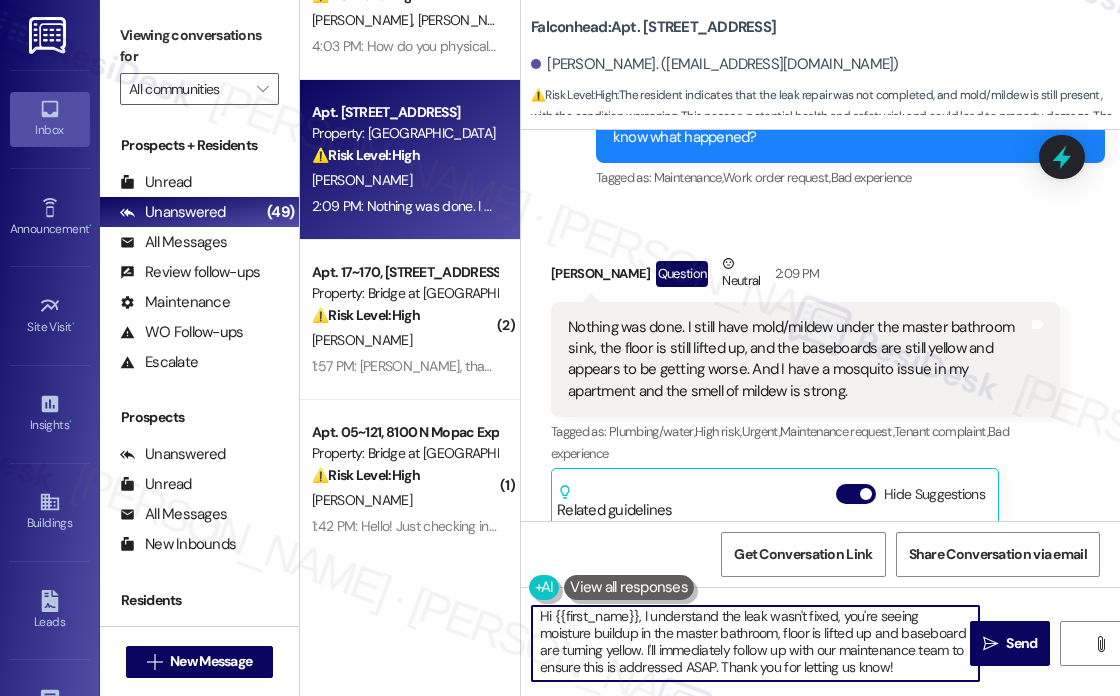 drag, startPoint x: 905, startPoint y: 667, endPoint x: 646, endPoint y: 649, distance: 259.62473 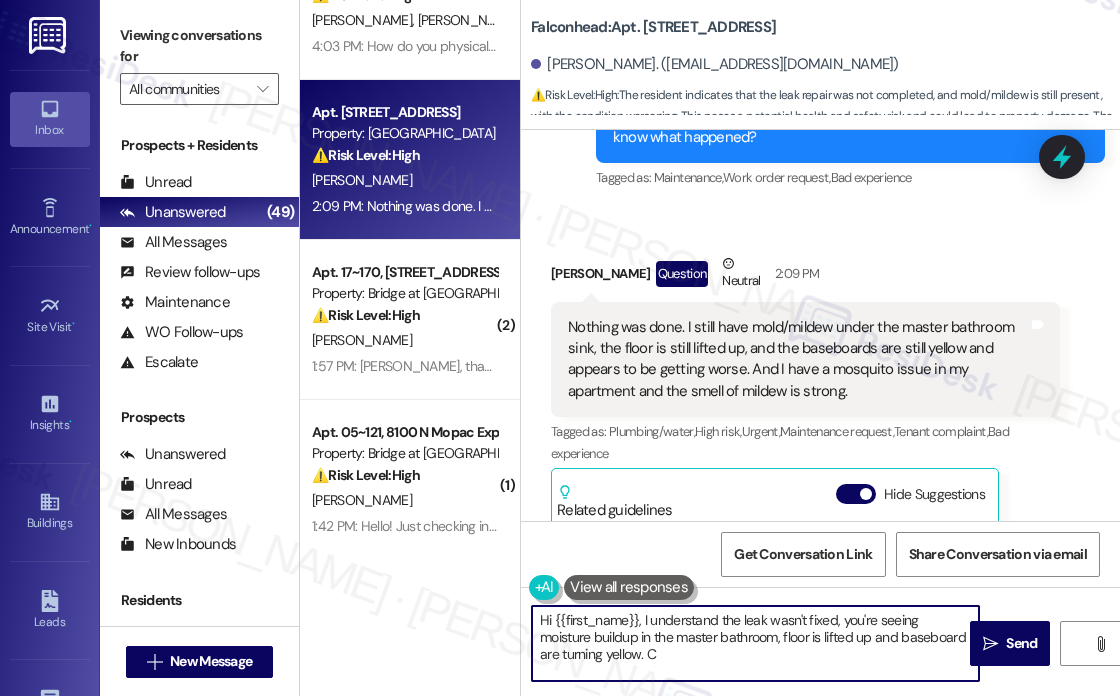 scroll, scrollTop: 0, scrollLeft: 0, axis: both 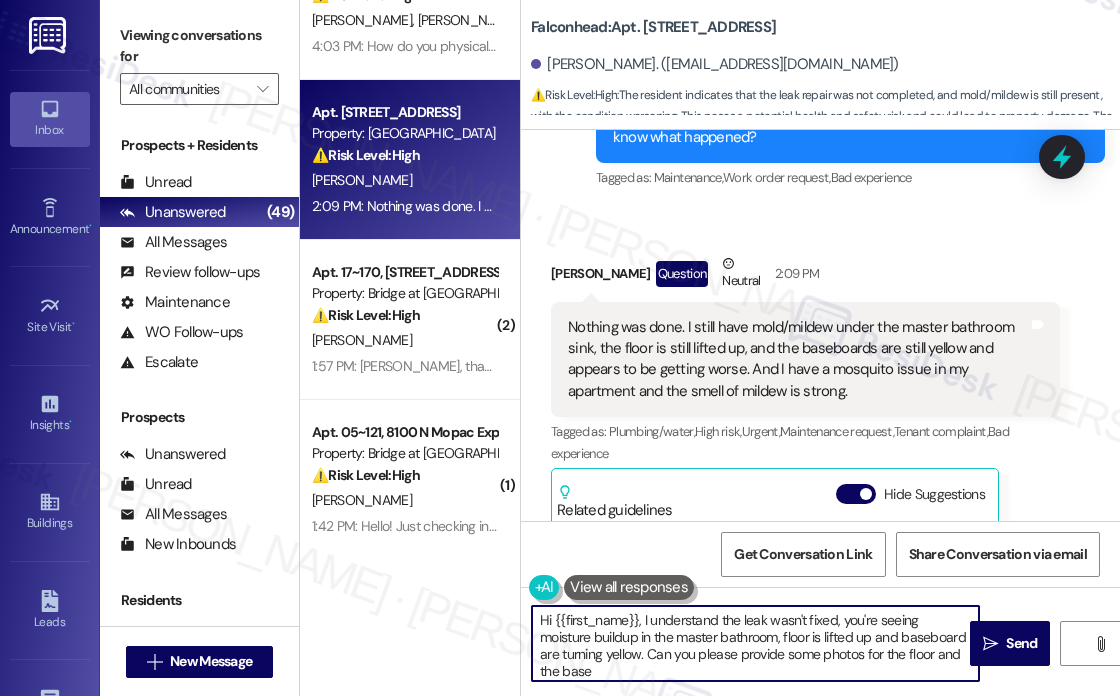 click on "Hi {{first_name}}, I understand the leak wasn't fixed, you're seeing moisture buildup in the master bathroom, floor is lifted up and baseboard are turning yellow. Can you please provide some photos for the floor and the base" at bounding box center (755, 643) 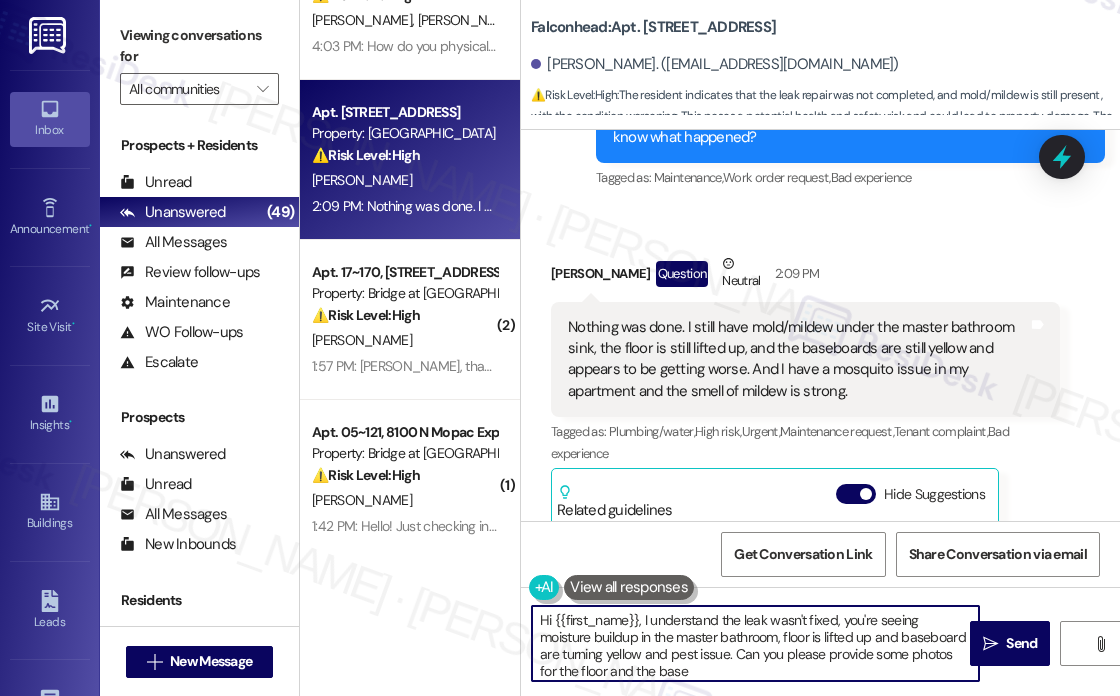 click on "Hi {{first_name}}, I understand the leak wasn't fixed, you're seeing moisture buildup in the master bathroom, floor is lifted up and baseboard are turning yellow and pest issue. Can you please provide some photos for the floor and the base" at bounding box center [755, 643] 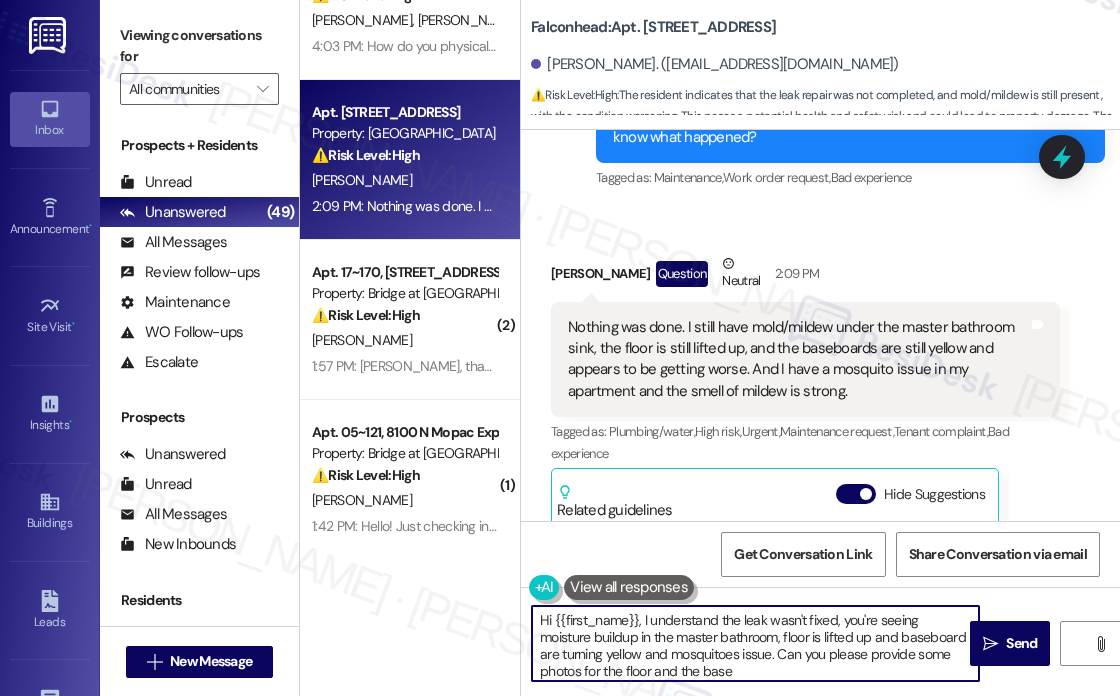 click on "Hi {{first_name}}, I understand the leak wasn't fixed, you're seeing moisture buildup in the master bathroom, floor is lifted up and baseboard are turning yellow and mosquitoes issue. Can you please provide some photos for the floor and the base" at bounding box center (755, 643) 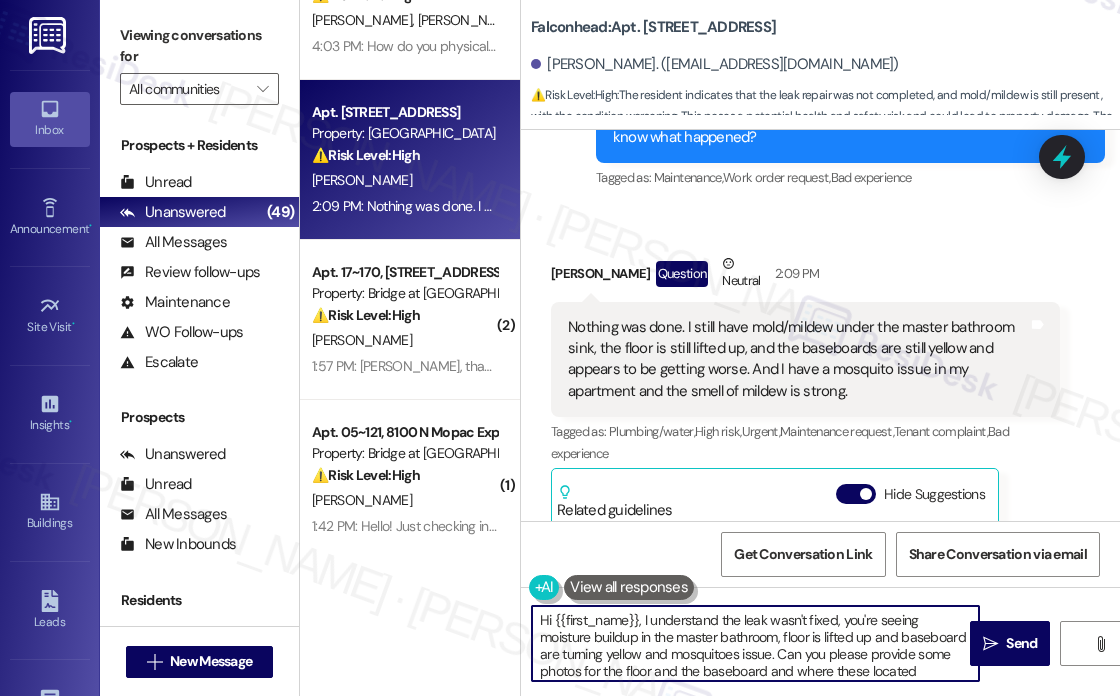 type on "Hi {{first_name}}, I understand the leak wasn't fixed, you're seeing moisture buildup in the master bathroom, floor is lifted up and baseboard are turning yellow and mosquitoes issue. Can you please provide some photos for the floor and the baseboard and where these located?" 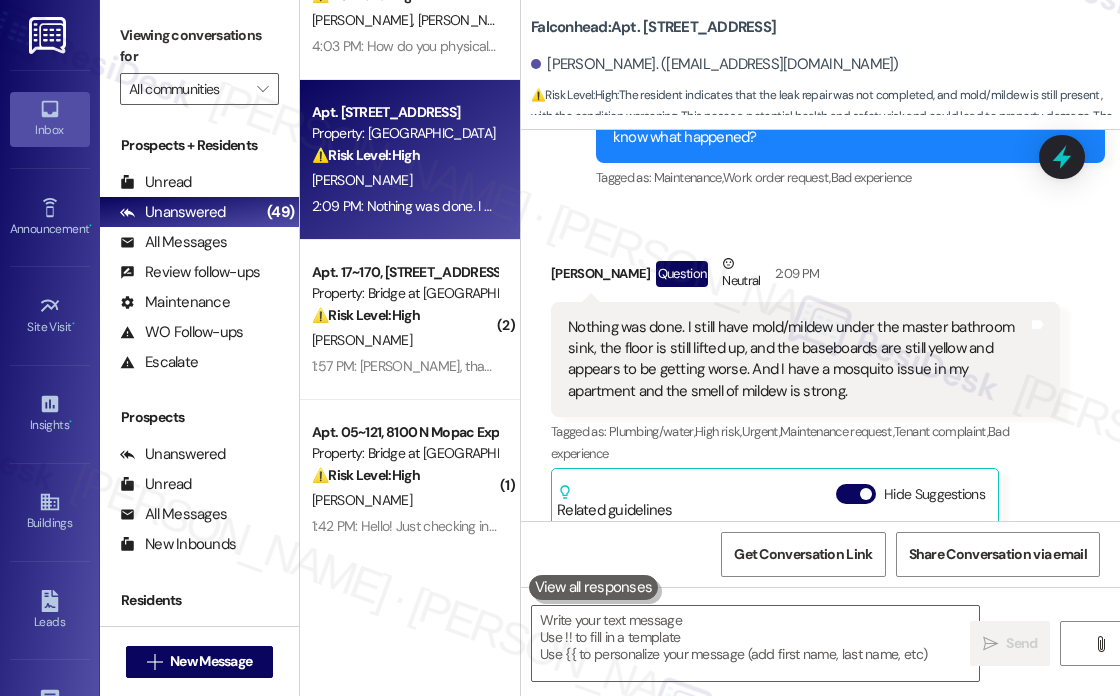 click on "[PERSON_NAME] Question   Neutral 2:09 PM" at bounding box center [805, 277] 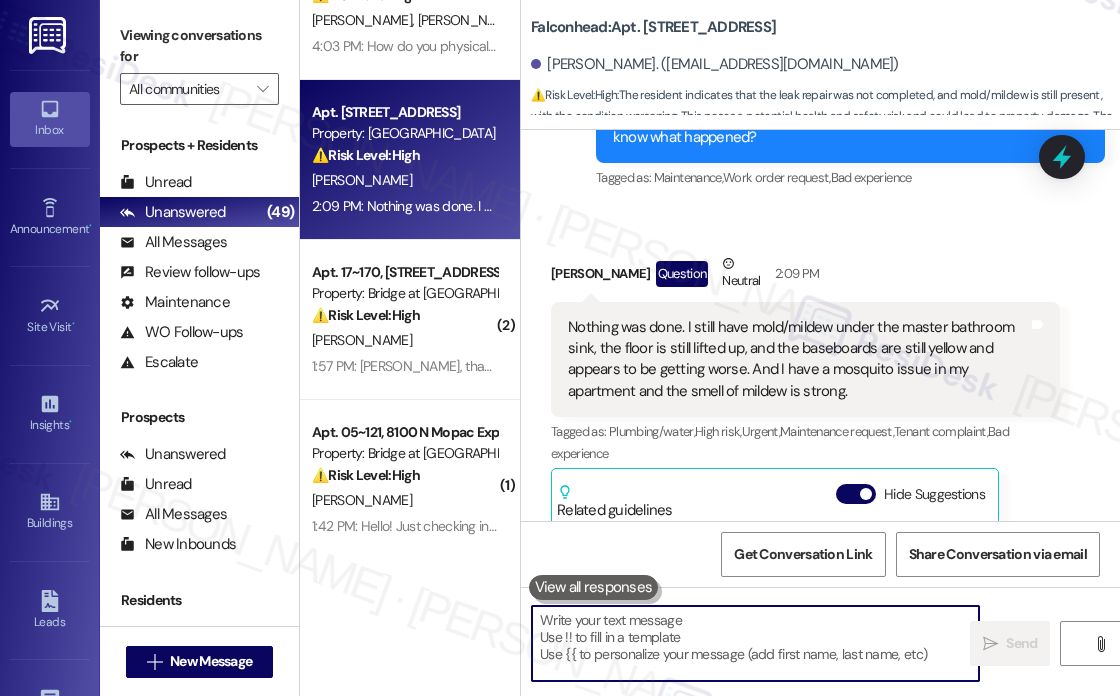 click at bounding box center [755, 643] 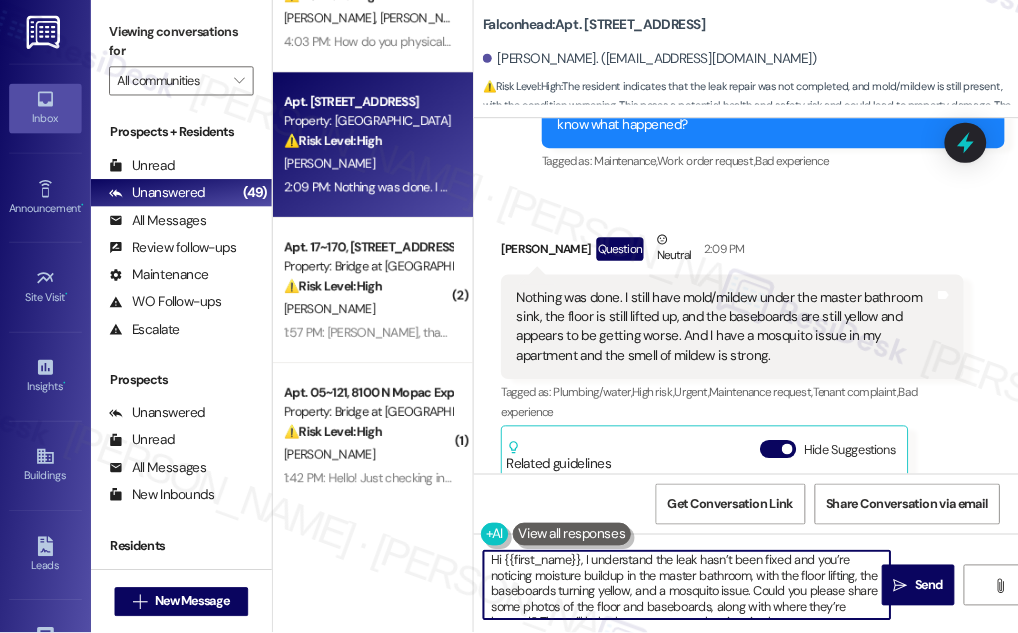 scroll, scrollTop: 0, scrollLeft: 0, axis: both 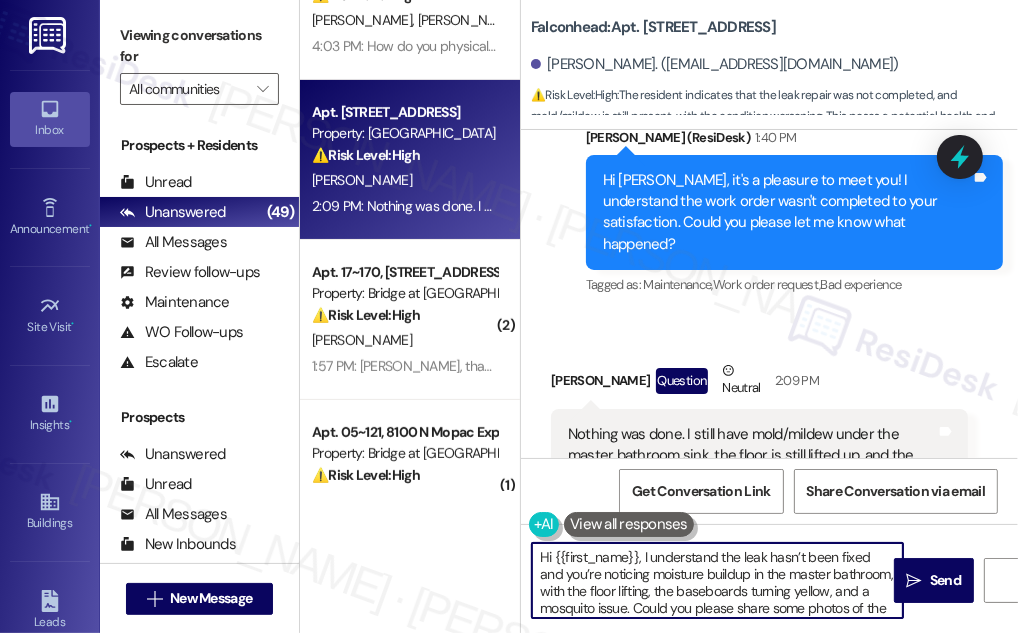 click on "Hi {{first_name}}, I understand the leak hasn’t been fixed and you’re noticing moisture buildup in the master bathroom, with the floor lifting, the baseboards turning yellow, and a mosquito issue. Could you please share some photos of the floor and baseboards, along with where they’re located? That will help the team assess the situation better." at bounding box center [717, 580] 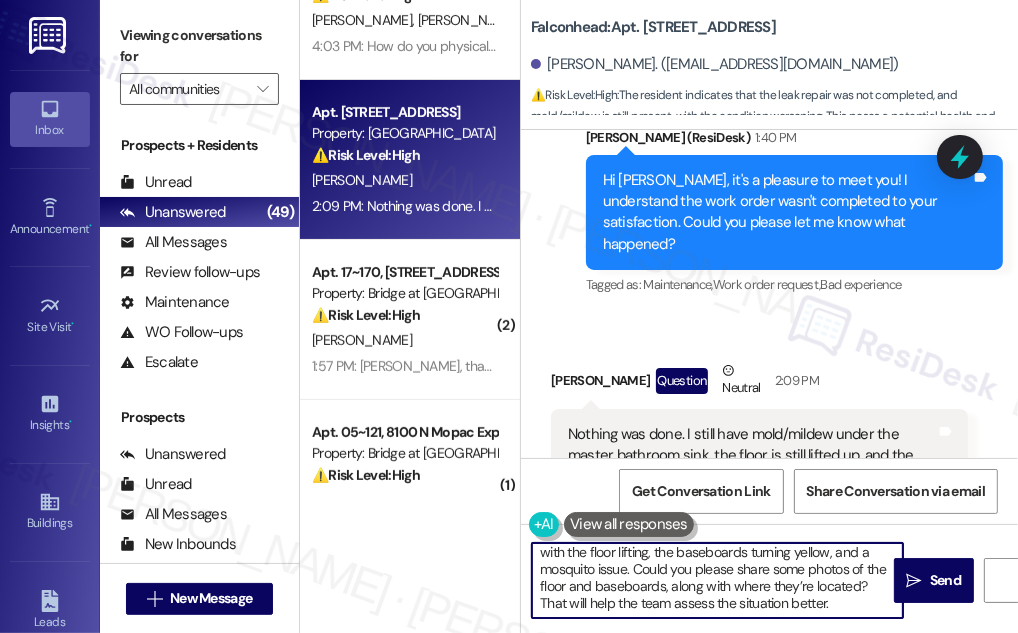 click on "Hi {{first_name}}, I understand the leak hasn’t been fixed and you’re noticing moisture buildup in the master bathroom, with the floor lifting, the baseboards turning yellow, and a mosquito issue. Could you please share some photos of the floor and baseboards, along with where they’re located? That will help the team assess the situation better." at bounding box center (717, 580) 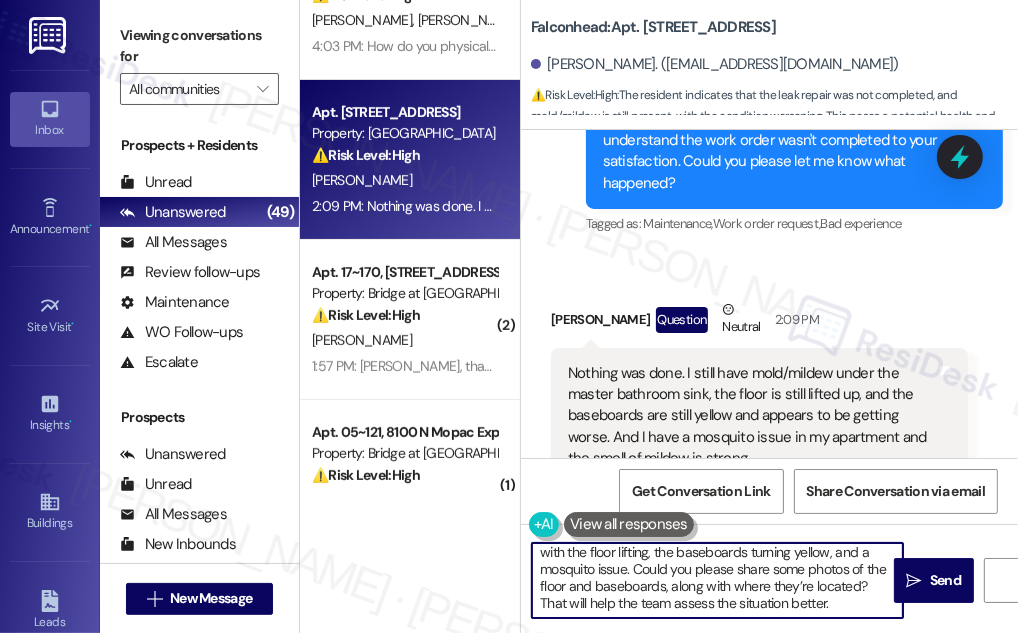 scroll, scrollTop: 1432, scrollLeft: 0, axis: vertical 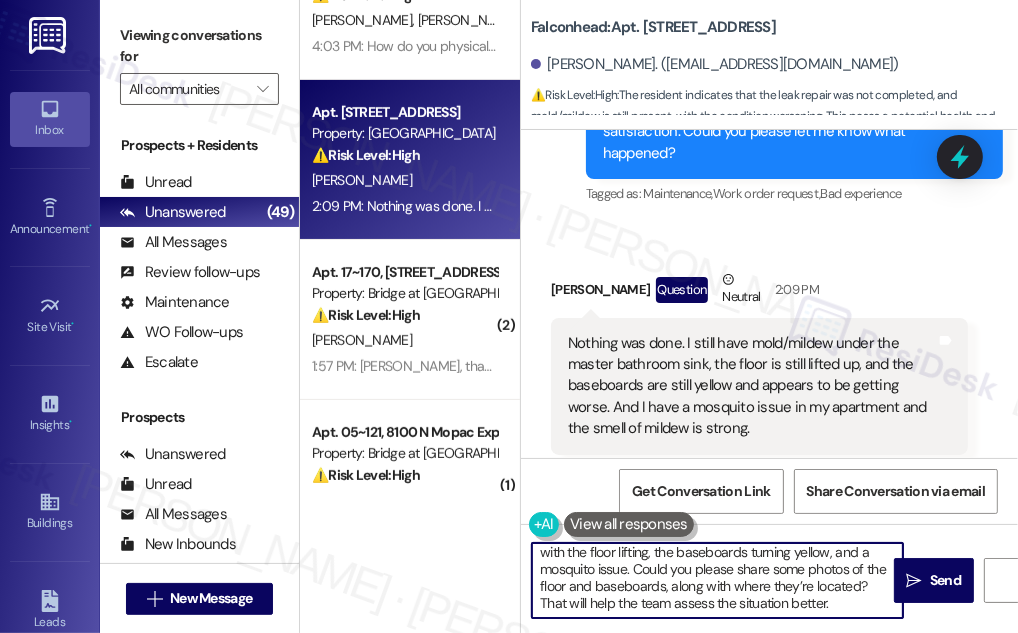 click on "Hi {{first_name}}, I understand the leak hasn’t been fixed and you’re noticing moisture buildup in the master bathroom, with the floor lifting, the baseboards turning yellow, and a mosquito issue. Could you please share some photos of the floor and baseboards, along with where they’re located? That will help the team assess the situation better." at bounding box center (717, 580) 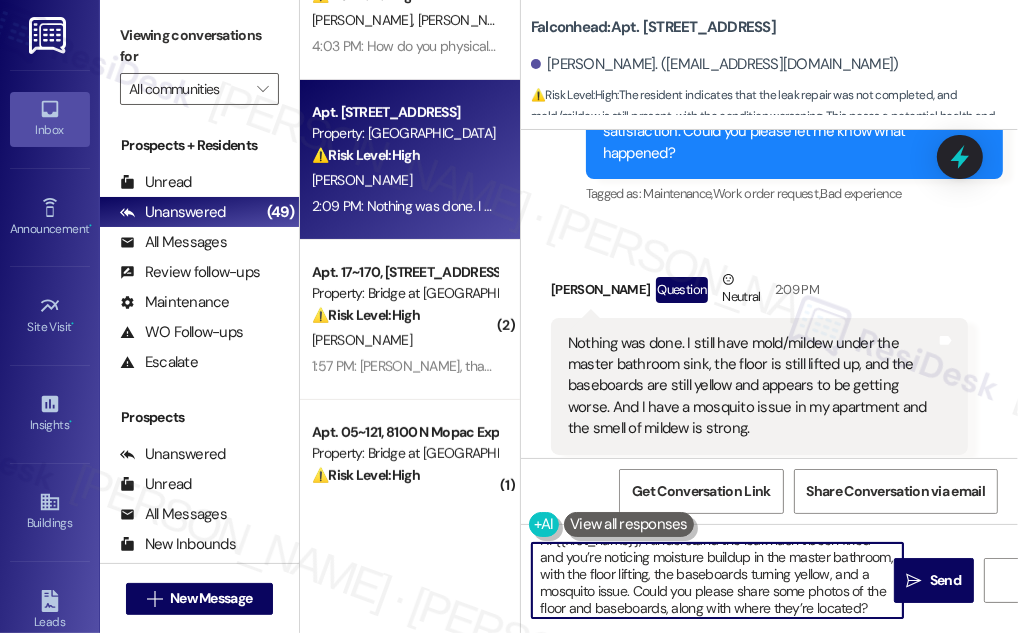 scroll, scrollTop: 0, scrollLeft: 0, axis: both 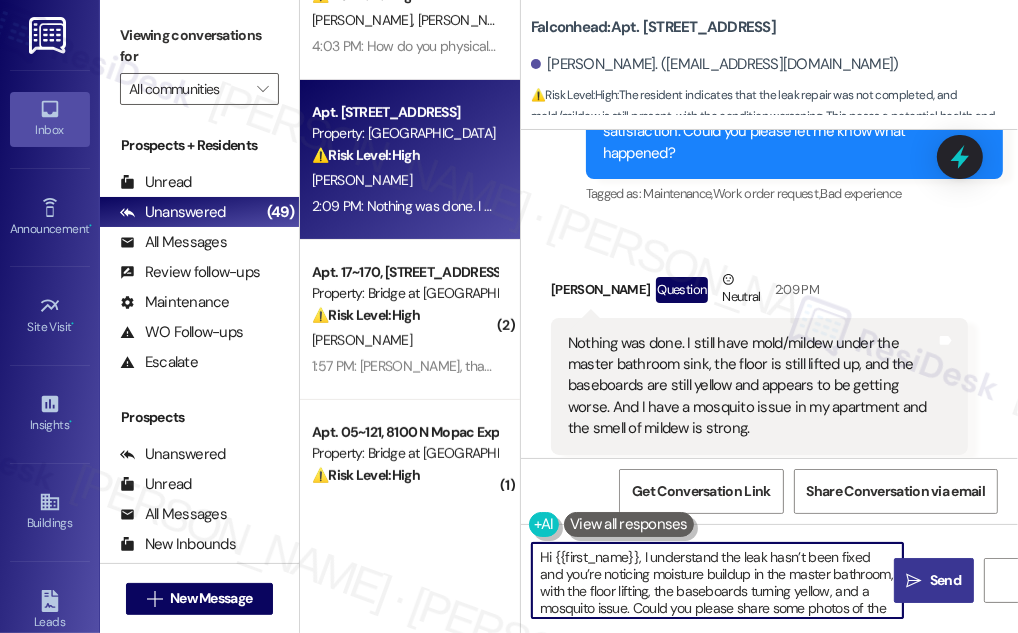 type on "Hi {{first_name}}, I understand the leak hasn’t been fixed and you’re noticing moisture buildup in the master bathroom, with the floor lifting, the baseboards turning yellow, and a mosquito issue. Could you please share some photos of the floor and baseboards, along with where they’re located? That will help the team assess the situation better." 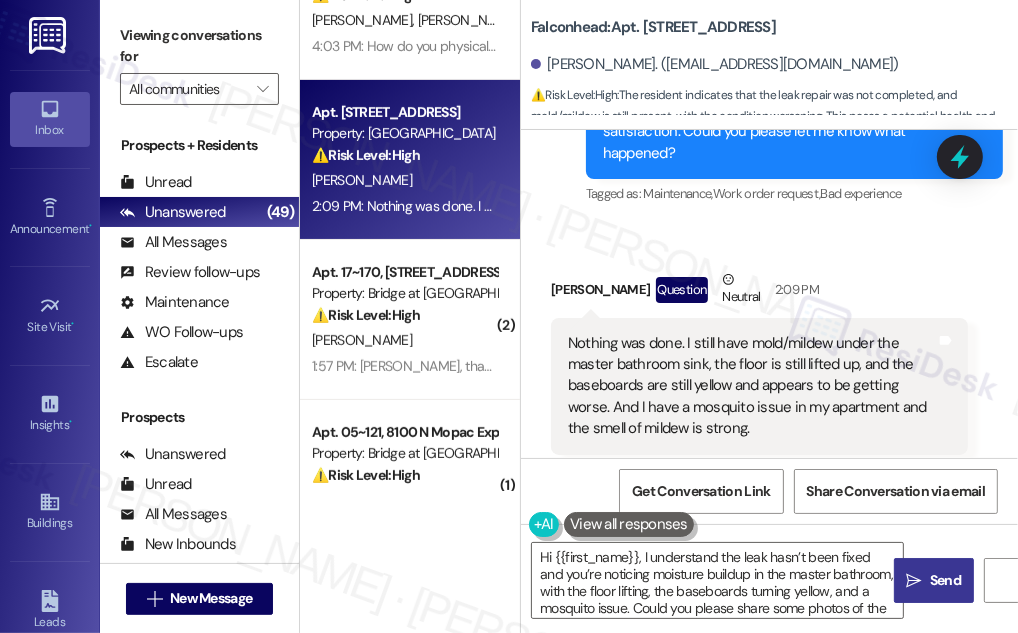 click on "" at bounding box center [914, 581] 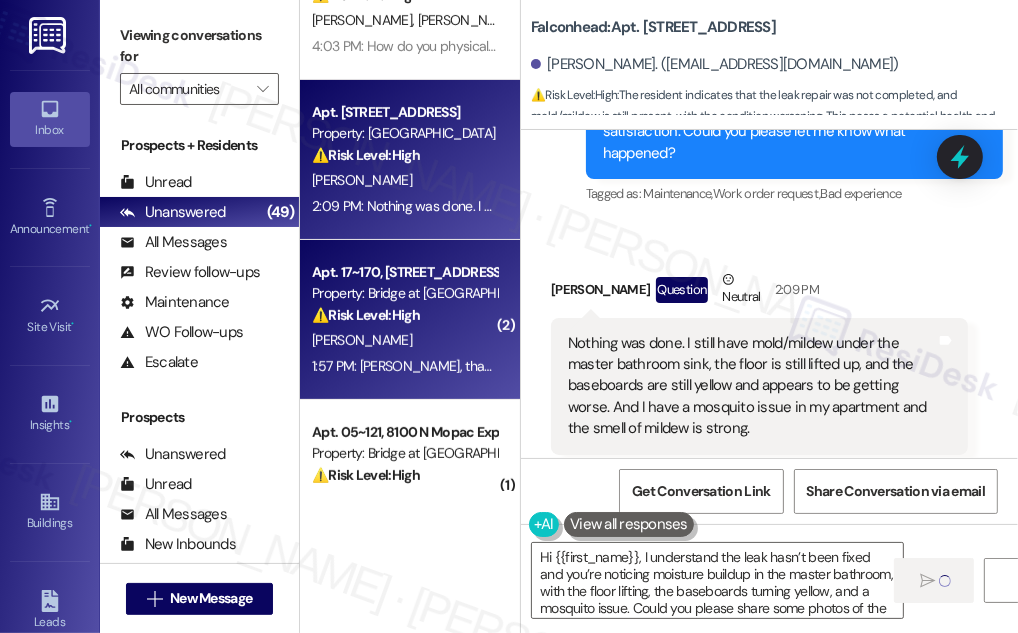 type 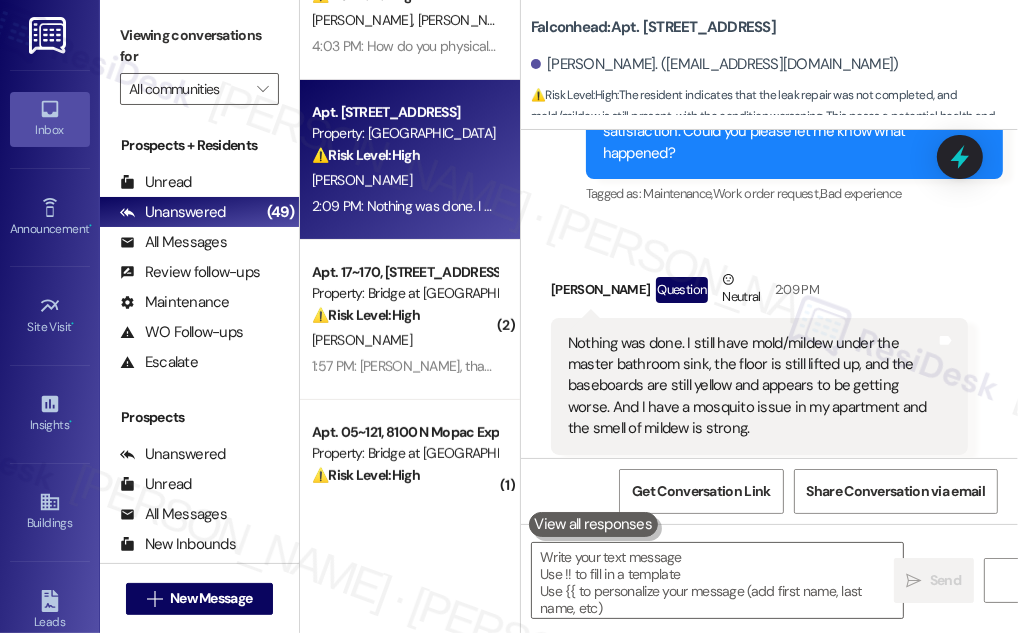 click on "Property: Bridge at [GEOGRAPHIC_DATA]" at bounding box center (404, 293) 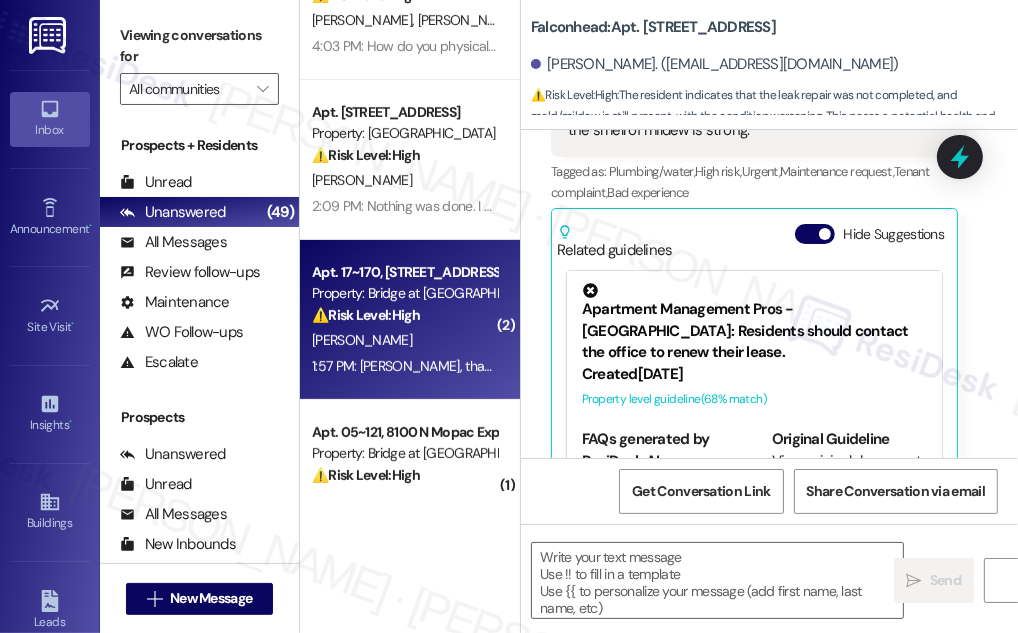scroll, scrollTop: 1786, scrollLeft: 0, axis: vertical 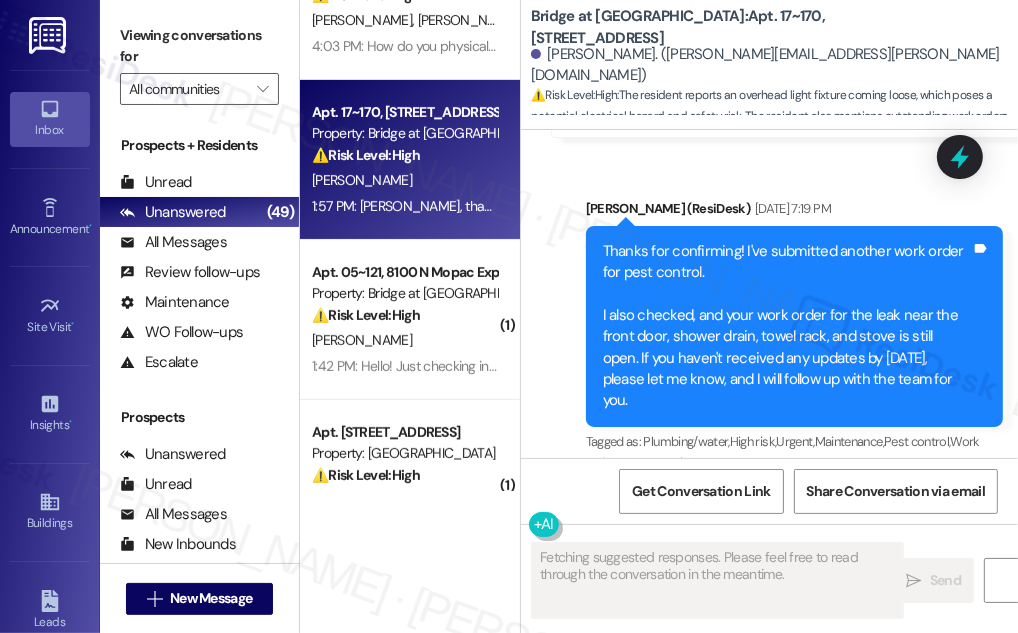 click on "So work orders still outstanding, office not responding" at bounding box center (739, 591) 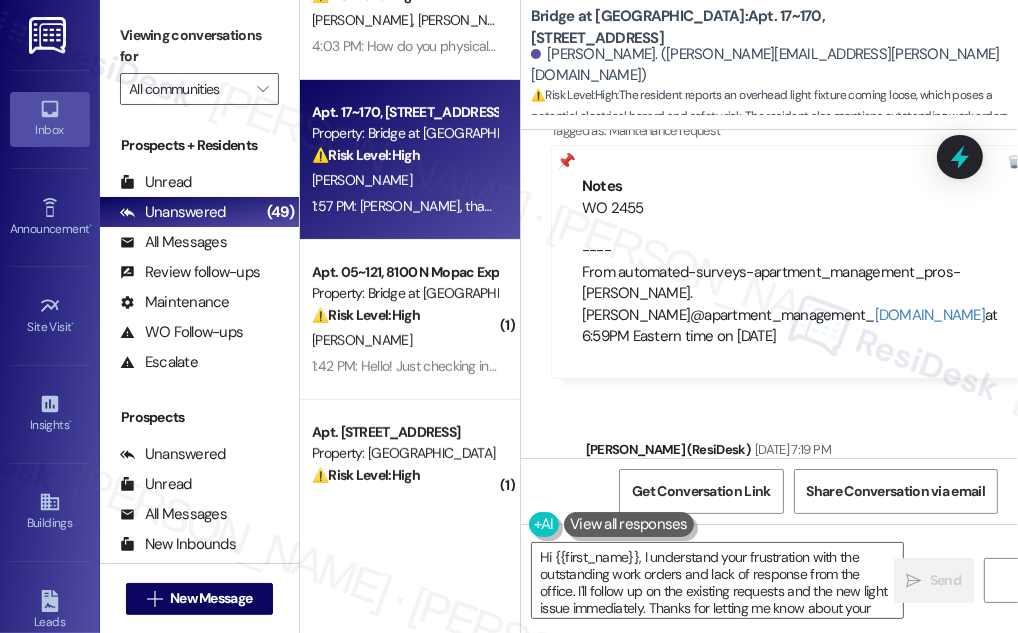 scroll, scrollTop: 9402, scrollLeft: 0, axis: vertical 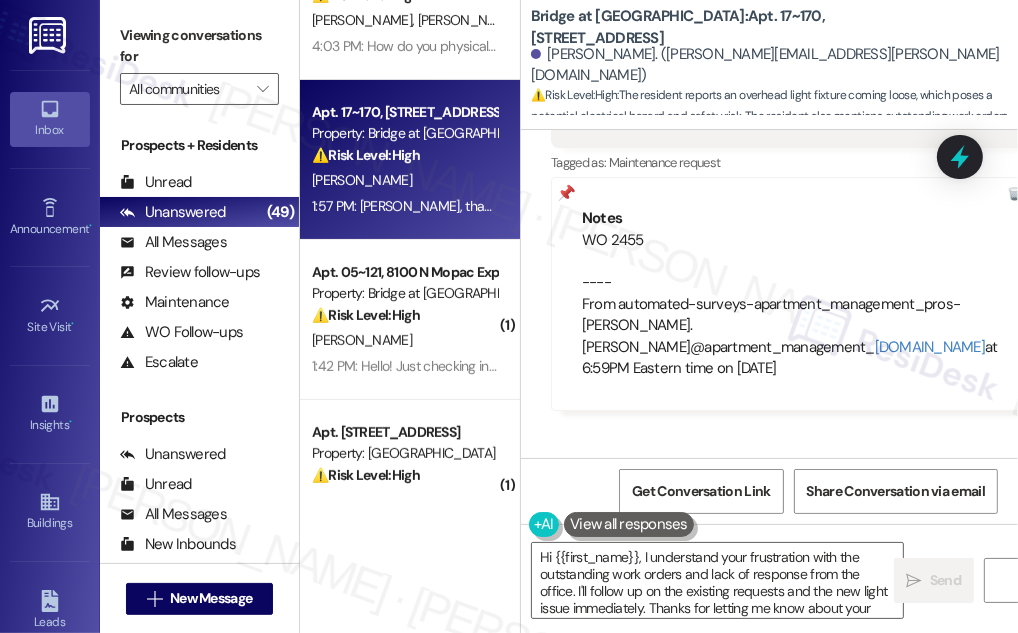drag, startPoint x: 599, startPoint y: 256, endPoint x: 906, endPoint y: 382, distance: 331.85086 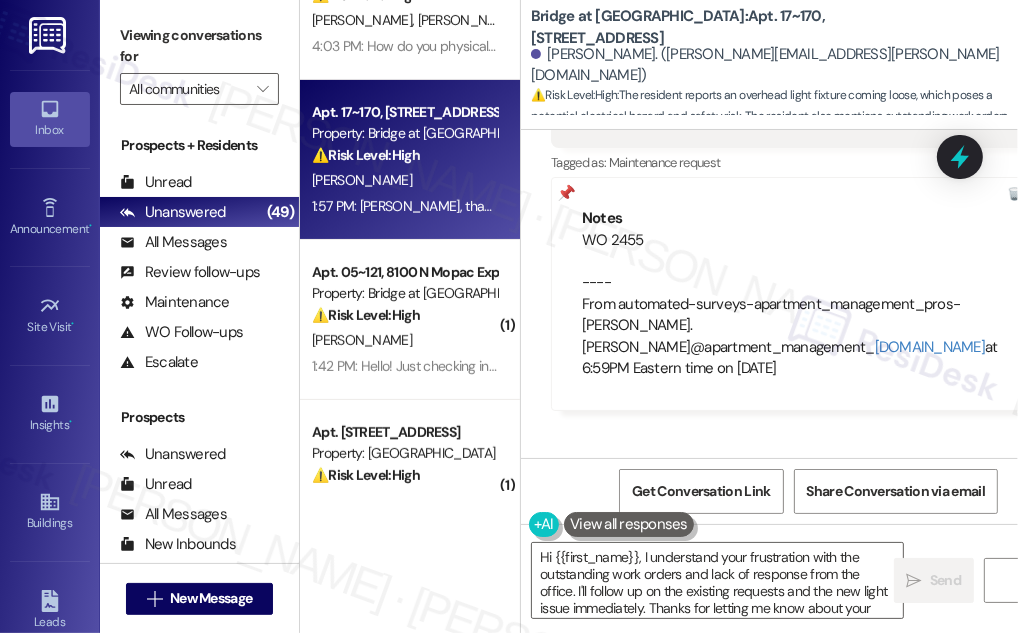 scroll, scrollTop: 9858, scrollLeft: 0, axis: vertical 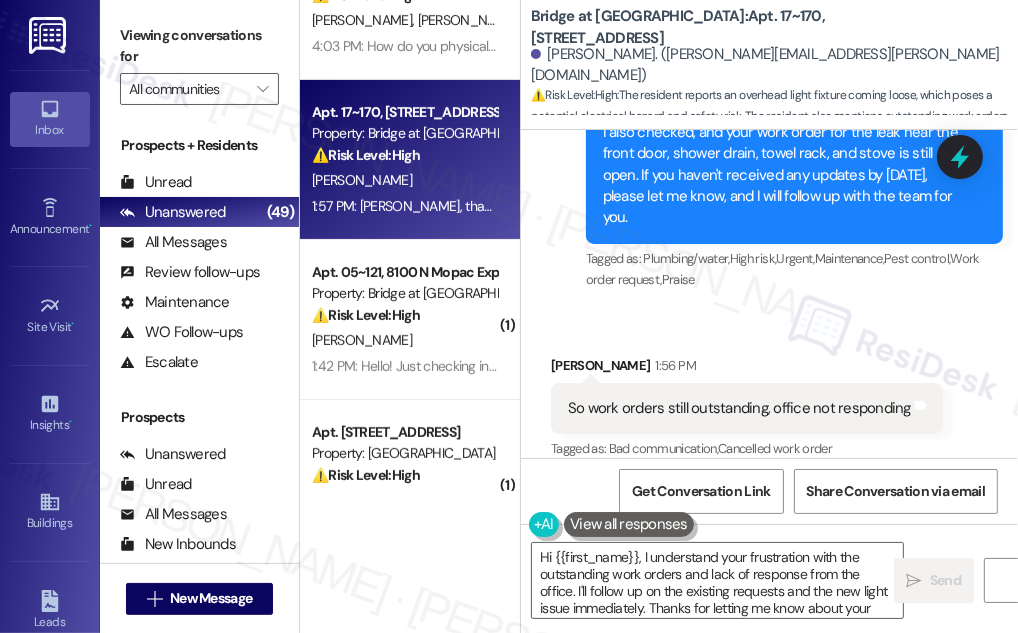 click on "[PERSON_NAME], thanks for getting pest control scheduled. I'm going to have my dog out of the apartment while I'm at work so they have permission to enter. I tried emailing the office to see if the work orders I submitted could be completed while the apartment is empty. I'm still waiting on them, and while I've been waiting my overhead light in the kitchen came loose when I tried to change a lightbulb" at bounding box center [752, 624] 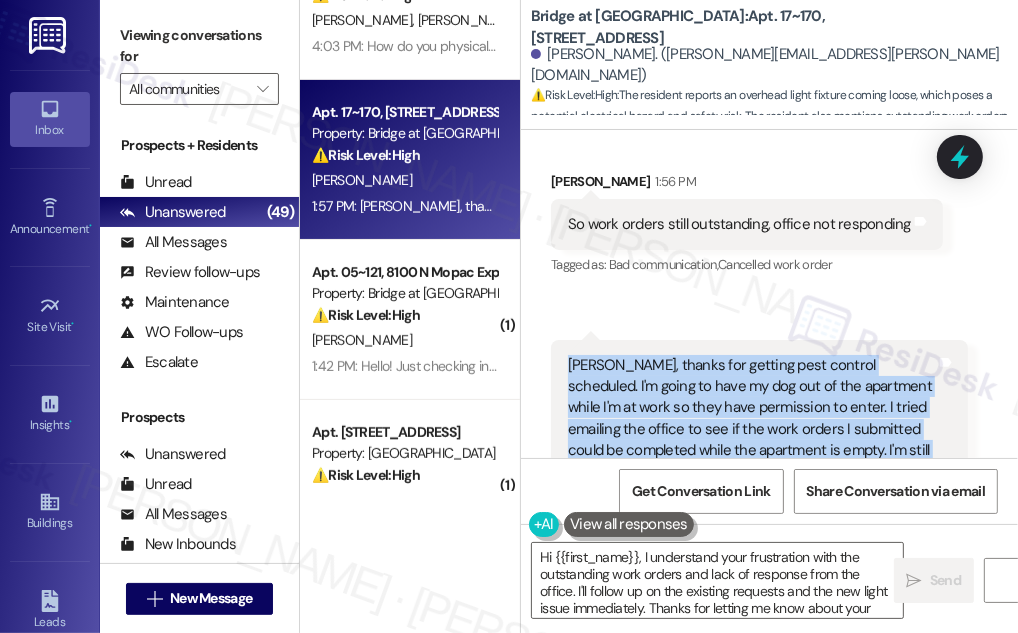 click on "[PERSON_NAME], thanks for getting pest control scheduled. I'm going to have my dog out of the apartment while I'm at work so they have permission to enter. I tried emailing the office to see if the work orders I submitted could be completed while the apartment is empty. I'm still waiting on them, and while I've been waiting my overhead light in the kitchen came loose when I tried to change a lightbulb" at bounding box center (752, 440) 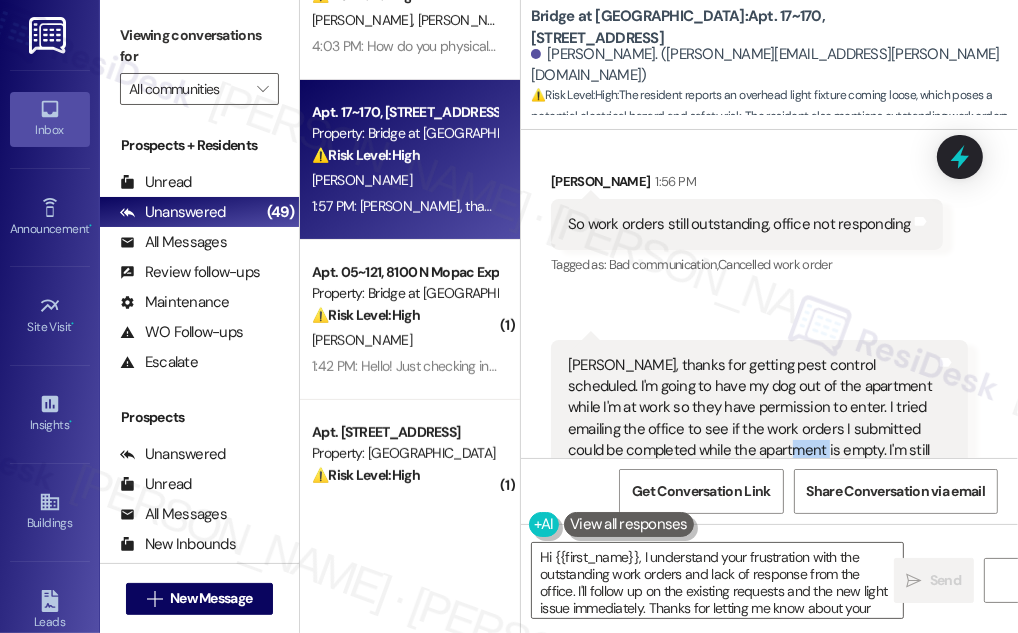 click on "[PERSON_NAME], thanks for getting pest control scheduled. I'm going to have my dog out of the apartment while I'm at work so they have permission to enter. I tried emailing the office to see if the work orders I submitted could be completed while the apartment is empty. I'm still waiting on them, and while I've been waiting my overhead light in the kitchen came loose when I tried to change a lightbulb" at bounding box center [752, 440] 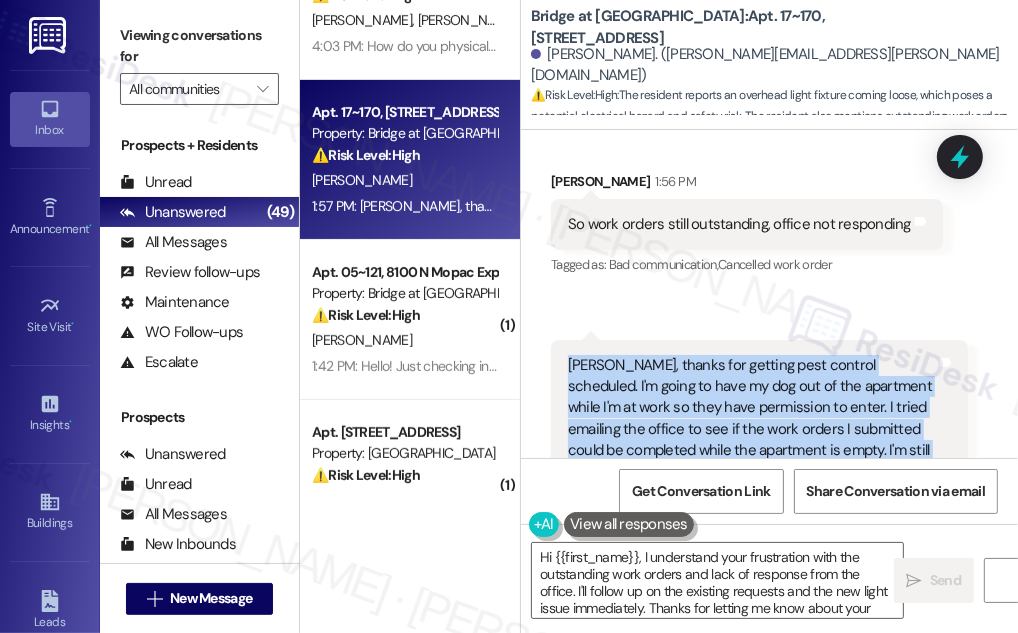 click on "[PERSON_NAME], thanks for getting pest control scheduled. I'm going to have my dog out of the apartment while I'm at work so they have permission to enter. I tried emailing the office to see if the work orders I submitted could be completed while the apartment is empty. I'm still waiting on them, and while I've been waiting my overhead light in the kitchen came loose when I tried to change a lightbulb" at bounding box center [752, 440] 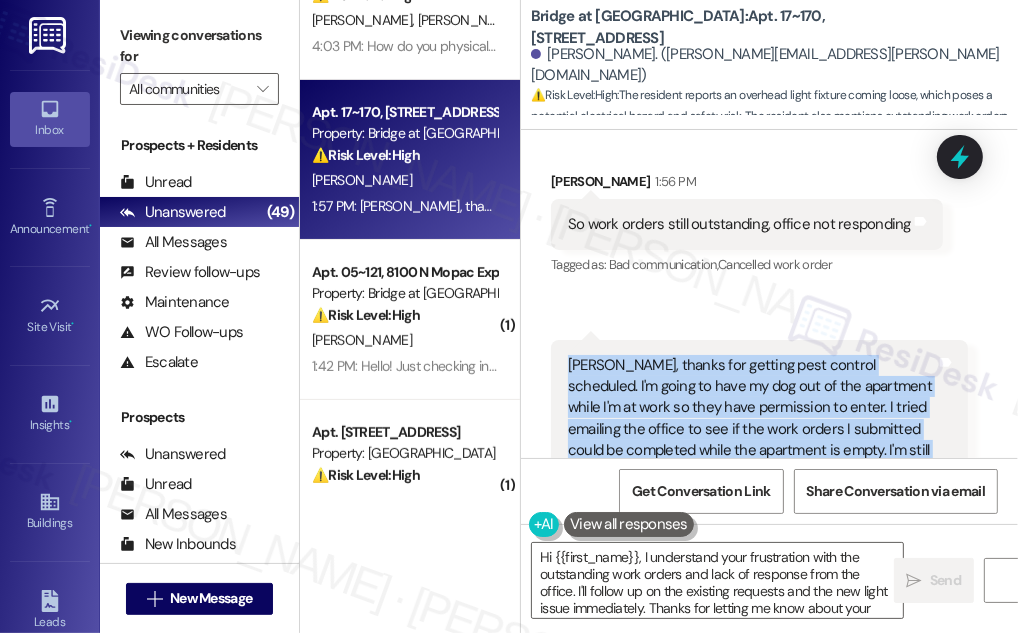 click on "[PERSON_NAME], thanks for getting pest control scheduled. I'm going to have my dog out of the apartment while I'm at work so they have permission to enter. I tried emailing the office to see if the work orders I submitted could be completed while the apartment is empty. I'm still waiting on them, and while I've been waiting my overhead light in the kitchen came loose when I tried to change a lightbulb" at bounding box center [752, 440] 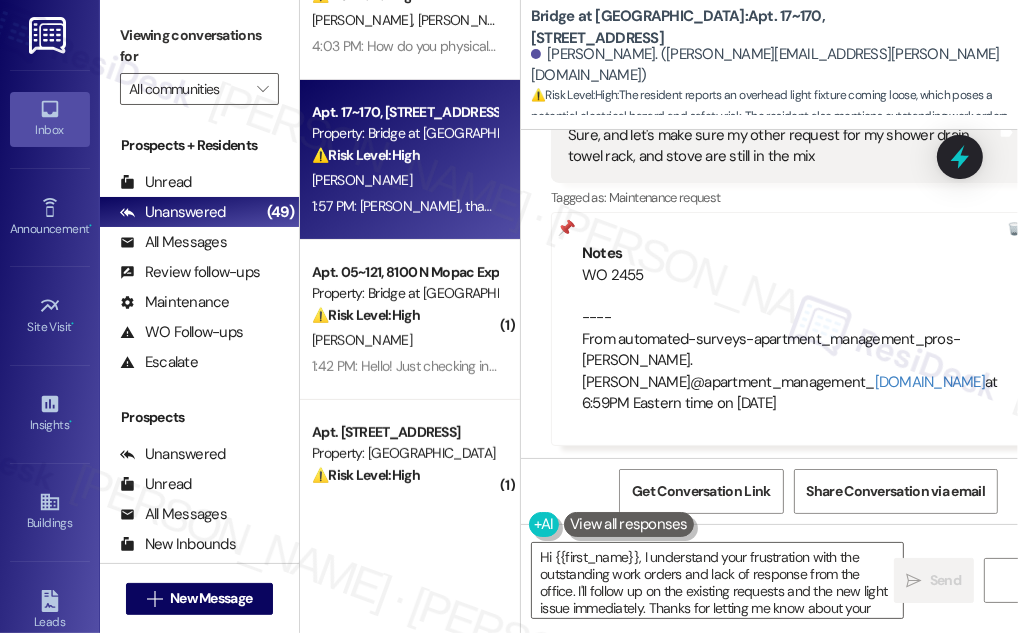 scroll, scrollTop: 9224, scrollLeft: 0, axis: vertical 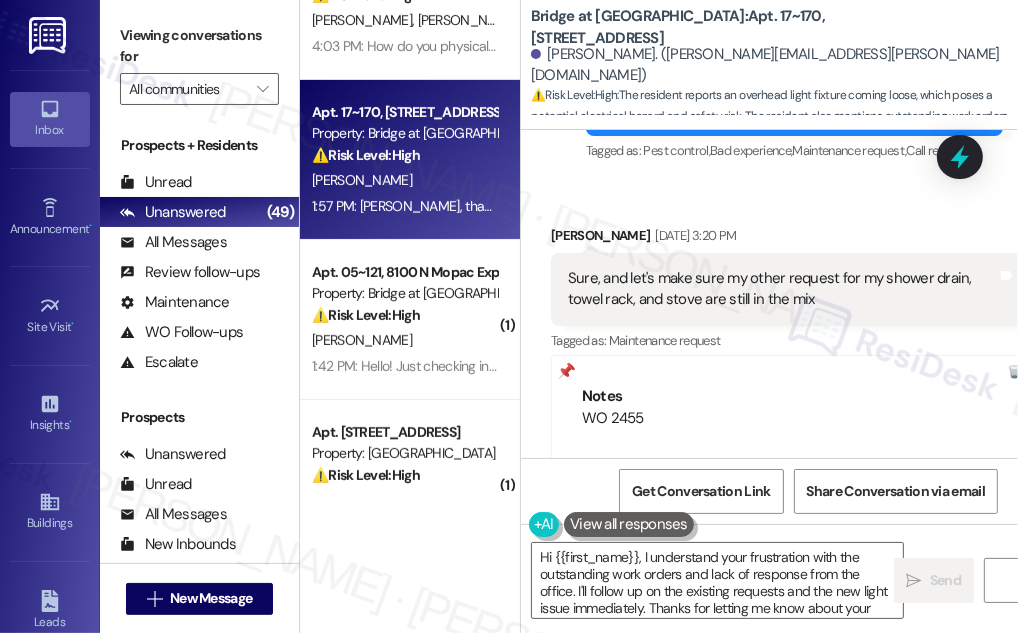 click on "Sure, and let's make sure my other request for my shower drain, towel rack, and stove are still in the mix" at bounding box center [782, 289] 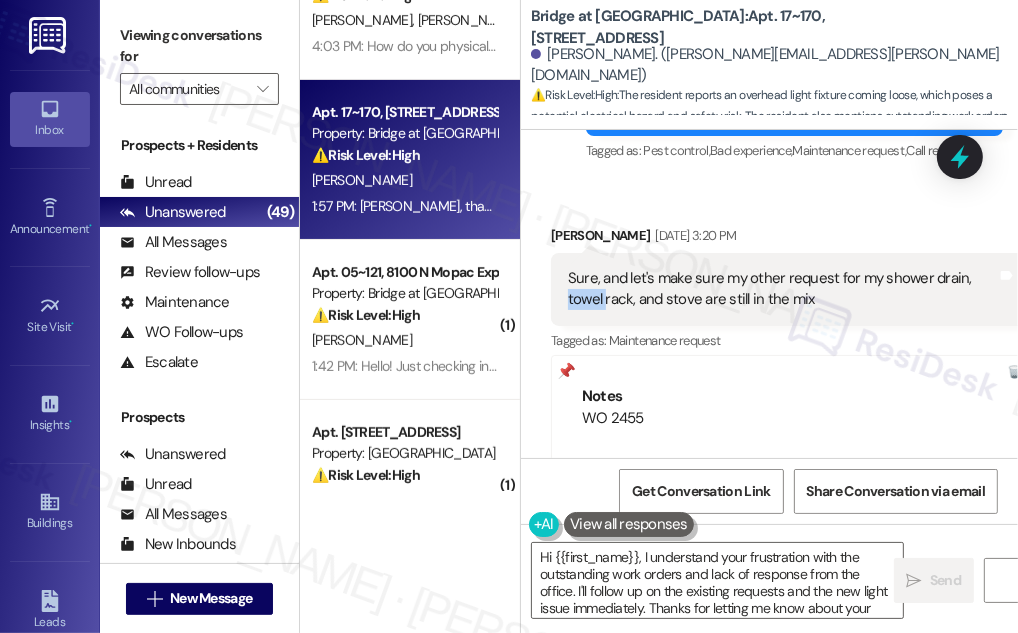 click on "Sure, and let's make sure my other request for my shower drain, towel rack, and stove are still in the mix" at bounding box center (782, 289) 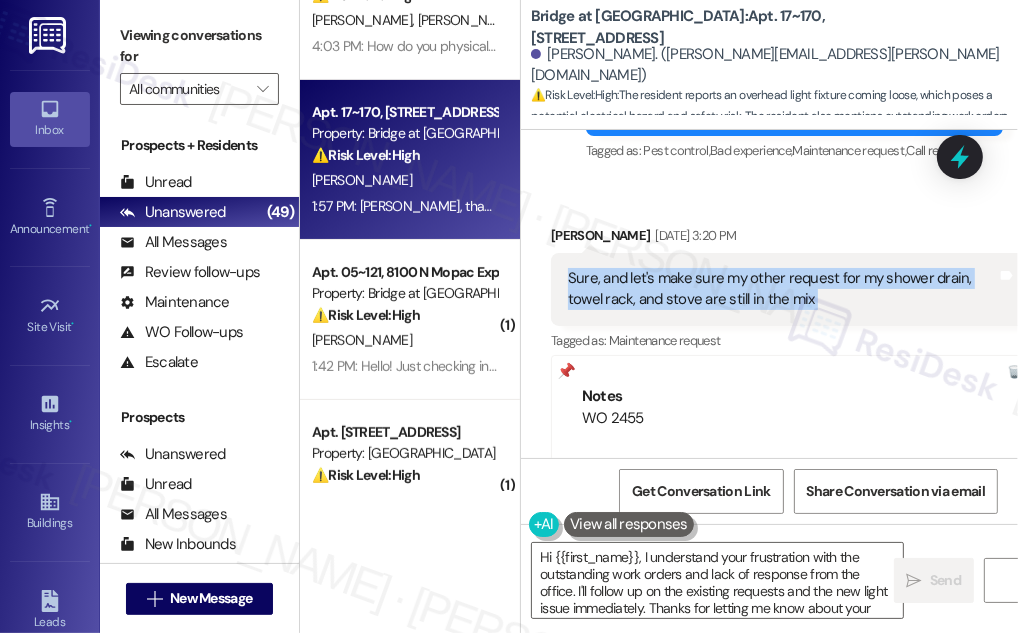 click on "Sure, and let's make sure my other request for my shower drain, towel rack, and stove are still in the mix" at bounding box center (782, 289) 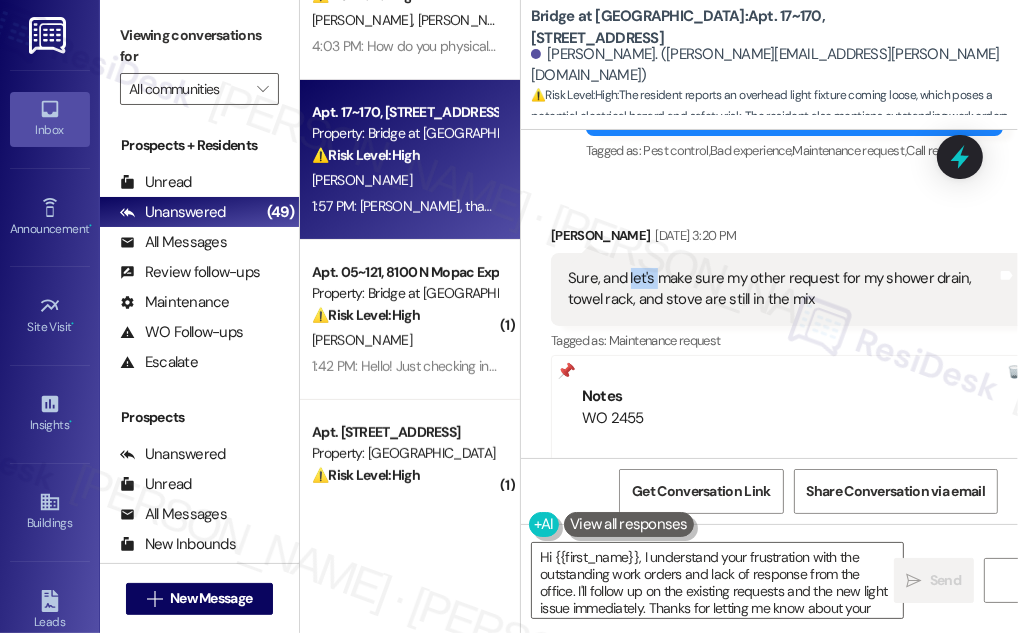 click on "Sure, and let's make sure my other request for my shower drain, towel rack, and stove are still in the mix" at bounding box center [782, 289] 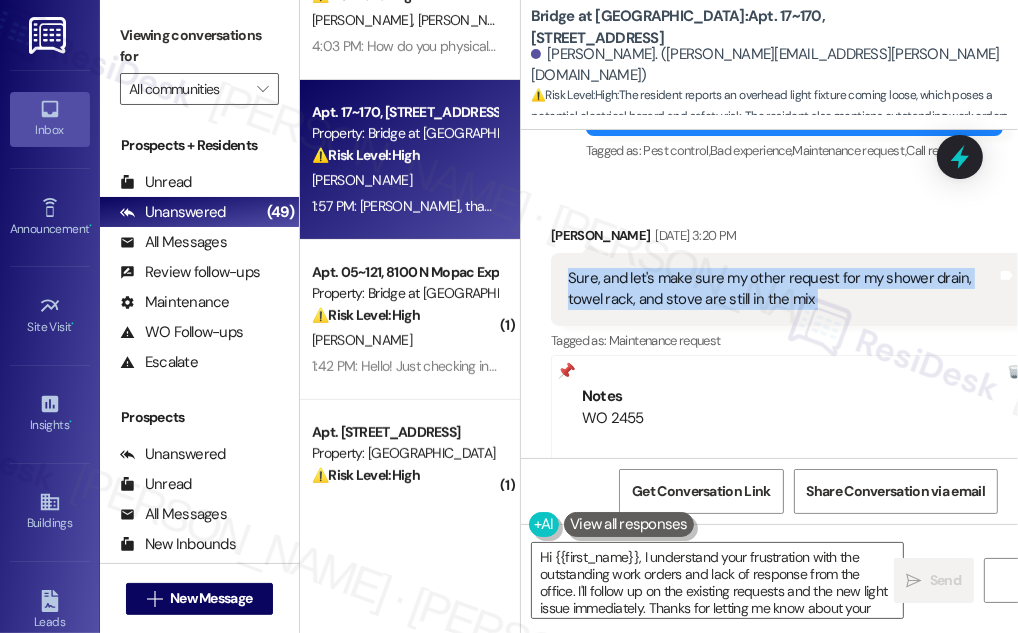 click on "Sure, and let's make sure my other request for my shower drain, towel rack, and stove are still in the mix" at bounding box center (782, 289) 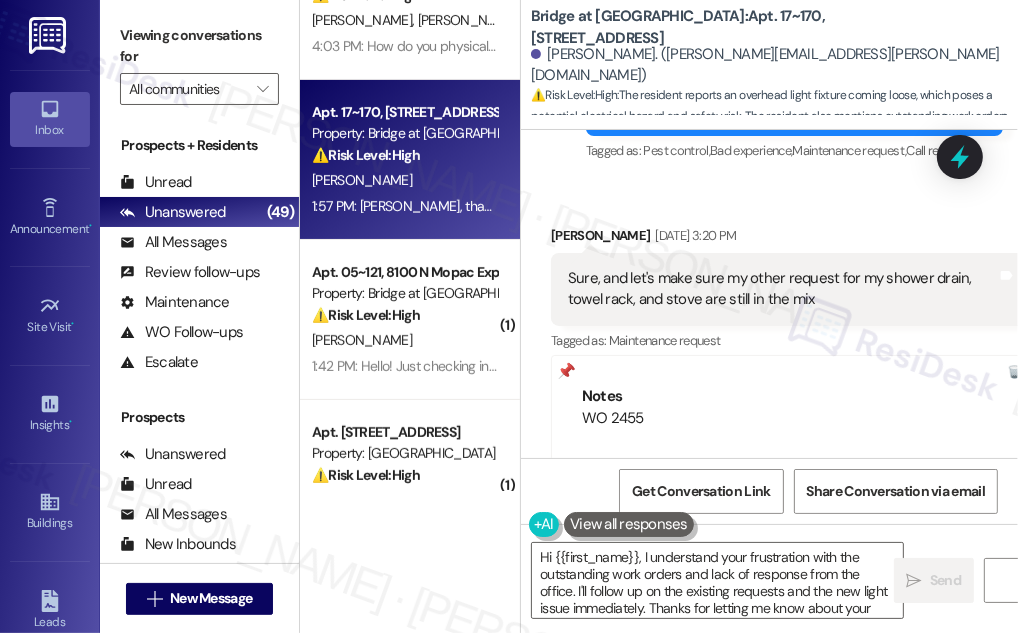 click on "Bridge at [GEOGRAPHIC_DATA]:  Apt. 17~170, [STREET_ADDRESS]" at bounding box center (731, 27) 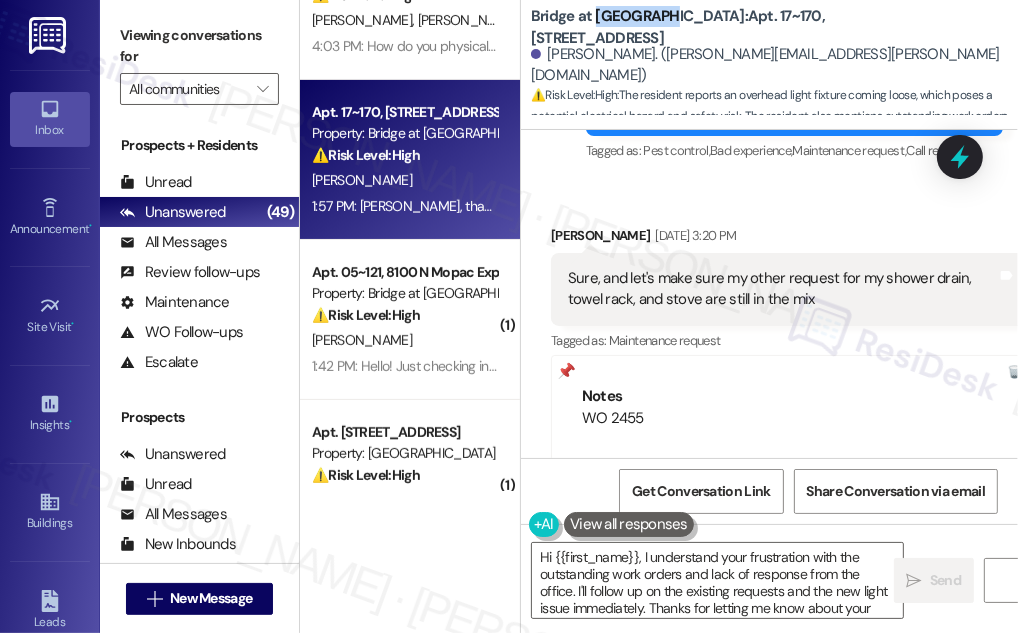 click on "Bridge at [GEOGRAPHIC_DATA]:  Apt. 17~170, [STREET_ADDRESS]" at bounding box center [731, 27] 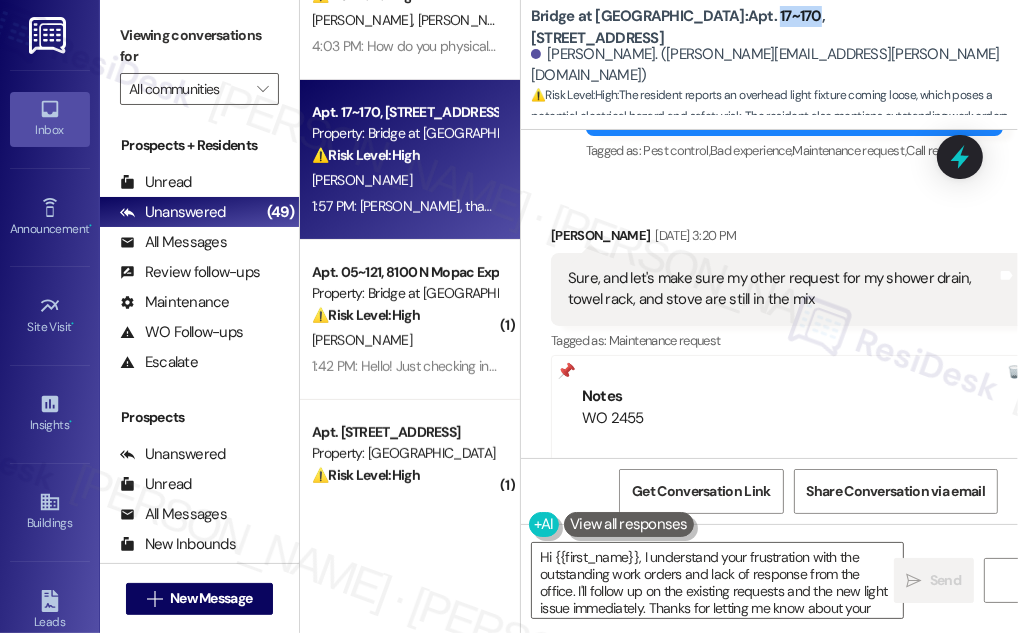 drag, startPoint x: 693, startPoint y: 29, endPoint x: 731, endPoint y: 24, distance: 38.327538 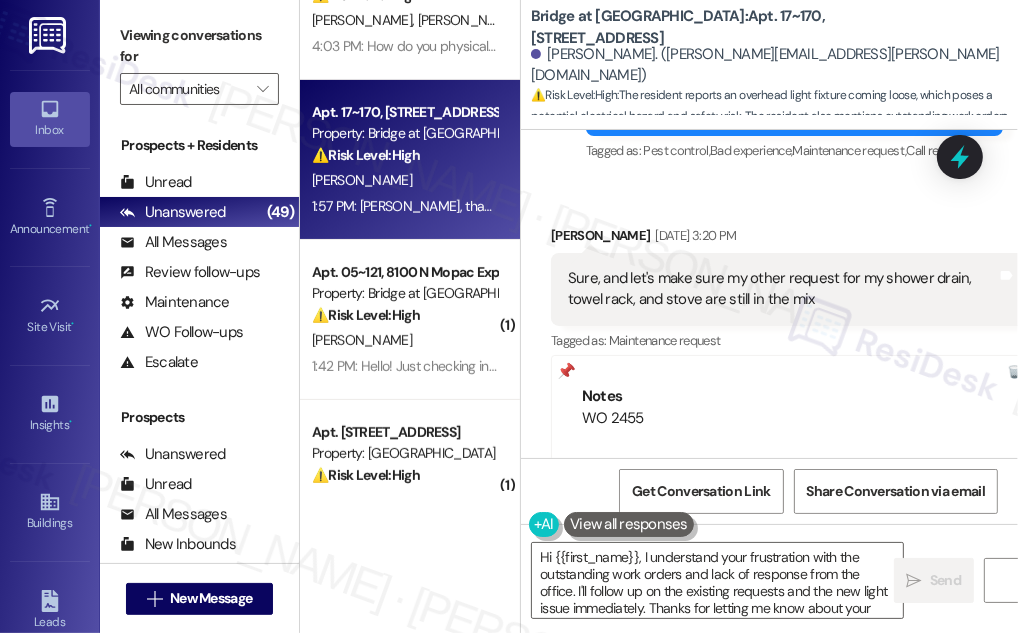 click on "Sure, and let's make sure my other request for my shower drain, towel rack, and stove are still in the mix  Tags and notes" at bounding box center (790, 289) 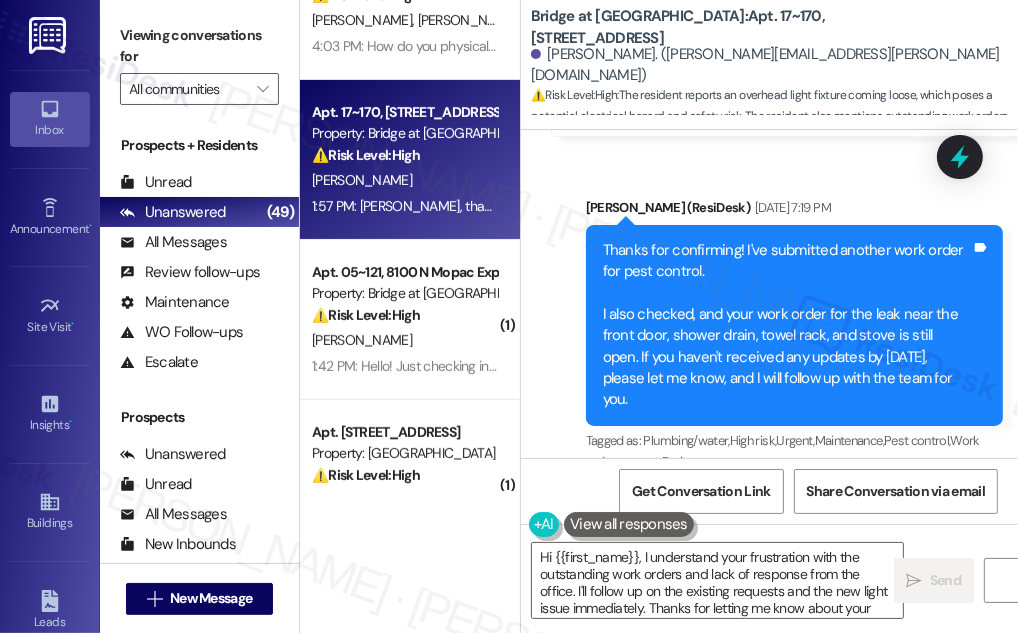scroll, scrollTop: 9679, scrollLeft: 0, axis: vertical 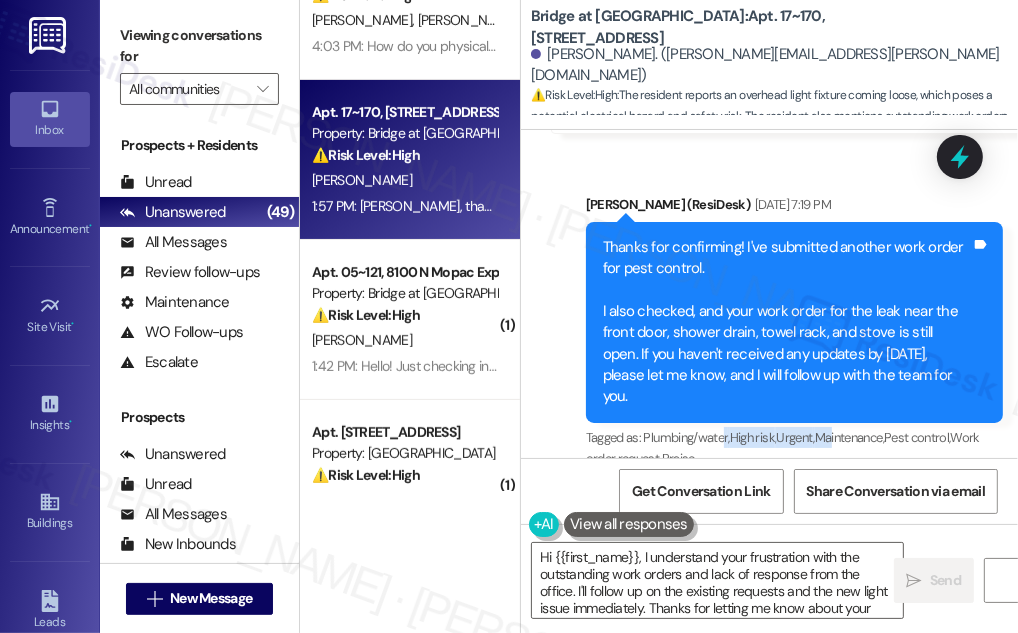 drag, startPoint x: 840, startPoint y: 337, endPoint x: 726, endPoint y: 339, distance: 114.01754 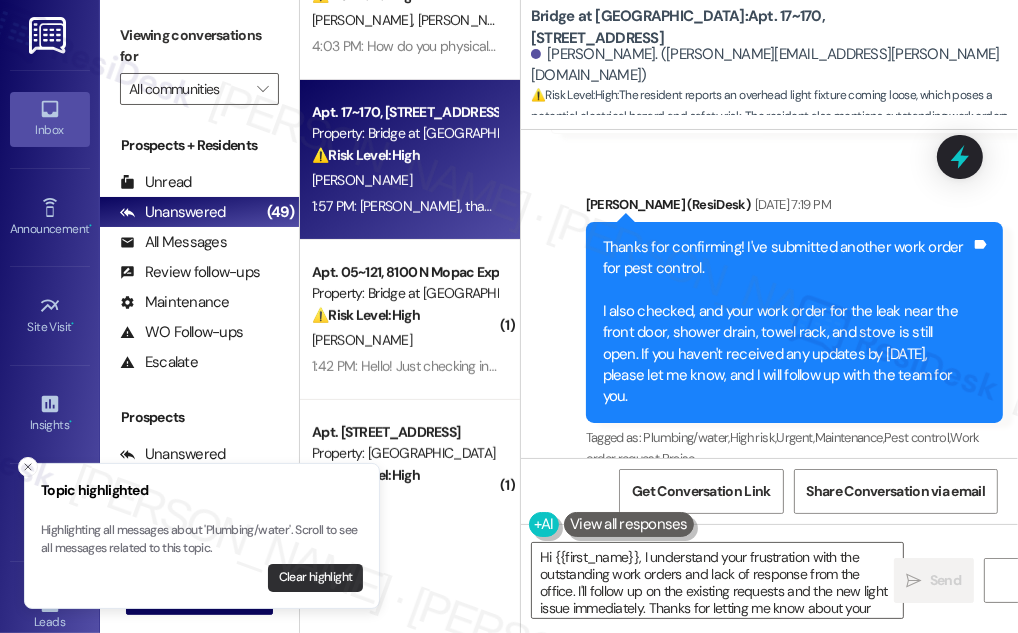 click on "Clear highlight" at bounding box center [315, 578] 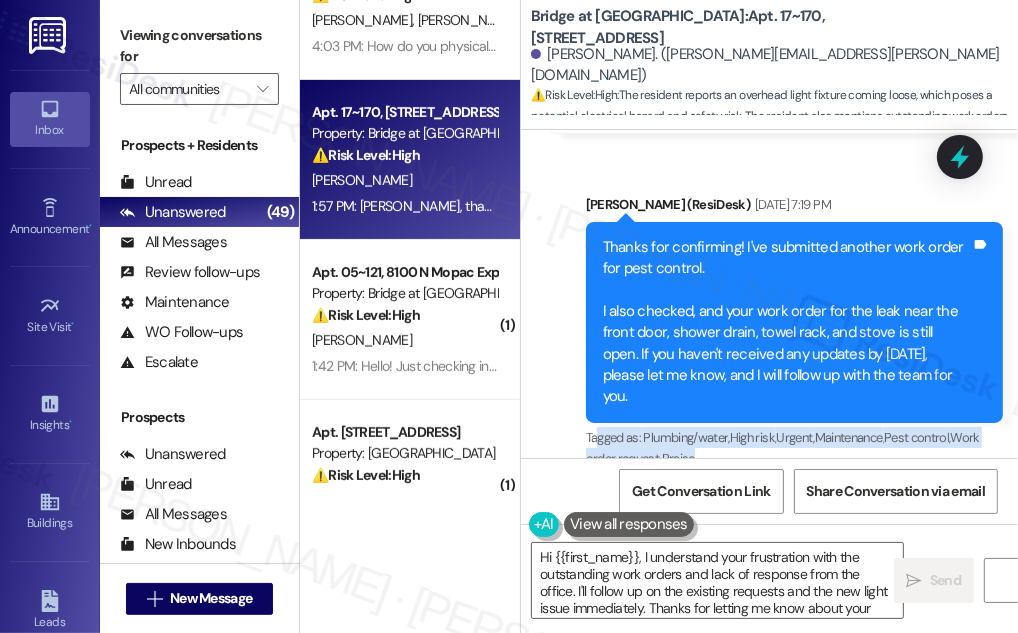 drag, startPoint x: 738, startPoint y: 371, endPoint x: 597, endPoint y: 324, distance: 148.62704 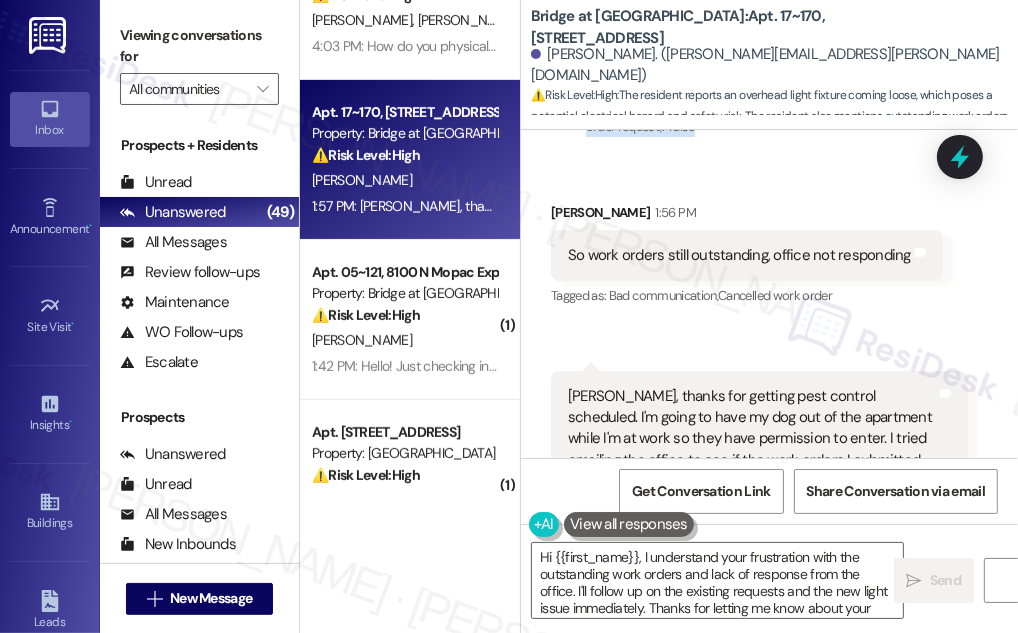 scroll, scrollTop: 10042, scrollLeft: 0, axis: vertical 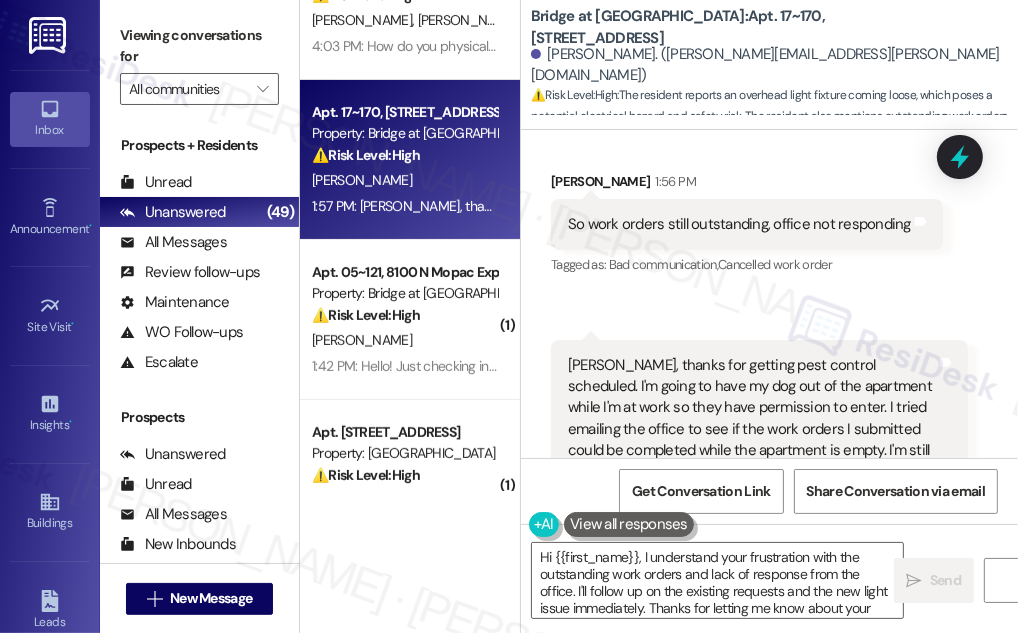 click on "[PERSON_NAME], thanks for getting pest control scheduled. I'm going to have my dog out of the apartment while I'm at work so they have permission to enter. I tried emailing the office to see if the work orders I submitted could be completed while the apartment is empty. I'm still waiting on them, and while I've been waiting my overhead light in the kitchen came loose when I tried to change a lightbulb" at bounding box center [752, 440] 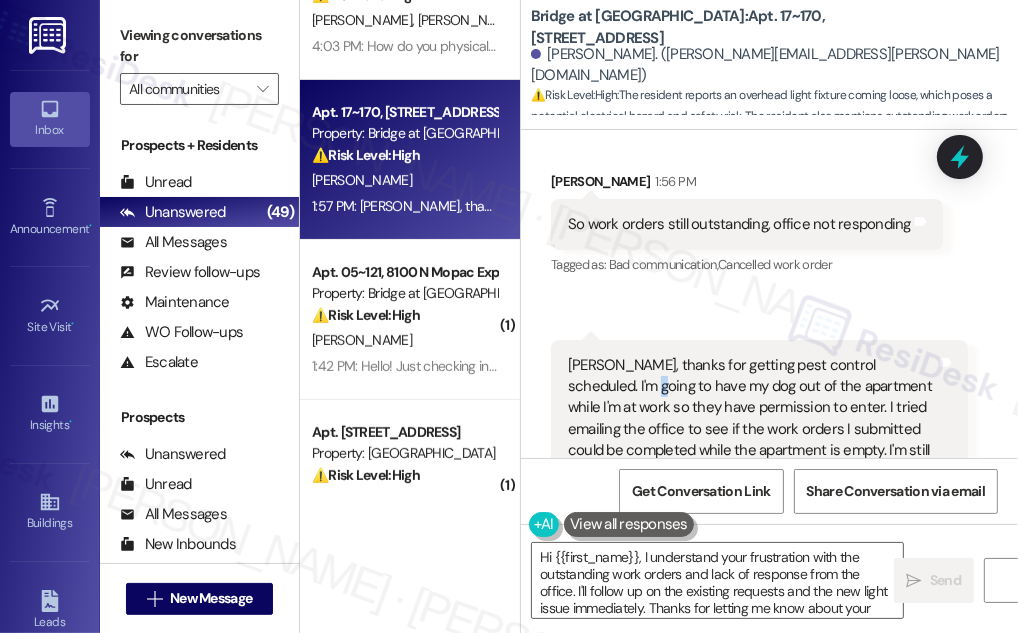 click on "[PERSON_NAME], thanks for getting pest control scheduled. I'm going to have my dog out of the apartment while I'm at work so they have permission to enter. I tried emailing the office to see if the work orders I submitted could be completed while the apartment is empty. I'm still waiting on them, and while I've been waiting my overhead light in the kitchen came loose when I tried to change a lightbulb" at bounding box center [752, 440] 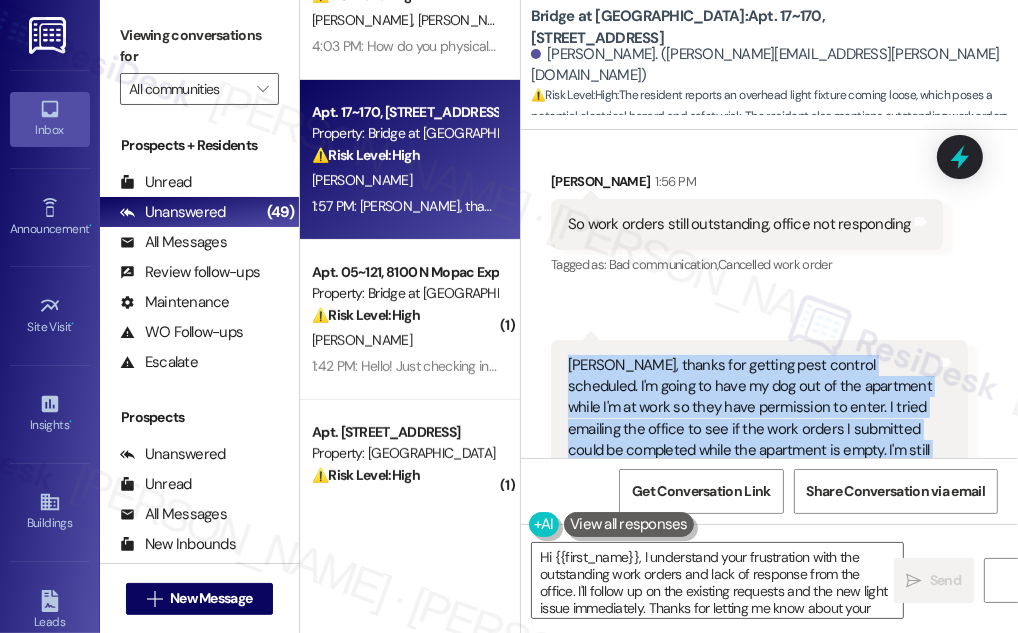 click on "[PERSON_NAME], thanks for getting pest control scheduled. I'm going to have my dog out of the apartment while I'm at work so they have permission to enter. I tried emailing the office to see if the work orders I submitted could be completed while the apartment is empty. I'm still waiting on them, and while I've been waiting my overhead light in the kitchen came loose when I tried to change a lightbulb" at bounding box center [752, 440] 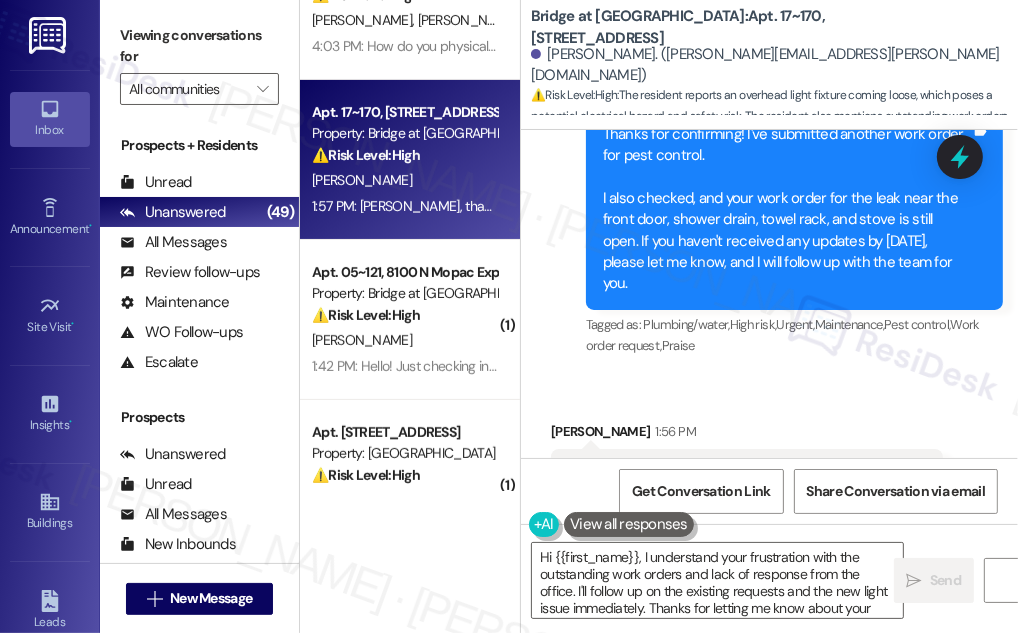 scroll, scrollTop: 9861, scrollLeft: 0, axis: vertical 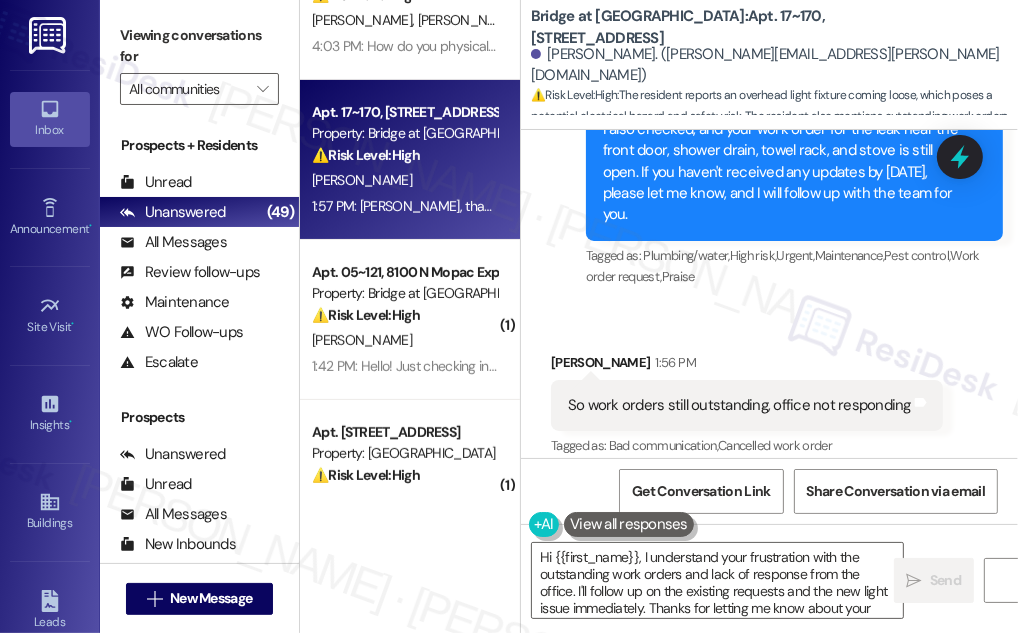 click on "So work orders still outstanding, office not responding  Tags and notes" at bounding box center (747, 405) 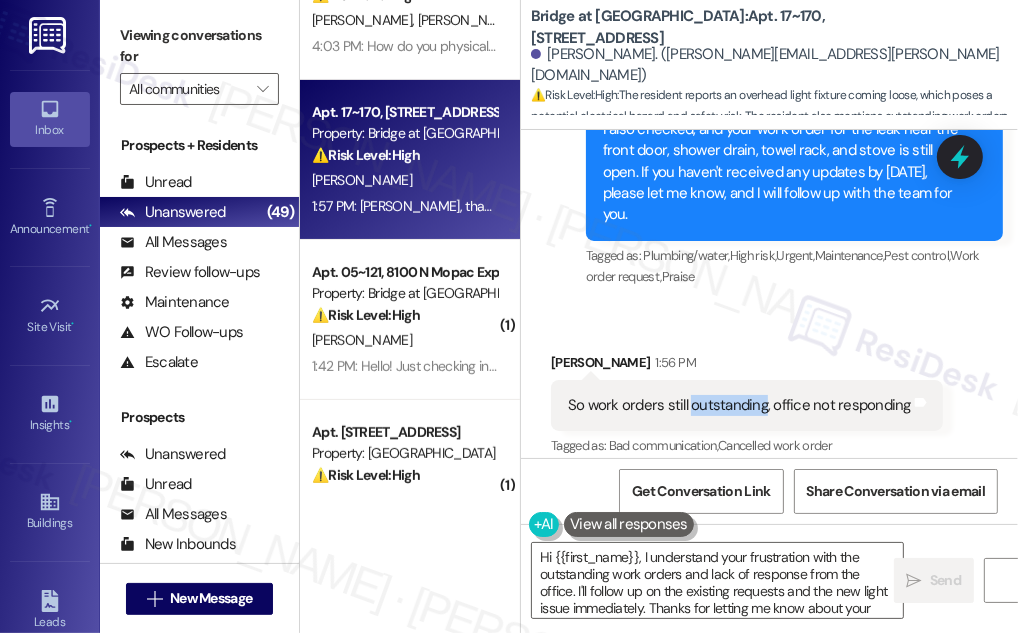 click on "So work orders still outstanding, office not responding  Tags and notes" at bounding box center (747, 405) 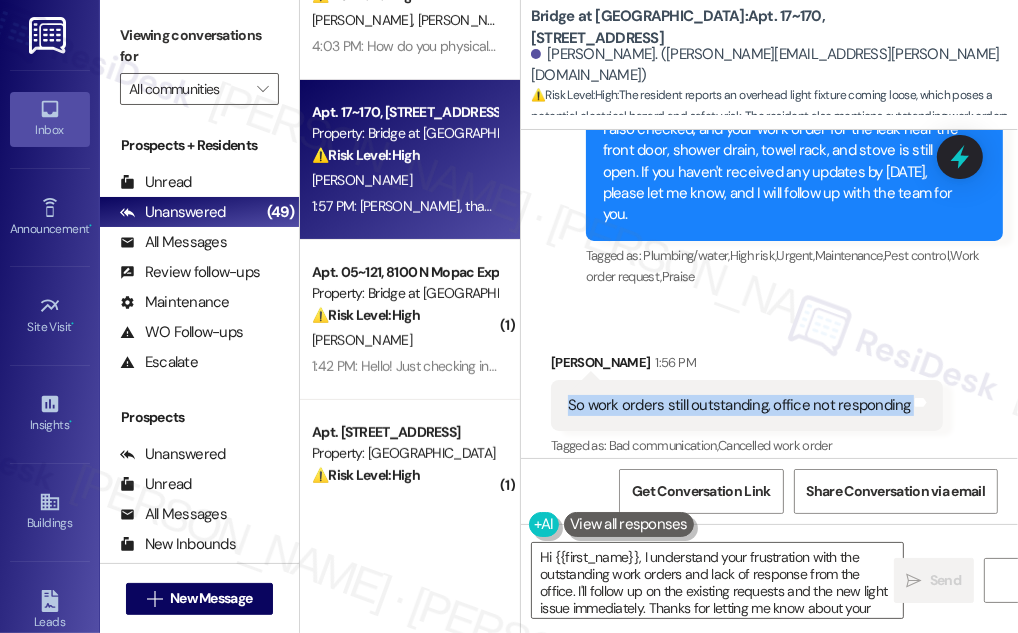 click on "So work orders still outstanding, office not responding  Tags and notes" at bounding box center (747, 405) 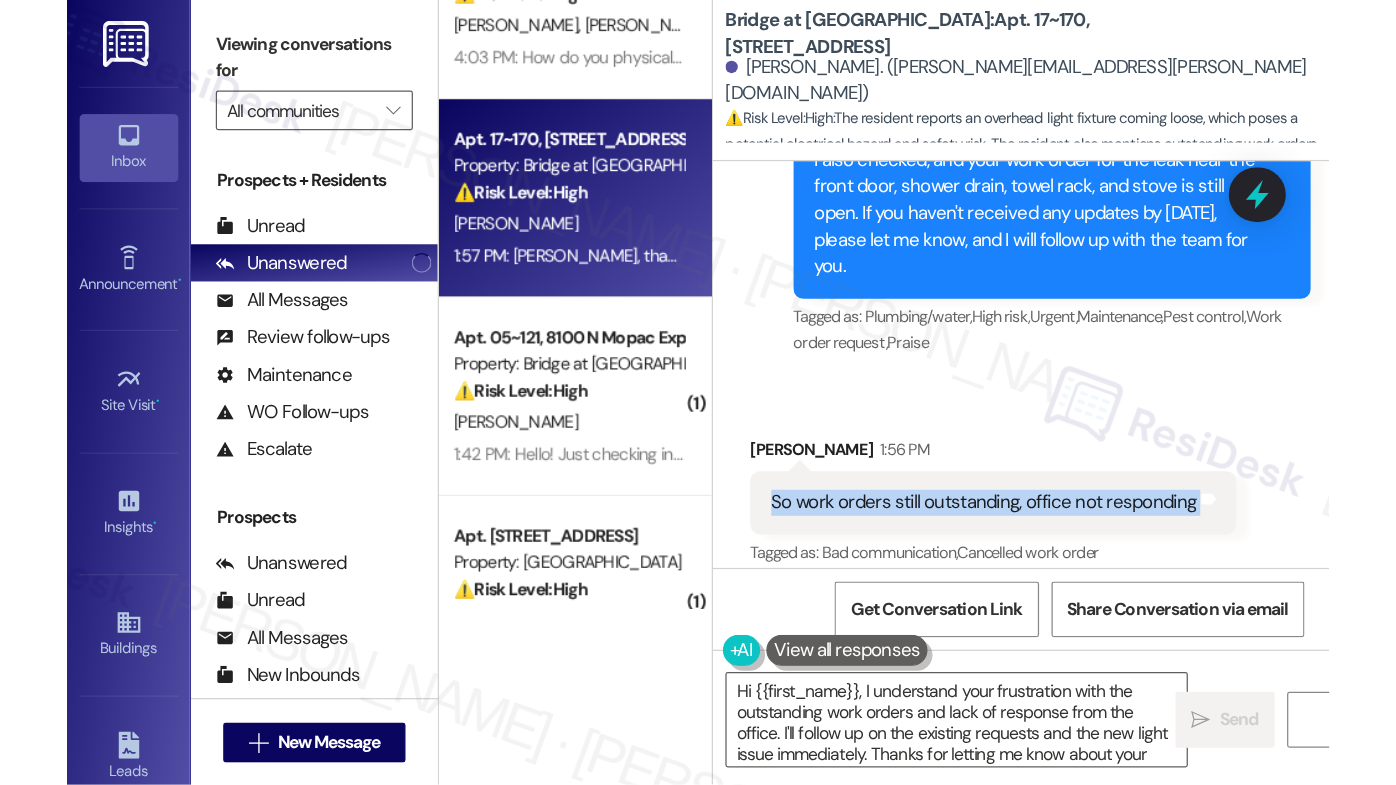 scroll, scrollTop: 10042, scrollLeft: 0, axis: vertical 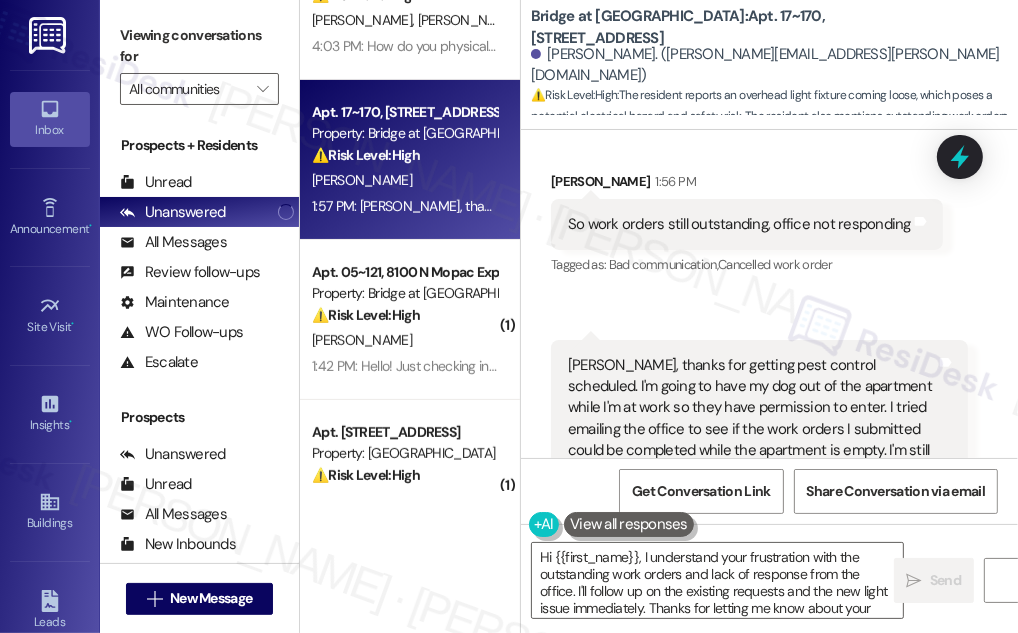 click on "[PERSON_NAME], thanks for getting pest control scheduled. I'm going to have my dog out of the apartment while I'm at work so they have permission to enter. I tried emailing the office to see if the work orders I submitted could be completed while the apartment is empty. I'm still waiting on them, and while I've been waiting my overhead light in the kitchen came loose when I tried to change a lightbulb" at bounding box center (752, 440) 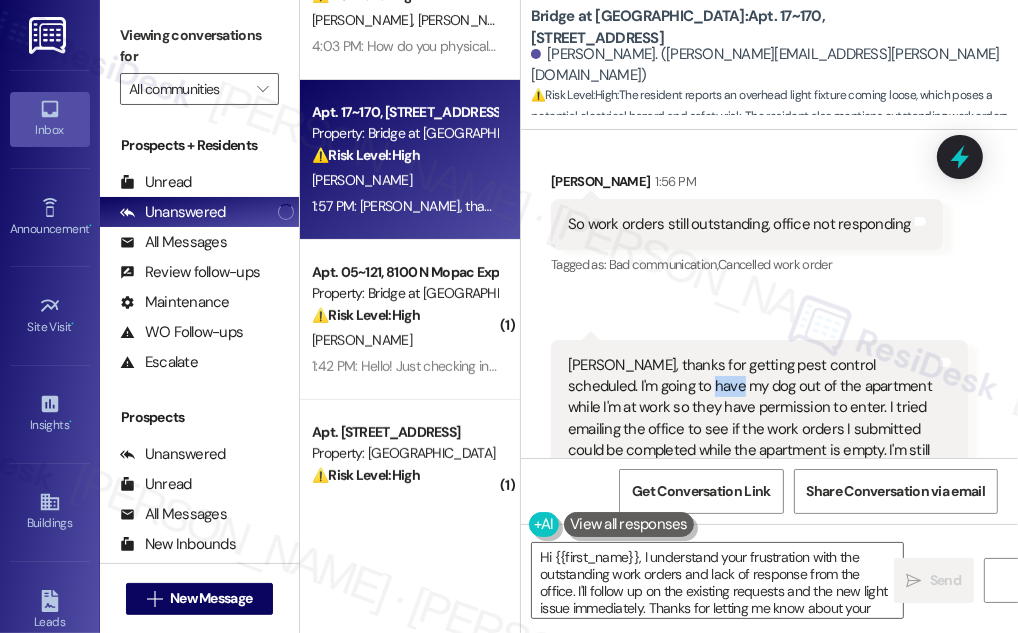 click on "[PERSON_NAME], thanks for getting pest control scheduled. I'm going to have my dog out of the apartment while I'm at work so they have permission to enter. I tried emailing the office to see if the work orders I submitted could be completed while the apartment is empty. I'm still waiting on them, and while I've been waiting my overhead light in the kitchen came loose when I tried to change a lightbulb" at bounding box center [752, 440] 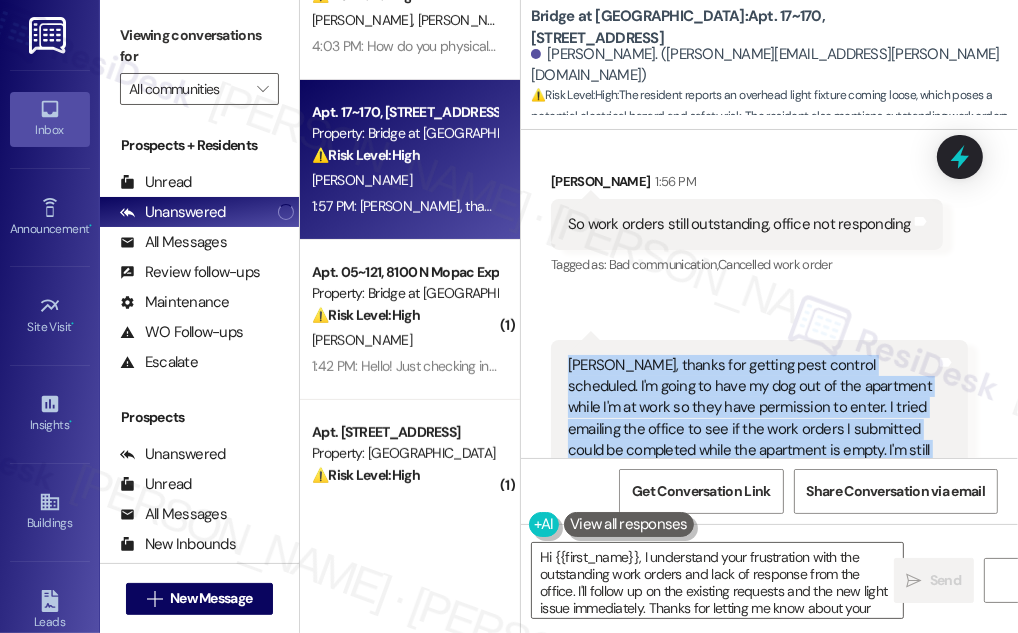click on "[PERSON_NAME], thanks for getting pest control scheduled. I'm going to have my dog out of the apartment while I'm at work so they have permission to enter. I tried emailing the office to see if the work orders I submitted could be completed while the apartment is empty. I'm still waiting on them, and while I've been waiting my overhead light in the kitchen came loose when I tried to change a lightbulb" at bounding box center [752, 440] 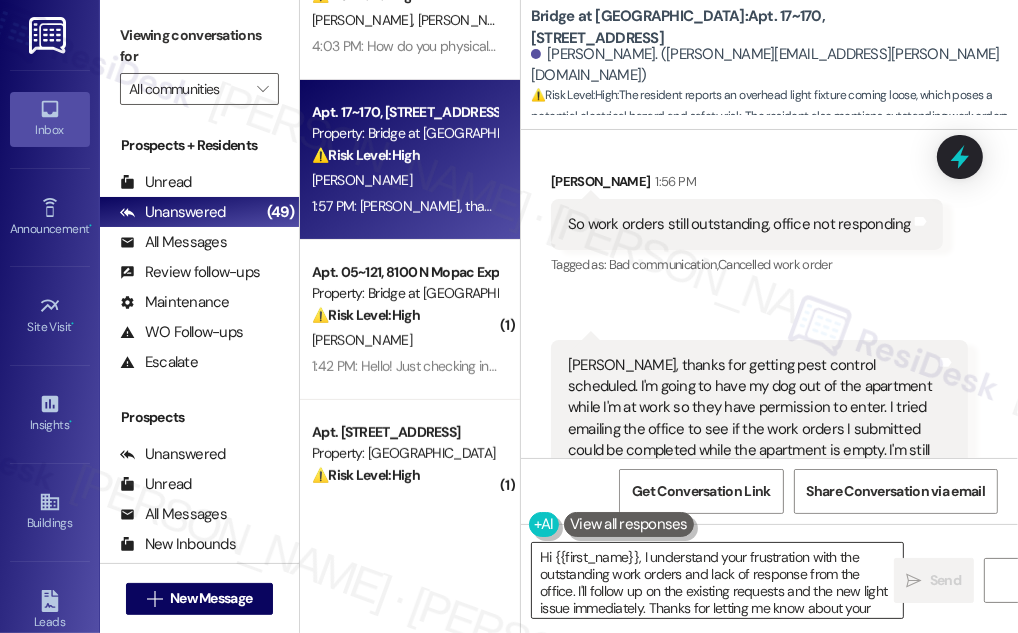 click on "Hi {{first_name}}, I understand your frustration with the outstanding work orders and lack of response from the office. I'll follow up on the existing requests and the new light issue immediately. Thanks for letting me know about your dog!" at bounding box center (717, 580) 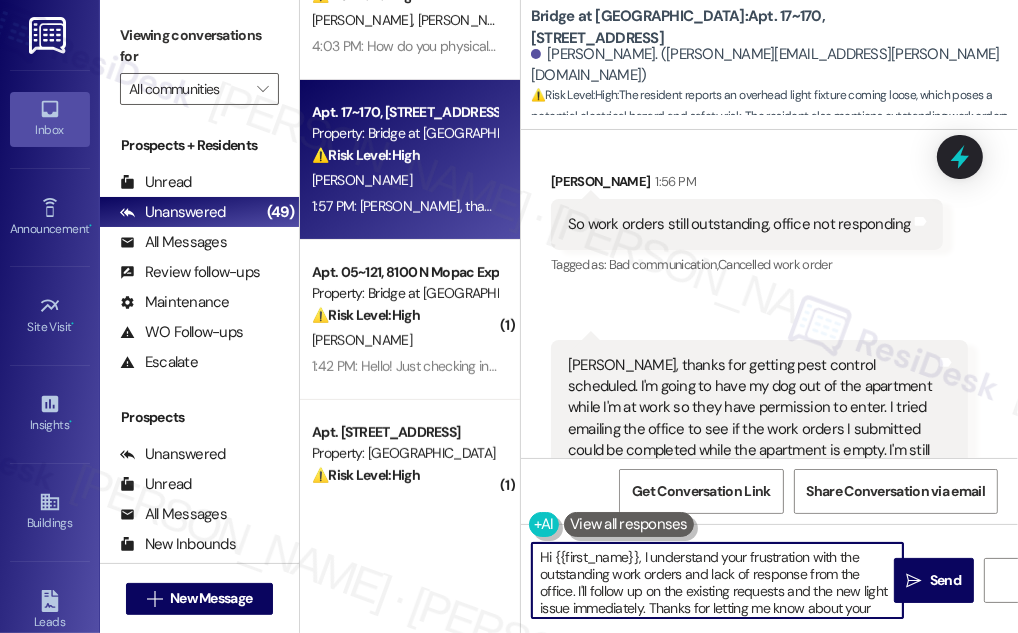 click on "[PERSON_NAME], thanks for getting pest control scheduled. I'm going to have my dog out of the apartment while I'm at work so they have permission to enter. I tried emailing the office to see if the work orders I submitted could be completed while the apartment is empty. I'm still waiting on them, and while I've been waiting my overhead light in the kitchen came loose when I tried to change a lightbulb" at bounding box center (752, 440) 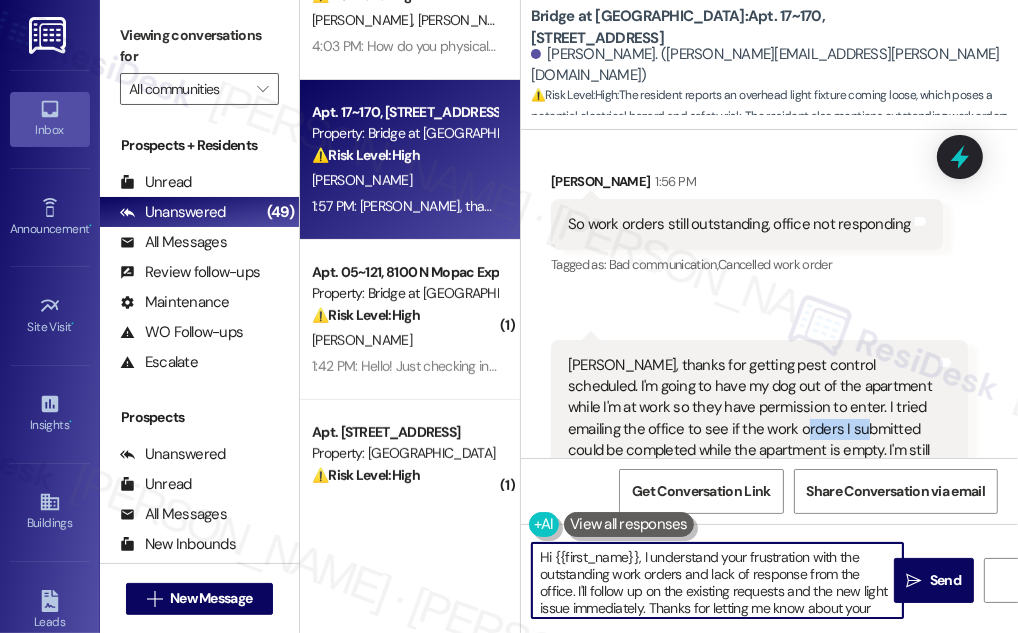 click on "[PERSON_NAME], thanks for getting pest control scheduled. I'm going to have my dog out of the apartment while I'm at work so they have permission to enter. I tried emailing the office to see if the work orders I submitted could be completed while the apartment is empty. I'm still waiting on them, and while I've been waiting my overhead light in the kitchen came loose when I tried to change a lightbulb" at bounding box center [752, 440] 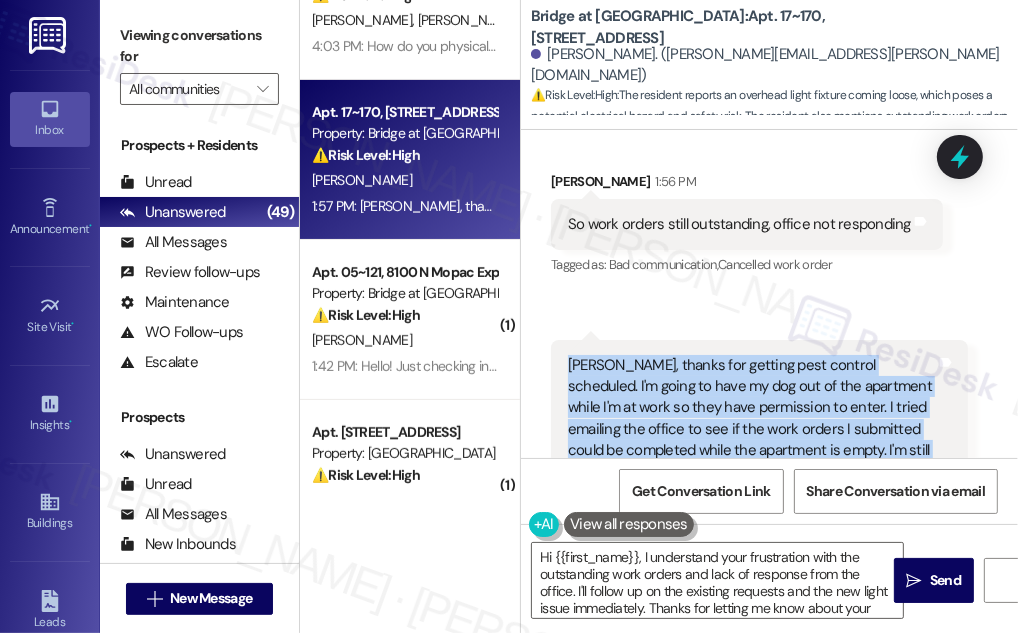 click on "[PERSON_NAME], thanks for getting pest control scheduled. I'm going to have my dog out of the apartment while I'm at work so they have permission to enter. I tried emailing the office to see if the work orders I submitted could be completed while the apartment is empty. I'm still waiting on them, and while I've been waiting my overhead light in the kitchen came loose when I tried to change a lightbulb" at bounding box center (752, 440) 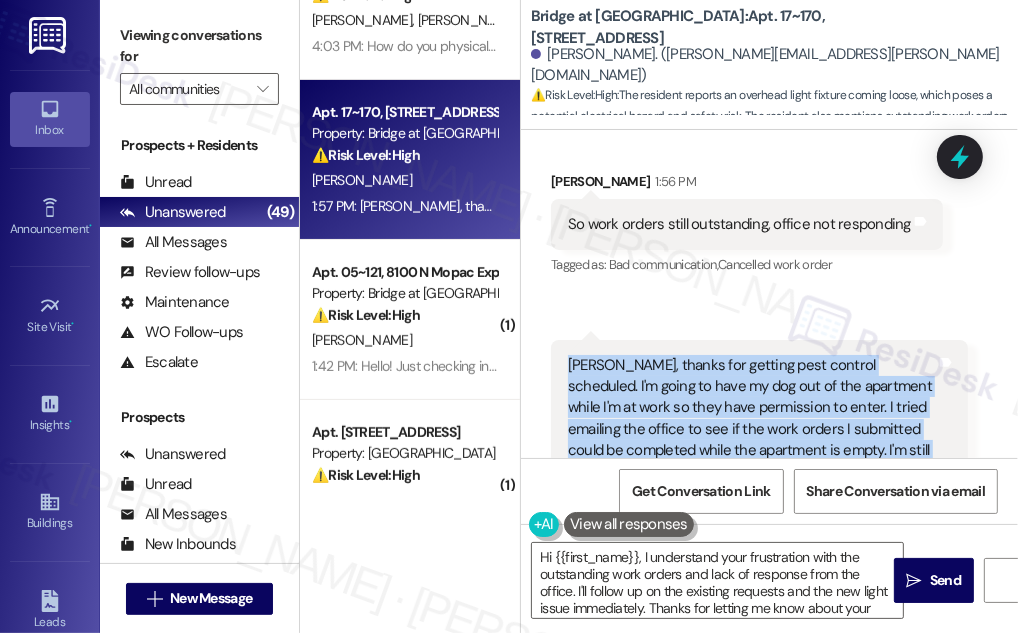 click on "[PERSON_NAME], thanks for getting pest control scheduled. I'm going to have my dog out of the apartment while I'm at work so they have permission to enter. I tried emailing the office to see if the work orders I submitted could be completed while the apartment is empty. I'm still waiting on them, and while I've been waiting my overhead light in the kitchen came loose when I tried to change a lightbulb" at bounding box center (752, 440) 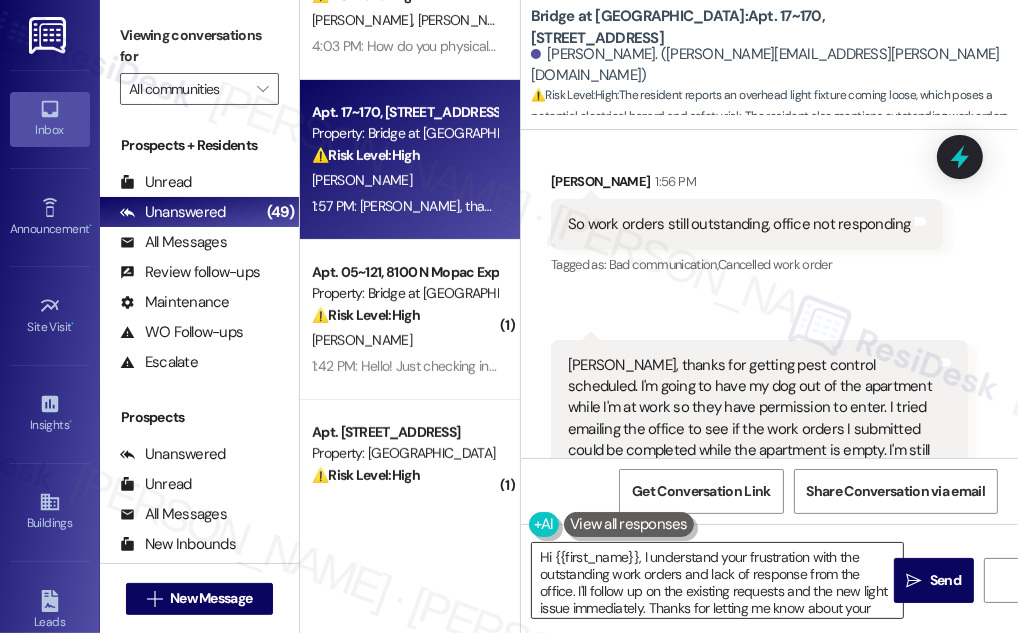 click on "Hi {{first_name}}, I understand your frustration with the outstanding work orders and lack of response from the office. I'll follow up on the existing requests and the new light issue immediately. Thanks for letting me know about your dog!" at bounding box center (717, 580) 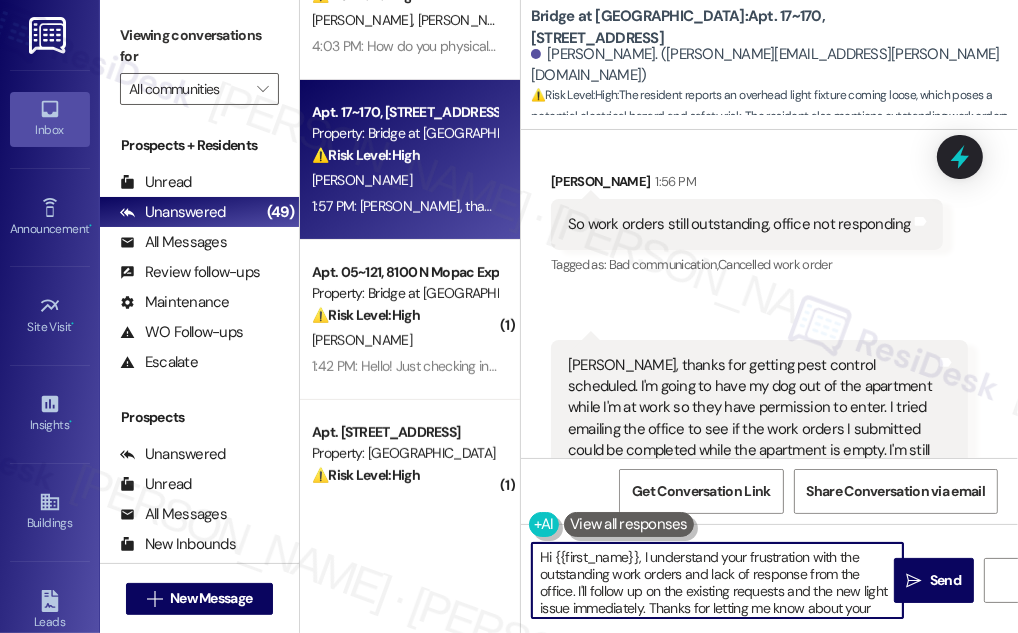 click on "Hi {{first_name}}, I understand your frustration with the outstanding work orders and lack of response from the office. I'll follow up on the existing requests and the new light issue immediately. Thanks for letting me know about your dog!" at bounding box center [717, 580] 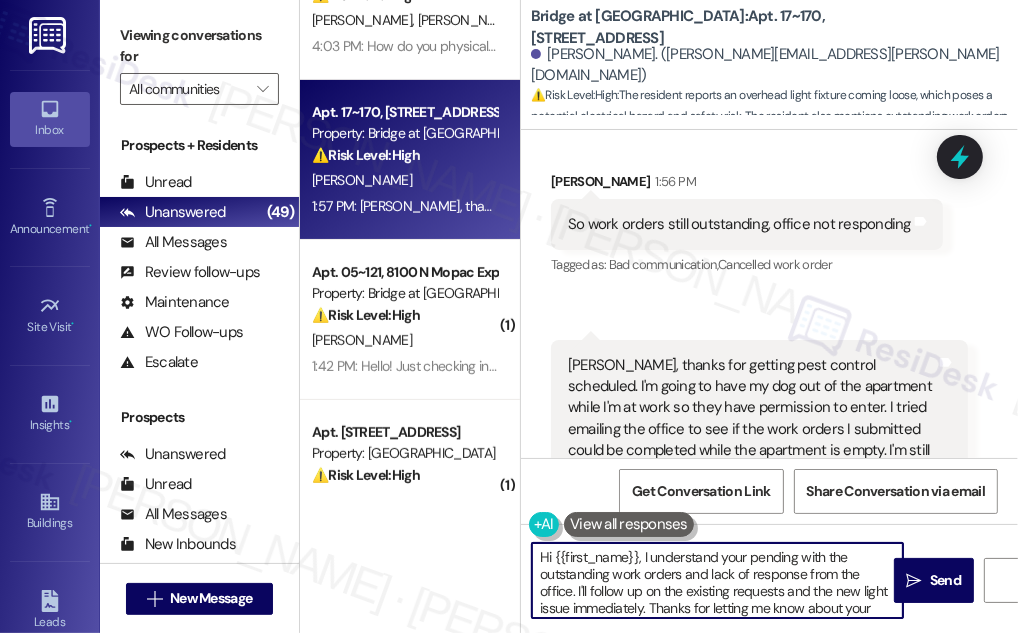 drag, startPoint x: 573, startPoint y: 591, endPoint x: 573, endPoint y: 570, distance: 21 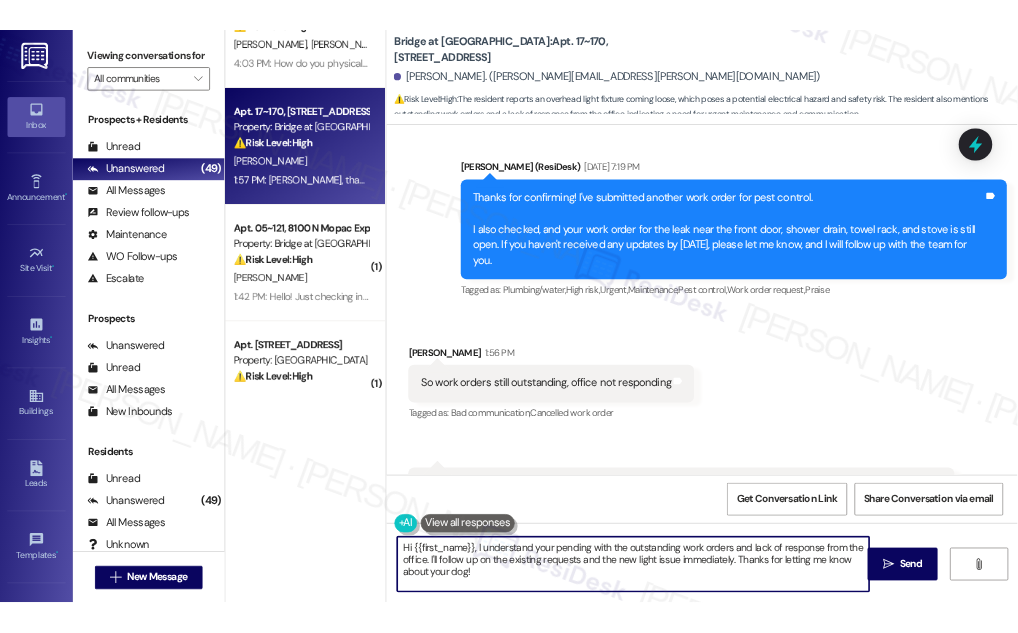 scroll, scrollTop: 10042, scrollLeft: 0, axis: vertical 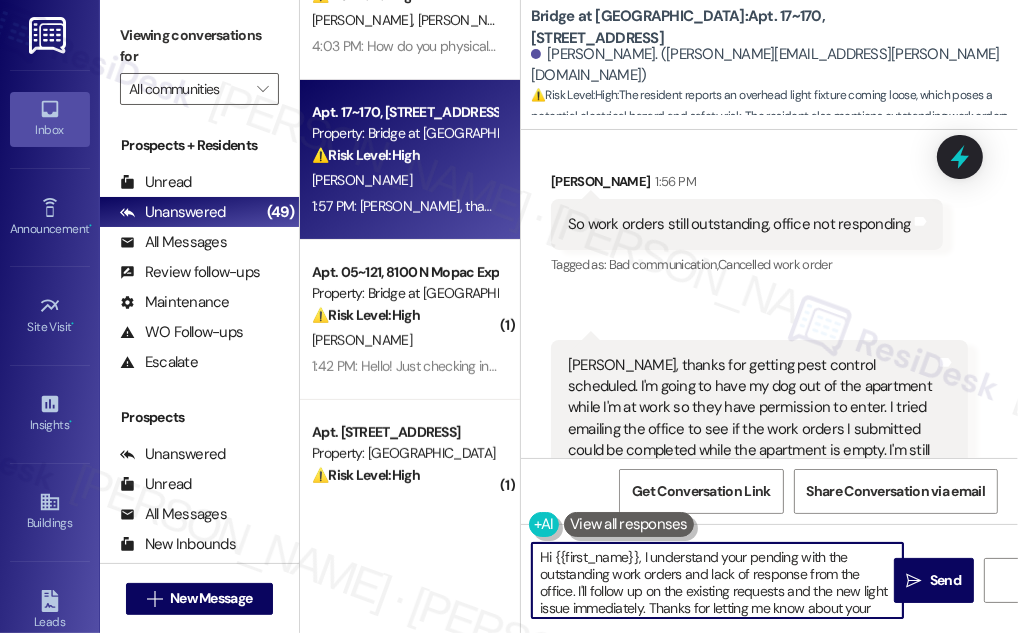 click on "Hi {{first_name}}, I understand your pending with the outstanding work orders and lack of response from the office. I'll follow up on the existing requests and the new light issue immediately. Thanks for letting me know about your dog!" at bounding box center (717, 580) 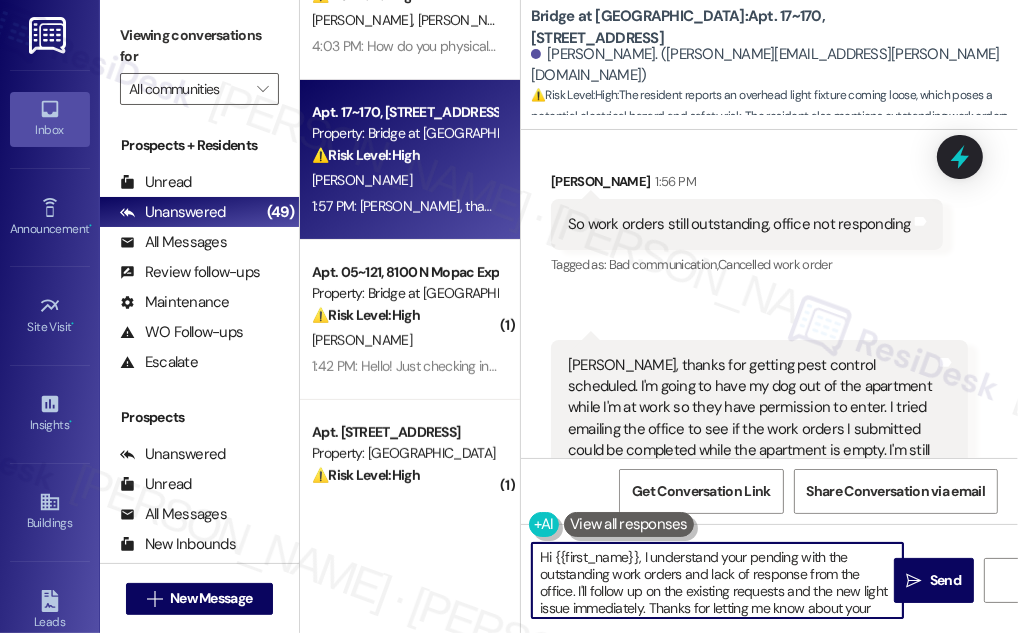 click on "Hi {{first_name}}, I understand your pending with the outstanding work orders and lack of response from the office. I'll follow up on the existing requests and the new light issue immediately. Thanks for letting me know about your dog!" at bounding box center (717, 580) 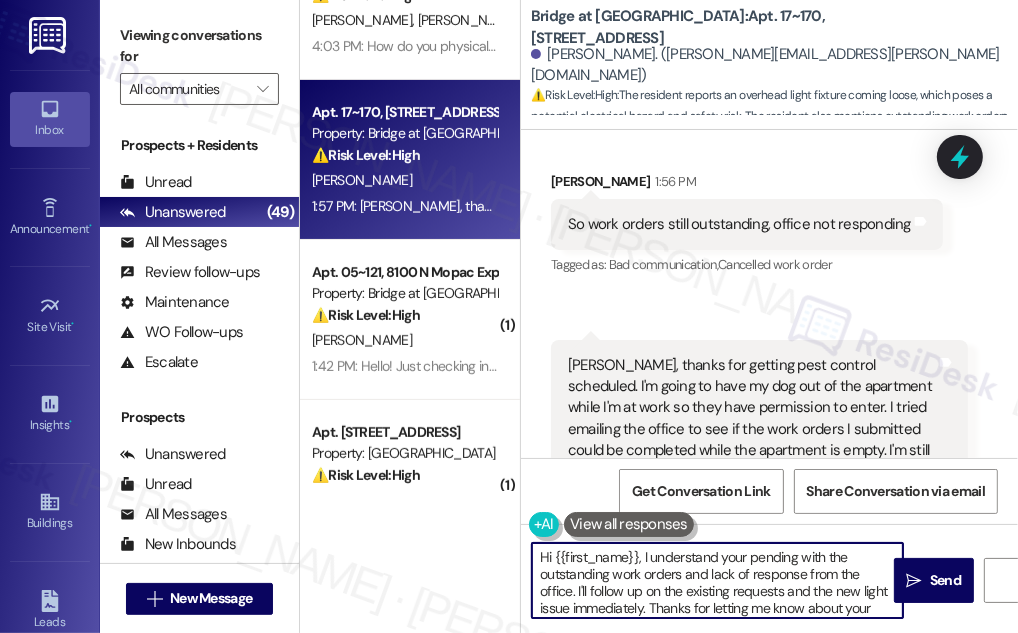 click on "Hi {{first_name}}, I understand your pending with the outstanding work orders and lack of response from the office. I'll follow up on the existing requests and the new light issue immediately. Thanks for letting me know about your dog!" at bounding box center [717, 580] 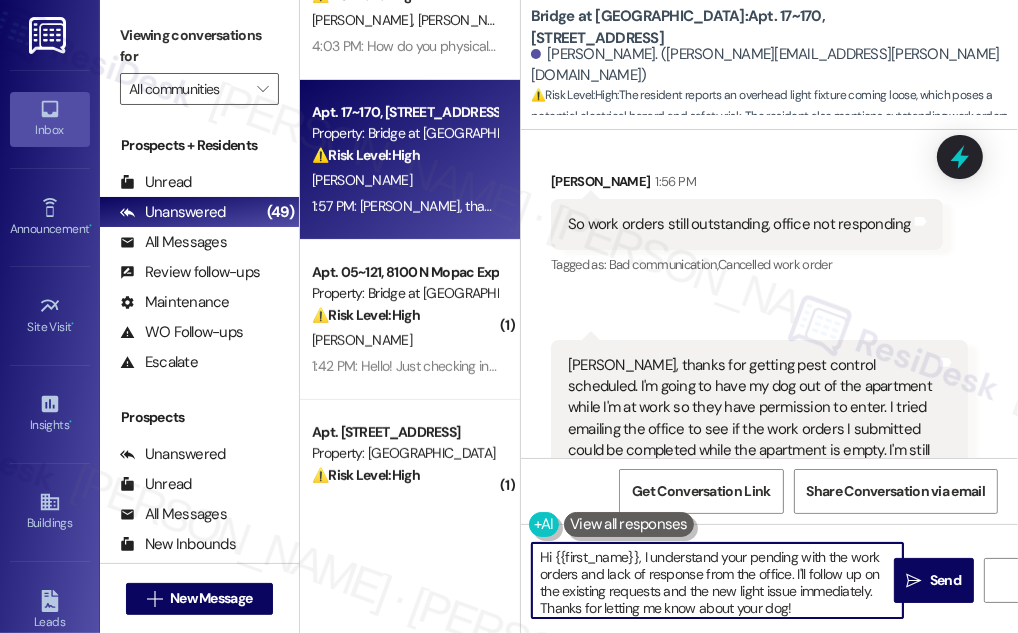 drag, startPoint x: 580, startPoint y: 576, endPoint x: 787, endPoint y: 570, distance: 207.08694 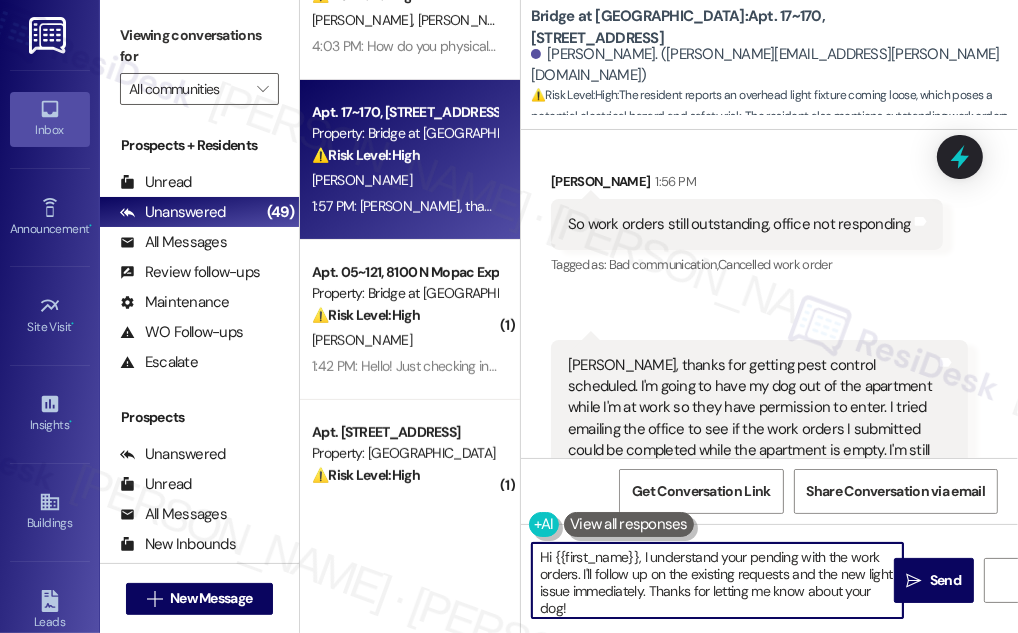 click on "Hi {{first_name}}, I understand your pending with the work orders. I'll follow up on the existing requests and the new light issue immediately. Thanks for letting me know about your dog!" at bounding box center [717, 580] 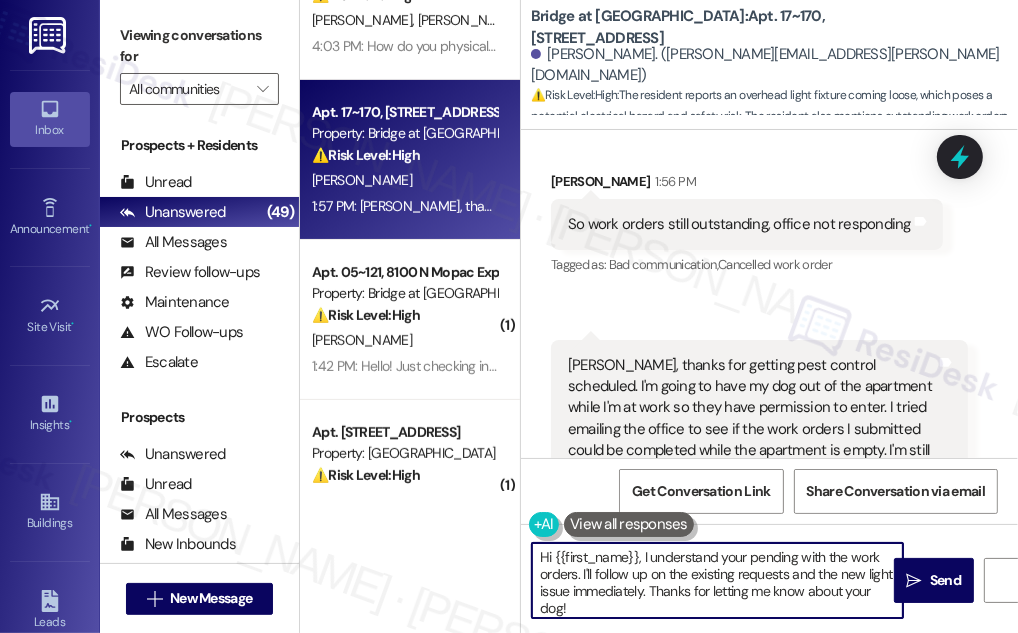 click on "Hi {{first_name}}, I understand your pending with the work orders. I'll follow up on the existing requests and the new light issue immediately. Thanks for letting me know about your dog!" at bounding box center (717, 580) 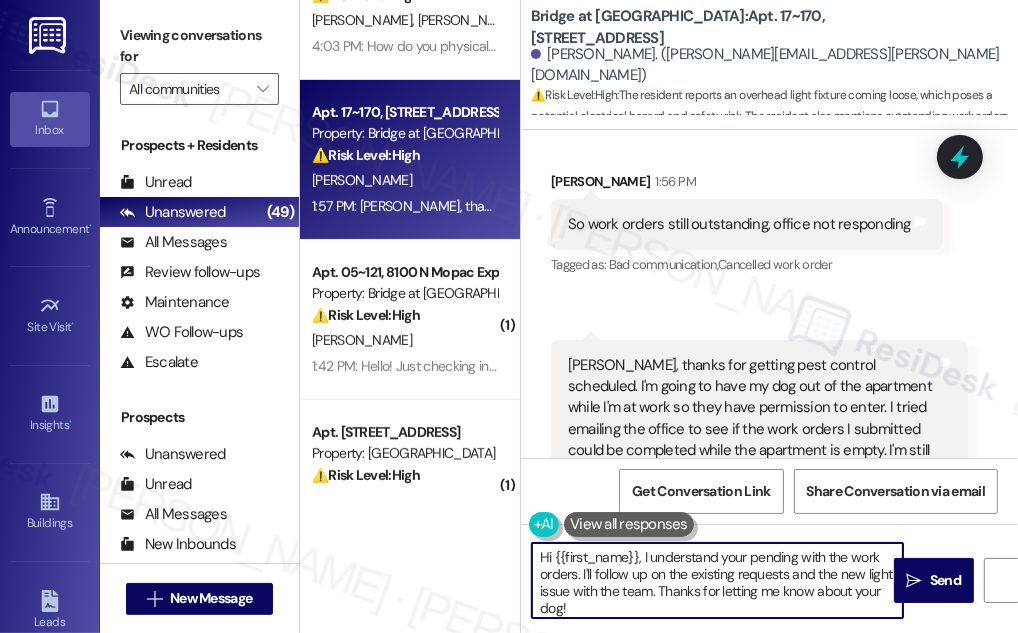drag, startPoint x: 618, startPoint y: 605, endPoint x: 688, endPoint y: 593, distance: 71.021126 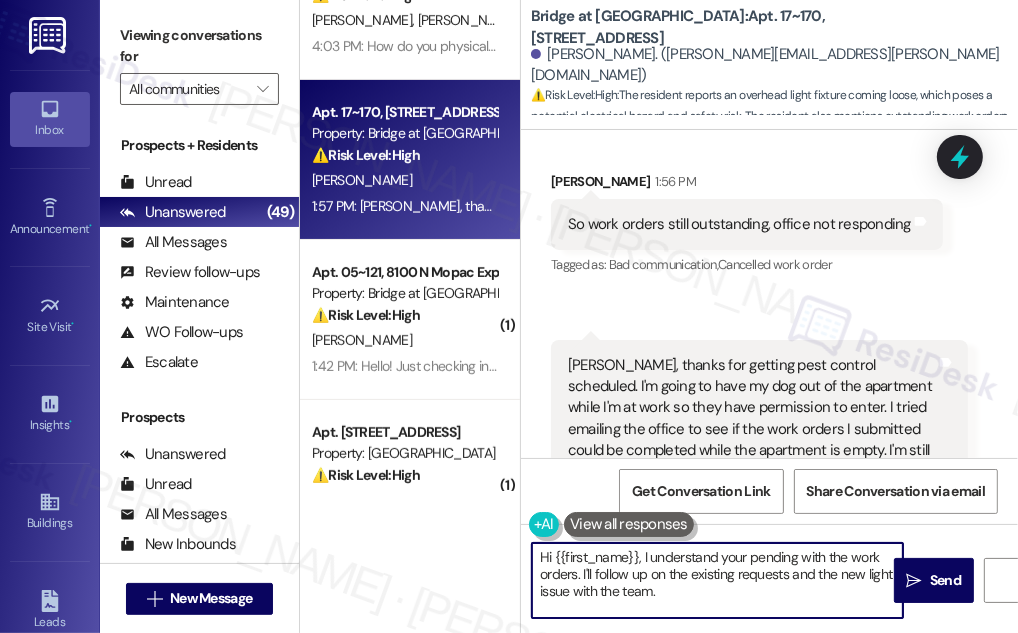 click on "Hi {{first_name}}, I understand your pending with the work orders. I'll follow up on the existing requests and the new light issue with the team." at bounding box center (717, 580) 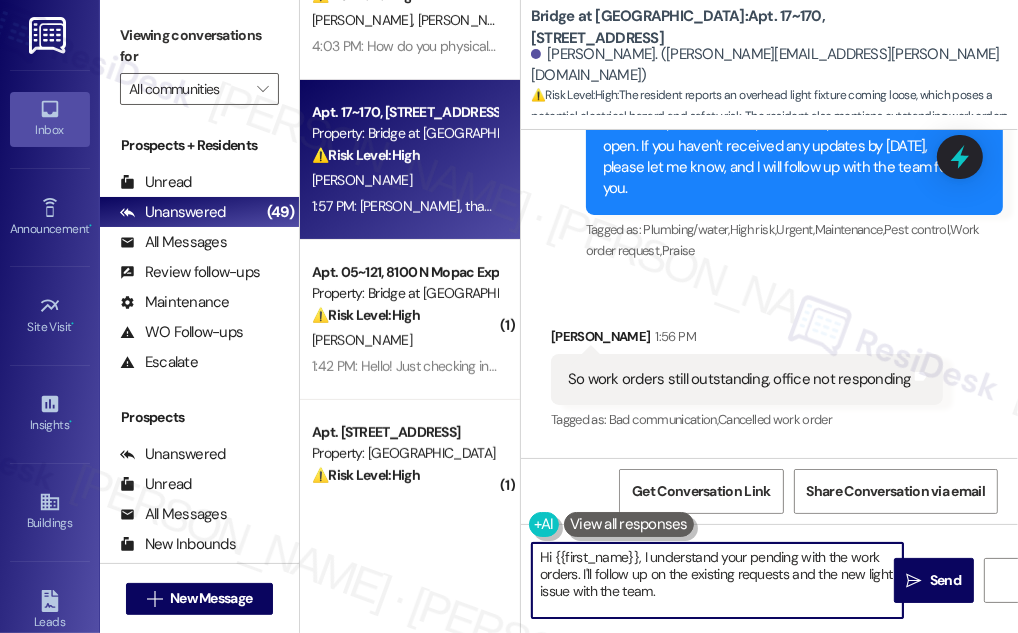 scroll, scrollTop: 10042, scrollLeft: 0, axis: vertical 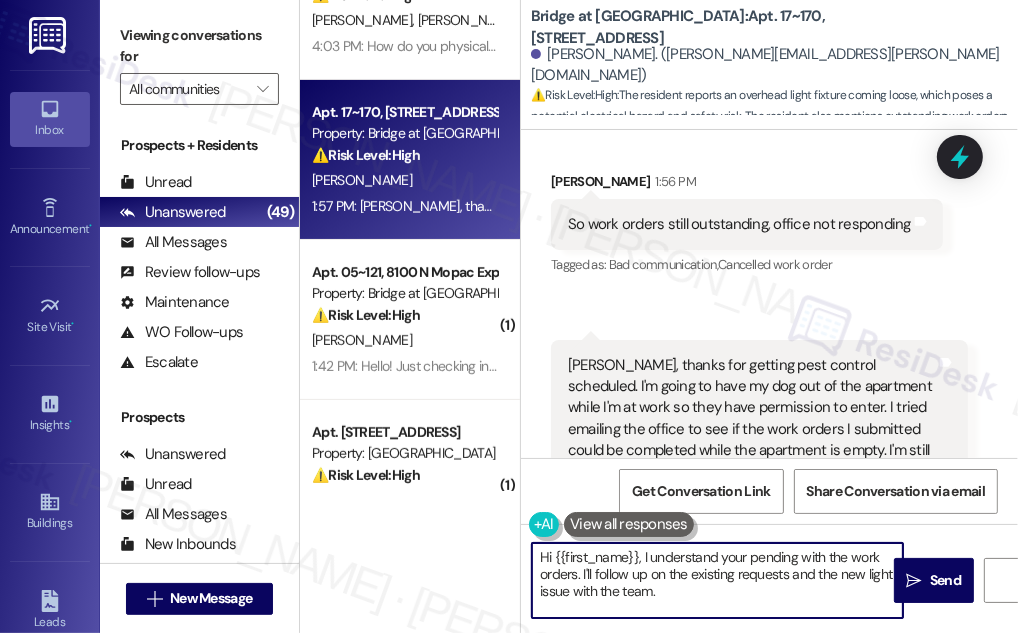 click on "Hi {{first_name}}, I understand your pending with the work orders. I'll follow up on the existing requests and the new light issue with the team." at bounding box center (717, 580) 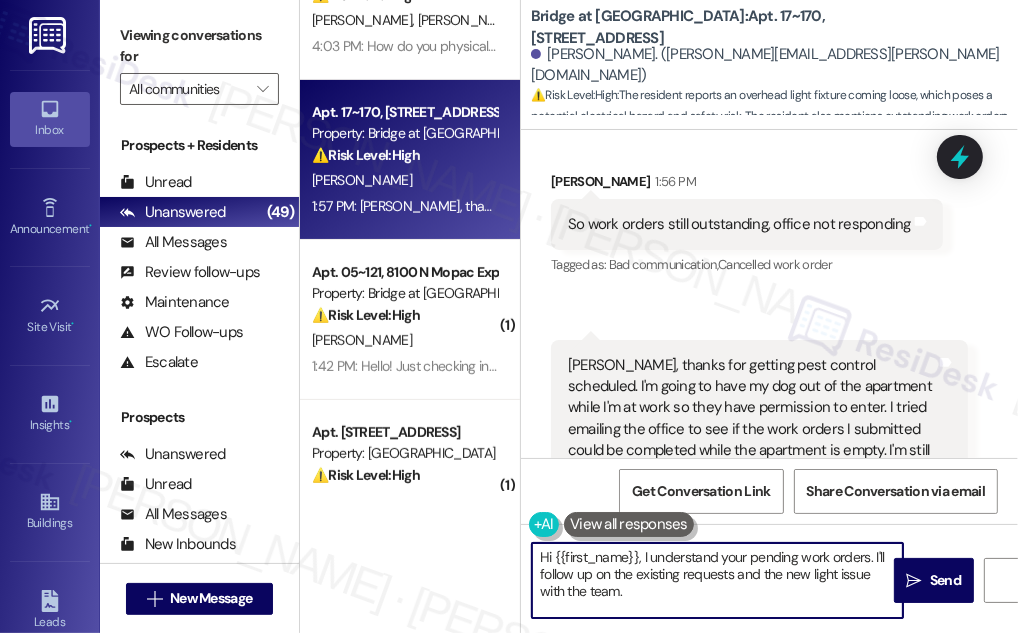 click on "Hi {{first_name}}, I understand your pending work orders. I'll follow up on the existing requests and the new light issue with the team." at bounding box center (717, 580) 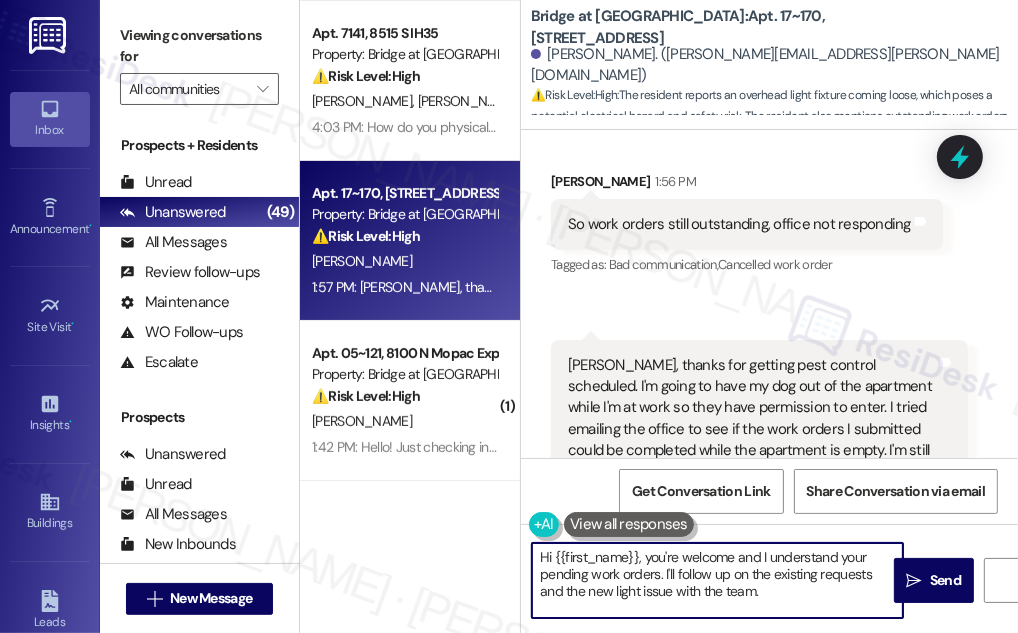 scroll, scrollTop: 309, scrollLeft: 0, axis: vertical 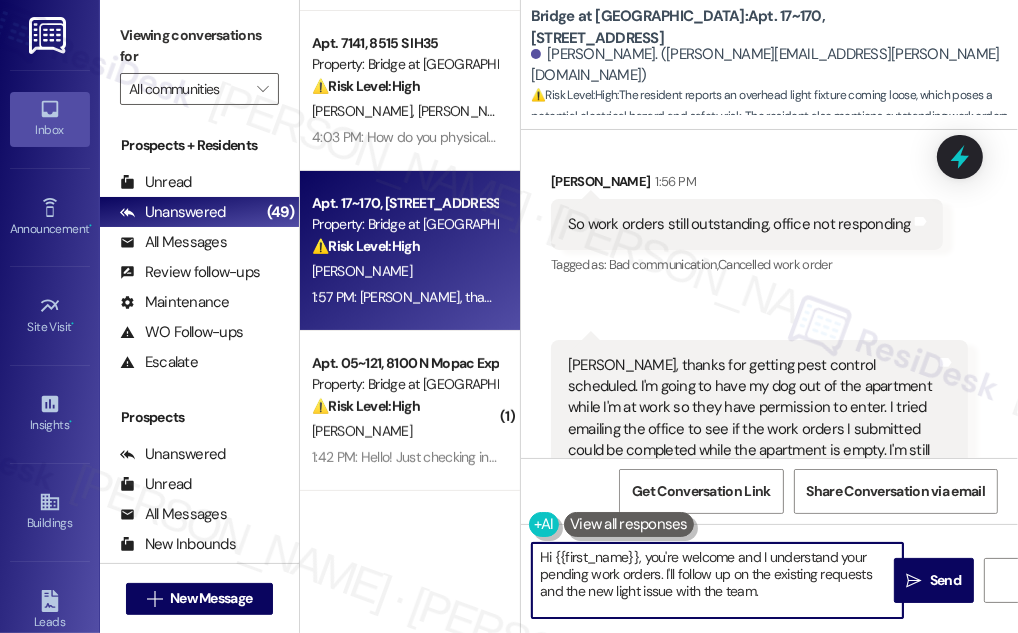 drag, startPoint x: 663, startPoint y: 571, endPoint x: 820, endPoint y: 600, distance: 159.65588 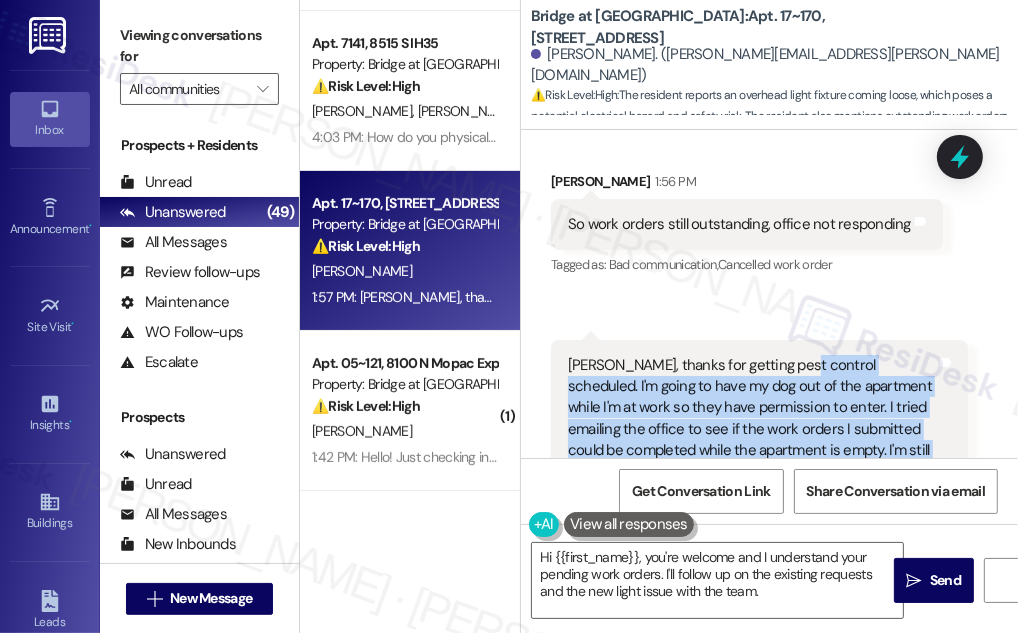 drag, startPoint x: 945, startPoint y: 385, endPoint x: 793, endPoint y: 214, distance: 228.7903 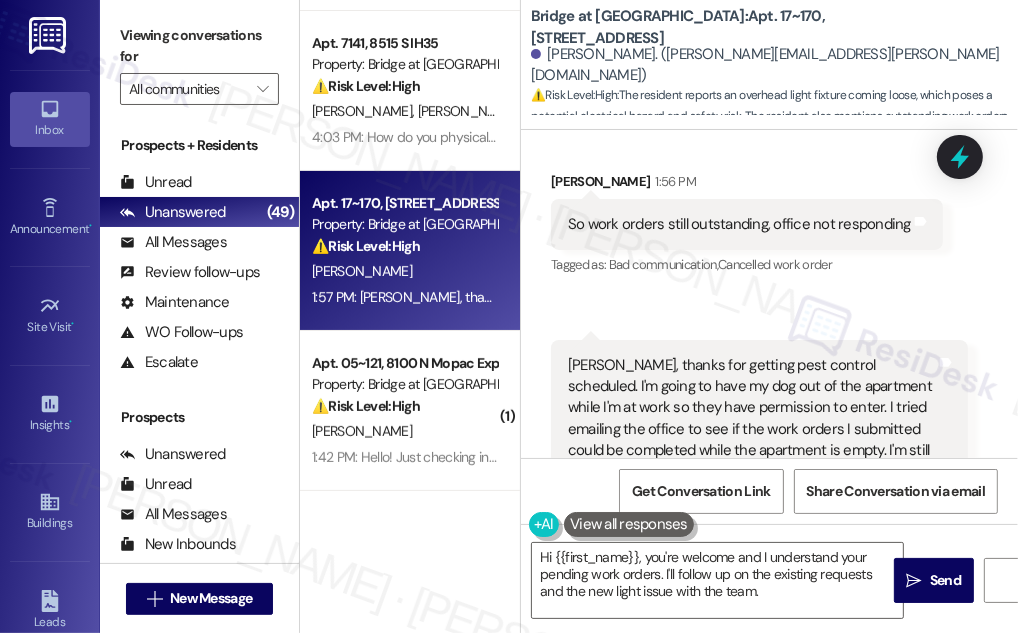 click on "Received via SMS [PERSON_NAME] 1:56 PM So work orders still outstanding, office not responding  Tags and notes Tagged as:   Bad communication ,  Click to highlight conversations about Bad communication Cancelled work order Click to highlight conversations about Cancelled work order Received via SMS 1:57 PM [PERSON_NAME]   Neutral 1:57 PM [PERSON_NAME], thanks for getting pest control scheduled. I'm going to have my dog out of the apartment while I'm at work so they have permission to enter. I tried emailing the office to see if the work orders I submitted could be completed while the apartment is empty. I'm still waiting on them, and while I've been waiting my overhead light in the kitchen came loose when I tried to change a lightbulb  Tags and notes Tagged as:   Pest control ,  Click to highlight conversations about Pest control Praise ,  Click to highlight conversations about Praise Work order request ,  Click to highlight conversations about Work order request Maintenance request" at bounding box center (769, 356) 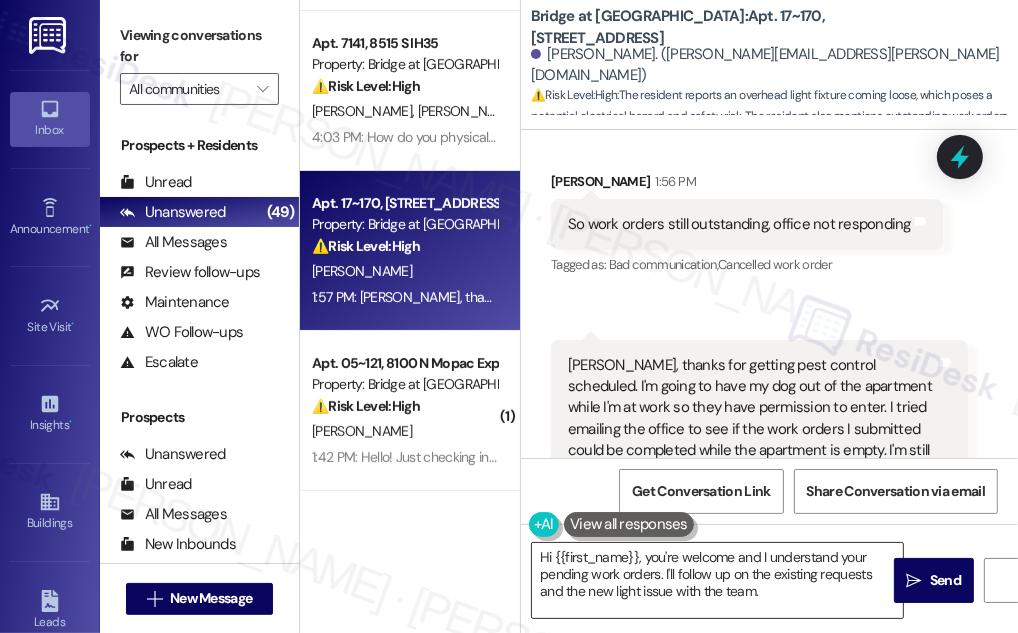 click on "Hi {{first_name}}, you're welcome and I understand your pending work orders. I'll follow up on the existing requests and the new light issue with the team." at bounding box center [717, 580] 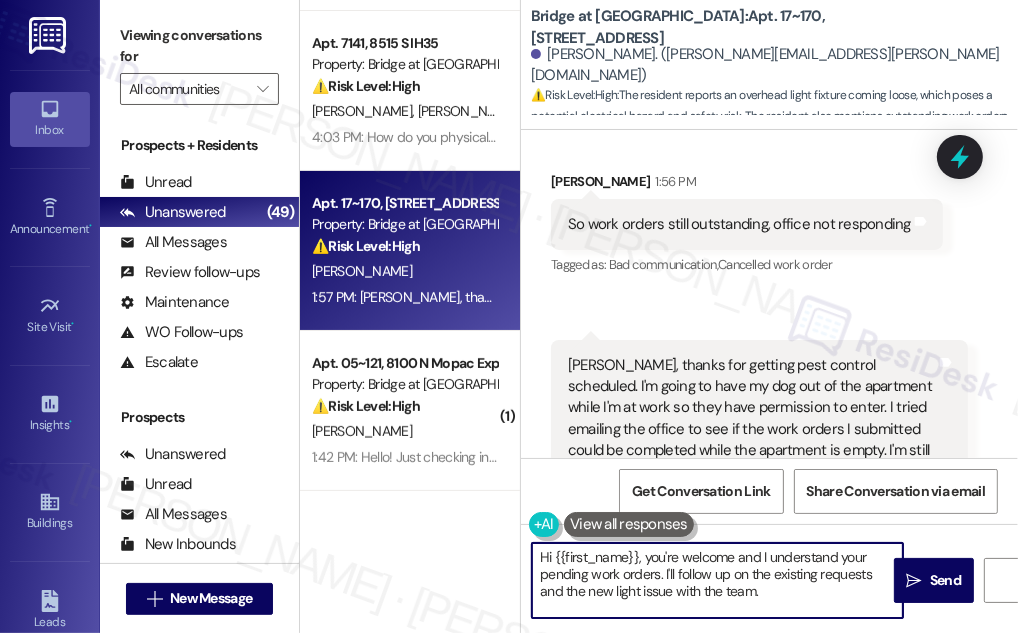 click on "Hi {{first_name}}, you're welcome and I understand your pending work orders. I'll follow up on the existing requests and the new light issue with the team." at bounding box center [717, 580] 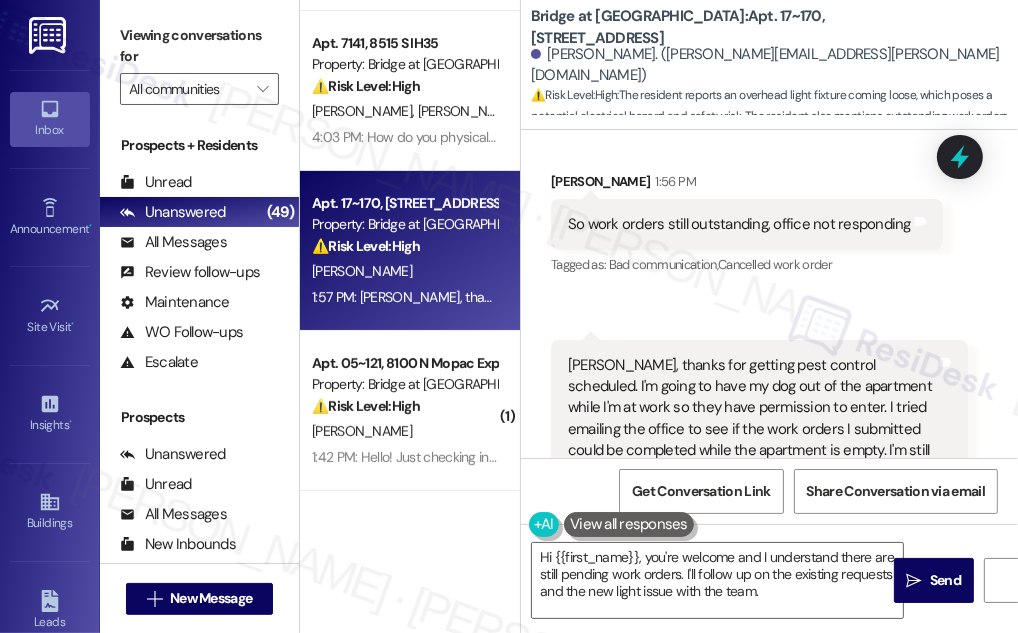 click on "[PERSON_NAME], thanks for getting pest control scheduled. I'm going to have my dog out of the apartment while I'm at work so they have permission to enter. I tried emailing the office to see if the work orders I submitted could be completed while the apartment is empty. I'm still waiting on them, and while I've been waiting my overhead light in the kitchen came loose when I tried to change a lightbulb" at bounding box center [752, 440] 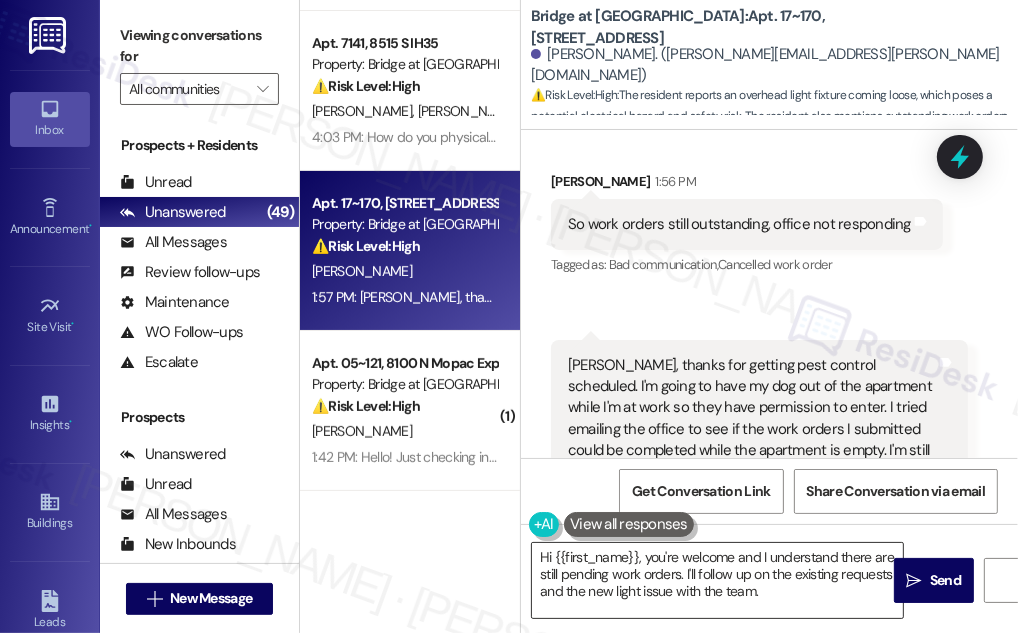 click on "Hi {{first_name}}, you're welcome and I understand there are still pending work orders. I'll follow up on the existing requests and the new light issue with the team." at bounding box center [717, 580] 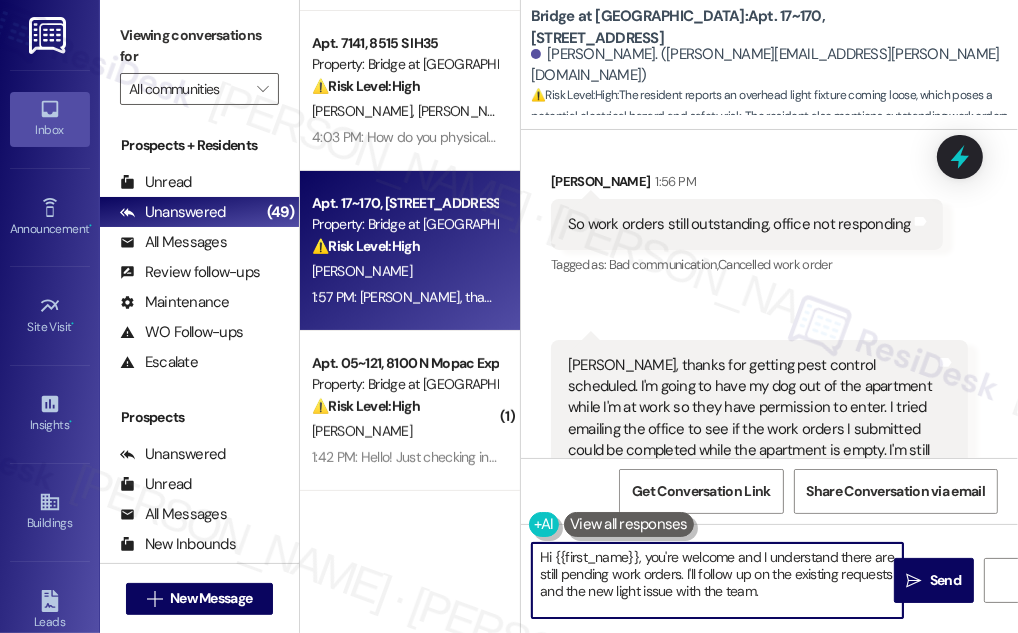 click on "Hi {{first_name}}, you're welcome and I understand there are still pending work orders. I'll follow up on the existing requests and the new light issue with the team." at bounding box center (717, 580) 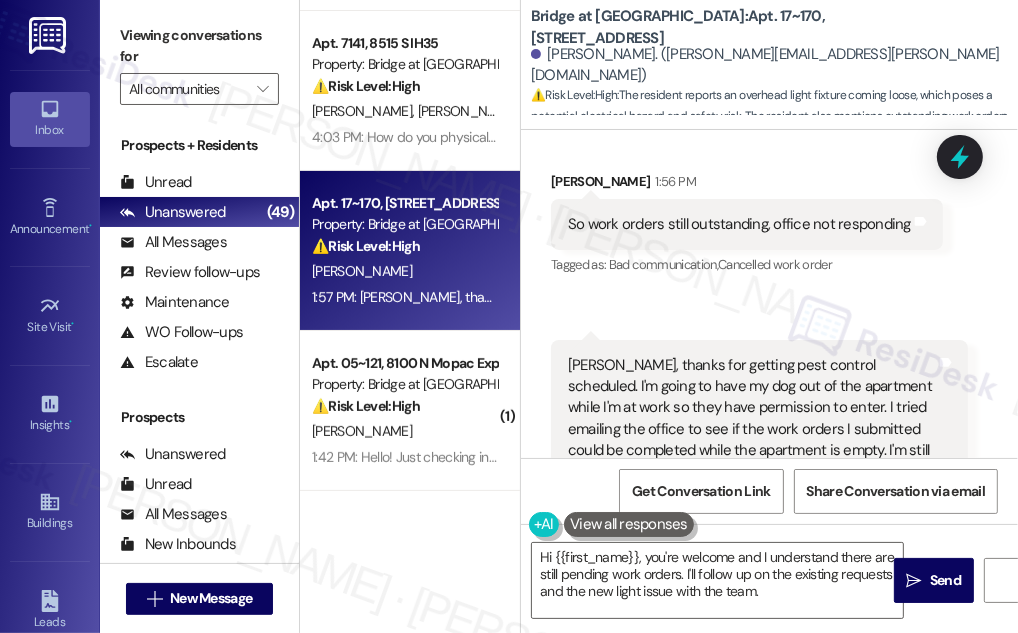 click on "[PERSON_NAME], thanks for getting pest control scheduled. I'm going to have my dog out of the apartment while I'm at work so they have permission to enter. I tried emailing the office to see if the work orders I submitted could be completed while the apartment is empty. I'm still waiting on them, and while I've been waiting my overhead light in the kitchen came loose when I tried to change a lightbulb" at bounding box center (752, 440) 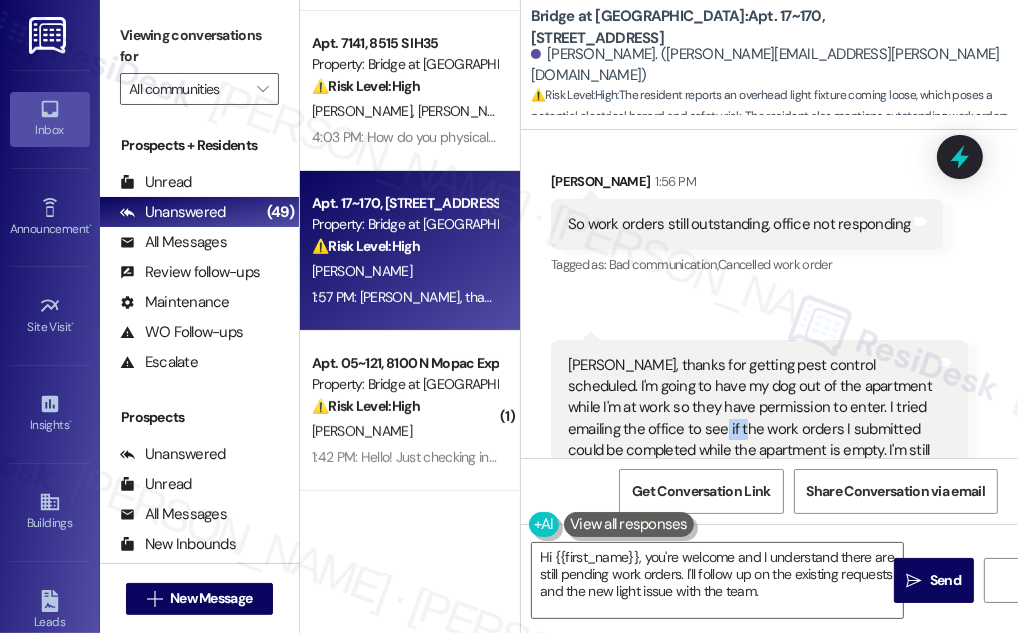 click on "[PERSON_NAME], thanks for getting pest control scheduled. I'm going to have my dog out of the apartment while I'm at work so they have permission to enter. I tried emailing the office to see if the work orders I submitted could be completed while the apartment is empty. I'm still waiting on them, and while I've been waiting my overhead light in the kitchen came loose when I tried to change a lightbulb" at bounding box center (752, 440) 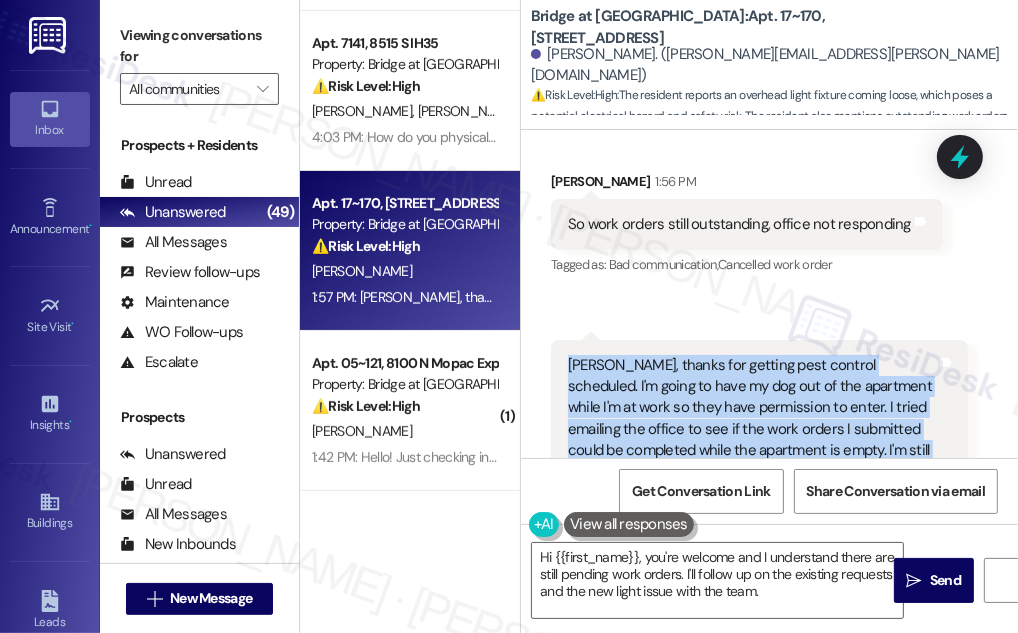 click on "[PERSON_NAME], thanks for getting pest control scheduled. I'm going to have my dog out of the apartment while I'm at work so they have permission to enter. I tried emailing the office to see if the work orders I submitted could be completed while the apartment is empty. I'm still waiting on them, and while I've been waiting my overhead light in the kitchen came loose when I tried to change a lightbulb" at bounding box center (752, 440) 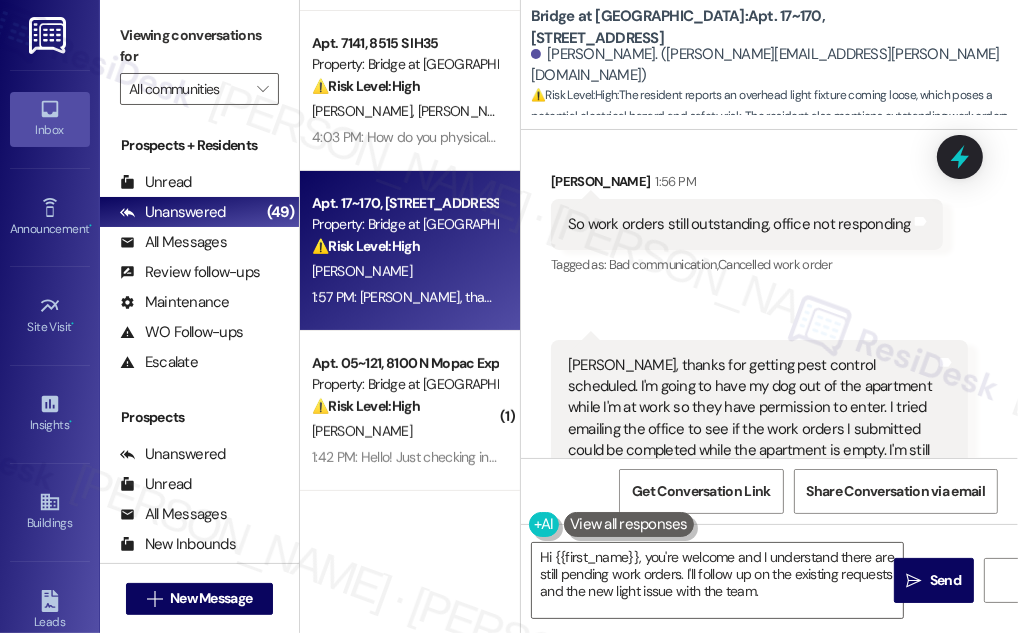 click on "[PERSON_NAME], thanks for getting pest control scheduled. I'm going to have my dog out of the apartment while I'm at work so they have permission to enter. I tried emailing the office to see if the work orders I submitted could be completed while the apartment is empty. I'm still waiting on them, and while I've been waiting my overhead light in the kitchen came loose when I tried to change a lightbulb" at bounding box center [752, 440] 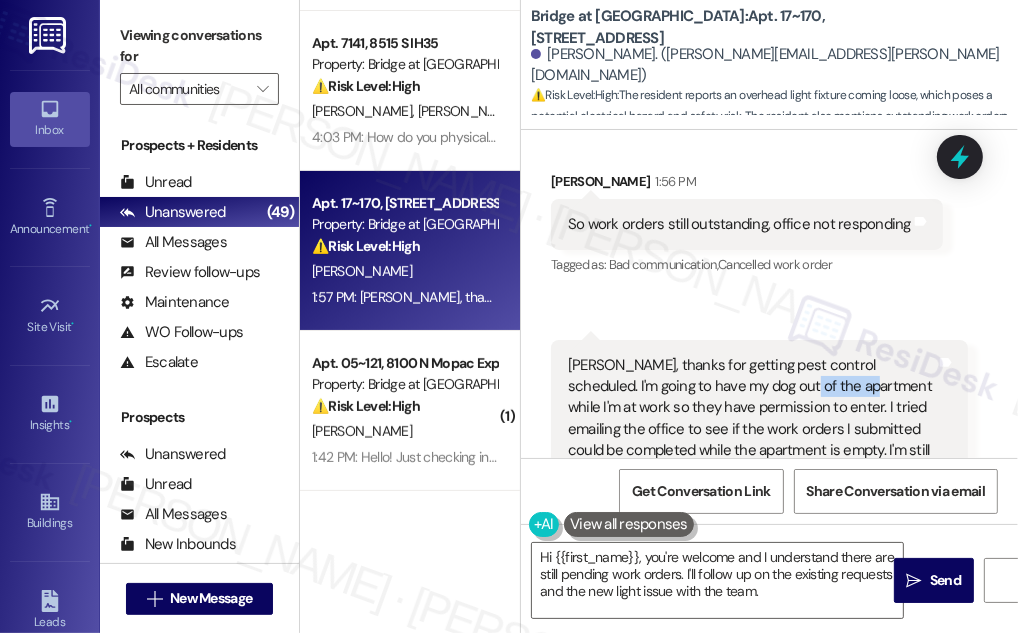 click on "[PERSON_NAME], thanks for getting pest control scheduled. I'm going to have my dog out of the apartment while I'm at work so they have permission to enter. I tried emailing the office to see if the work orders I submitted could be completed while the apartment is empty. I'm still waiting on them, and while I've been waiting my overhead light in the kitchen came loose when I tried to change a lightbulb" at bounding box center [752, 440] 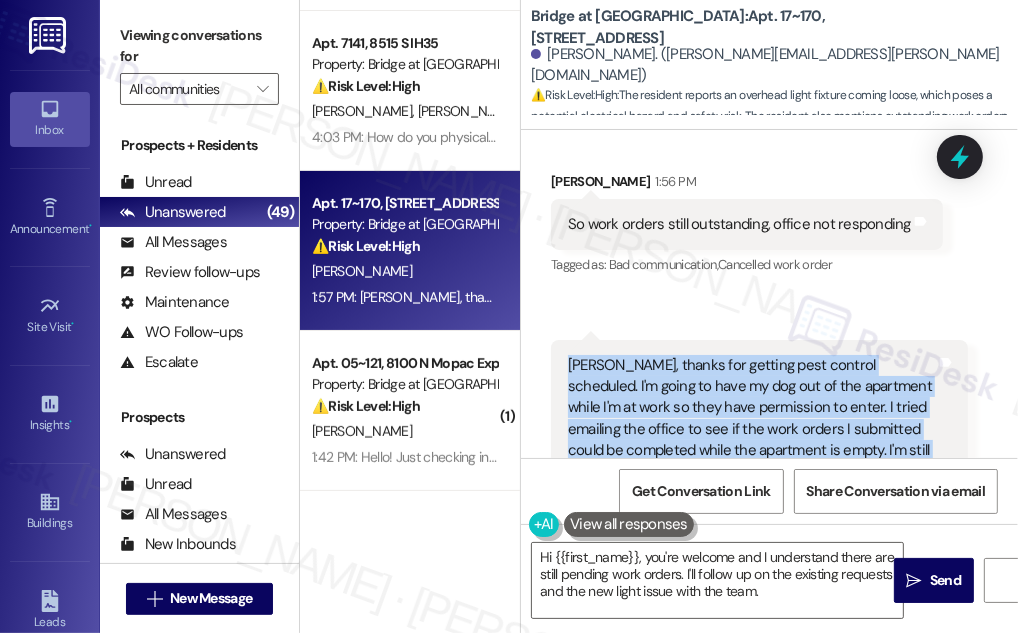 click on "[PERSON_NAME], thanks for getting pest control scheduled. I'm going to have my dog out of the apartment while I'm at work so they have permission to enter. I tried emailing the office to see if the work orders I submitted could be completed while the apartment is empty. I'm still waiting on them, and while I've been waiting my overhead light in the kitchen came loose when I tried to change a lightbulb" at bounding box center (752, 440) 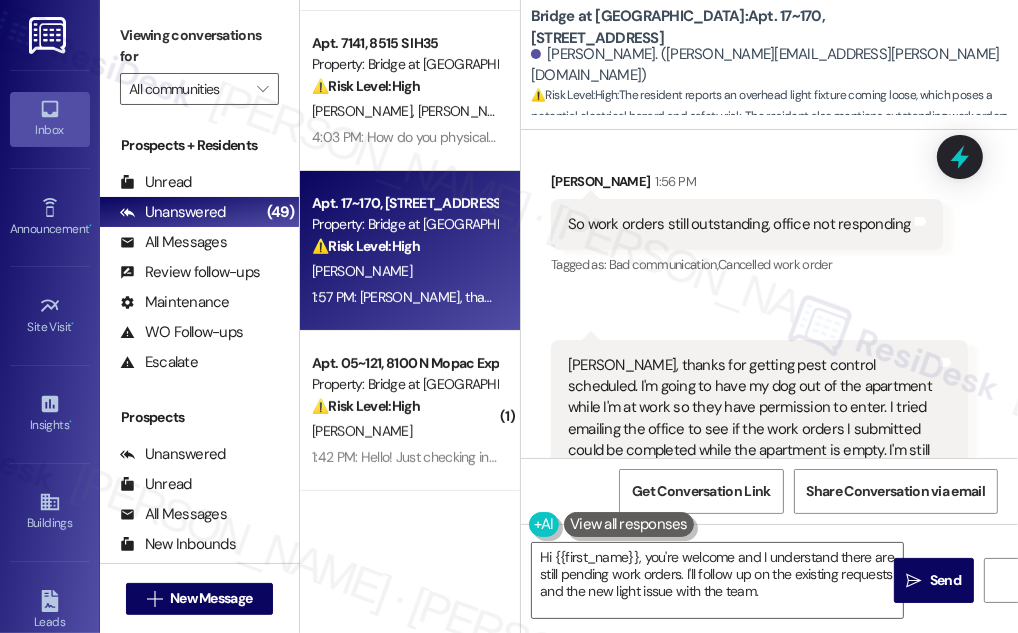click on "[PERSON_NAME], thanks for getting pest control scheduled. I'm going to have my dog out of the apartment while I'm at work so they have permission to enter. I tried emailing the office to see if the work orders I submitted could be completed while the apartment is empty. I'm still waiting on them, and while I've been waiting my overhead light in the kitchen came loose when I tried to change a lightbulb" at bounding box center [752, 440] 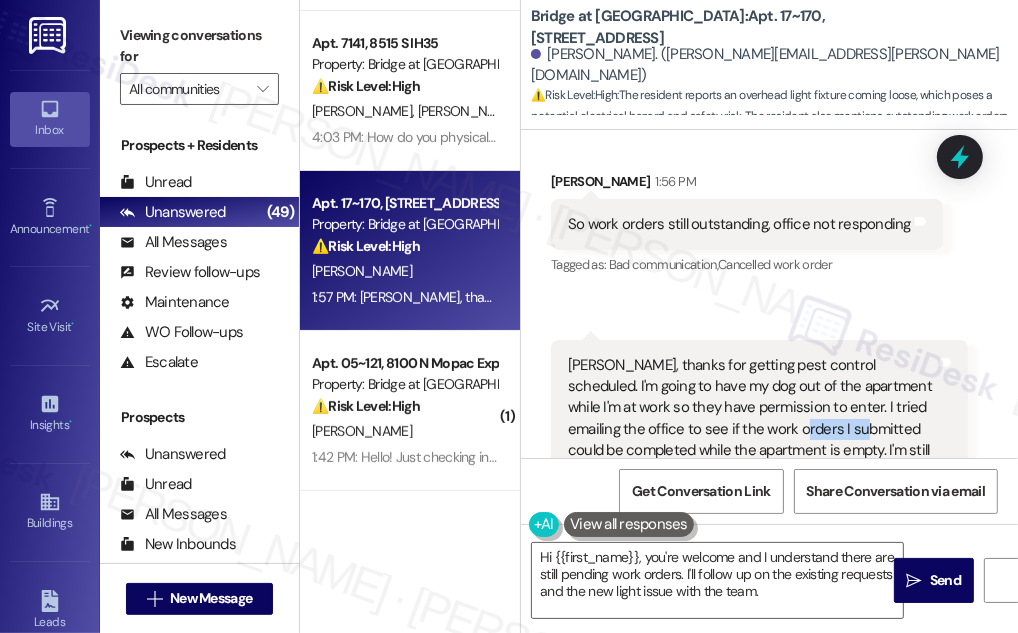 click on "[PERSON_NAME], thanks for getting pest control scheduled. I'm going to have my dog out of the apartment while I'm at work so they have permission to enter. I tried emailing the office to see if the work orders I submitted could be completed while the apartment is empty. I'm still waiting on them, and while I've been waiting my overhead light in the kitchen came loose when I tried to change a lightbulb" at bounding box center (752, 440) 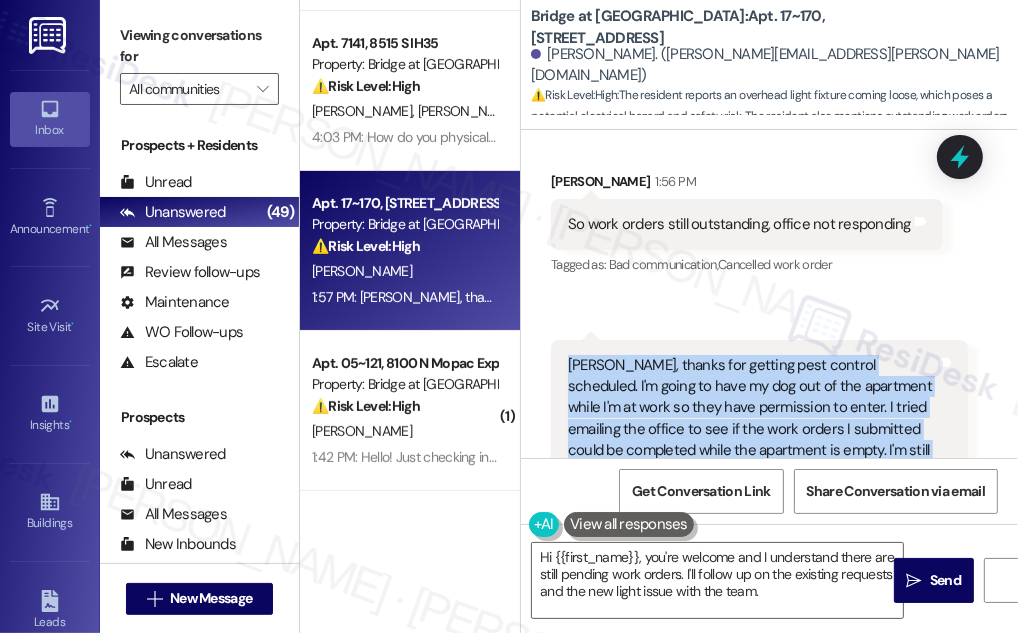 click on "[PERSON_NAME], thanks for getting pest control scheduled. I'm going to have my dog out of the apartment while I'm at work so they have permission to enter. I tried emailing the office to see if the work orders I submitted could be completed while the apartment is empty. I'm still waiting on them, and while I've been waiting my overhead light in the kitchen came loose when I tried to change a lightbulb" at bounding box center (752, 440) 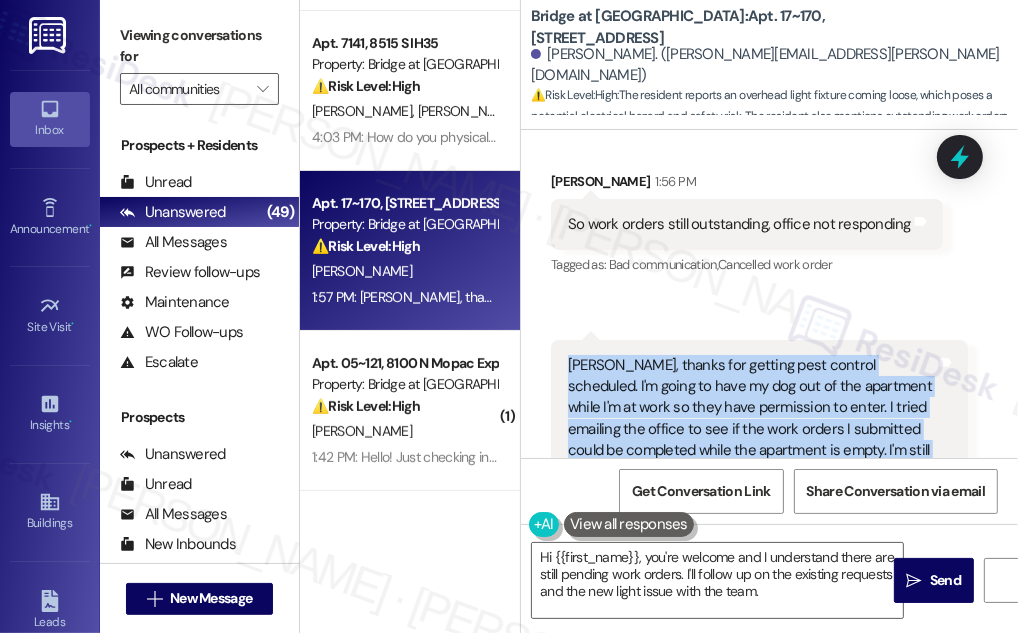 drag, startPoint x: 884, startPoint y: 374, endPoint x: 754, endPoint y: 455, distance: 153.16985 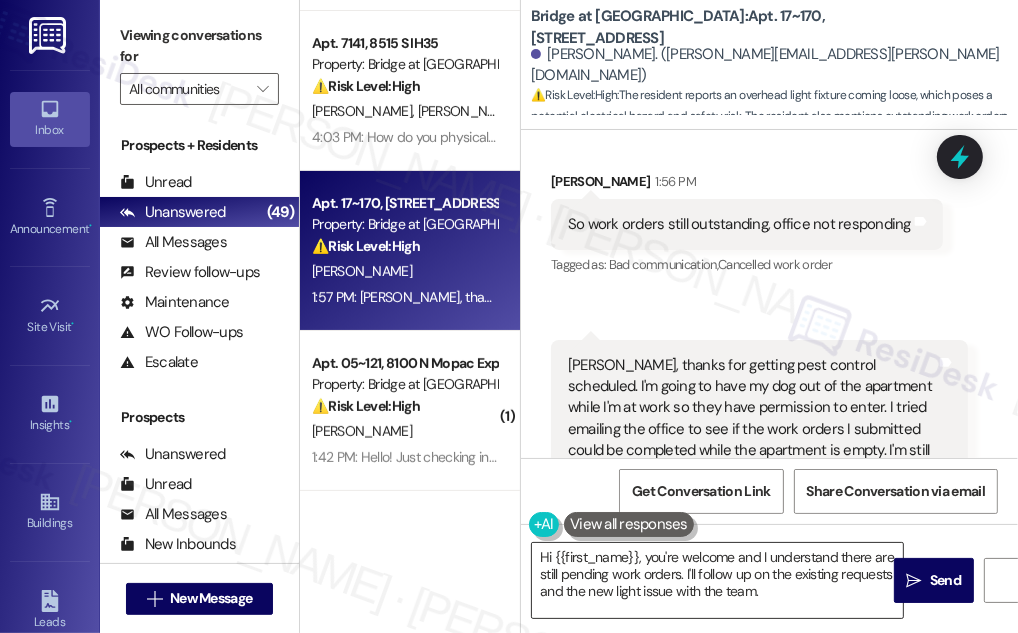 click on "Hi {{first_name}}, you're welcome and I understand there are still pending work orders. I'll follow up on the existing requests and the new light issue with the team." at bounding box center (717, 580) 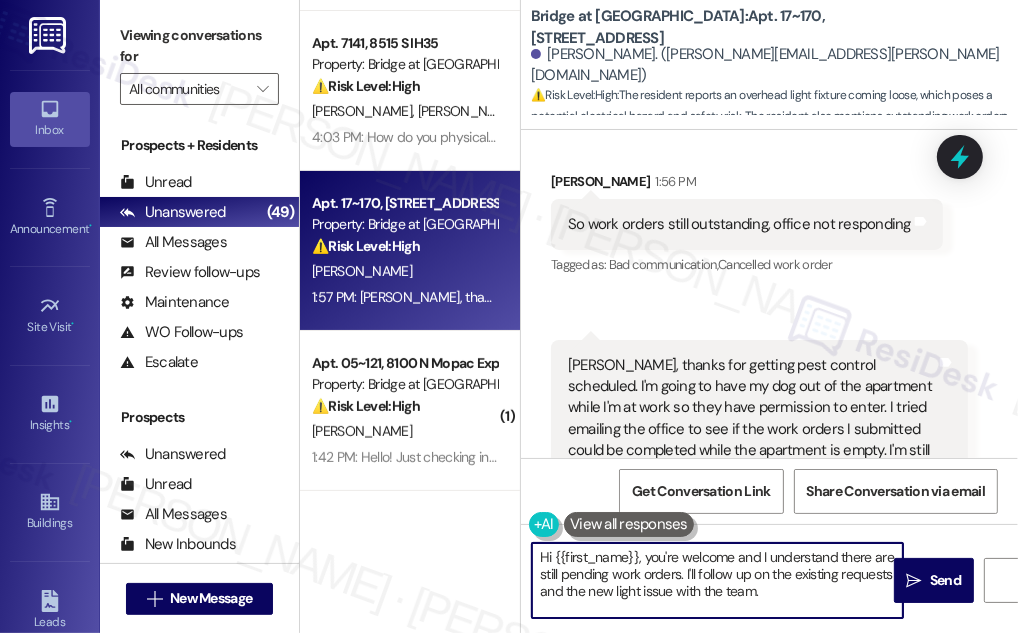 drag, startPoint x: 683, startPoint y: 574, endPoint x: 861, endPoint y: 576, distance: 178.01123 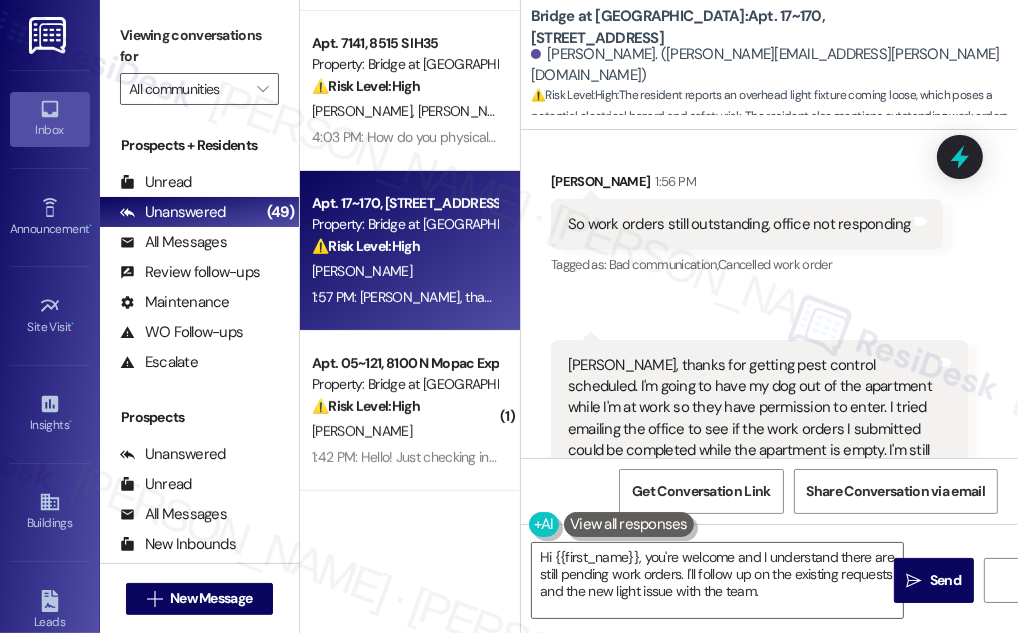 click on "[PERSON_NAME], thanks for getting pest control scheduled. I'm going to have my dog out of the apartment while I'm at work so they have permission to enter. I tried emailing the office to see if the work orders I submitted could be completed while the apartment is empty. I'm still waiting on them, and while I've been waiting my overhead light in the kitchen came loose when I tried to change a lightbulb  Tags and notes" at bounding box center (759, 440) 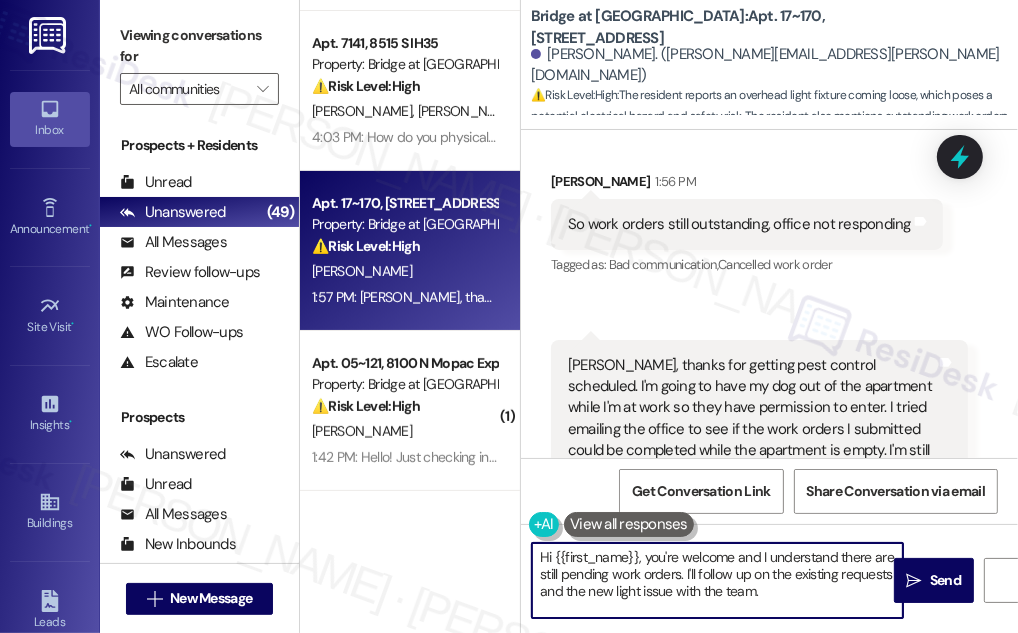 click on "Hi {{first_name}}, you're welcome and I understand there are still pending work orders. I'll follow up on the existing requests and the new light issue with the team." at bounding box center [717, 580] 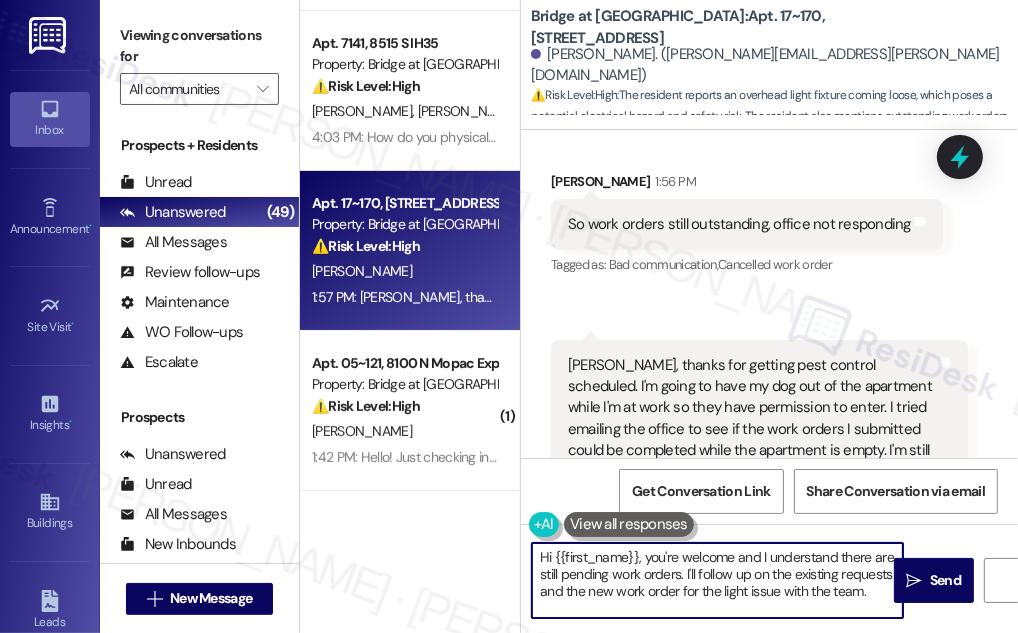 click on "Hi {{first_name}}, you're welcome and I understand there are still pending work orders. I'll follow up on the existing requests and the new work order for the light issue with the team." at bounding box center [717, 580] 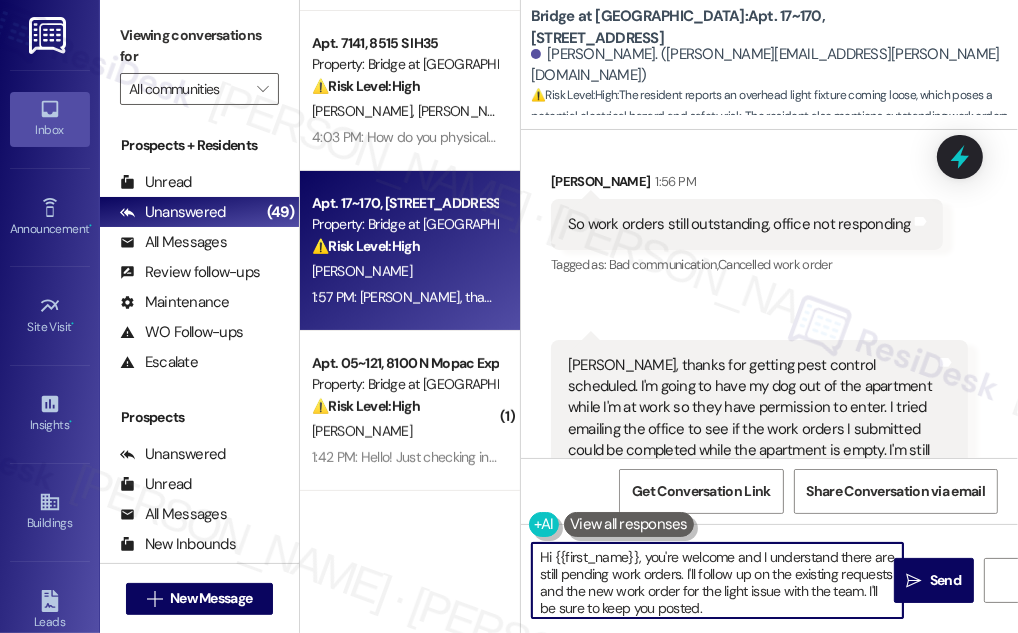 click on "Hi {{first_name}}, you're welcome and I understand there are still pending work orders. I'll follow up on the existing requests and the new work order for the light issue with the team. I'll be sure to keep you posted." at bounding box center [717, 580] 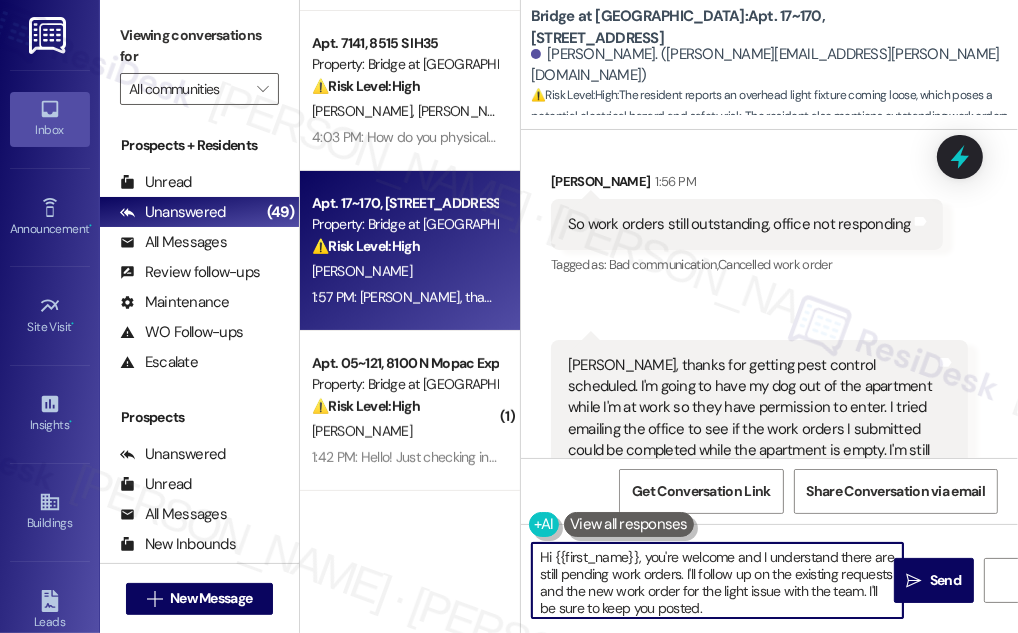 click on "Hi {{first_name}}, you're welcome and I understand there are still pending work orders. I'll follow up on the existing requests and the new work order for the light issue with the team. I'll be sure to keep you posted." at bounding box center [717, 580] 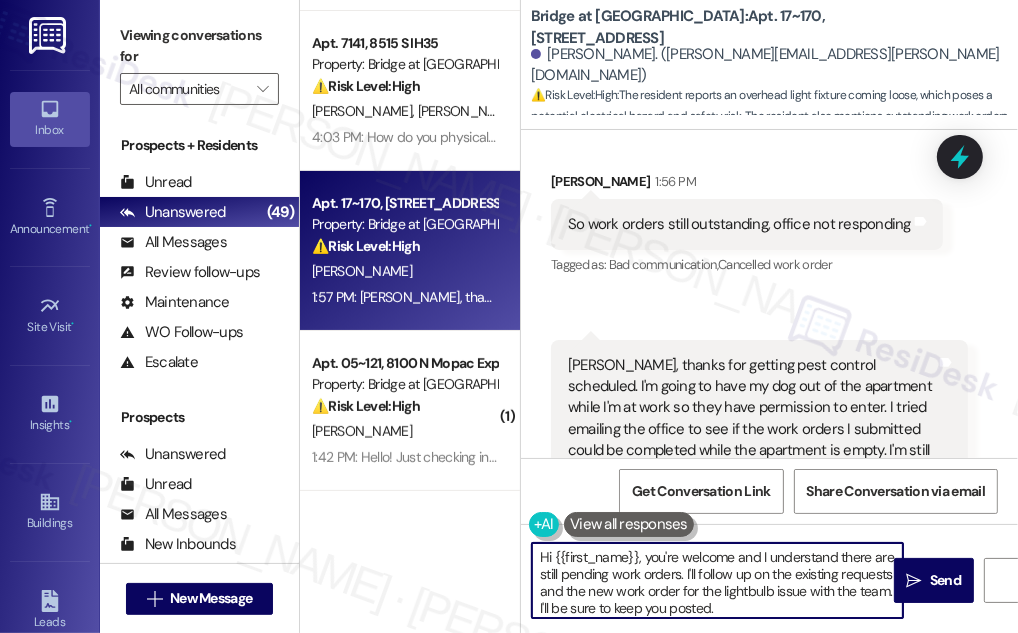 type on "Hi {{first_name}}, you're welcome and I understand there are still pending work orders. I'll follow up on the existing requests and the new work order for the lightbulb issue with the team. I'll be sure to keep you posted." 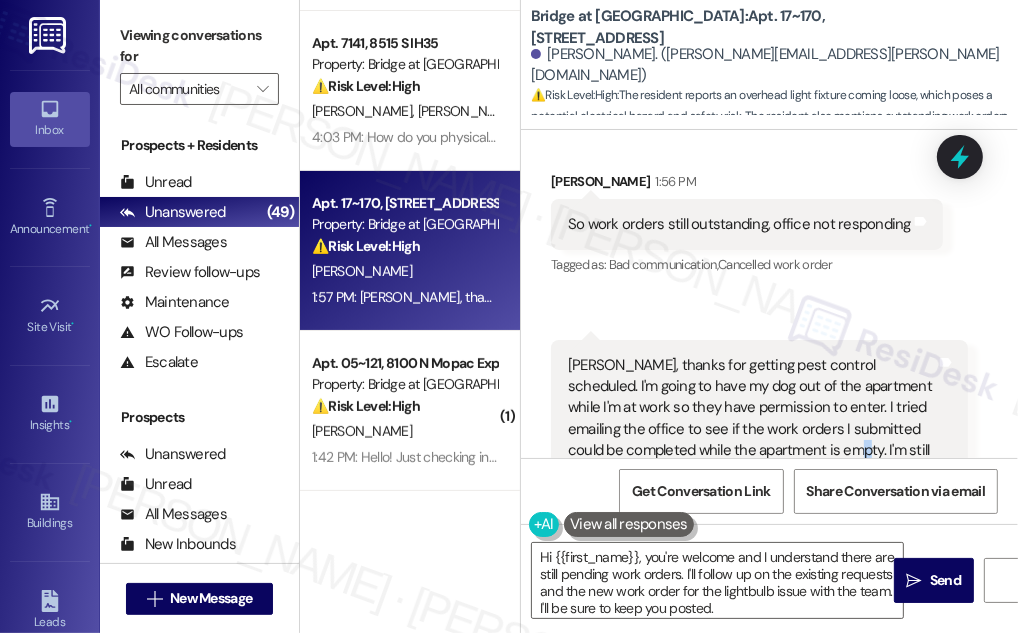 click on "[PERSON_NAME], thanks for getting pest control scheduled. I'm going to have my dog out of the apartment while I'm at work so they have permission to enter. I tried emailing the office to see if the work orders I submitted could be completed while the apartment is empty. I'm still waiting on them, and while I've been waiting my overhead light in the kitchen came loose when I tried to change a lightbulb" at bounding box center (752, 440) 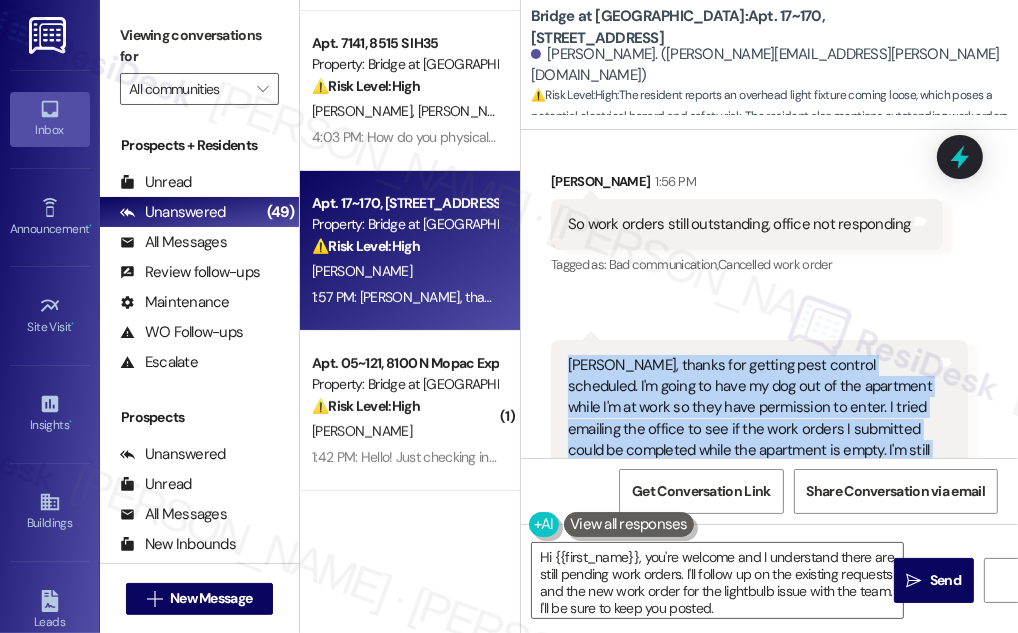 click on "[PERSON_NAME], thanks for getting pest control scheduled. I'm going to have my dog out of the apartment while I'm at work so they have permission to enter. I tried emailing the office to see if the work orders I submitted could be completed while the apartment is empty. I'm still waiting on them, and while I've been waiting my overhead light in the kitchen came loose when I tried to change a lightbulb" at bounding box center (752, 440) 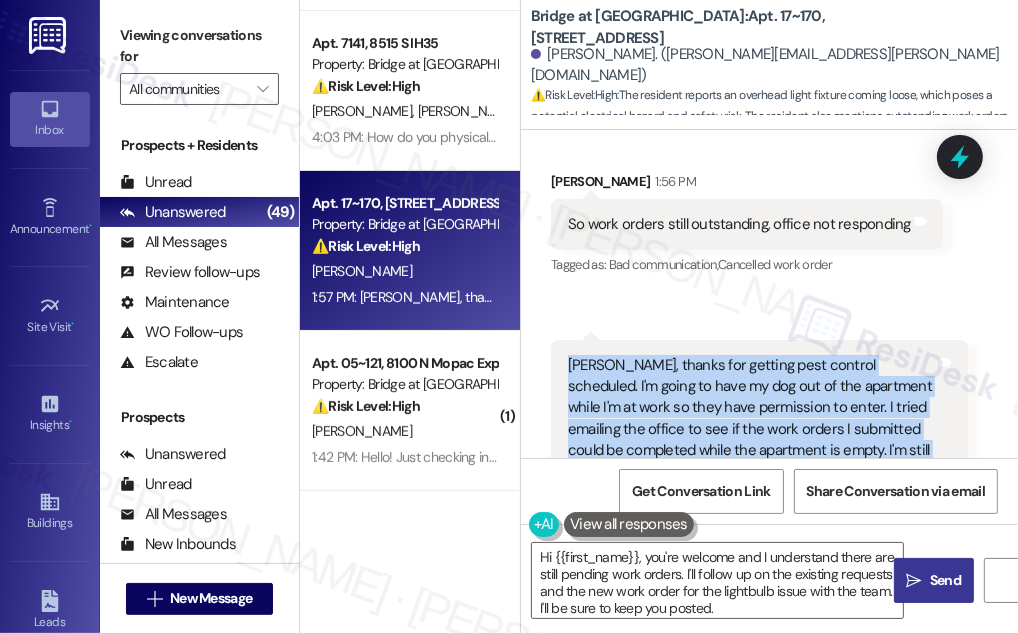 click on "Send" at bounding box center (945, 580) 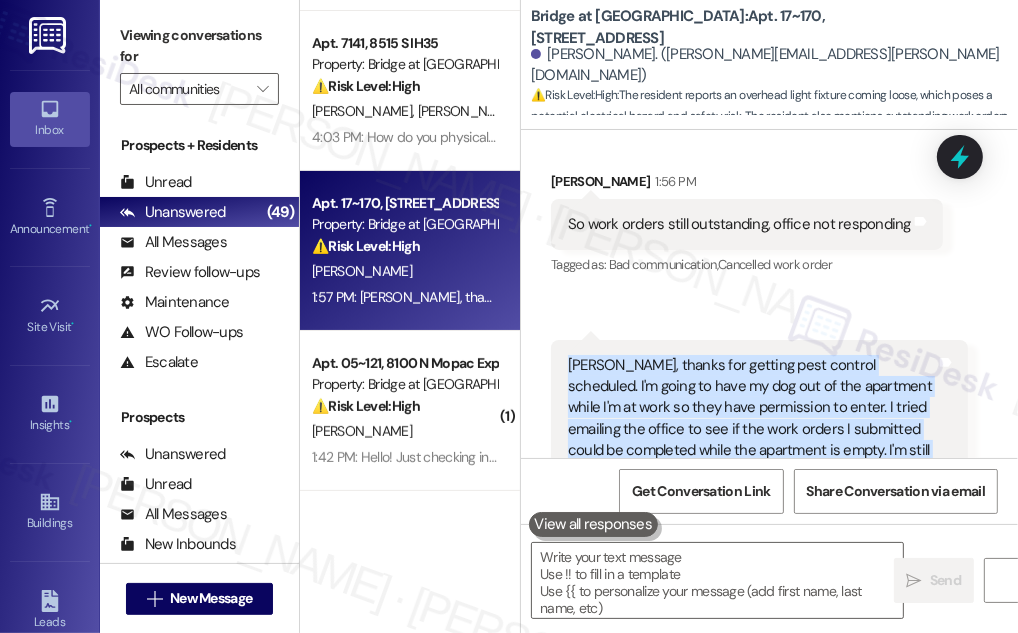 scroll, scrollTop: 10042, scrollLeft: 0, axis: vertical 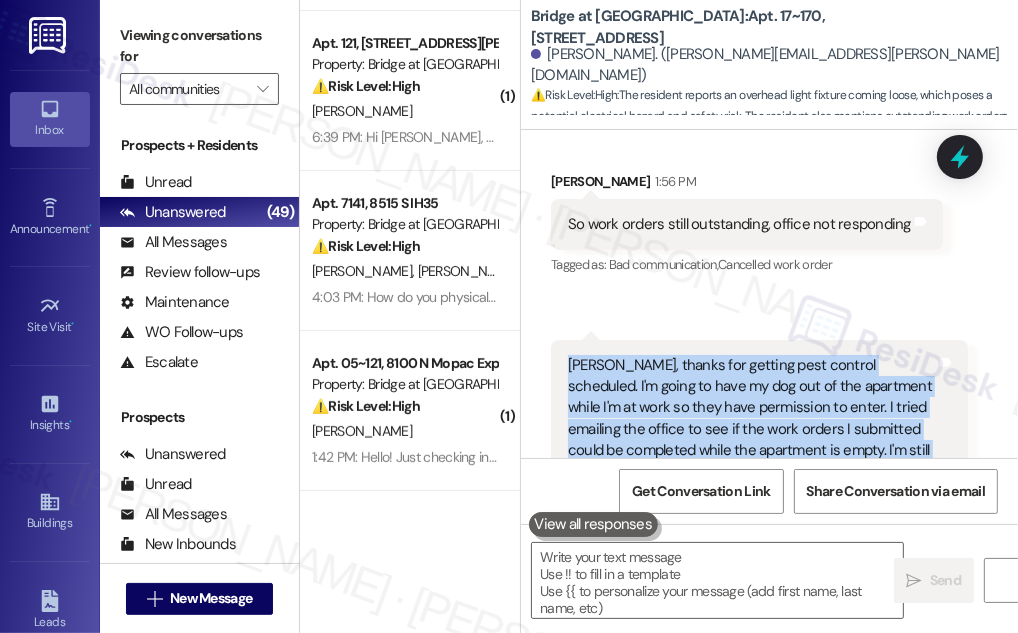 click on "[PERSON_NAME], thanks for getting pest control scheduled. I'm going to have my dog out of the apartment while I'm at work so they have permission to enter. I tried emailing the office to see if the work orders I submitted could be completed while the apartment is empty. I'm still waiting on them, and while I've been waiting my overhead light in the kitchen came loose when I tried to change a lightbulb" at bounding box center (752, 440) 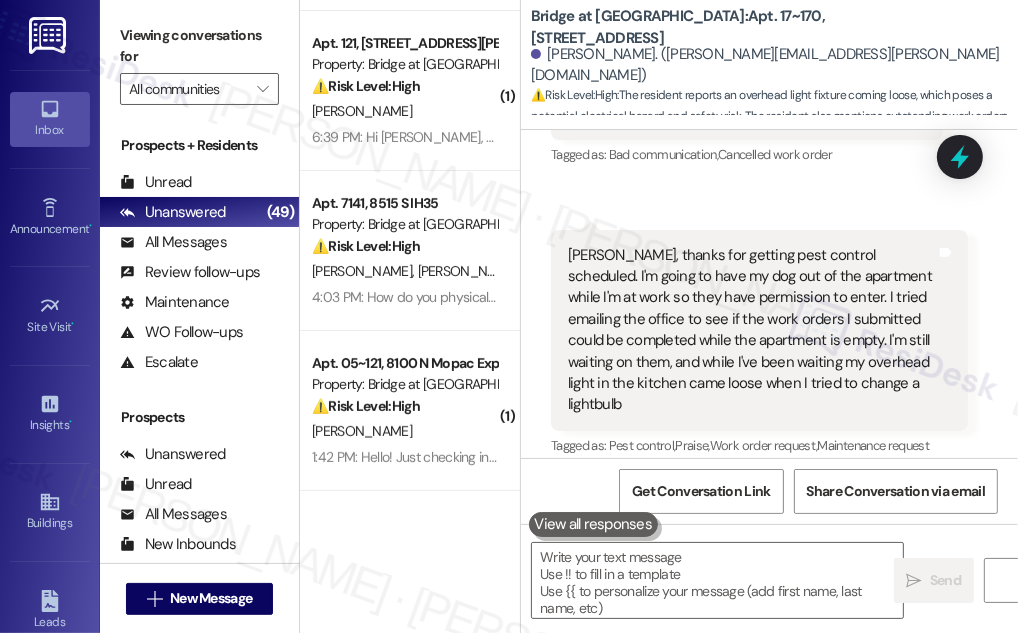 scroll, scrollTop: 10246, scrollLeft: 0, axis: vertical 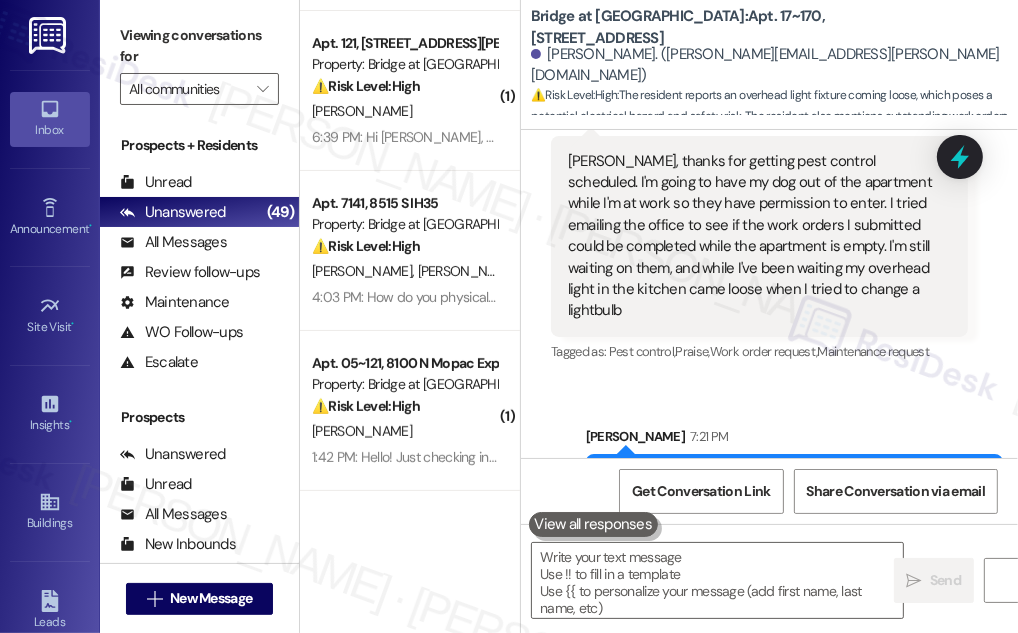 click on "Hi [PERSON_NAME], you're welcome and I understand there are still pending work orders. I'll follow up on the existing requests and the new work order for the lightbulb issue with the team. I'll be sure to keep you posted." at bounding box center (787, 512) 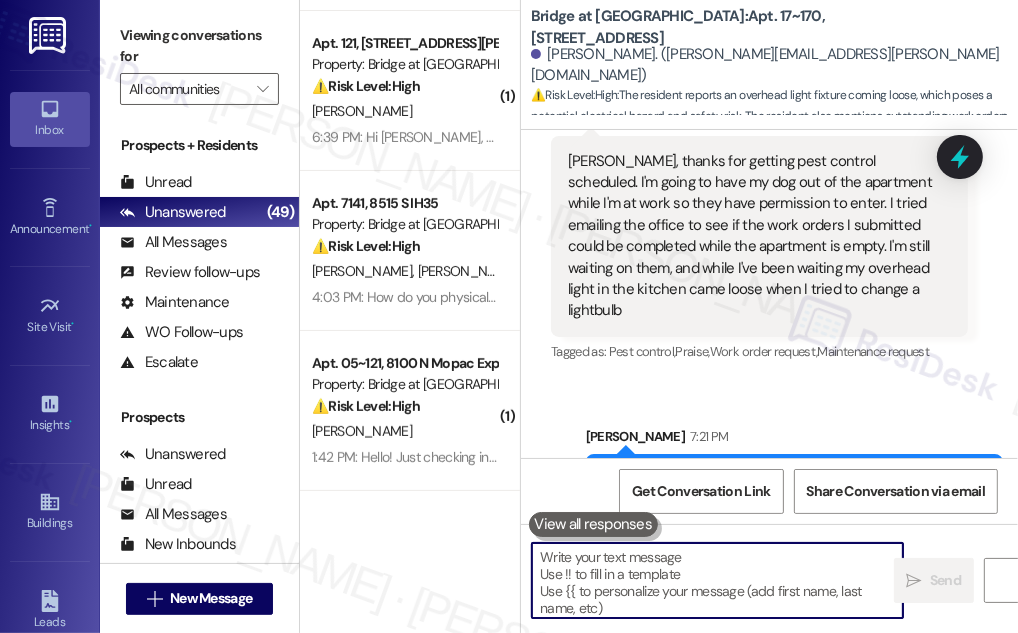 click at bounding box center (717, 580) 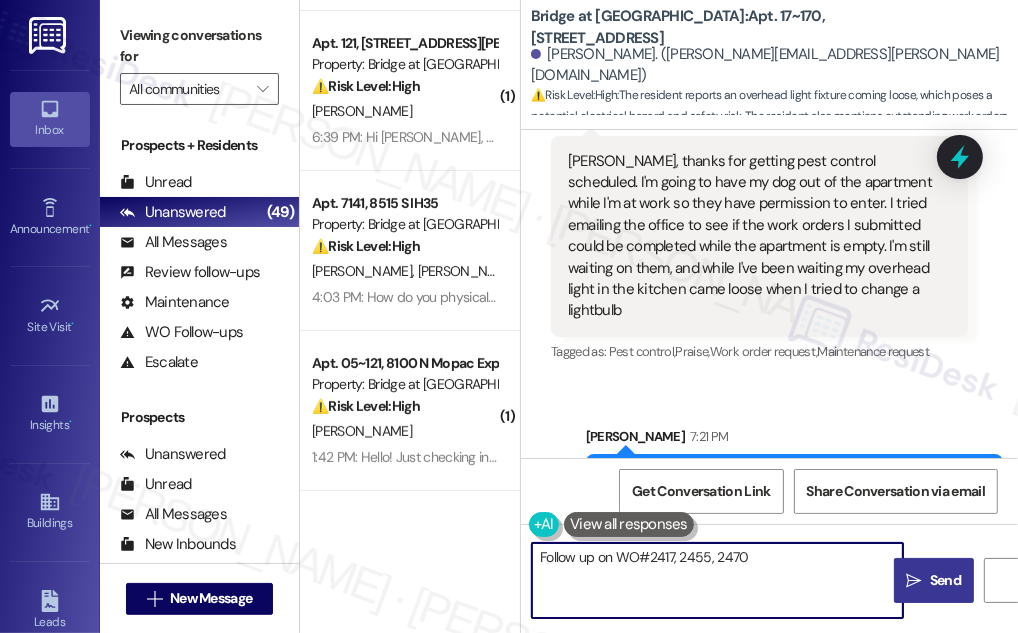 type on "Follow up on WO#2417, 2455, 2470" 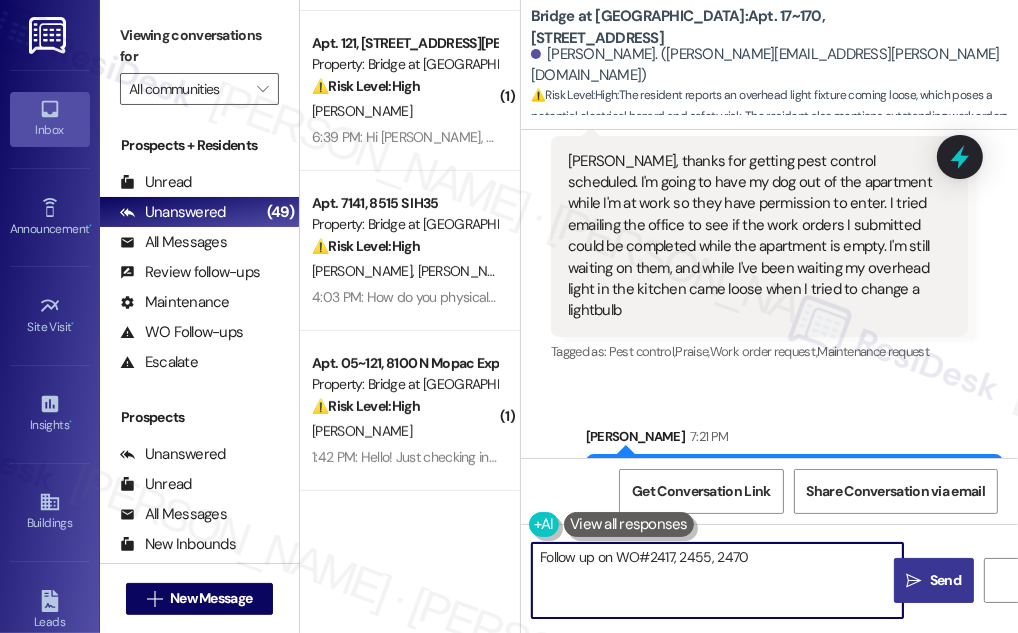 click on "Follow up on WO#2417, 2455, 2470" at bounding box center (717, 580) 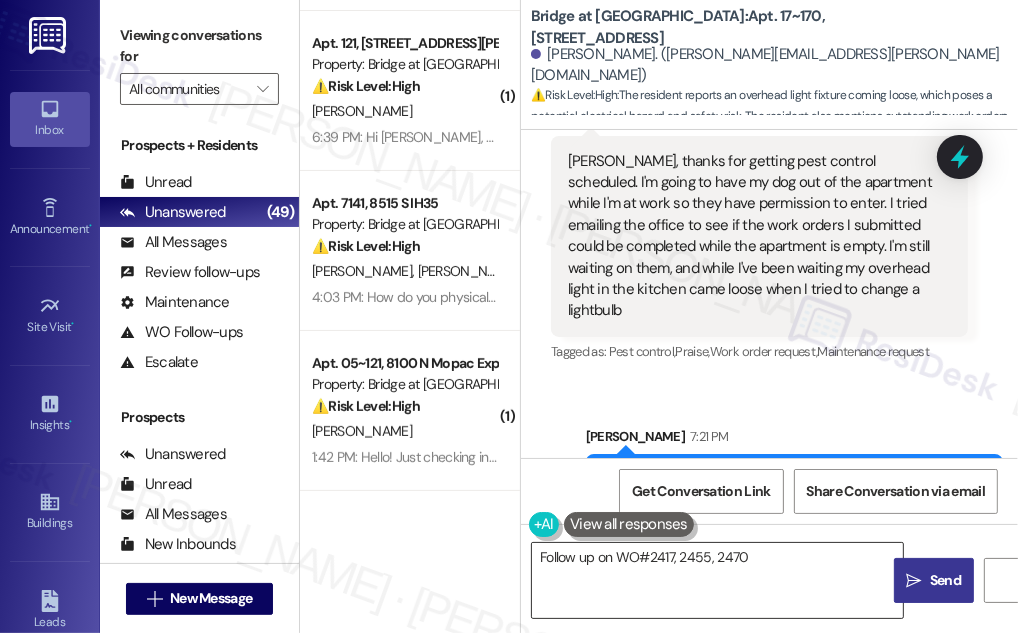 click on "Follow up on WO#2417, 2455, 2470" at bounding box center (717, 580) 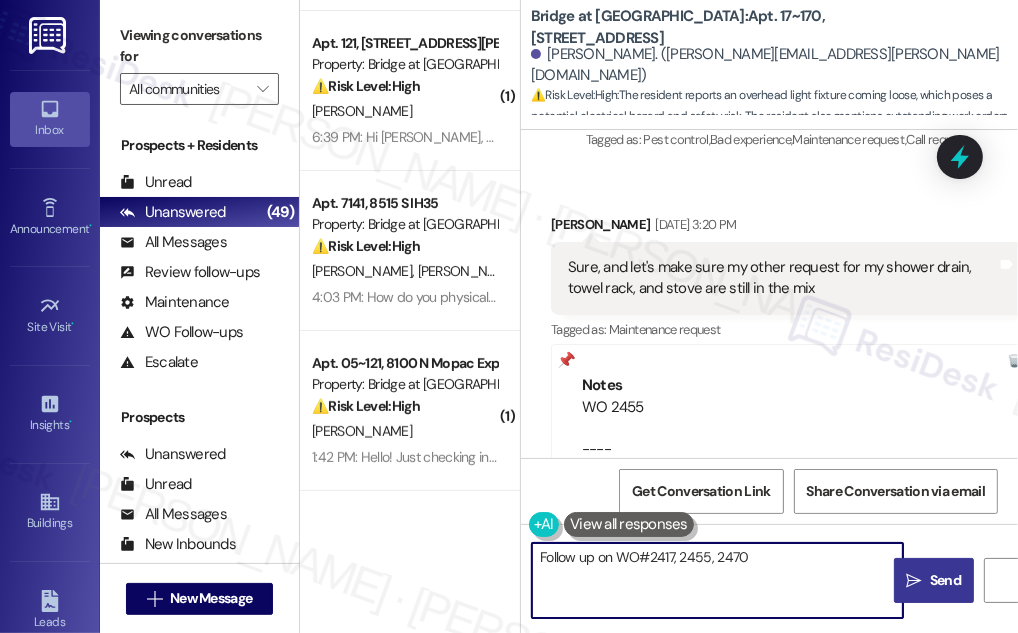 scroll, scrollTop: 9246, scrollLeft: 0, axis: vertical 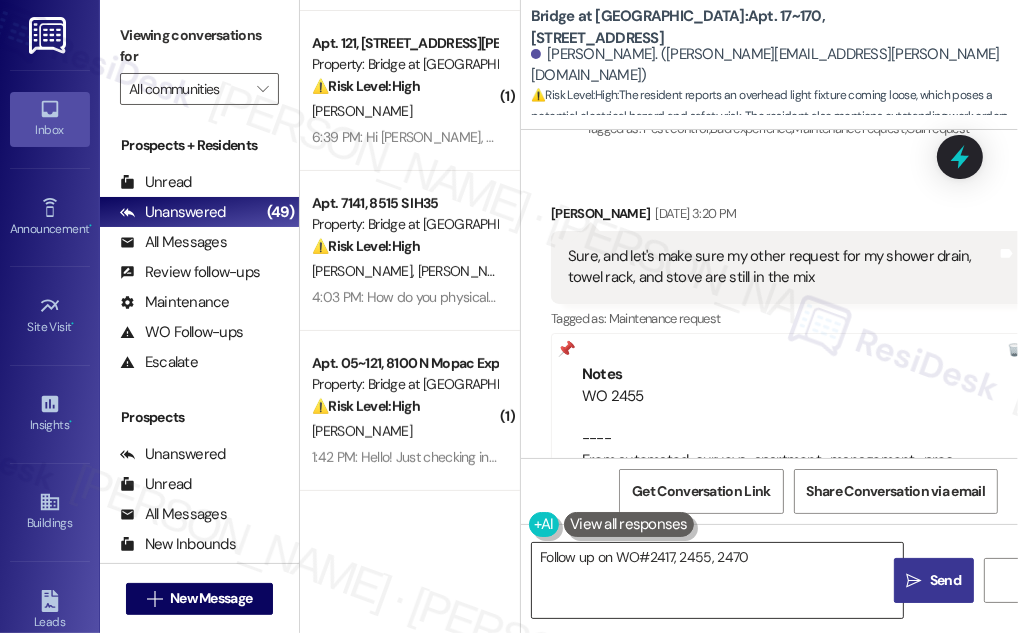 click on "Follow up on WO#2417, 2455, 2470" at bounding box center (717, 580) 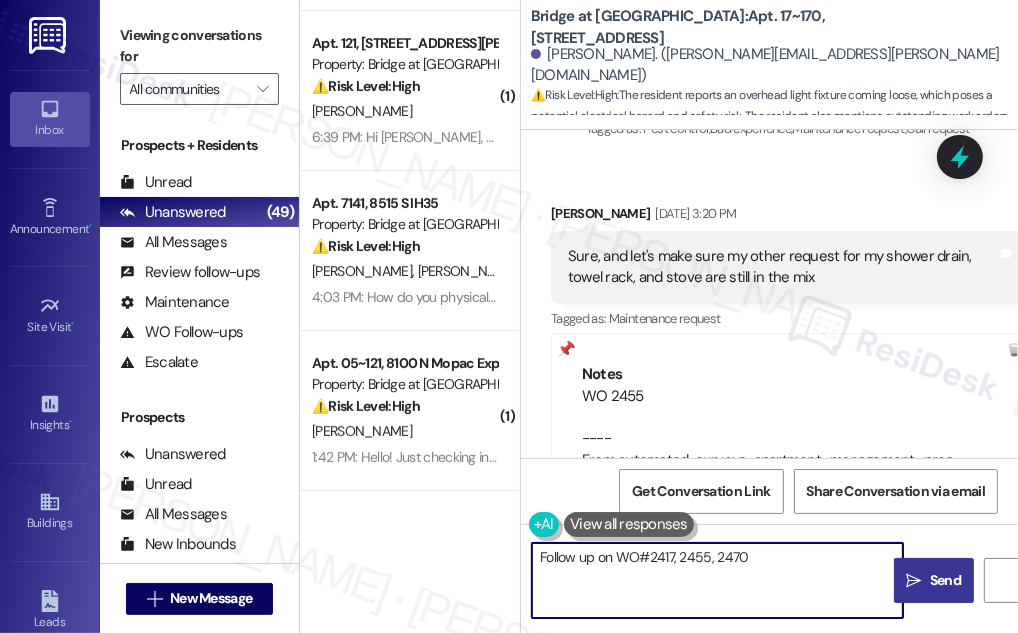 click on "Follow up on WO#2417, 2455, 2470" at bounding box center (717, 580) 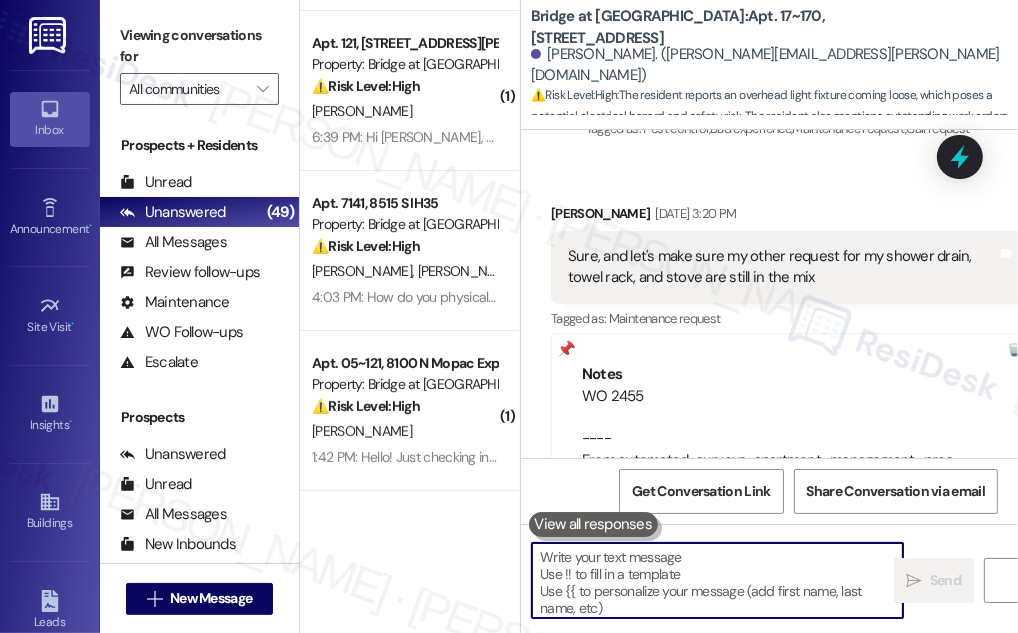 type 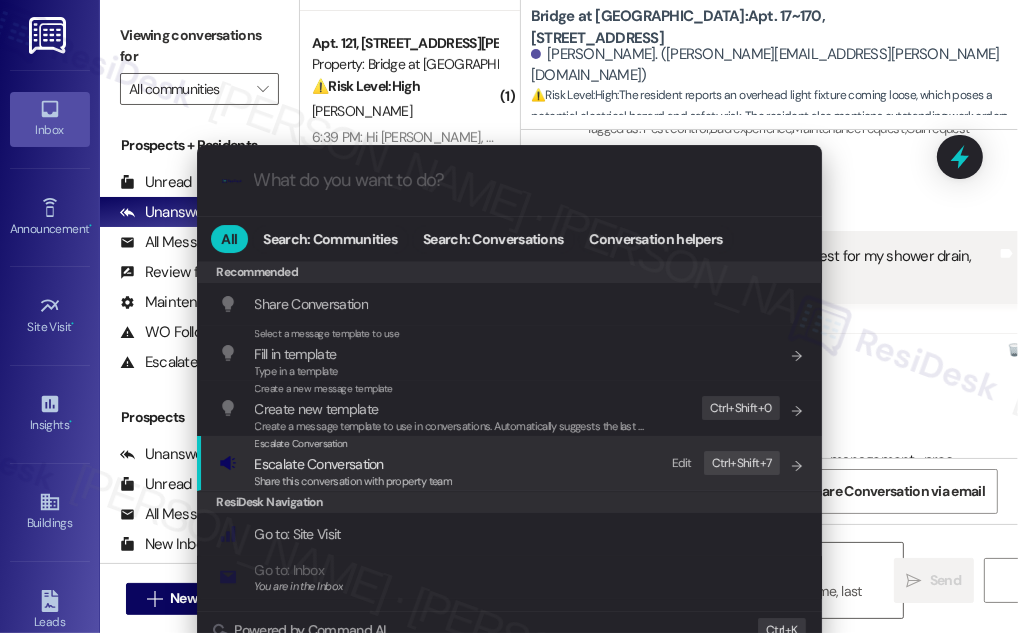 click on "Escalate Conversation" at bounding box center [354, 464] 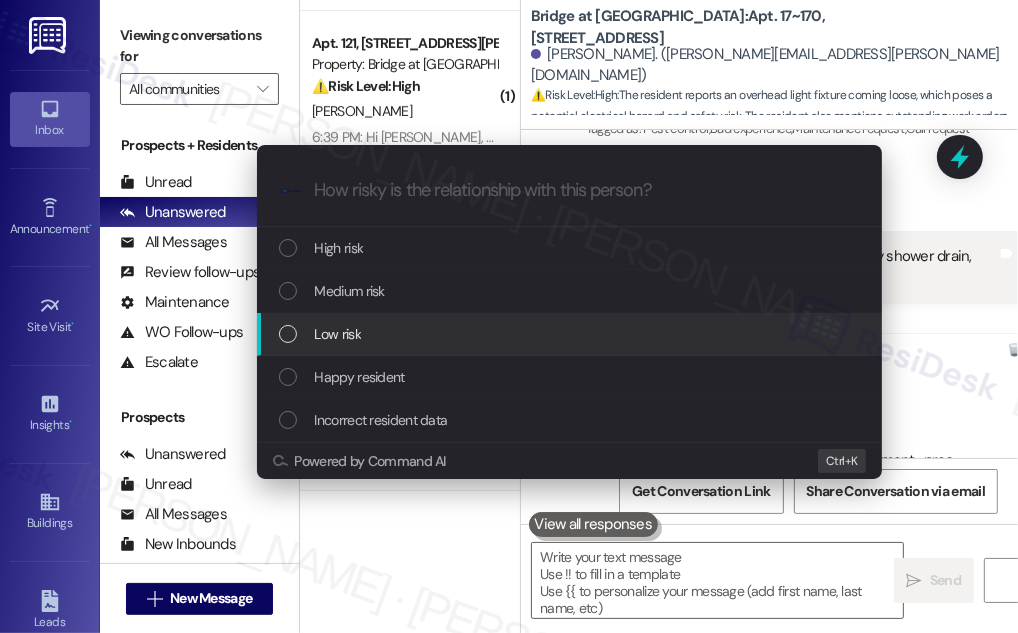 click on "Medium risk" at bounding box center [569, 291] 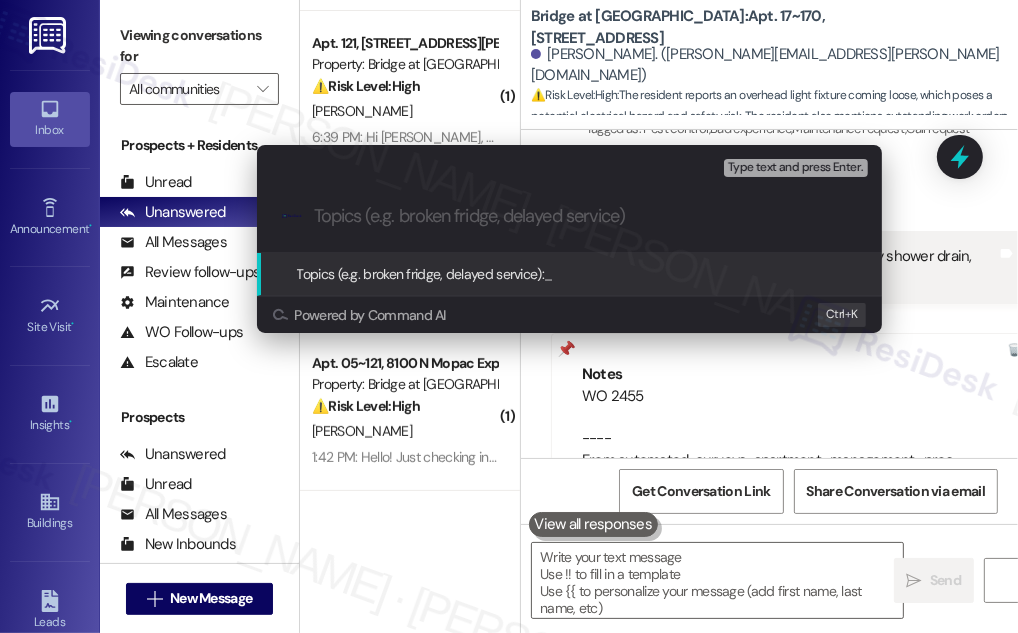 click on "Escalate Conversation Medium risk Topics (e.g. broken fridge, delayed service) Any messages to highlight in the email? Type text and press Enter. .cls-1{fill:#0a055f;}.cls-2{fill:#0cc4c4;} resideskLogoBlueOrange Topics (e.g. broken fridge, delayed service):  _ Powered by Command AI Ctrl+ K" at bounding box center (509, 316) 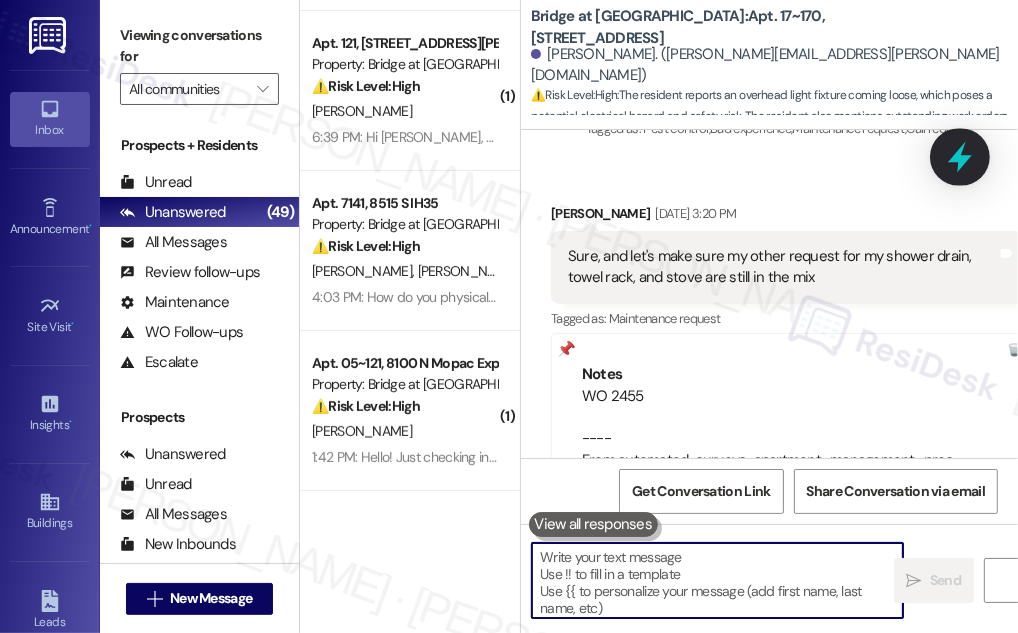 click 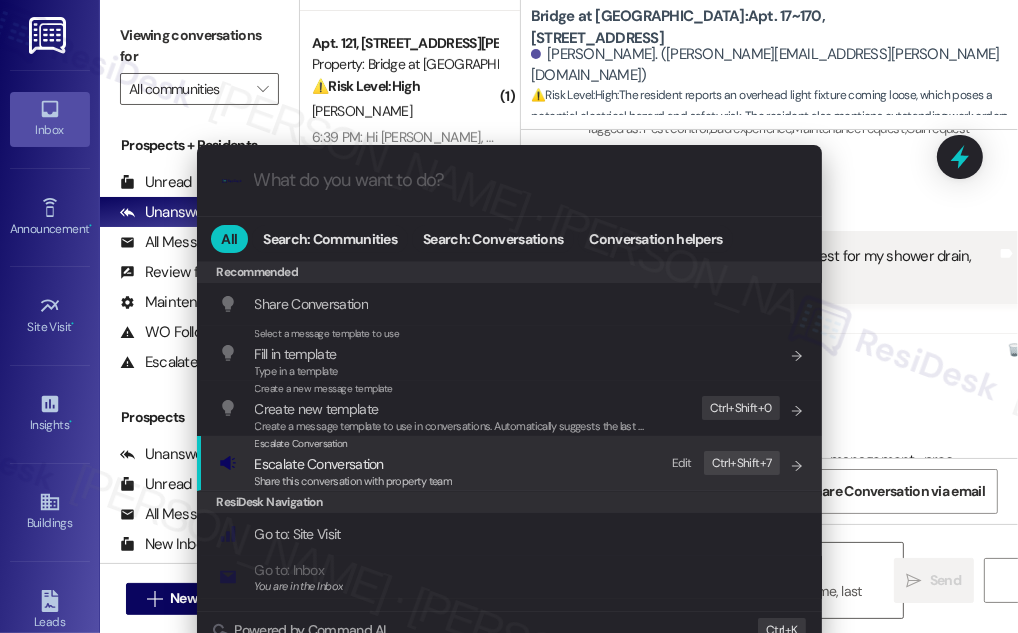 click on "Escalate Conversation Escalate Conversation Share this conversation with property team Edit Ctrl+ Shift+ 7" at bounding box center (511, 463) 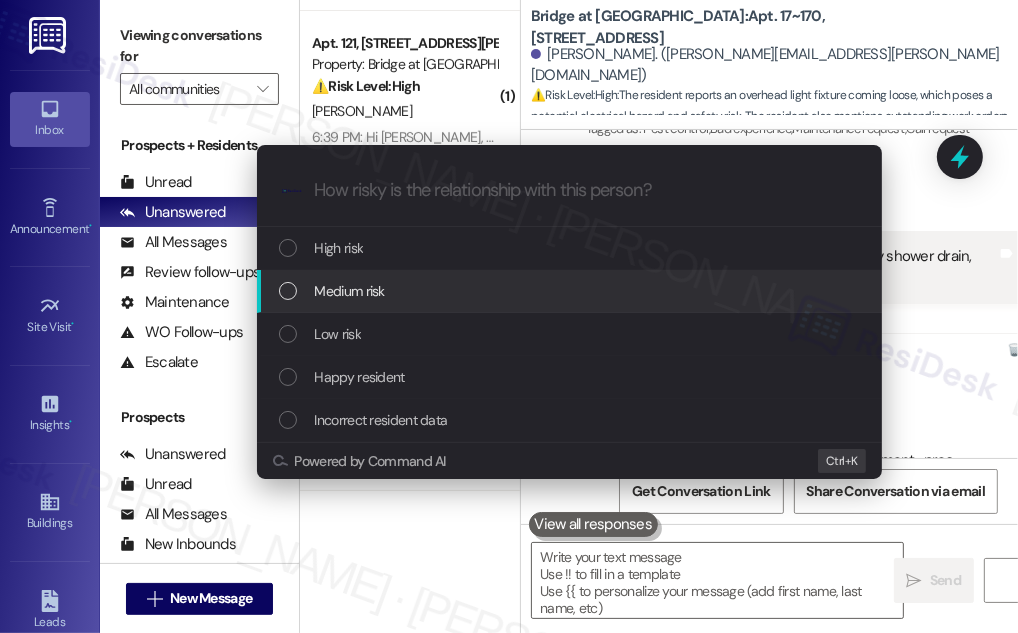 click on "Medium risk" at bounding box center (571, 291) 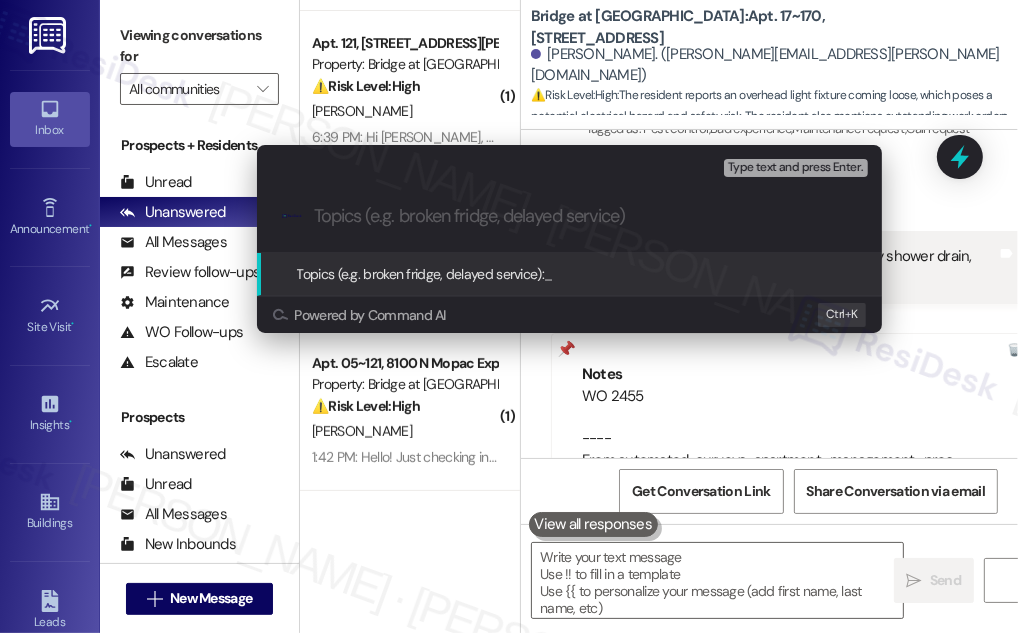 paste on "Follow up on WO#2417, 2455, 2470" 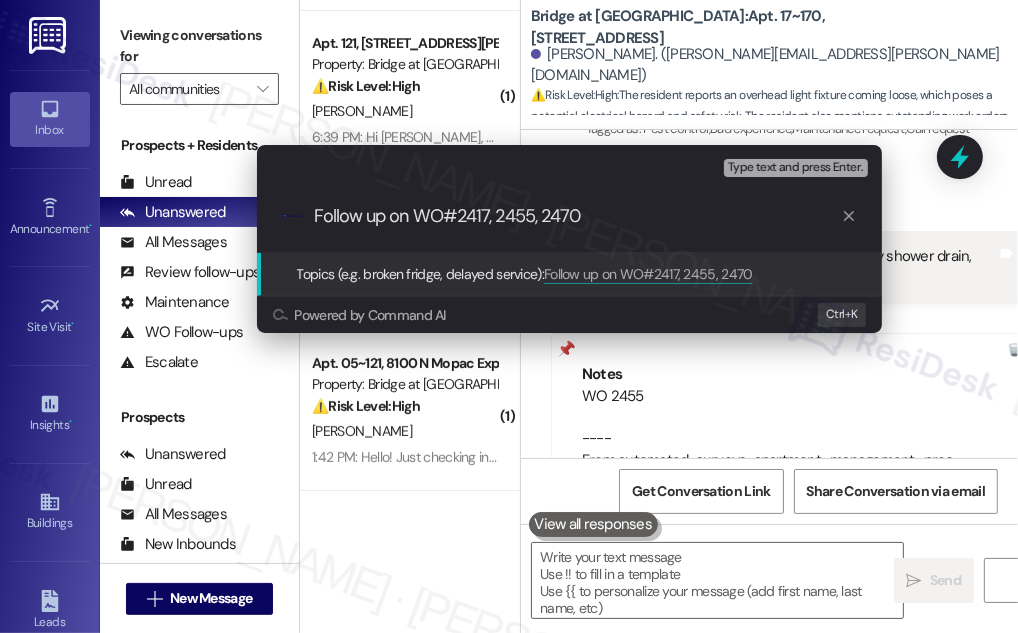 click on "Follow up on WO#2417, 2455, 2470" at bounding box center (577, 216) 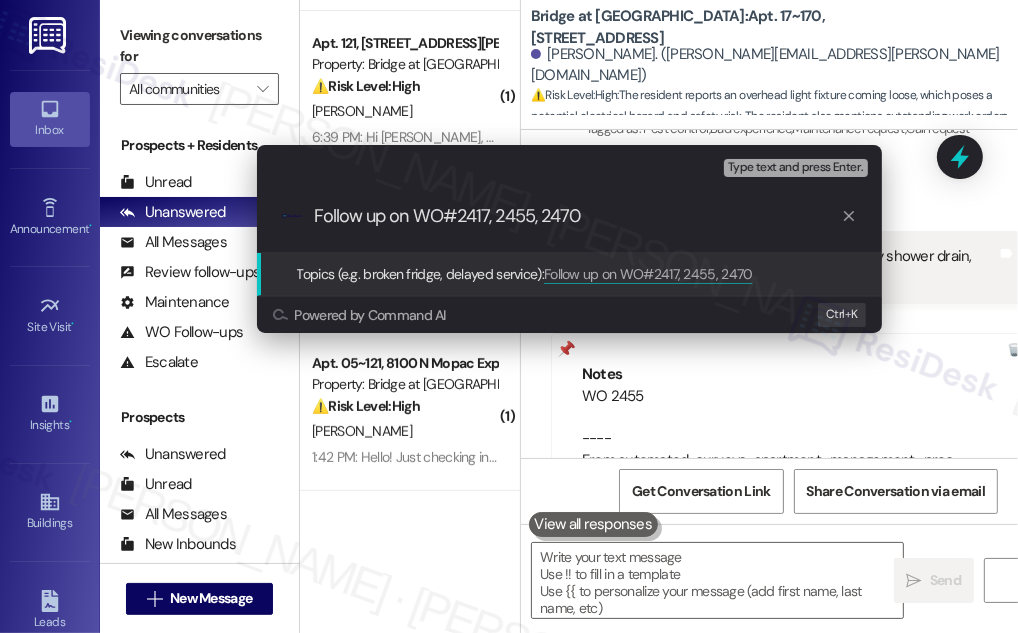 click on "Follow up on WO#2417, 2455, 2470" at bounding box center [577, 216] 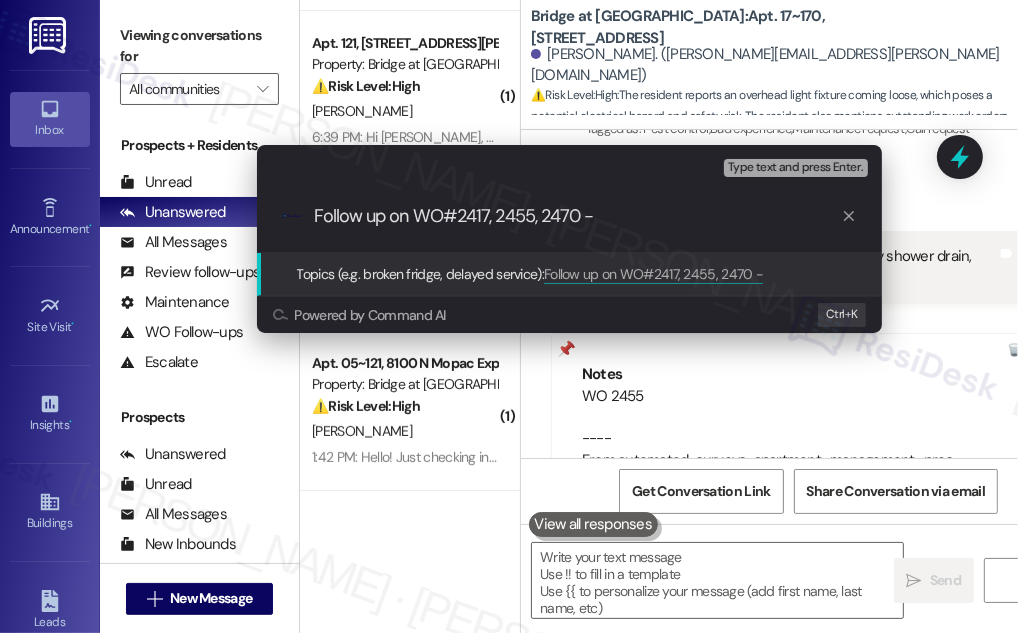 click on ".cls-1{fill:#0a055f;}.cls-2{fill:#0cc4c4;} resideskLogoBlueOrange Follow up on WO#2417, 2455, 2470 -" at bounding box center [569, 216] 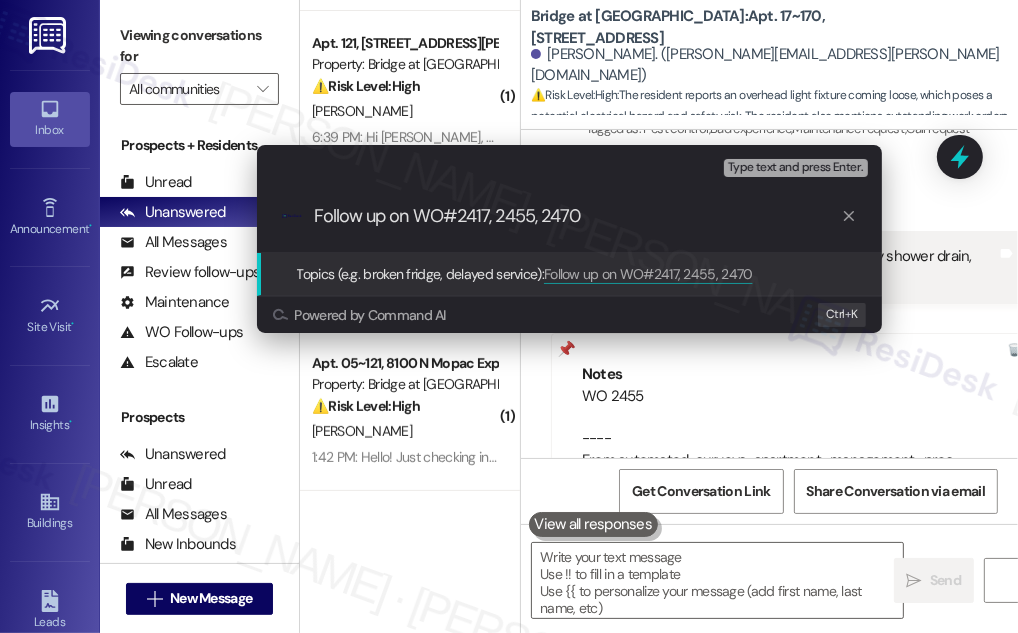 click on "Follow up on WO#2417, 2455, 2470" at bounding box center (577, 216) 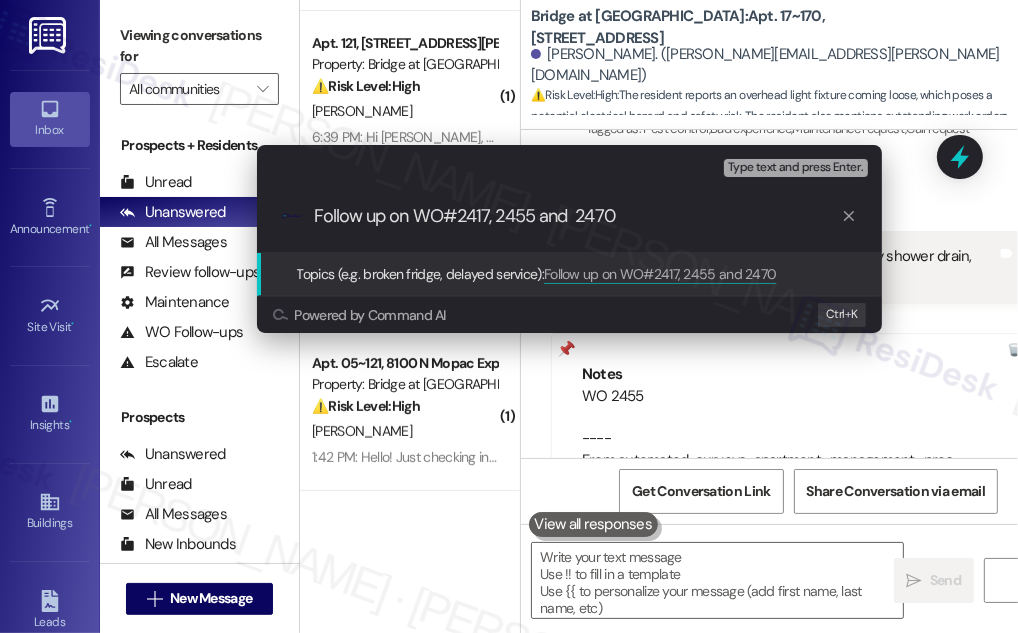 click on "Follow up on WO#2417, 2455 and  2470" at bounding box center [577, 216] 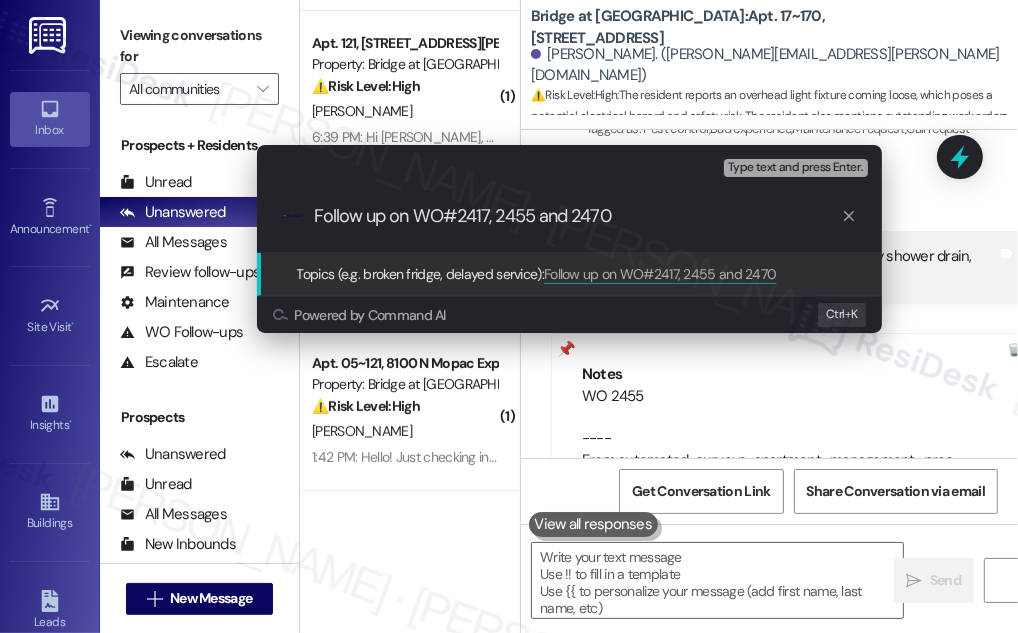 click on "Follow up on WO#2417, 2455 and 2470" at bounding box center (577, 216) 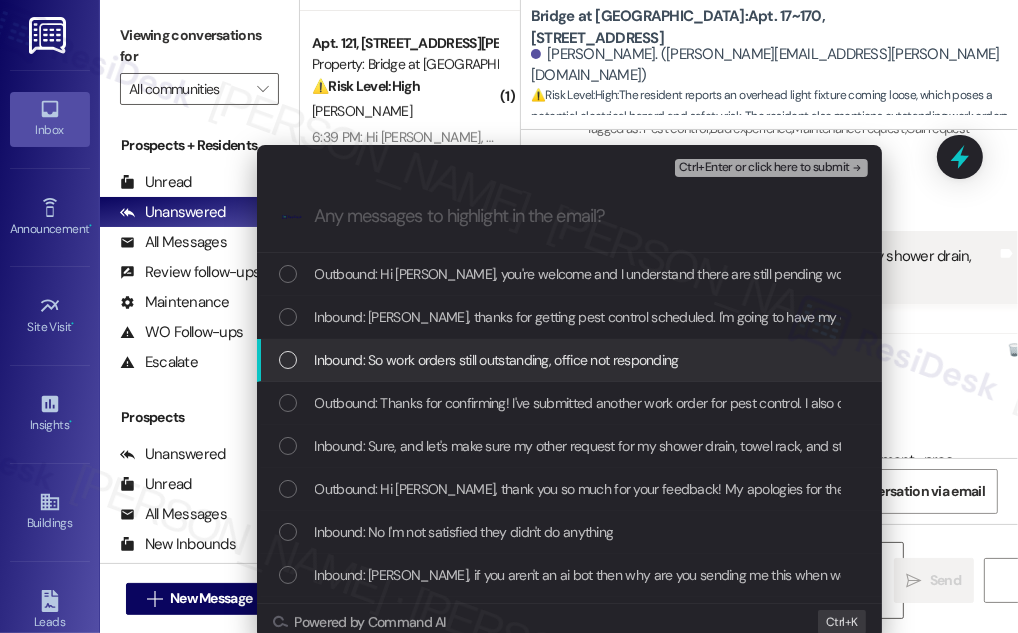 type 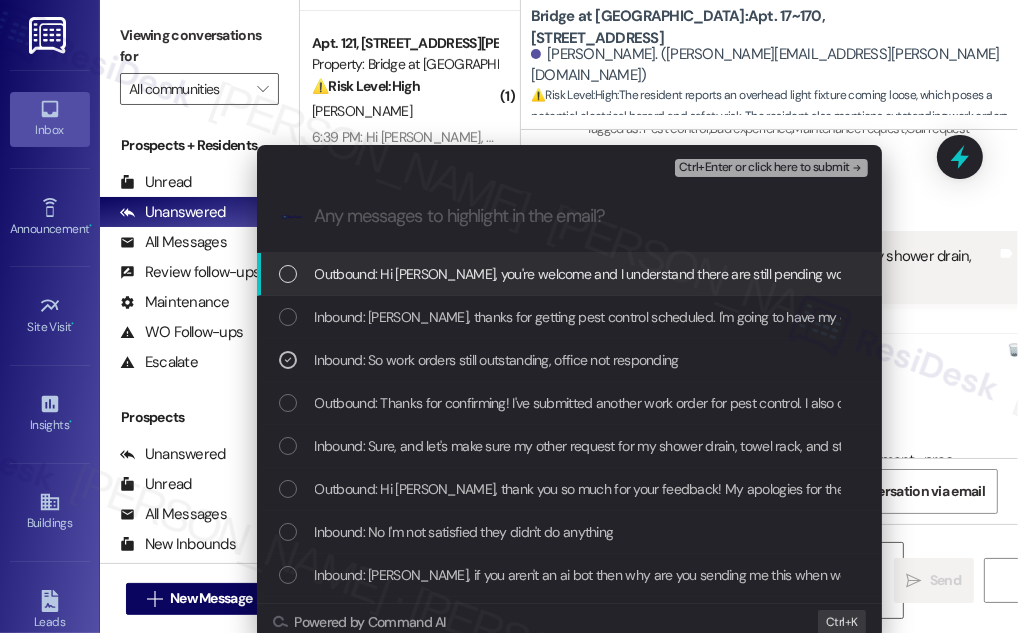 click on "Outbound: Hi [PERSON_NAME], you're welcome and I understand there are still pending work orders. I'll follow up on the existing requests and the new work order for the lightbulb issue with the team. I'll be sure to keep you posted." at bounding box center [569, 274] 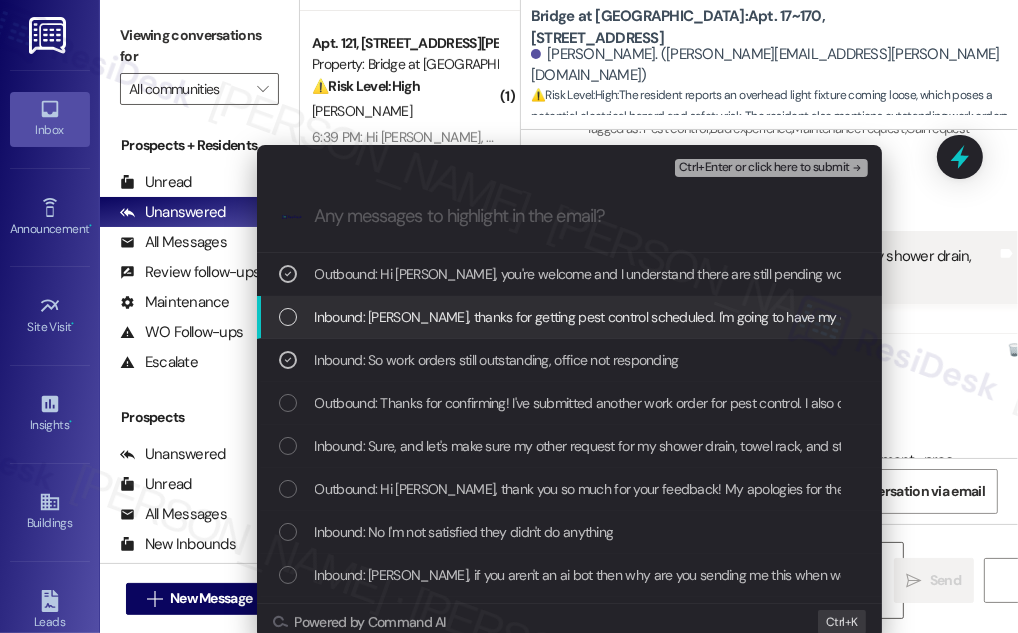 click on "Inbound: [PERSON_NAME], thanks for getting pest control scheduled. I'm going to have my dog out of the apartment while I'm at work so they have permission to enter. I tried emailing the office to see if the work orders I submitted could be completed while the apartment is empty. I'm still waiting on them, and while I've been waiting my overhead light in the kitchen came loose when I tried to change a lightbulb" at bounding box center (1498, 317) 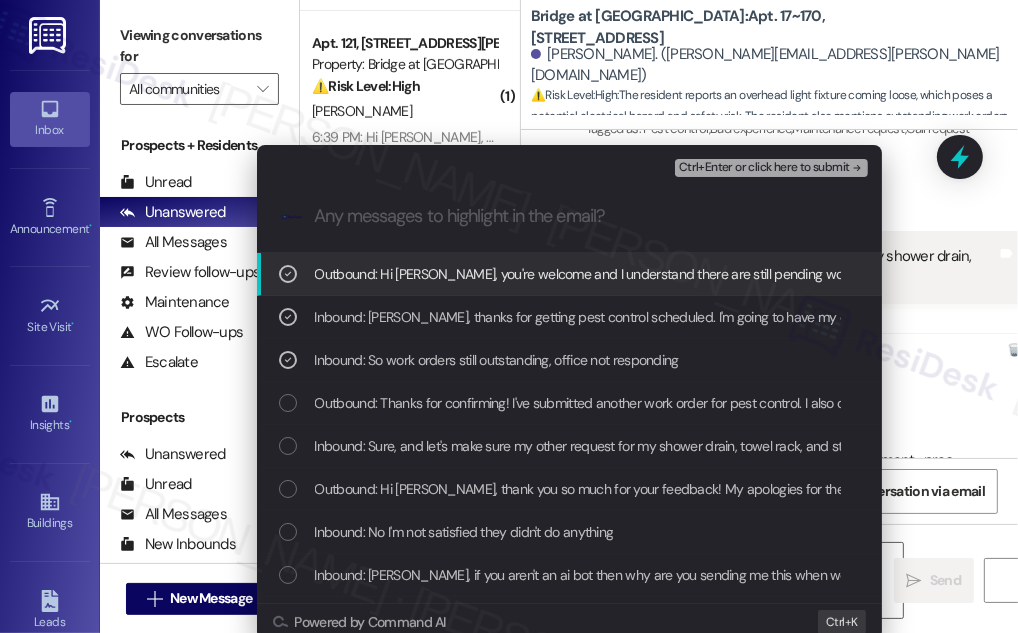 click on "Outbound: Hi [PERSON_NAME], you're welcome and I understand there are still pending work orders. I'll follow up on the existing requests and the new work order for the lightbulb issue with the team. I'll be sure to keep you posted." at bounding box center [977, 274] 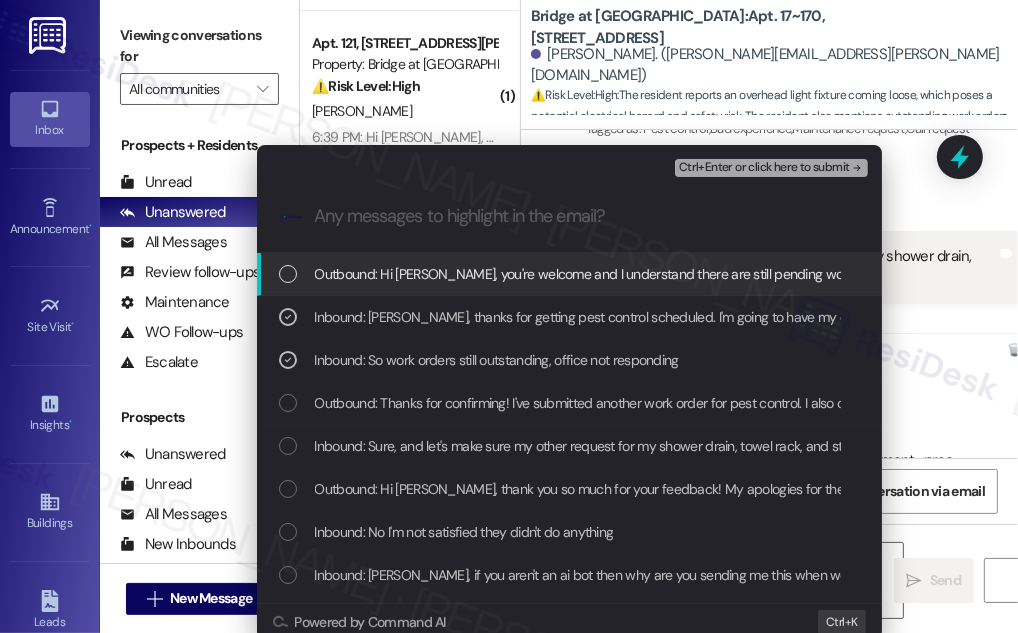 click on "Ctrl+Enter or click here to submit" at bounding box center [764, 168] 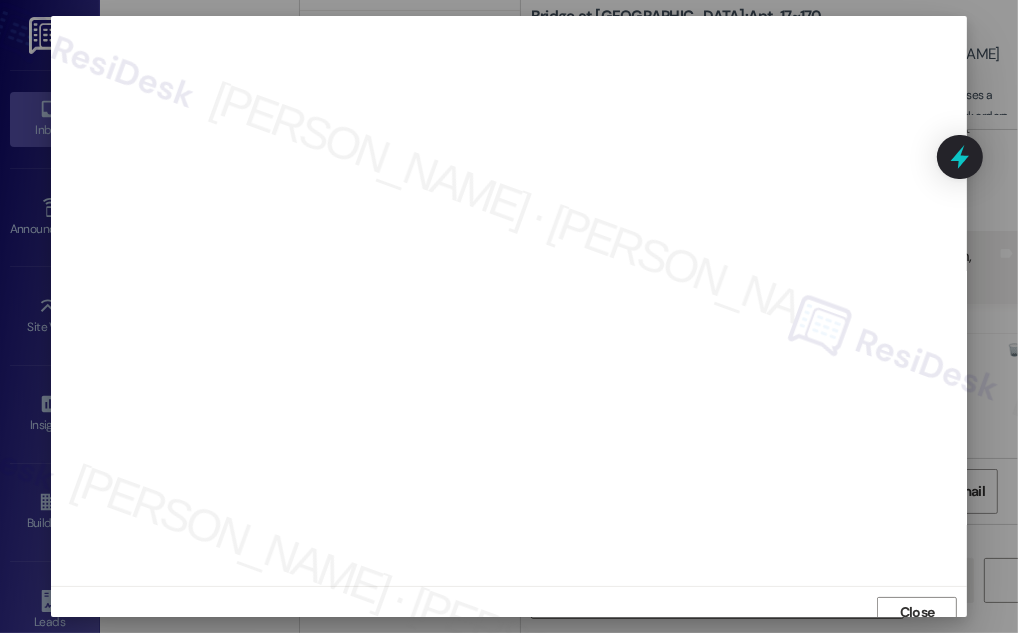 scroll, scrollTop: 11, scrollLeft: 0, axis: vertical 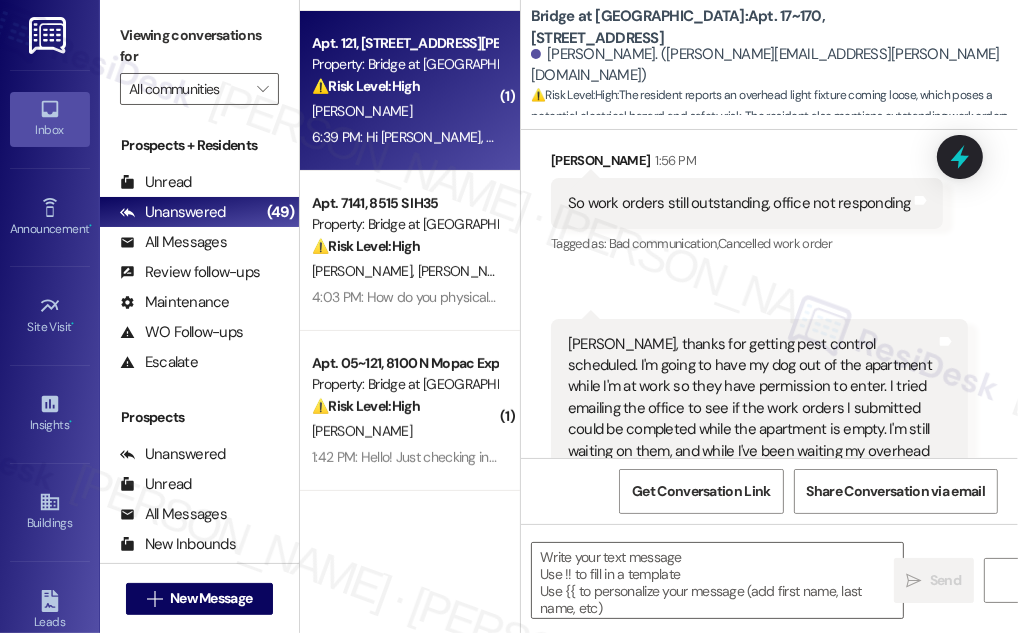 type on "Fetching suggested responses. Please feel free to read through the conversation in the meantime." 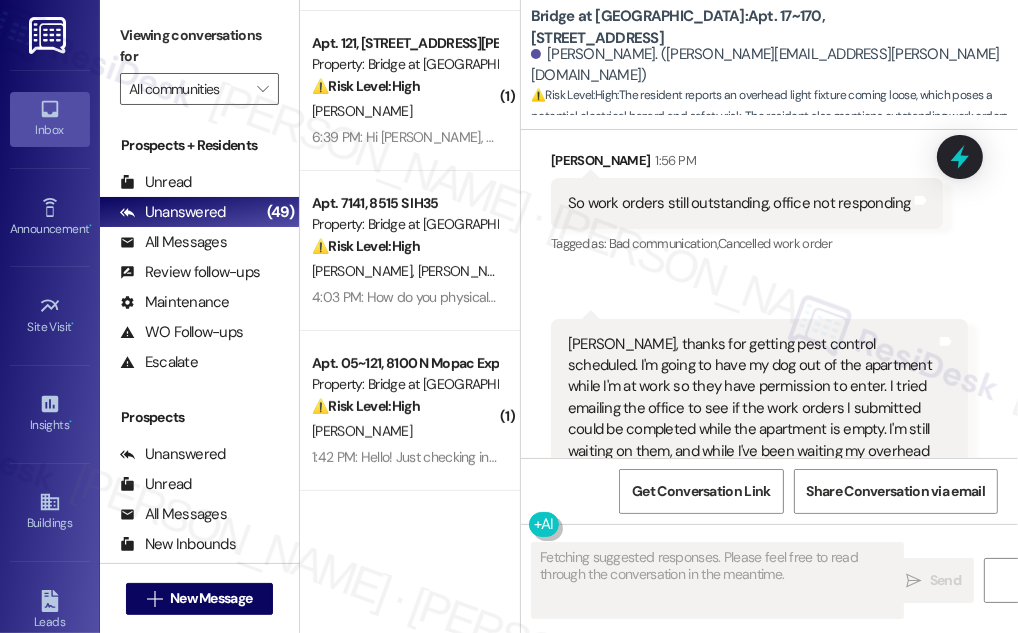 click on "[PERSON_NAME]" at bounding box center (404, 111) 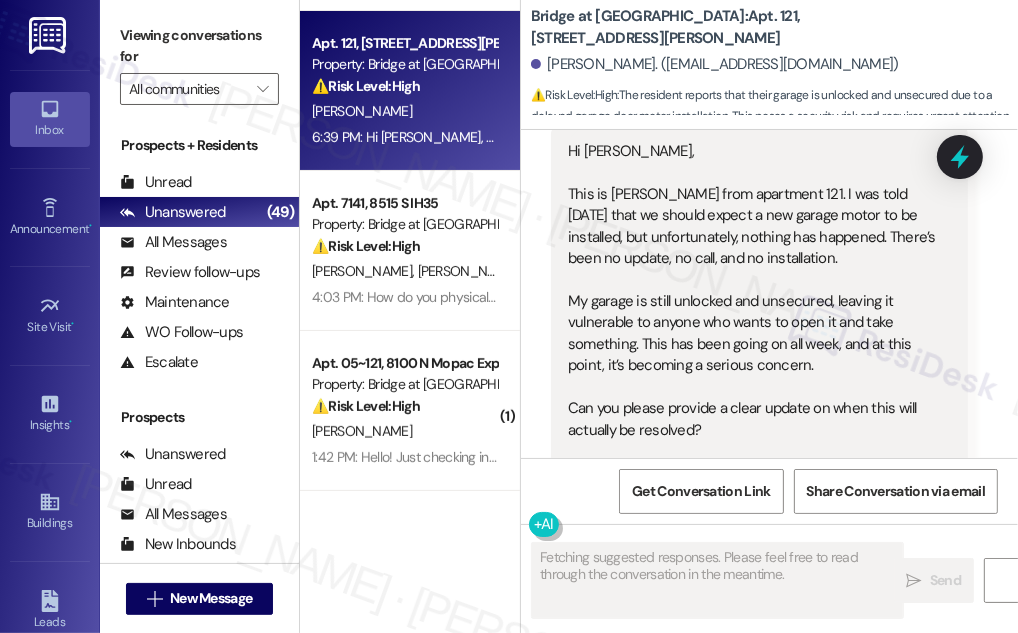 scroll, scrollTop: 1706, scrollLeft: 0, axis: vertical 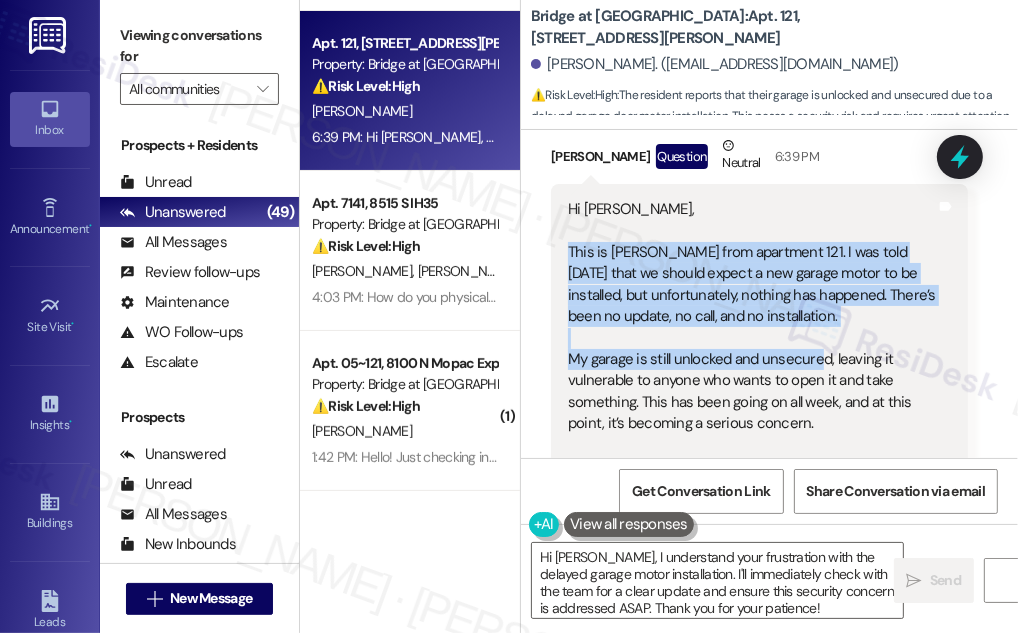 drag, startPoint x: 568, startPoint y: 320, endPoint x: 814, endPoint y: 336, distance: 246.51978 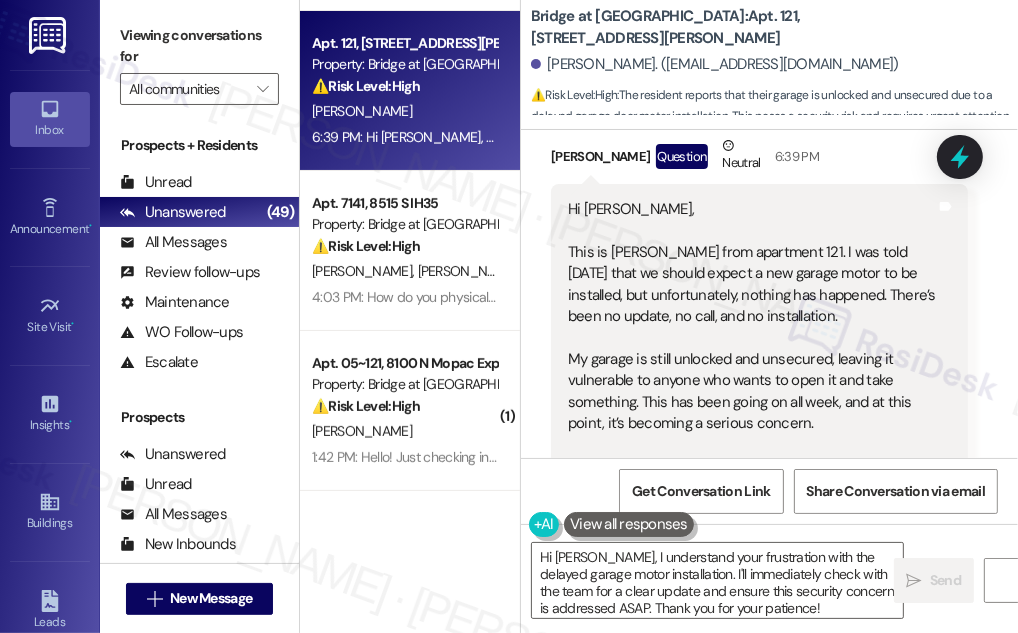 click on "Bridge at Volente:  Apt. 121, [STREET_ADDRESS][PERSON_NAME]" at bounding box center [731, 27] 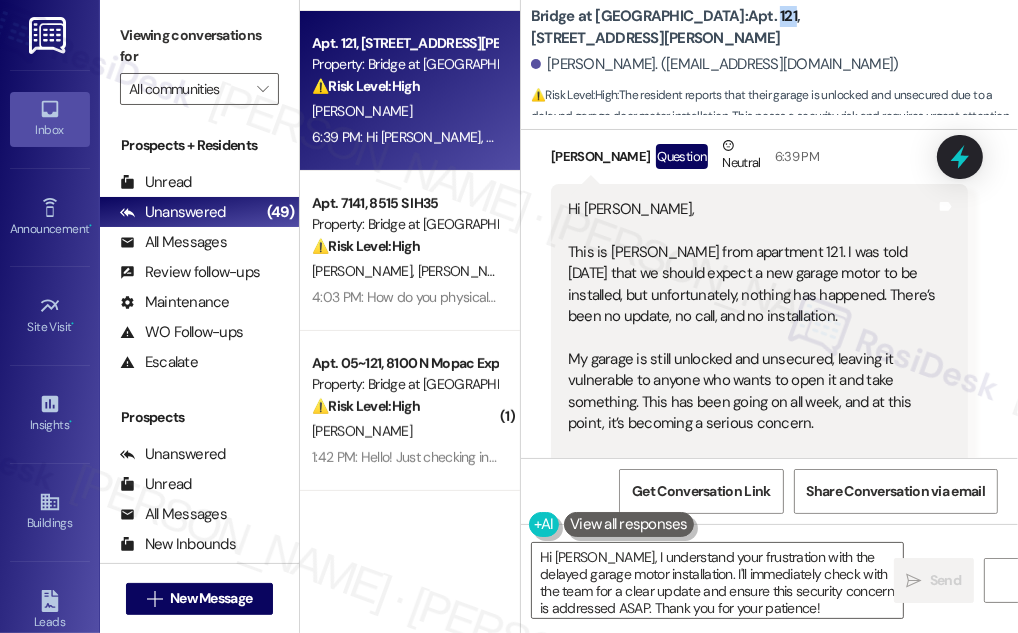 click on "Bridge at Volente:  Apt. 121, [STREET_ADDRESS][PERSON_NAME]" at bounding box center (731, 27) 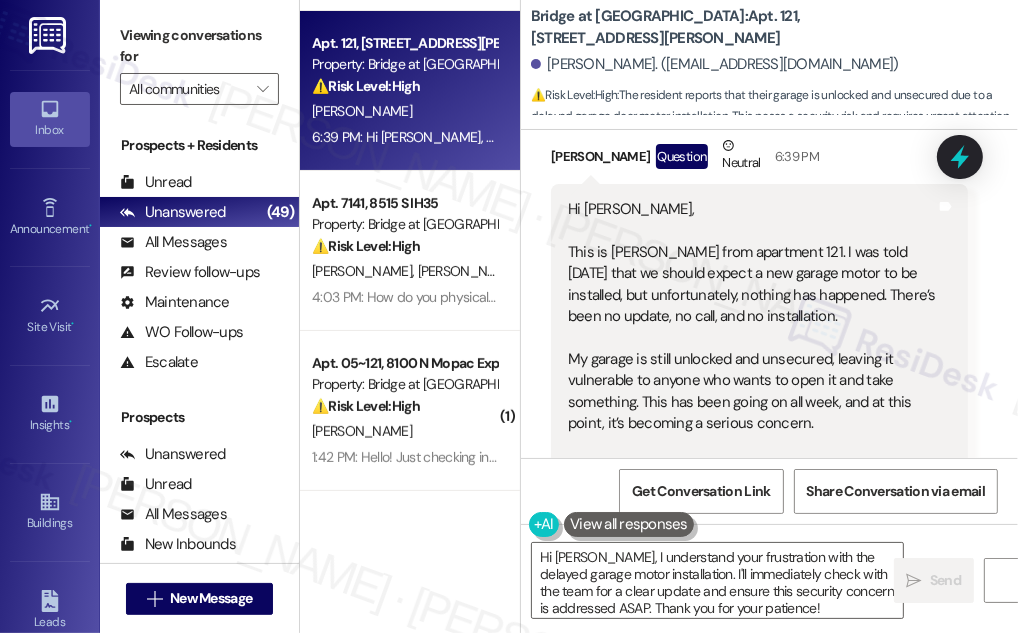 click on "Hi [PERSON_NAME],
This is [PERSON_NAME] from apartment 121. I was told [DATE] that we should expect a new garage motor to be installed, but unfortunately, nothing has happened. There’s been no update, no call, and no installation.
My garage is still unlocked and unsecured, leaving it vulnerable to anyone who wants to open it and take something. This has been going on all week, and at this point, it’s becoming a serious concern.
Can you please provide a clear update on when this will actually be resolved?
Thanks,
[PERSON_NAME]" at bounding box center (752, 381) 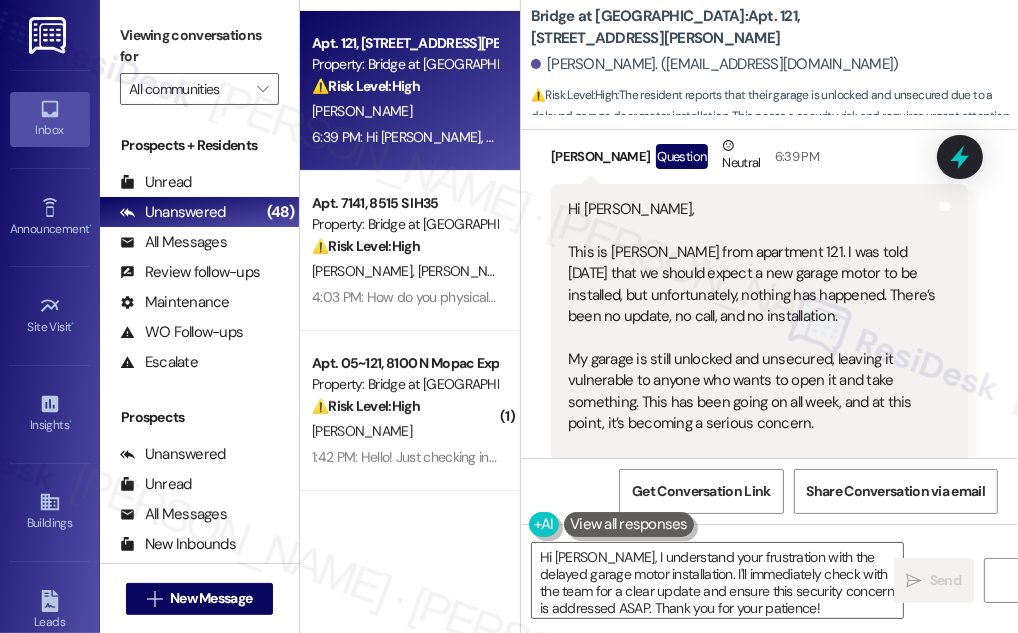 click on "Hi [PERSON_NAME],
This is [PERSON_NAME] from apartment 121. I was told [DATE] that we should expect a new garage motor to be installed, but unfortunately, nothing has happened. There’s been no update, no call, and no installation.
My garage is still unlocked and unsecured, leaving it vulnerable to anyone who wants to open it and take something. This has been going on all week, and at this point, it’s becoming a serious concern.
Can you please provide a clear update on when this will actually be resolved?
Thanks,
[PERSON_NAME]" at bounding box center [752, 381] 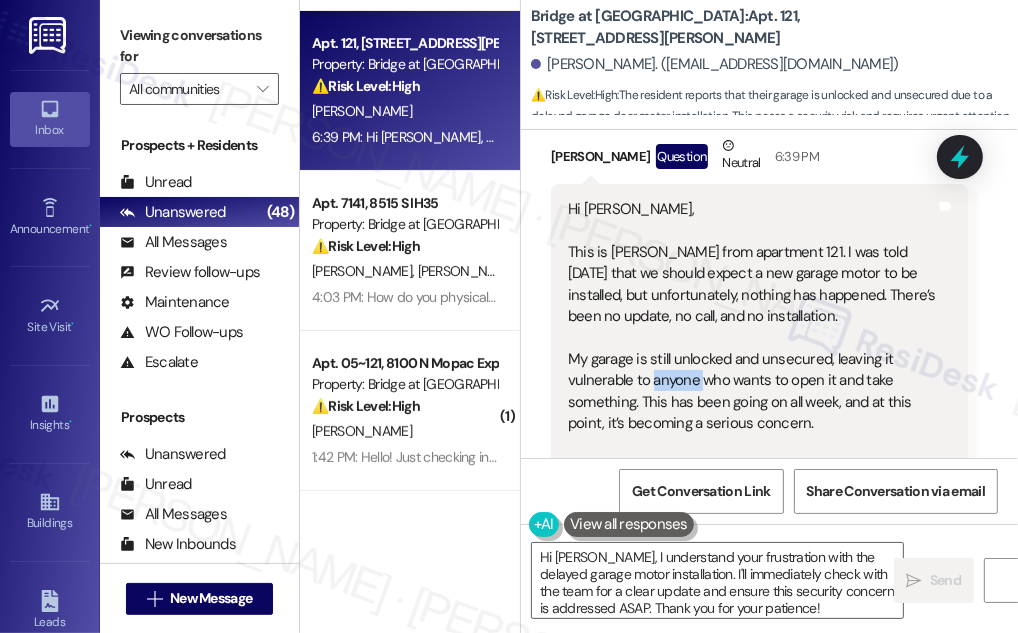 click on "Hi [PERSON_NAME],
This is [PERSON_NAME] from apartment 121. I was told [DATE] that we should expect a new garage motor to be installed, but unfortunately, nothing has happened. There’s been no update, no call, and no installation.
My garage is still unlocked and unsecured, leaving it vulnerable to anyone who wants to open it and take something. This has been going on all week, and at this point, it’s becoming a serious concern.
Can you please provide a clear update on when this will actually be resolved?
Thanks,
[PERSON_NAME]" at bounding box center [752, 381] 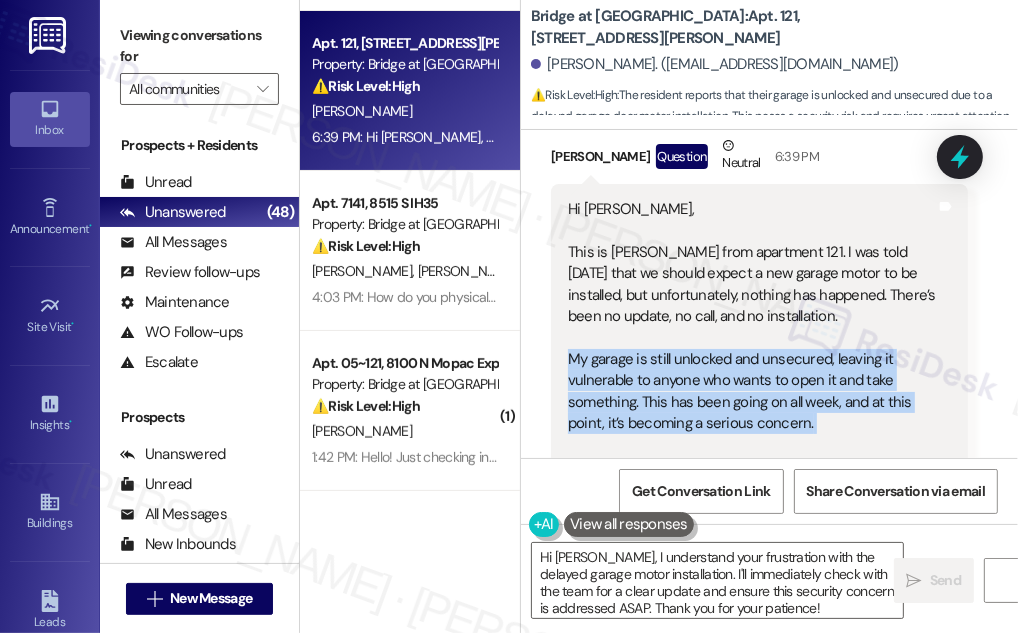 click on "Hi [PERSON_NAME],
This is [PERSON_NAME] from apartment 121. I was told [DATE] that we should expect a new garage motor to be installed, but unfortunately, nothing has happened. There’s been no update, no call, and no installation.
My garage is still unlocked and unsecured, leaving it vulnerable to anyone who wants to open it and take something. This has been going on all week, and at this point, it’s becoming a serious concern.
Can you please provide a clear update on when this will actually be resolved?
Thanks,
[PERSON_NAME]" at bounding box center (752, 381) 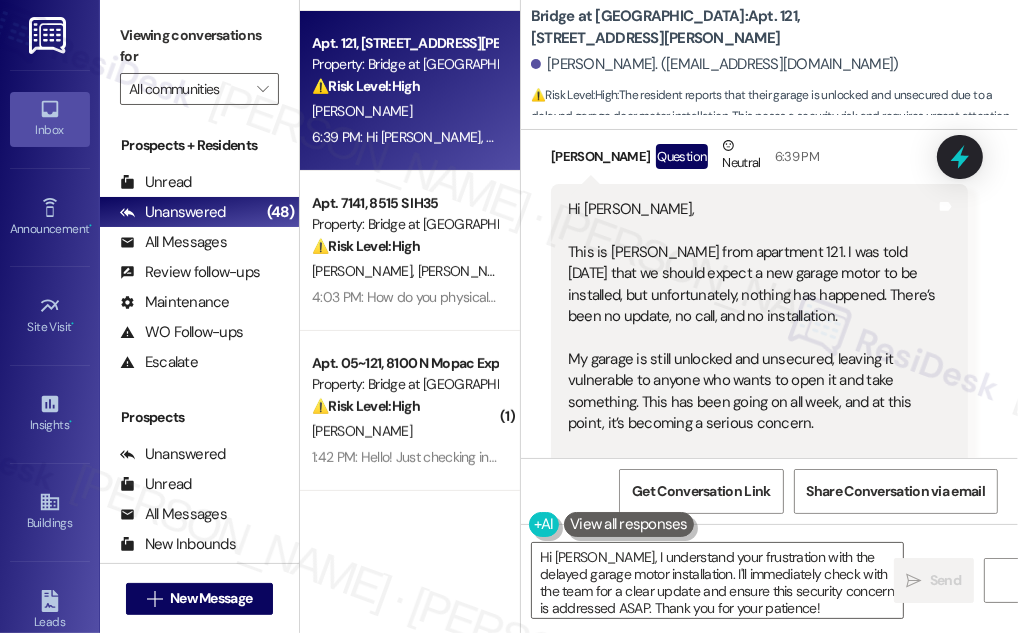 click on "Received via SMS [PERSON_NAME] Question   Neutral 6:39 PM Hi [PERSON_NAME],
This is [PERSON_NAME] from apartment 121. I was told [DATE] that we should expect a new garage motor to be installed, but unfortunately, nothing has happened. There’s been no update, no call, and no installation.
My garage is still unlocked and unsecured, leaving it vulnerable to anyone who wants to open it and take something. This has been going on all week, and at this point, it’s becoming a serious concern.
Can you please provide a clear update on when this will actually be resolved?
Thanks,
[PERSON_NAME] Tags and notes Tagged as:   Safety & security ,  Click to highlight conversations about Safety & security Maintenance request ,  Click to highlight conversations about Maintenance request Bad communication Click to highlight conversations about Bad communication  Related guidelines Hide Suggestions Created  [DATE] Property level guideline  ( 68 % match) FAQs generated by ResiDesk AI What is the code for 24-hour gym access?  ( 68" at bounding box center (769, 512) 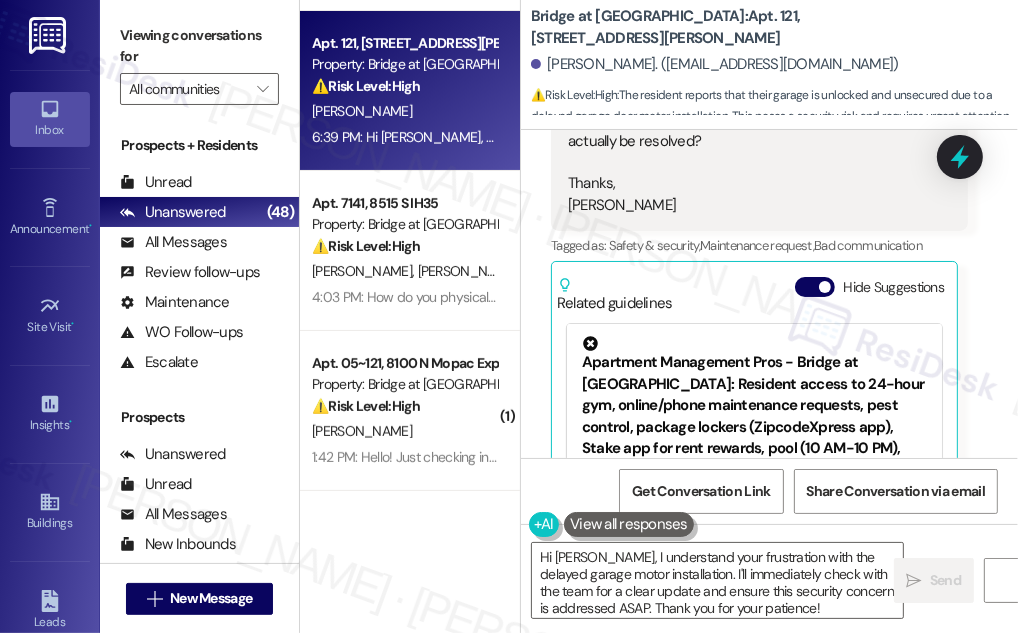 scroll, scrollTop: 2252, scrollLeft: 0, axis: vertical 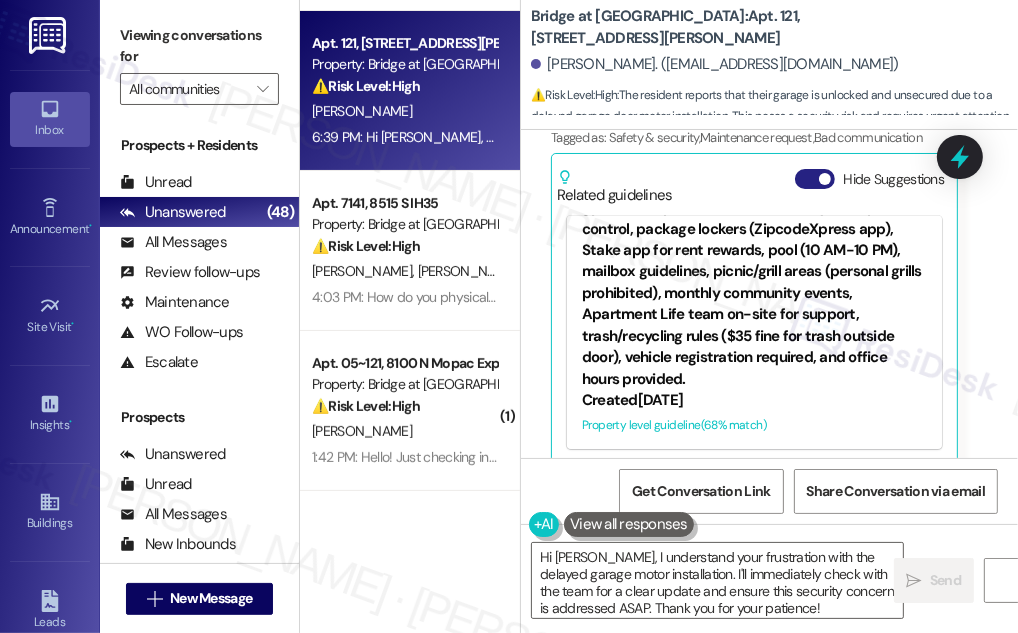 click at bounding box center (825, 179) 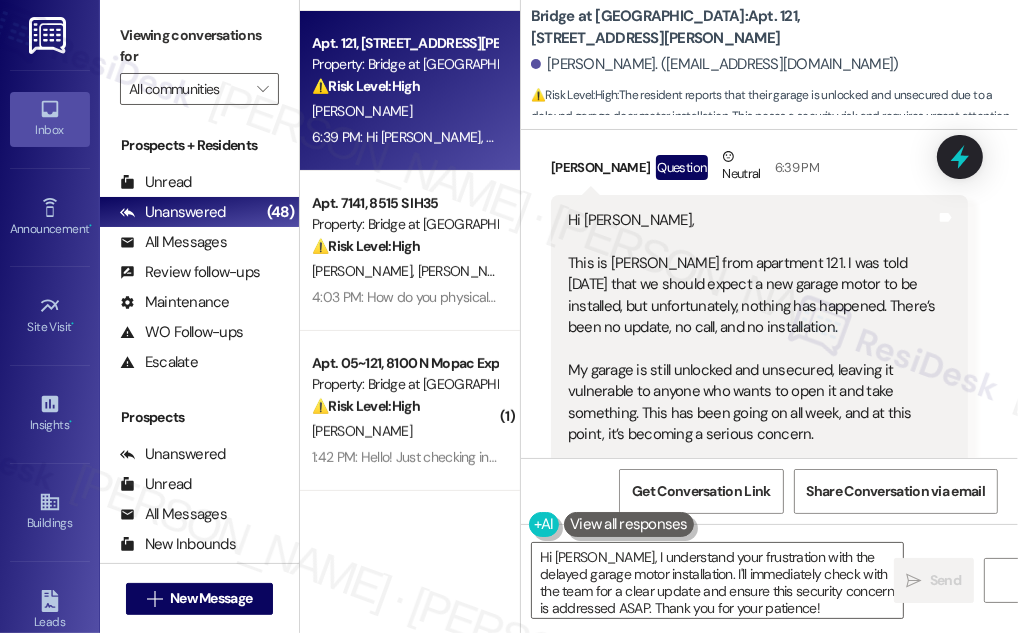 scroll, scrollTop: 1818, scrollLeft: 0, axis: vertical 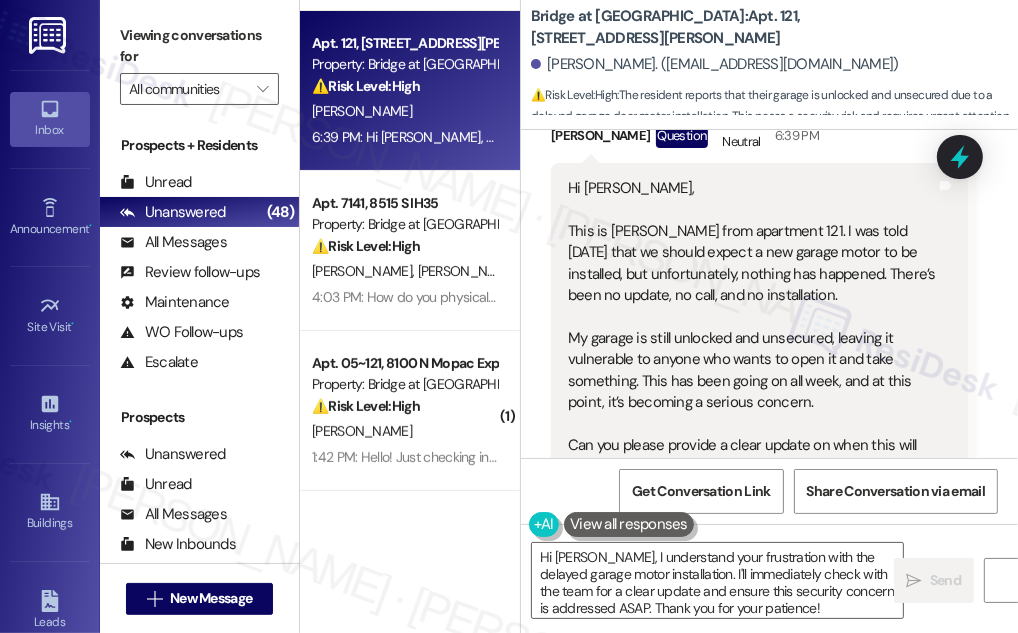 click on "Hi [PERSON_NAME],
This is [PERSON_NAME] from apartment 121. I was told [DATE] that we should expect a new garage motor to be installed, but unfortunately, nothing has happened. There’s been no update, no call, and no installation.
My garage is still unlocked and unsecured, leaving it vulnerable to anyone who wants to open it and take something. This has been going on all week, and at this point, it’s becoming a serious concern.
Can you please provide a clear update on when this will actually be resolved?
Thanks,
[PERSON_NAME]" at bounding box center (752, 360) 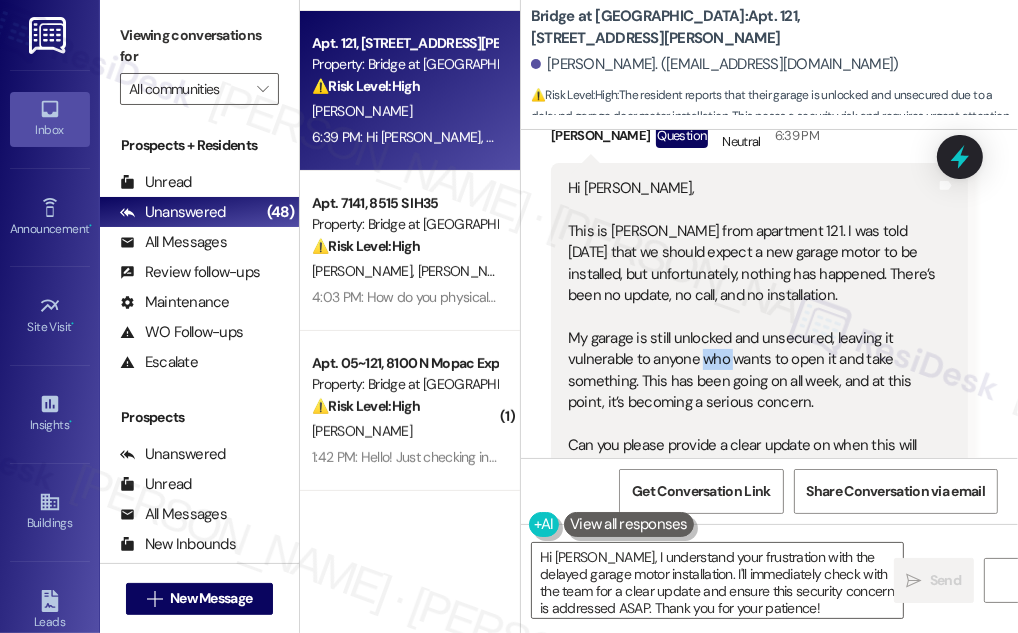 click on "Hi [PERSON_NAME],
This is [PERSON_NAME] from apartment 121. I was told [DATE] that we should expect a new garage motor to be installed, but unfortunately, nothing has happened. There’s been no update, no call, and no installation.
My garage is still unlocked and unsecured, leaving it vulnerable to anyone who wants to open it and take something. This has been going on all week, and at this point, it’s becoming a serious concern.
Can you please provide a clear update on when this will actually be resolved?
Thanks,
[PERSON_NAME]" at bounding box center [752, 360] 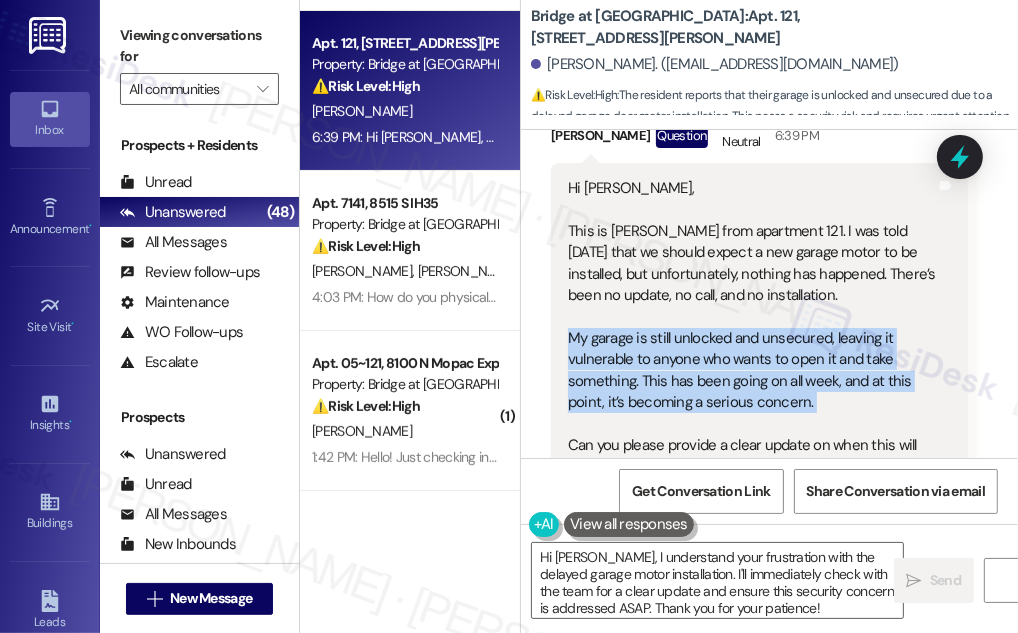 click on "Hi [PERSON_NAME],
This is [PERSON_NAME] from apartment 121. I was told [DATE] that we should expect a new garage motor to be installed, but unfortunately, nothing has happened. There’s been no update, no call, and no installation.
My garage is still unlocked and unsecured, leaving it vulnerable to anyone who wants to open it and take something. This has been going on all week, and at this point, it’s becoming a serious concern.
Can you please provide a clear update on when this will actually be resolved?
Thanks,
[PERSON_NAME]" at bounding box center [752, 360] 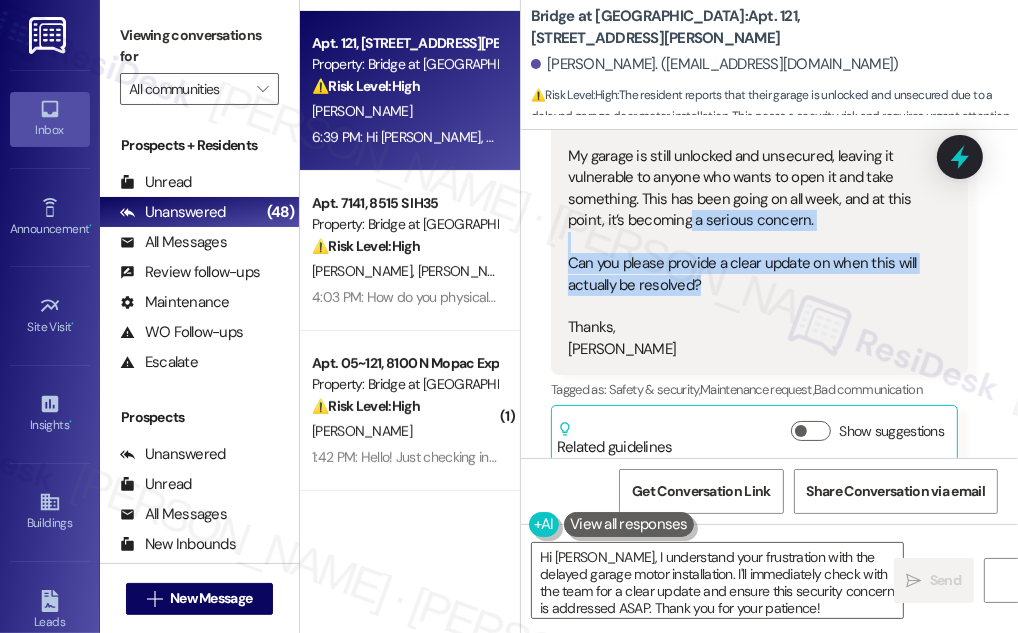 drag, startPoint x: 745, startPoint y: 254, endPoint x: 686, endPoint y: 197, distance: 82.036575 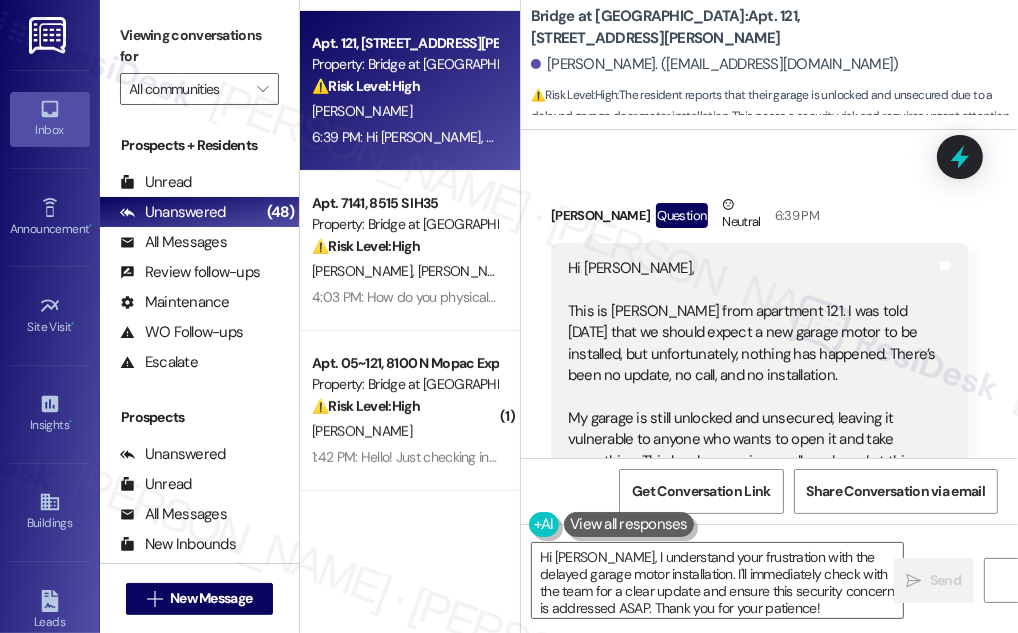 scroll, scrollTop: 1727, scrollLeft: 0, axis: vertical 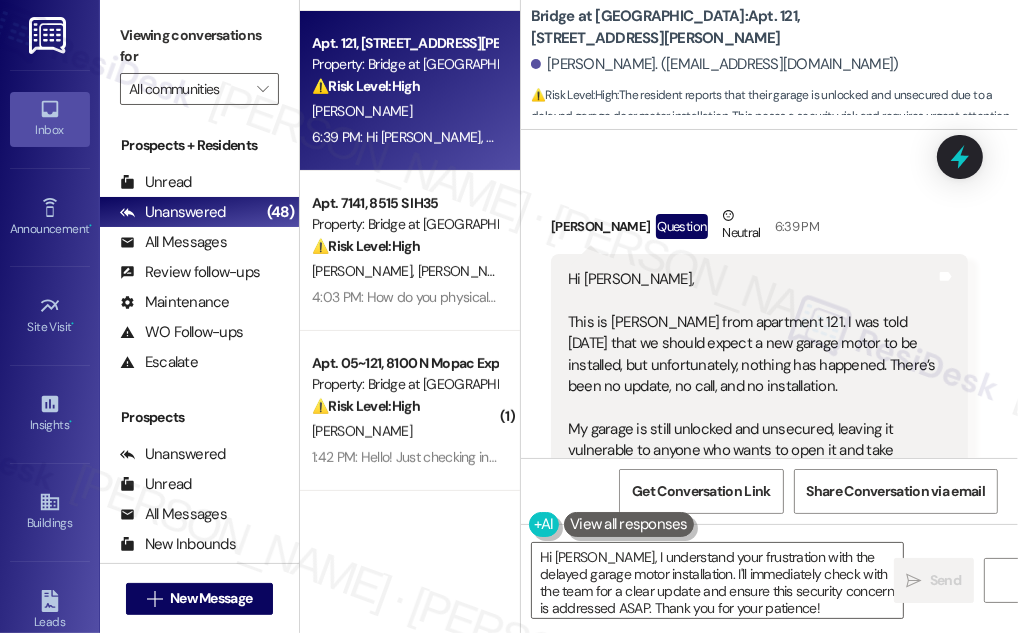 click on "Bridge at Volente:  Apt. 121, [STREET_ADDRESS][PERSON_NAME]" at bounding box center [731, 27] 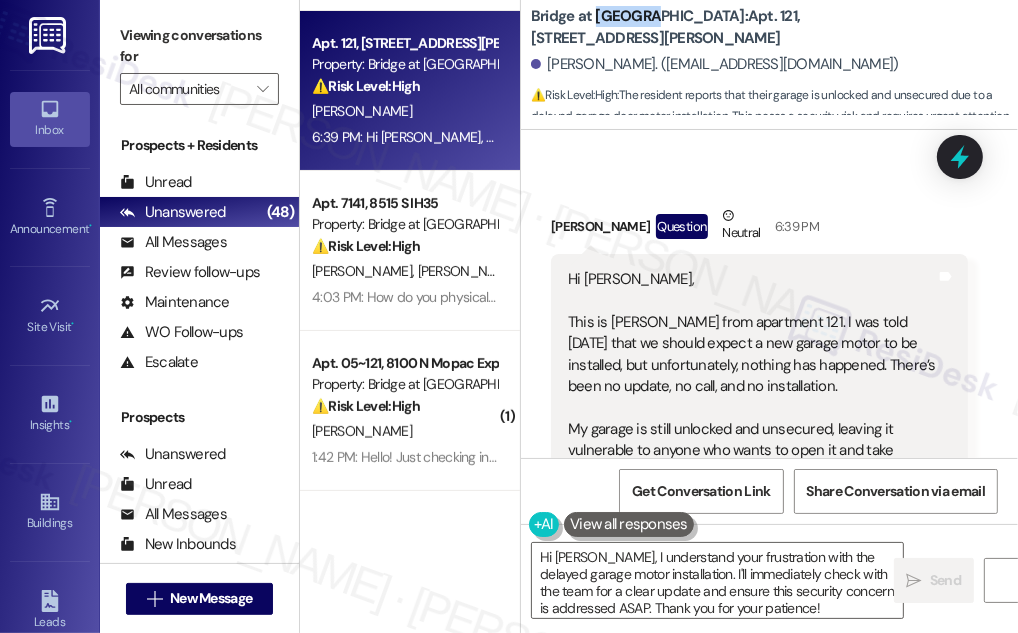 click on "Bridge at Volente:  Apt. 121, [STREET_ADDRESS][PERSON_NAME]" at bounding box center [731, 27] 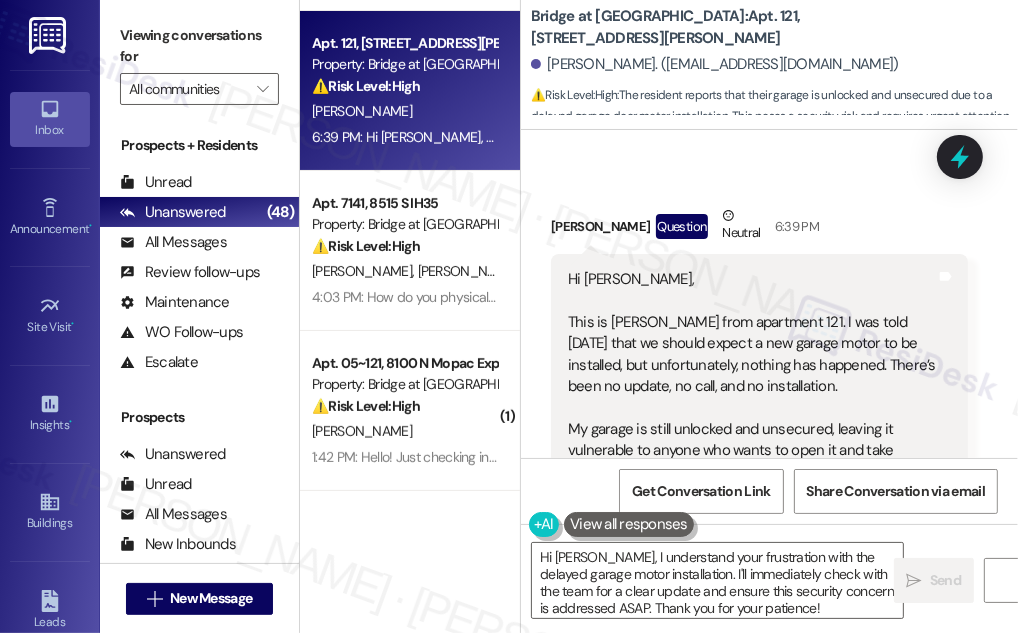 click on "Bridge at Volente:  Apt. 121, [STREET_ADDRESS][PERSON_NAME]" at bounding box center (731, 27) 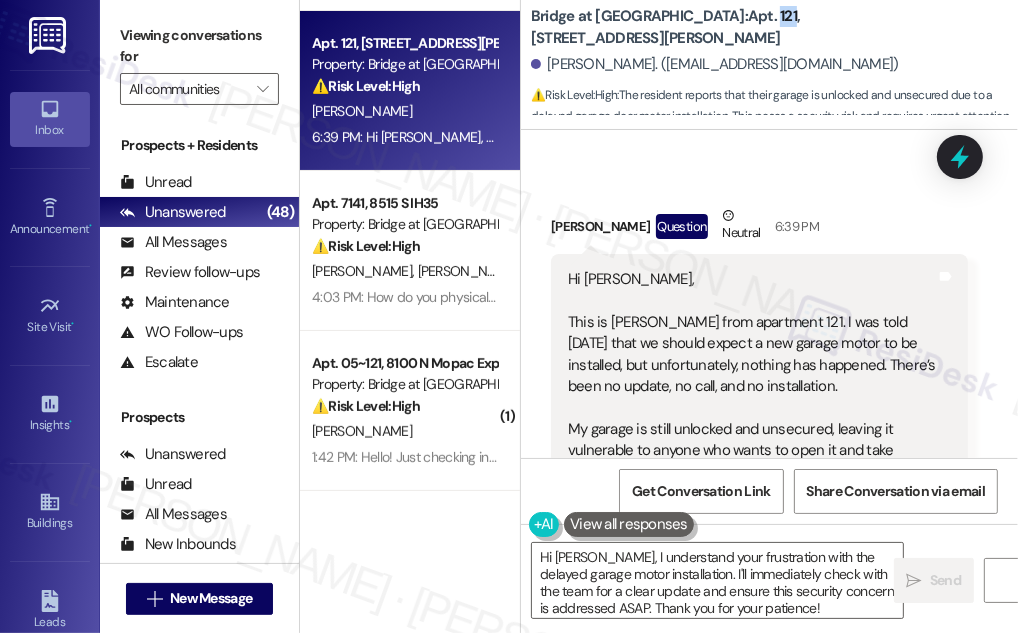 click on "Bridge at Volente:  Apt. 121, [STREET_ADDRESS][PERSON_NAME]" at bounding box center [731, 27] 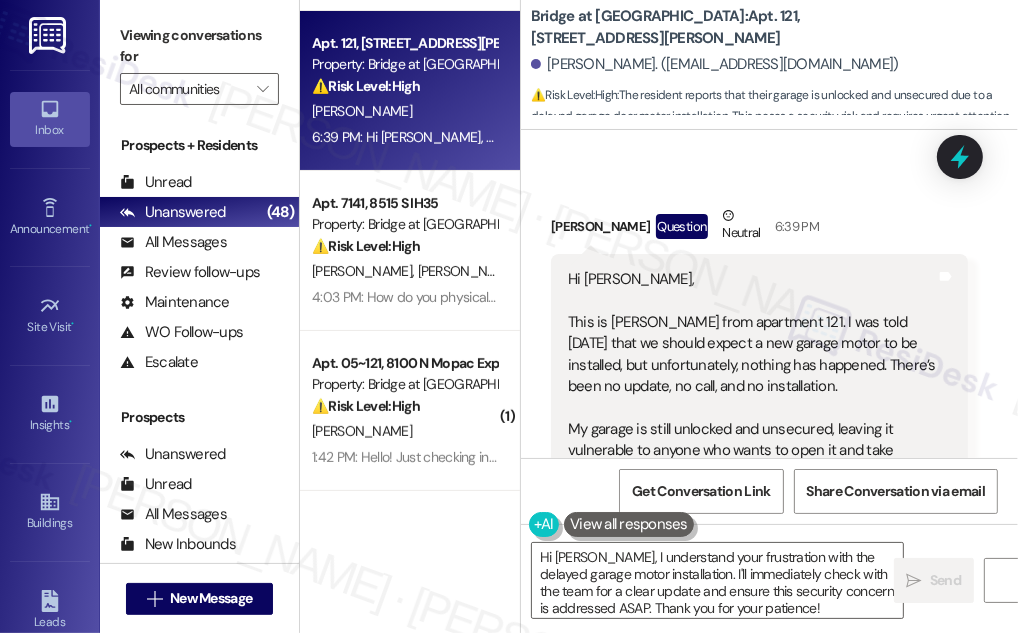 click on "Received via SMS [PERSON_NAME] Question   Neutral 6:39 PM Hi [PERSON_NAME],
This is [PERSON_NAME] from apartment 121. I was told [DATE] that we should expect a new garage motor to be installed, but unfortunately, nothing has happened. There’s been no update, no call, and no installation.
My garage is still unlocked and unsecured, leaving it vulnerable to anyone who wants to open it and take something. This has been going on all week, and at this point, it’s becoming a serious concern.
Can you please provide a clear update on when this will actually be resolved?
Thanks,
[PERSON_NAME] Tags and notes Tagged as:   Safety & security ,  Click to highlight conversations about Safety & security Maintenance request ,  Click to highlight conversations about Maintenance request Bad communication Click to highlight conversations about Bad communication  Related guidelines Show suggestions" at bounding box center (759, 471) 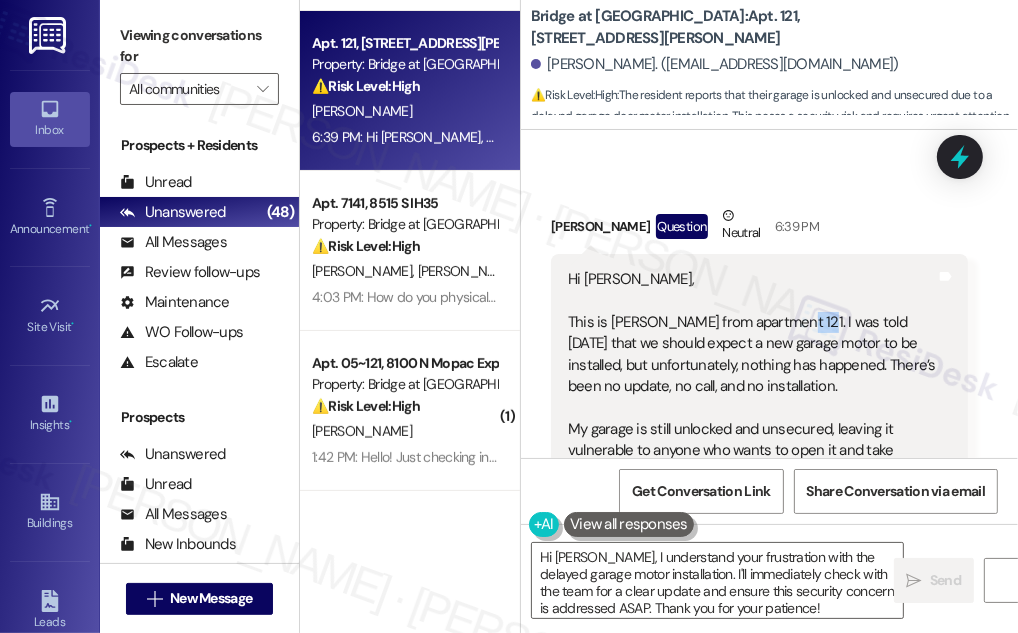 click on "Hi [PERSON_NAME],
This is [PERSON_NAME] from apartment 121. I was told [DATE] that we should expect a new garage motor to be installed, but unfortunately, nothing has happened. There’s been no update, no call, and no installation.
My garage is still unlocked and unsecured, leaving it vulnerable to anyone who wants to open it and take something. This has been going on all week, and at this point, it’s becoming a serious concern.
Can you please provide a clear update on when this will actually be resolved?
Thanks,
[PERSON_NAME]" at bounding box center (752, 451) 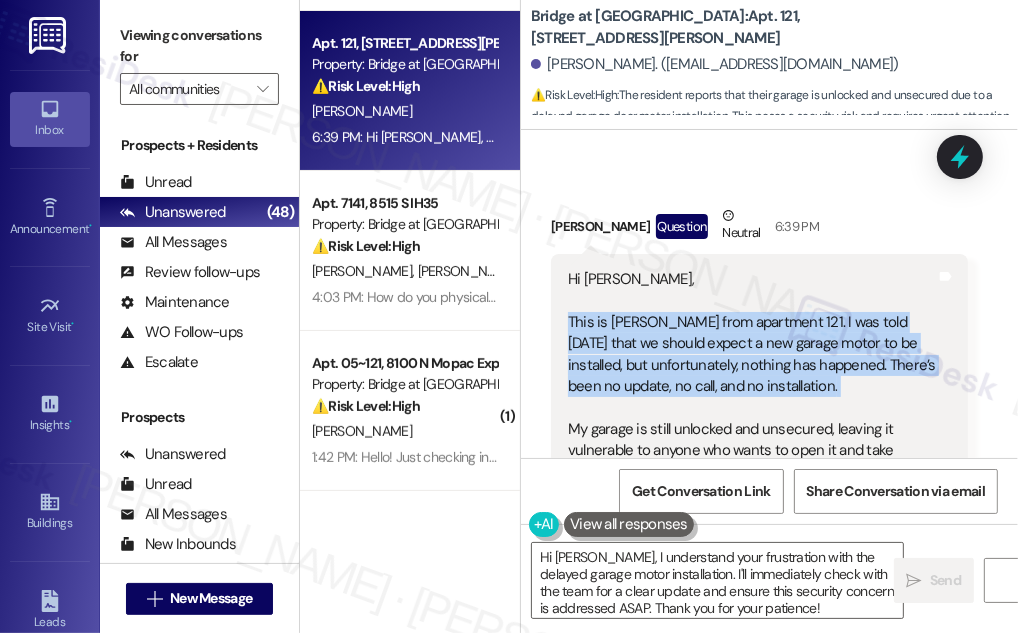 click on "Hi [PERSON_NAME],
This is [PERSON_NAME] from apartment 121. I was told [DATE] that we should expect a new garage motor to be installed, but unfortunately, nothing has happened. There’s been no update, no call, and no installation.
My garage is still unlocked and unsecured, leaving it vulnerable to anyone who wants to open it and take something. This has been going on all week, and at this point, it’s becoming a serious concern.
Can you please provide a clear update on when this will actually be resolved?
Thanks,
[PERSON_NAME]" at bounding box center (752, 451) 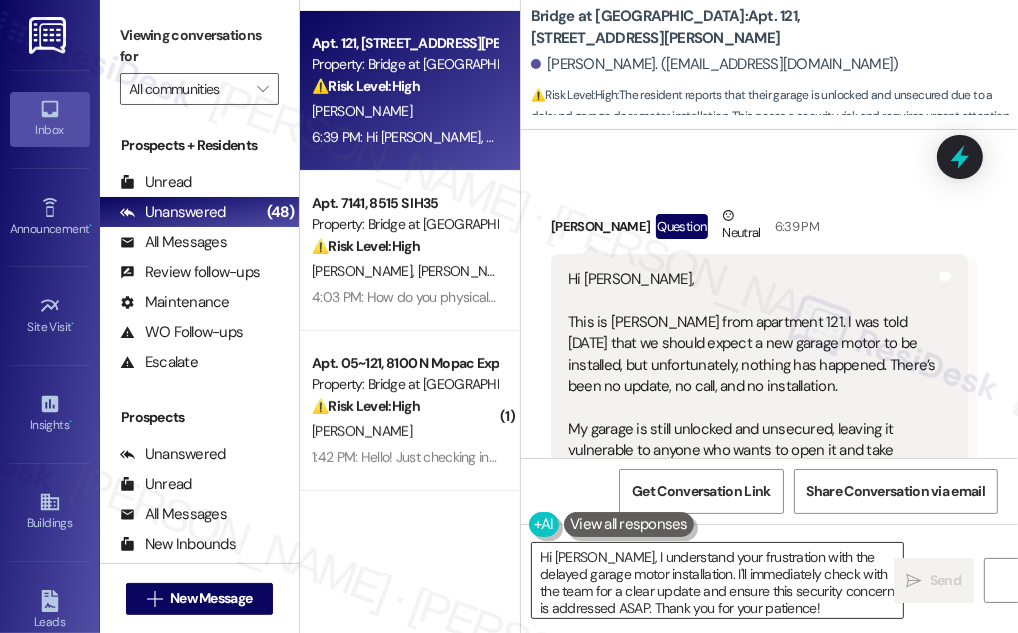 click on "Hi [PERSON_NAME], I understand your frustration with the delayed garage motor installation. I'll immediately check with the team for a clear update and ensure this security concern is addressed ASAP. Thank you for your patience!" at bounding box center [717, 580] 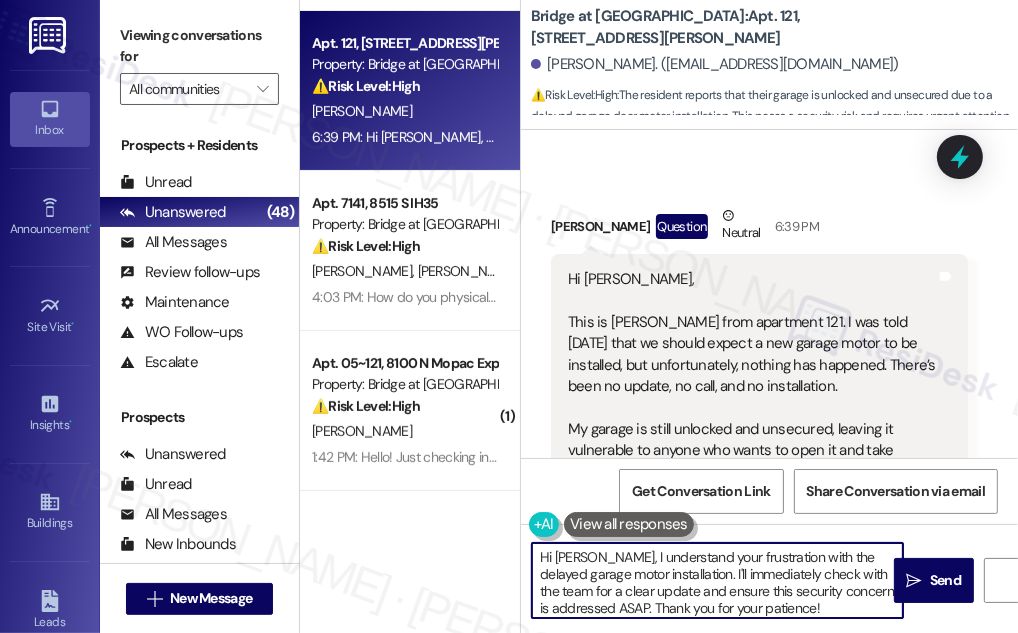 click on "Hi [PERSON_NAME], I understand your frustration with the delayed garage motor installation. I'll immediately check with the team for a clear update and ensure this security concern is addressed ASAP. Thank you for your patience!" at bounding box center [717, 580] 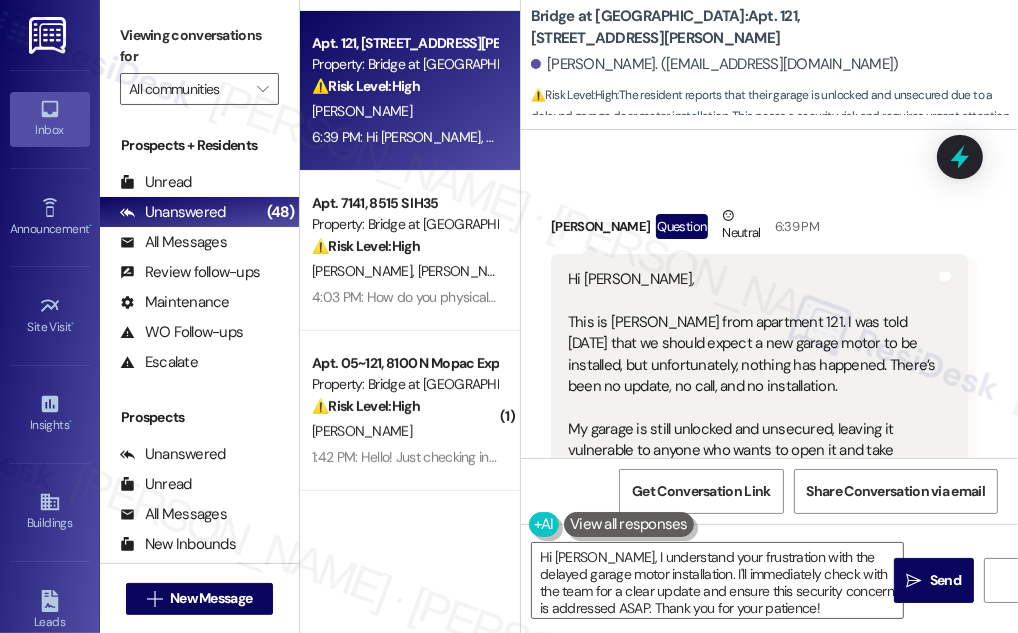 click on "Received via SMS [PERSON_NAME] Question   Neutral 6:39 PM Hi [PERSON_NAME],
This is [PERSON_NAME] from apartment 121. I was told [DATE] that we should expect a new garage motor to be installed, but unfortunately, nothing has happened. There’s been no update, no call, and no installation.
My garage is still unlocked and unsecured, leaving it vulnerable to anyone who wants to open it and take something. This has been going on all week, and at this point, it’s becoming a serious concern.
Can you please provide a clear update on when this will actually be resolved?
Thanks,
[PERSON_NAME] Tags and notes Tagged as:   Safety & security ,  Click to highlight conversations about Safety & security Maintenance request ,  Click to highlight conversations about Maintenance request Bad communication Click to highlight conversations about Bad communication  Related guidelines Show suggestions" at bounding box center (769, 456) 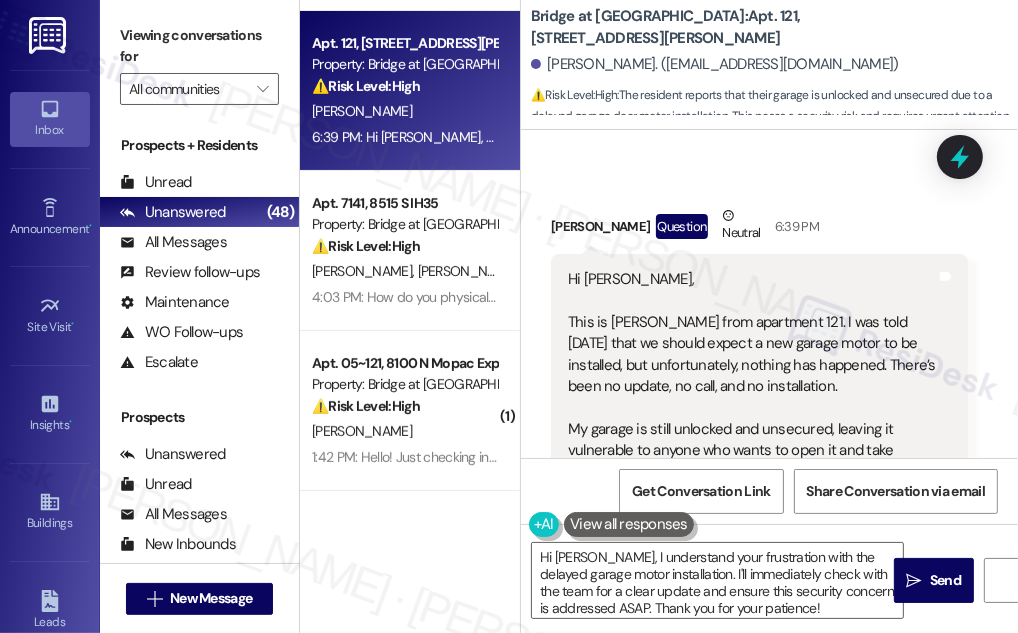 click on "[PERSON_NAME] Question   Neutral 6:39 PM" at bounding box center [759, 229] 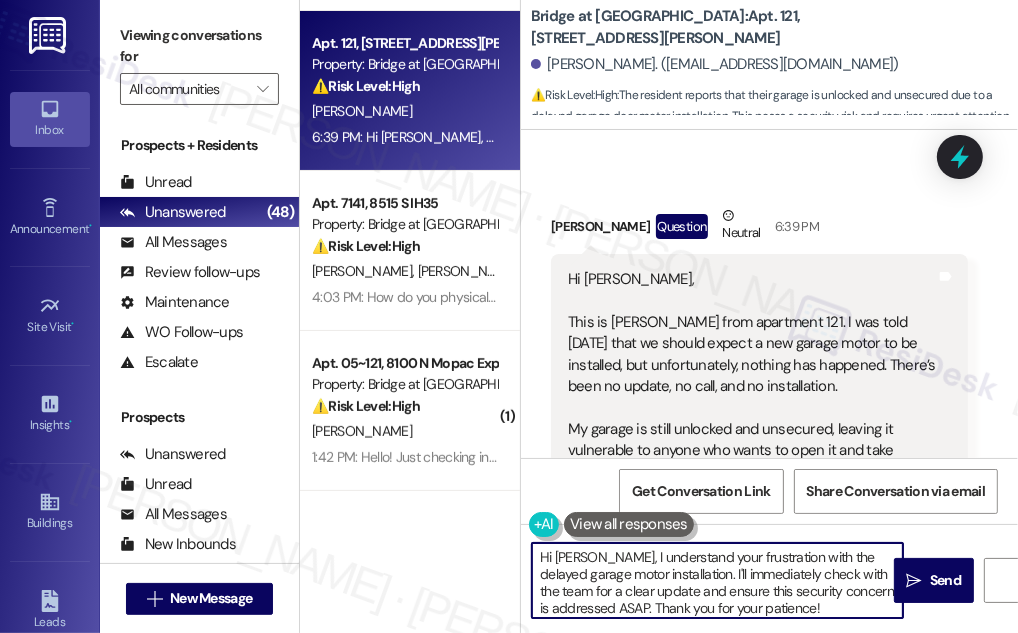 click on "Hi [PERSON_NAME], I understand your frustration with the delayed garage motor installation. I'll immediately check with the team for a clear update and ensure this security concern is addressed ASAP. Thank you for your patience!" at bounding box center (717, 580) 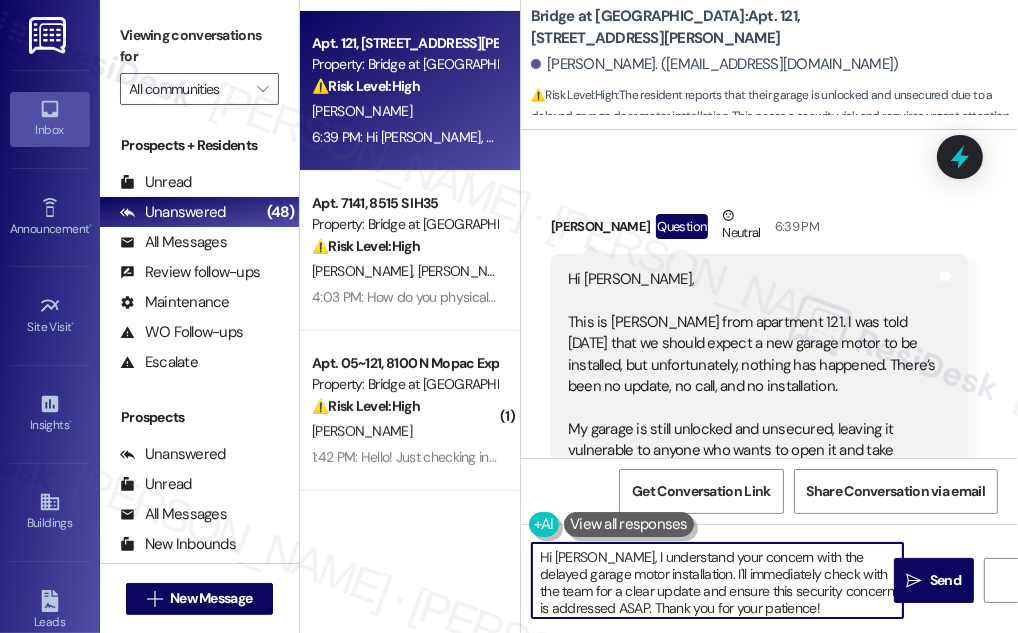 click on "Hi [PERSON_NAME], I understand your concern with the delayed garage motor installation. I'll immediately check with the team for a clear update and ensure this security concern is addressed ASAP. Thank you for your patience!" at bounding box center (717, 580) 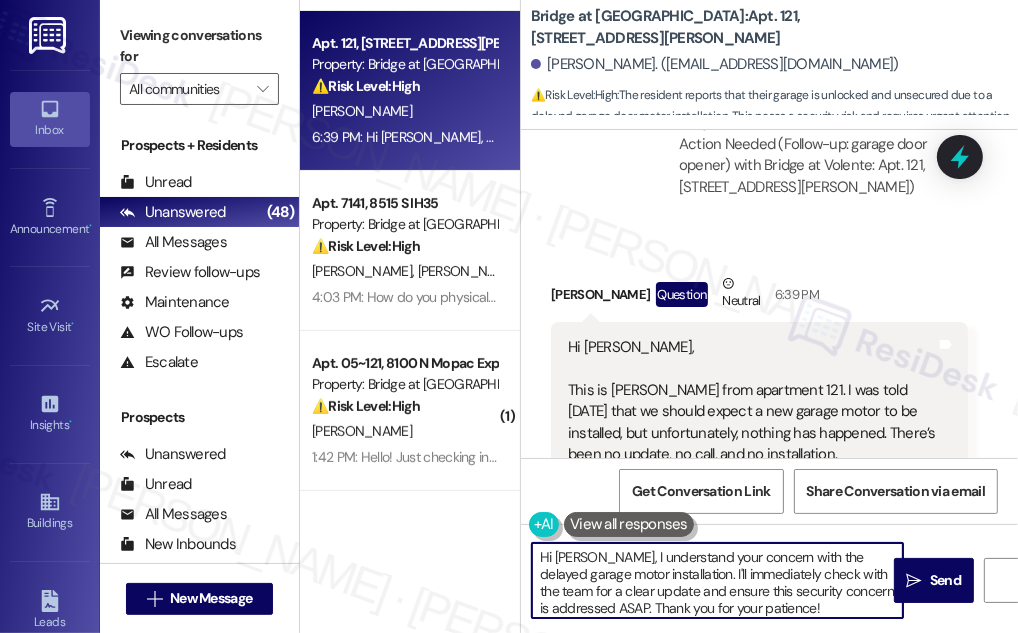 scroll, scrollTop: 1363, scrollLeft: 0, axis: vertical 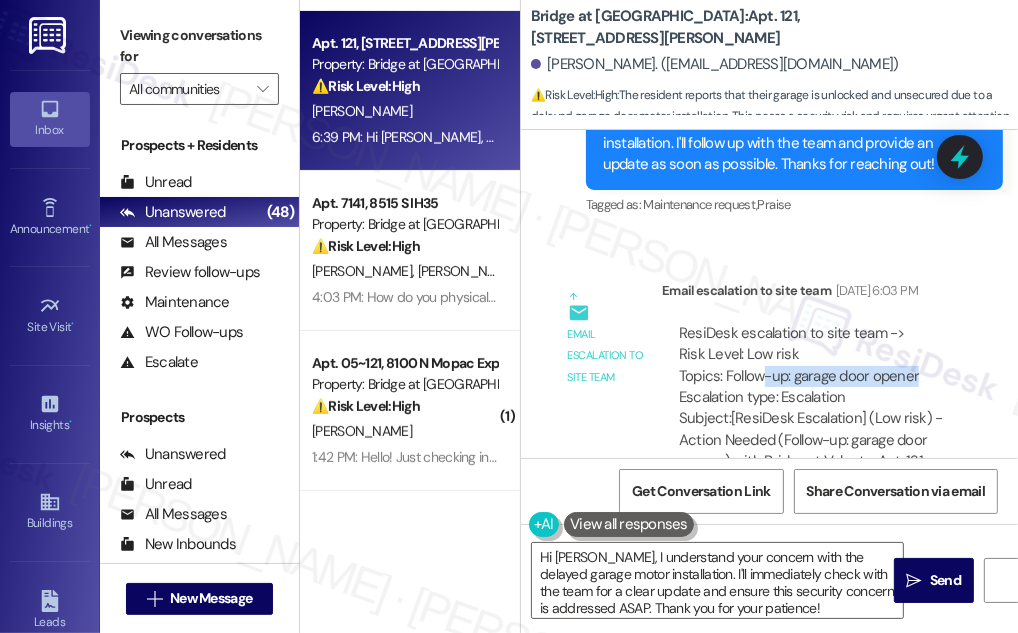 drag, startPoint x: 767, startPoint y: 345, endPoint x: 933, endPoint y: 355, distance: 166.30093 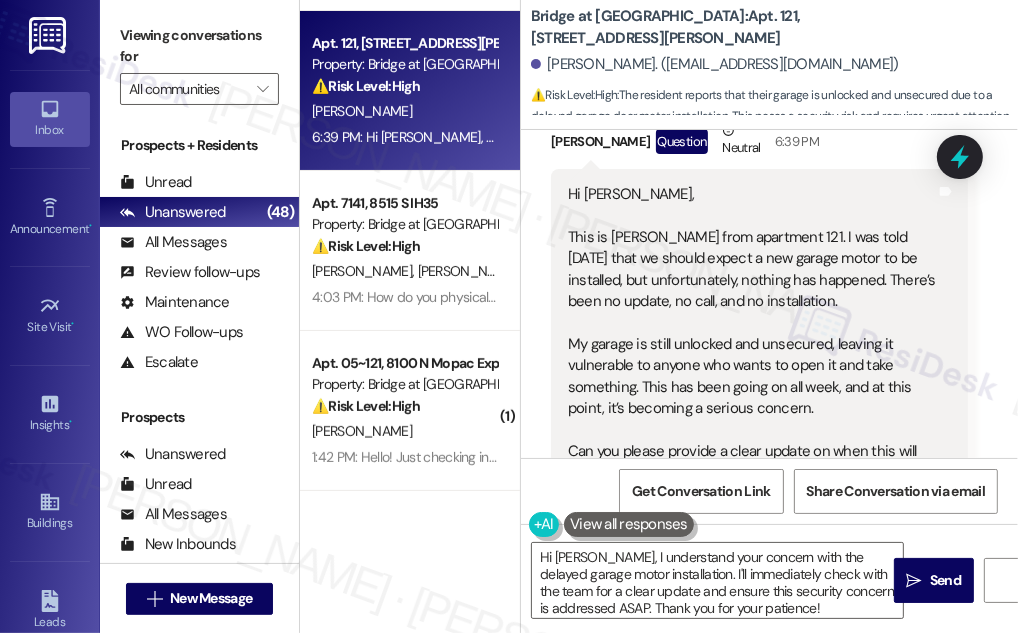 scroll, scrollTop: 2000, scrollLeft: 0, axis: vertical 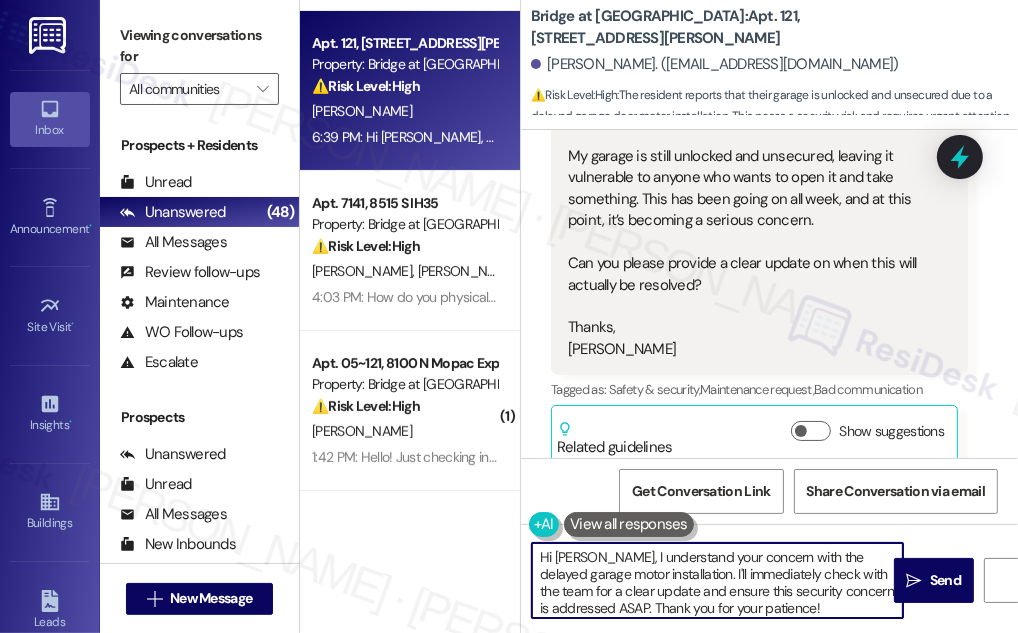 drag, startPoint x: 584, startPoint y: 560, endPoint x: 836, endPoint y: 547, distance: 252.3351 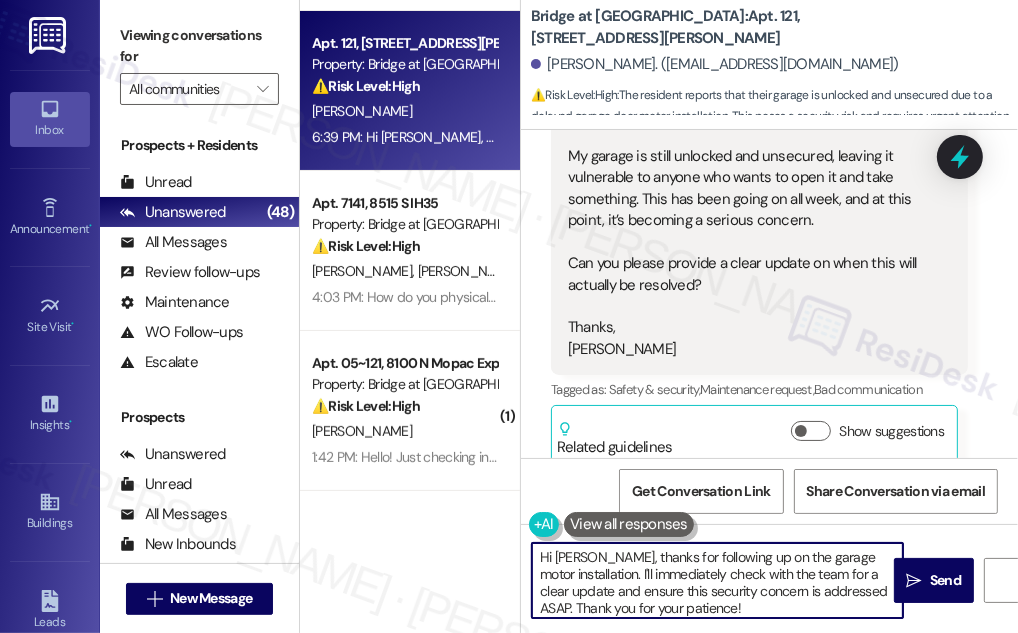 click on "Hi [PERSON_NAME], thanks for following up on the garage motor installation. I'll immediately check with the team for a clear update and ensure this security concern is addressed ASAP. Thank you for your patience!" at bounding box center [717, 580] 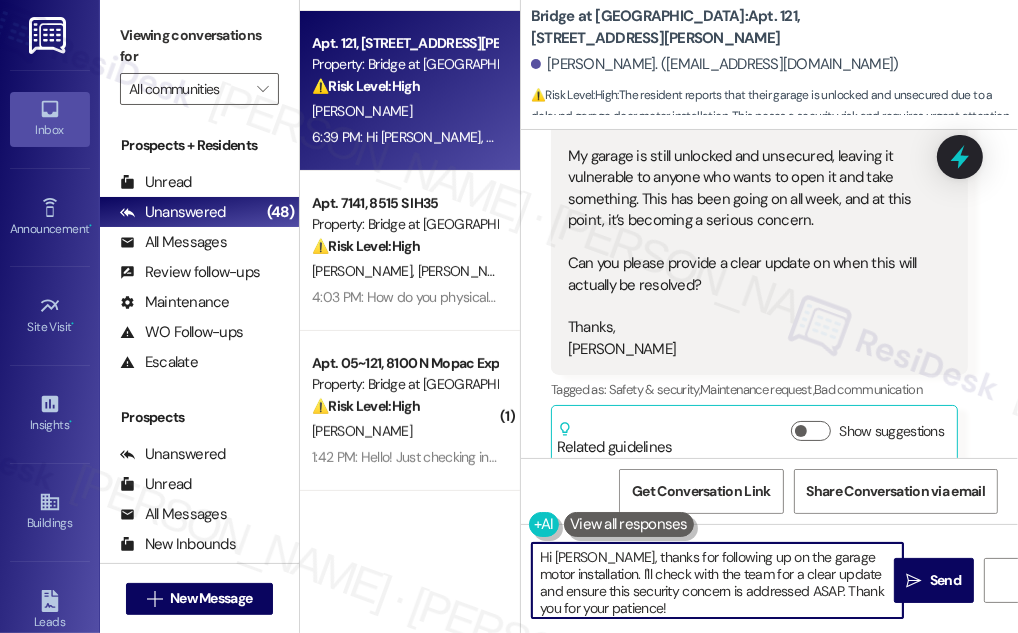 drag, startPoint x: 816, startPoint y: 589, endPoint x: 541, endPoint y: 589, distance: 275 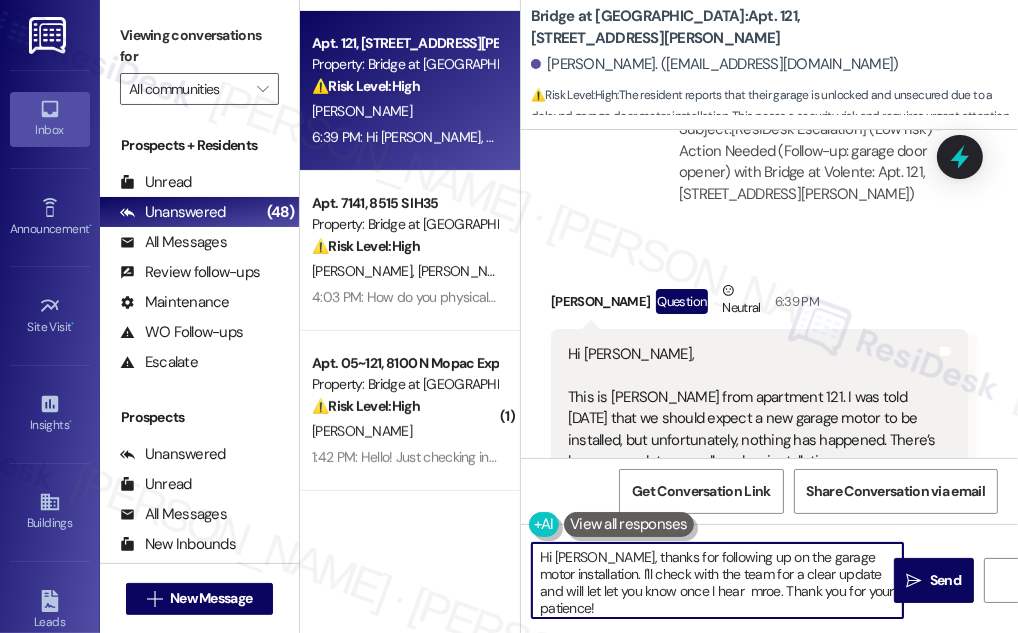 scroll, scrollTop: 1545, scrollLeft: 0, axis: vertical 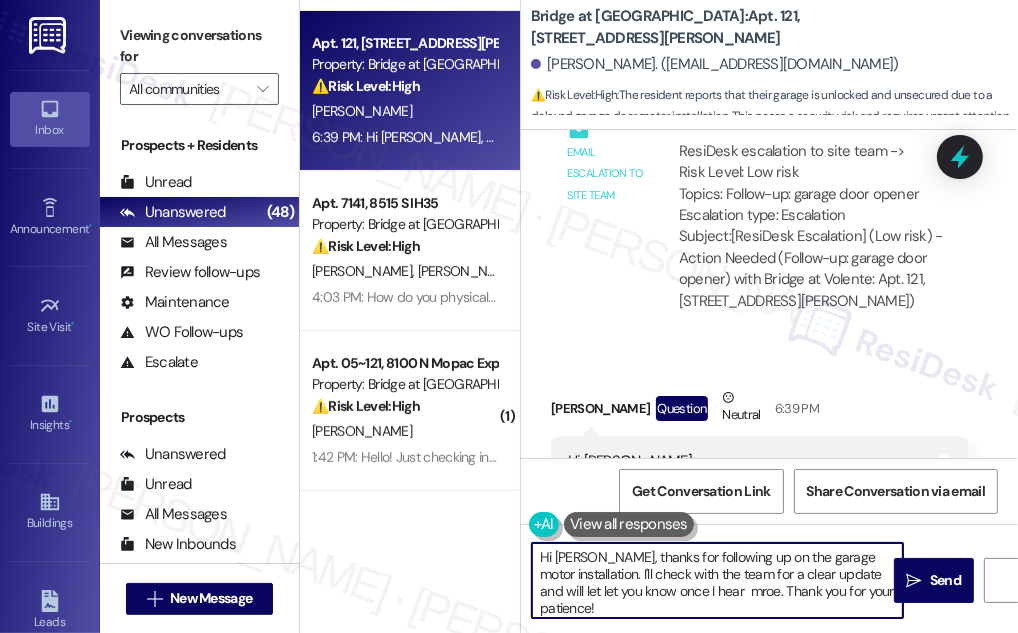 click on "Bridge at Volente:  Apt. 121, [STREET_ADDRESS][PERSON_NAME]" at bounding box center [731, 27] 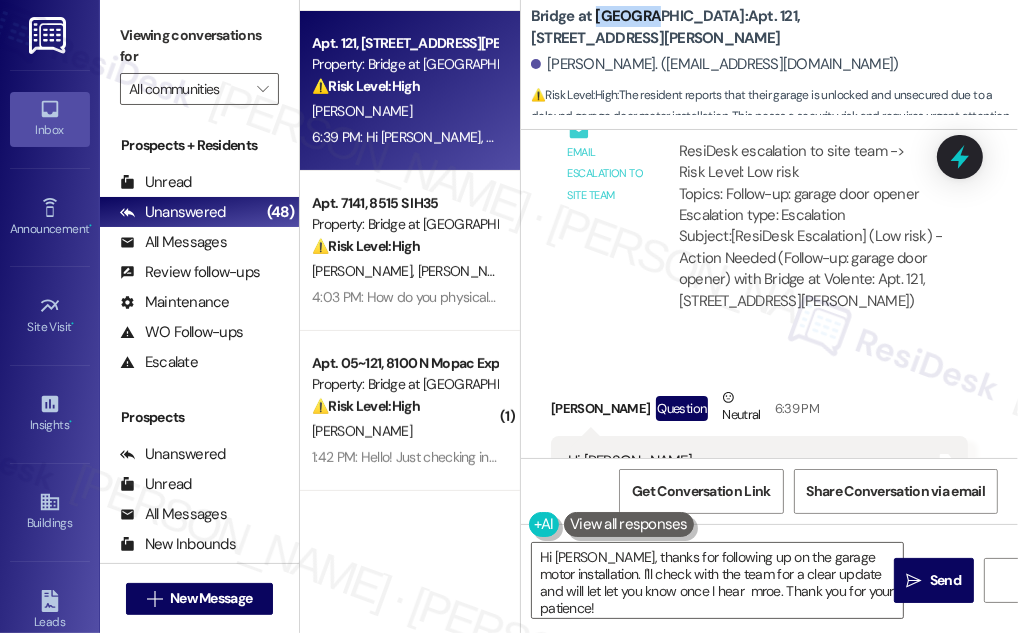 click on "Bridge at Volente:  Apt. 121, [STREET_ADDRESS][PERSON_NAME]" at bounding box center [731, 27] 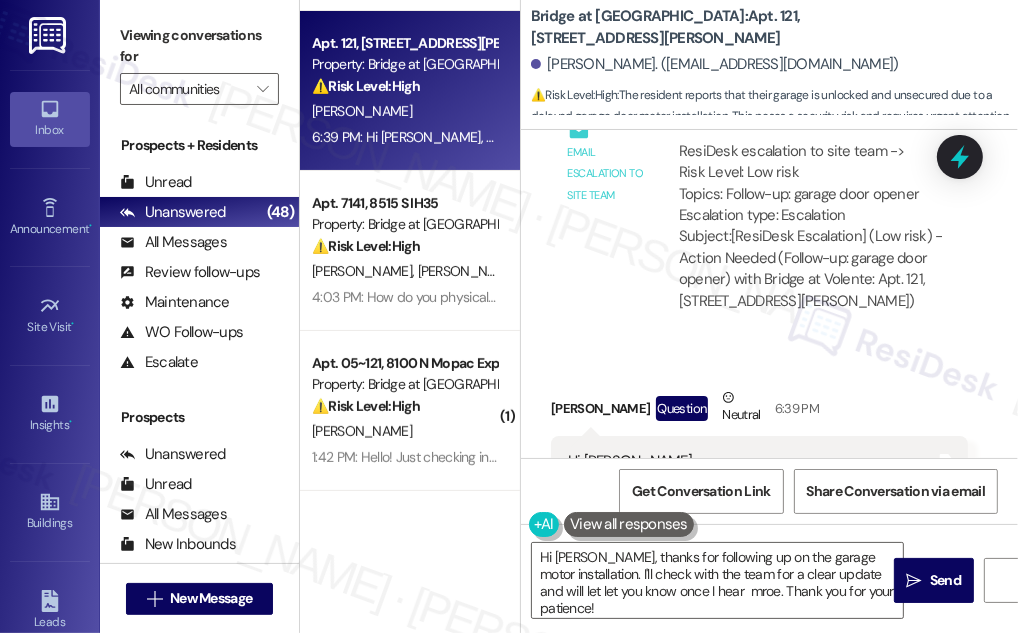 click on "Lease started [DATE] 8:00 PM Survey, sent via SMS Residesk Automated Survey [DATE] 12:27 PM Hi [PERSON_NAME], I'm on the new offsite Resident Support Team for Bridge at [GEOGRAPHIC_DATA]! My job is to work with your on-site management team to improve your experience at the property. Text us here at any time for assistance or questions. We will also reach out periodically for feedback. (Standard text messaging rates may apply) (You can always reply STOP to opt out of future messages) Tags and notes Tagged as:   Property launch Click to highlight conversations about Property launch Announcement, sent via SMS [PERSON_NAME]   (ResiDesk) [DATE] 4:08 PM Hey [PERSON_NAME], we'd love to know more about your experience at Bridge at [GEOGRAPHIC_DATA]. What's one aspect of living here that has exceeded your expectations? Your feedback will help us understand what we're doing well and what we can build upon! Tags and notes Tagged as:   Praise Click to highlight conversations about Praise Received via SMS [PERSON_NAME] Question   Neutral" at bounding box center [769, 294] 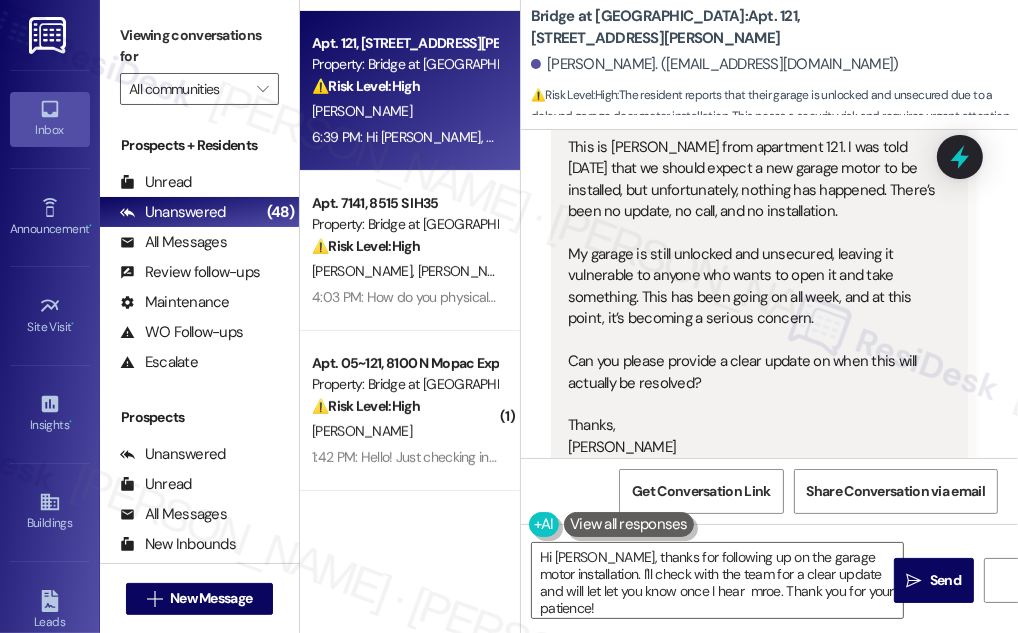 scroll, scrollTop: 2000, scrollLeft: 0, axis: vertical 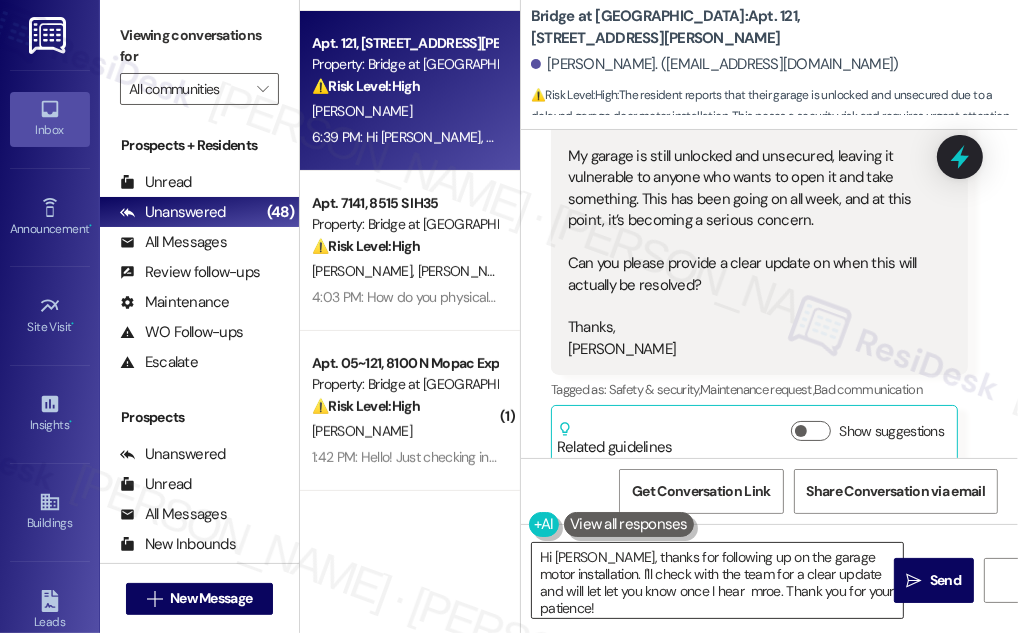 click on "Hi [PERSON_NAME], thanks for following up on the garage motor installation. I'll check with the team for a clear update and will let let you know once I hear  mroe. Thank you for your patience!" at bounding box center (717, 580) 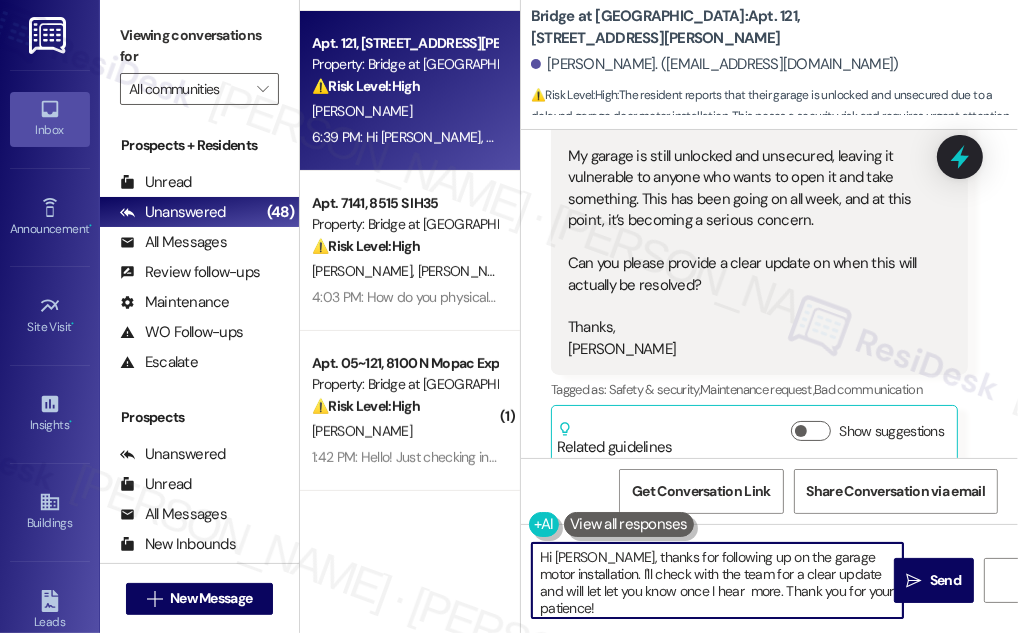 click on "Hi [PERSON_NAME], thanks for following up on the garage motor installation. I'll check with the team for a clear update and will let let you know once I hear  more. Thank you for your patience!" at bounding box center (717, 580) 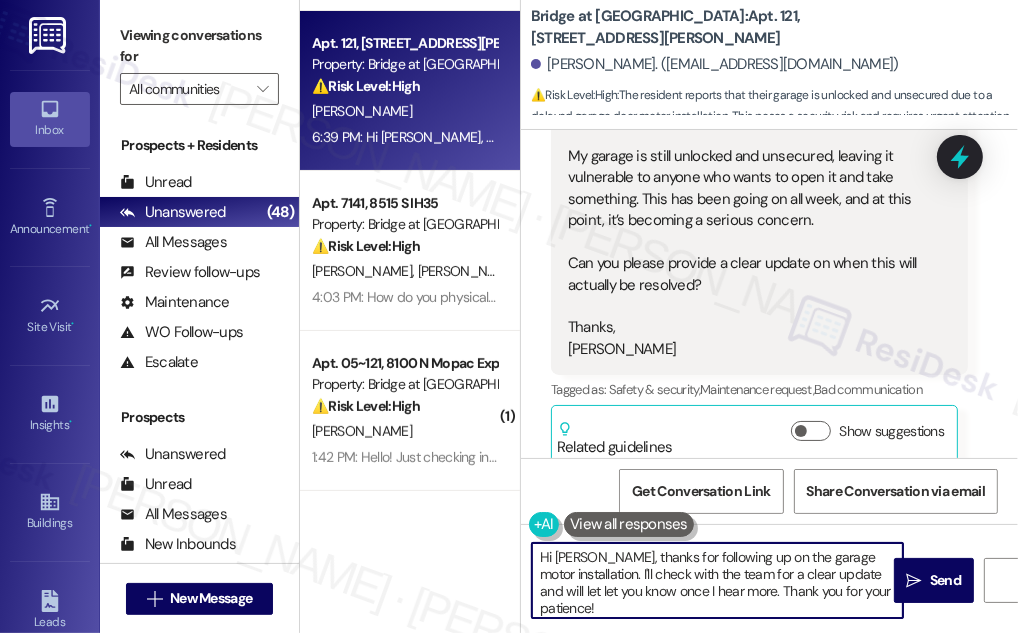 click on "Hi [PERSON_NAME], thanks for following up on the garage motor installation. I'll check with the team for a clear update and will let let you know once I hear more. Thank you for your patience!" at bounding box center (717, 580) 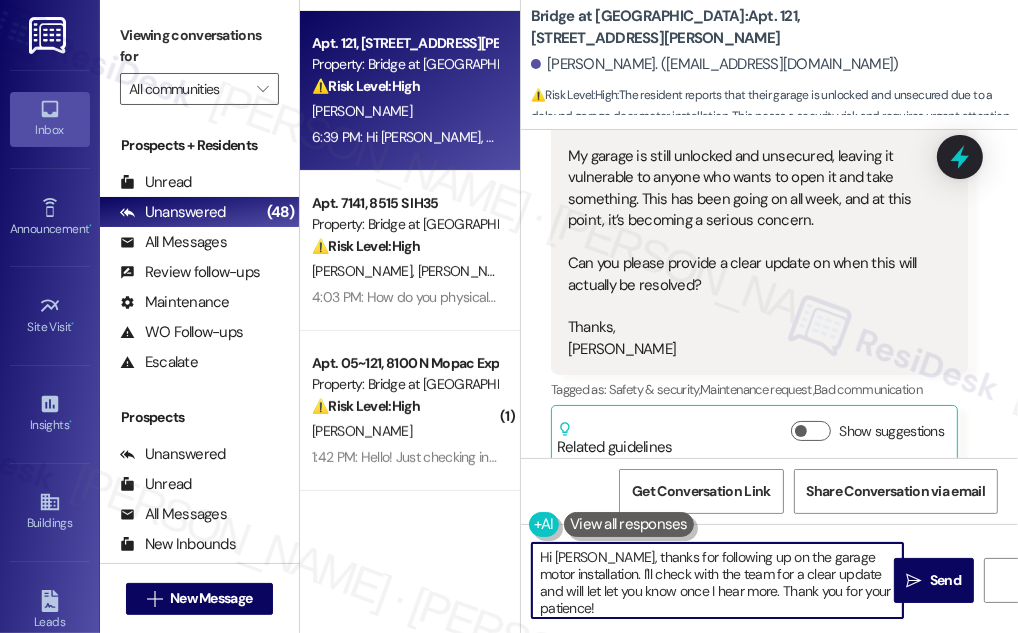 click on "Hi [PERSON_NAME], thanks for following up on the garage motor installation. I'll check with the team for a clear update and will let let you know once I hear more. Thank you for your patience!" at bounding box center [717, 580] 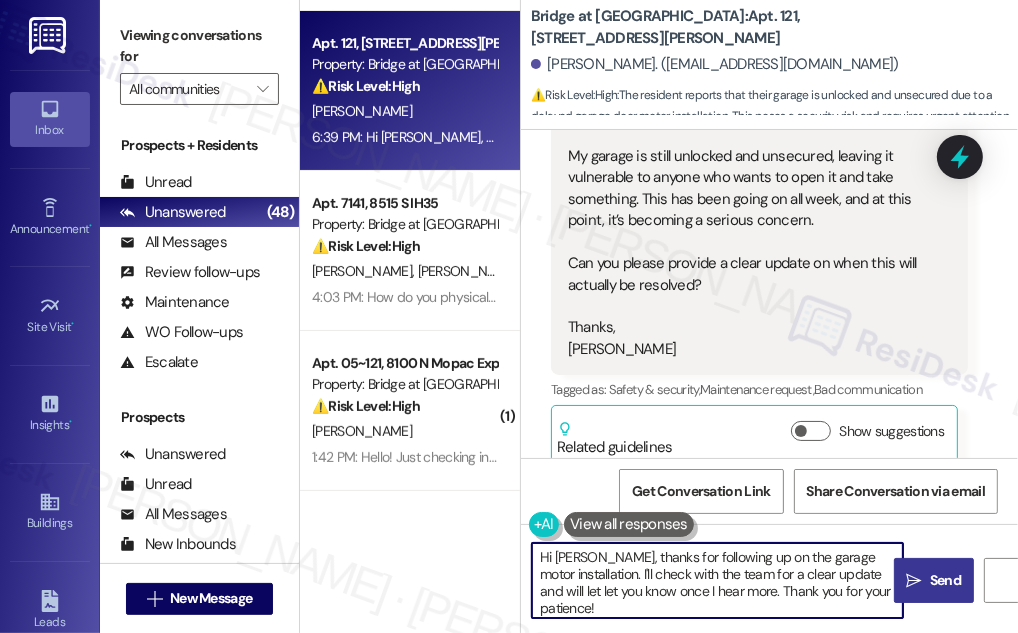 type on "Hi [PERSON_NAME], thanks for following up on the garage motor installation. I'll check with the team for a clear update and will let let you know once I hear more. Thank you for your patience!" 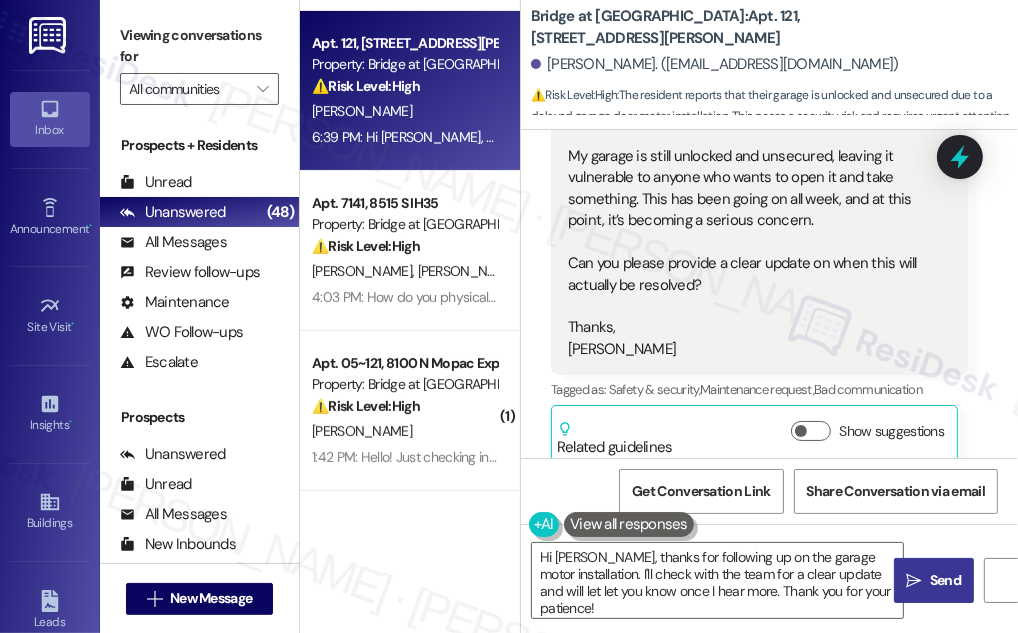 click on "Send" at bounding box center [945, 580] 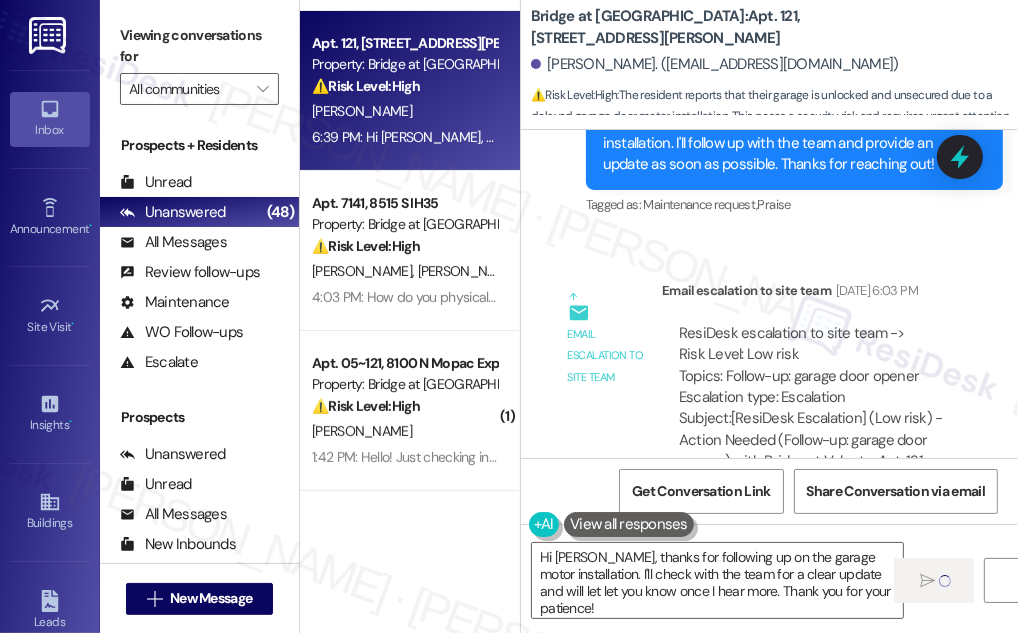 type 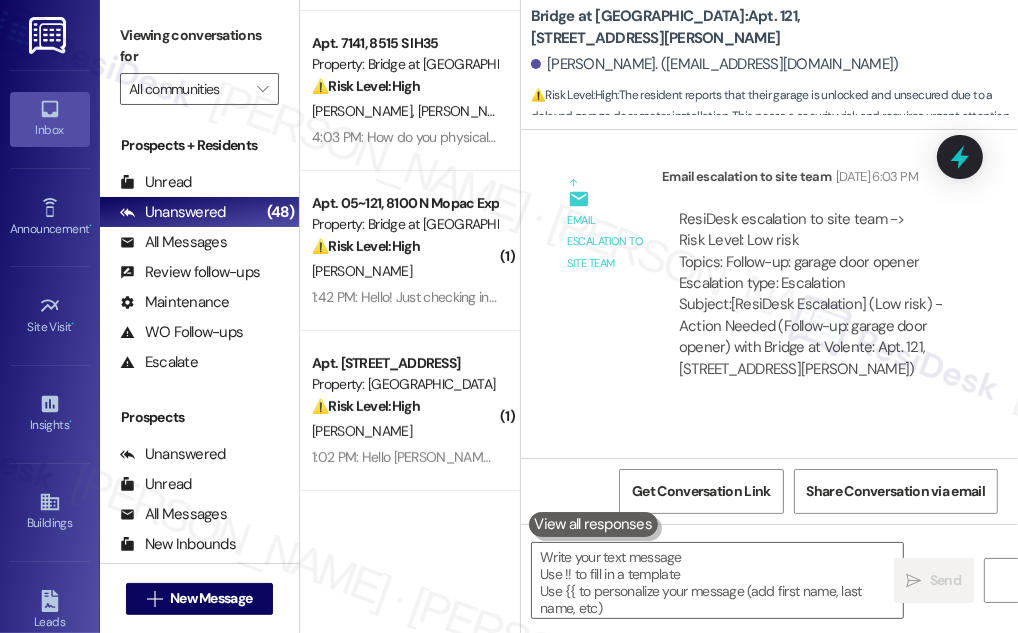 scroll, scrollTop: 1362, scrollLeft: 0, axis: vertical 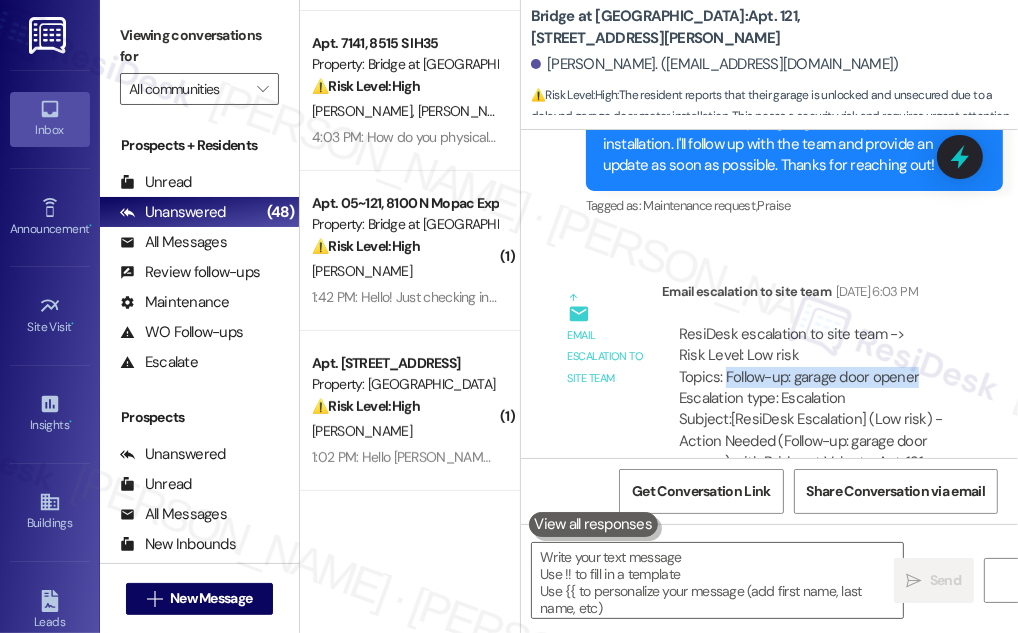 drag, startPoint x: 725, startPoint y: 354, endPoint x: 936, endPoint y: 352, distance: 211.00948 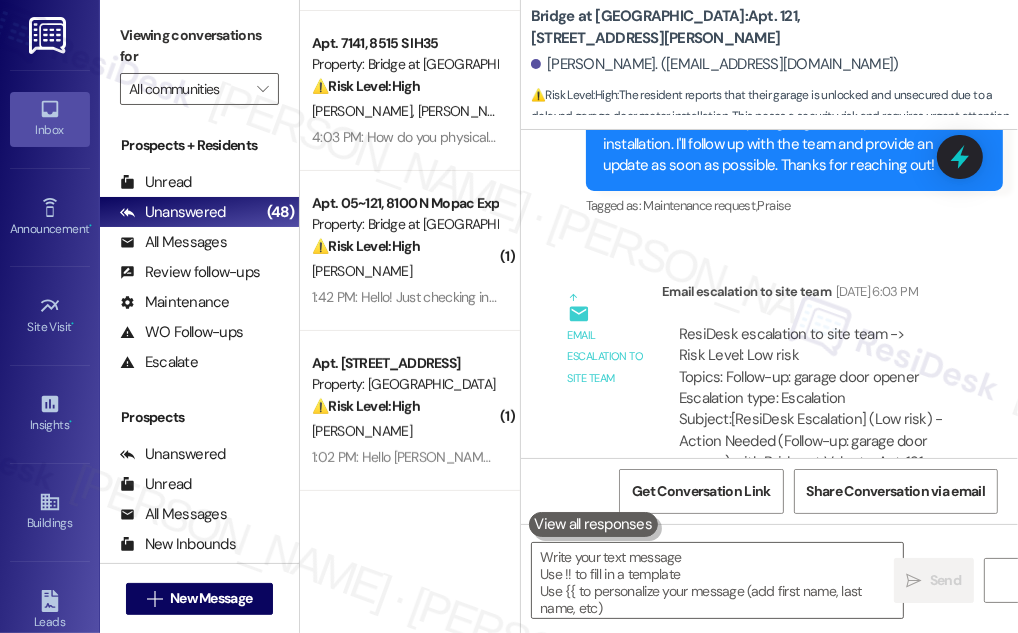 drag, startPoint x: 876, startPoint y: 337, endPoint x: 946, endPoint y: 352, distance: 71.5891 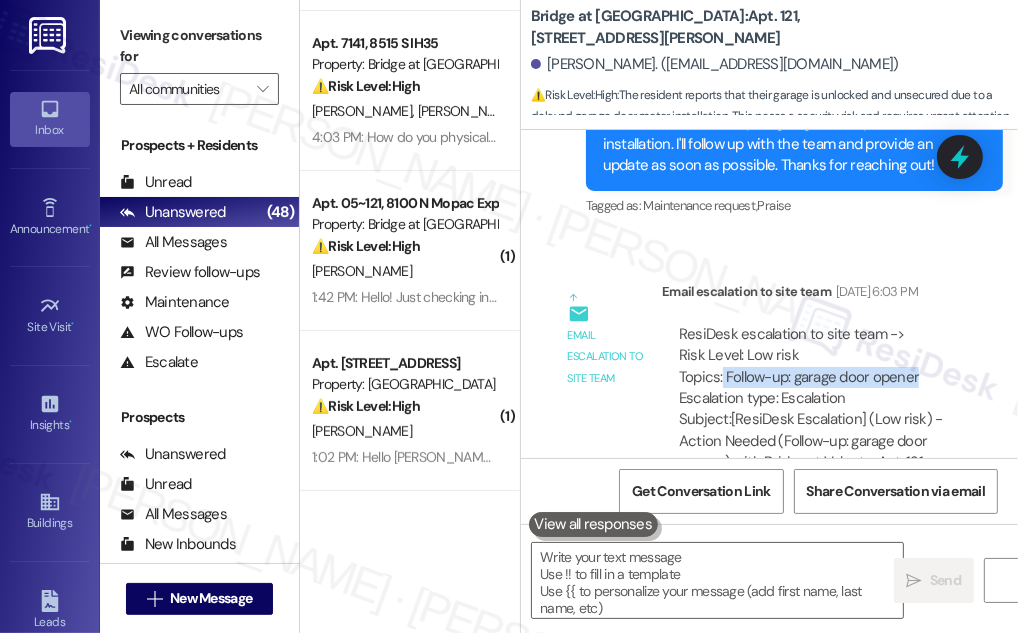 drag, startPoint x: 947, startPoint y: 356, endPoint x: 722, endPoint y: 360, distance: 225.03555 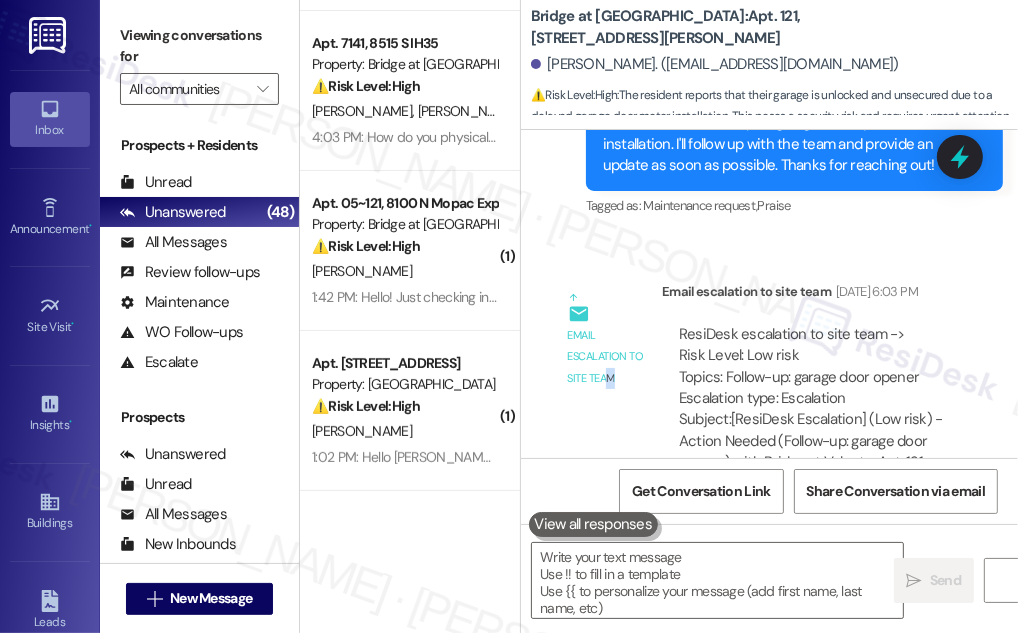 drag, startPoint x: 734, startPoint y: 357, endPoint x: 612, endPoint y: 364, distance: 122.20065 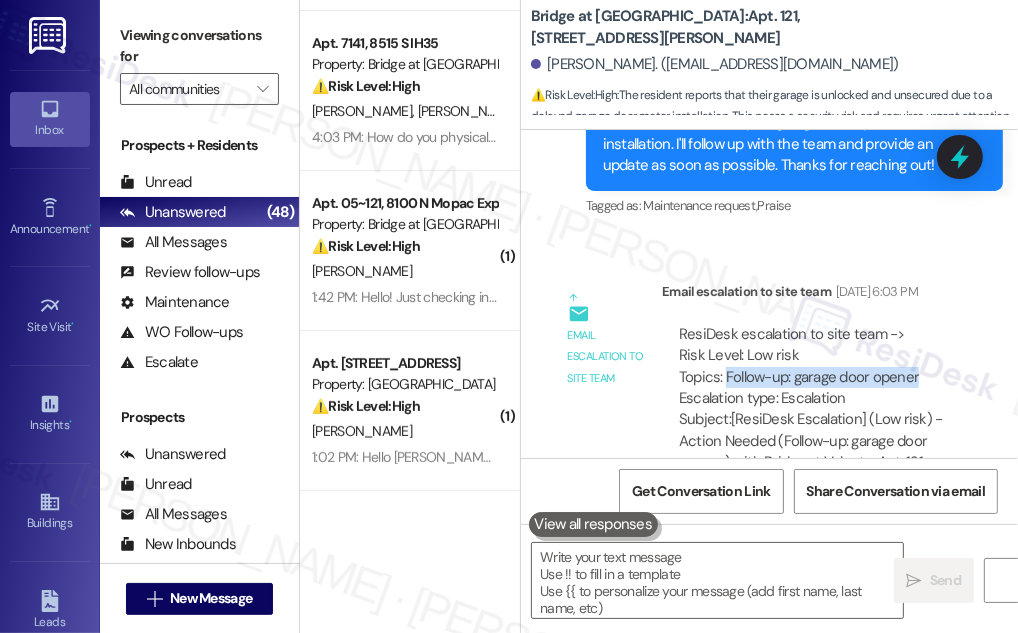 drag, startPoint x: 934, startPoint y: 361, endPoint x: 723, endPoint y: 360, distance: 211.00237 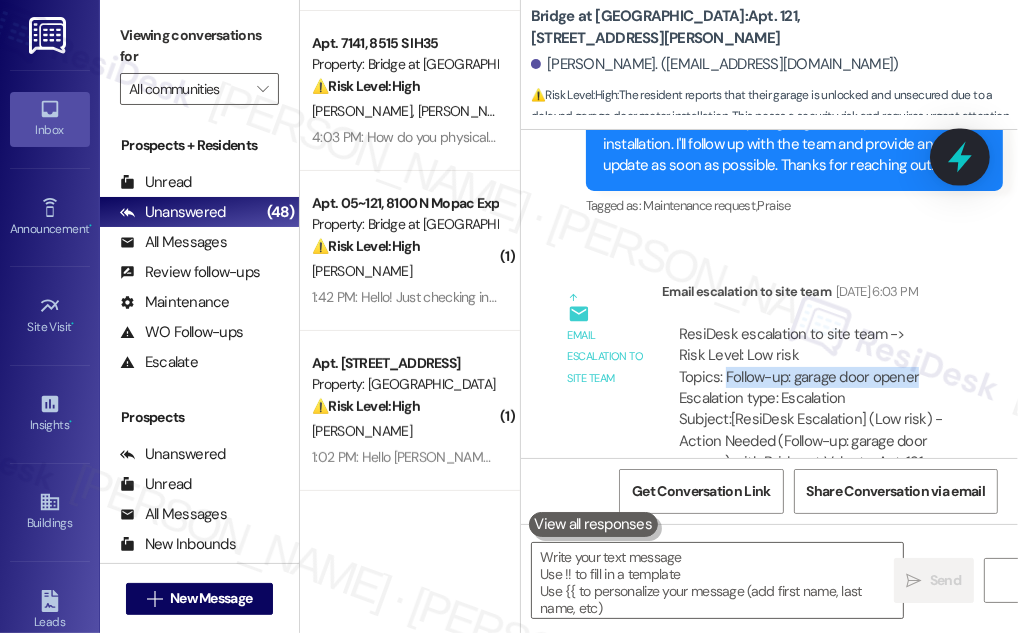click 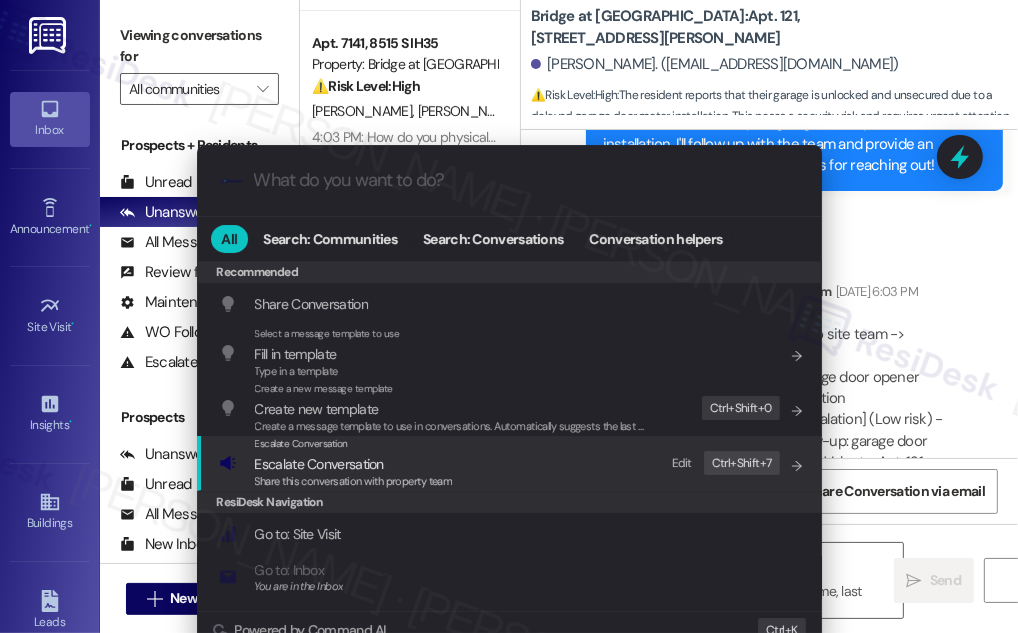 click on "Escalate Conversation Escalate Conversation Share this conversation with property team Edit Ctrl+ Shift+ 7" at bounding box center [511, 463] 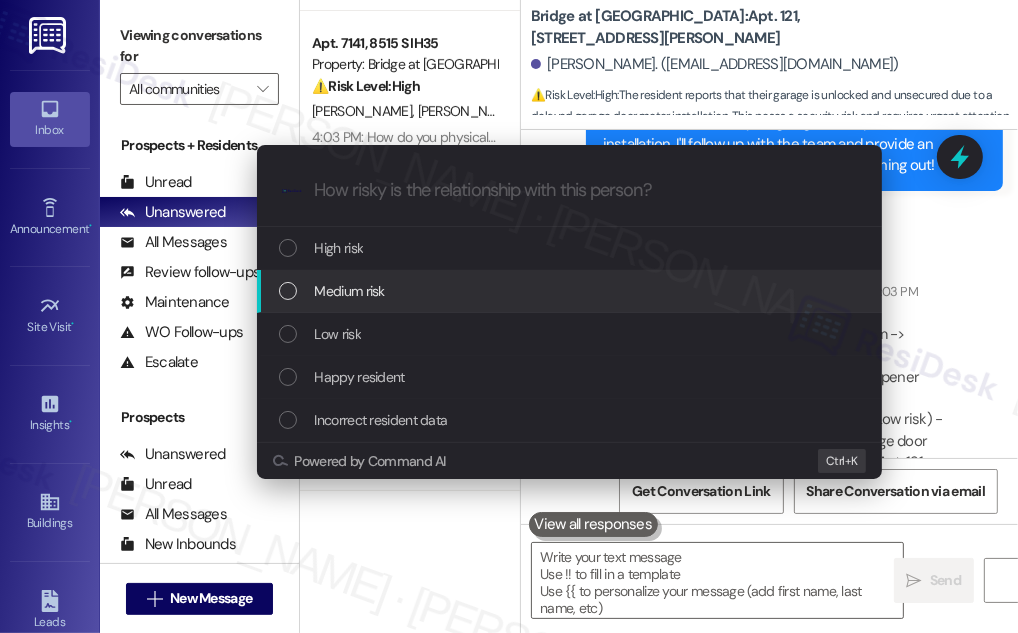 click on "Medium risk" at bounding box center [571, 291] 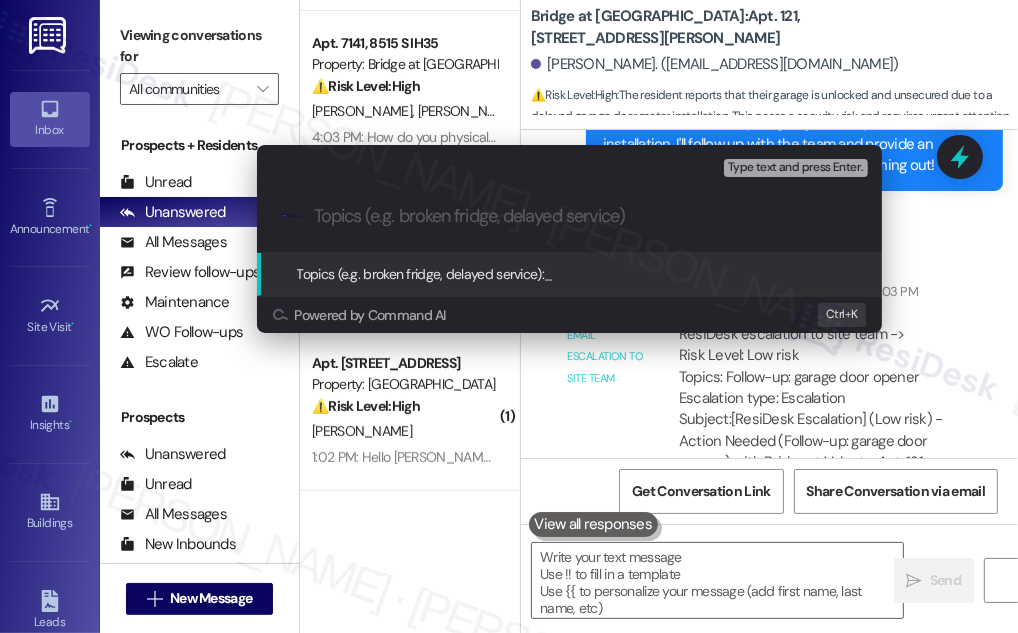 paste on "Follow-up: garage door opener" 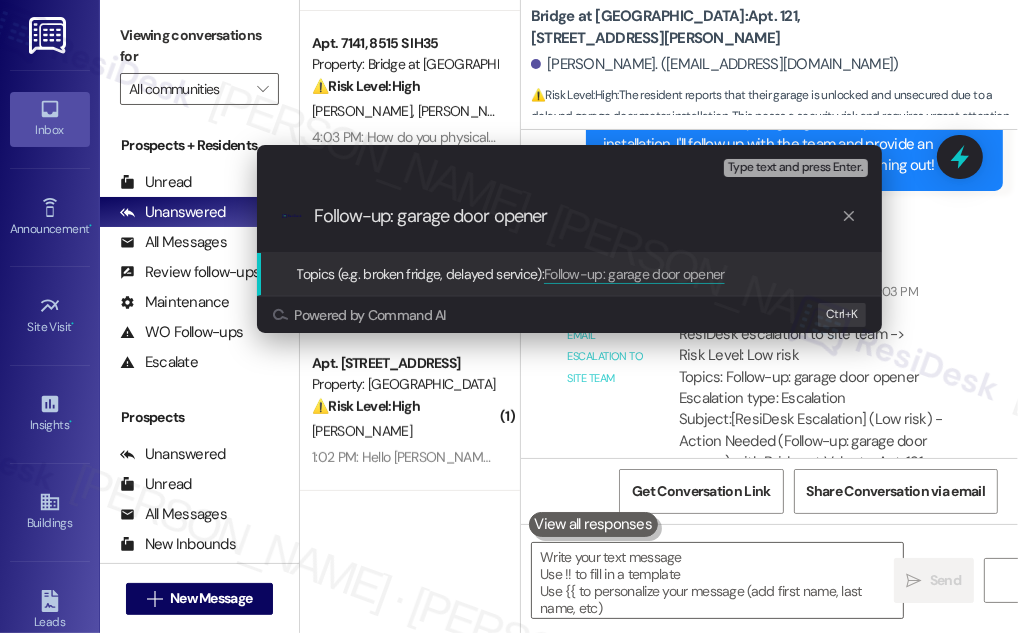 click on "Follow-up: garage door opener" at bounding box center [577, 216] 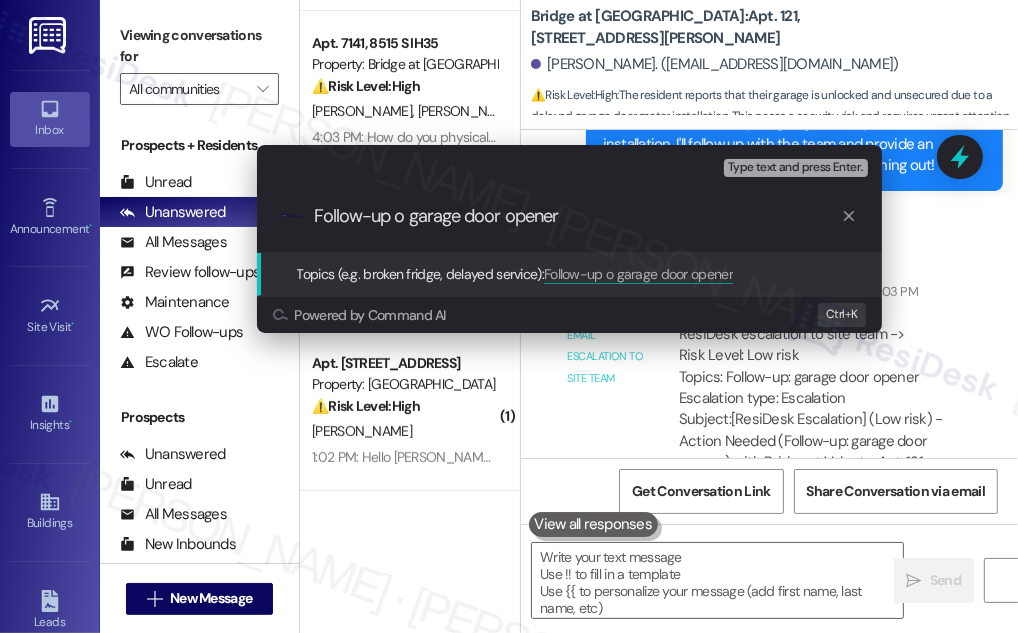 type on "Follow-up on garage door opener" 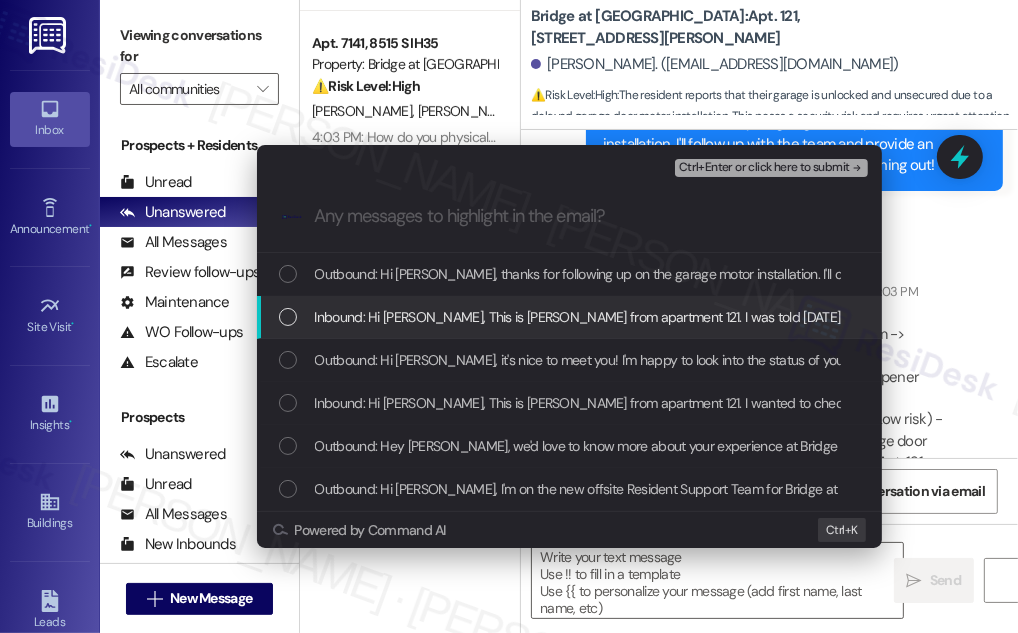 click on "Inbound: Hi [PERSON_NAME],
This is [PERSON_NAME] from apartment 121. I was told [DATE] that we should expect a new garage motor to be installed, but unfortunately, nothing has happened. There’s been no update, no call, and no installation.
My garage is still unlocked and unsecured, leaving it vulnerable to anyone who wants to open it and take something. This has been going on all week, and at this point, it’s becoming a serious concern.
Can you please provide a clear update on when this will actually be resolved?
Thanks,
[PERSON_NAME]" at bounding box center (1895, 317) 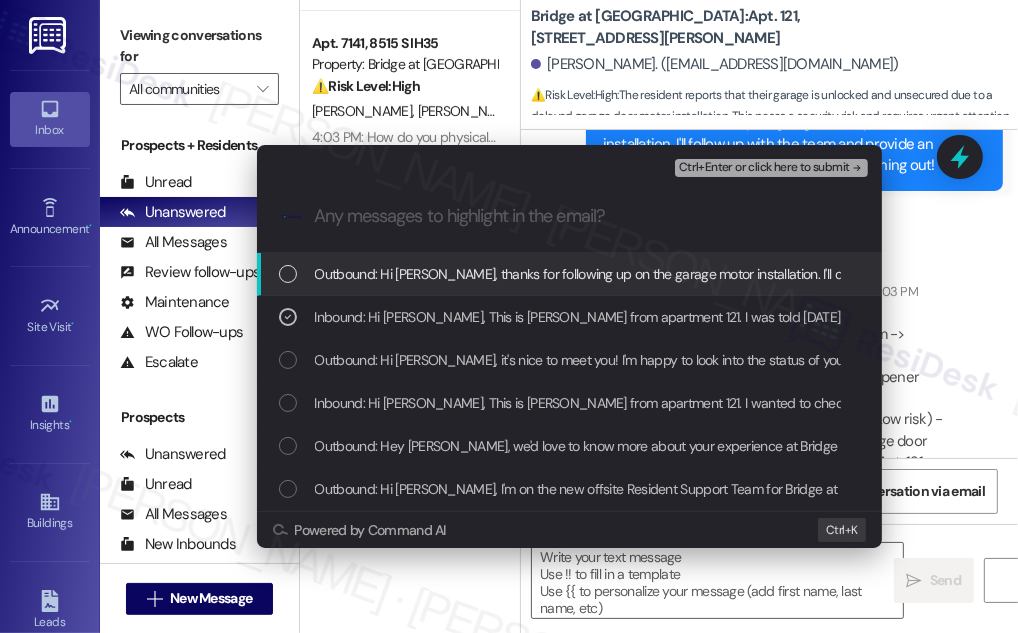 click on ".cls-1{fill:#0a055f;}.cls-2{fill:#0cc4c4;} resideskLogoBlueOrange" at bounding box center [569, 216] 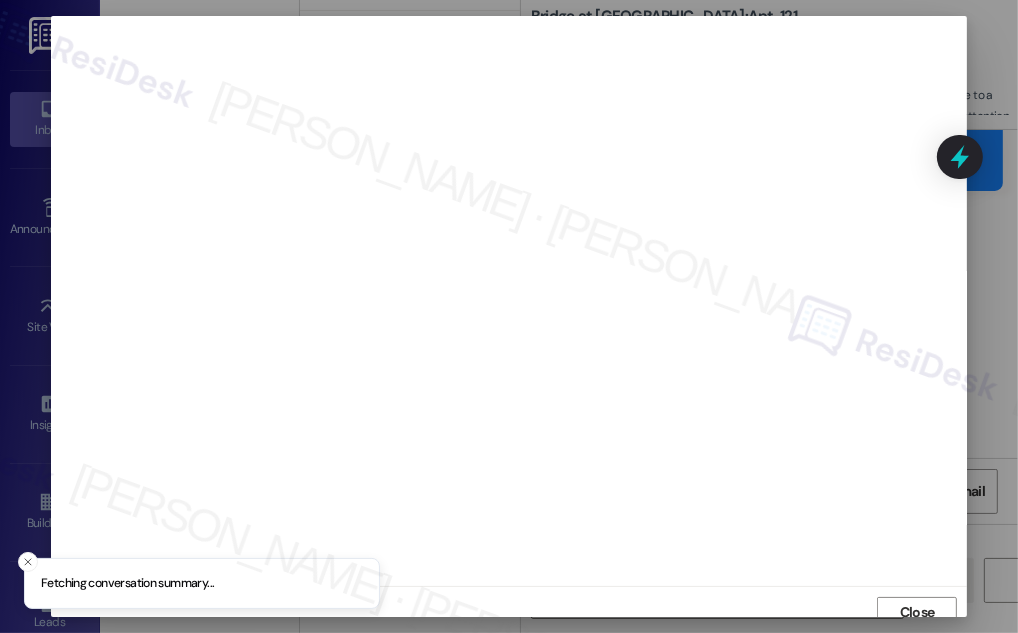 scroll, scrollTop: 11, scrollLeft: 0, axis: vertical 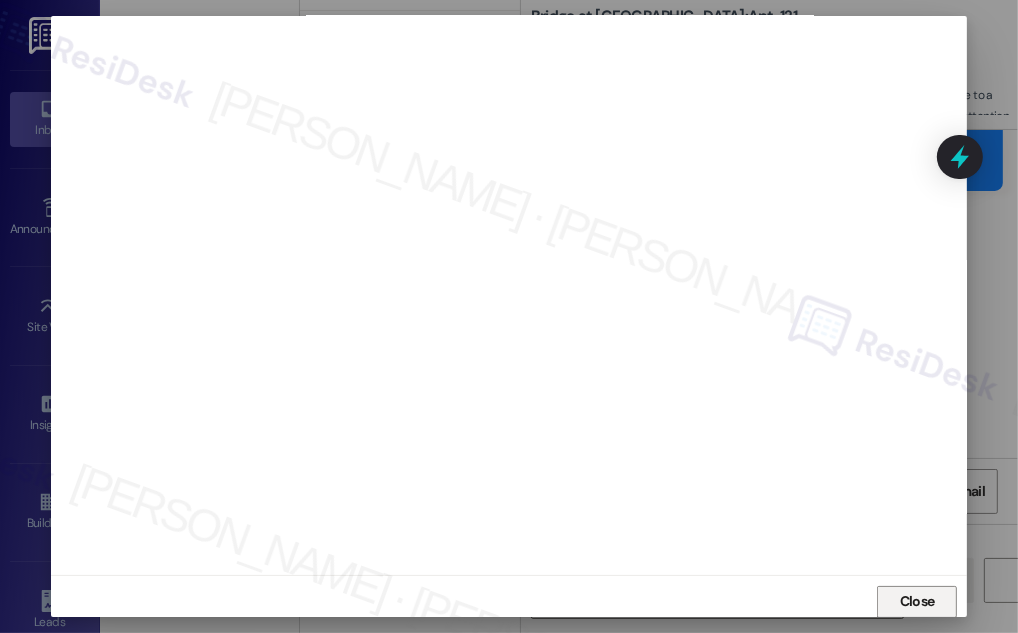click on "Close" at bounding box center [917, 601] 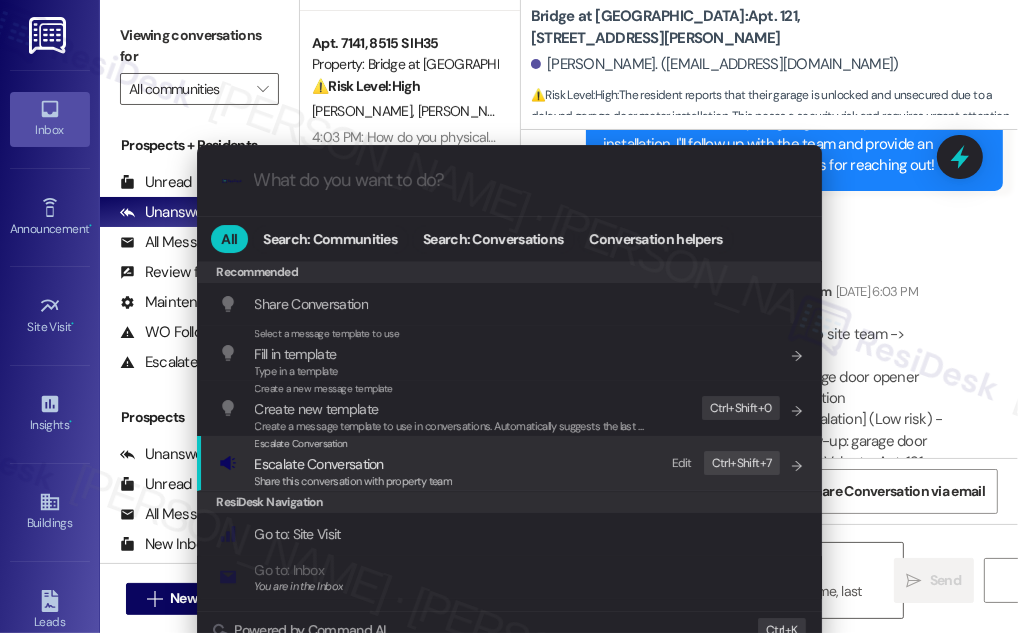 click on "Escalate Conversation" at bounding box center [354, 444] 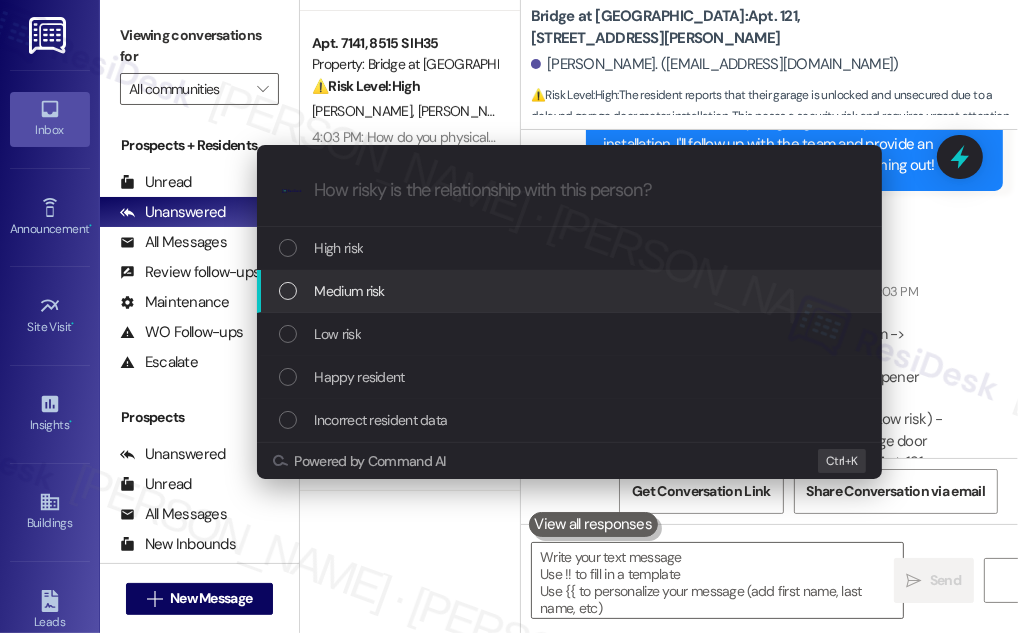 click on "Medium risk" at bounding box center (571, 291) 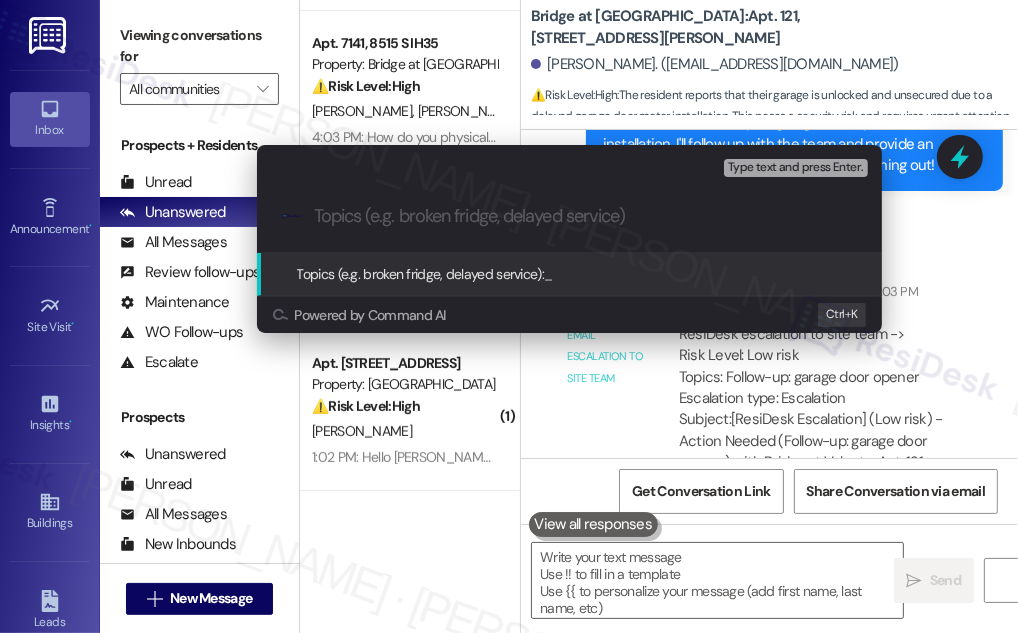 paste on "Follow-up on garage door opener" 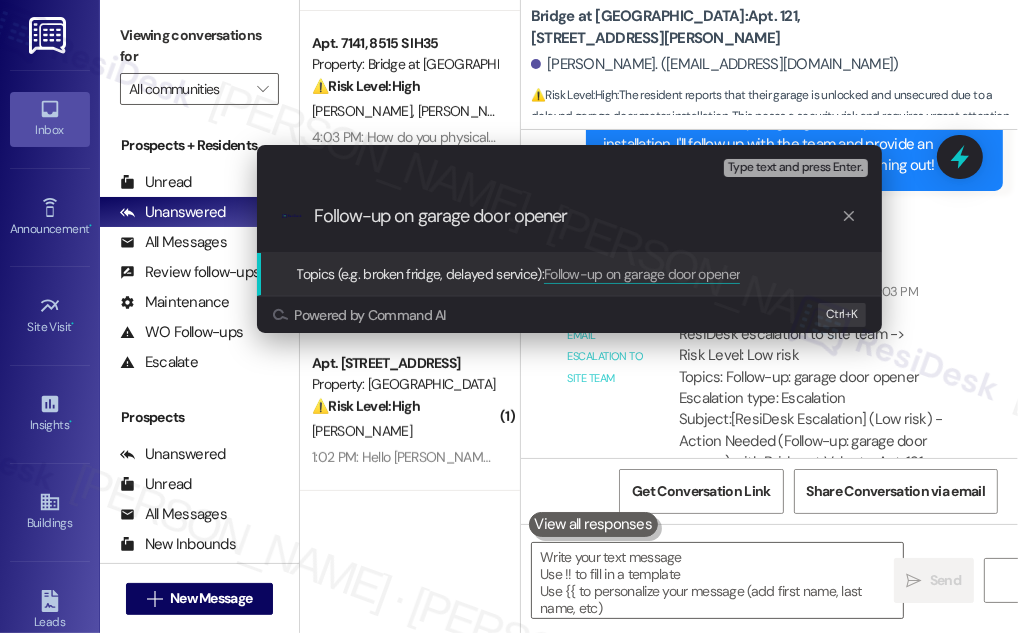 type 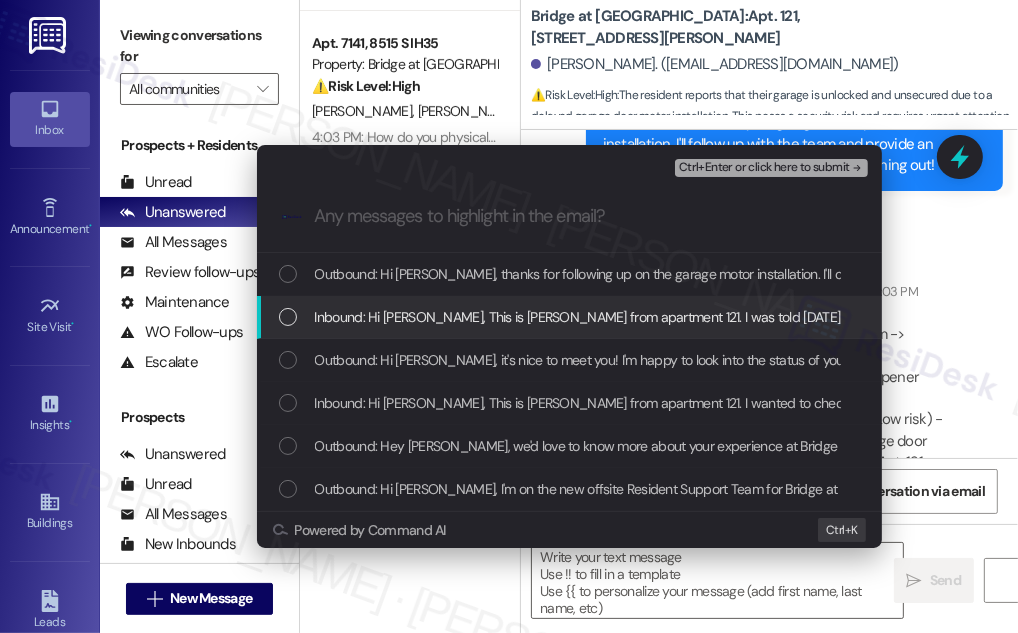 click on "Inbound: Hi [PERSON_NAME],
This is [PERSON_NAME] from apartment 121. I was told [DATE] that we should expect a new garage motor to be installed, but unfortunately, nothing has happened. There’s been no update, no call, and no installation.
My garage is still unlocked and unsecured, leaving it vulnerable to anyone who wants to open it and take something. This has been going on all week, and at this point, it’s becoming a serious concern.
Can you please provide a clear update on when this will actually be resolved?
Thanks,
[PERSON_NAME]" at bounding box center (569, 317) 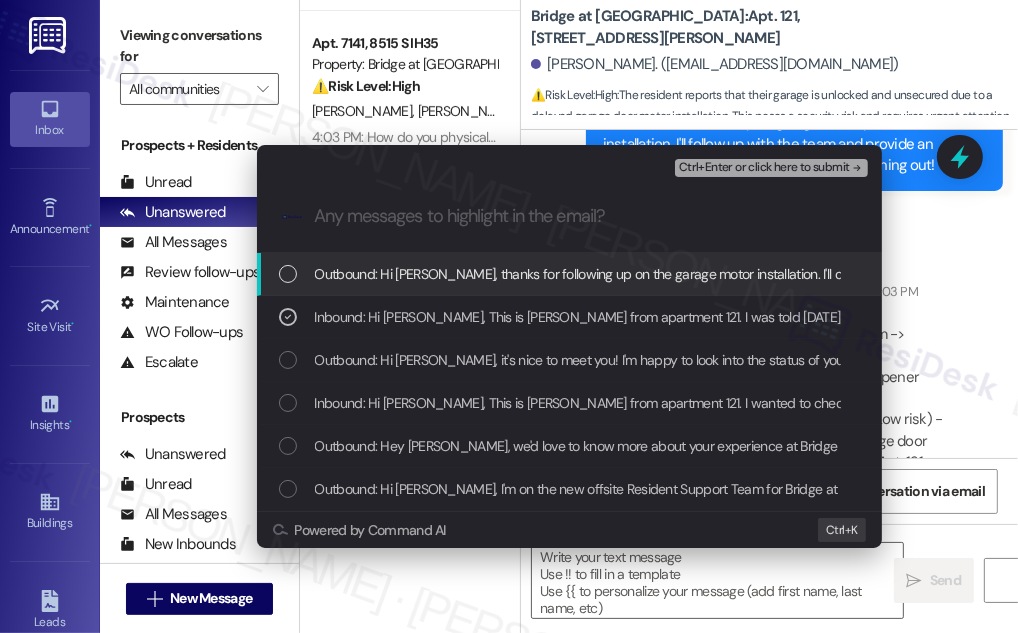 click on "Ctrl+Enter or click here to submit" at bounding box center [773, 168] 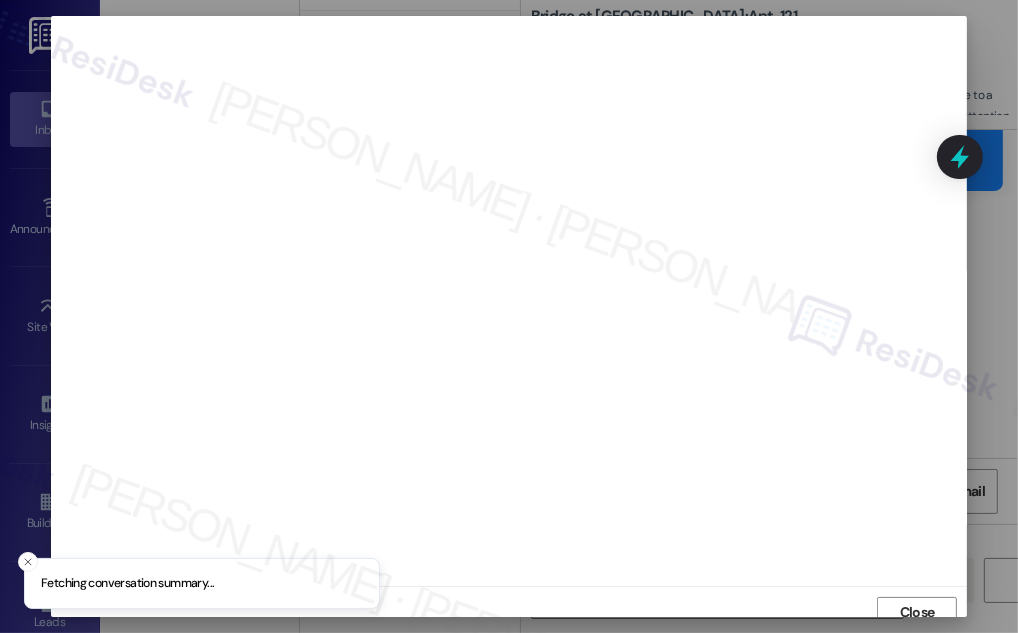 scroll, scrollTop: 11, scrollLeft: 0, axis: vertical 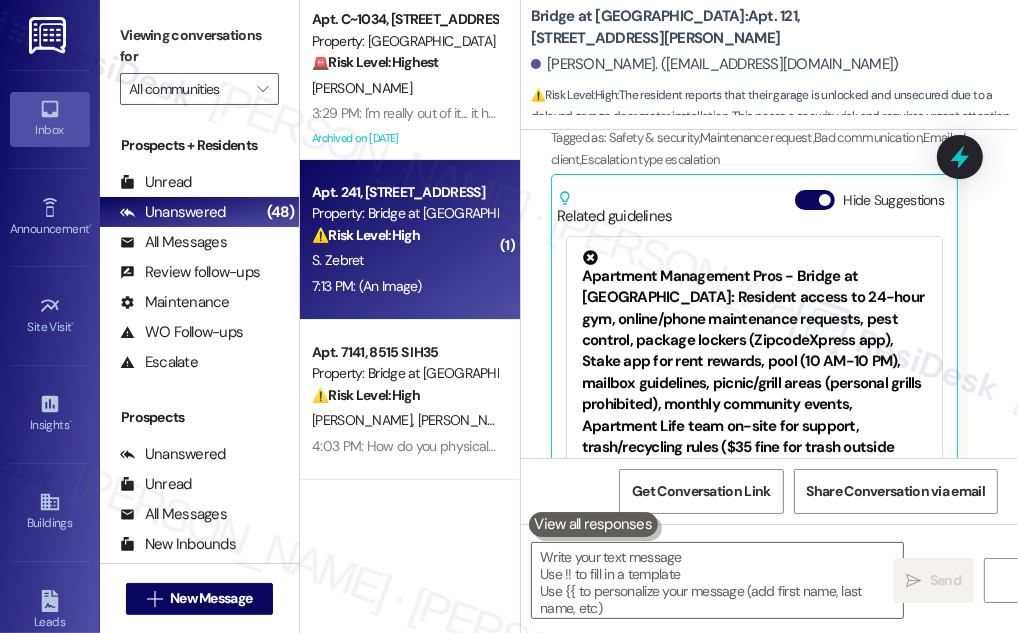 click on "S. Zebret" at bounding box center [404, 260] 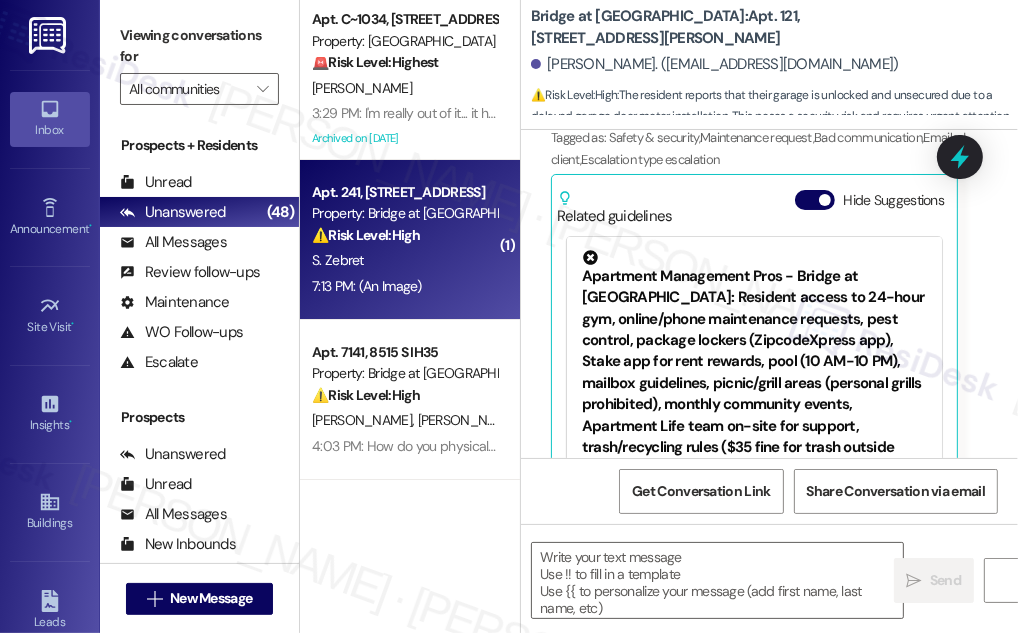 type on "Fetching suggested responses. Please feel free to read through the conversation in the meantime." 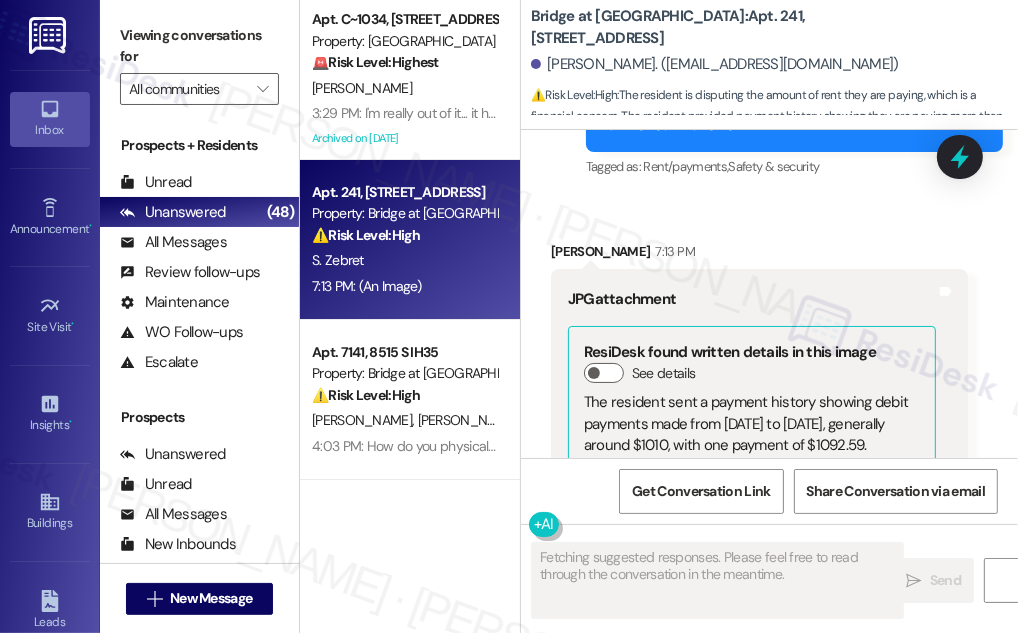 scroll, scrollTop: 3914, scrollLeft: 0, axis: vertical 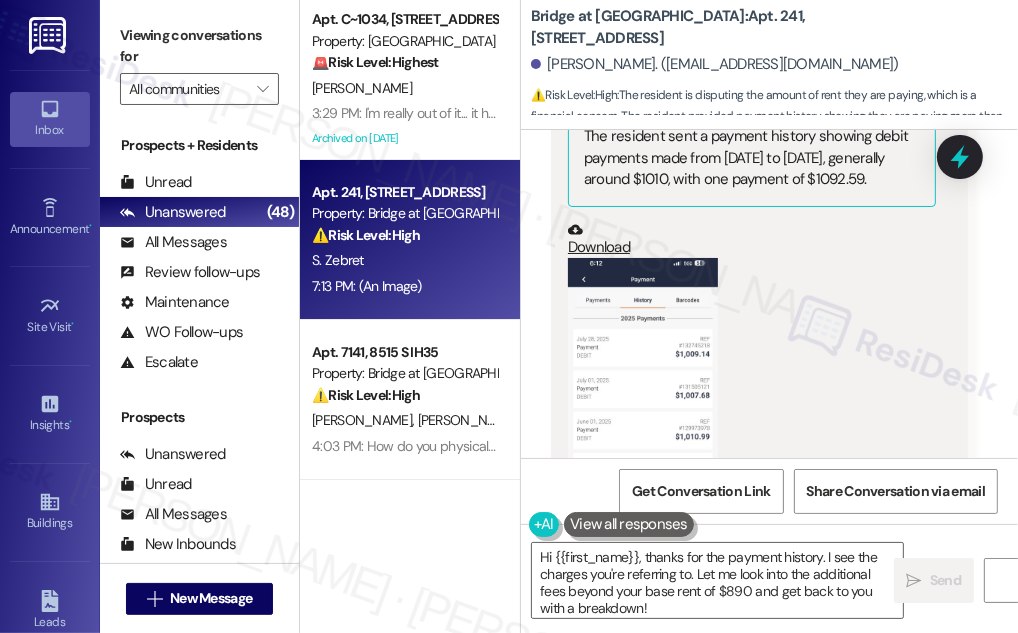 click at bounding box center [643, 398] 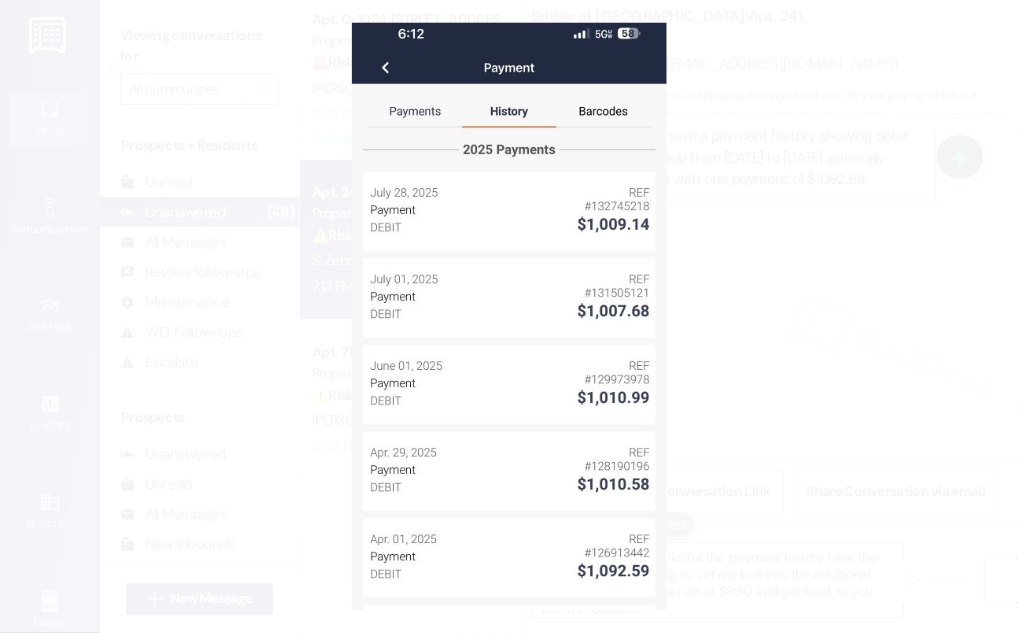 click at bounding box center [509, 316] 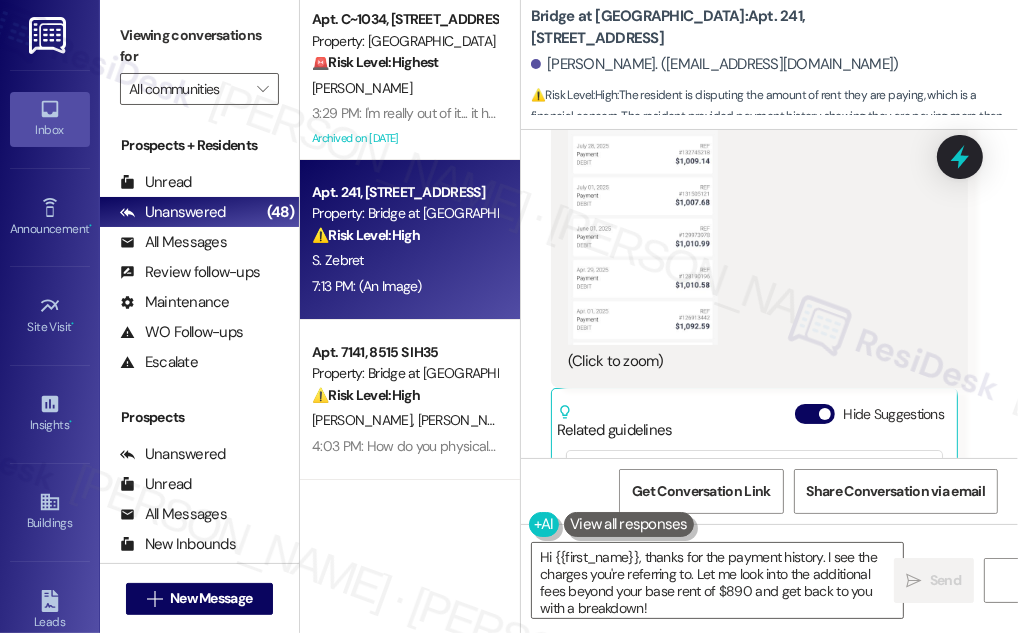 scroll, scrollTop: 3914, scrollLeft: 0, axis: vertical 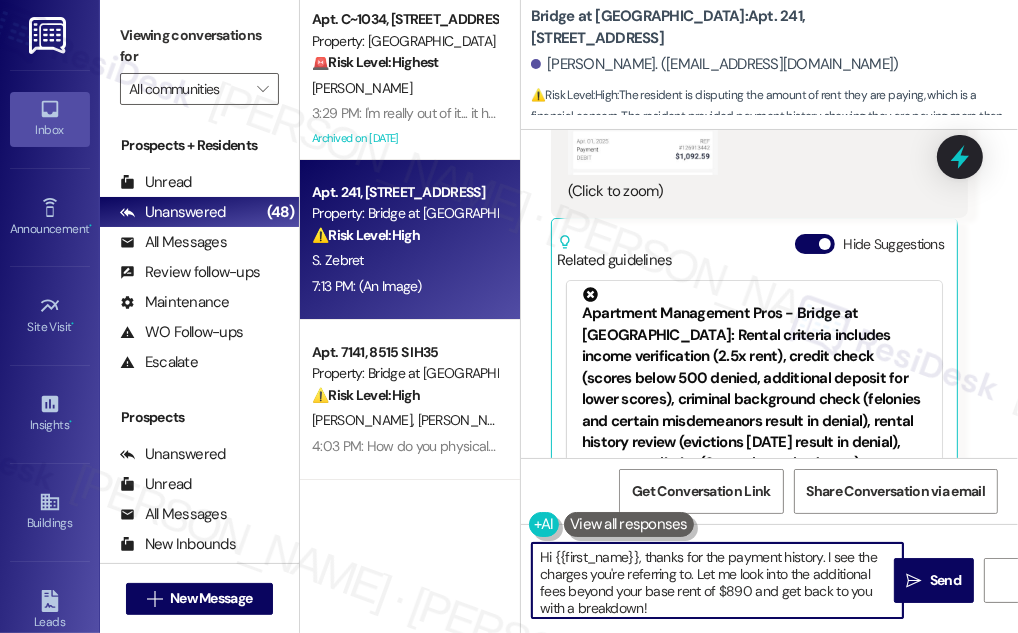 click on "Hi {{first_name}}, thanks for the payment history. I see the charges you're referring to. Let me look into the additional fees beyond your base rent of $890 and get back to you with a breakdown!" at bounding box center (717, 580) 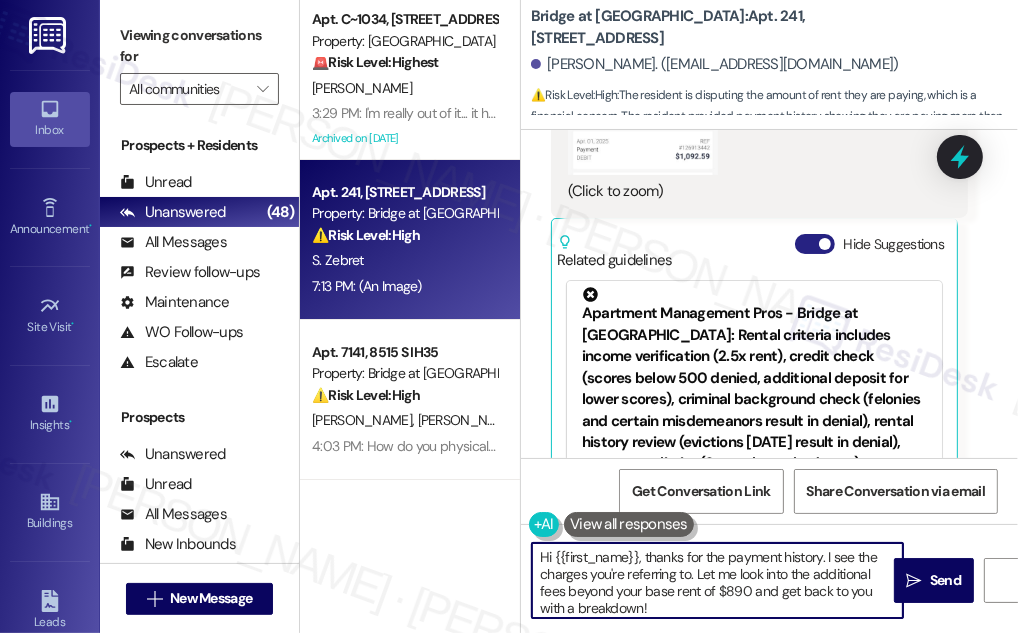 click at bounding box center (825, 244) 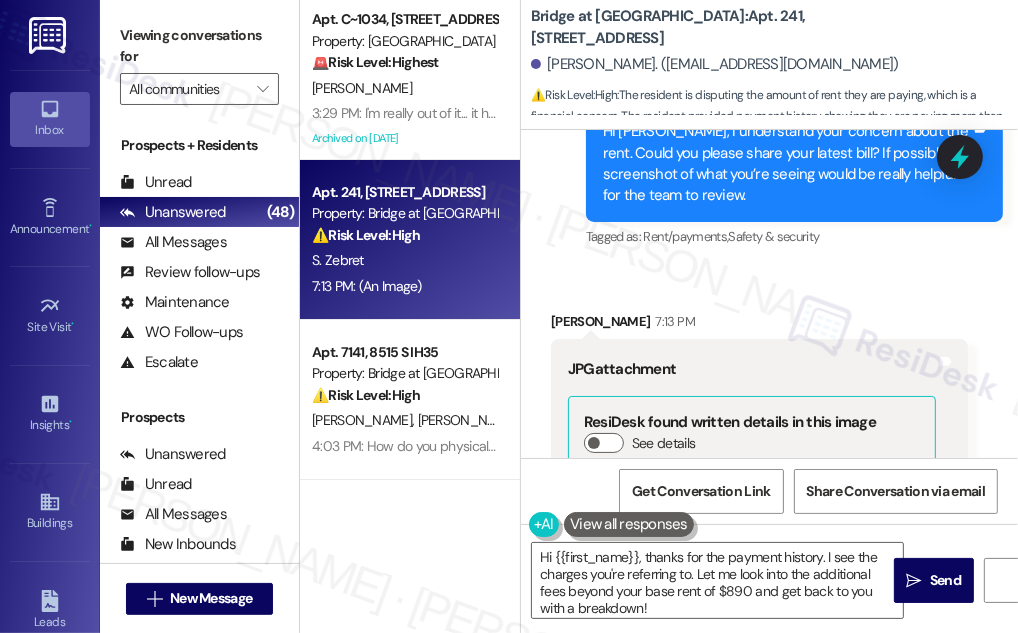 scroll, scrollTop: 3025, scrollLeft: 0, axis: vertical 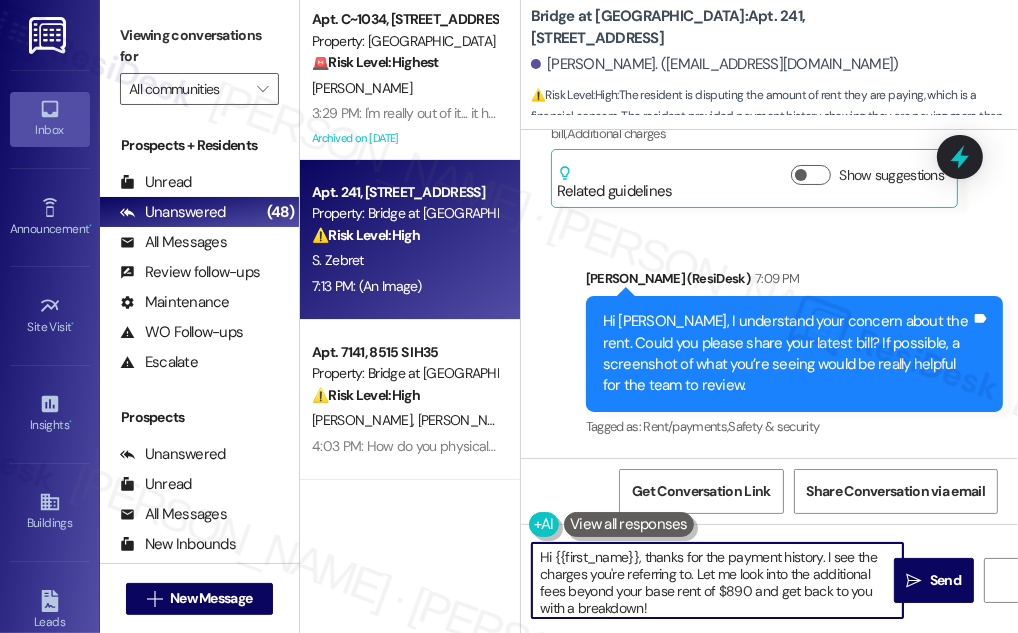 click on "Hi {{first_name}}, thanks for the payment history. I see the charges you're referring to. Let me look into the additional fees beyond your base rent of $890 and get back to you with a breakdown!" at bounding box center [717, 580] 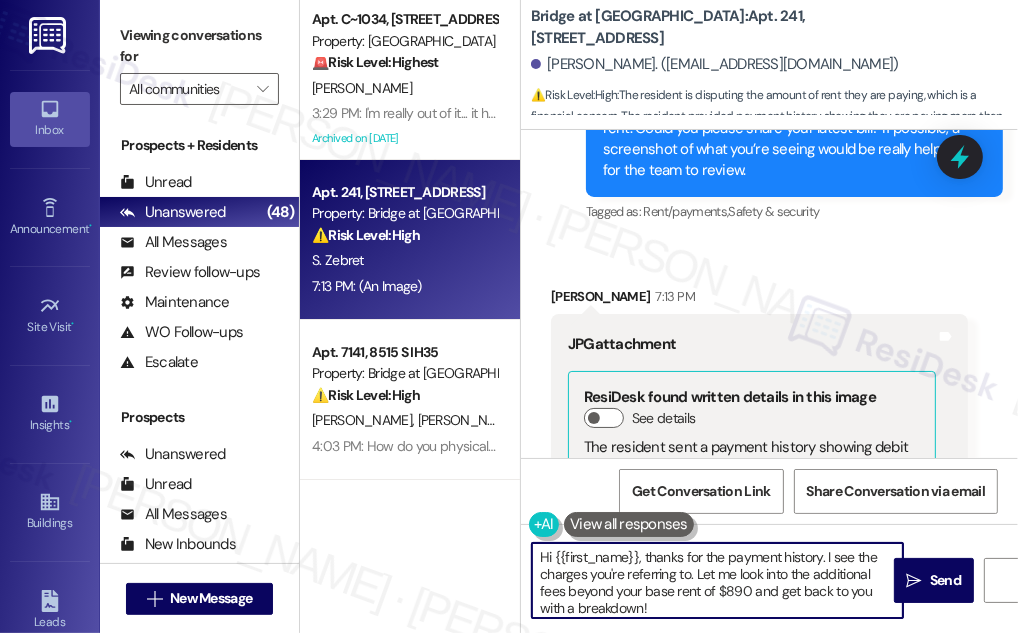 scroll, scrollTop: 3389, scrollLeft: 0, axis: vertical 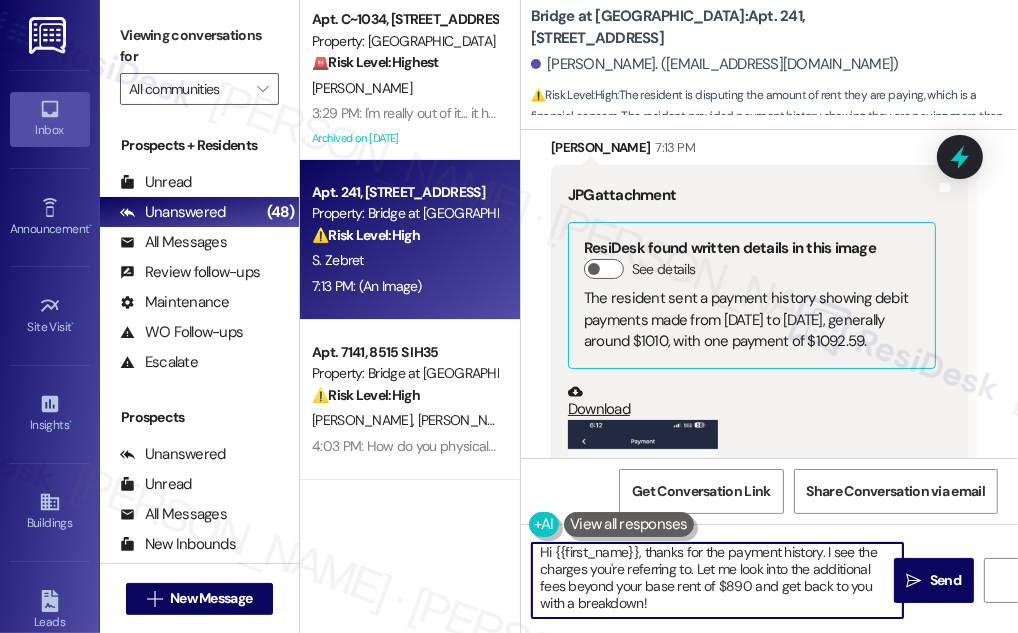 drag, startPoint x: 664, startPoint y: 606, endPoint x: 573, endPoint y: 606, distance: 91 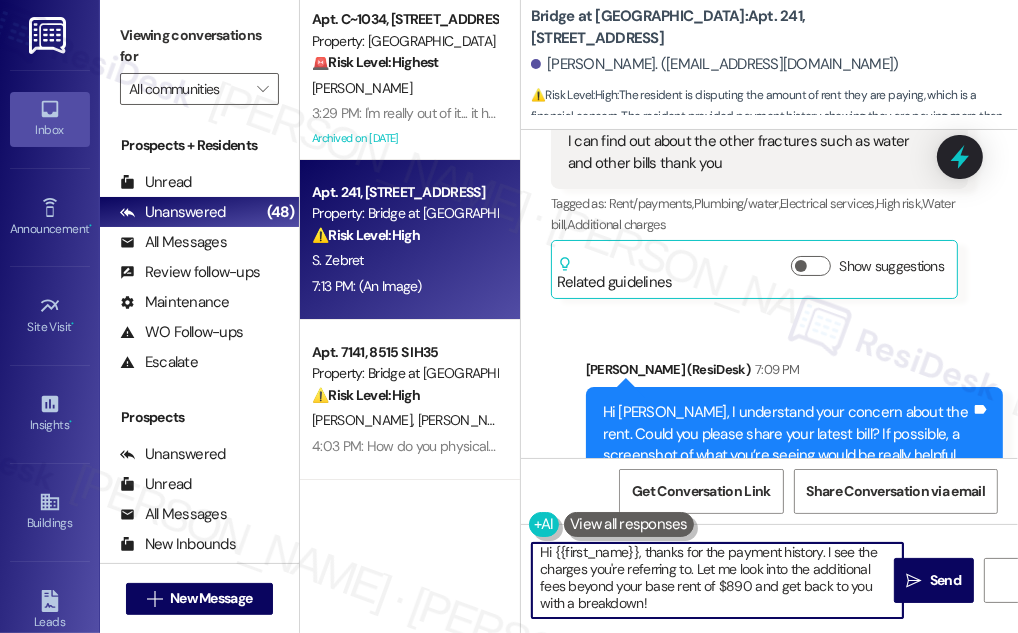 scroll, scrollTop: 2752, scrollLeft: 0, axis: vertical 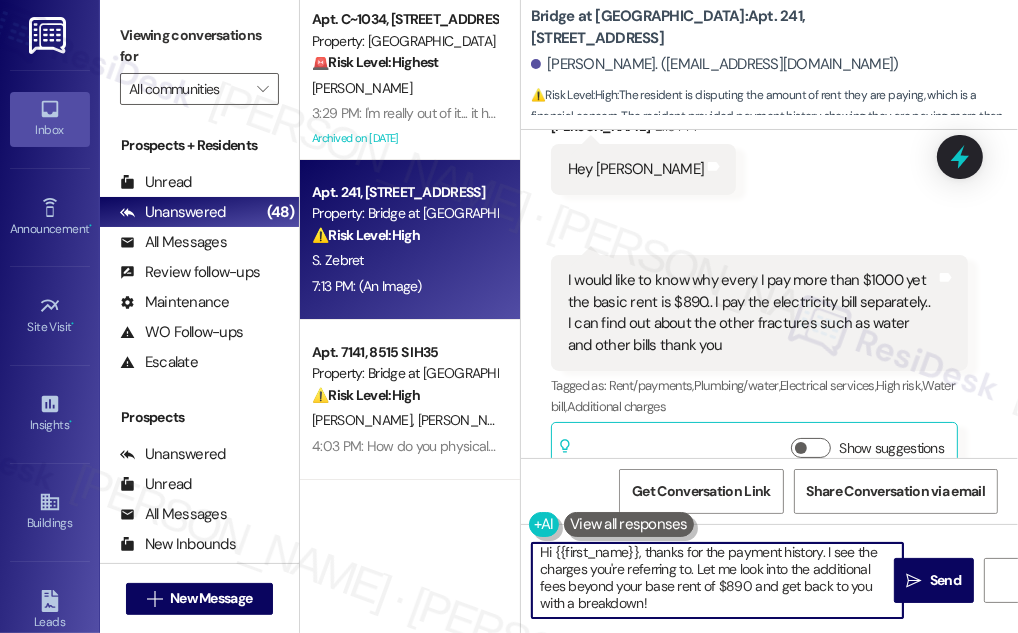 click on "I would like to know why every I pay more than $1000 yet the basic rent is $890.. I pay the electricity bill separately.. I can find out about the other fractures such as water and other bills thank you" at bounding box center (752, 313) 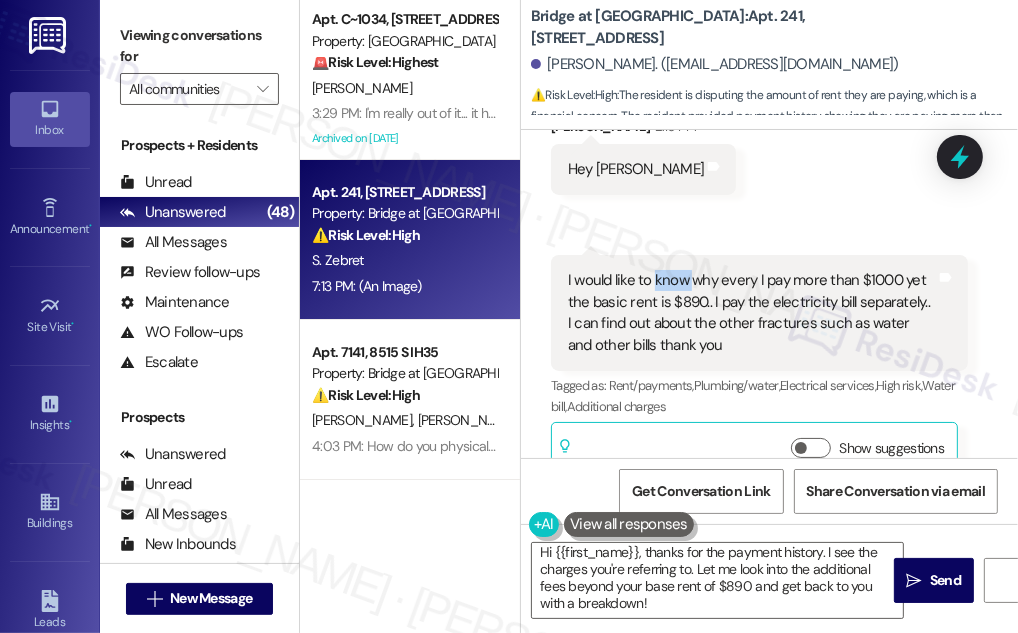 click on "I would like to know why every I pay more than $1000 yet the basic rent is $890.. I pay the electricity bill separately.. I can find out about the other fractures such as water and other bills thank you" at bounding box center (752, 313) 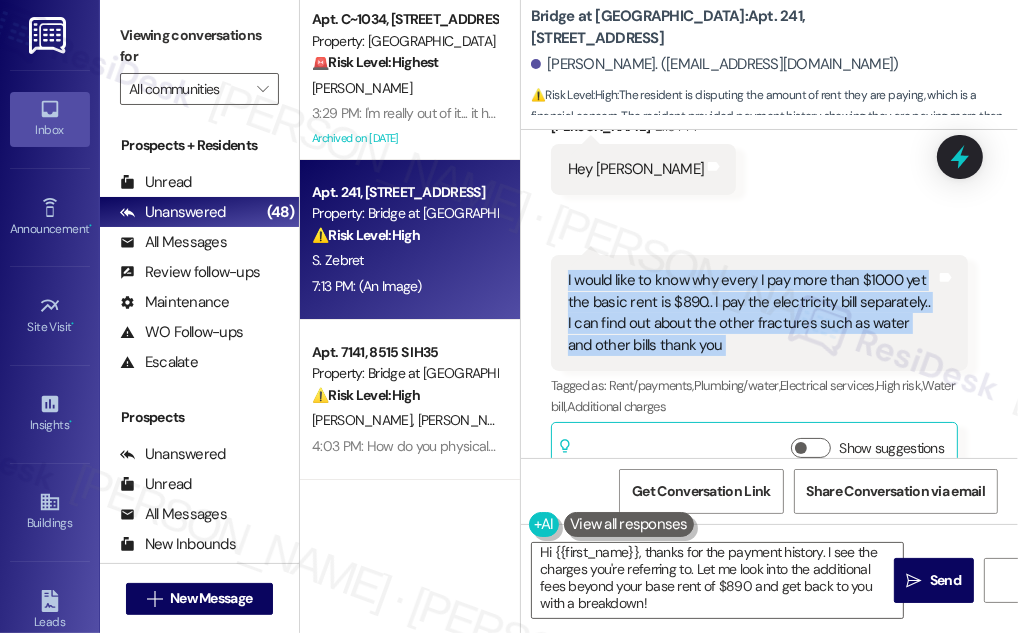 click on "I would like to know why every I pay more than $1000 yet the basic rent is $890.. I pay the electricity bill separately.. I can find out about the other fractures such as water and other bills thank you" at bounding box center (752, 313) 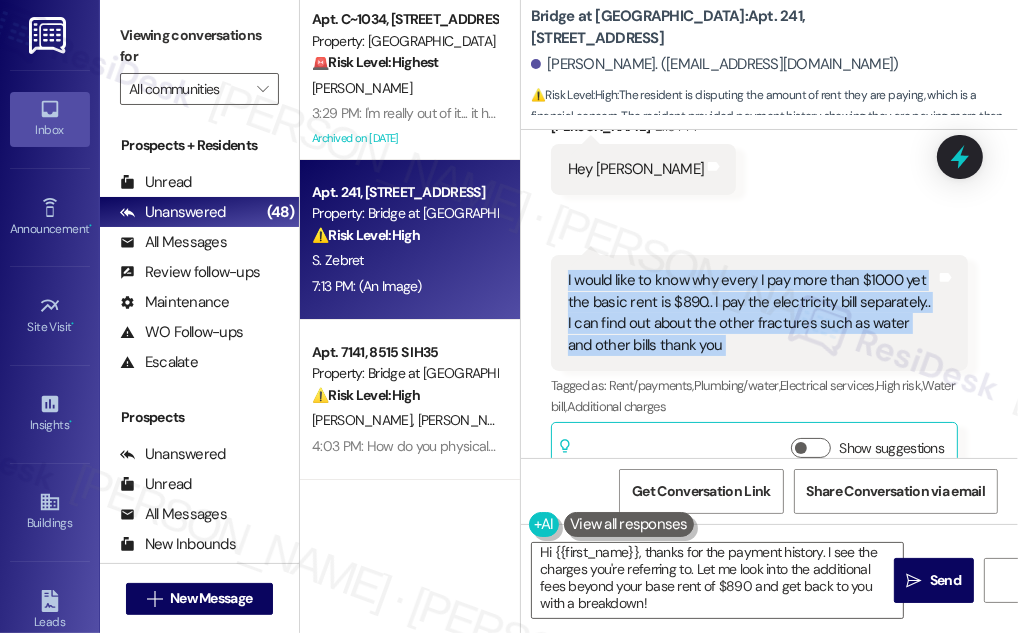click on "I would like to know why every I pay more than $1000 yet the basic rent is $890.. I pay the electricity bill separately.. I can find out about the other fractures such as water and other bills thank you" at bounding box center [752, 313] 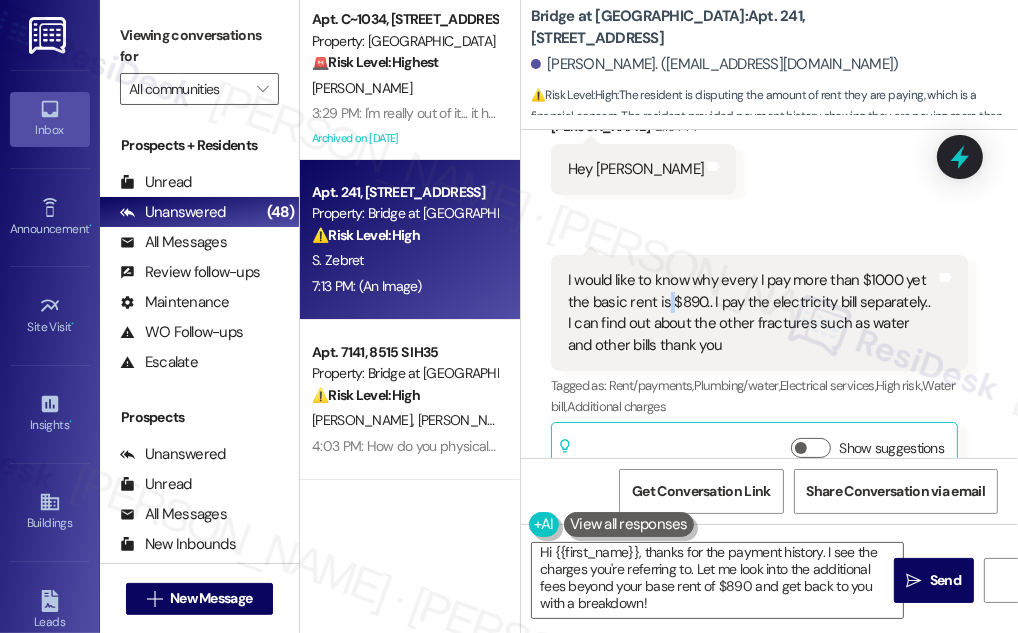 click on "I would like to know why every I pay more than $1000 yet the basic rent is $890.. I pay the electricity bill separately.. I can find out about the other fractures such as water and other bills thank you" at bounding box center (752, 313) 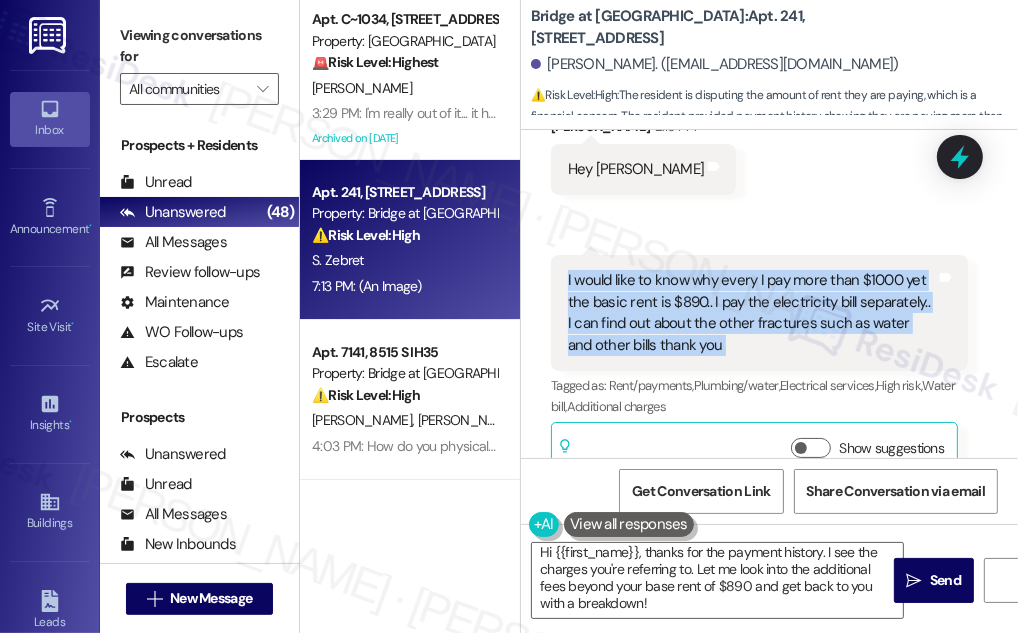 click on "I would like to know why every I pay more than $1000 yet the basic rent is $890.. I pay the electricity bill separately.. I can find out about the other fractures such as water and other bills thank you" at bounding box center [752, 313] 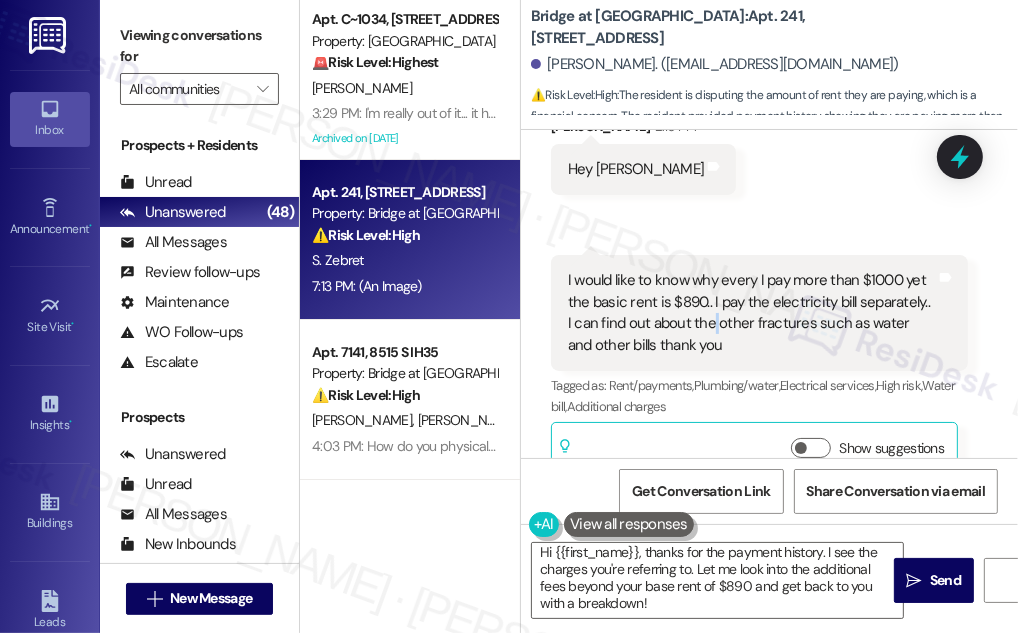 click on "I would like to know why every I pay more than $1000 yet the basic rent is $890.. I pay the electricity bill separately.. I can find out about the other fractures such as water and other bills thank you" at bounding box center (752, 313) 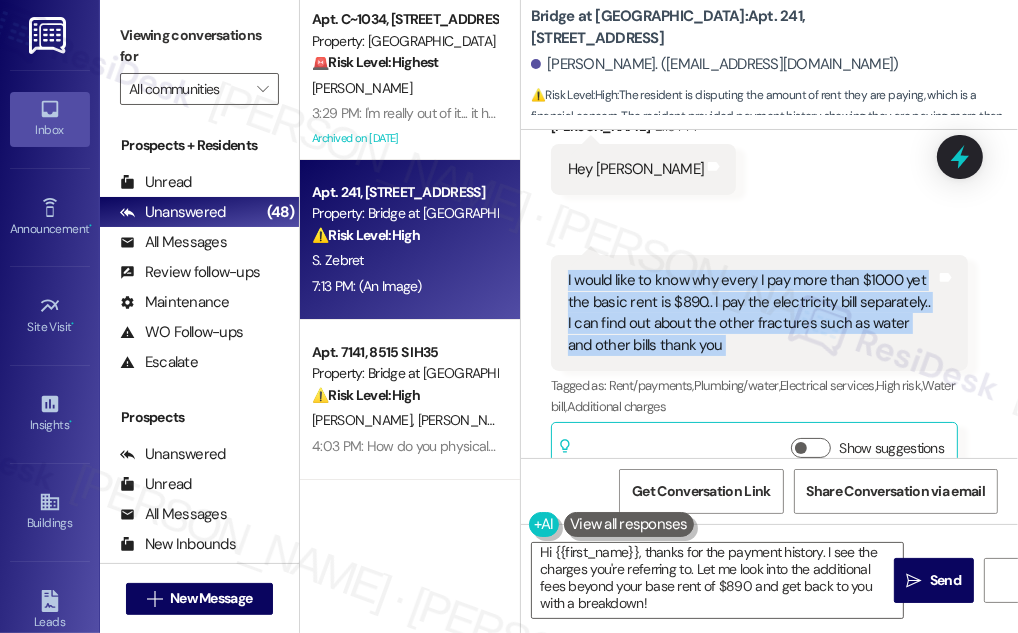 click on "I would like to know why every I pay more than $1000 yet the basic rent is $890.. I pay the electricity bill separately.. I can find out about the other fractures such as water and other bills thank you" at bounding box center (752, 313) 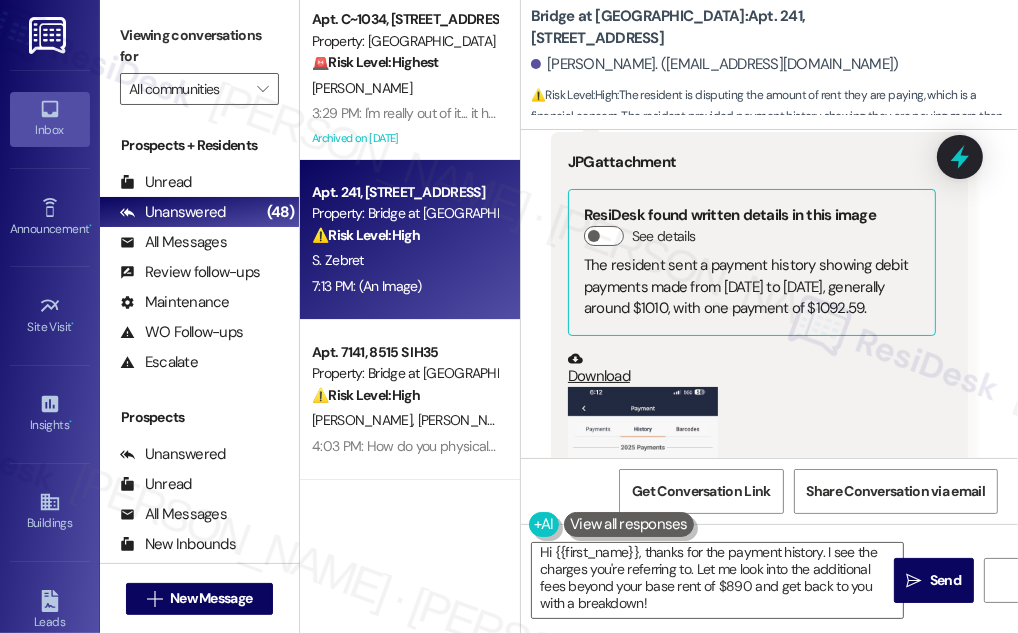 scroll, scrollTop: 3661, scrollLeft: 0, axis: vertical 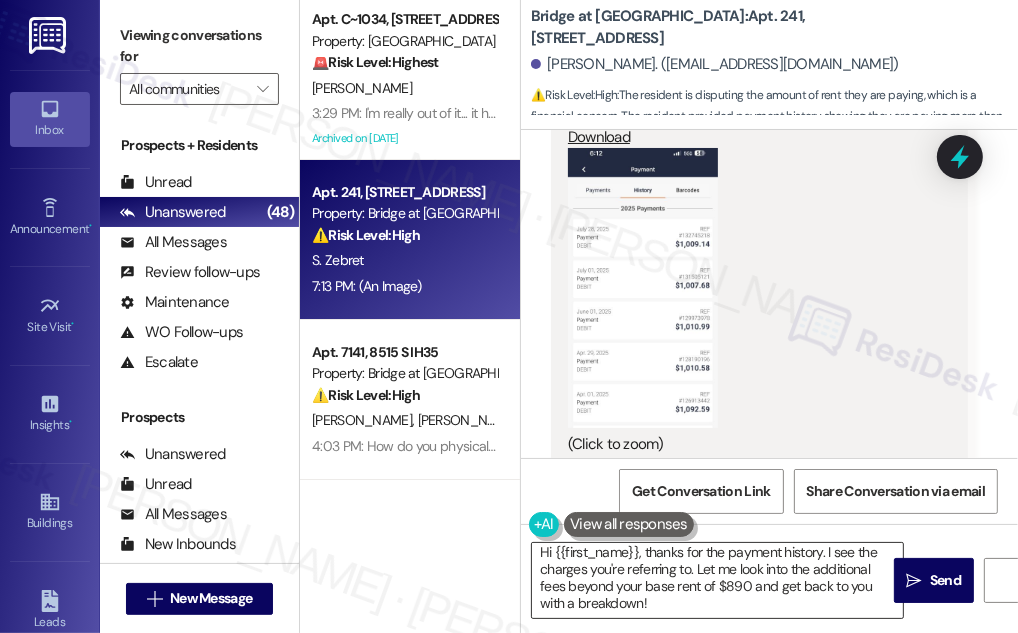click on "Hi {{first_name}}, thanks for the payment history. I see the charges you're referring to. Let me look into the additional fees beyond your base rent of $890 and get back to you with a breakdown!" at bounding box center (717, 580) 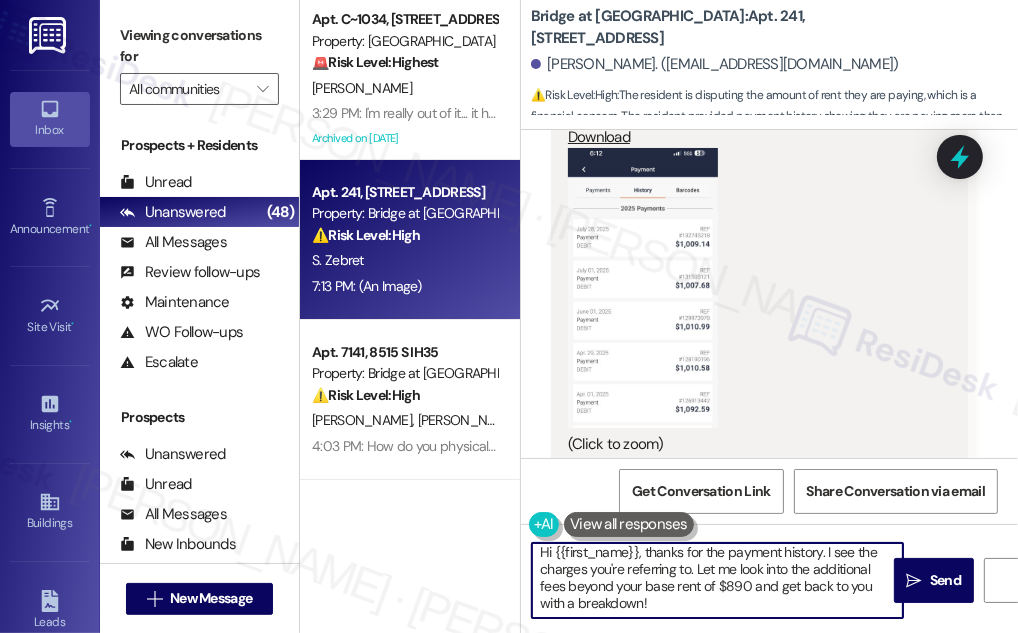 scroll, scrollTop: 0, scrollLeft: 0, axis: both 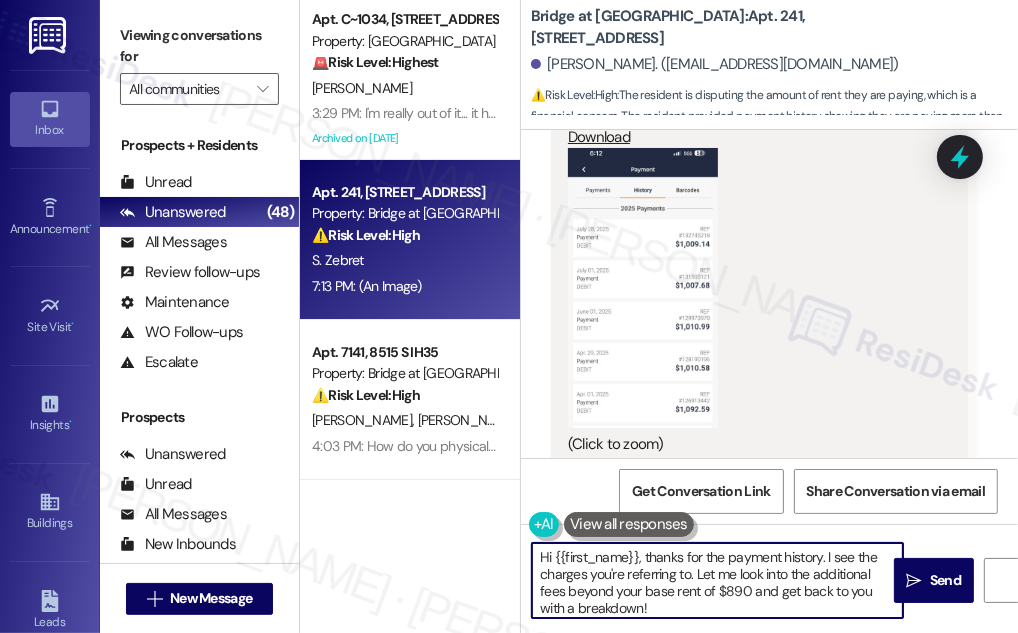 drag, startPoint x: 646, startPoint y: 549, endPoint x: 405, endPoint y: 544, distance: 241.05186 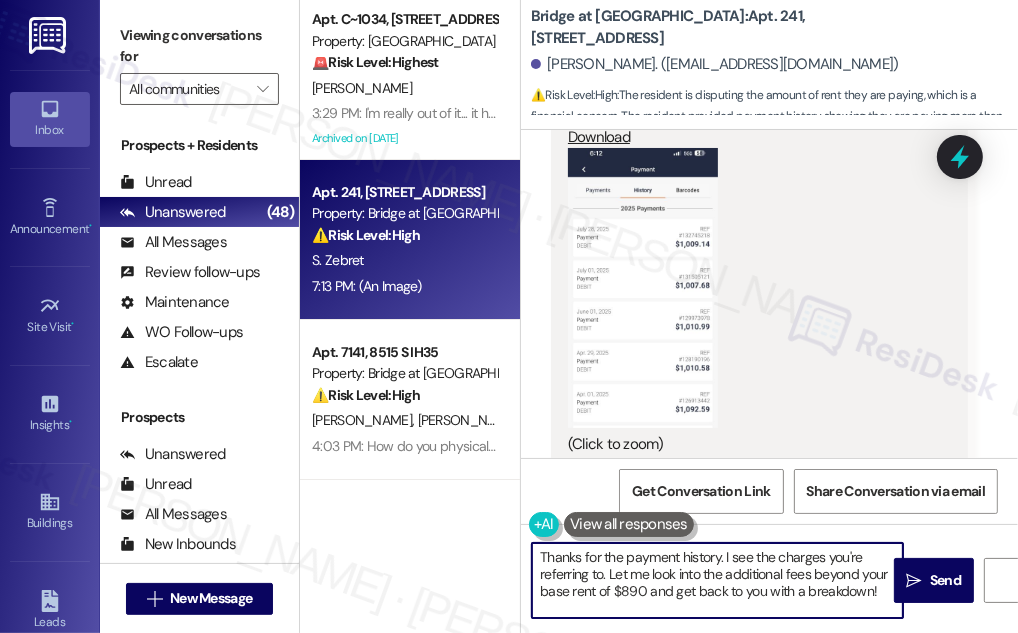 click on "Thanks for the payment history. I see the charges you're referring to. Let me look into the additional fees beyond your base rent of $890 and get back to you with a breakdown!" at bounding box center [717, 580] 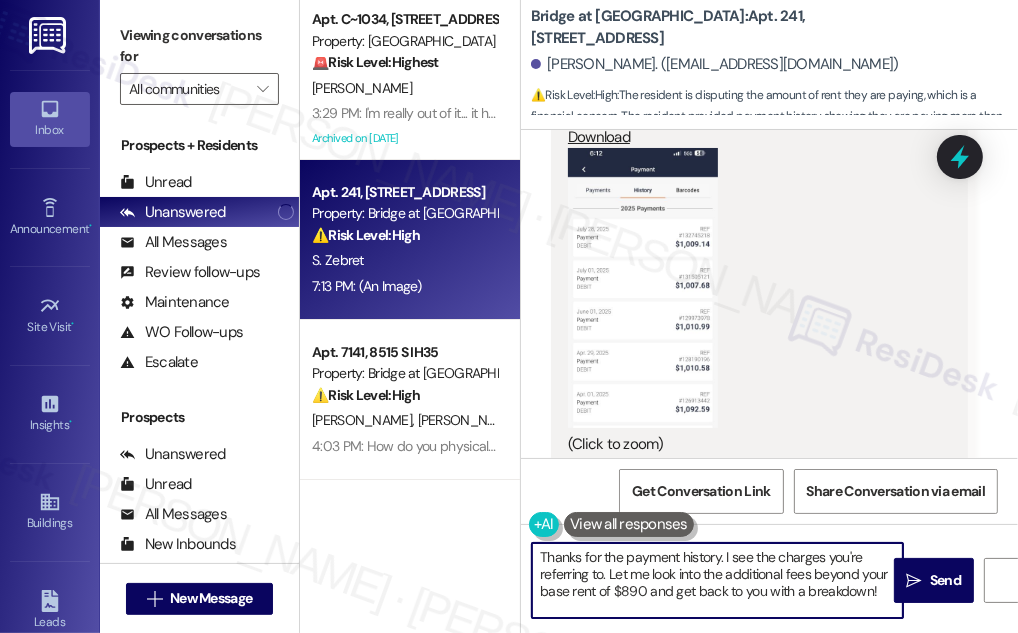 click on "Thanks for the payment history. I see the charges you're referring to. Let me look into the additional fees beyond your base rent of $890 and get back to you with a breakdown!" at bounding box center [717, 580] 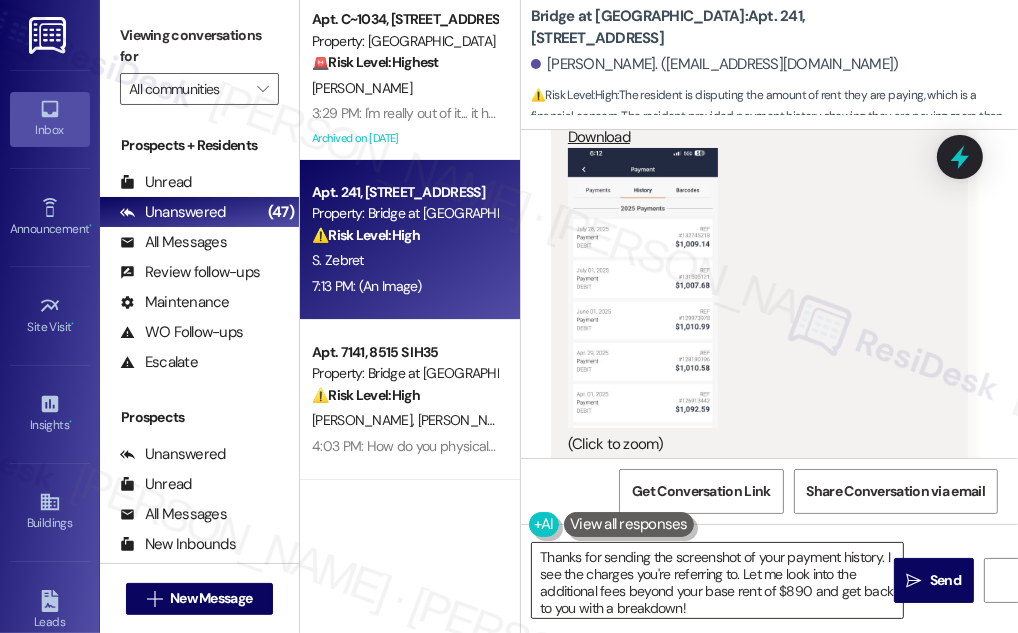 drag, startPoint x: 716, startPoint y: 619, endPoint x: 717, endPoint y: 604, distance: 15.033297 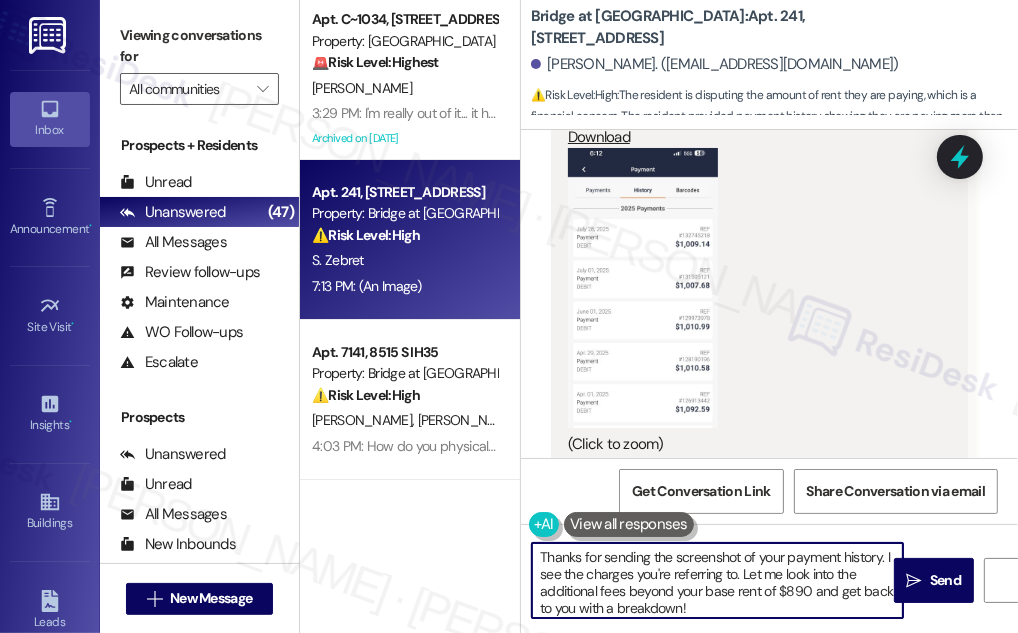 drag, startPoint x: 741, startPoint y: 574, endPoint x: 885, endPoint y: 552, distance: 145.67087 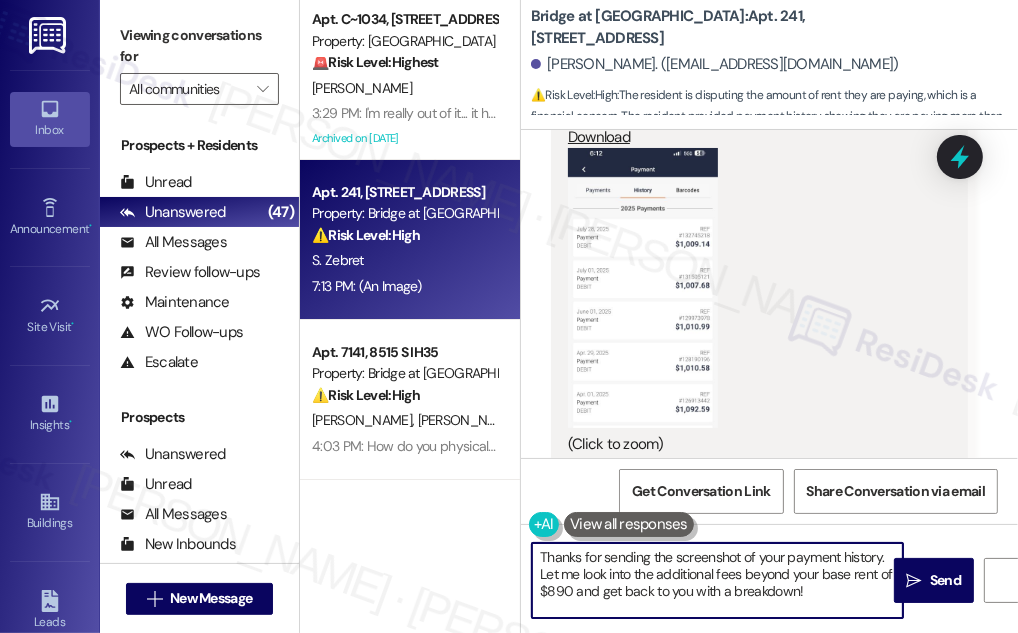 drag, startPoint x: 581, startPoint y: 574, endPoint x: 743, endPoint y: 579, distance: 162.07715 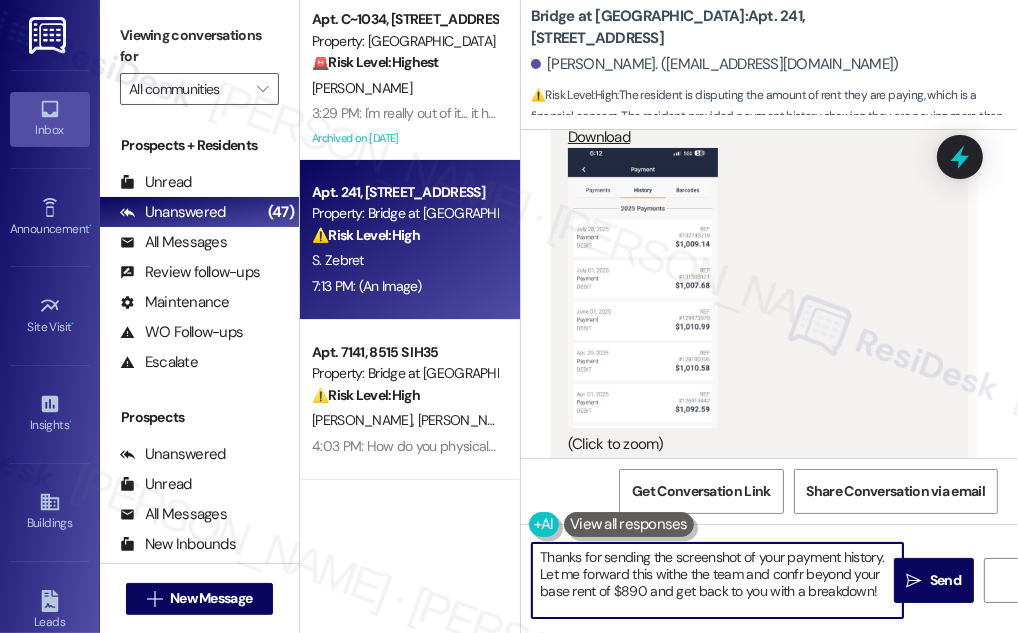 drag, startPoint x: 677, startPoint y: 573, endPoint x: 644, endPoint y: 547, distance: 42.0119 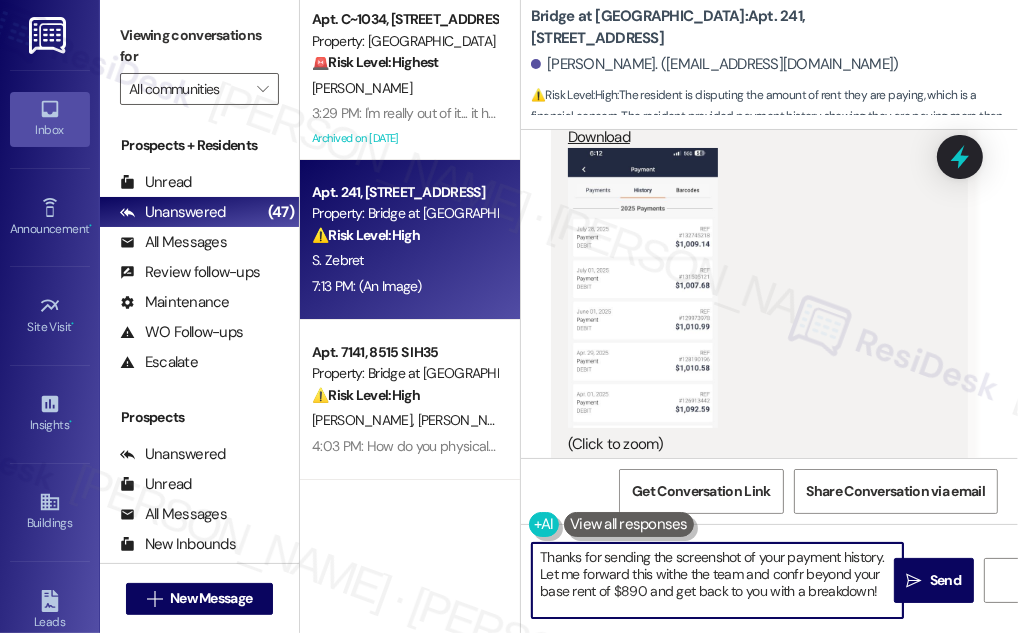 drag, startPoint x: 694, startPoint y: 572, endPoint x: 682, endPoint y: 571, distance: 12.0415945 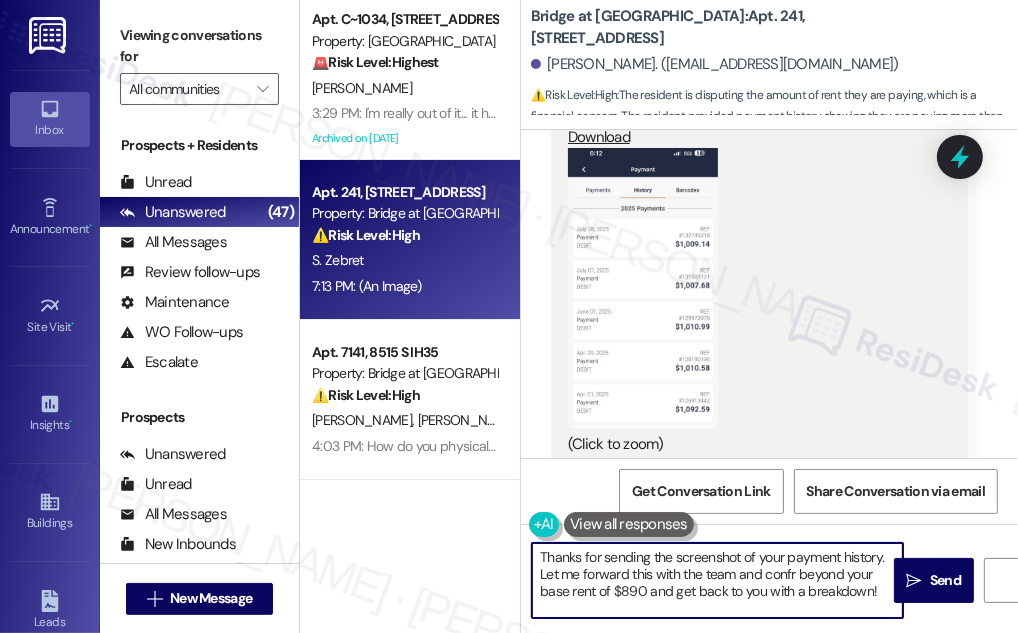 click on "Thanks for sending the screenshot of your payment history. Let me forward this with the team and confr beyond your base rent of $890 and get back to you with a breakdown!" at bounding box center [717, 580] 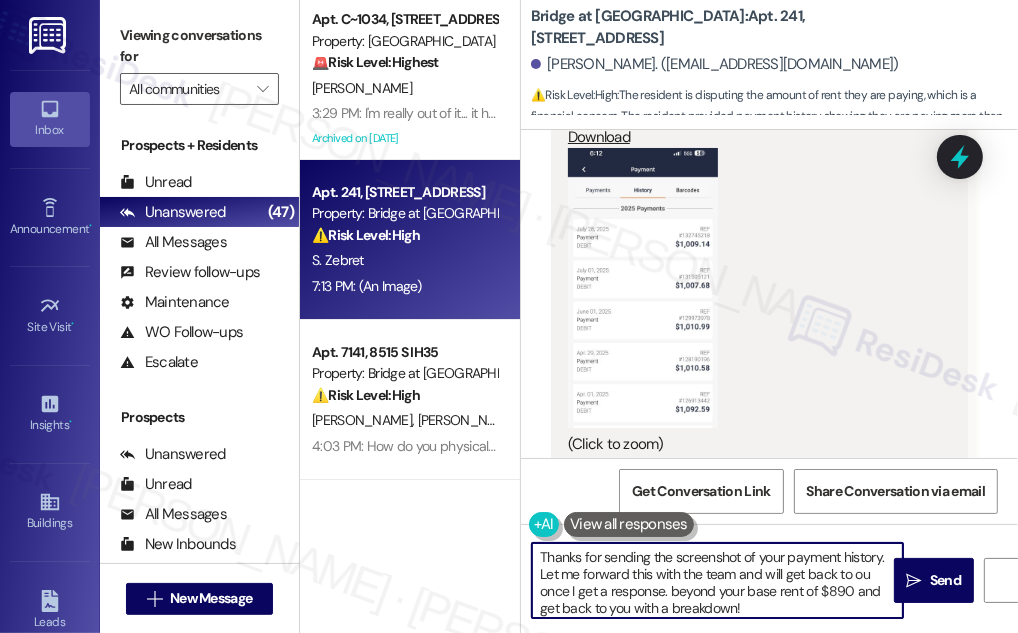 scroll, scrollTop: 5, scrollLeft: 0, axis: vertical 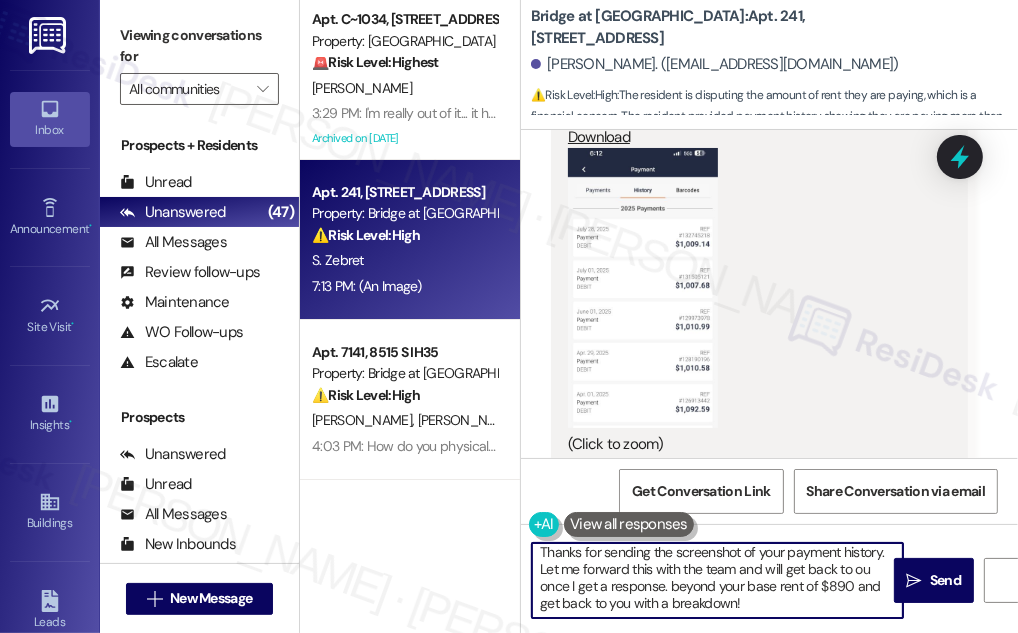 drag, startPoint x: 749, startPoint y: 607, endPoint x: 670, endPoint y: 590, distance: 80.80842 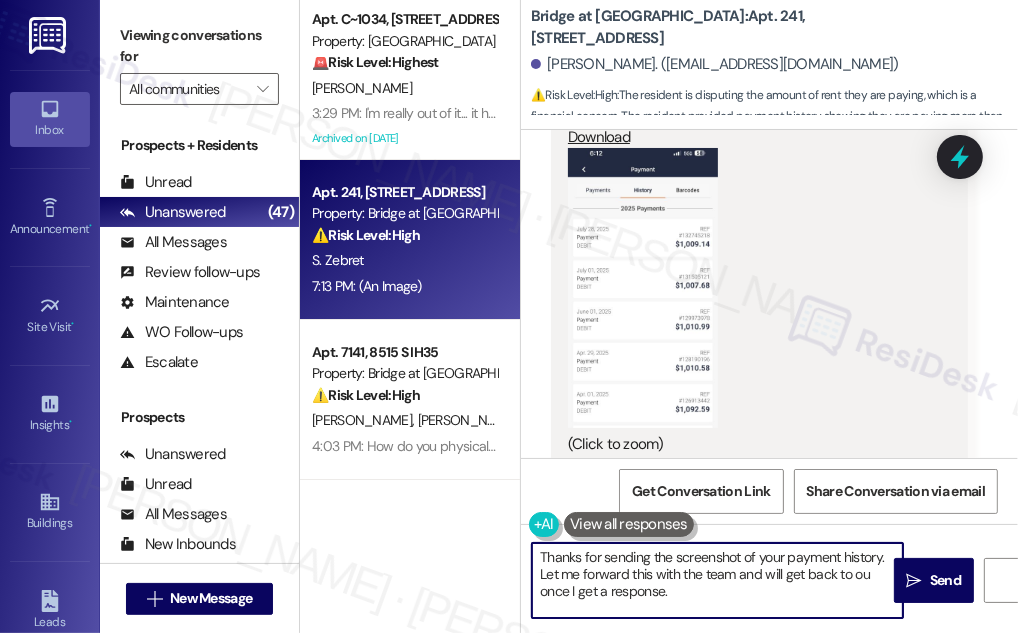 scroll, scrollTop: 0, scrollLeft: 0, axis: both 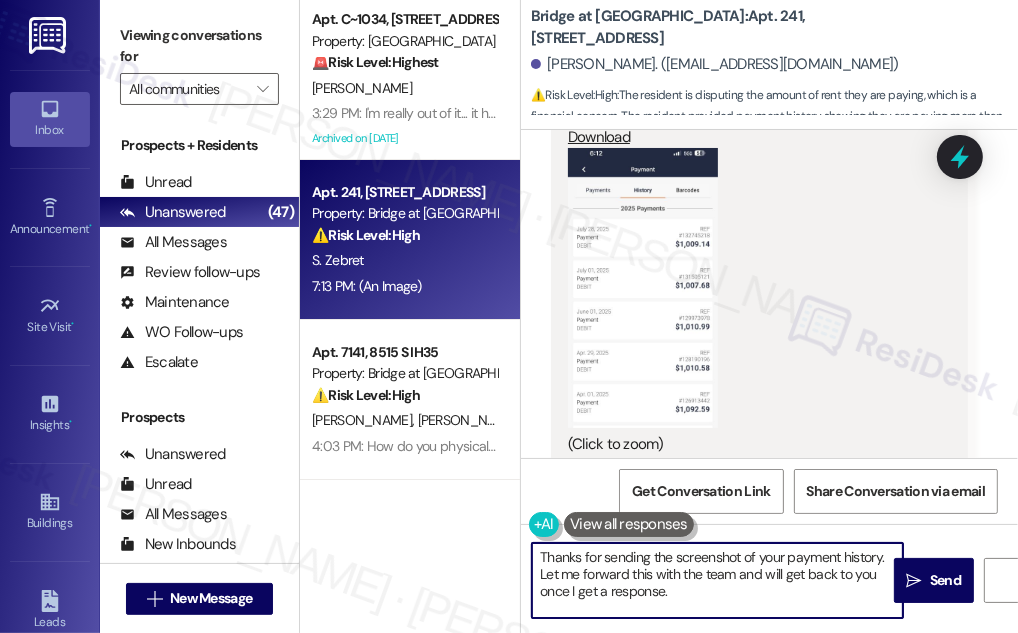 click on "Thanks for sending the screenshot of your payment history. Let me forward this with the team and will get back to you once I get a response." at bounding box center [717, 580] 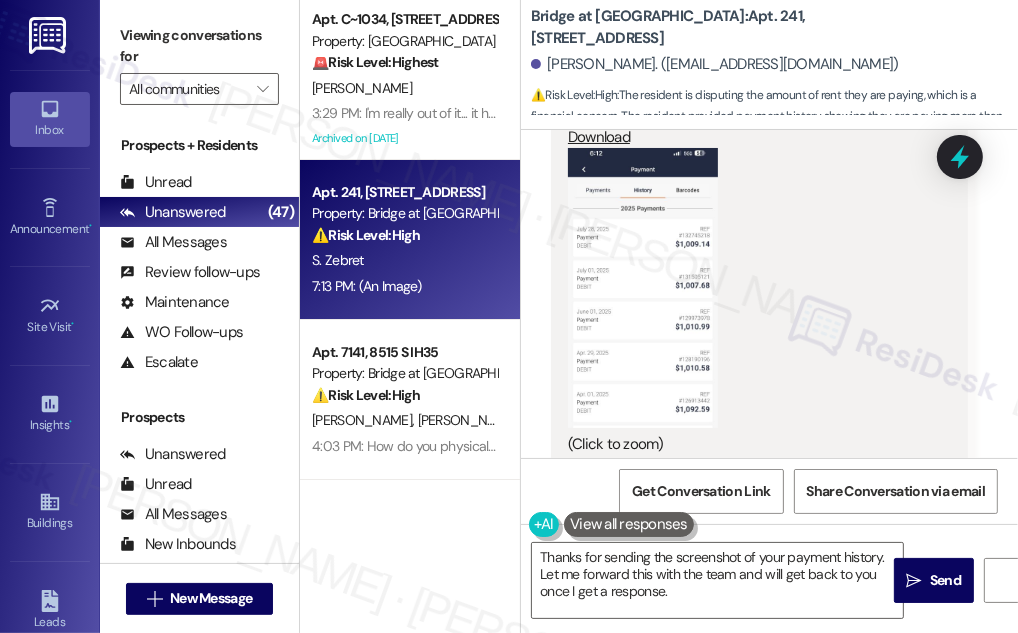 click on "Received via SMS [PERSON_NAME] 7:13 PM JPG  attachment ResiDesk found written details in this image   See details The resident sent a payment history showing debit payments made from [DATE] to [DATE], generally around $1010, with one payment of $1092.59.
Download   (Click to zoom) Tags and notes  Related guidelines Show suggestions" at bounding box center [769, 182] 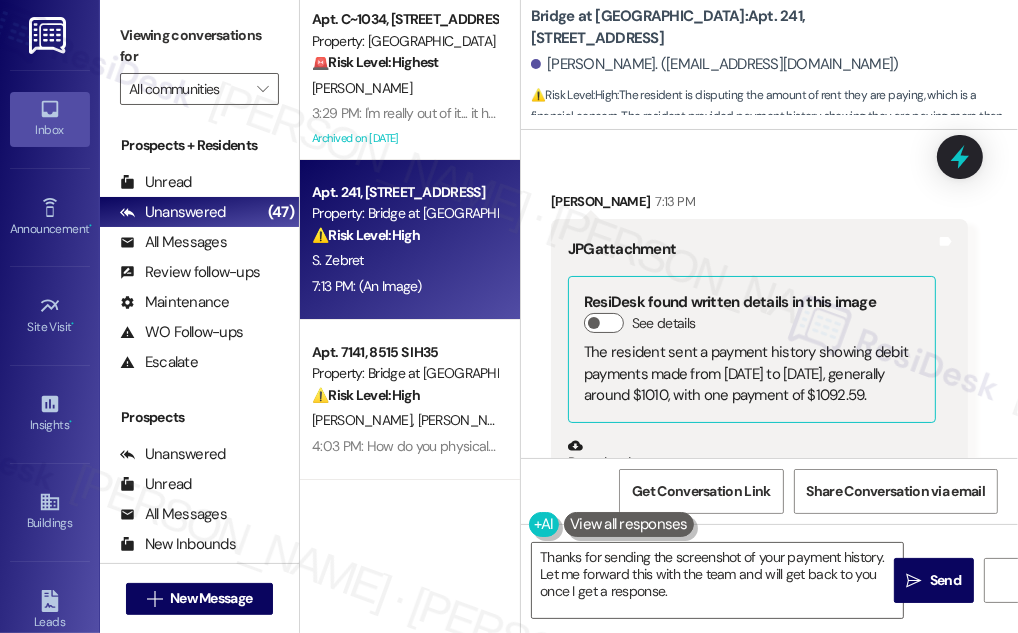 scroll, scrollTop: 3480, scrollLeft: 0, axis: vertical 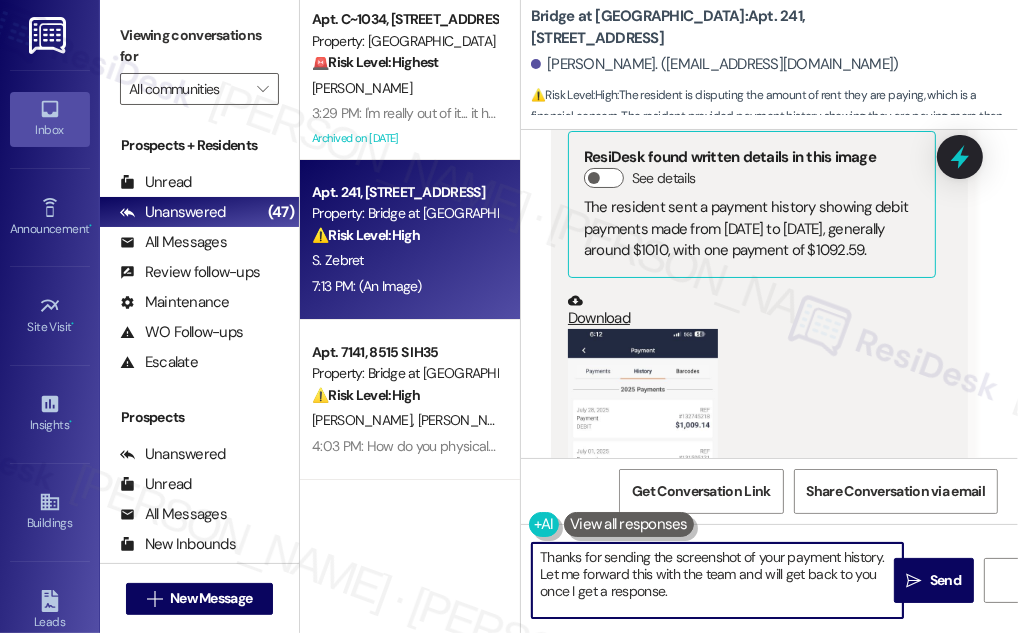 click on "Thanks for sending the screenshot of your payment history. Let me forward this with the team and will get back to you once I get a response." at bounding box center [717, 580] 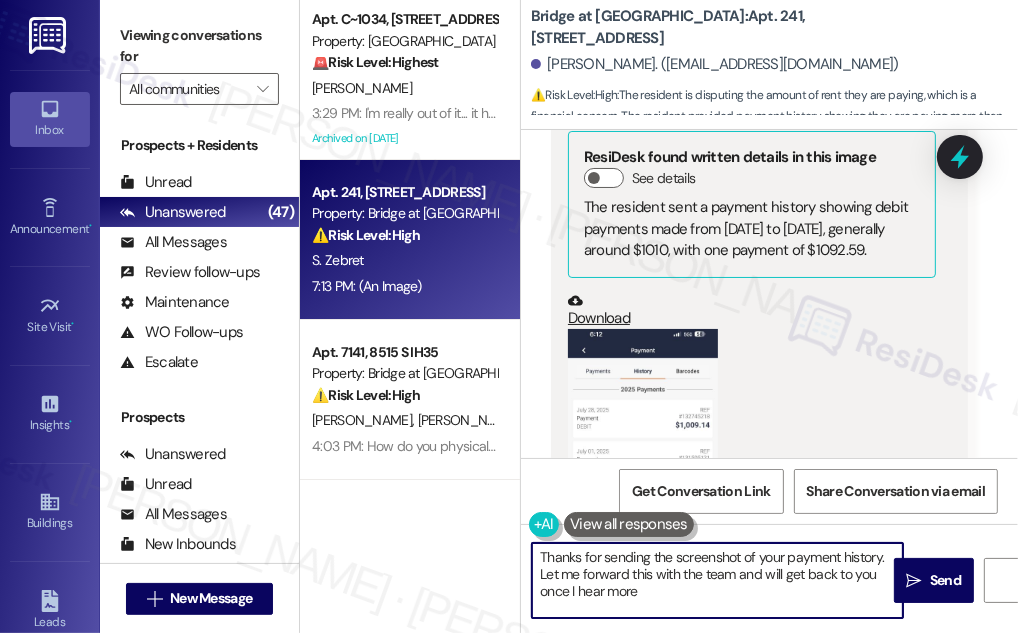 click on "Thanks for sending the screenshot of your payment history. Let me forward this with the team and will get back to you once I hear more" at bounding box center [717, 580] 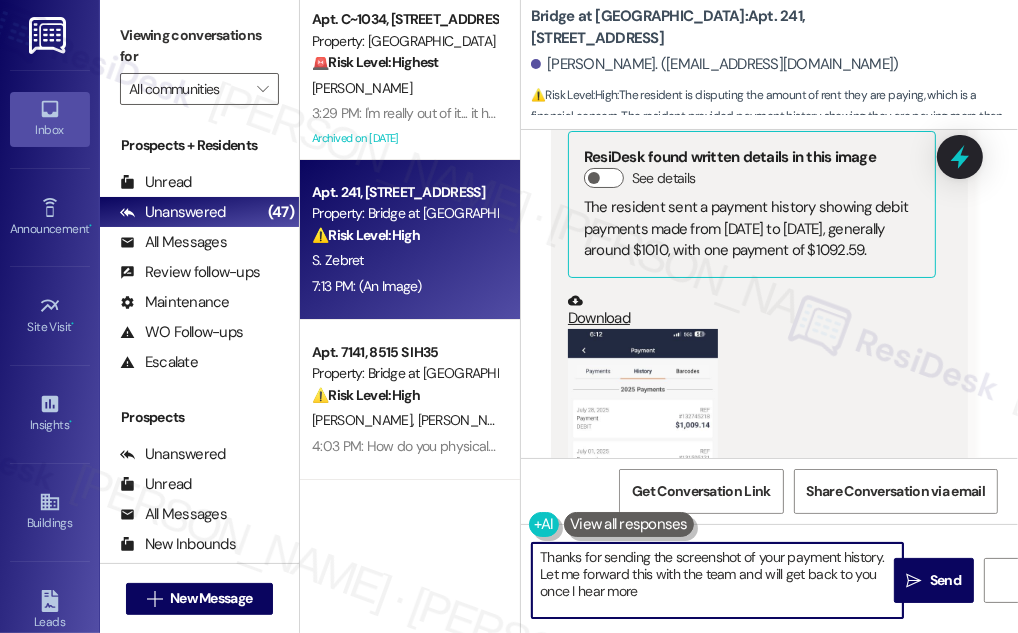 type on "Thanks for sending the screenshot of your payment history. Let me forward this with the team and will get back to you once I hear more." 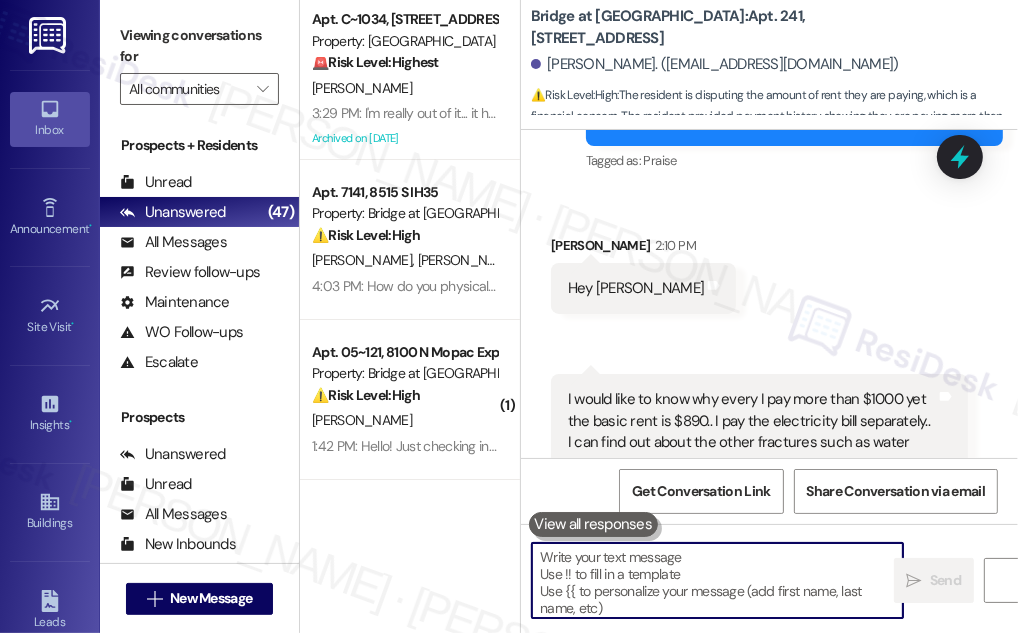 scroll, scrollTop: 2661, scrollLeft: 0, axis: vertical 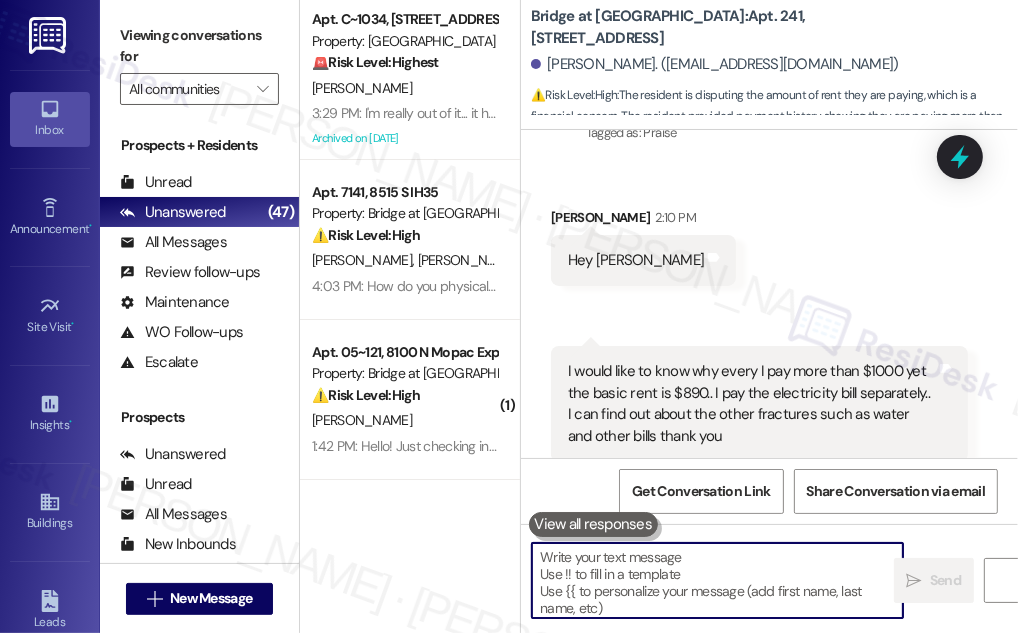 type 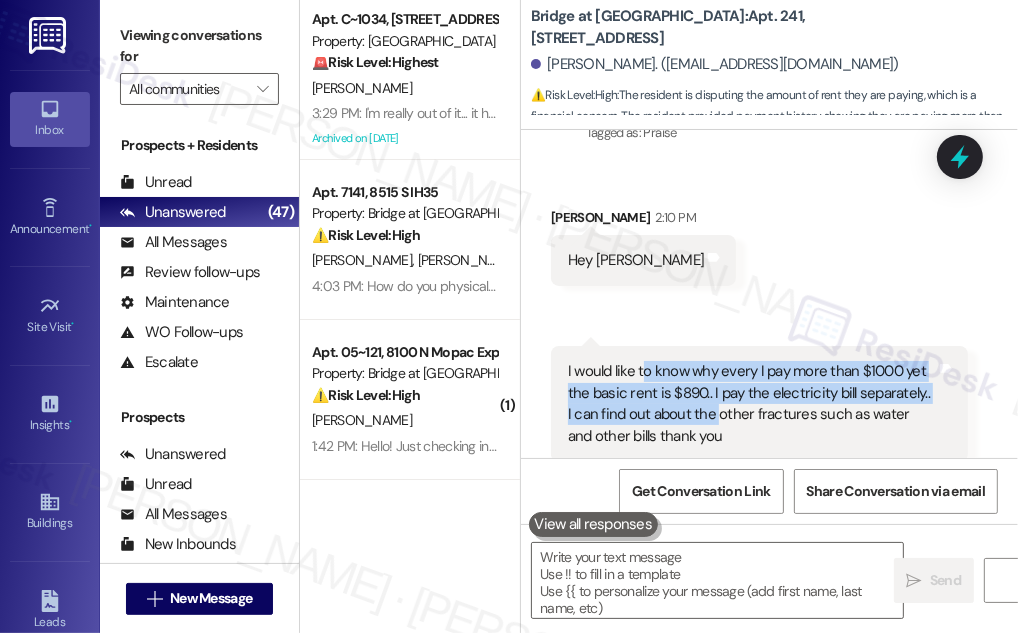 drag, startPoint x: 644, startPoint y: 271, endPoint x: 707, endPoint y: 332, distance: 87.69264 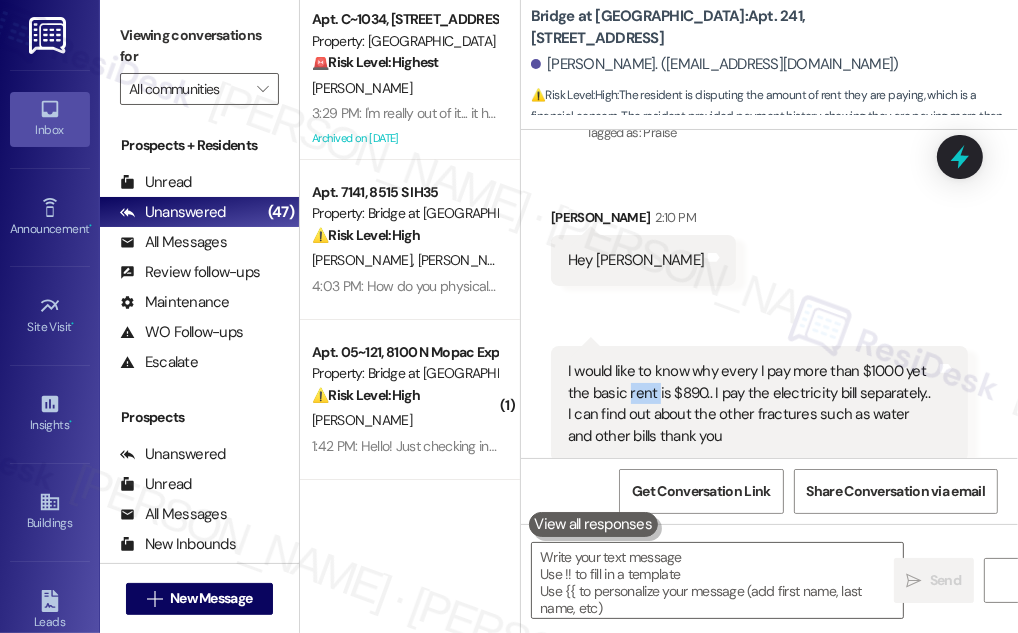 click on "I would like to know why every I pay more than $1000 yet the basic rent is $890.. I pay the electricity bill separately.. I can find out about the other fractures such as water and other bills thank you" at bounding box center (752, 404) 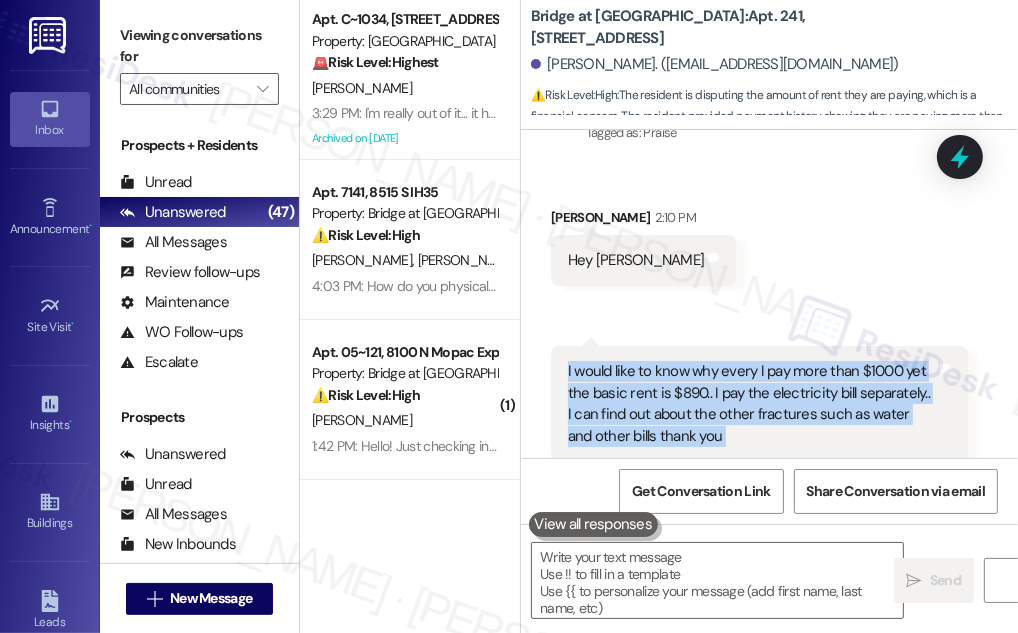 click on "I would like to know why every I pay more than $1000 yet the basic rent is $890.. I pay the electricity bill separately.. I can find out about the other fractures such as water and other bills thank you" at bounding box center (752, 404) 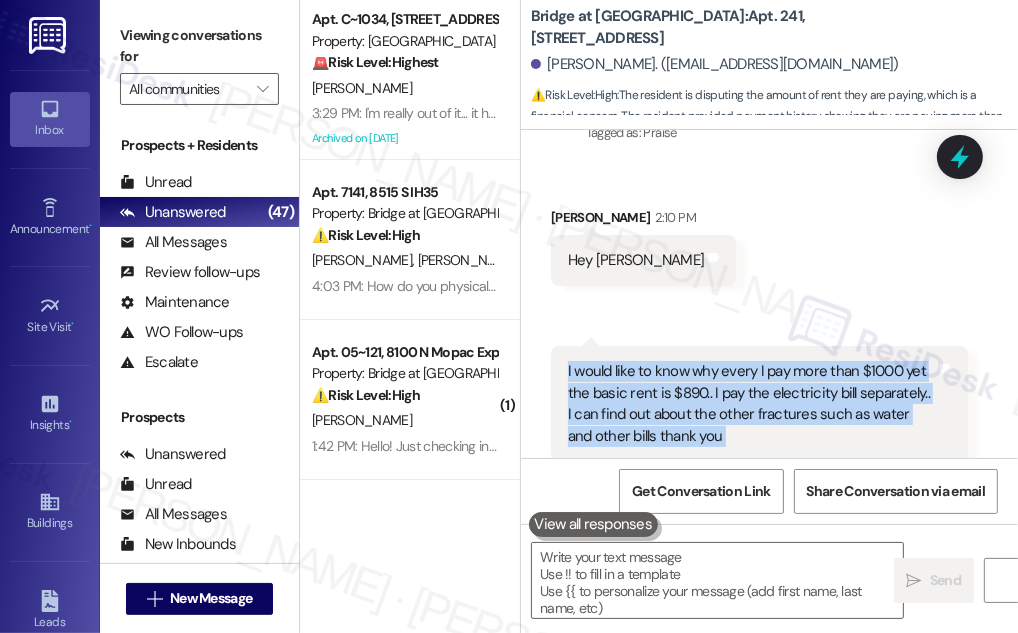 click on "Received via SMS [PERSON_NAME] 2:10 PM Hey [PERSON_NAME] and notes Received via SMS 2:15 PM [PERSON_NAME] 2:15 PM I would like to know why every I pay more than $1000 yet the basic rent is $890.. I pay the electricity bill separately.. I can find out about the other fractures such as water and other bills thank you Tags and notes Tagged as:   Rent/payments ,  Click to highlight conversations about Rent/payments Plumbing/water ,  Click to highlight conversations about Plumbing/water Electrical services ,  Click to highlight conversations about Electrical services High risk ,  Click to highlight conversations about High risk Water bill ,  Click to highlight conversations about Water bill Additional charges Click to highlight conversations about Additional charges  Related guidelines Show suggestions" at bounding box center [769, 374] 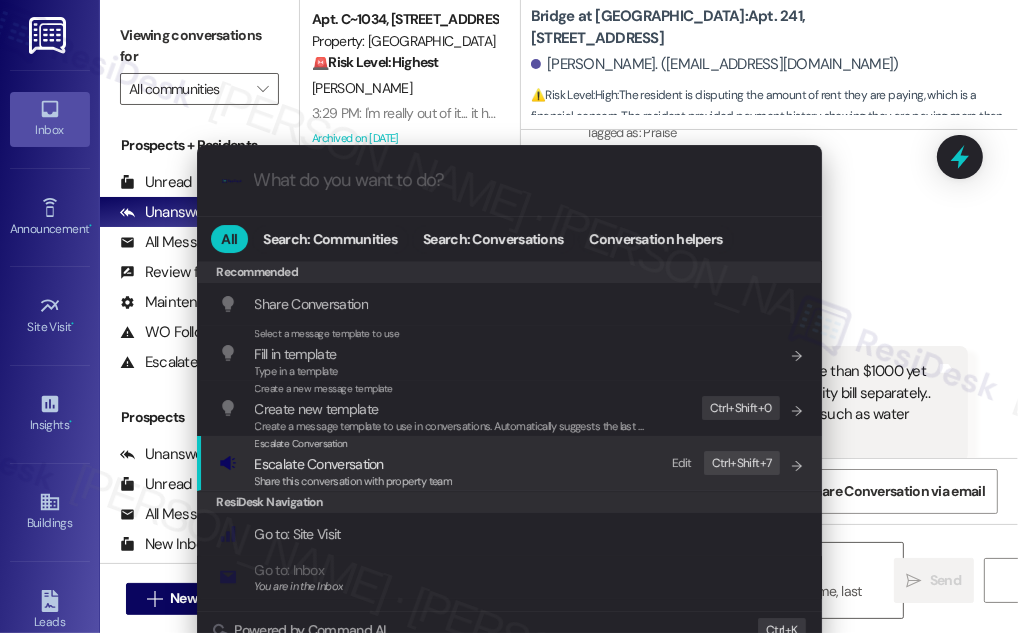 click on "Share this conversation with property team" at bounding box center [354, 482] 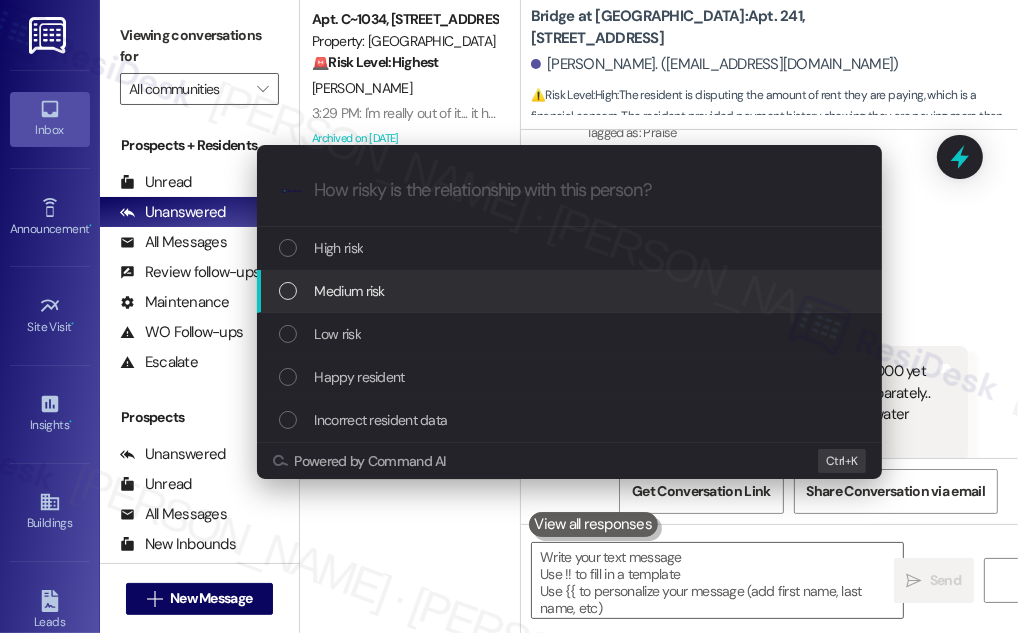 click on "Medium risk" at bounding box center (350, 291) 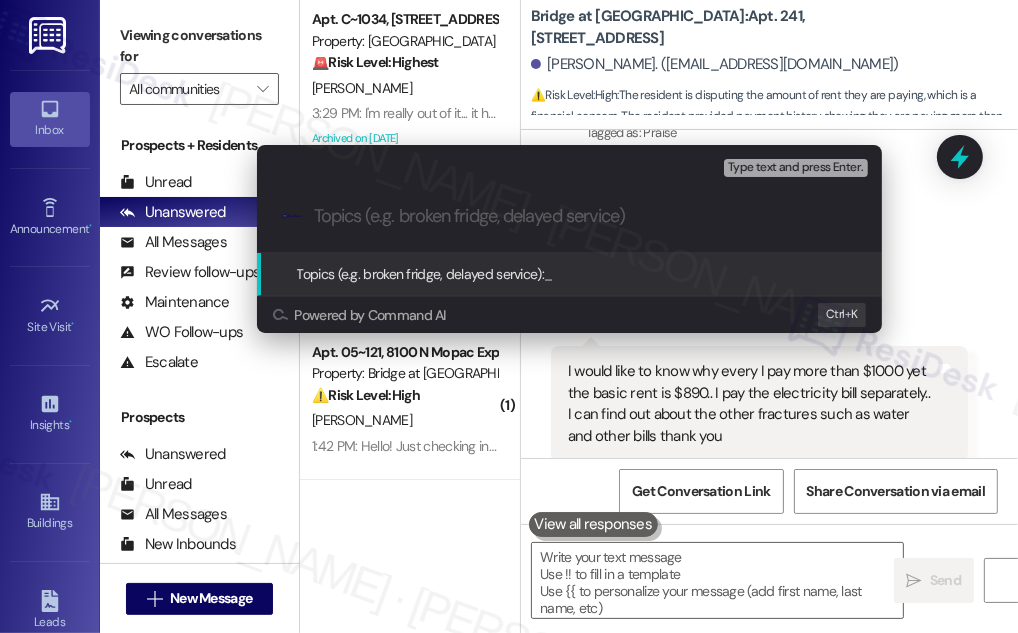 paste on "Clarification Request on Monthly Rent Charges" 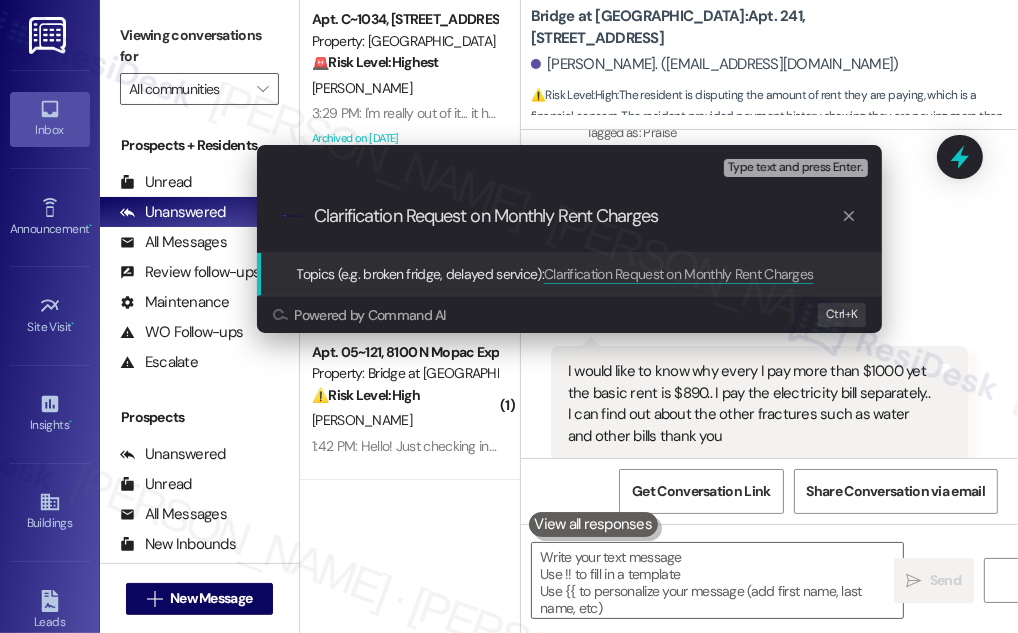 click on "Clarification Request on Monthly Rent Charges" at bounding box center (577, 216) 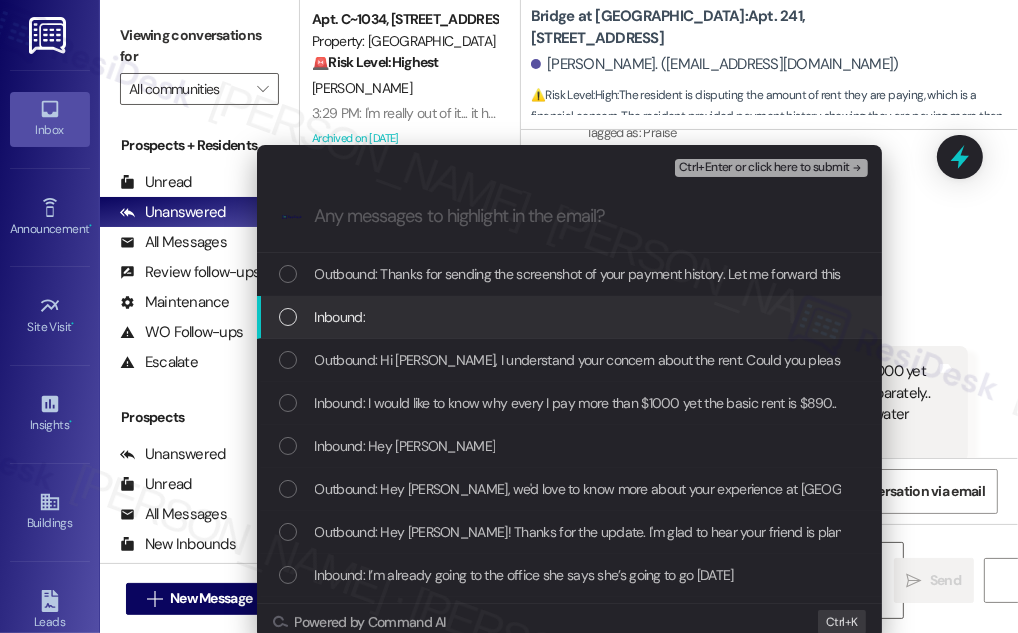 click on "Inbound:" at bounding box center (571, 317) 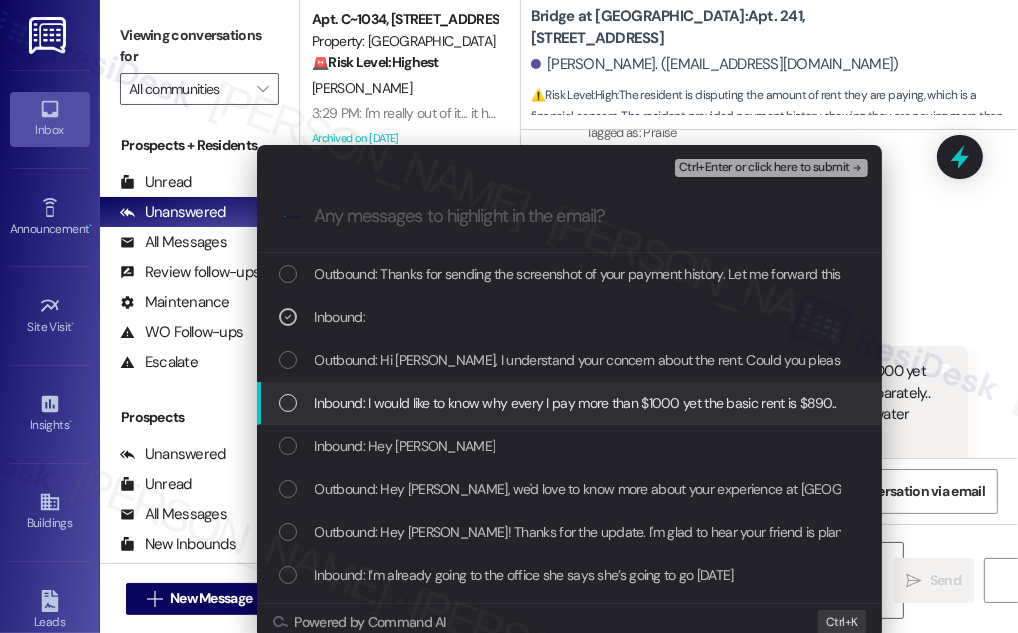 click on "Inbound: I would like to know why every I pay more than $1000 yet the basic rent is $890.. I pay the electricity bill separately.. I can find out about the other fractures such as water and other bills thank you" at bounding box center (569, 403) 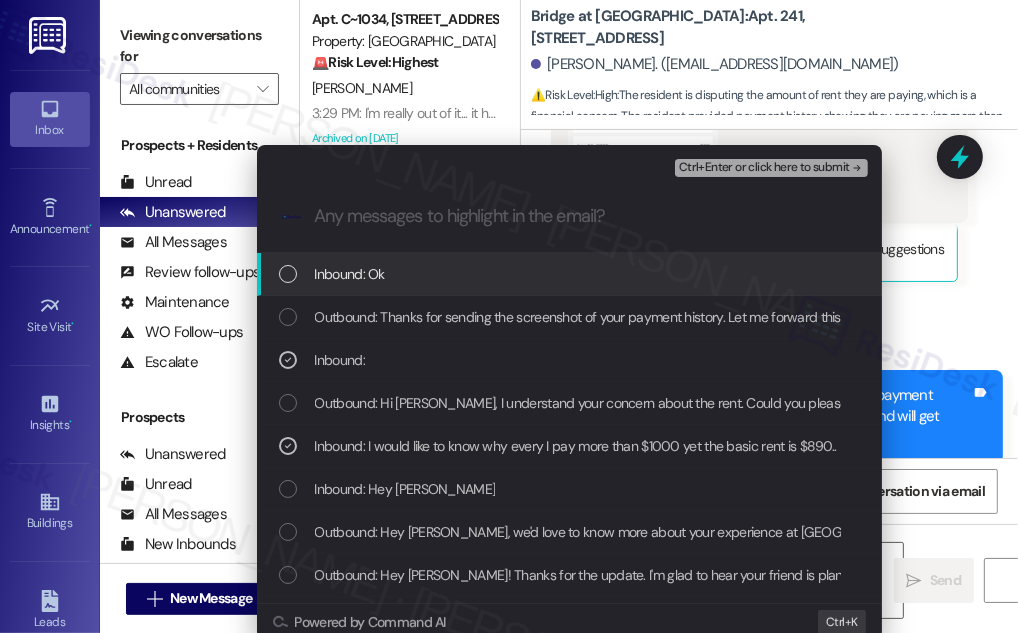 scroll, scrollTop: 3982, scrollLeft: 0, axis: vertical 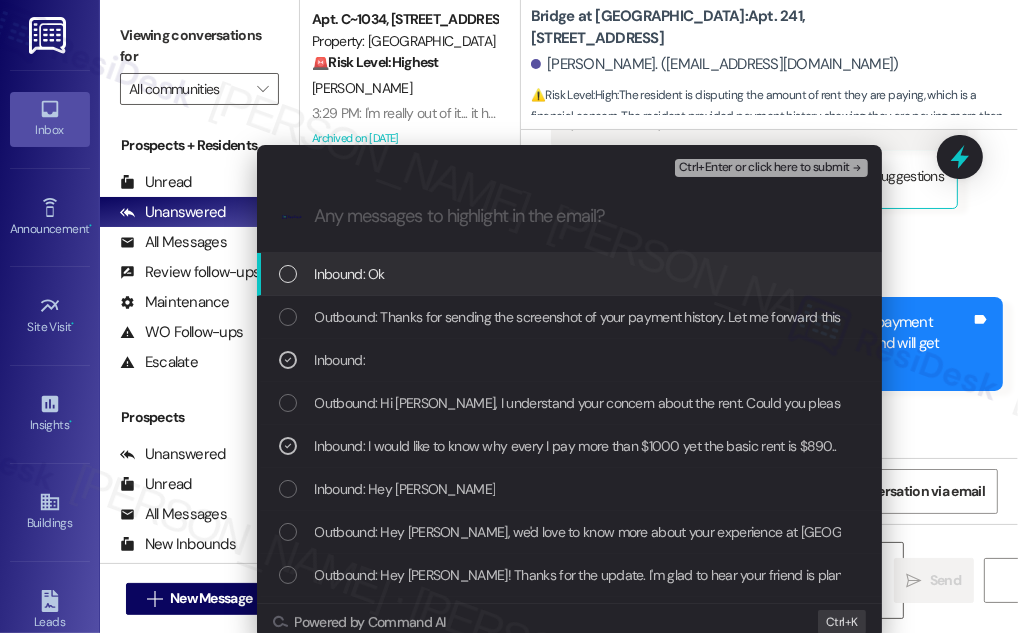 click on "Escalate Conversation Medium risk Clarification Request on Monthly Rent Charges Inbound: , Inbound: I would like to know why every I pay more than $1000 yet the basic rent is $890.. I pay the electricity bill separately.. I can find out about the other fractures such as water and other bills thank you Ctrl+Enter or click here to submit .cls-1{fill:#0a055f;}.cls-2{fill:#0cc4c4;} resideskLogoBlueOrange Inbound: Ok Outbound: Thanks for sending the screenshot of your payment history. Let me forward this with the team and will get back to you once I hear more. Inbound:  Outbound: Hi [PERSON_NAME], I understand your concern about the rent. Could you please share your latest bill? If possible, a screenshot of what you’re seeing would be really helpful for the team to review. Inbound: I would like to know why every I pay more than $1000 yet the basic rent is $890.. I pay the electricity bill separately.. I can find out about the other fractures such as water and other bills thank you Inbound: Hey [PERSON_NAME] Inbound: Hello Ctrl+" at bounding box center (509, 316) 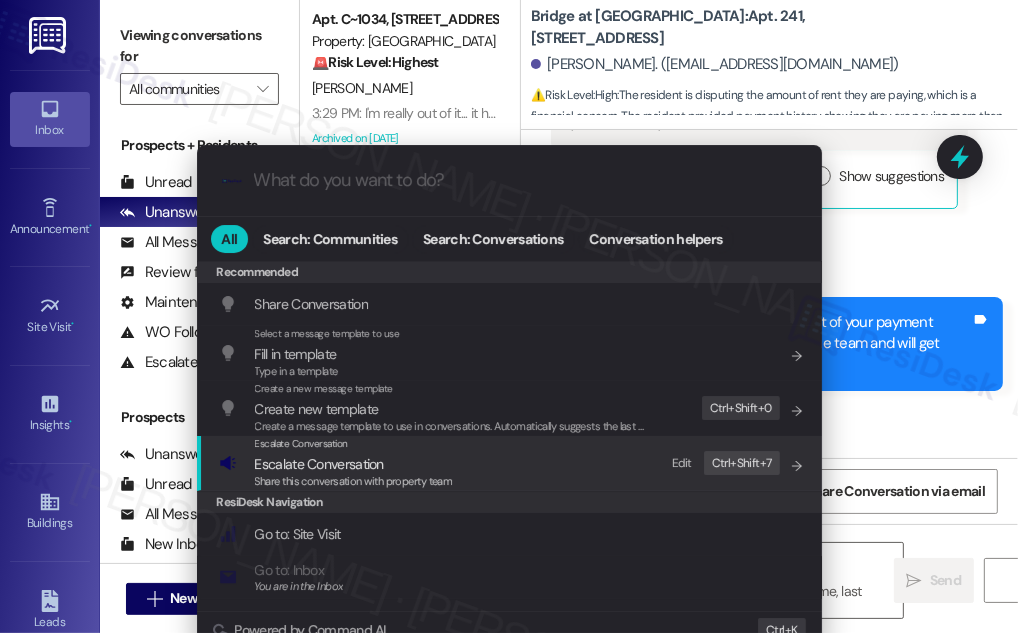 click on "Escalate Conversation Escalate Conversation Share this conversation with property team Edit Ctrl+ Shift+ 7" at bounding box center (511, 463) 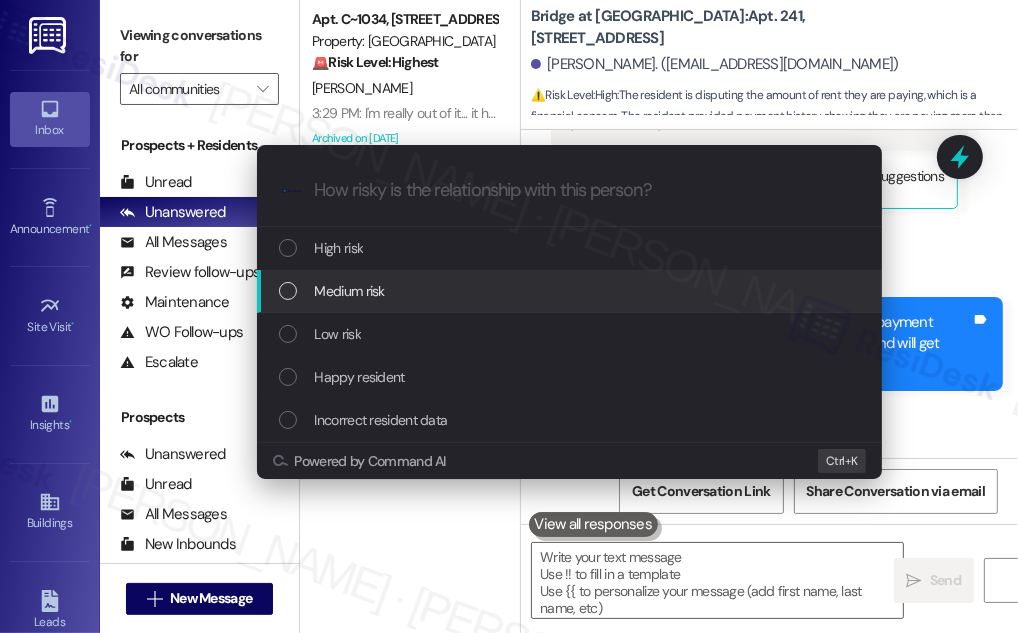 click on "Medium risk" at bounding box center (571, 291) 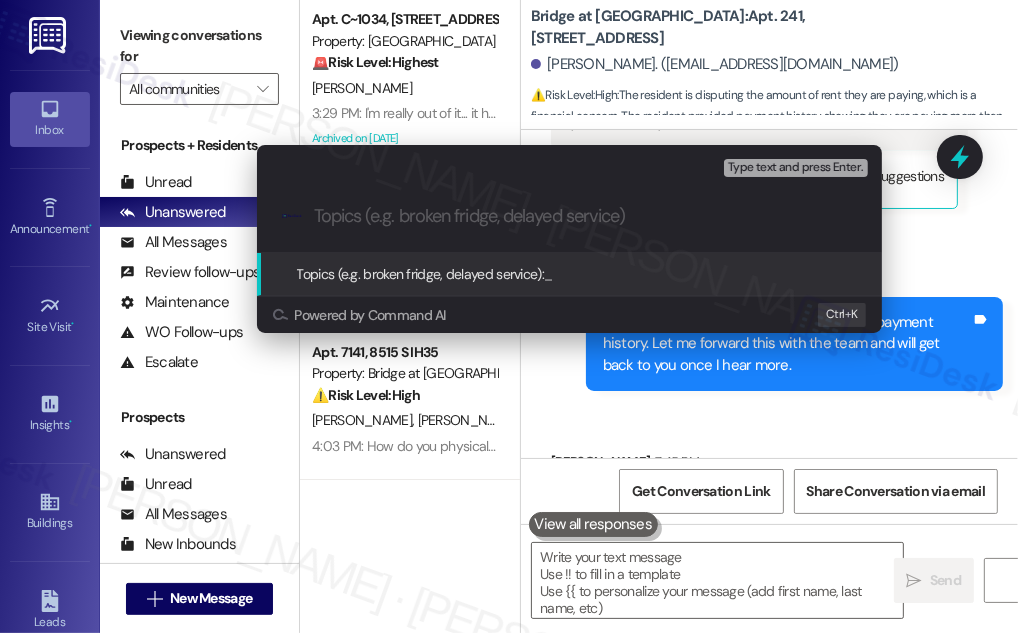 paste on "Clarification Request on Monthly Rent Charges" 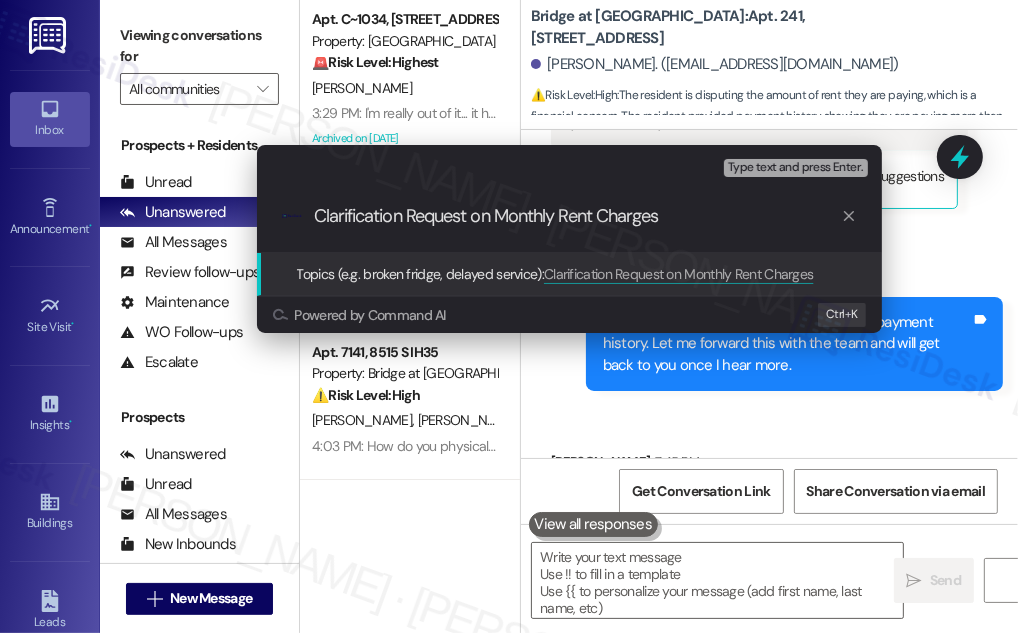 click on "Clarification Request on Monthly Rent Charges" at bounding box center [577, 216] 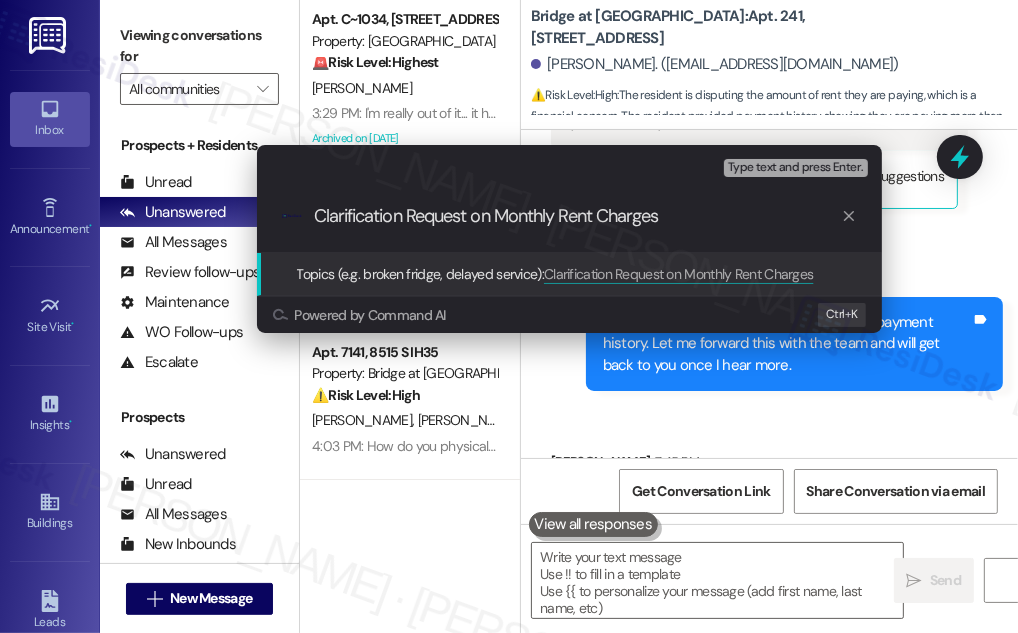 type on "Clarification on Monthly Rent Charges" 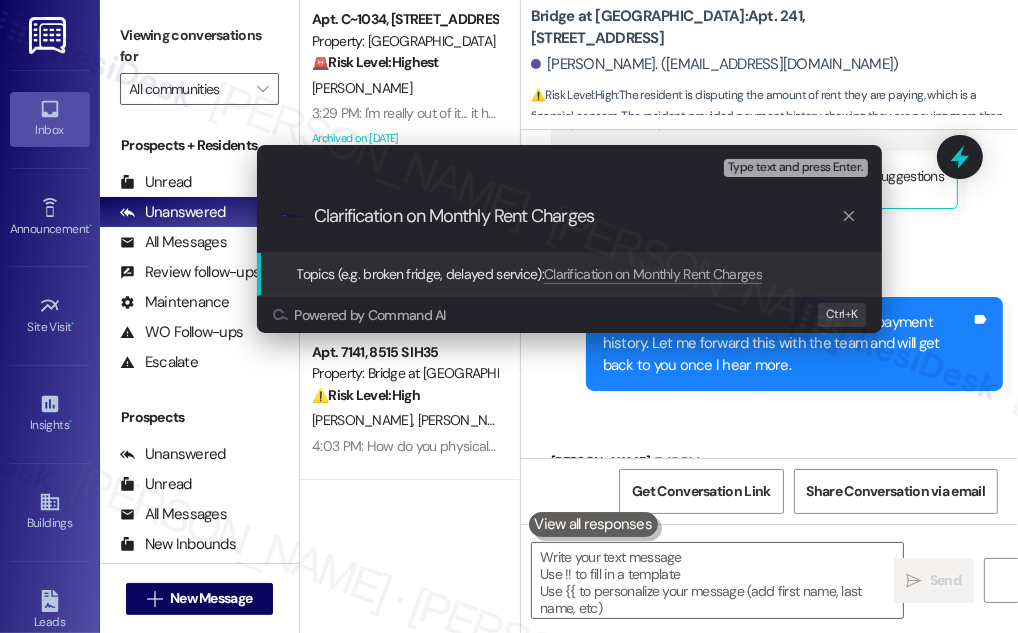 type 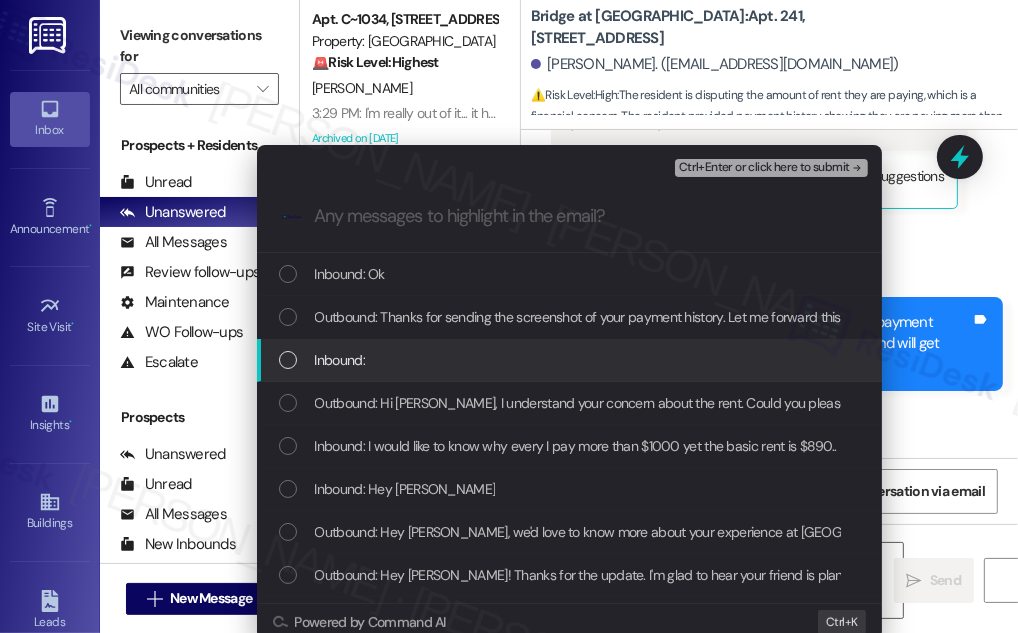 click on "Inbound:" at bounding box center [569, 360] 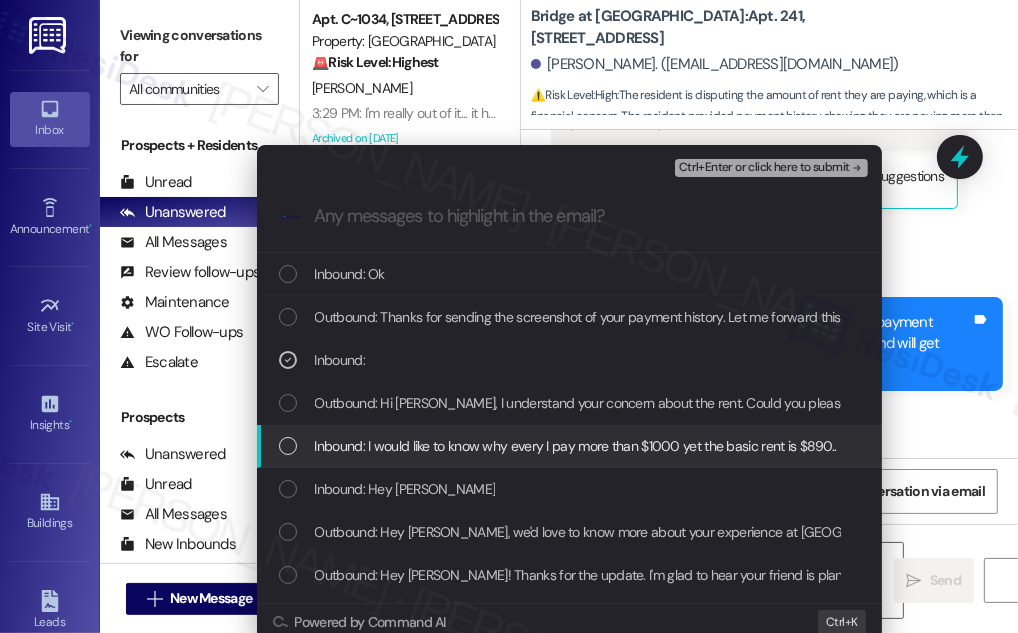 click on "Inbound: I would like to know why every I pay more than $1000 yet the basic rent is $890.. I pay the electricity bill separately.. I can find out about the other fractures such as water and other bills thank you" at bounding box center [569, 446] 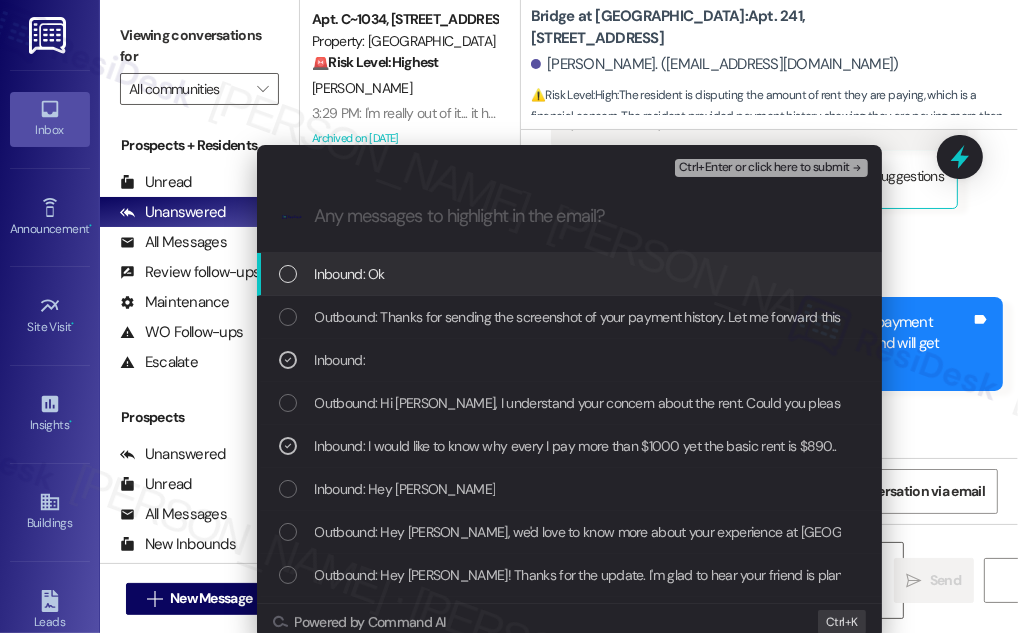 click on "Ctrl+Enter or click here to submit" at bounding box center (764, 168) 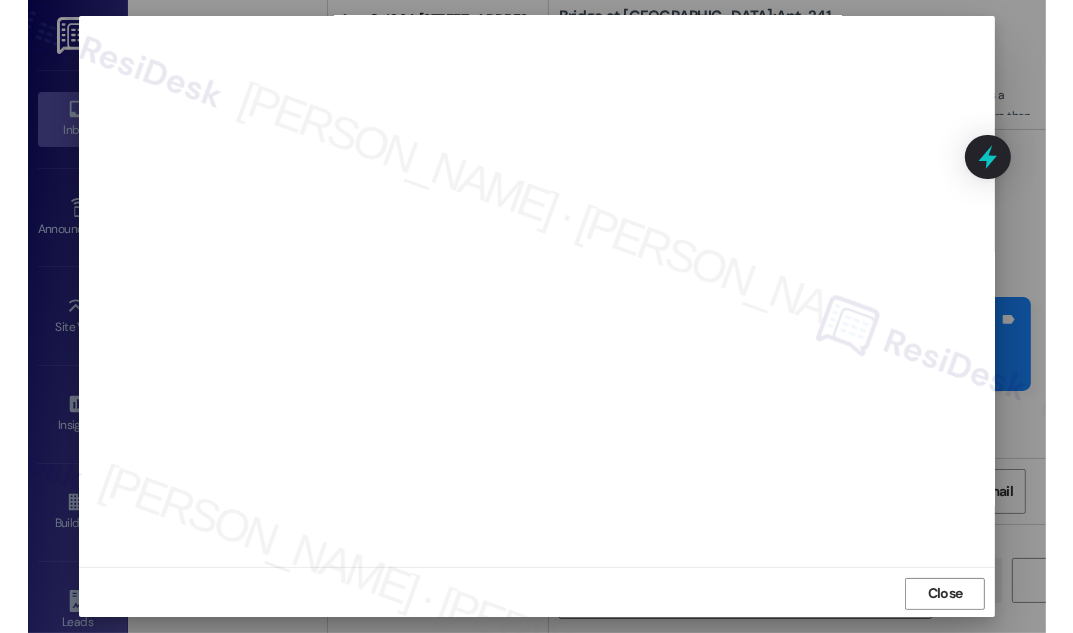 scroll, scrollTop: 21, scrollLeft: 0, axis: vertical 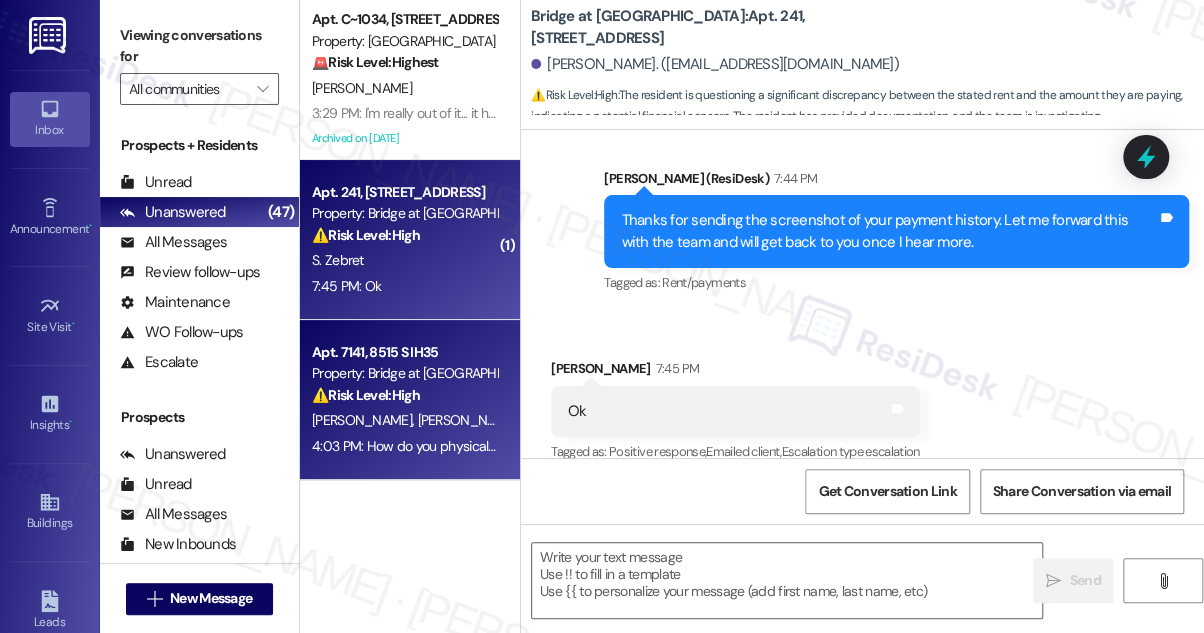 type on "Fetching suggested responses. Please feel free to read through the conversation in the meantime." 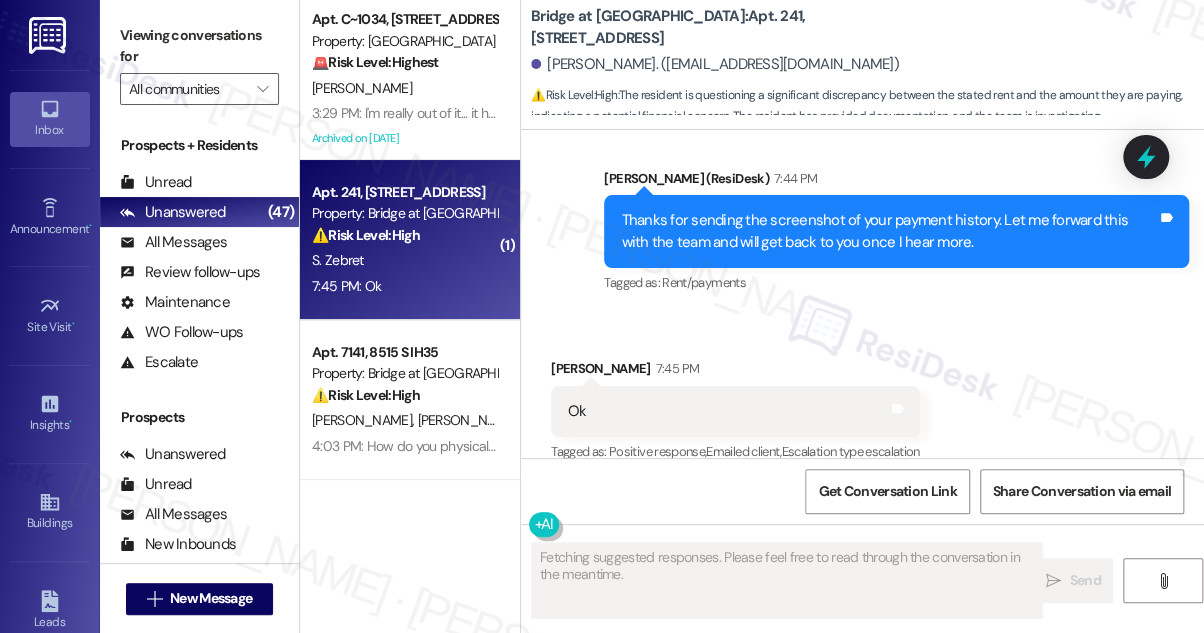 scroll, scrollTop: 272, scrollLeft: 0, axis: vertical 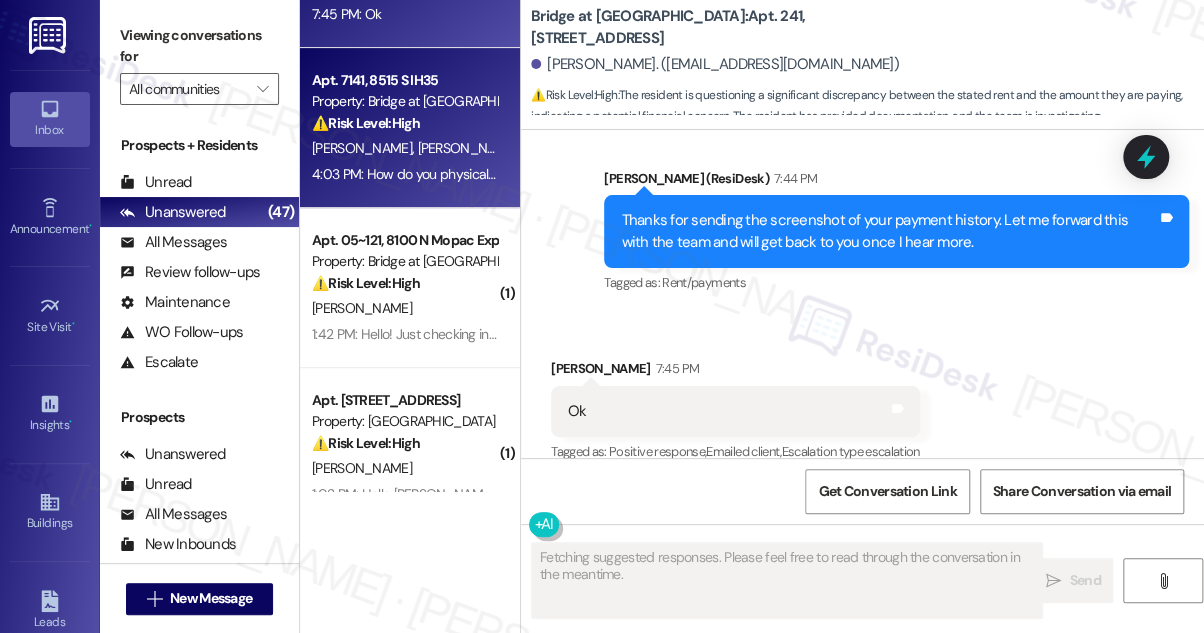 click on "⚠️  Risk Level:  High The resident is having trouble accessing the pool despite having the app, indicating a potential malfunction with the access system. This impacts amenity access and could be a minor security concern if the gate is not functioning correctly." at bounding box center [404, 123] 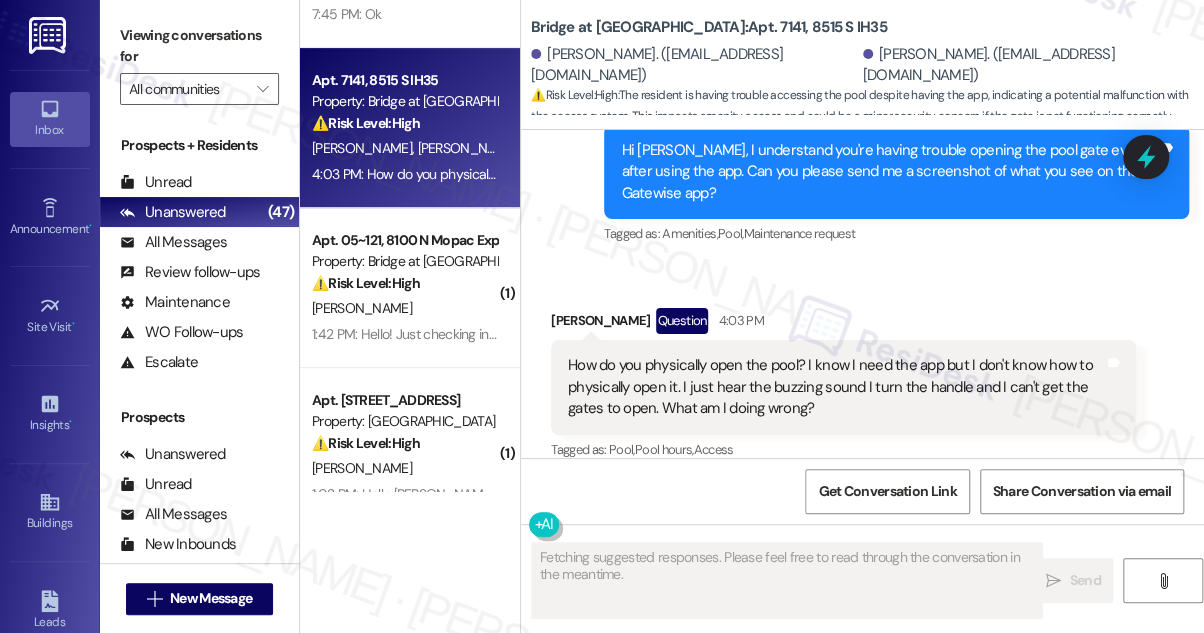 scroll, scrollTop: 2237, scrollLeft: 0, axis: vertical 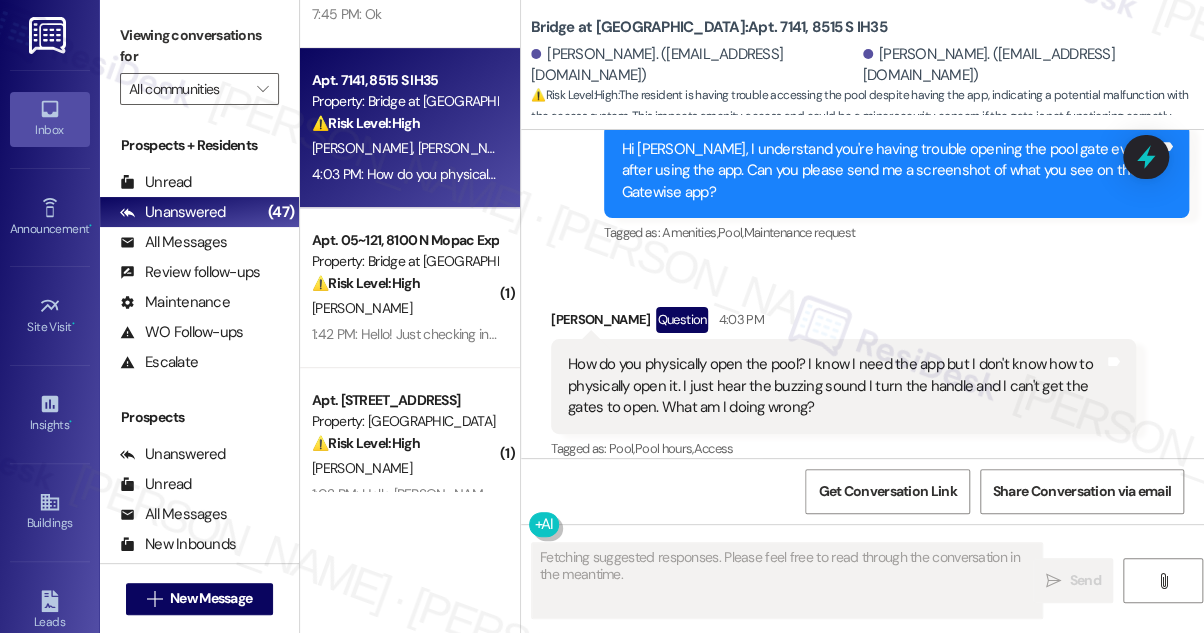 click on "How do you physically open the pool? I know I need the app but I don't know how to physically open it. I just hear the buzzing  sound I turn the handle and I can't get the gates to open. What am I doing wrong?" at bounding box center [836, 386] 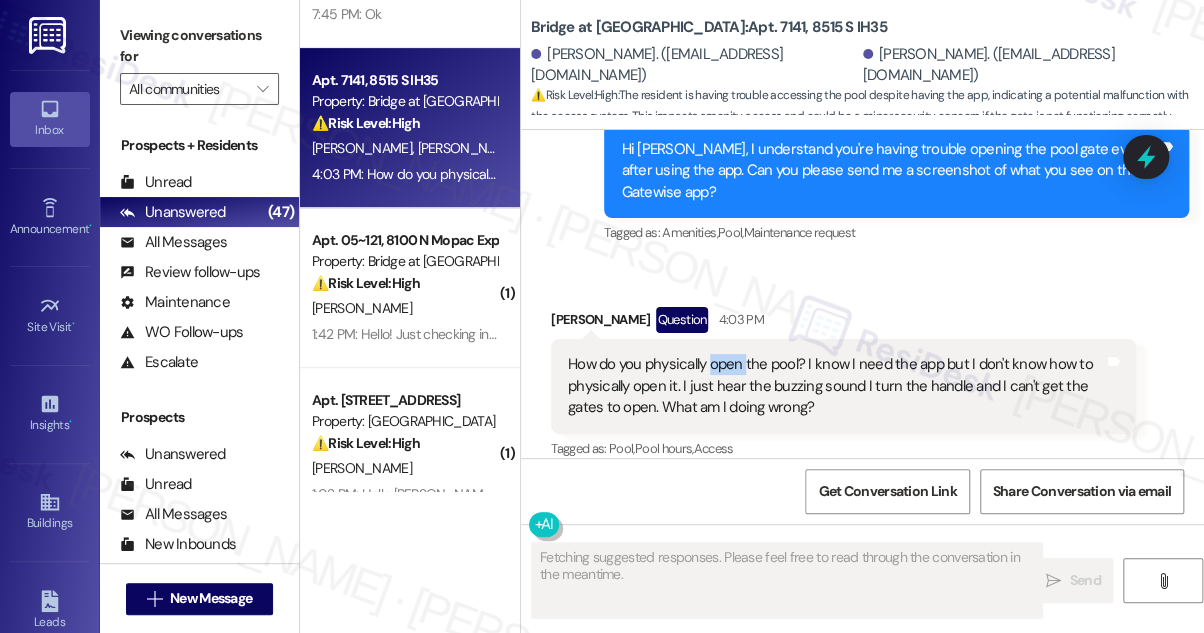 click on "How do you physically open the pool? I know I need the app but I don't know how to physically open it. I just hear the buzzing  sound I turn the handle and I can't get the gates to open. What am I doing wrong?" at bounding box center [836, 386] 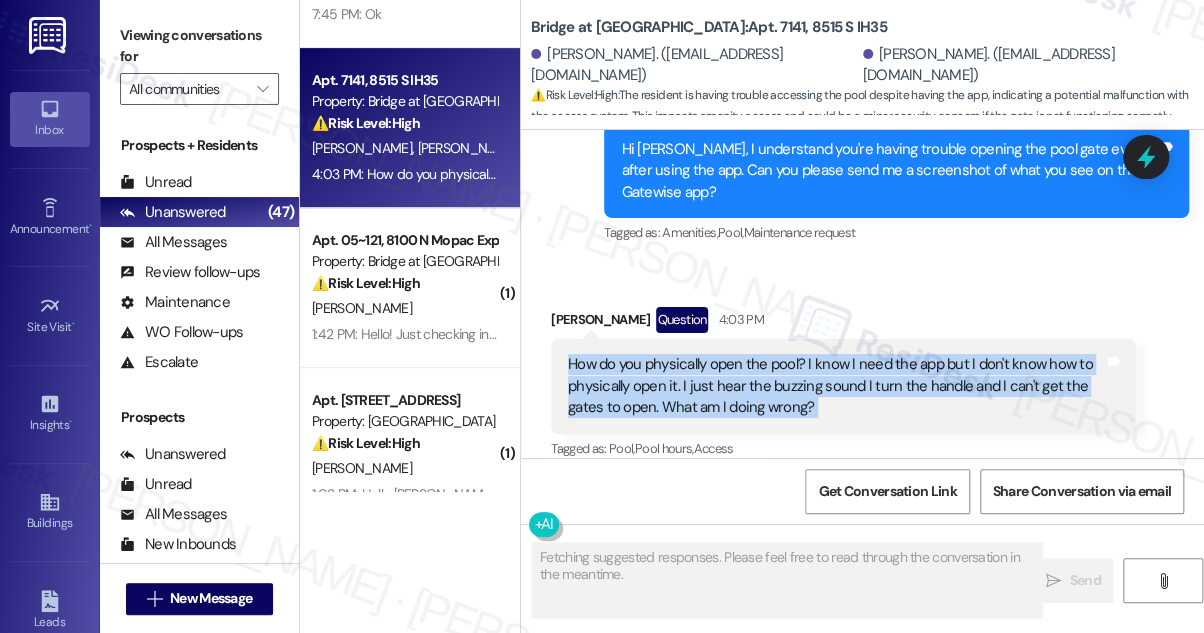 click on "How do you physically open the pool? I know I need the app but I don't know how to physically open it. I just hear the buzzing  sound I turn the handle and I can't get the gates to open. What am I doing wrong?" at bounding box center (836, 386) 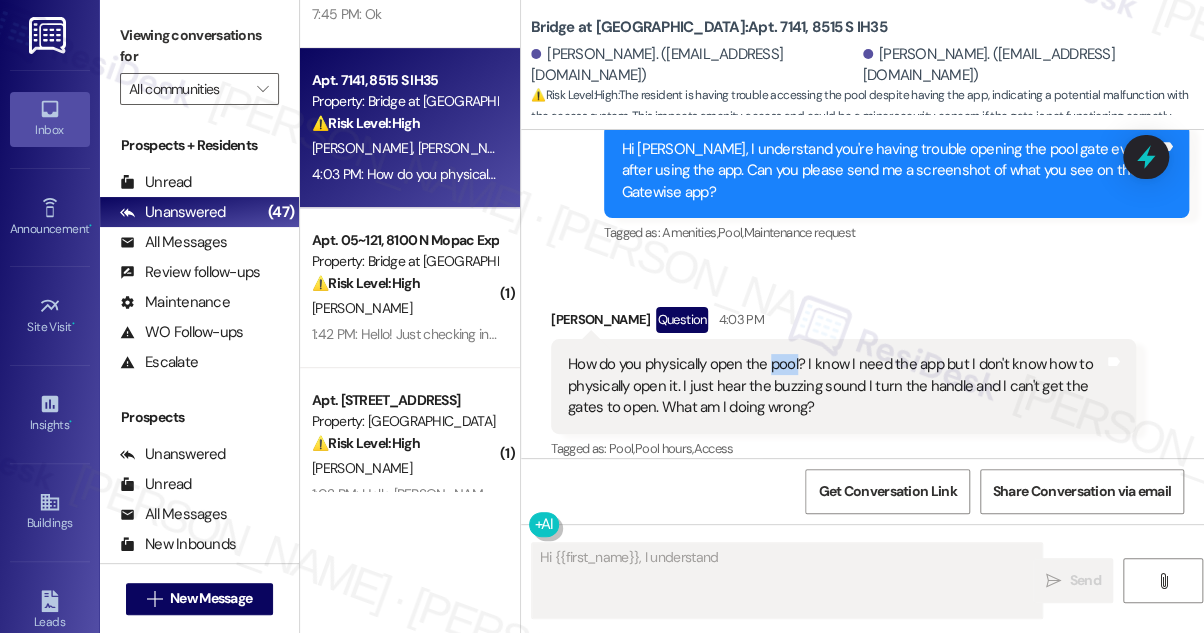 click on "How do you physically open the pool? I know I need the app but I don't know how to physically open it. I just hear the buzzing  sound I turn the handle and I can't get the gates to open. What am I doing wrong?" at bounding box center (836, 386) 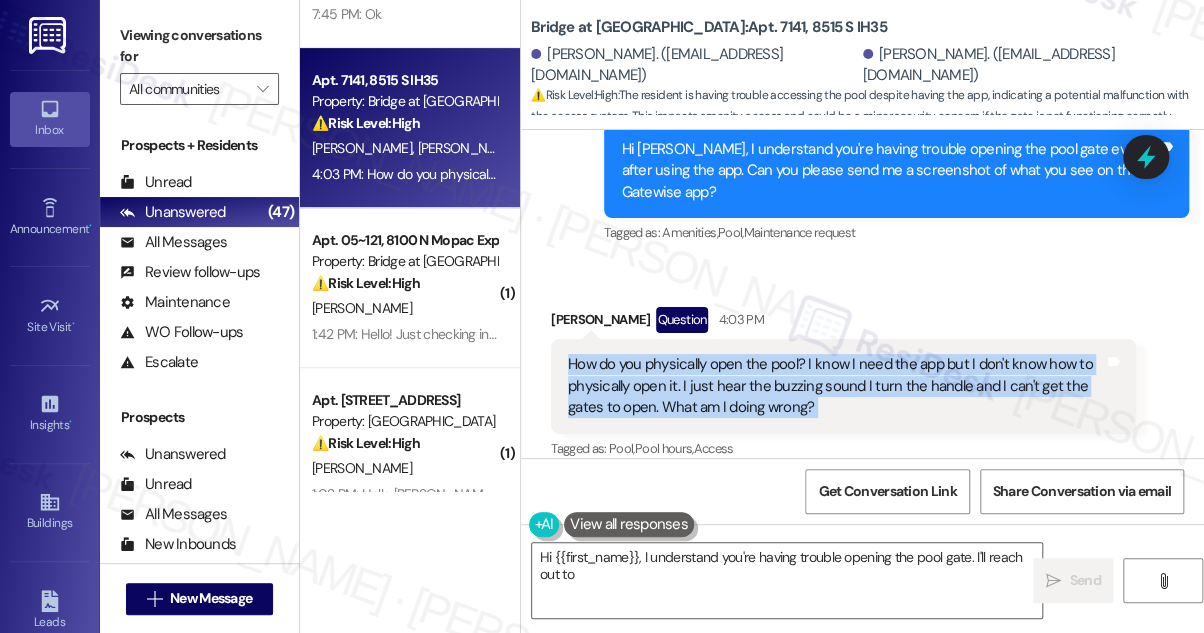 click on "How do you physically open the pool? I know I need the app but I don't know how to physically open it. I just hear the buzzing  sound I turn the handle and I can't get the gates to open. What am I doing wrong?" at bounding box center [836, 386] 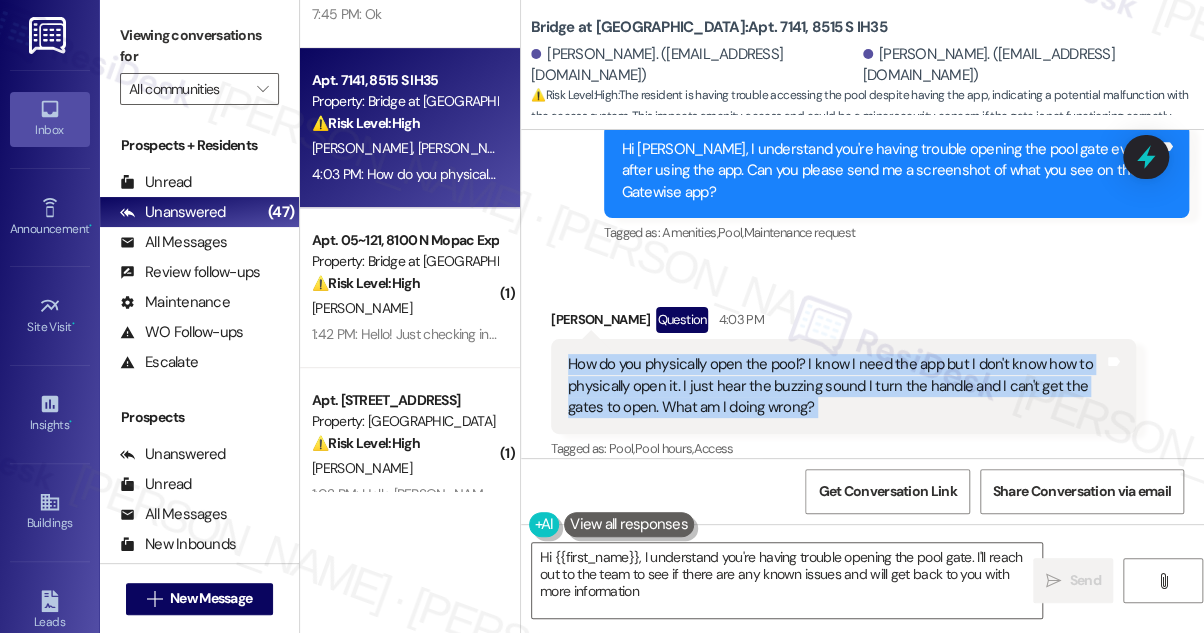 type on "Hi {{first_name}}, I understand you're having trouble opening the pool gate. I'll reach out to the team to see if there are any known issues and will get back to you with more information." 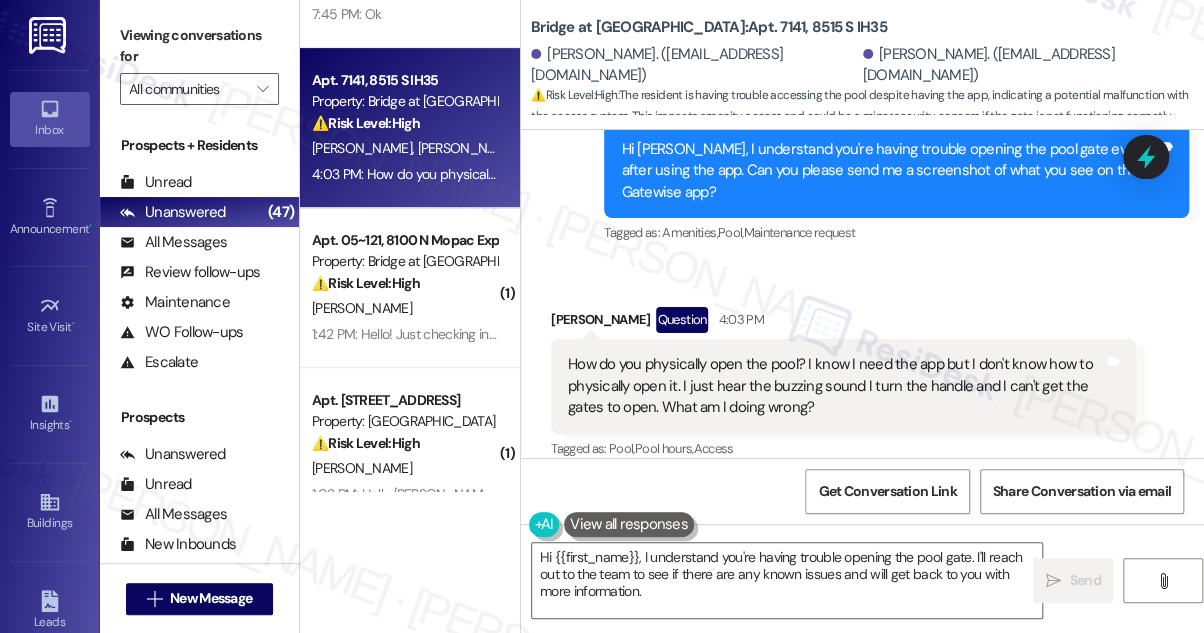 click on "[PERSON_NAME] Question 4:03 PM" at bounding box center (843, 323) 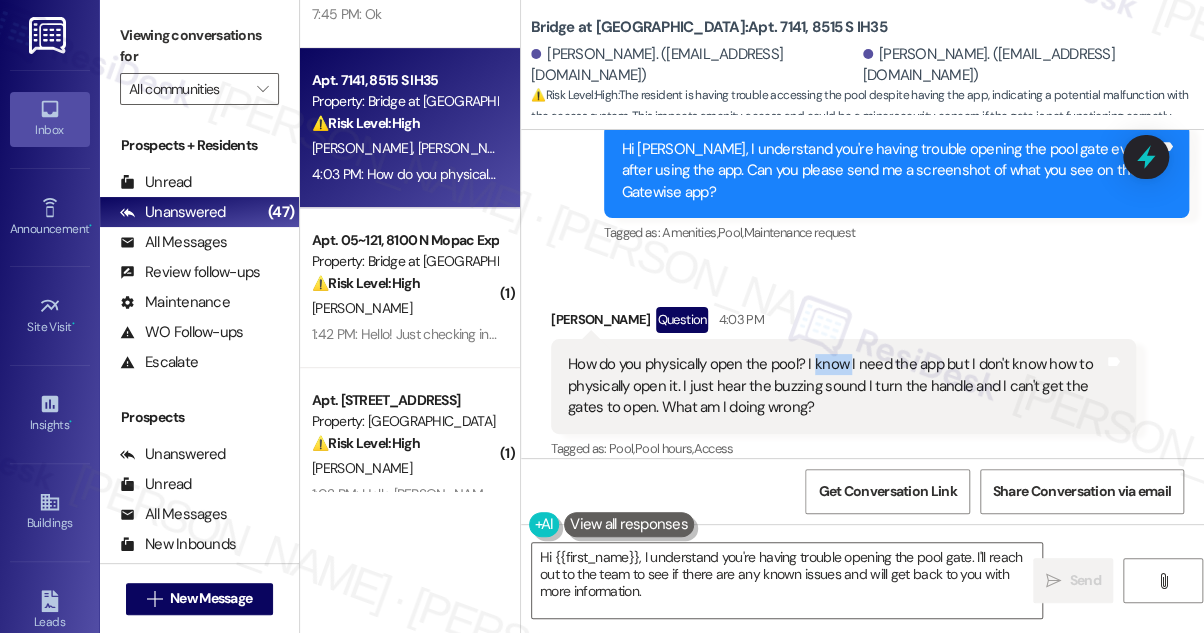 click on "How do you physically open the pool? I know I need the app but I don't know how to physically open it. I just hear the buzzing  sound I turn the handle and I can't get the gates to open. What am I doing wrong?" at bounding box center [836, 386] 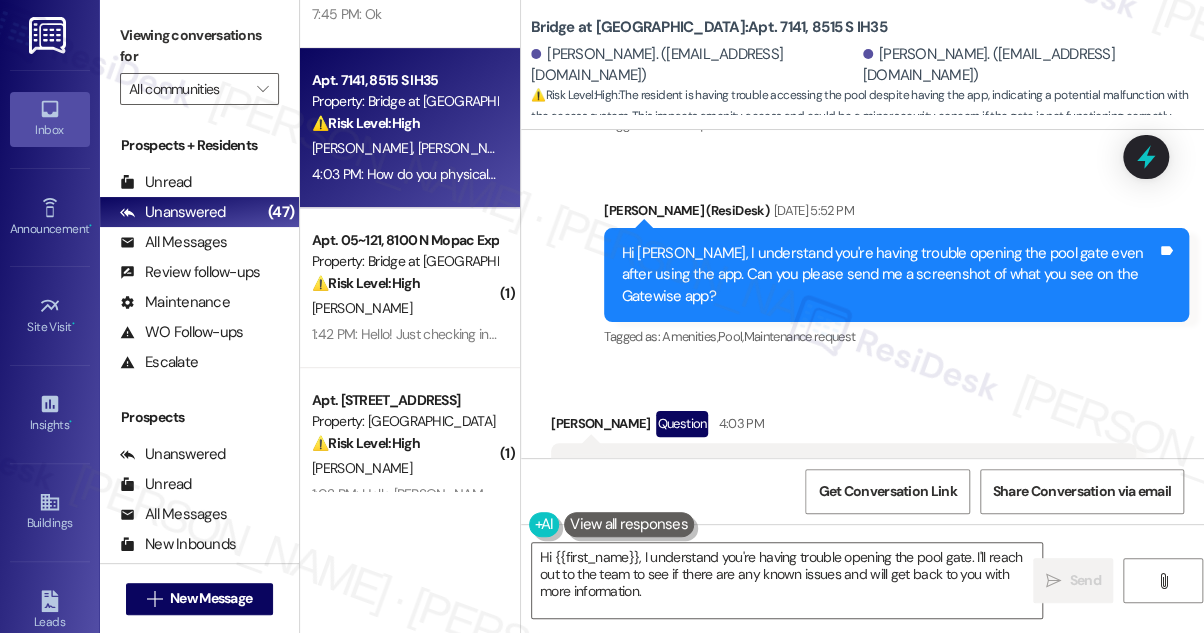 scroll, scrollTop: 2055, scrollLeft: 0, axis: vertical 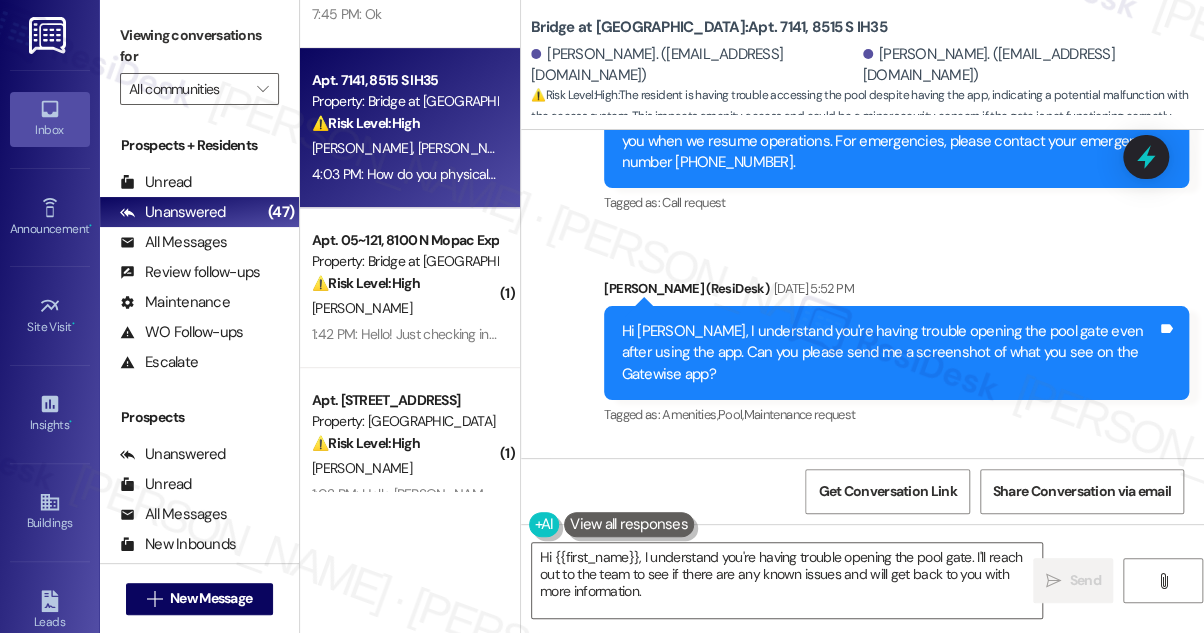 click on "Hi [PERSON_NAME], I understand you're having trouble opening the pool gate even after using the app. Can you please send me a screenshot of what you see on the Gatewise app?" at bounding box center [889, 353] 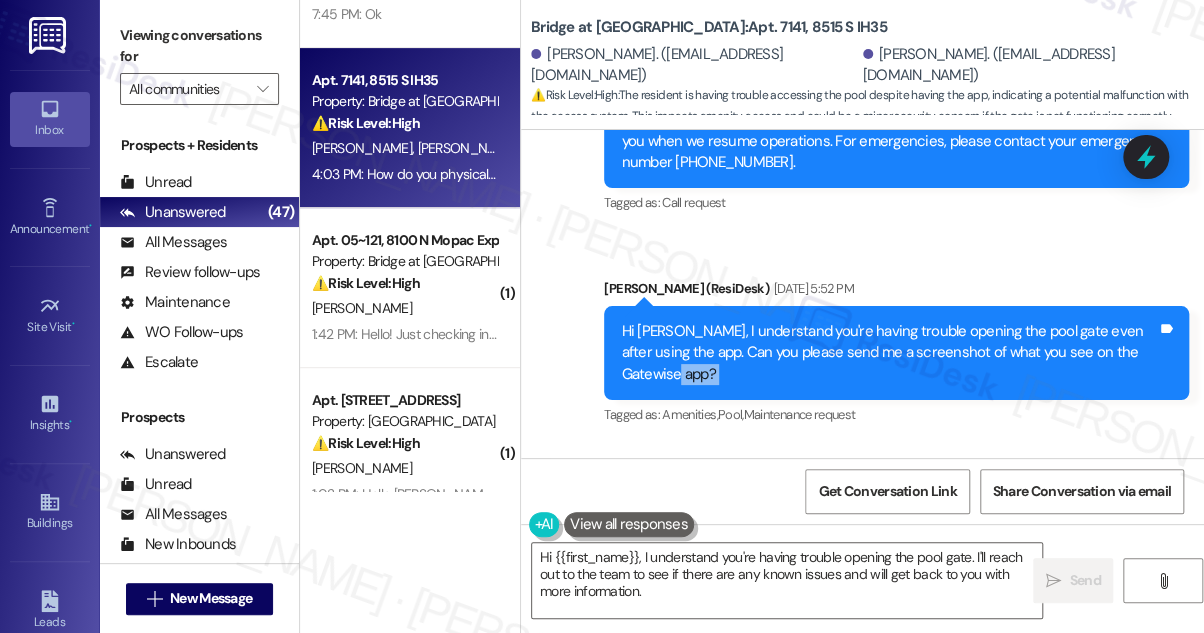 click on "Hi [PERSON_NAME], I understand you're having trouble opening the pool gate even after using the app. Can you please send me a screenshot of what you see on the Gatewise app?" at bounding box center (889, 353) 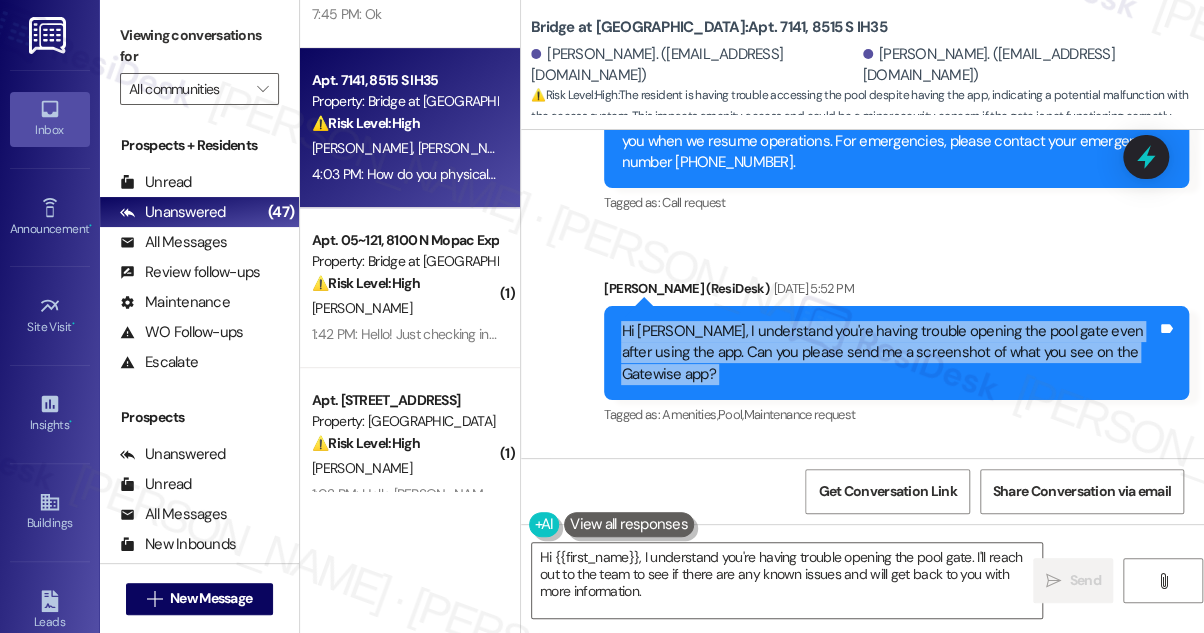 click on "Hi [PERSON_NAME], I understand you're having trouble opening the pool gate even after using the app. Can you please send me a screenshot of what you see on the Gatewise app?" at bounding box center (889, 353) 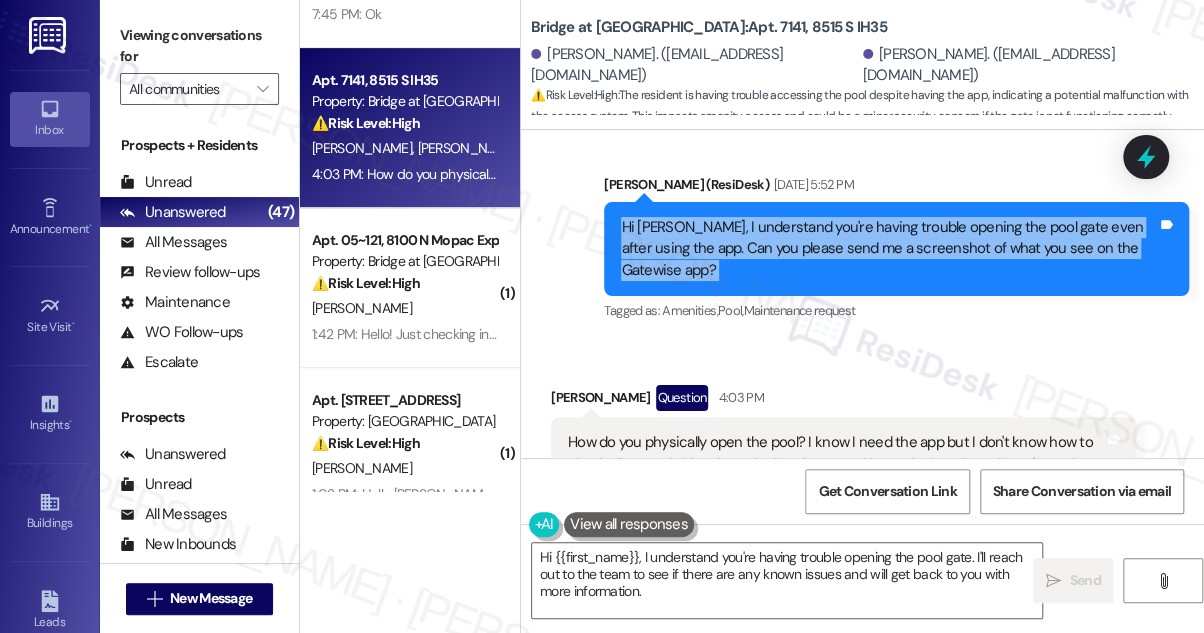 scroll, scrollTop: 2237, scrollLeft: 0, axis: vertical 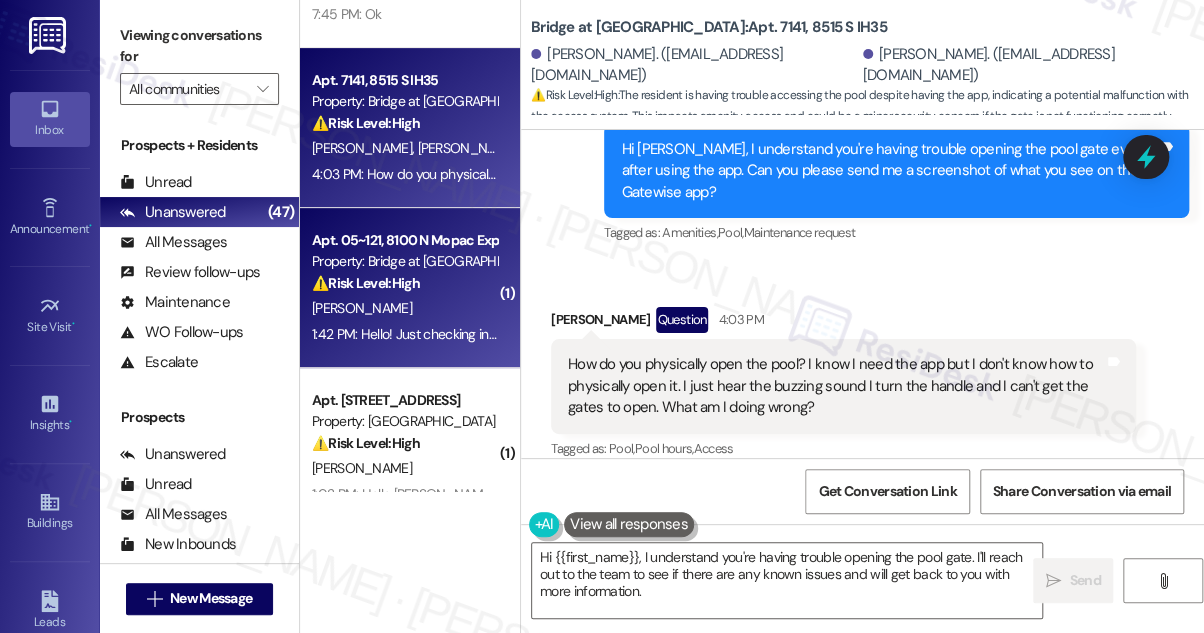 click on "Property: Bridge at [GEOGRAPHIC_DATA]" at bounding box center (404, 261) 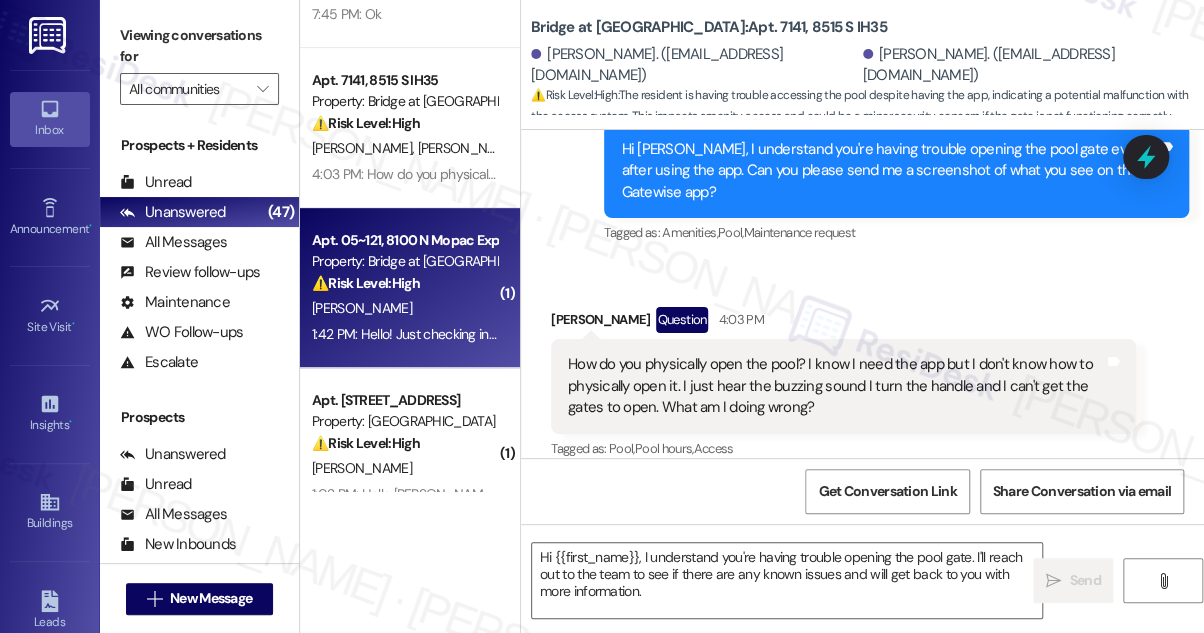 type on "Fetching suggested responses. Please feel free to read through the conversation in the meantime." 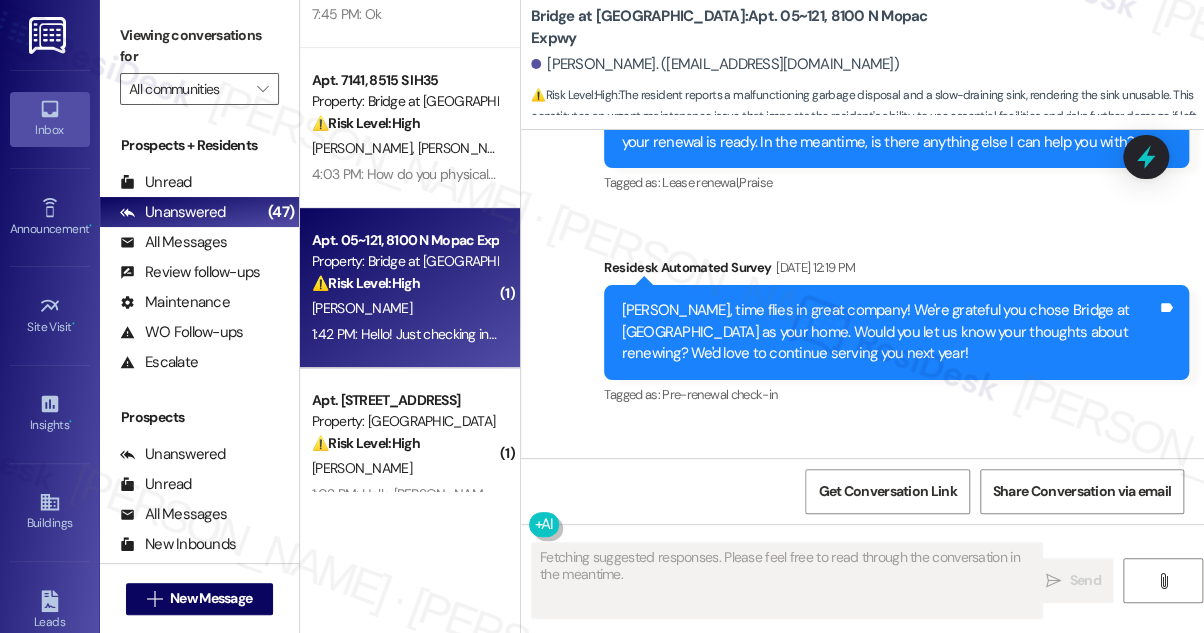 scroll, scrollTop: 1704, scrollLeft: 0, axis: vertical 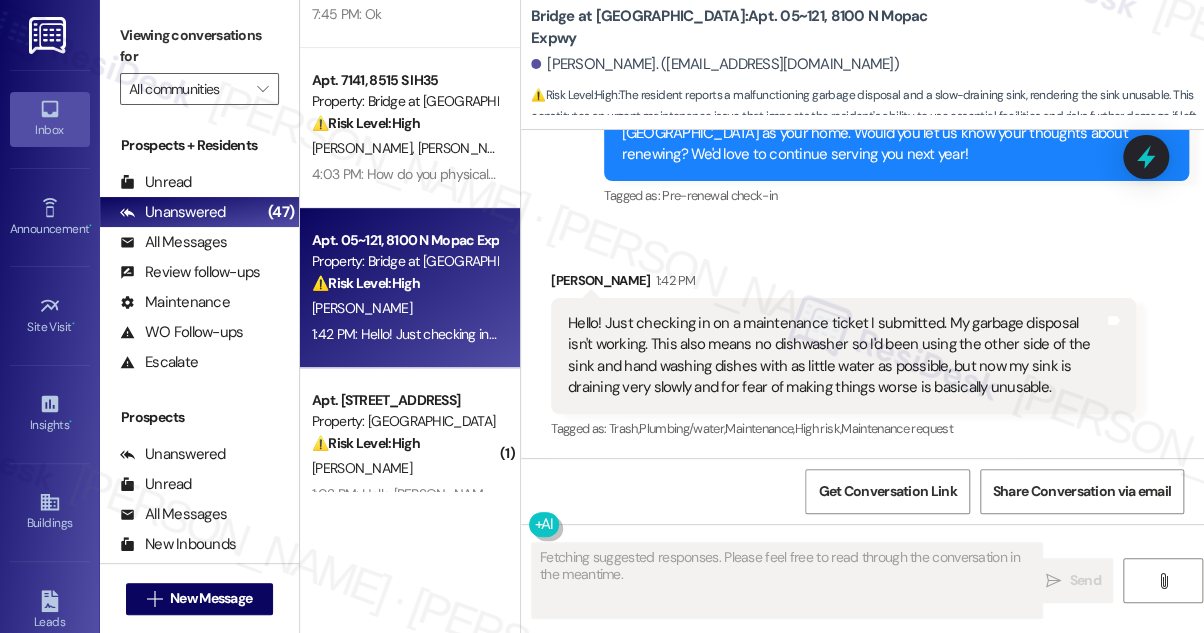 click on "[PERSON_NAME] 1:42 PM" at bounding box center (843, 284) 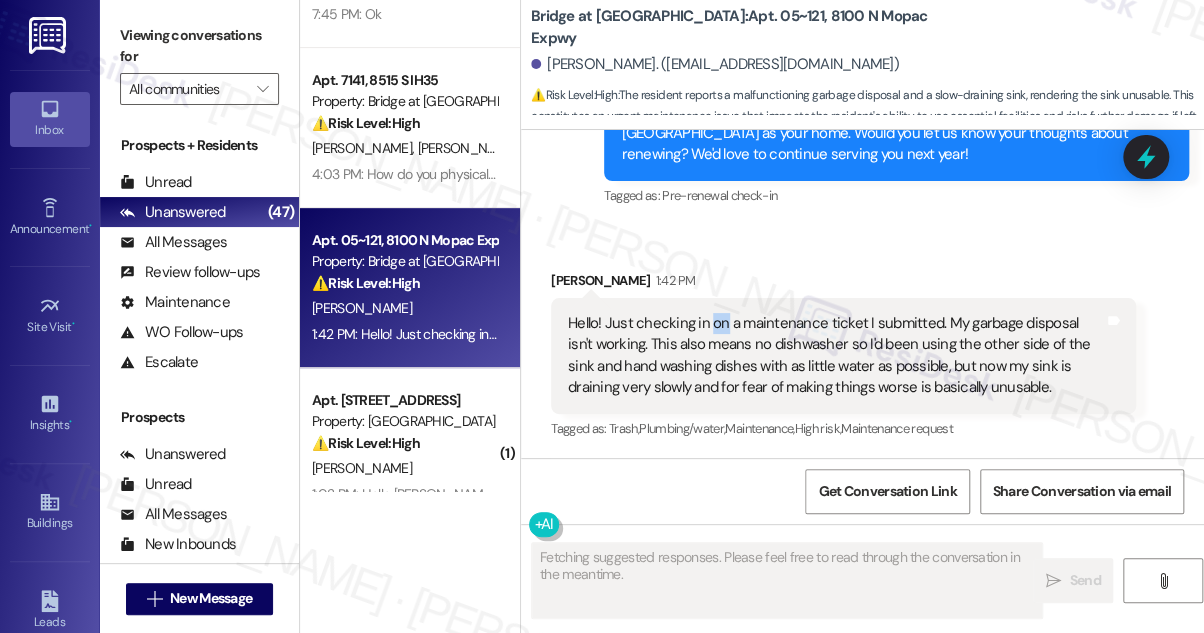 click on "Hello! Just checking in on a maintenance ticket I submitted. My garbage disposal isn't working. This also means no dishwasher so I'd been using the other side of the sink and hand washing dishes with as little water as possible, but now my sink is draining very slowly and for fear of making things worse is basically unusable." at bounding box center [836, 356] 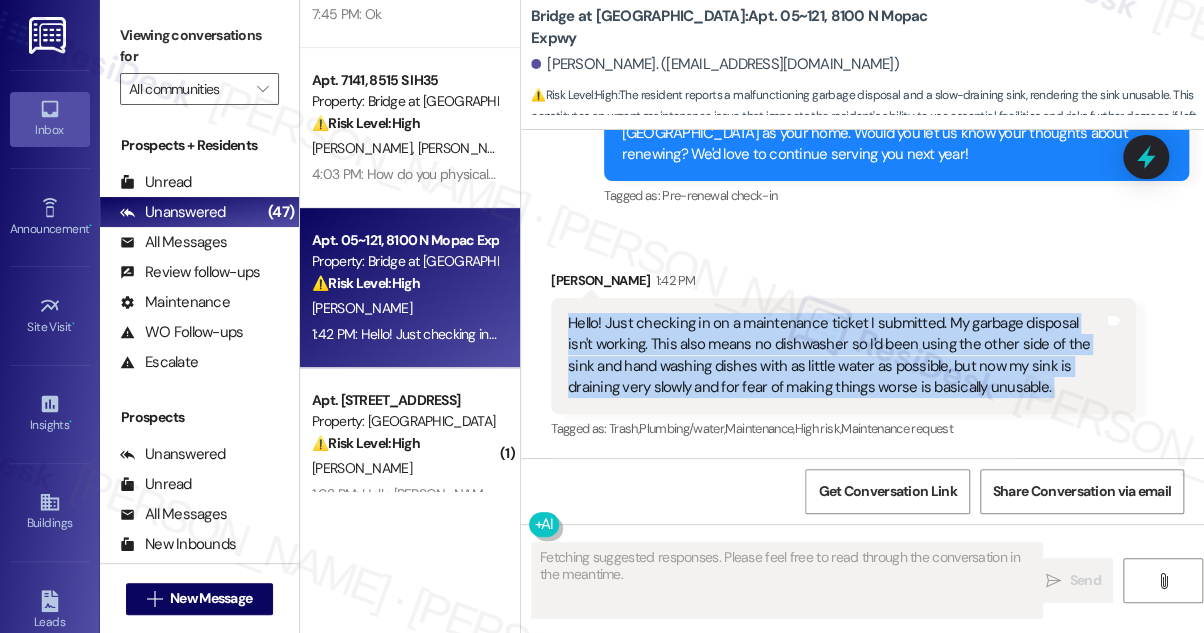 click on "Hello! Just checking in on a maintenance ticket I submitted. My garbage disposal isn't working. This also means no dishwasher so I'd been using the other side of the sink and hand washing dishes with as little water as possible, but now my sink is draining very slowly and for fear of making things worse is basically unusable." at bounding box center (836, 356) 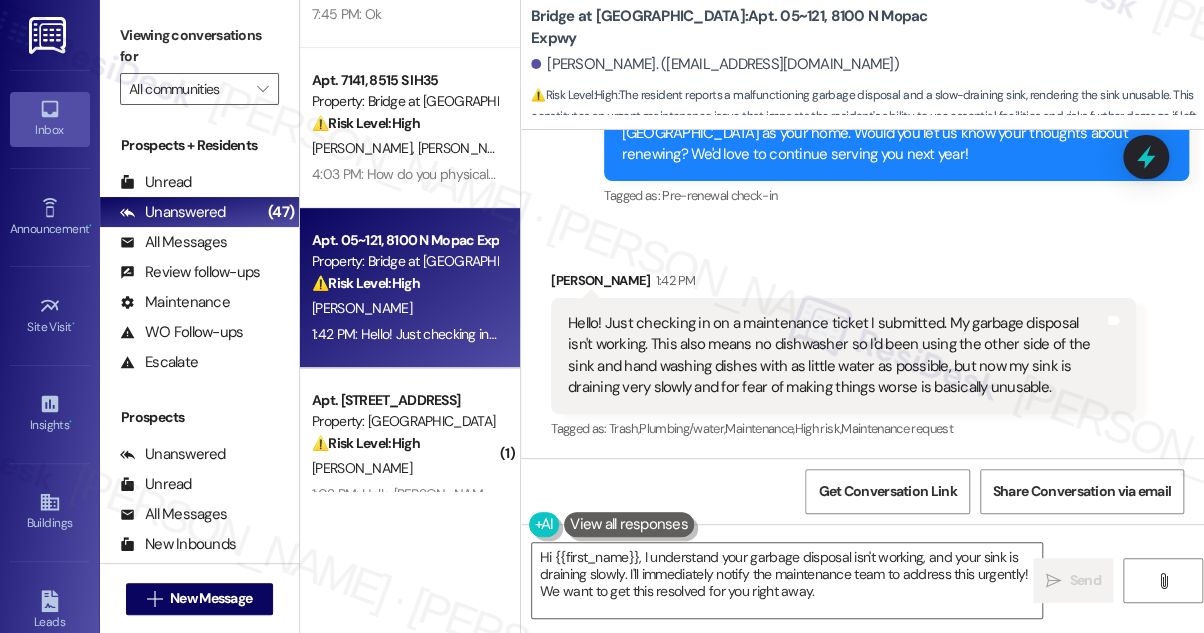 drag, startPoint x: 1165, startPoint y: 205, endPoint x: 1125, endPoint y: 205, distance: 40 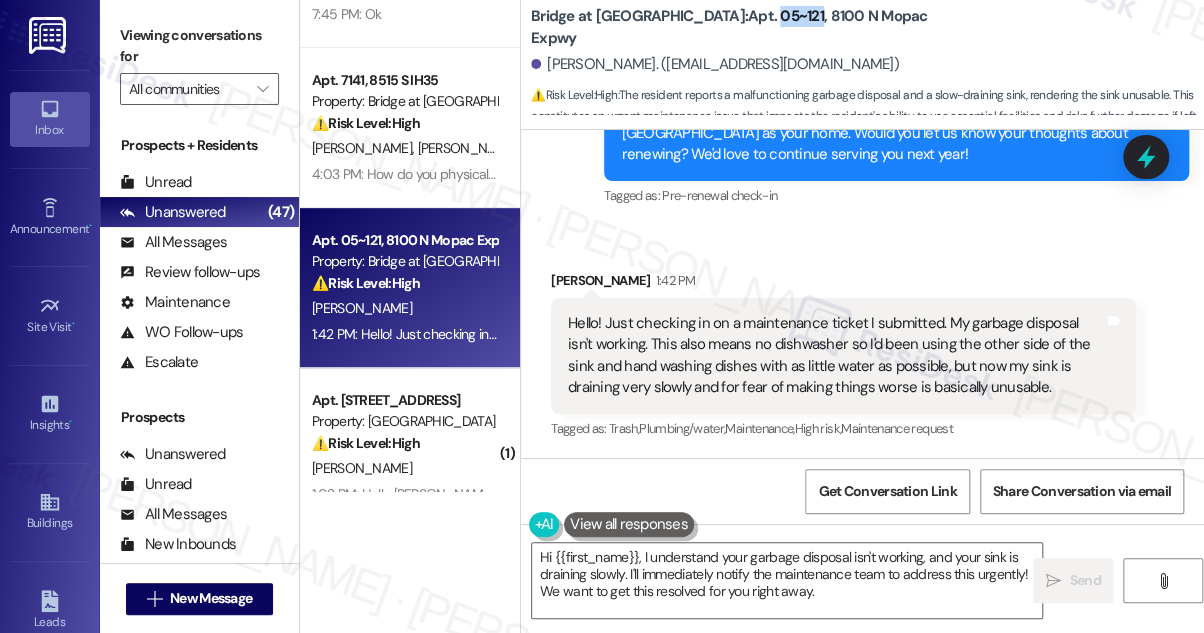 drag, startPoint x: 693, startPoint y: 22, endPoint x: 733, endPoint y: 26, distance: 40.1995 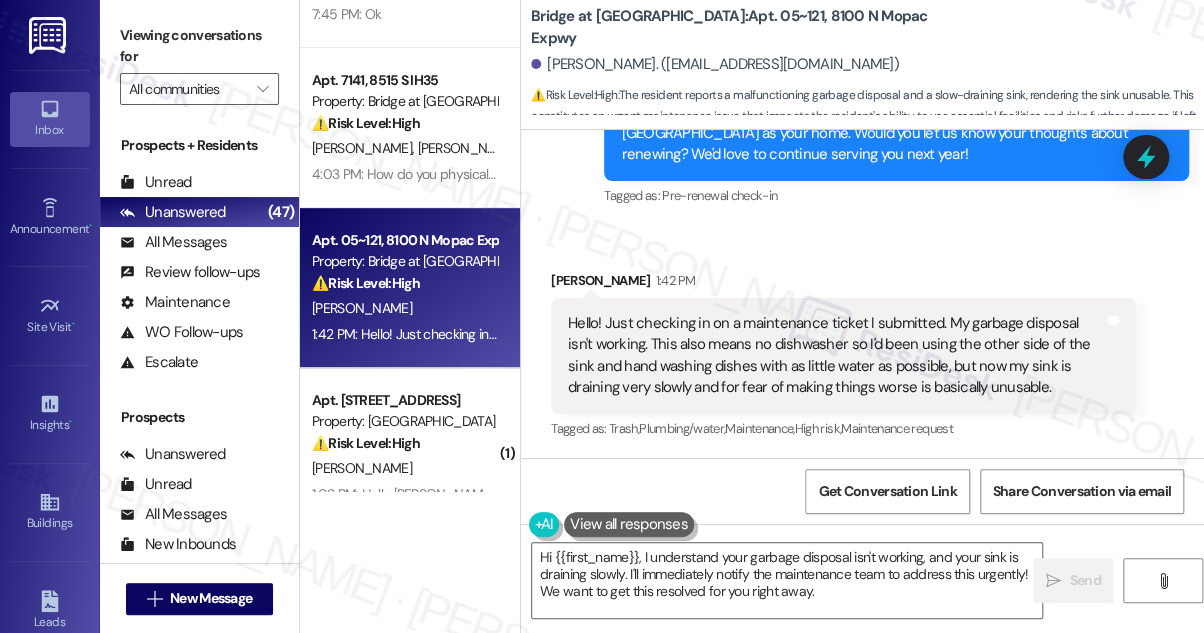 click on "Received via SMS [PERSON_NAME] 1:42 PM Hello! Just checking in on a maintenance ticket I submitted. My garbage disposal isn't working. This also means no dishwasher so I'd been using the other side of the sink and hand washing dishes with as little water as possible, but now my sink is draining very slowly and for fear of making things worse is basically unusable.  Tags and notes Tagged as:   Trash ,  Click to highlight conversations about Trash Plumbing/water ,  Click to highlight conversations about Plumbing/water Maintenance ,  Click to highlight conversations about Maintenance High risk ,  Click to highlight conversations about High risk Maintenance request Click to highlight conversations about Maintenance request" at bounding box center (862, 341) 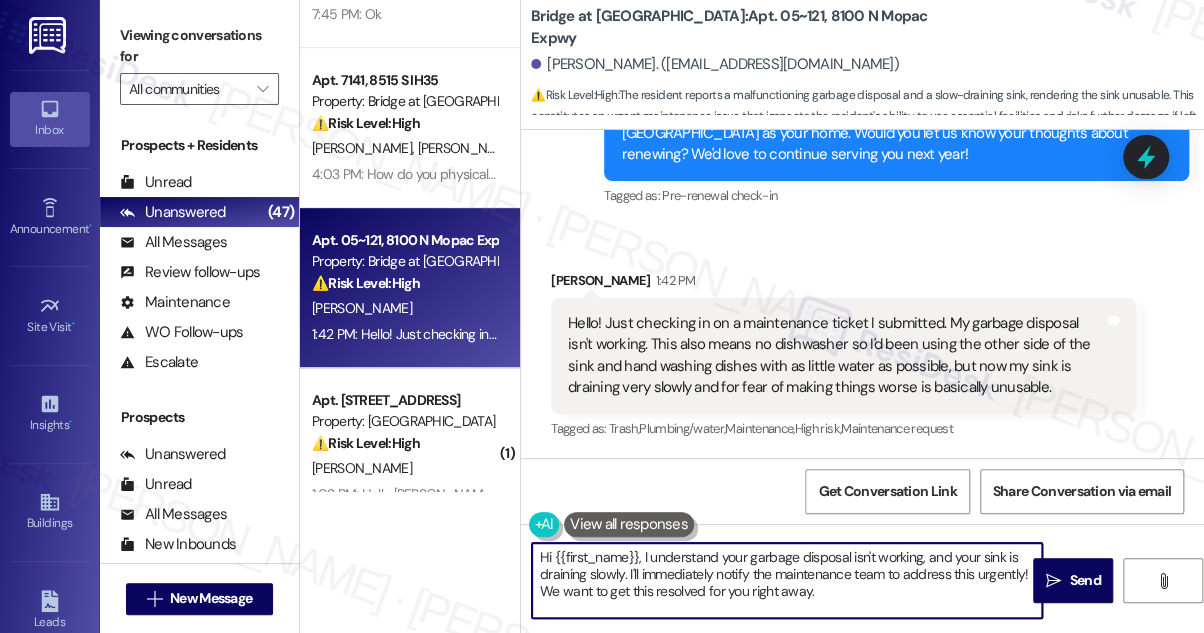 click on "Hi {{first_name}}, I understand your garbage disposal isn't working, and your sink is draining slowly. I'll immediately notify the maintenance team to address this urgently! We want to get this resolved for you right away." at bounding box center (787, 580) 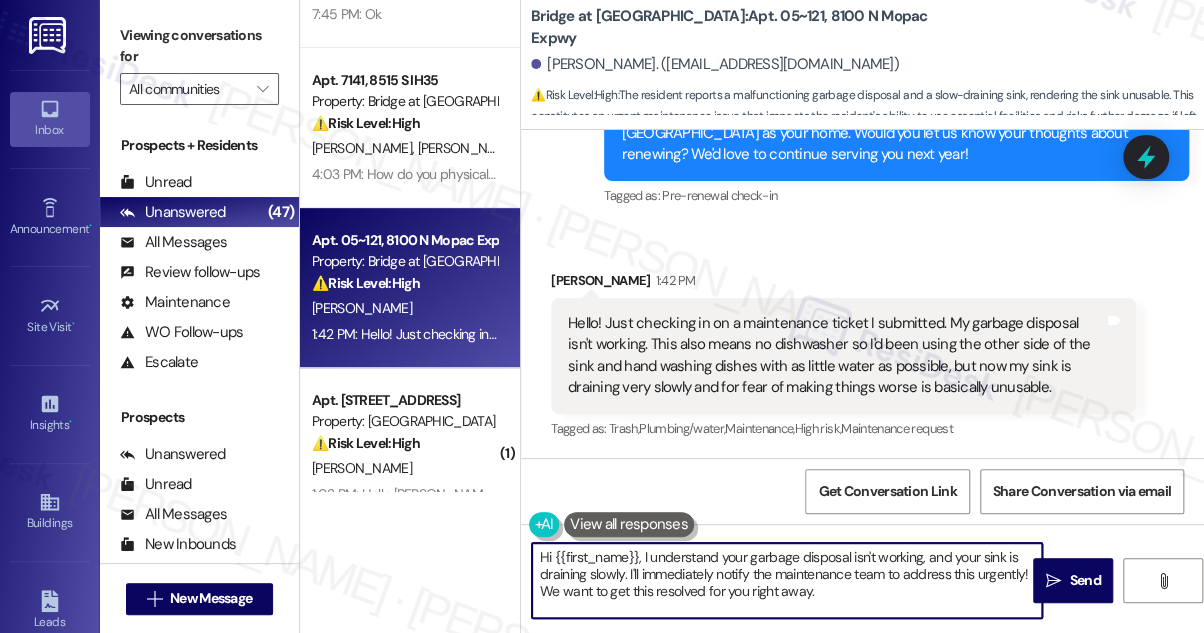click on "Hi {{first_name}}, I understand your garbage disposal isn't working, and your sink is draining slowly. I'll immediately notify the maintenance team to address this urgently! We want to get this resolved for you right away." at bounding box center [787, 580] 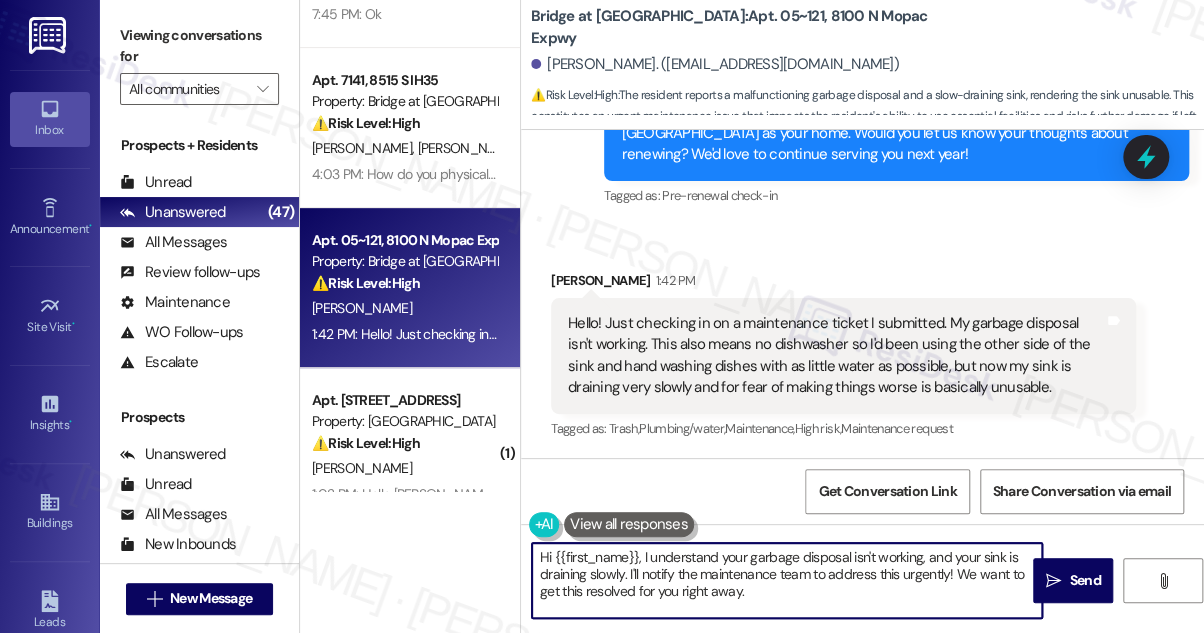 click on "Hi {{first_name}}, I understand your garbage disposal isn't working, and your sink is draining slowly. I'll notify the maintenance team to address this urgently! We want to get this resolved for you right away." at bounding box center [787, 580] 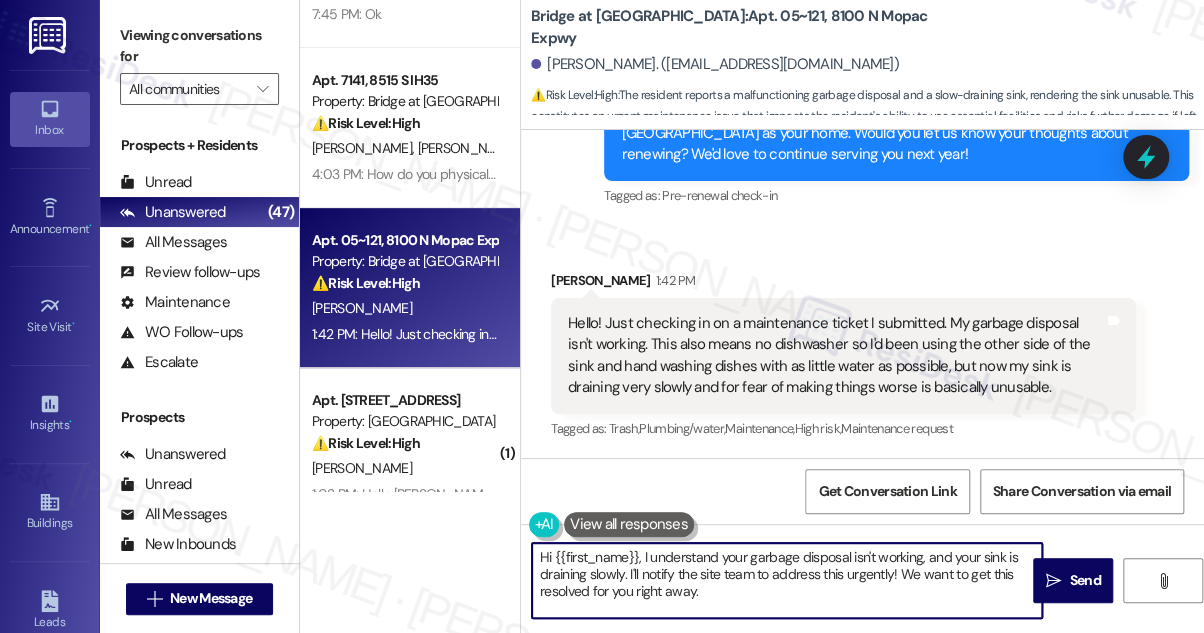click on "Hi {{first_name}}, I understand your garbage disposal isn't working, and your sink is draining slowly. I'll notify the site team to address this urgently! We want to get this resolved for you right away." at bounding box center (787, 580) 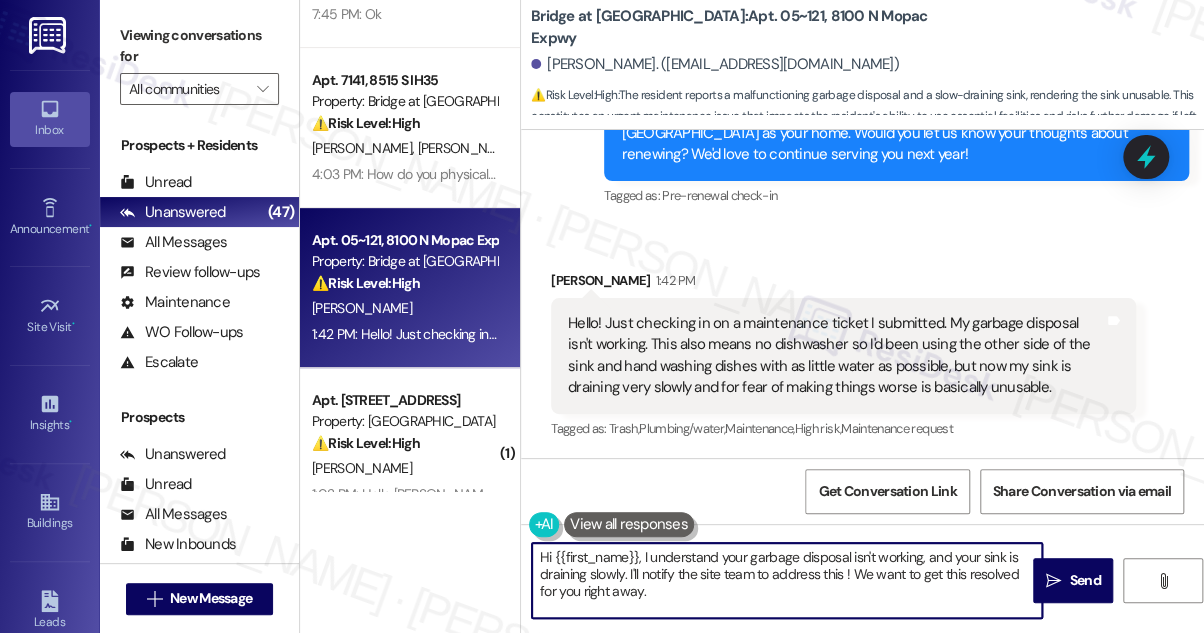 drag, startPoint x: 834, startPoint y: 598, endPoint x: 755, endPoint y: 578, distance: 81.49233 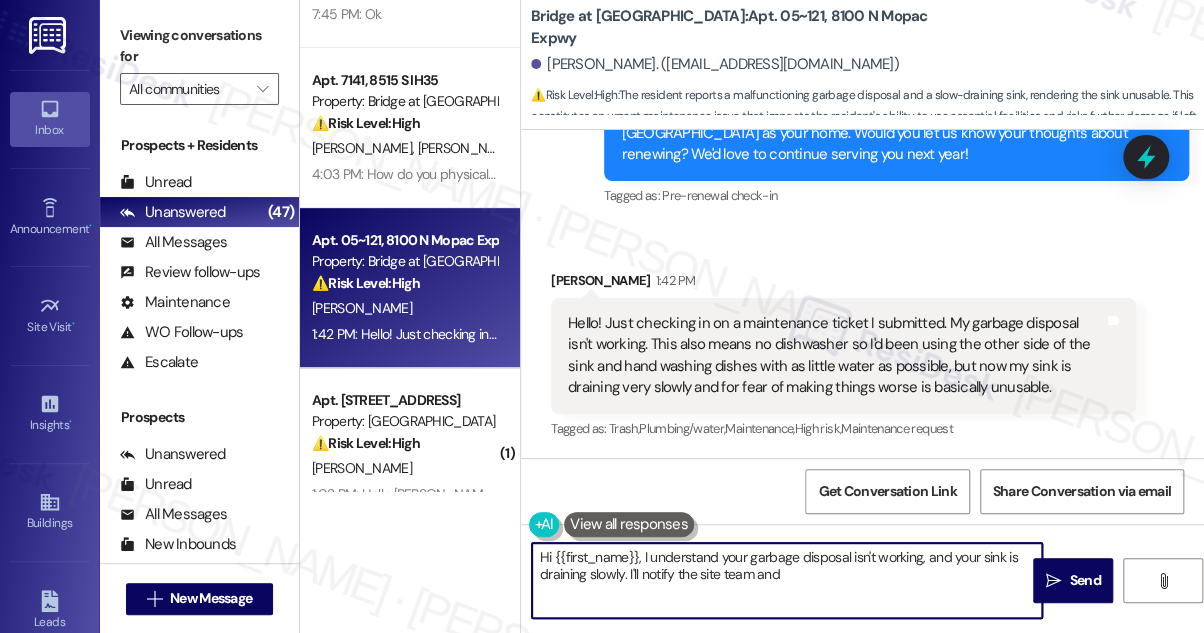 click on "Hi {{first_name}}, I understand your garbage disposal isn't working, and your sink is draining slowly. I'll notify the site team and" at bounding box center (787, 580) 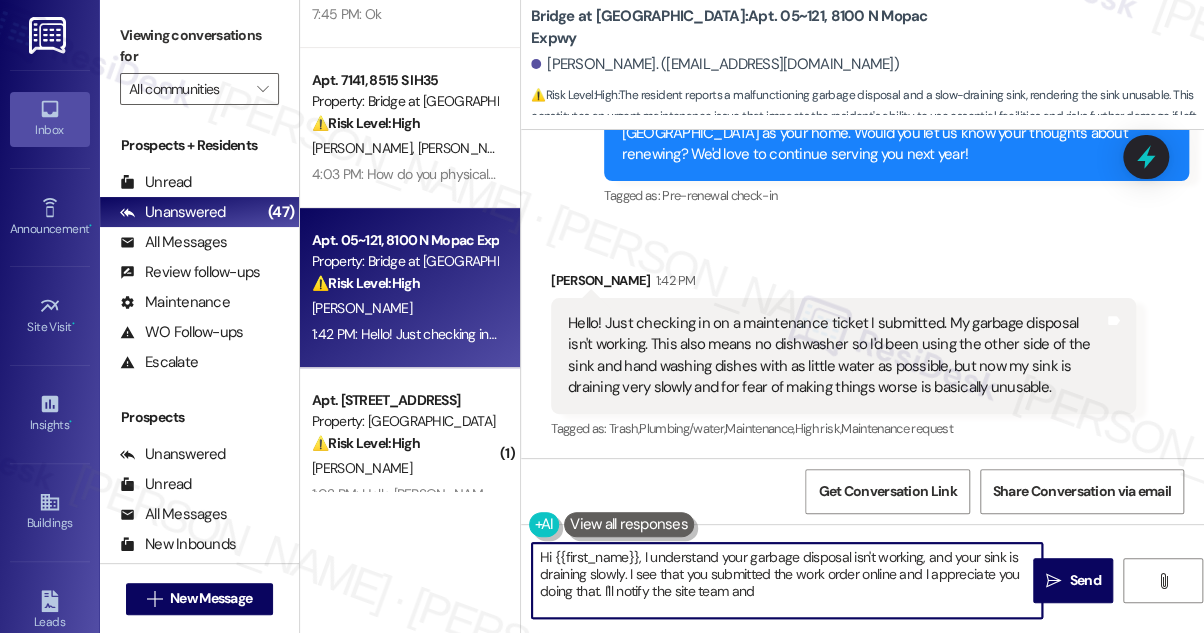 click on "Hi {{first_name}}, I understand your garbage disposal isn't working, and your sink is draining slowly. I see that you submitted the work order online and I appreciate you doing that. I'll notify the site team and" at bounding box center (787, 580) 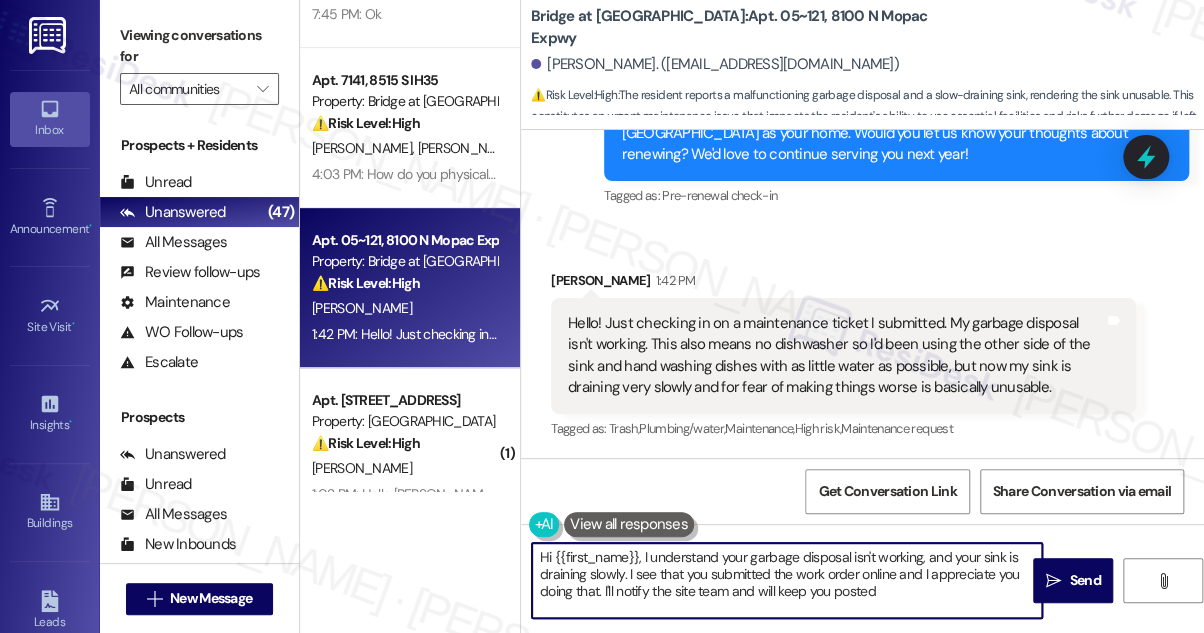 click on "Hi {{first_name}}, I understand your garbage disposal isn't working, and your sink is draining slowly. I see that you submitted the work order online and I appreciate you doing that. I'll notify the site team and will keep you posted" at bounding box center [787, 580] 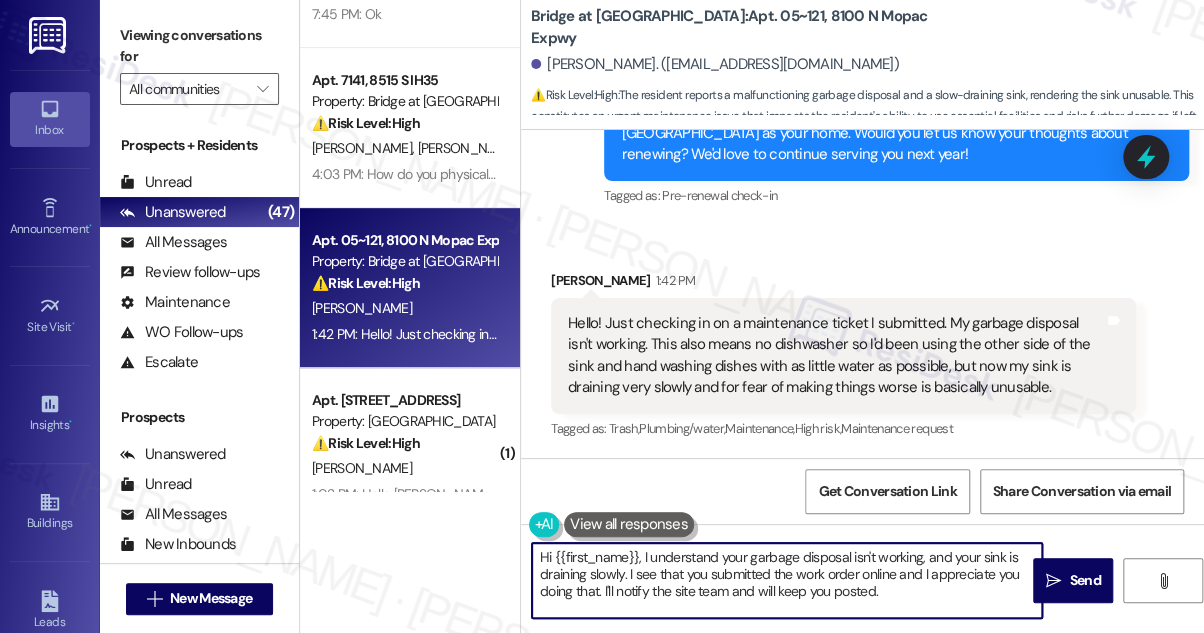 click on "Hi {{first_name}}, I understand your garbage disposal isn't working, and your sink is draining slowly. I see that you submitted the work order online and I appreciate you doing that. I'll notify the site team and will keep you posted." at bounding box center (787, 580) 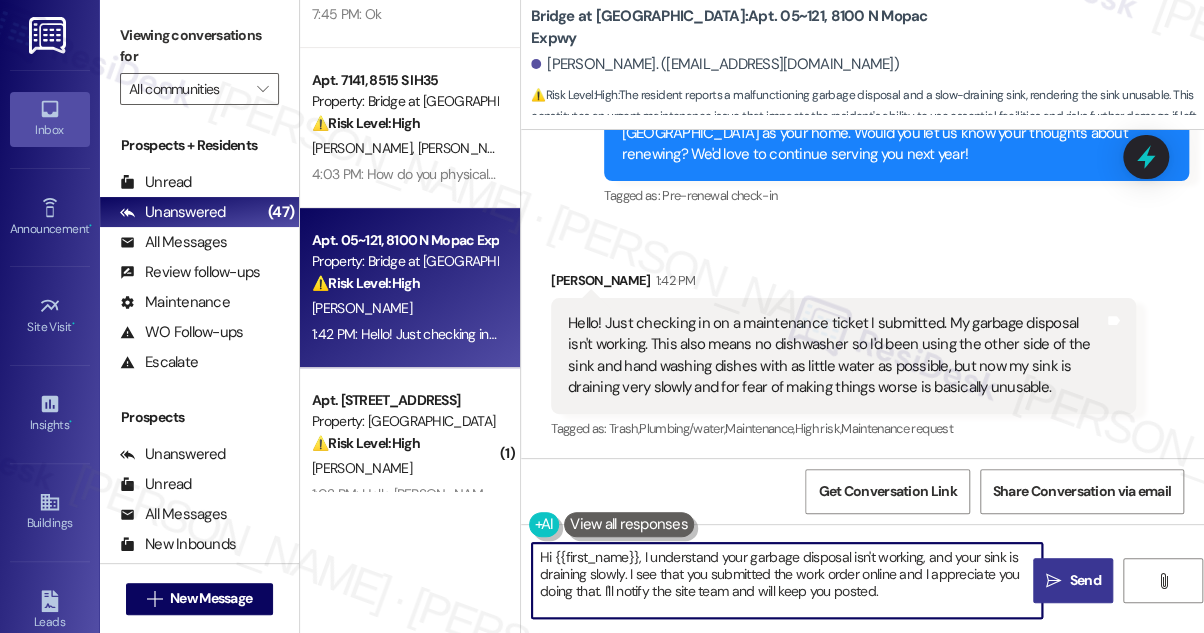type on "Hi {{first_name}}, I understand your garbage disposal isn't working, and your sink is draining slowly. I see that you submitted the work order online and I appreciate you doing that. I'll notify the site team and will keep you posted." 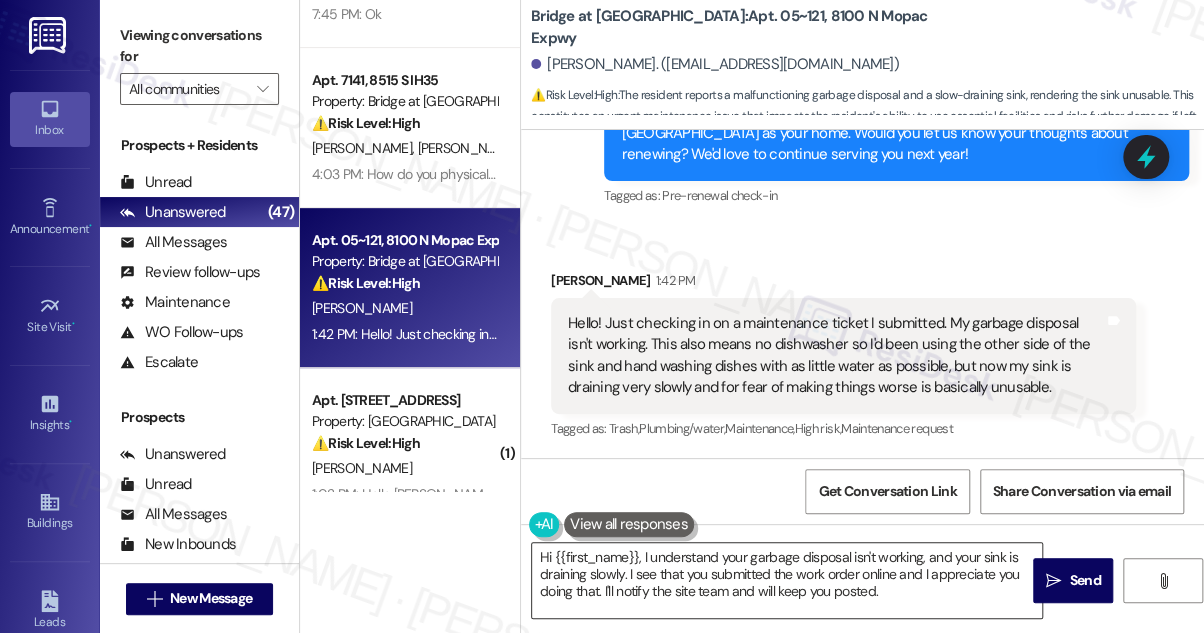 drag, startPoint x: 1061, startPoint y: 587, endPoint x: 894, endPoint y: 582, distance: 167.07483 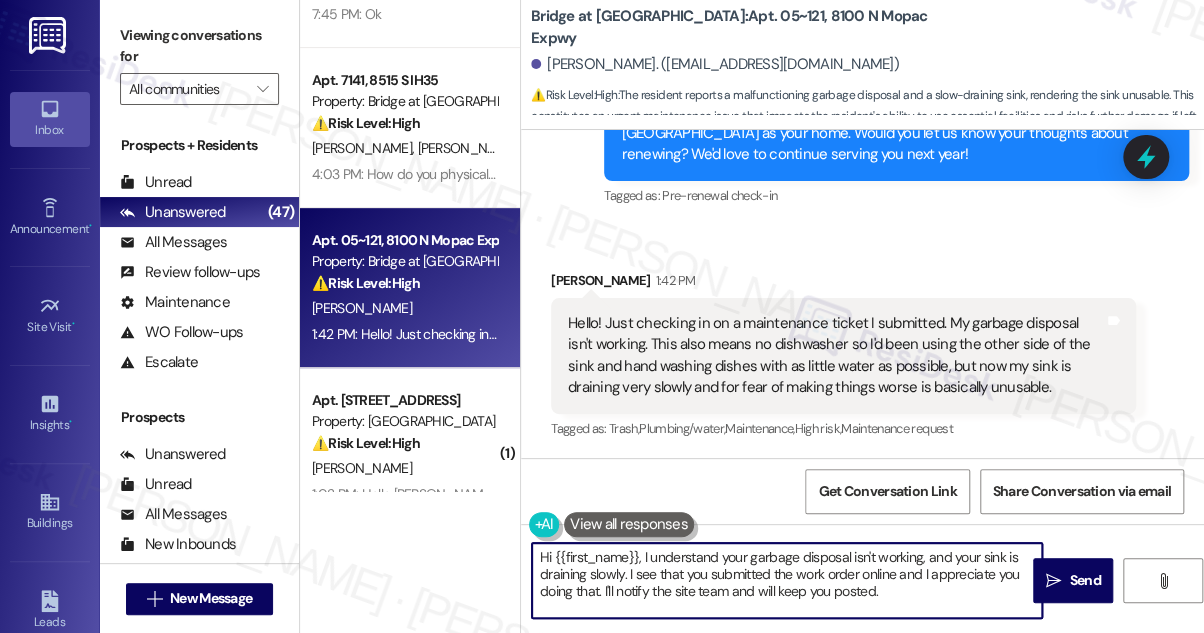 click on "Hi {{first_name}}, I understand your garbage disposal isn't working, and your sink is draining slowly. I see that you submitted the work order online and I appreciate you doing that. I'll notify the site team and will keep you posted." at bounding box center (787, 580) 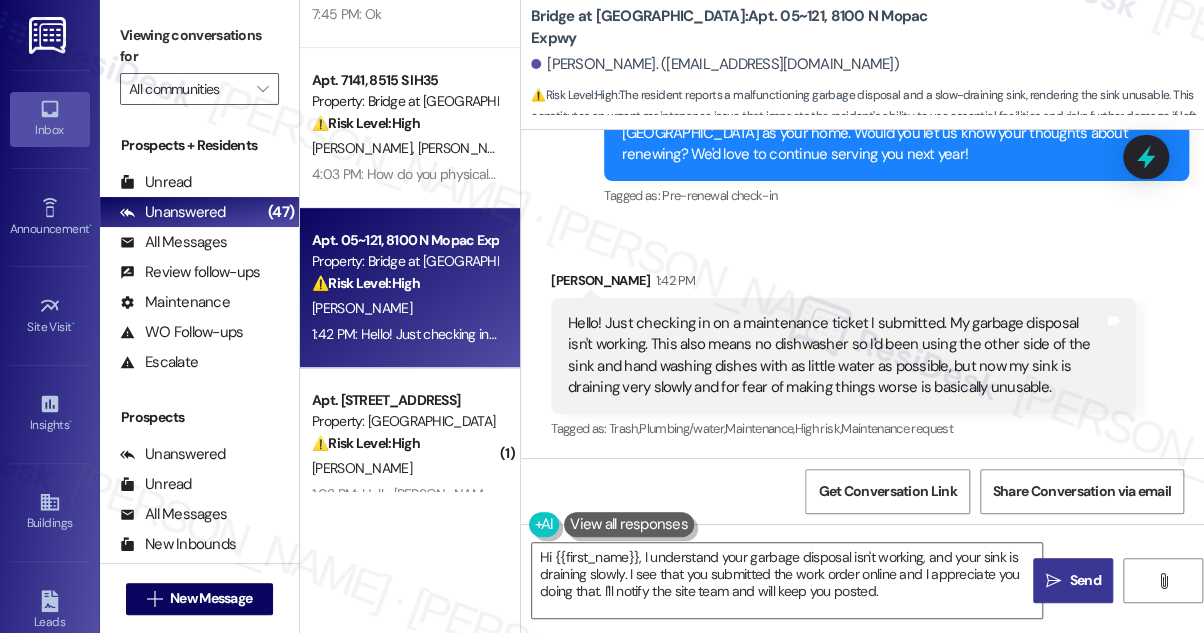 click on "Send" at bounding box center [1084, 580] 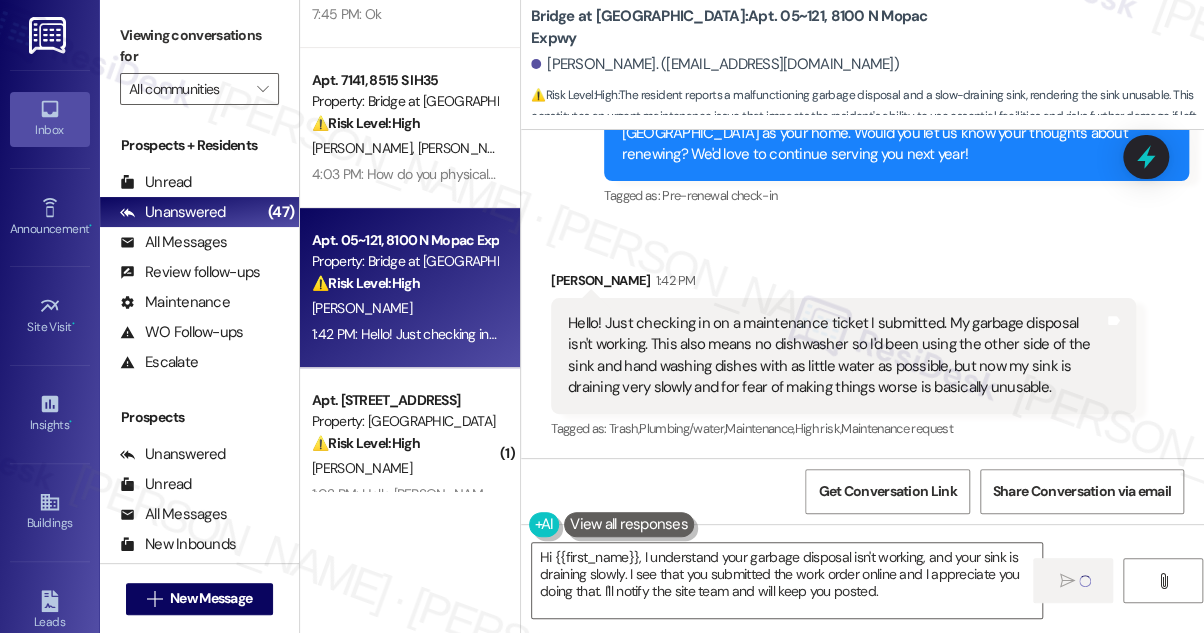 type 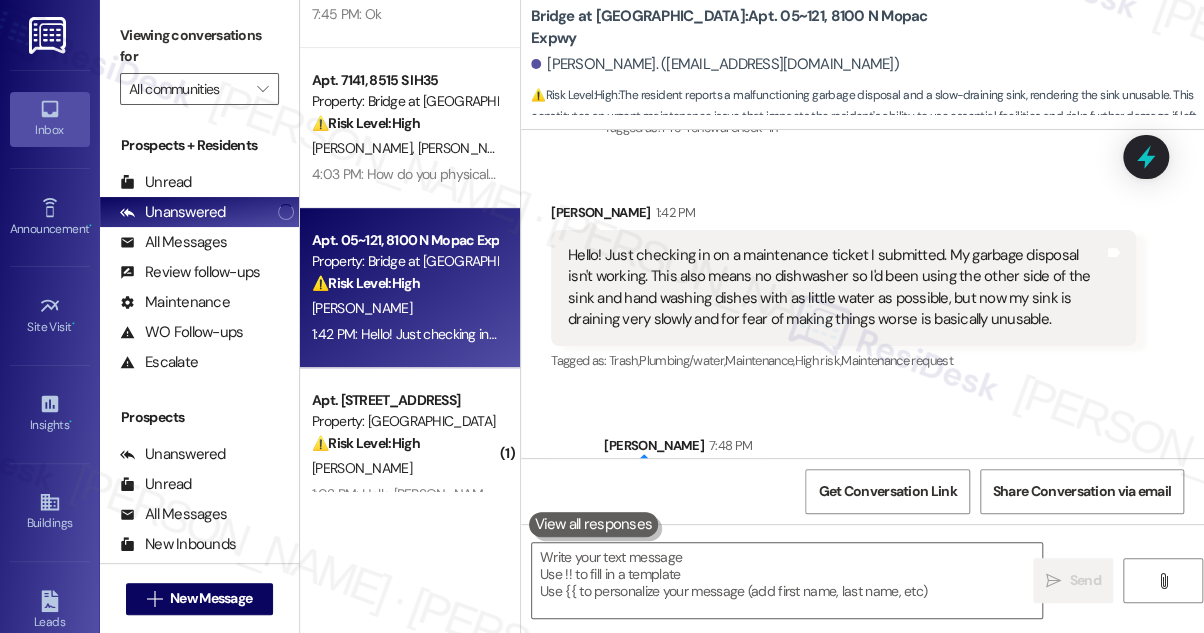 scroll, scrollTop: 1888, scrollLeft: 0, axis: vertical 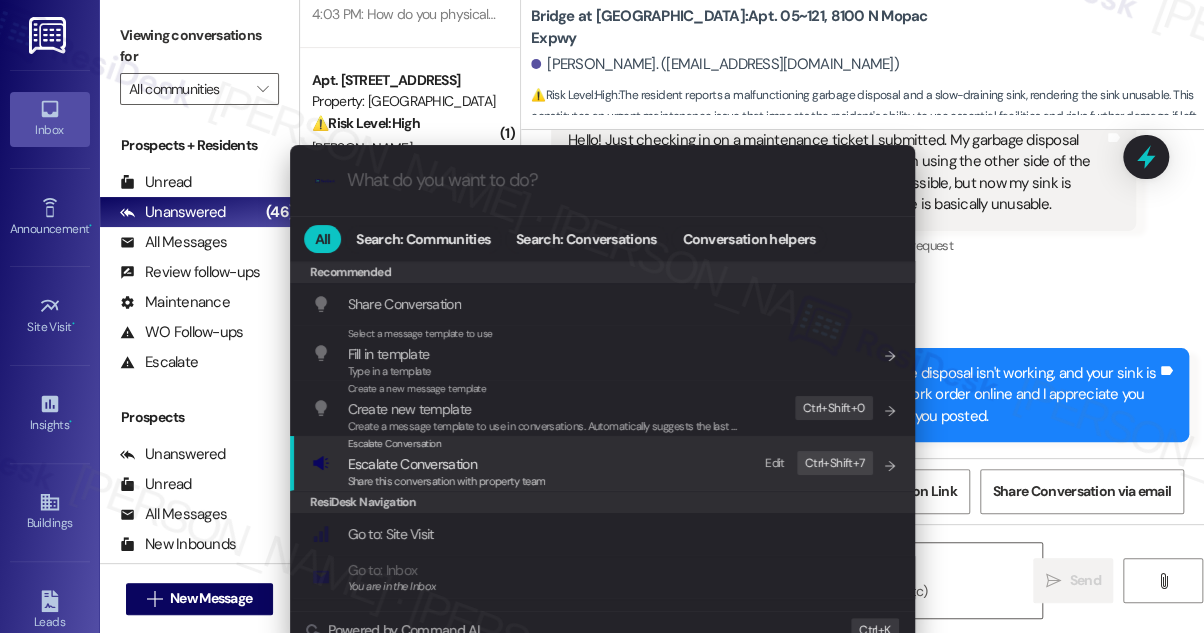 click on "Escalate Conversation" at bounding box center (447, 464) 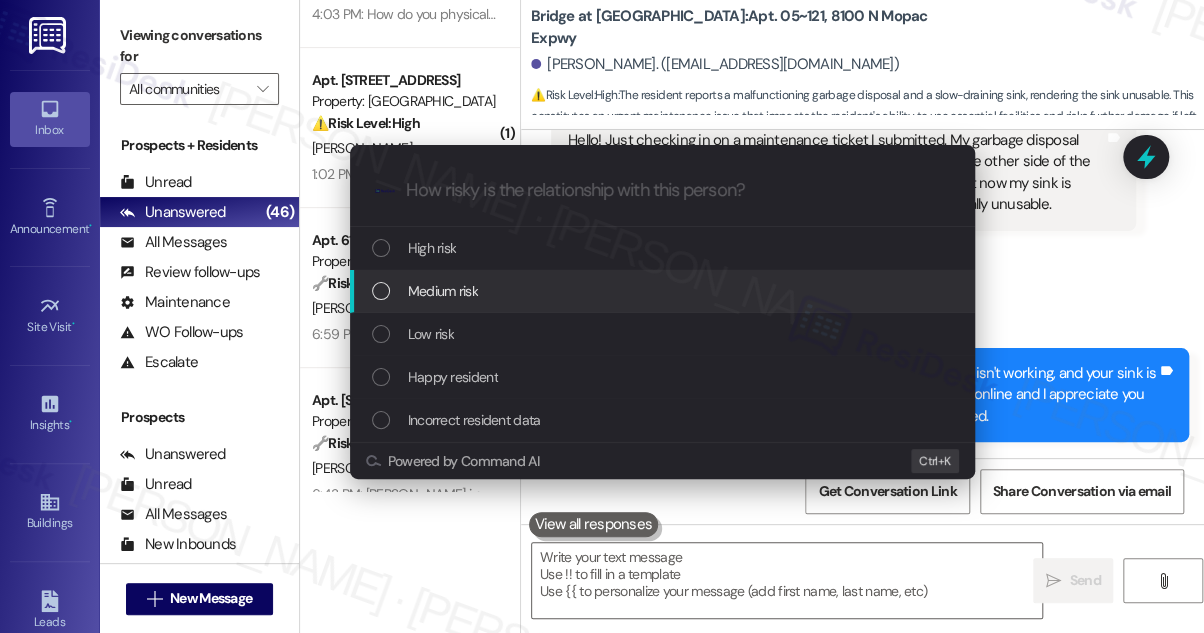 click on "Medium risk" at bounding box center (664, 291) 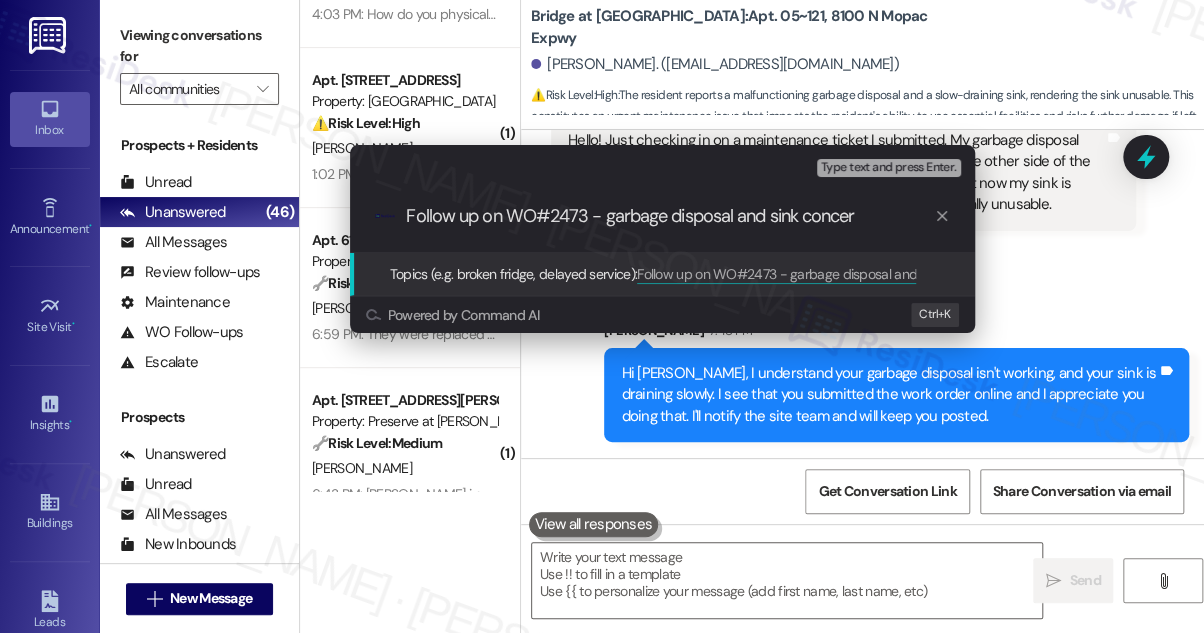 type on "Follow up on WO#2473 - garbage disposal and sink concern" 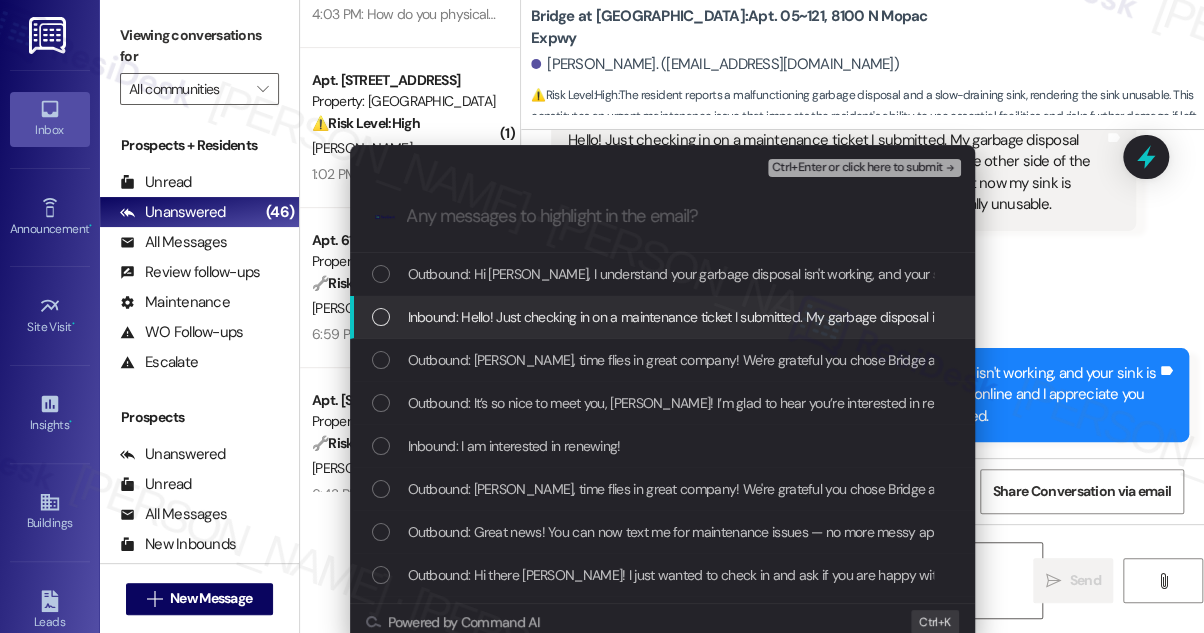 type 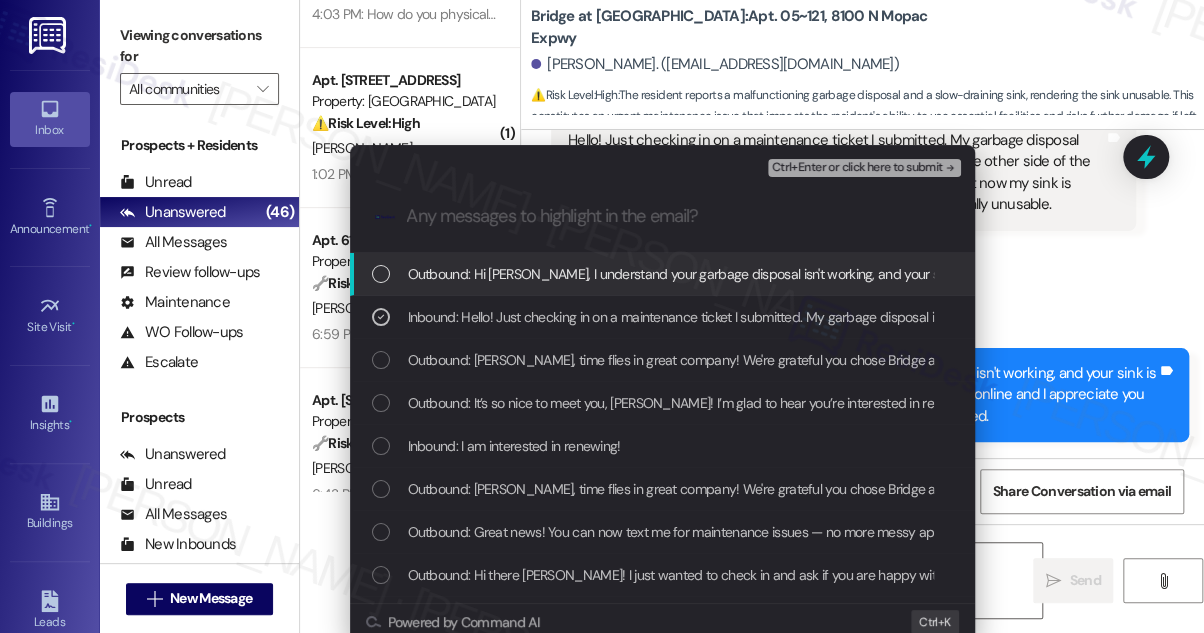click on "Ctrl+Enter or click here to submit" at bounding box center (857, 168) 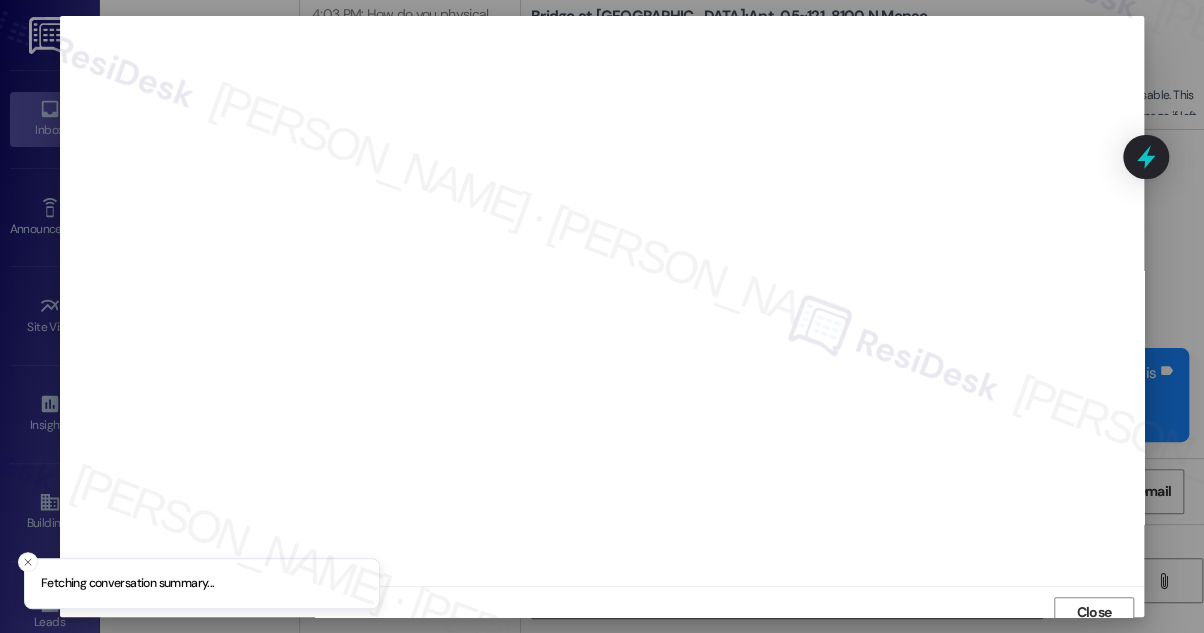 scroll, scrollTop: 11, scrollLeft: 0, axis: vertical 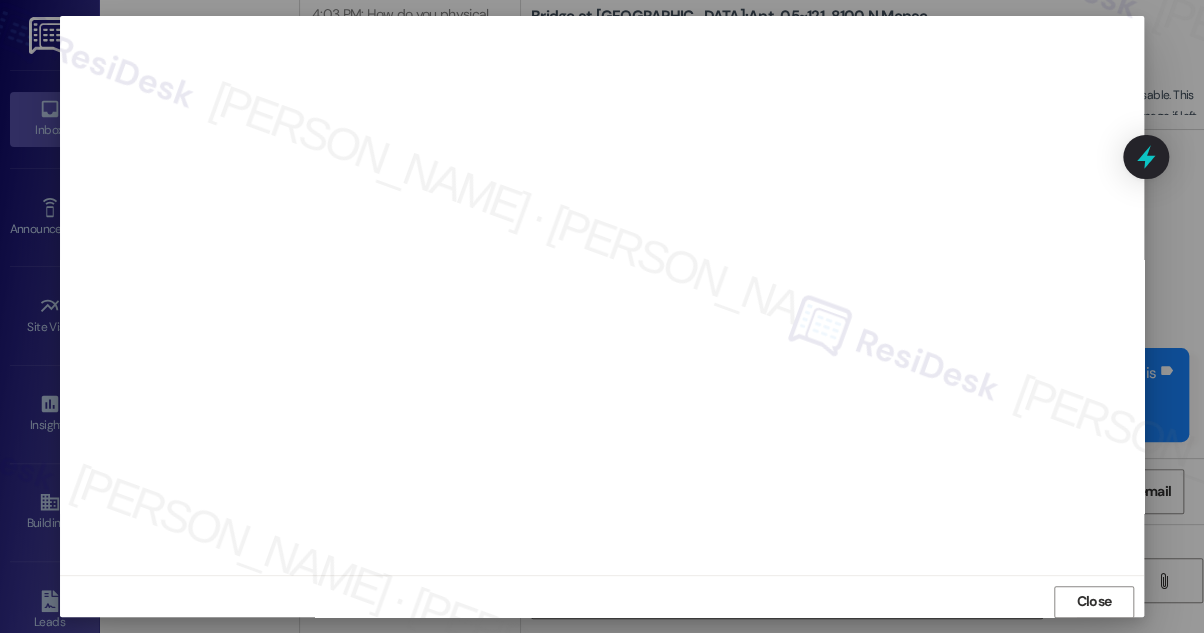 click at bounding box center (602, 290) 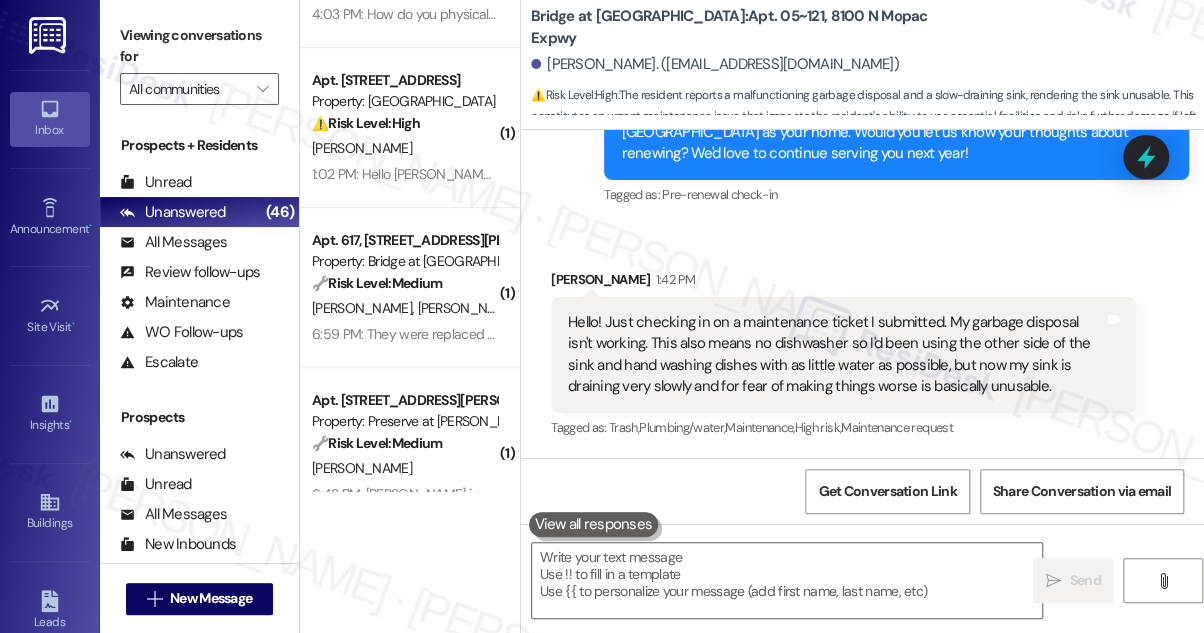 scroll, scrollTop: 1704, scrollLeft: 0, axis: vertical 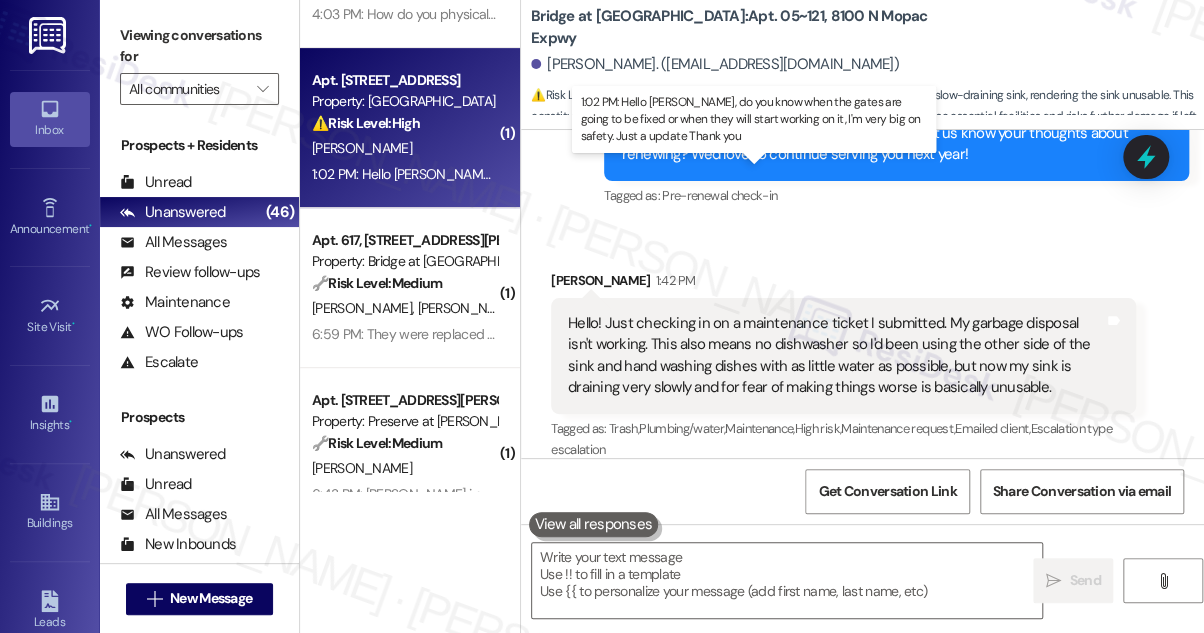 click on "1:02 PM: Hello [PERSON_NAME], do you know when the gates are going to be fixed or when they will start working on it, I'm very big on safety. Just a update Thank you  1:02 PM: Hello [PERSON_NAME], do you know when the gates are going to be fixed or when they will start working on it, I'm very big on safety. Just a update Thank you" at bounding box center (793, 174) 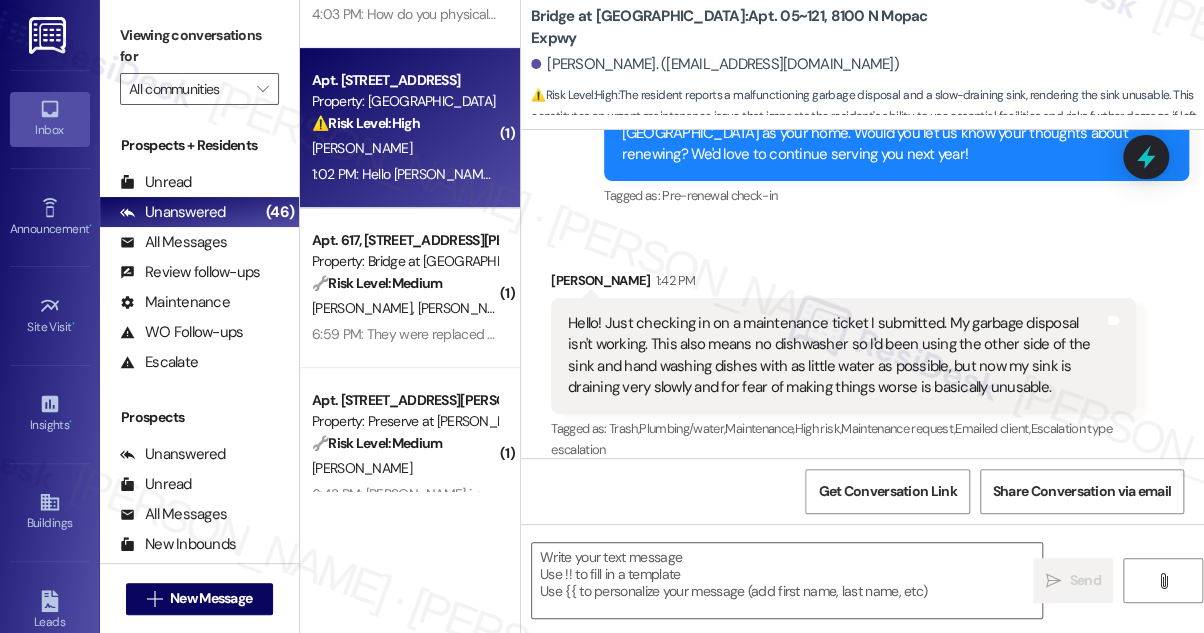 type on "Fetching suggested responses. Please feel free to read through the conversation in the meantime." 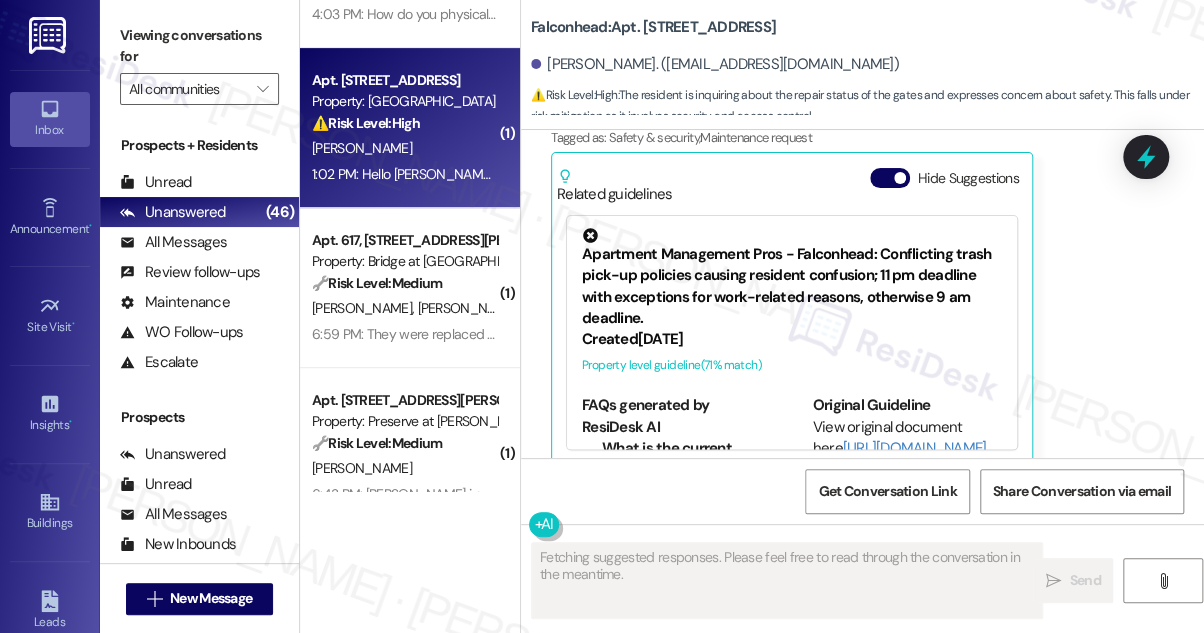 scroll, scrollTop: 854, scrollLeft: 0, axis: vertical 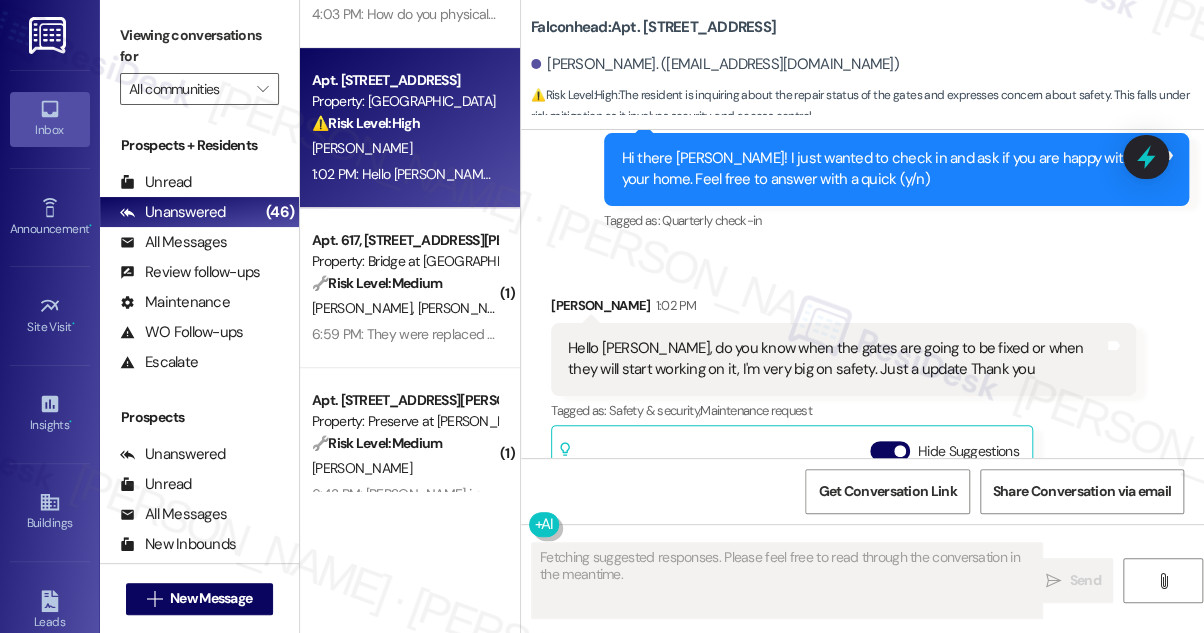 click on "Hello [PERSON_NAME], do you know when the gates are going to be fixed or when they will start working on it, I'm very big on safety. Just a update Thank you  Tags and notes" at bounding box center (843, 359) 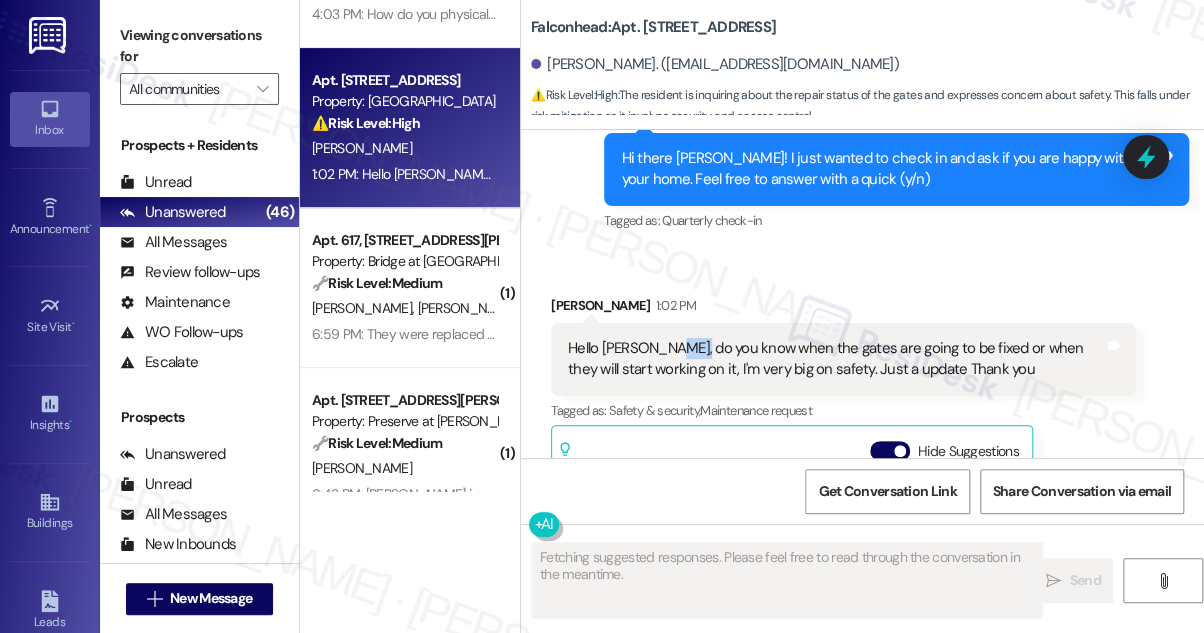 click on "Hello [PERSON_NAME], do you know when the gates are going to be fixed or when they will start working on it, I'm very big on safety. Just a update Thank you  Tags and notes" at bounding box center [843, 359] 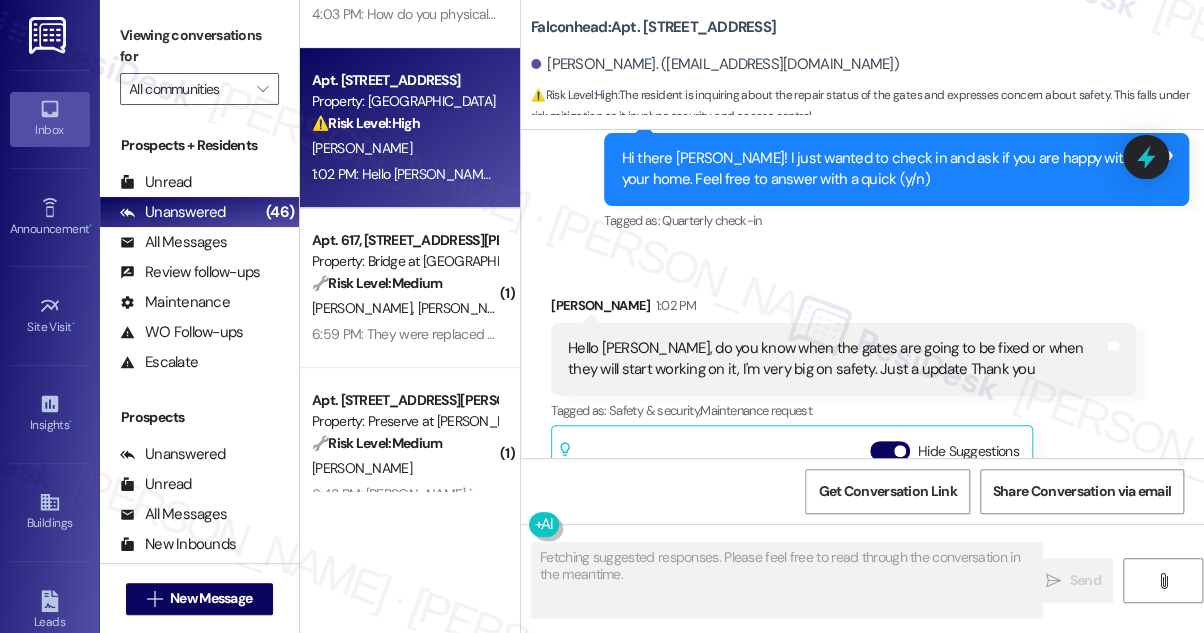 click on "Hello [PERSON_NAME], do you know when the gates are going to be fixed or when they will start working on it, I'm very big on safety. Just a update Thank you" at bounding box center [836, 359] 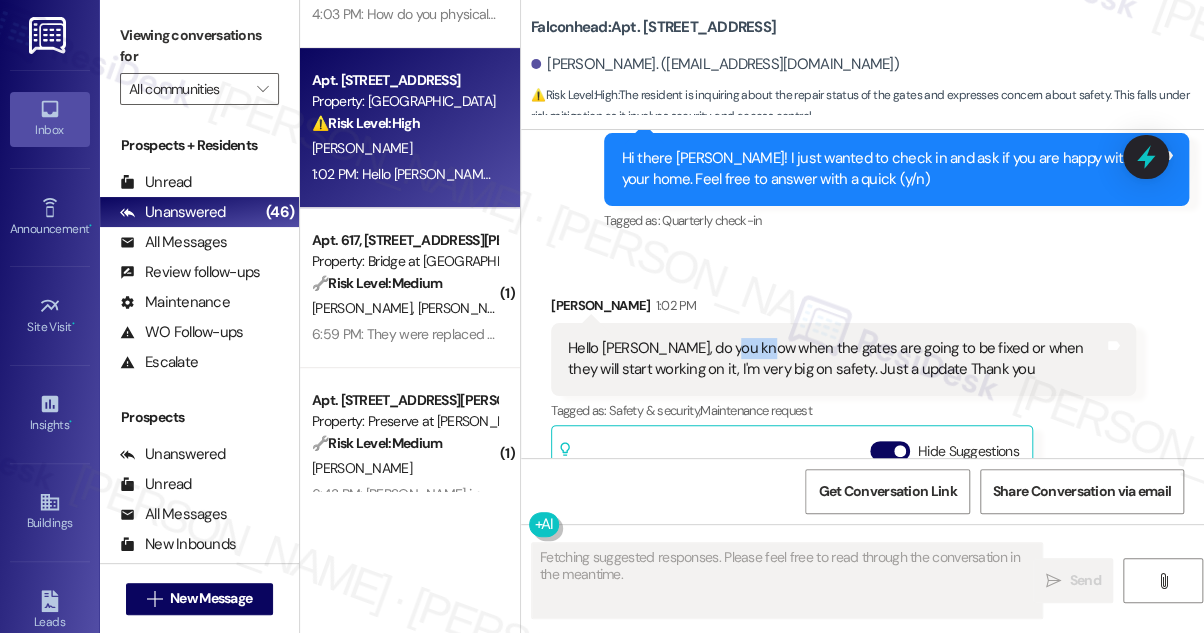 click on "Hello [PERSON_NAME], do you know when the gates are going to be fixed or when they will start working on it, I'm very big on safety. Just a update Thank you" at bounding box center [836, 359] 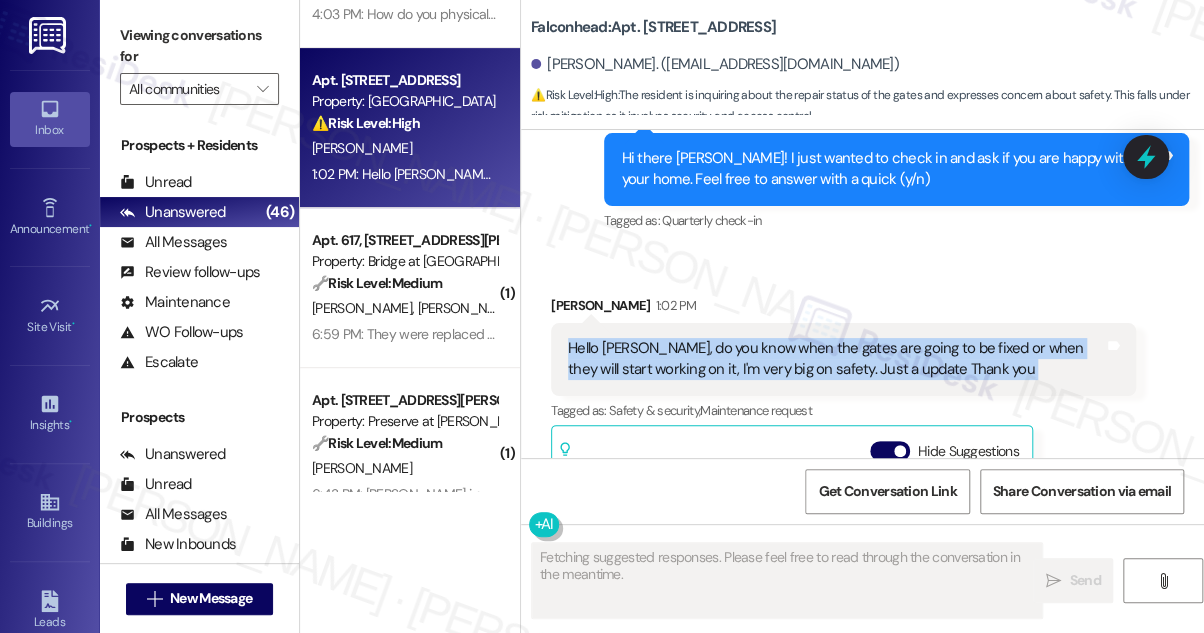 click on "Hello [PERSON_NAME], do you know when the gates are going to be fixed or when they will start working on it, I'm very big on safety. Just a update Thank you" at bounding box center [836, 359] 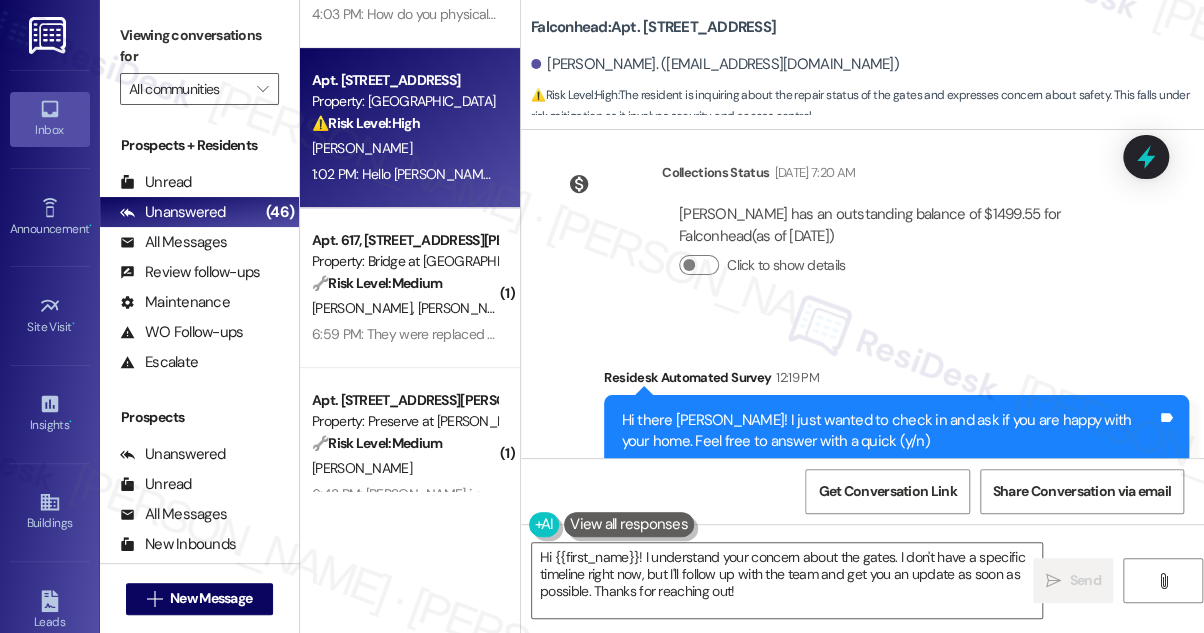 scroll, scrollTop: 581, scrollLeft: 0, axis: vertical 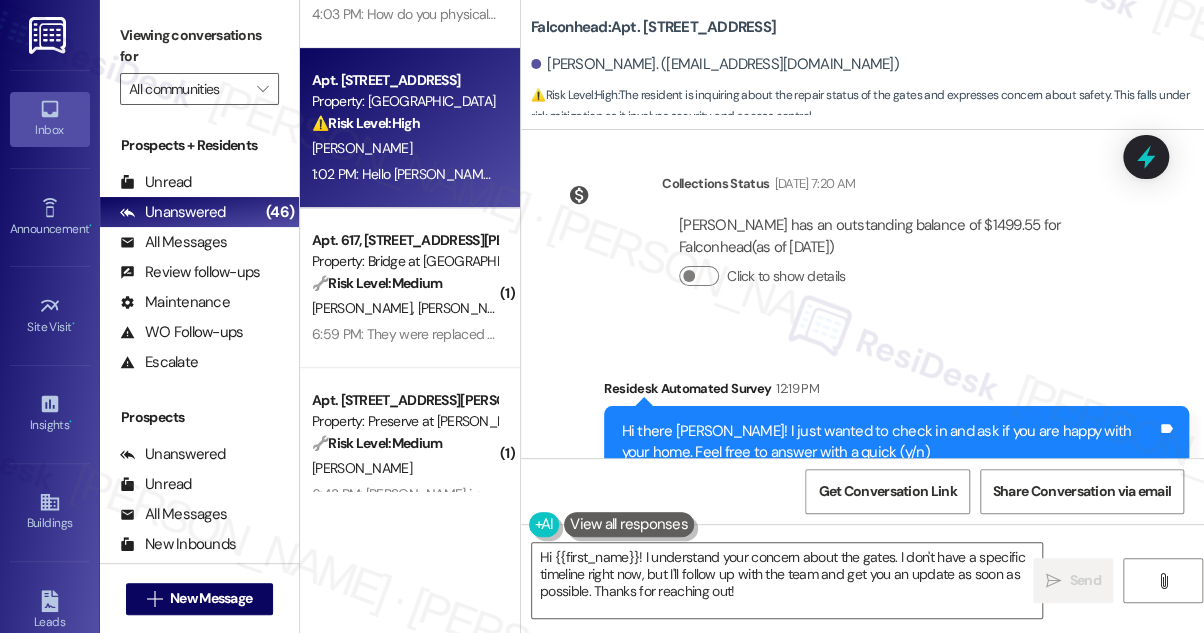 click on "Hi there [PERSON_NAME]! I just wanted to check in and ask if you are happy with your home.  Feel free to answer with a quick (y/n)" at bounding box center [889, 442] 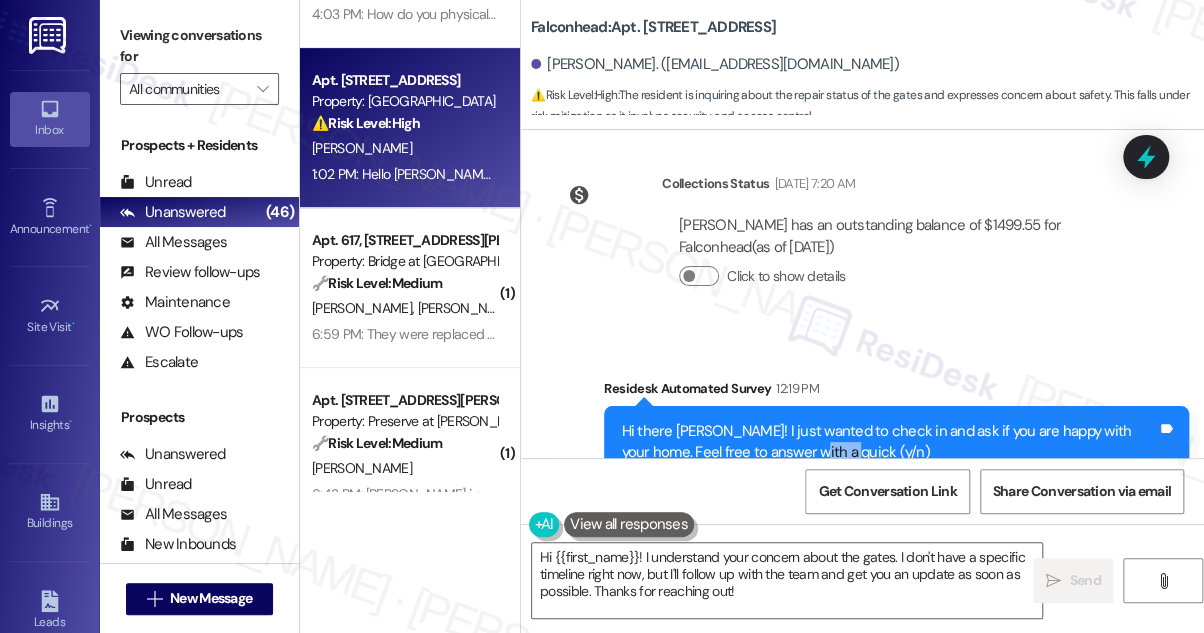 click on "Hi there [PERSON_NAME]! I just wanted to check in and ask if you are happy with your home.  Feel free to answer with a quick (y/n)" at bounding box center [889, 442] 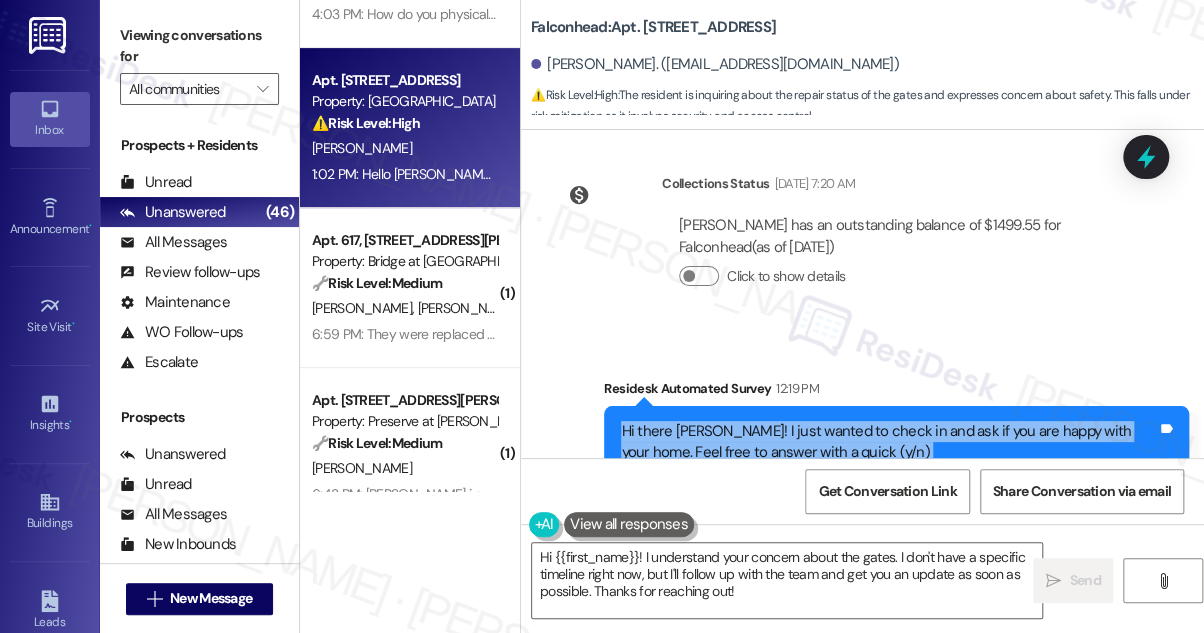 click on "Hi there [PERSON_NAME]! I just wanted to check in and ask if you are happy with your home.  Feel free to answer with a quick (y/n)" at bounding box center [889, 442] 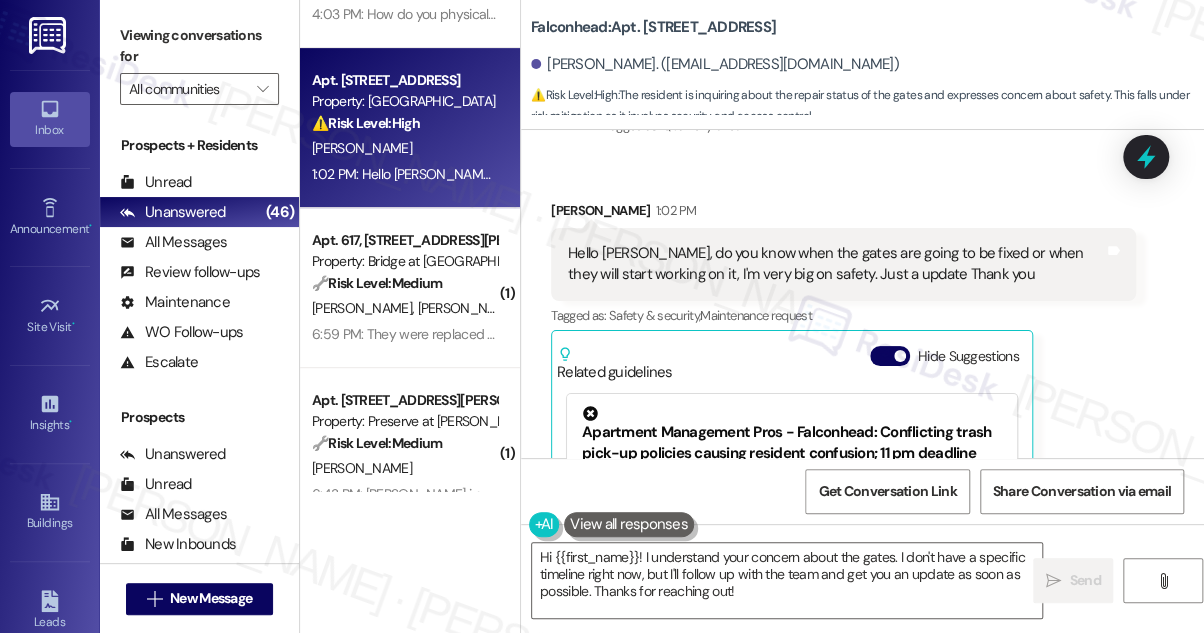 scroll, scrollTop: 854, scrollLeft: 0, axis: vertical 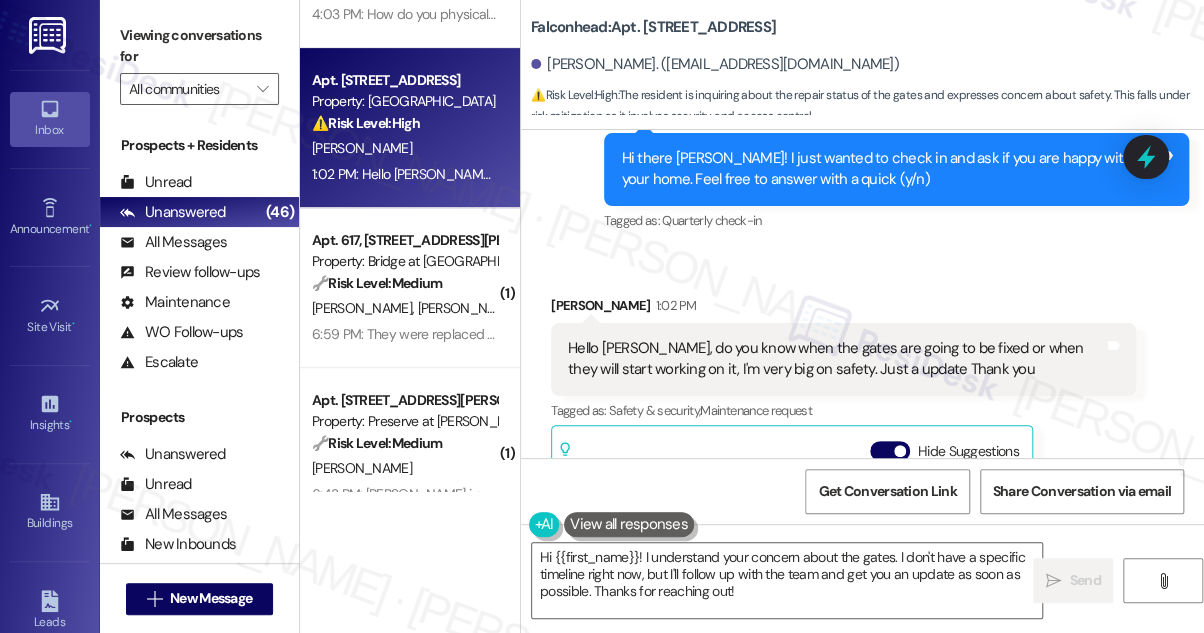 click on "Falconhead:  Apt. 2205, [STREET_ADDRESS]" at bounding box center [653, 27] 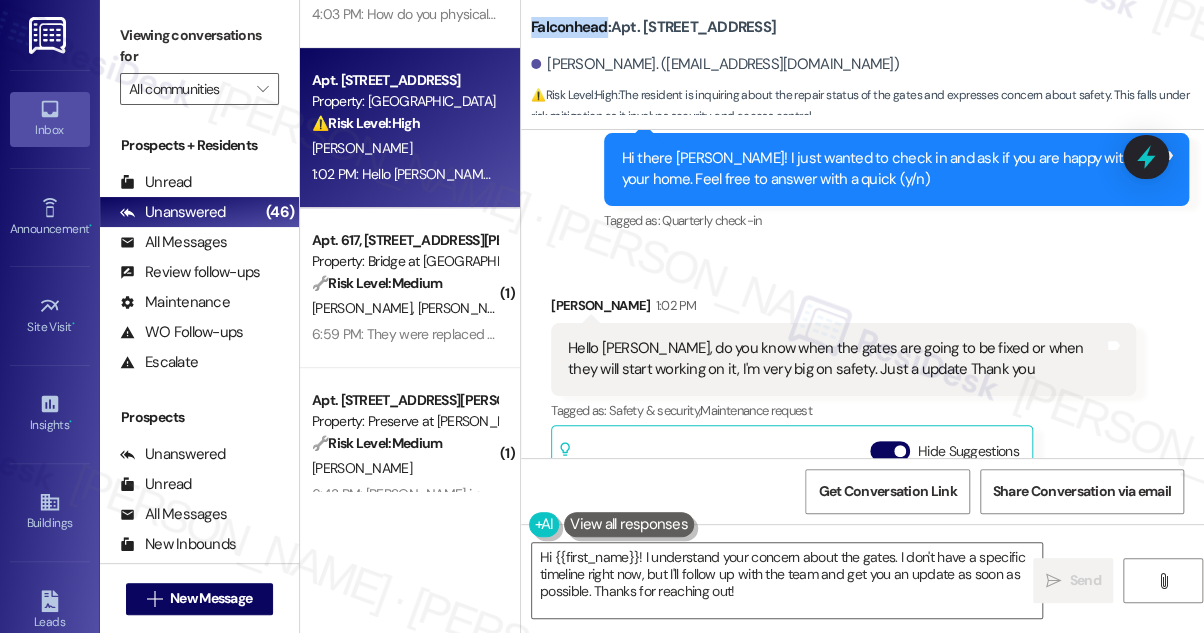 click on "Falconhead:  Apt. 2205, [STREET_ADDRESS]" at bounding box center [653, 27] 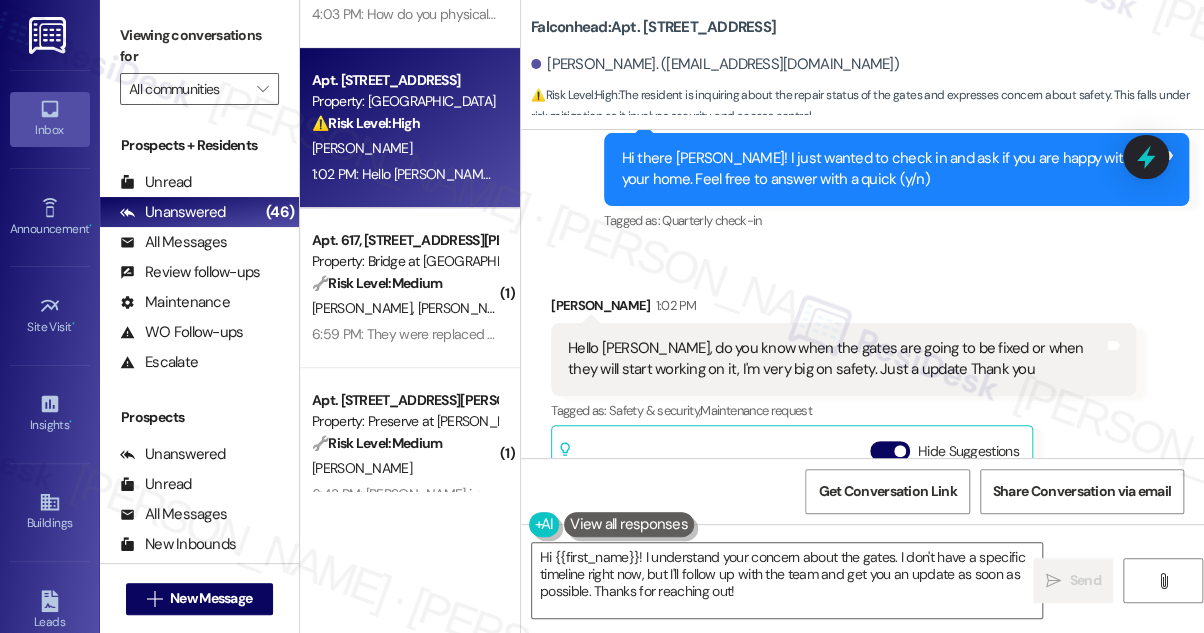 click on "[PERSON_NAME]. ([EMAIL_ADDRESS][DOMAIN_NAME])" at bounding box center (867, 65) 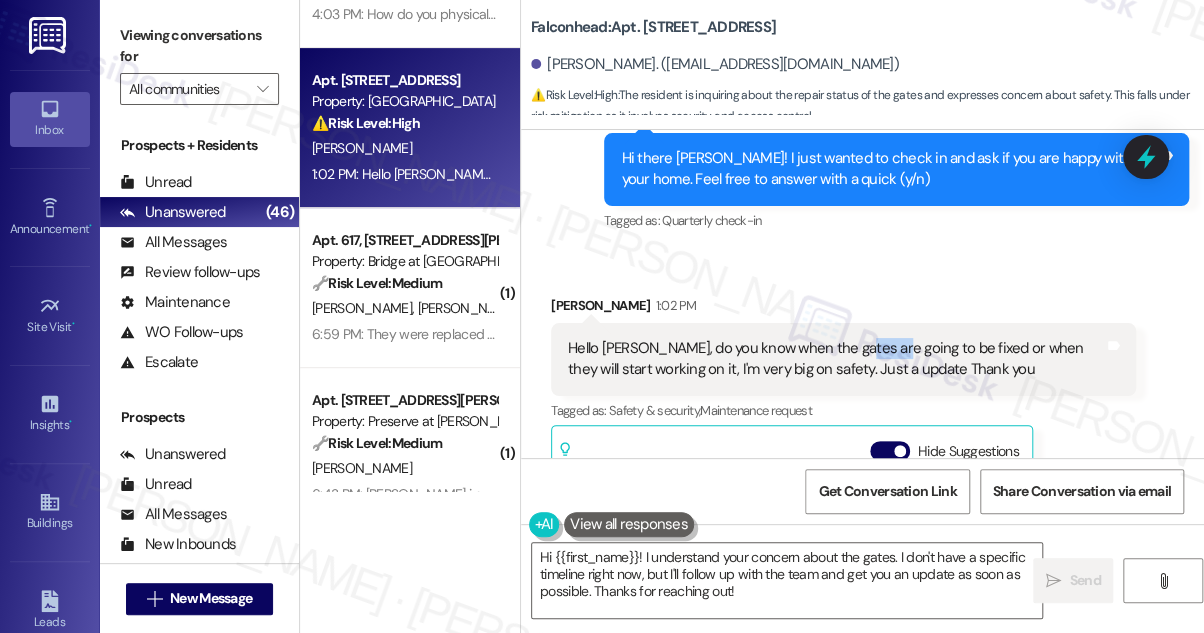 click on "Hello [PERSON_NAME], do you know when the gates are going to be fixed or when they will start working on it, I'm very big on safety. Just a update Thank you" at bounding box center (836, 359) 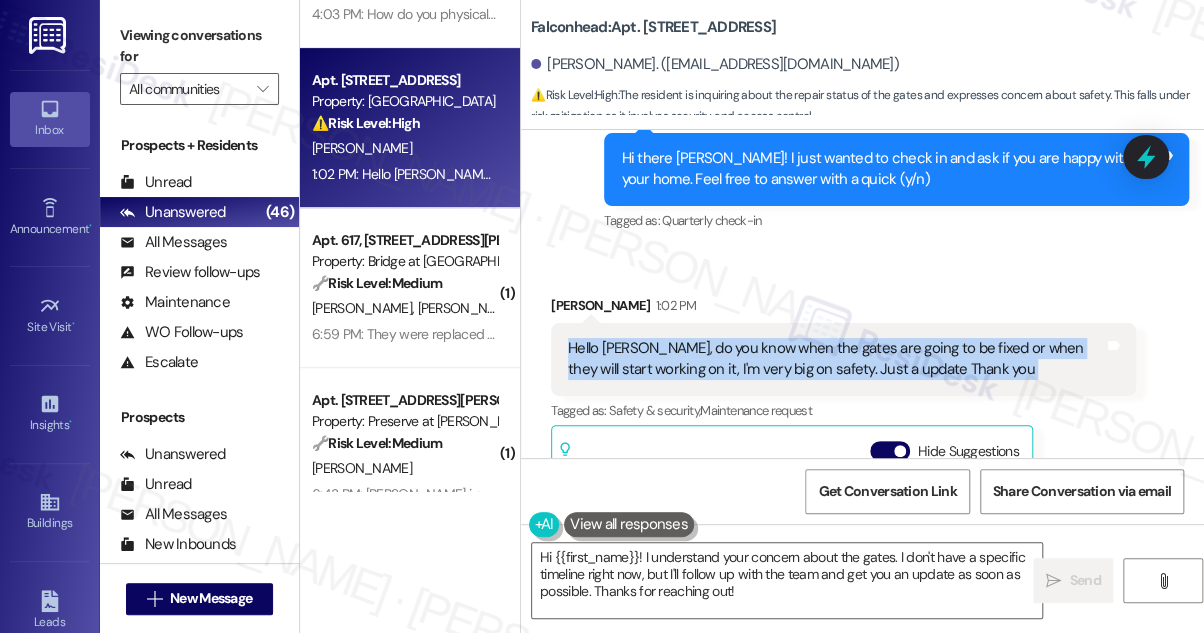 click on "Hello [PERSON_NAME], do you know when the gates are going to be fixed or when they will start working on it, I'm very big on safety. Just a update Thank you" at bounding box center (836, 359) 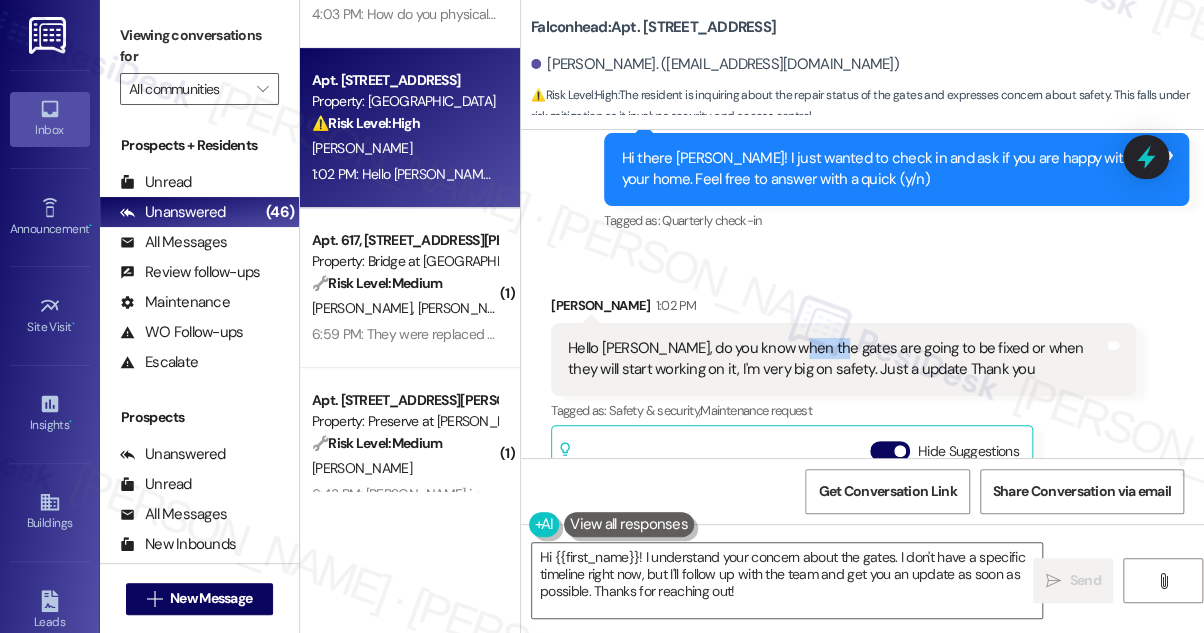 click on "Hello [PERSON_NAME], do you know when the gates are going to be fixed or when they will start working on it, I'm very big on safety. Just a update Thank you" at bounding box center (836, 359) 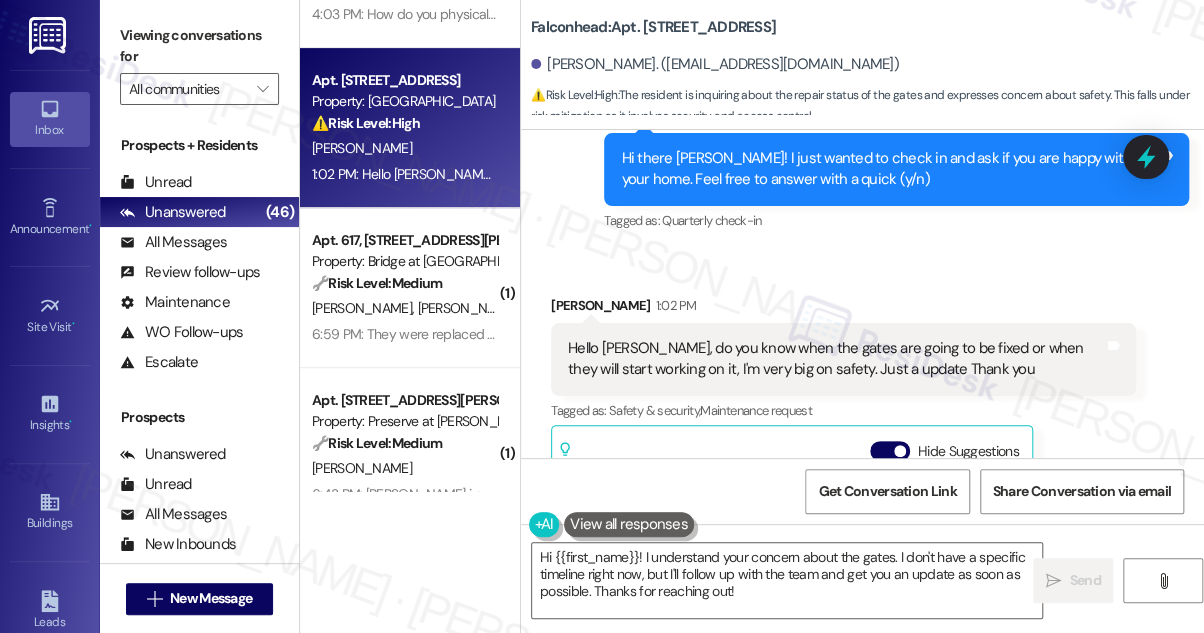 click on "Received via SMS [PERSON_NAME] 1:02 PM Hello [PERSON_NAME], do you know when the gates are going to be fixed or when they will start working on it, I'm very big on safety. Just a update Thank you  Tags and notes Tagged as:   Safety & security ,  Click to highlight conversations about Safety & security Maintenance request Click to highlight conversations about Maintenance request  Related guidelines Hide Suggestions Apartment Management Pros - Falconhead: Conflicting trash pick-up policies causing resident confusion; 11 pm deadline with exceptions for work-related reasons, otherwise 9 am deadline.
Created  [DATE] Property level guideline  ( 71 % match) FAQs generated by ResiDesk AI What is the current policy for bringing in trash cans? The current policy requires residents to bring in their trash cans by 11pm on the day of trash pickup. Can I still bring in my trash can at 9am the next morning? How do I request an exception to the trash can policy? What is the fee for not bringing in the trash can on time?  ( 68" at bounding box center [862, 501] 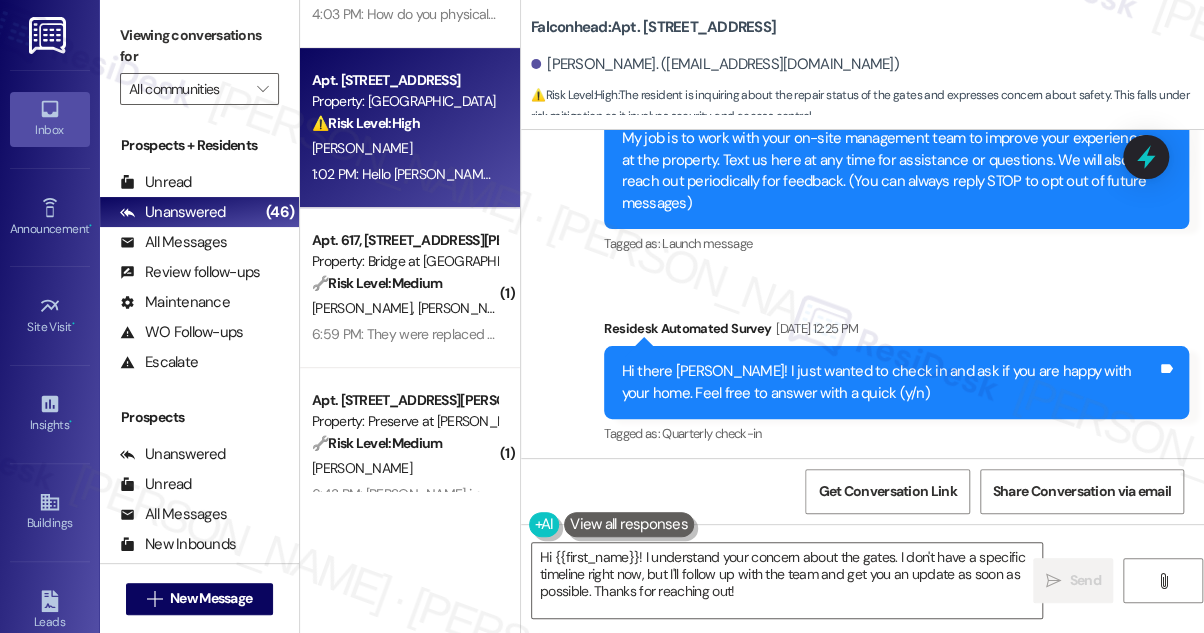 scroll, scrollTop: 545, scrollLeft: 0, axis: vertical 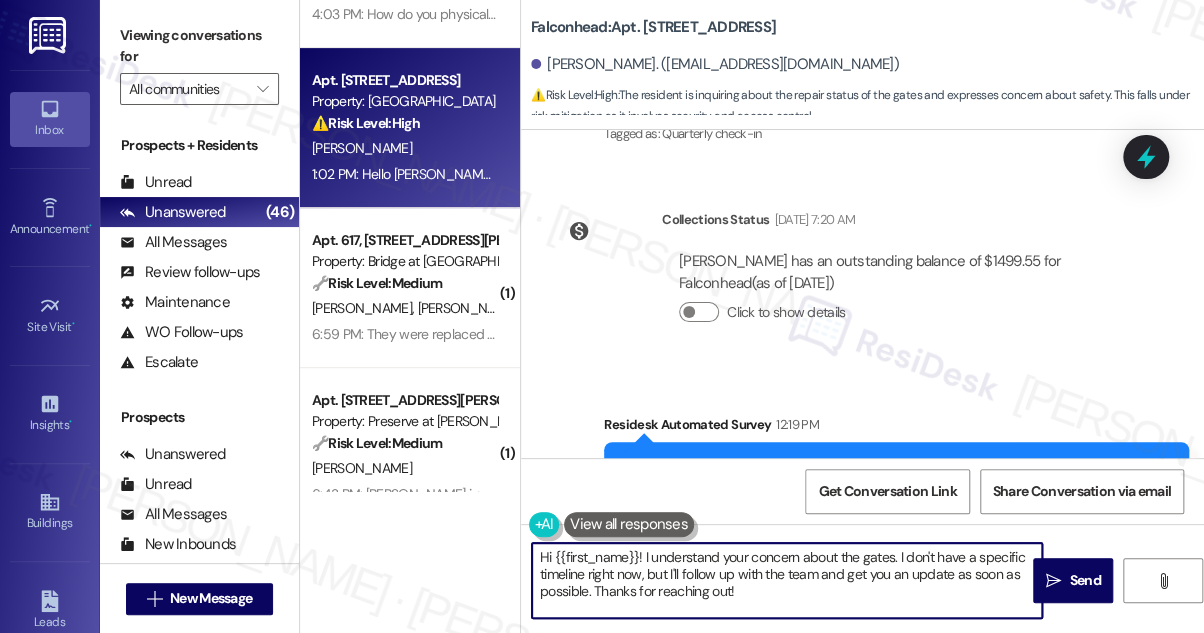 drag, startPoint x: 772, startPoint y: 607, endPoint x: 898, endPoint y: 550, distance: 138.29317 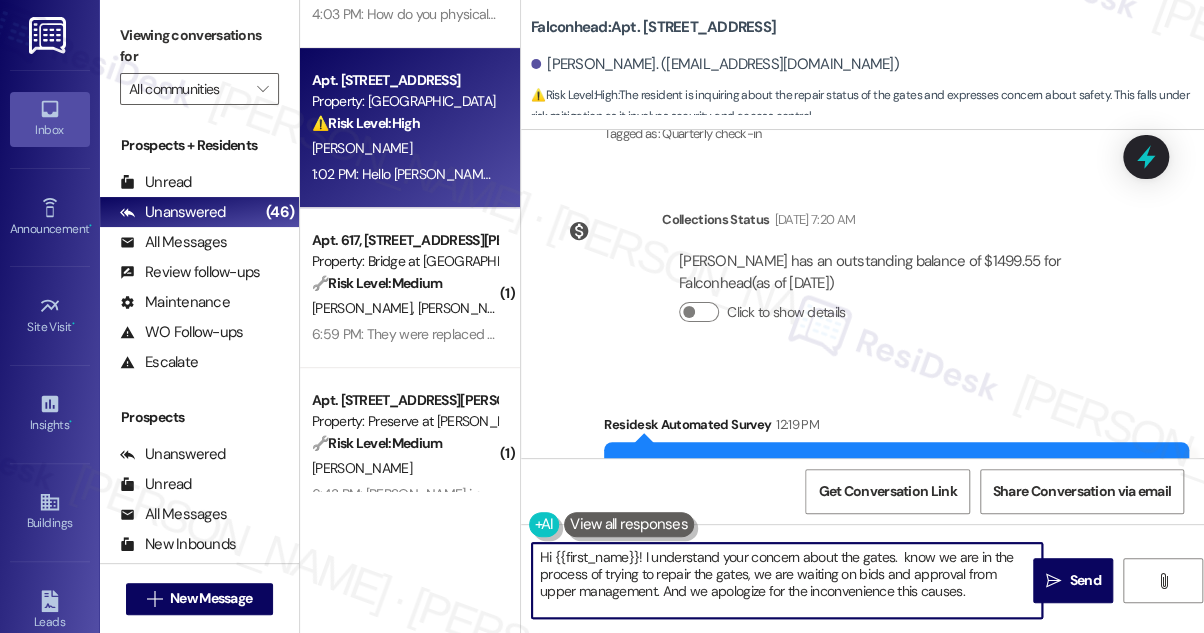 click on "Hi {{first_name}}! I understand your concern about the gates.  know we are in the process of trying to repair the gates, we are waiting on bids and approval from upper management. And we apologize for the inconvenience this causes." at bounding box center (787, 580) 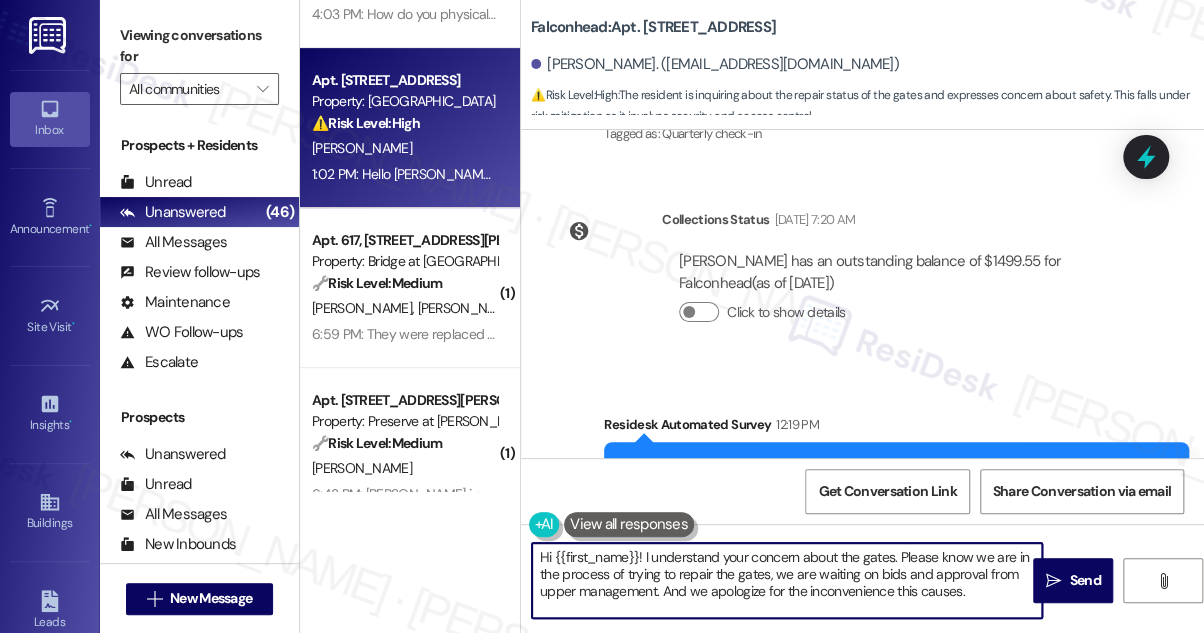 click on "Hi {{first_name}}! I understand your concern about the gates. Please know we are in the process of trying to repair the gates, we are waiting on bids and approval from upper management. And we apologize for the inconvenience this causes." at bounding box center (787, 580) 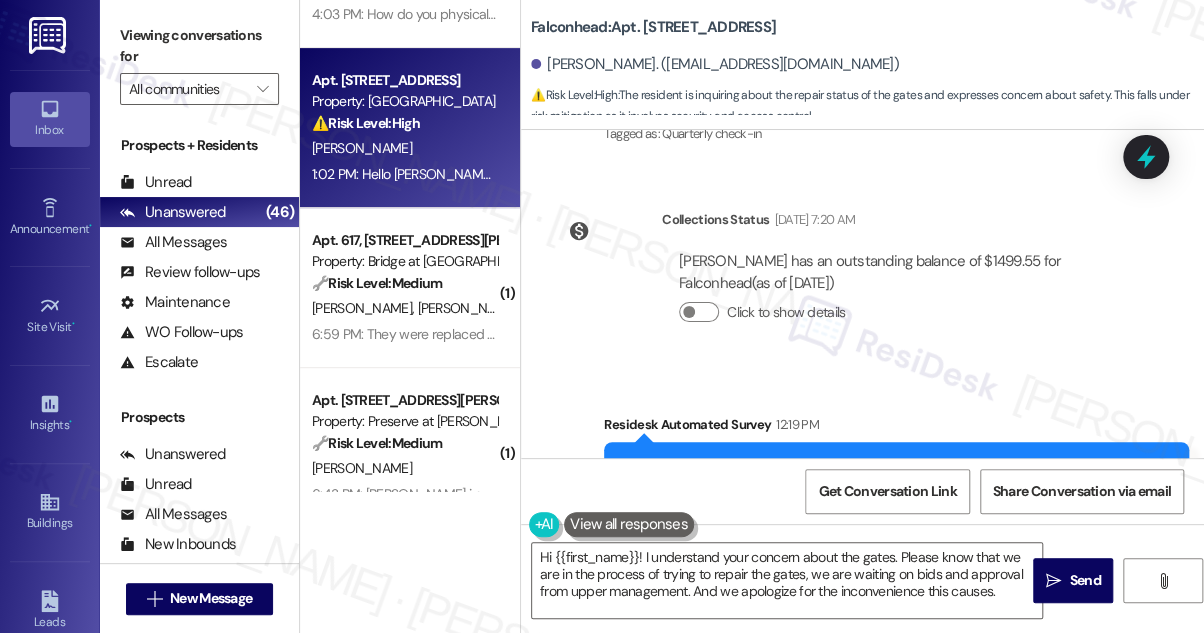 click on "[PERSON_NAME]. ([EMAIL_ADDRESS][DOMAIN_NAME])" at bounding box center [867, 65] 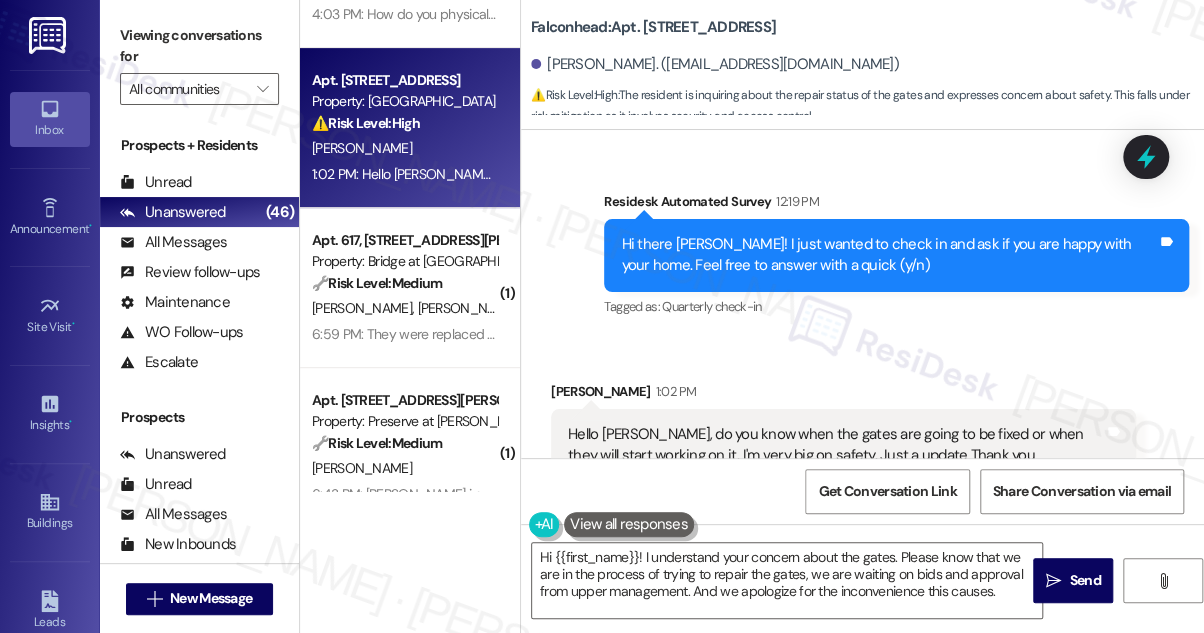 scroll, scrollTop: 764, scrollLeft: 0, axis: vertical 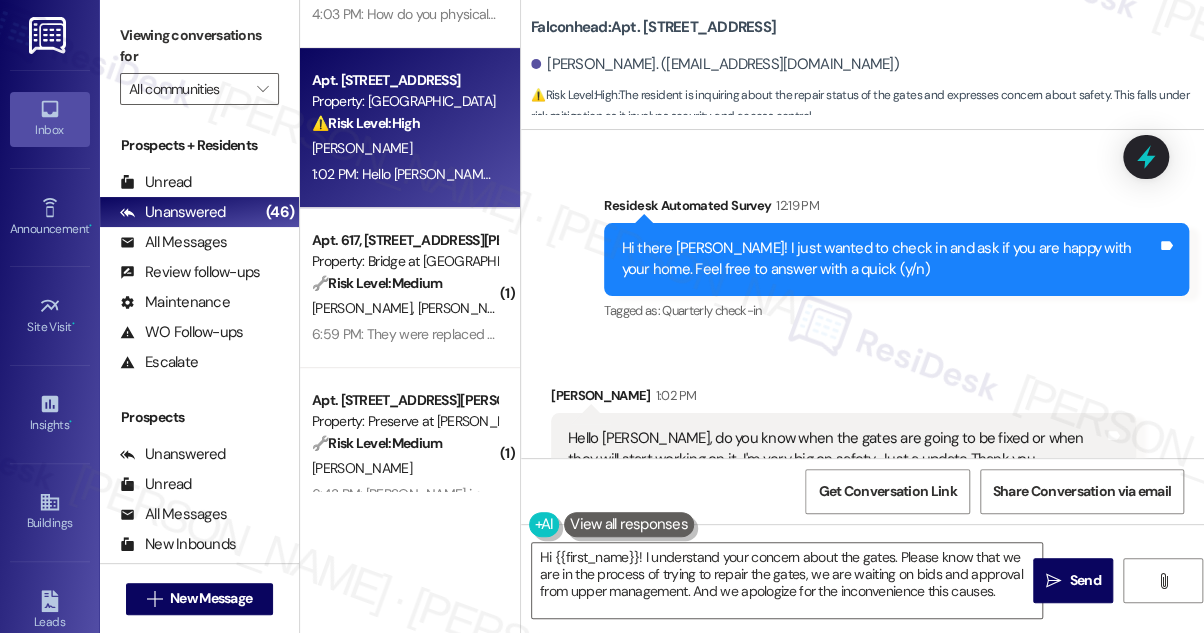 click on "Hello [PERSON_NAME], do you know when the gates are going to be fixed or when they will start working on it, I'm very big on safety. Just a update Thank you" at bounding box center [836, 449] 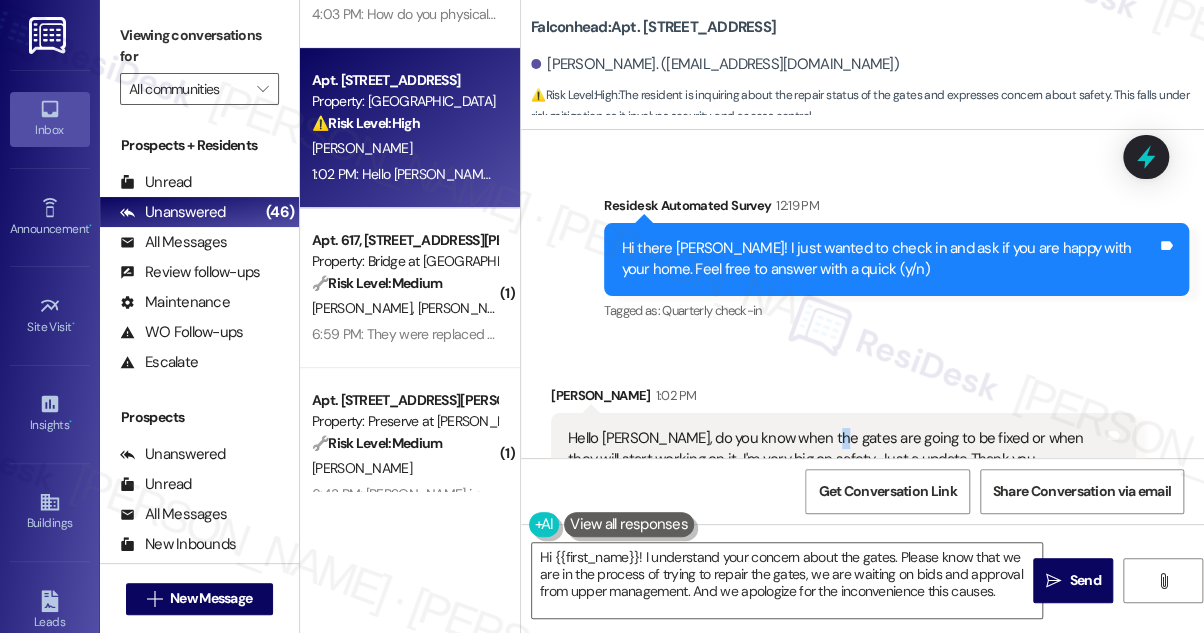 click on "Hello [PERSON_NAME], do you know when the gates are going to be fixed or when they will start working on it, I'm very big on safety. Just a update Thank you" at bounding box center [836, 449] 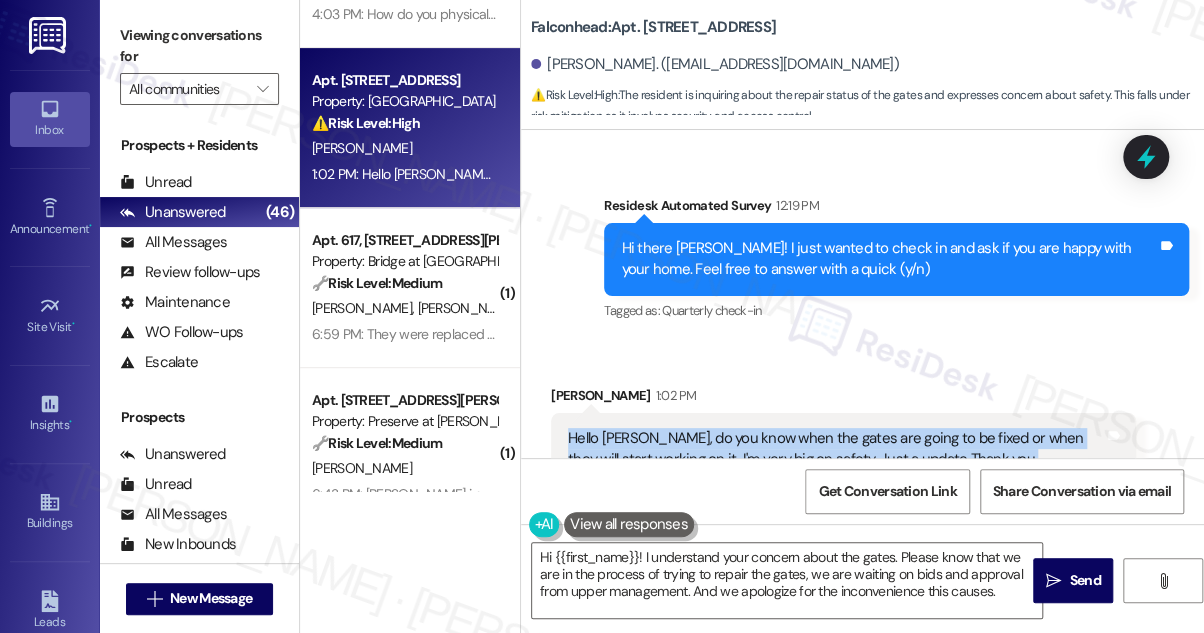 click on "Hello [PERSON_NAME], do you know when the gates are going to be fixed or when they will start working on it, I'm very big on safety. Just a update Thank you" at bounding box center (836, 449) 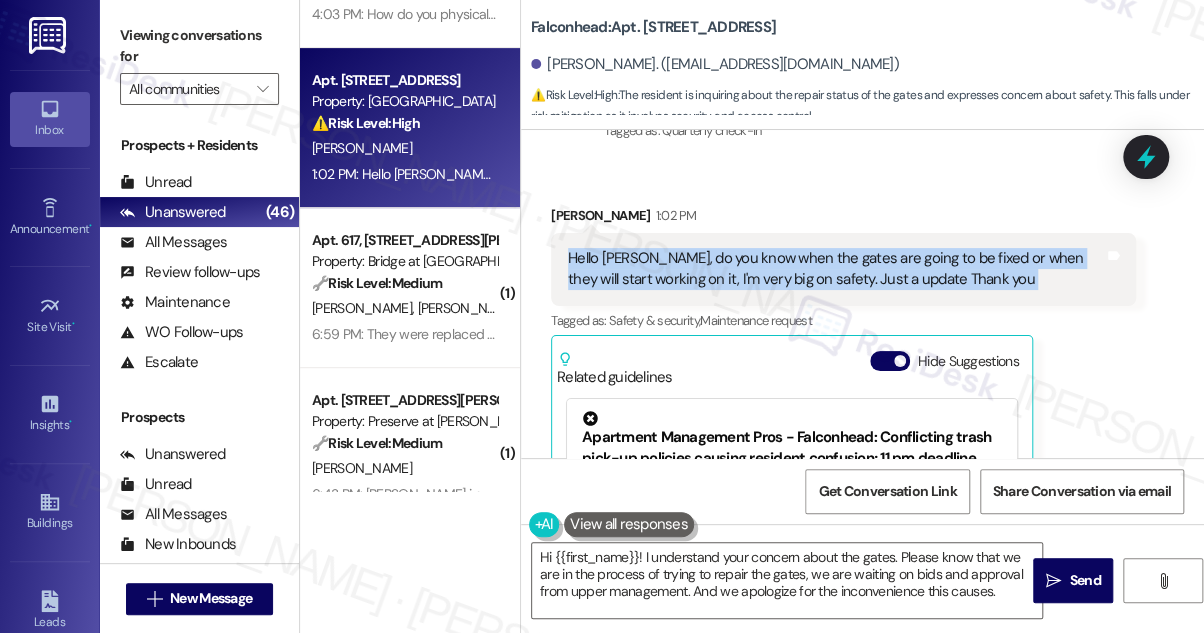 scroll, scrollTop: 946, scrollLeft: 0, axis: vertical 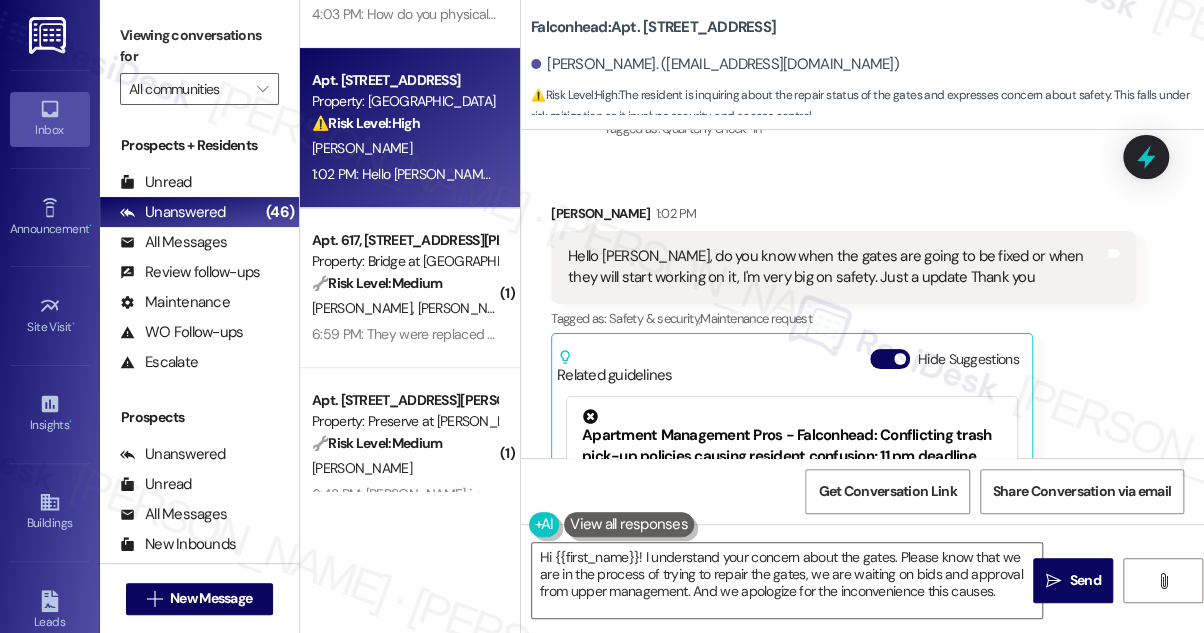 click on "Received via SMS [PERSON_NAME] 1:02 PM Hello [PERSON_NAME], do you know when the gates are going to be fixed or when they will start working on it, I'm very big on safety. Just a update Thank you  Tags and notes Tagged as:   Safety & security ,  Click to highlight conversations about Safety & security Maintenance request Click to highlight conversations about Maintenance request  Related guidelines Hide Suggestions Apartment Management Pros - Falconhead: Conflicting trash pick-up policies causing resident confusion; 11 pm deadline with exceptions for work-related reasons, otherwise 9 am deadline.
Created  [DATE] Property level guideline  ( 71 % match) FAQs generated by ResiDesk AI What is the current policy for bringing in trash cans? The current policy requires residents to bring in their trash cans by 11pm on the day of trash pickup. Can I still bring in my trash can at 9am the next morning? How do I request an exception to the trash can policy? What is the fee for not bringing in the trash can on time?  ( 68" at bounding box center [862, 409] 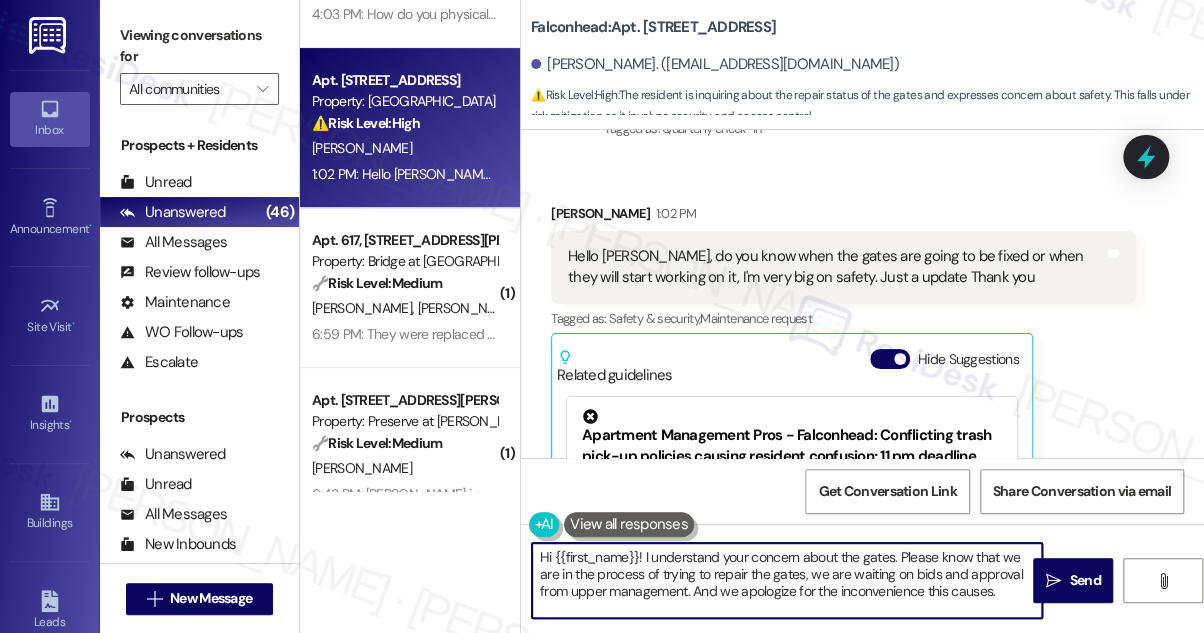 scroll, scrollTop: 5, scrollLeft: 0, axis: vertical 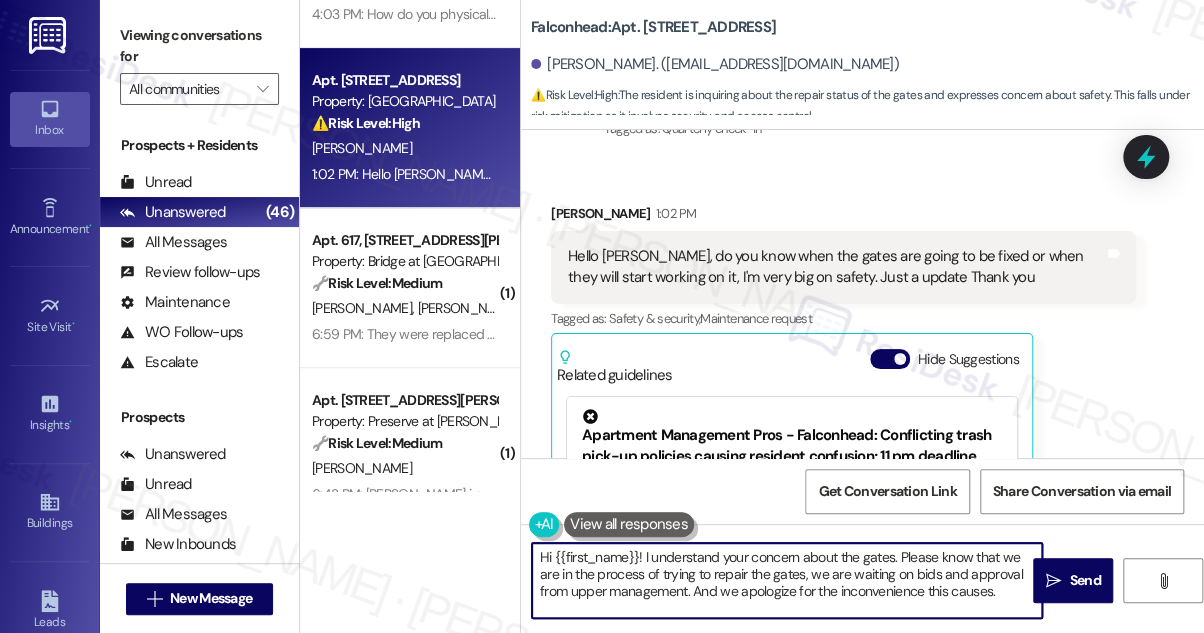 paste on "Just to clarify, could you let me know which gate you’re referring to? That way, I can make sure the team checks the right one." 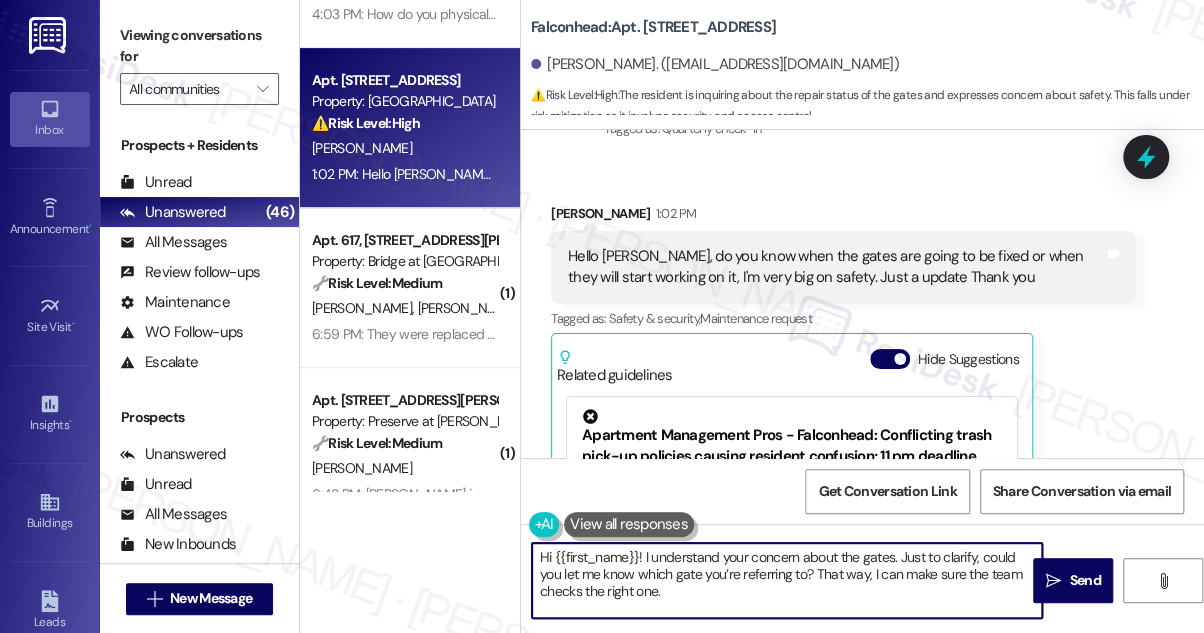 scroll, scrollTop: 0, scrollLeft: 0, axis: both 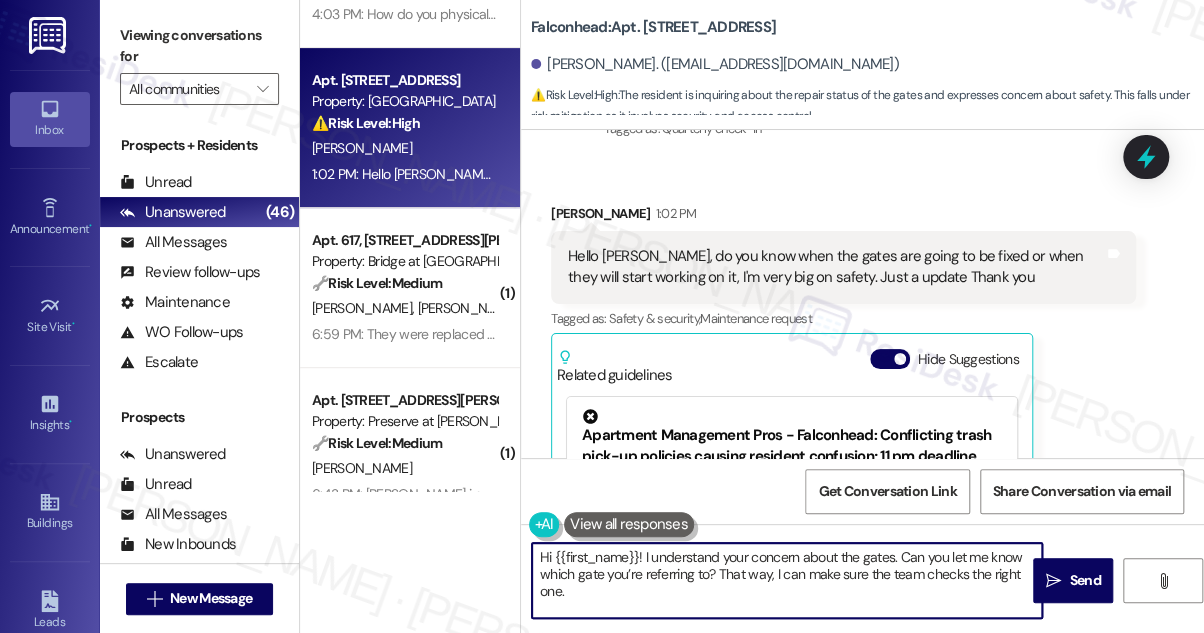 click on "Hi {{first_name}}! I understand your concern about the gates. Can you let me know which gate you’re referring to? That way, I can make sure the team checks the right one." at bounding box center (787, 580) 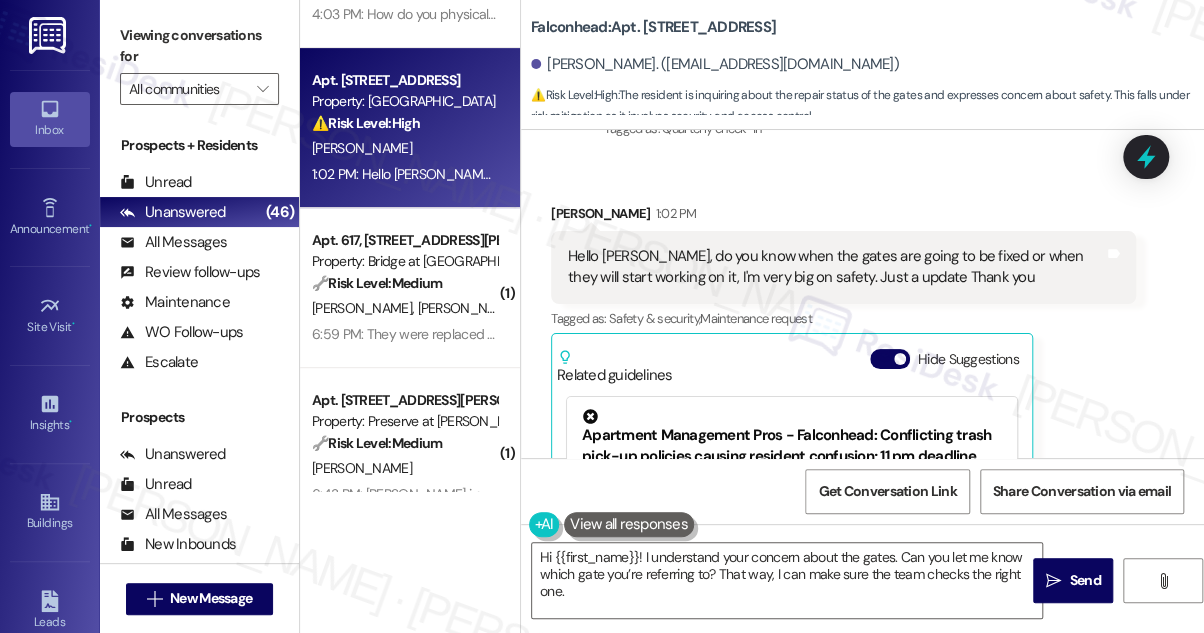 click on "Hello [PERSON_NAME], do you know when the gates are going to be fixed or when they will start working on it, I'm very big on safety. Just a update Thank you" at bounding box center (836, 267) 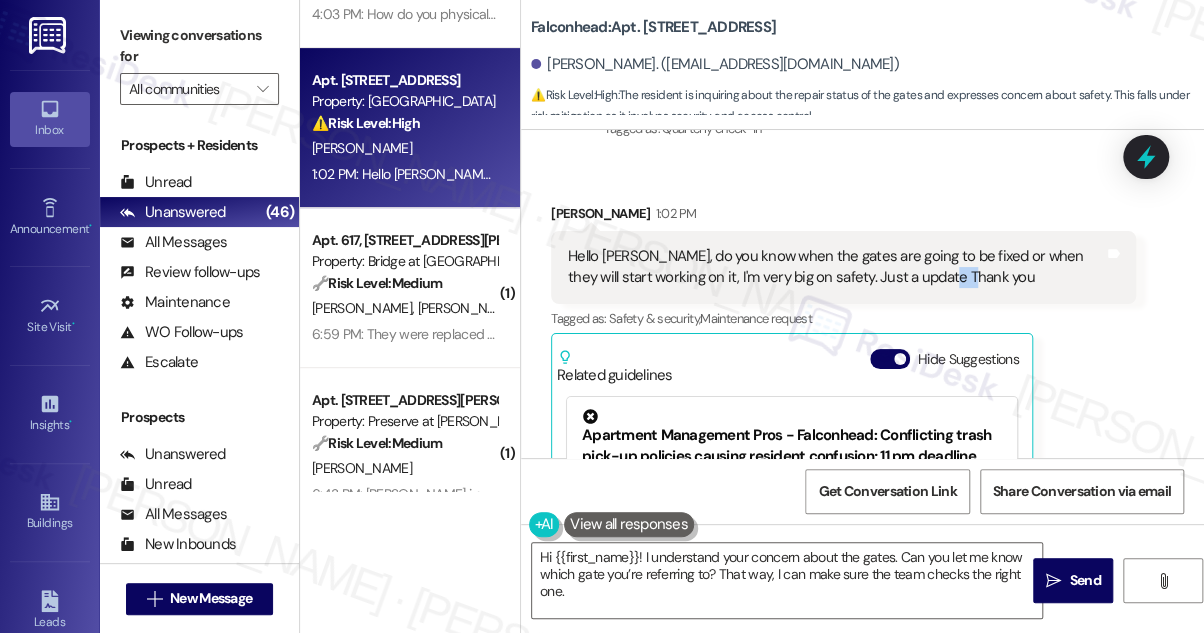 click on "Hello [PERSON_NAME], do you know when the gates are going to be fixed or when they will start working on it, I'm very big on safety. Just a update Thank you" at bounding box center [836, 267] 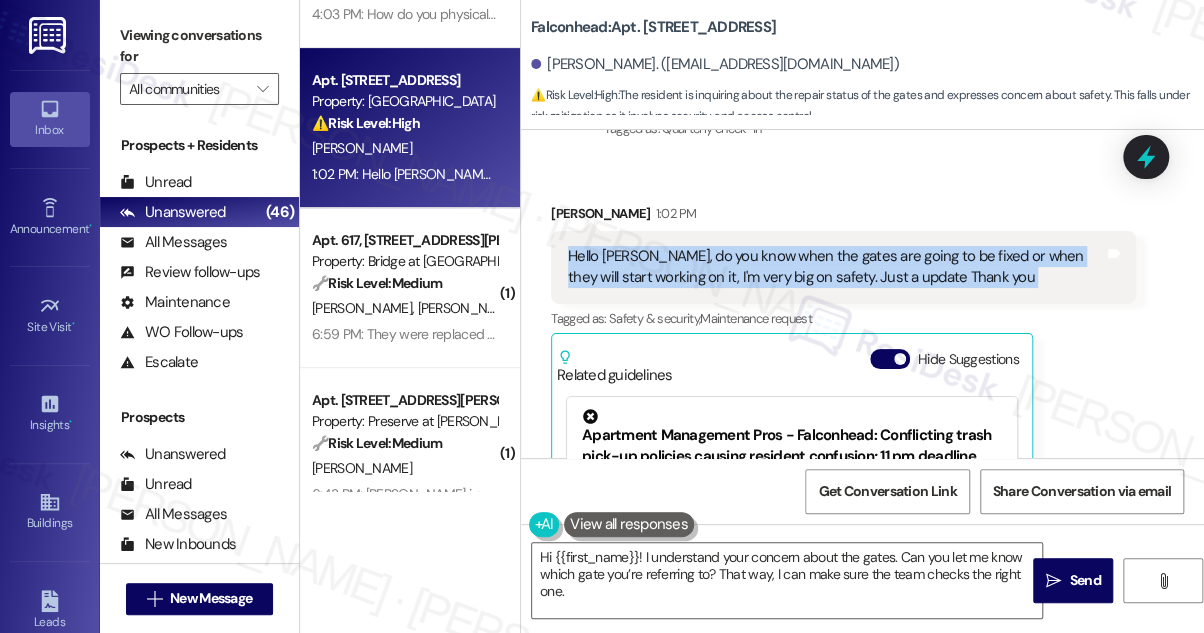 click on "Hello [PERSON_NAME], do you know when the gates are going to be fixed or when they will start working on it, I'm very big on safety. Just a update Thank you" at bounding box center (836, 267) 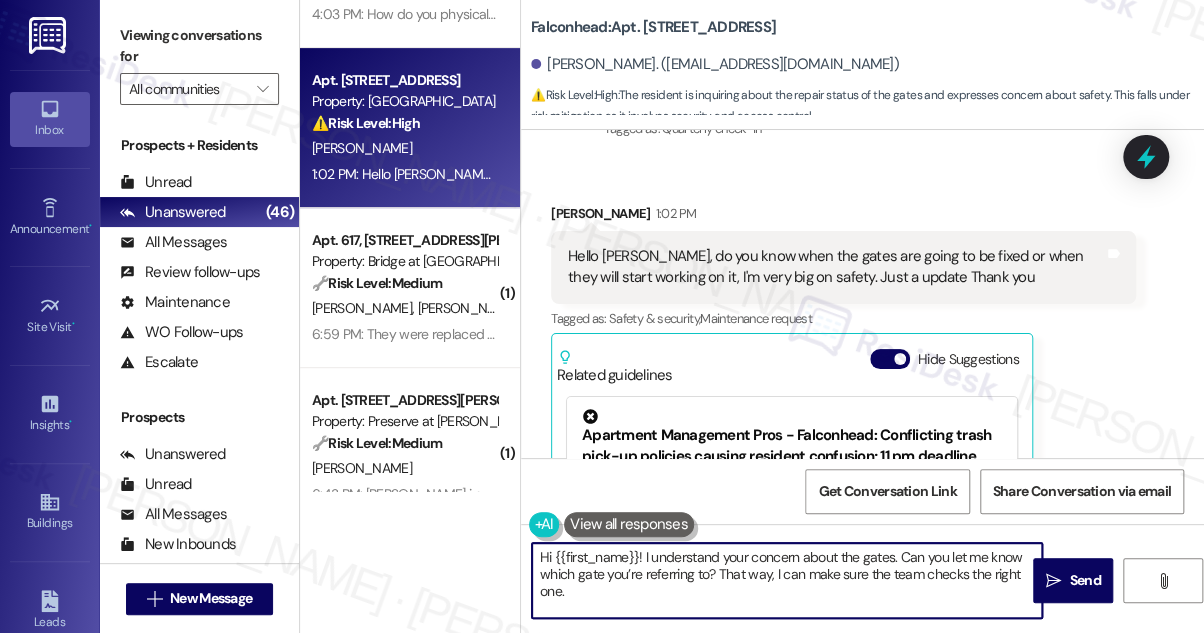 drag, startPoint x: 716, startPoint y: 575, endPoint x: 782, endPoint y: 599, distance: 70.2282 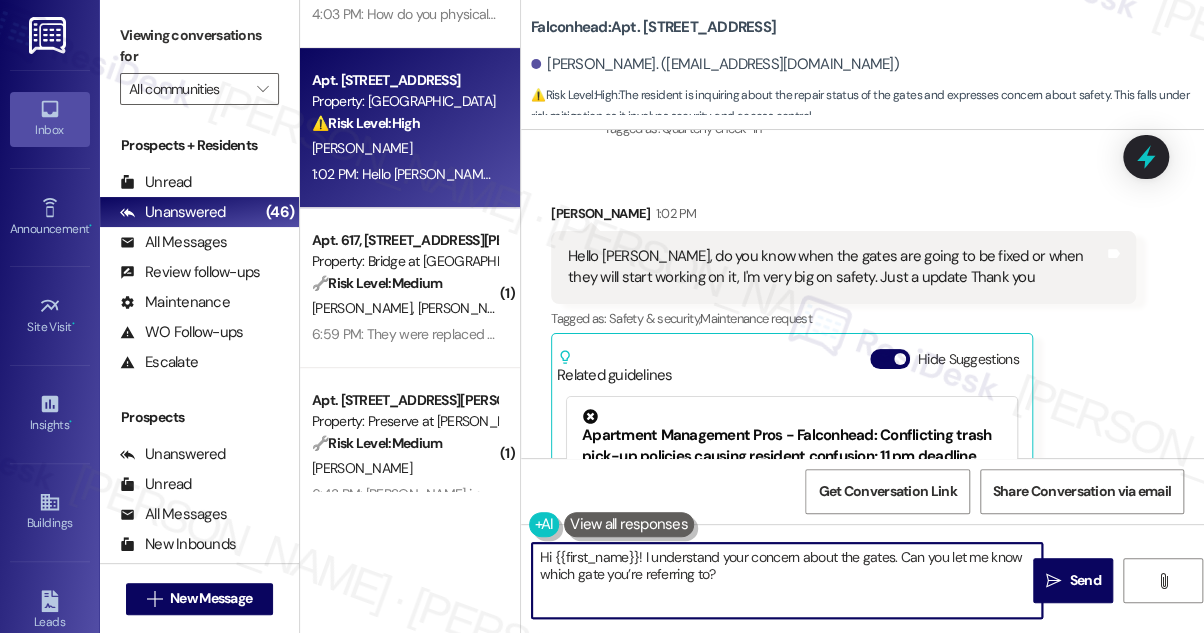 type on "Hi {{first_name}}! I understand your concern about the gates. Can you let me know which gate you’re referring to?" 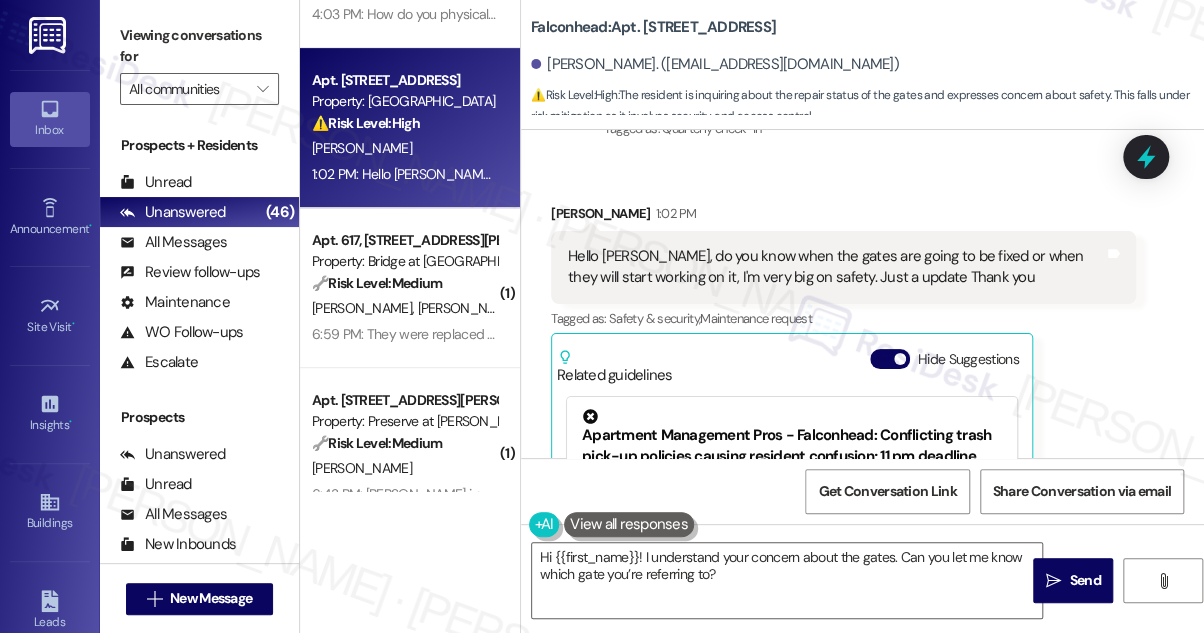 click on "Falconhead:  Apt. 2205, [STREET_ADDRESS]" at bounding box center [653, 27] 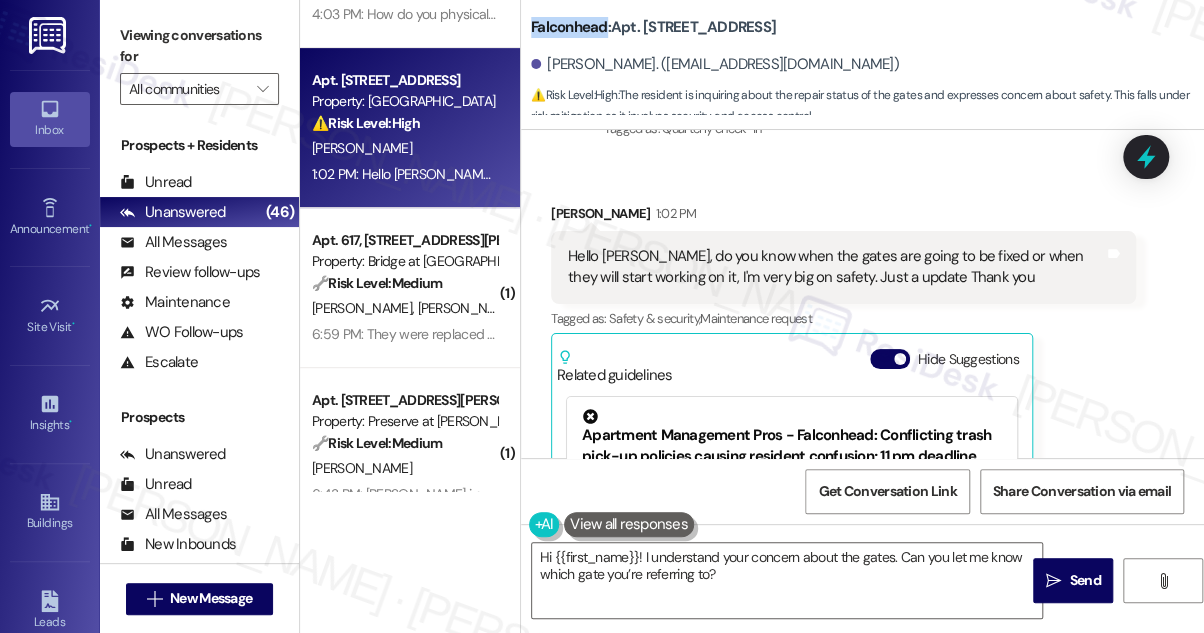 click on "Falconhead:  Apt. 2205, [STREET_ADDRESS]" at bounding box center (653, 27) 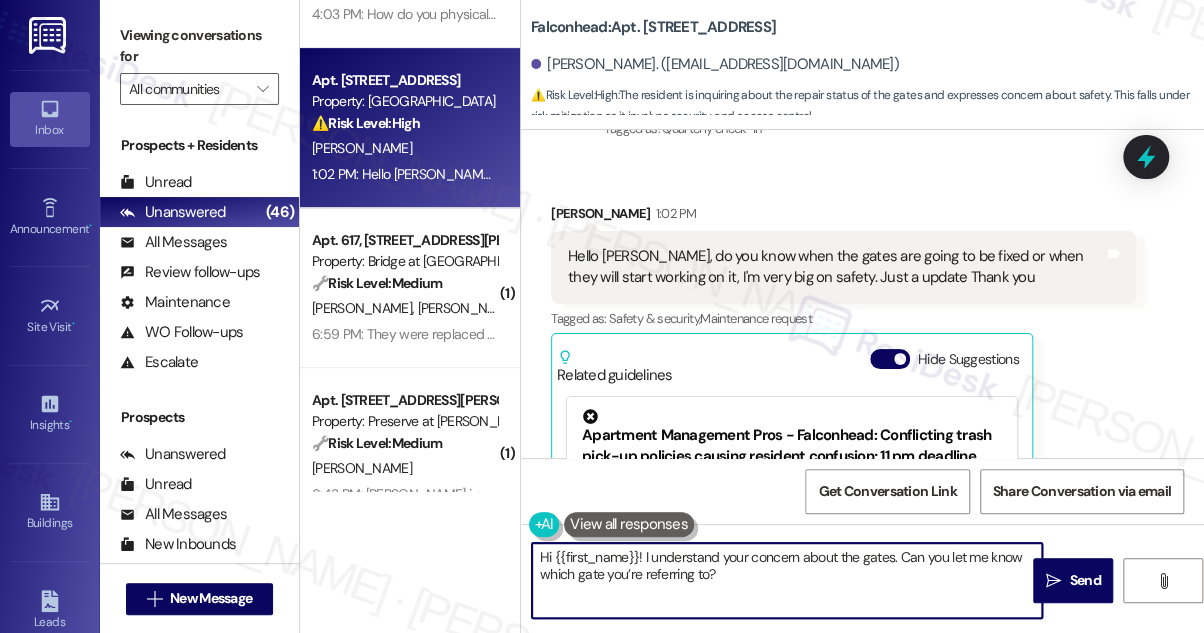 click on "Hi {{first_name}}! I understand your concern about the gates. Can you let me know which gate you’re referring to?" at bounding box center (787, 580) 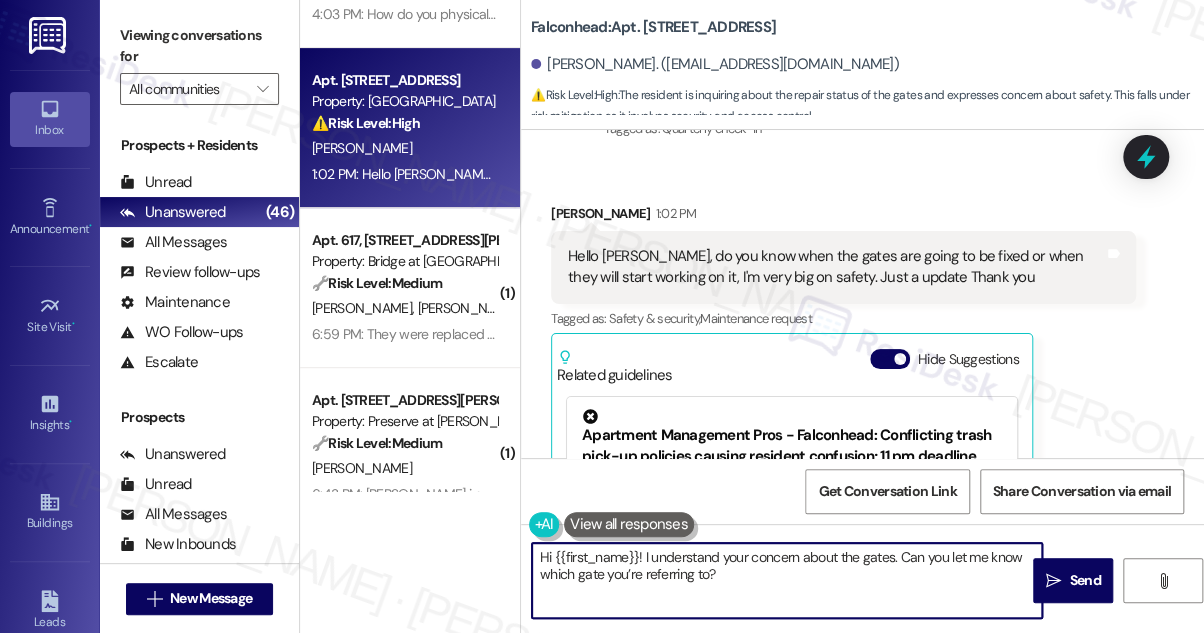 click on "Hi {{first_name}}! I understand your concern about the gates. Can you let me know which gate you’re referring to?" at bounding box center (787, 580) 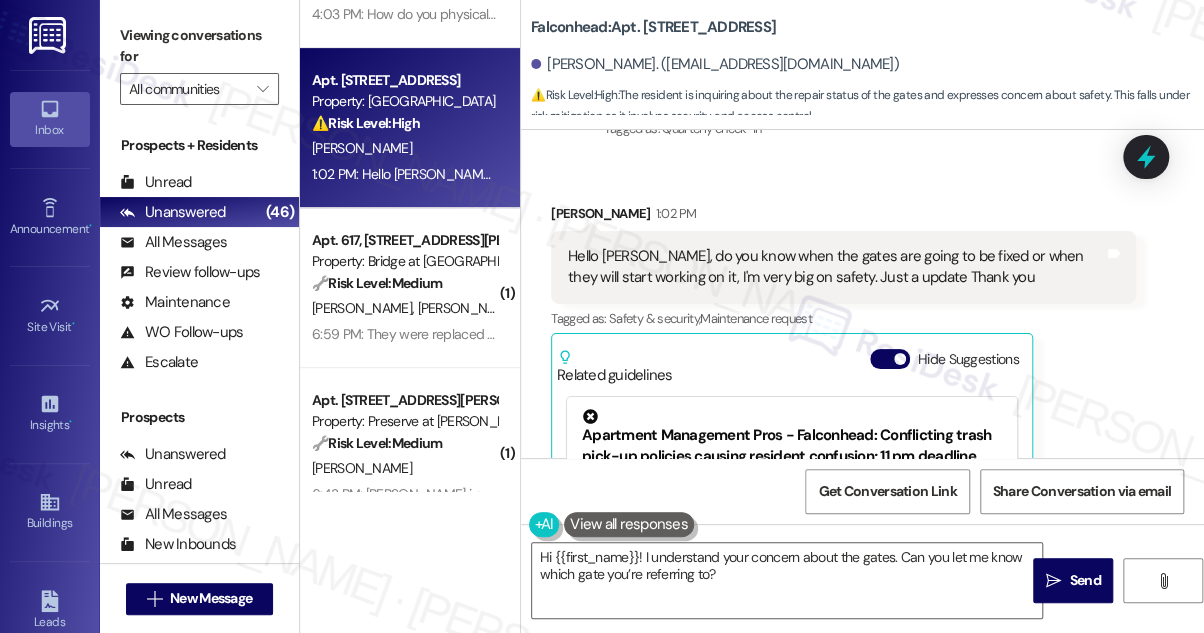 click on "Received via SMS [PERSON_NAME] 1:02 PM Hello [PERSON_NAME], do you know when the gates are going to be fixed or when they will start working on it, I'm very big on safety. Just a update Thank you  Tags and notes Tagged as:   Safety & security ,  Click to highlight conversations about Safety & security Maintenance request Click to highlight conversations about Maintenance request  Related guidelines Hide Suggestions Apartment Management Pros - Falconhead: Conflicting trash pick-up policies causing resident confusion; 11 pm deadline with exceptions for work-related reasons, otherwise 9 am deadline.
Created  [DATE] Property level guideline  ( 71 % match) FAQs generated by ResiDesk AI What is the current policy for bringing in trash cans? The current policy requires residents to bring in their trash cans by 11pm on the day of trash pickup. Can I still bring in my trash can at 9am the next morning? How do I request an exception to the trash can policy? What is the fee for not bringing in the trash can on time?  ( 68" at bounding box center (862, 409) 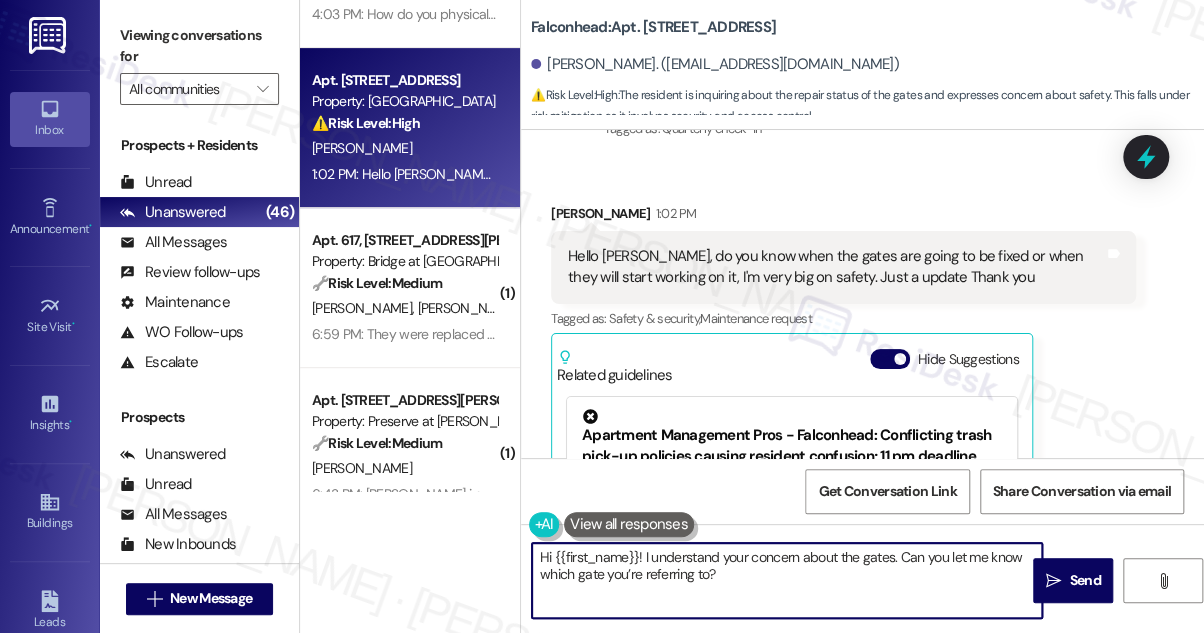 click on "Hi {{first_name}}! I understand your concern about the gates. Can you let me know which gate you’re referring to?" at bounding box center (787, 580) 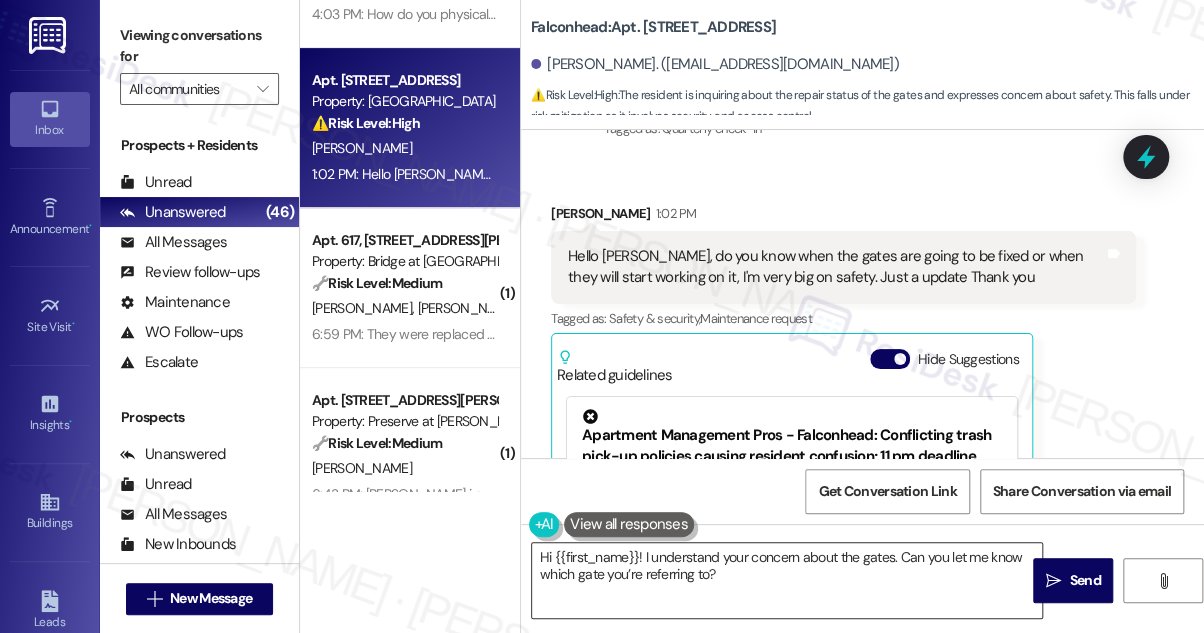 drag, startPoint x: 1101, startPoint y: 568, endPoint x: 914, endPoint y: 572, distance: 187.04277 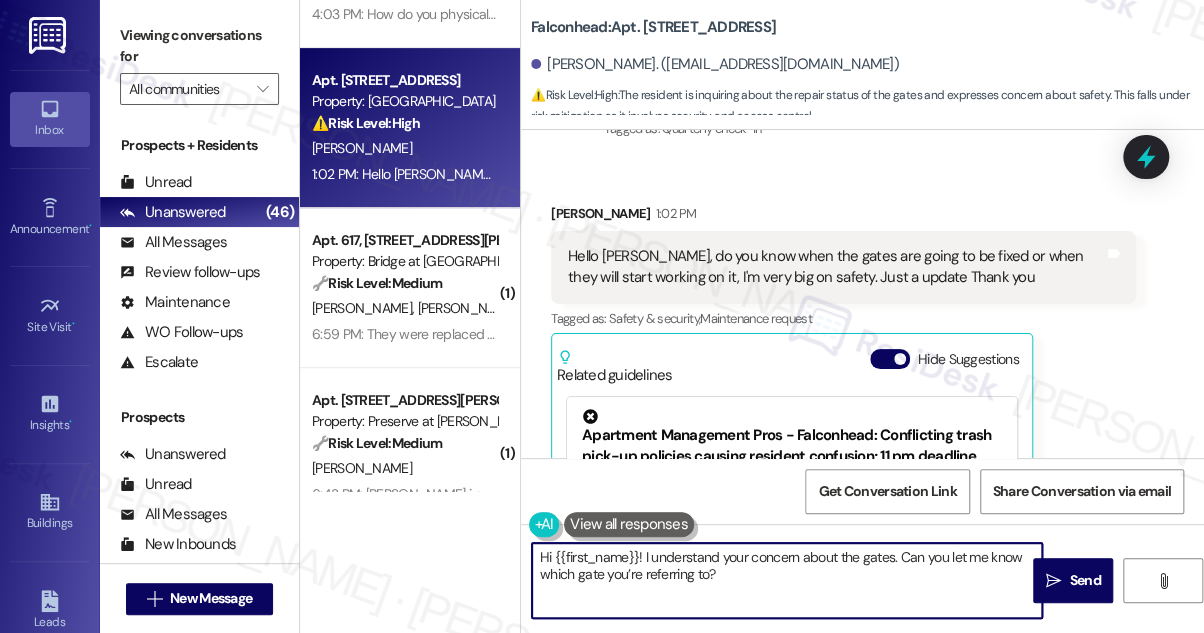 click on "Hi {{first_name}}! I understand your concern about the gates. Can you let me know which gate you’re referring to?" at bounding box center [787, 580] 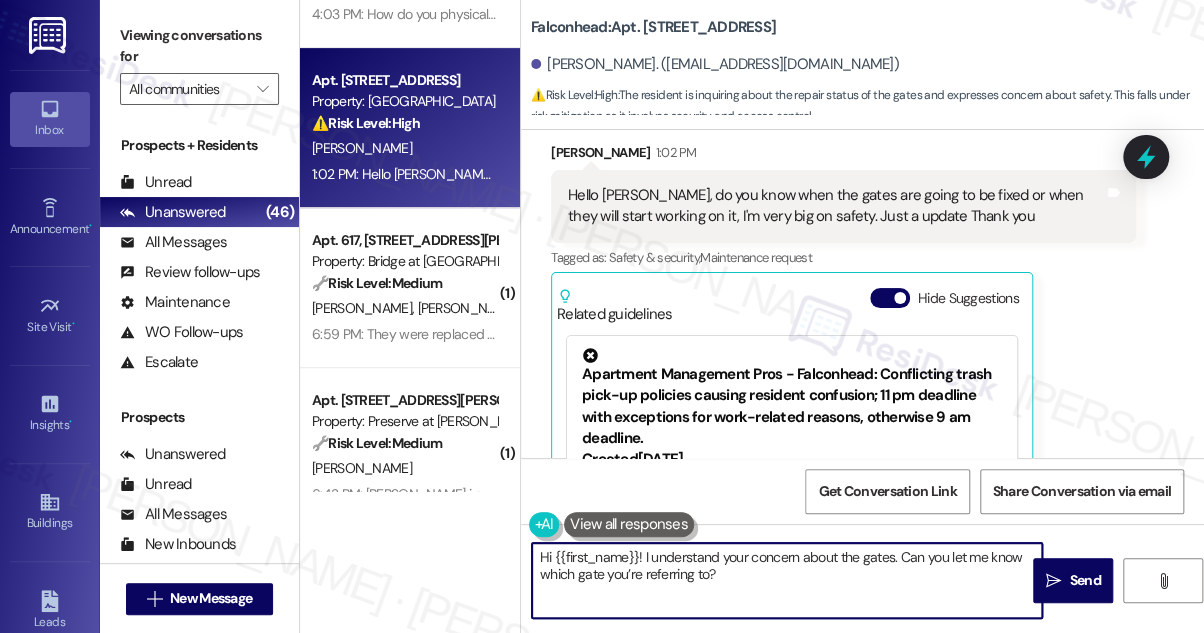 scroll, scrollTop: 1128, scrollLeft: 0, axis: vertical 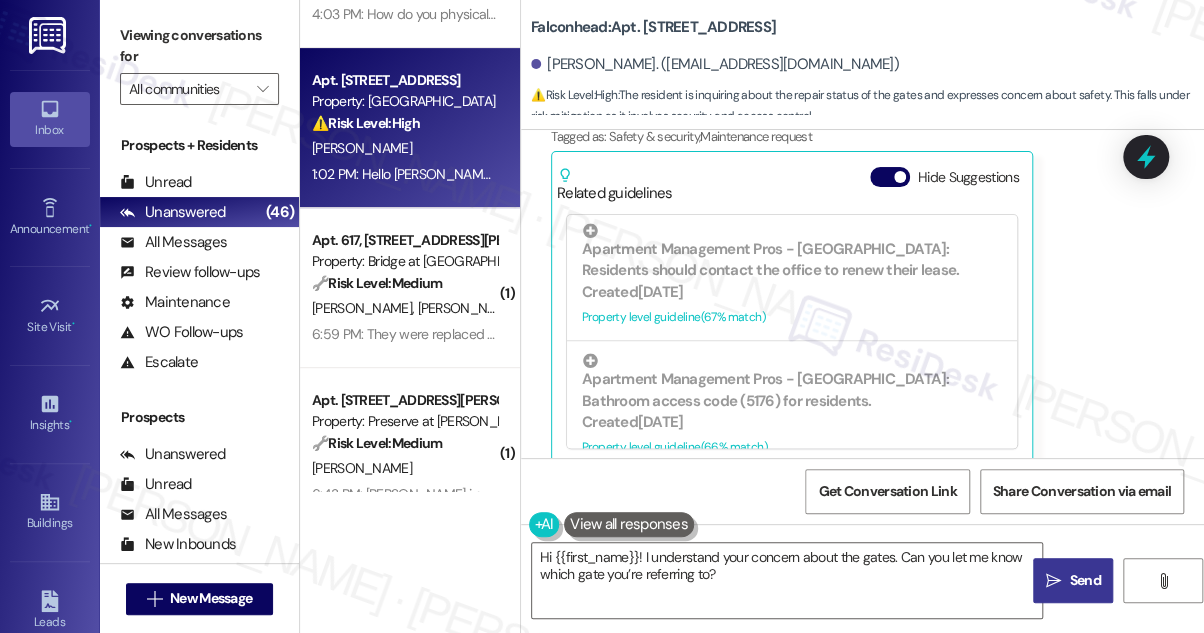click on " Send" at bounding box center (1073, 580) 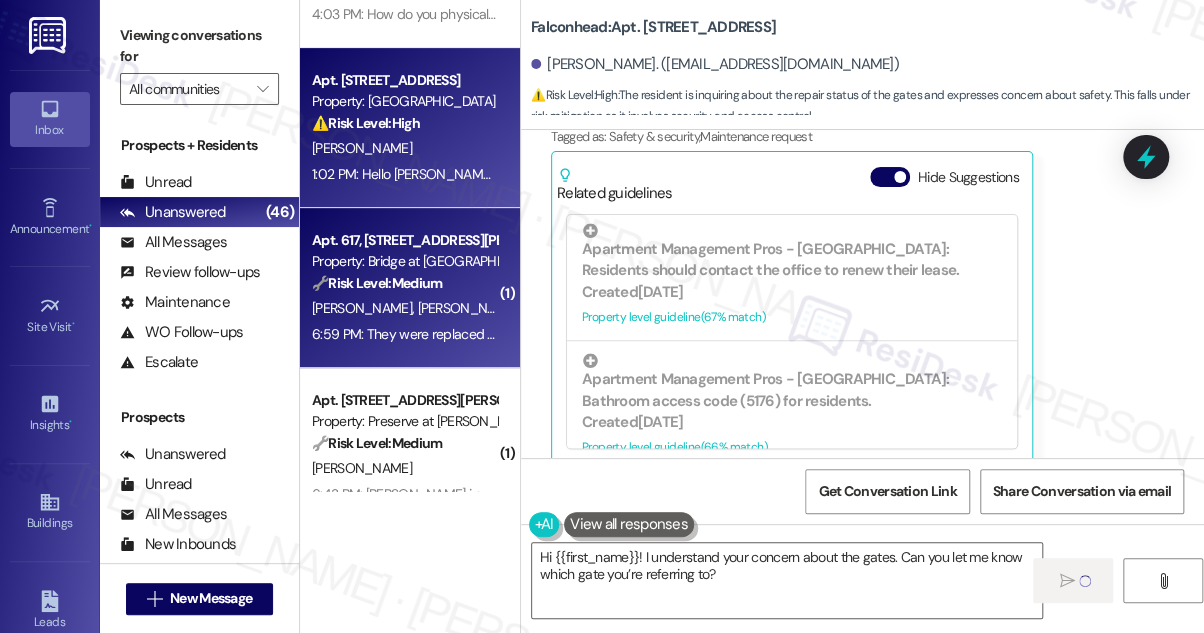 type 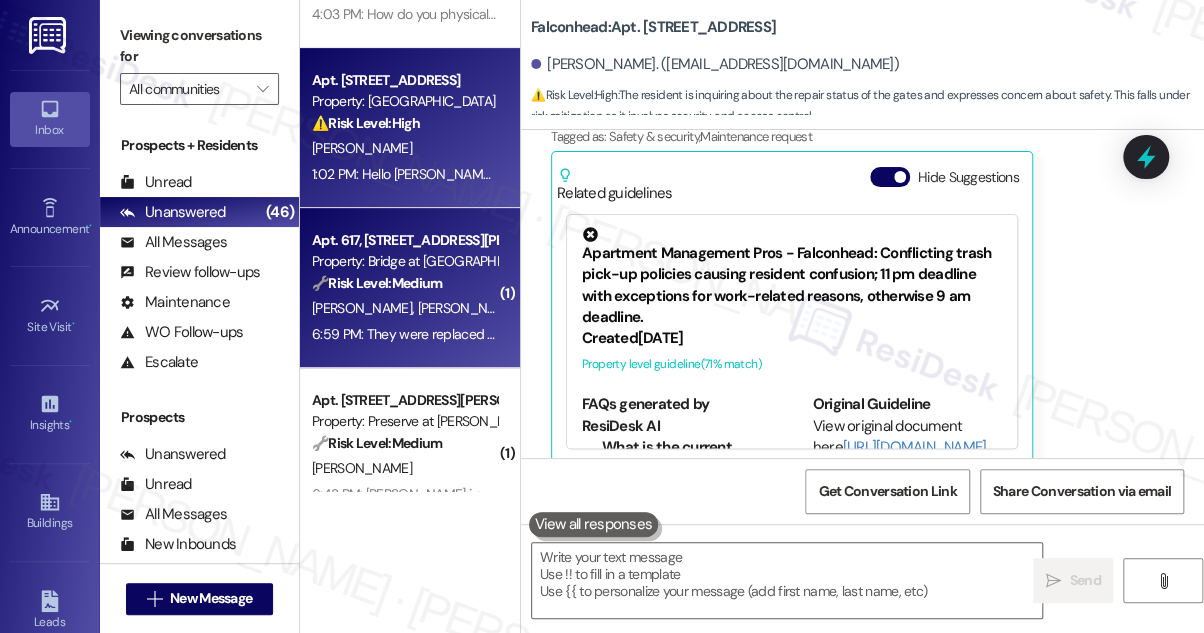 scroll, scrollTop: 1127, scrollLeft: 0, axis: vertical 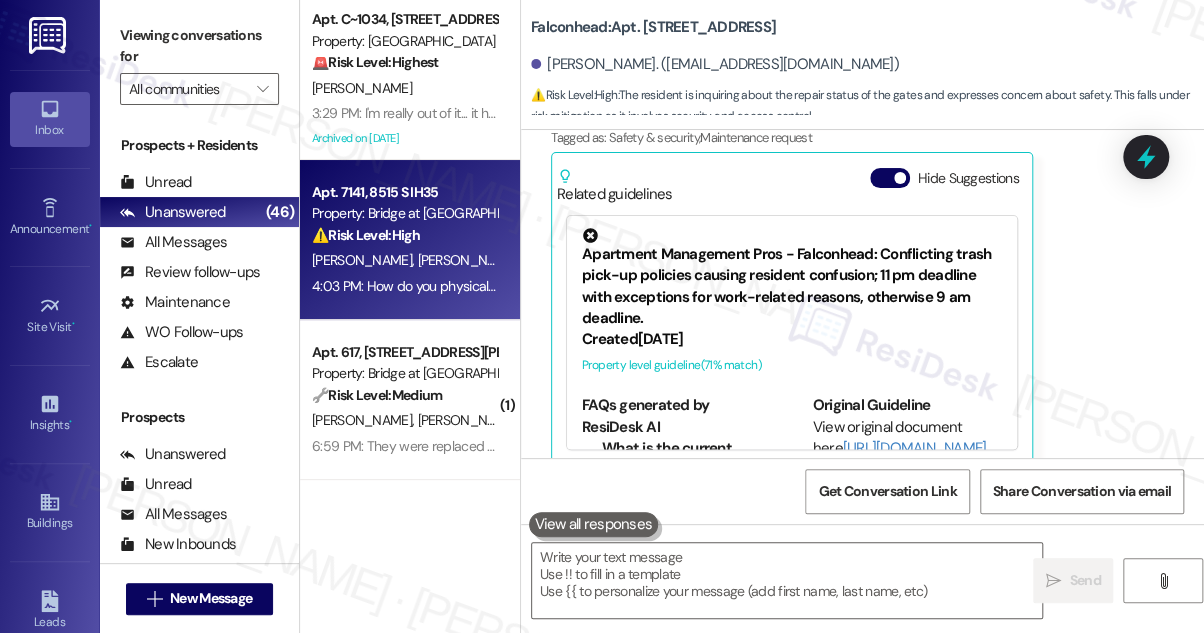 click on "⚠️  Risk Level:  High The resident is having trouble accessing the pool despite having the app, indicating a potential malfunction with the access system. This impacts amenity access and could be a minor security concern if the gate is not functioning correctly." at bounding box center (404, 235) 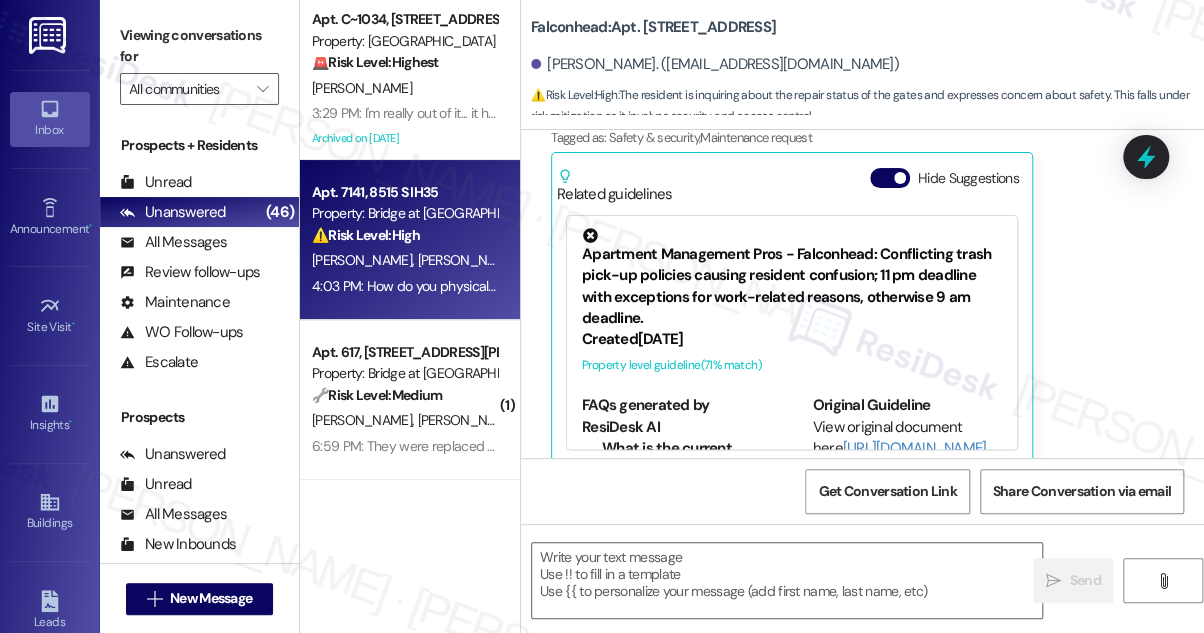 type on "Fetching suggested responses. Please feel free to read through the conversation in the meantime." 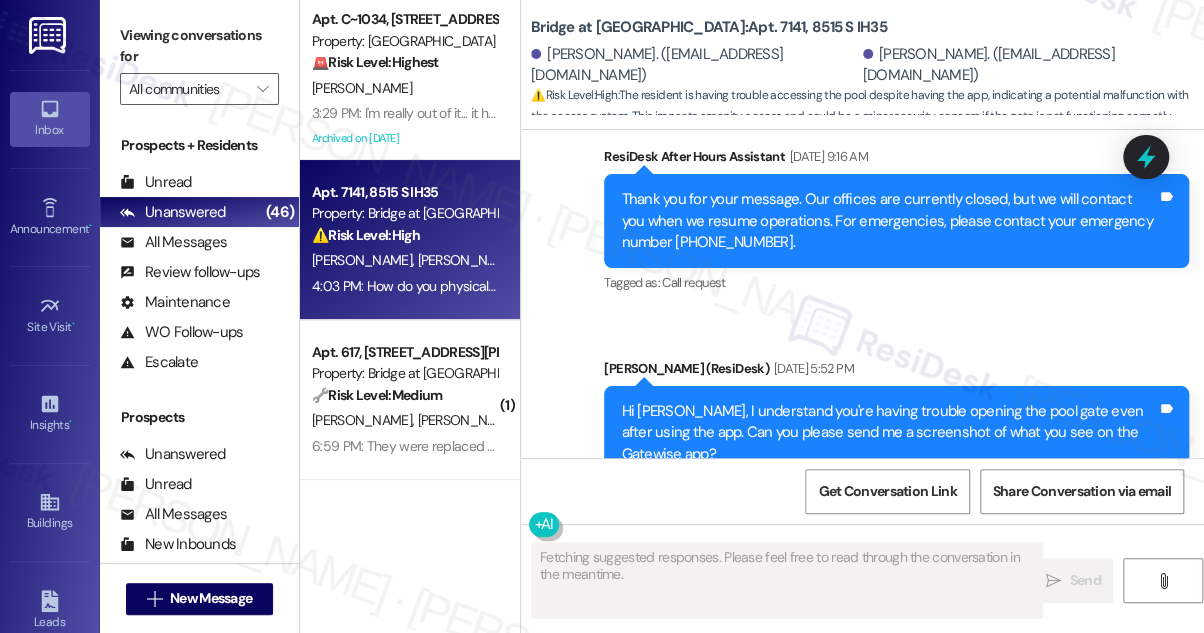 scroll, scrollTop: 2236, scrollLeft: 0, axis: vertical 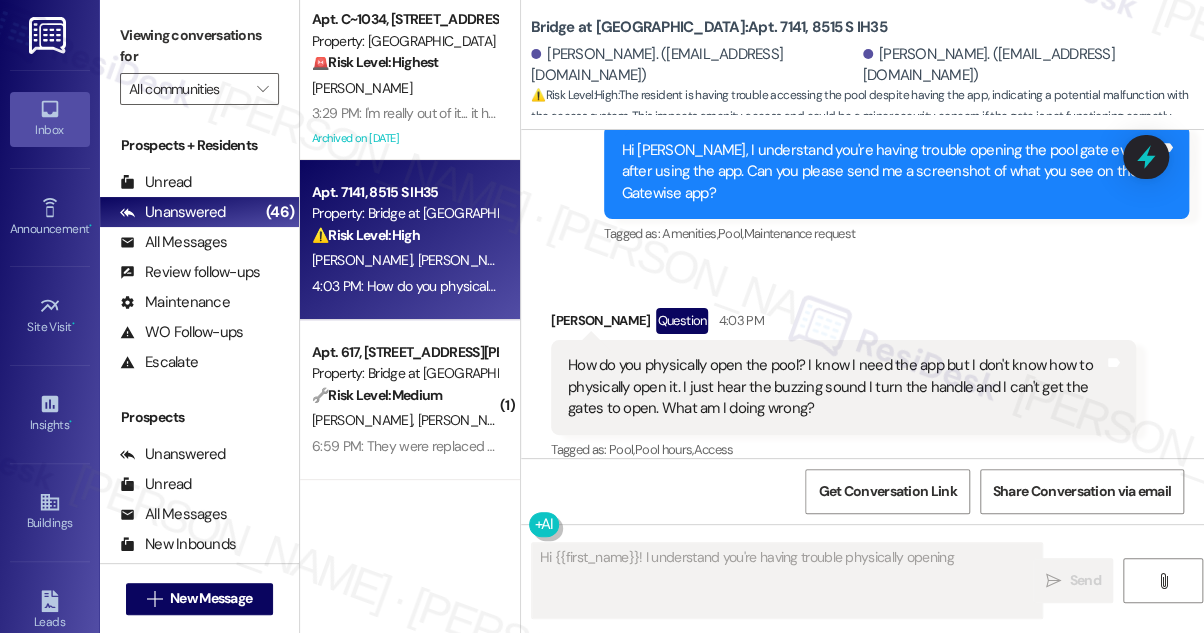 click on "How do you physically open the pool? I know I need the app but I don't know how to physically open it. I just hear the buzzing  sound I turn the handle and I can't get the gates to open. What am I doing wrong?" at bounding box center [836, 387] 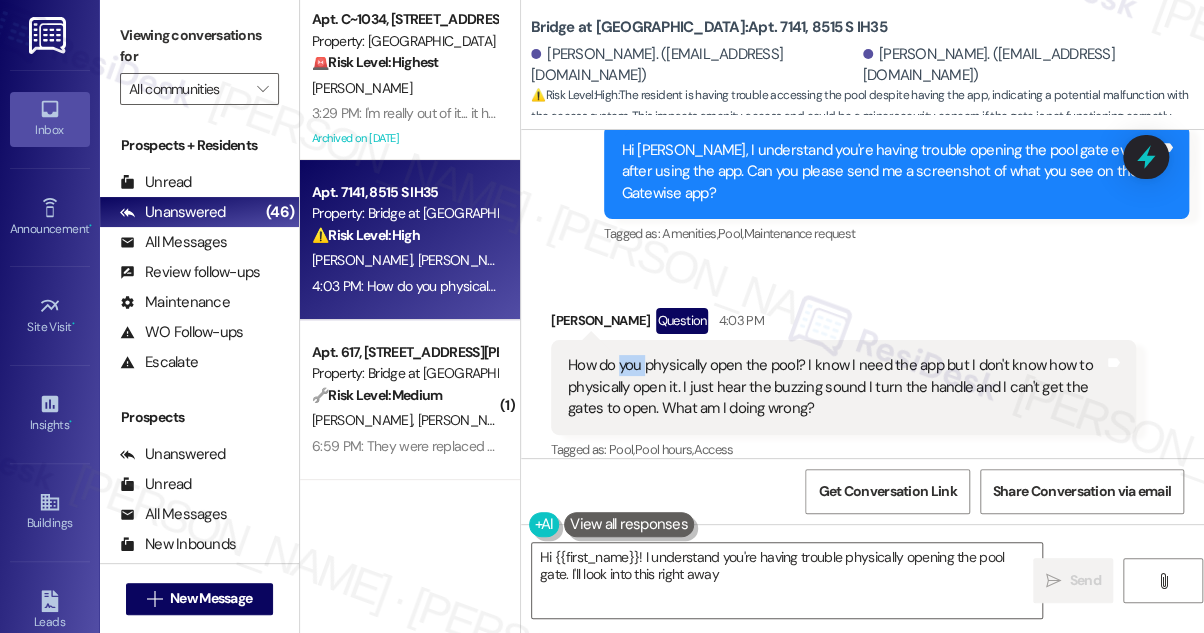 click on "How do you physically open the pool? I know I need the app but I don't know how to physically open it. I just hear the buzzing  sound I turn the handle and I can't get the gates to open. What am I doing wrong?" at bounding box center (836, 387) 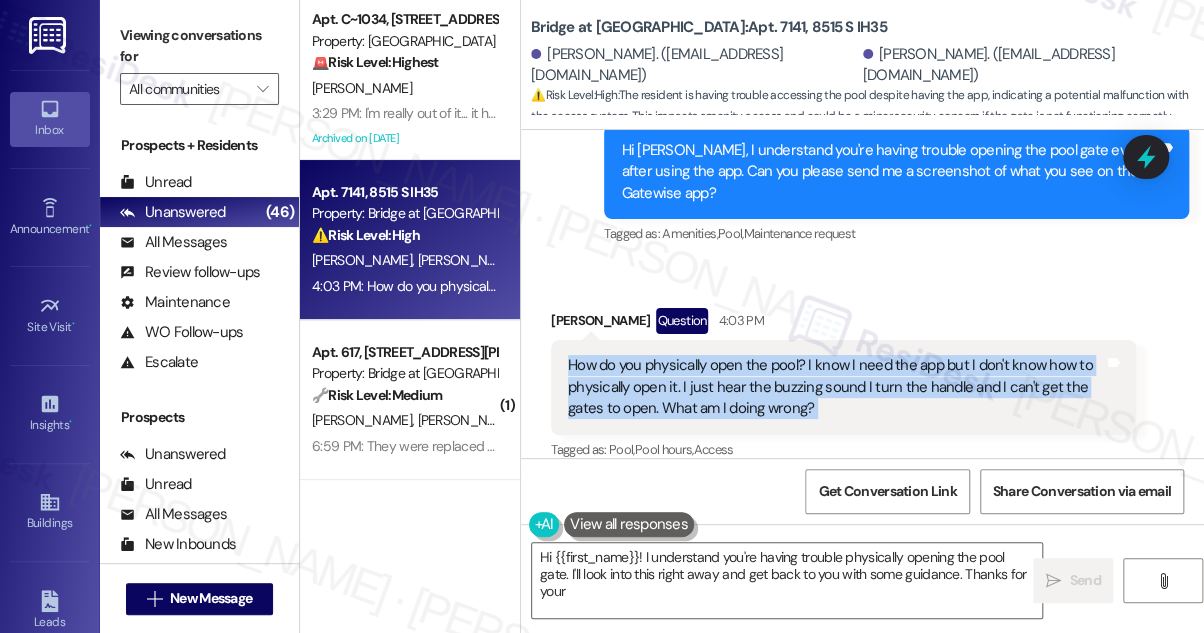 click on "How do you physically open the pool? I know I need the app but I don't know how to physically open it. I just hear the buzzing  sound I turn the handle and I can't get the gates to open. What am I doing wrong?" at bounding box center [836, 387] 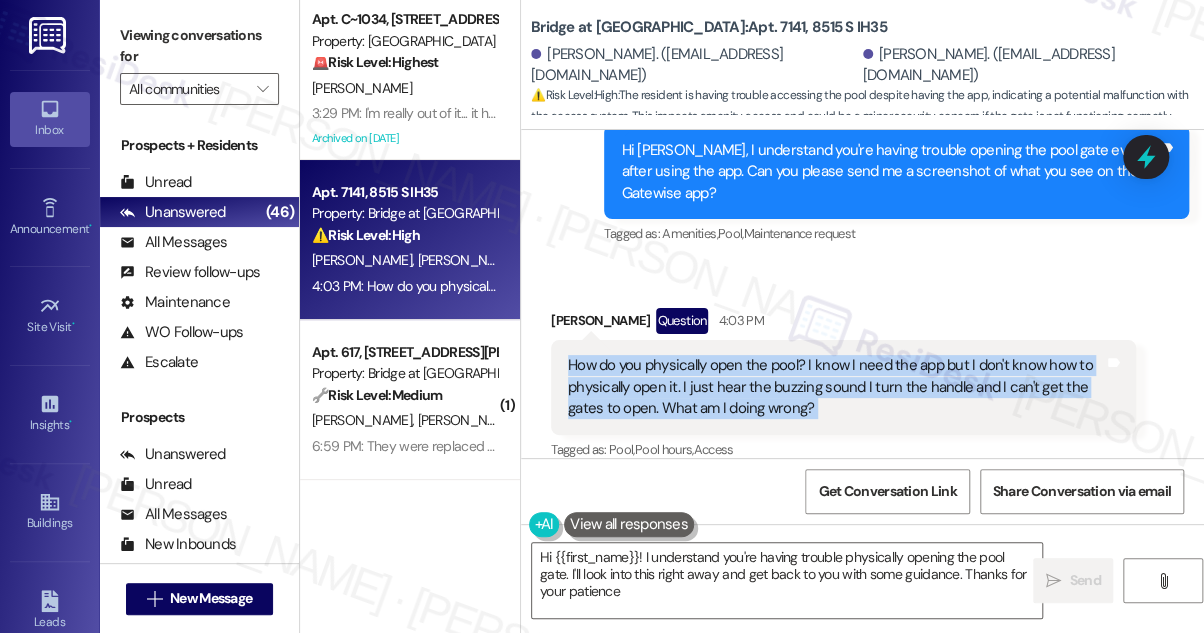 type on "Hi {{first_name}}! I understand you're having trouble physically opening the pool gate. I'll look into this right away and get back to you with some guidance. Thanks for your patience!" 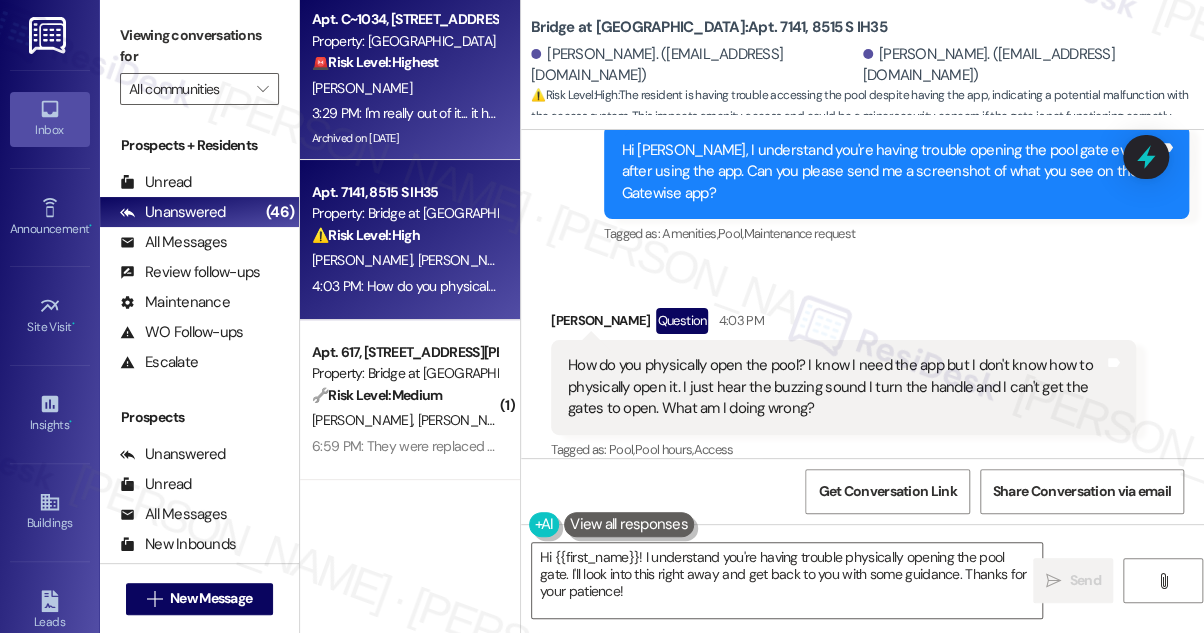 click on "Archived on [DATE]" at bounding box center [404, 138] 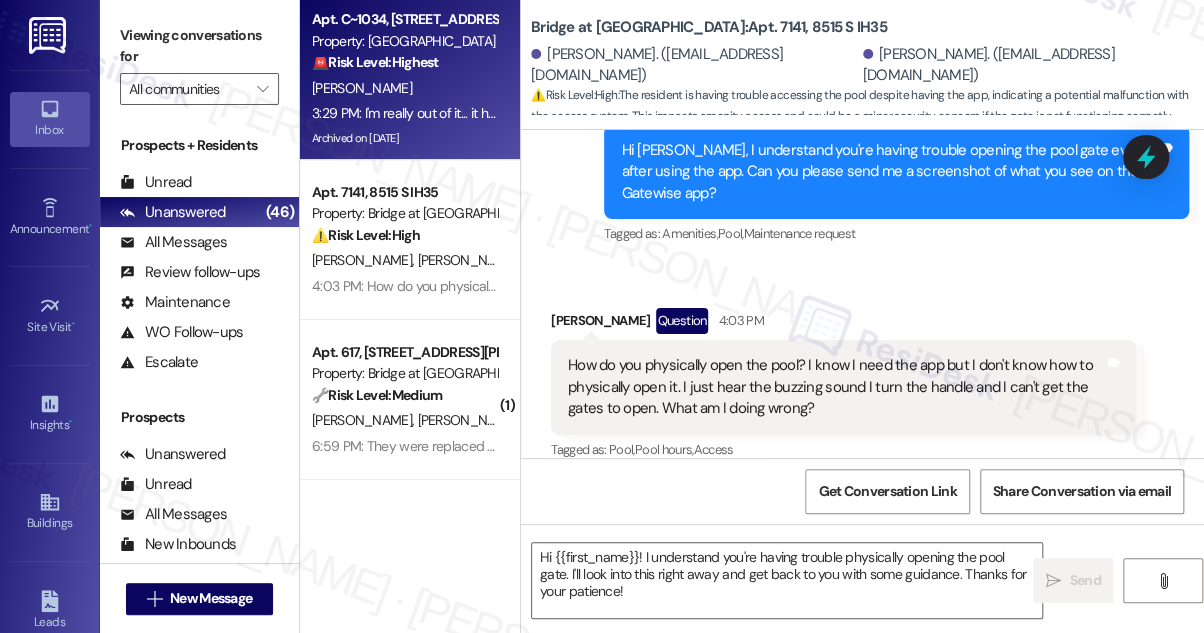 type on "Fetching suggested responses. Please feel free to read through the conversation in the meantime." 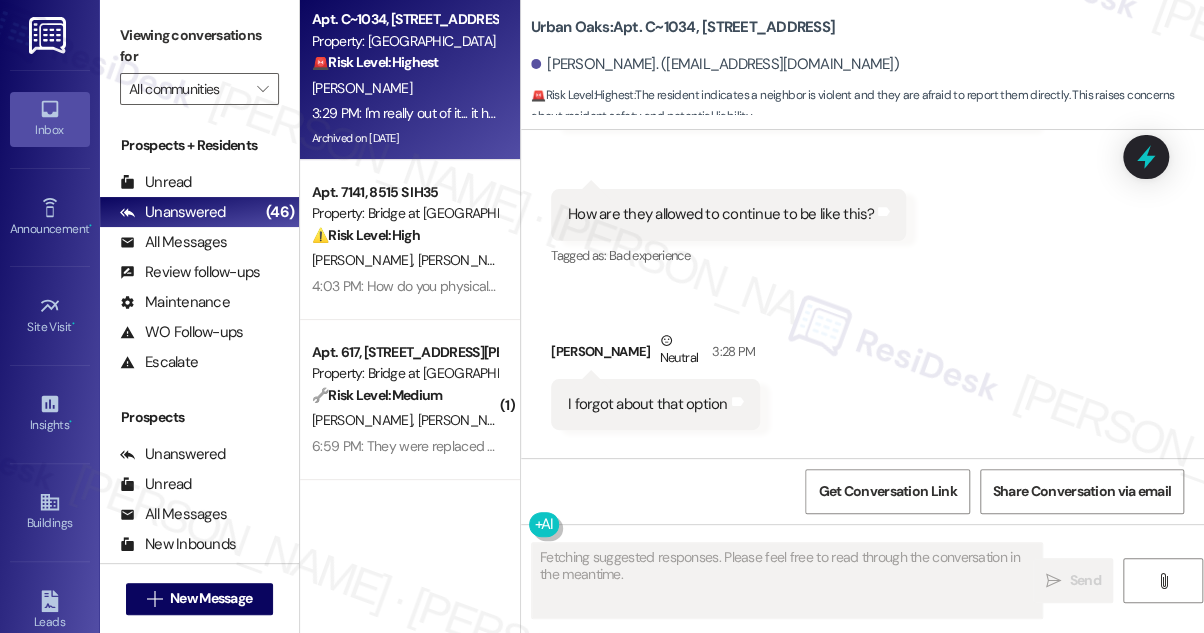 scroll, scrollTop: 20954, scrollLeft: 0, axis: vertical 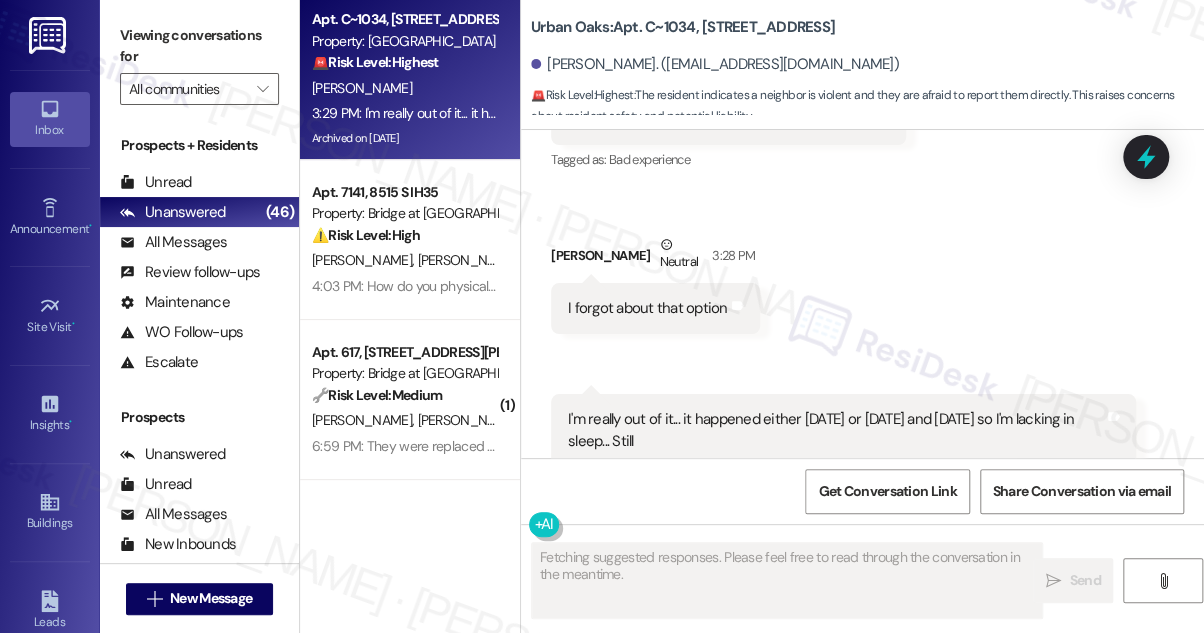 click on "I'm really out of it... it happened either [DATE] or [DATE] and [DATE] so I'm lacking in sleep... Still" at bounding box center [836, 430] 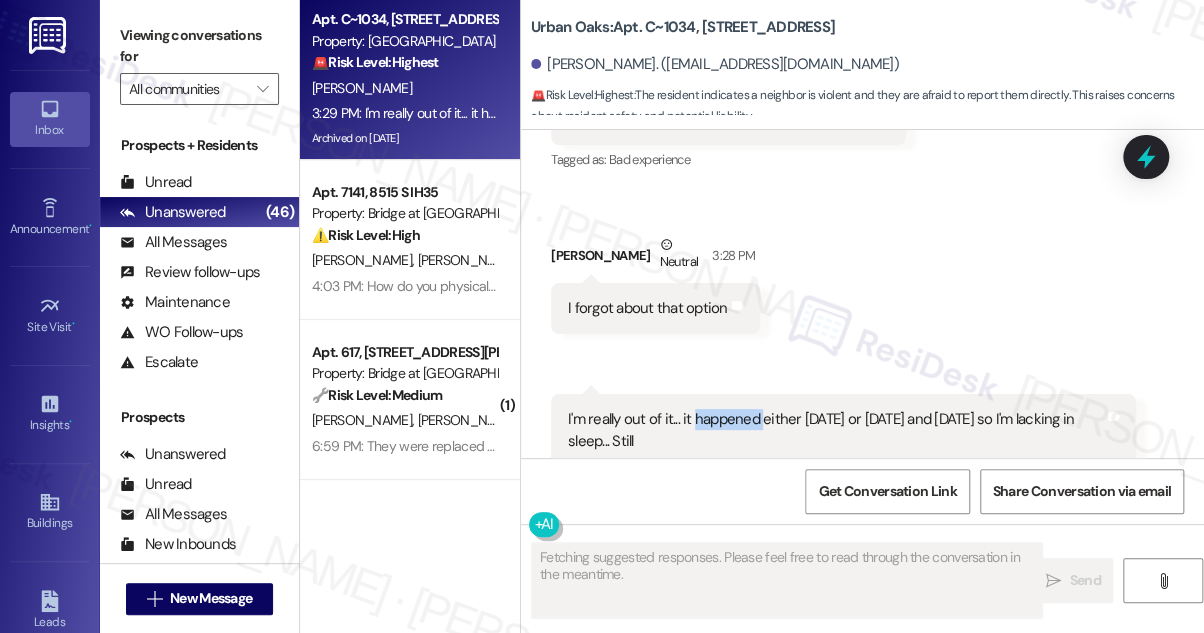 click on "I'm really out of it... it happened either [DATE] or [DATE] and [DATE] so I'm lacking in sleep... Still" at bounding box center [836, 430] 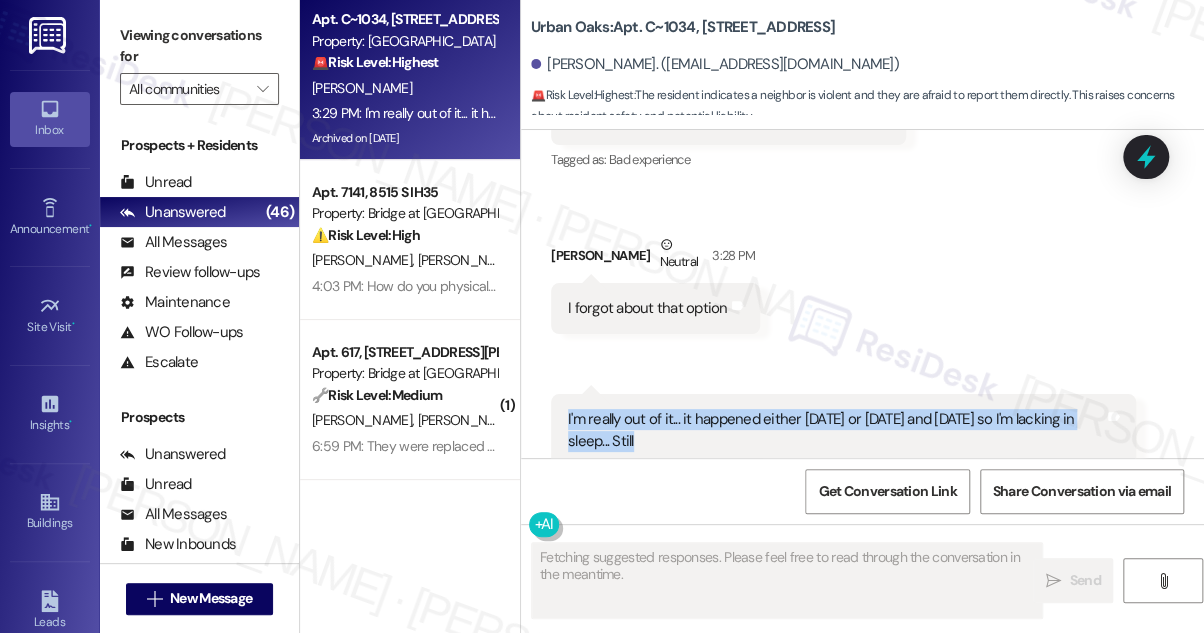 click on "I'm really out of it... it happened either [DATE] or [DATE] and [DATE] so I'm lacking in sleep... Still" at bounding box center (836, 430) 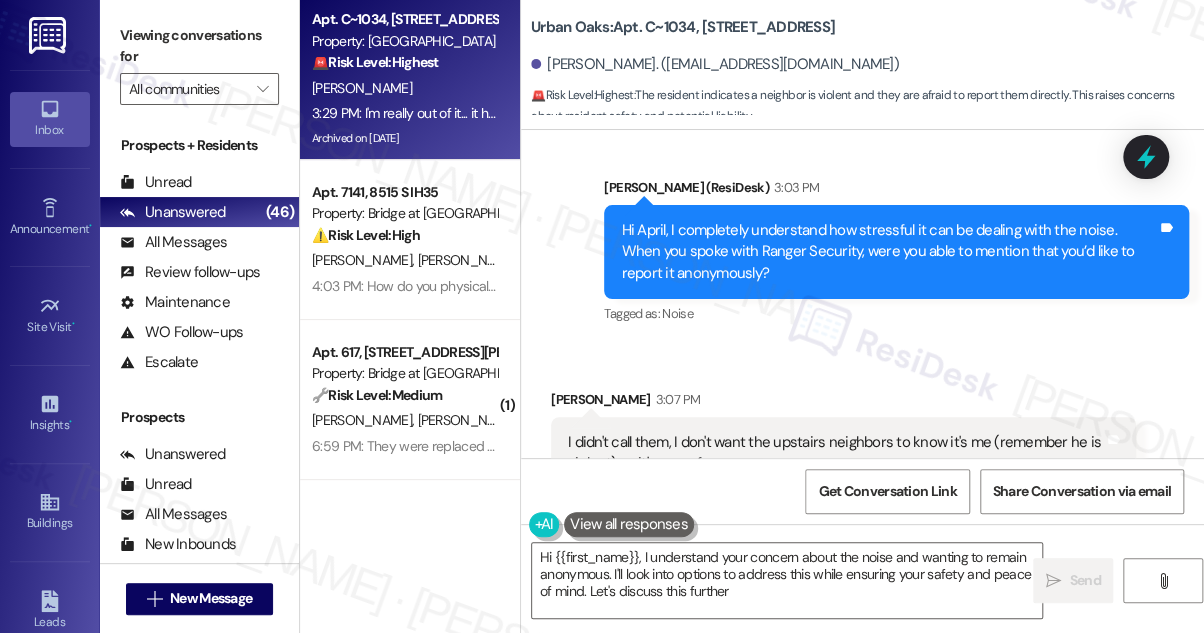 type on "Hi {{first_name}}, I understand your concern about the noise and wanting to remain anonymous. I'll look into options to address this while ensuring your safety and peace of mind. Let's discuss this further." 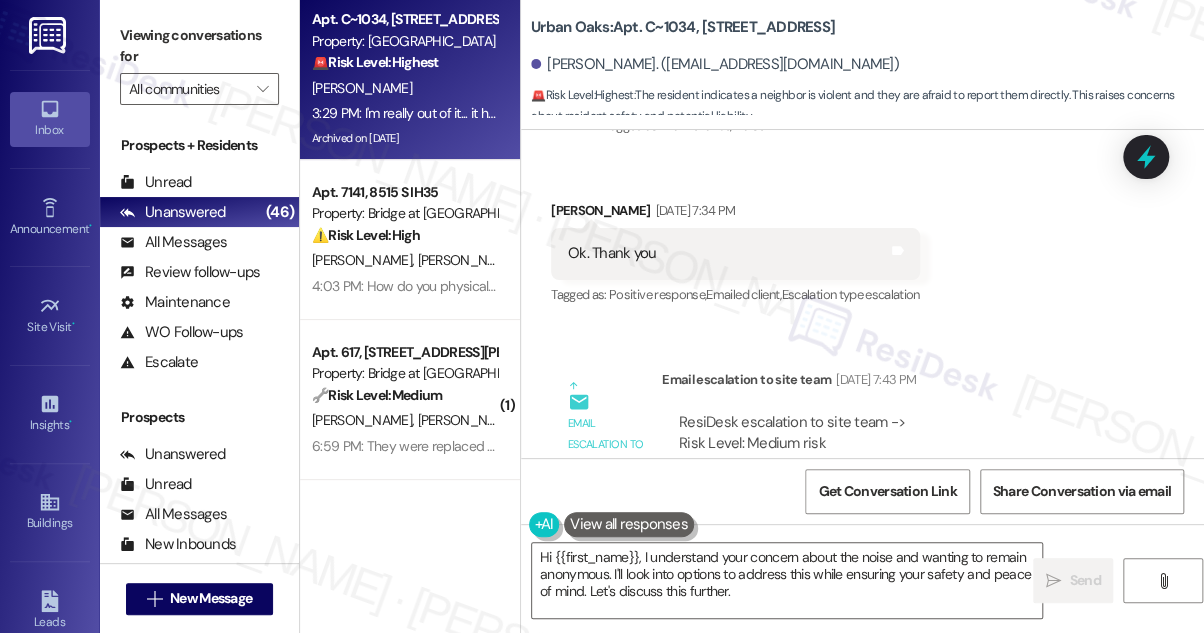 scroll, scrollTop: 18591, scrollLeft: 0, axis: vertical 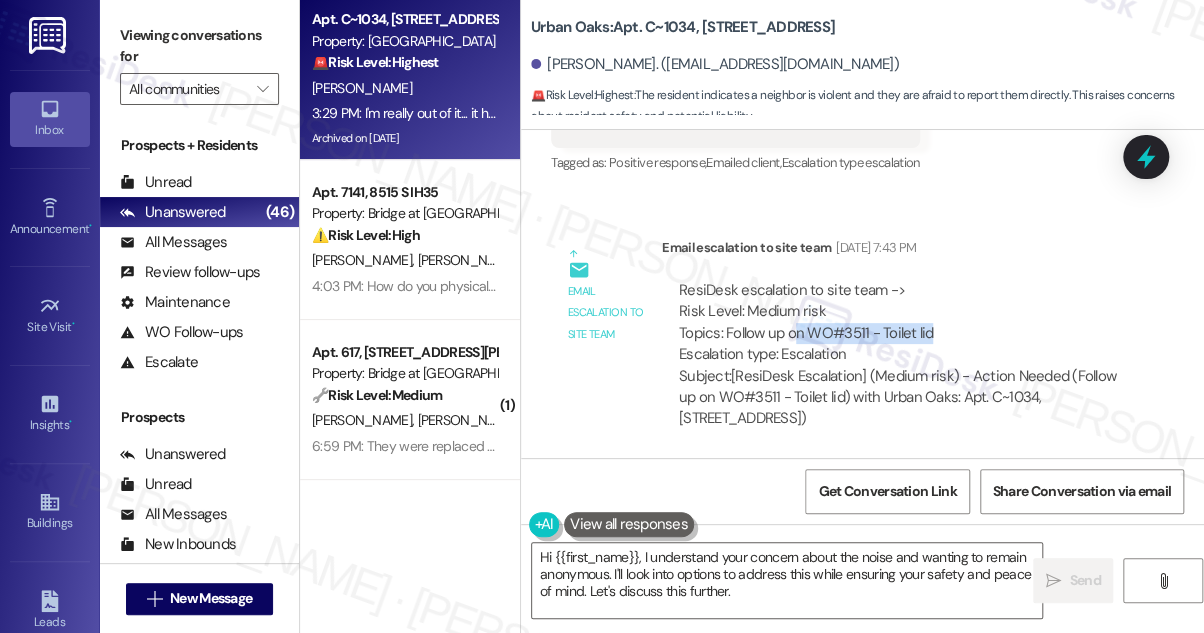 drag, startPoint x: 792, startPoint y: 306, endPoint x: 991, endPoint y: 299, distance: 199.12308 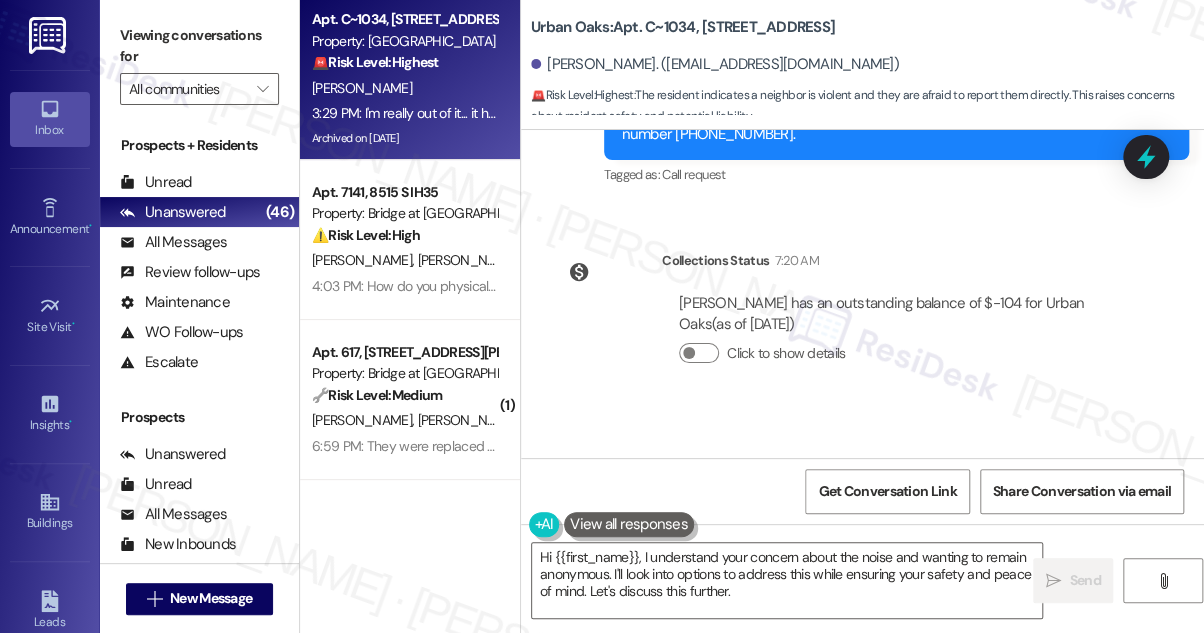 scroll, scrollTop: 20409, scrollLeft: 0, axis: vertical 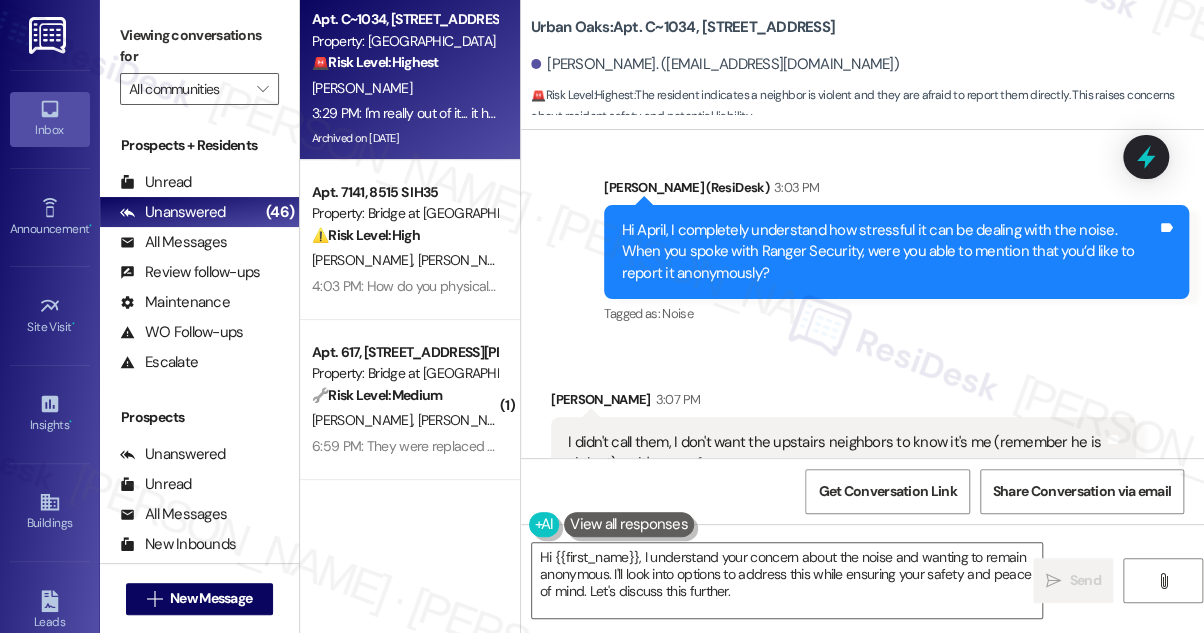 click on "I didn't call them, I don't want the upstairs neighbors to know it's me (remember he is violent) so it's scary for me" at bounding box center (836, 453) 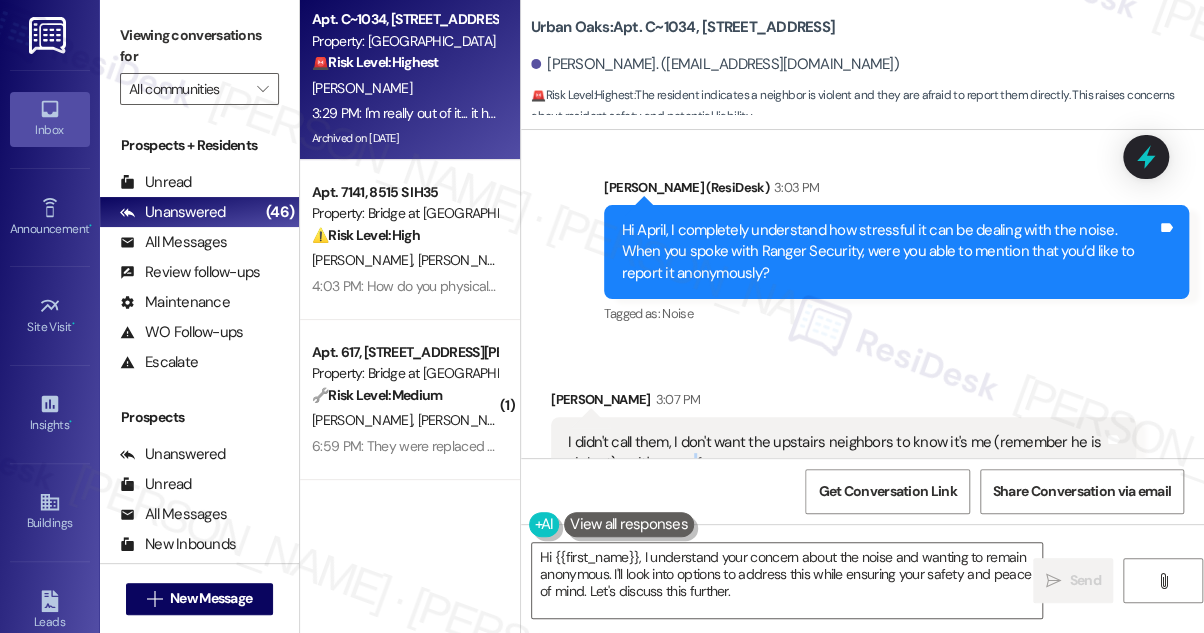click on "I didn't call them, I don't want the upstairs neighbors to know it's me (remember he is violent) so it's scary for me" at bounding box center [836, 453] 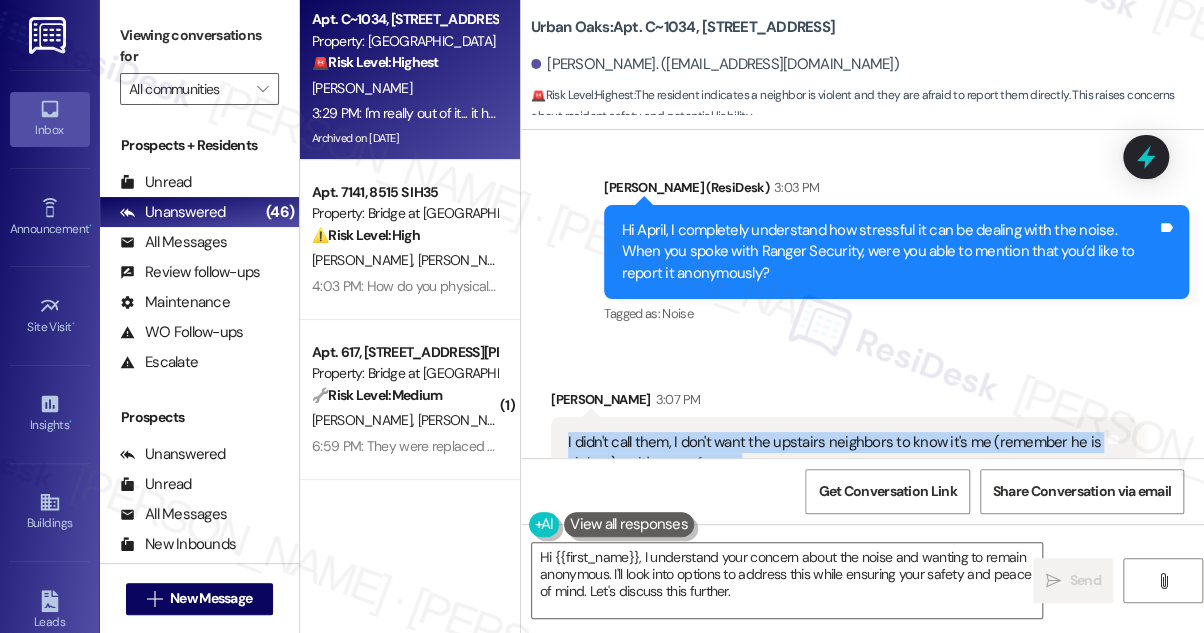 click on "I didn't call them, I don't want the upstairs neighbors to know it's me (remember he is violent) so it's scary for me" at bounding box center [836, 453] 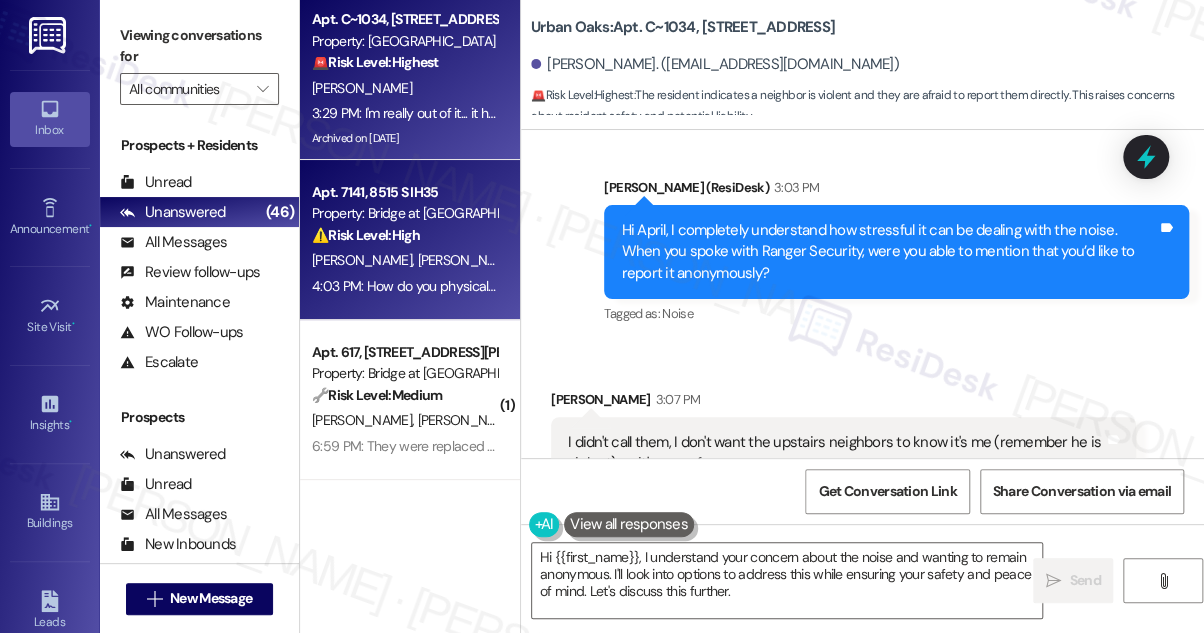 click on "[PERSON_NAME] [PERSON_NAME]" at bounding box center (404, 260) 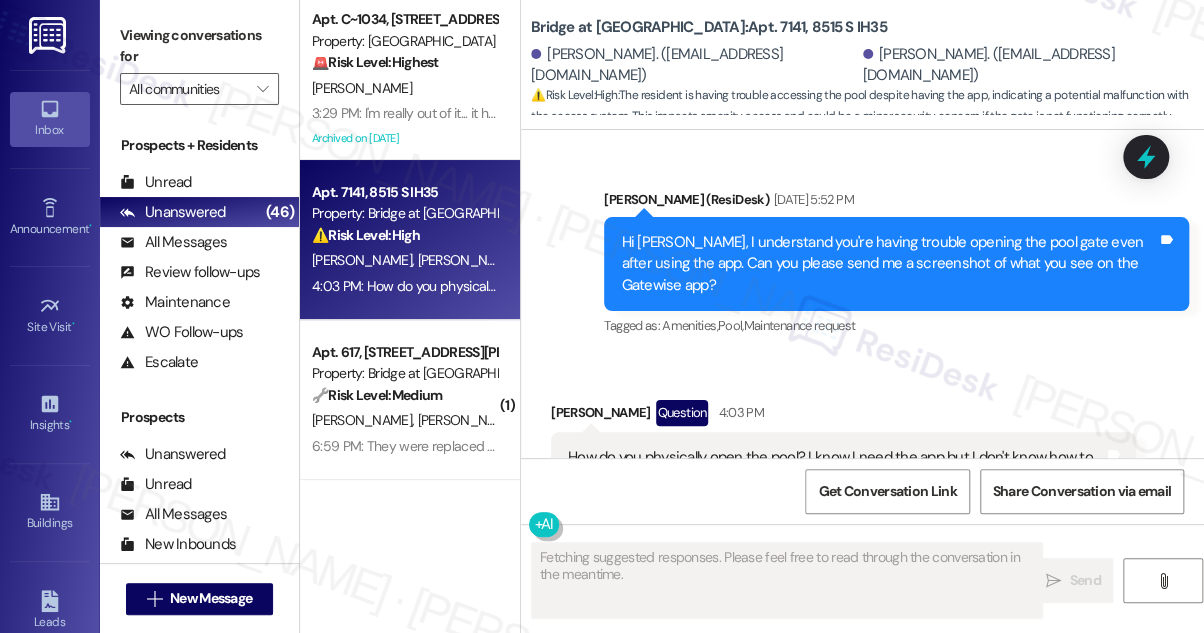 scroll, scrollTop: 2236, scrollLeft: 0, axis: vertical 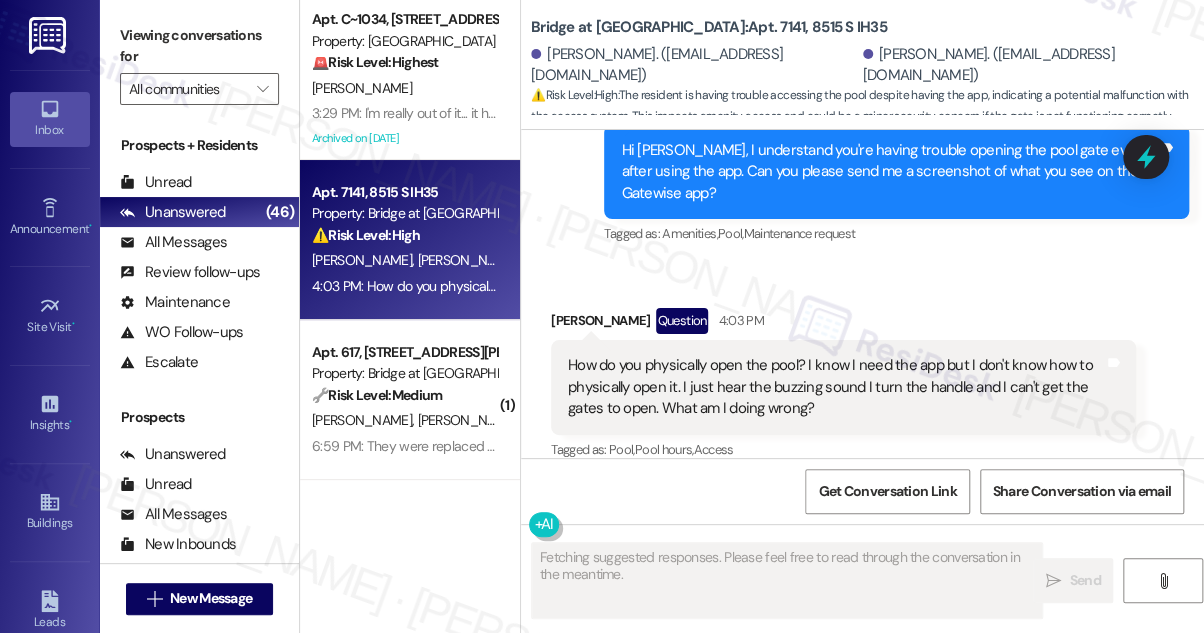 click on "How do you physically open the pool? I know I need the app but I don't know how to physically open it. I just hear the buzzing  sound I turn the handle and I can't get the gates to open. What am I doing wrong?" at bounding box center (836, 387) 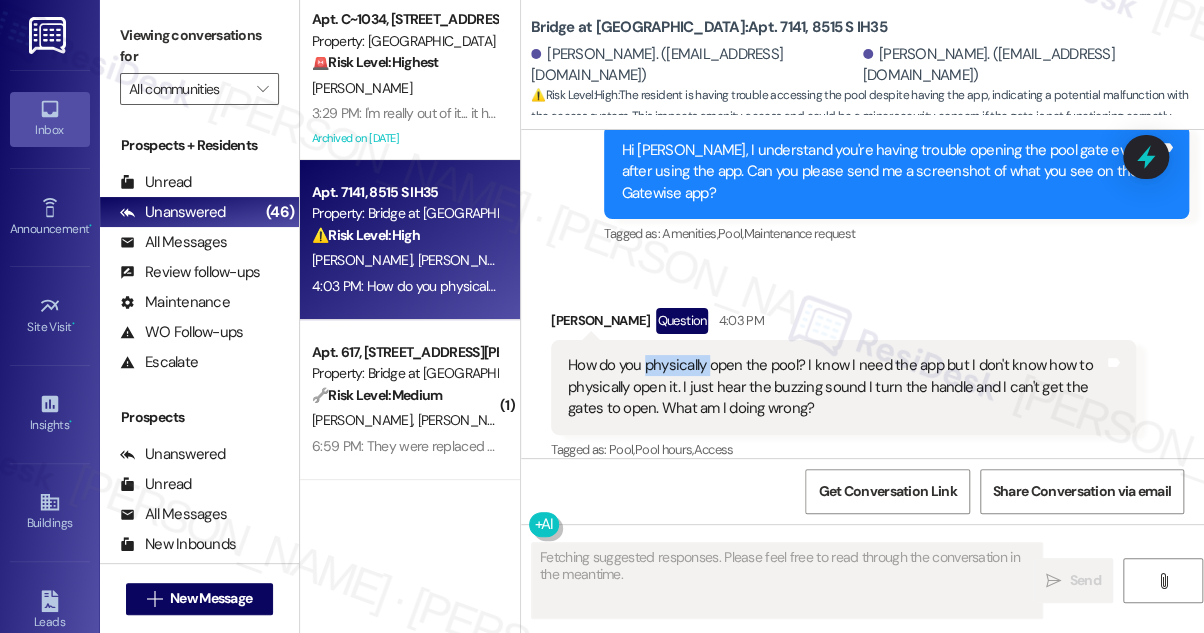 click on "How do you physically open the pool? I know I need the app but I don't know how to physically open it. I just hear the buzzing  sound I turn the handle and I can't get the gates to open. What am I doing wrong?" at bounding box center [836, 387] 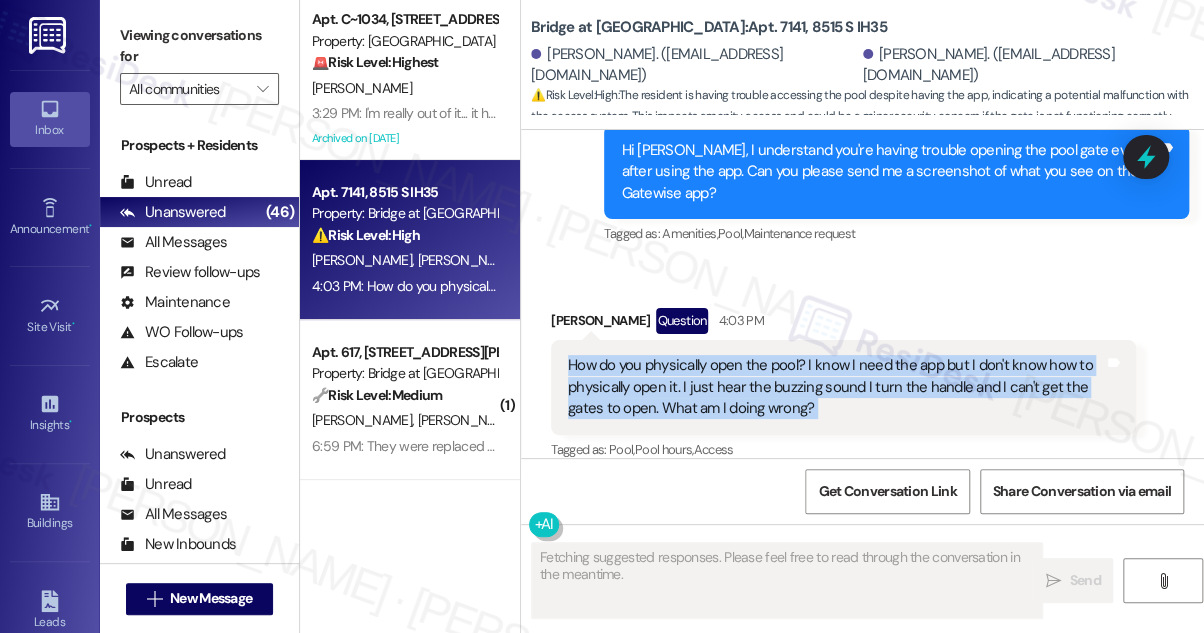 click on "How do you physically open the pool? I know I need the app but I don't know how to physically open it. I just hear the buzzing  sound I turn the handle and I can't get the gates to open. What am I doing wrong?" at bounding box center [836, 387] 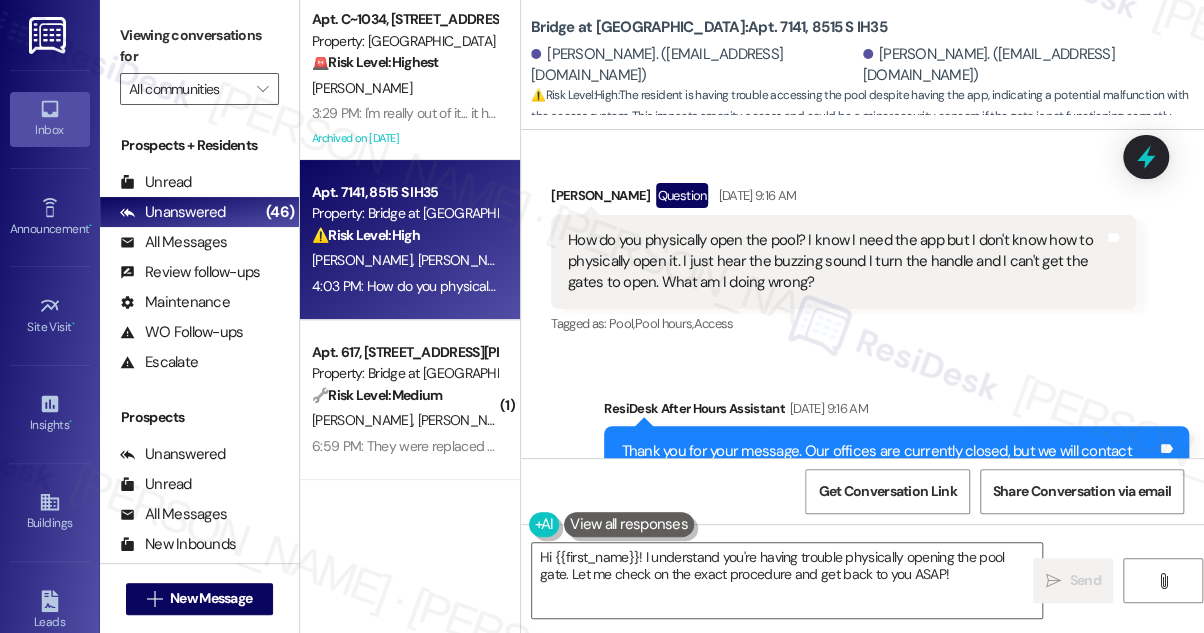 scroll, scrollTop: 2237, scrollLeft: 0, axis: vertical 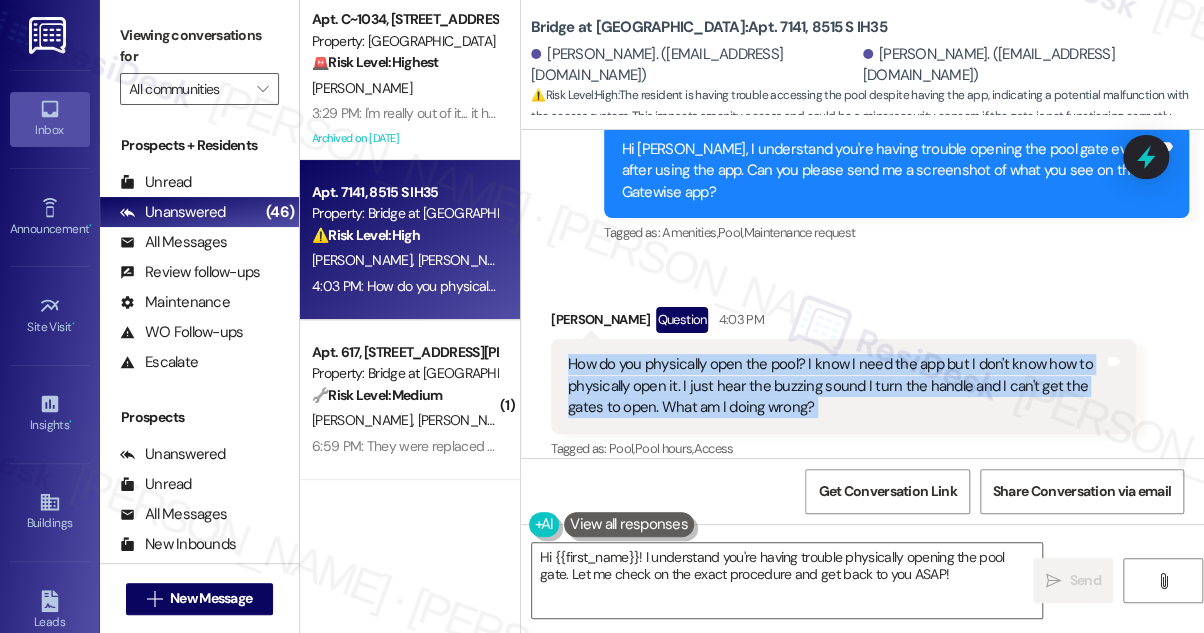 click on "How do you physically open the pool? I know I need the app but I don't know how to physically open it. I just hear the buzzing  sound I turn the handle and I can't get the gates to open. What am I doing wrong?" at bounding box center [836, 386] 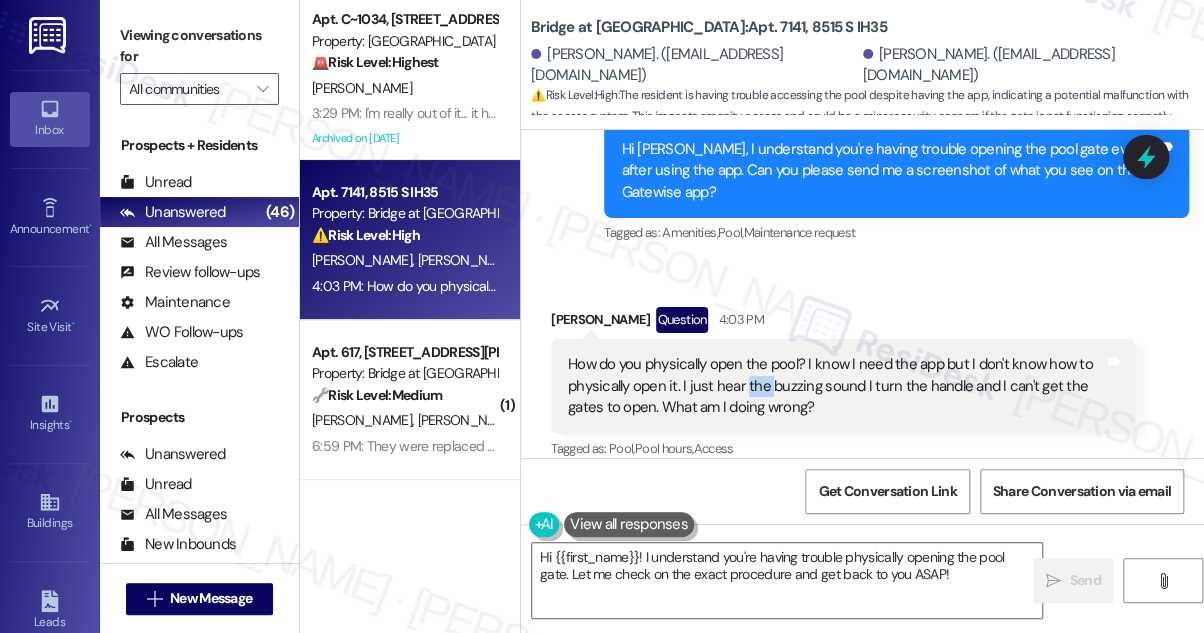 click on "How do you physically open the pool? I know I need the app but I don't know how to physically open it. I just hear the buzzing  sound I turn the handle and I can't get the gates to open. What am I doing wrong?" at bounding box center [836, 386] 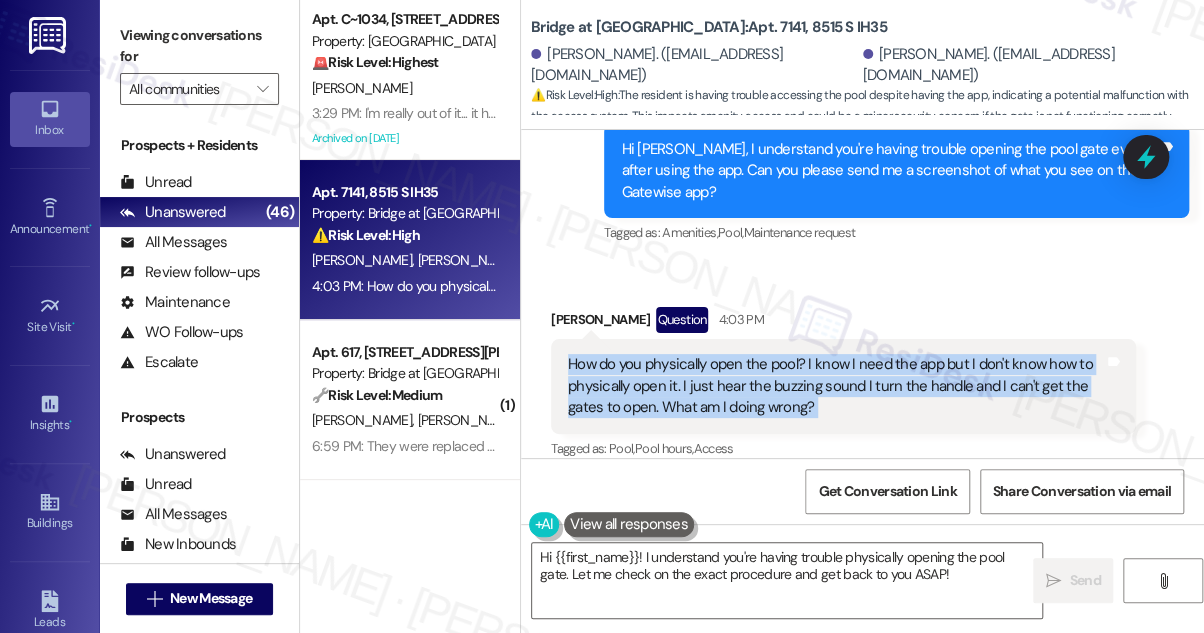 click on "How do you physically open the pool? I know I need the app but I don't know how to physically open it. I just hear the buzzing  sound I turn the handle and I can't get the gates to open. What am I doing wrong?" at bounding box center [836, 386] 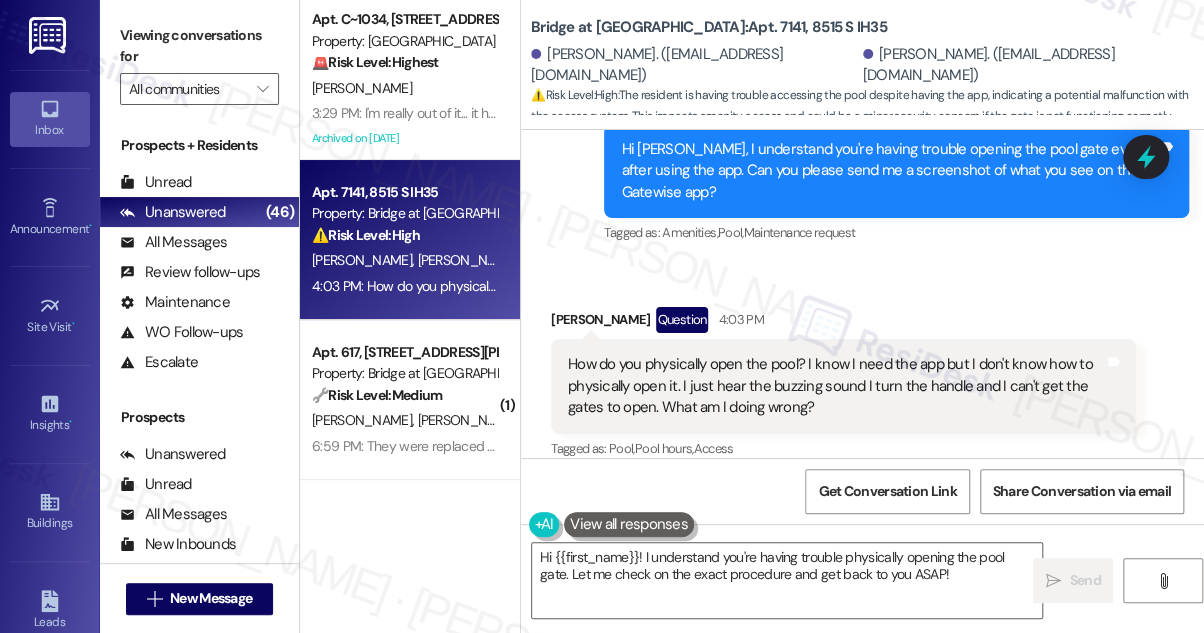 click on "Received via SMS [PERSON_NAME] Question 4:03 PM How do you physically open the pool? I know I need the app but I don't know how to physically open it. I just hear the buzzing  sound I turn the handle and I can't get the gates to open. What am I doing wrong? Tags and notes Tagged as:   Pool ,  Click to highlight conversations about Pool Pool hours ,  Click to highlight conversations about Pool hours Access Click to highlight conversations about Access" at bounding box center (862, 370) 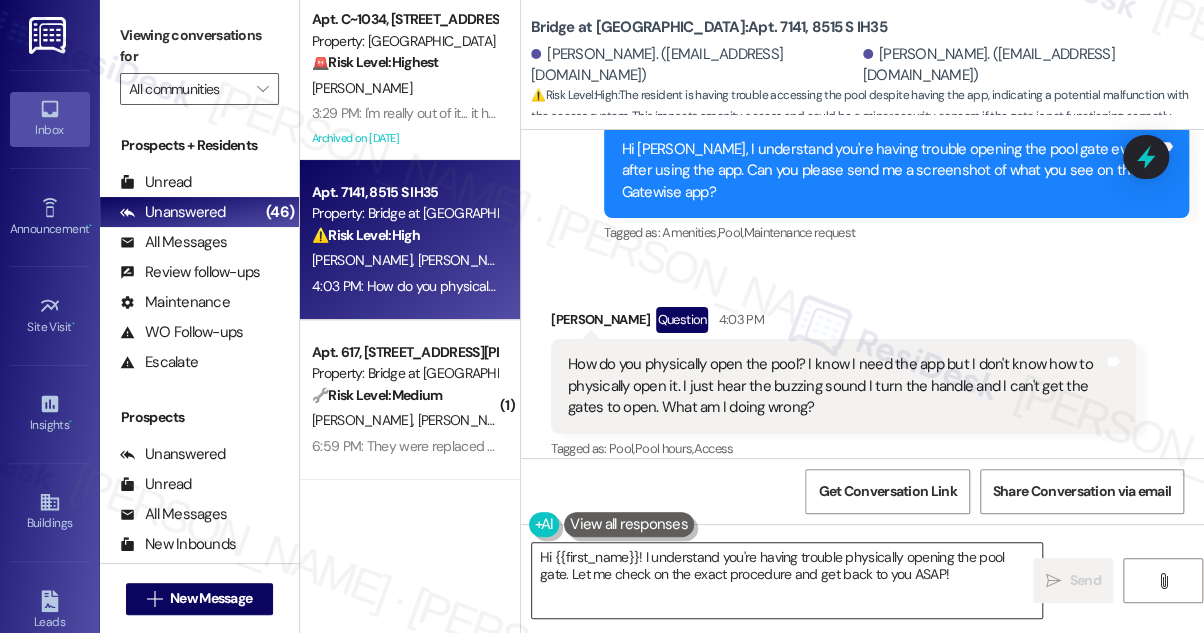 click on "Hi {{first_name}}! I understand you're having trouble physically opening the pool gate. Let me check on the exact procedure and get back to you ASAP!" at bounding box center [787, 580] 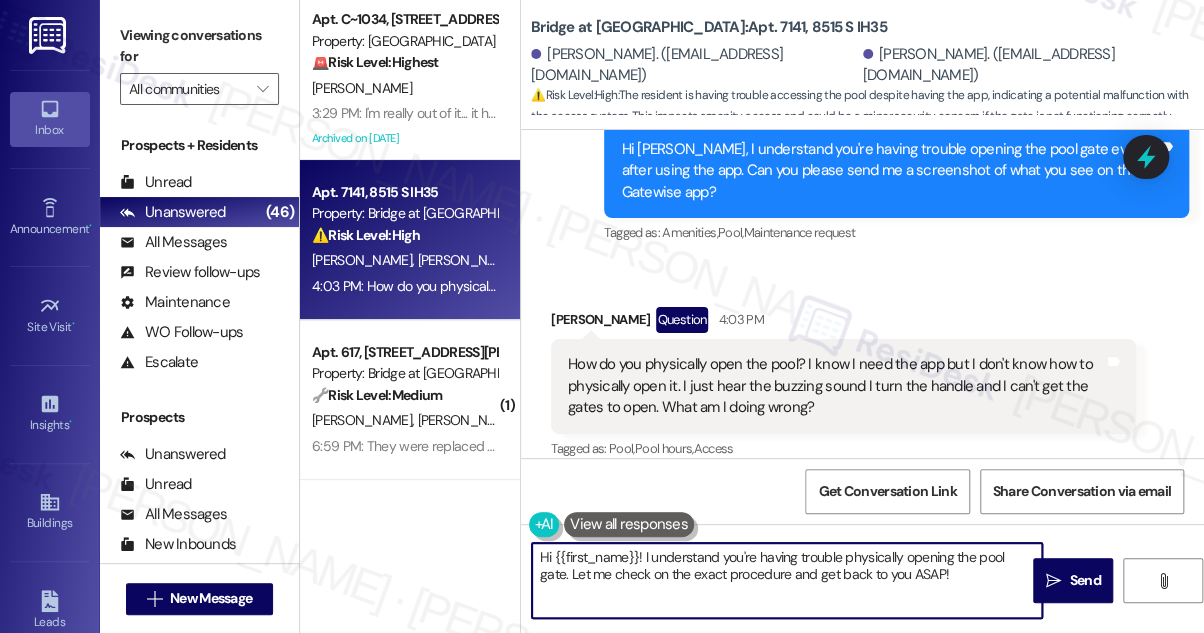 click on "Hi {{first_name}}! I understand you're having trouble physically opening the pool gate. Let me check on the exact procedure and get back to you ASAP!" at bounding box center (787, 580) 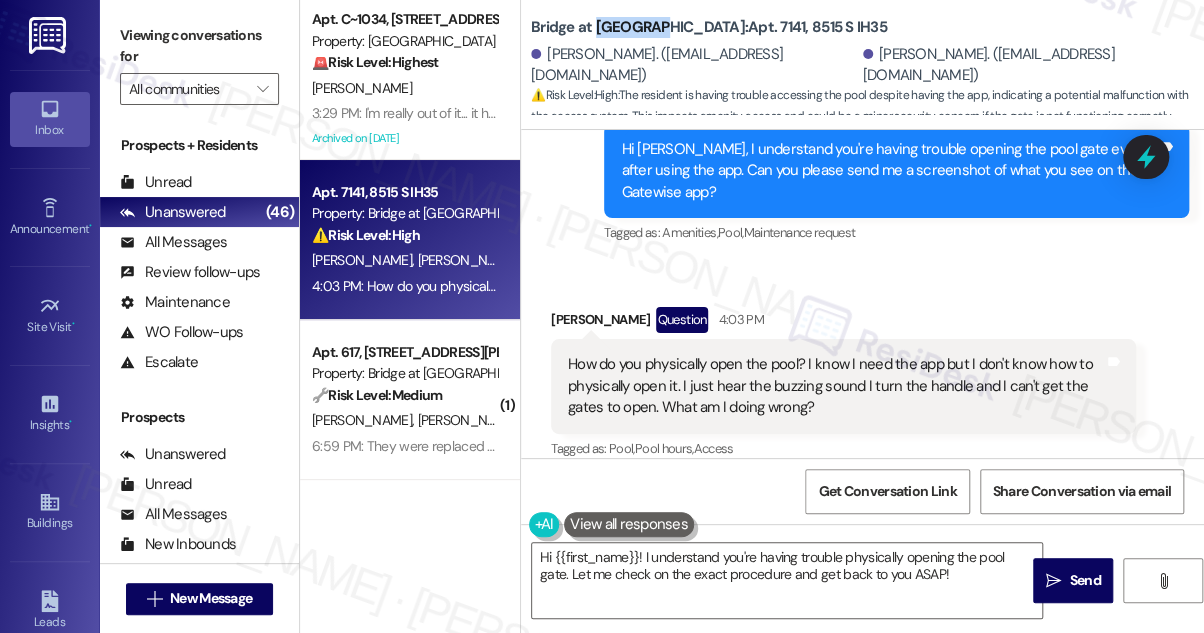 click on "Bridge at [GEOGRAPHIC_DATA]:  Apt. 7141, 8515 S IH35" at bounding box center (709, 27) 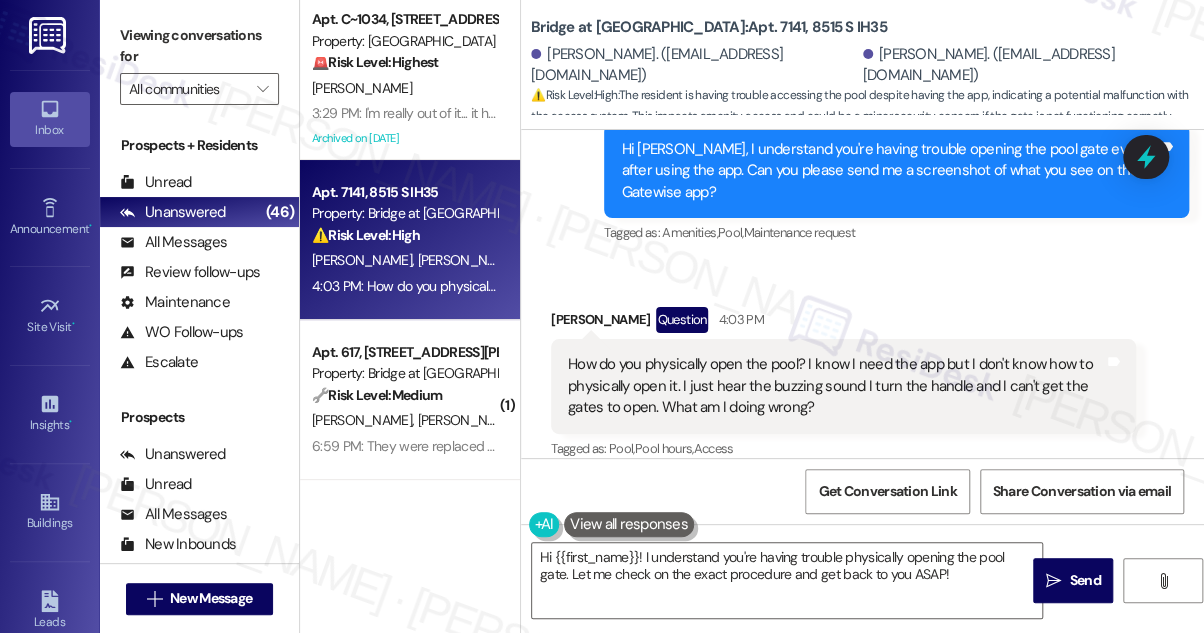 click on "Bridge at [GEOGRAPHIC_DATA]:  Apt. 7141, 8515 S IH35       [PERSON_NAME]. ([EMAIL_ADDRESS][DOMAIN_NAME])     [PERSON_NAME]. ([EMAIL_ADDRESS][DOMAIN_NAME])   ⚠️  Risk Level:  High :  The resident is having trouble accessing the pool despite having the app, indicating a potential malfunction with the access system. This impacts amenity access and could be a minor security concern if the gate is not functioning correctly." at bounding box center [867, 60] 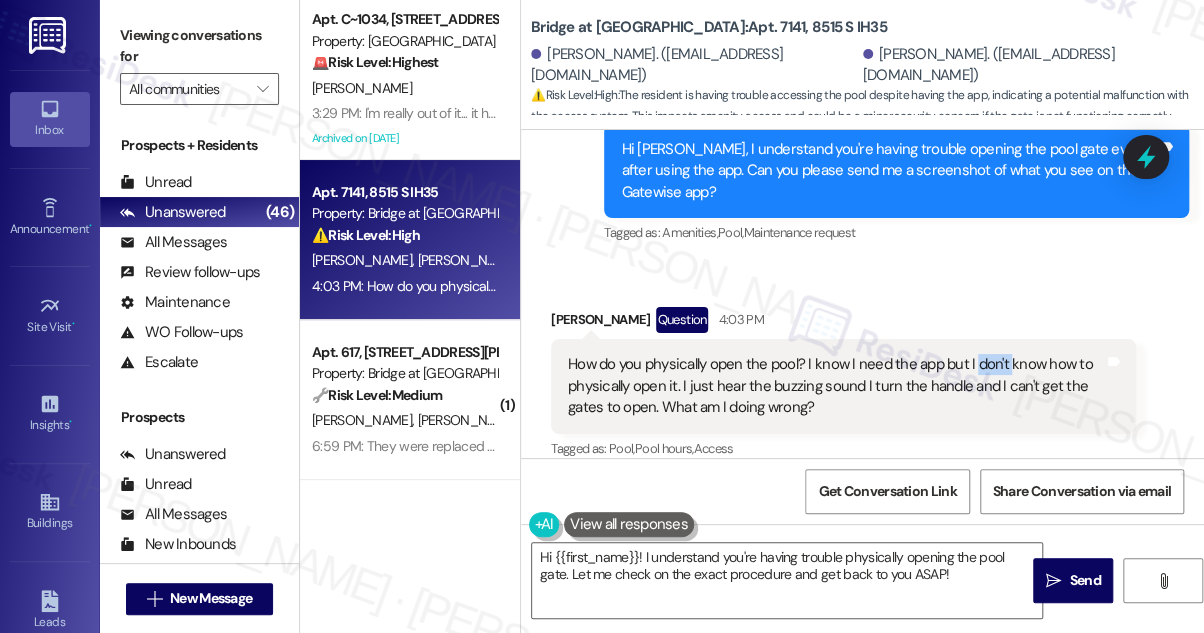 click on "How do you physically open the pool? I know I need the app but I don't know how to physically open it. I just hear the buzzing  sound I turn the handle and I can't get the gates to open. What am I doing wrong?" at bounding box center (836, 386) 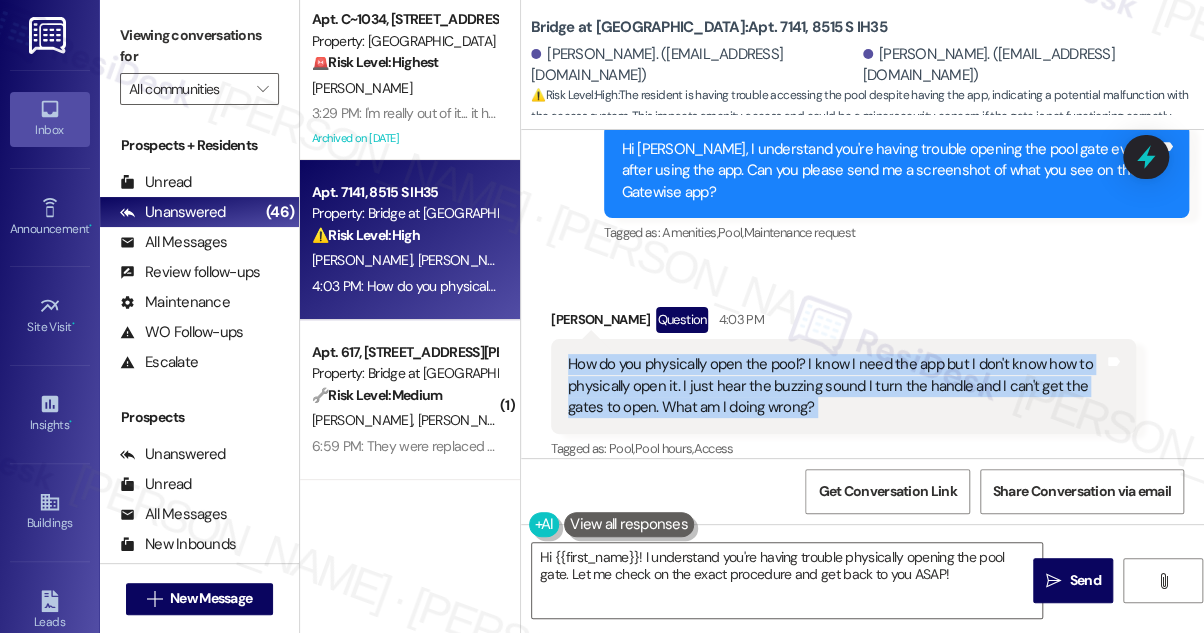 click on "How do you physically open the pool? I know I need the app but I don't know how to physically open it. I just hear the buzzing  sound I turn the handle and I can't get the gates to open. What am I doing wrong?" at bounding box center (836, 386) 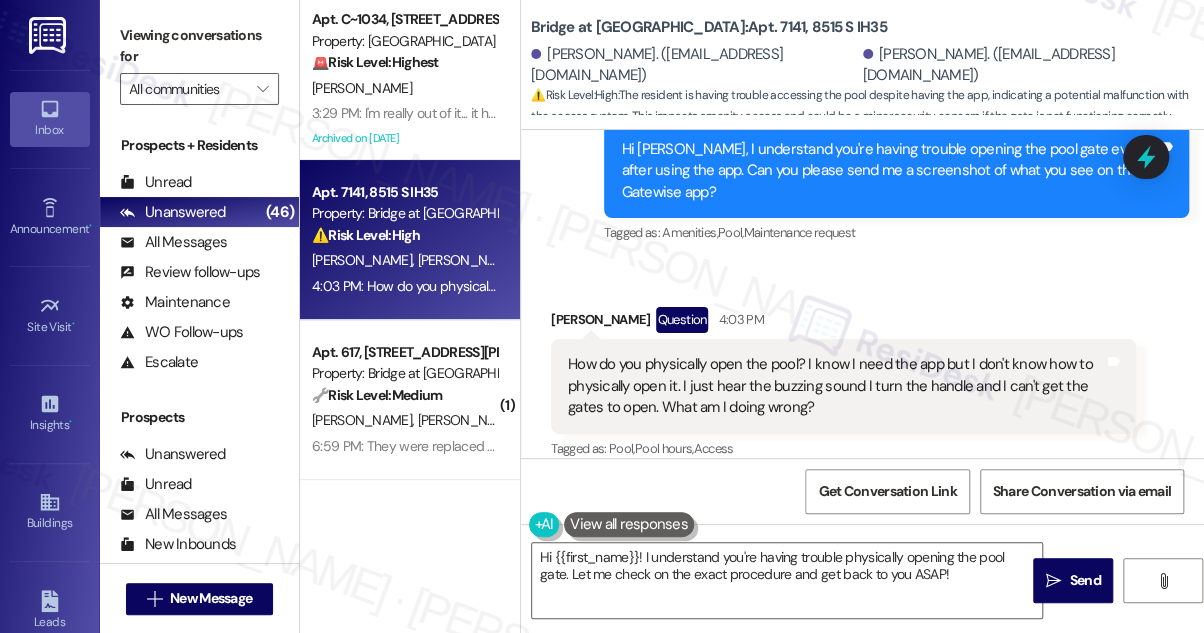 click on "Received via SMS [PERSON_NAME] Question 4:03 PM How do you physically open the pool? I know I need the app but I don't know how to physically open it. I just hear the buzzing  sound I turn the handle and I can't get the gates to open. What am I doing wrong? Tags and notes Tagged as:   Pool ,  Click to highlight conversations about Pool Pool hours ,  Click to highlight conversations about Pool hours Access Click to highlight conversations about Access" at bounding box center (843, 385) 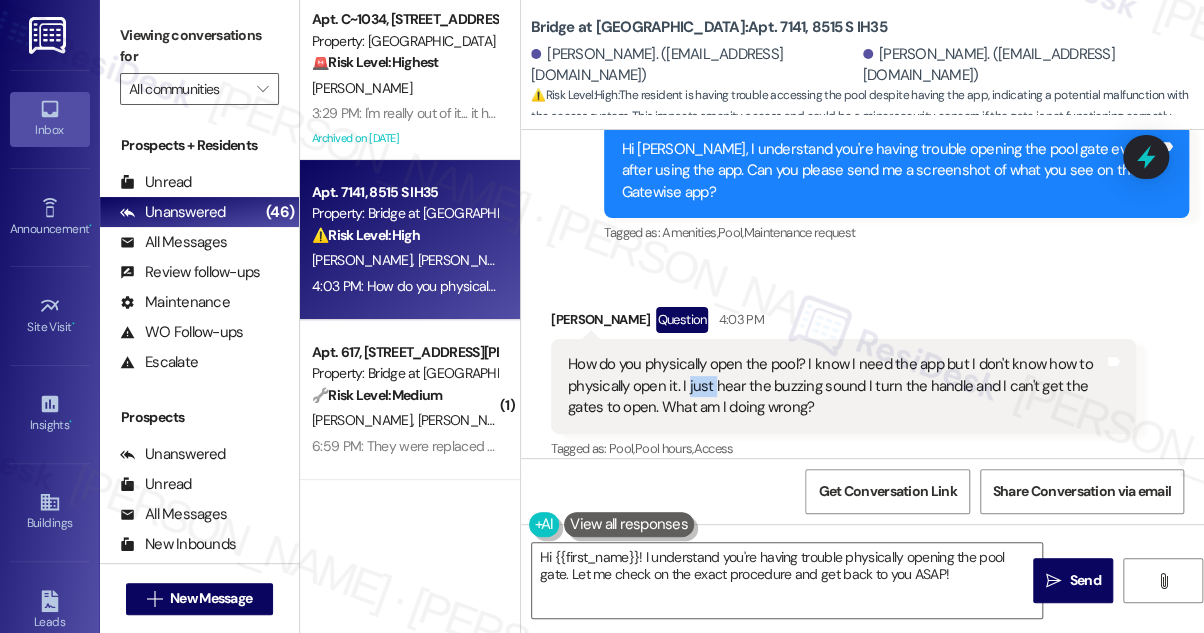 click on "How do you physically open the pool? I know I need the app but I don't know how to physically open it. I just hear the buzzing  sound I turn the handle and I can't get the gates to open. What am I doing wrong?" at bounding box center [836, 386] 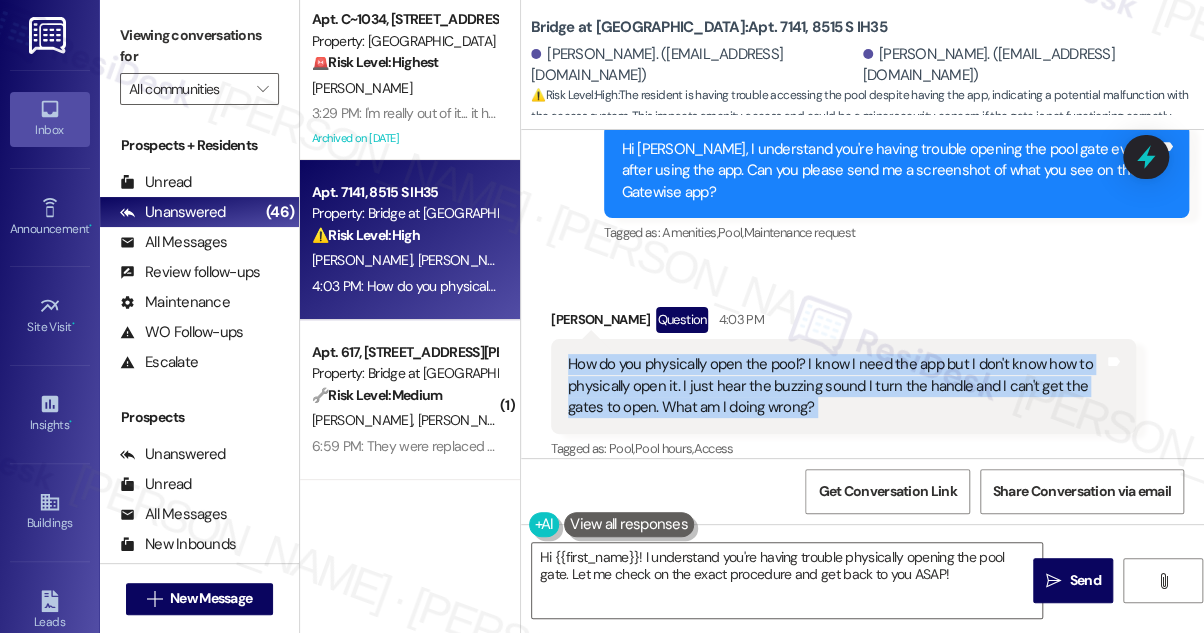 click on "How do you physically open the pool? I know I need the app but I don't know how to physically open it. I just hear the buzzing  sound I turn the handle and I can't get the gates to open. What am I doing wrong?" at bounding box center (836, 386) 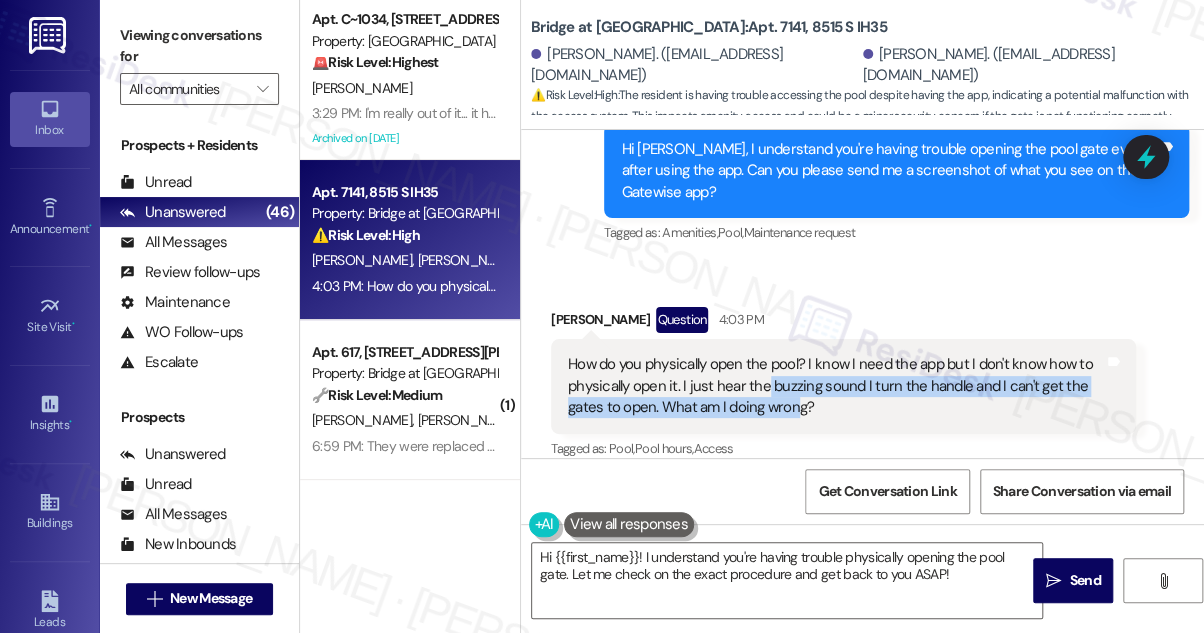 drag, startPoint x: 760, startPoint y: 368, endPoint x: 795, endPoint y: 384, distance: 38.483765 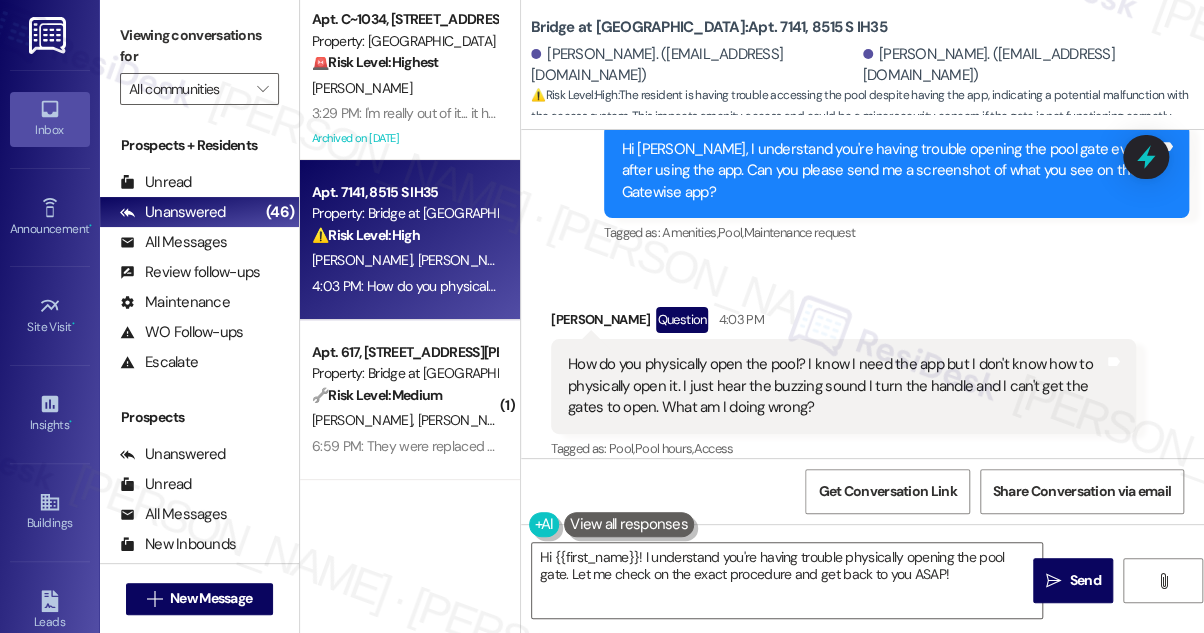 click on "Received via SMS [PERSON_NAME] Question 4:03 PM How do you physically open the pool? I know I need the app but I don't know how to physically open it. I just hear the buzzing  sound I turn the handle and I can't get the gates to open. What am I doing wrong? Tags and notes Tagged as:   Pool ,  Click to highlight conversations about Pool Pool hours ,  Click to highlight conversations about Pool hours Access Click to highlight conversations about Access" at bounding box center [862, 370] 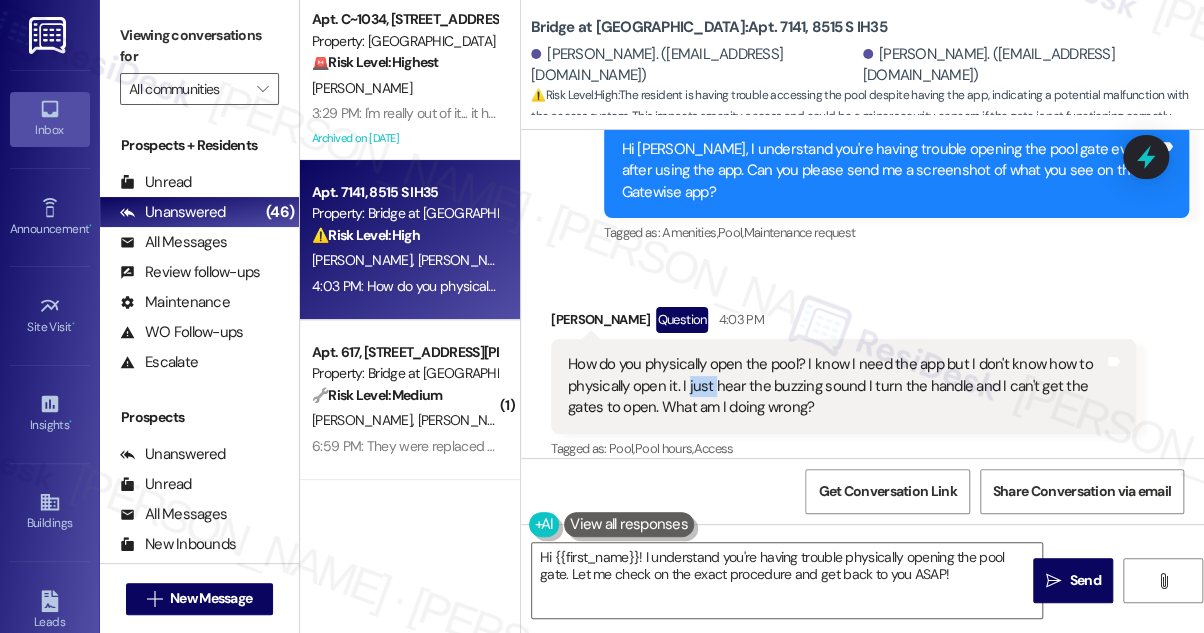 click on "How do you physically open the pool? I know I need the app but I don't know how to physically open it. I just hear the buzzing  sound I turn the handle and I can't get the gates to open. What am I doing wrong?" at bounding box center (836, 386) 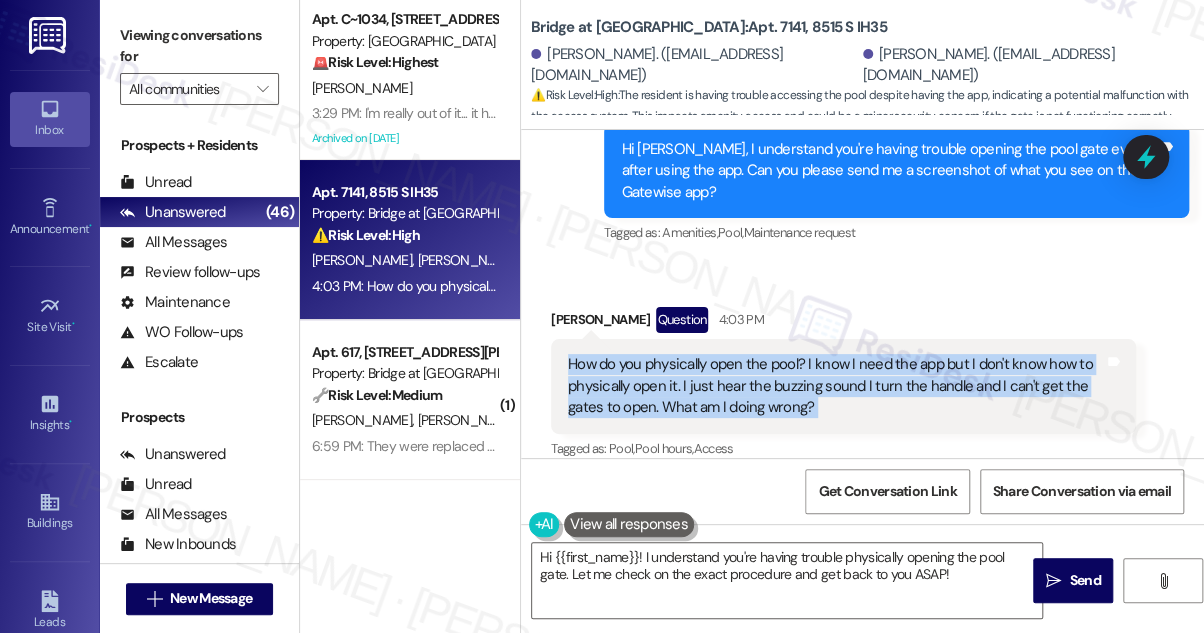 click on "How do you physically open the pool? I know I need the app but I don't know how to physically open it. I just hear the buzzing  sound I turn the handle and I can't get the gates to open. What am I doing wrong?" at bounding box center (836, 386) 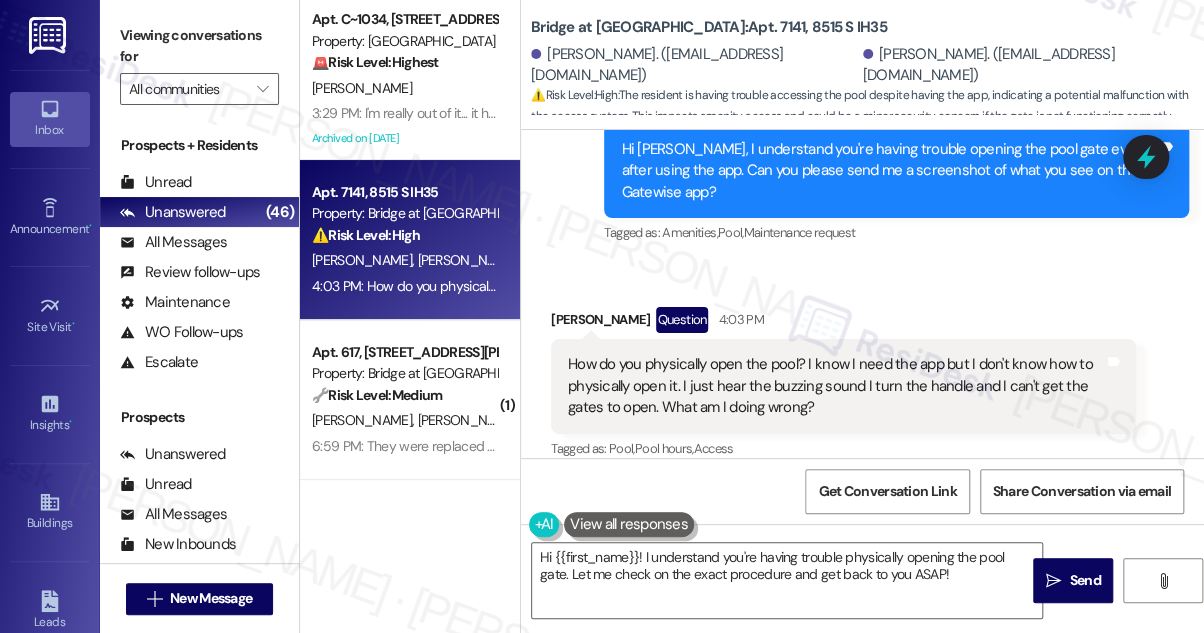 drag, startPoint x: 1175, startPoint y: 284, endPoint x: 1145, endPoint y: 288, distance: 30.265491 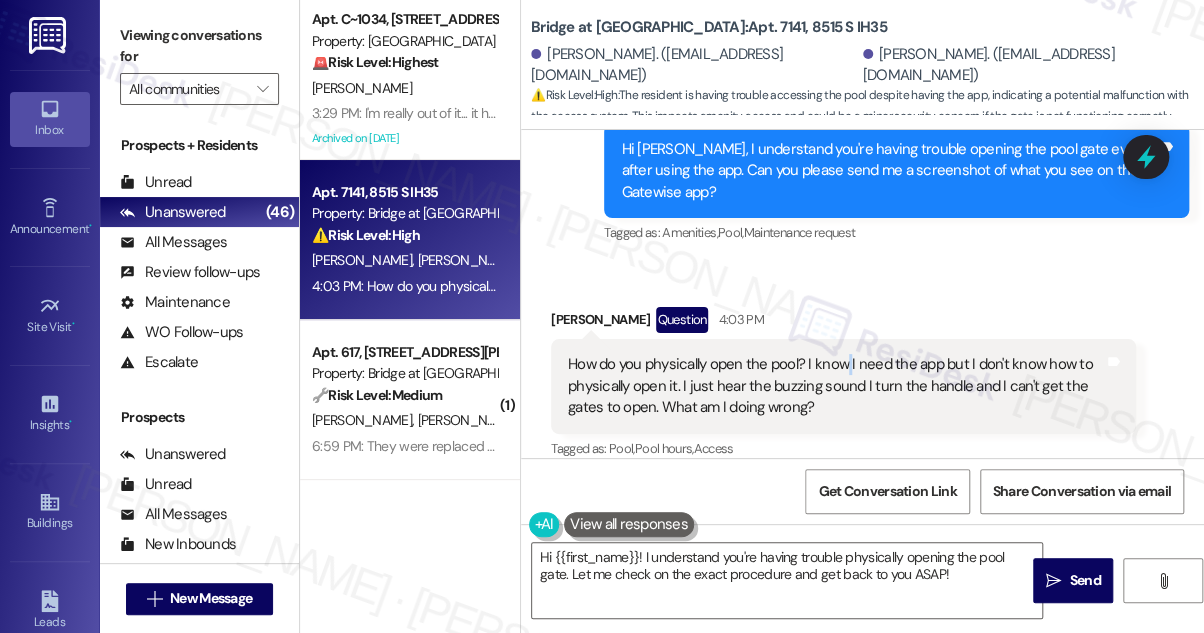 click on "How do you physically open the pool? I know I need the app but I don't know how to physically open it. I just hear the buzzing  sound I turn the handle and I can't get the gates to open. What am I doing wrong?" at bounding box center [836, 386] 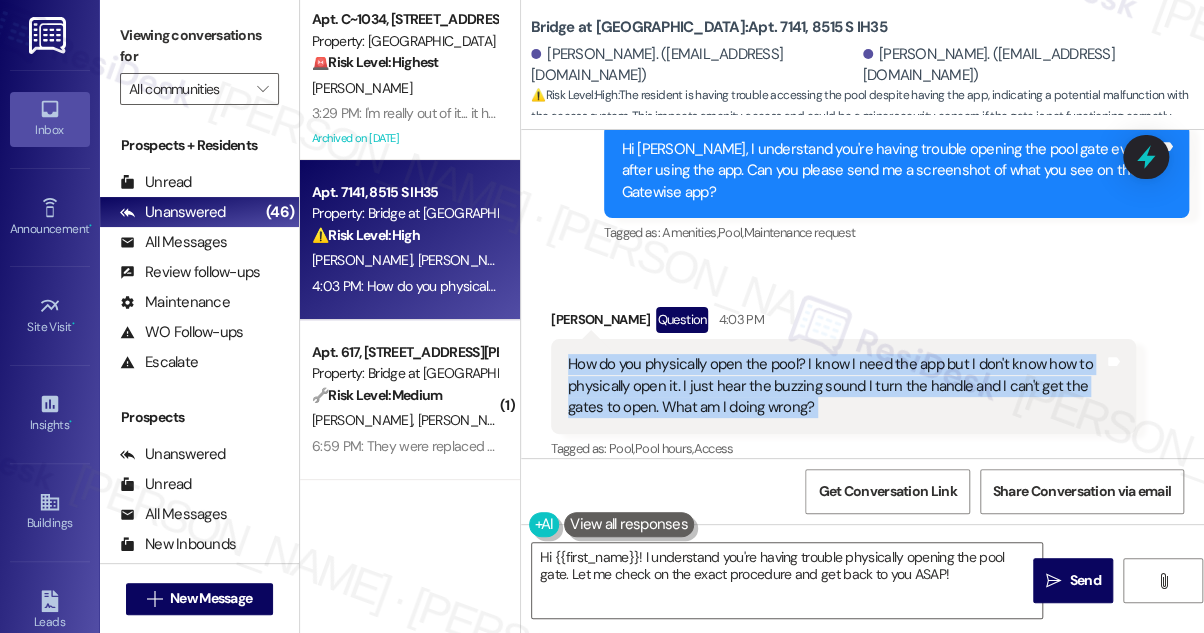 click on "How do you physically open the pool? I know I need the app but I don't know how to physically open it. I just hear the buzzing  sound I turn the handle and I can't get the gates to open. What am I doing wrong?" at bounding box center (836, 386) 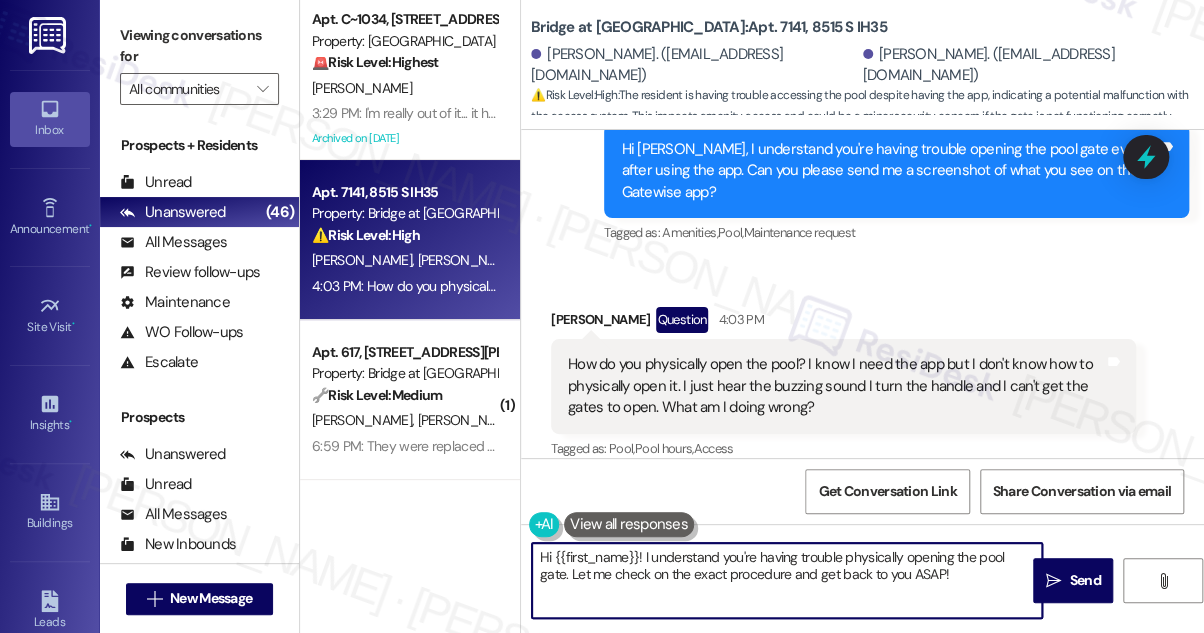 click on "Hi {{first_name}}! I understand you're having trouble physically opening the pool gate. Let me check on the exact procedure and get back to you ASAP!" at bounding box center (787, 580) 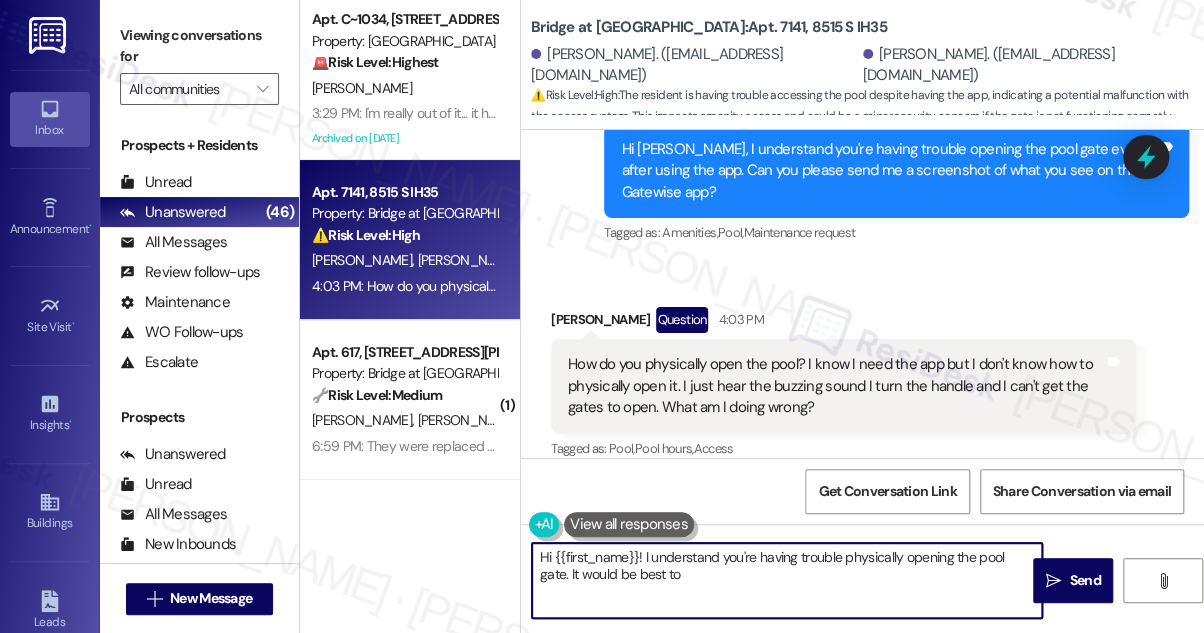 click on "How do you physically open the pool? I know I need the app but I don't know how to physically open it. I just hear the buzzing  sound I turn the handle and I can't get the gates to open. What am I doing wrong?" at bounding box center (836, 386) 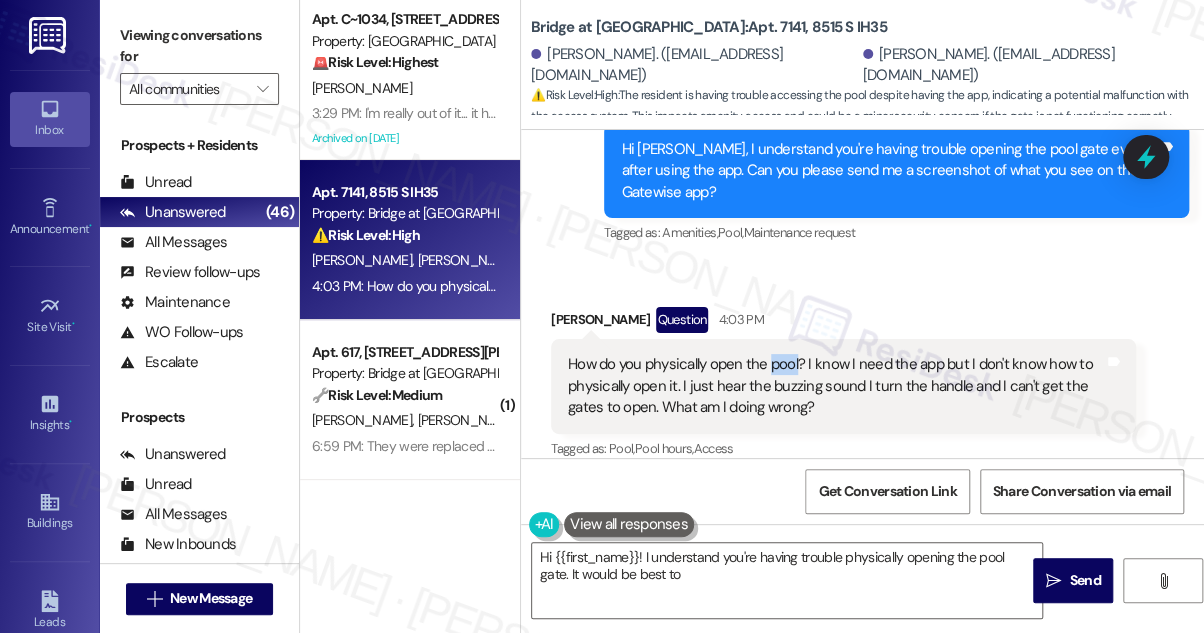 click on "How do you physically open the pool? I know I need the app but I don't know how to physically open it. I just hear the buzzing  sound I turn the handle and I can't get the gates to open. What am I doing wrong?" at bounding box center [836, 386] 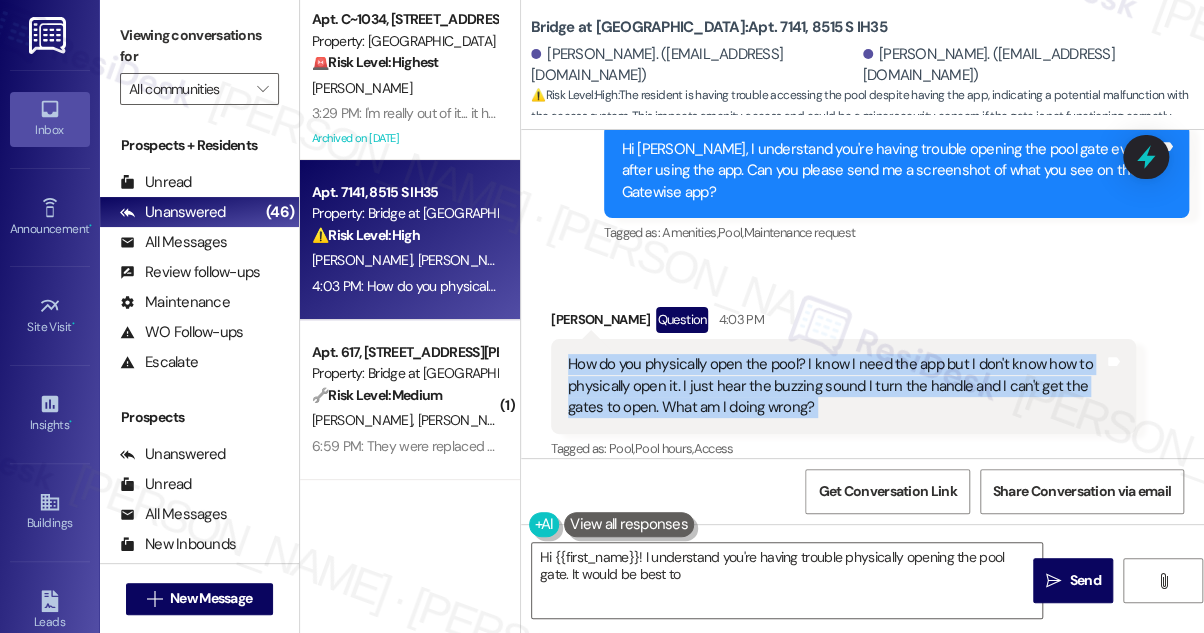 click on "How do you physically open the pool? I know I need the app but I don't know how to physically open it. I just hear the buzzing  sound I turn the handle and I can't get the gates to open. What am I doing wrong?" at bounding box center [836, 386] 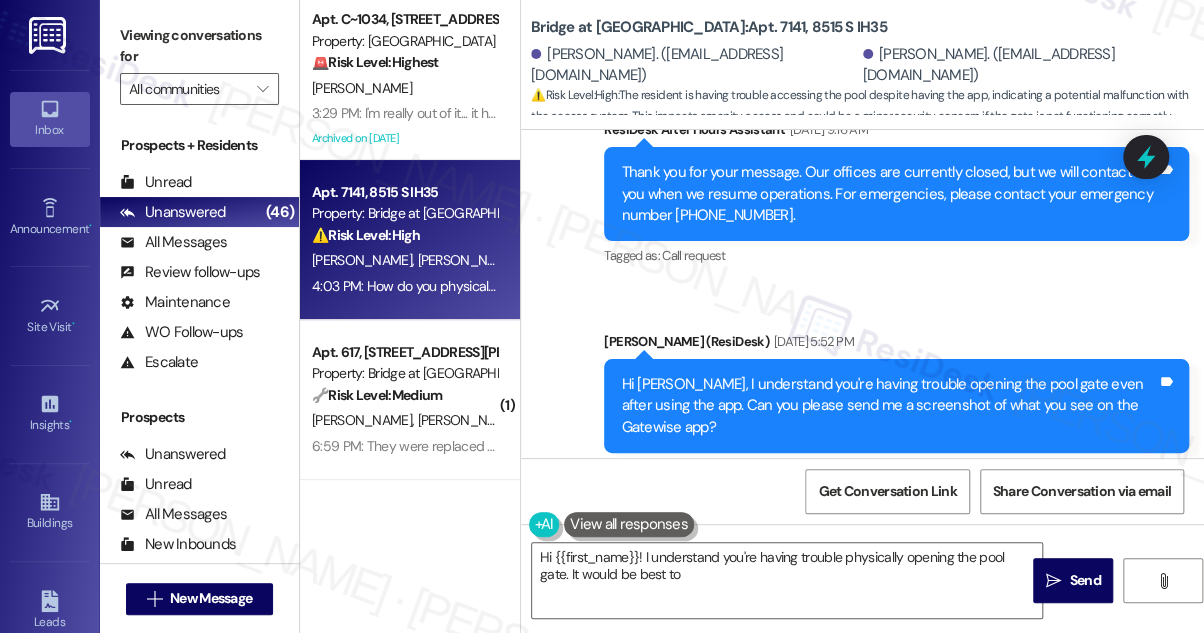 scroll, scrollTop: 2146, scrollLeft: 0, axis: vertical 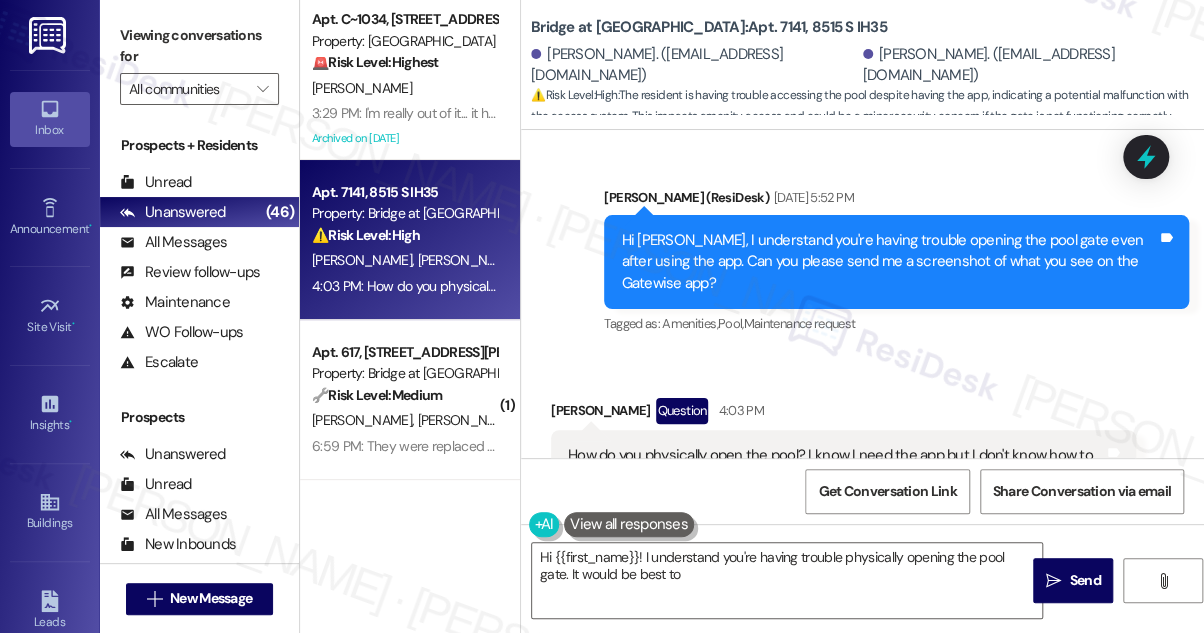 click on "Hi [PERSON_NAME], I understand you're having trouble opening the pool gate even after using the app. Can you please send me a screenshot of what you see on the Gatewise app?" at bounding box center (889, 262) 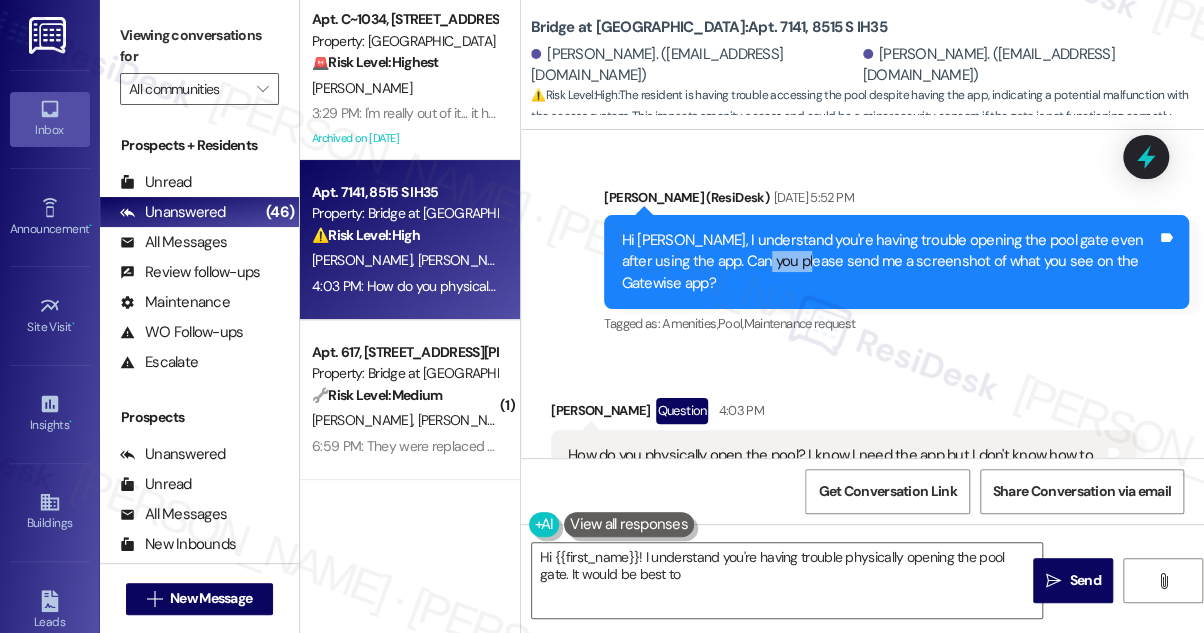 click on "Hi [PERSON_NAME], I understand you're having trouble opening the pool gate even after using the app. Can you please send me a screenshot of what you see on the Gatewise app?" at bounding box center (889, 262) 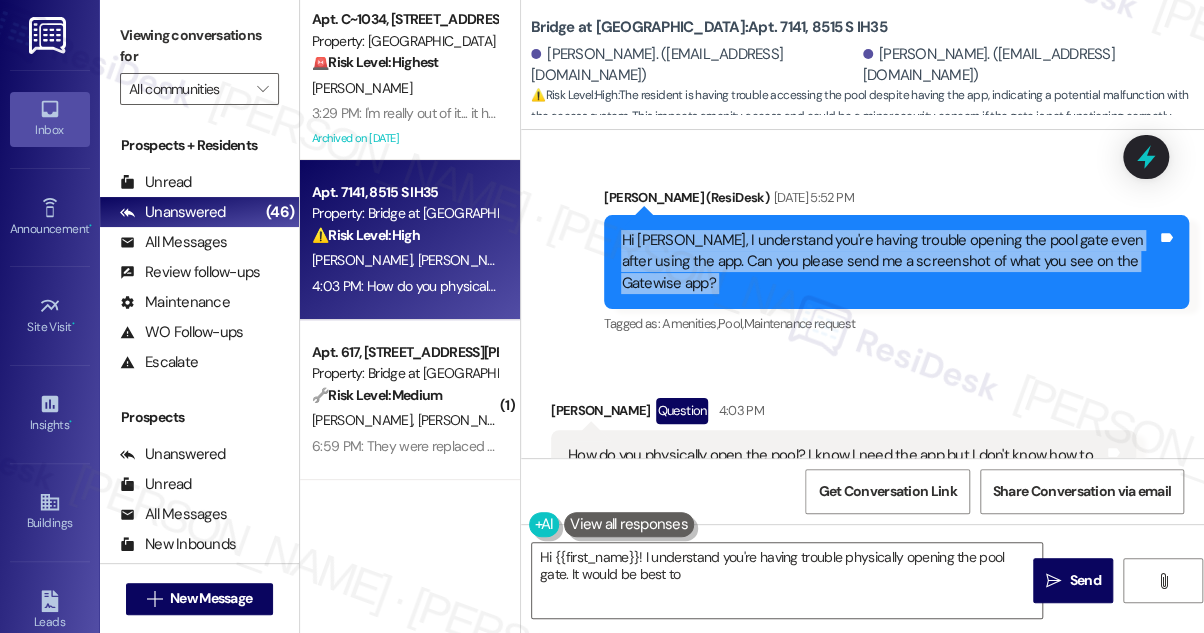 click on "Hi [PERSON_NAME], I understand you're having trouble opening the pool gate even after using the app. Can you please send me a screenshot of what you see on the Gatewise app?" at bounding box center [889, 262] 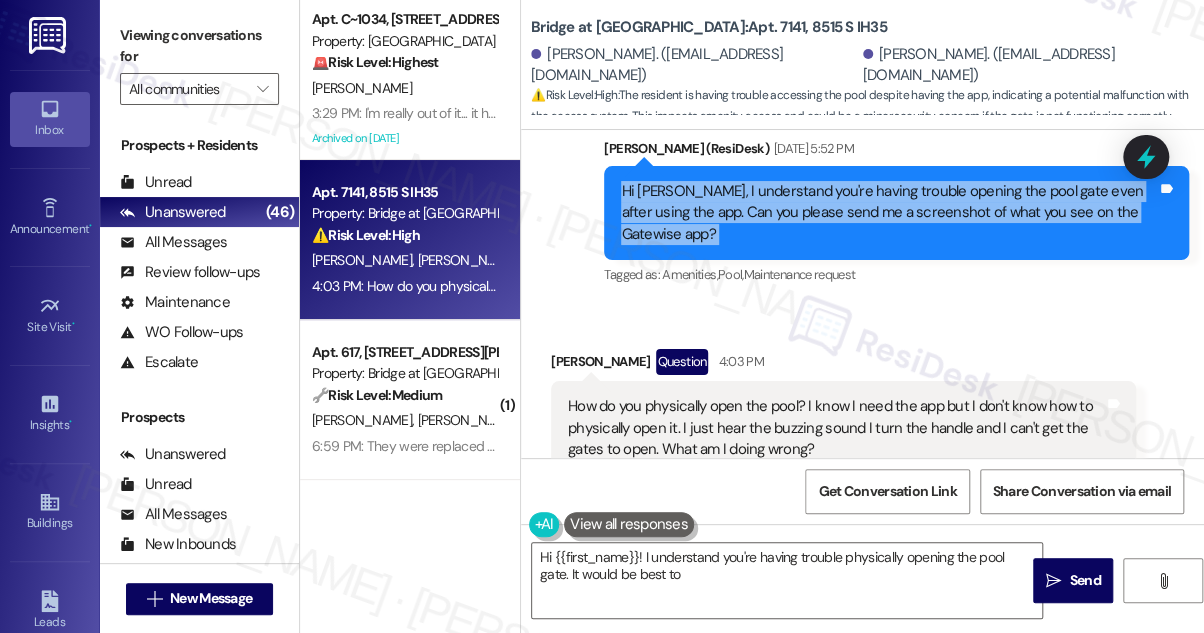 scroll, scrollTop: 2237, scrollLeft: 0, axis: vertical 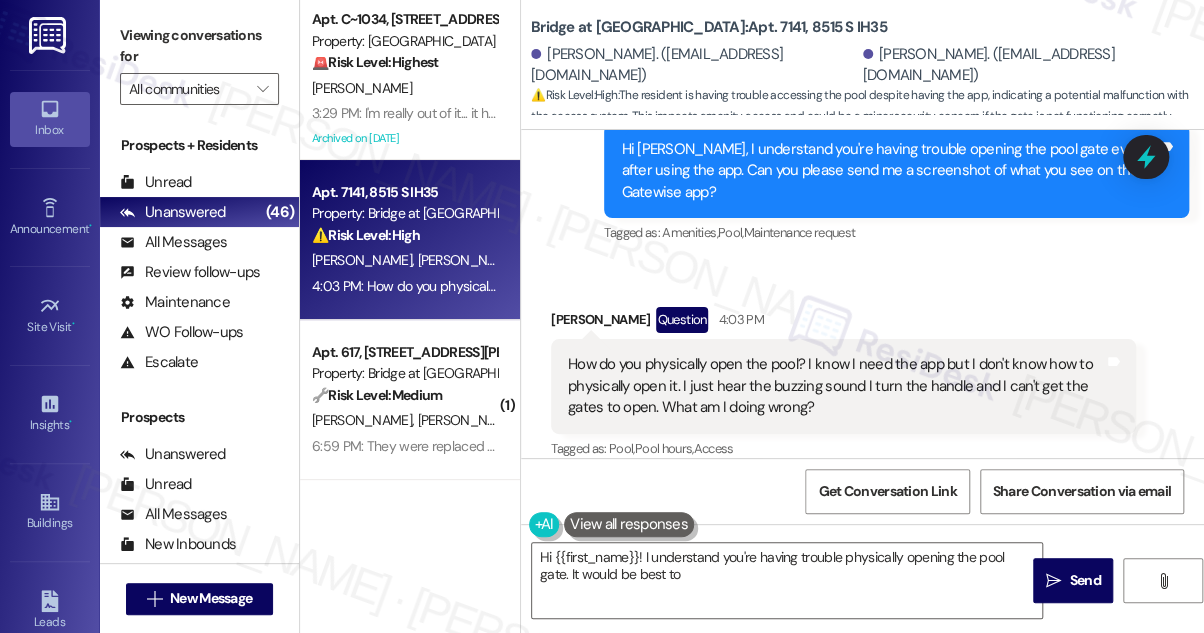 click on "How do you physically open the pool? I know I need the app but I don't know how to physically open it. I just hear the buzzing  sound I turn the handle and I can't get the gates to open. What am I doing wrong?" at bounding box center (836, 386) 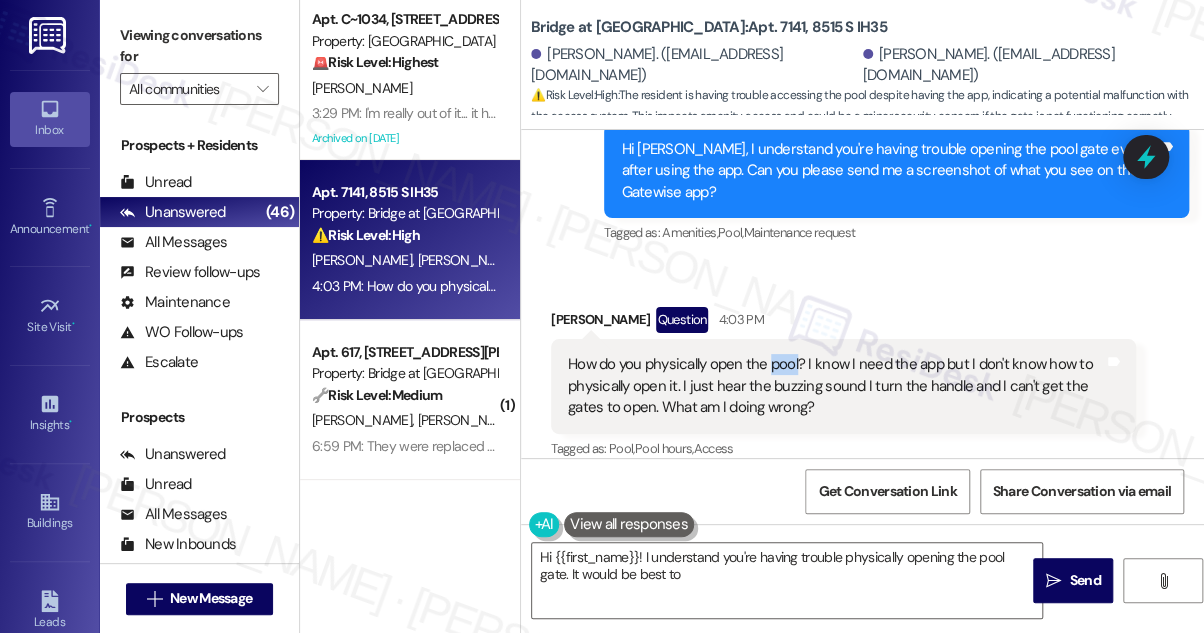 click on "How do you physically open the pool? I know I need the app but I don't know how to physically open it. I just hear the buzzing  sound I turn the handle and I can't get the gates to open. What am I doing wrong?" at bounding box center (836, 386) 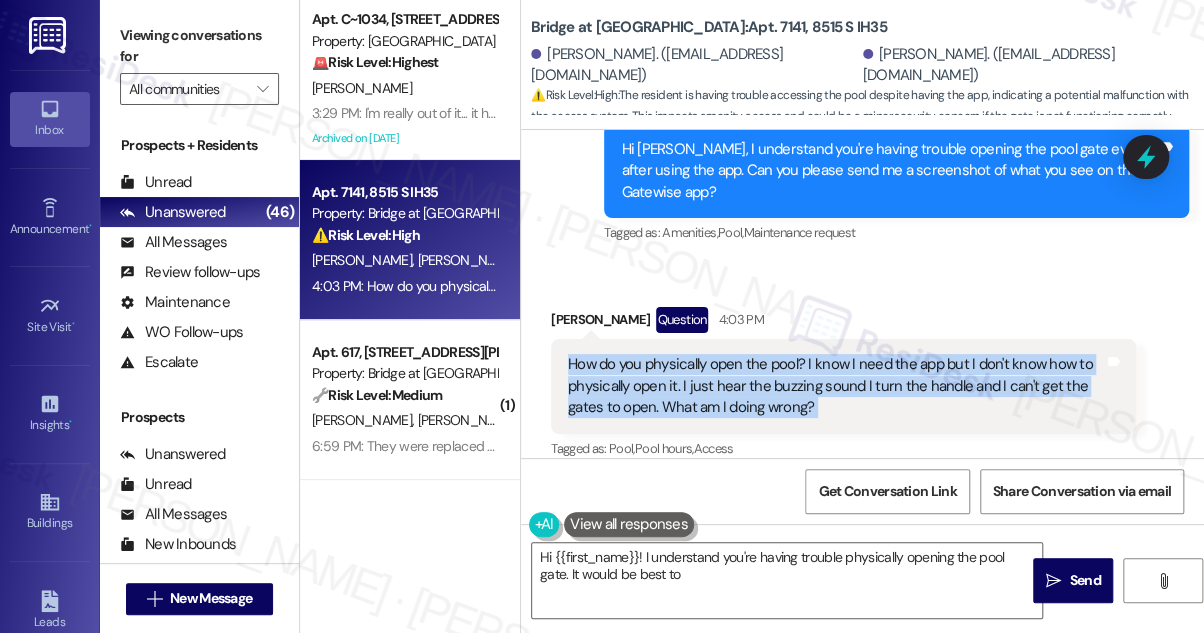 click on "How do you physically open the pool? I know I need the app but I don't know how to physically open it. I just hear the buzzing  sound I turn the handle and I can't get the gates to open. What am I doing wrong?" at bounding box center (836, 386) 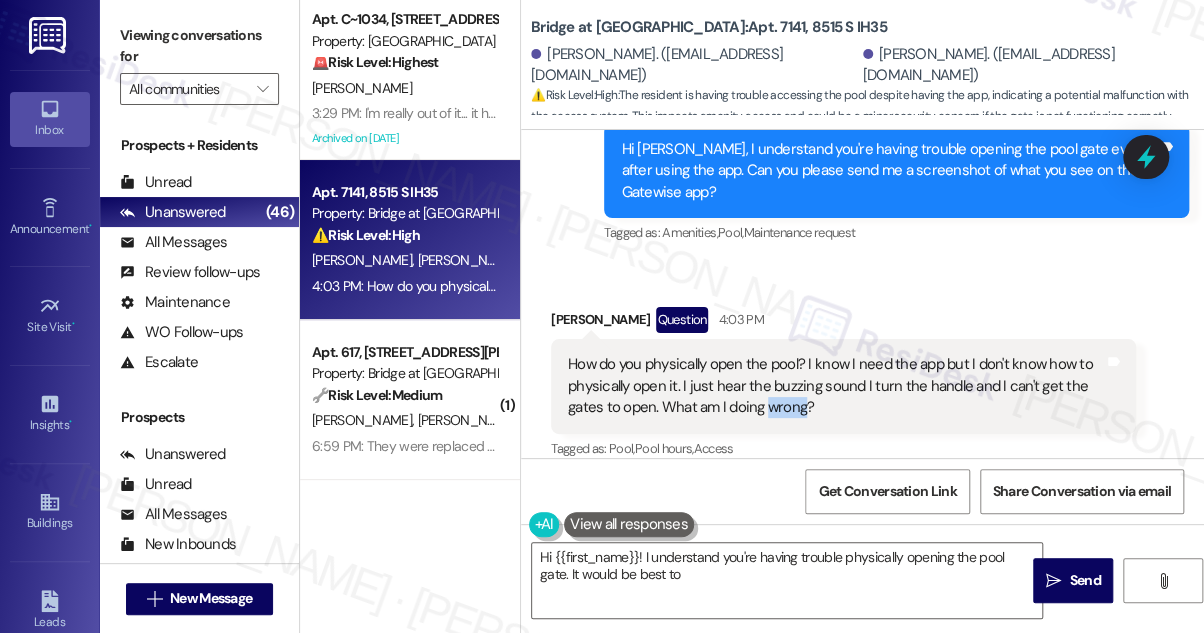 click on "How do you physically open the pool? I know I need the app but I don't know how to physically open it. I just hear the buzzing  sound I turn the handle and I can't get the gates to open. What am I doing wrong?" at bounding box center (836, 386) 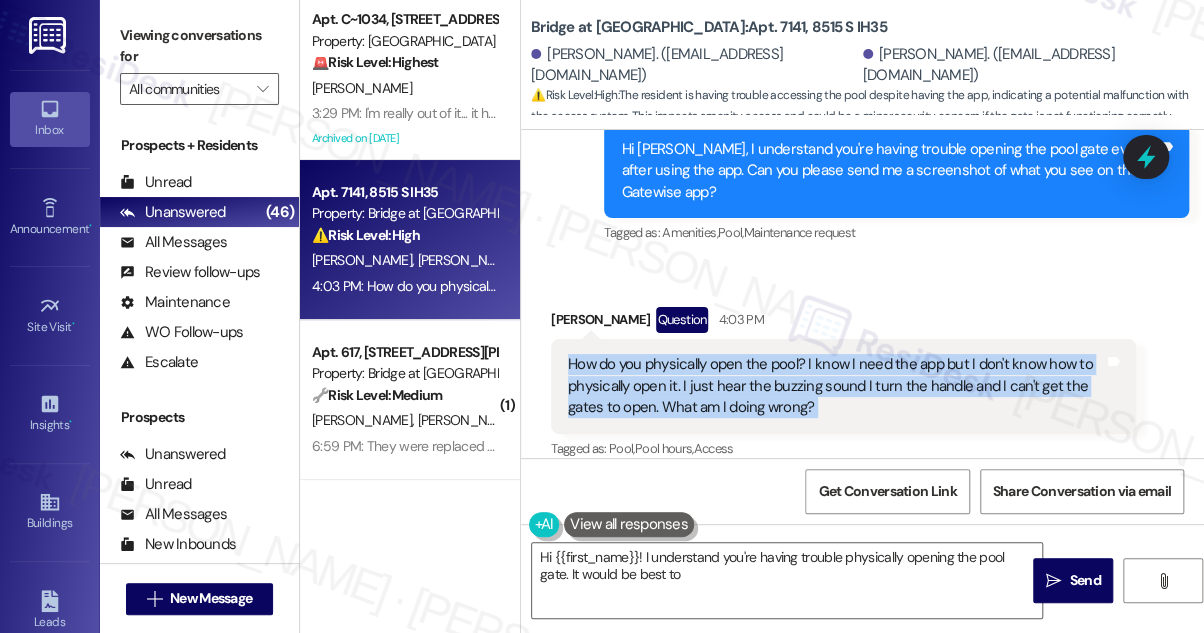 click on "How do you physically open the pool? I know I need the app but I don't know how to physically open it. I just hear the buzzing  sound I turn the handle and I can't get the gates to open. What am I doing wrong?" at bounding box center [836, 386] 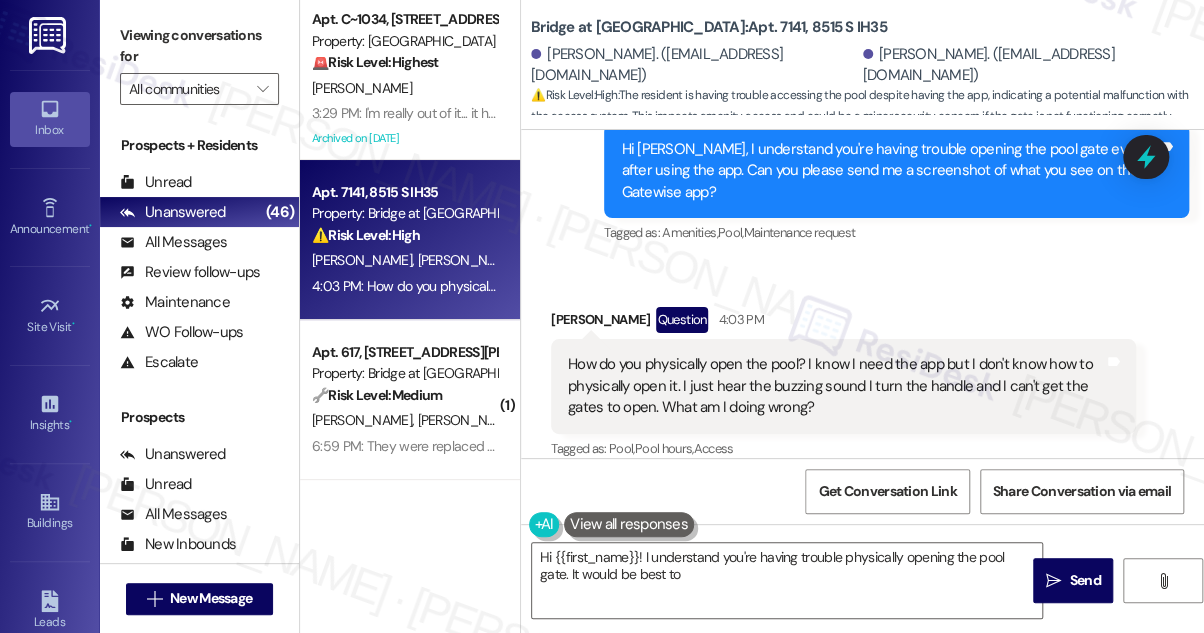 click on "Received via SMS [PERSON_NAME] Question 4:03 PM How do you physically open the pool? I know I need the app but I don't know how to physically open it. I just hear the buzzing  sound I turn the handle and I can't get the gates to open. What am I doing wrong? Tags and notes Tagged as:   Pool ,  Click to highlight conversations about Pool Pool hours ,  Click to highlight conversations about Pool hours Access Click to highlight conversations about Access" at bounding box center (862, 370) 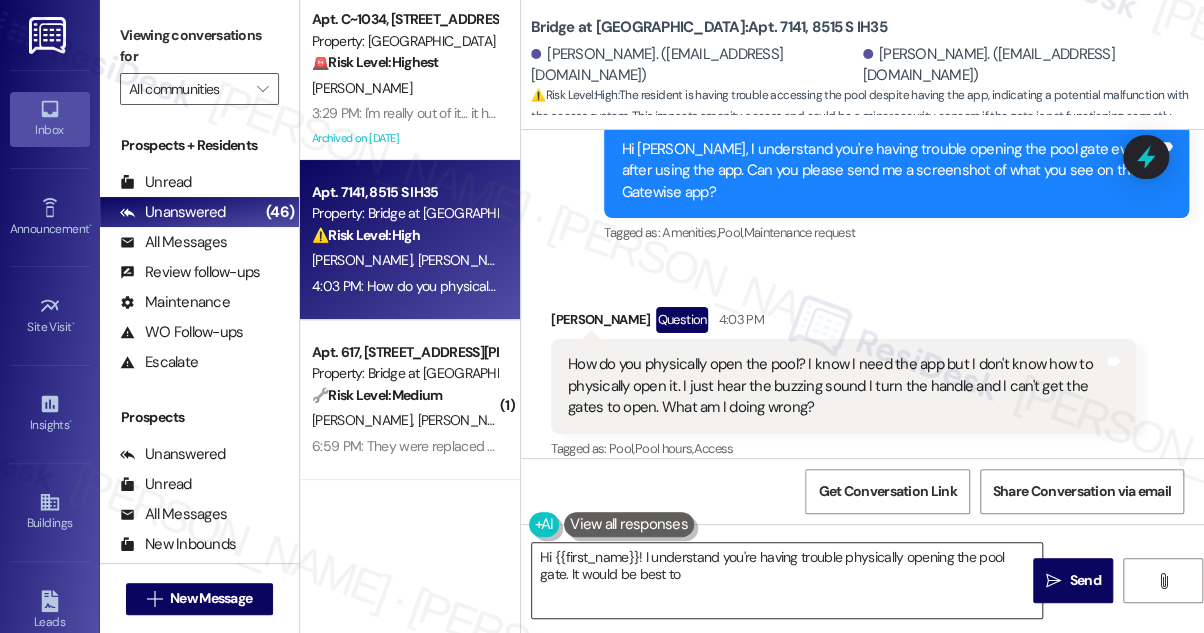 click on "Hi {{first_name}}! I understand you're having trouble physically opening the pool gate. It would be best to" at bounding box center [787, 580] 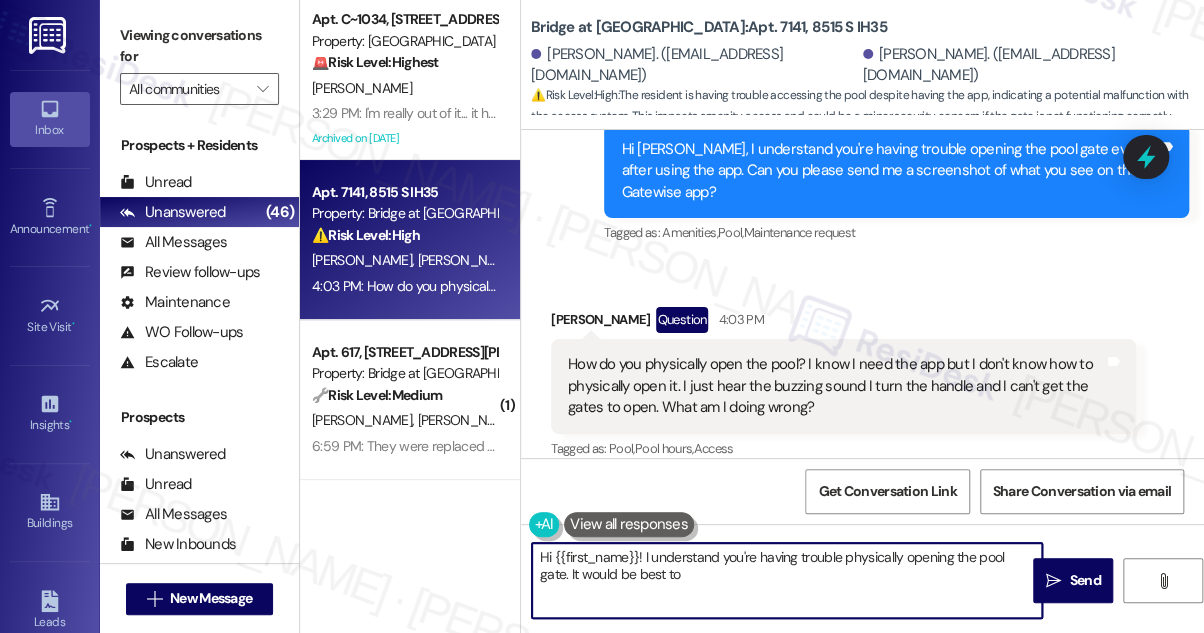 click on "[PERSON_NAME] Question 4:03 PM" at bounding box center [843, 323] 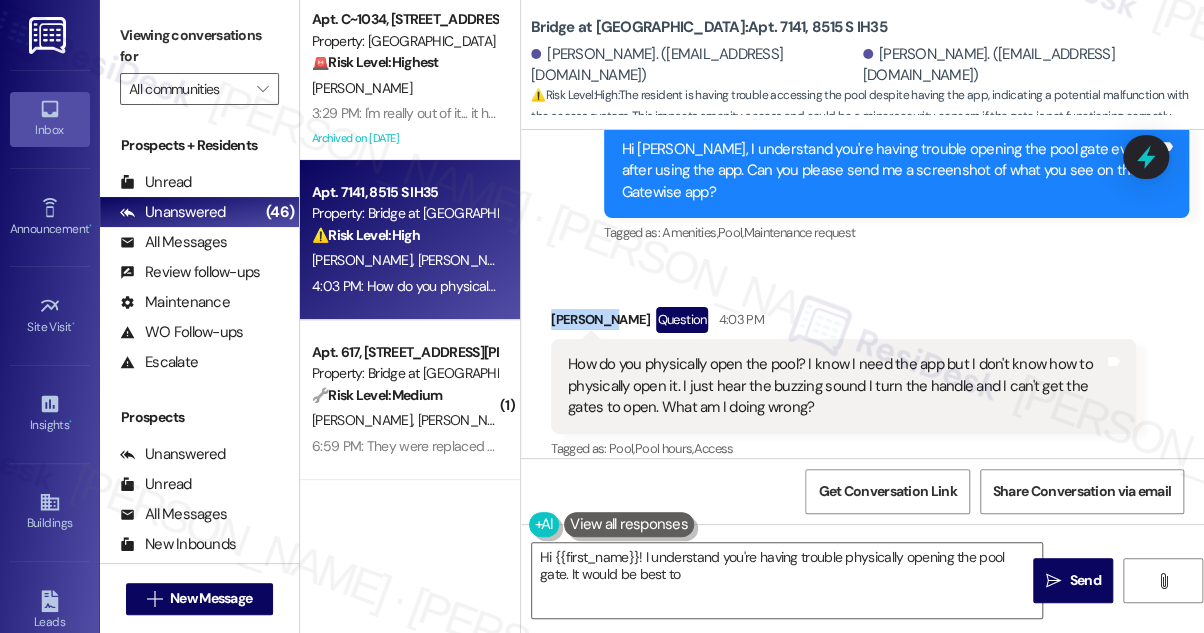 click on "[PERSON_NAME] Question 4:03 PM" at bounding box center [843, 323] 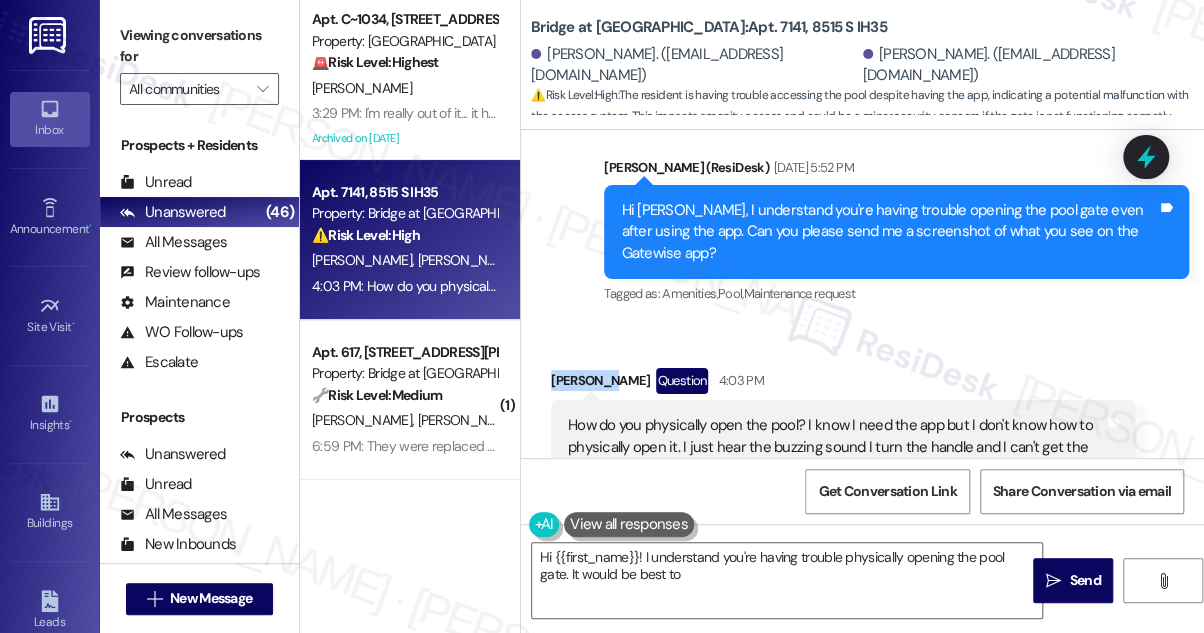 scroll, scrollTop: 2146, scrollLeft: 0, axis: vertical 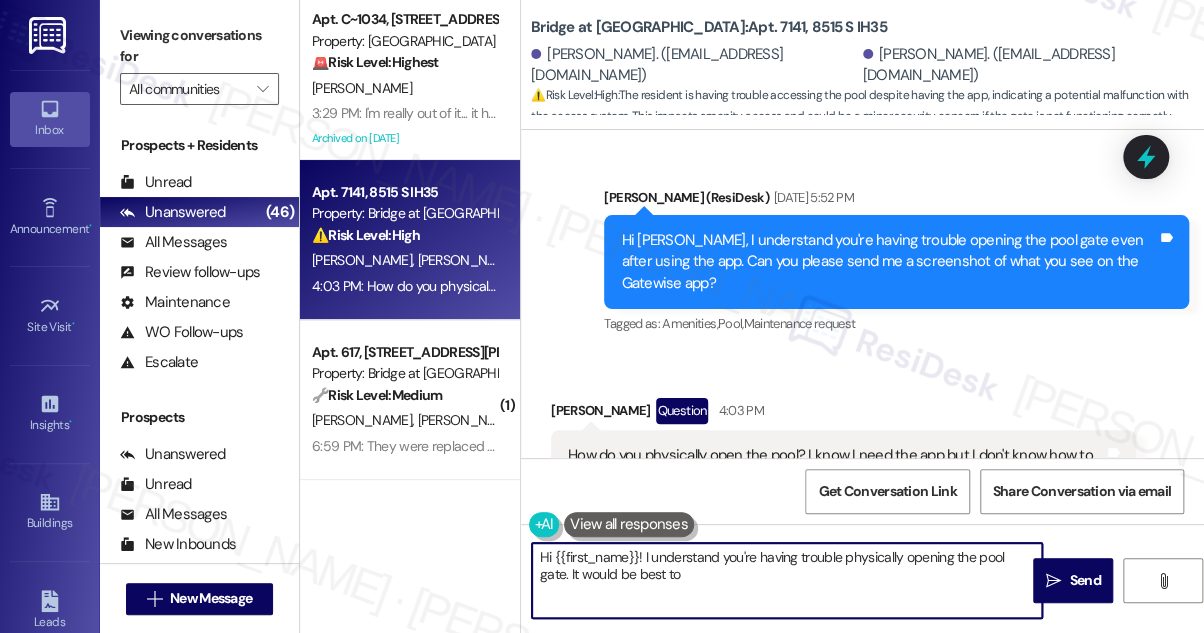 drag, startPoint x: 553, startPoint y: 558, endPoint x: 641, endPoint y: 549, distance: 88.45903 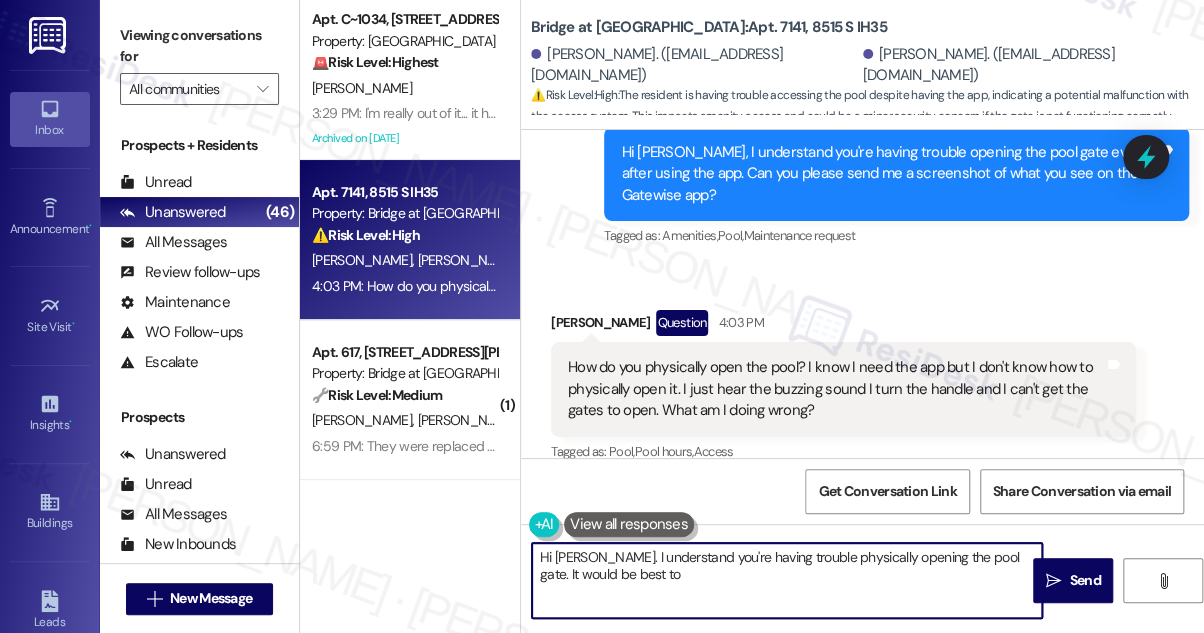 scroll, scrollTop: 2237, scrollLeft: 0, axis: vertical 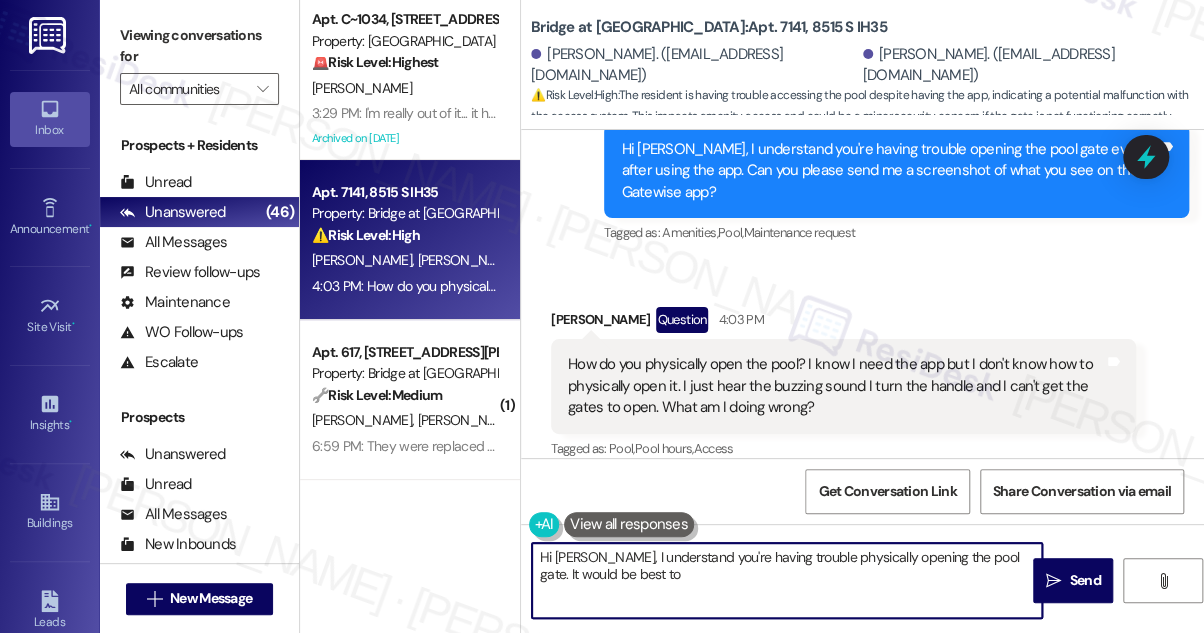 drag, startPoint x: 801, startPoint y: 581, endPoint x: 1002, endPoint y: 542, distance: 204.74863 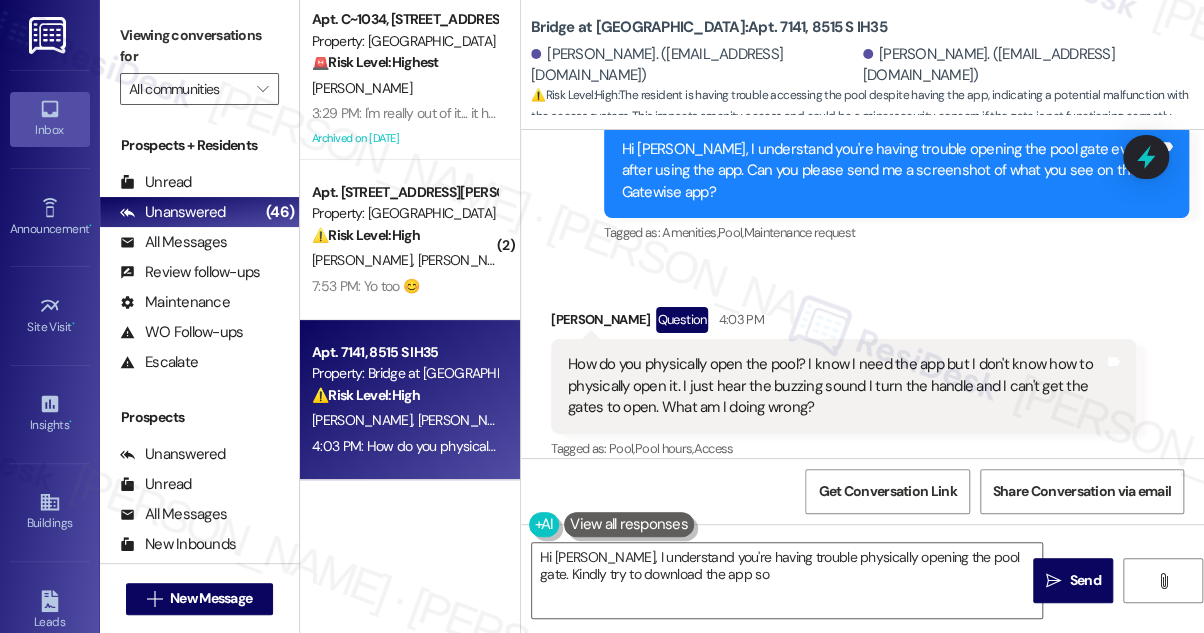 click on "Received via SMS [PERSON_NAME] Question 4:03 PM How do you physically open the pool? I know I need the app but I don't know how to physically open it. I just hear the buzzing  sound I turn the handle and I can't get the gates to open. What am I doing wrong? Tags and notes Tagged as:   Pool ,  Click to highlight conversations about Pool Pool hours ,  Click to highlight conversations about Pool hours Access Click to highlight conversations about Access" at bounding box center [862, 370] 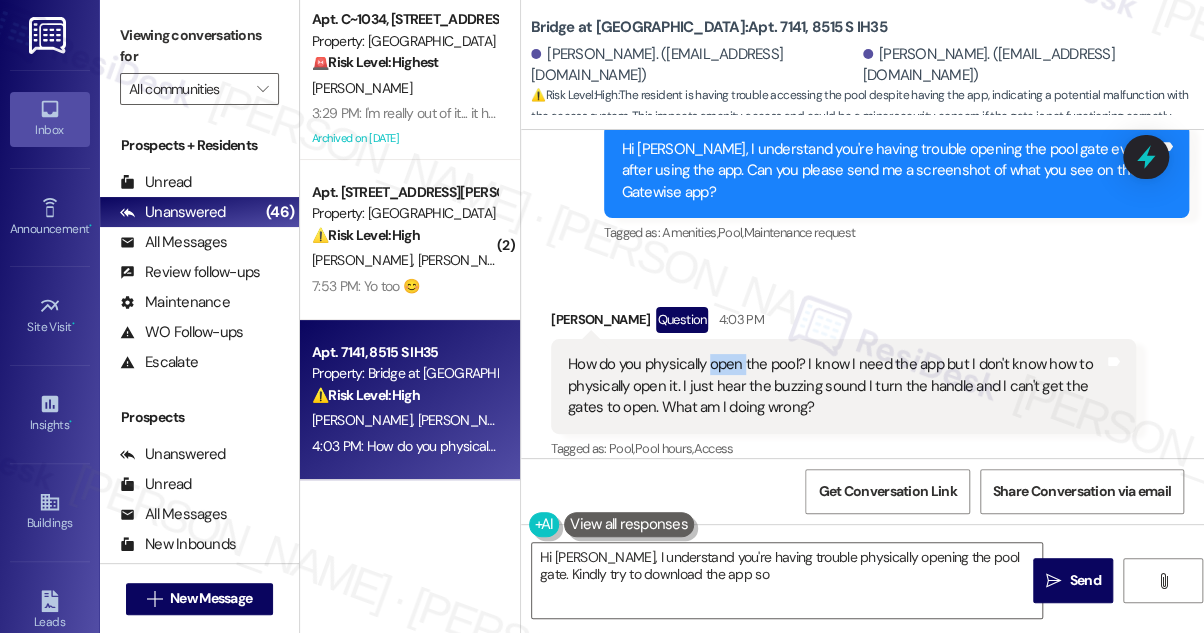 click on "How do you physically open the pool? I know I need the app but I don't know how to physically open it. I just hear the buzzing  sound I turn the handle and I can't get the gates to open. What am I doing wrong?" at bounding box center [836, 386] 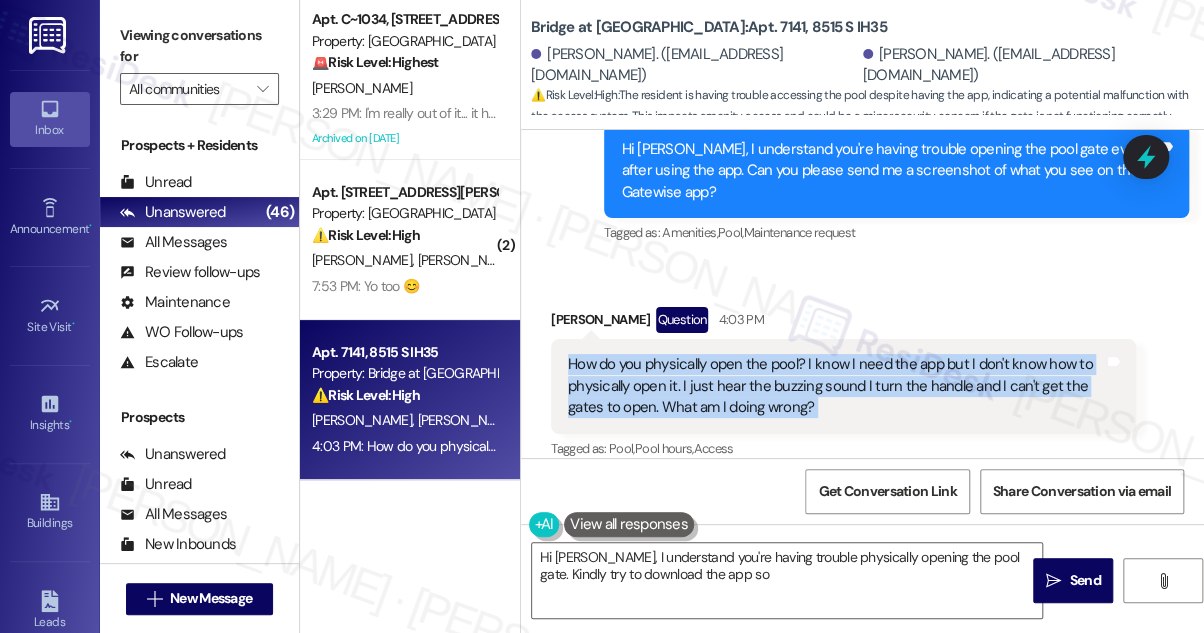 click on "How do you physically open the pool? I know I need the app but I don't know how to physically open it. I just hear the buzzing  sound I turn the handle and I can't get the gates to open. What am I doing wrong?" at bounding box center [836, 386] 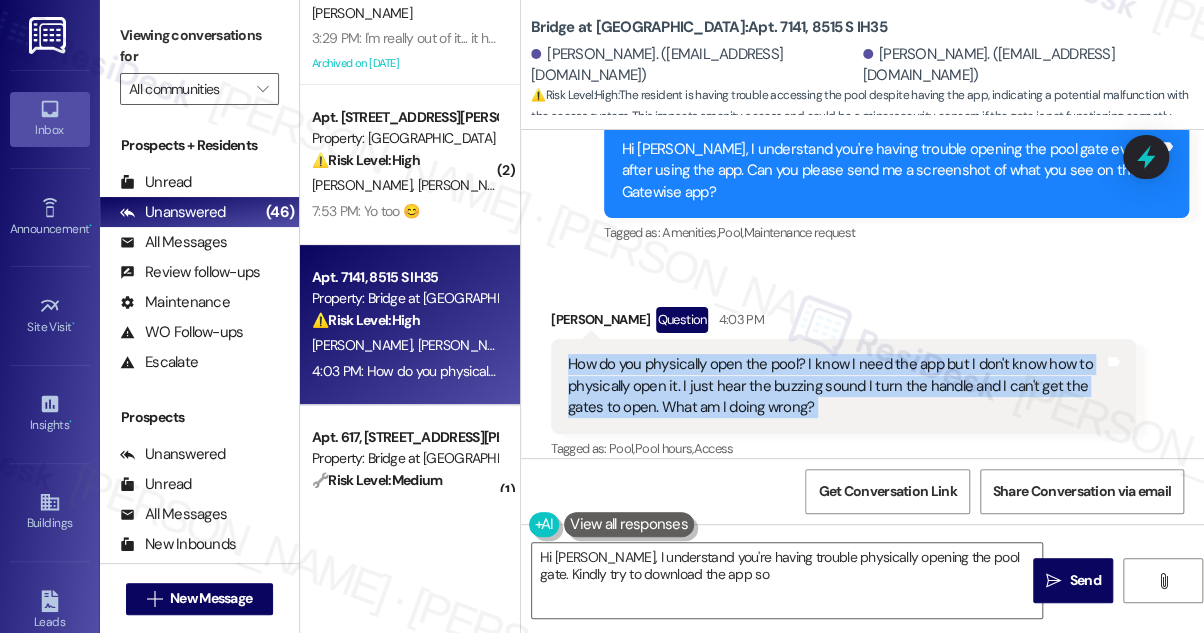 scroll, scrollTop: 272, scrollLeft: 0, axis: vertical 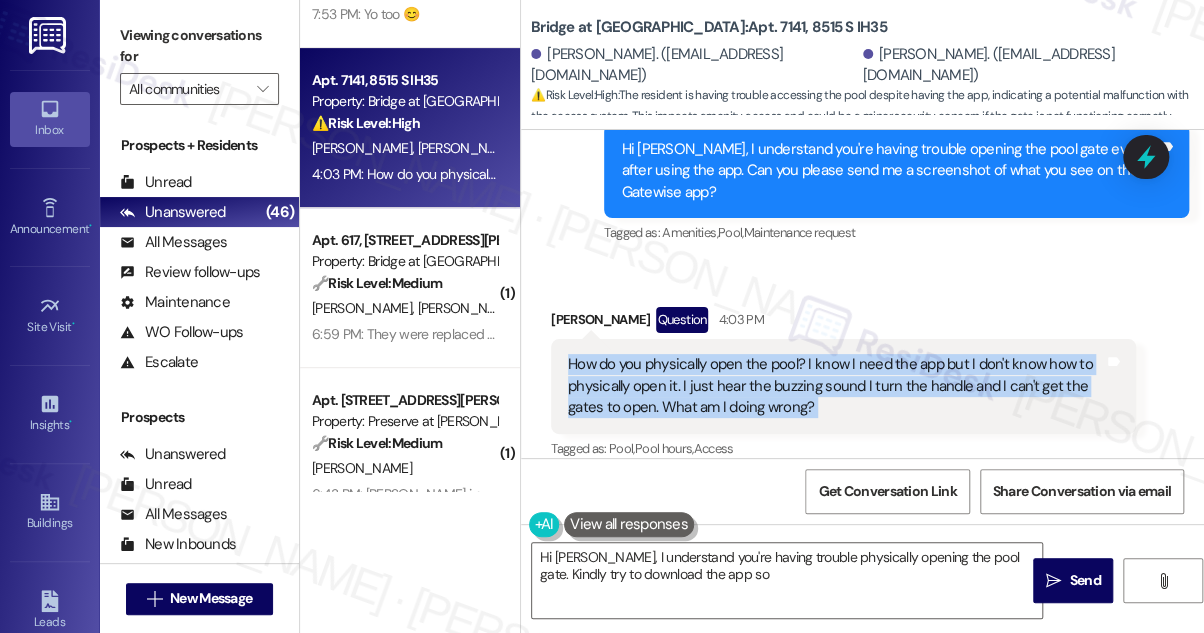 click on "How do you physically open the pool? I know I need the app but I don't know how to physically open it. I just hear the buzzing  sound I turn the handle and I can't get the gates to open. What am I doing wrong?" at bounding box center [836, 386] 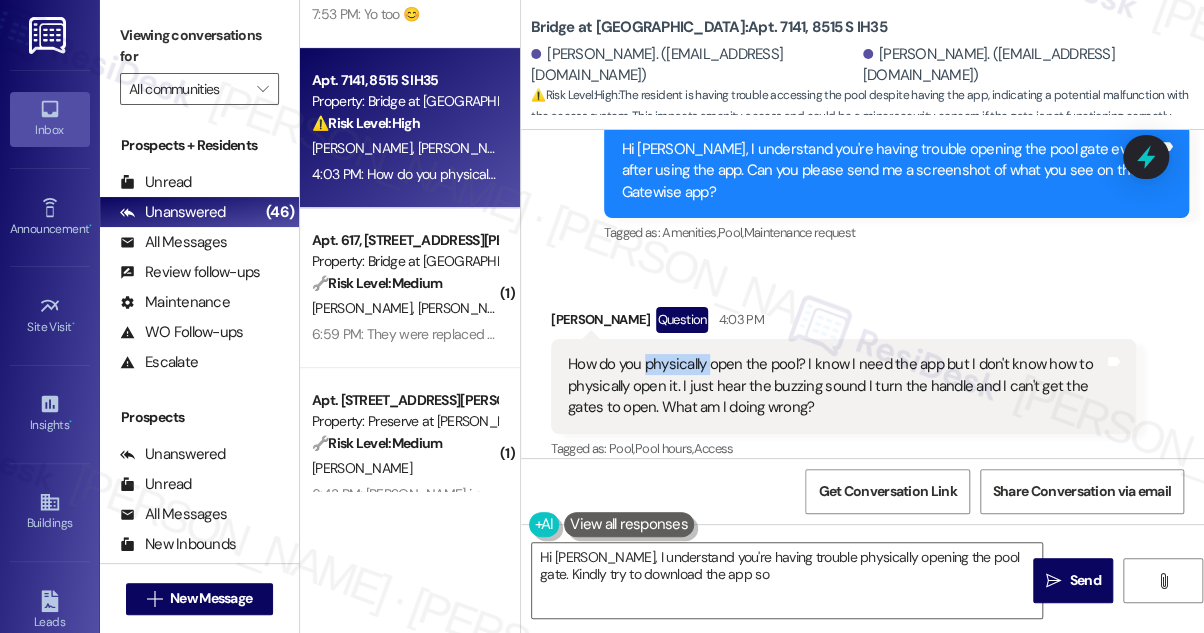 click on "How do you physically open the pool? I know I need the app but I don't know how to physically open it. I just hear the buzzing  sound I turn the handle and I can't get the gates to open. What am I doing wrong?" at bounding box center [836, 386] 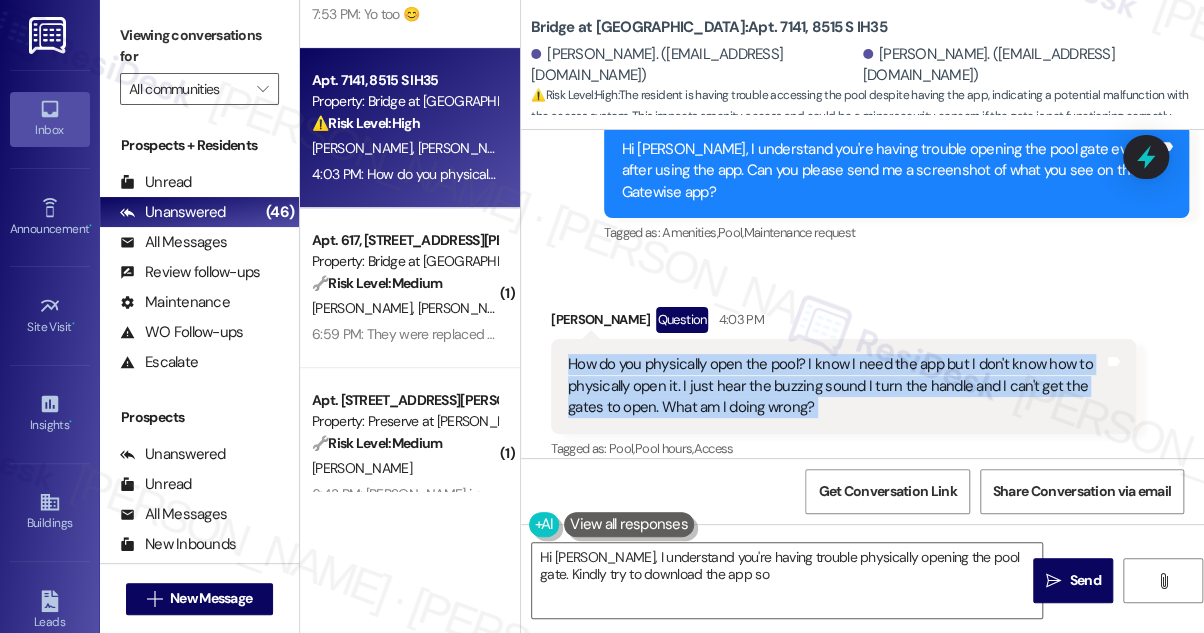 click on "How do you physically open the pool? I know I need the app but I don't know how to physically open it. I just hear the buzzing  sound I turn the handle and I can't get the gates to open. What am I doing wrong?" at bounding box center [836, 386] 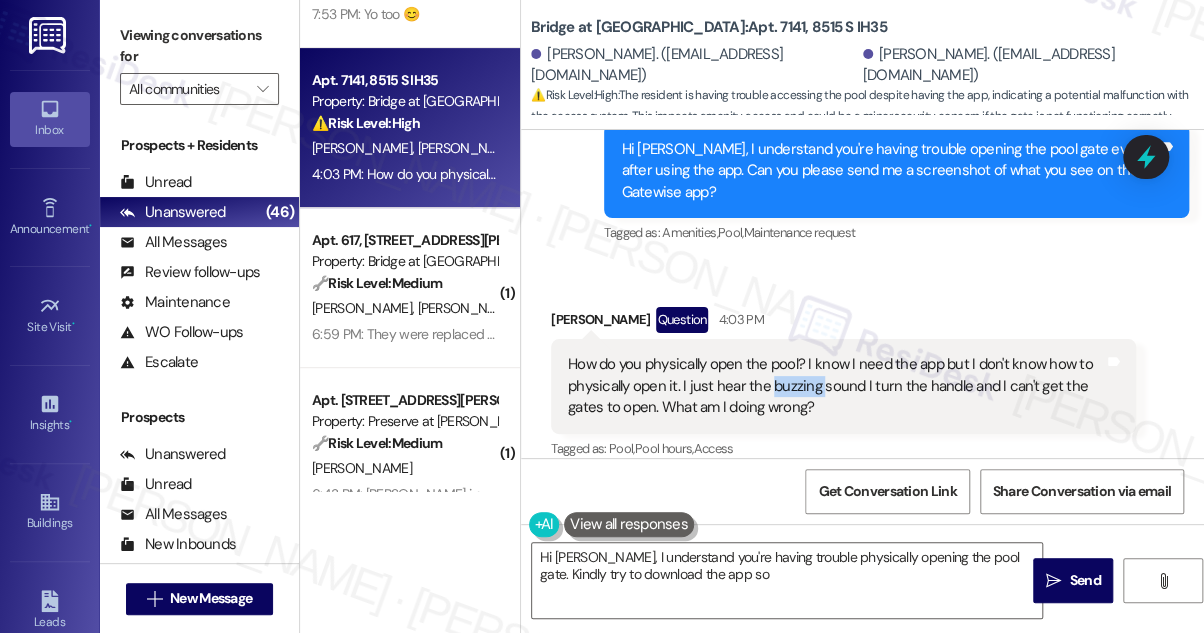 click on "How do you physically open the pool? I know I need the app but I don't know how to physically open it. I just hear the buzzing  sound I turn the handle and I can't get the gates to open. What am I doing wrong?" at bounding box center [836, 386] 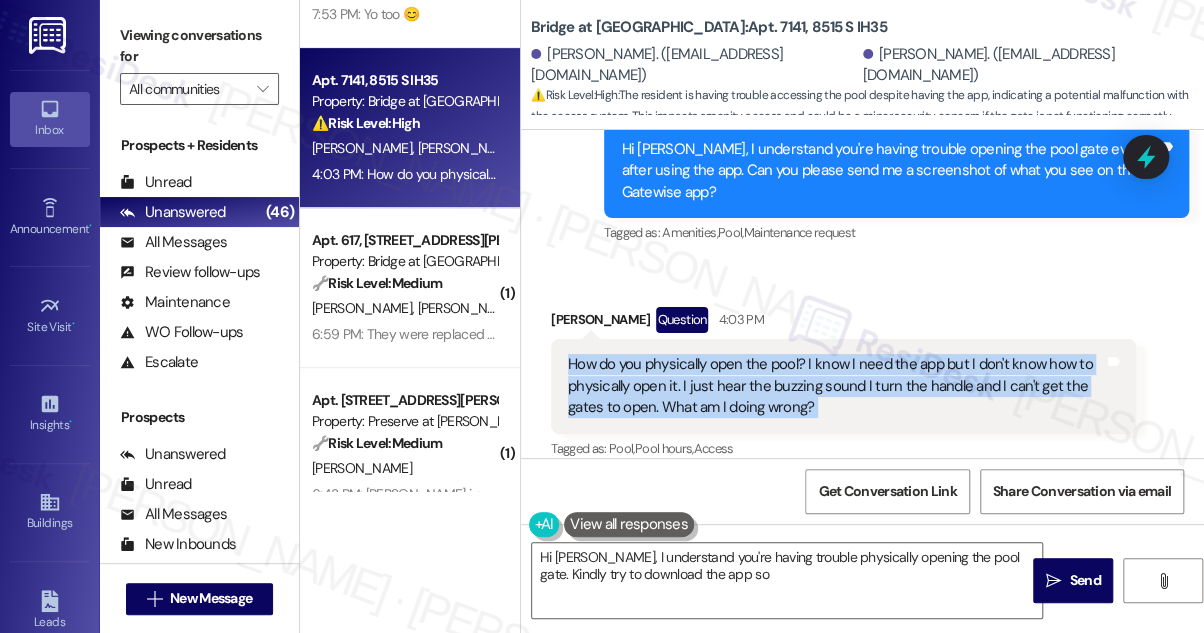 click on "How do you physically open the pool? I know I need the app but I don't know how to physically open it. I just hear the buzzing  sound I turn the handle and I can't get the gates to open. What am I doing wrong?" at bounding box center (836, 386) 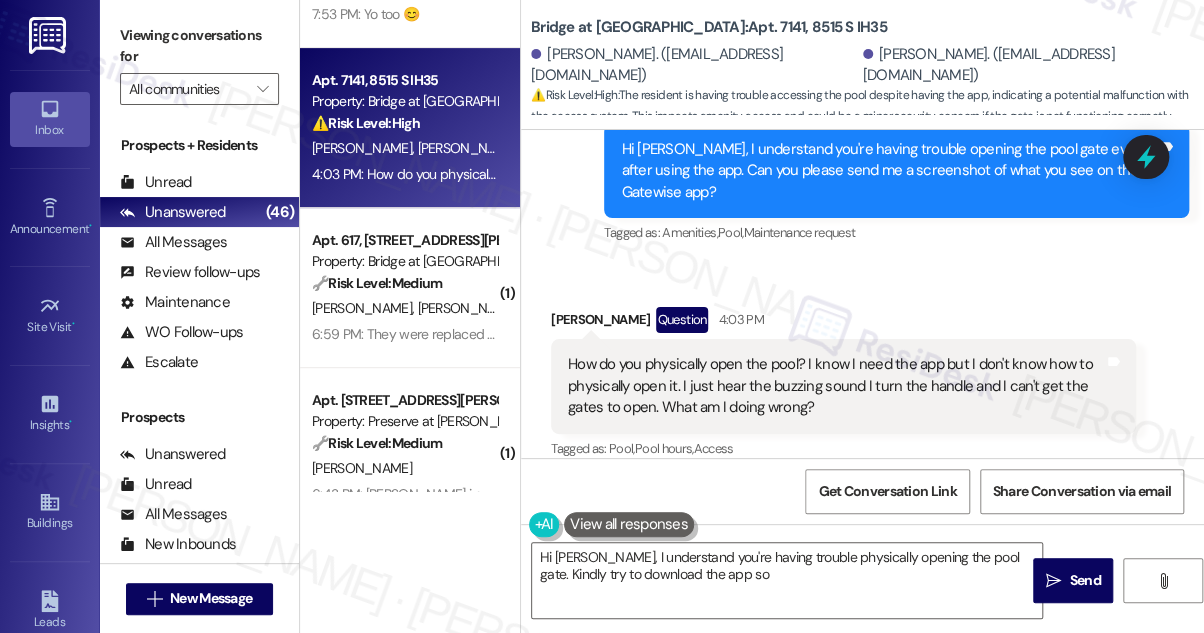 click on "Received via SMS [PERSON_NAME] Question 4:03 PM How do you physically open the pool? I know I need the app but I don't know how to physically open it. I just hear the buzzing  sound I turn the handle and I can't get the gates to open. What am I doing wrong? Tags and notes Tagged as:   Pool ,  Click to highlight conversations about Pool Pool hours ,  Click to highlight conversations about Pool hours Access Click to highlight conversations about Access" at bounding box center [862, 370] 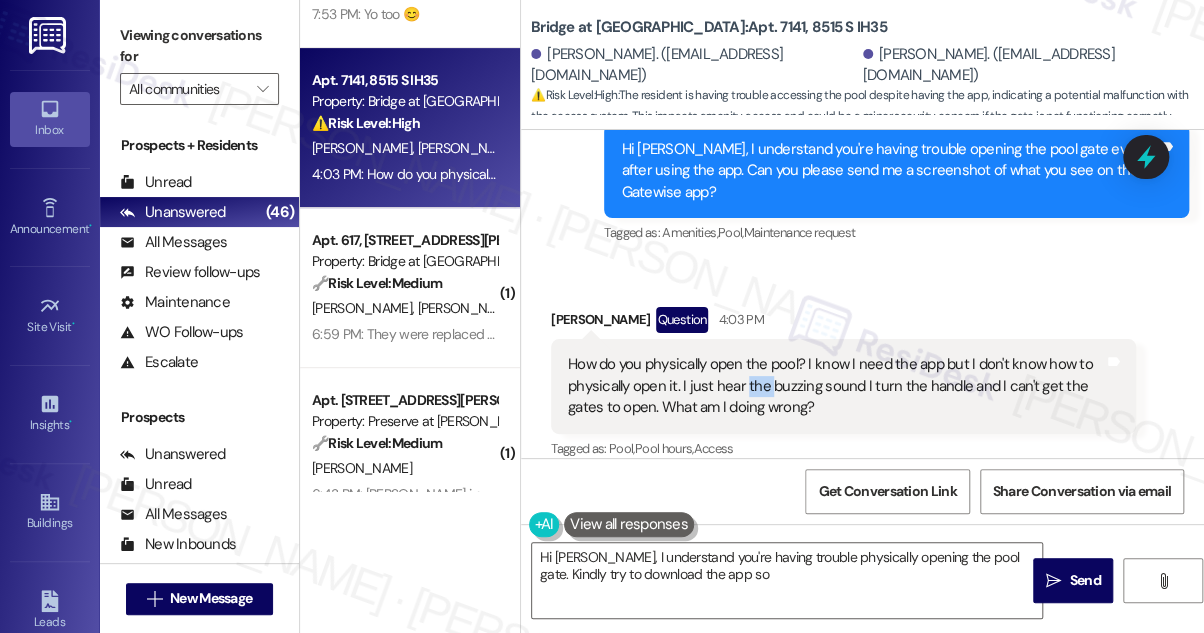 click on "How do you physically open the pool? I know I need the app but I don't know how to physically open it. I just hear the buzzing  sound I turn the handle and I can't get the gates to open. What am I doing wrong?" at bounding box center (836, 386) 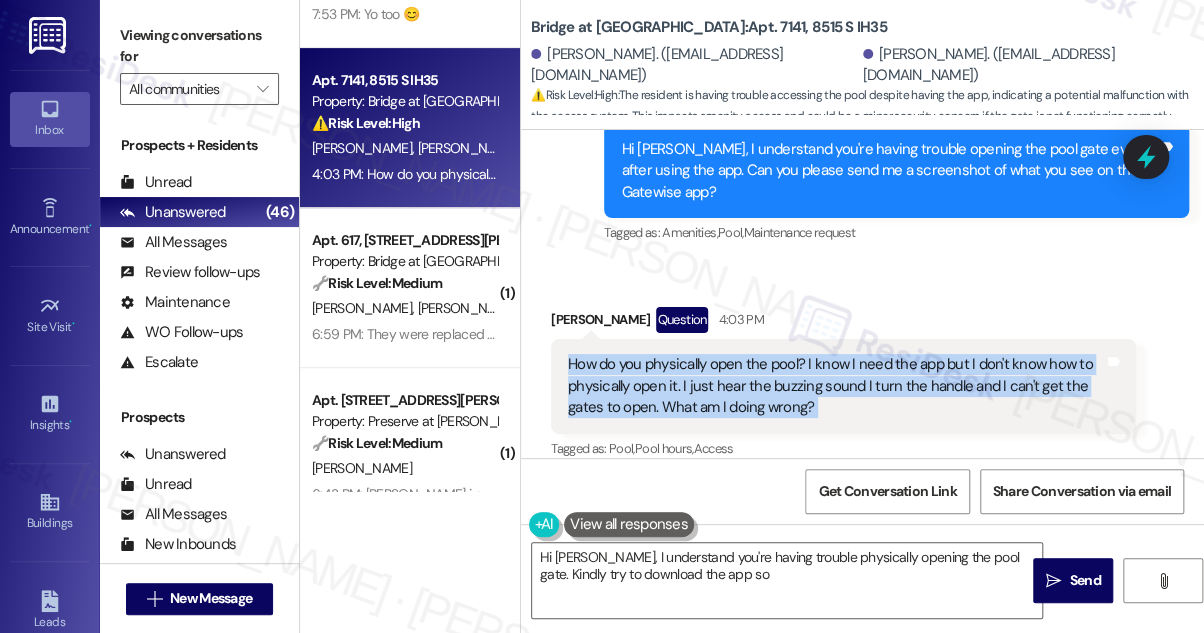 click on "How do you physically open the pool? I know I need the app but I don't know how to physically open it. I just hear the buzzing  sound I turn the handle and I can't get the gates to open. What am I doing wrong?" at bounding box center (836, 386) 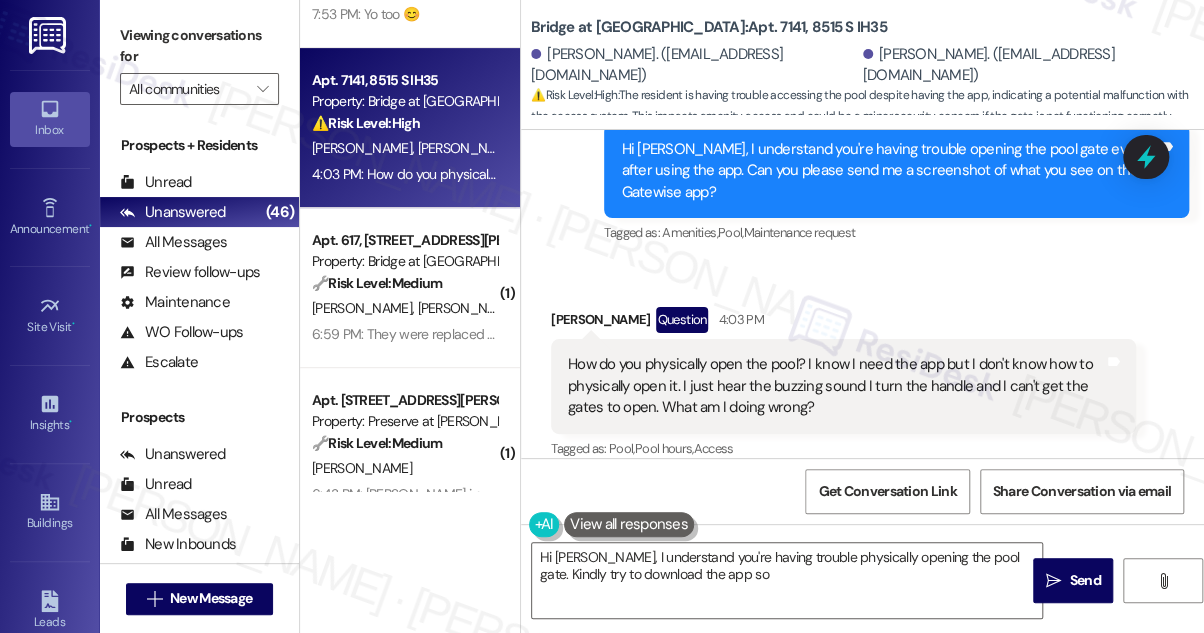 click on "Received via SMS [PERSON_NAME] Question 4:03 PM How do you physically open the pool? I know I need the app but I don't know how to physically open it. I just hear the buzzing  sound I turn the handle and I can't get the gates to open. What am I doing wrong? Tags and notes Tagged as:   Pool ,  Click to highlight conversations about Pool Pool hours ,  Click to highlight conversations about Pool hours Access Click to highlight conversations about Access" at bounding box center (843, 385) 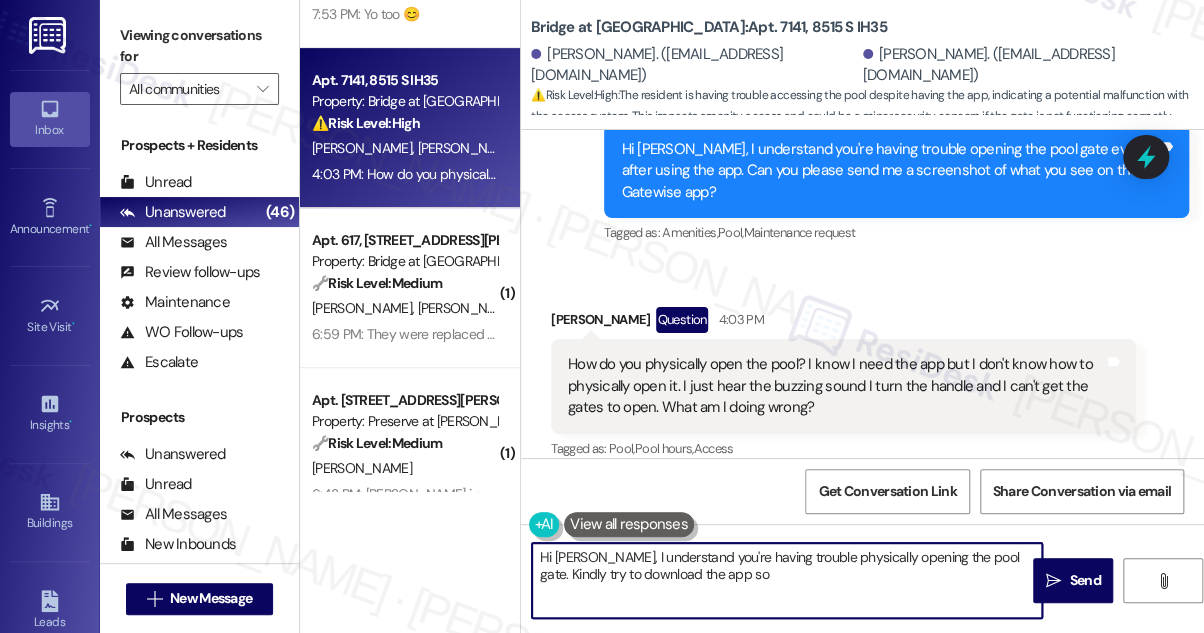drag, startPoint x: 748, startPoint y: 582, endPoint x: 534, endPoint y: 597, distance: 214.52505 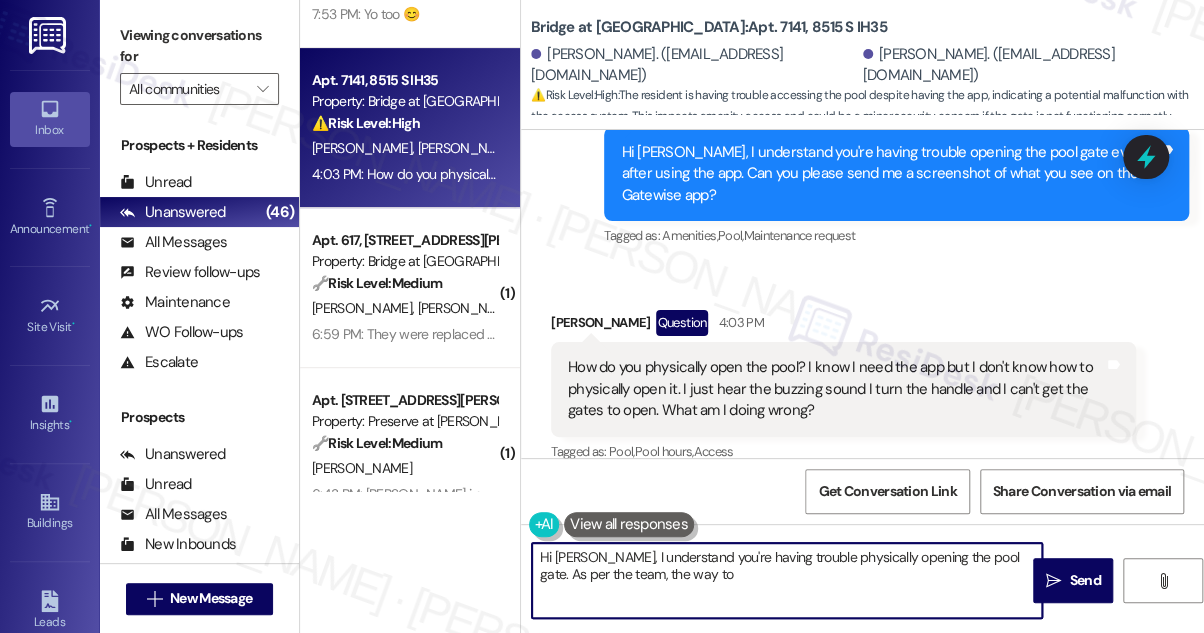 scroll, scrollTop: 2237, scrollLeft: 0, axis: vertical 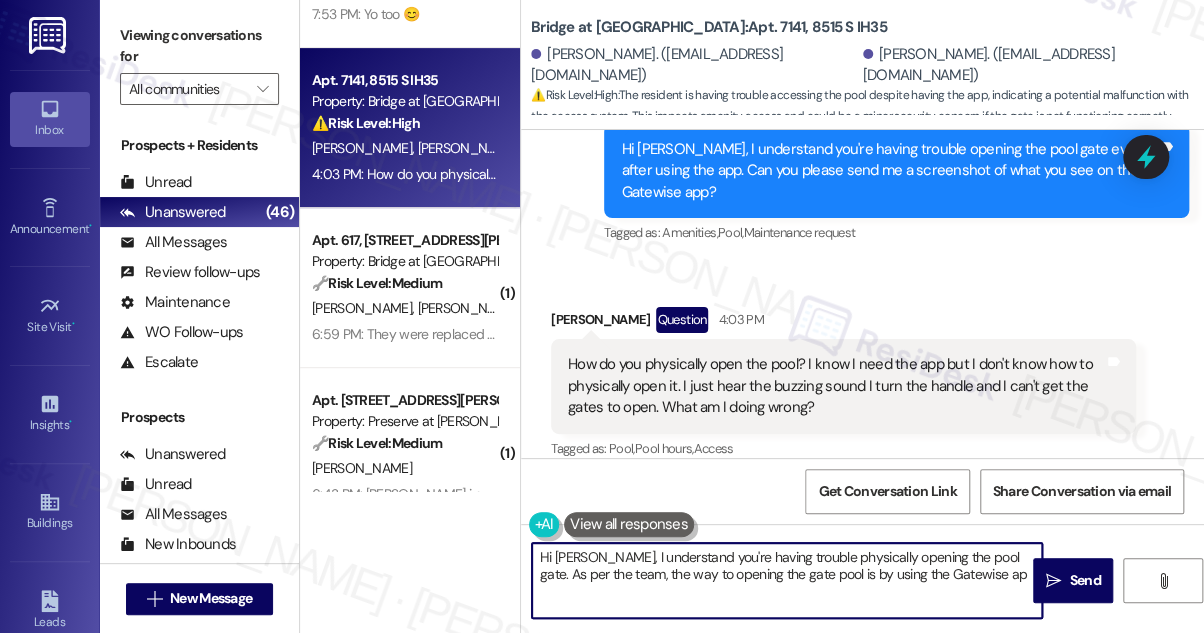 type on "Hi [PERSON_NAME], I understand you're having trouble physically opening the pool gate. As per the team, the way to opening the gate pool is by using the Gatewise app" 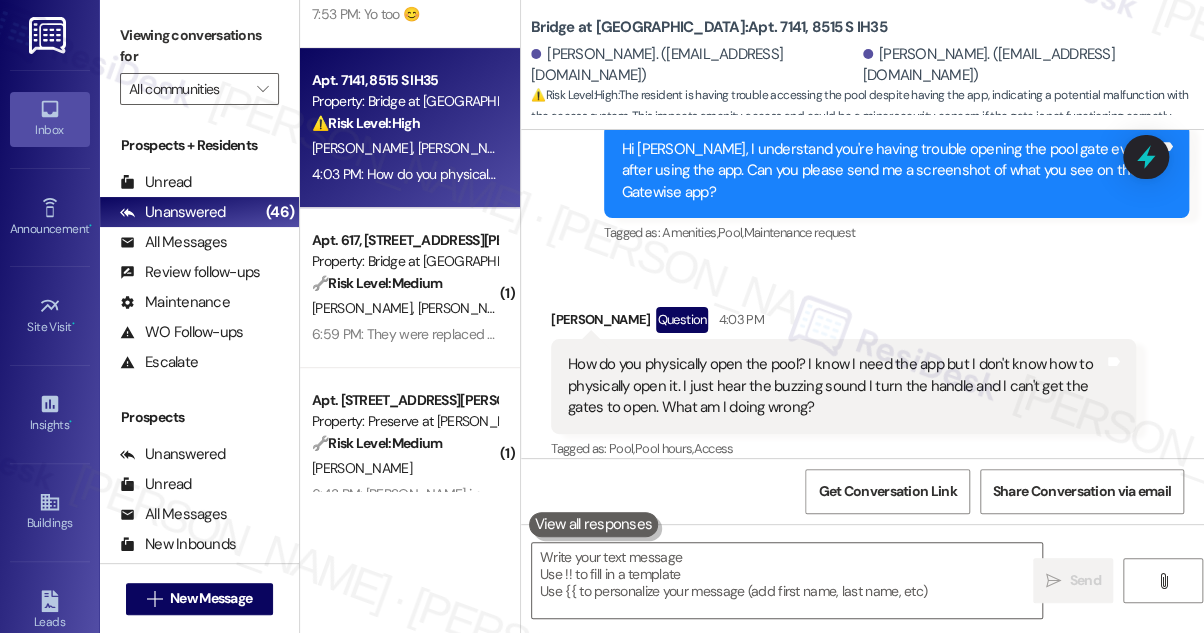 drag, startPoint x: 1157, startPoint y: 363, endPoint x: 1131, endPoint y: 381, distance: 31.622776 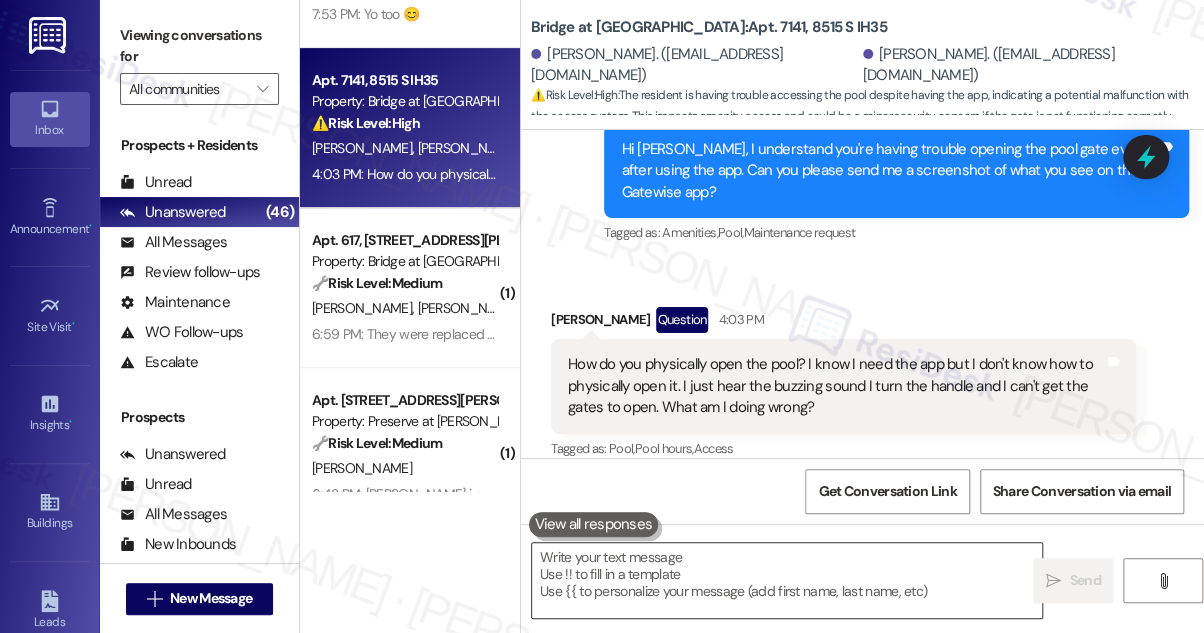 click at bounding box center [787, 580] 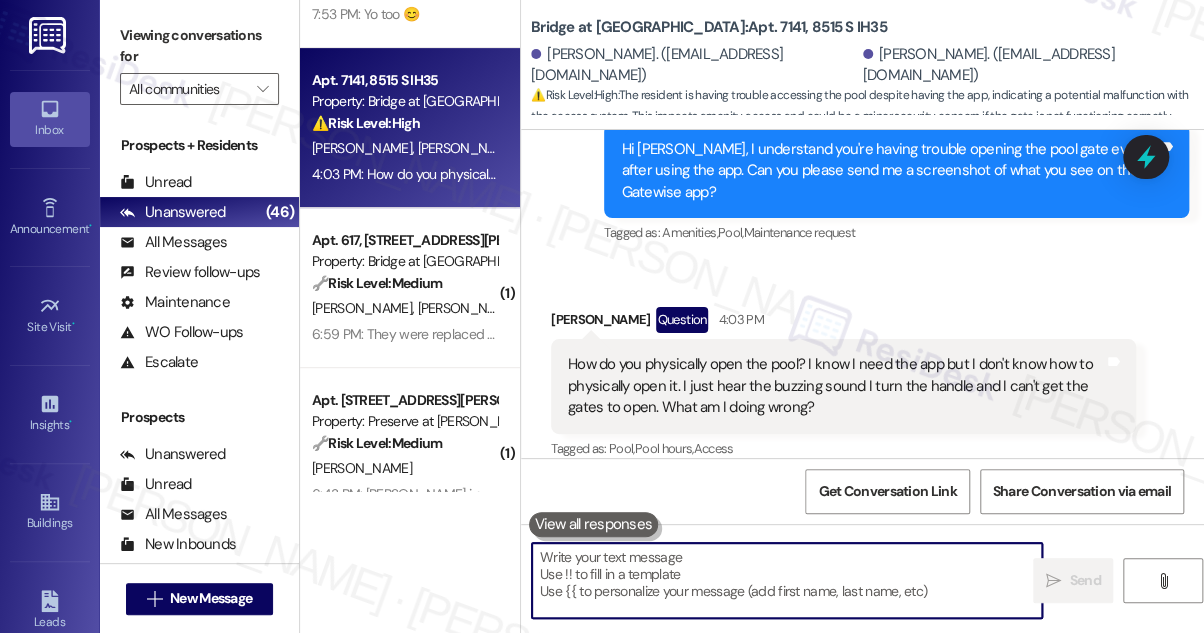 paste on "Hi [PERSON_NAME], I understand you’re having trouble physically opening the pool gate. The team confirmed that the pool gate can only be opened using the Gatewise app." 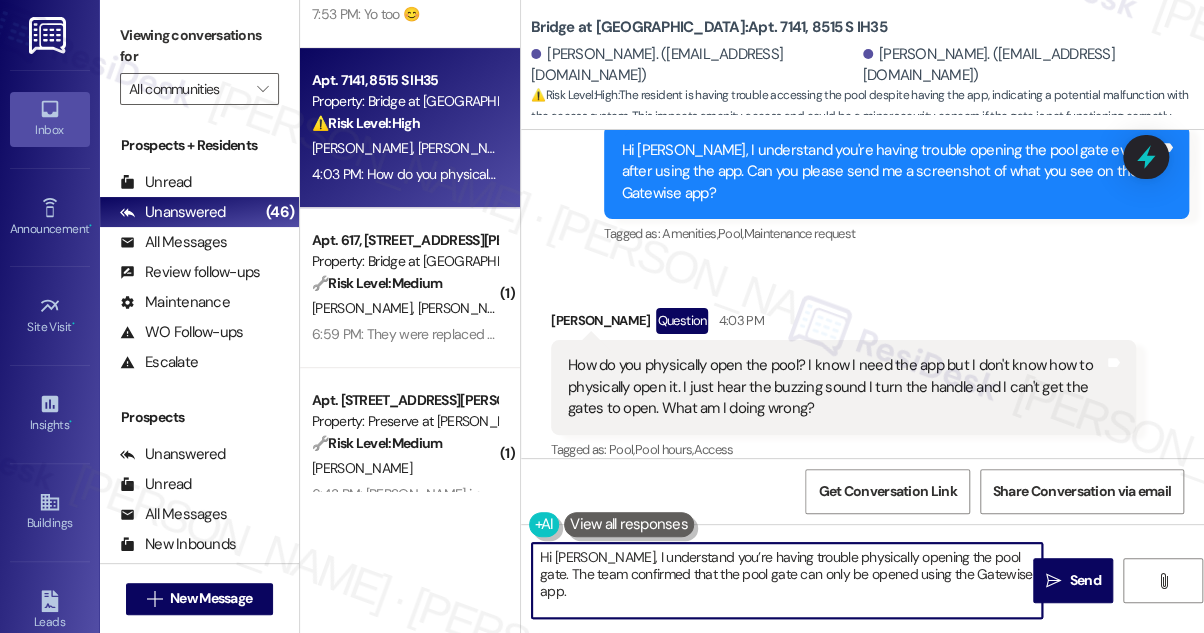 scroll, scrollTop: 2237, scrollLeft: 0, axis: vertical 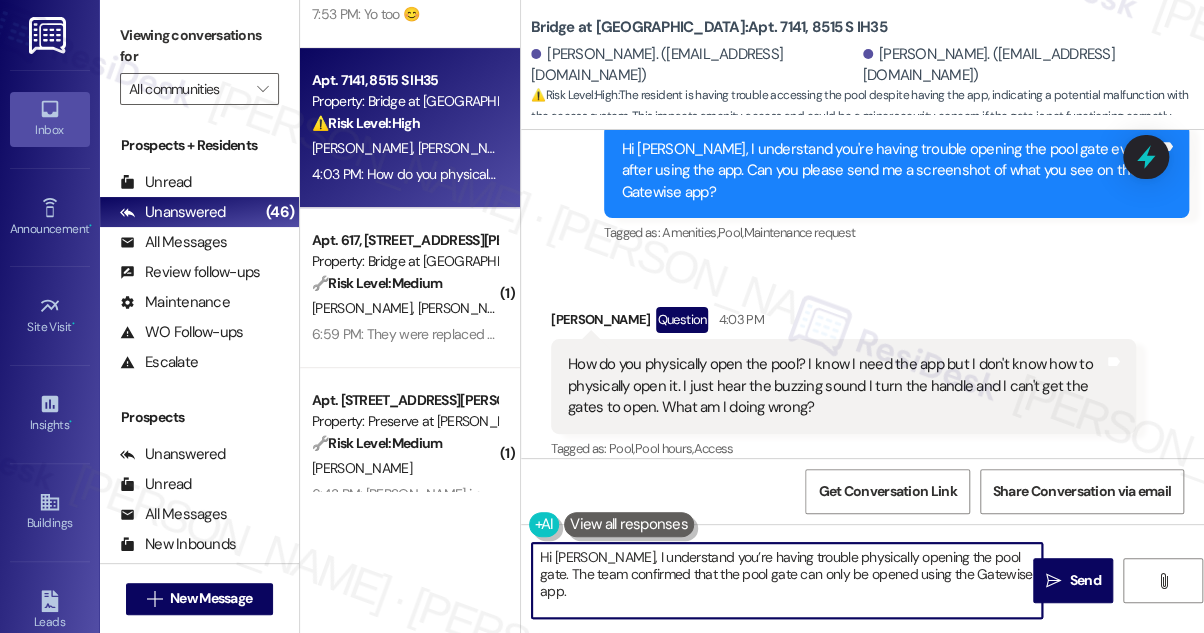click on "How do you physically open the pool? I know I need the app but I don't know how to physically open it. I just hear the buzzing  sound I turn the handle and I can't get the gates to open. What am I doing wrong?" at bounding box center [836, 386] 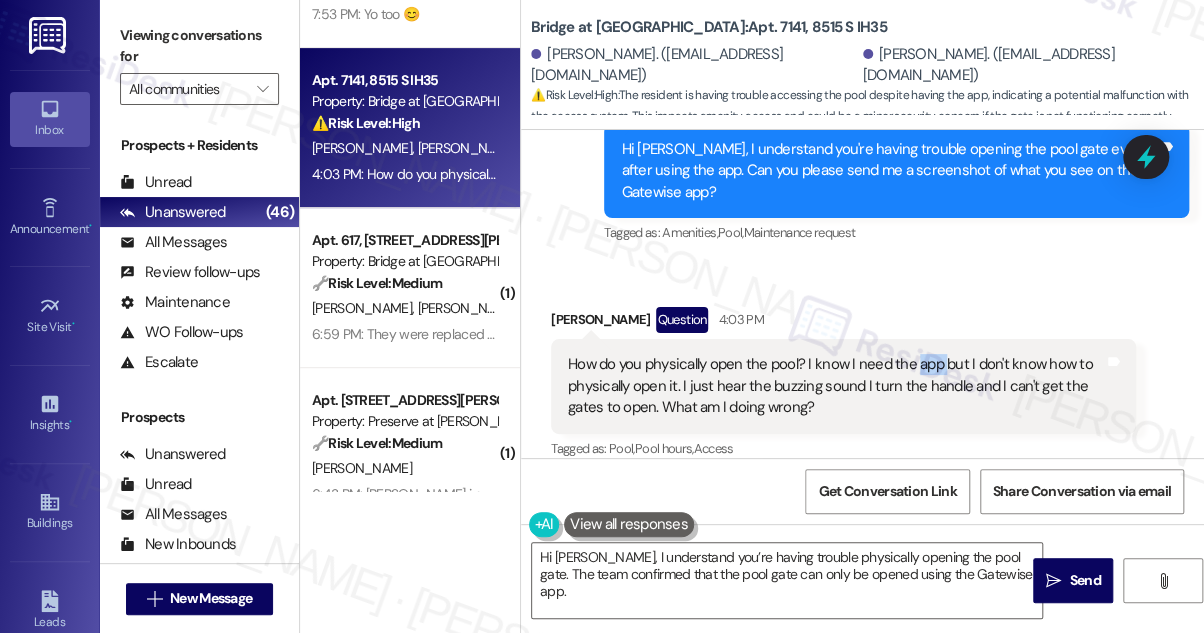 click on "How do you physically open the pool? I know I need the app but I don't know how to physically open it. I just hear the buzzing  sound I turn the handle and I can't get the gates to open. What am I doing wrong?" at bounding box center (836, 386) 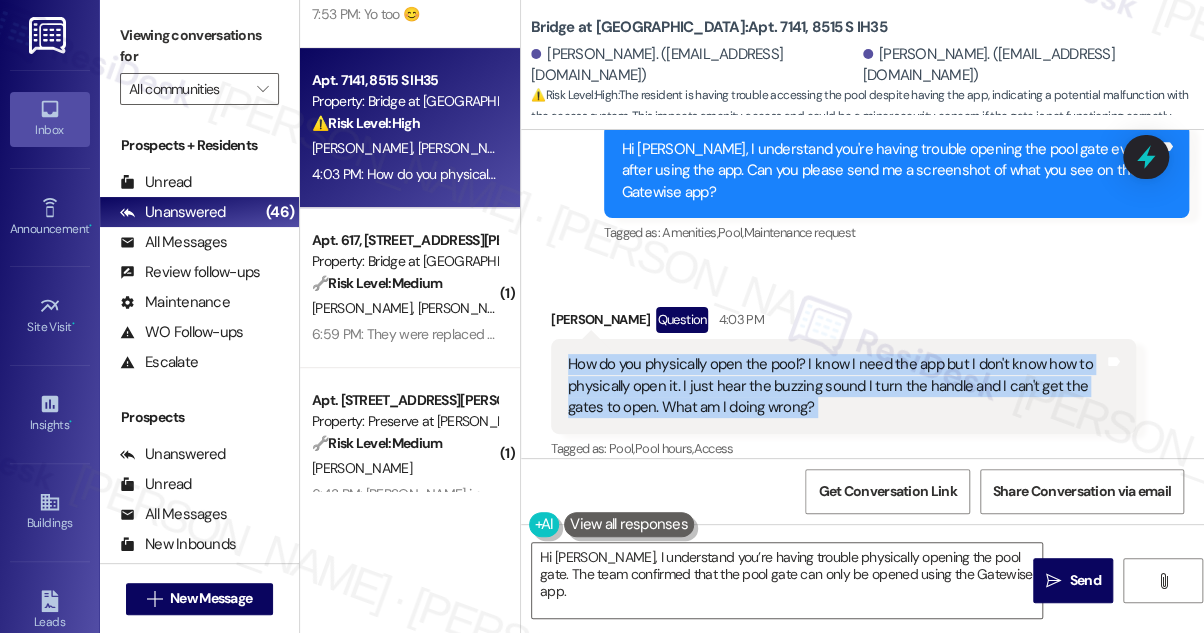 click on "How do you physically open the pool? I know I need the app but I don't know how to physically open it. I just hear the buzzing  sound I turn the handle and I can't get the gates to open. What am I doing wrong?" at bounding box center [836, 386] 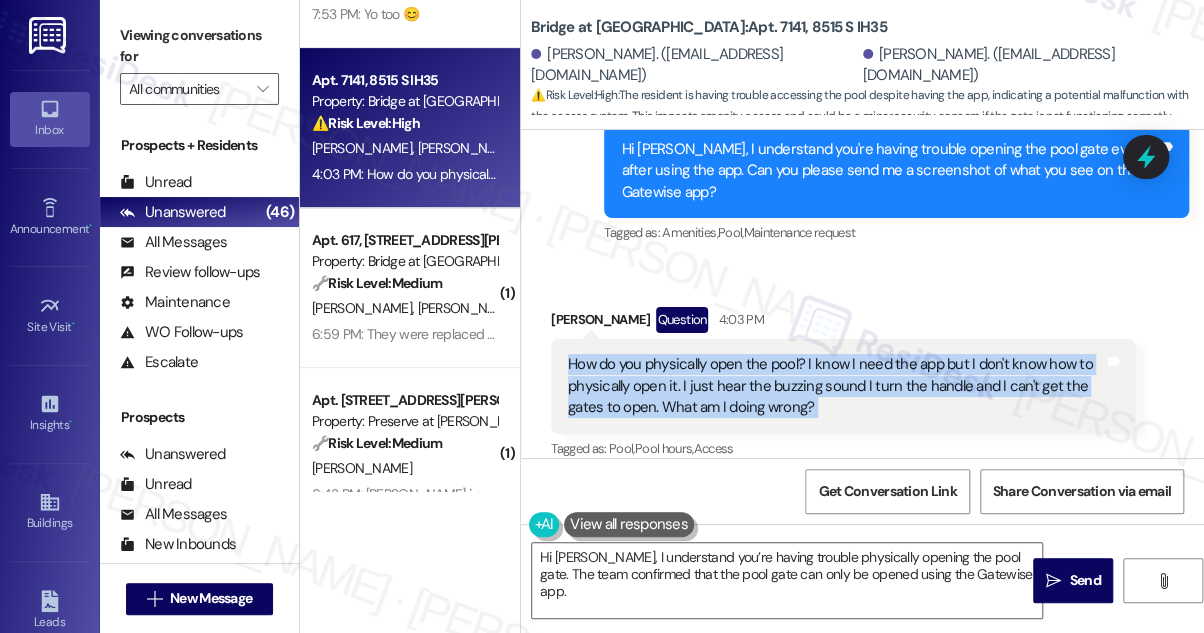 click on "How do you physically open the pool? I know I need the app but I don't know how to physically open it. I just hear the buzzing  sound I turn the handle and I can't get the gates to open. What am I doing wrong?" at bounding box center [836, 386] 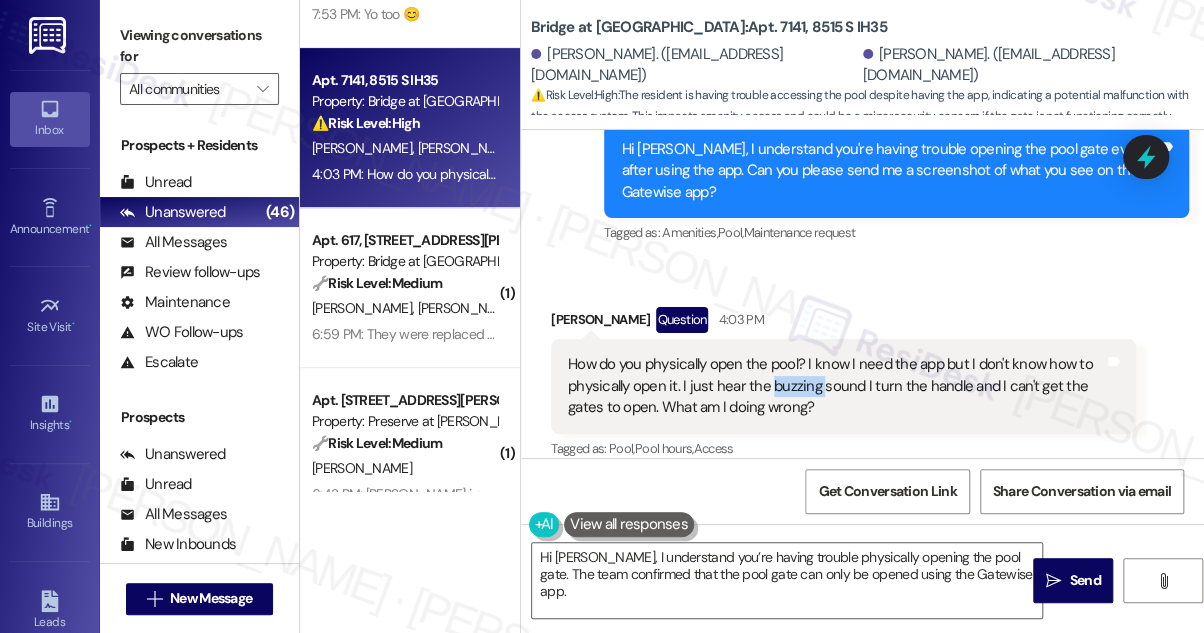click on "How do you physically open the pool? I know I need the app but I don't know how to physically open it. I just hear the buzzing  sound I turn the handle and I can't get the gates to open. What am I doing wrong?" at bounding box center [836, 386] 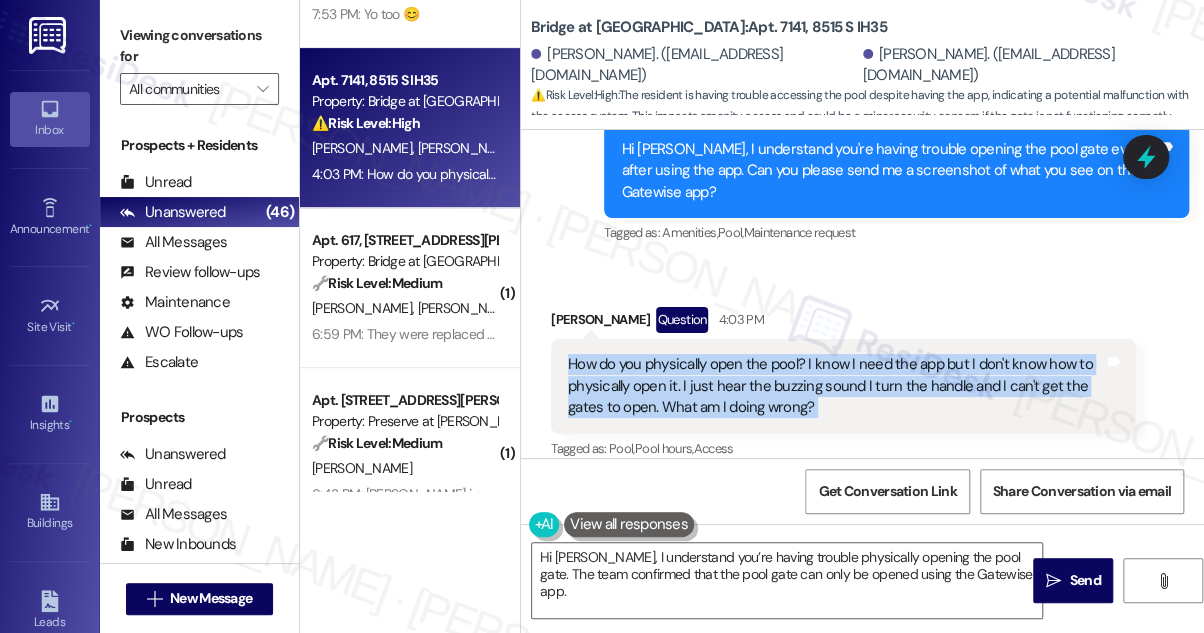 click on "How do you physically open the pool? I know I need the app but I don't know how to physically open it. I just hear the buzzing  sound I turn the handle and I can't get the gates to open. What am I doing wrong?" at bounding box center [836, 386] 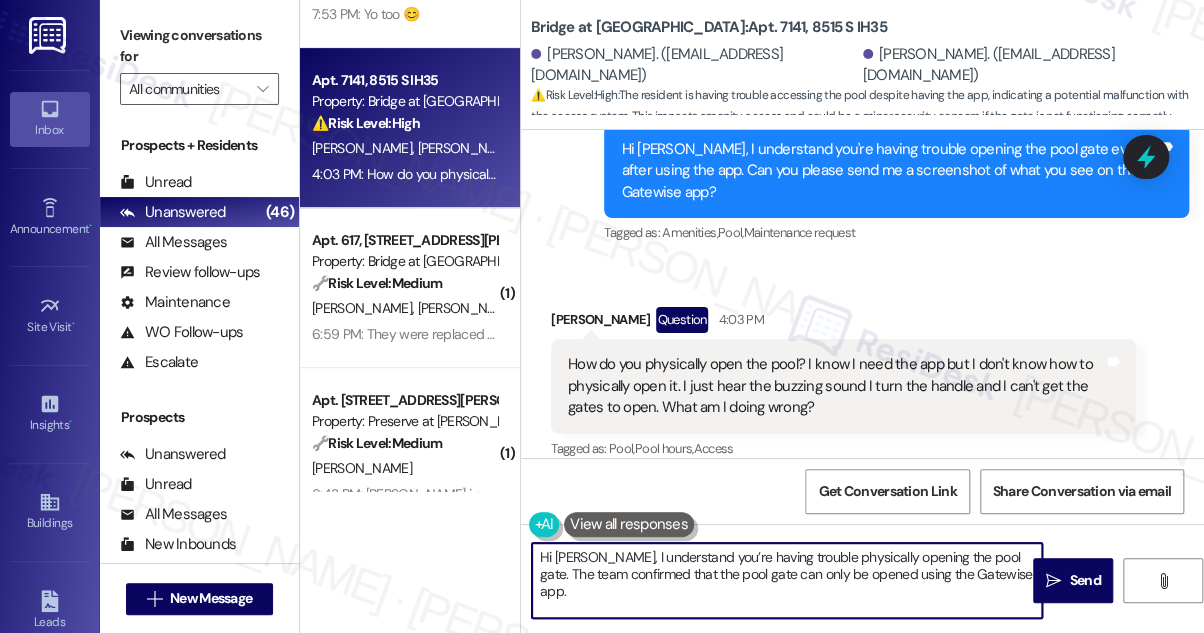 click on "Hi [PERSON_NAME], I understand you’re having trouble physically opening the pool gate. The team confirmed that the pool gate can only be opened using the Gatewise app." at bounding box center [787, 580] 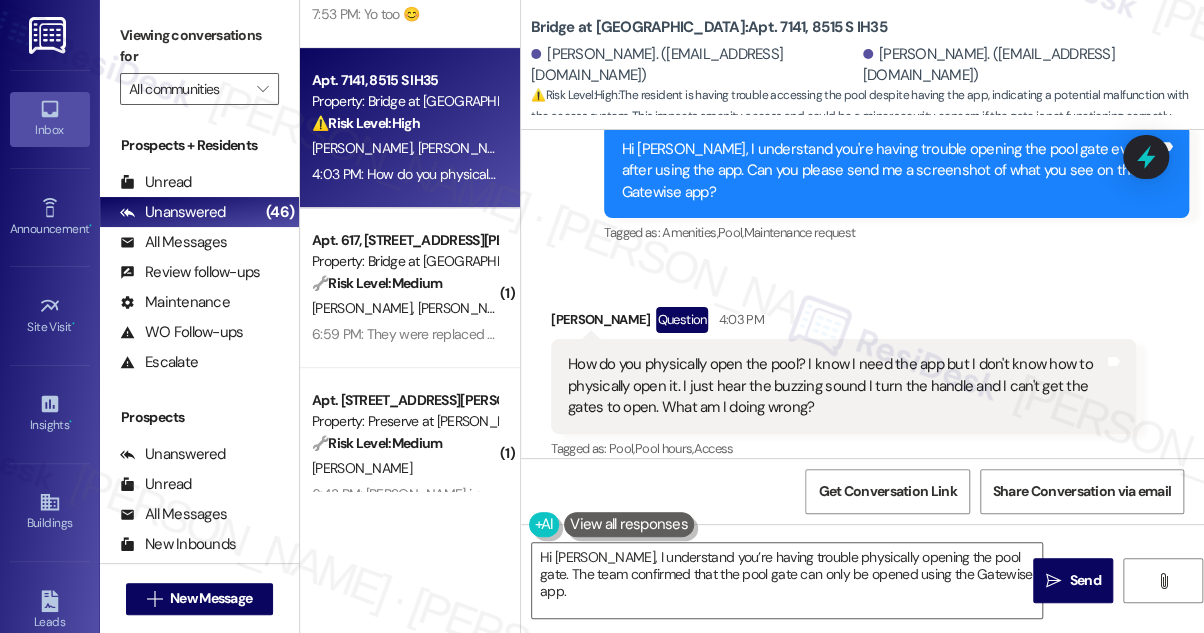 click on "Received via SMS [PERSON_NAME] Question 4:03 PM How do you physically open the pool? I know I need the app but I don't know how to physically open it. I just hear the buzzing  sound I turn the handle and I can't get the gates to open. What am I doing wrong? Tags and notes Tagged as:   Pool ,  Click to highlight conversations about Pool Pool hours ,  Click to highlight conversations about Pool hours Access Click to highlight conversations about Access" at bounding box center (862, 370) 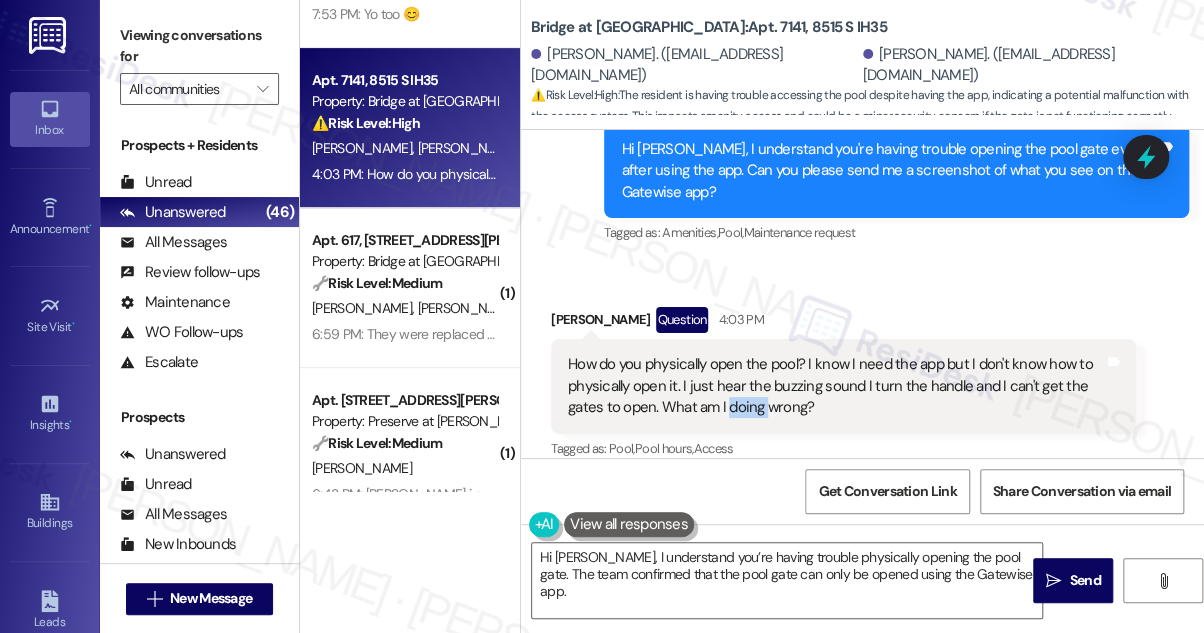 click on "How do you physically open the pool? I know I need the app but I don't know how to physically open it. I just hear the buzzing  sound I turn the handle and I can't get the gates to open. What am I doing wrong?" at bounding box center (836, 386) 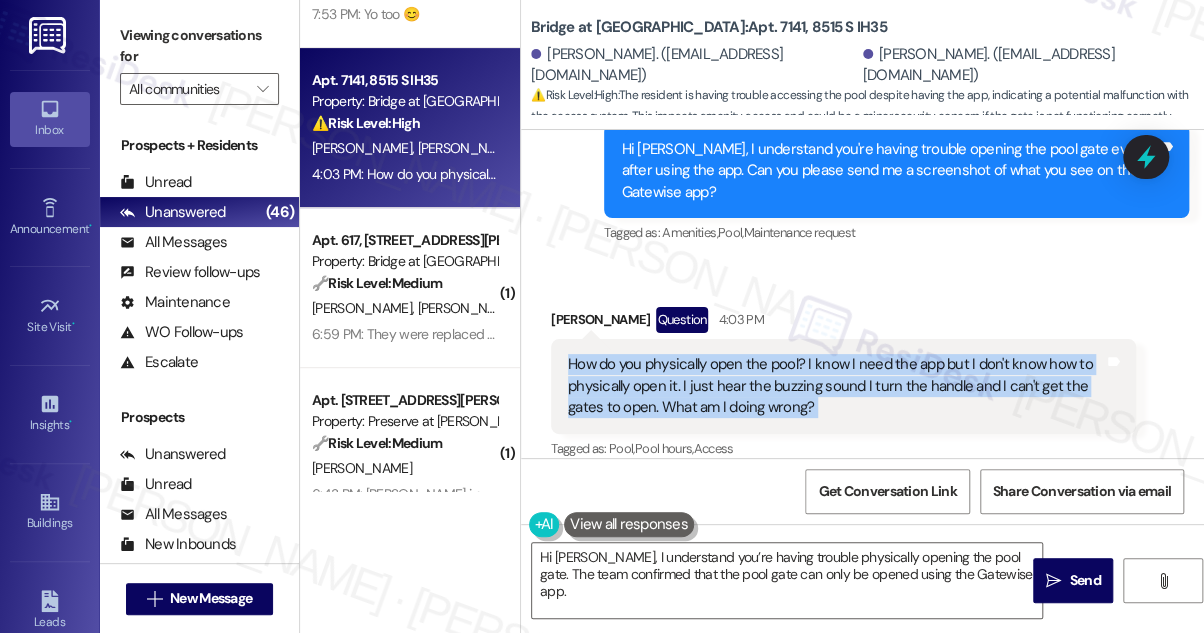 click on "How do you physically open the pool? I know I need the app but I don't know how to physically open it. I just hear the buzzing  sound I turn the handle and I can't get the gates to open. What am I doing wrong?" at bounding box center [836, 386] 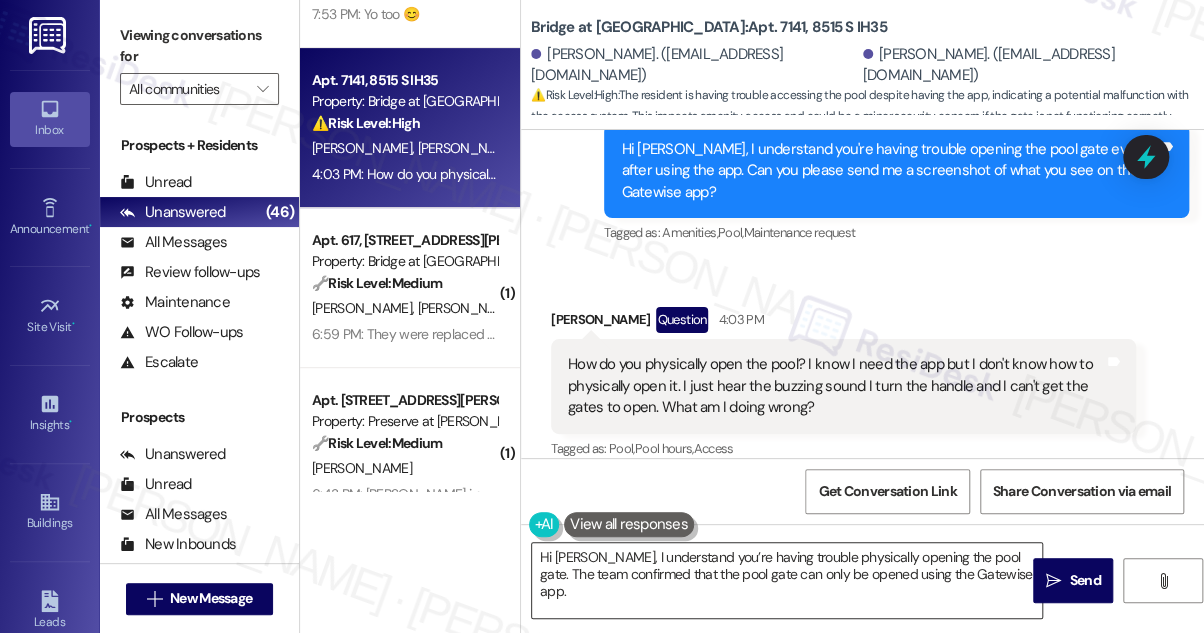 click on "Hi [PERSON_NAME], I understand you’re having trouble physically opening the pool gate. The team confirmed that the pool gate can only be opened using the Gatewise app." at bounding box center (787, 580) 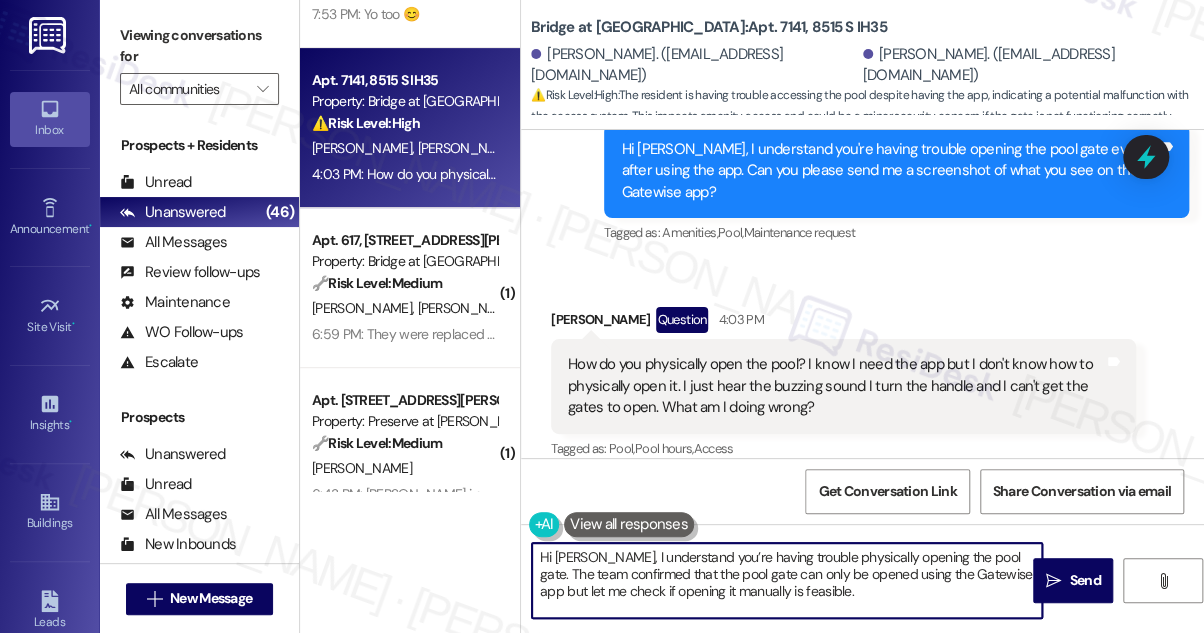 type on "Hi [PERSON_NAME], I understand you’re having trouble physically opening the pool gate. The team confirmed that the pool gate can only be opened using the Gatewise app but let me check if opening it manually is feasible." 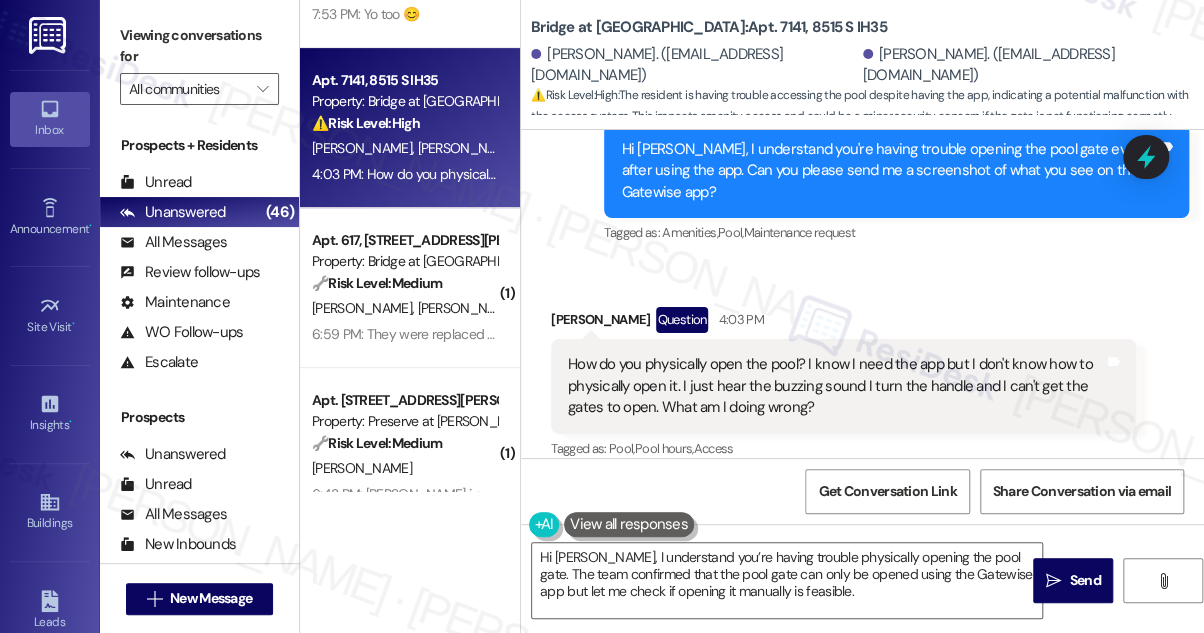click on "How do you physically open the pool? I know I need the app but I don't know how to physically open it. I just hear the buzzing  sound I turn the handle and I can't get the gates to open. What am I doing wrong?" at bounding box center [836, 386] 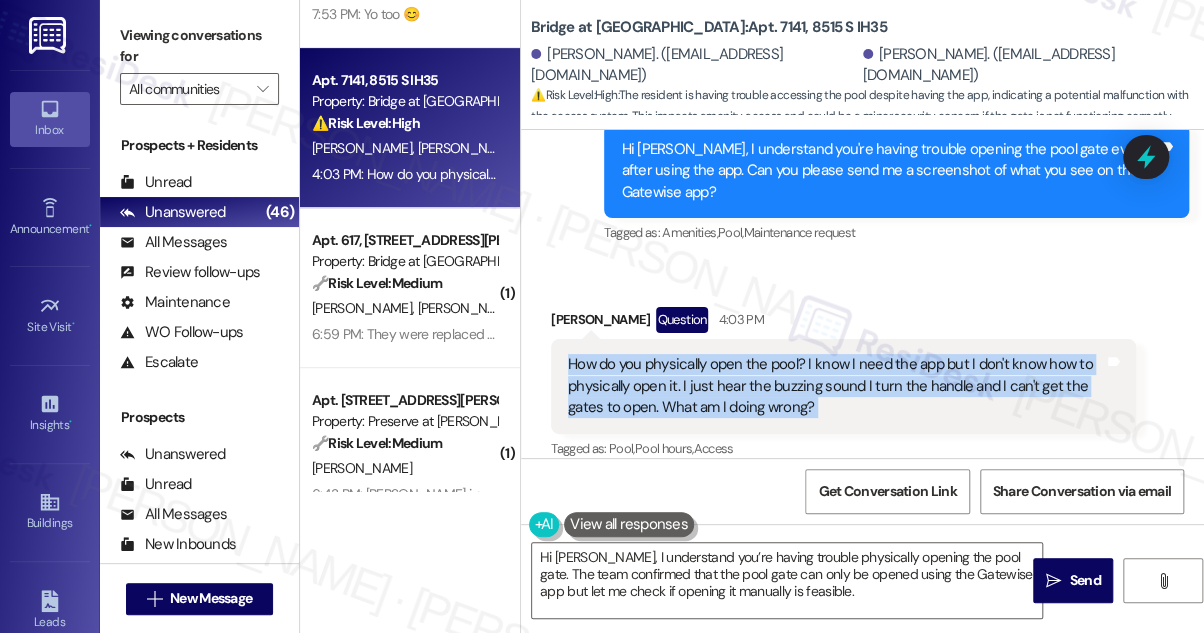 click on "How do you physically open the pool? I know I need the app but I don't know how to physically open it. I just hear the buzzing  sound I turn the handle and I can't get the gates to open. What am I doing wrong?" at bounding box center (836, 386) 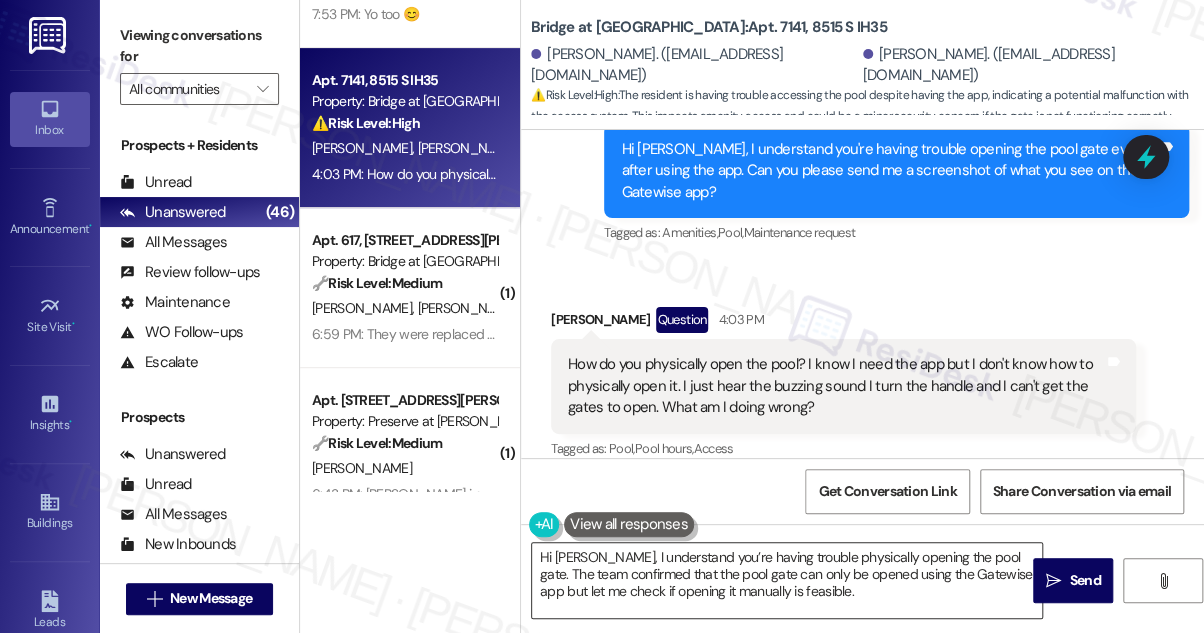 click on "Hi [PERSON_NAME], I understand you’re having trouble physically opening the pool gate. The team confirmed that the pool gate can only be opened using the Gatewise app but let me check if opening it manually is feasible." at bounding box center (787, 580) 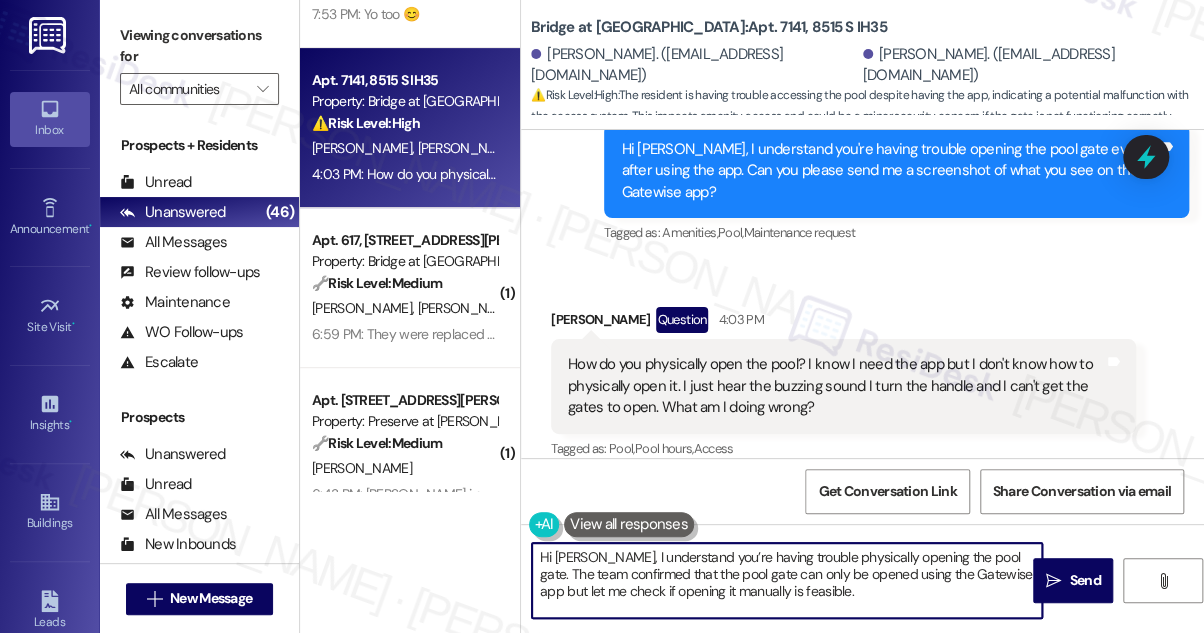 click on "Hi [PERSON_NAME], I understand you’re having trouble physically opening the pool gate. The team confirmed that the pool gate can only be opened using the Gatewise app but let me check if opening it manually is feasible." at bounding box center [787, 580] 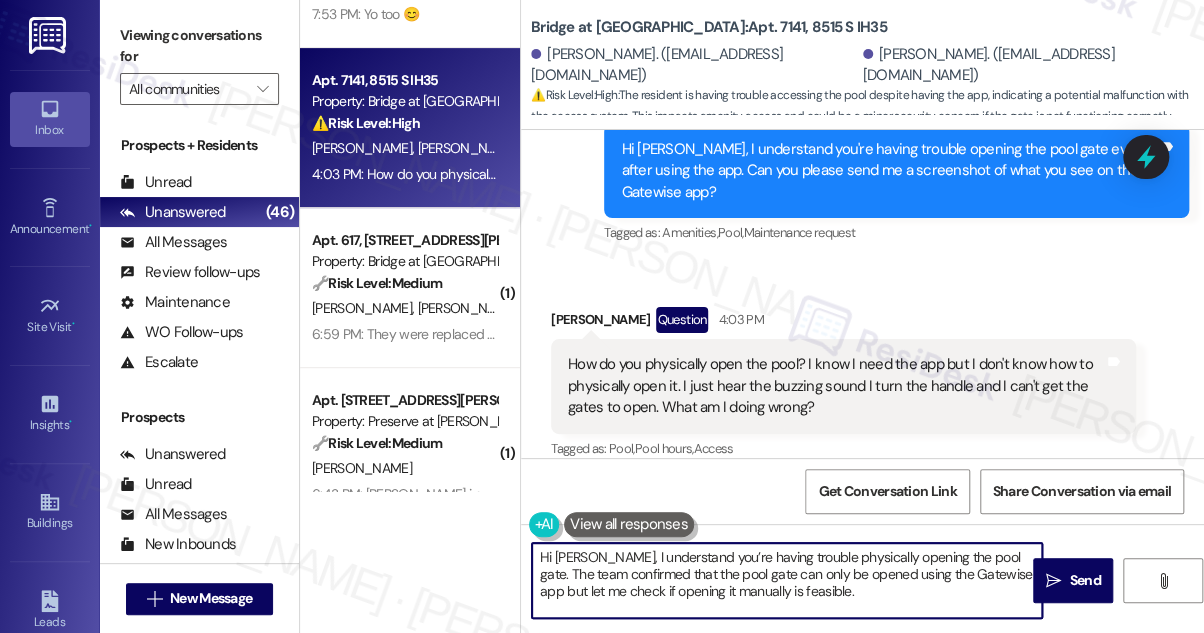 click on "Hi [PERSON_NAME], I understand you’re having trouble physically opening the pool gate. The team confirmed that the pool gate can only be opened using the Gatewise app but let me check if opening it manually is feasible." at bounding box center (787, 580) 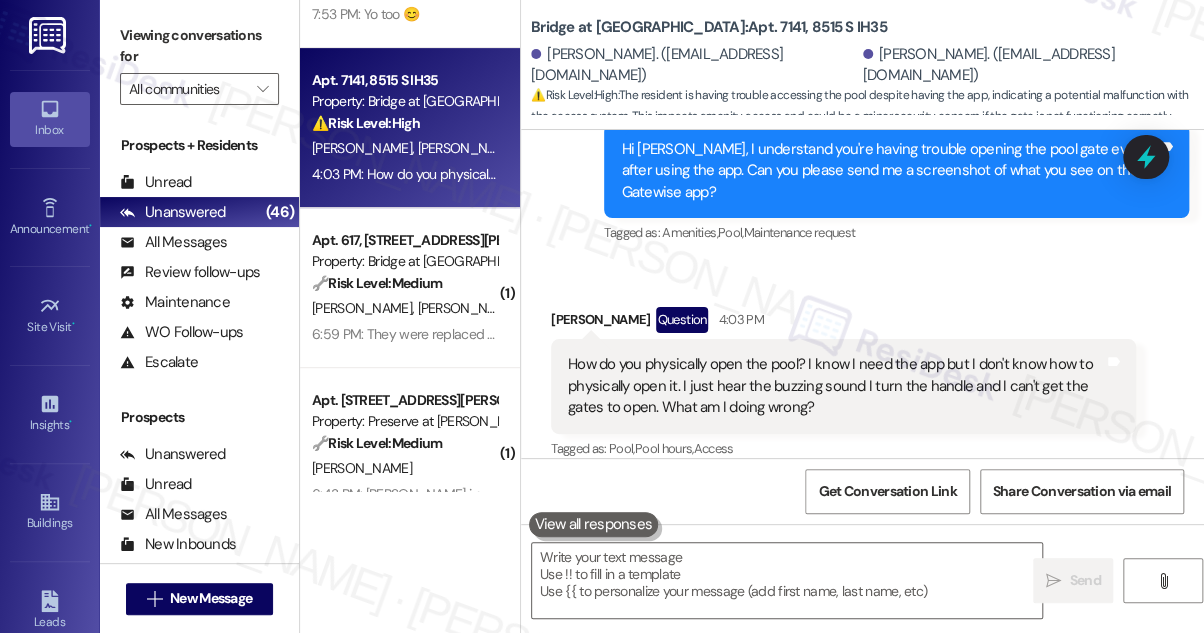 click on "Received via SMS [PERSON_NAME] Question 4:03 PM How do you physically open the pool? I know I need the app but I don't know how to physically open it. I just hear the buzzing  sound I turn the handle and I can't get the gates to open. What am I doing wrong? Tags and notes Tagged as:   Pool ,  Click to highlight conversations about Pool Pool hours ,  Click to highlight conversations about Pool hours Access Click to highlight conversations about Access" at bounding box center (862, 370) 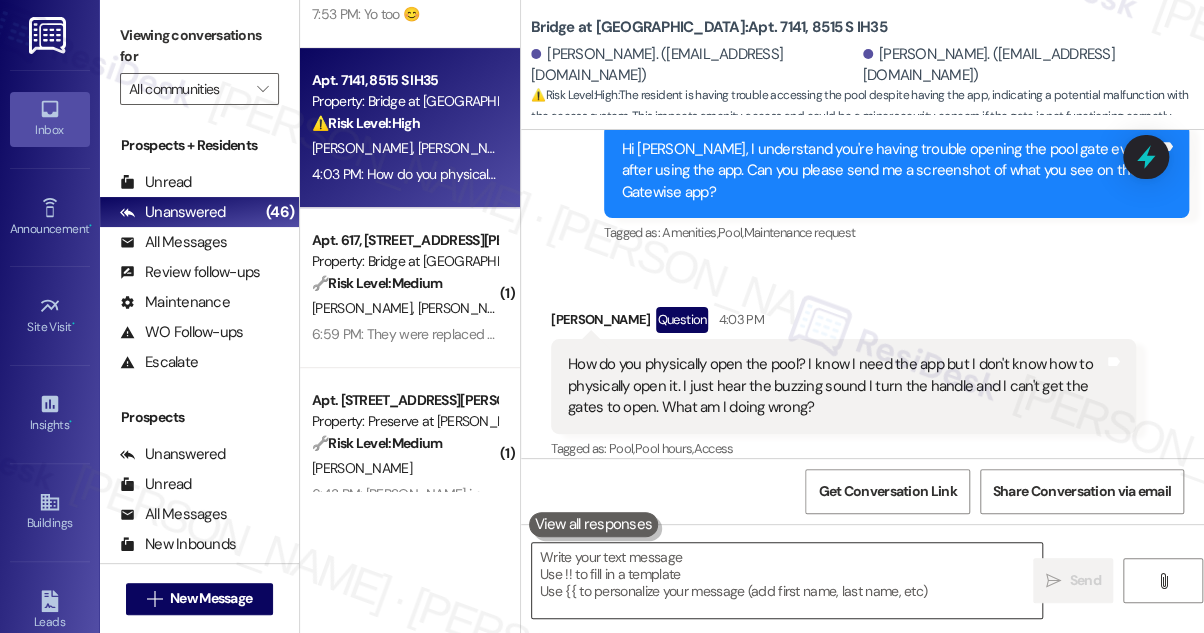 click at bounding box center (787, 580) 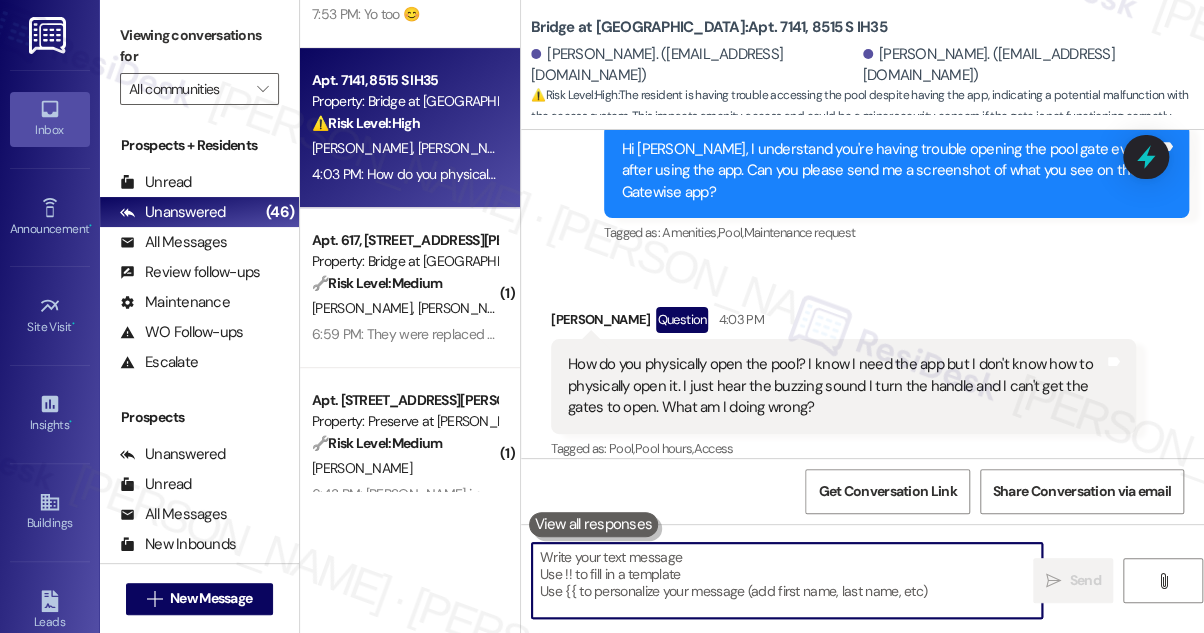 paste on "Hi [PERSON_NAME], I understand you’re having trouble physically opening the pool gate. The team confirmed that it can only be opened using the Gatewise app, but I’ll check with them to see if a manual option is possible." 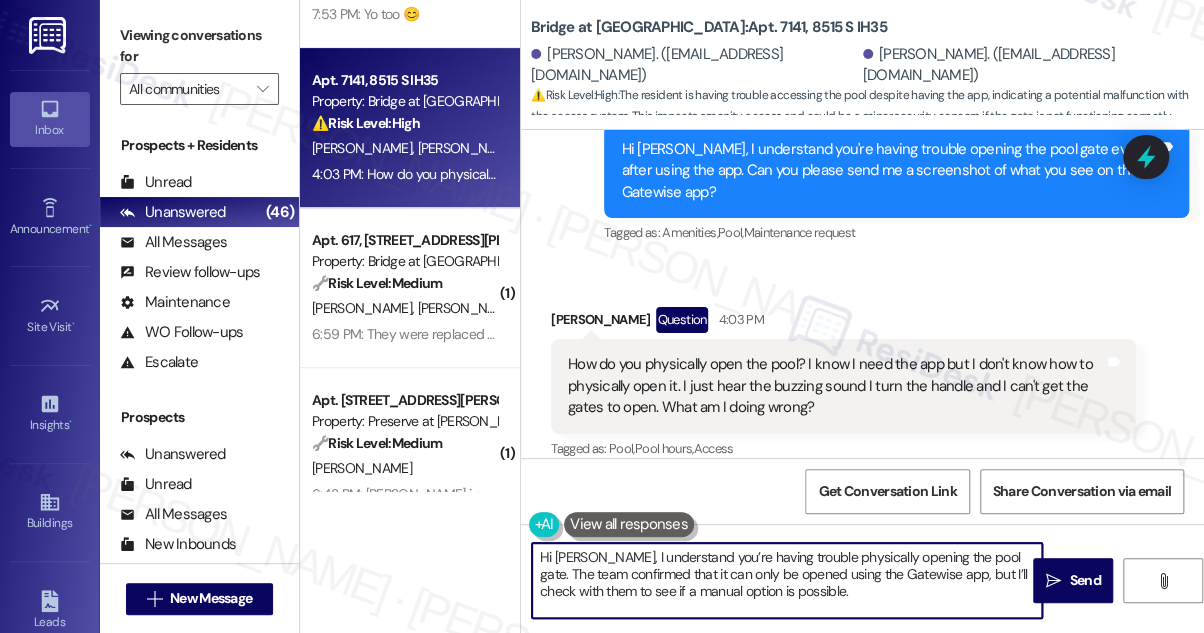 scroll, scrollTop: 0, scrollLeft: 0, axis: both 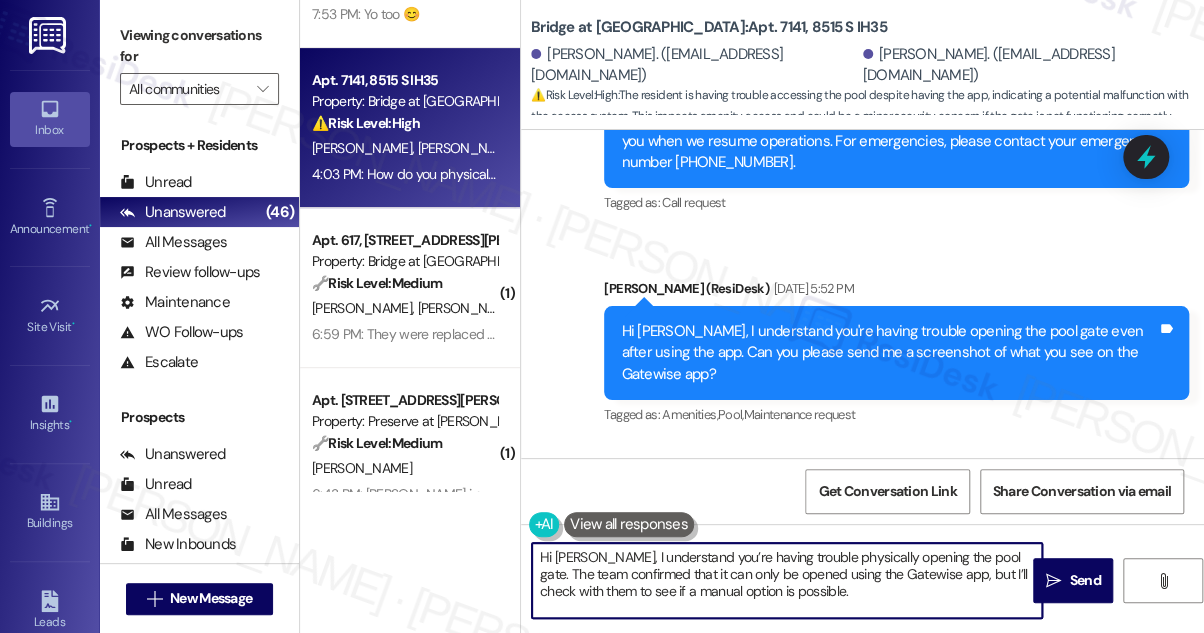 drag, startPoint x: 1008, startPoint y: 557, endPoint x: 610, endPoint y: 539, distance: 398.40683 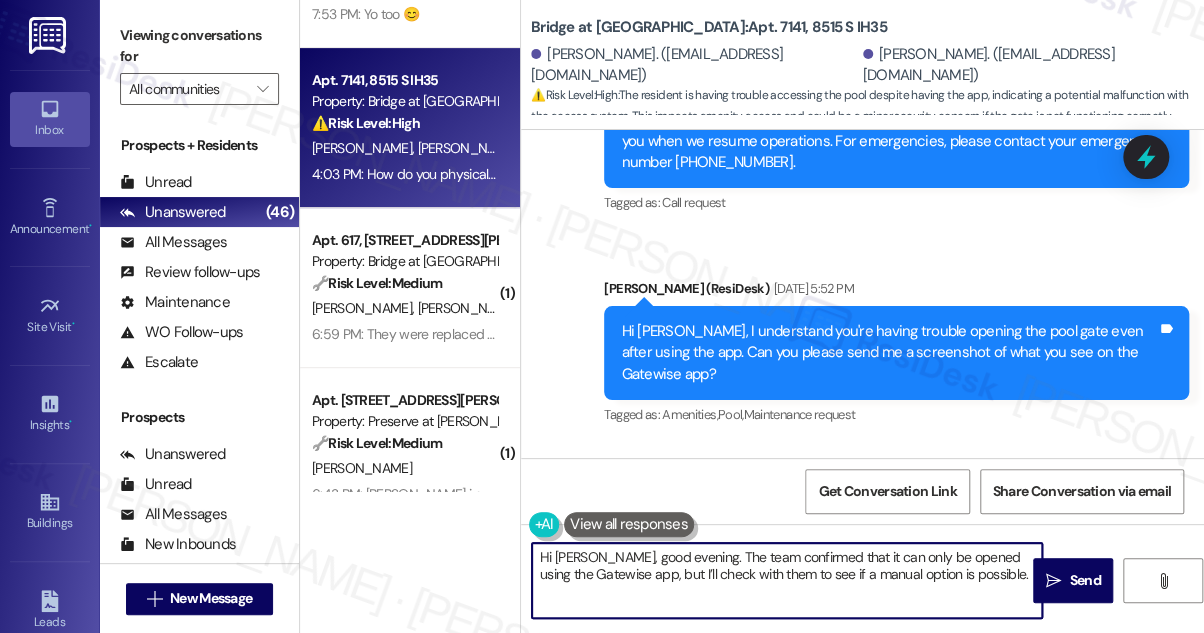 click on "Hi [PERSON_NAME], good evening. The team confirmed that it can only be opened using the Gatewise app, but I’ll check with them to see if a manual option is possible." at bounding box center [787, 580] 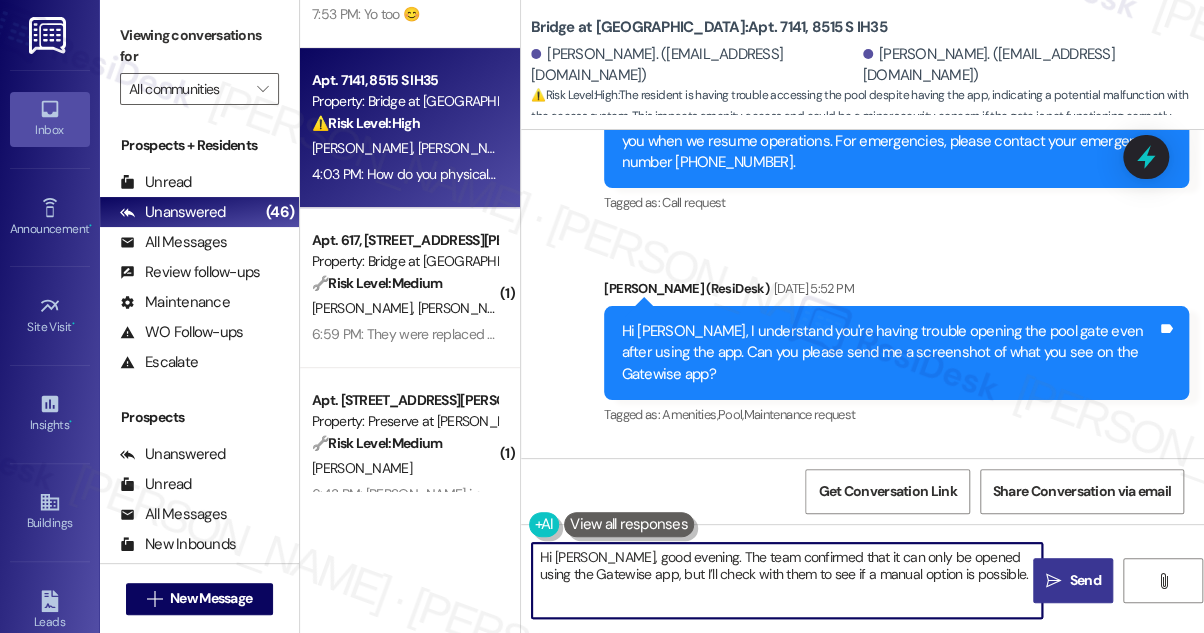type on "Hi [PERSON_NAME], good evening. The team confirmed that it can only be opened using the Gatewise app, but I’ll check with them to see if a manual option is possible." 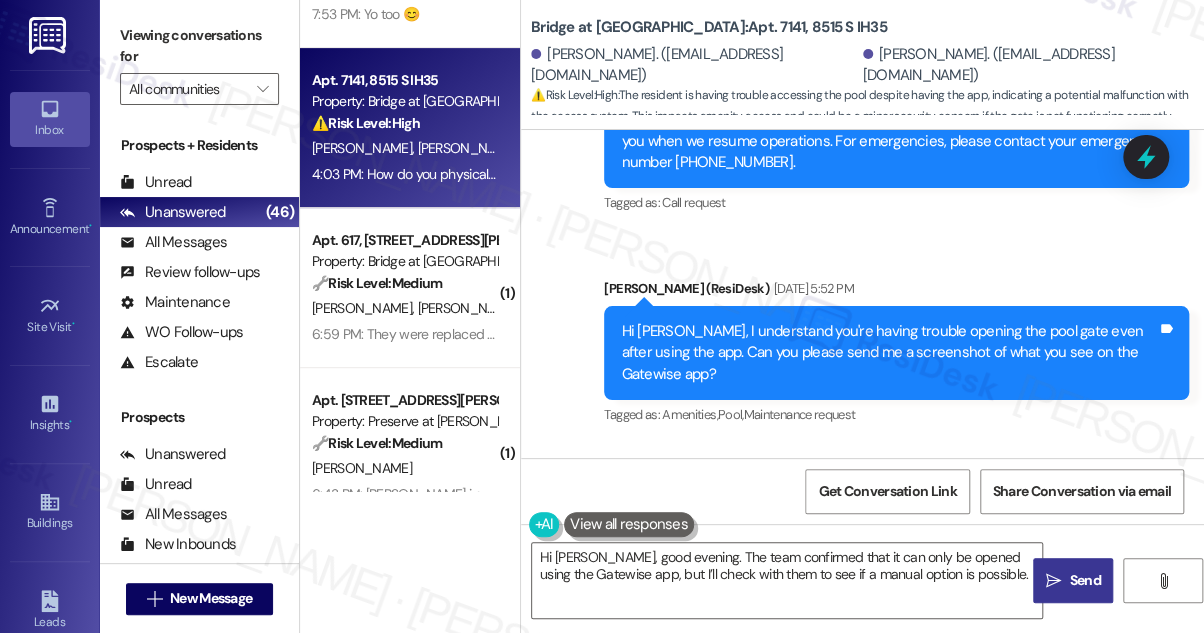 click on "Send" at bounding box center (1084, 580) 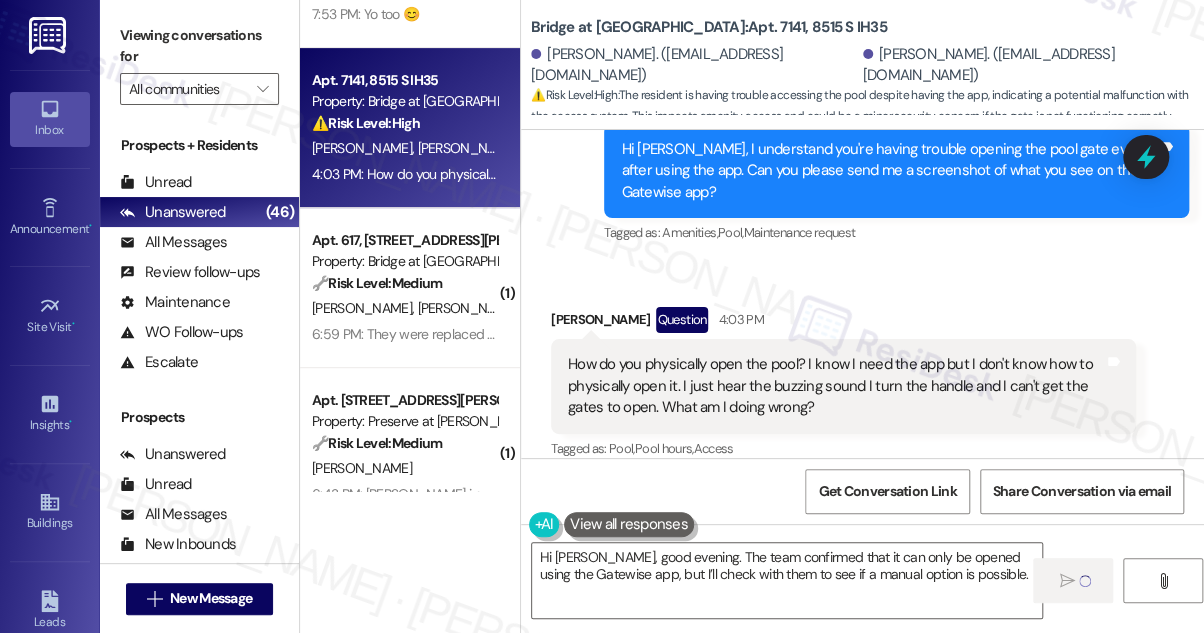 type 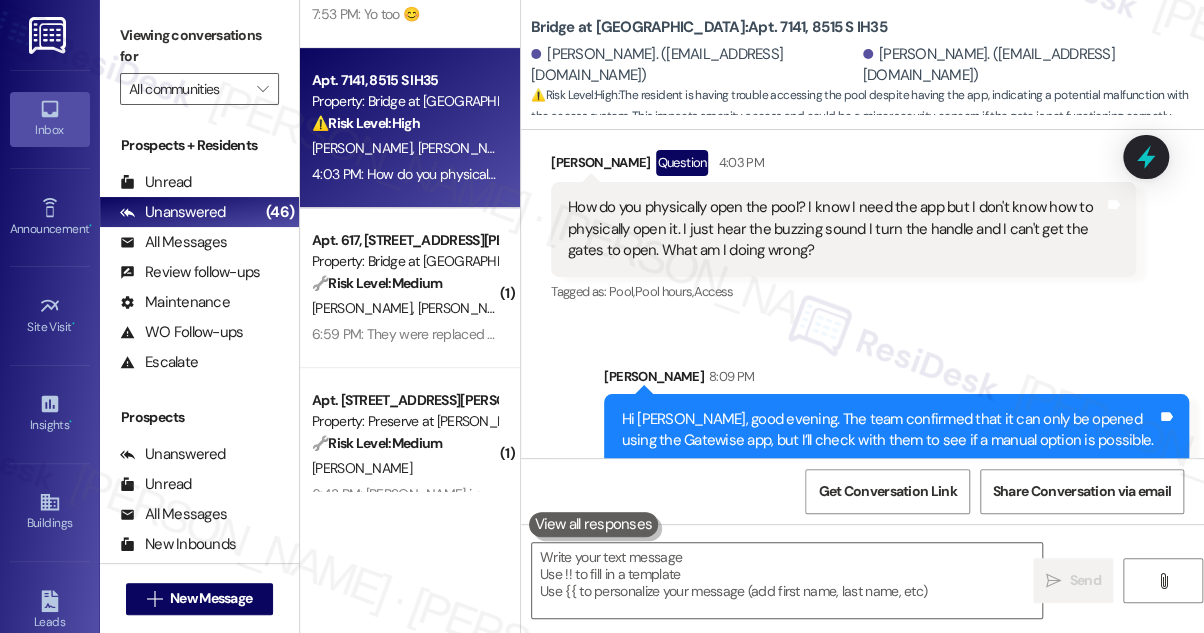 scroll, scrollTop: 2397, scrollLeft: 0, axis: vertical 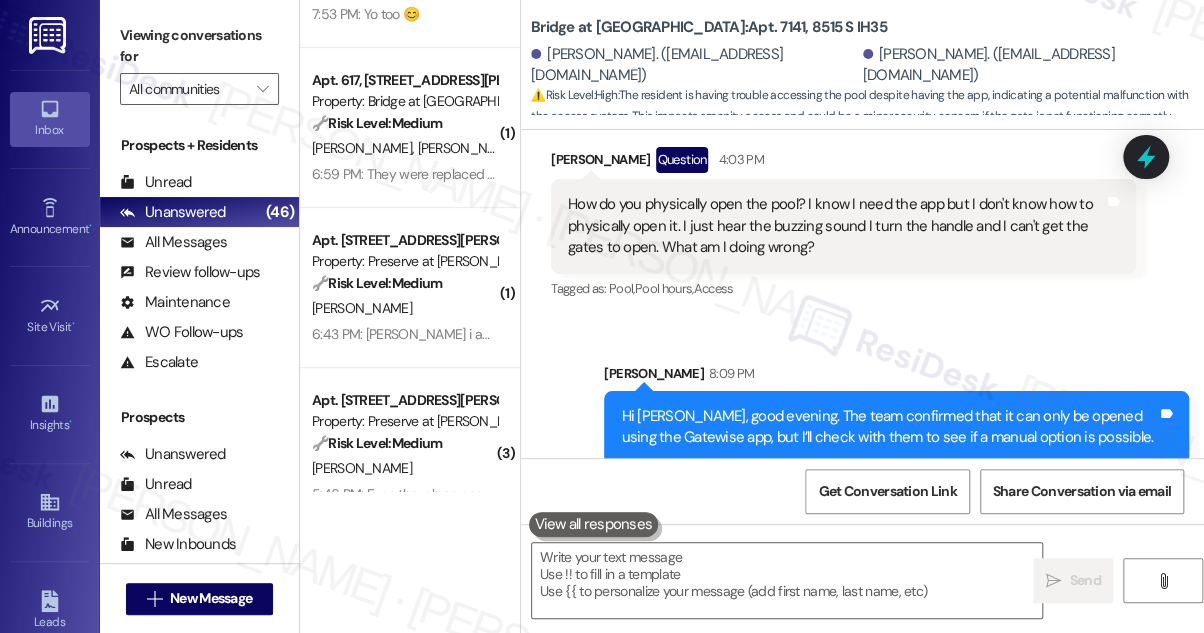click on "[PERSON_NAME] 8:09 PM" at bounding box center [896, 377] 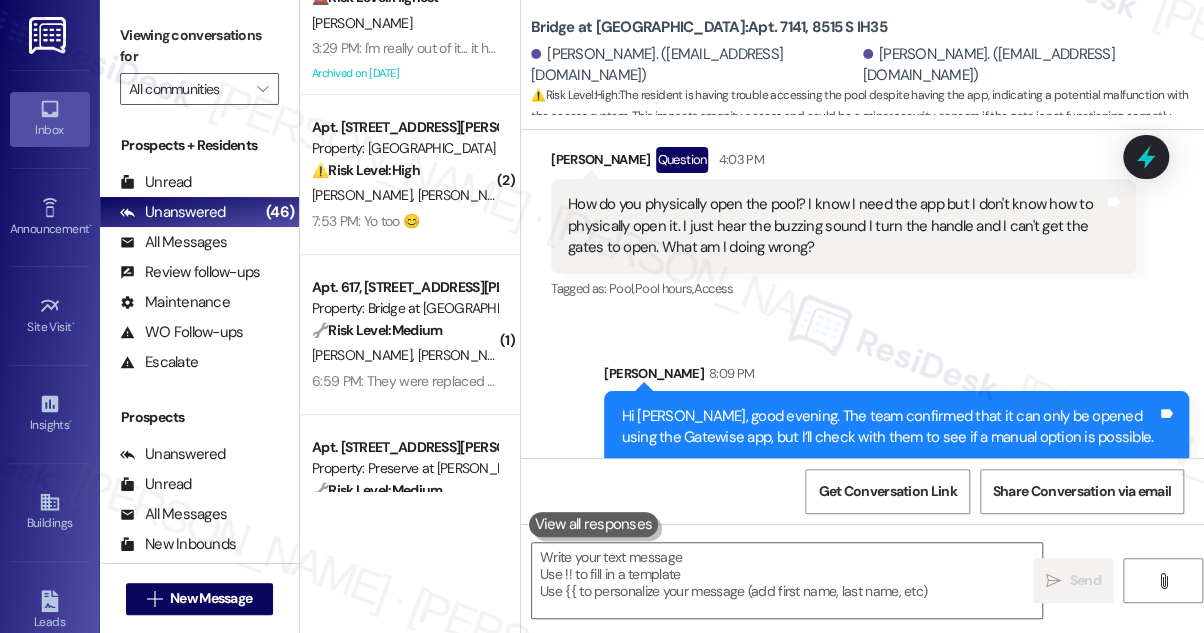 scroll, scrollTop: 0, scrollLeft: 0, axis: both 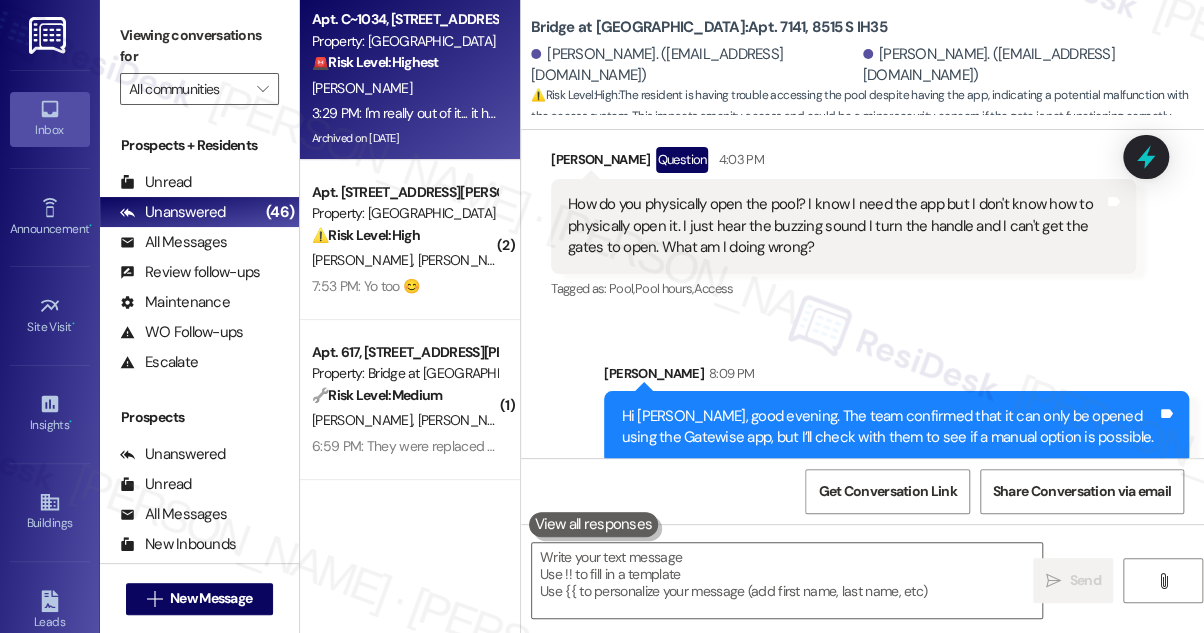 click on "Archived on [DATE]" at bounding box center [404, 138] 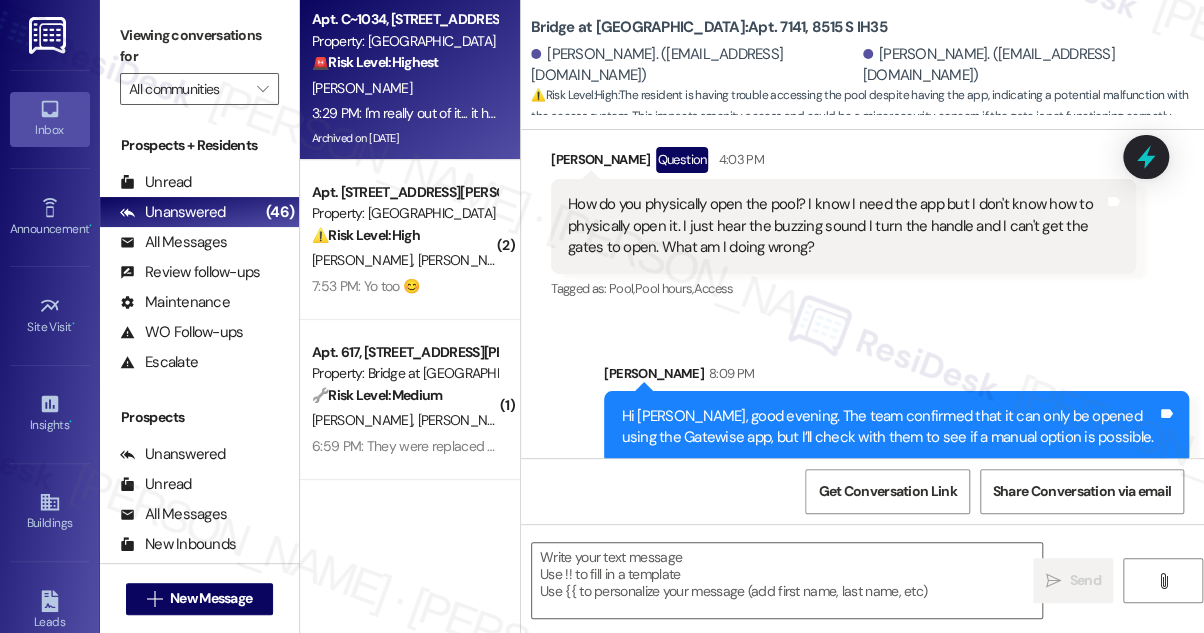 type on "Fetching suggested responses. Please feel free to read through the conversation in the meantime." 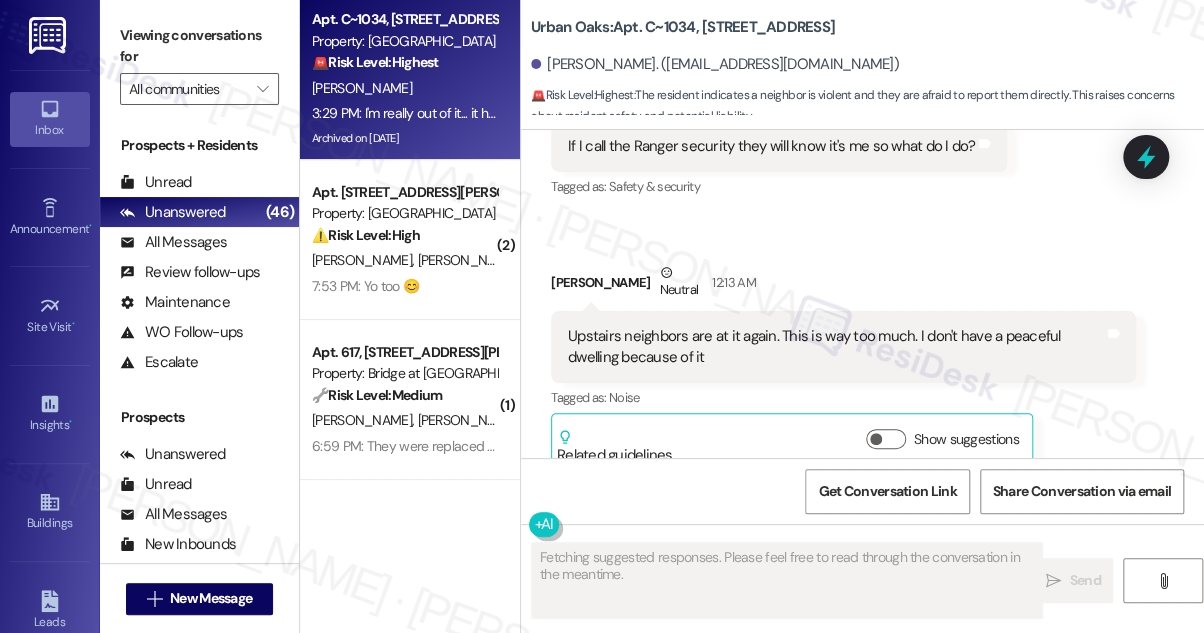 scroll, scrollTop: 20805, scrollLeft: 0, axis: vertical 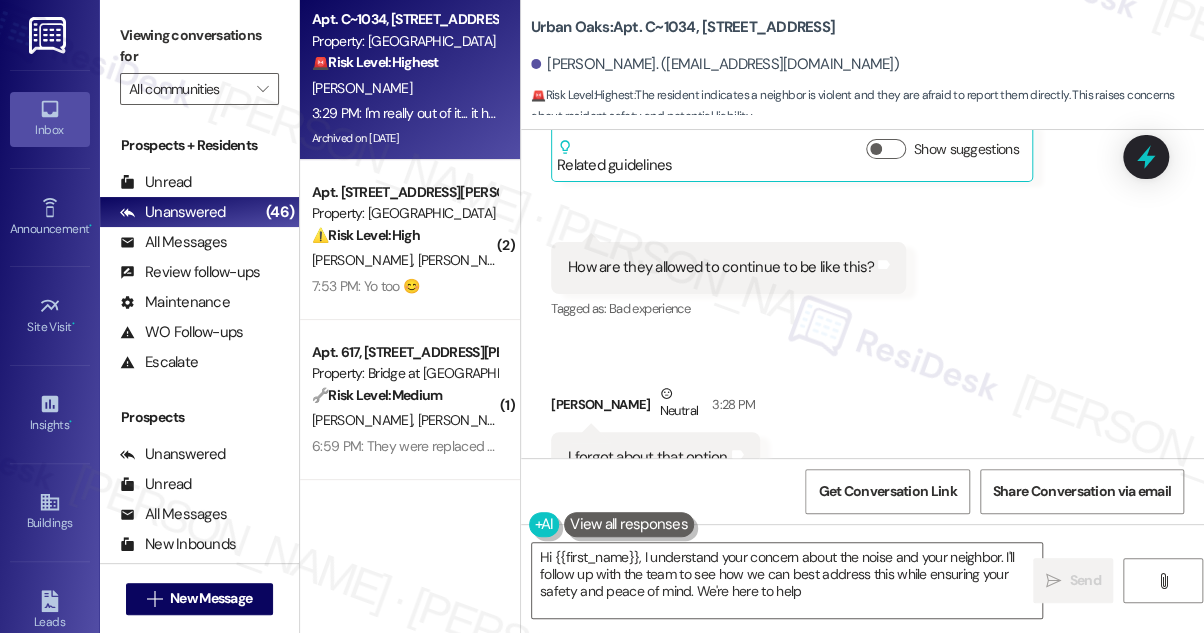 type on "Hi {{first_name}}, I understand your concern about the noise and your neighbor. I'll follow up with the team to see how we can best address this while ensuring your safety and peace of mind. We're here to help!" 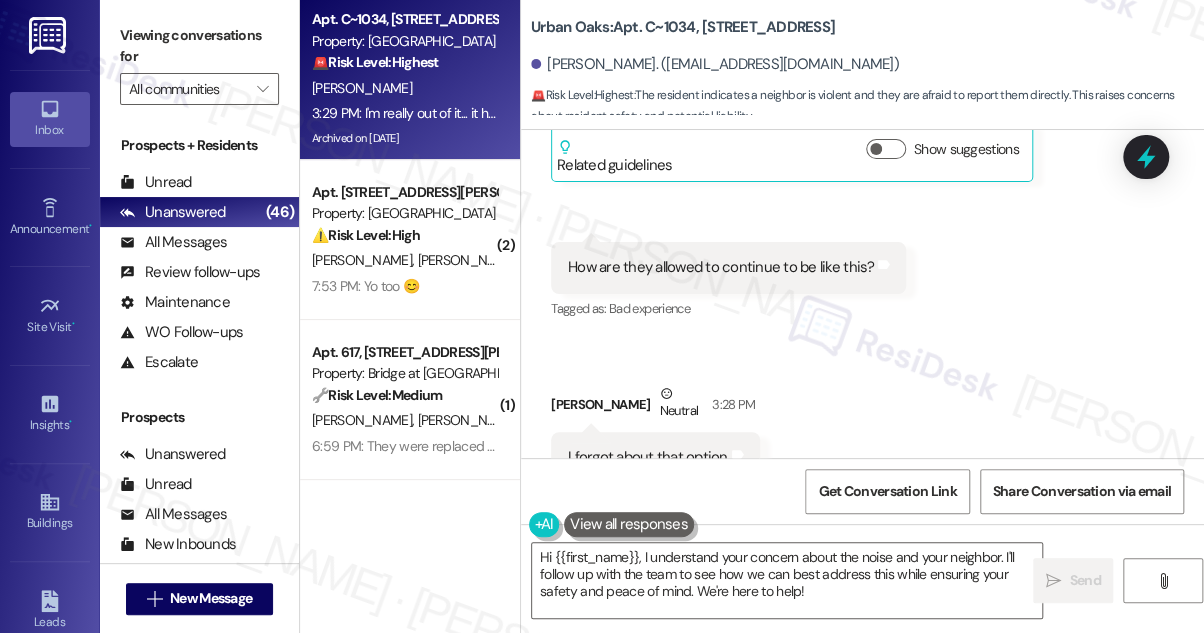 click on "Received via SMS [PERSON_NAME] 3:07 PM I didn't call them, I don't want the upstairs neighbors to know it's me (remember he is violent) so it's scary for me  Tags and notes Tagged as:   Safety & security Click to highlight conversations about Safety & security  Related guidelines Show suggestions Received via SMS 3:08 PM [PERSON_NAME] Question 3:08 PM How are they allowed to continue to be like this?  Tags and notes Tagged as:   Bad experience Click to highlight conversations about Bad experience Received via SMS [PERSON_NAME]   Neutral 3:28 PM I forgot about that option  Tags and notes Received via SMS 3:29 PM [PERSON_NAME]   Neutral 3:29 PM I'm really out of it... it happened either [DATE] or [DATE] and [DATE] so I'm lacking in sleep... Still Tags and notes" at bounding box center (862, 290) 